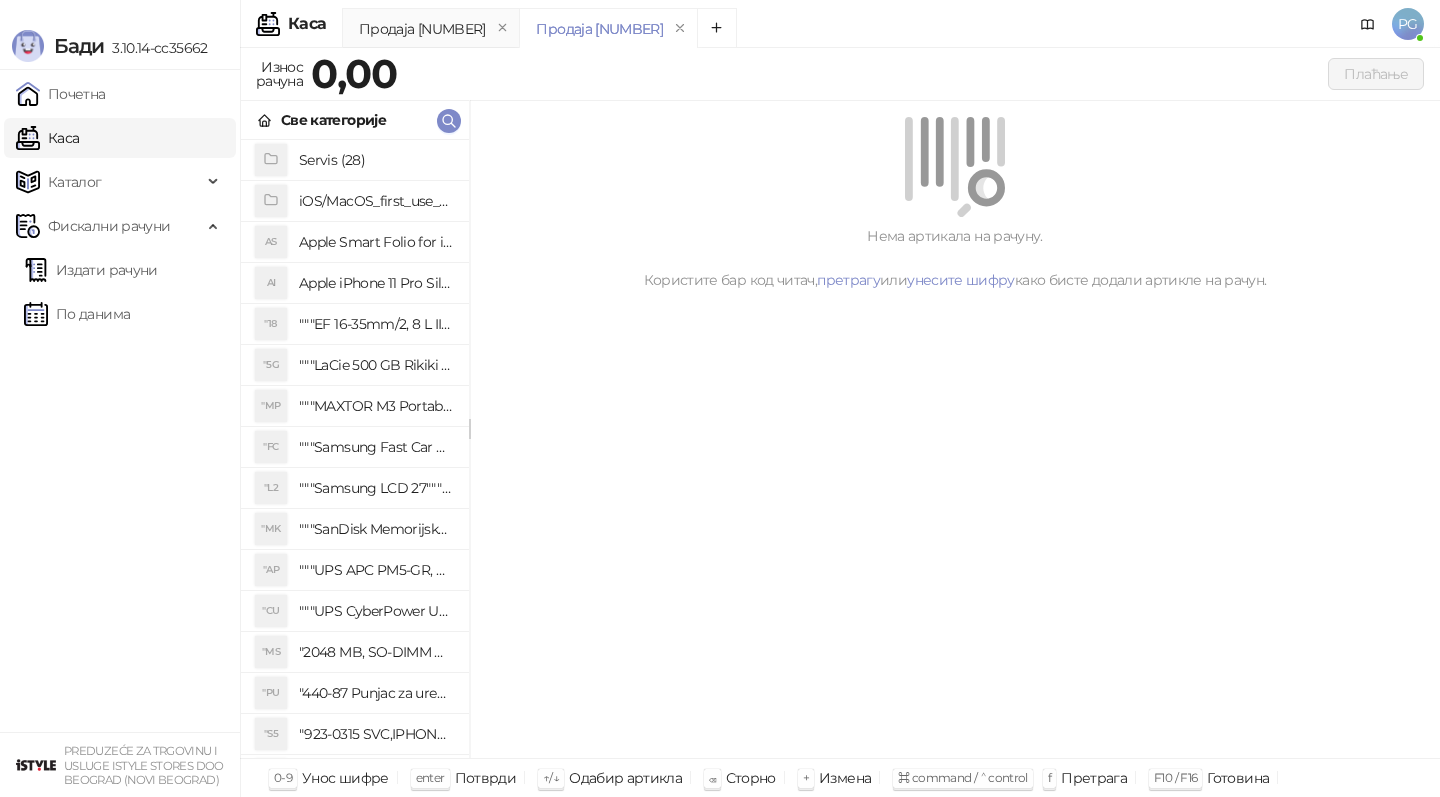 click 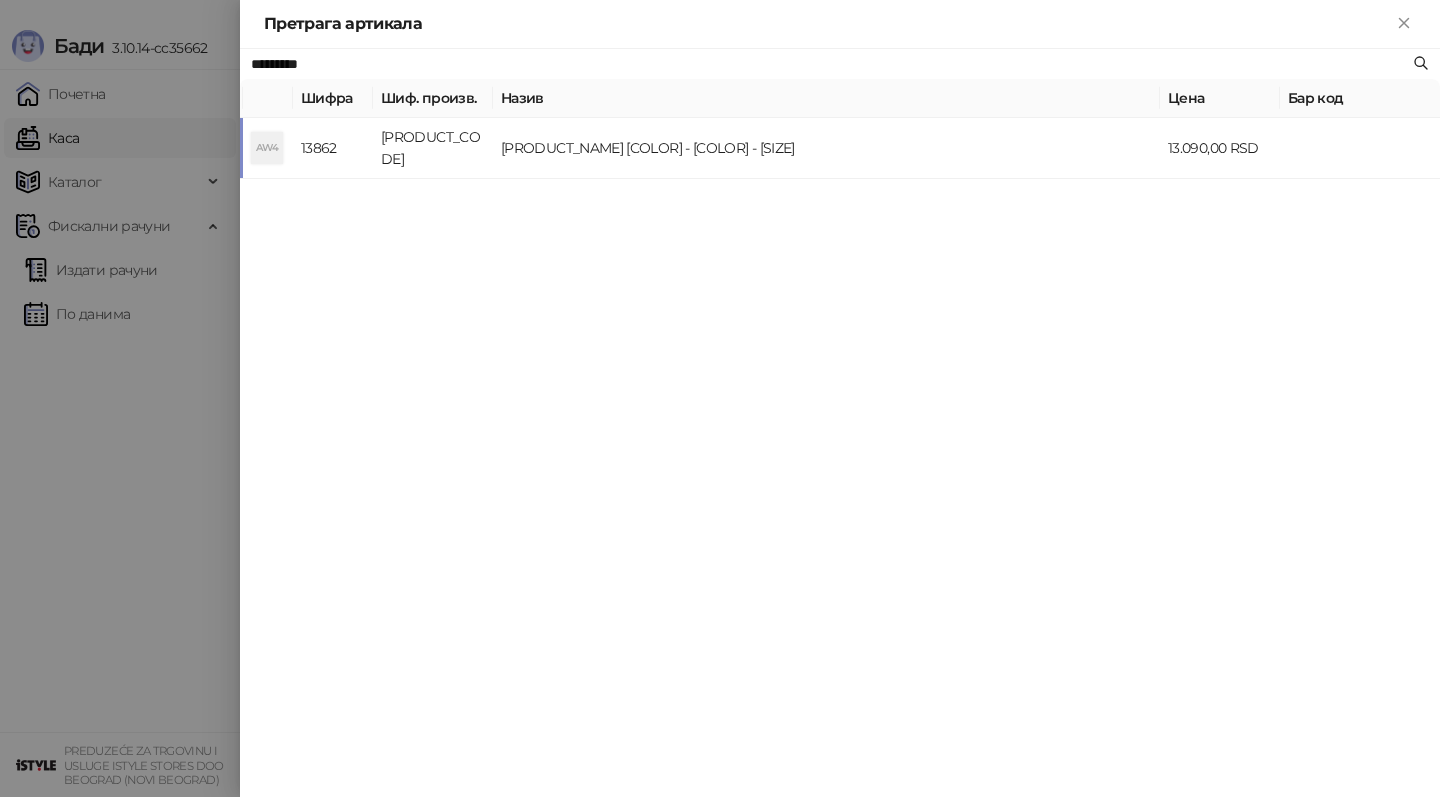 type on "*********" 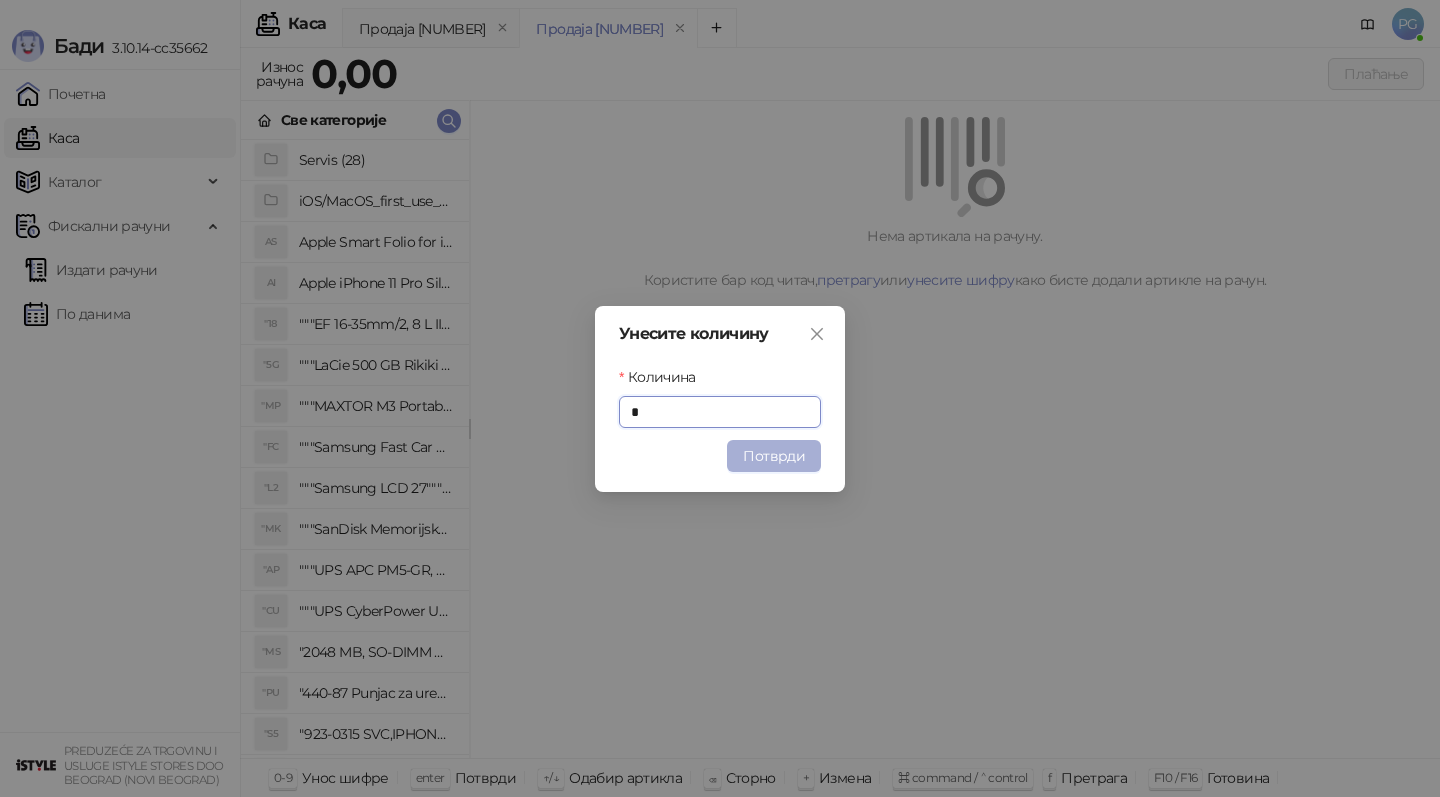 click on "Потврди" at bounding box center (774, 456) 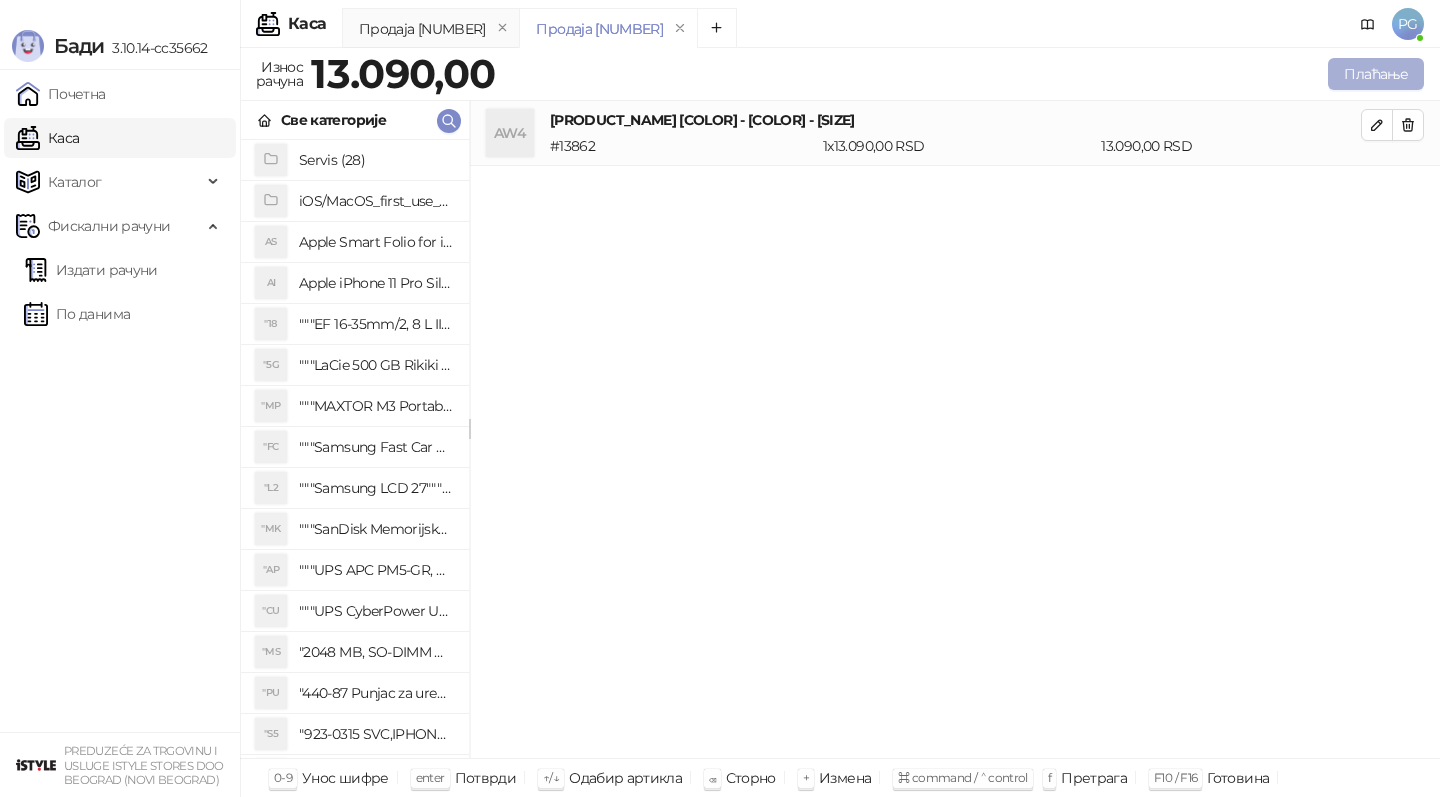 click on "Плаћање" at bounding box center (1376, 74) 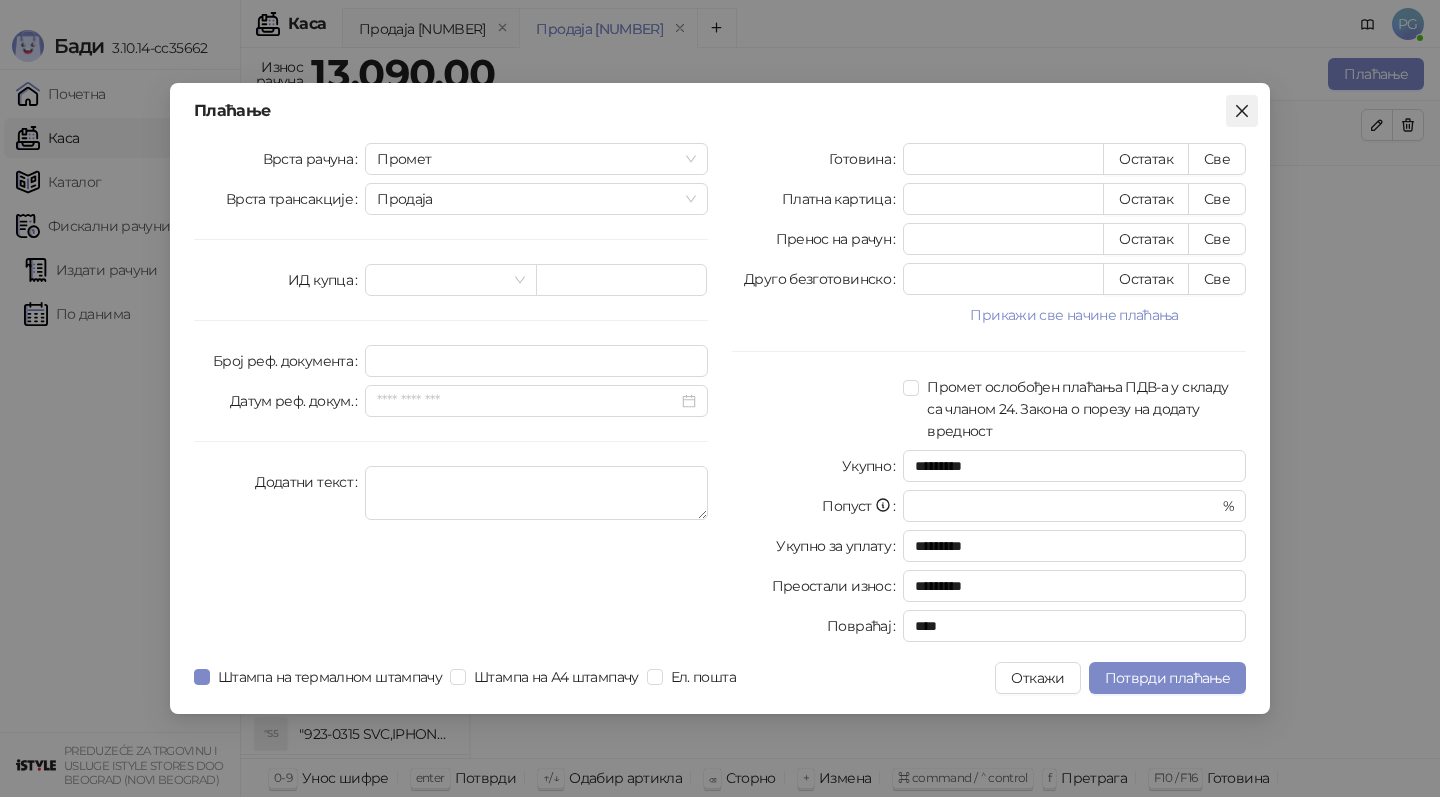 click 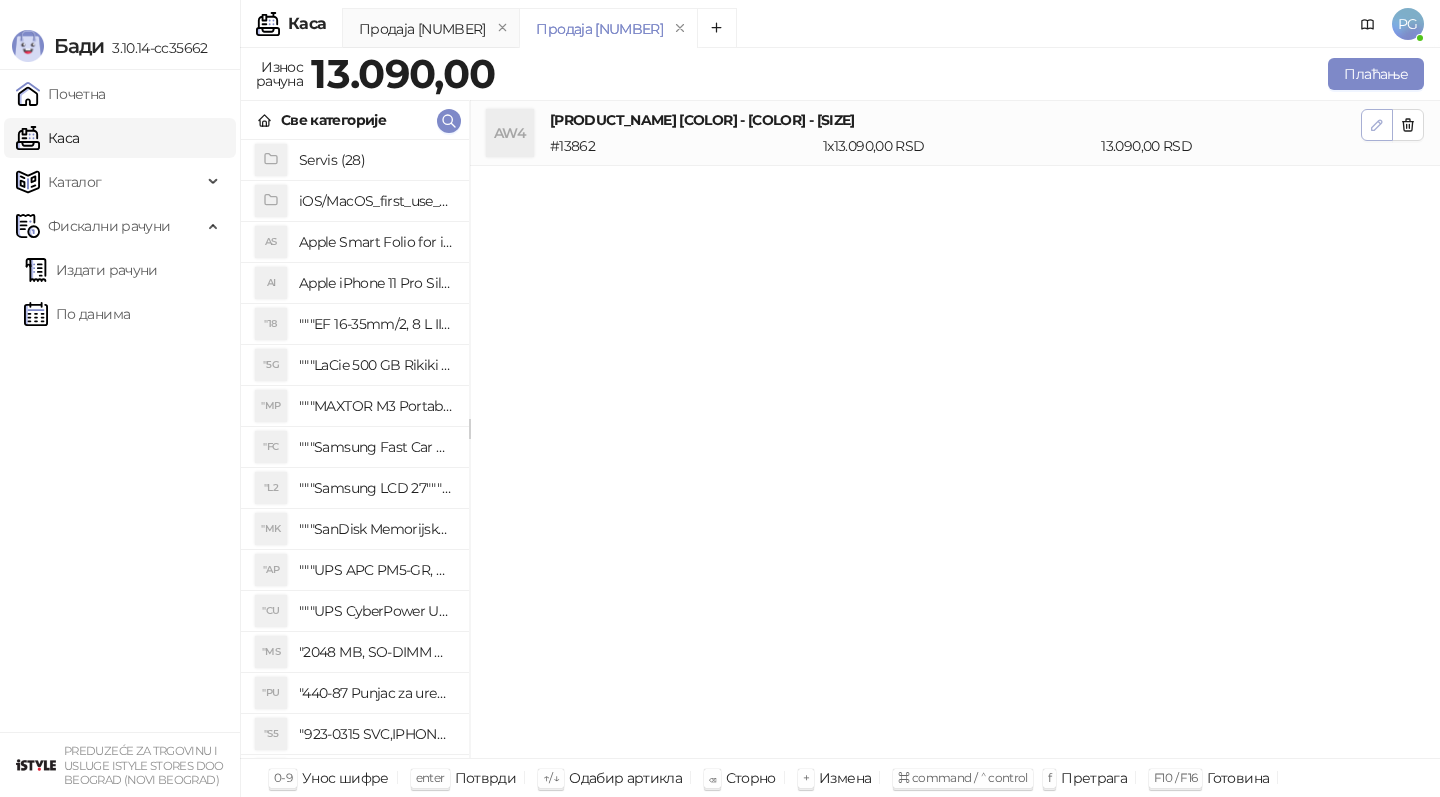 click 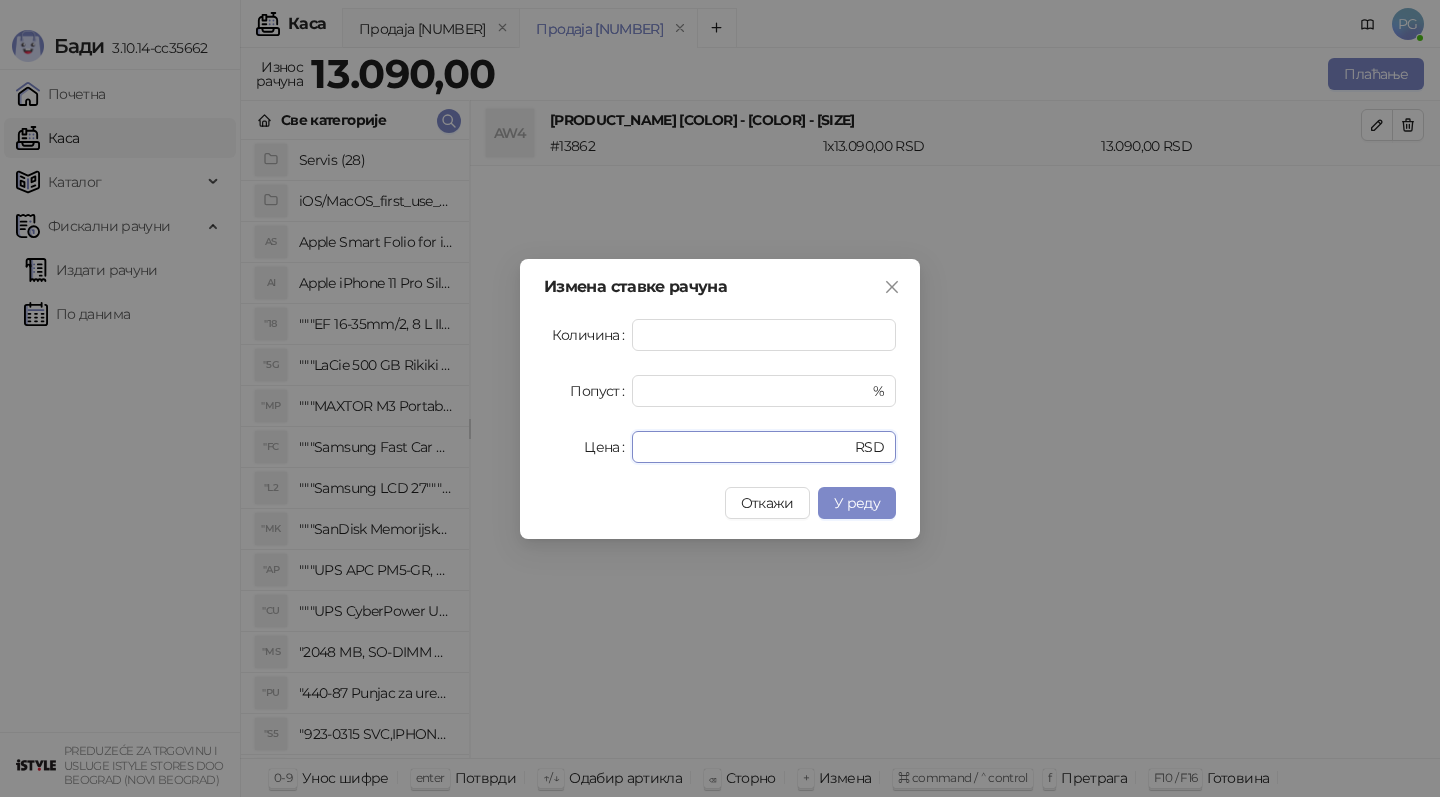 drag, startPoint x: 716, startPoint y: 438, endPoint x: 551, endPoint y: 433, distance: 165.07574 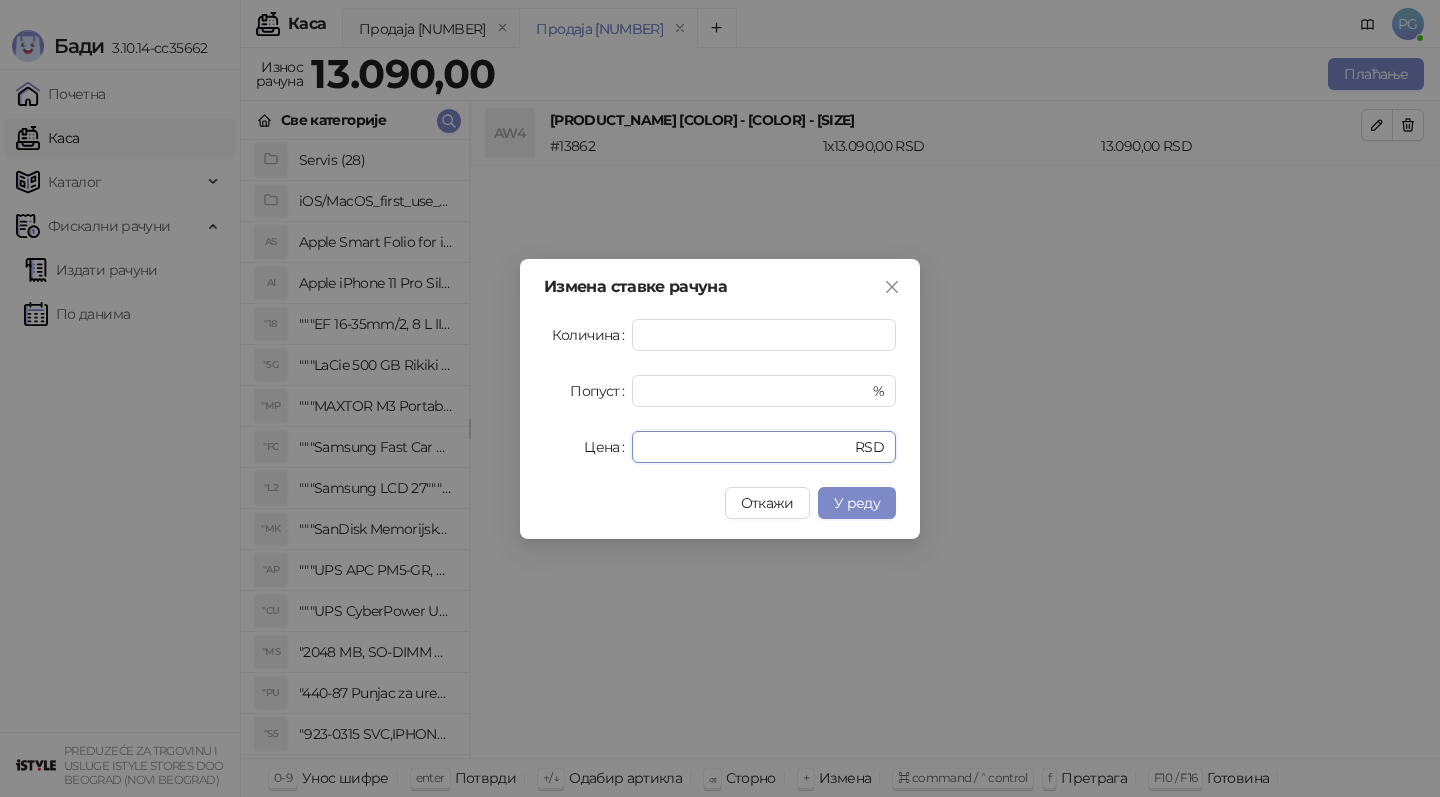 type on "*****" 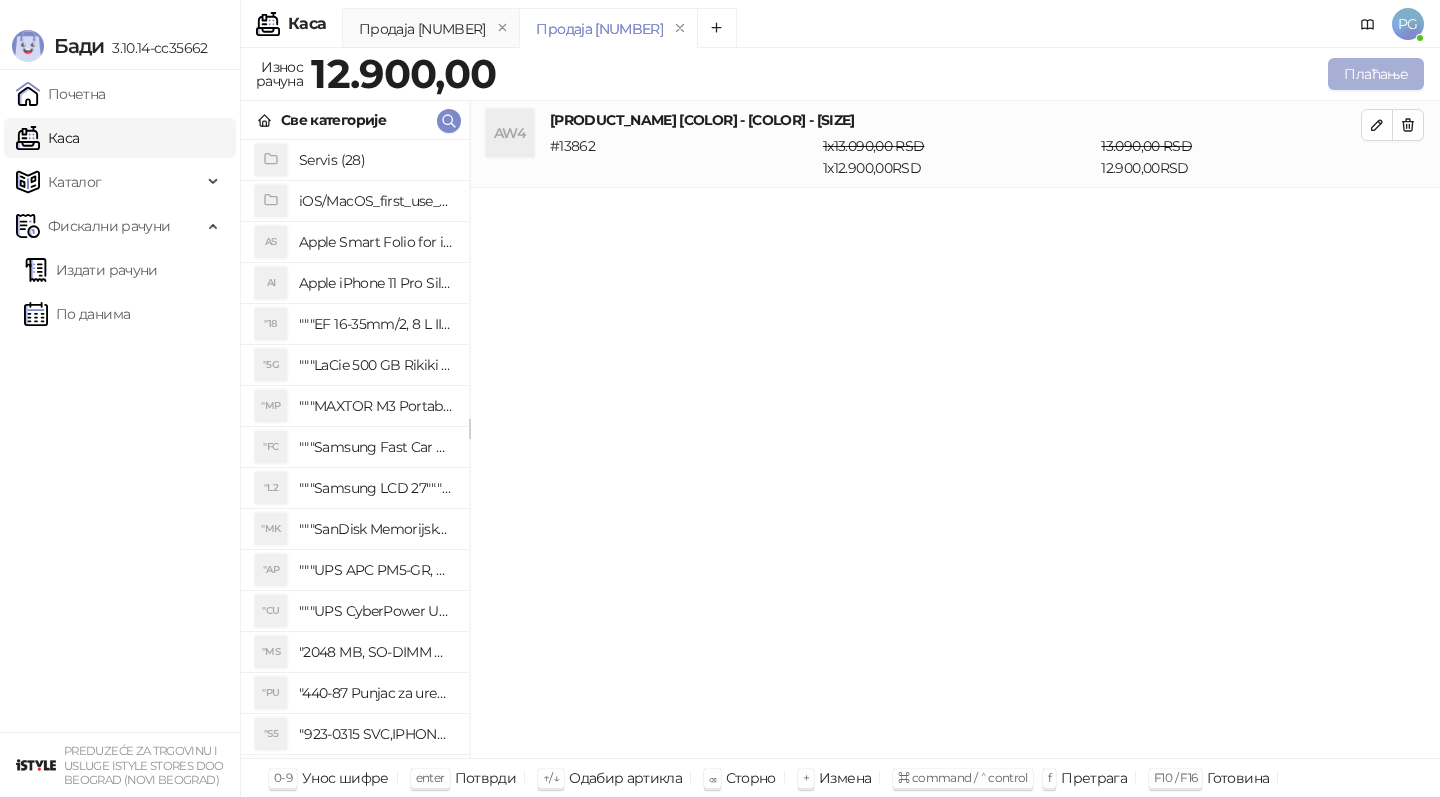 click on "Плаћање" at bounding box center [1376, 74] 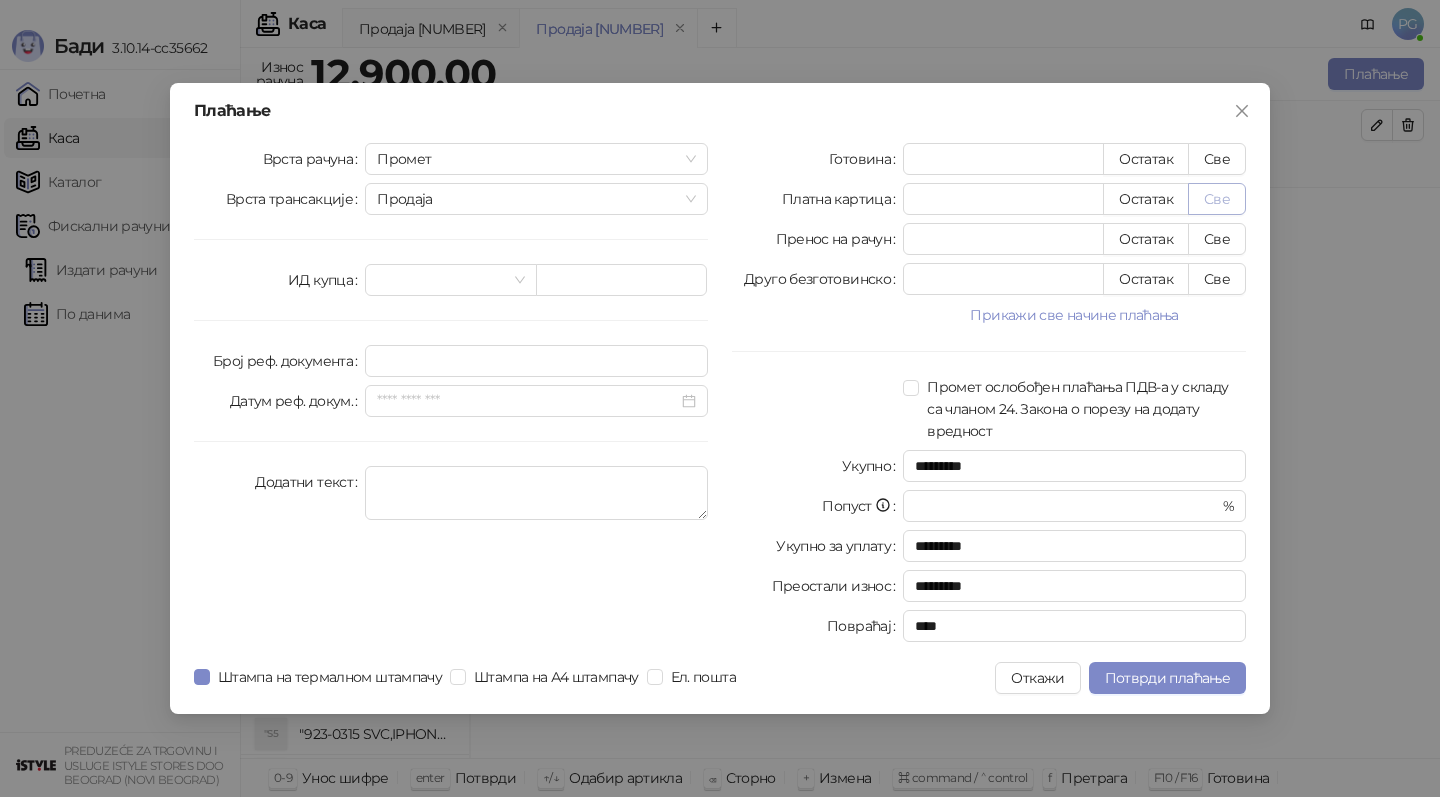 click on "Све" at bounding box center [1217, 199] 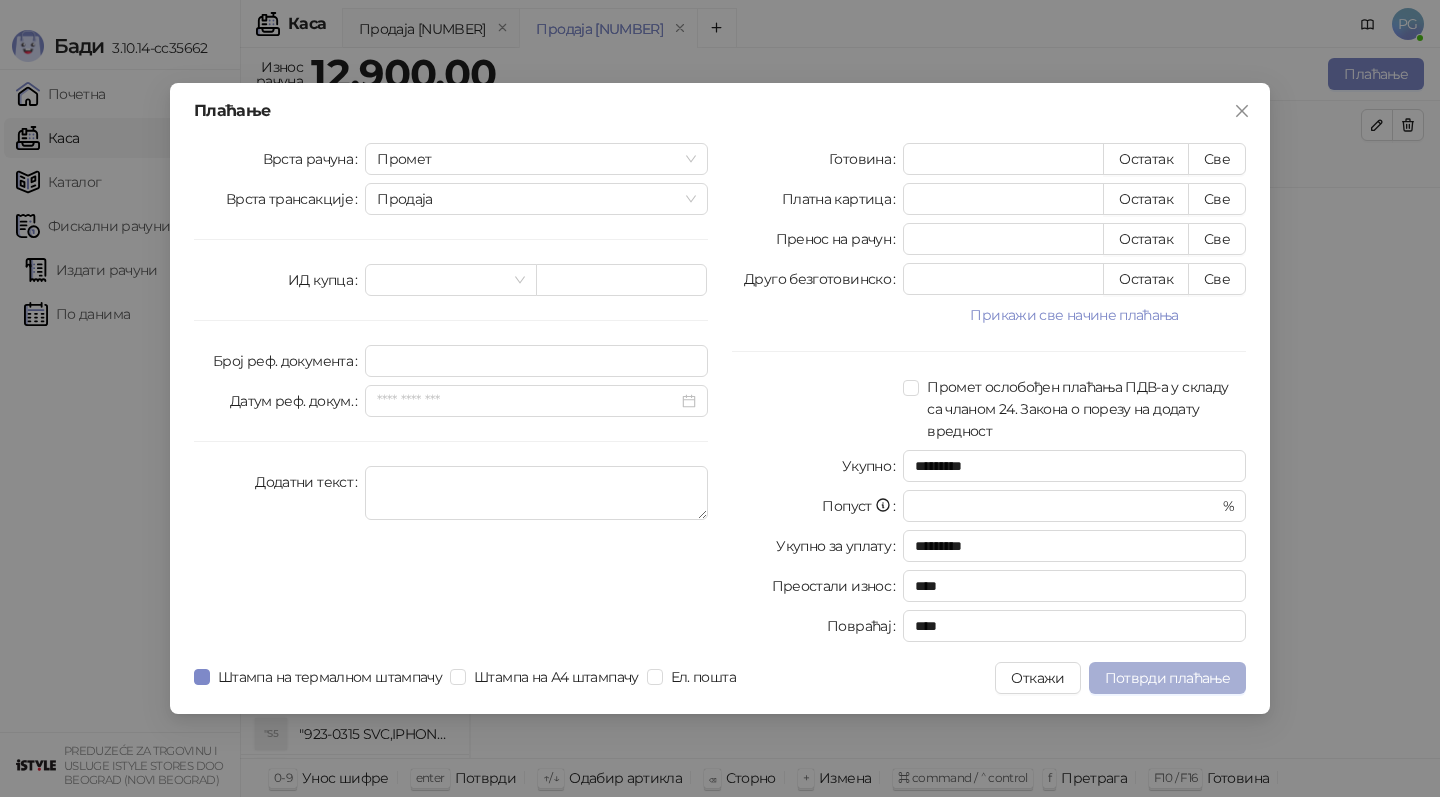 click on "Потврди плаћање" at bounding box center [1167, 678] 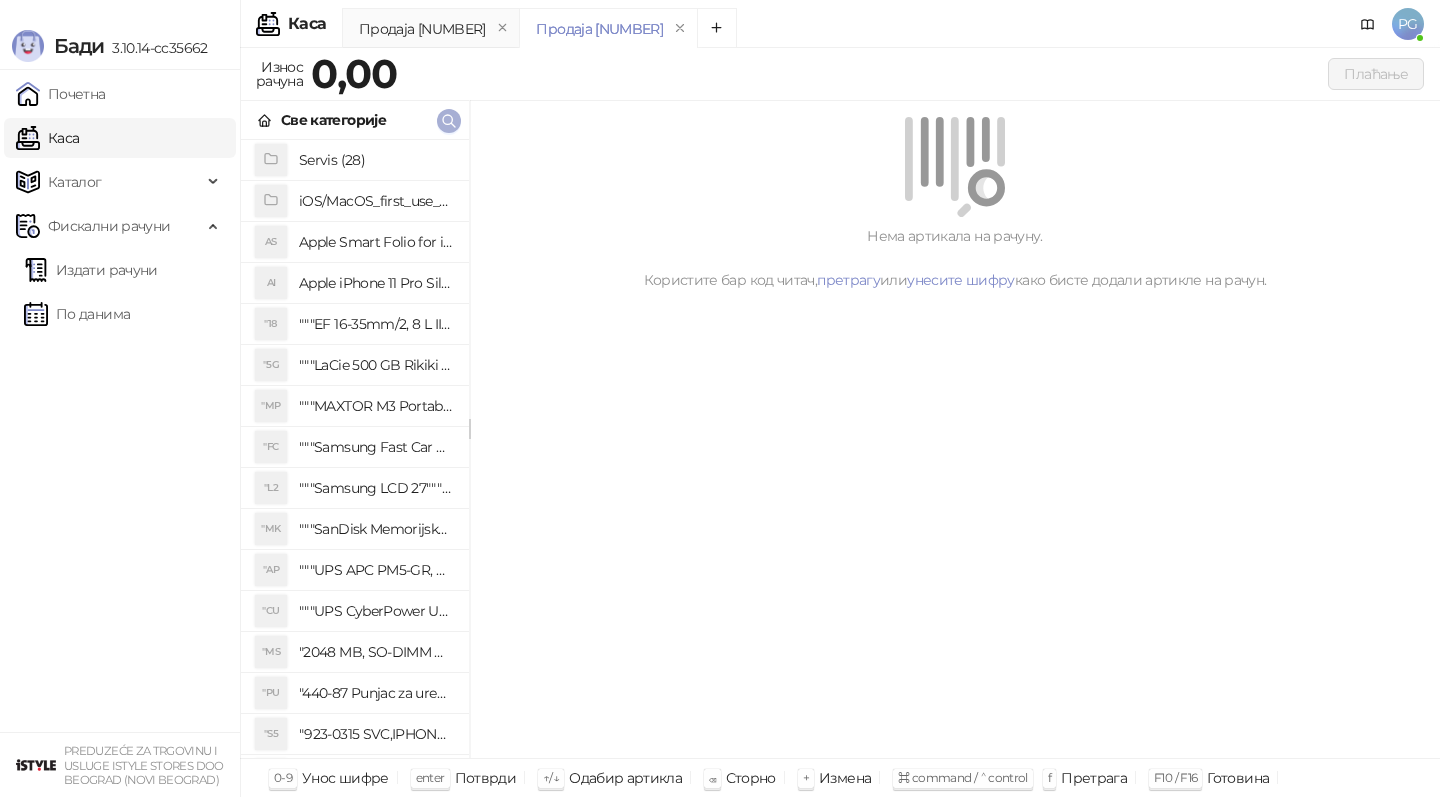 click 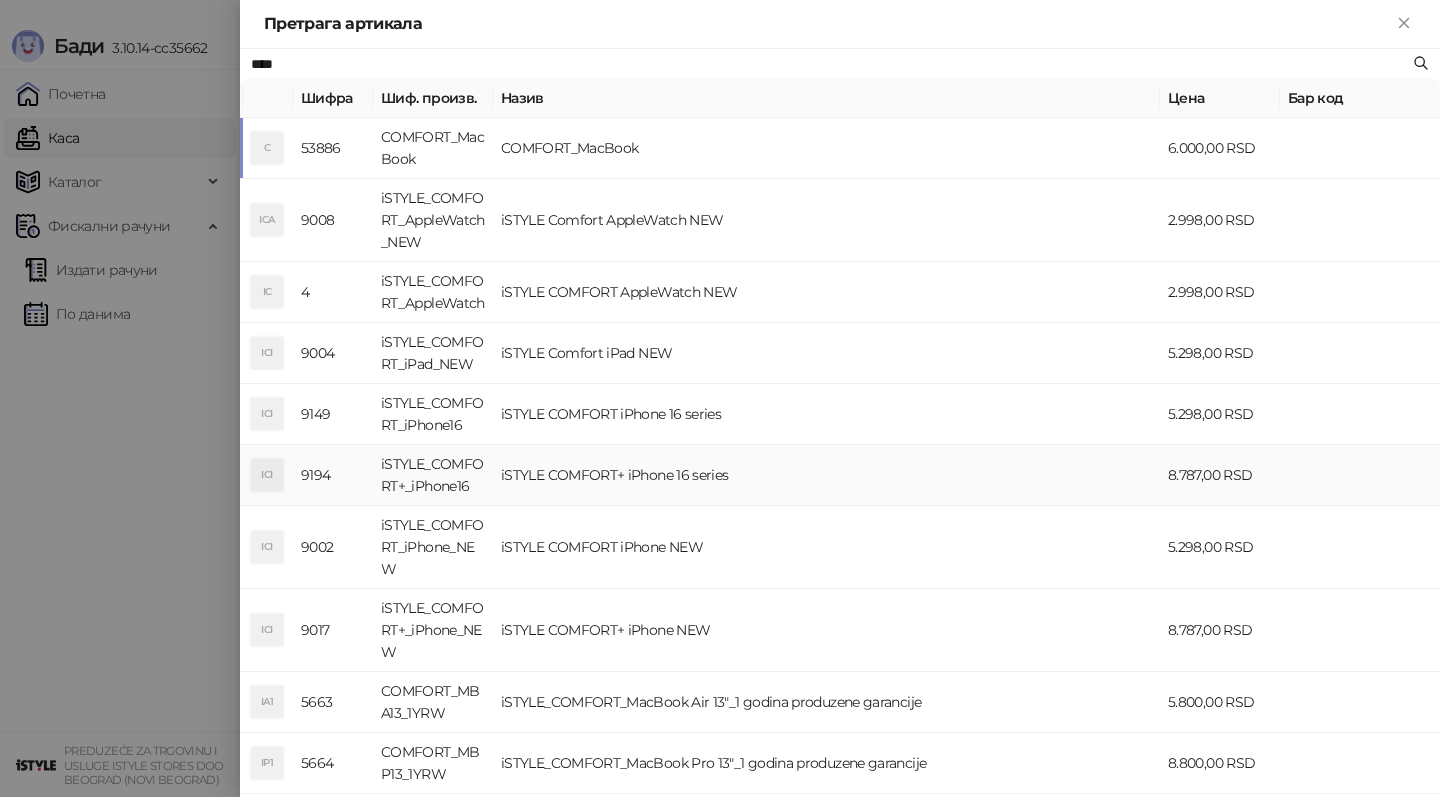 click on "iSTYLE COMFORT iPhone NEW" at bounding box center [826, 547] 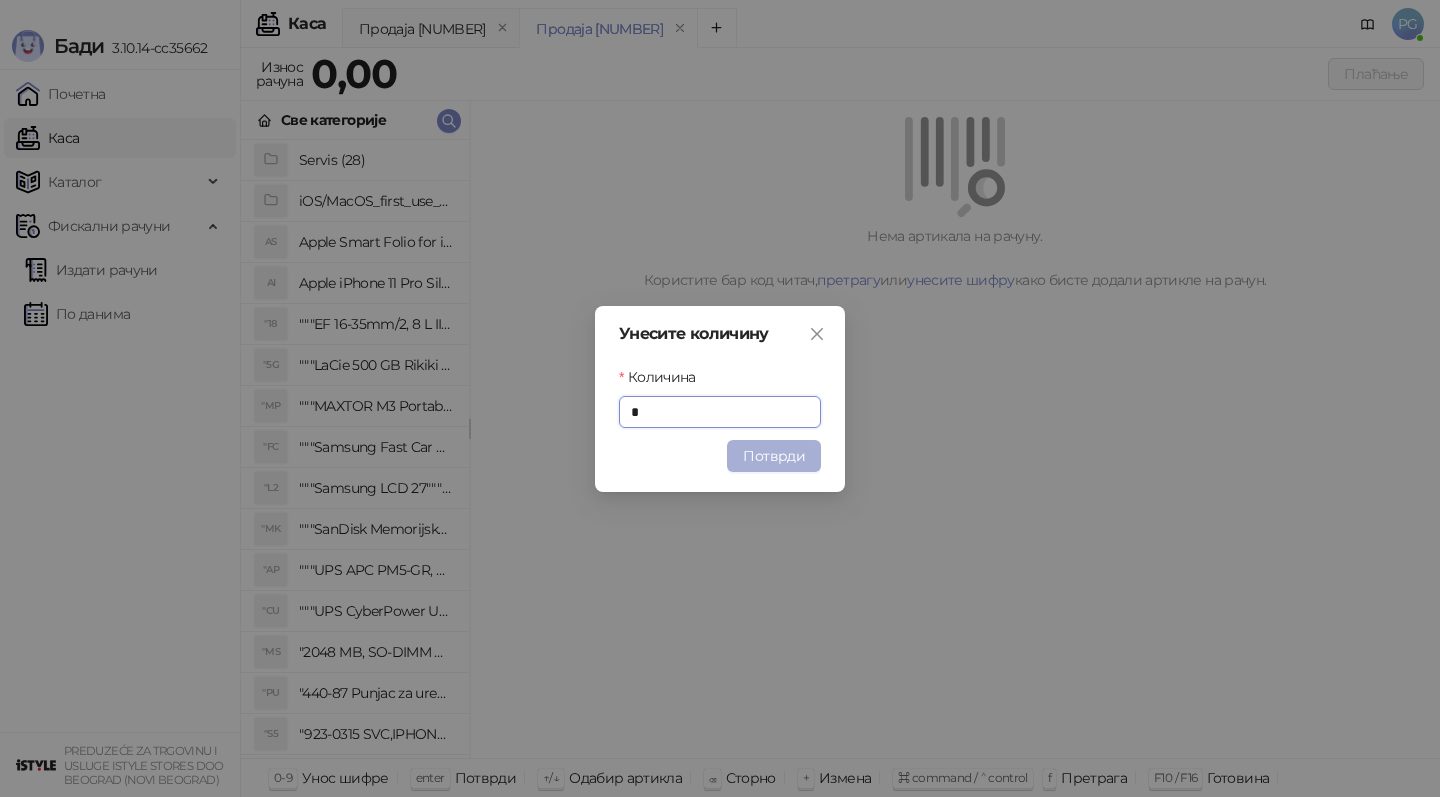 click on "Потврди" at bounding box center (774, 456) 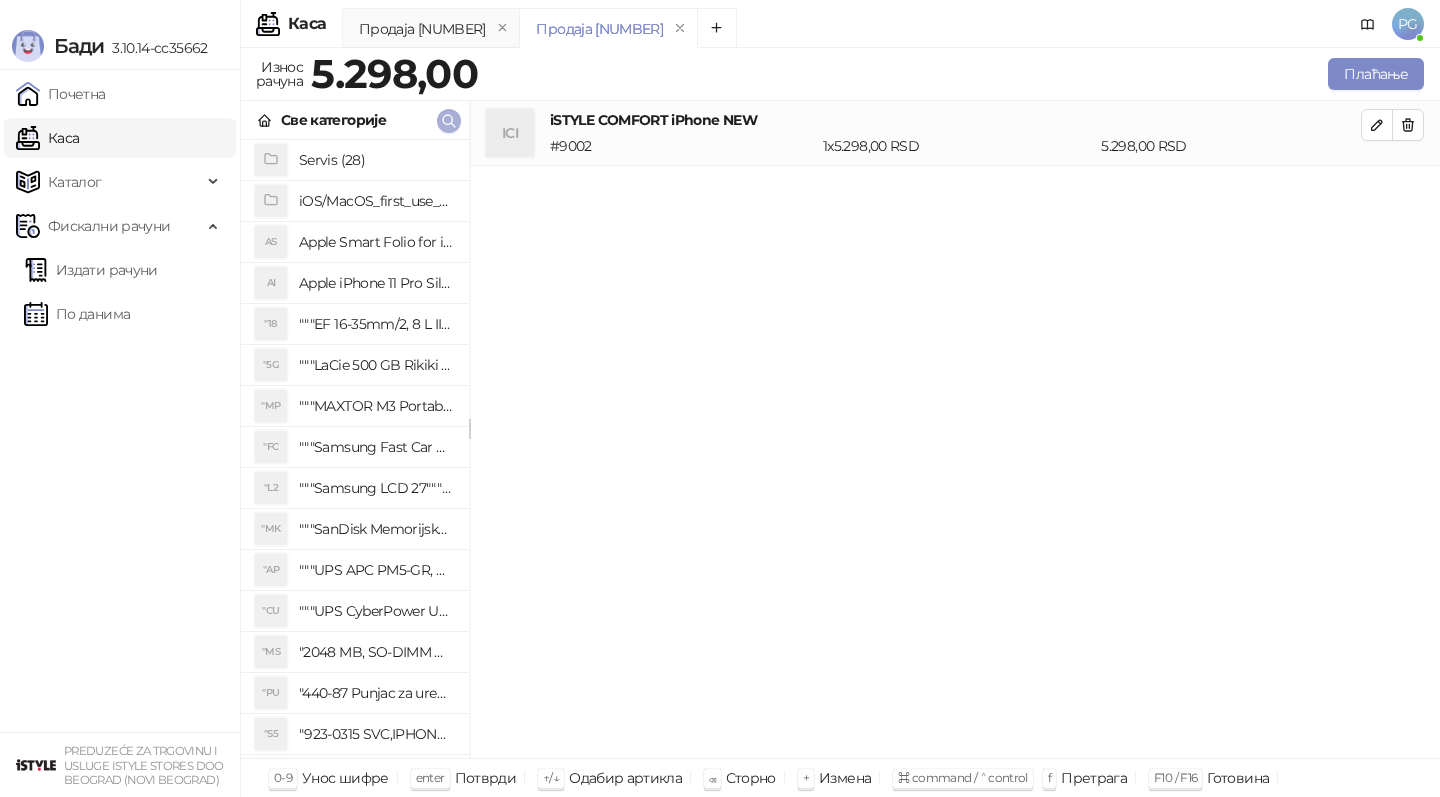 click 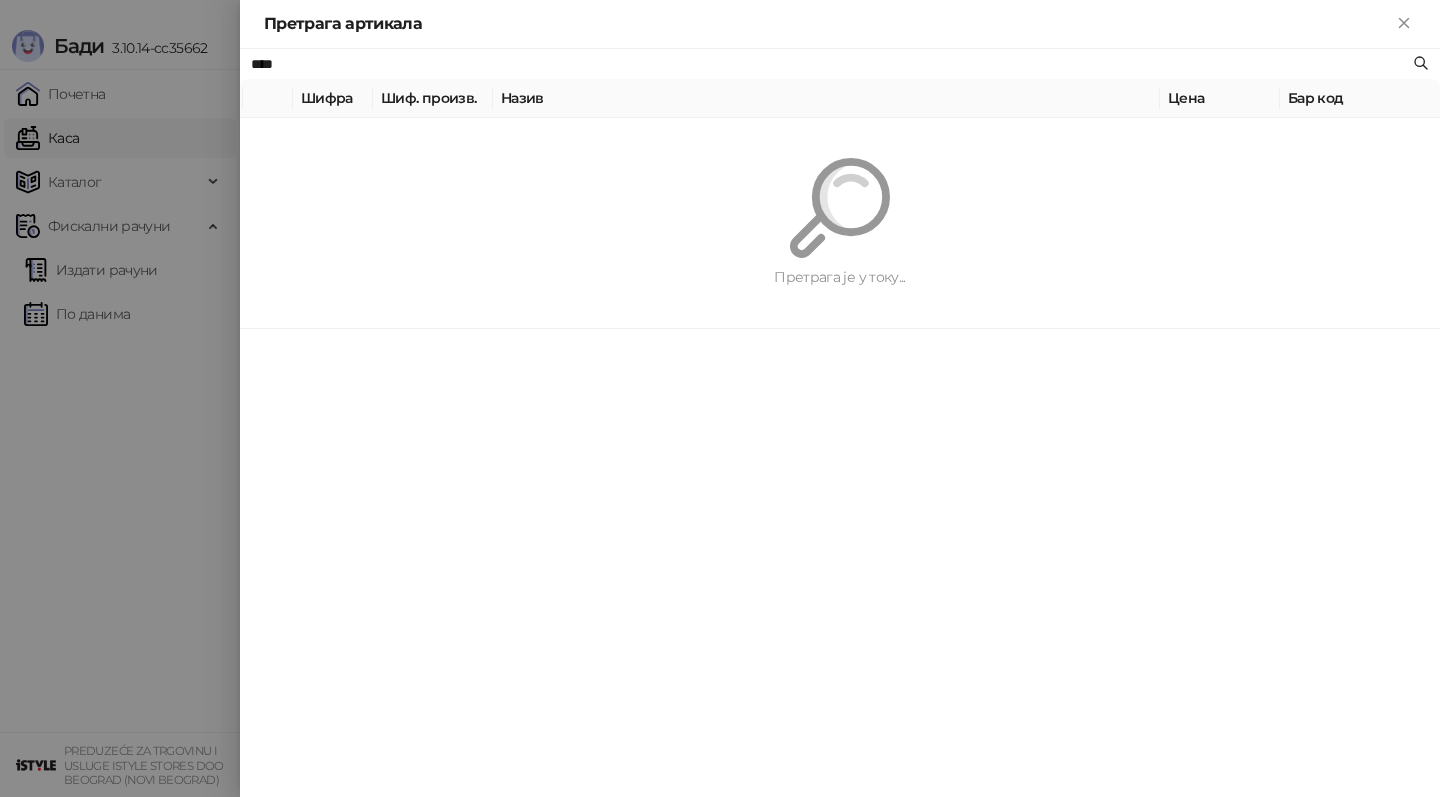 paste on "**********" 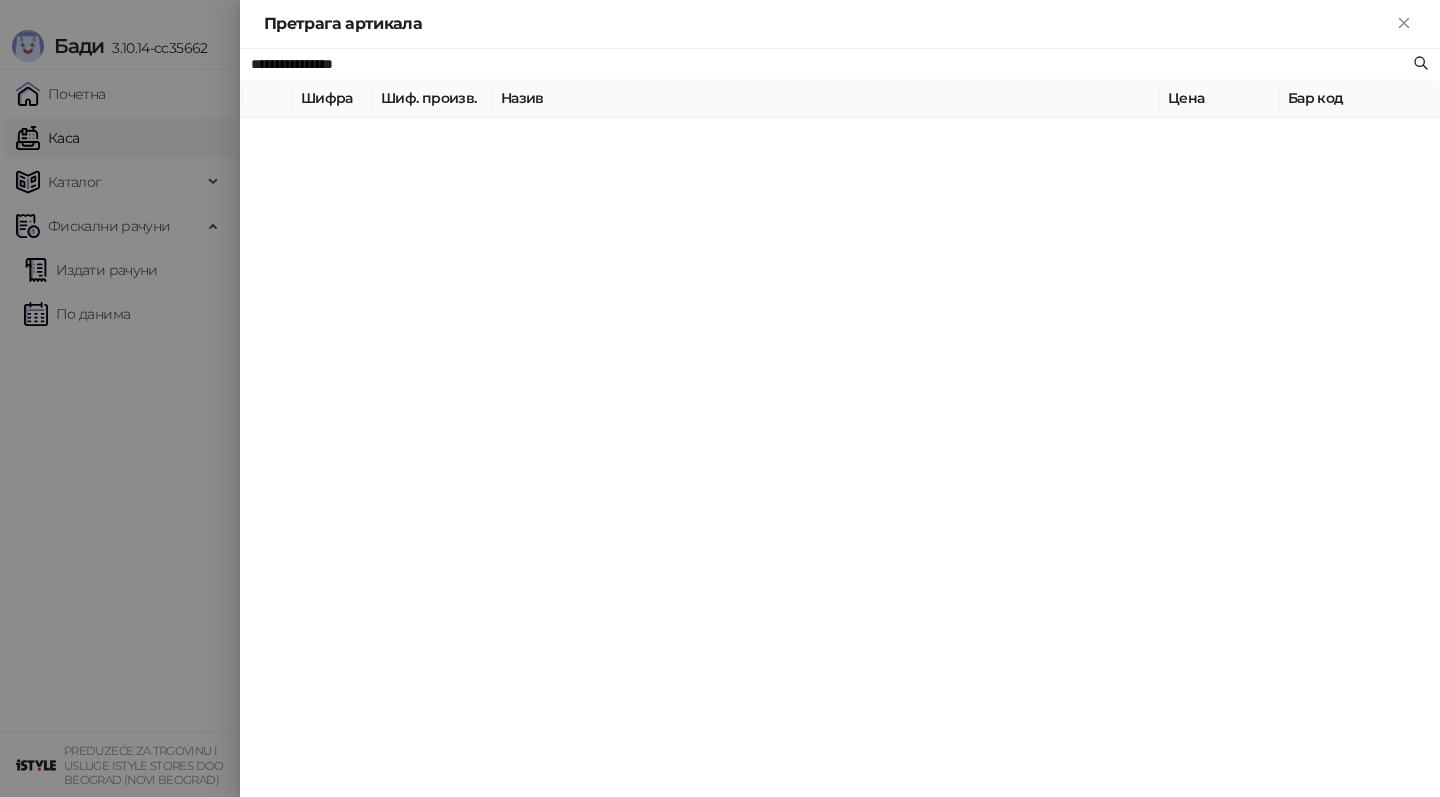 type on "**********" 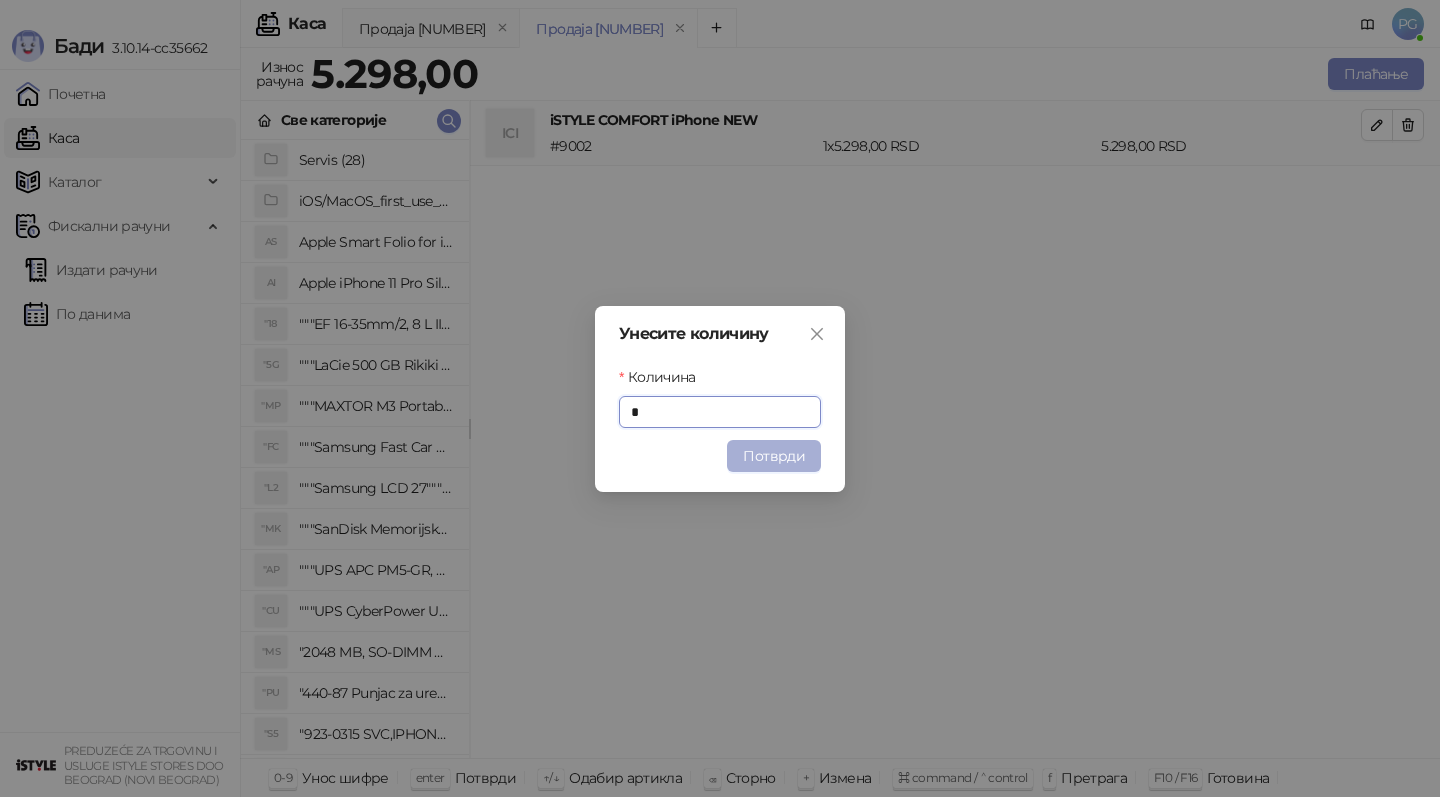 click on "Потврди" at bounding box center [774, 456] 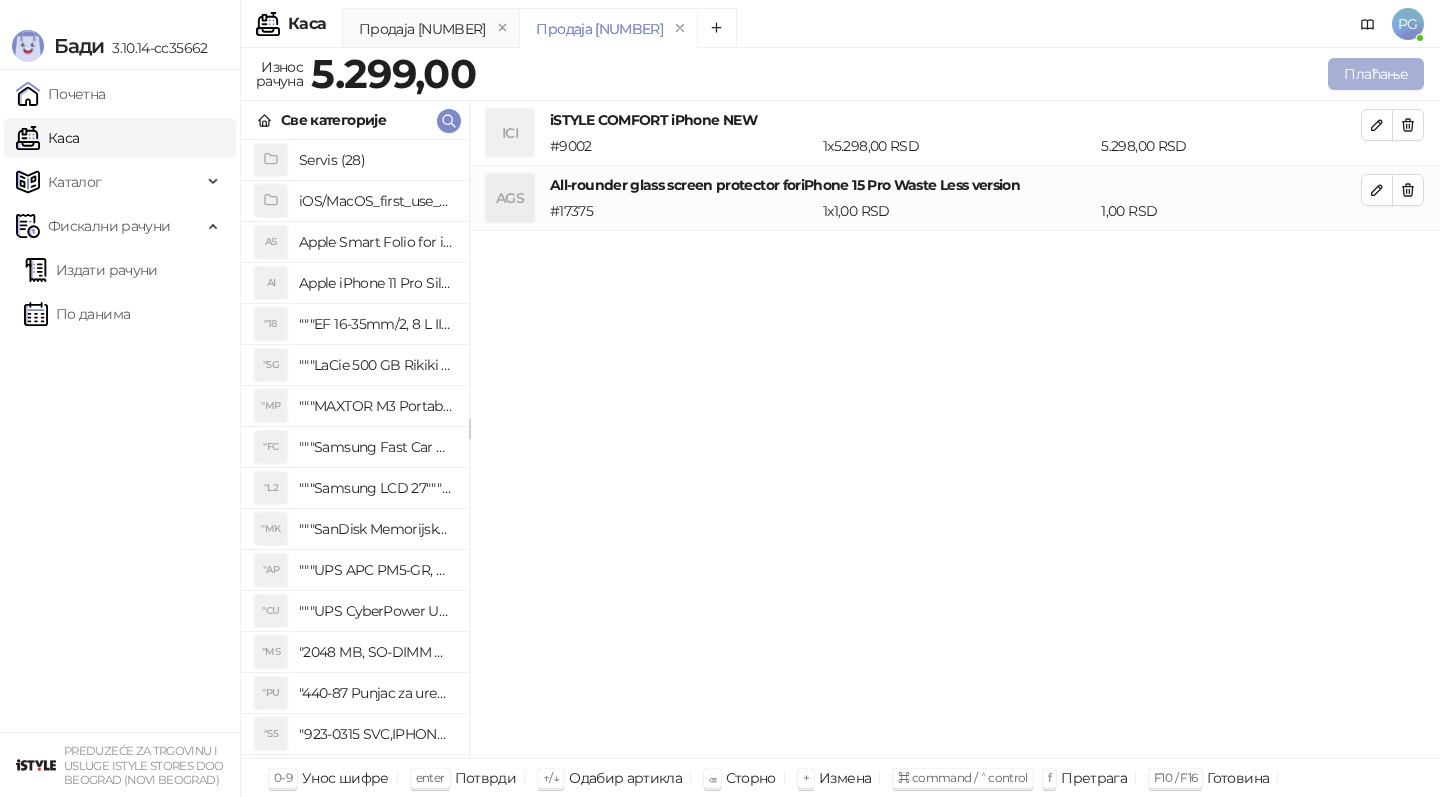 click on "Плаћање" at bounding box center (1376, 74) 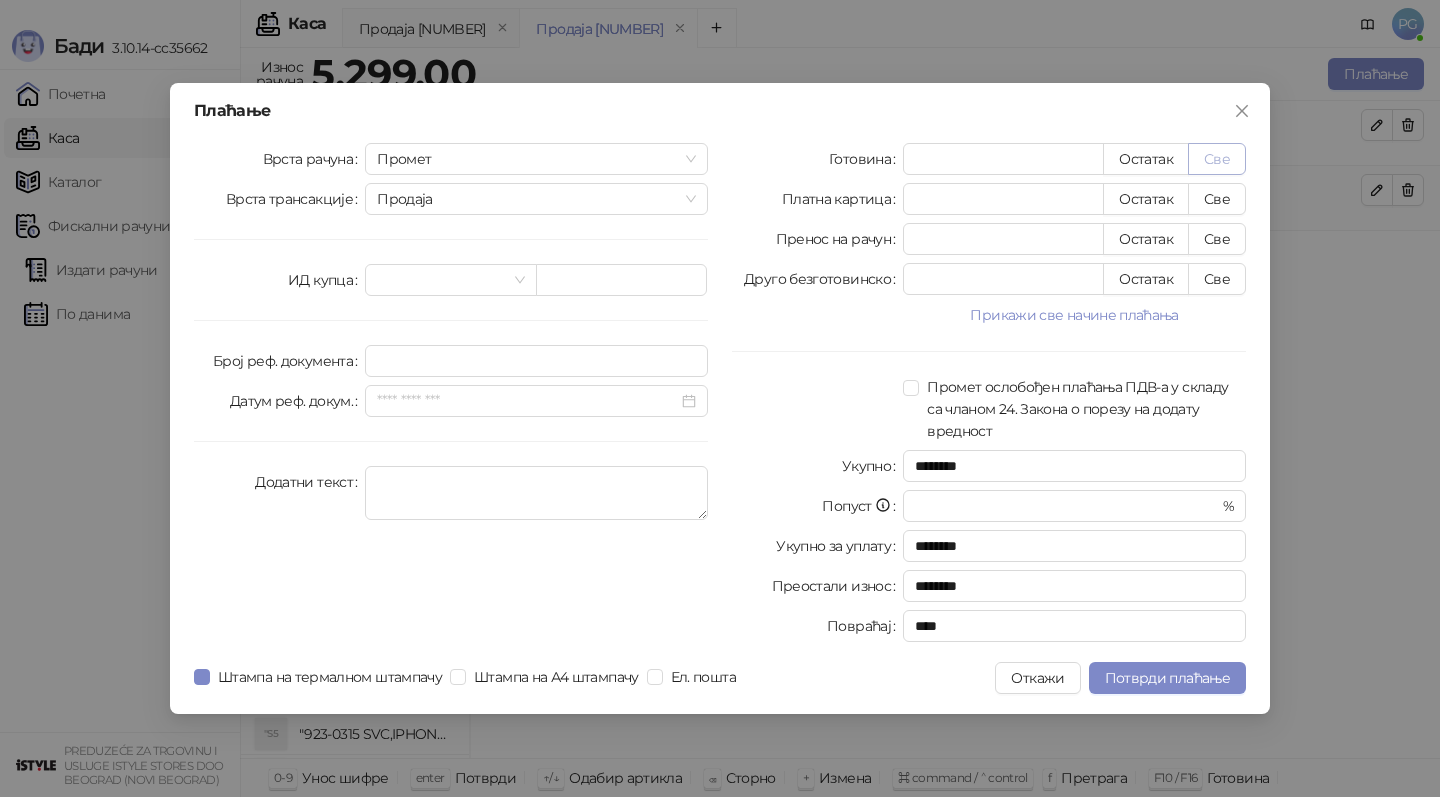 click on "Све" at bounding box center [1217, 159] 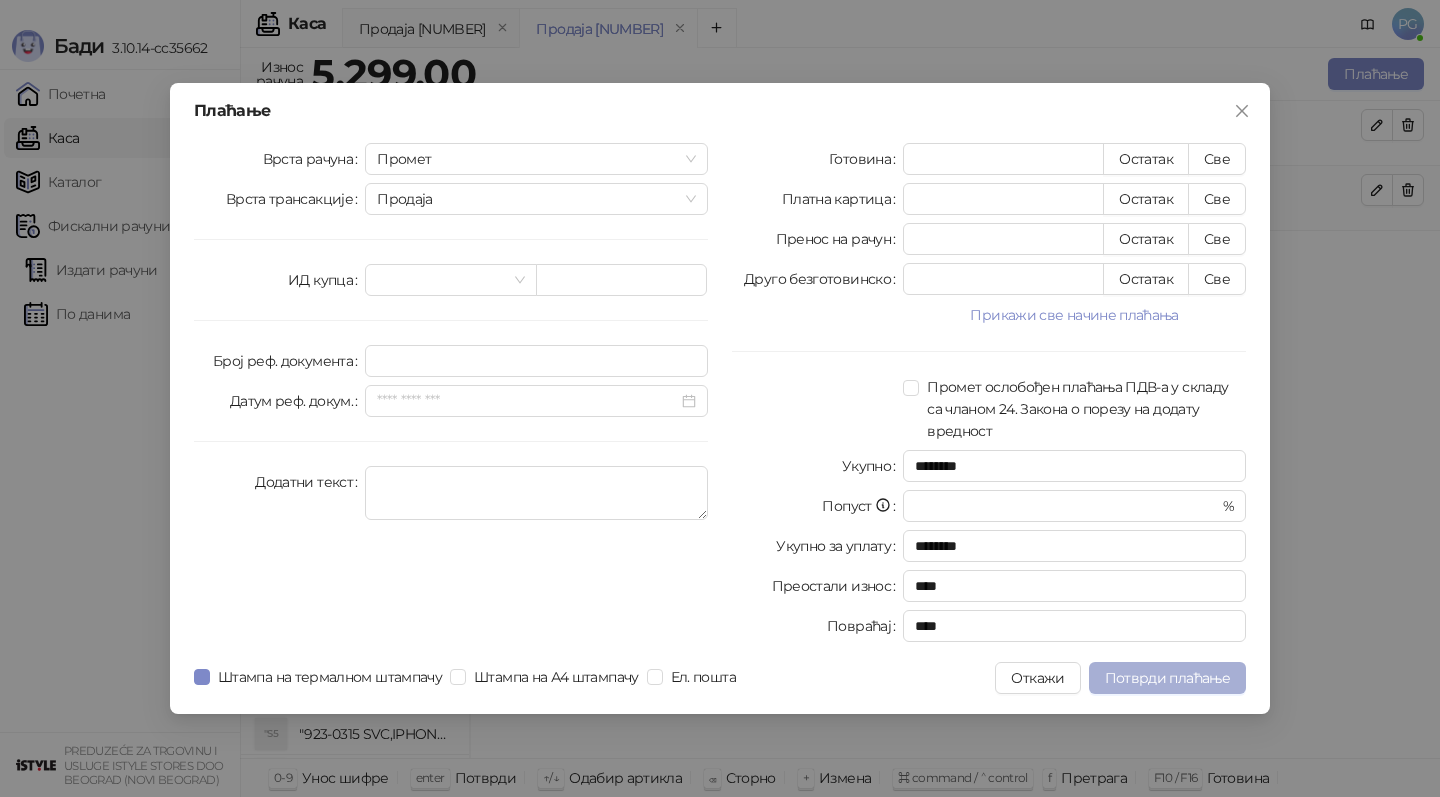 click on "Потврди плаћање" at bounding box center (1167, 678) 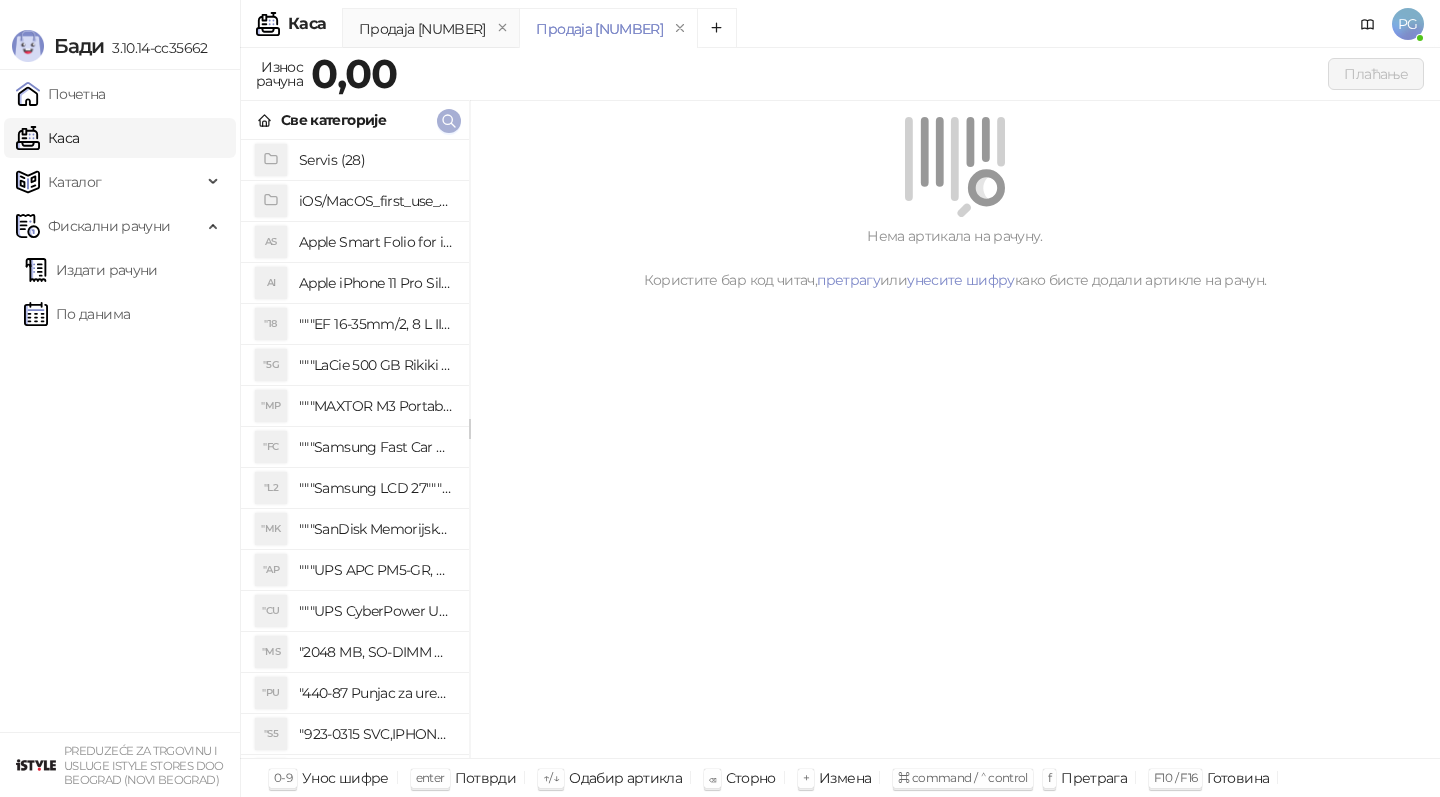 click 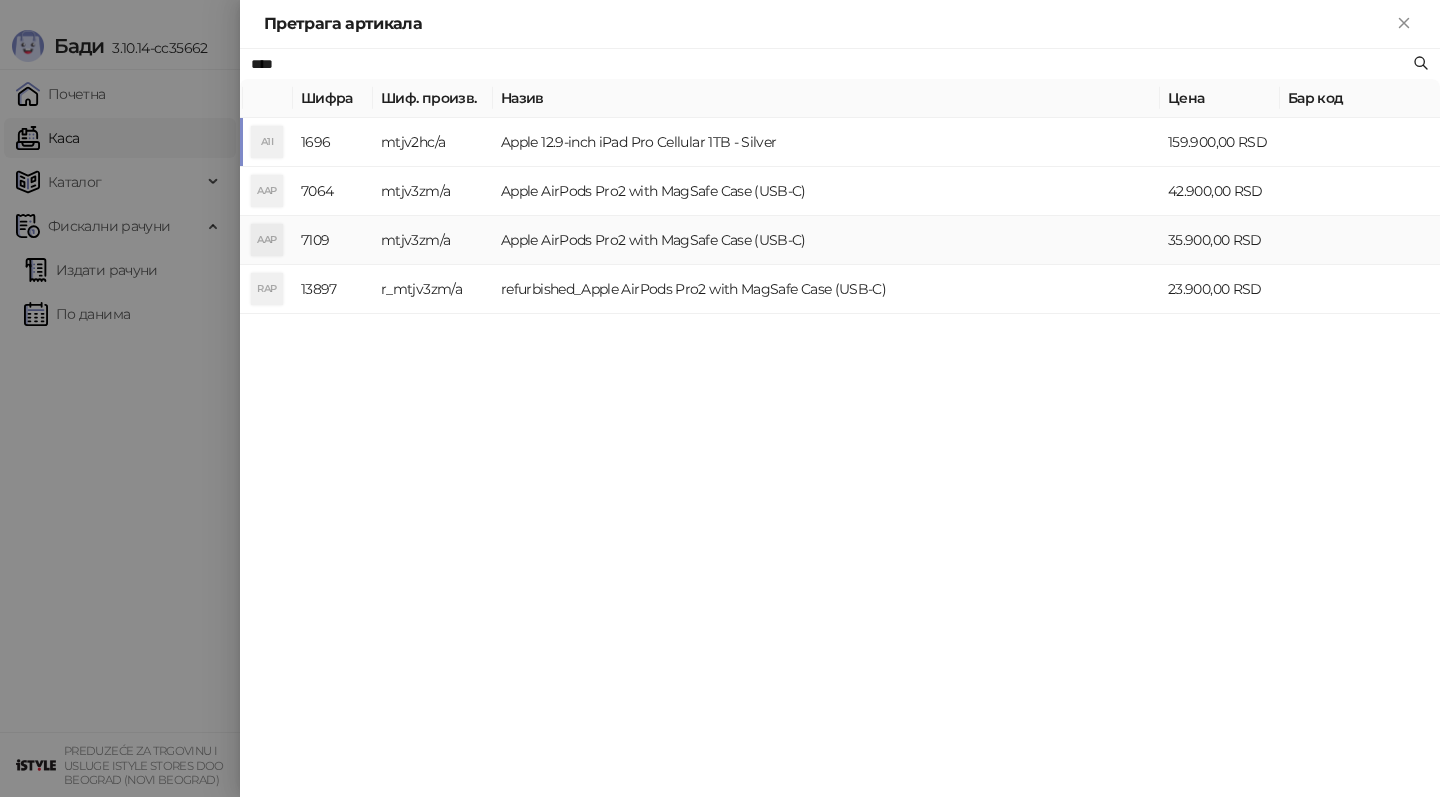 type on "****" 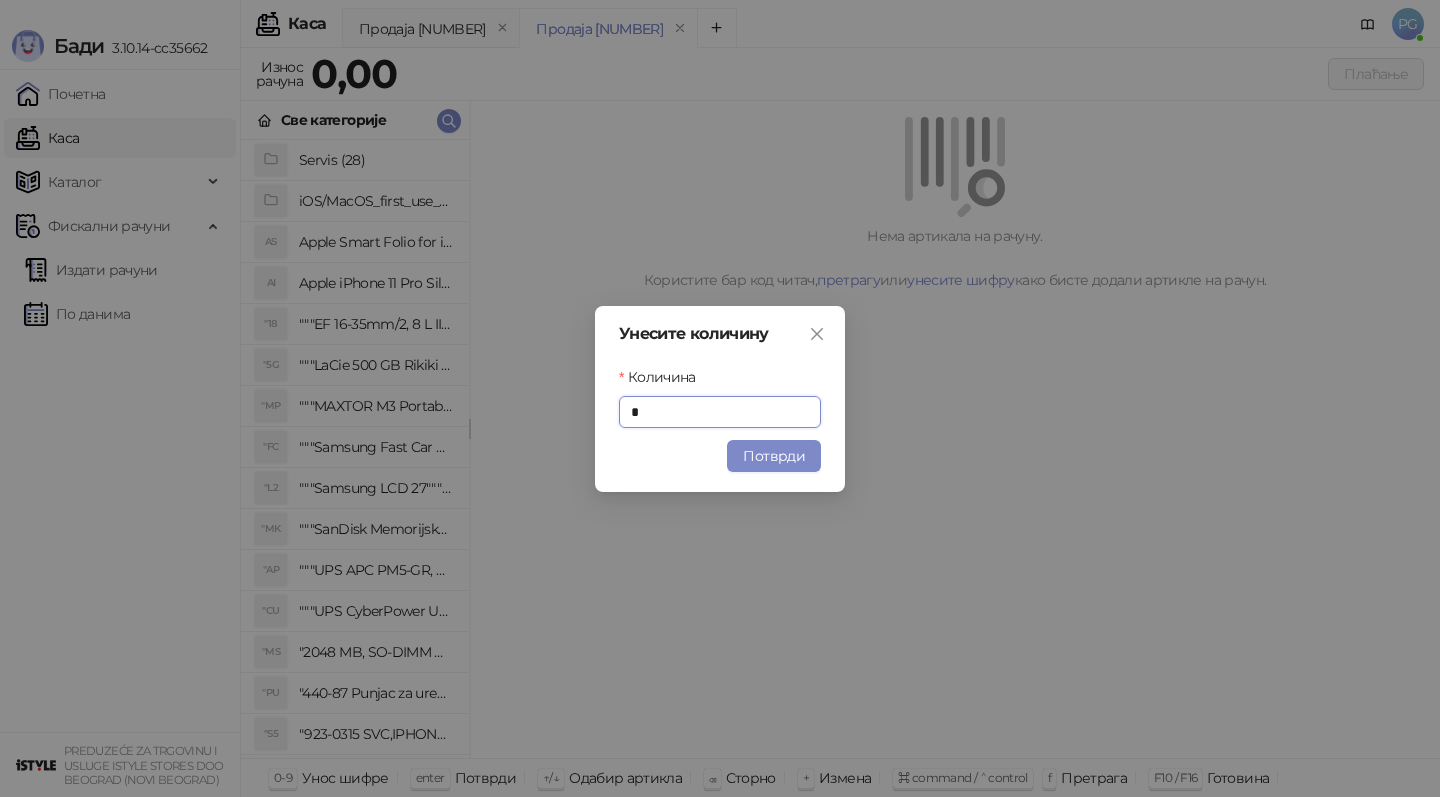 click on "Потврди" at bounding box center (774, 456) 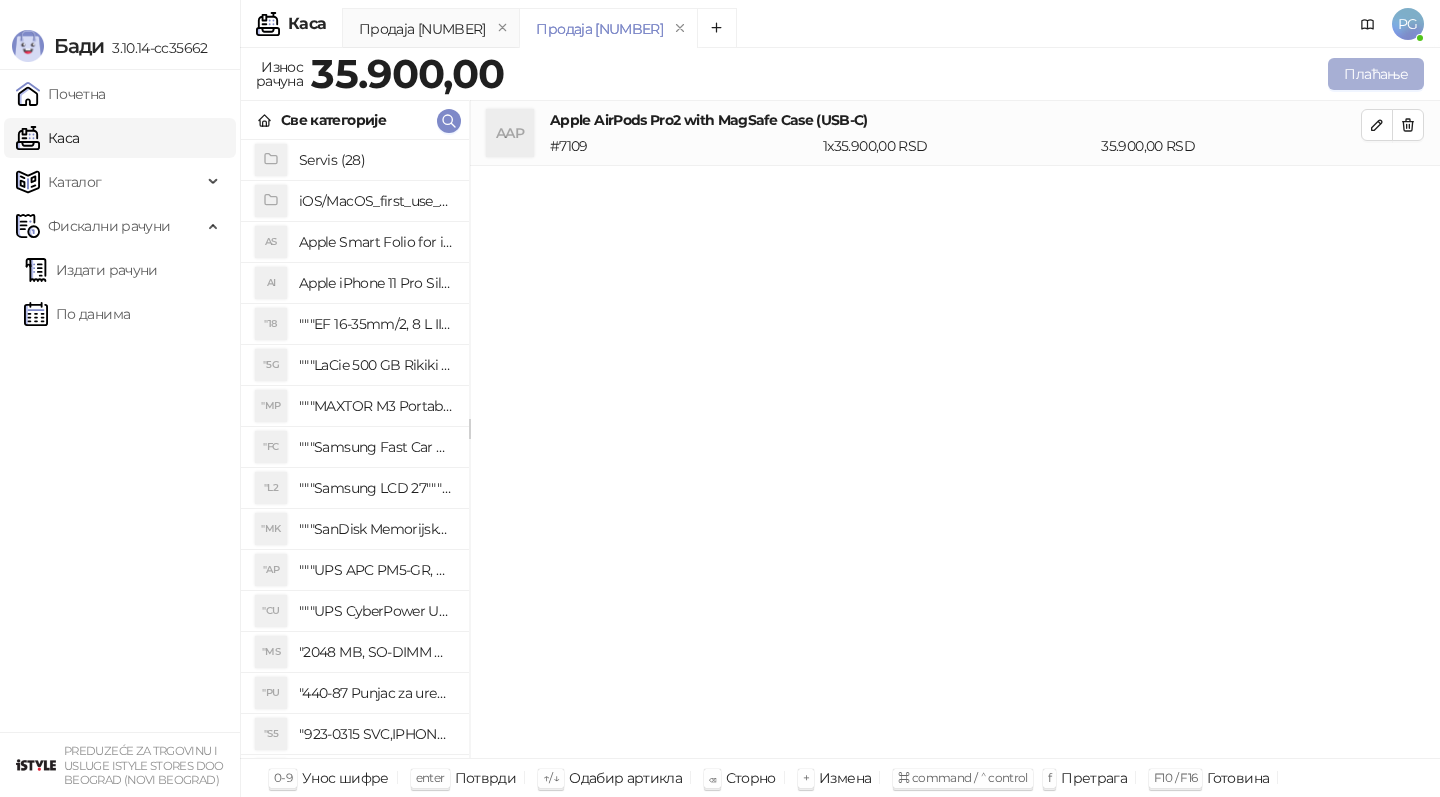 click on "Плаћање" at bounding box center [1376, 74] 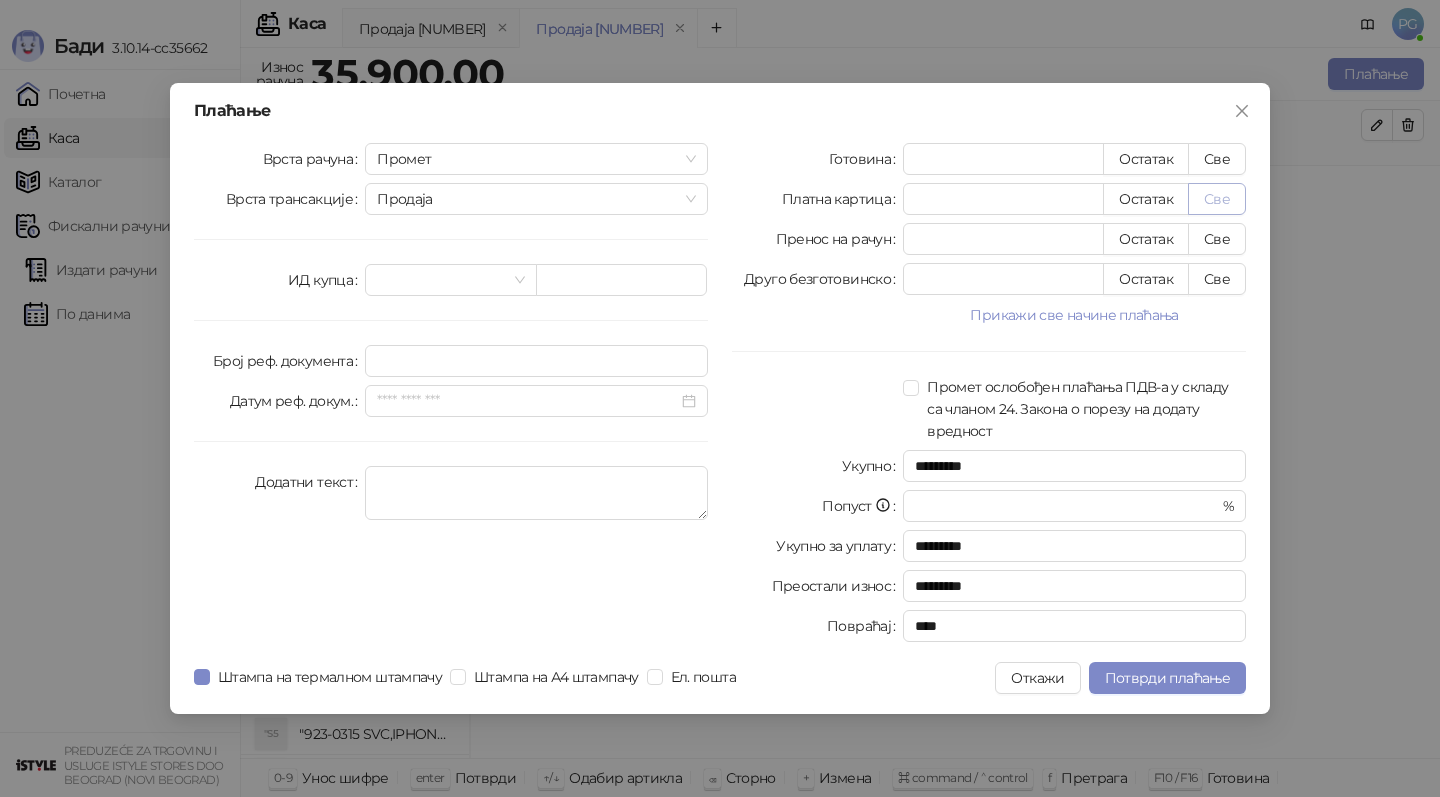click on "Све" at bounding box center (1217, 199) 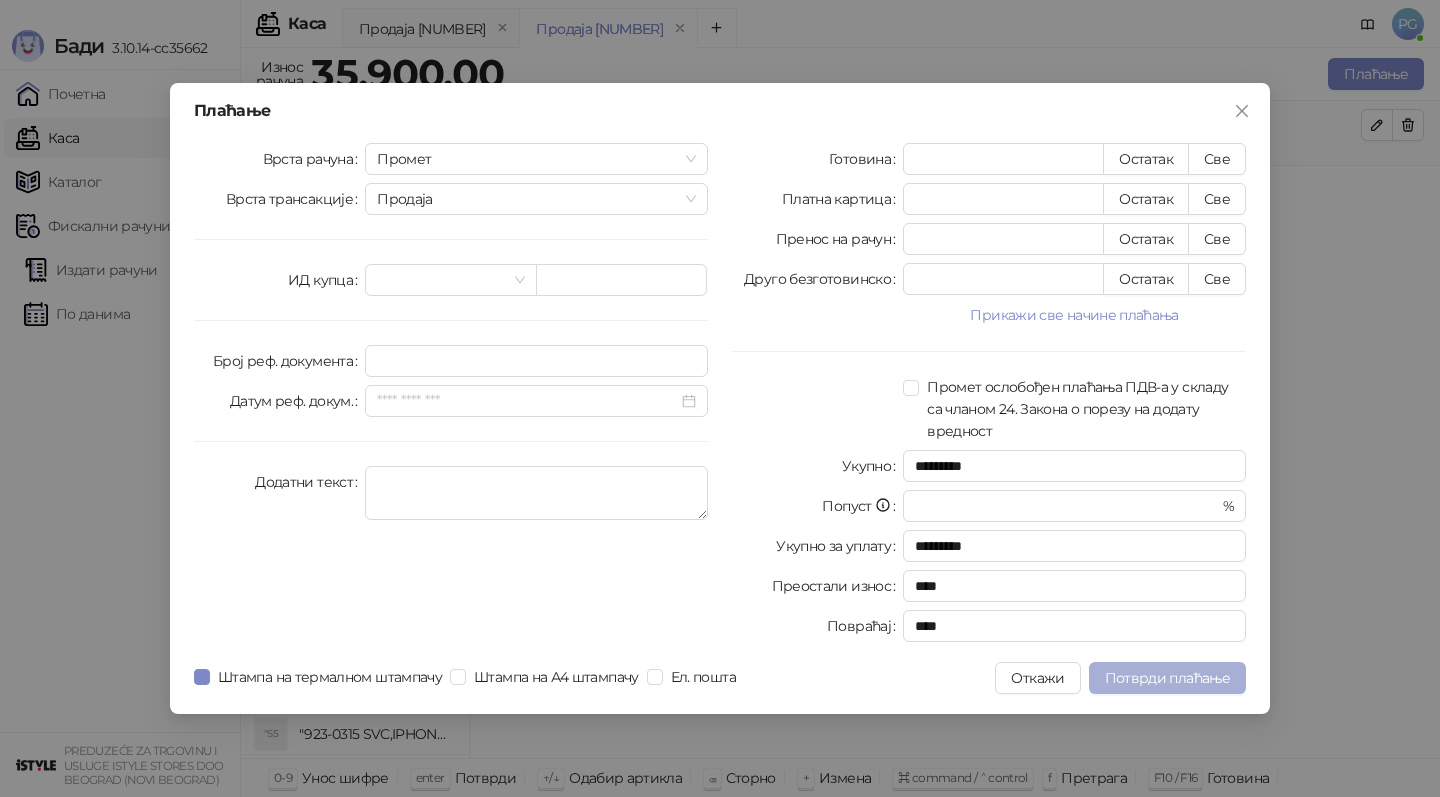 click on "Потврди плаћање" at bounding box center (1167, 678) 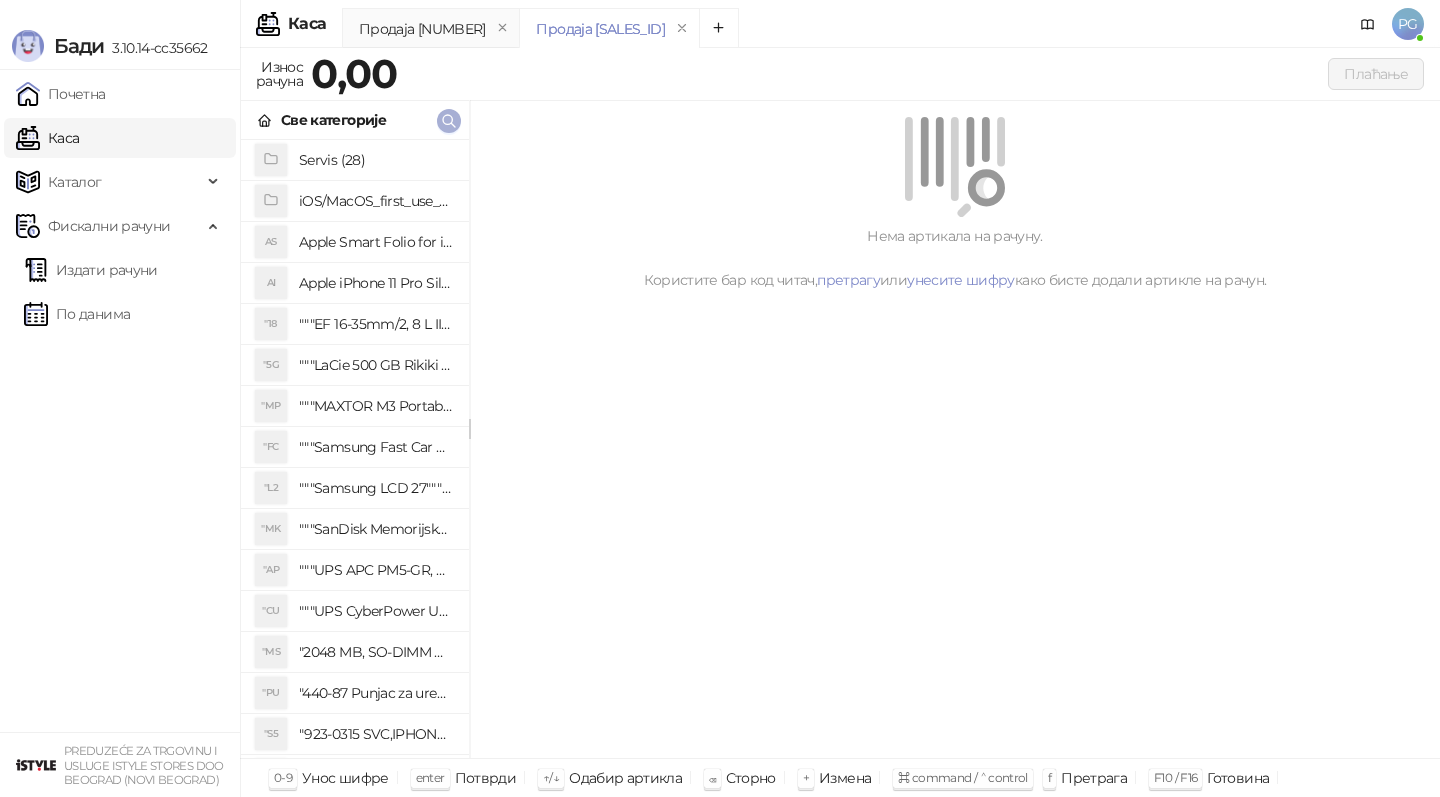 click at bounding box center (449, 121) 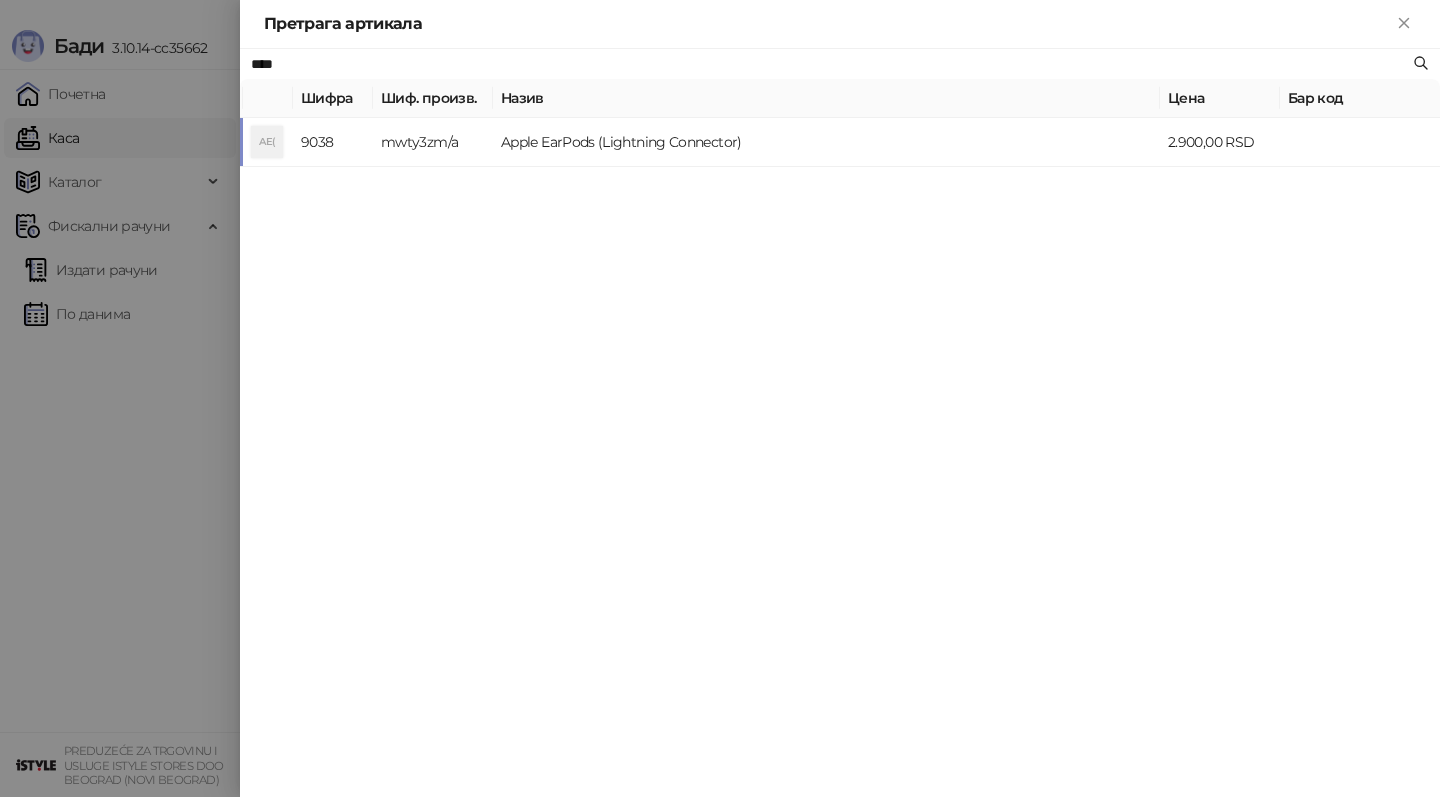 type on "****" 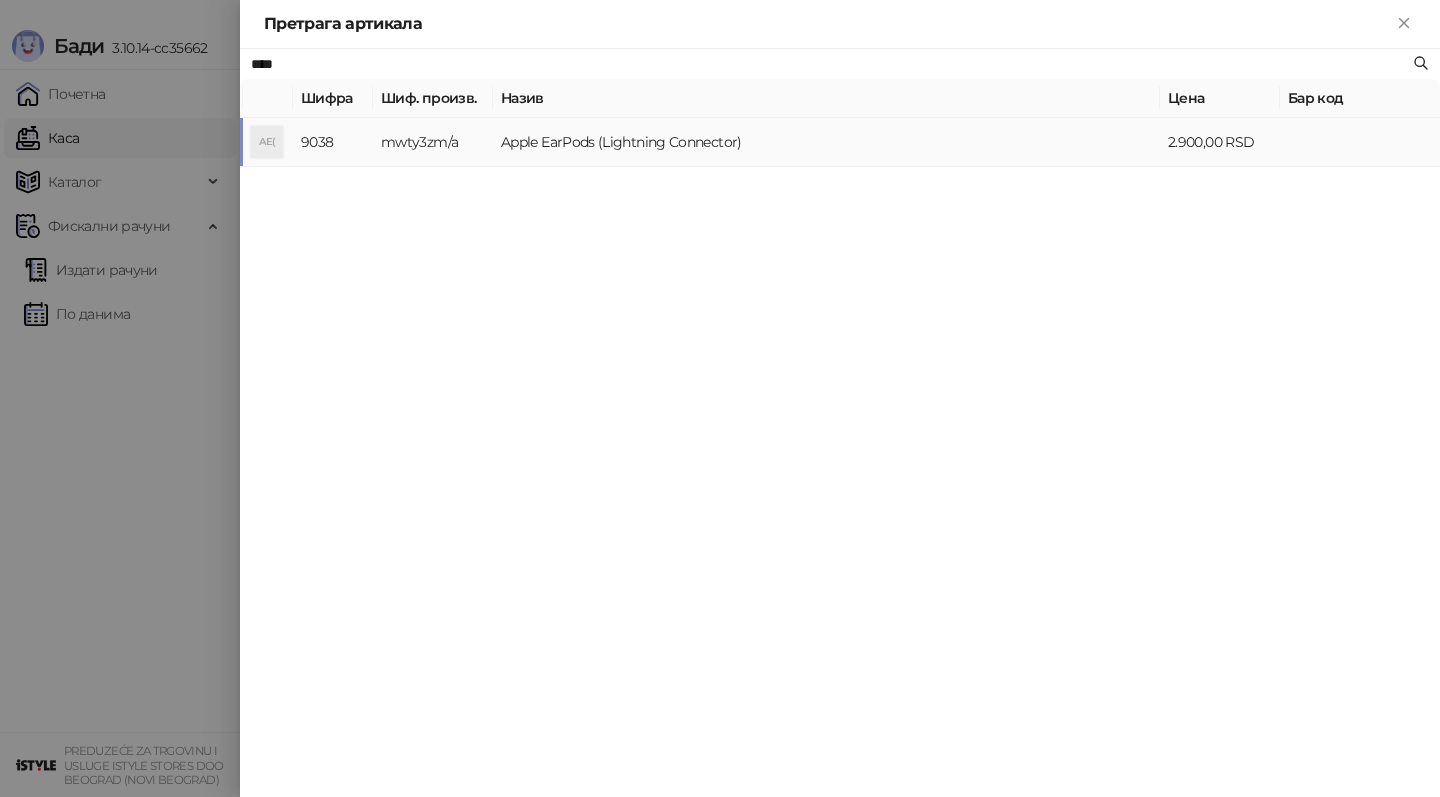 click on "Apple EarPods (Lightning Connector)" at bounding box center (826, 142) 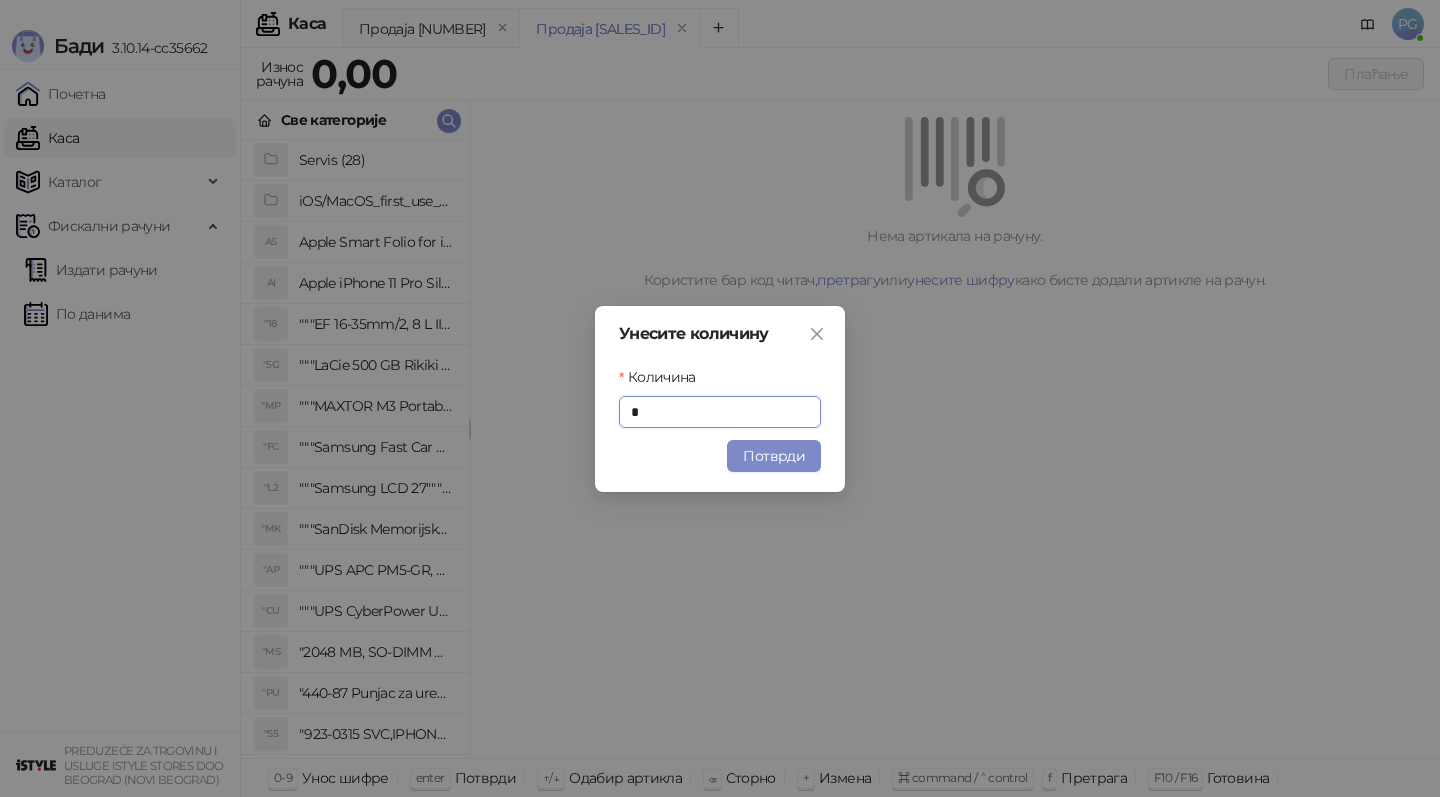 click on "Потврди" at bounding box center (774, 456) 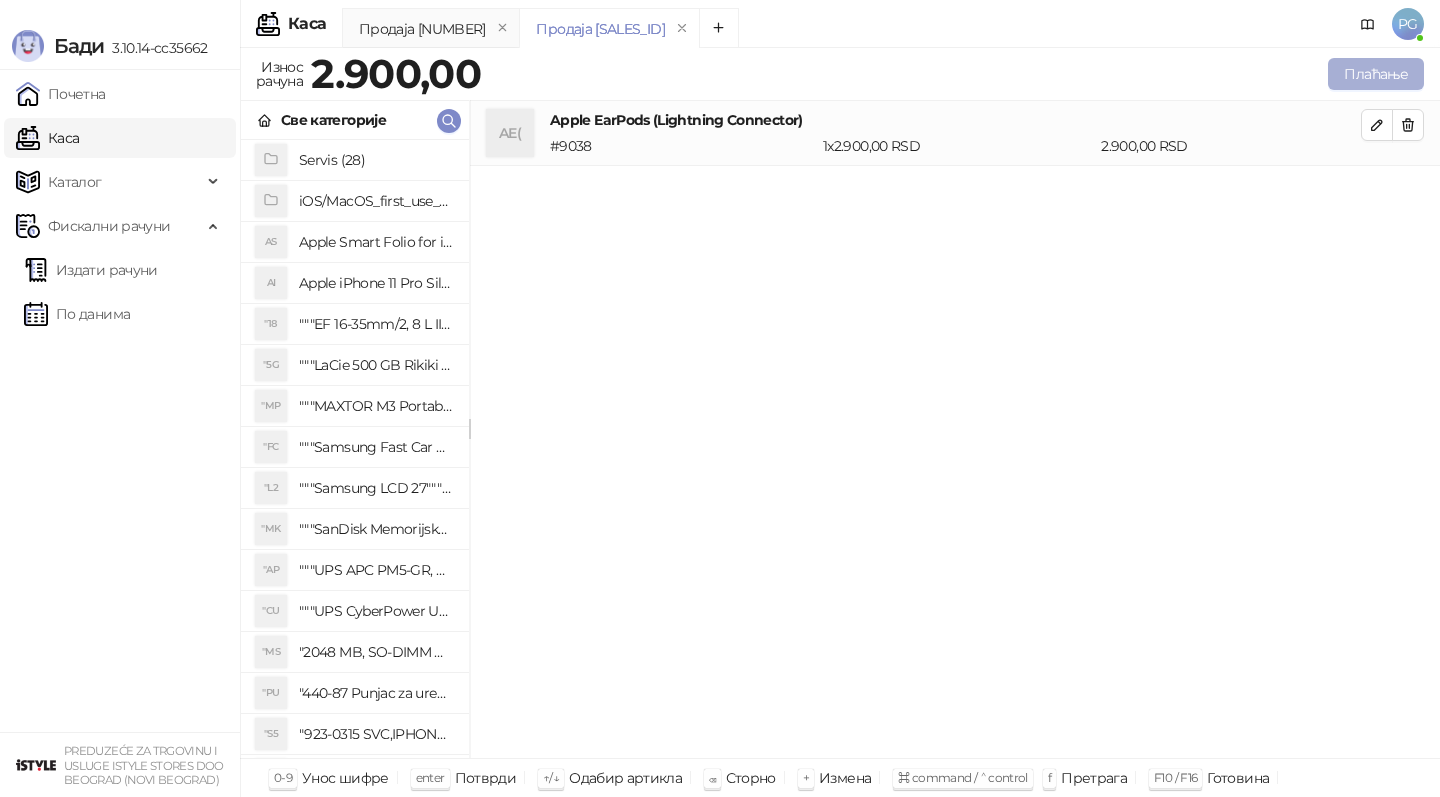 click on "Плаћање" at bounding box center (1376, 74) 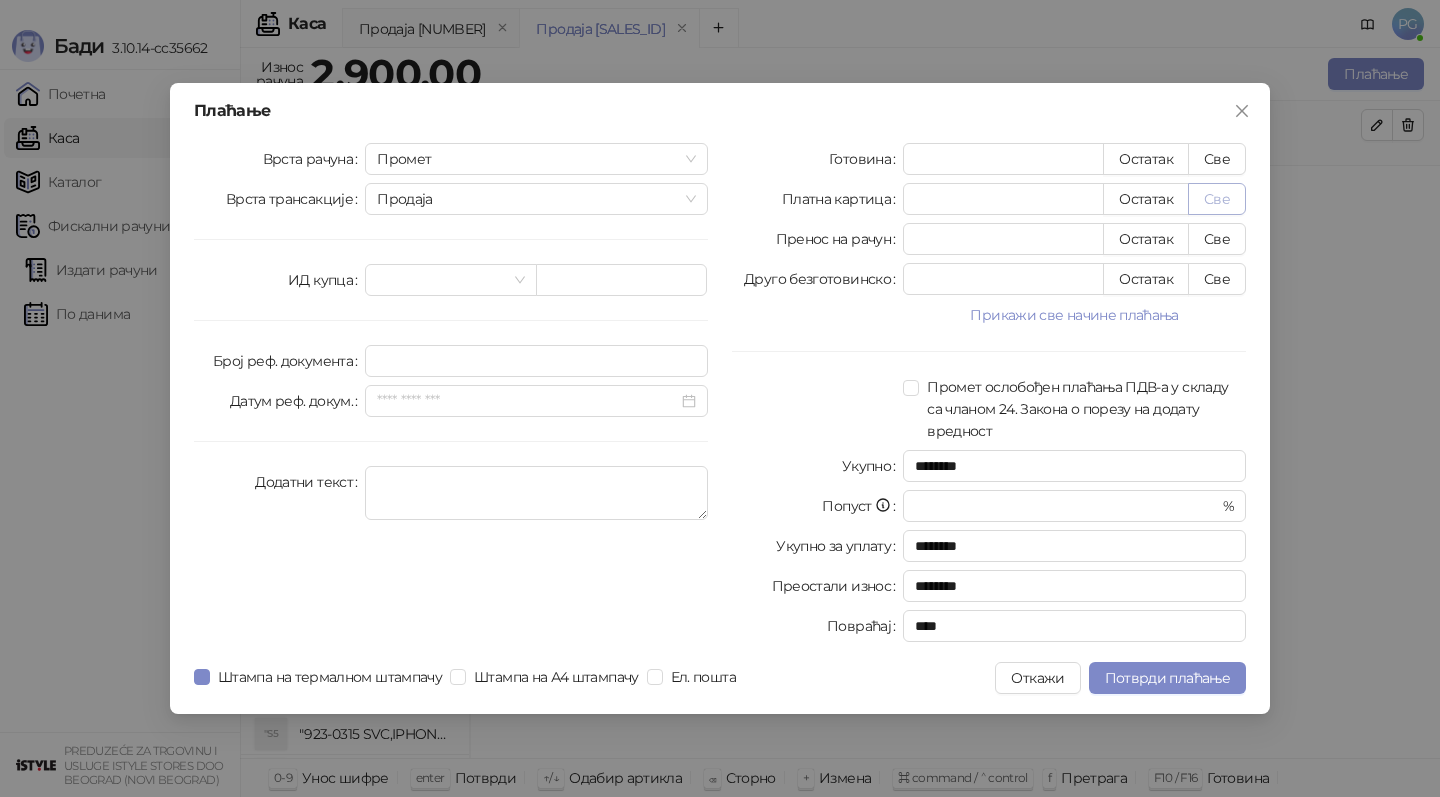 click on "Све" at bounding box center (1217, 199) 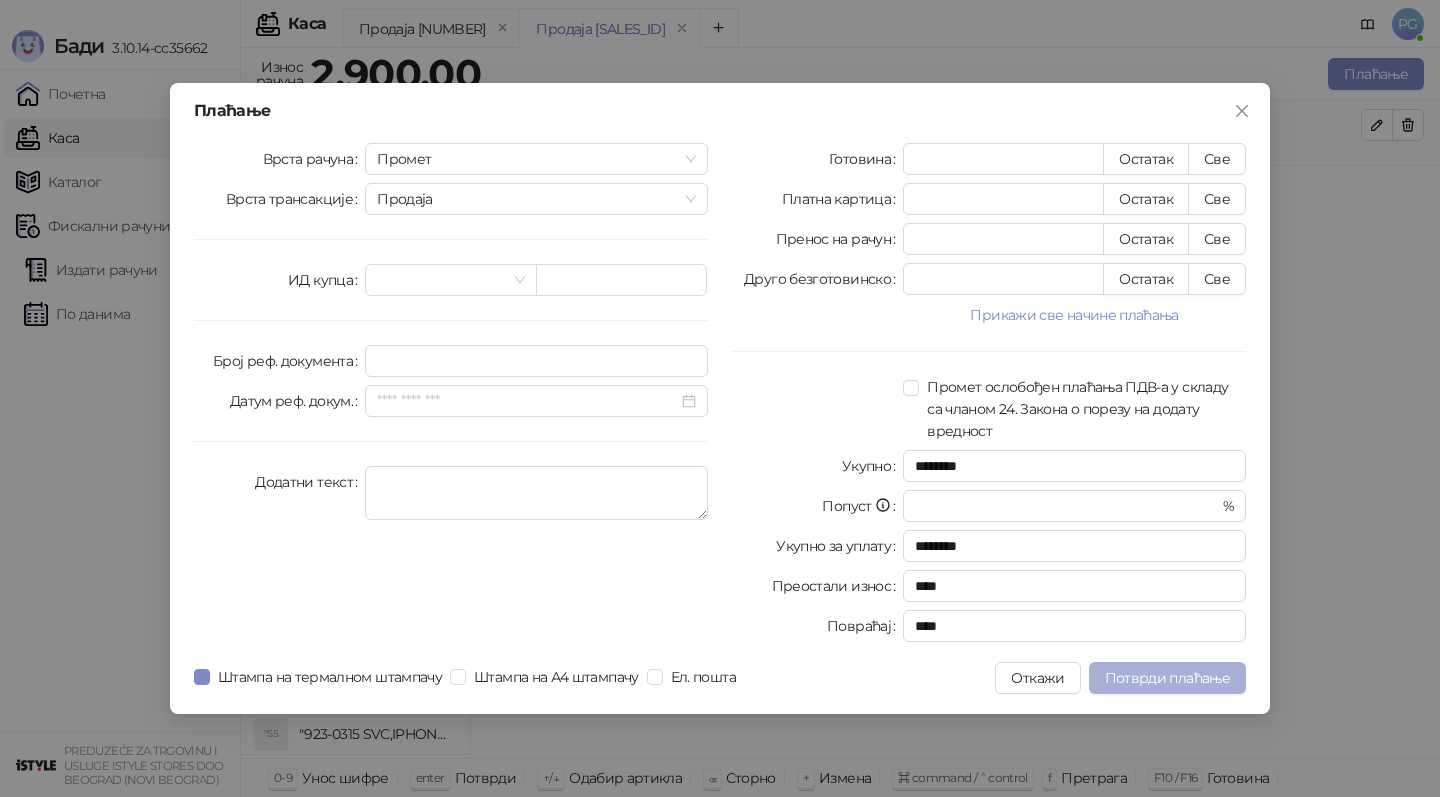 click on "Потврди плаћање" at bounding box center (1167, 678) 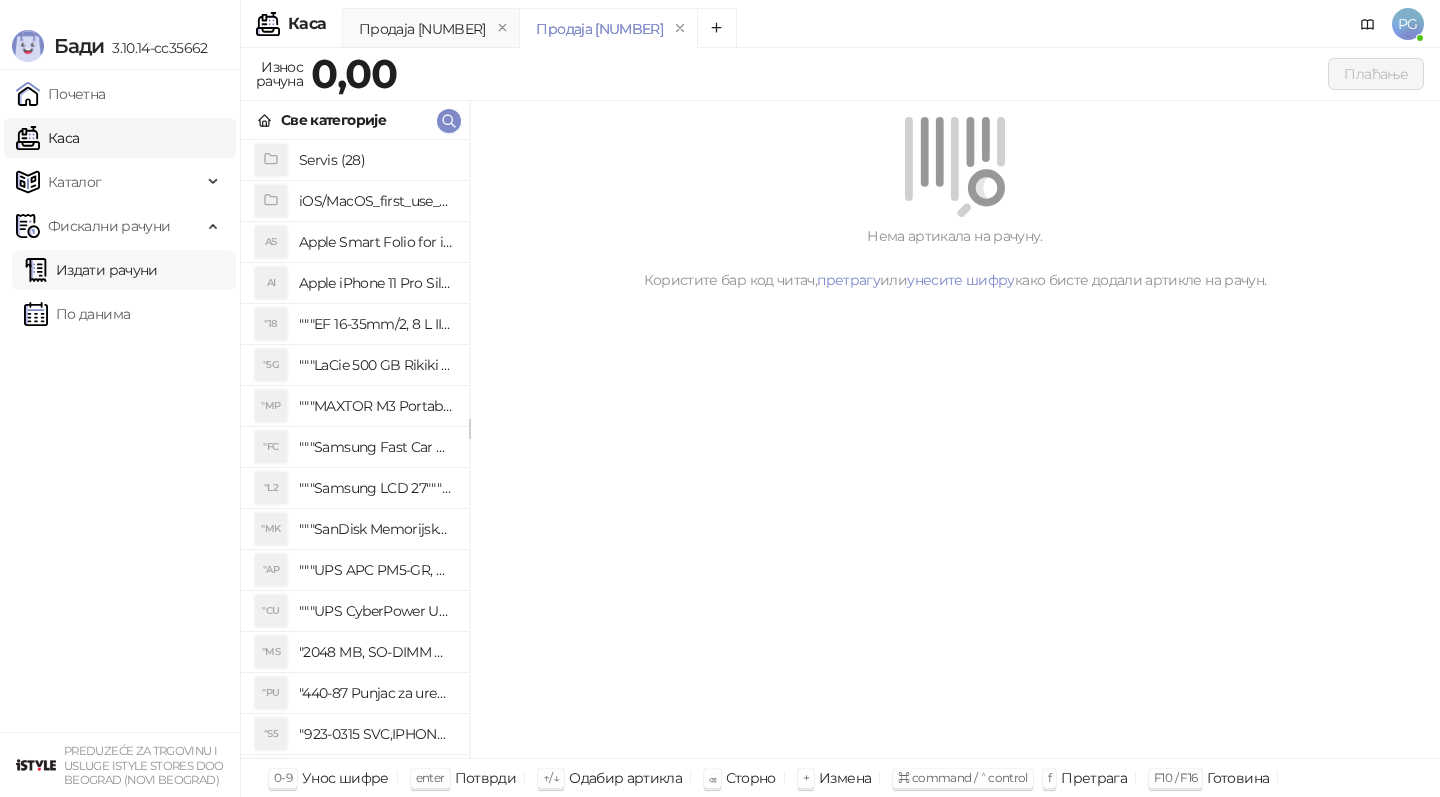 click on "Издати рачуни" at bounding box center [91, 270] 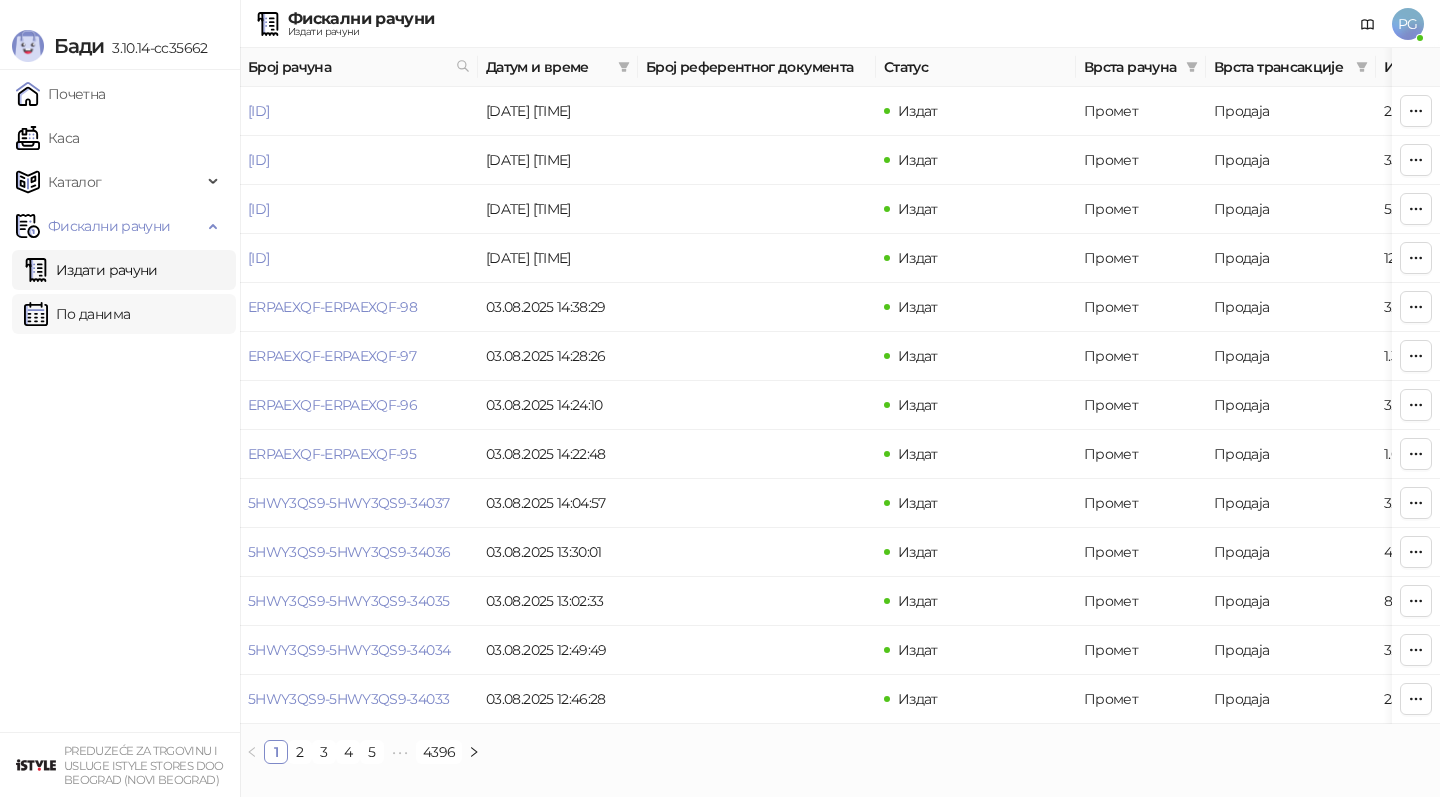 click on "По данима" at bounding box center (77, 314) 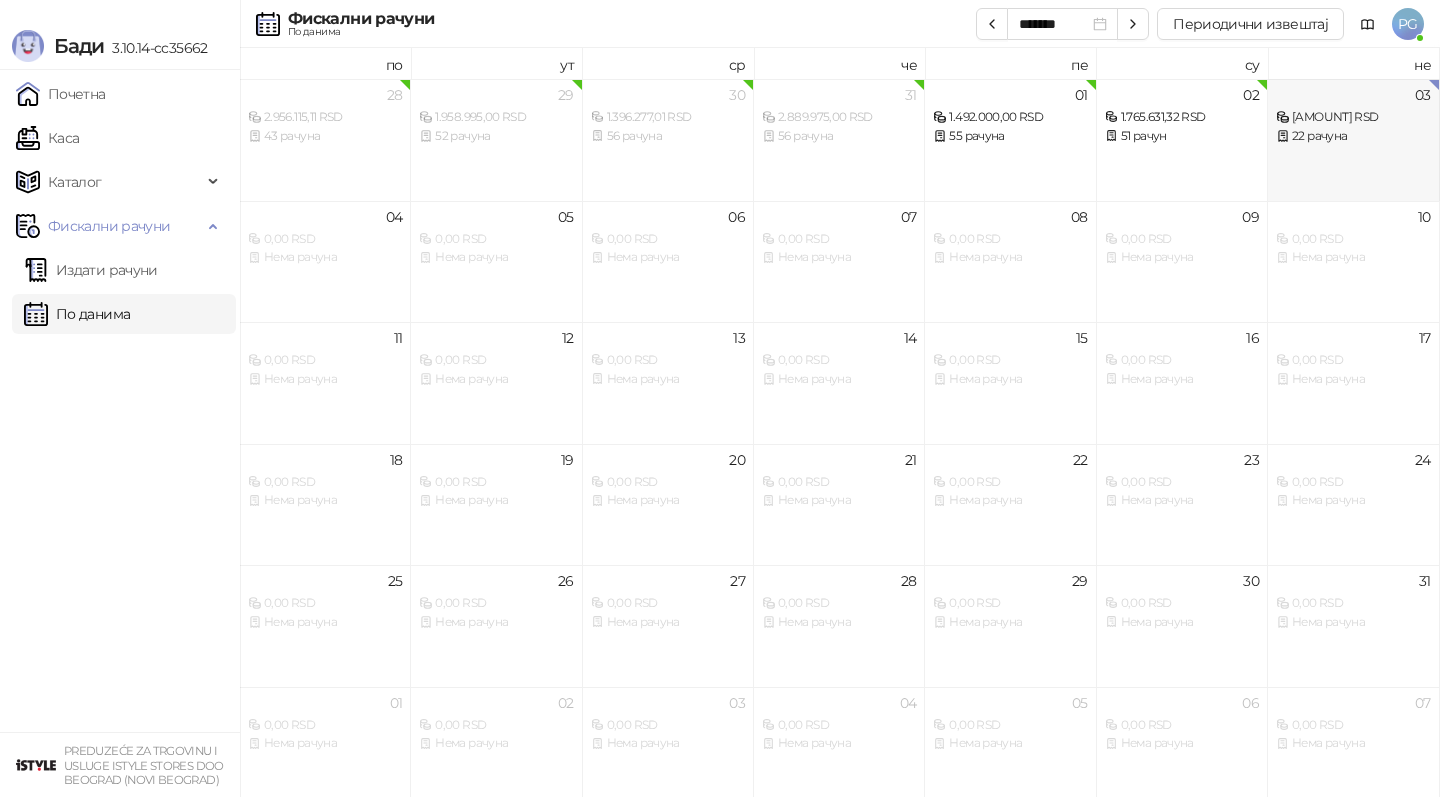 click on "03   [AMOUNT] RSD   22 рачуна" at bounding box center [1353, 140] 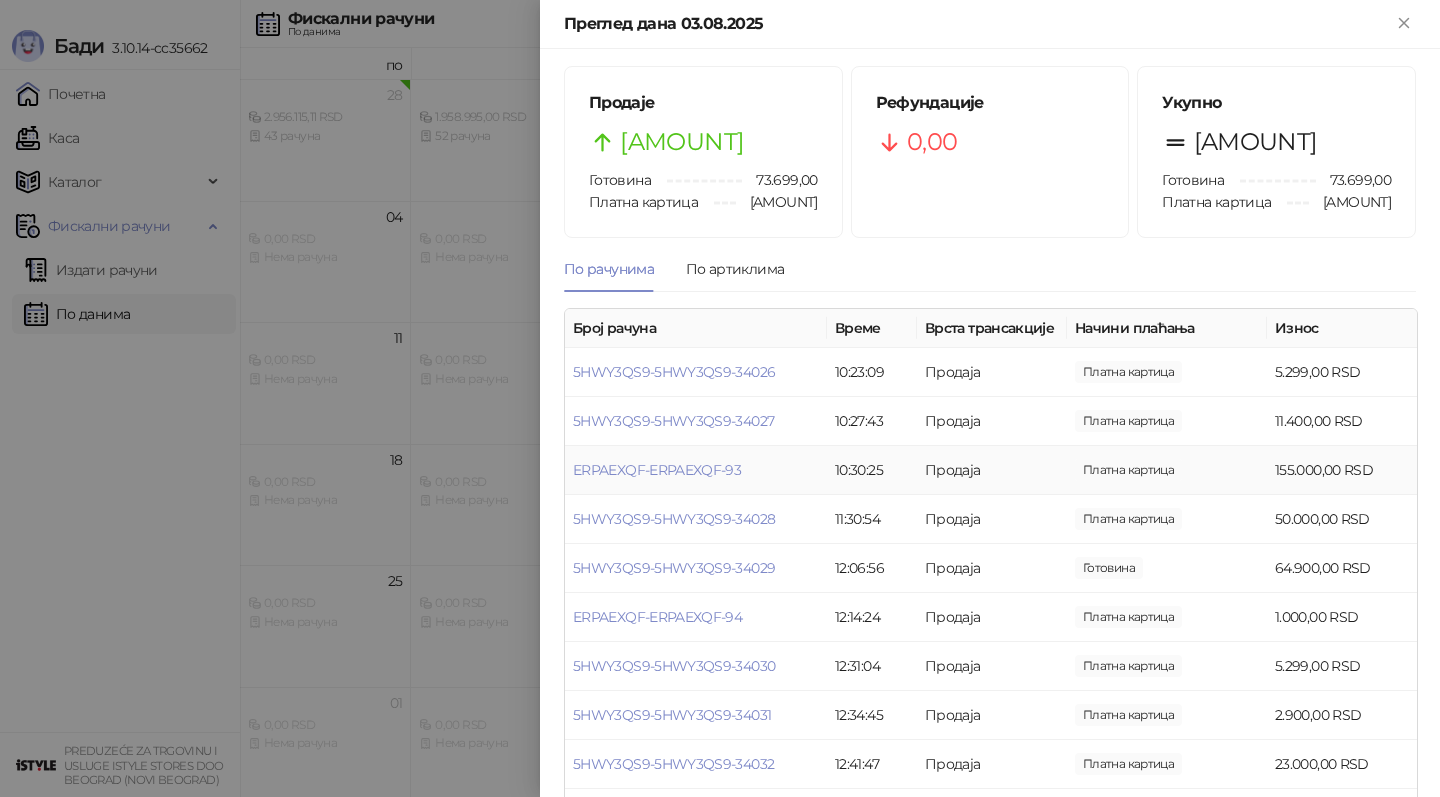 scroll, scrollTop: 13, scrollLeft: 0, axis: vertical 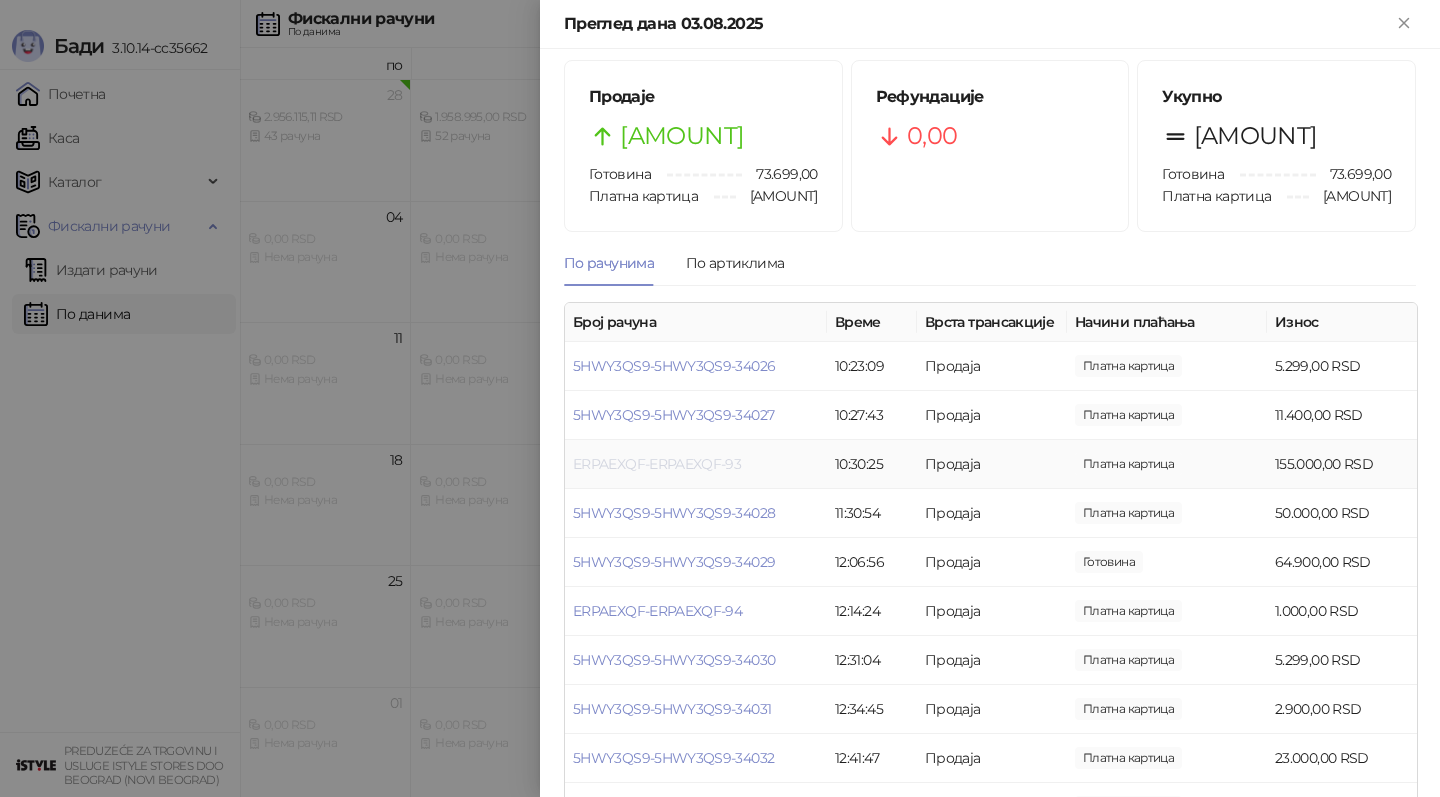 click on "ERPAEXQF-ERPAEXQF-93" at bounding box center (657, 464) 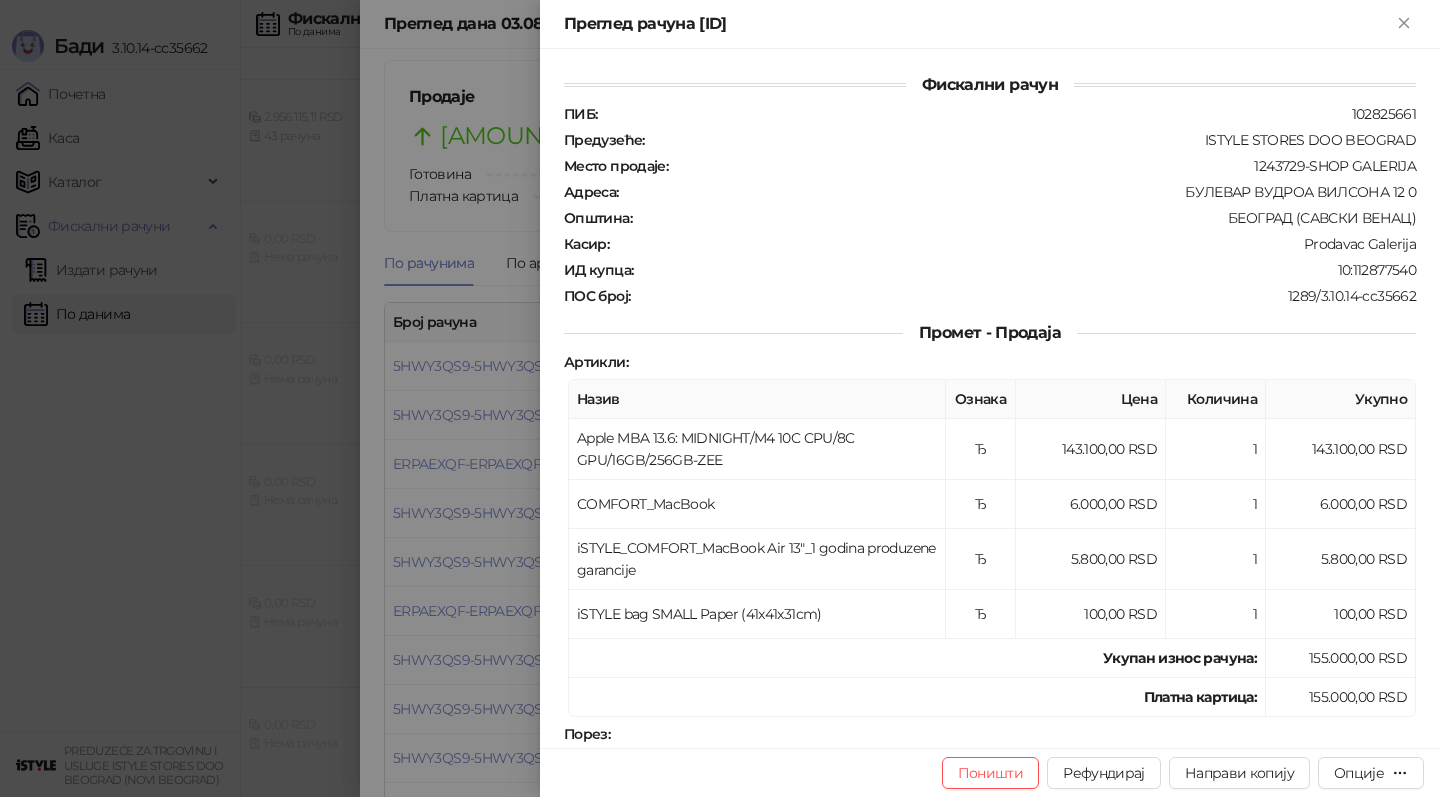 click at bounding box center (720, 398) 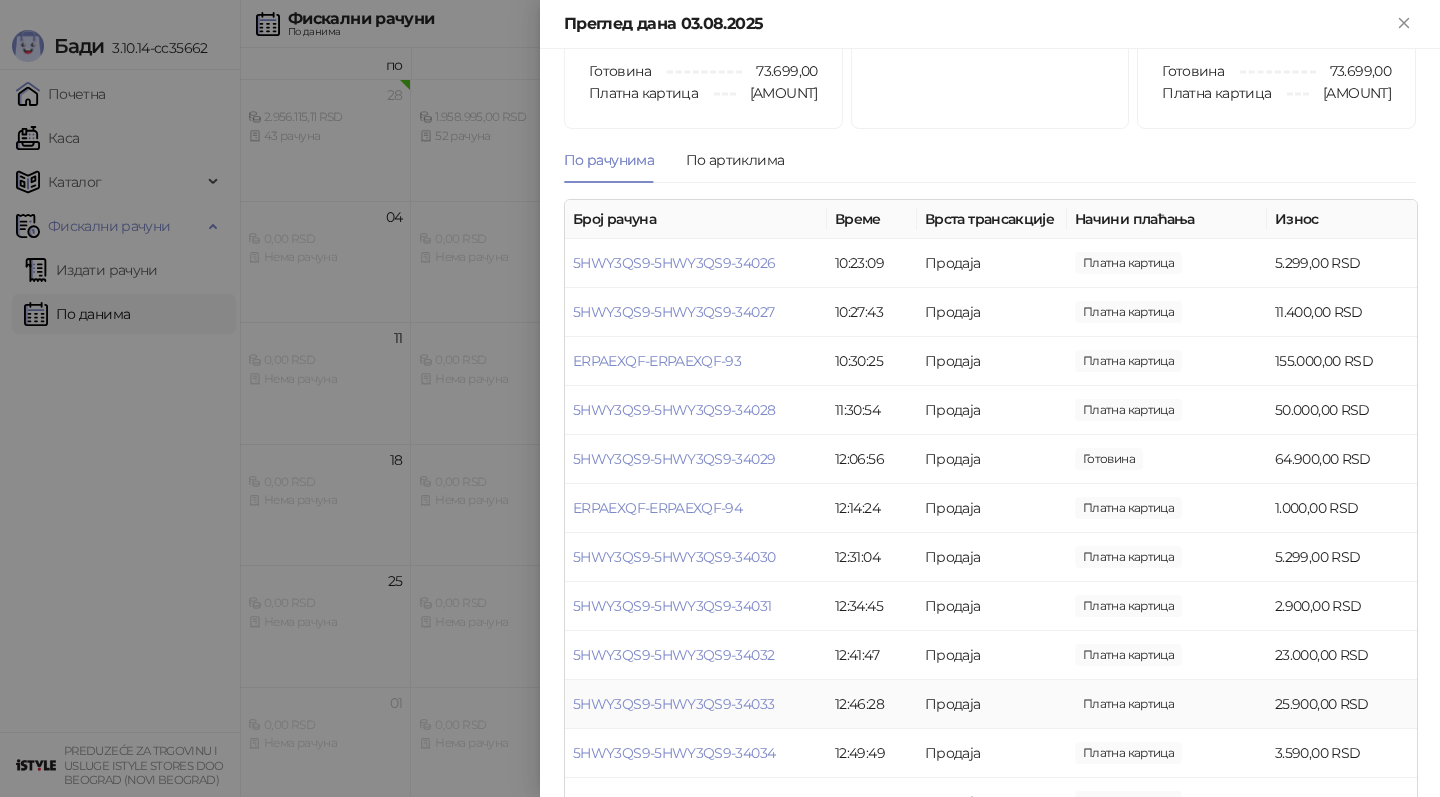 scroll, scrollTop: 103, scrollLeft: 0, axis: vertical 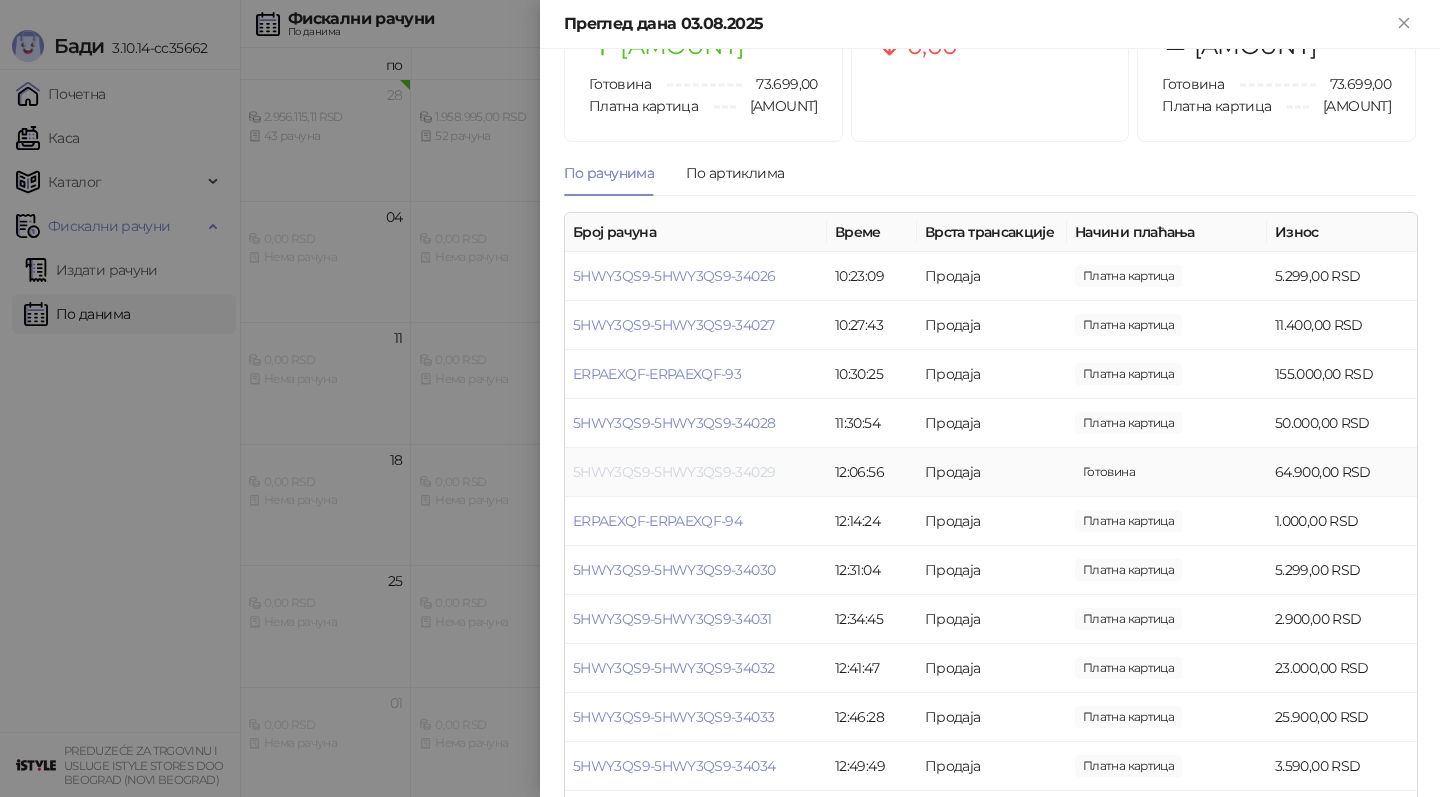 click on "5HWY3QS9-5HWY3QS9-34029" at bounding box center [674, 472] 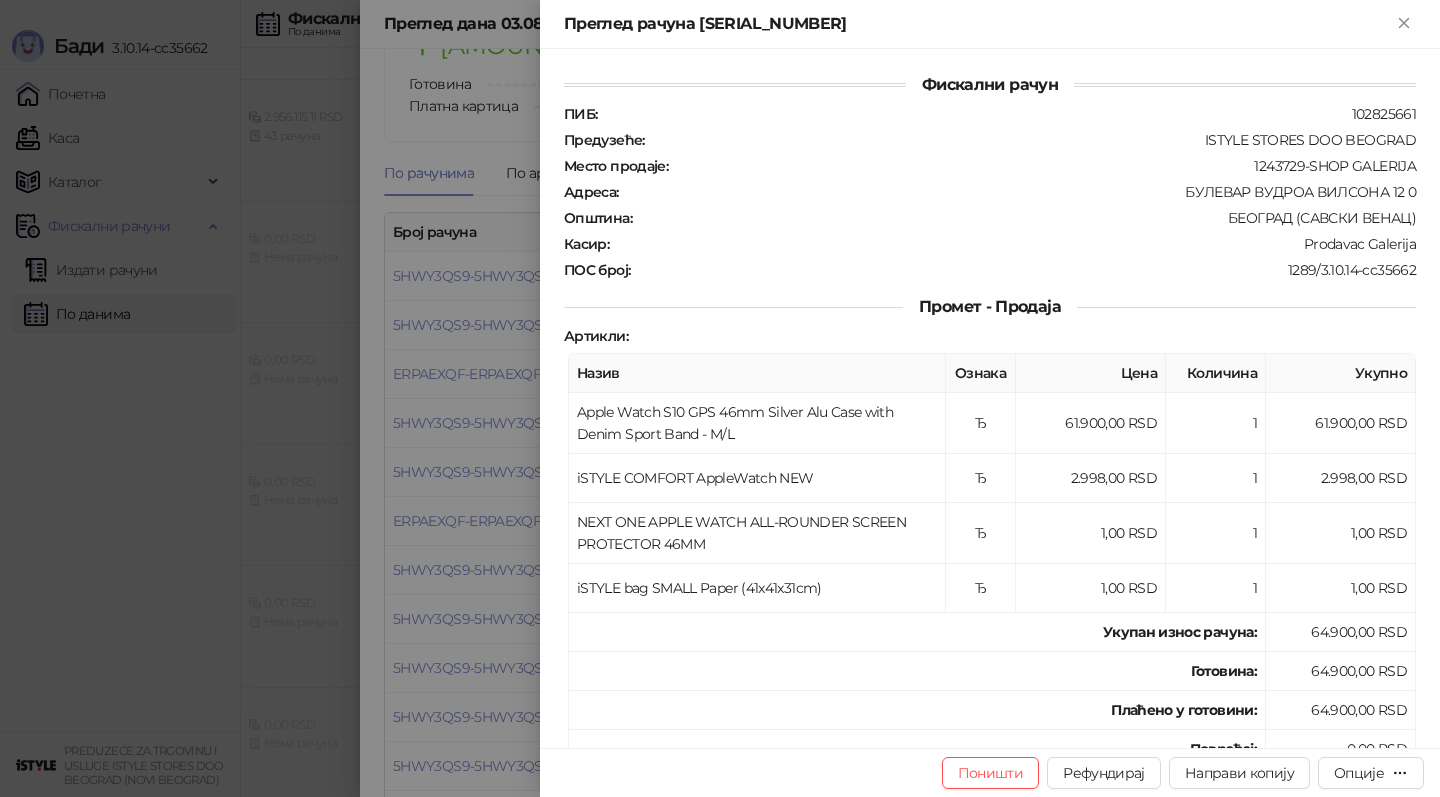 click at bounding box center (720, 398) 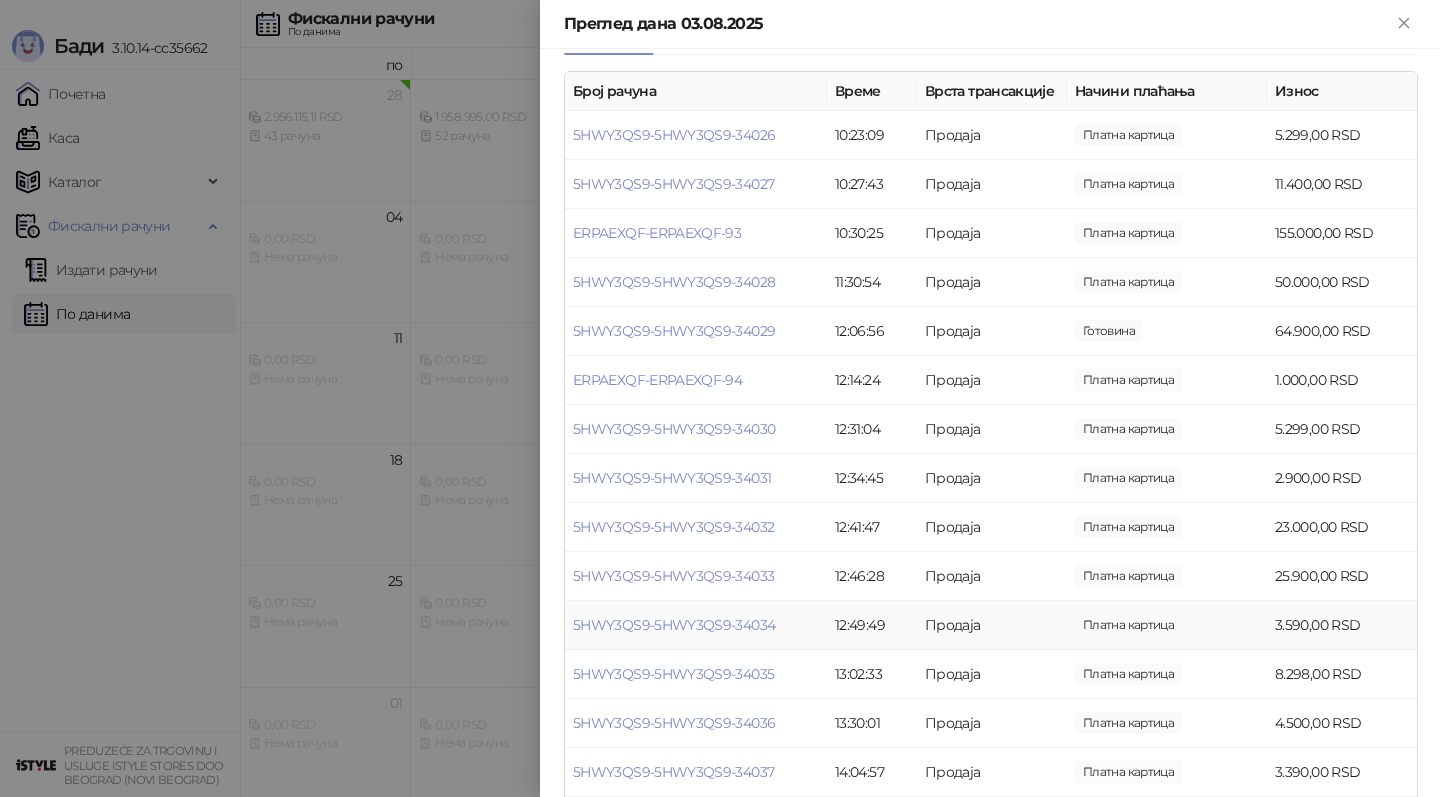 scroll, scrollTop: 254, scrollLeft: 0, axis: vertical 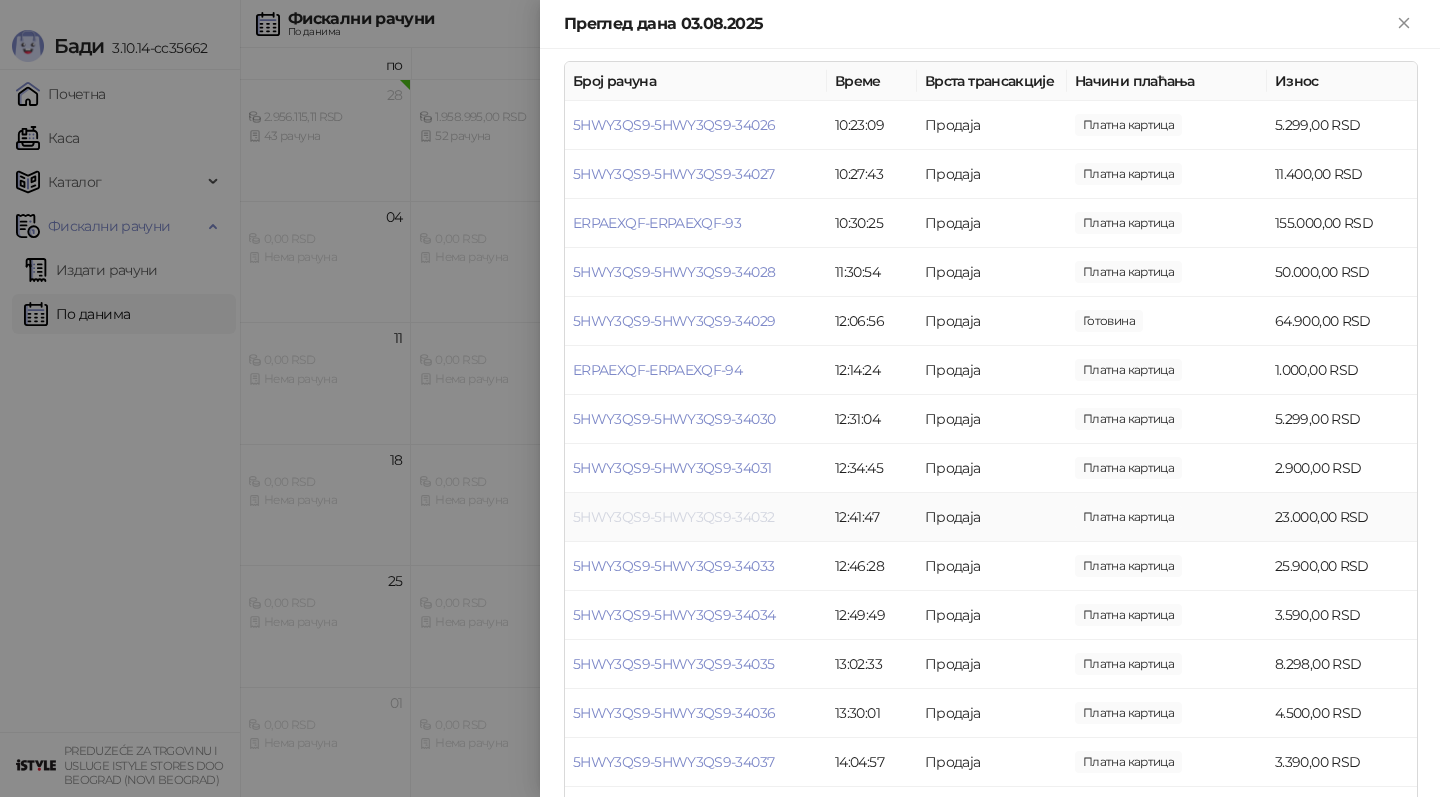 click on "5HWY3QS9-5HWY3QS9-34032" at bounding box center (673, 517) 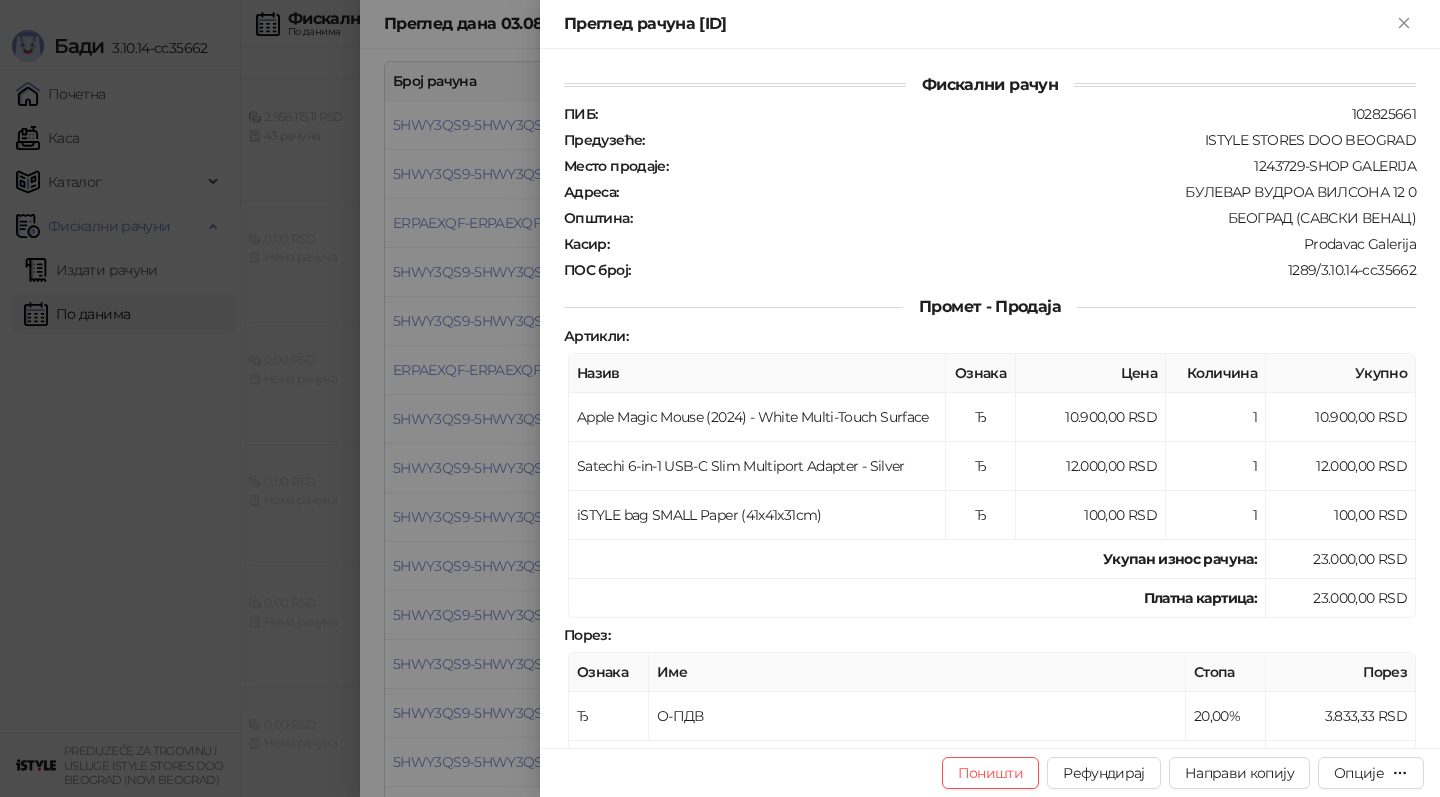 click at bounding box center (720, 398) 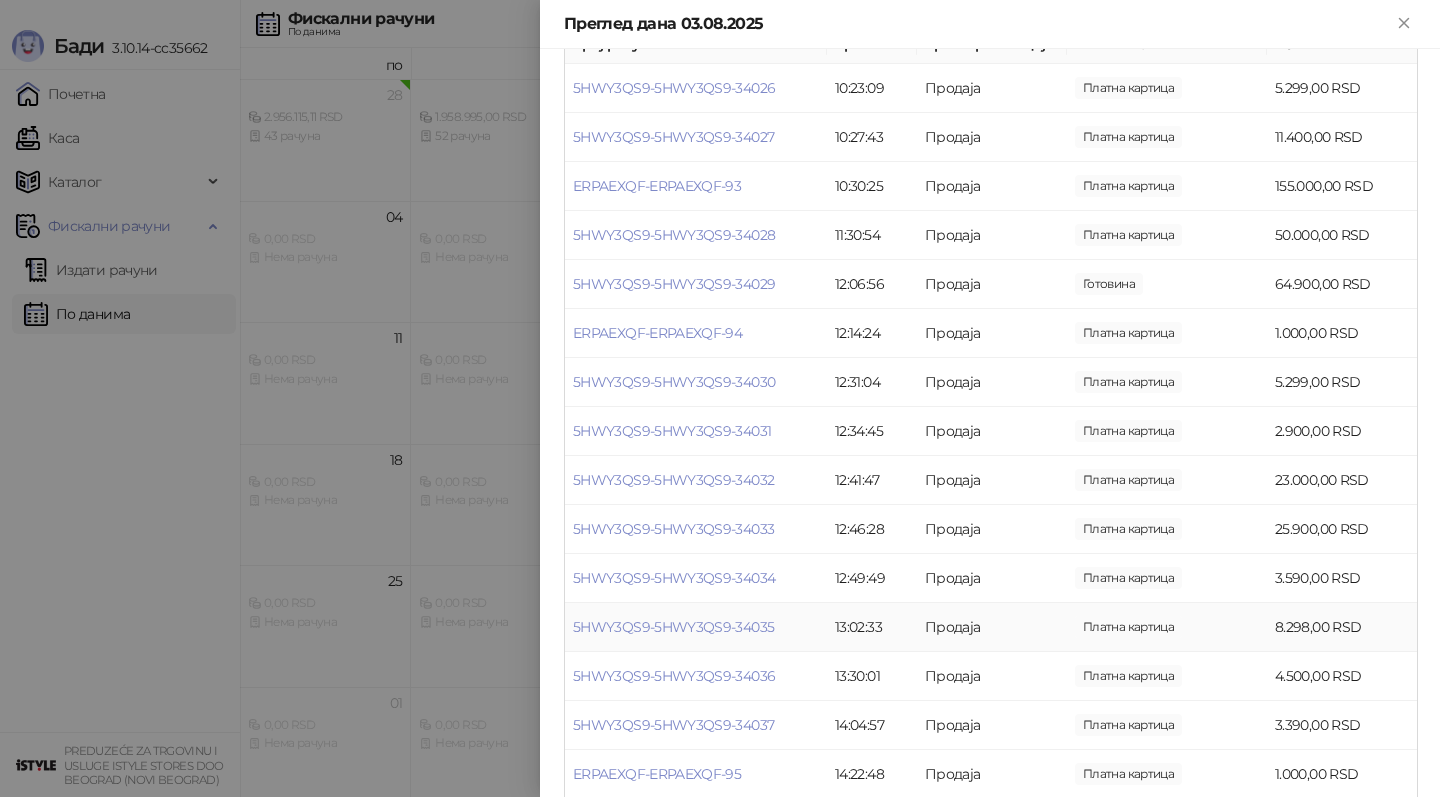 scroll, scrollTop: 301, scrollLeft: 0, axis: vertical 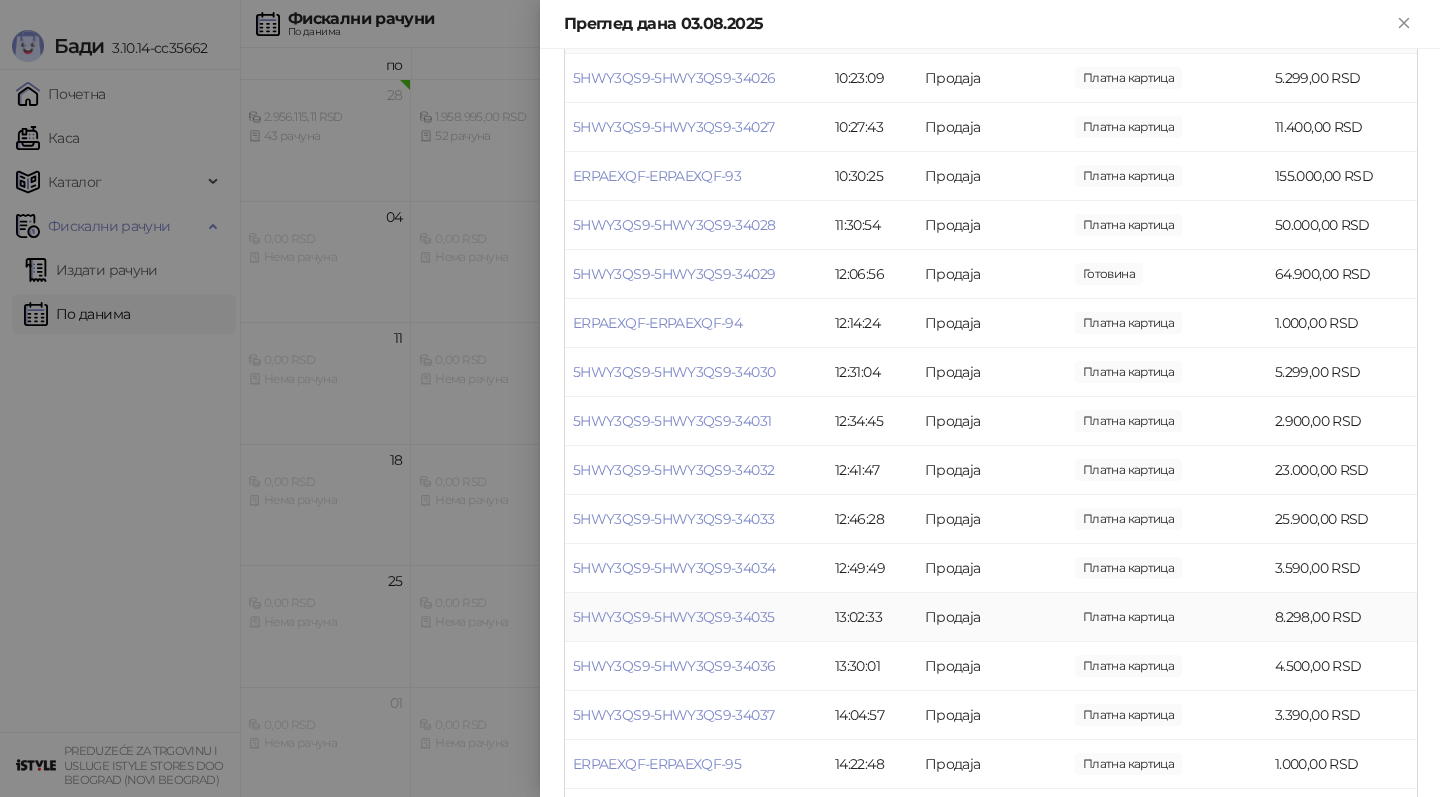 click on "5HWY3QS9-5HWY3QS9-34035" at bounding box center [696, 617] 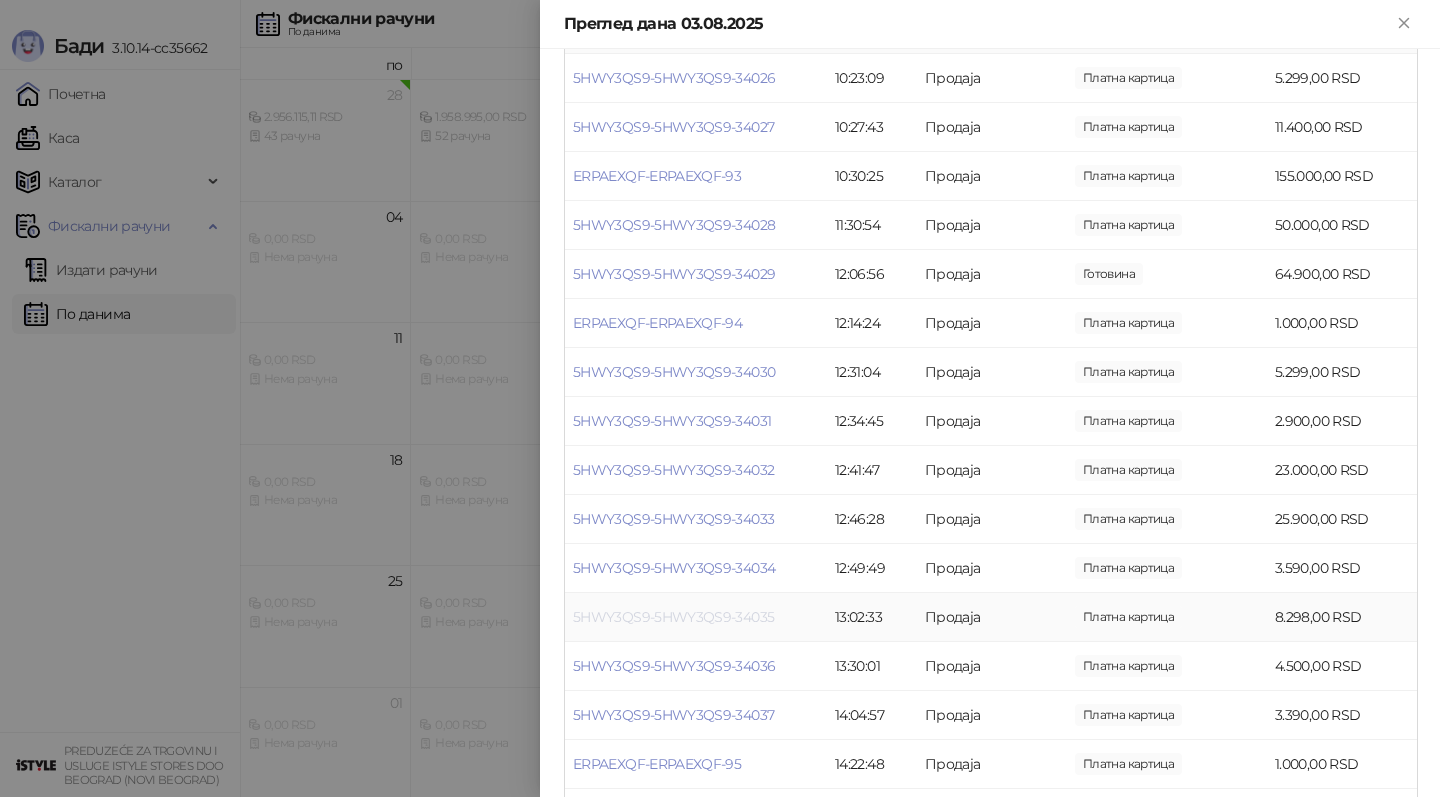 click on "5HWY3QS9-5HWY3QS9-34035" at bounding box center (673, 617) 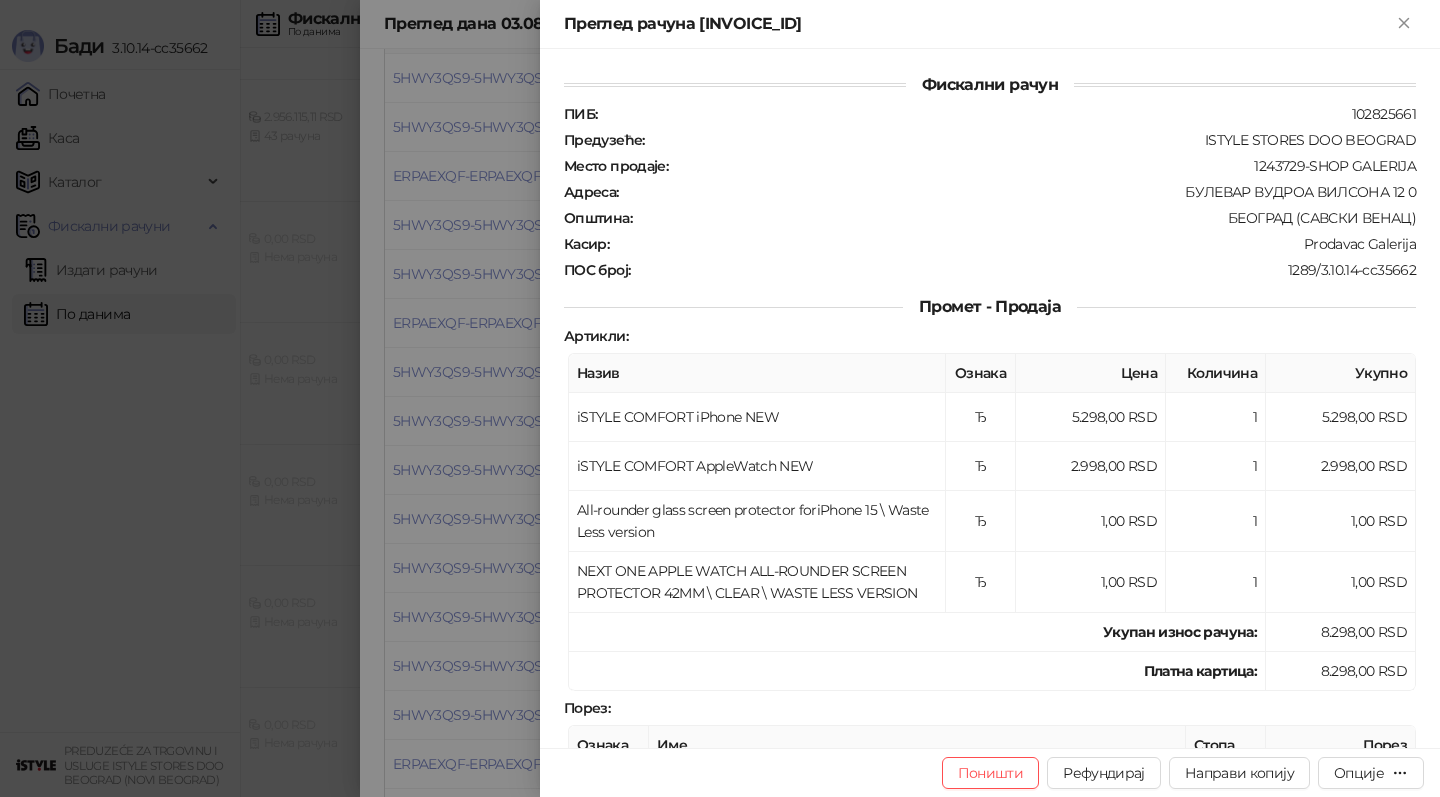 click at bounding box center (720, 398) 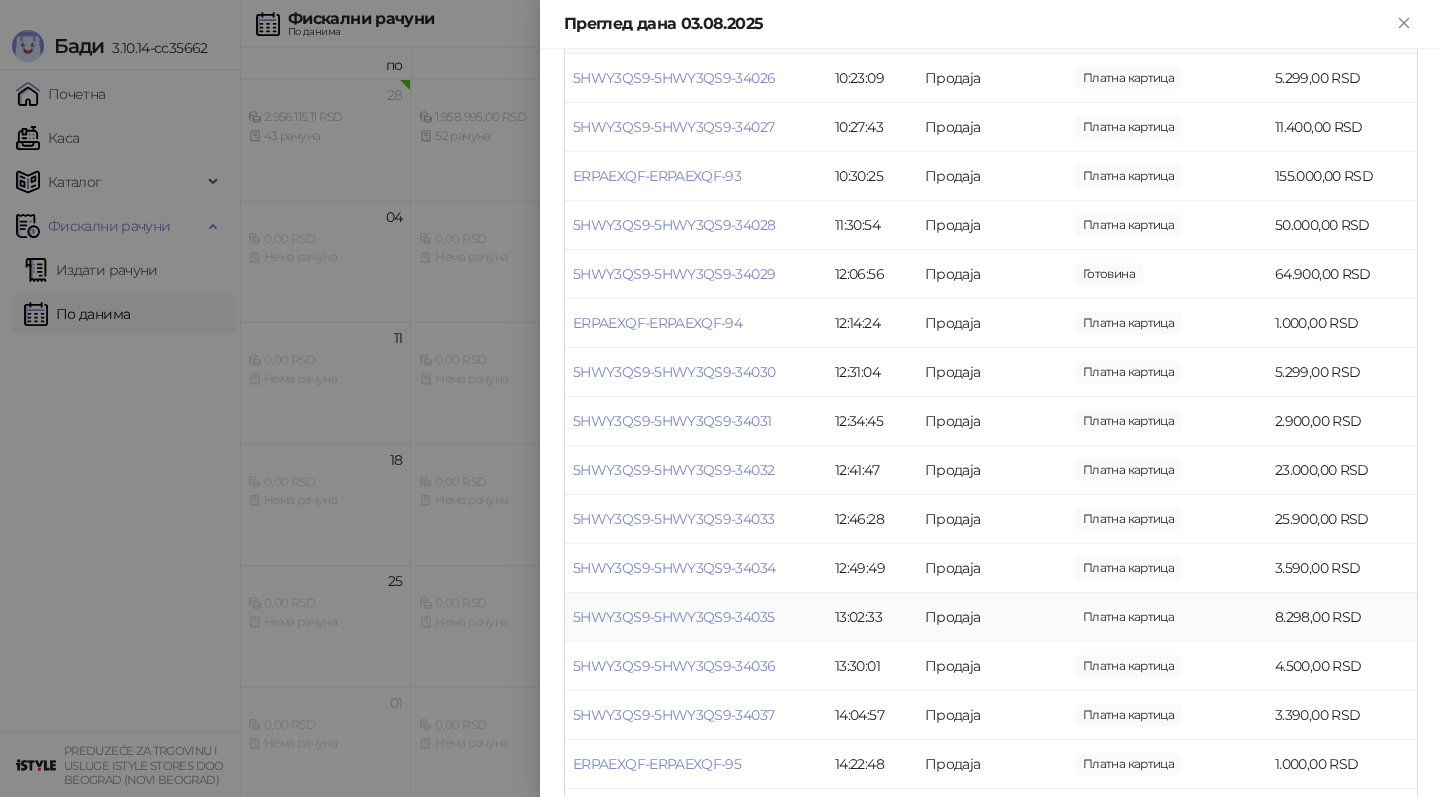 scroll, scrollTop: 660, scrollLeft: 0, axis: vertical 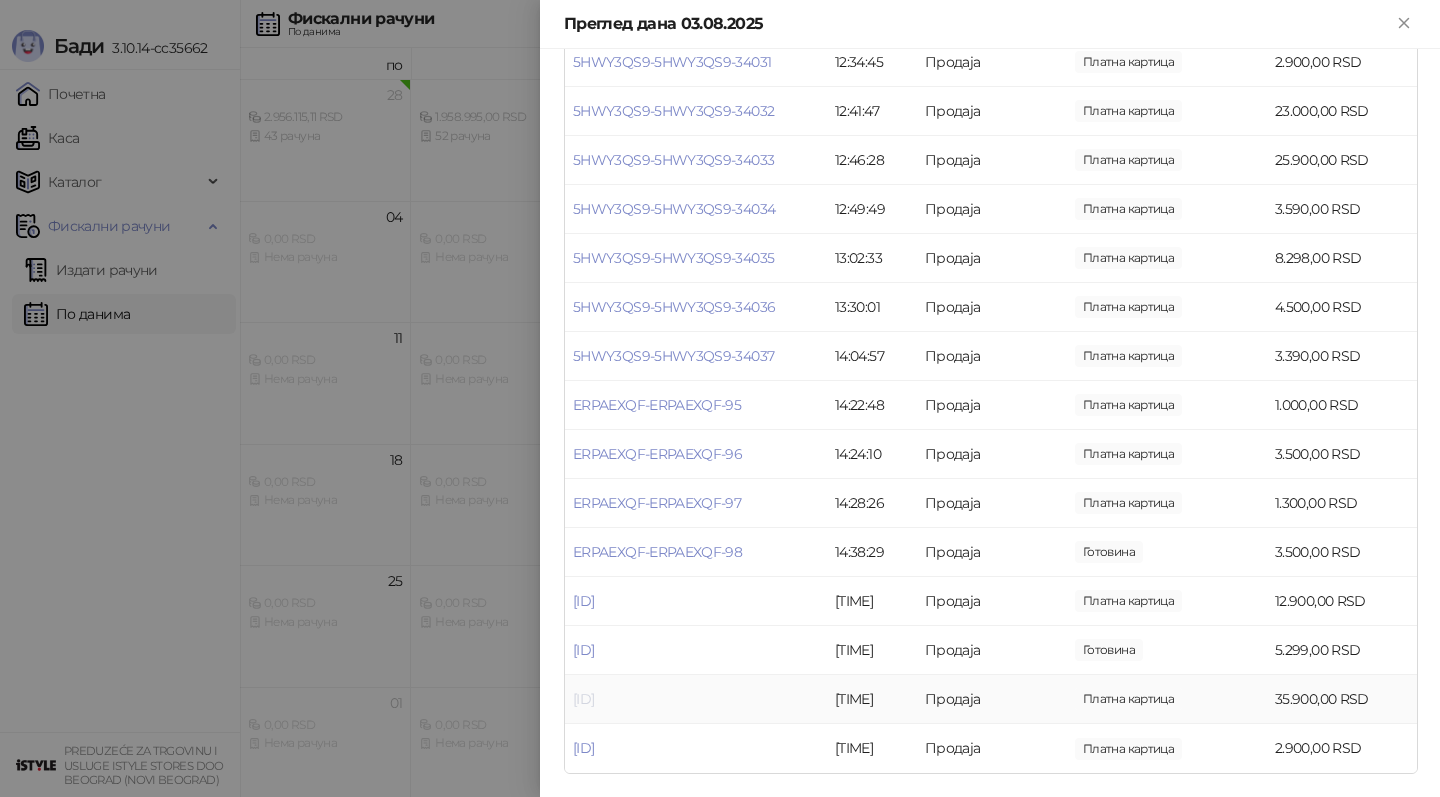click on "[ID]" at bounding box center [583, 699] 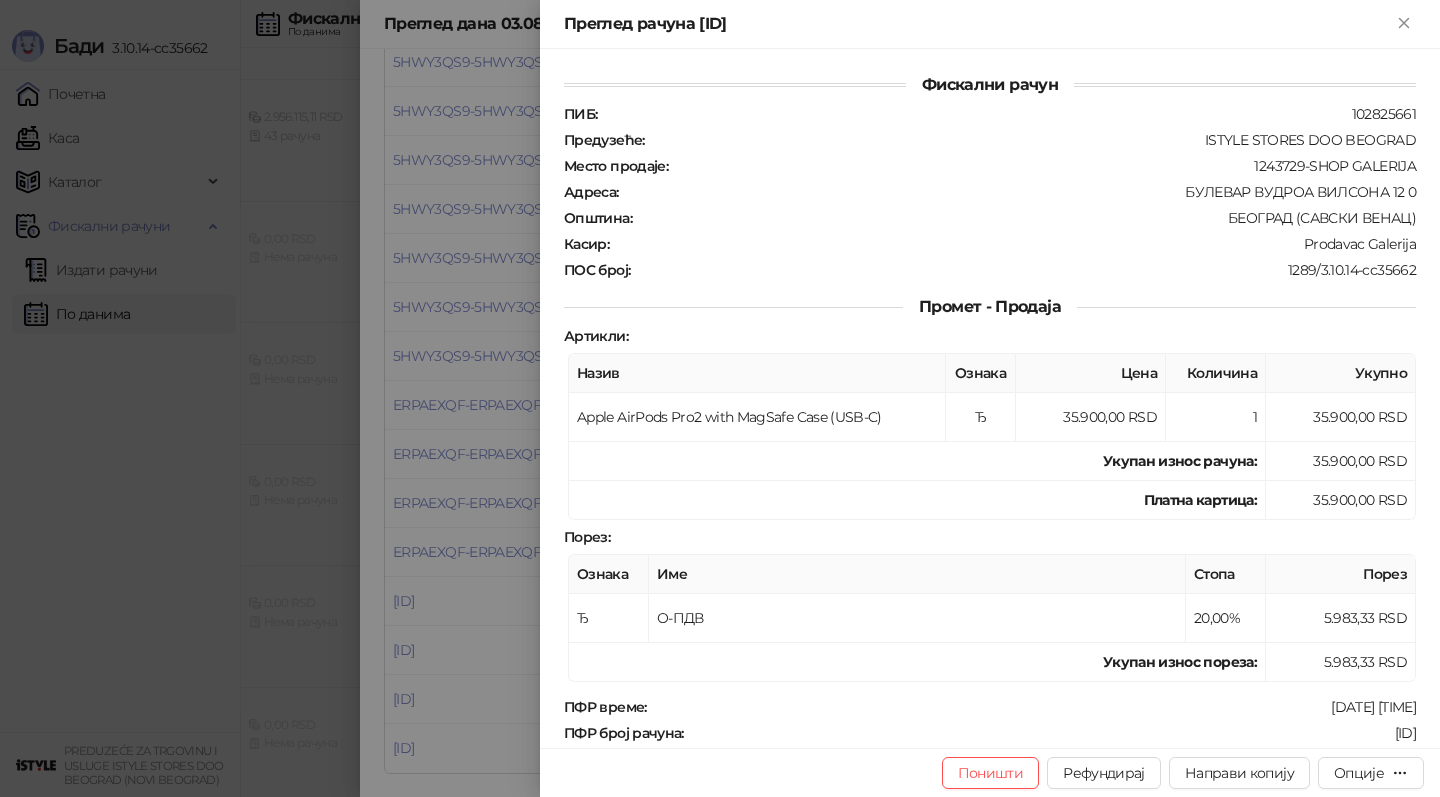 click at bounding box center [720, 398] 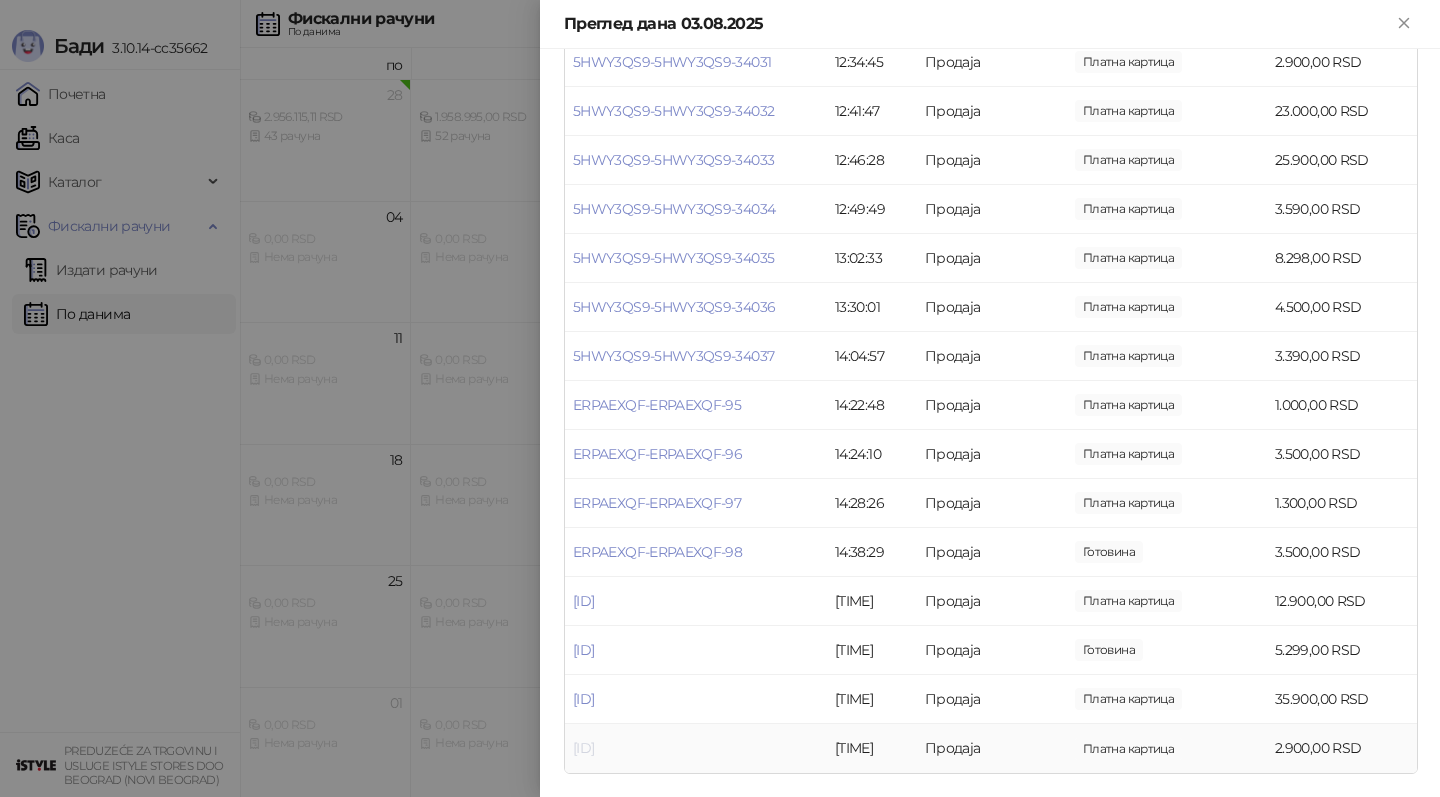 click on "[ID]" at bounding box center [583, 748] 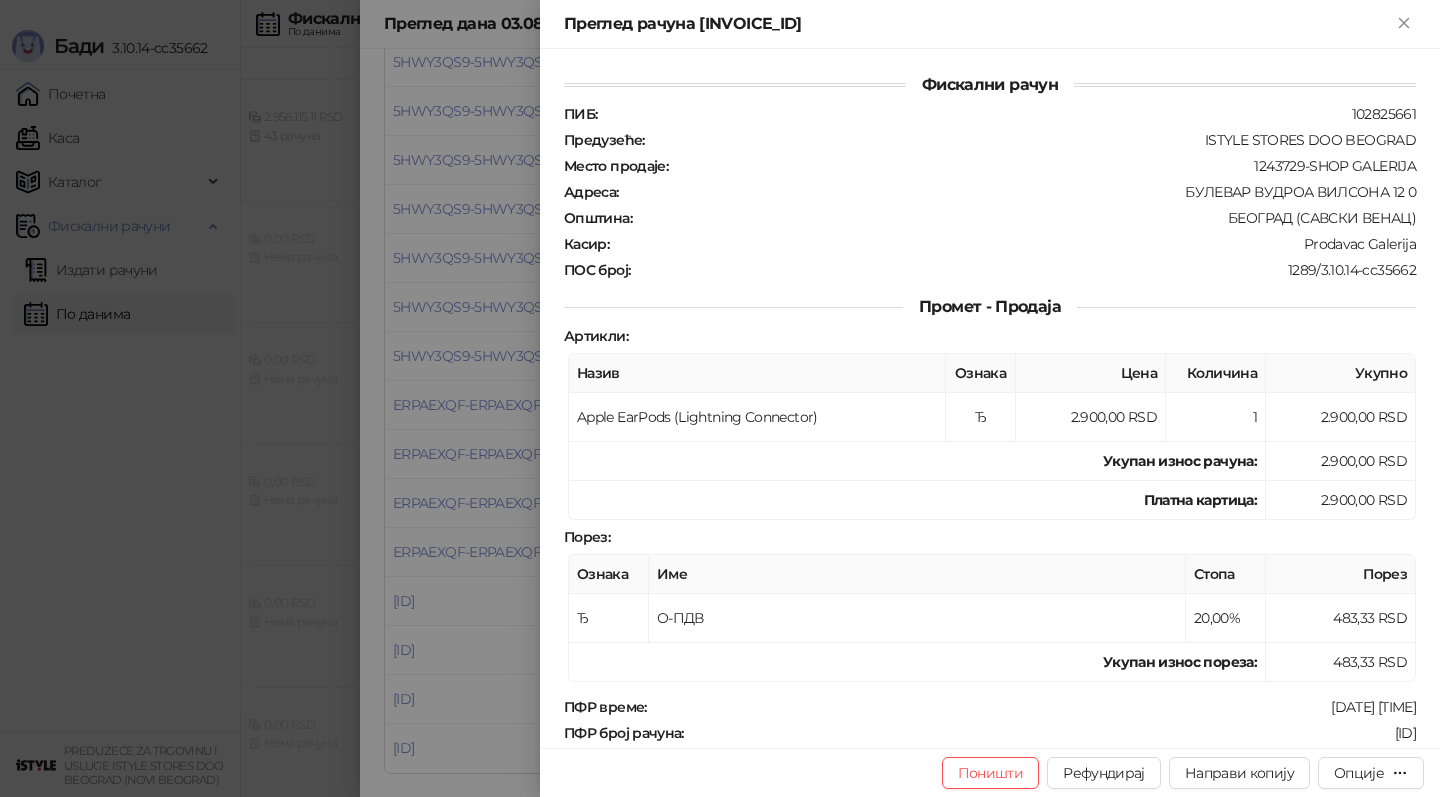 click at bounding box center [720, 398] 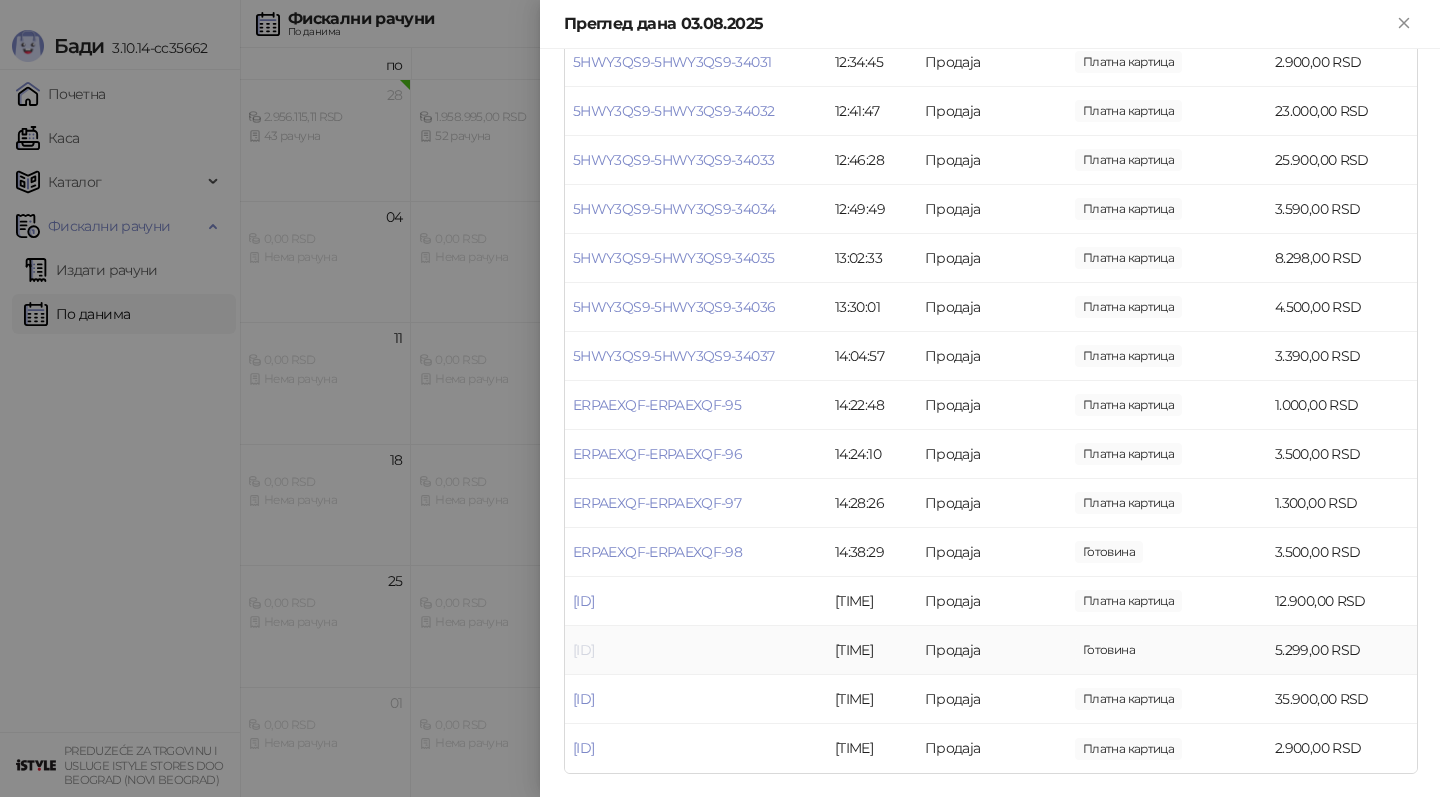 click on "[ID]" at bounding box center (583, 650) 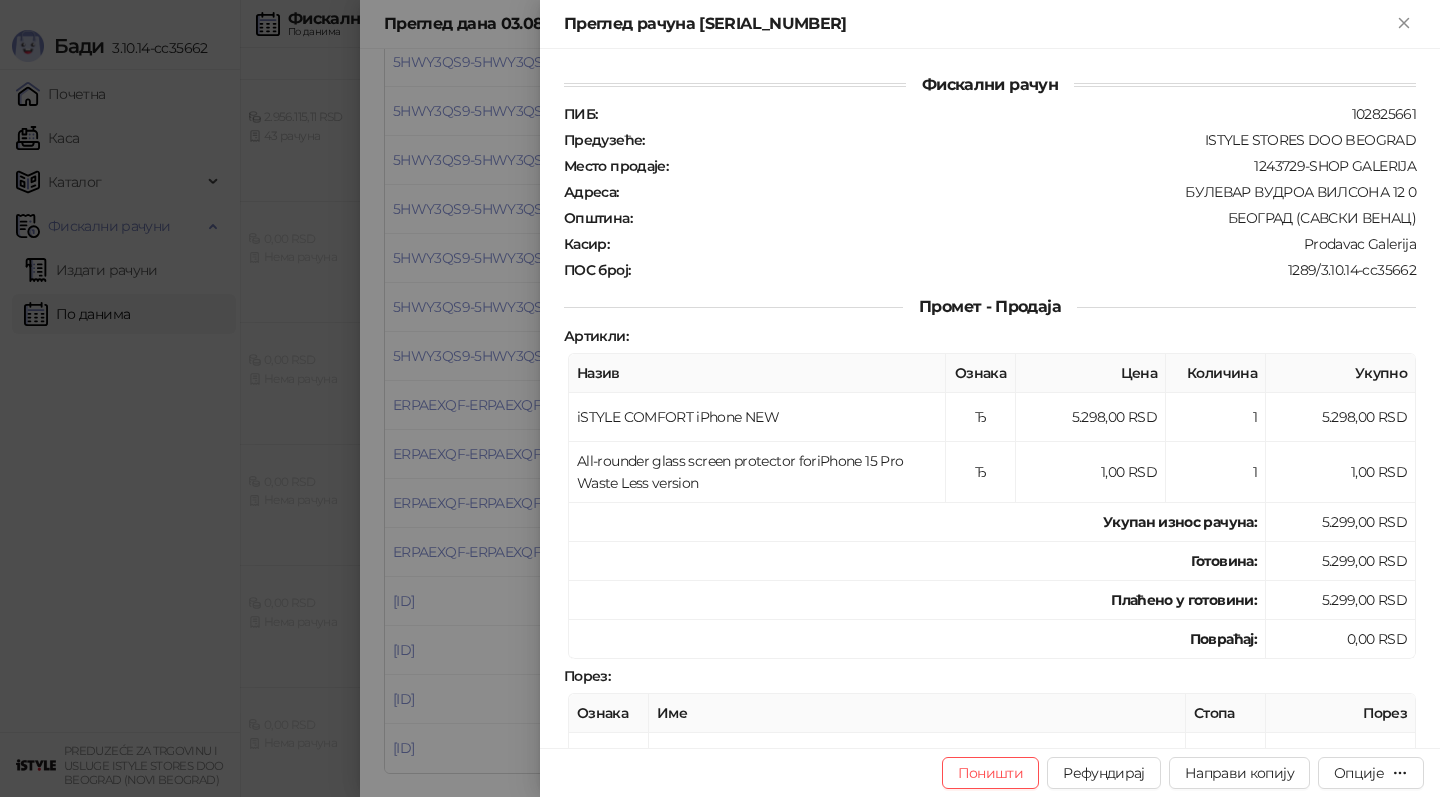 click at bounding box center [720, 398] 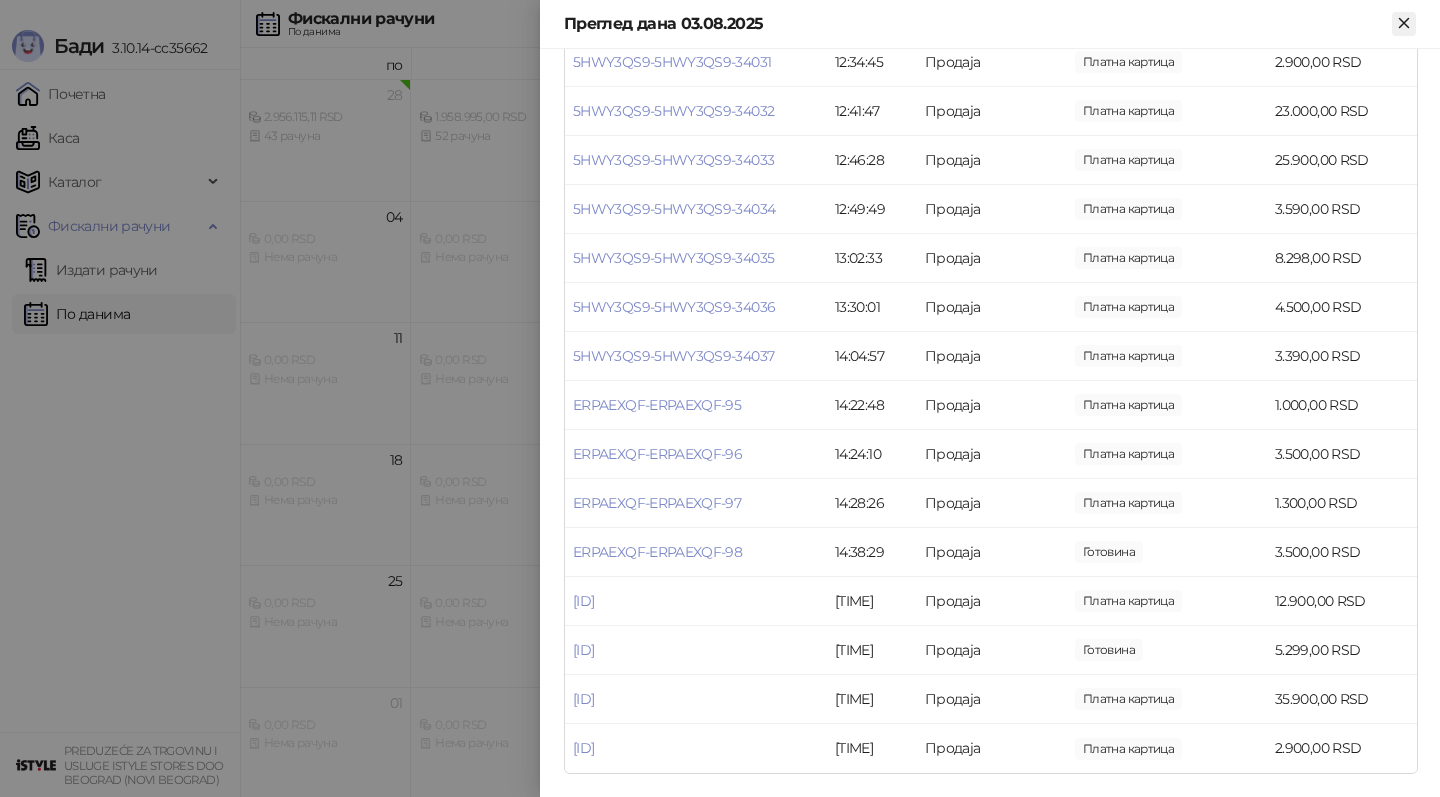 click 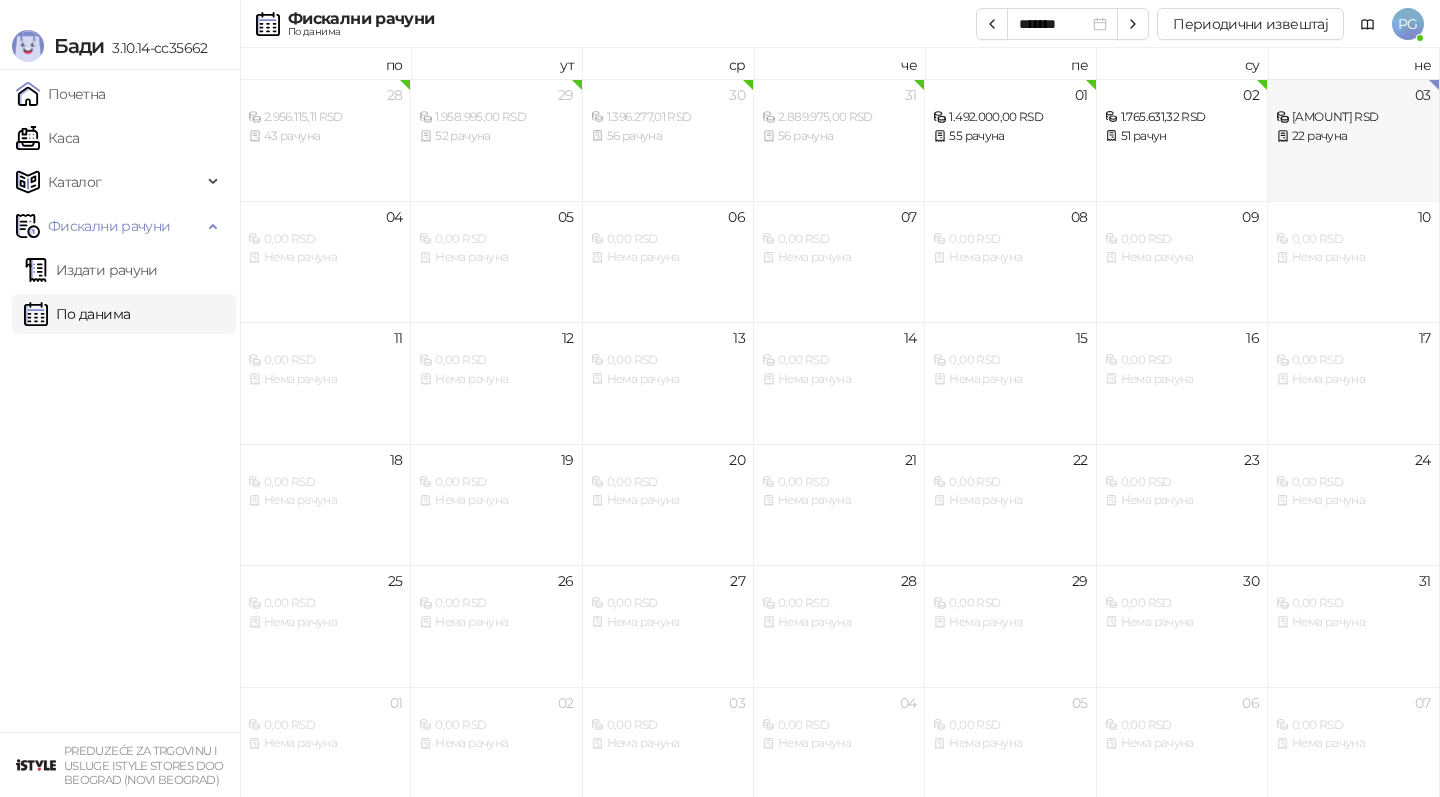 click on "03   [AMOUNT] RSD   22 рачуна" at bounding box center [1353, 140] 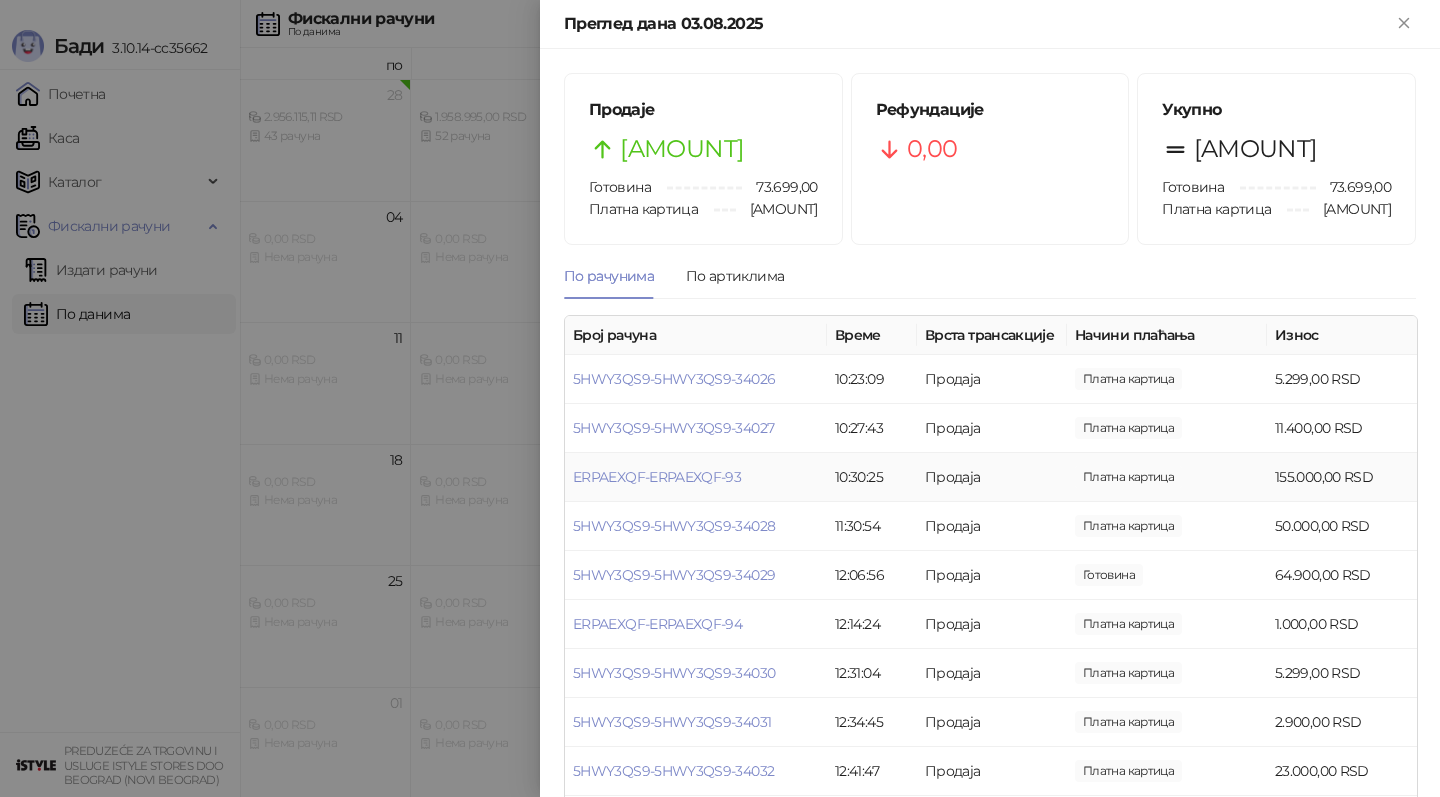 scroll, scrollTop: 13, scrollLeft: 0, axis: vertical 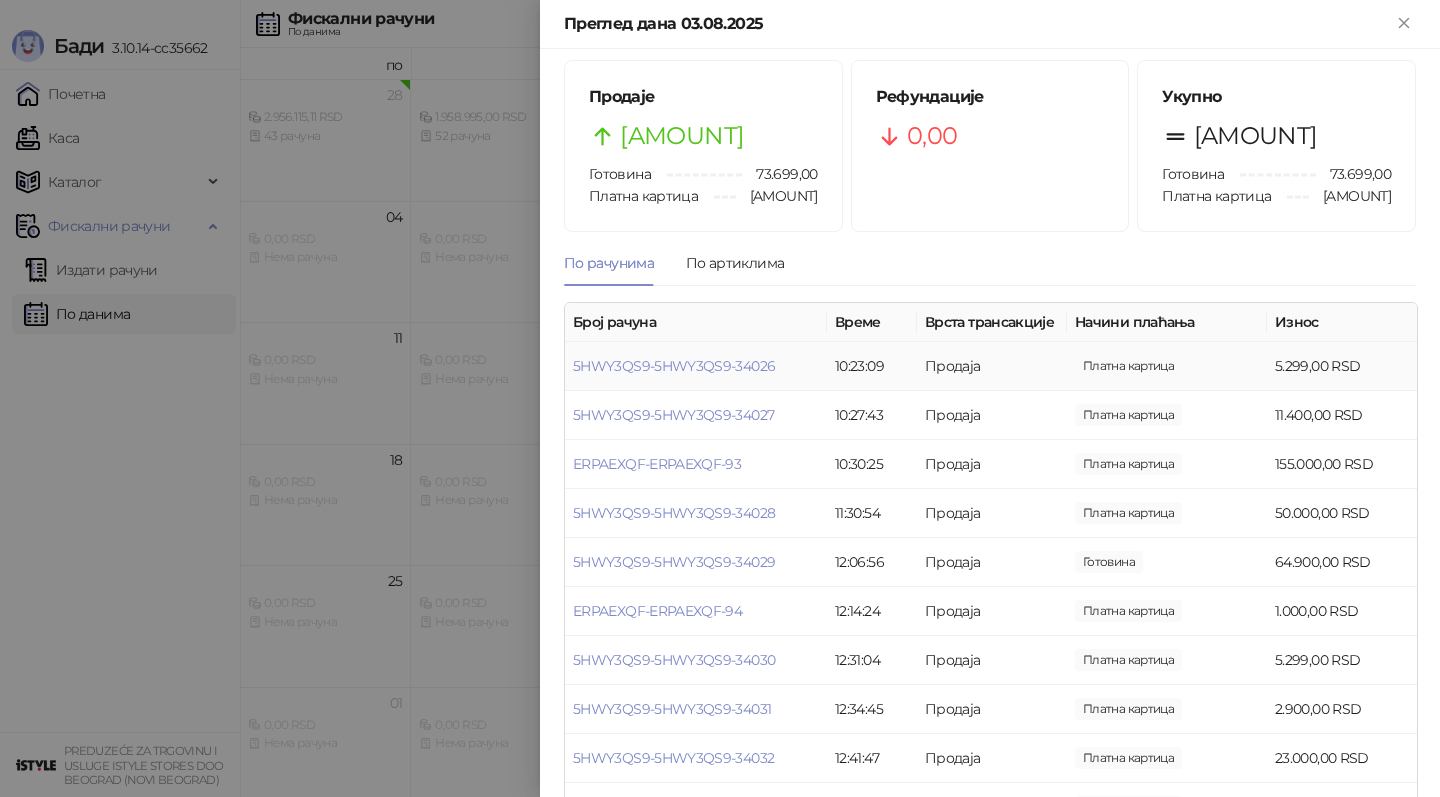 click on "5HWY3QS9-5HWY3QS9-34026" at bounding box center (696, 366) 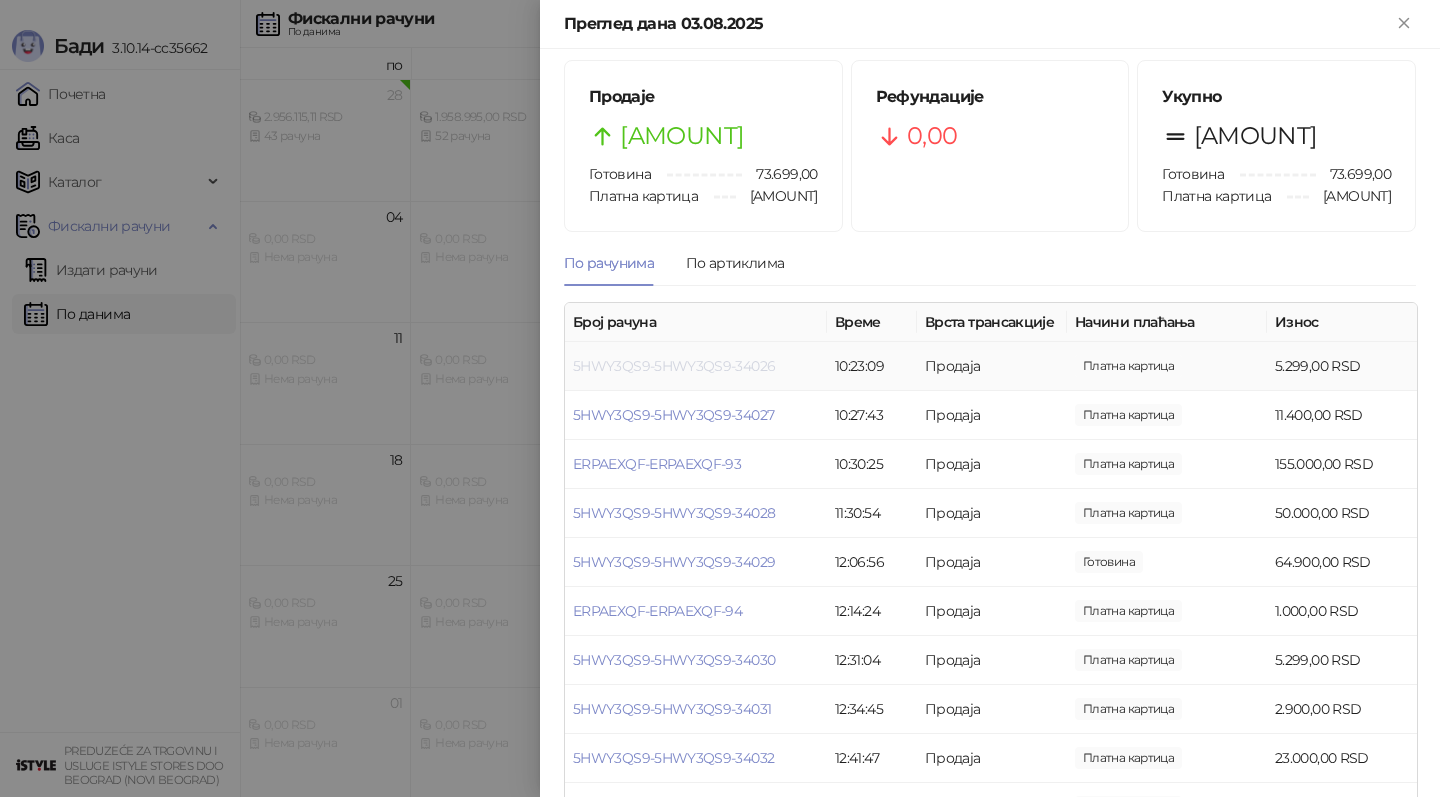 click on "5HWY3QS9-5HWY3QS9-34026" at bounding box center (674, 366) 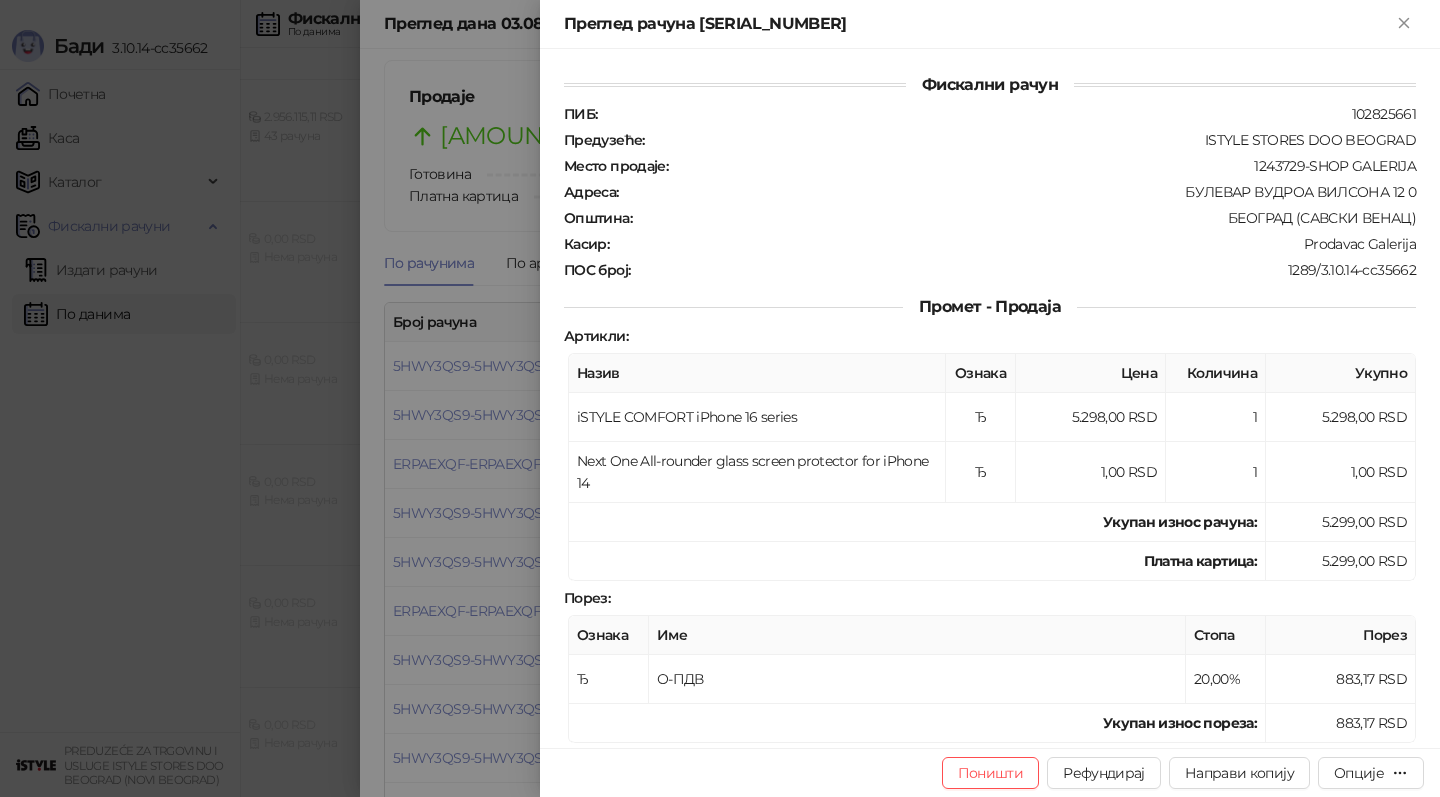 click at bounding box center [720, 398] 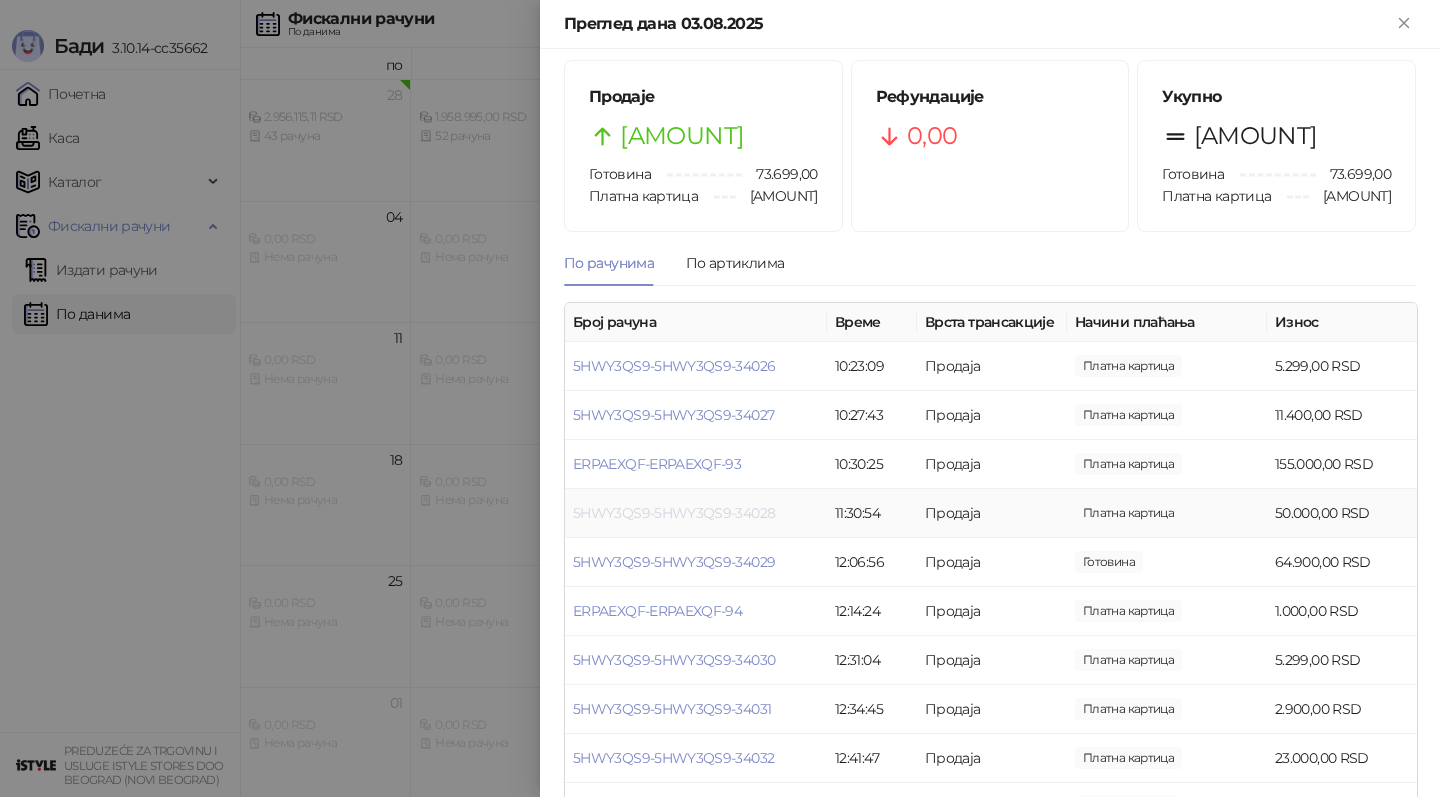 click on "5HWY3QS9-5HWY3QS9-34028" at bounding box center [674, 513] 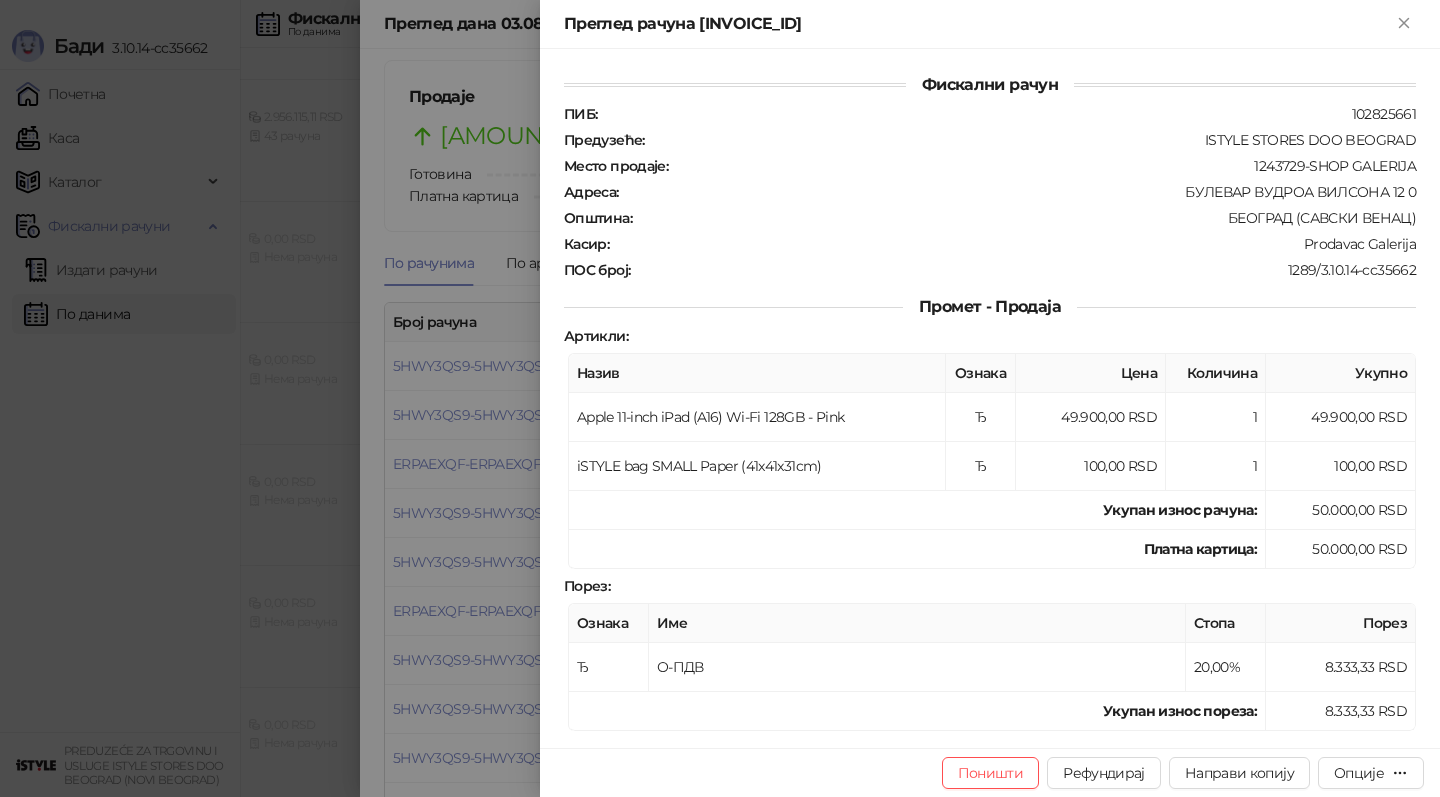 click at bounding box center [720, 398] 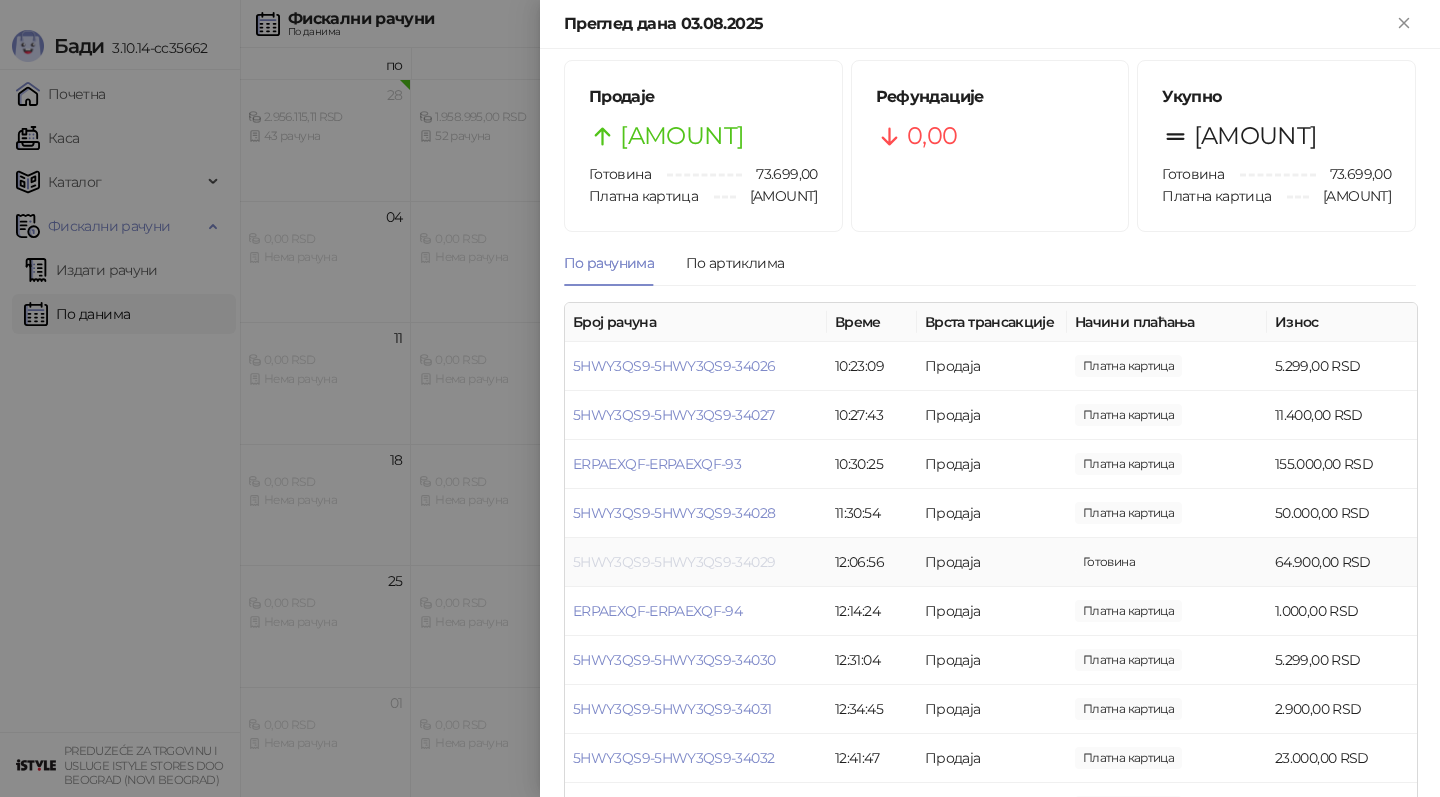 click on "5HWY3QS9-5HWY3QS9-34029" at bounding box center [674, 562] 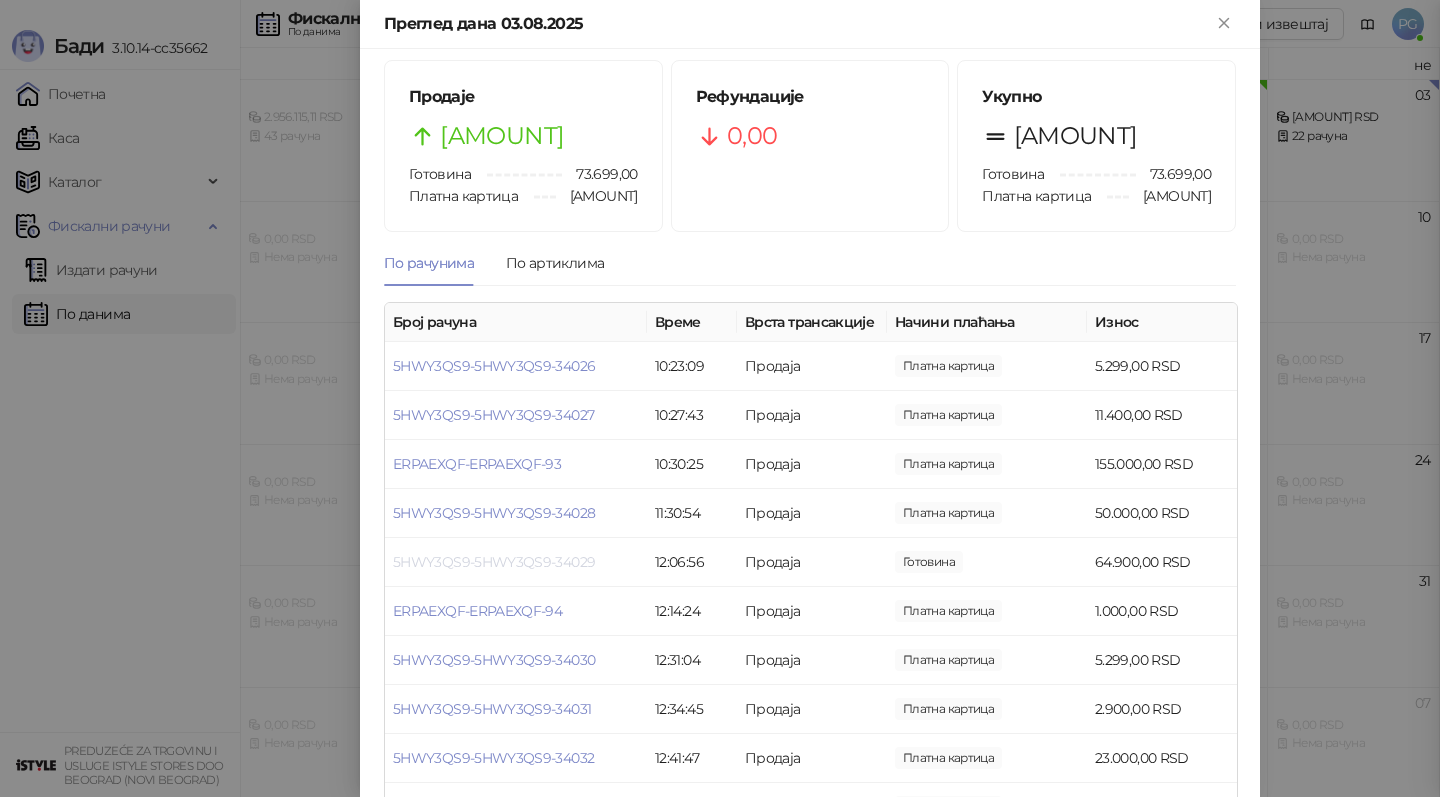 click at bounding box center (720, 398) 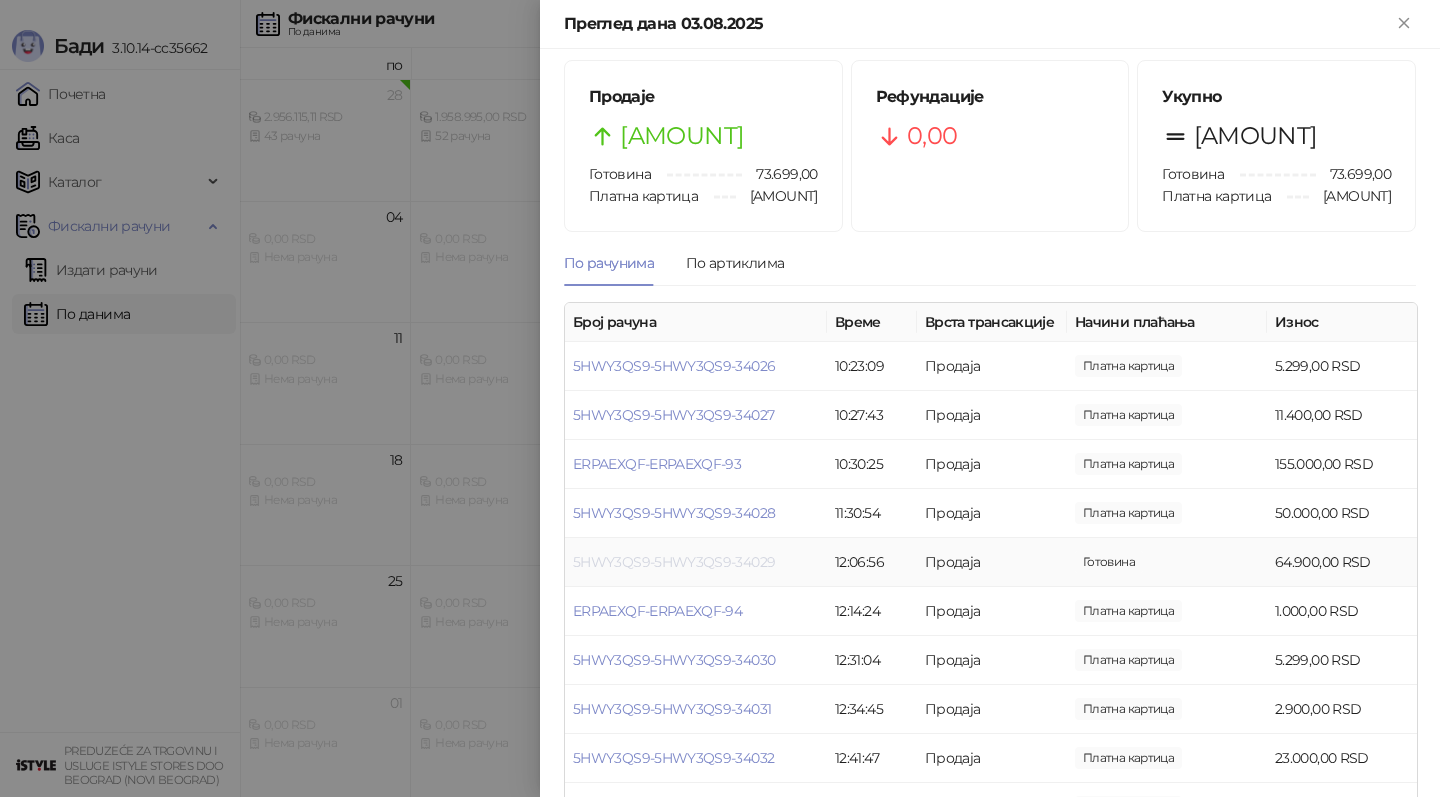 click on "5HWY3QS9-5HWY3QS9-34029" at bounding box center [674, 562] 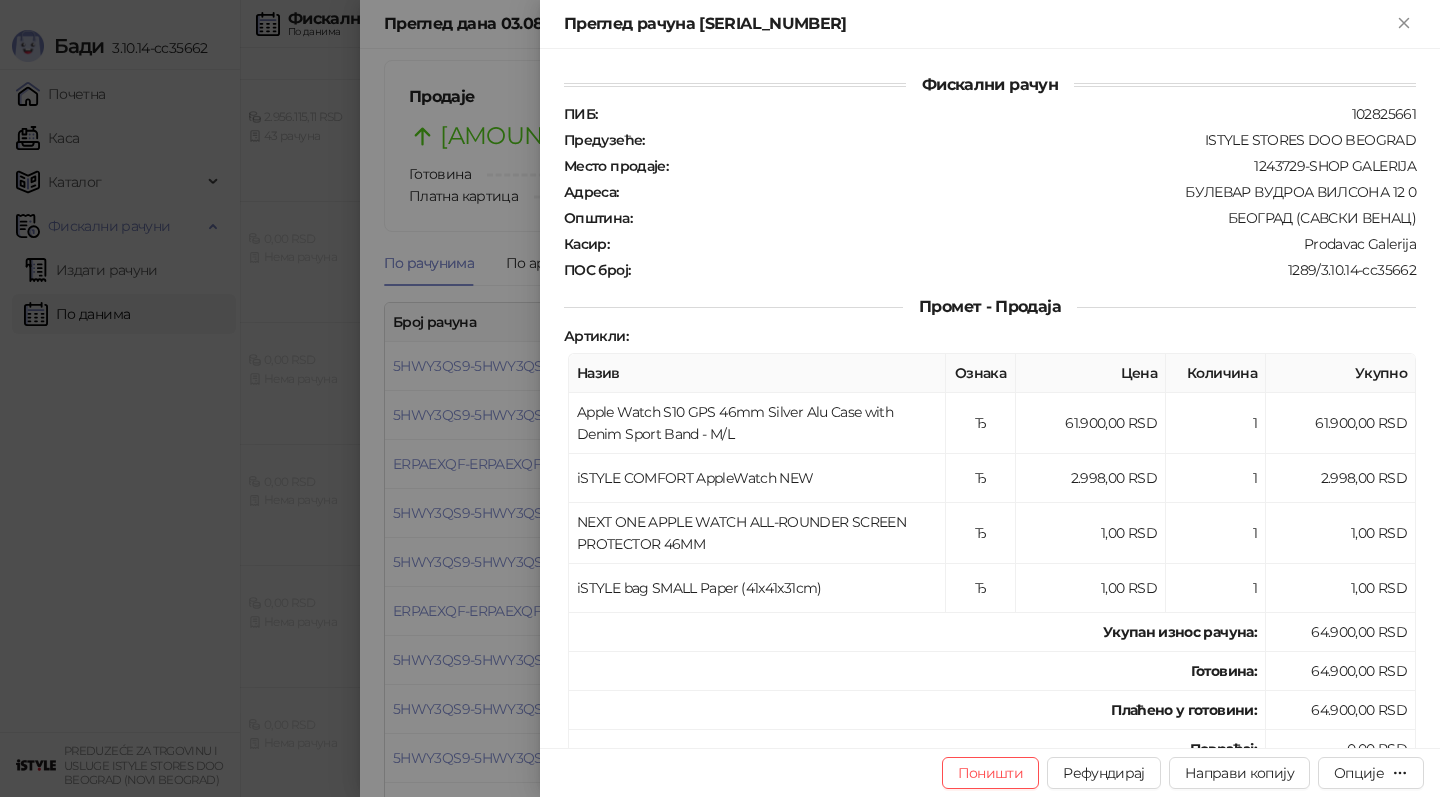 click at bounding box center (720, 398) 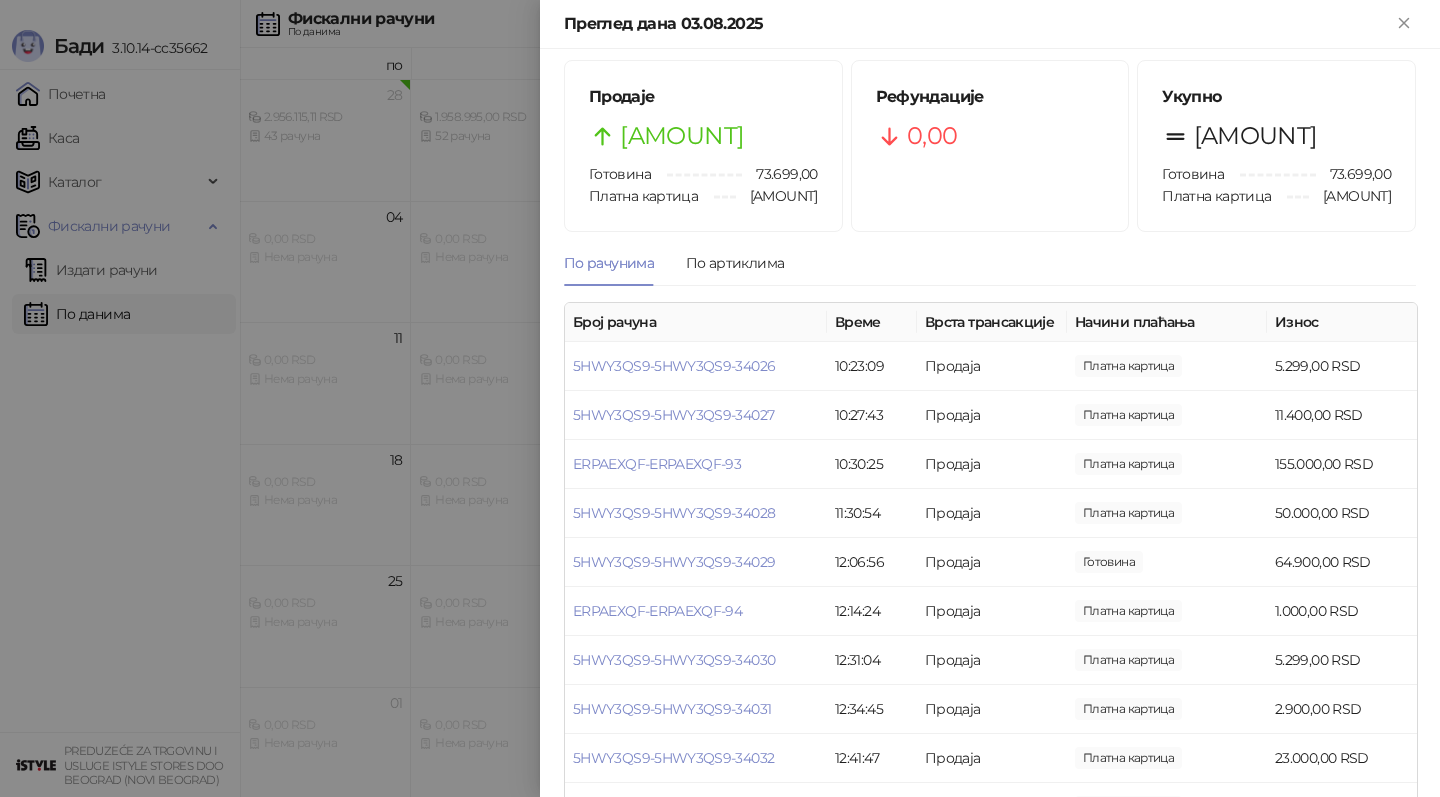 click at bounding box center [720, 398] 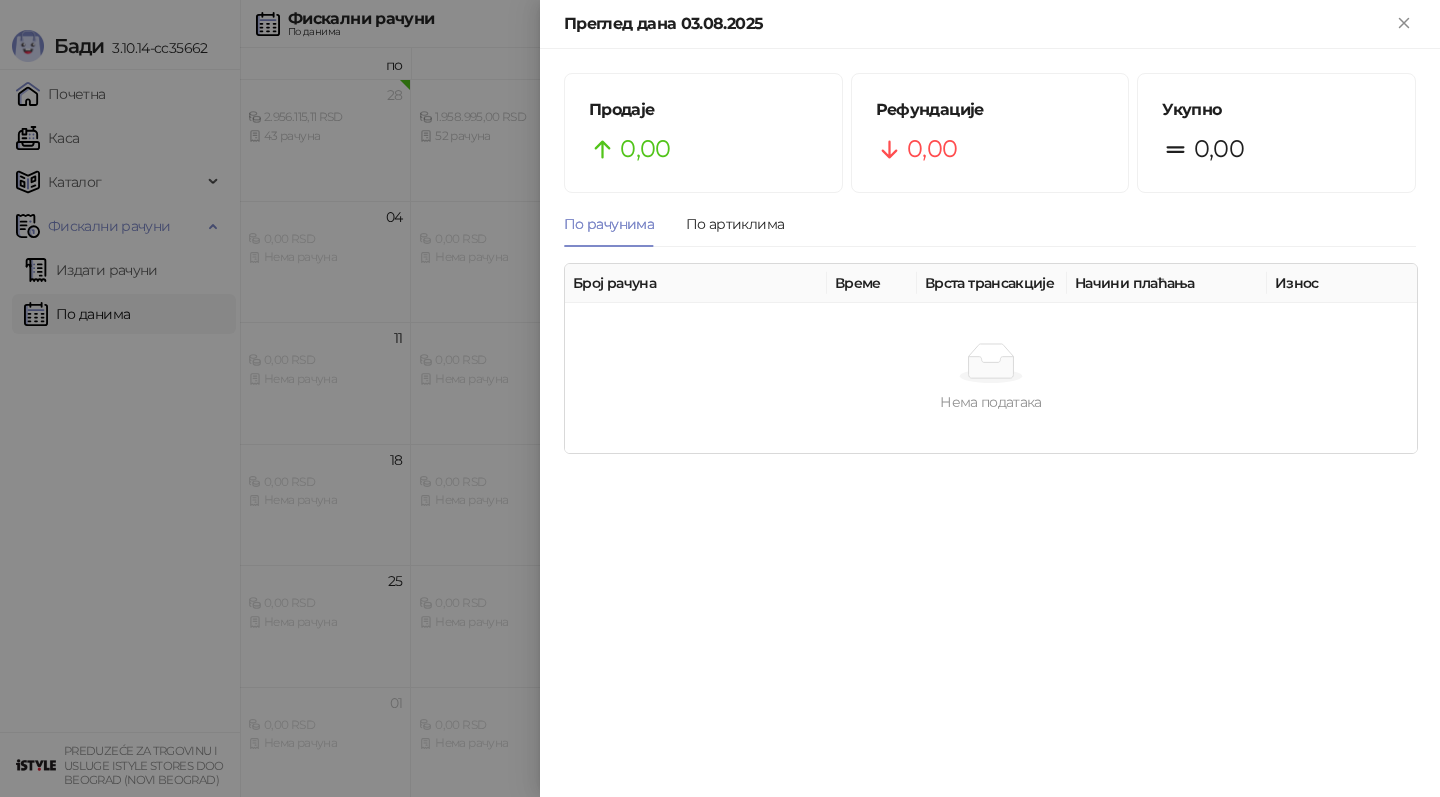 scroll, scrollTop: 0, scrollLeft: 0, axis: both 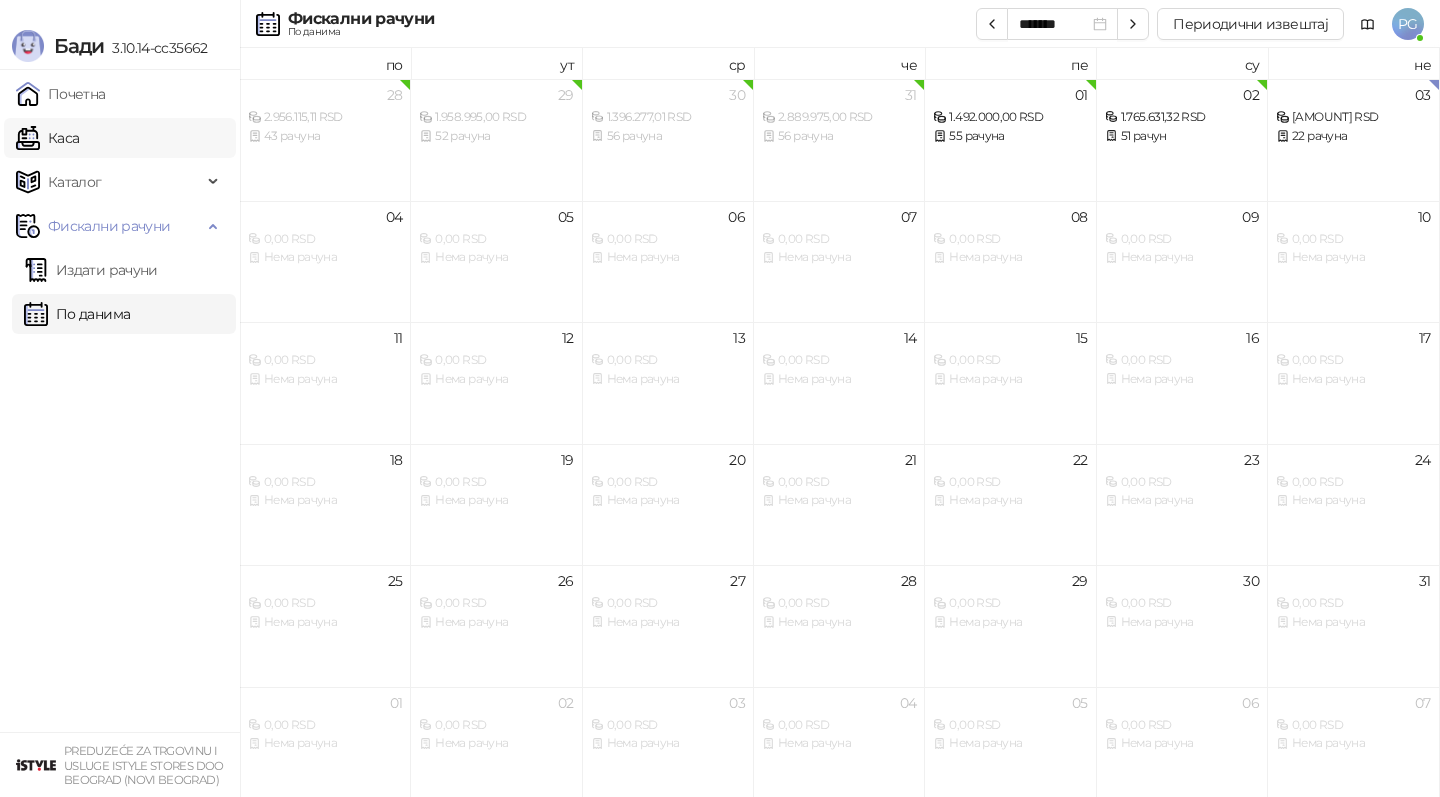 click on "Каса" at bounding box center [47, 138] 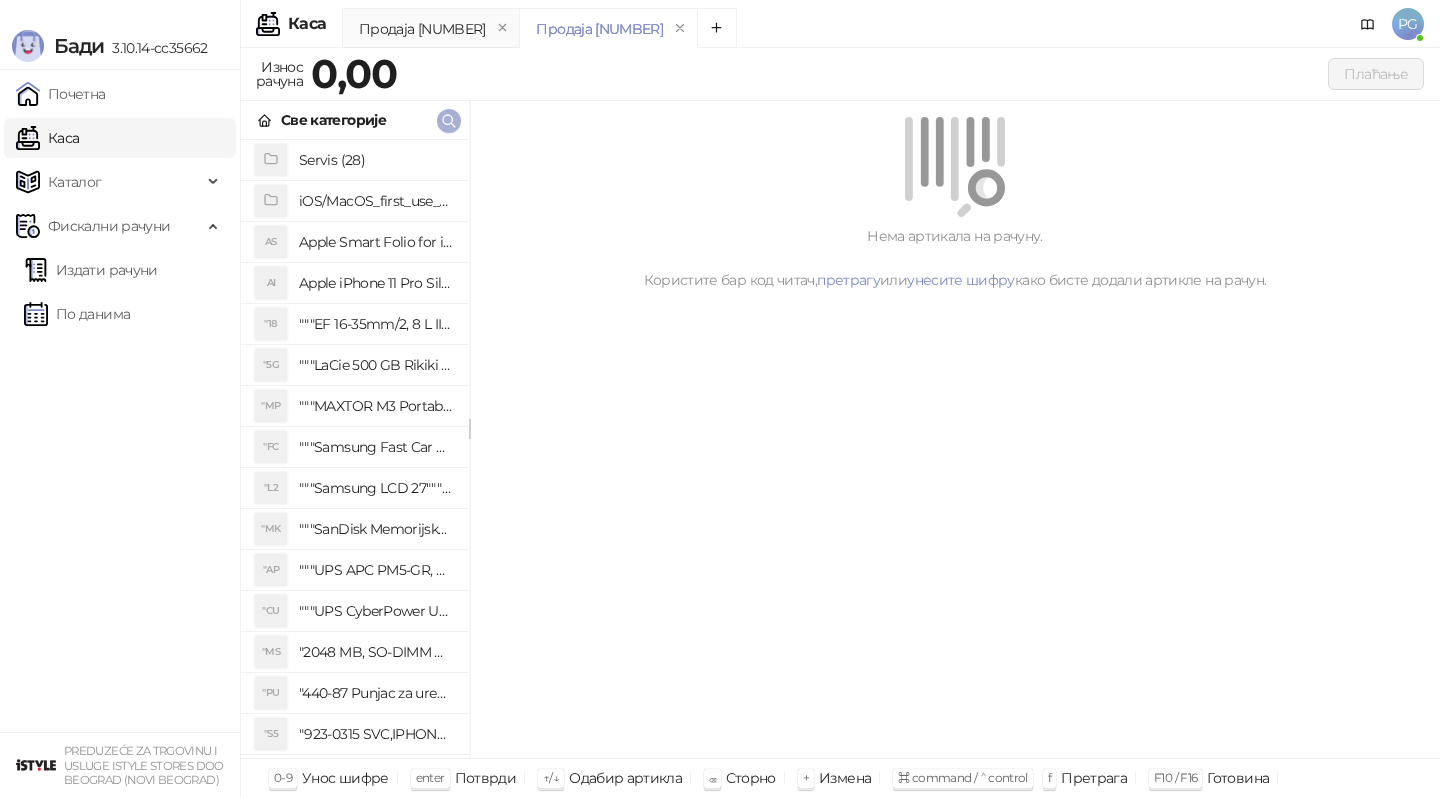 click 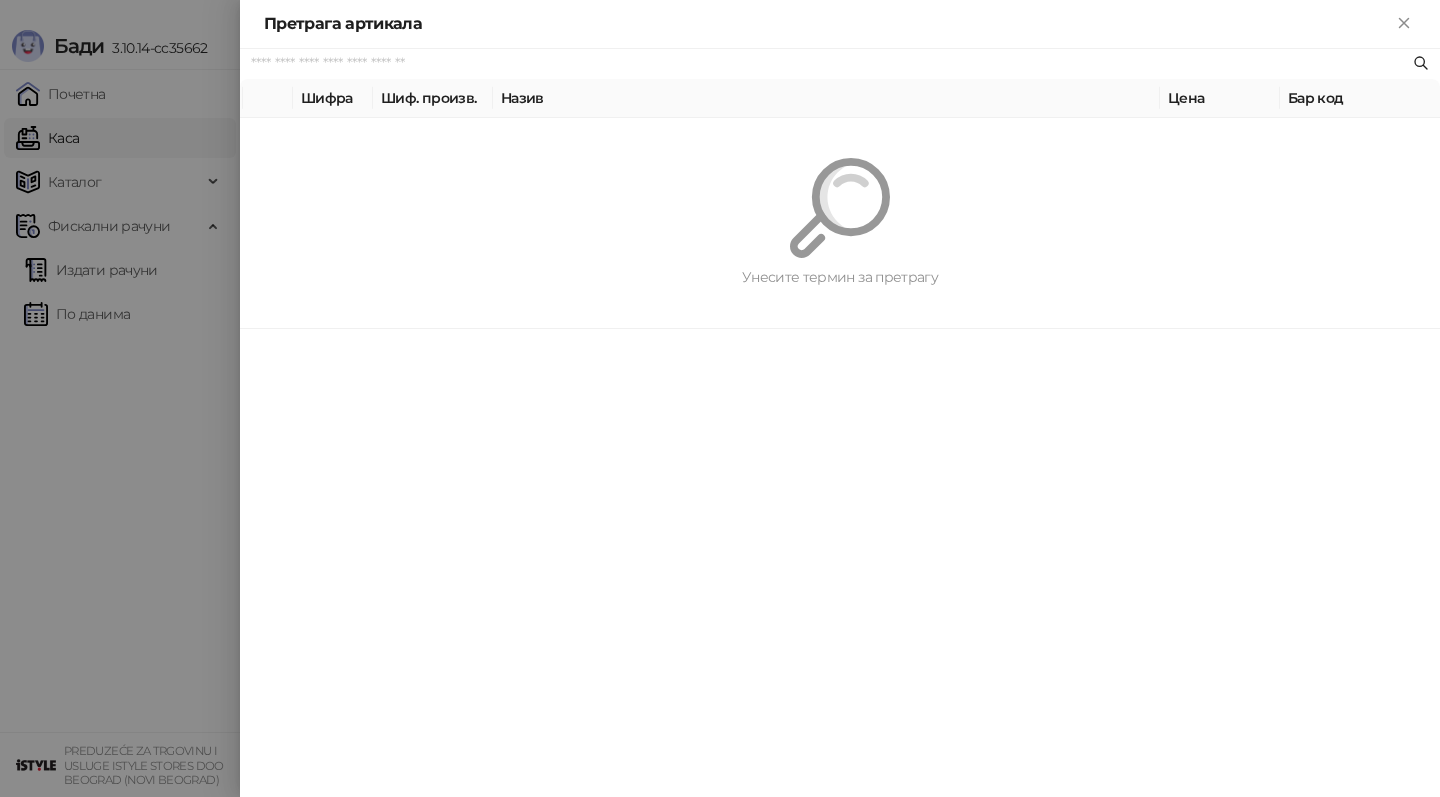 paste on "**********" 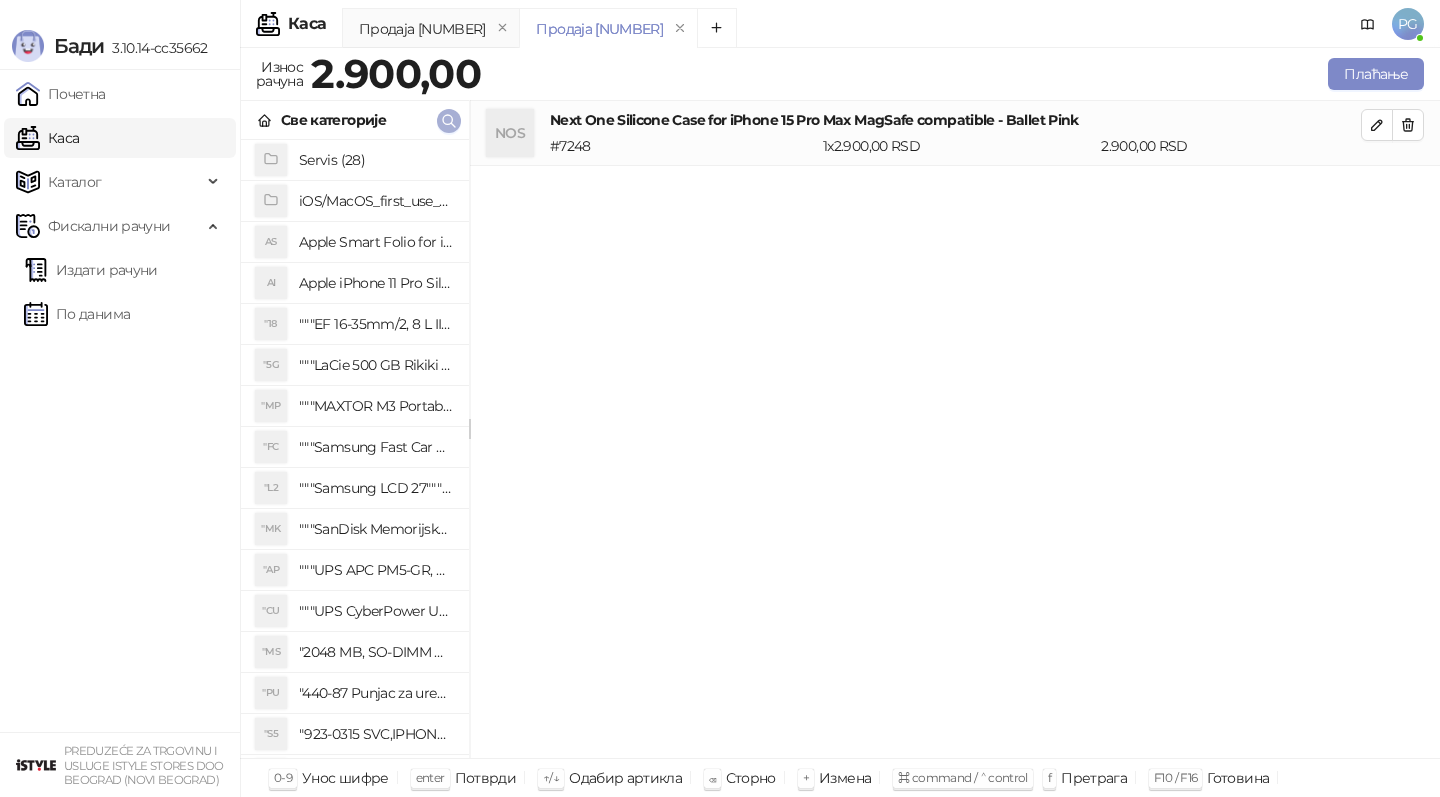 click 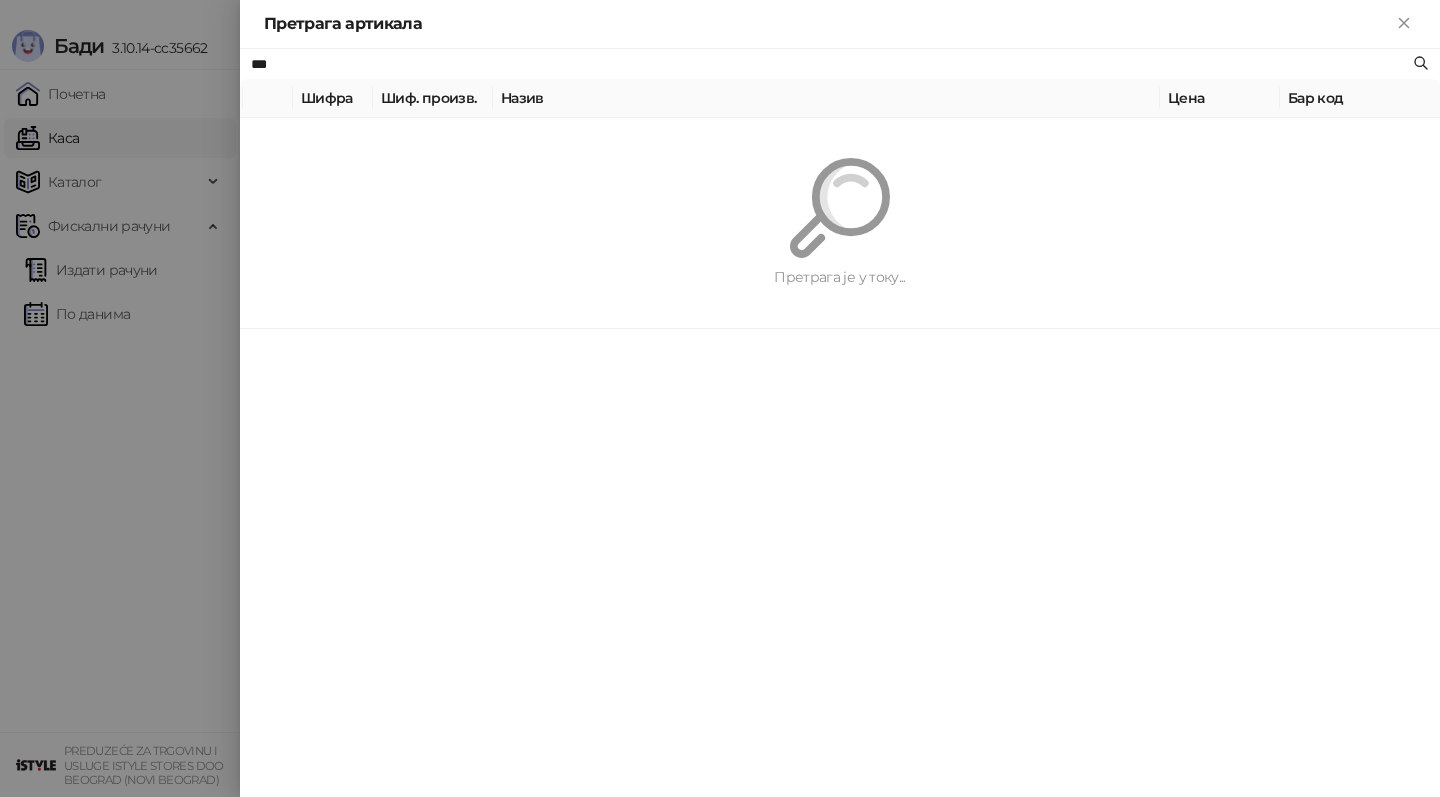 type on "***" 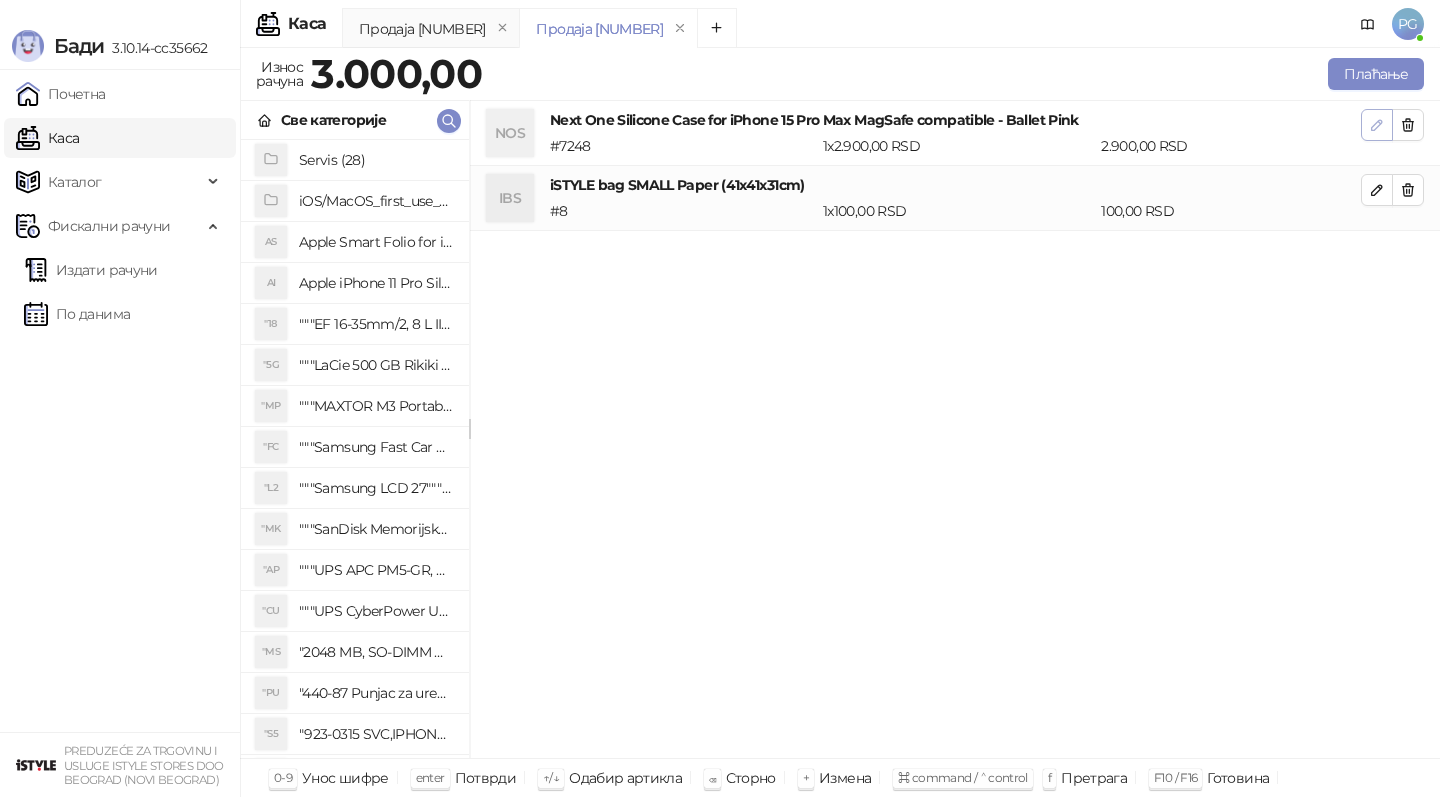 click 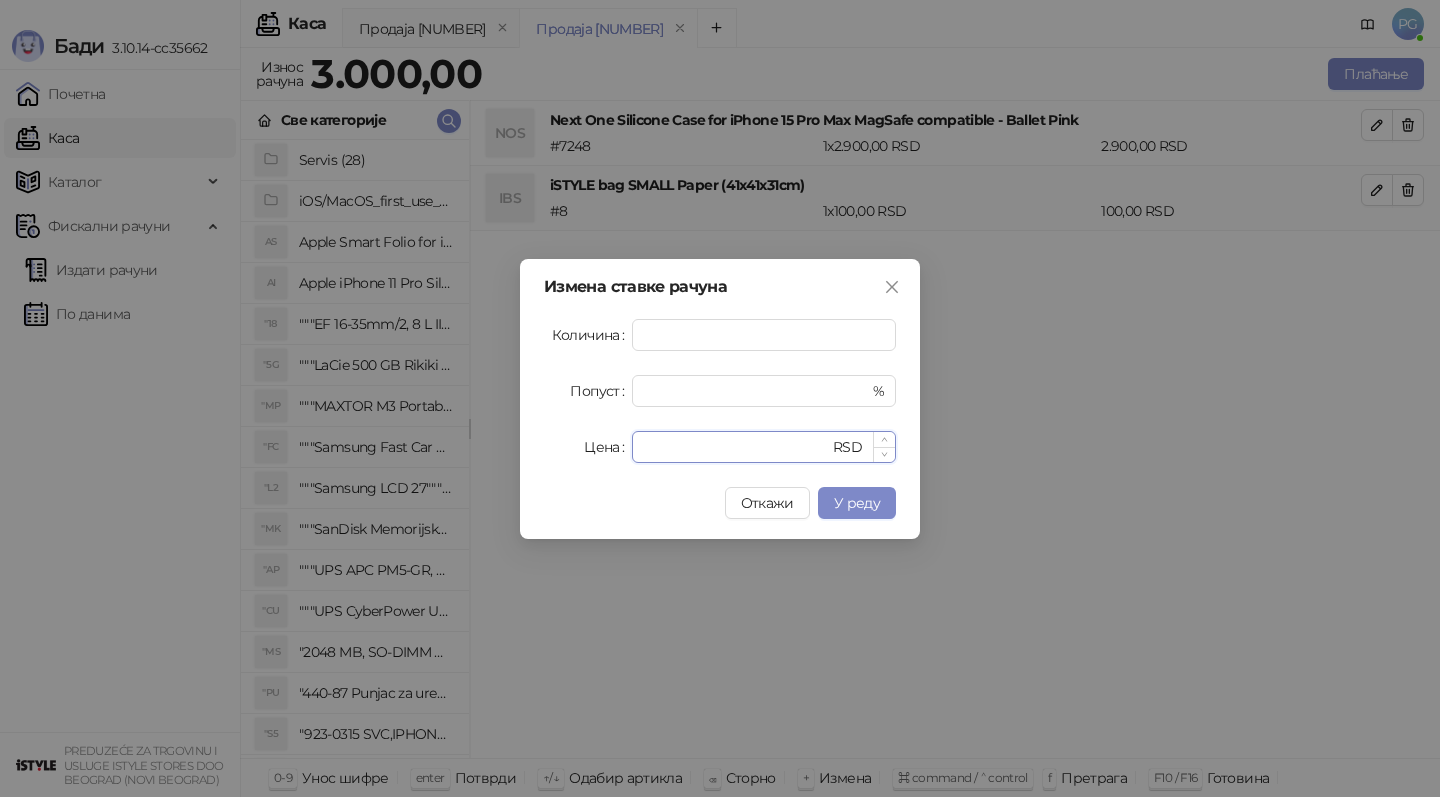 click on "****" at bounding box center [736, 447] 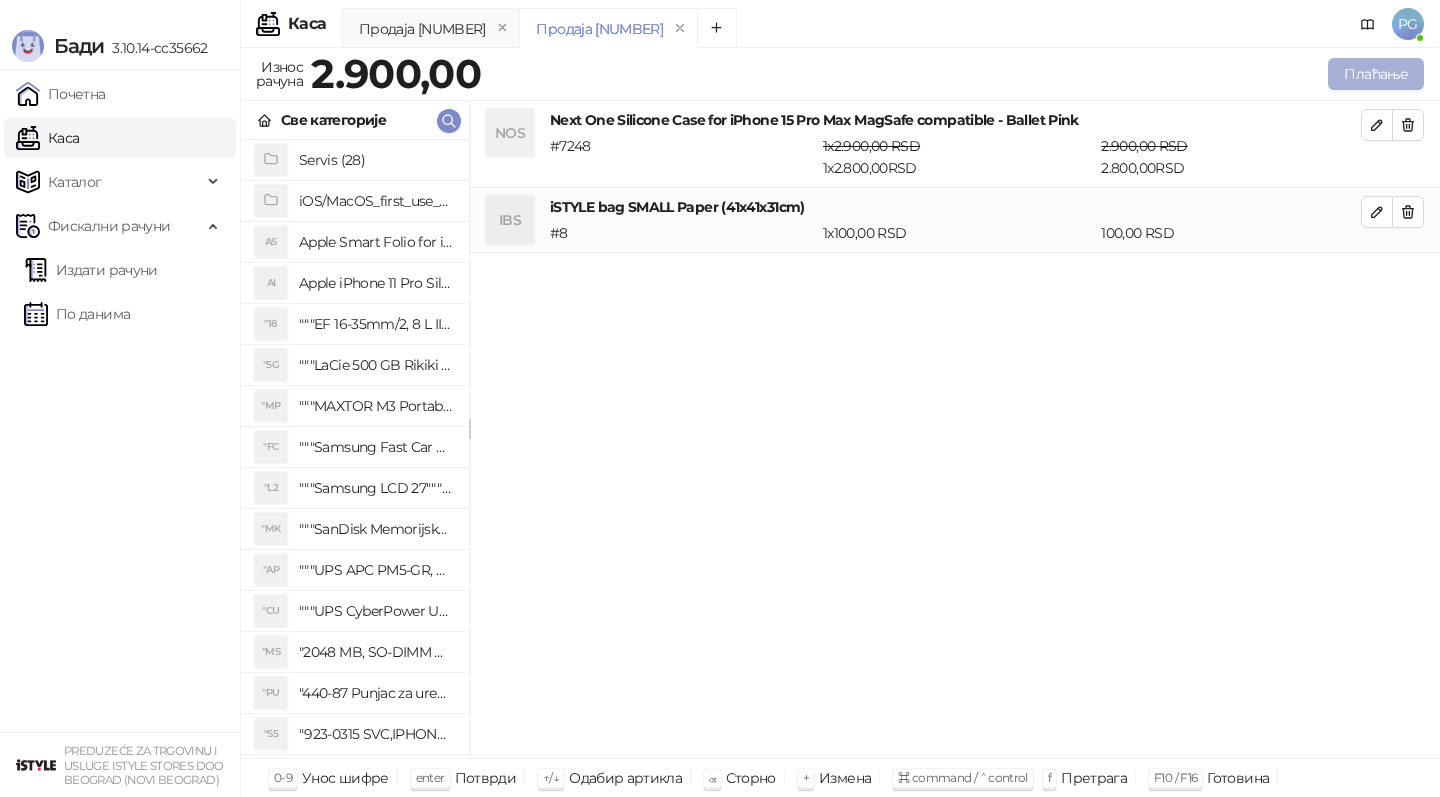 click on "Плаћање" at bounding box center (1376, 74) 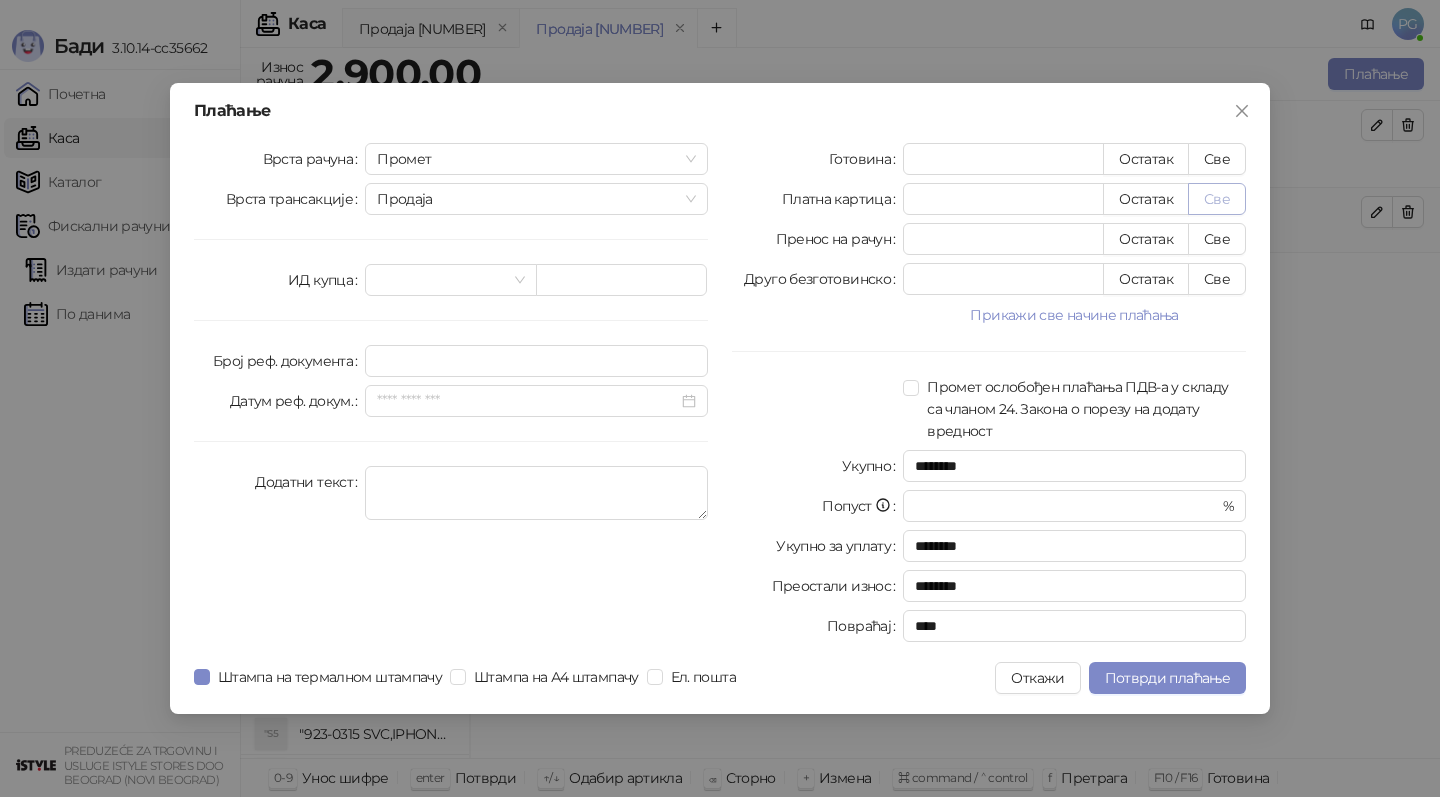 click on "Све" at bounding box center (1217, 199) 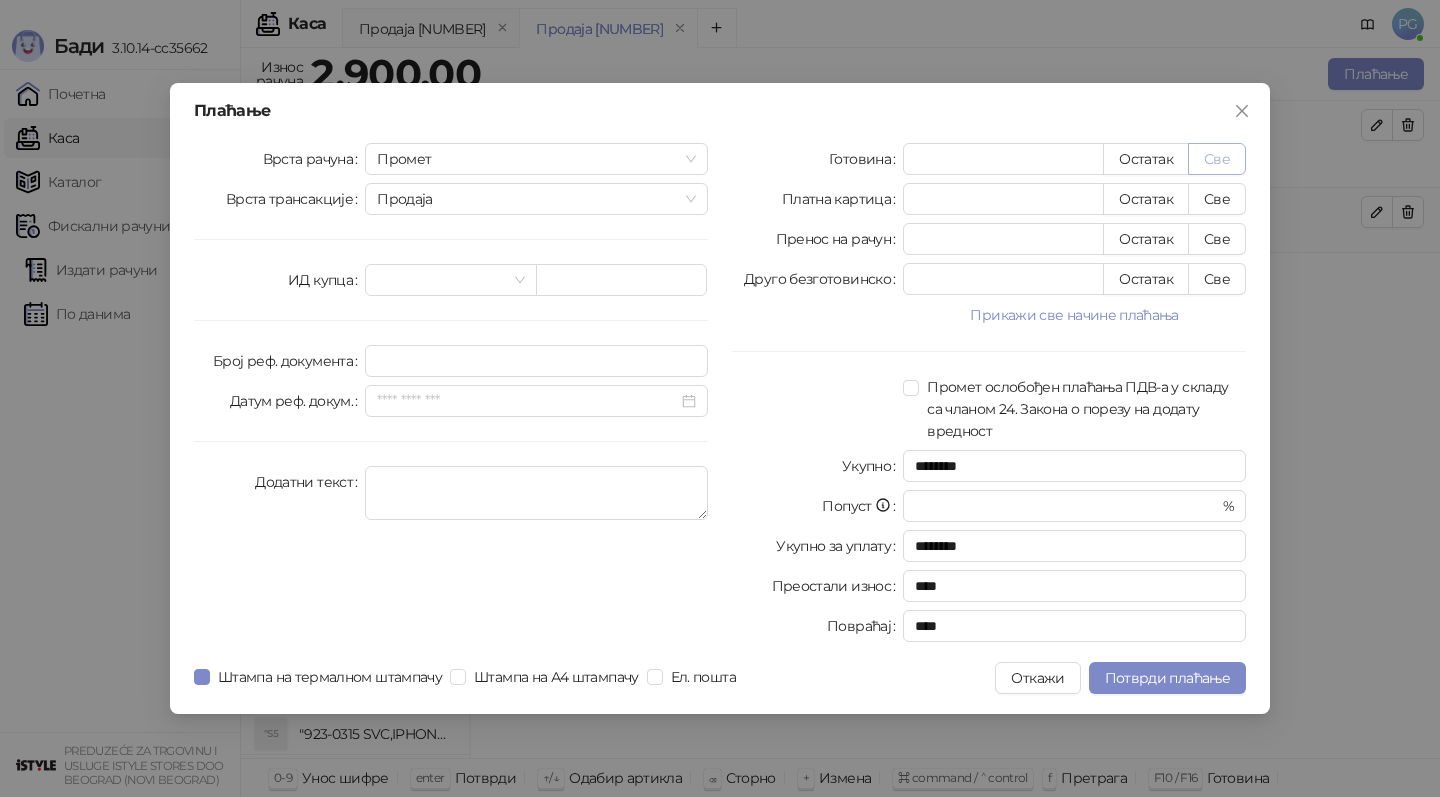 click on "Све" at bounding box center [1217, 159] 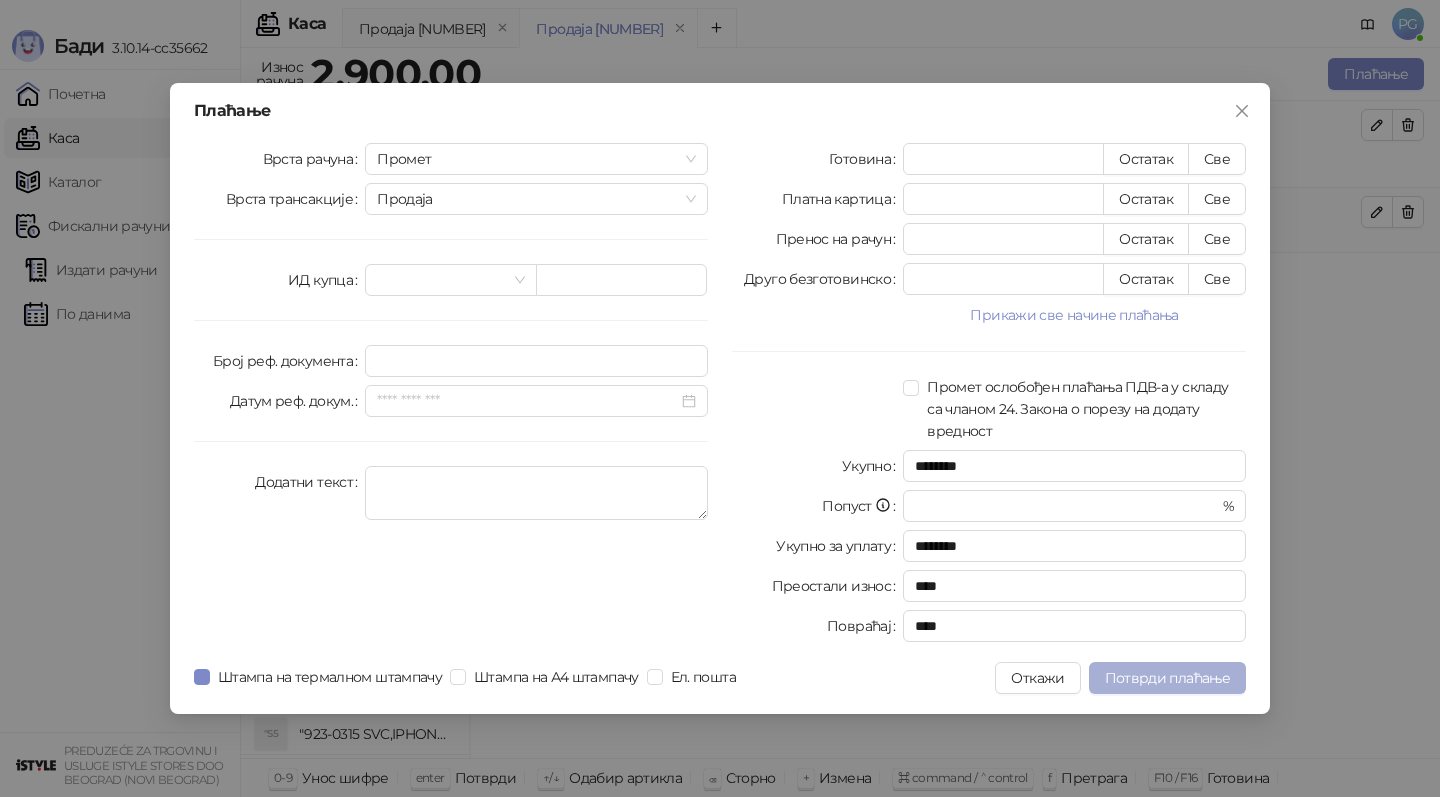 click on "Потврди плаћање" at bounding box center [1167, 678] 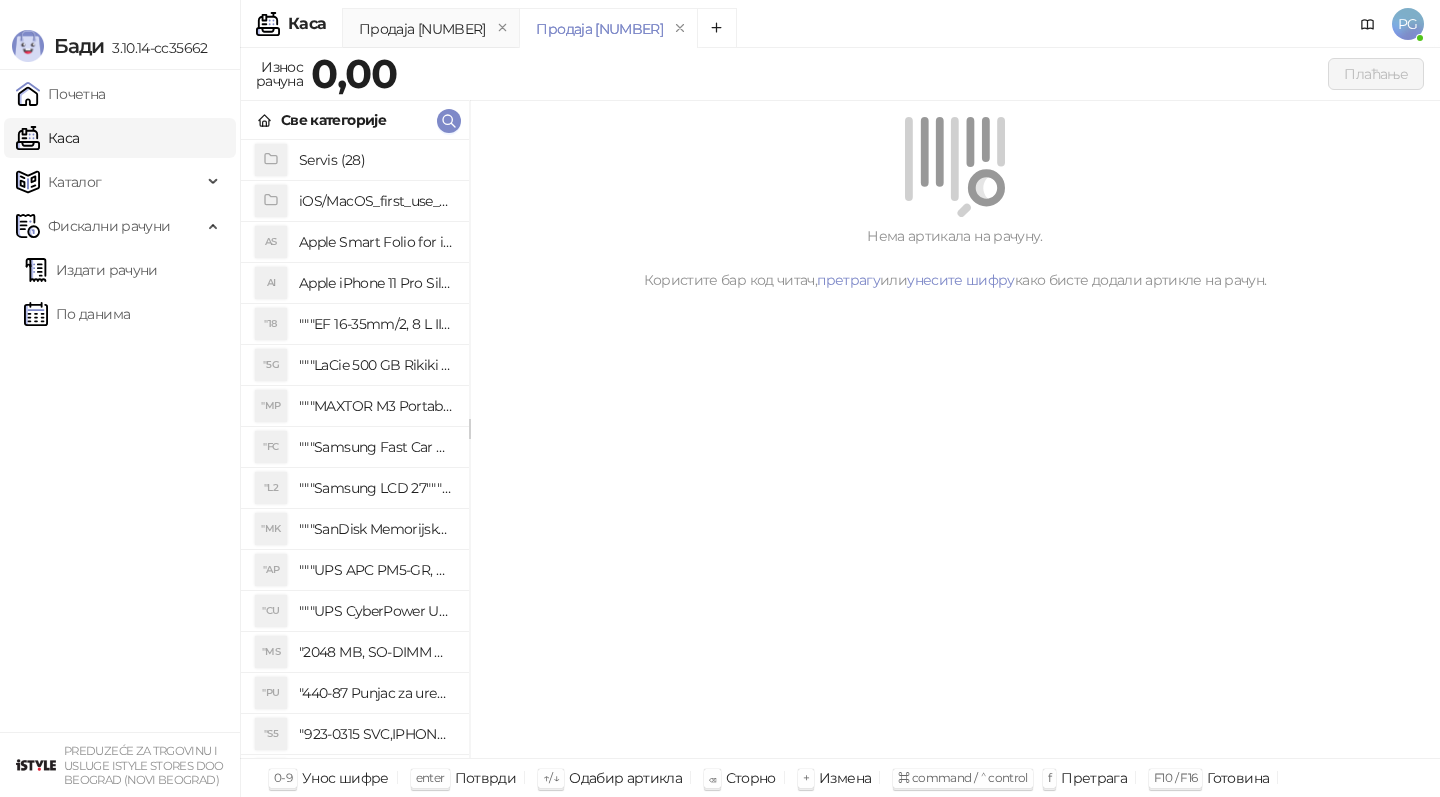 click on "Све категорије" at bounding box center (355, 120) 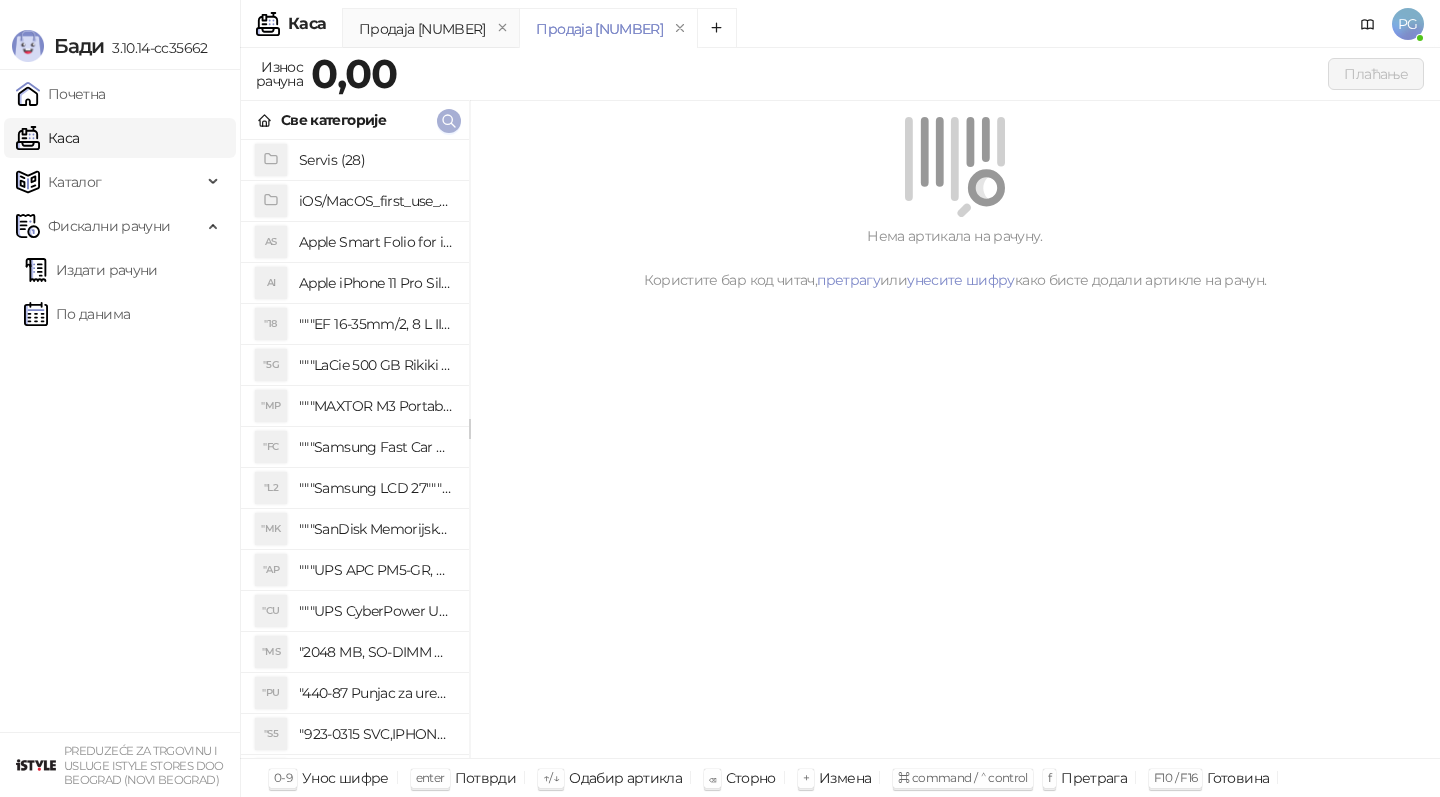 click 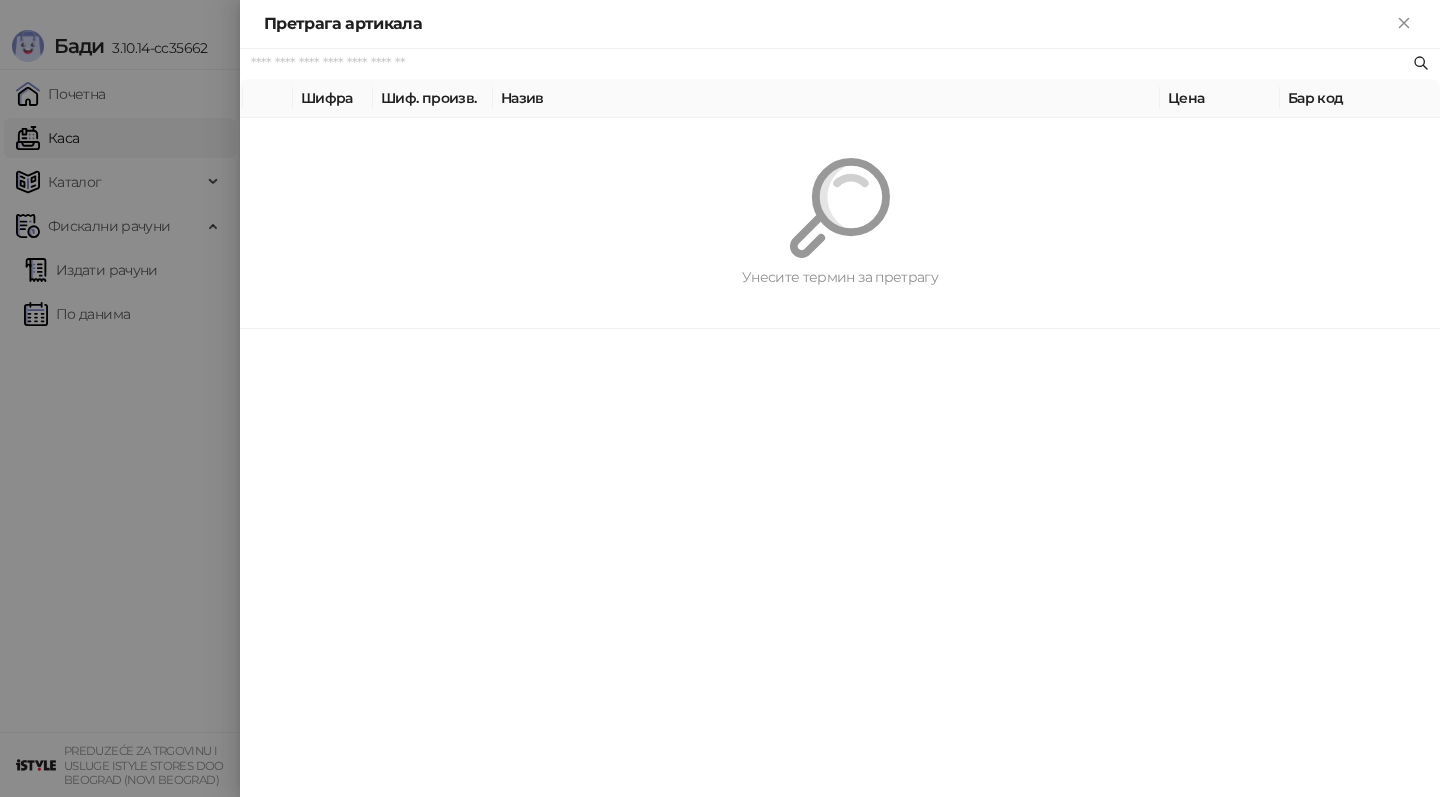 paste on "*********" 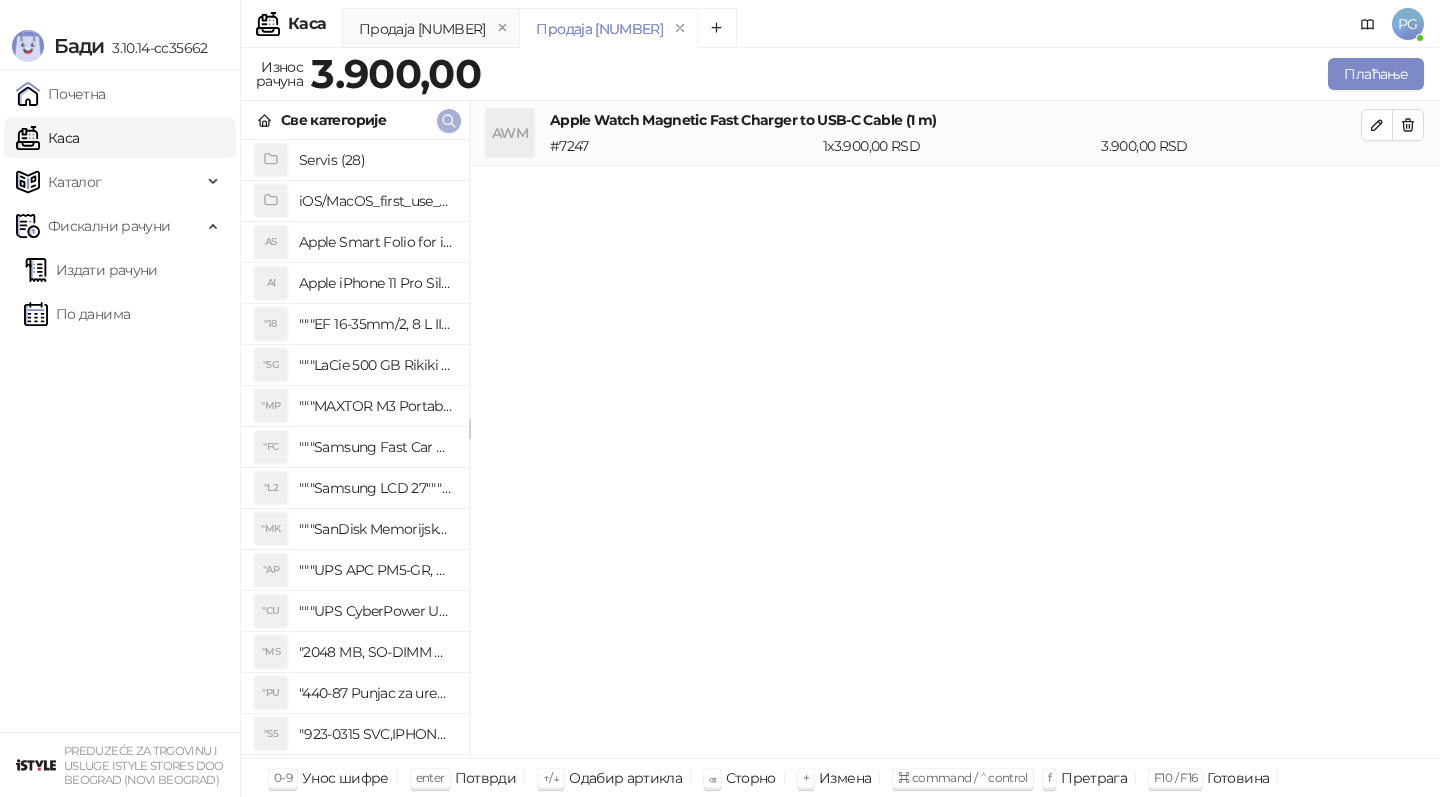 click 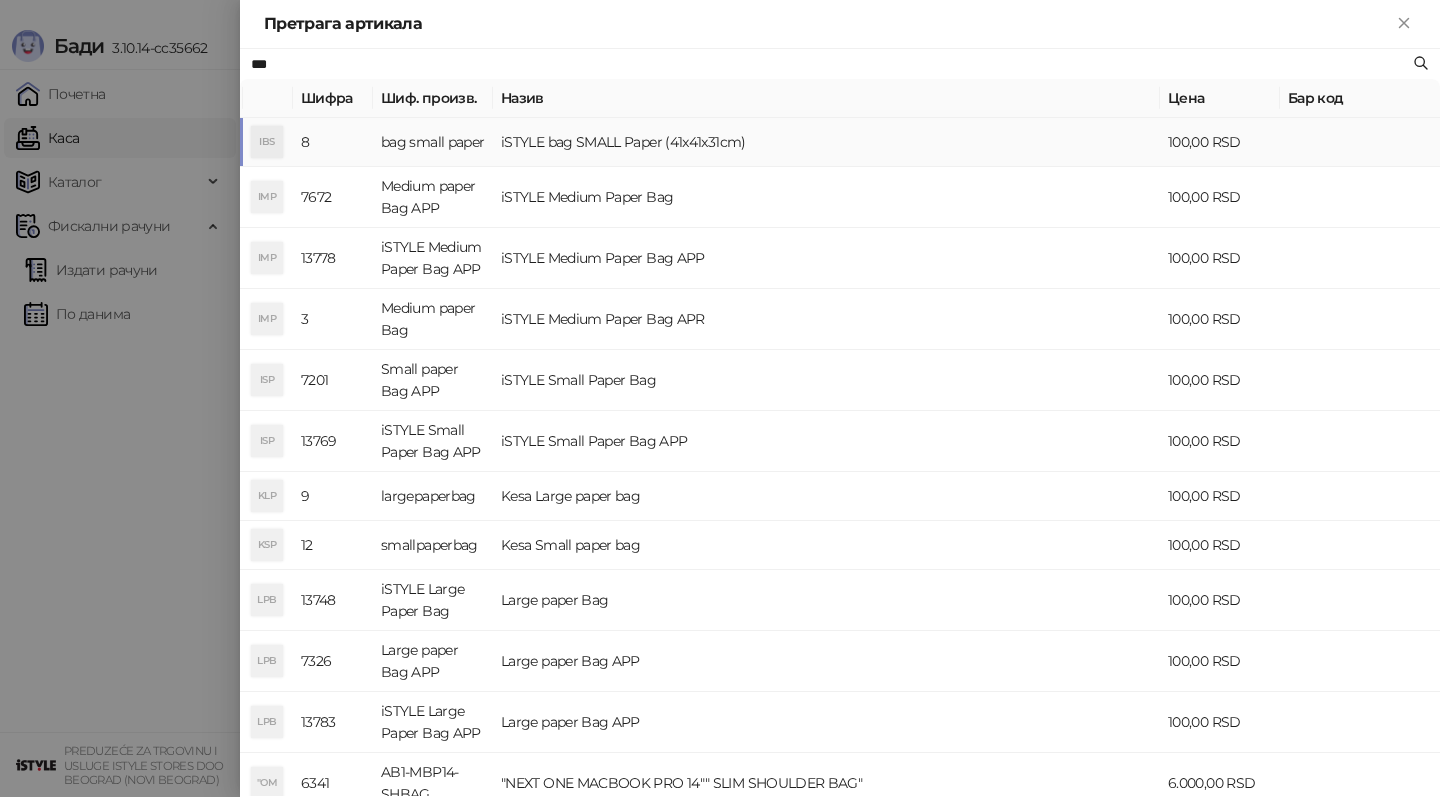 type on "***" 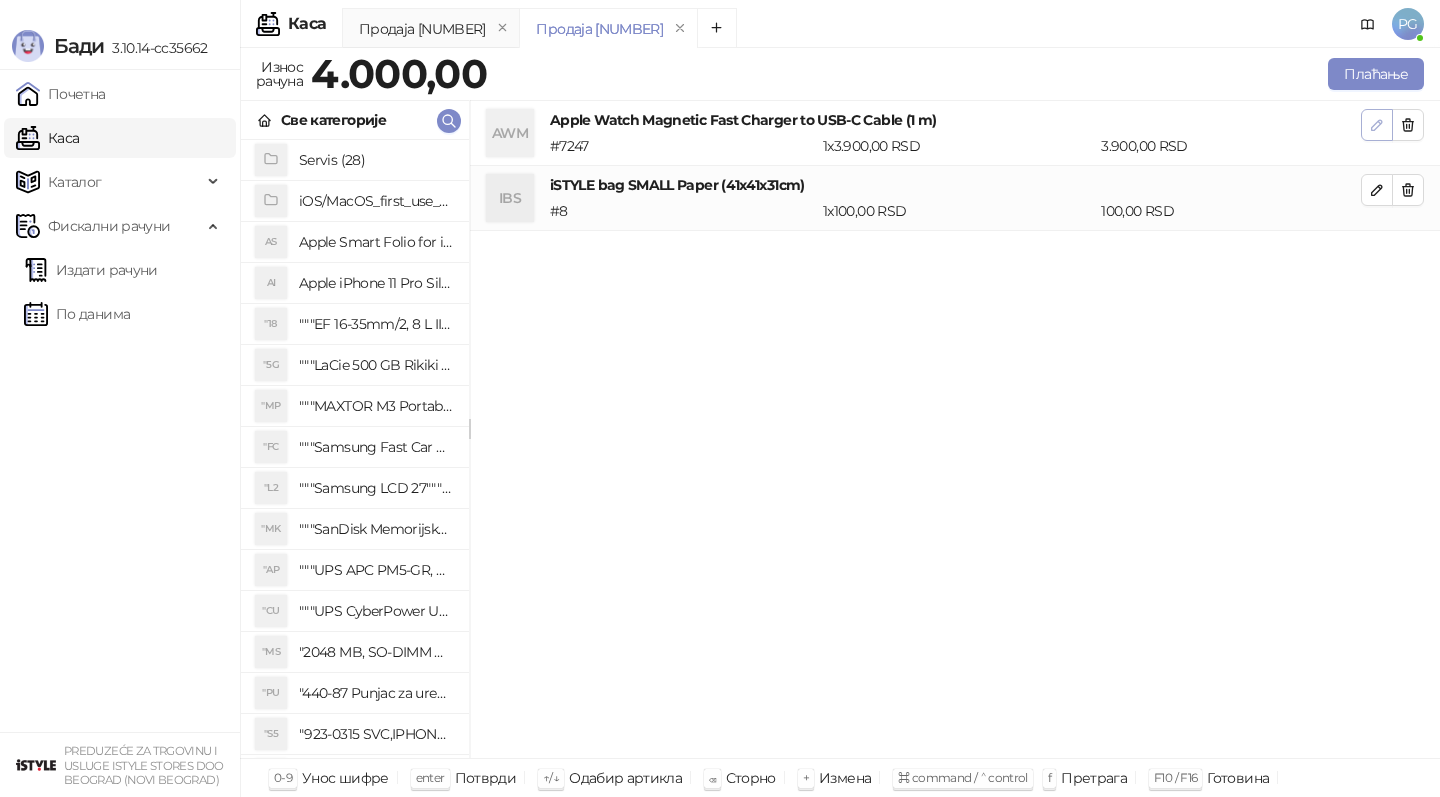 click at bounding box center (1377, 125) 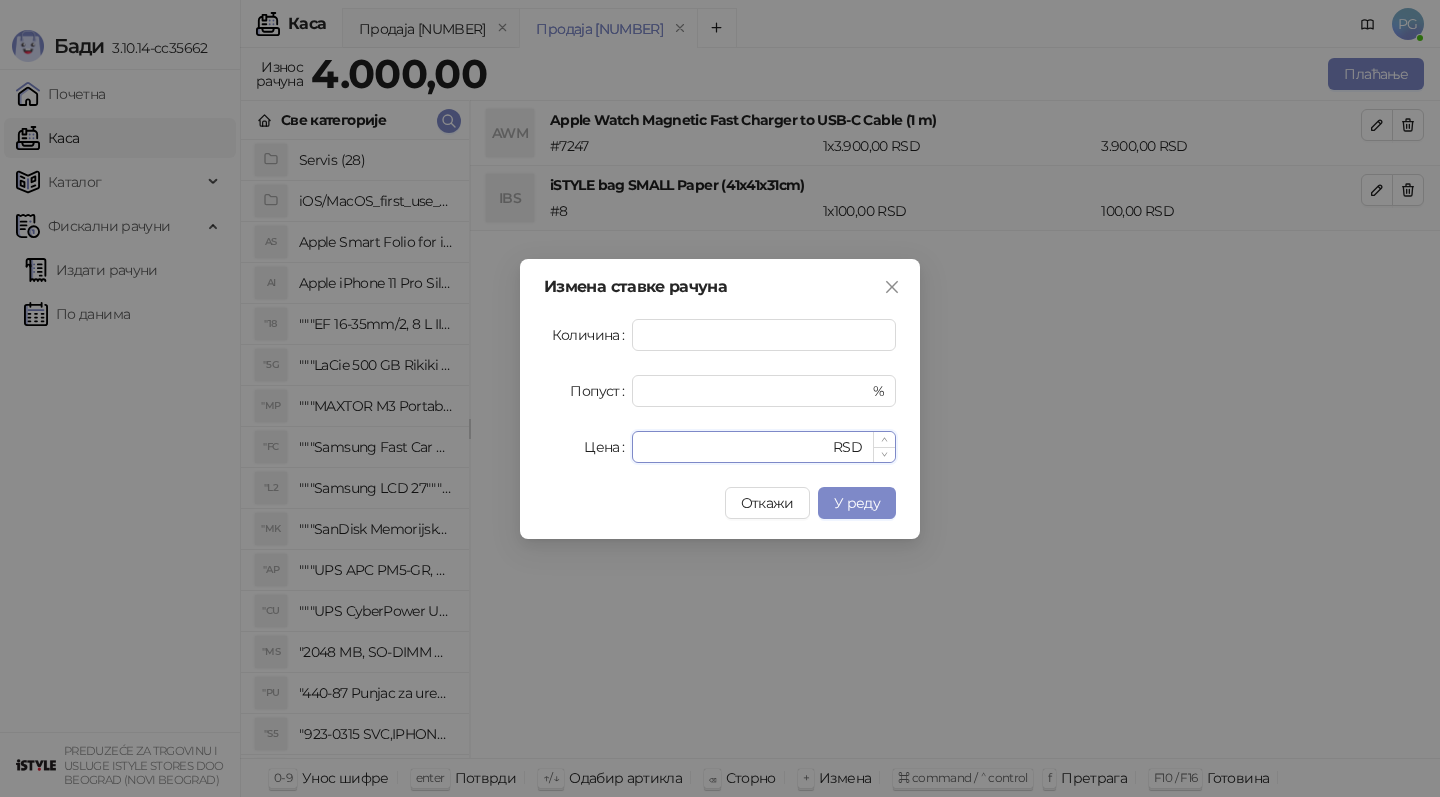 click on "****" at bounding box center [736, 447] 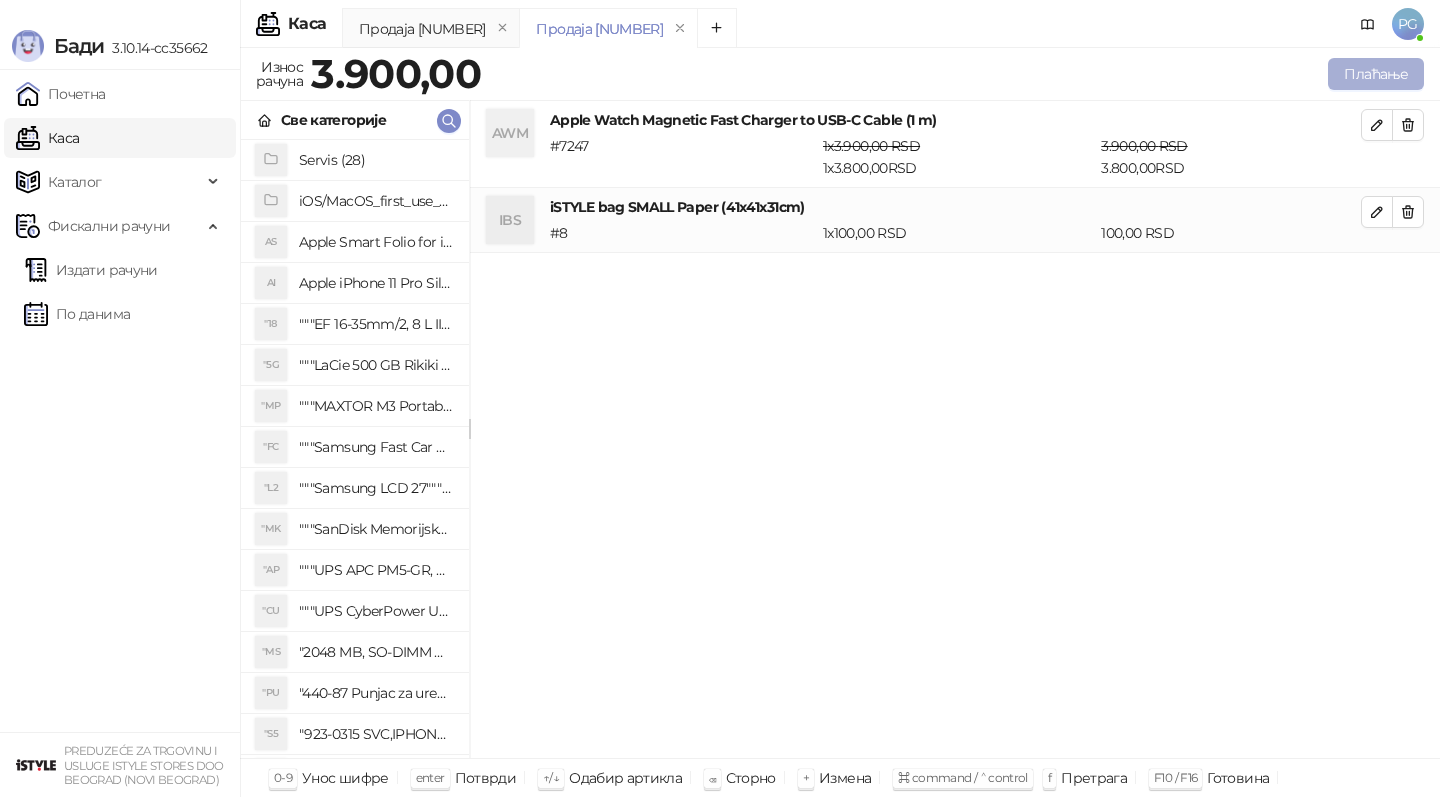click on "Плаћање" at bounding box center [1376, 74] 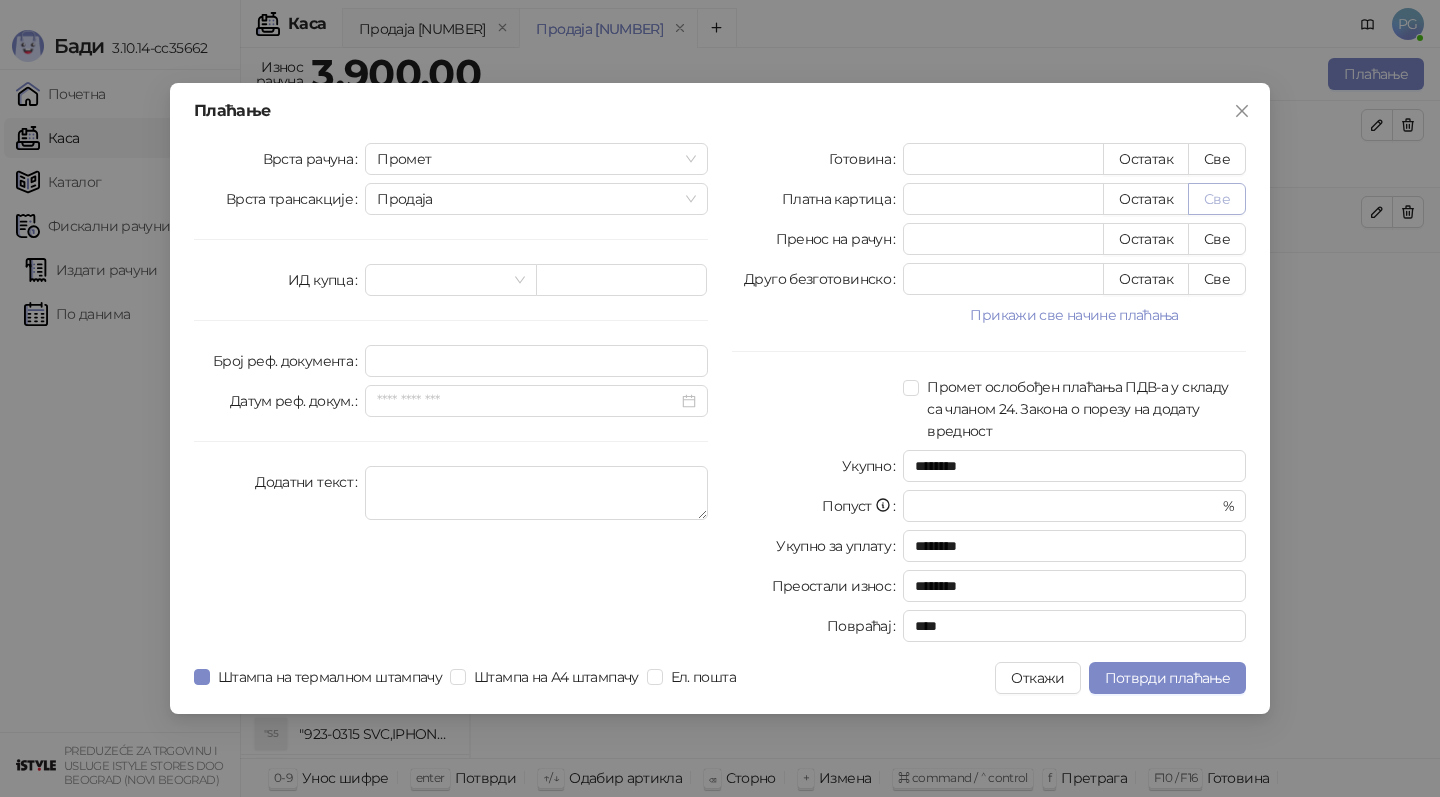 click on "Све" at bounding box center (1217, 199) 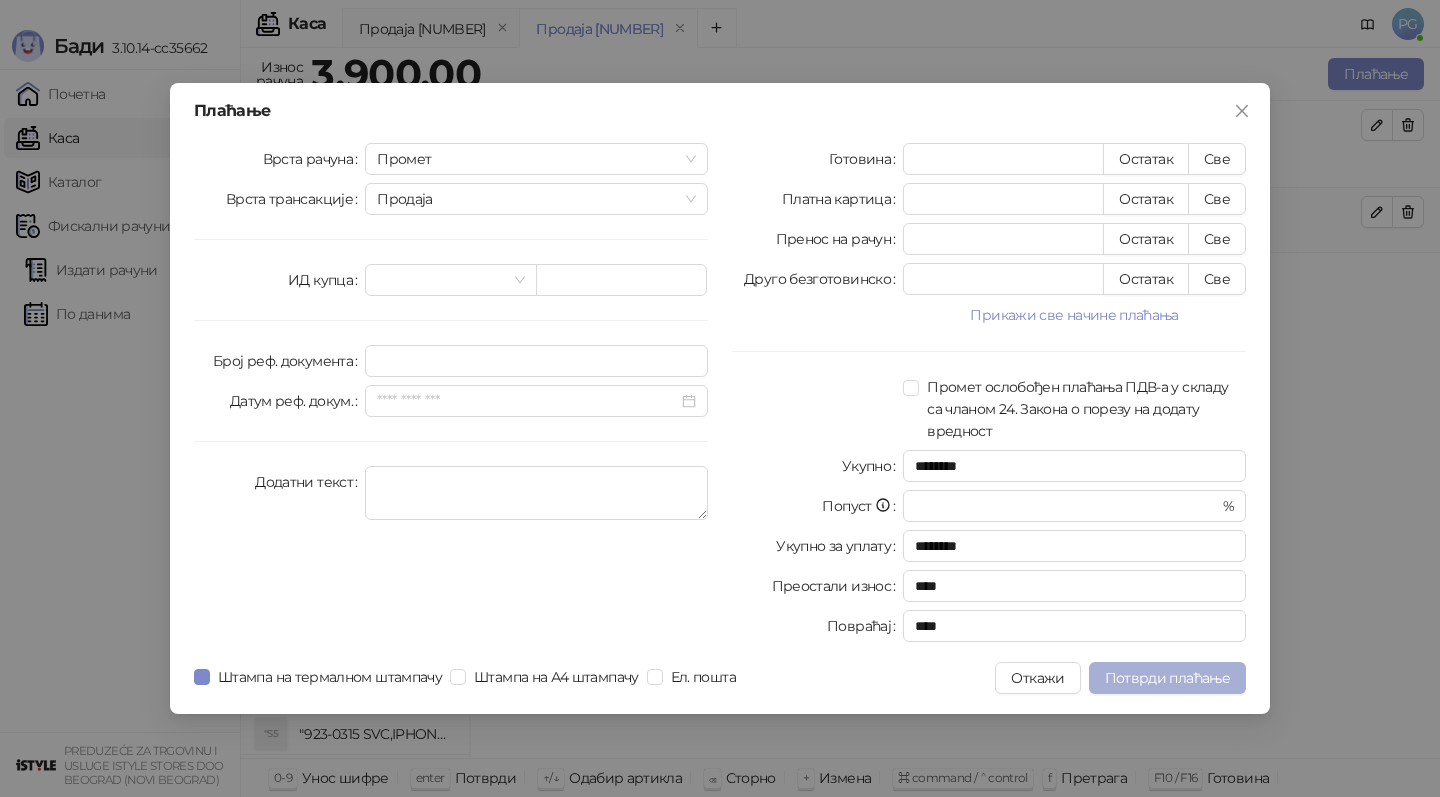 click on "Потврди плаћање" at bounding box center (1167, 678) 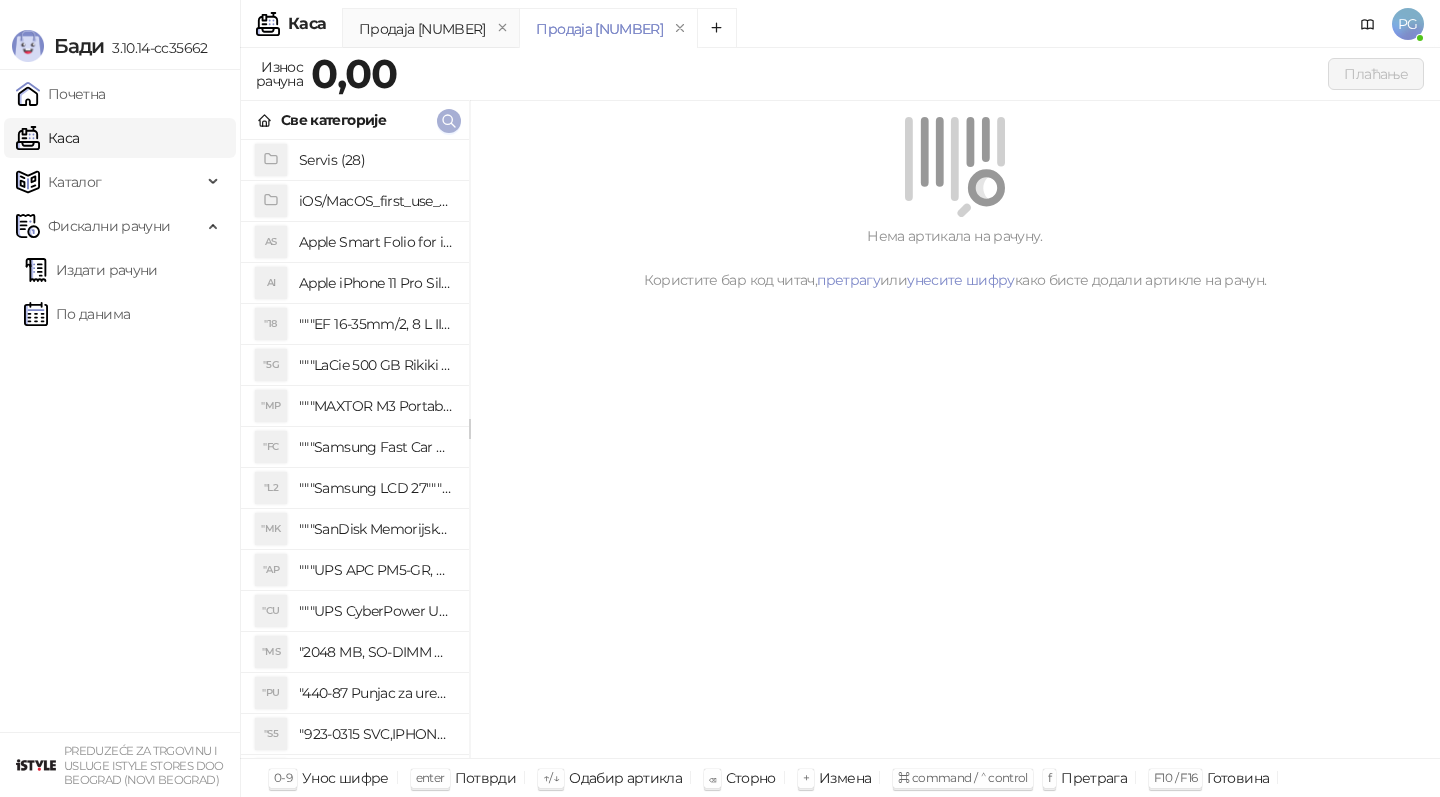 click 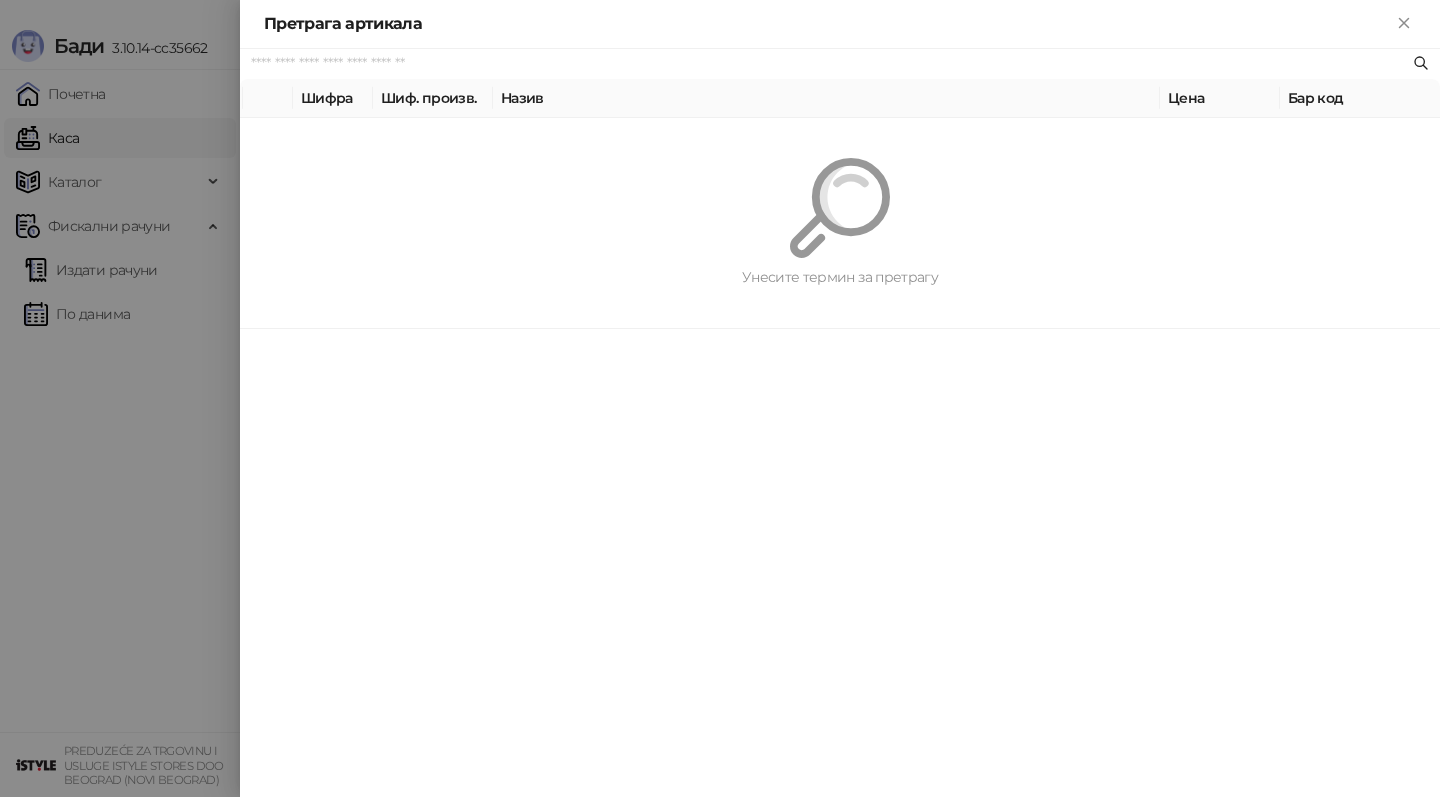 paste on "**********" 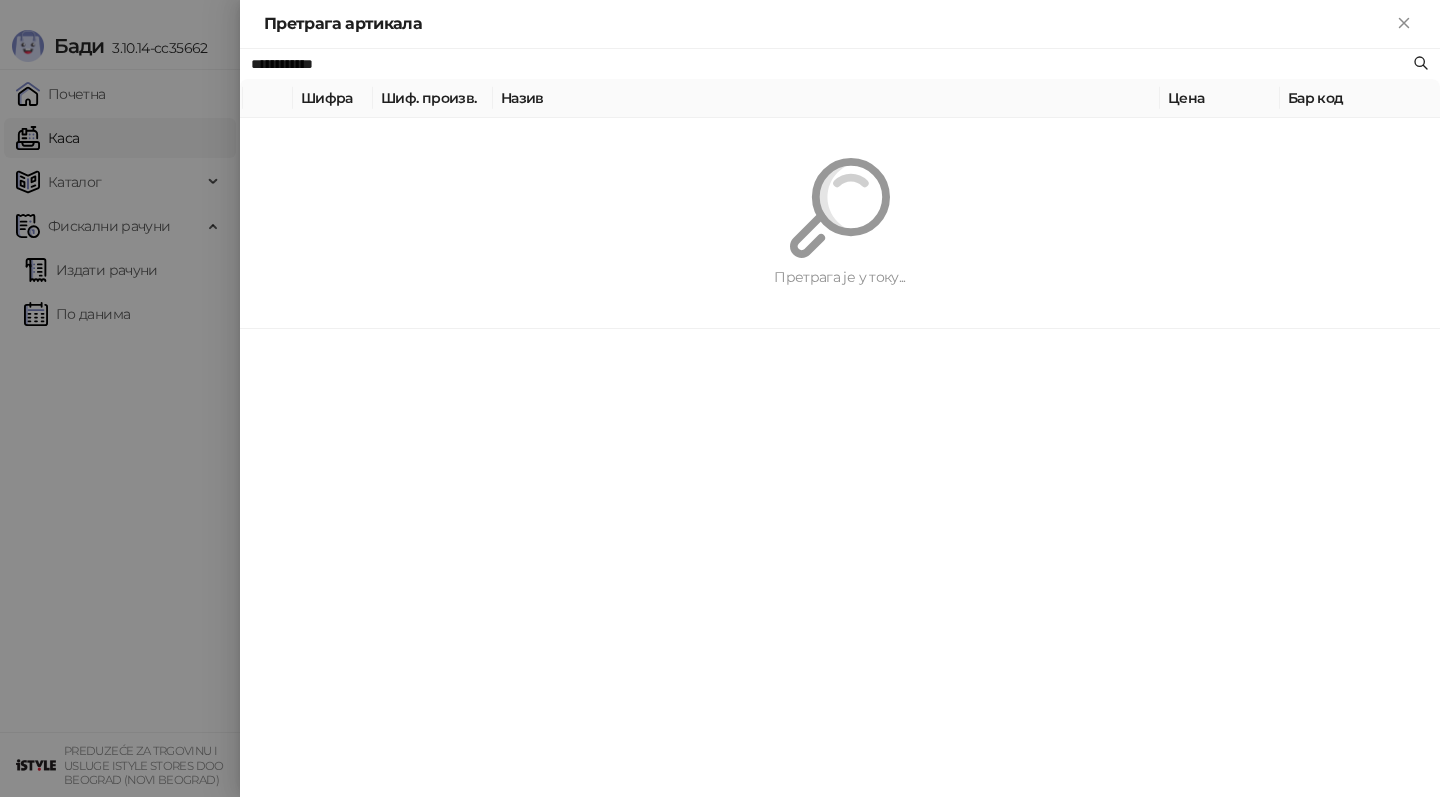 type on "**********" 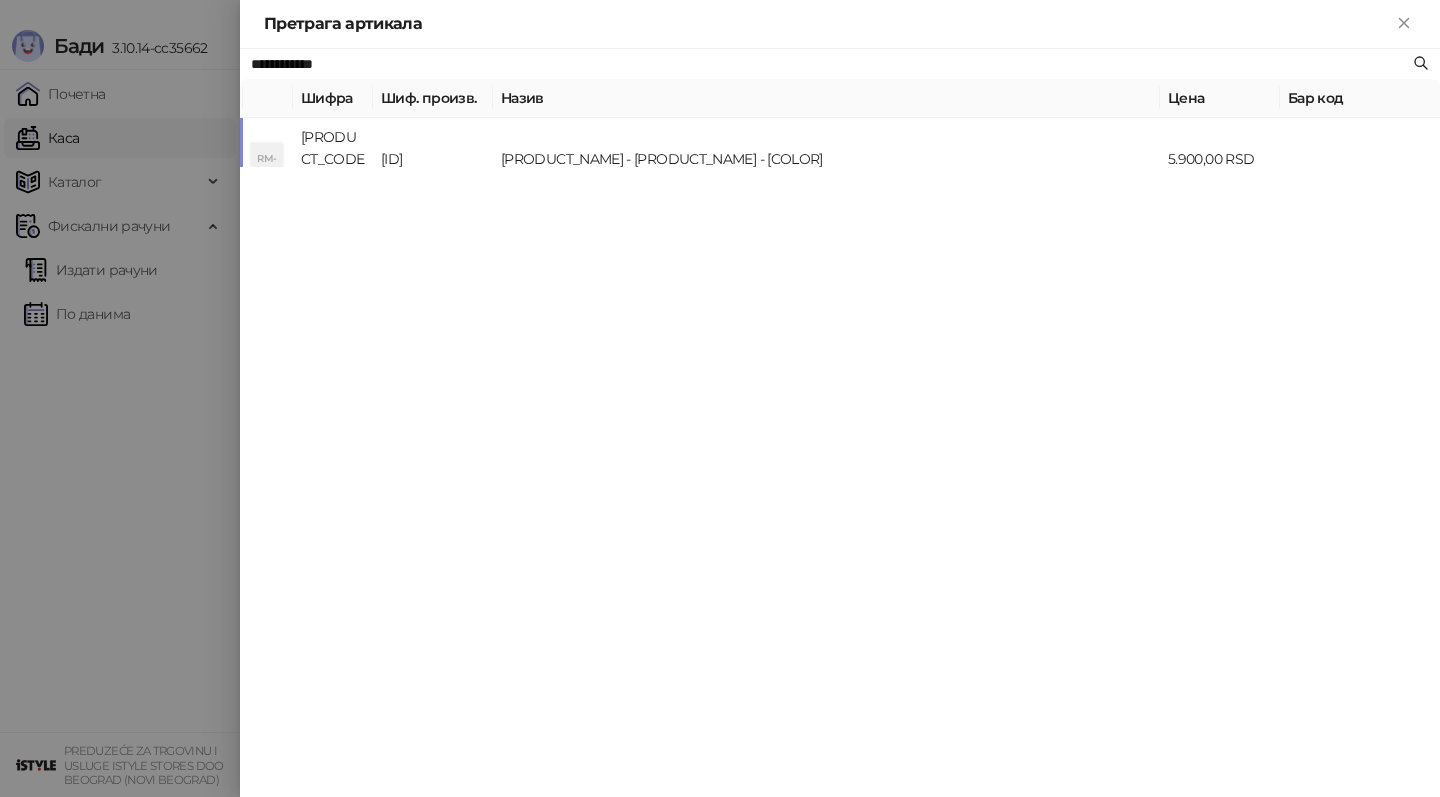 click on "[PRODUCT_NAME] - [PRODUCT_NAME] - [COLOR]" at bounding box center (826, 159) 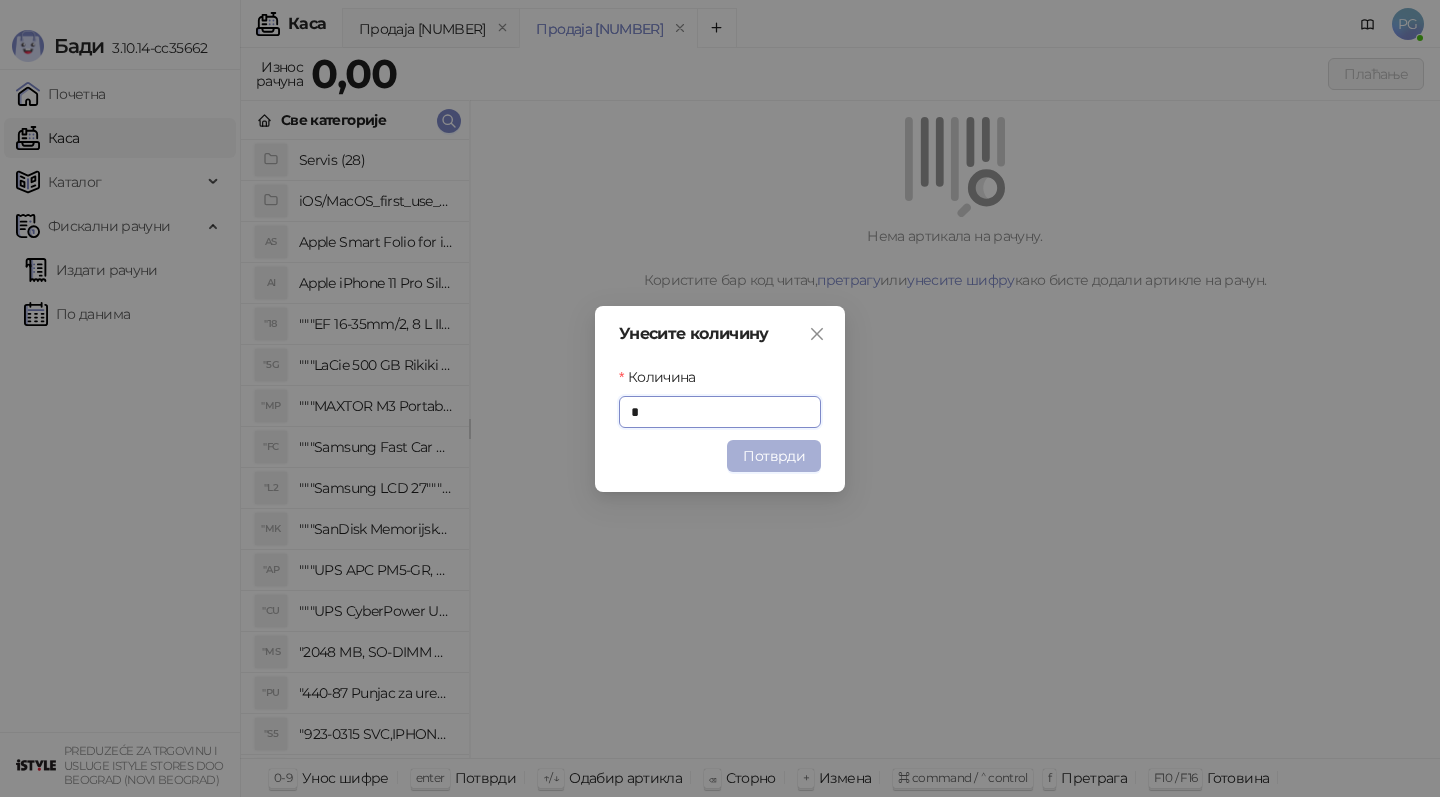 click on "Потврди" at bounding box center [774, 456] 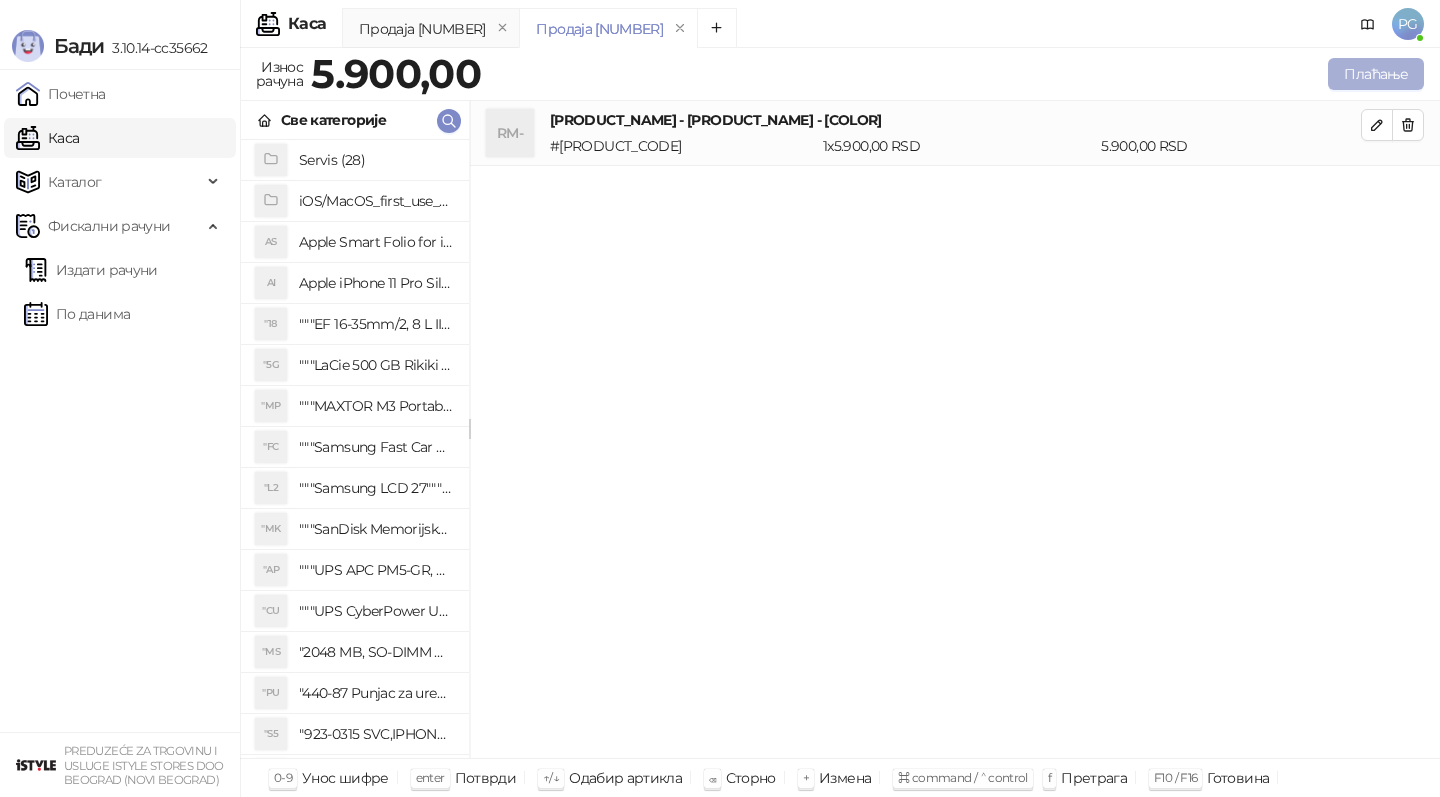 click on "Плаћање" at bounding box center (1376, 74) 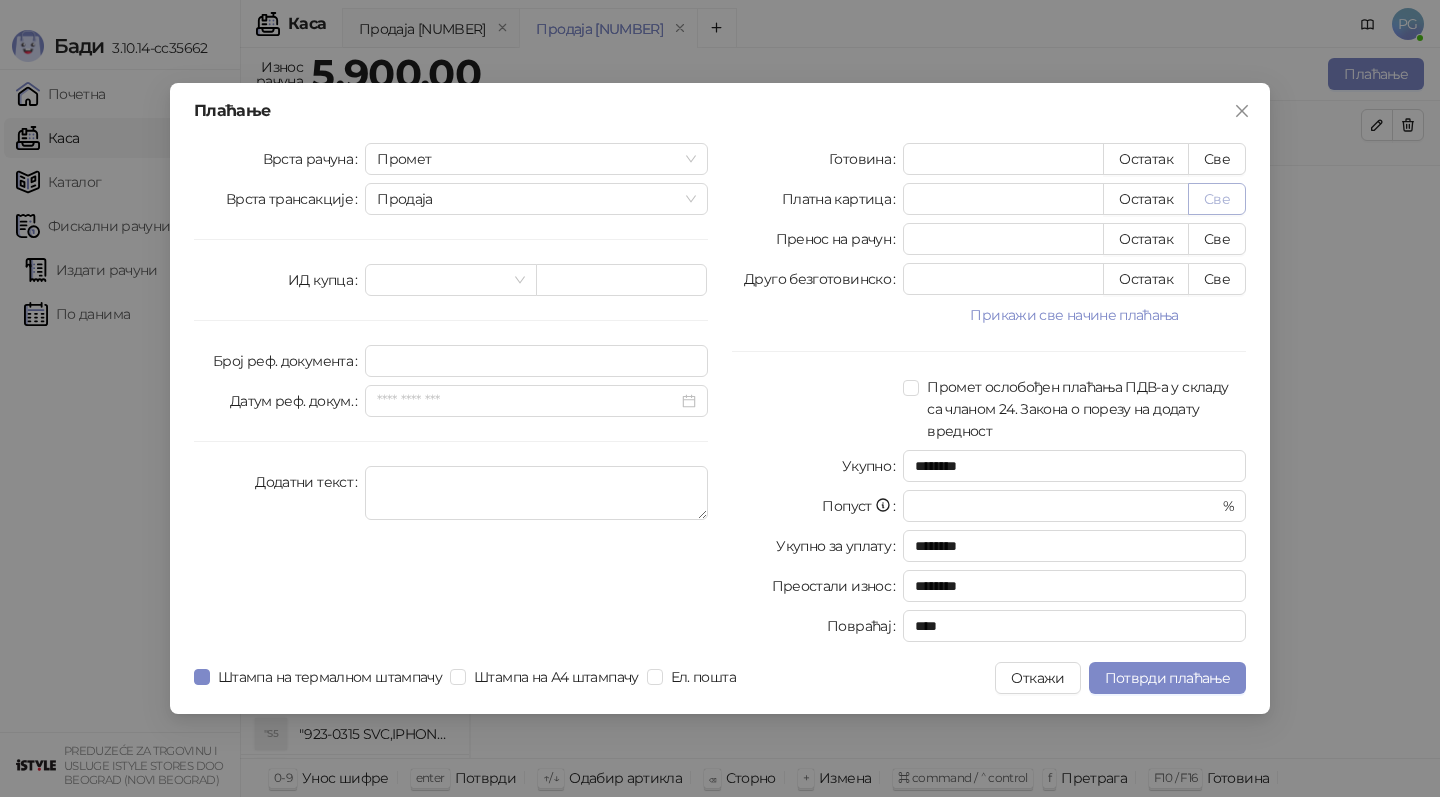 click on "Све" at bounding box center [1217, 199] 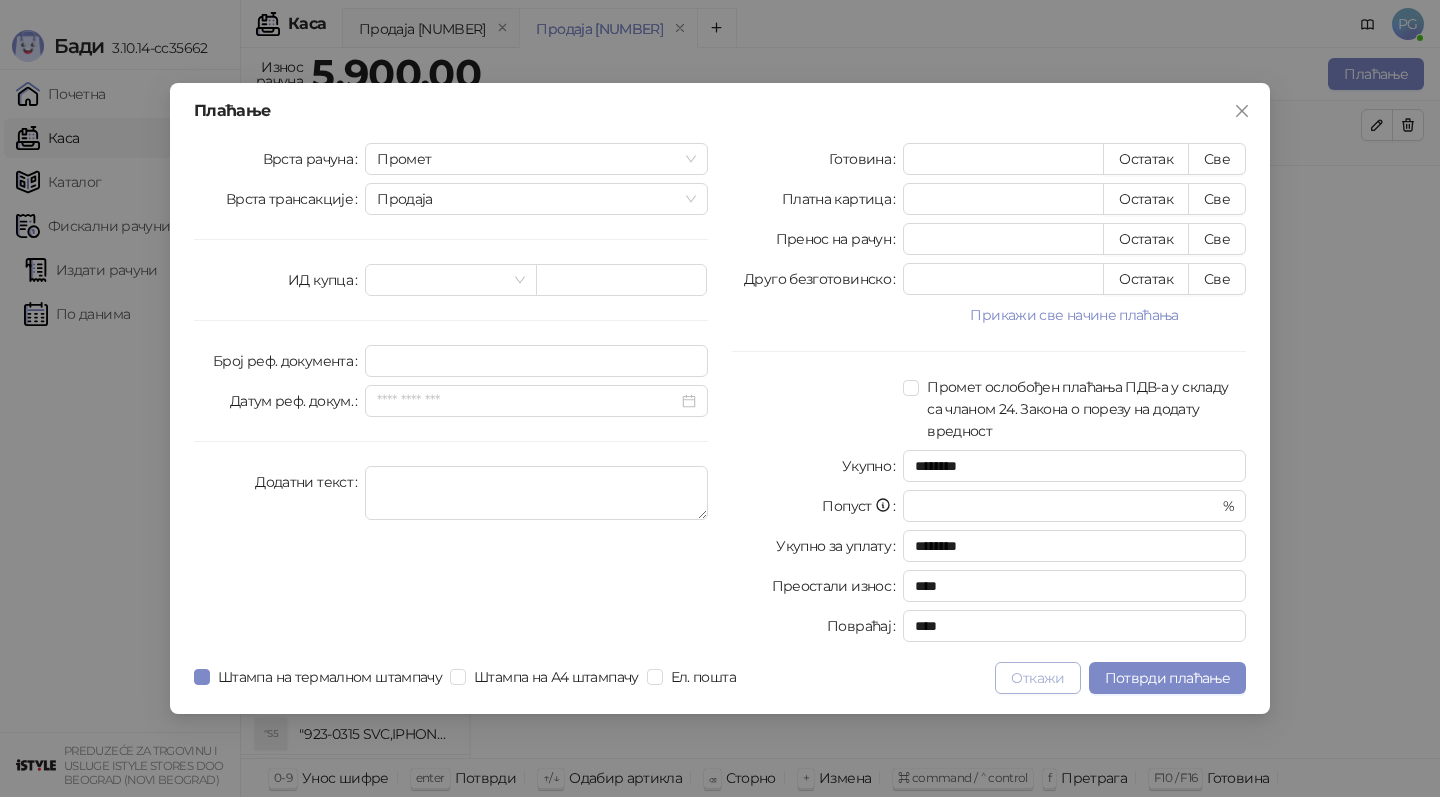 click on "Откажи" at bounding box center (1037, 678) 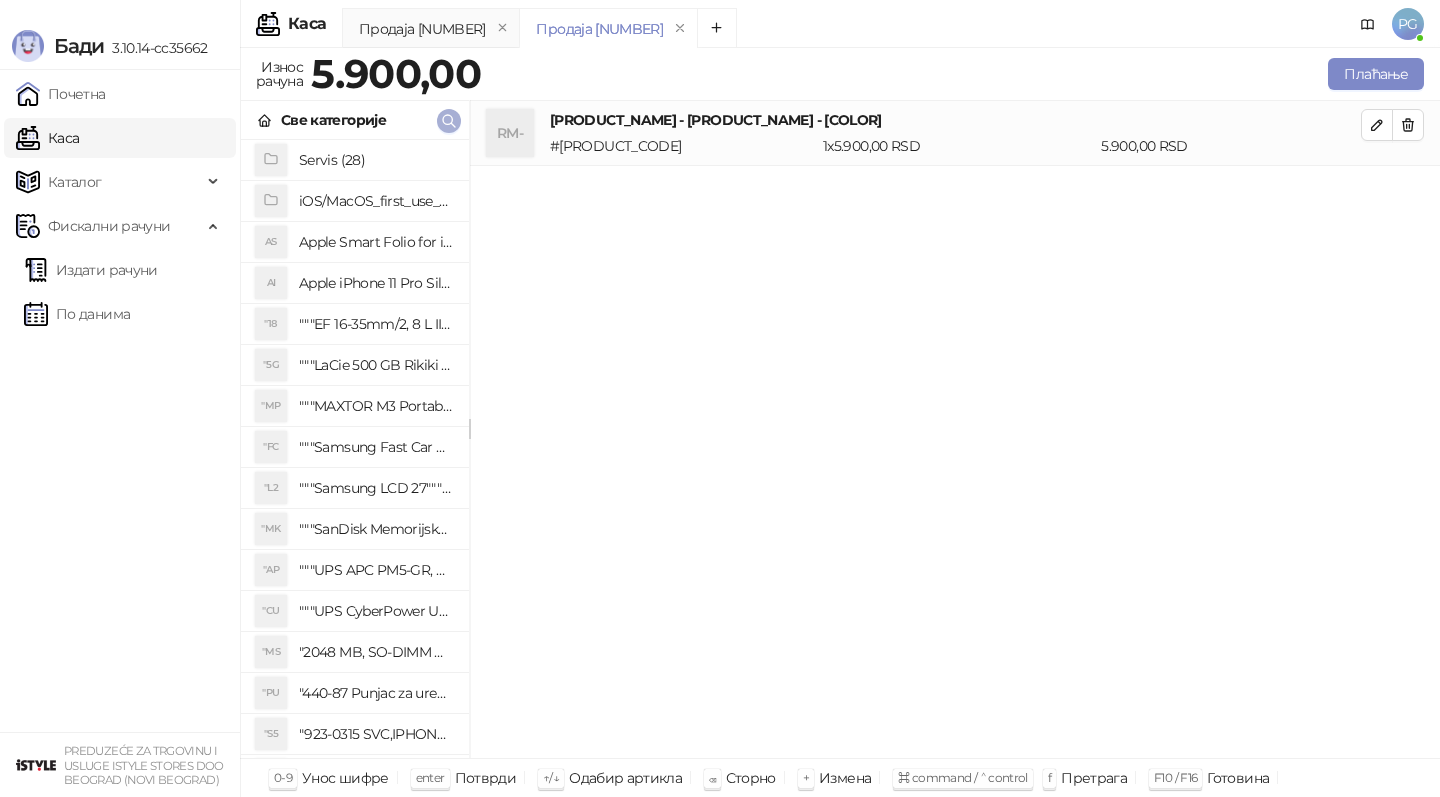 click 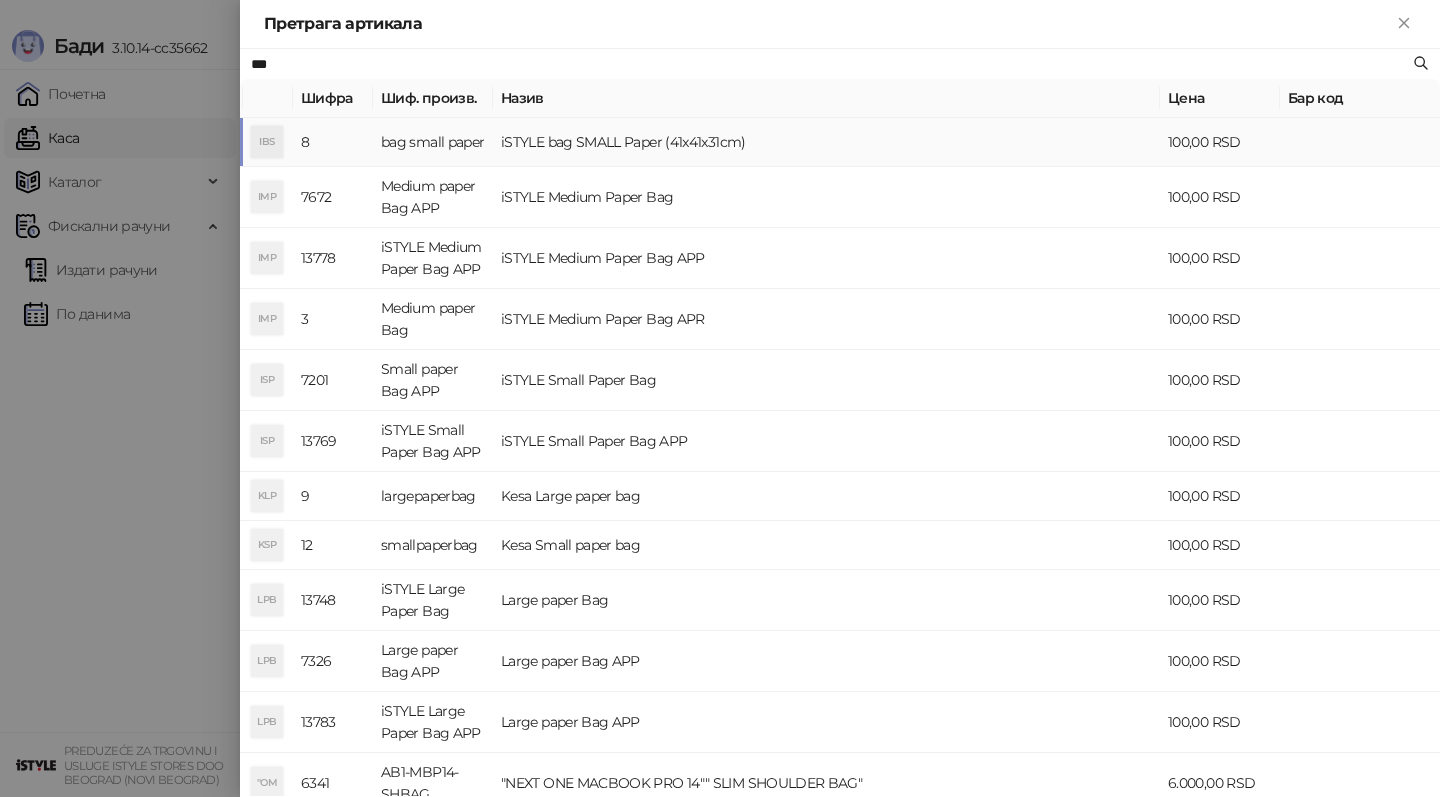 type on "***" 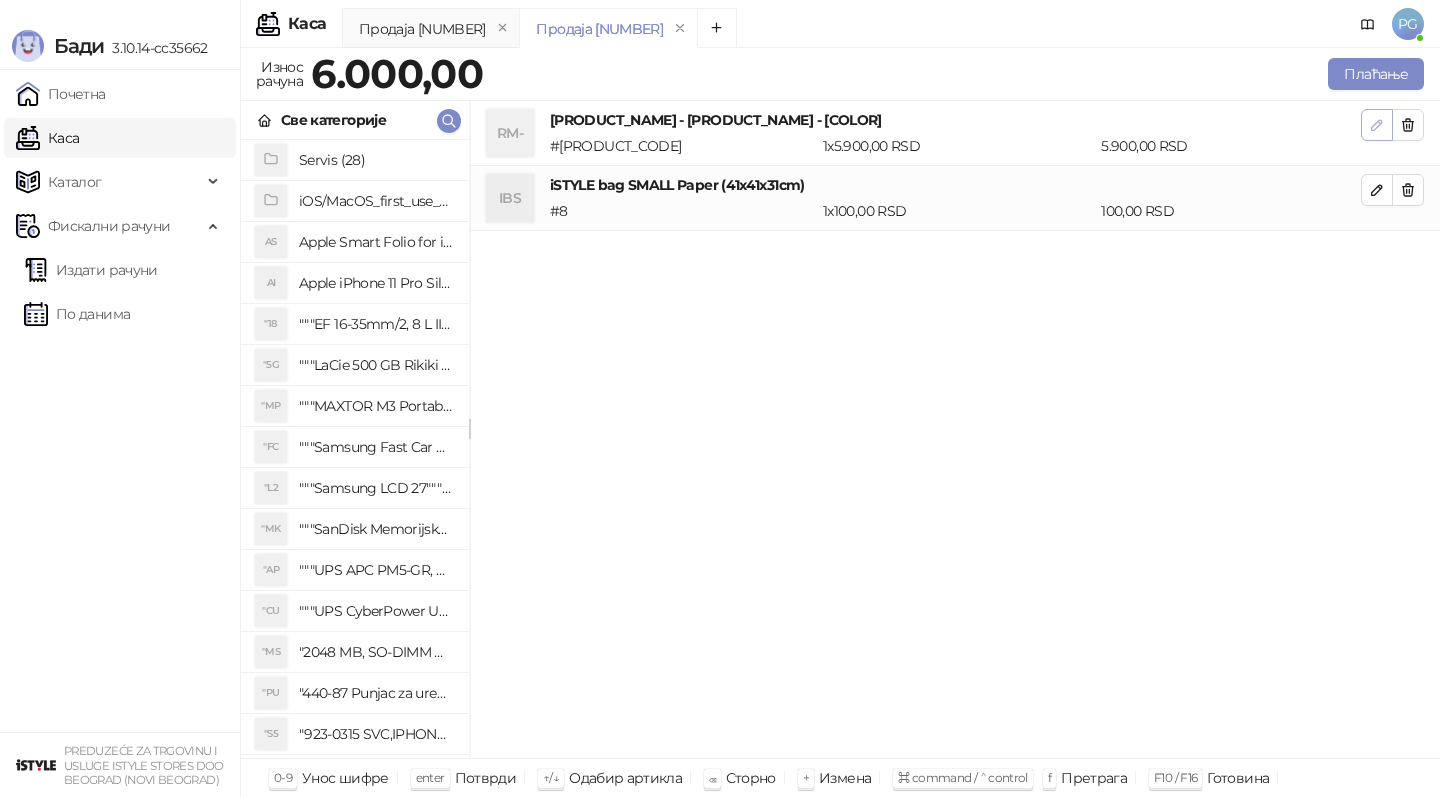 click 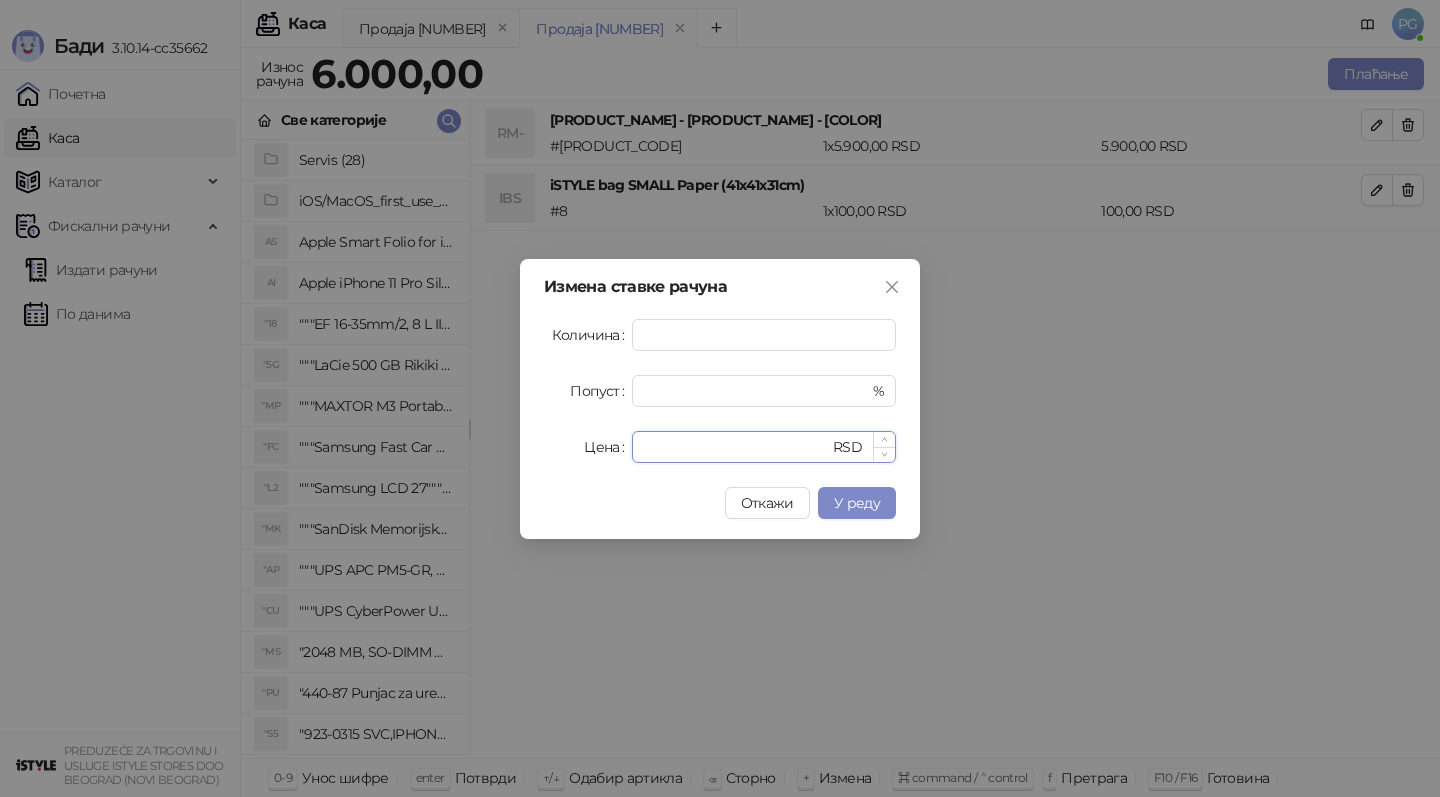 click on "****" at bounding box center [736, 447] 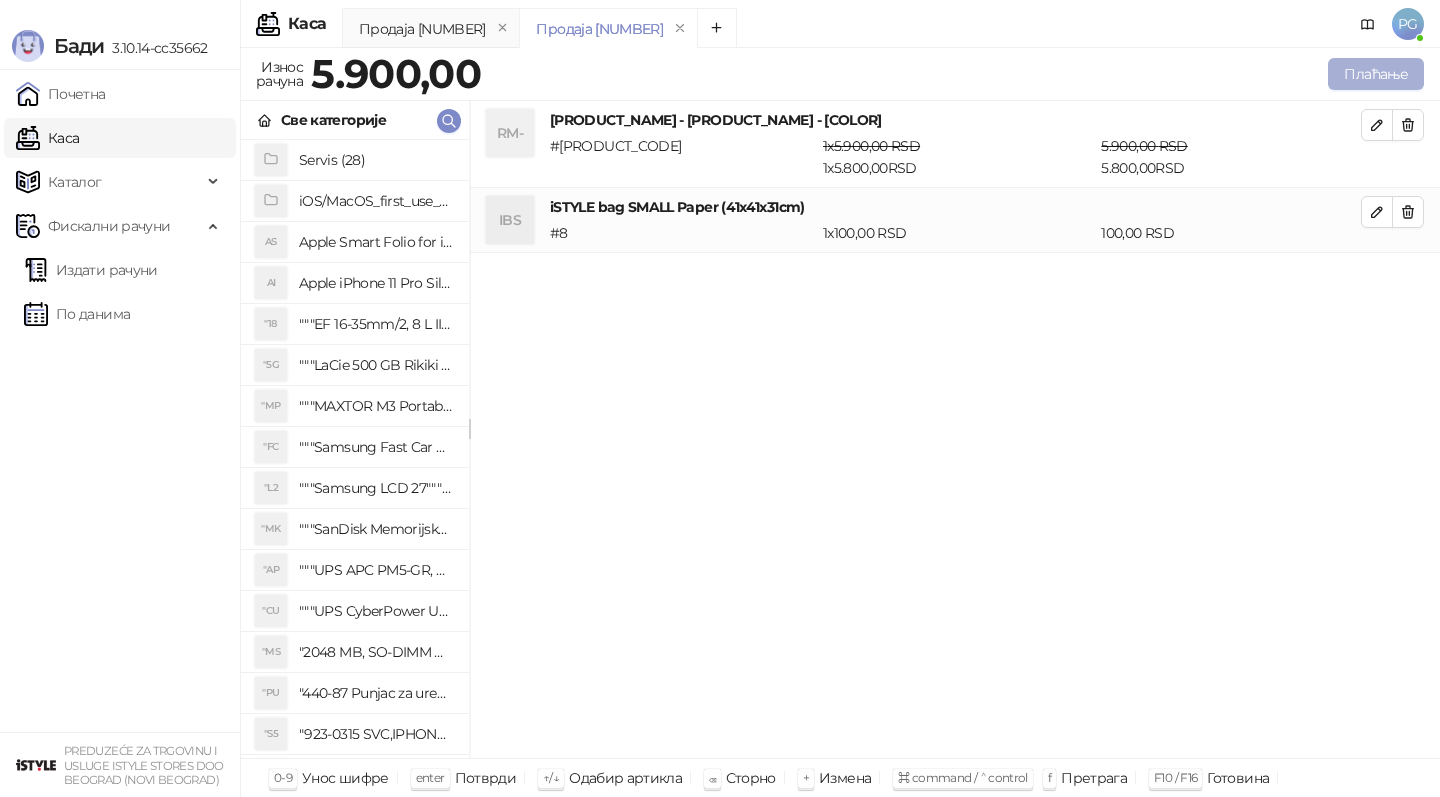 click on "Плаћање" at bounding box center [1376, 74] 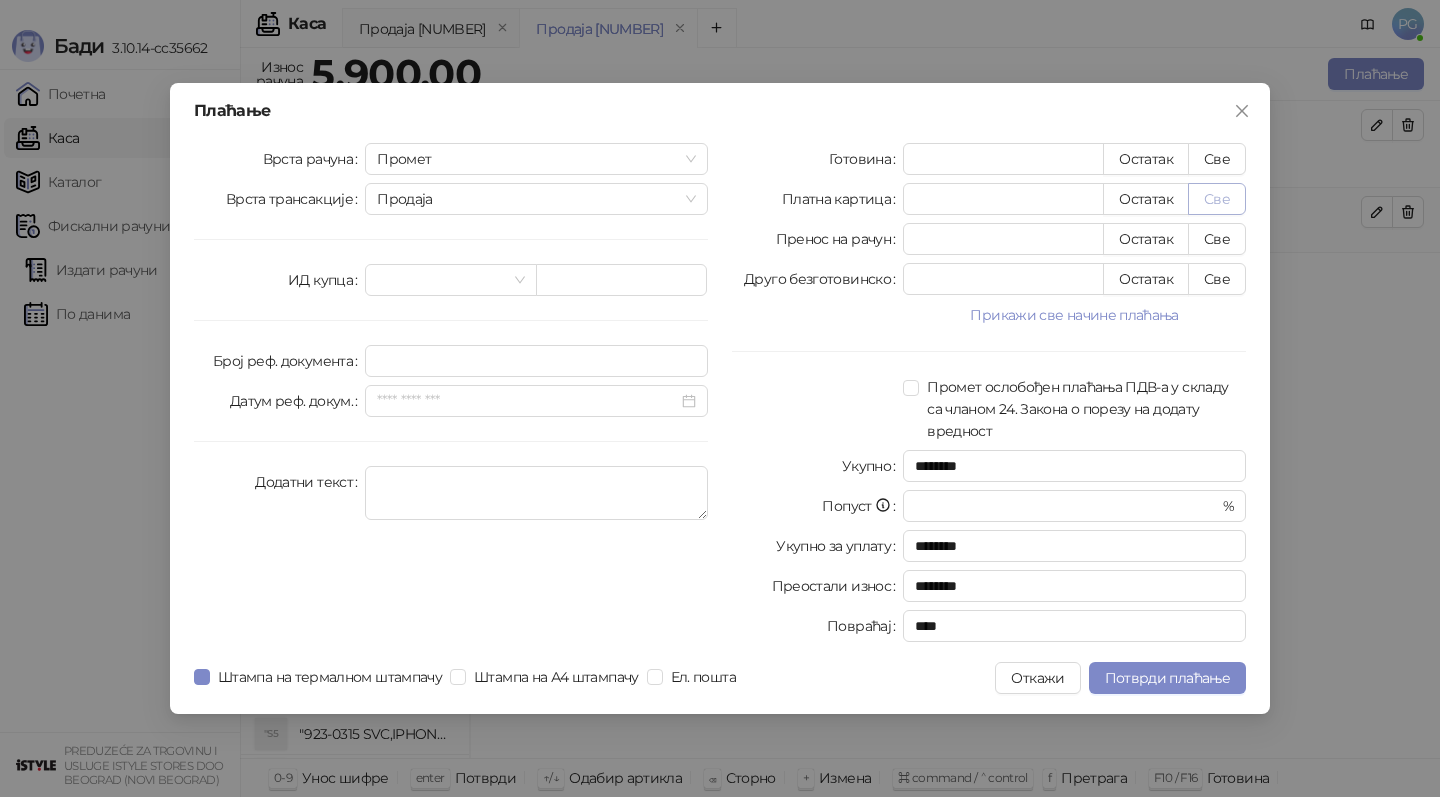click on "Све" at bounding box center [1217, 199] 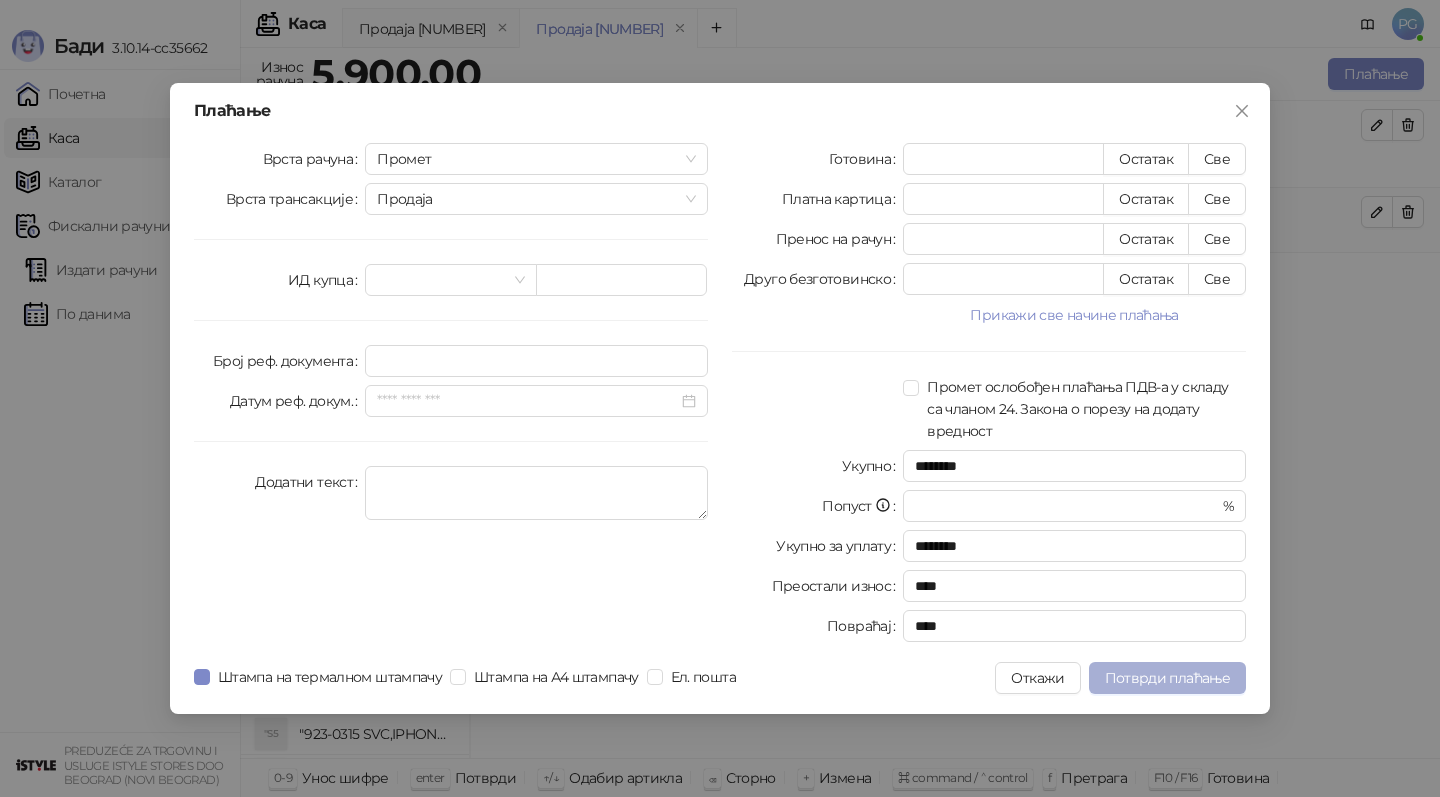 click on "Потврди плаћање" at bounding box center (1167, 678) 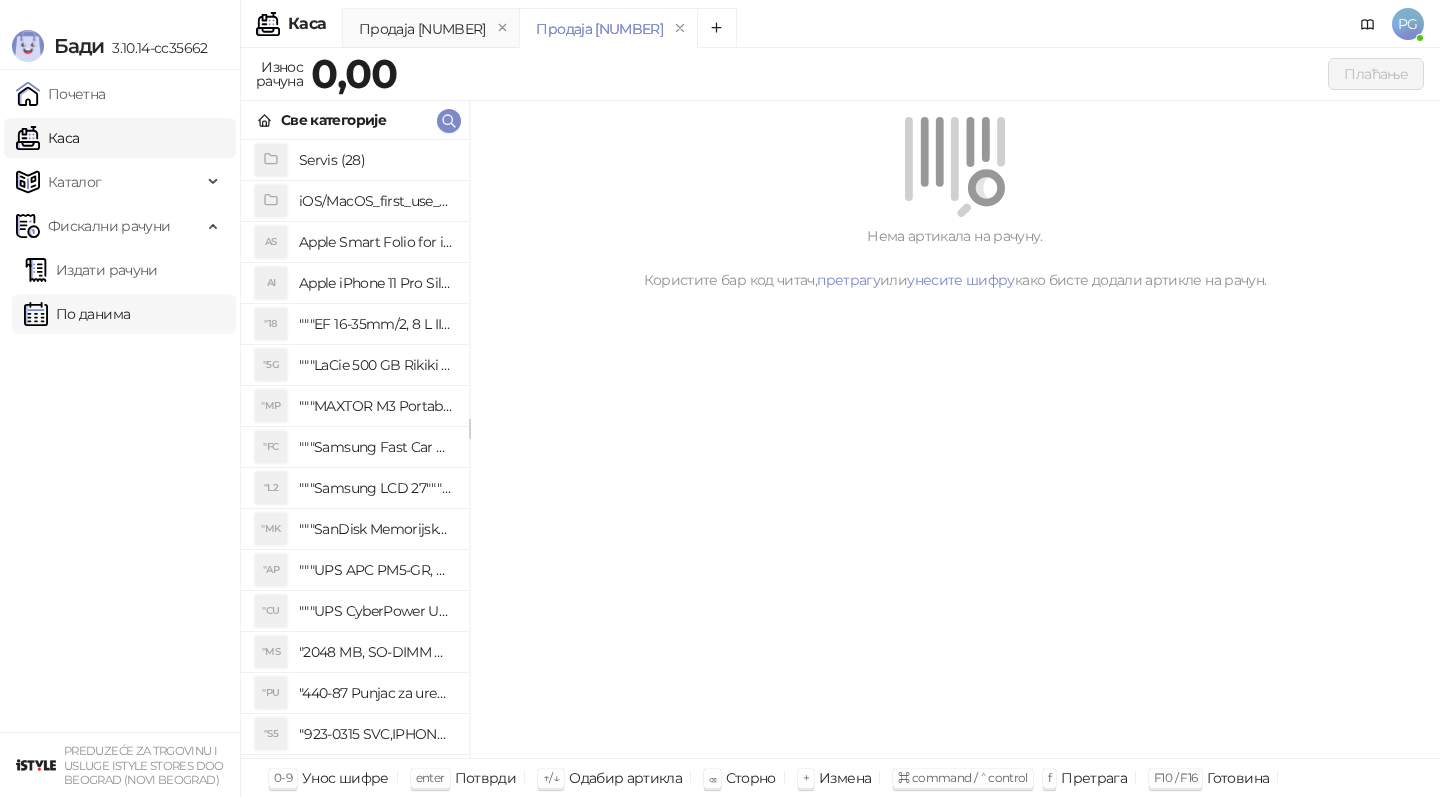click on "По данима" at bounding box center (77, 314) 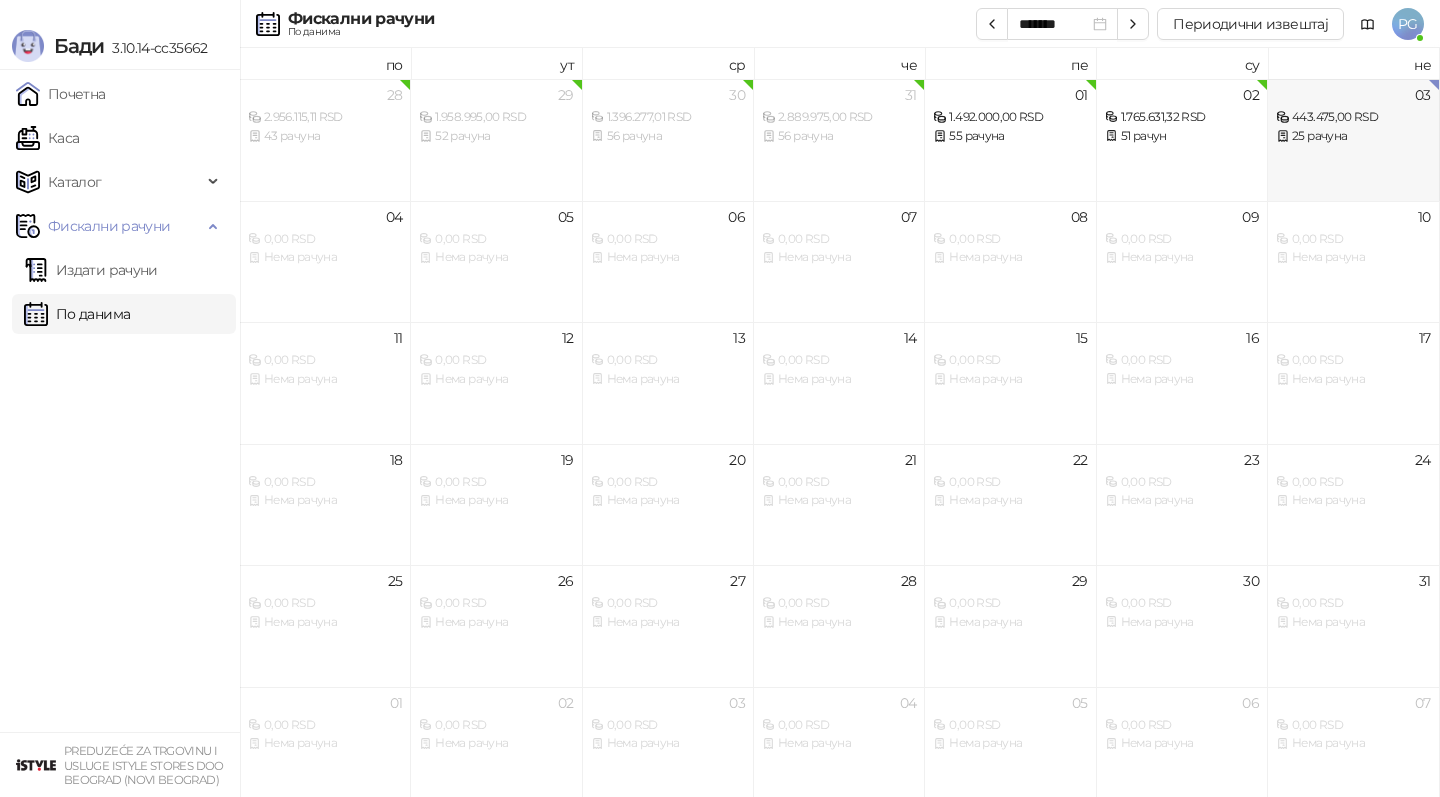 click on "03   [AMOUNT] RSD   25 рачуна" at bounding box center [1353, 140] 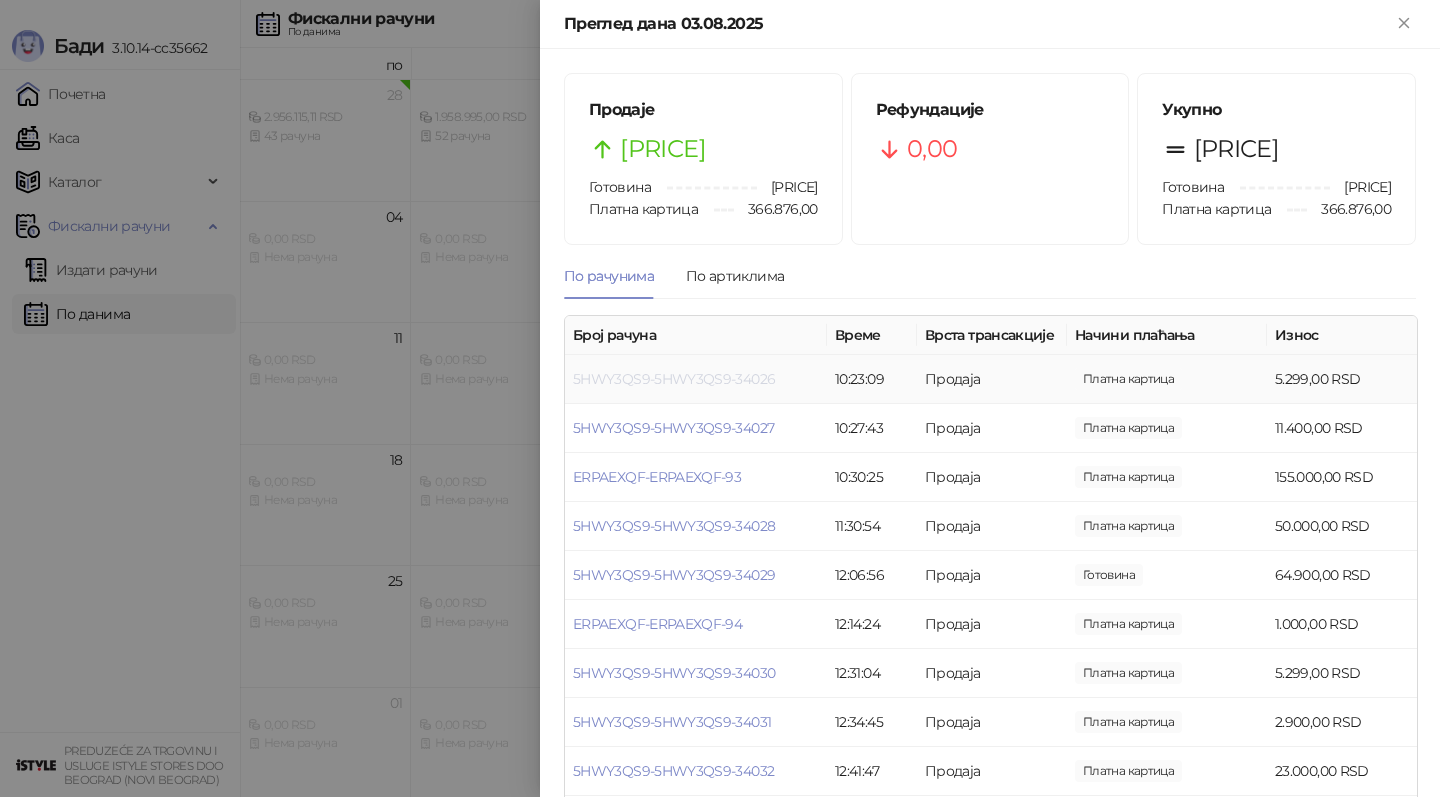 scroll, scrollTop: 807, scrollLeft: 0, axis: vertical 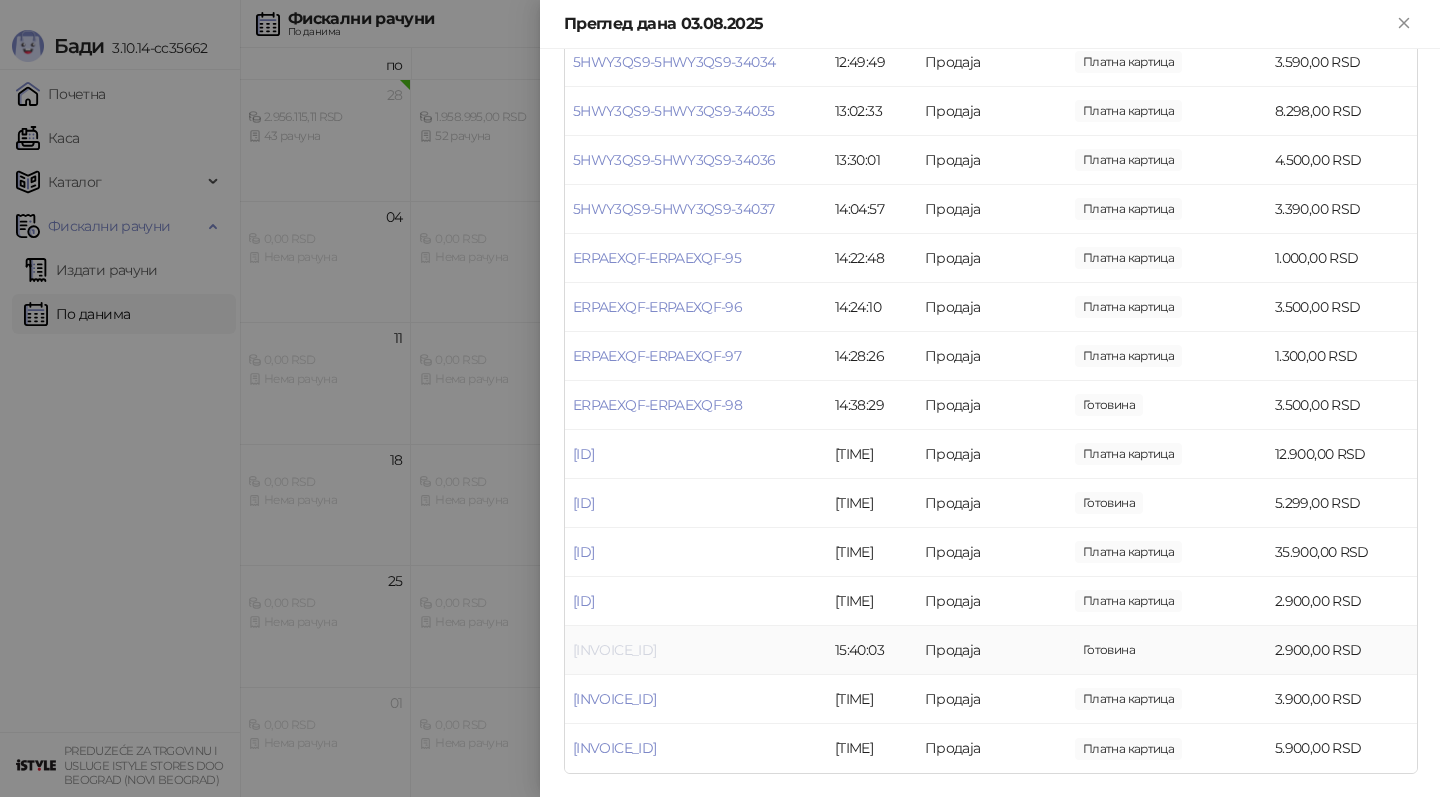 click on "[INVOICE_ID]" at bounding box center (614, 650) 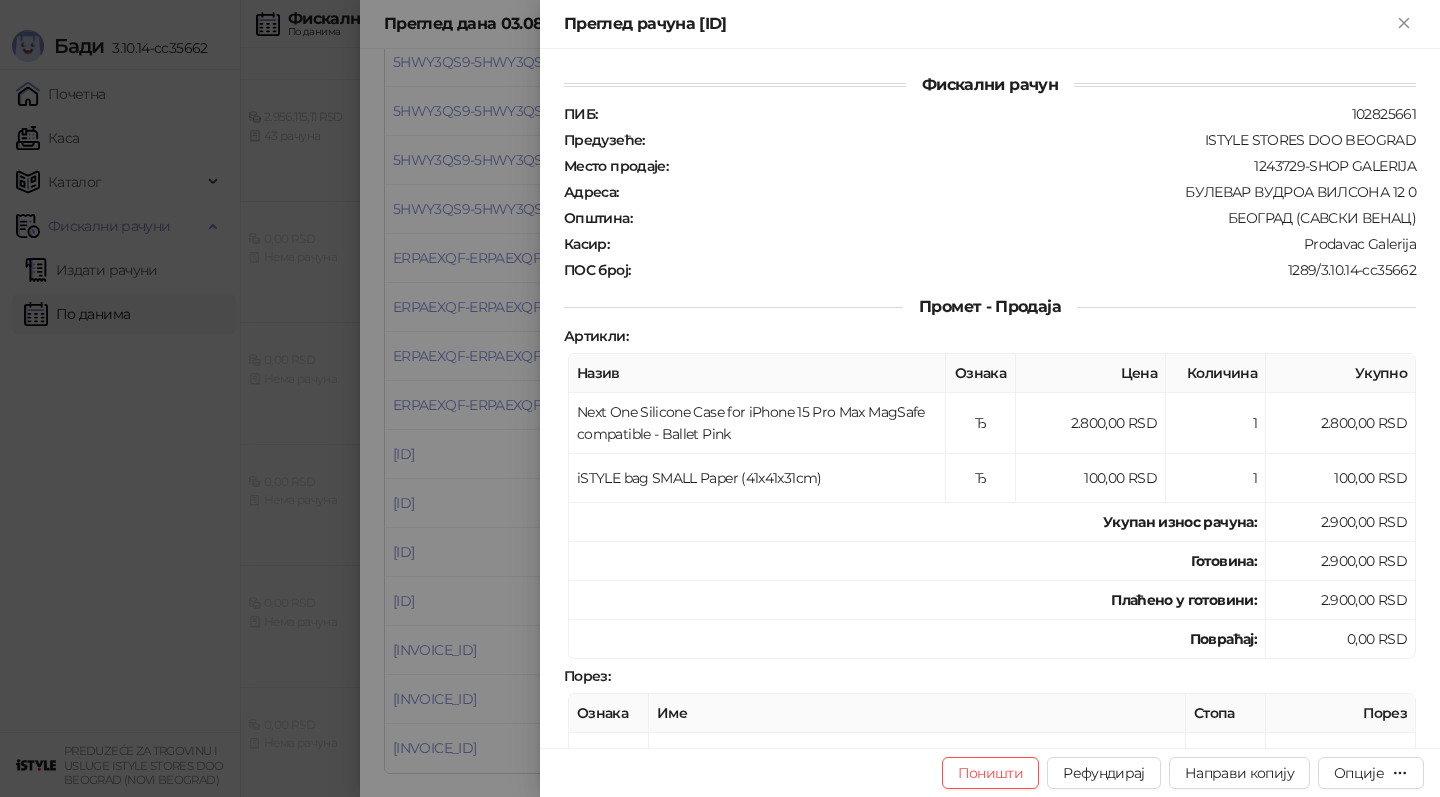 click at bounding box center [720, 398] 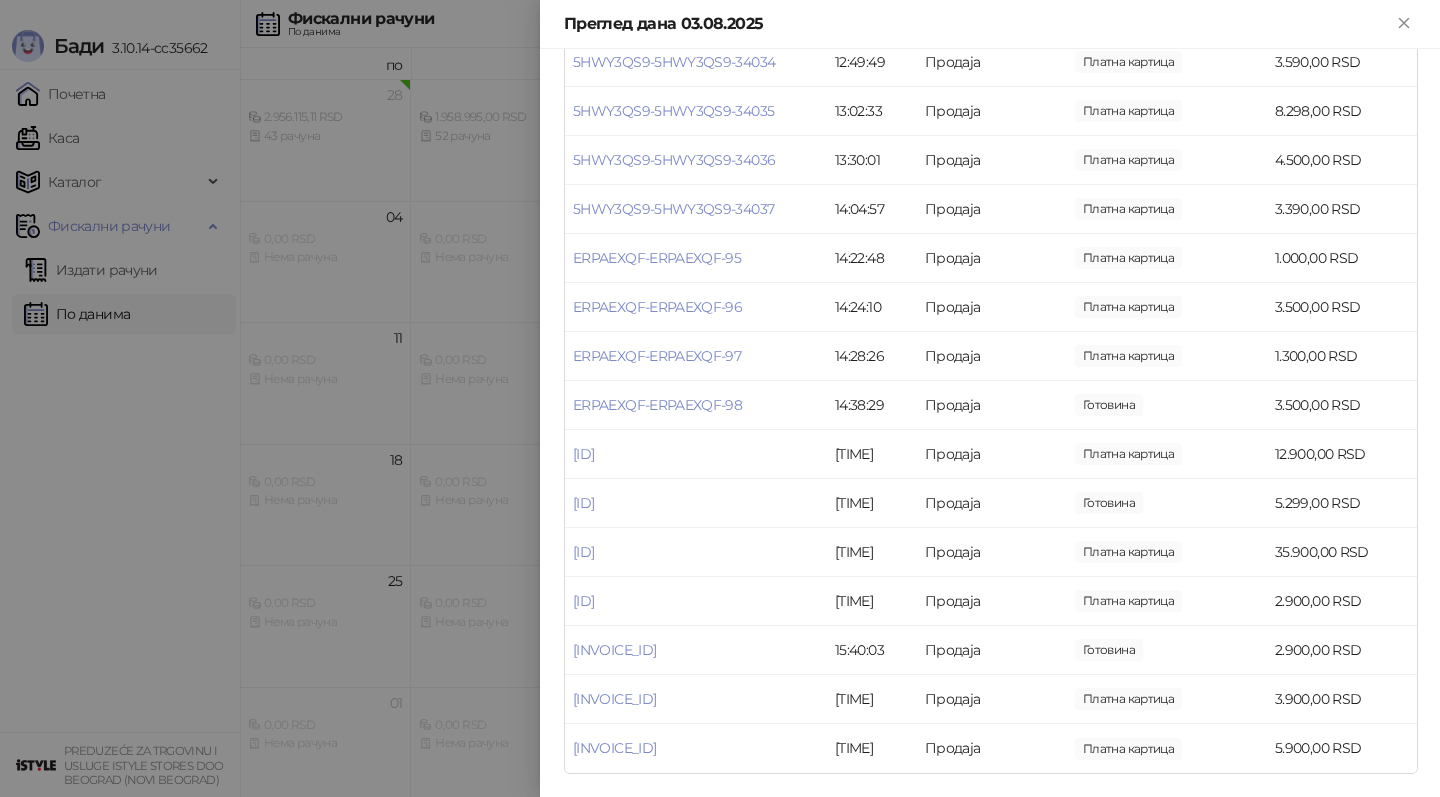 click at bounding box center (720, 398) 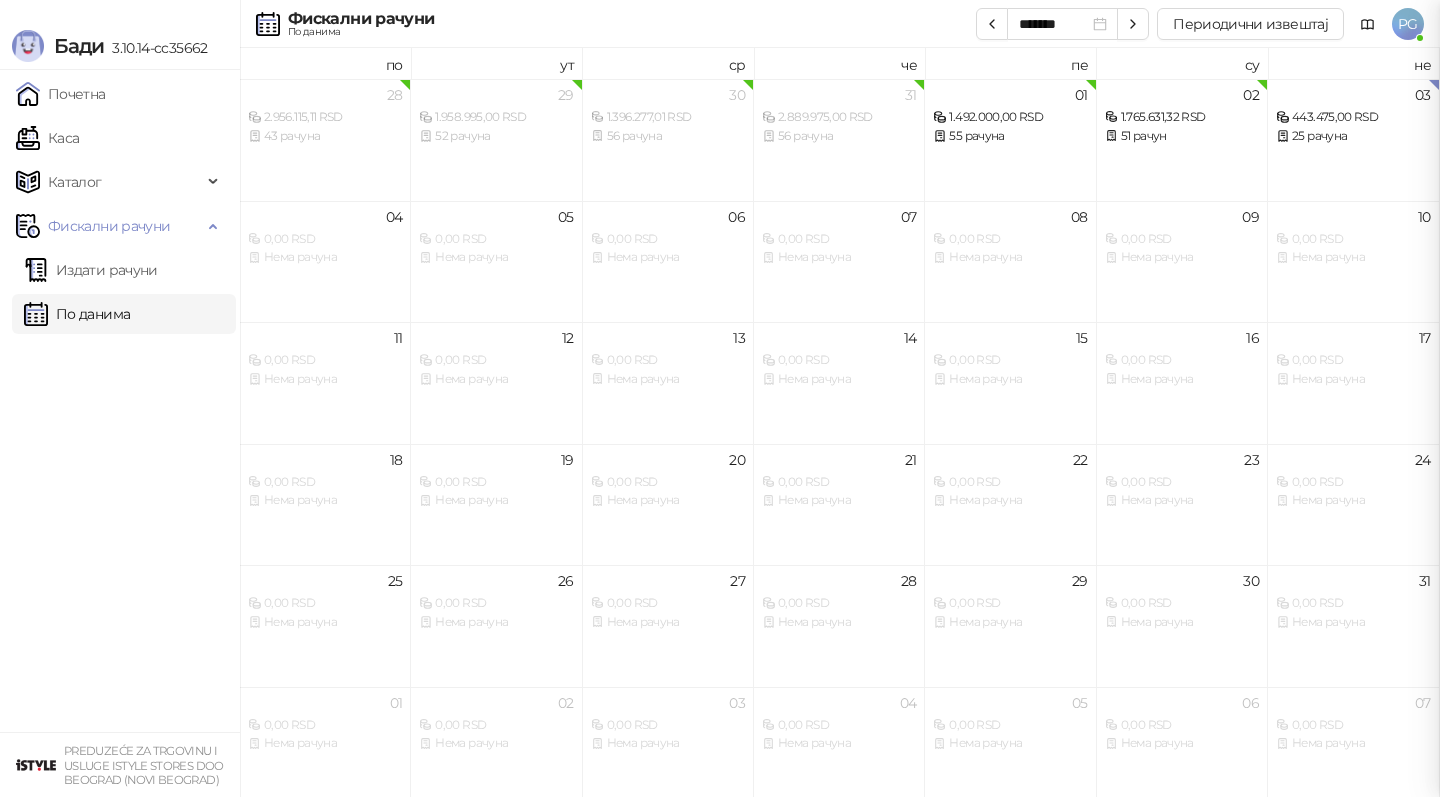 scroll, scrollTop: 0, scrollLeft: 0, axis: both 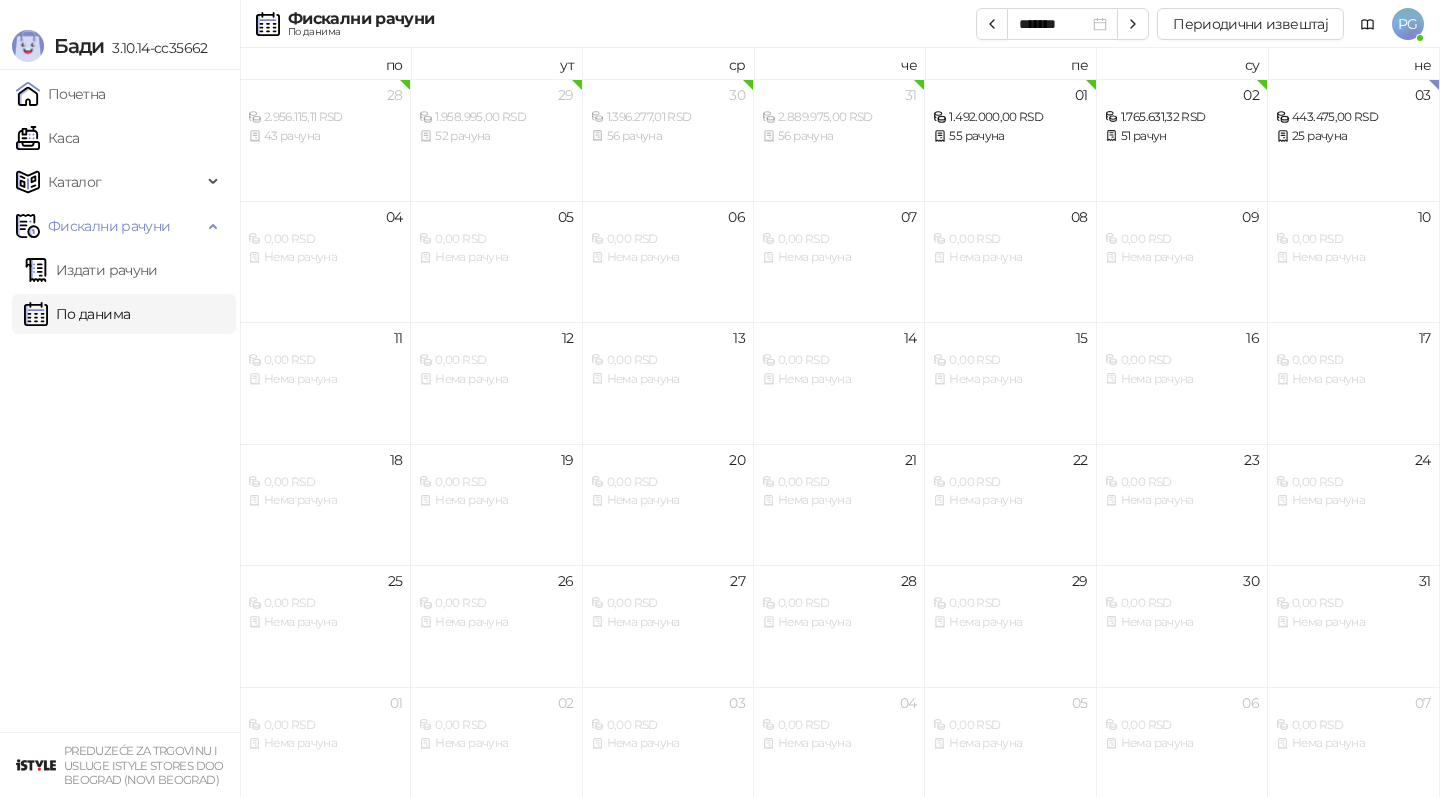 click on "Почетна Каса Каталог Робне марке Категорије Артикли Фискални рачуни Издати рачуни По данима" at bounding box center (120, 401) 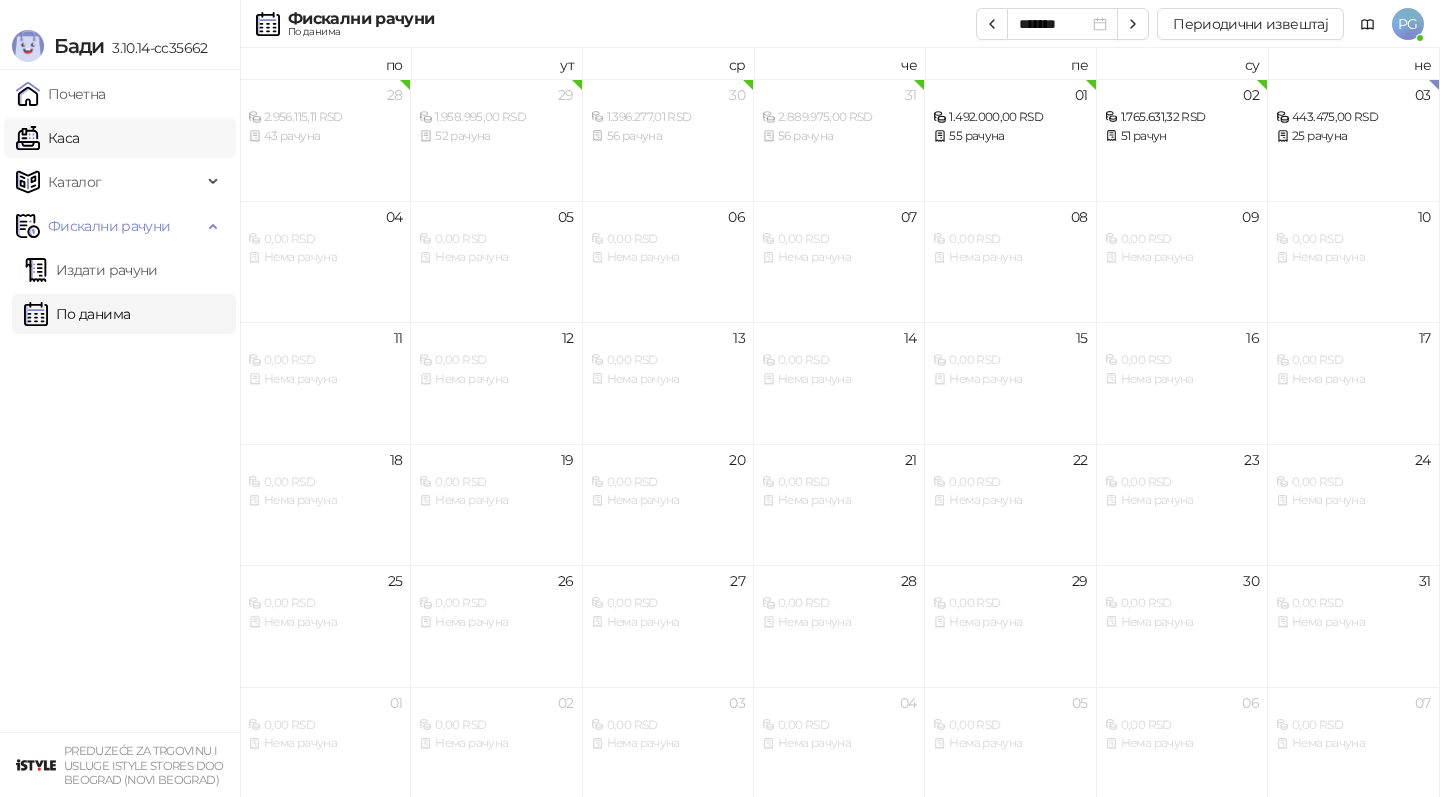 click on "Каса" at bounding box center [47, 138] 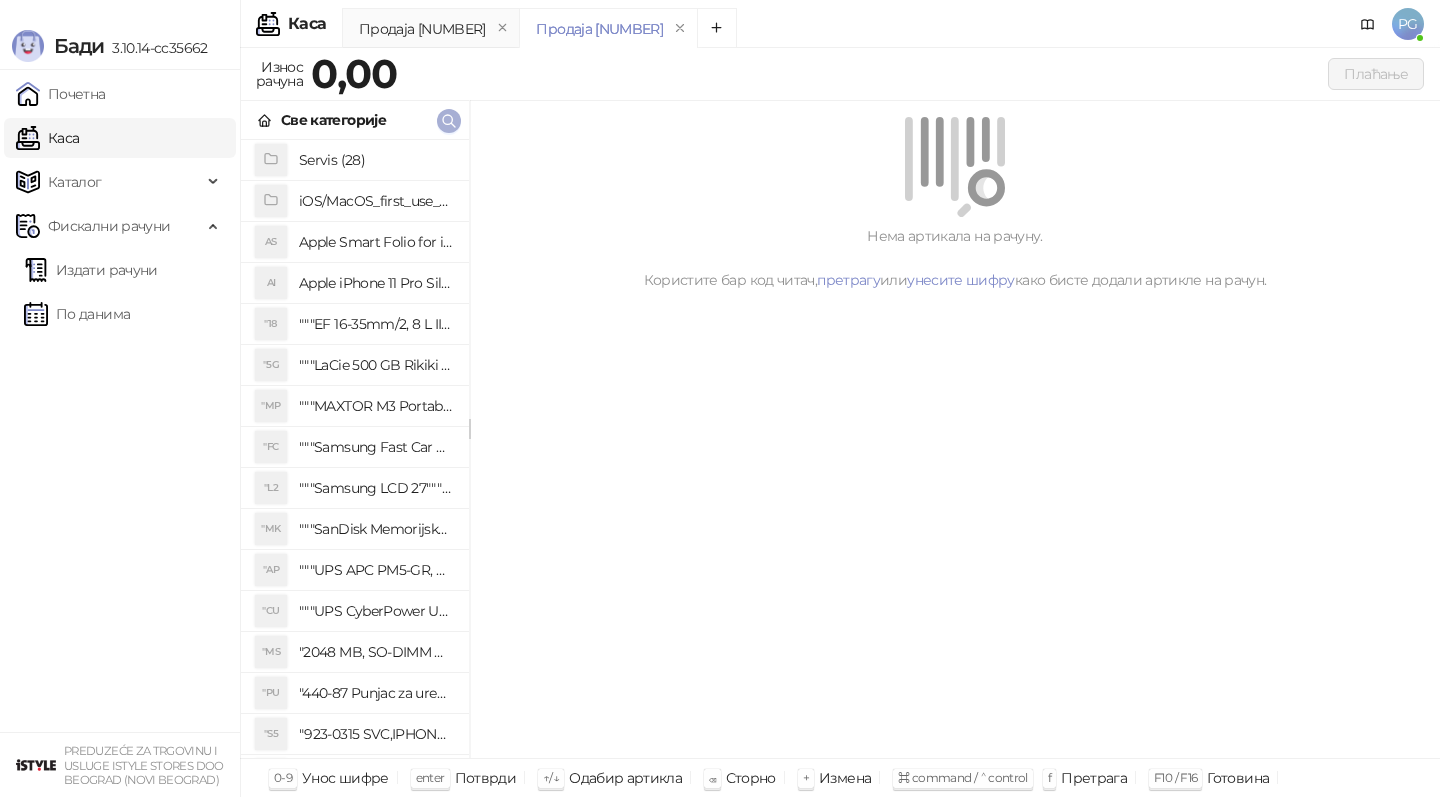 click 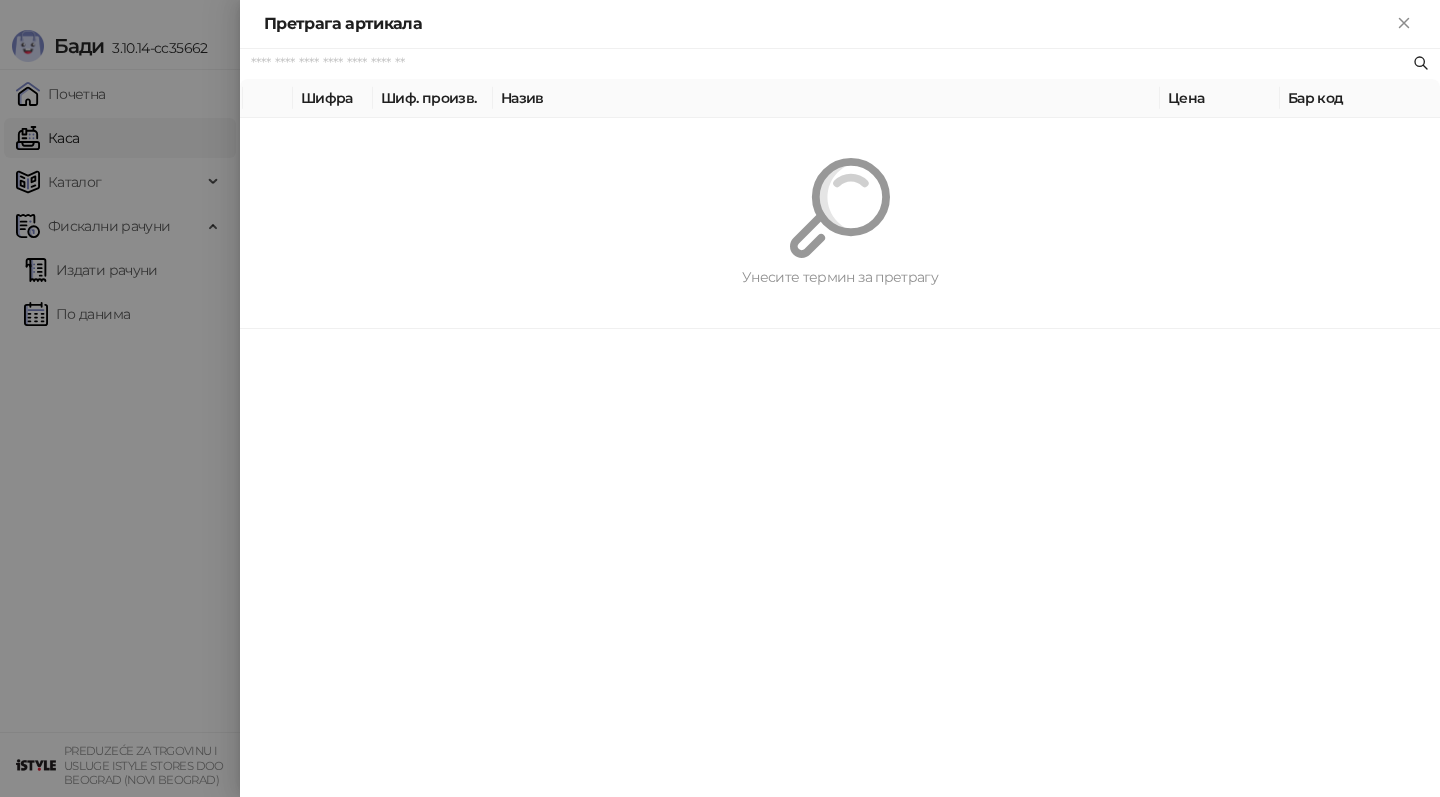 paste on "*********" 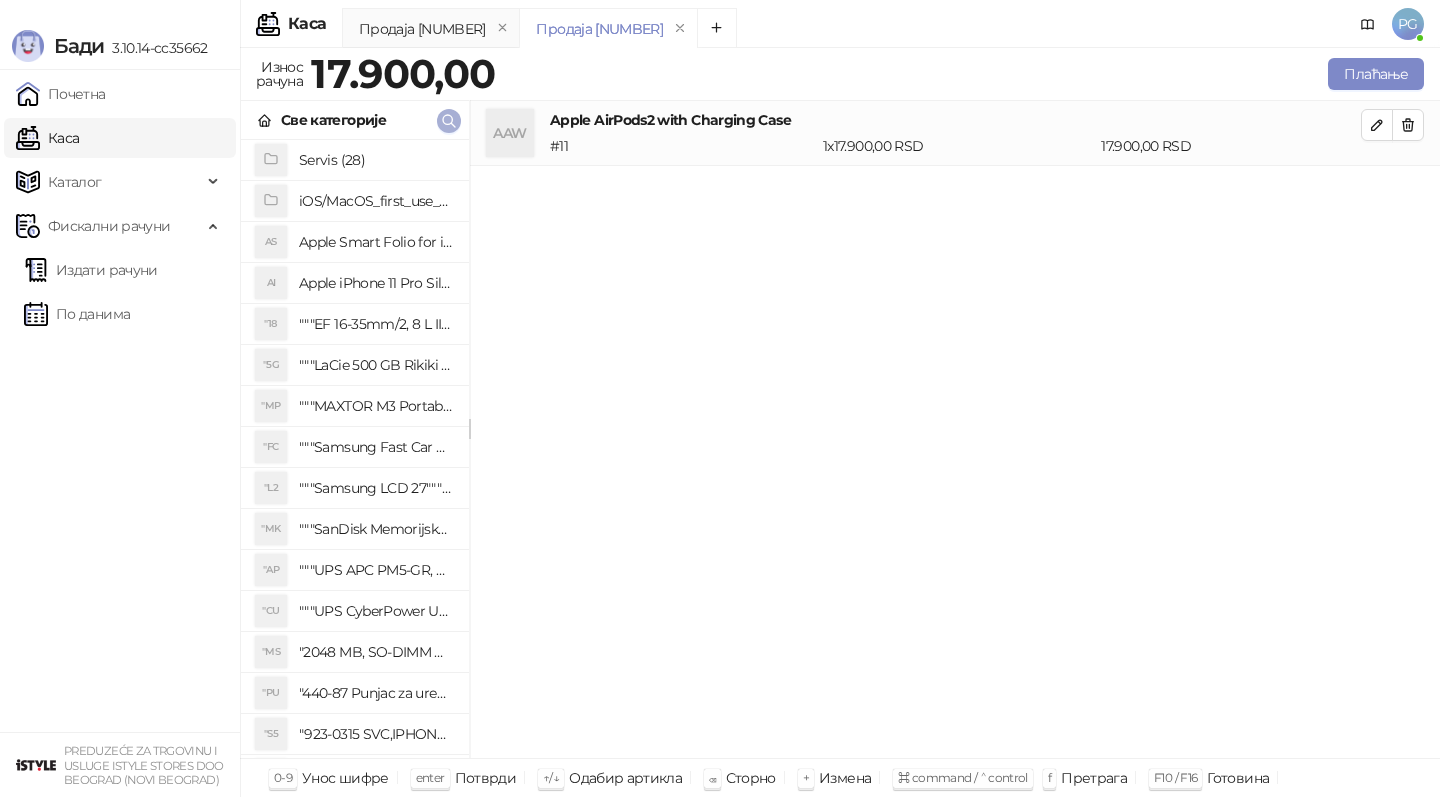 click 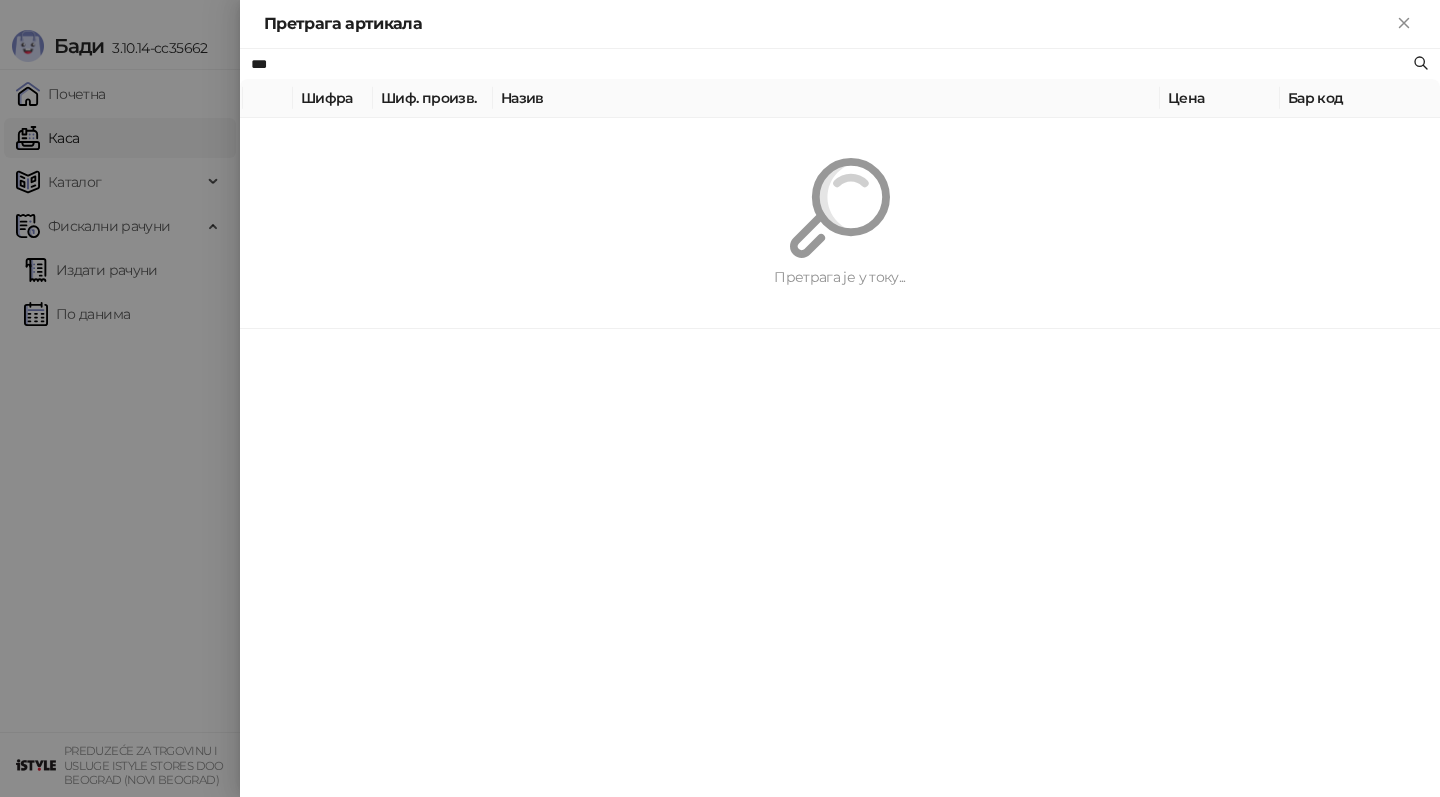 type on "***" 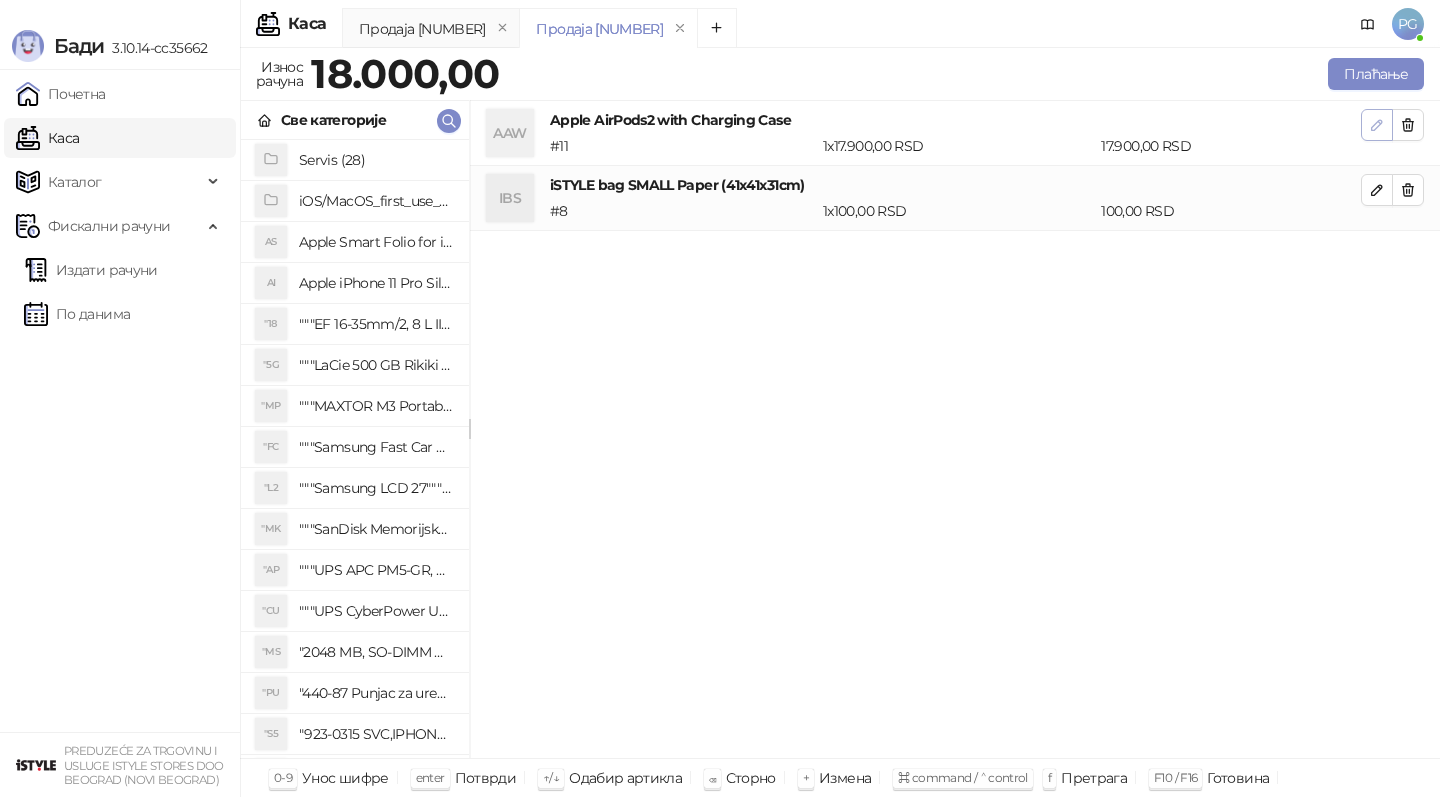 click 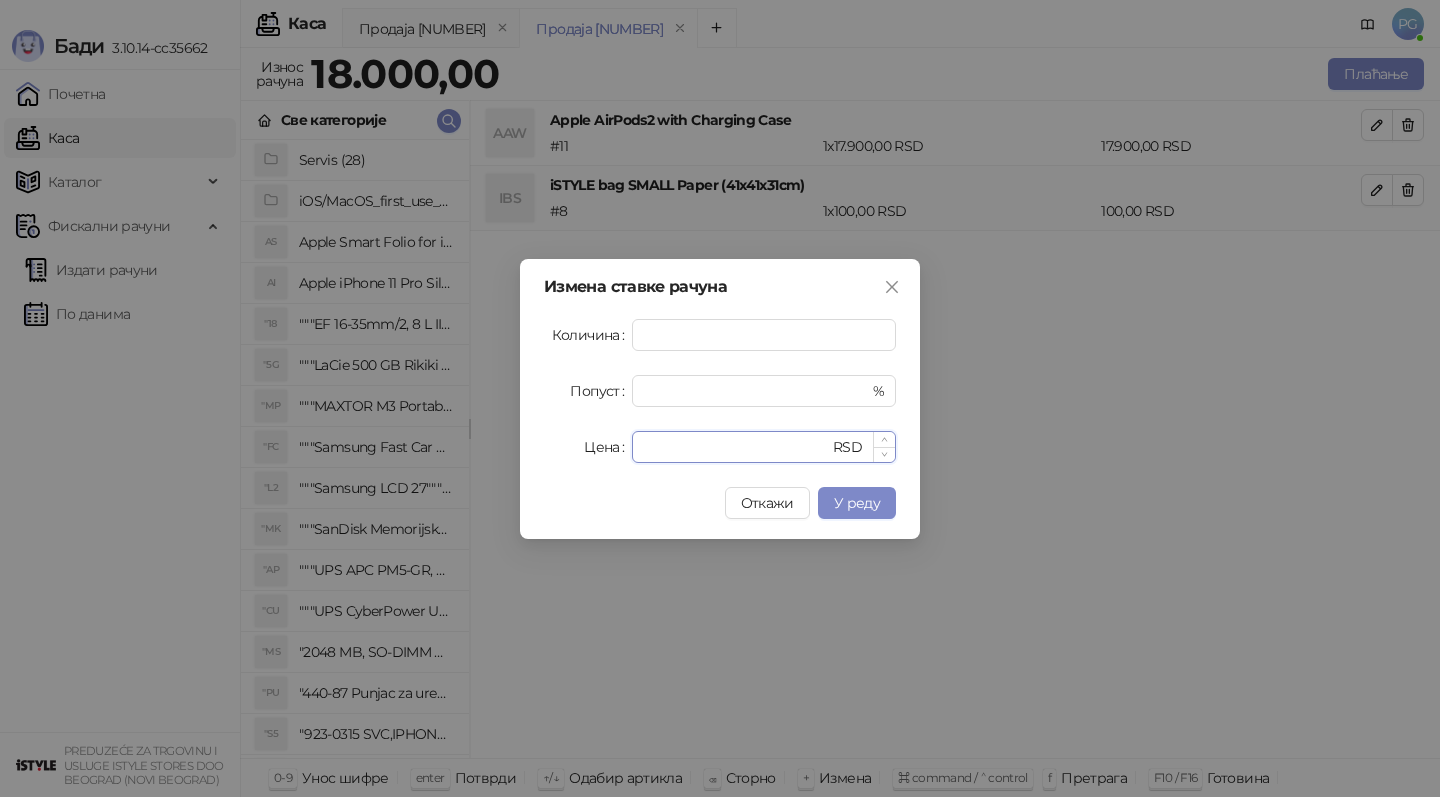 click on "*****" at bounding box center (736, 447) 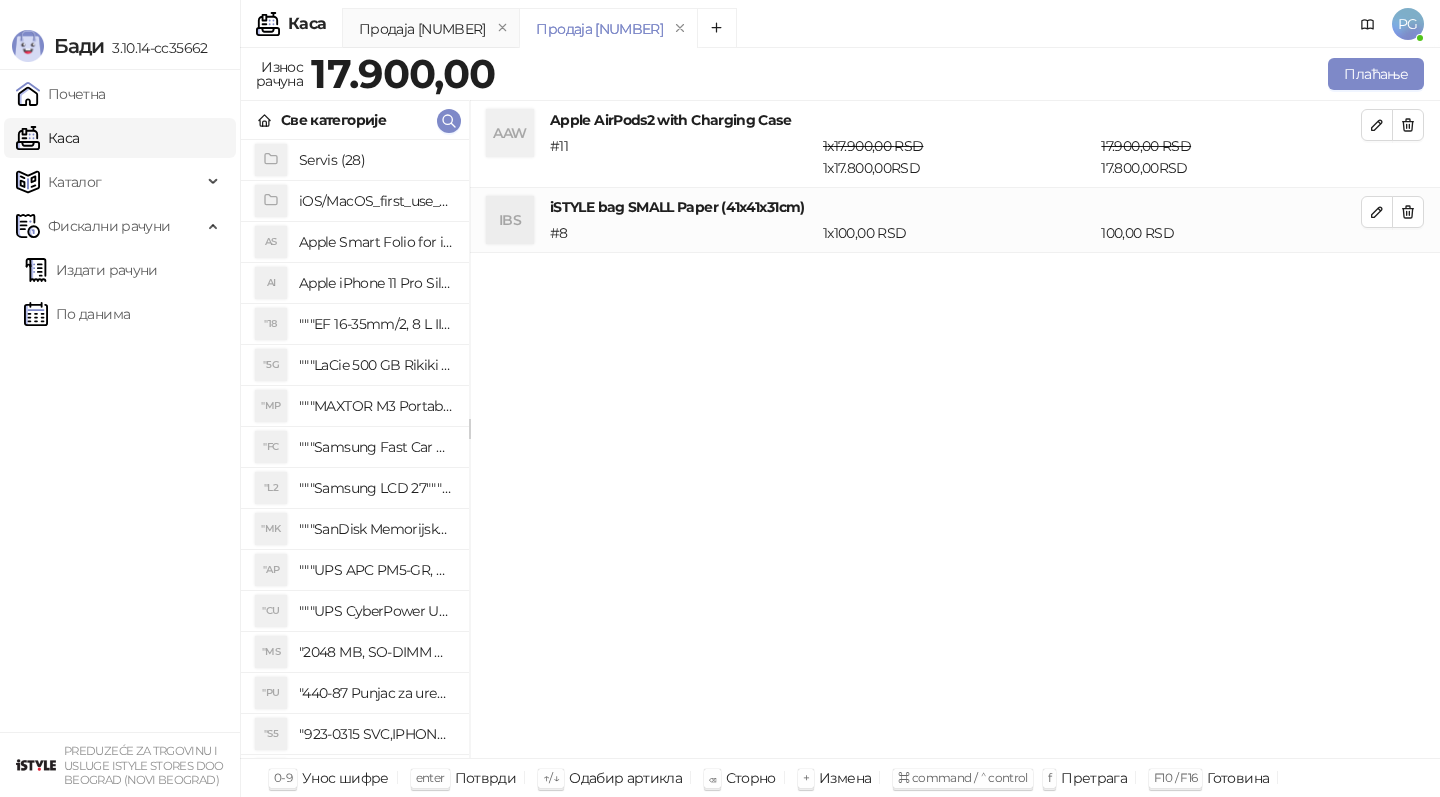 click on "Плаћање" at bounding box center (963, 74) 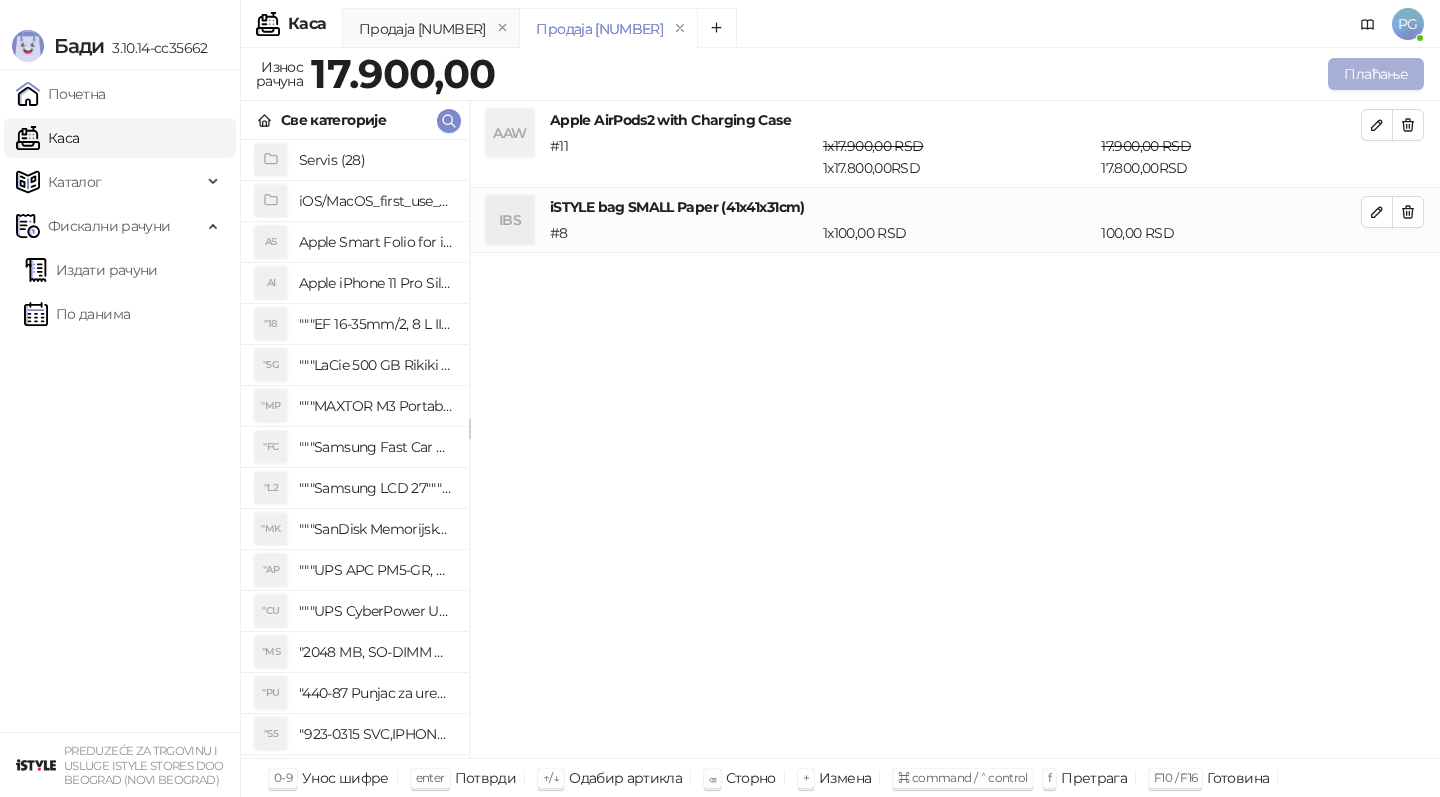 click on "Плаћање" at bounding box center [1376, 74] 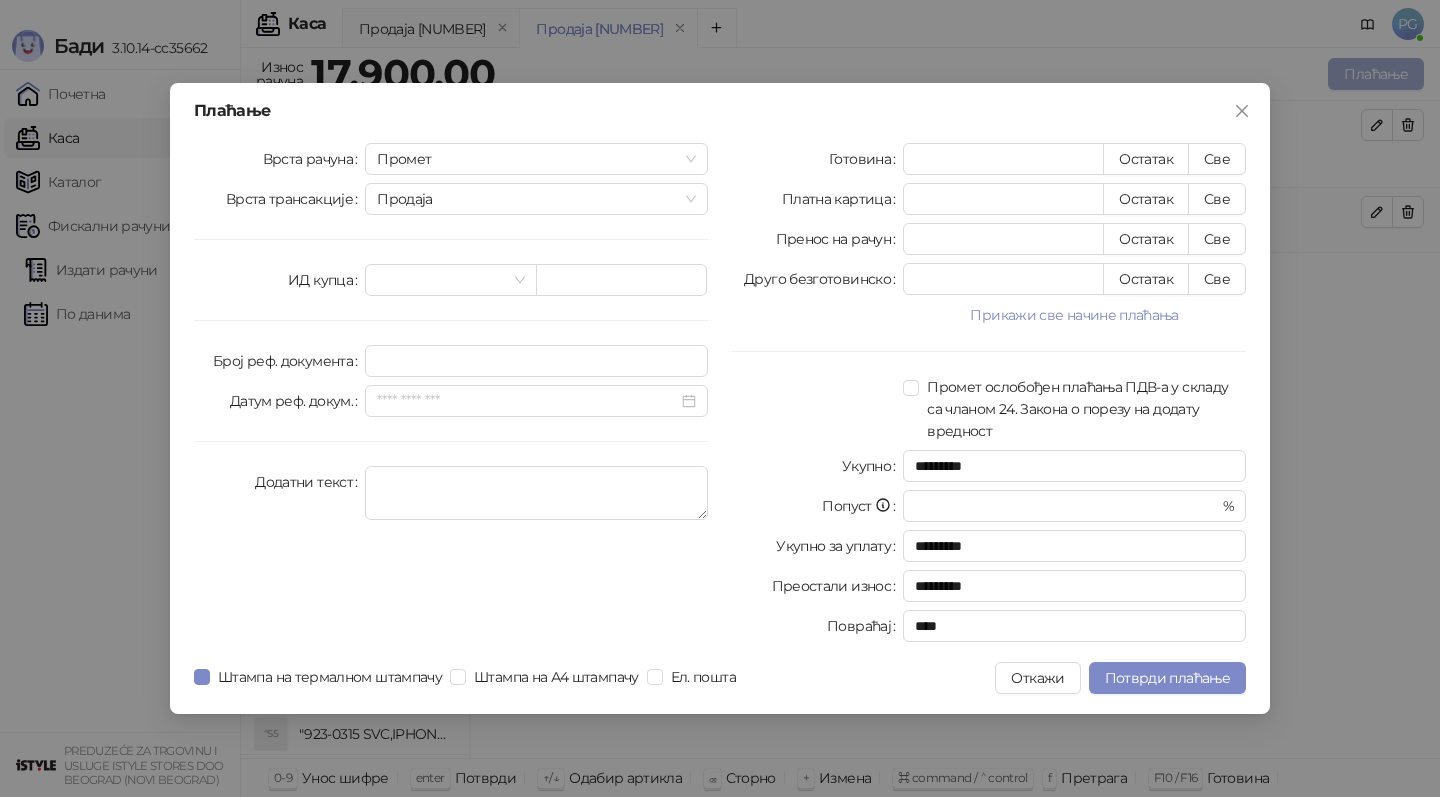click on "Плаћање Врста рачуна Промет Врста трансакције Продаја ИД купца Број реф. документа Датум реф. докум. Додатни текст Готовина * Остатак Све Платна картица * Остатак Све Пренос на рачун * Остатак Све Друго безготовинско * Остатак Све Прикажи све начине плаћања Чек * Остатак Све Ваучер * Остатак Све Инстант плаћање * Остатак Све   Промет ослобођен плаћања ПДВ-а у складу са чланом 24. Закона о порезу на додату вредност Укупно ********* Попуст   * % Укупно за уплату ********* Преостали износ ********* Повраћај **** Штампа на термалном штампачу Штампа на А4 штампачу Ел. пошта Откажи" at bounding box center [720, 398] 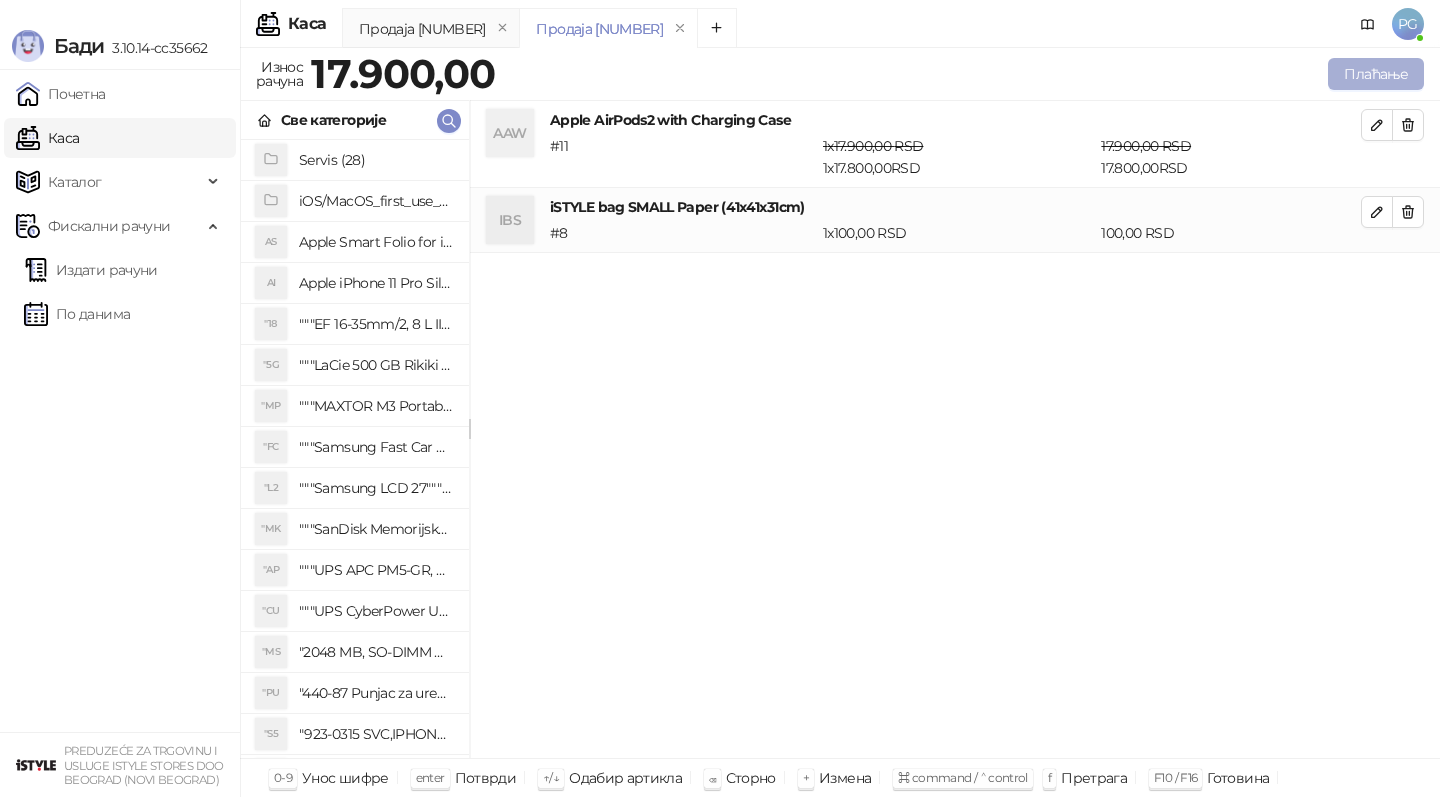 click on "Плаћање" at bounding box center [1376, 74] 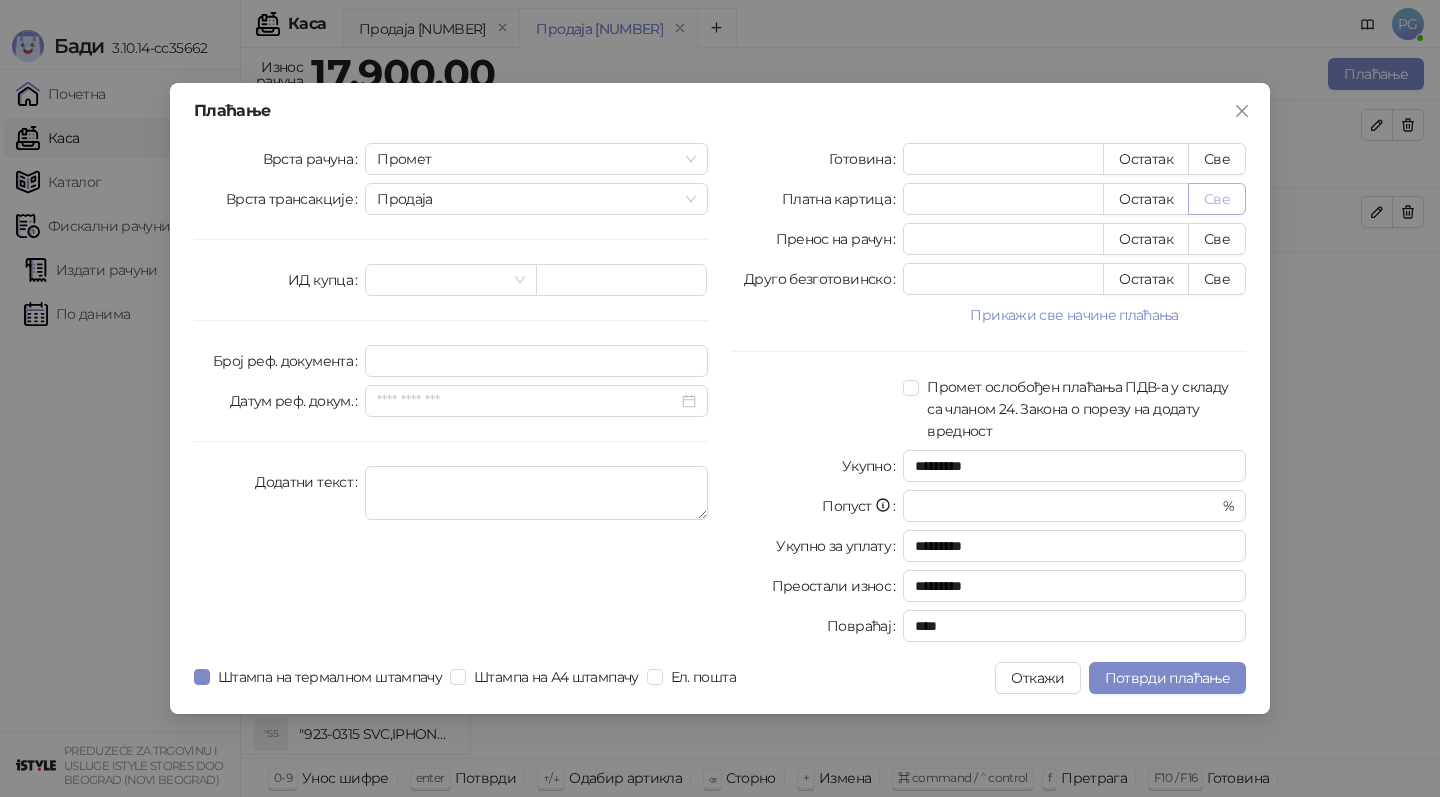 click on "Све" at bounding box center (1217, 199) 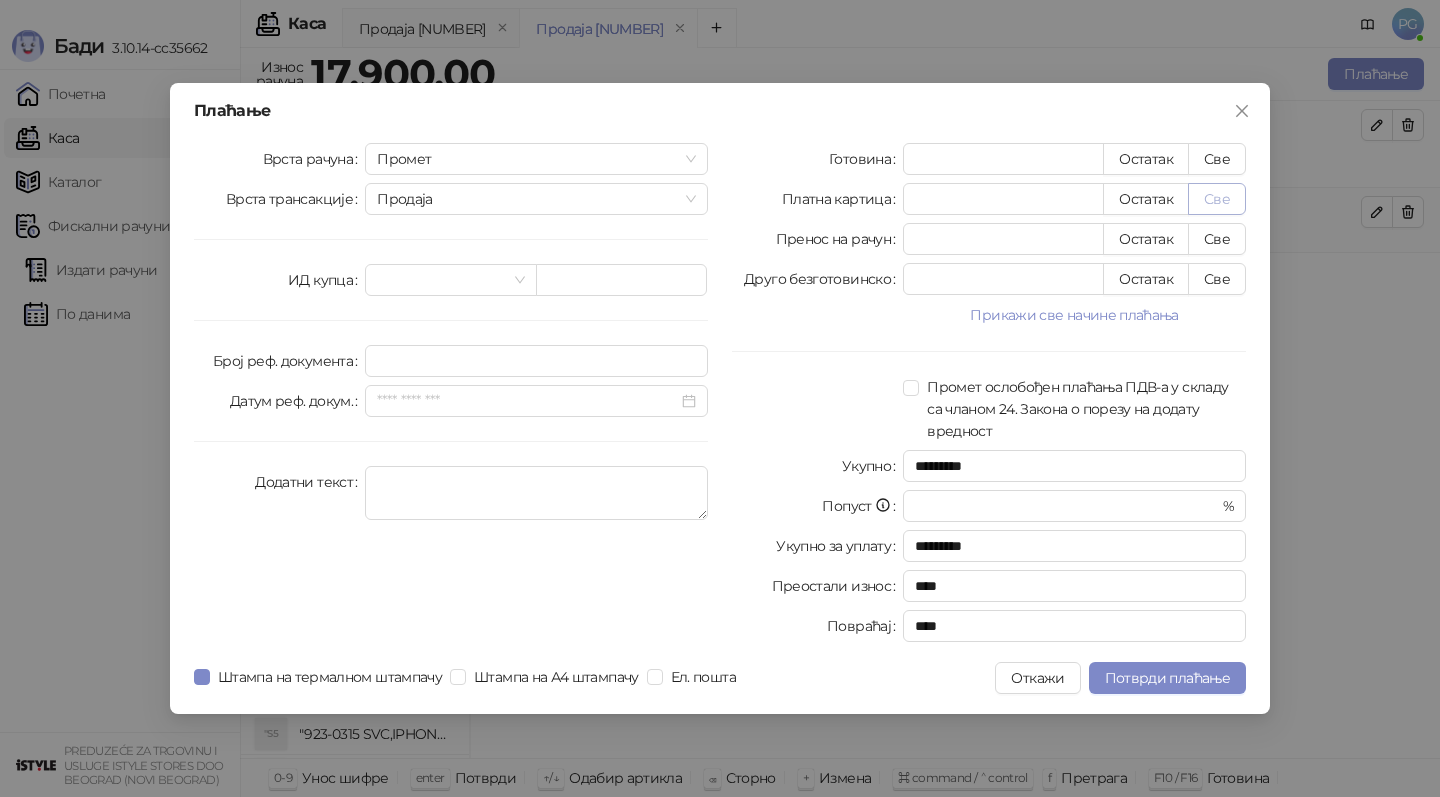 type on "*****" 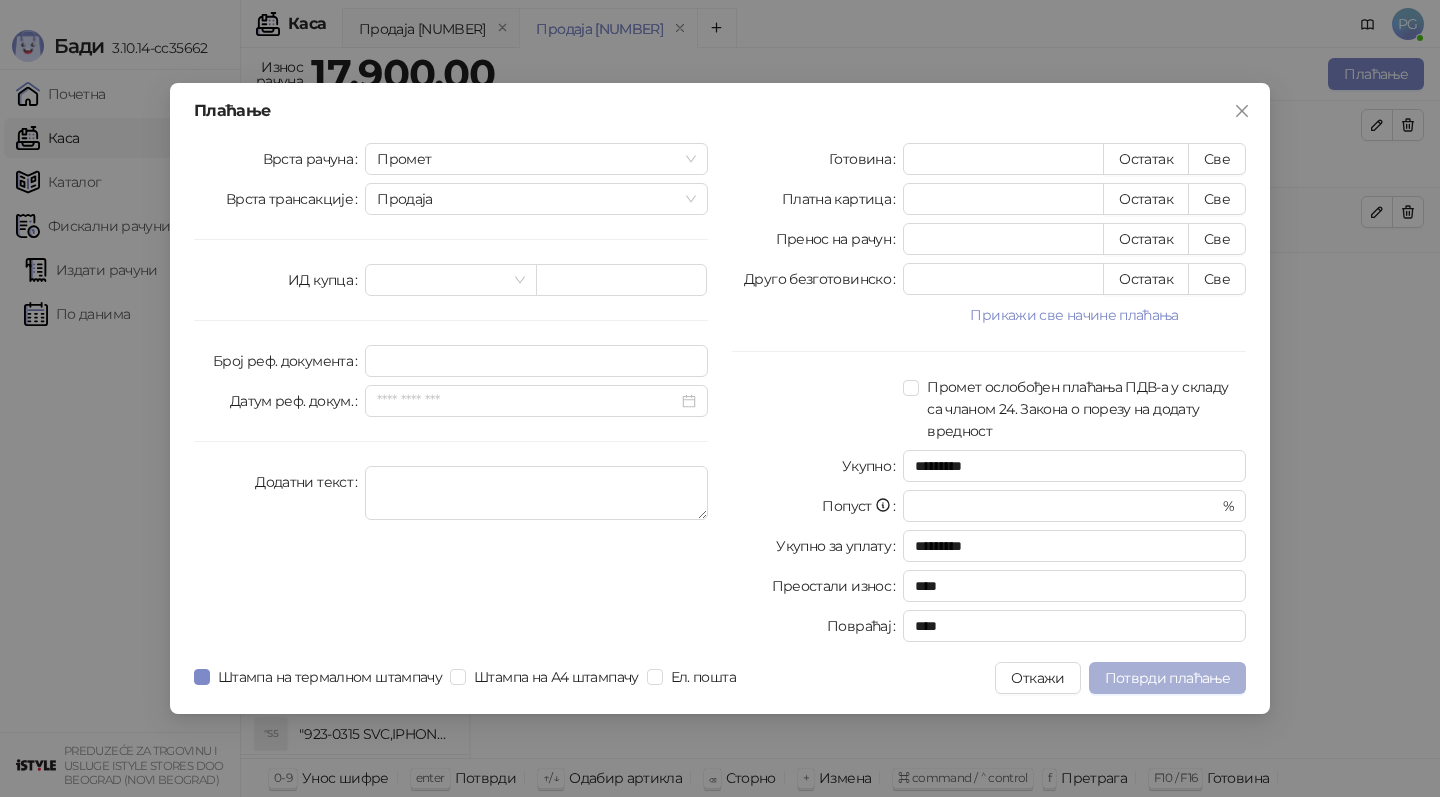 click on "Потврди плаћање" at bounding box center [1167, 678] 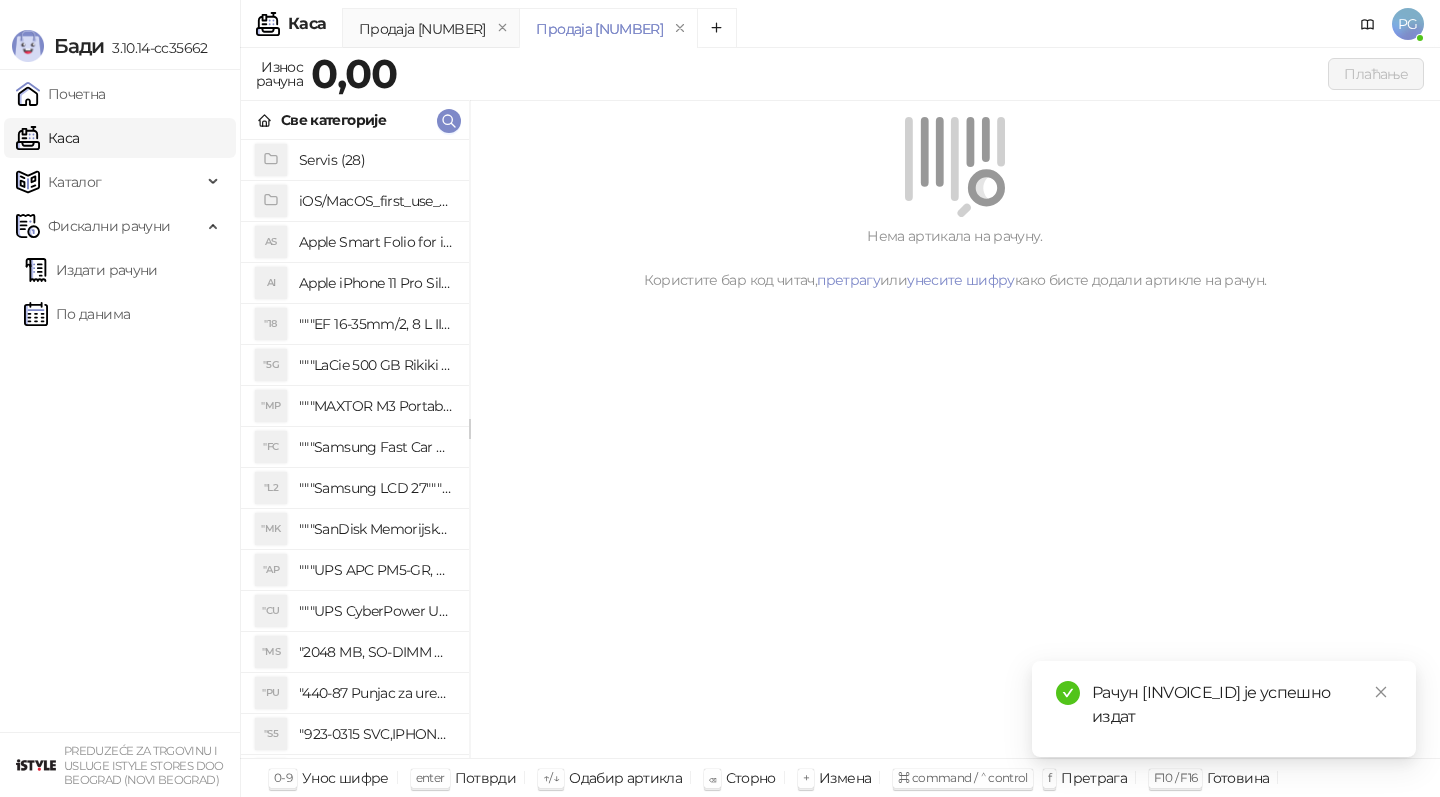 click on "Рачун [INVOICE_ID] је успешно издат" at bounding box center (1224, 709) 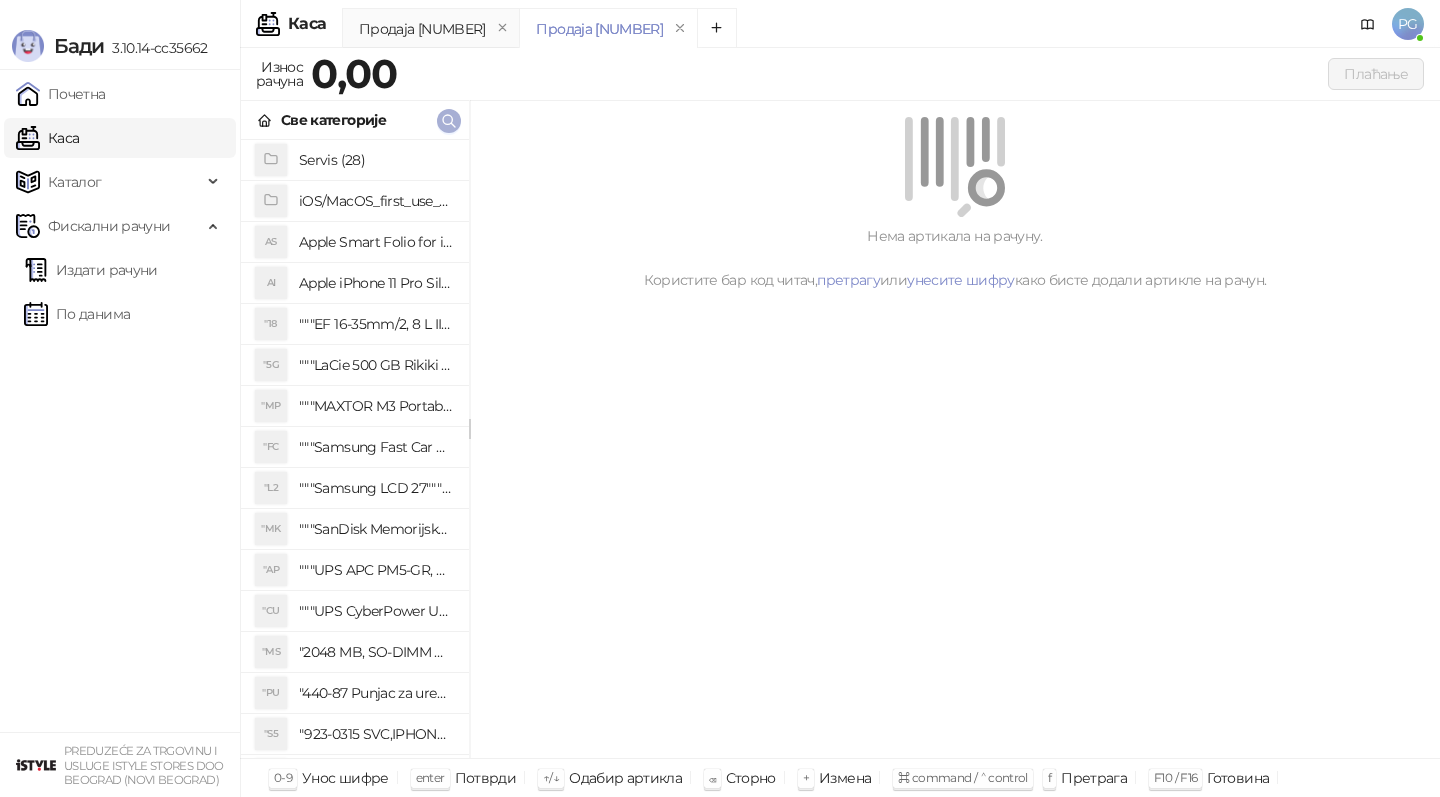 click 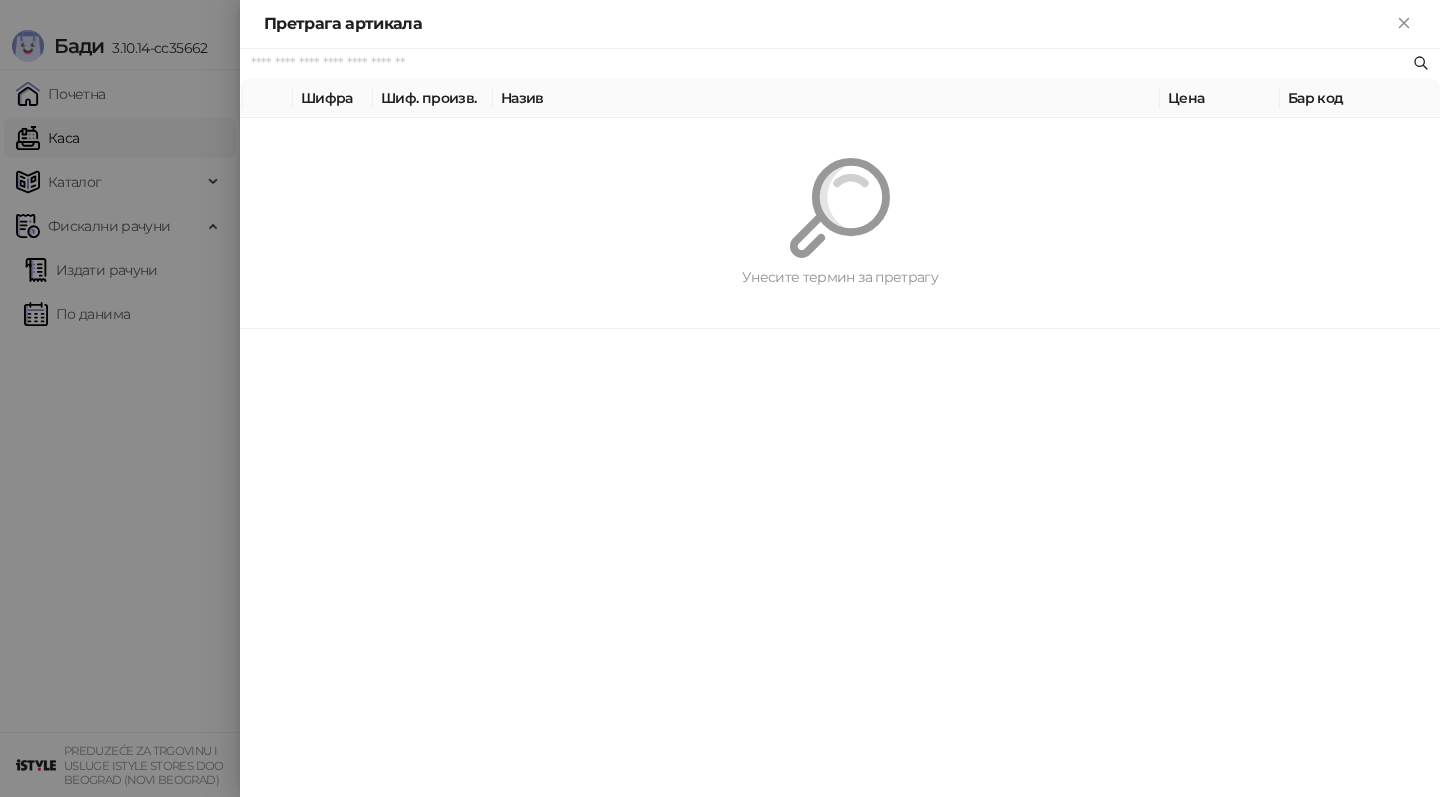 paste on "*********" 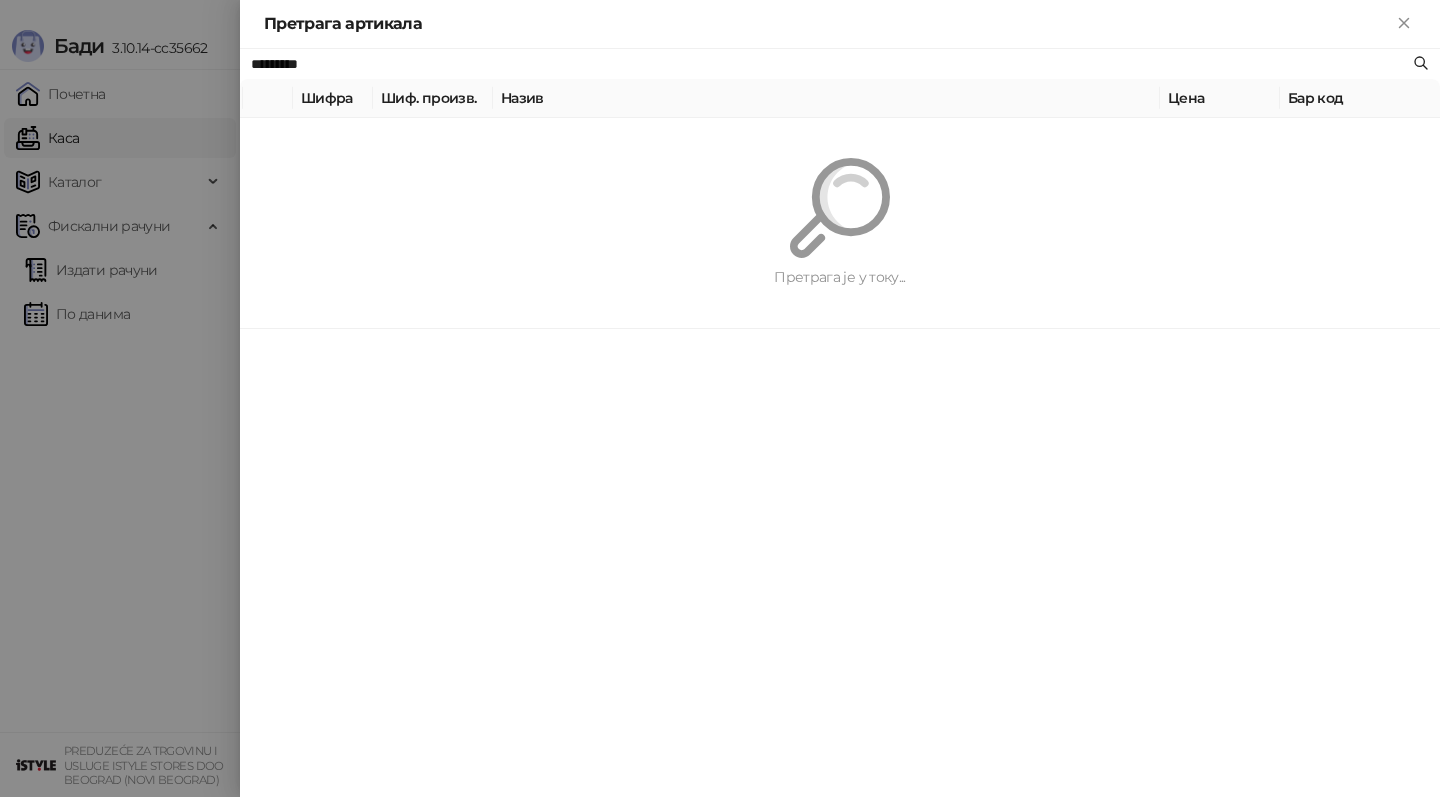 type on "*********" 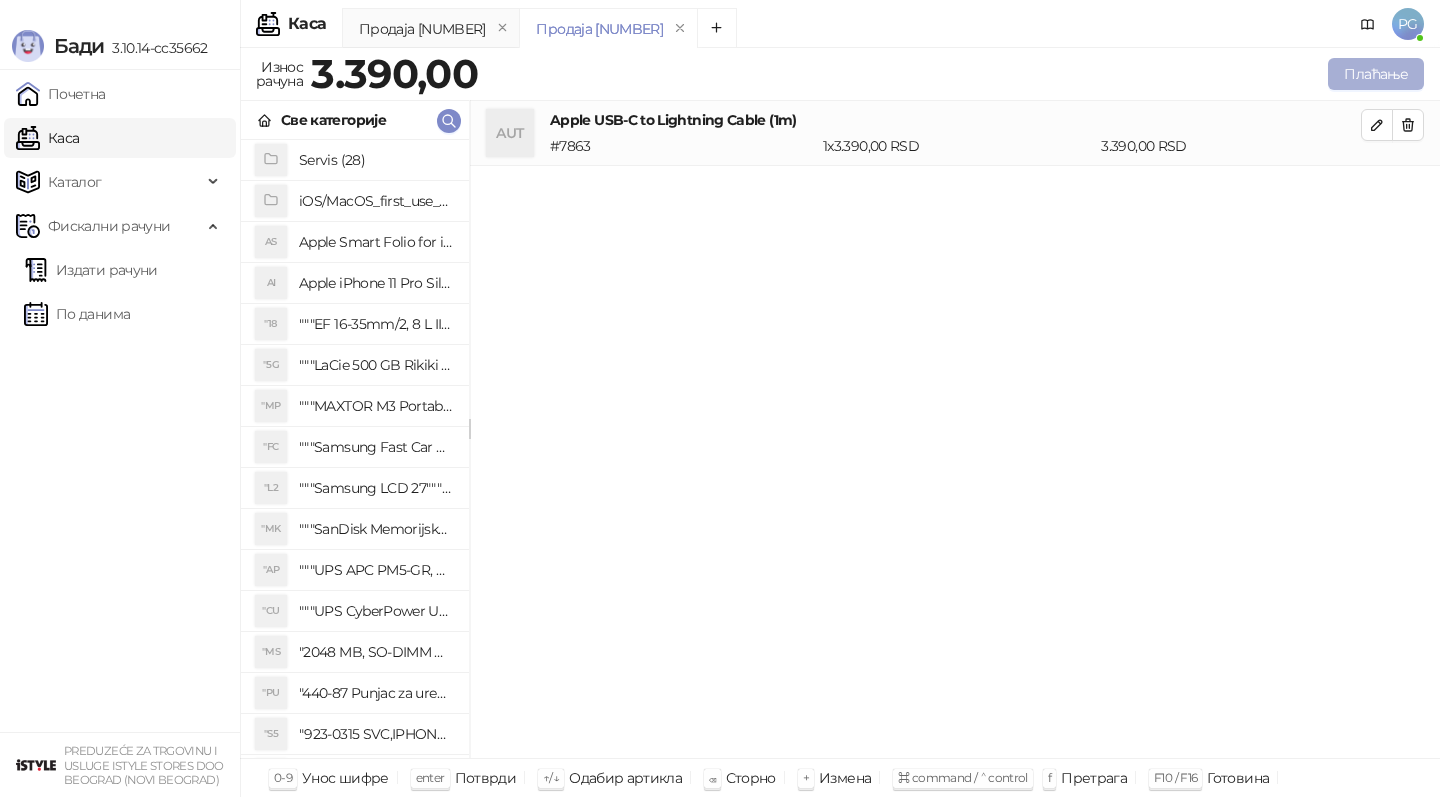 click on "Плаћање" at bounding box center [1376, 74] 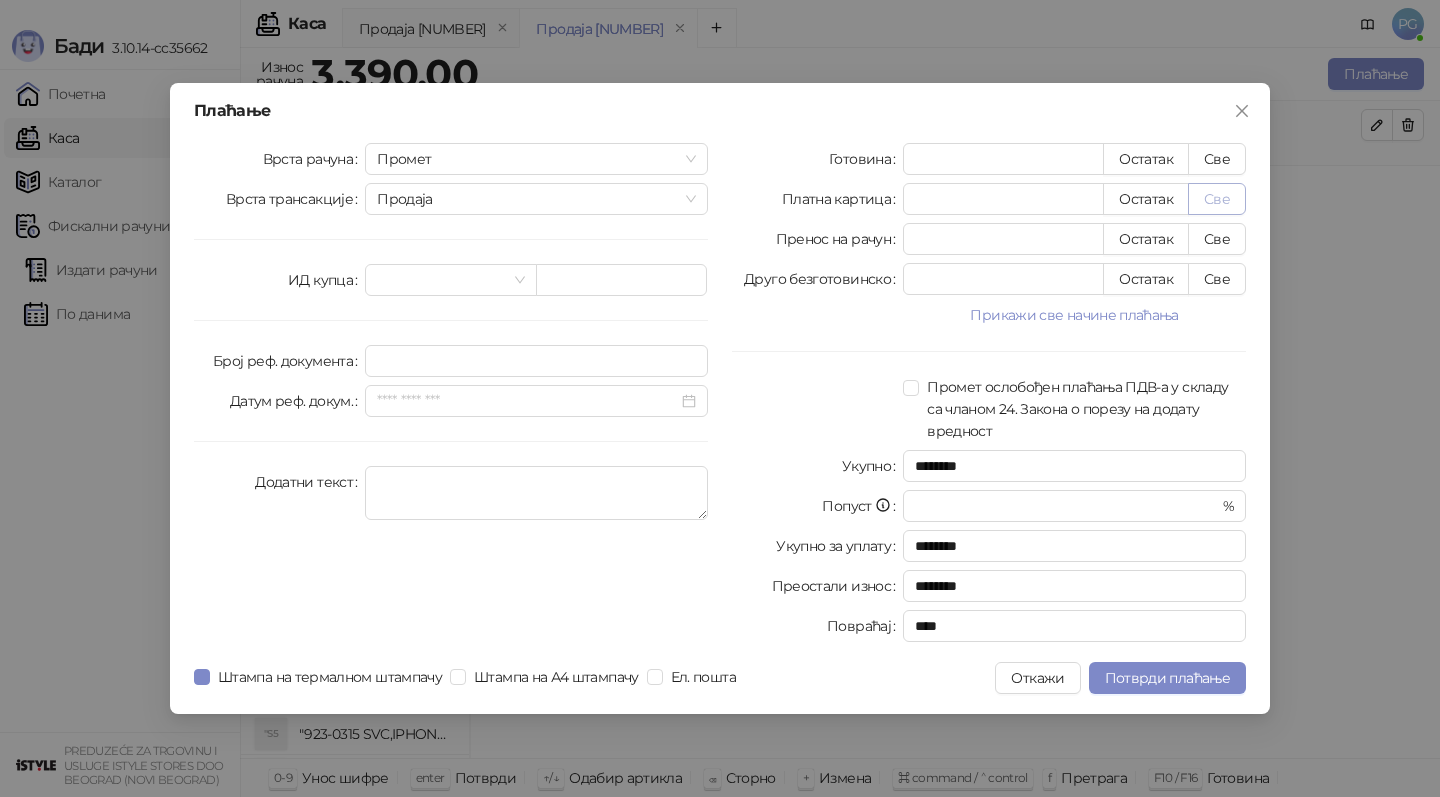 click on "Све" at bounding box center [1217, 199] 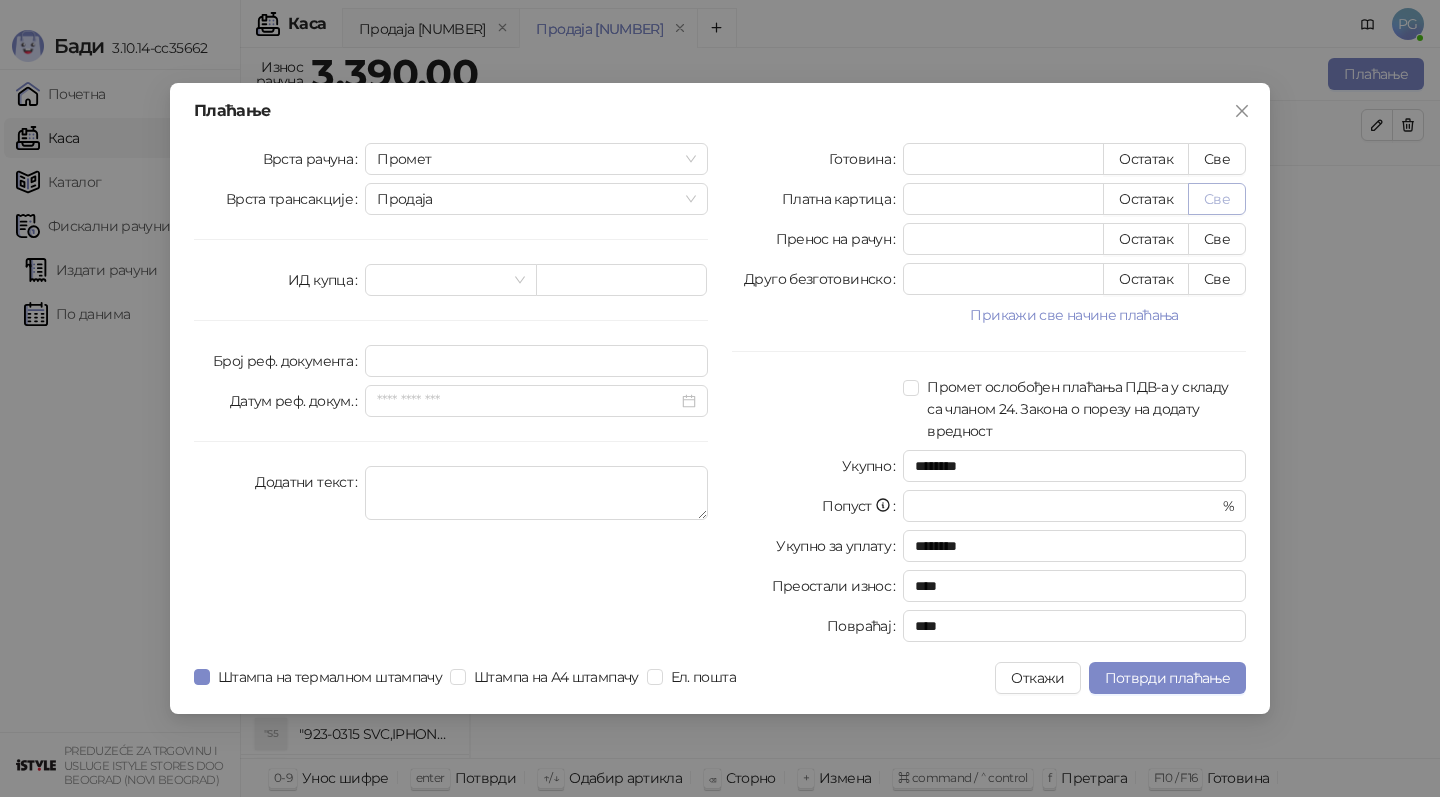 type on "****" 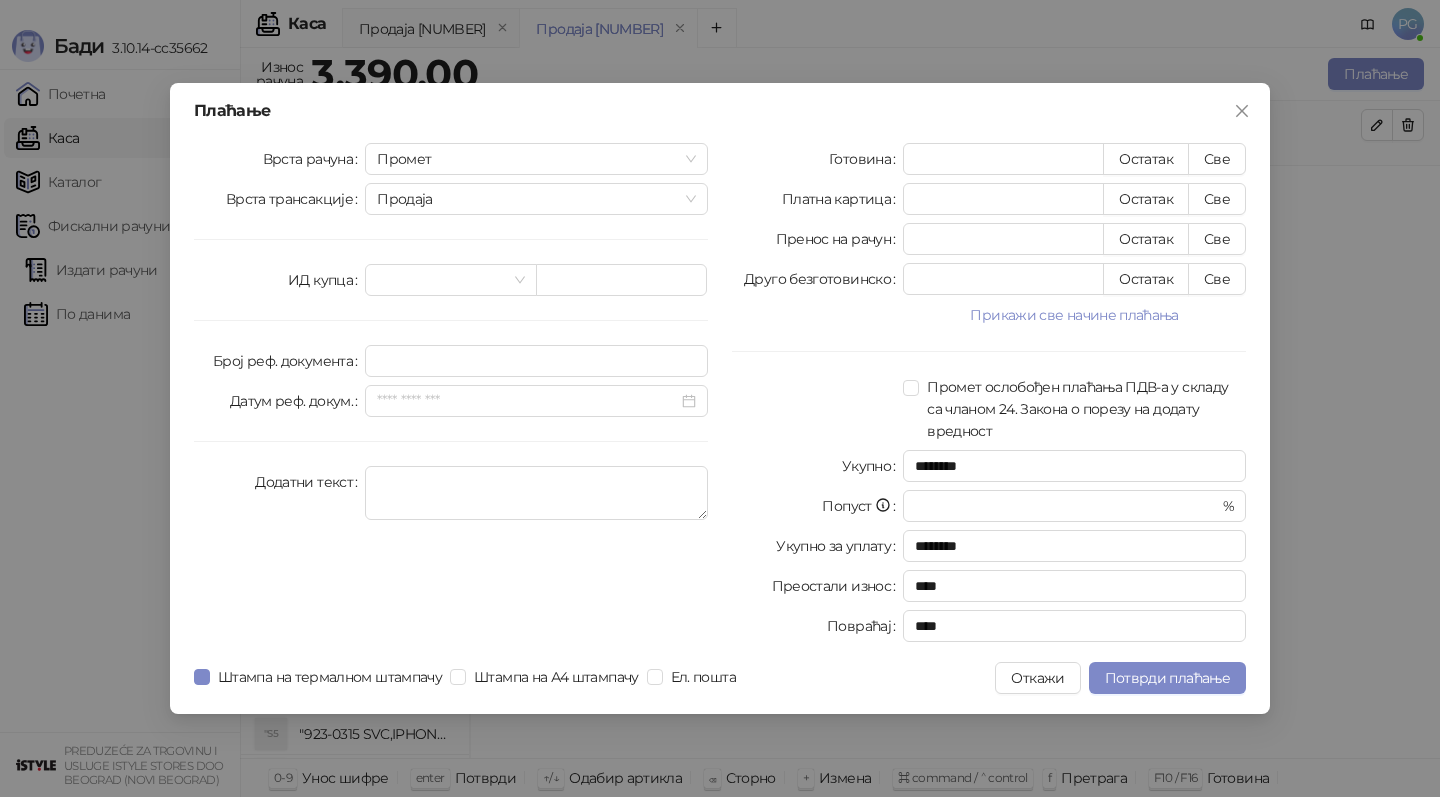 click on "Откажи" at bounding box center [1037, 678] 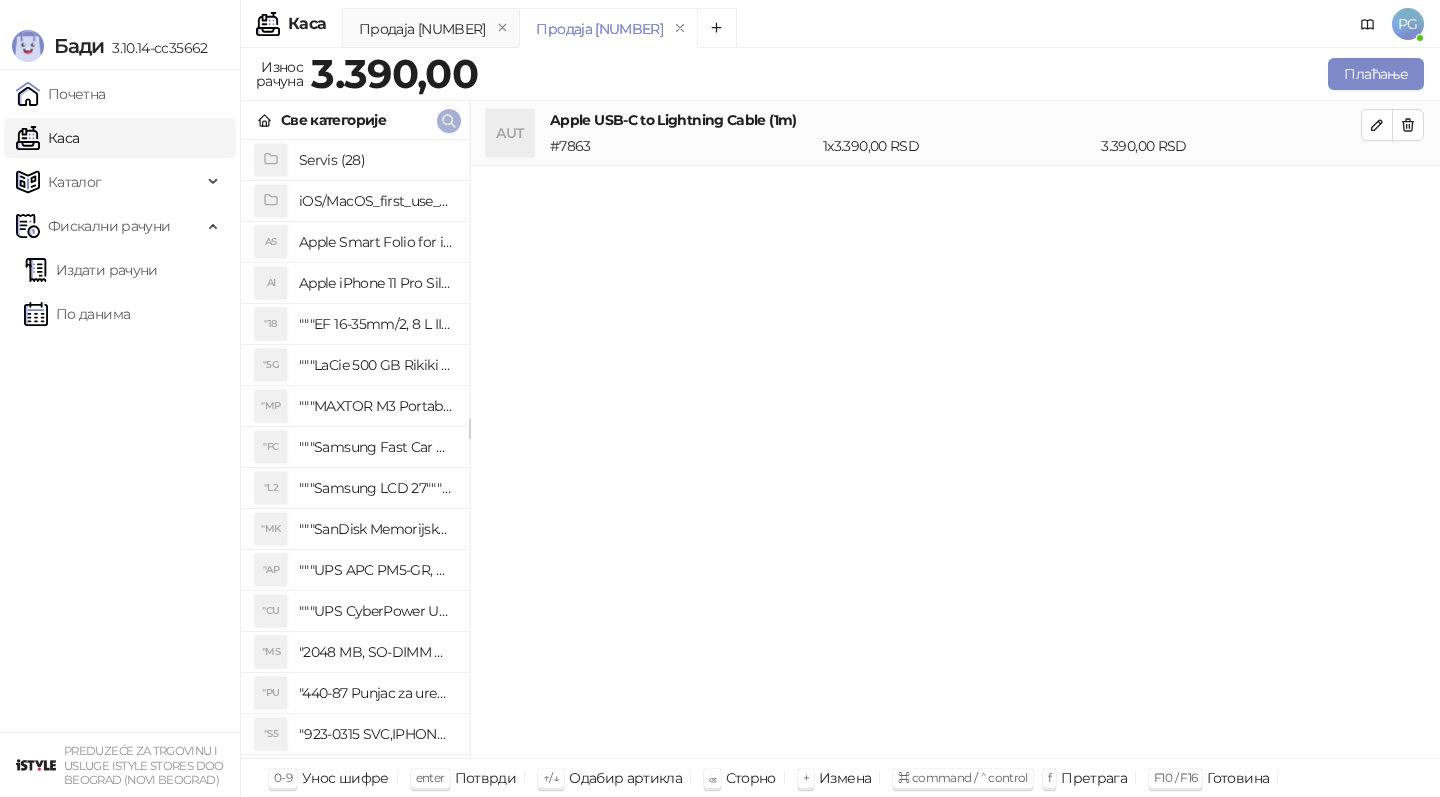 click 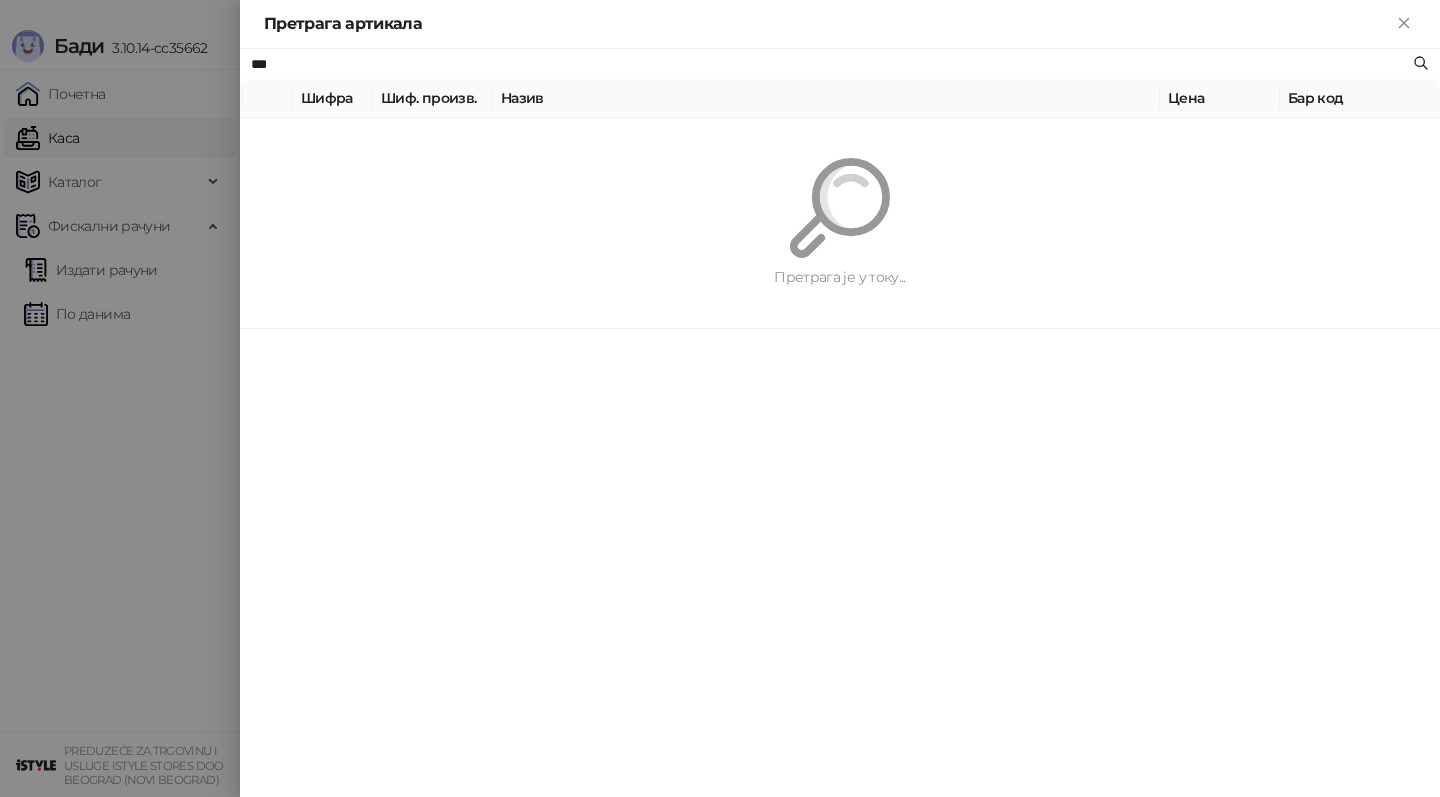 type on "***" 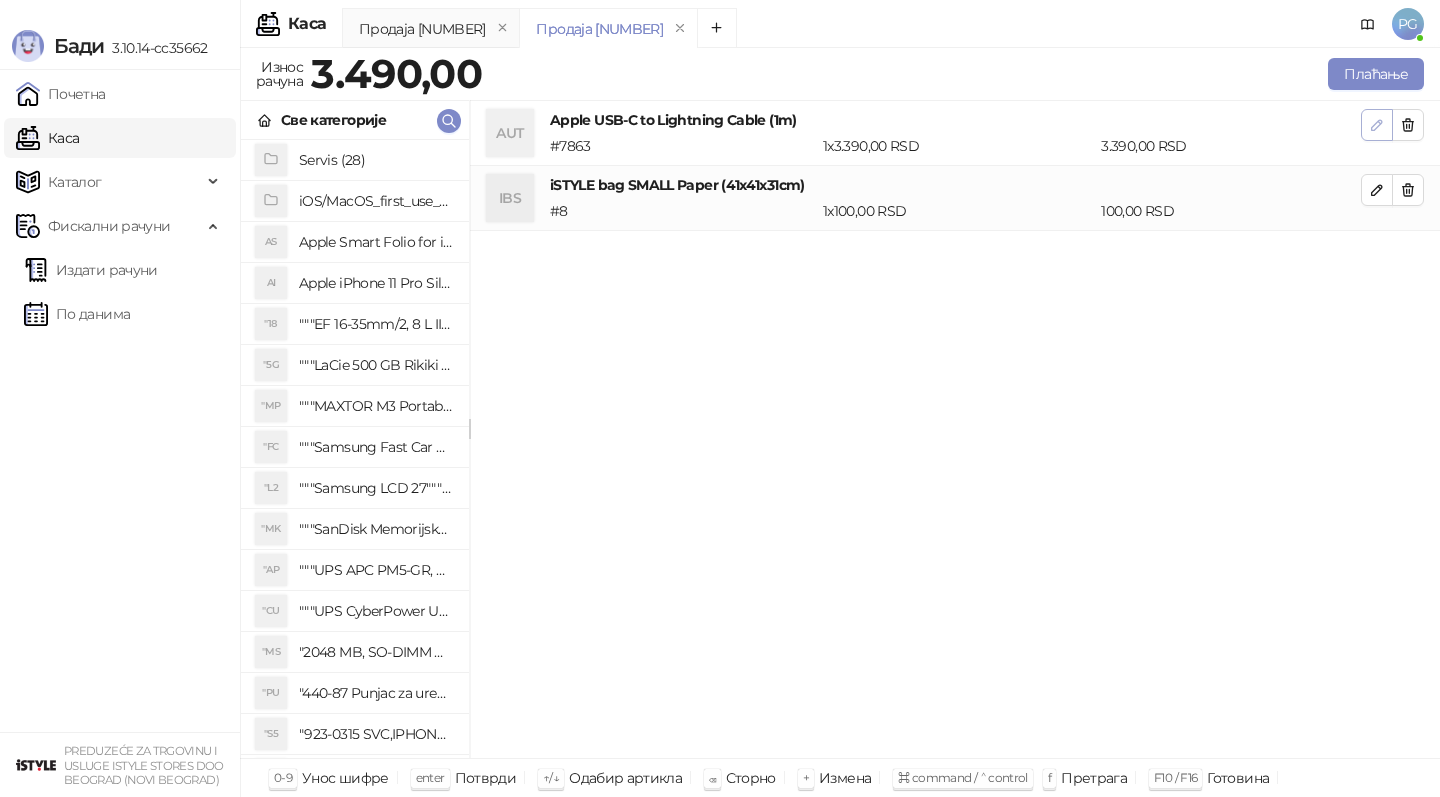 click 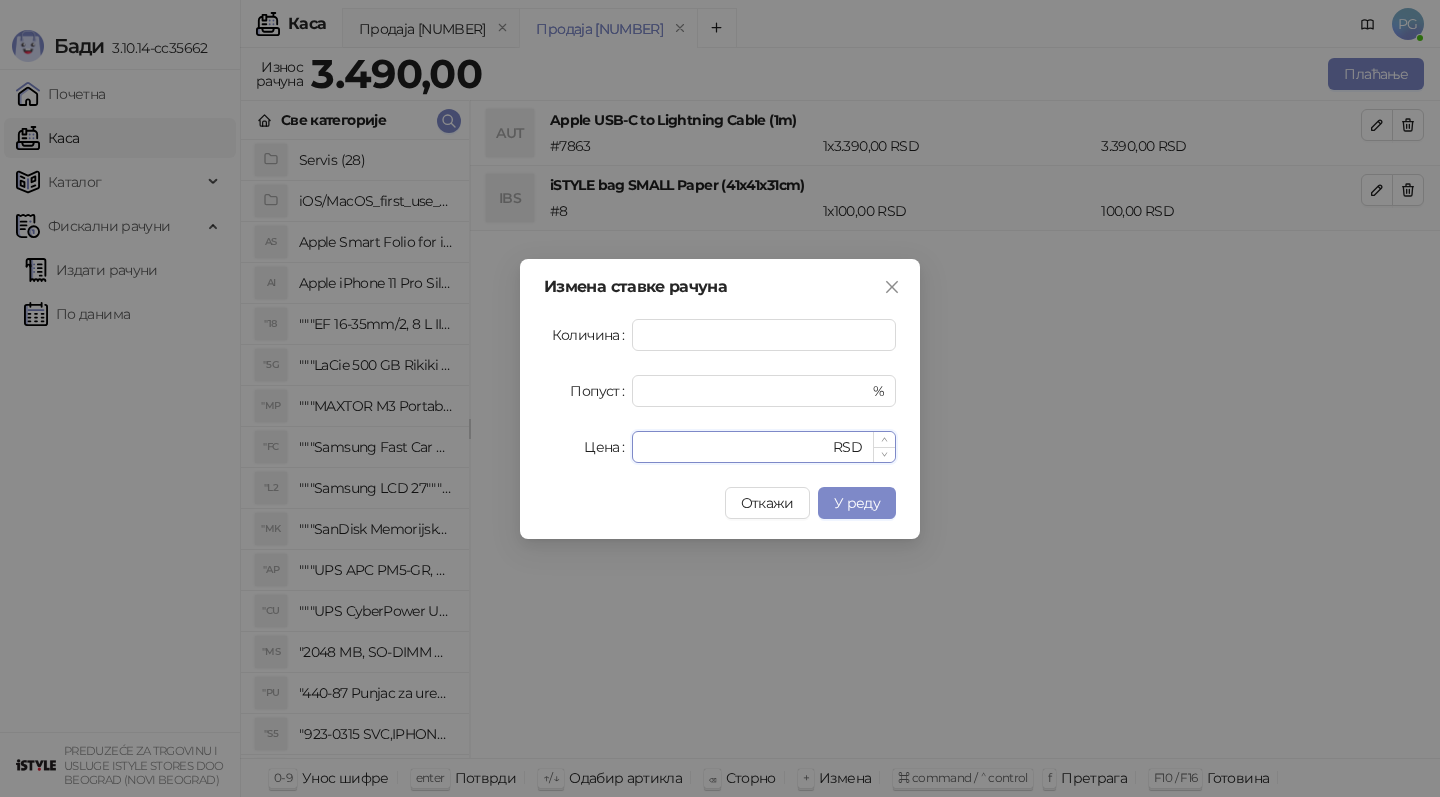 click on "****" at bounding box center [736, 447] 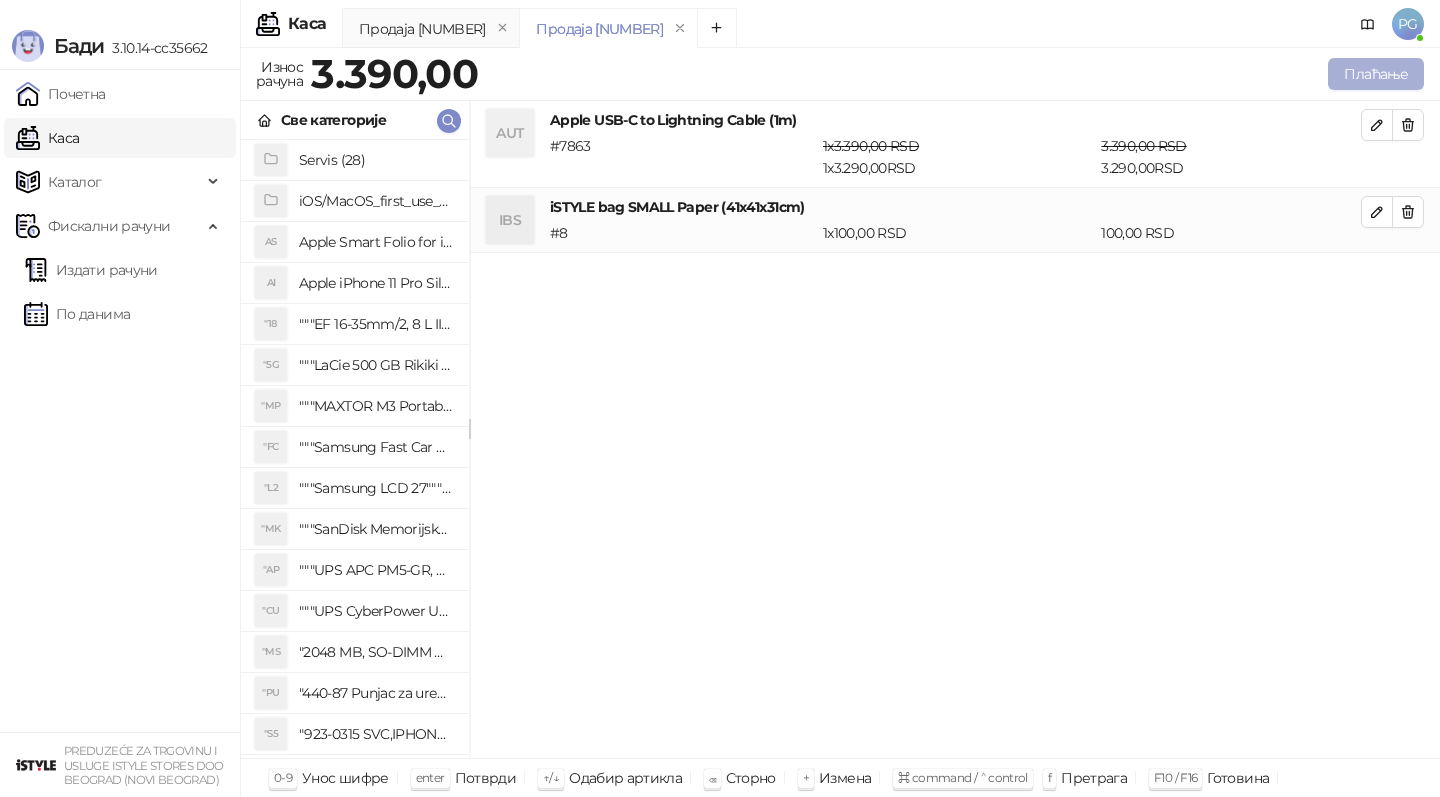 click on "Плаћање" at bounding box center (1376, 74) 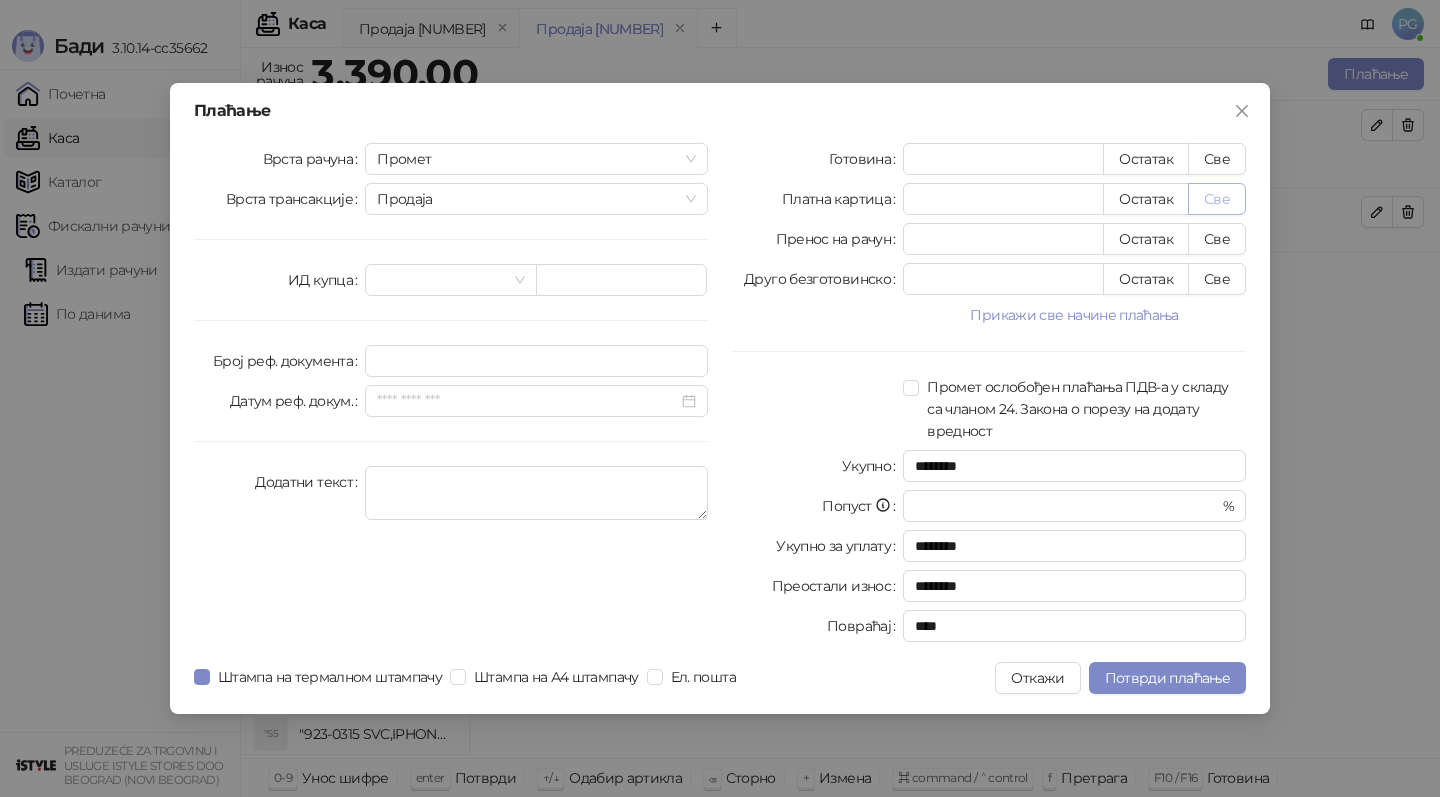 click on "Све" at bounding box center (1217, 199) 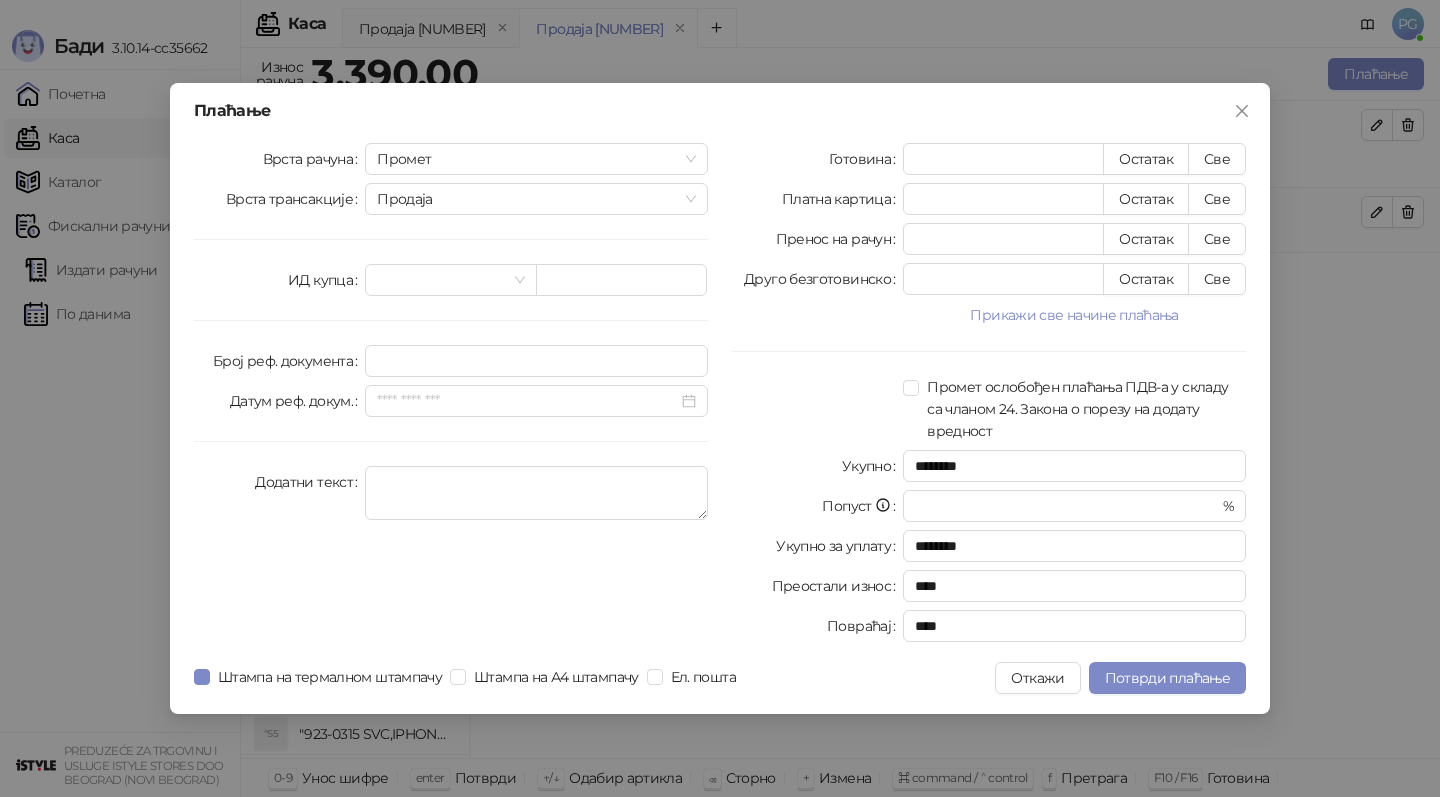 click on "Плаћање Врста рачуна Промет Врста трансакције Продаја ИД купца Број реф. документа Датум реф. докум. Додатни текст Готовина * Остатак Све Платна картица **** Остатак Све Пренос на рачун * Остатак Све Друго безготовинско * Остатак Све Прикажи све начине плаћања Чек * Остатак Све Ваучер * Остатак Све Инстант плаћање * Остатак Све   Промет ослобођен плаћања ПДВ-а у складу са чланом 24. Закона о порезу на додату вредност Укупно ******** Попуст   * % Укупно за уплату ******** Преостали износ **** Повраћај **** Штампа на термалном штампачу Штампа на А4 штампачу Ел. пошта Откажи" at bounding box center (720, 398) 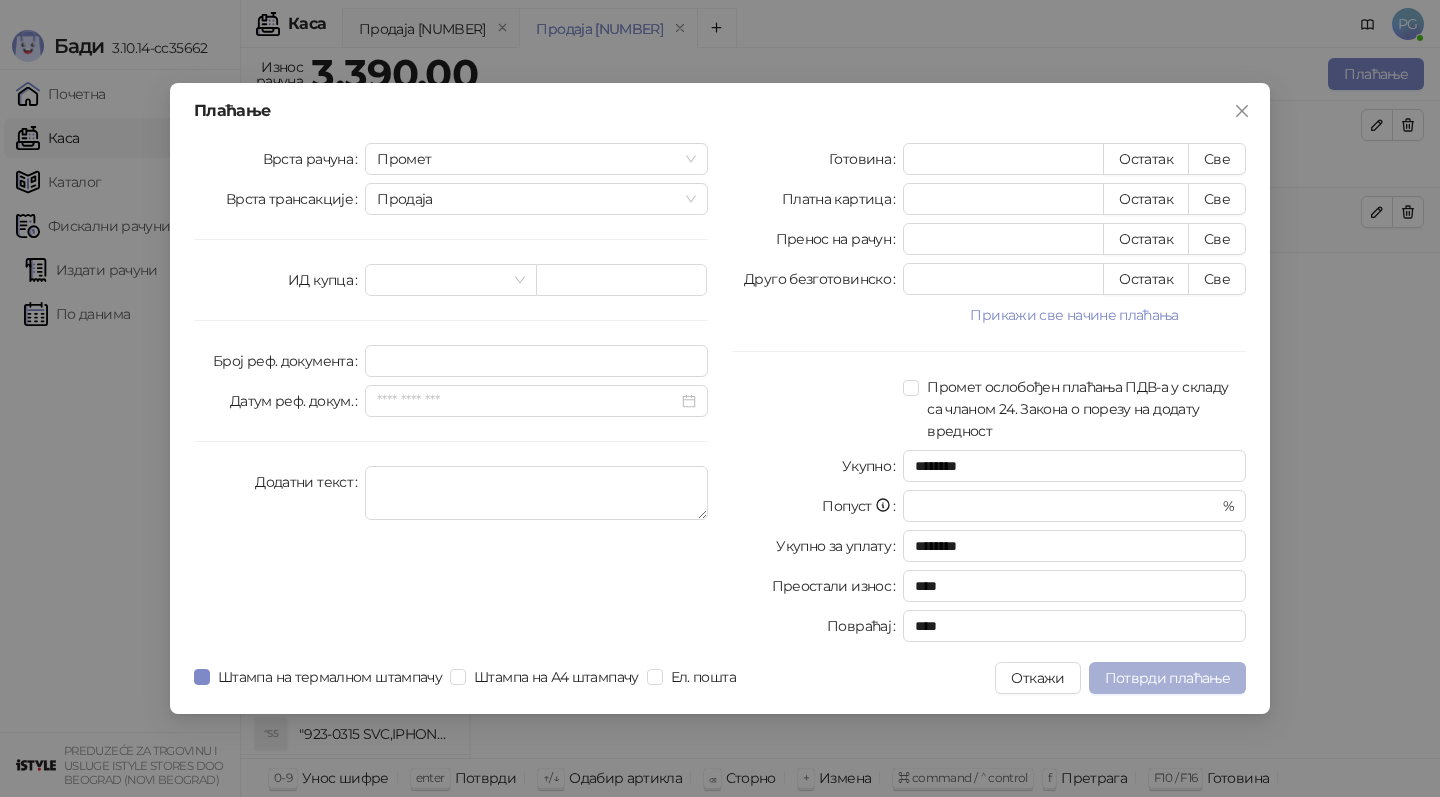 click on "Потврди плаћање" at bounding box center [1167, 678] 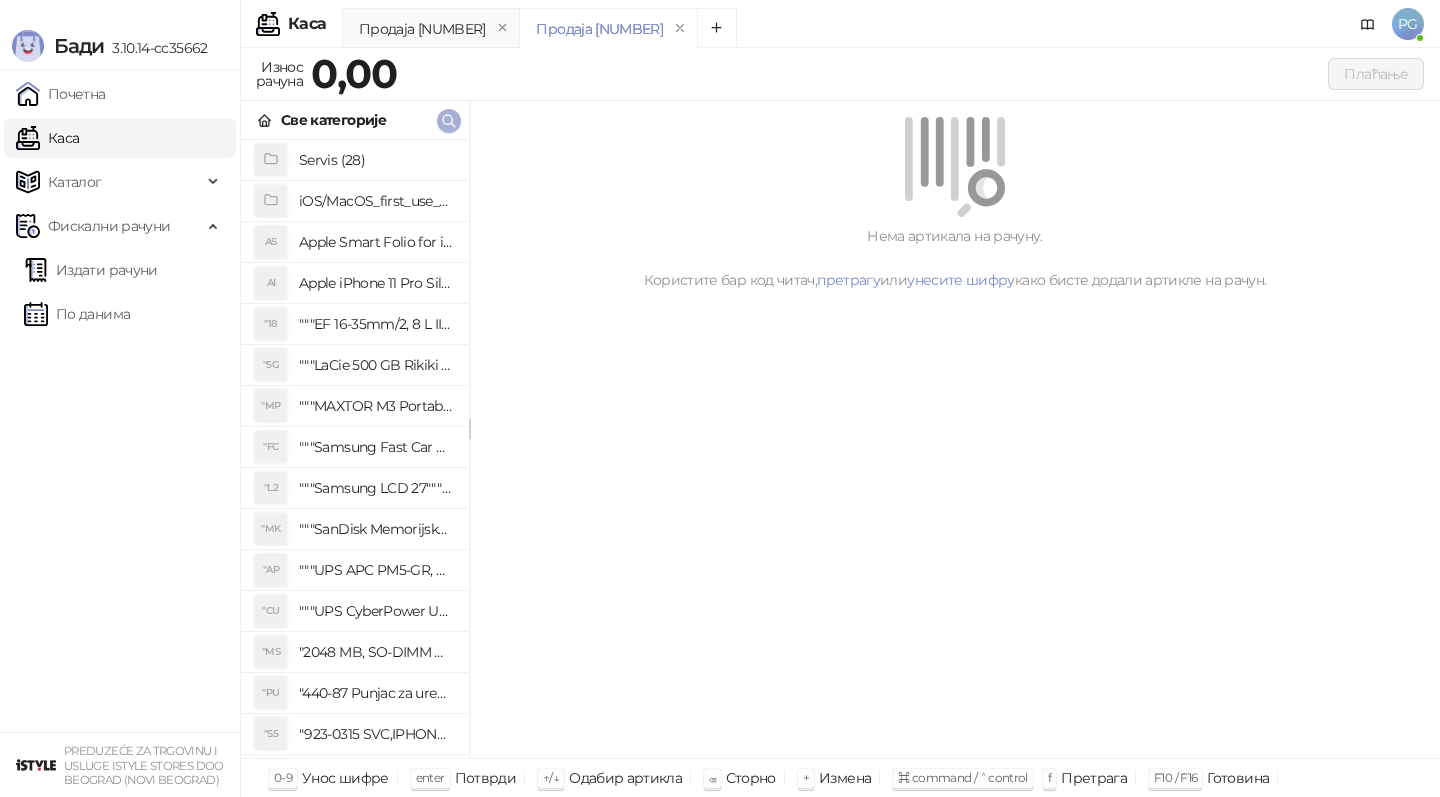 click 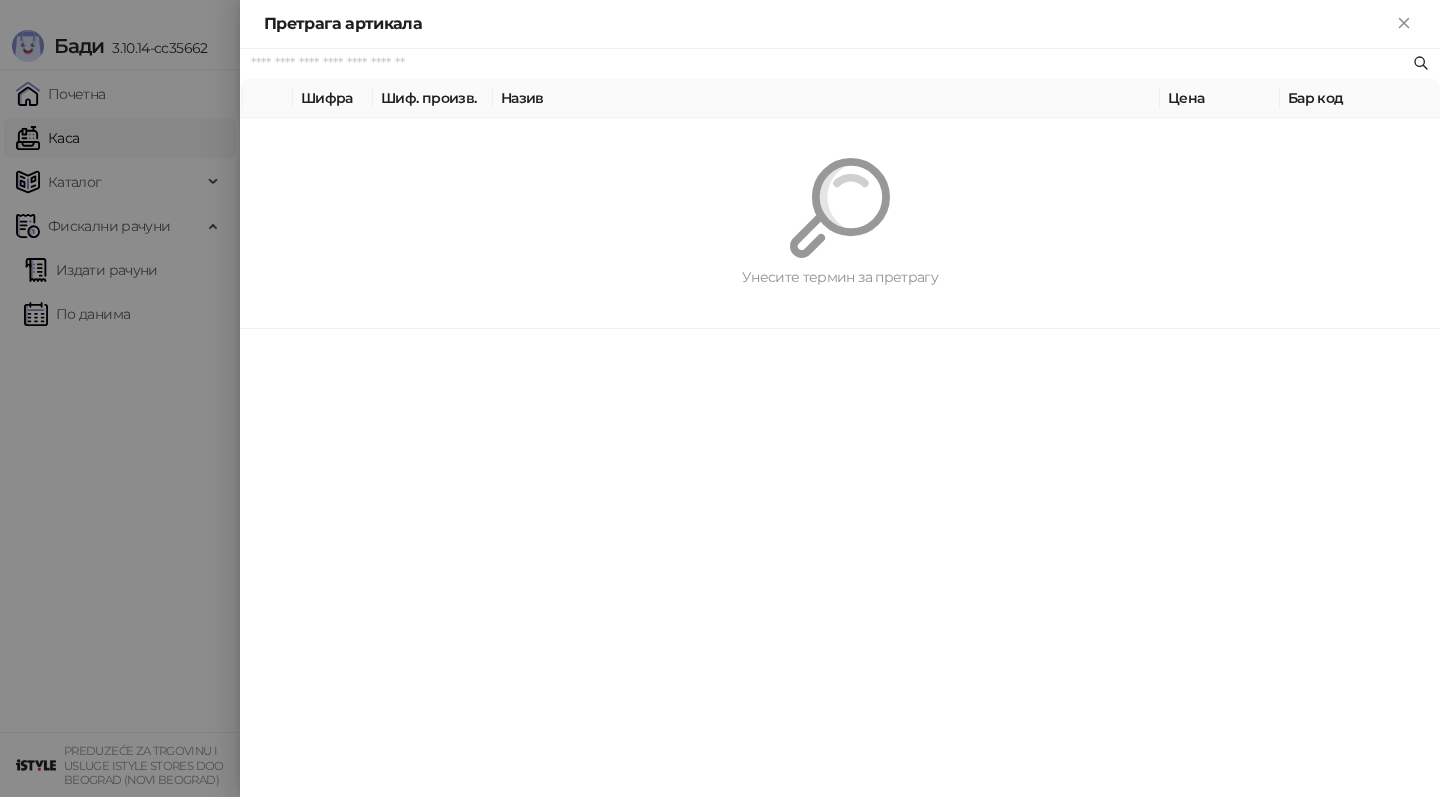 paste on "*********" 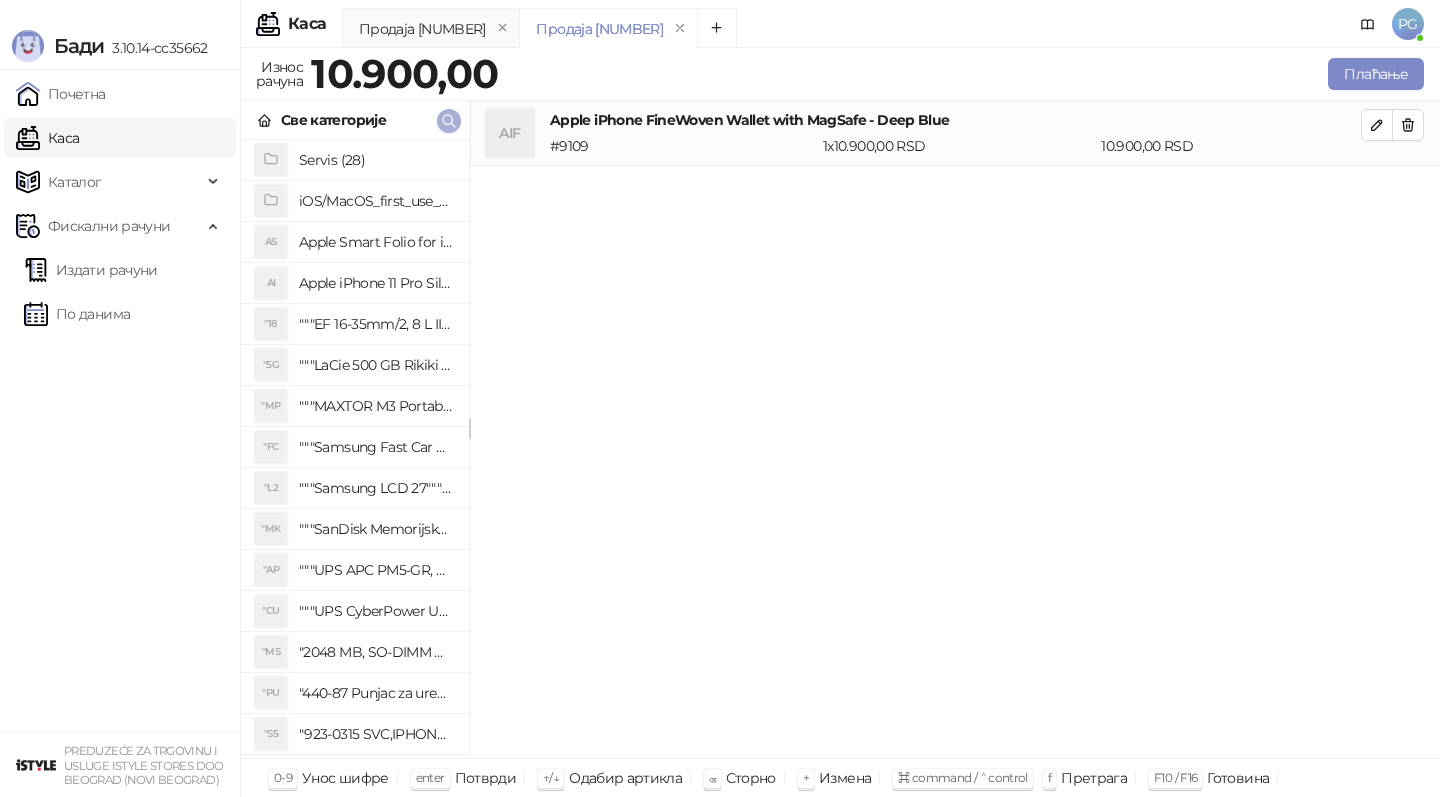 click 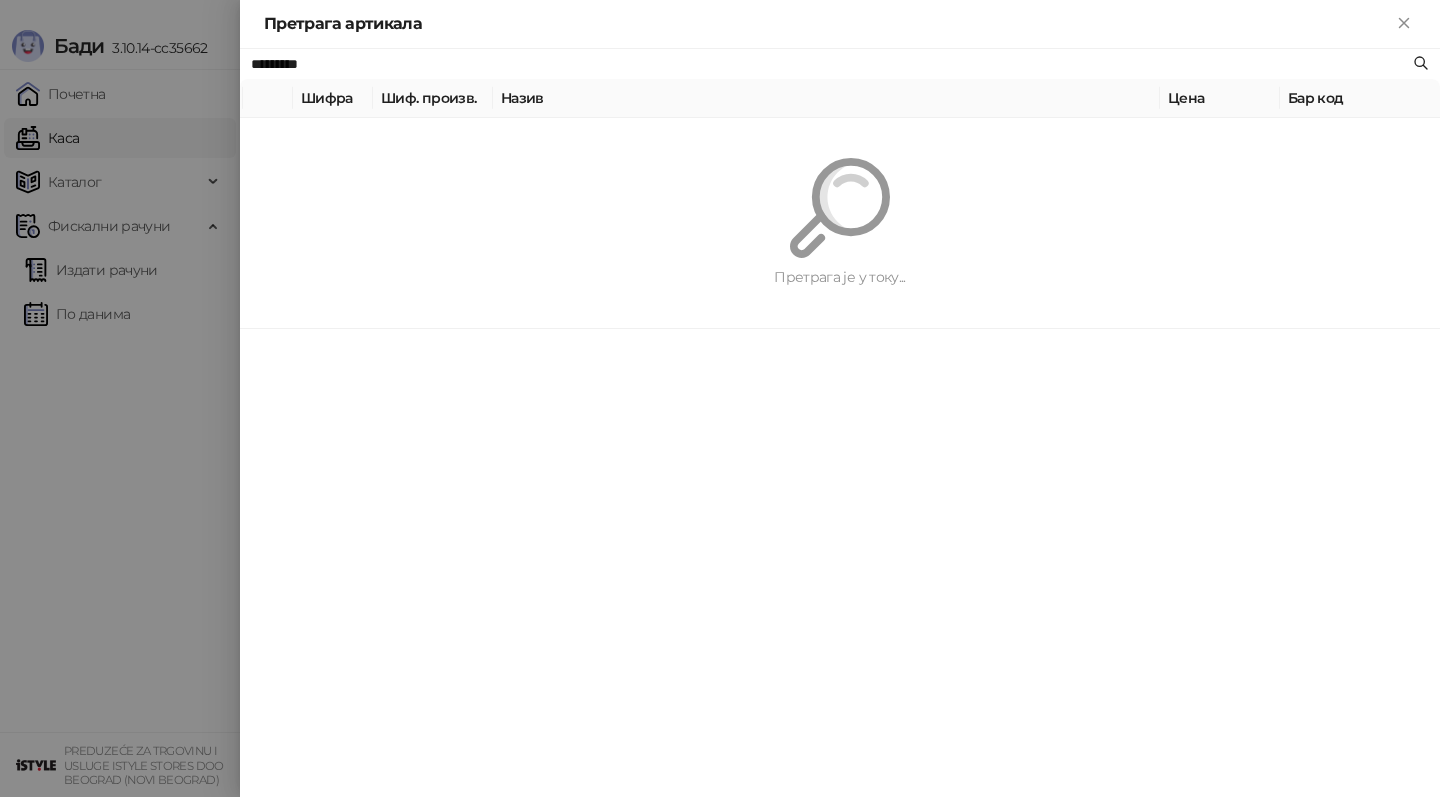 paste 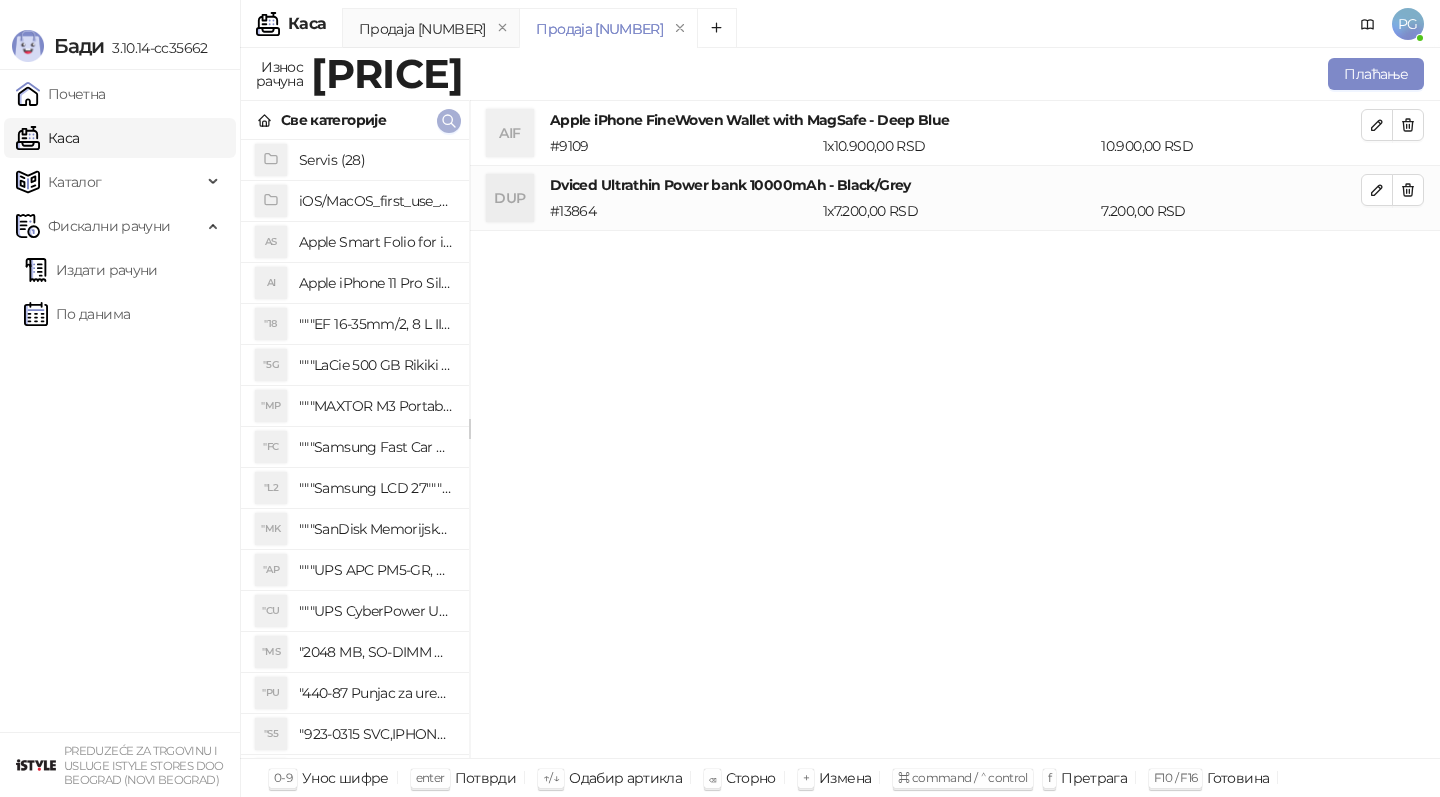 click 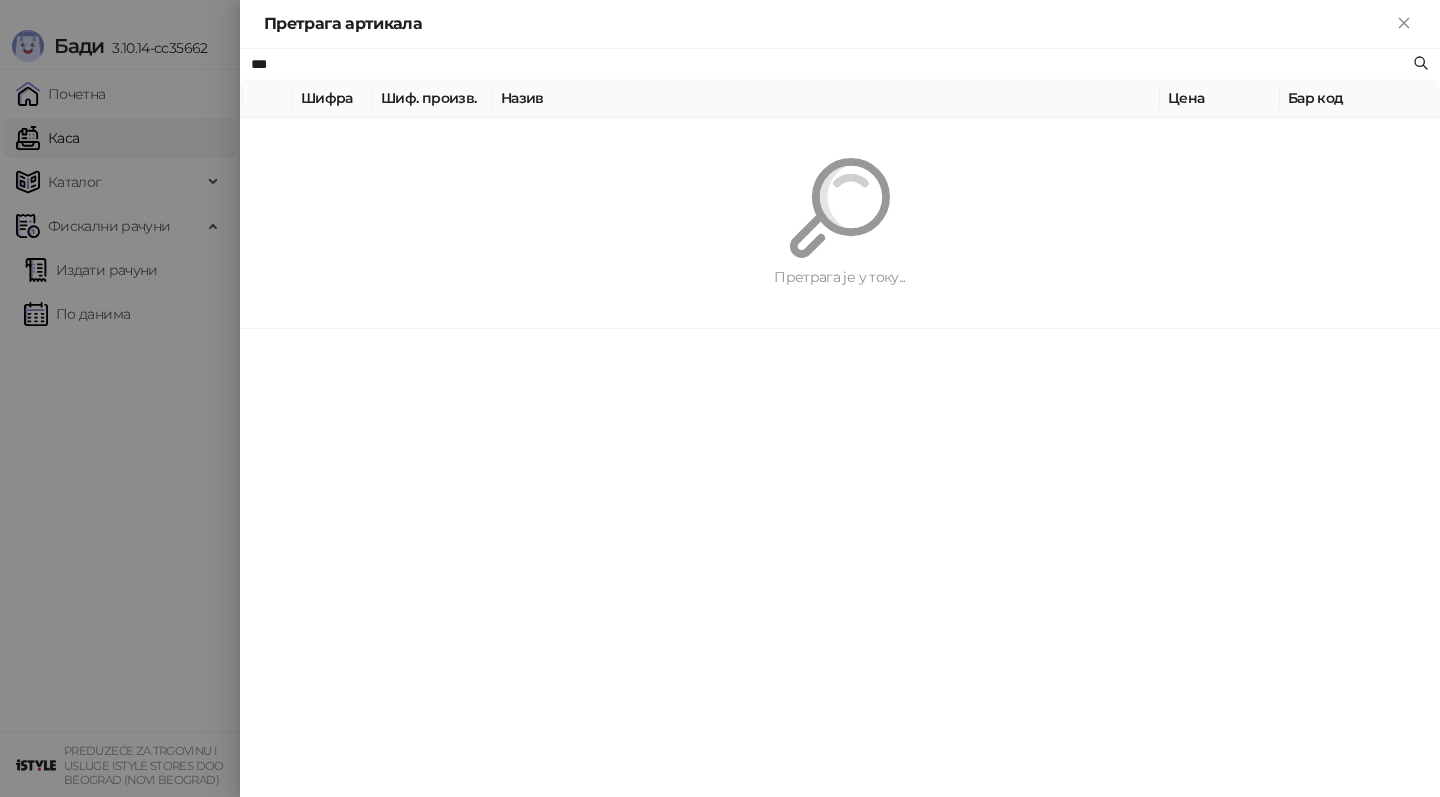 type on "***" 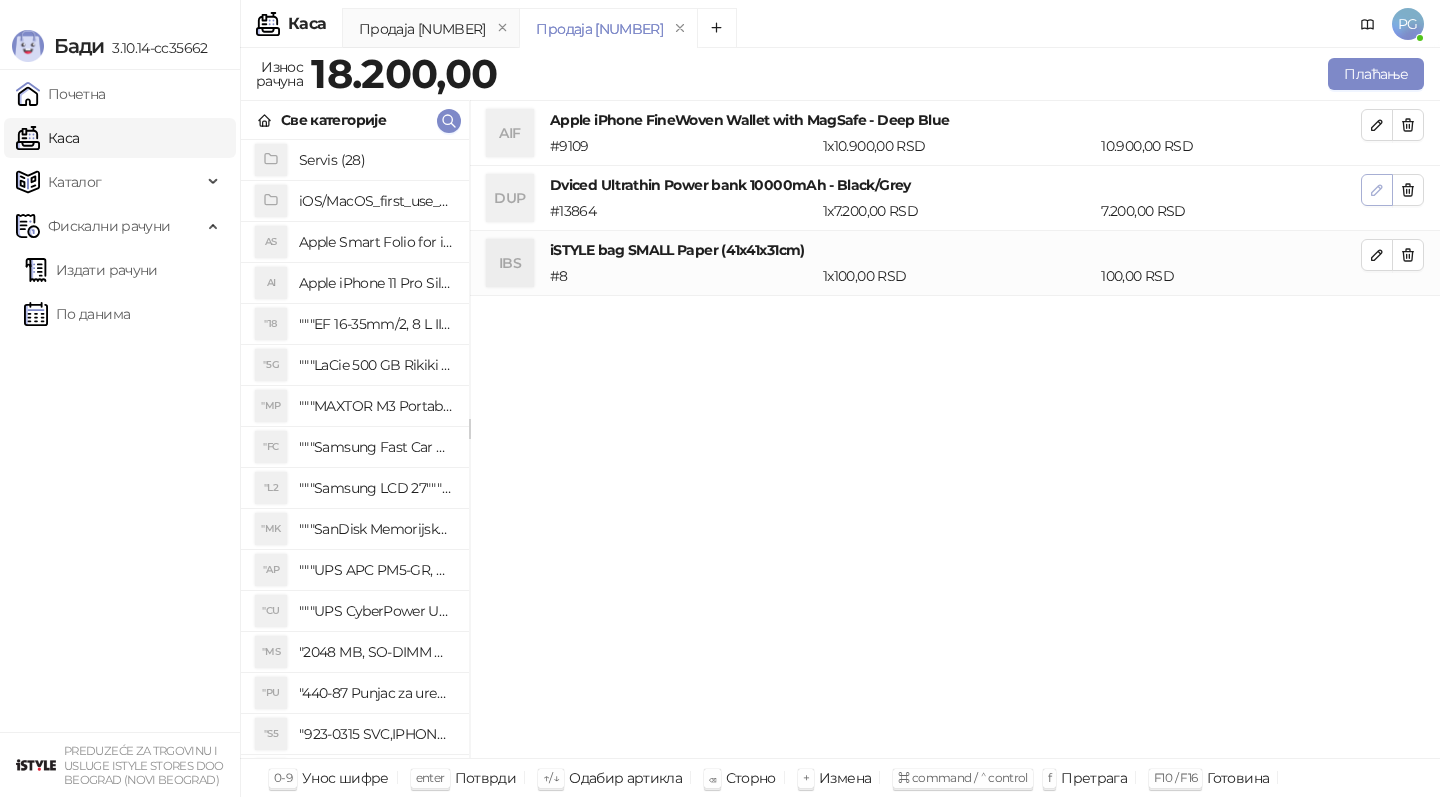 click at bounding box center (1377, 190) 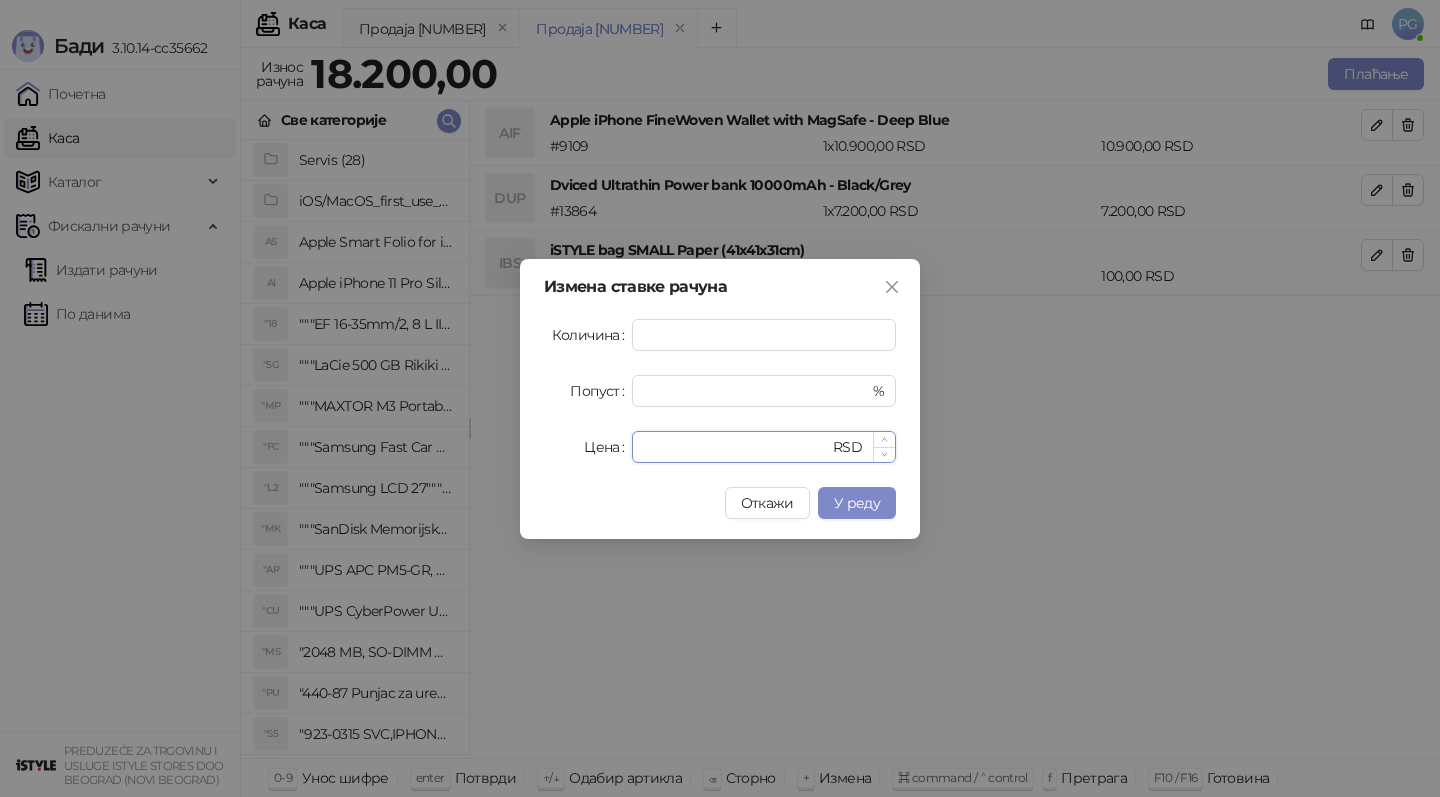 click on "****" at bounding box center (736, 447) 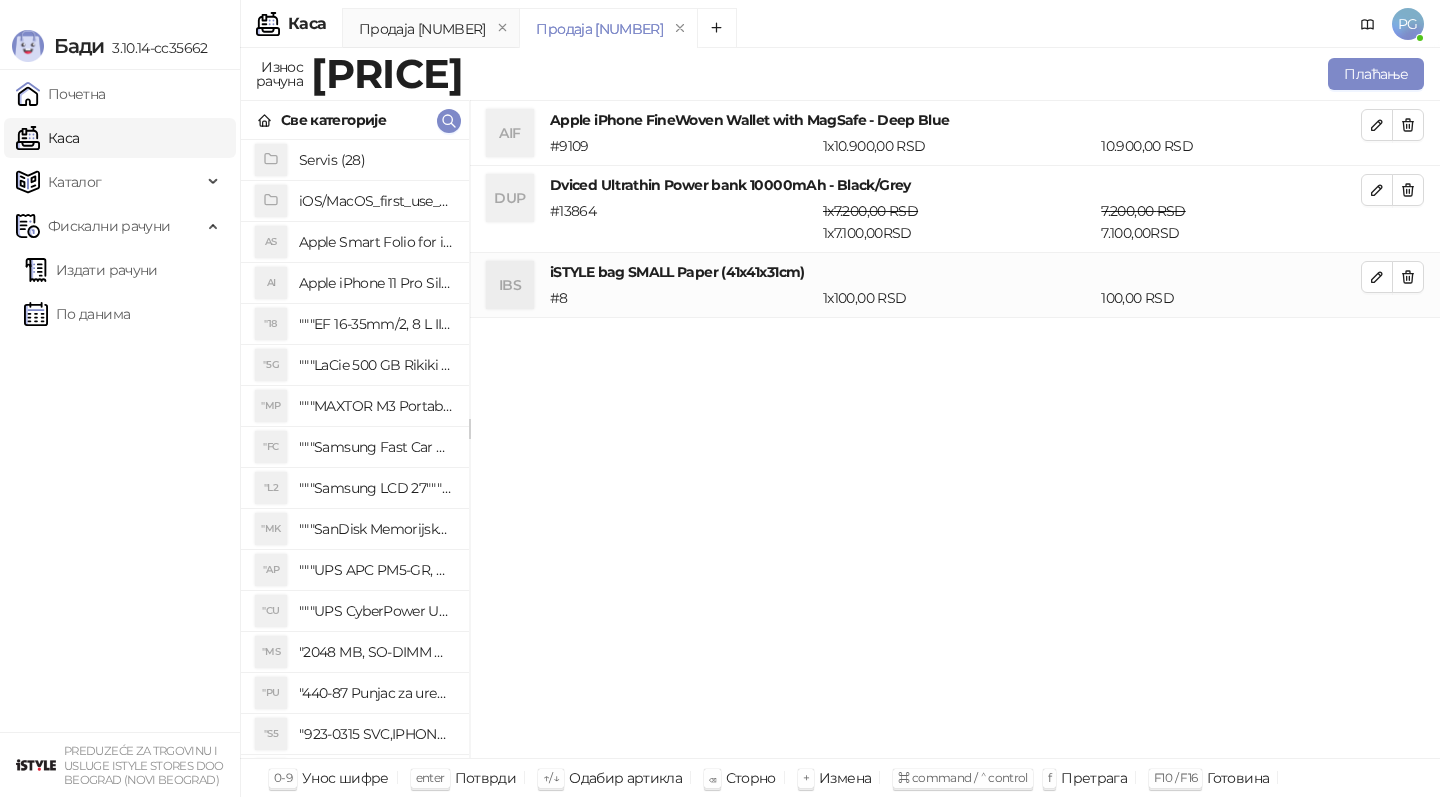 click on "Плаћање" at bounding box center [948, 74] 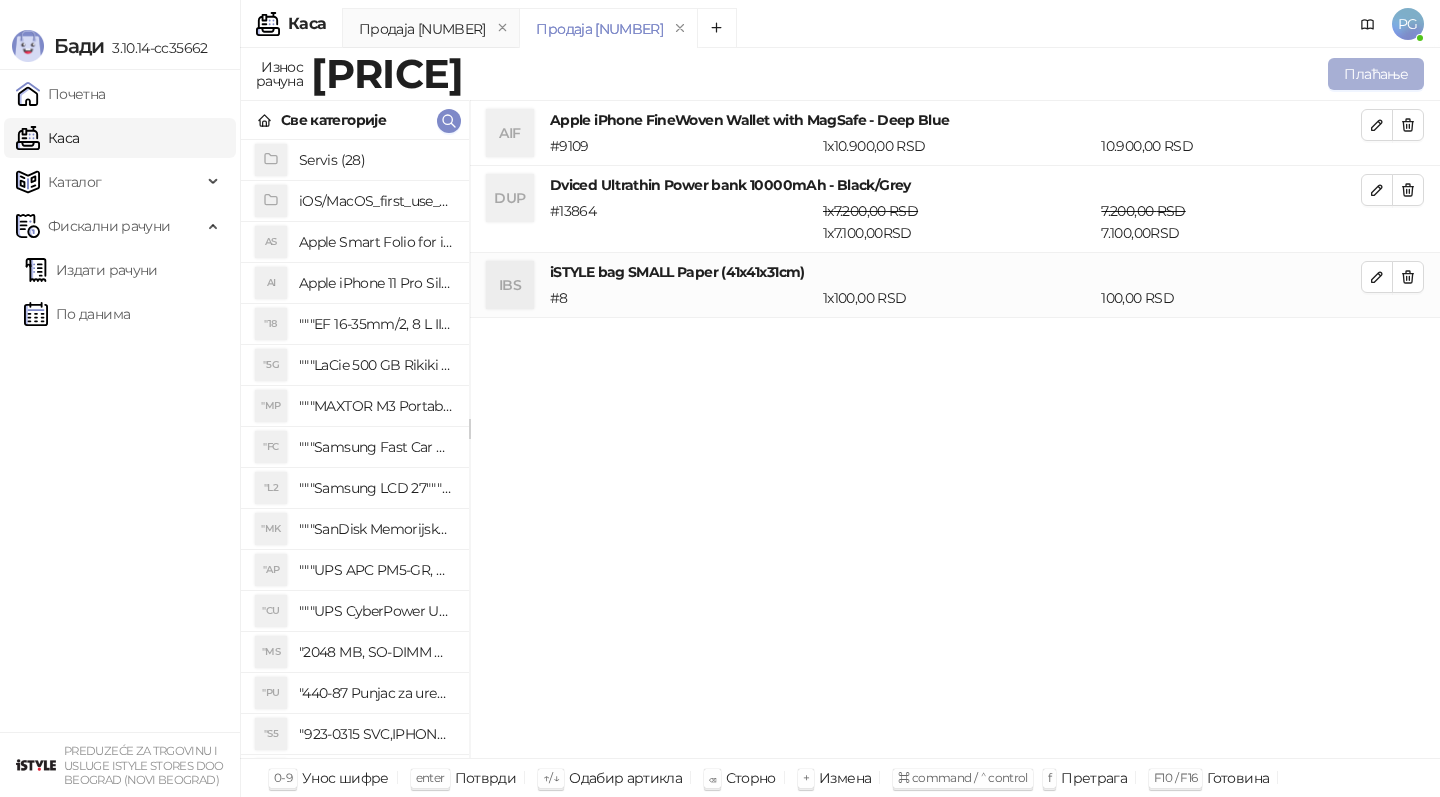 click on "Плаћање" at bounding box center [1376, 74] 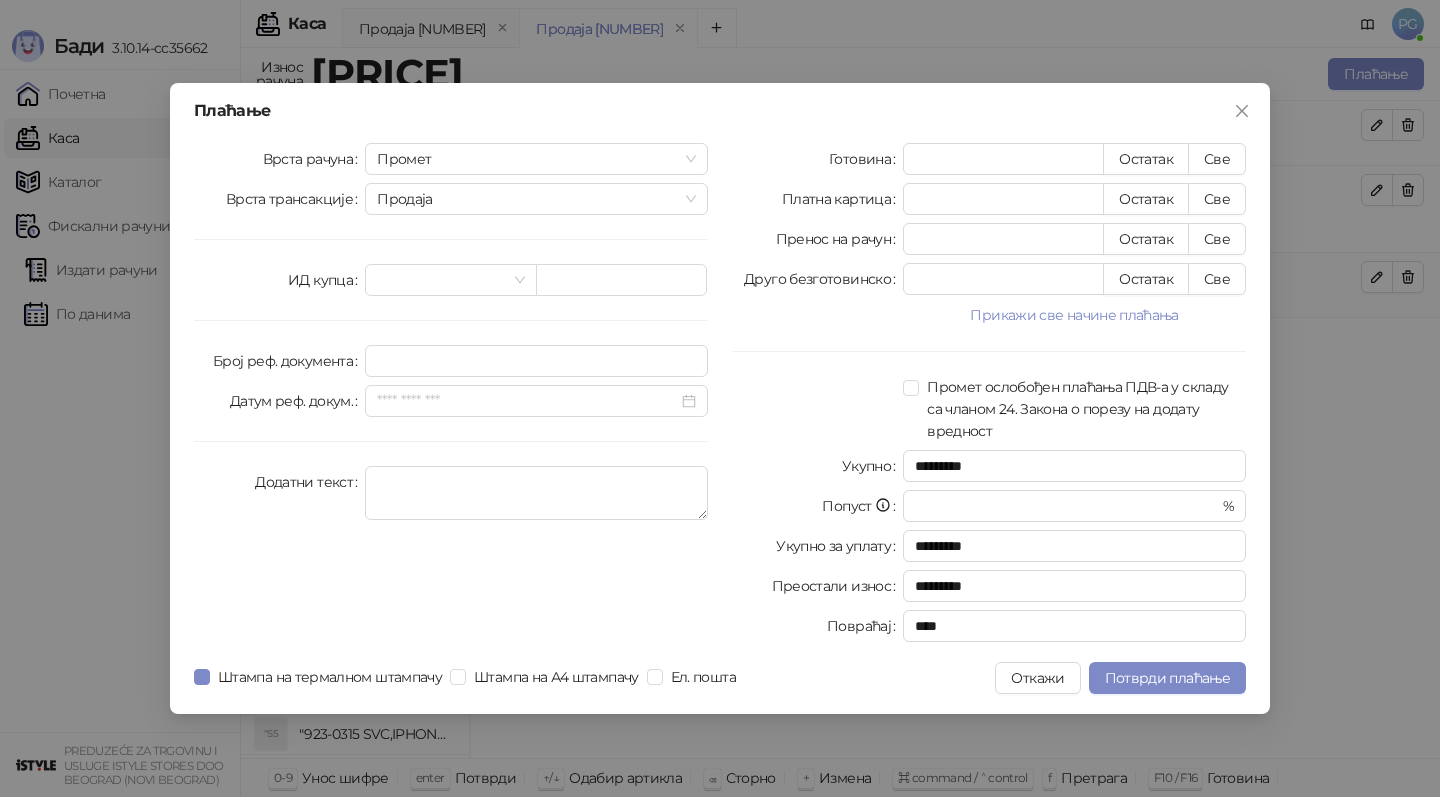 click at bounding box center [1242, 111] 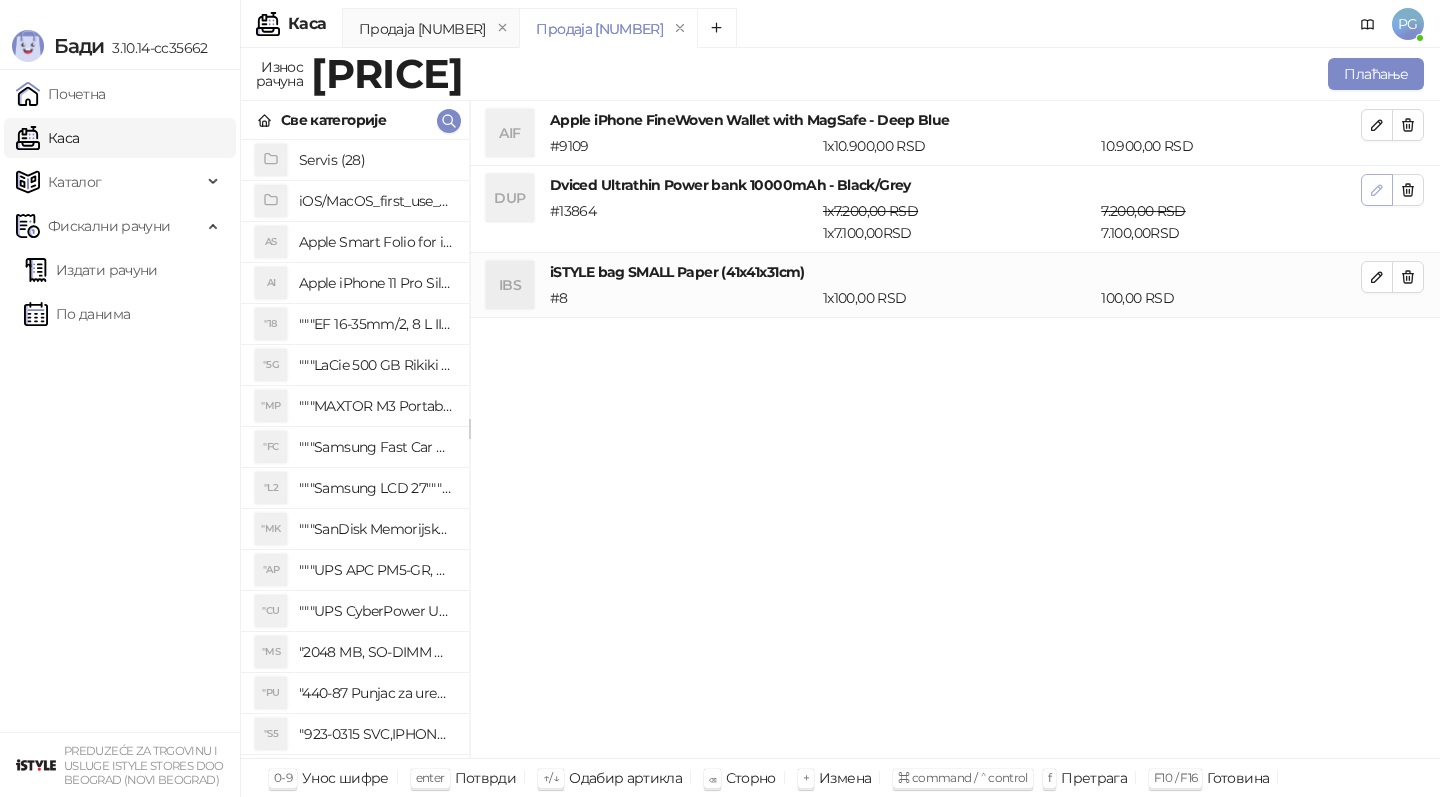 click at bounding box center [1377, 190] 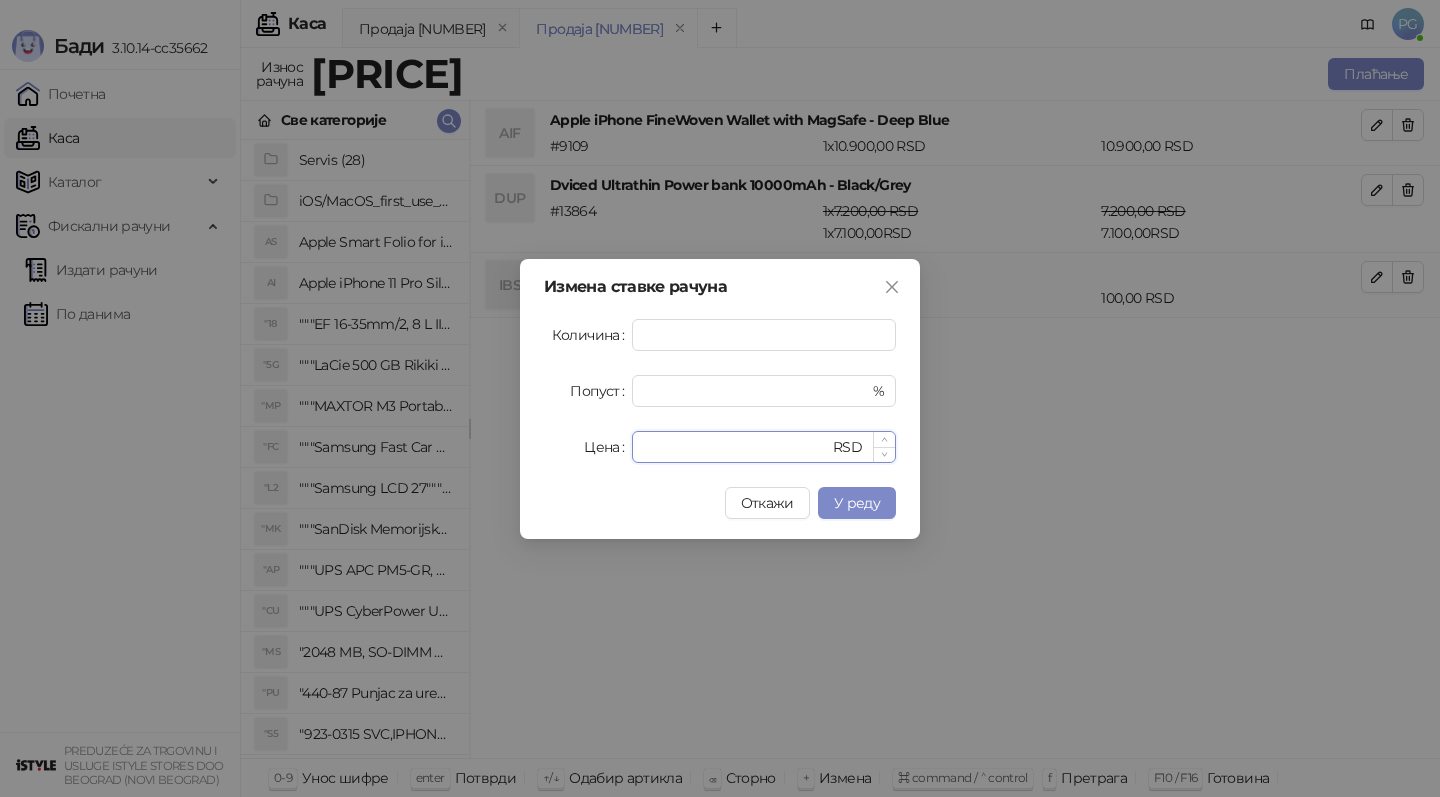 click on "****" at bounding box center (736, 447) 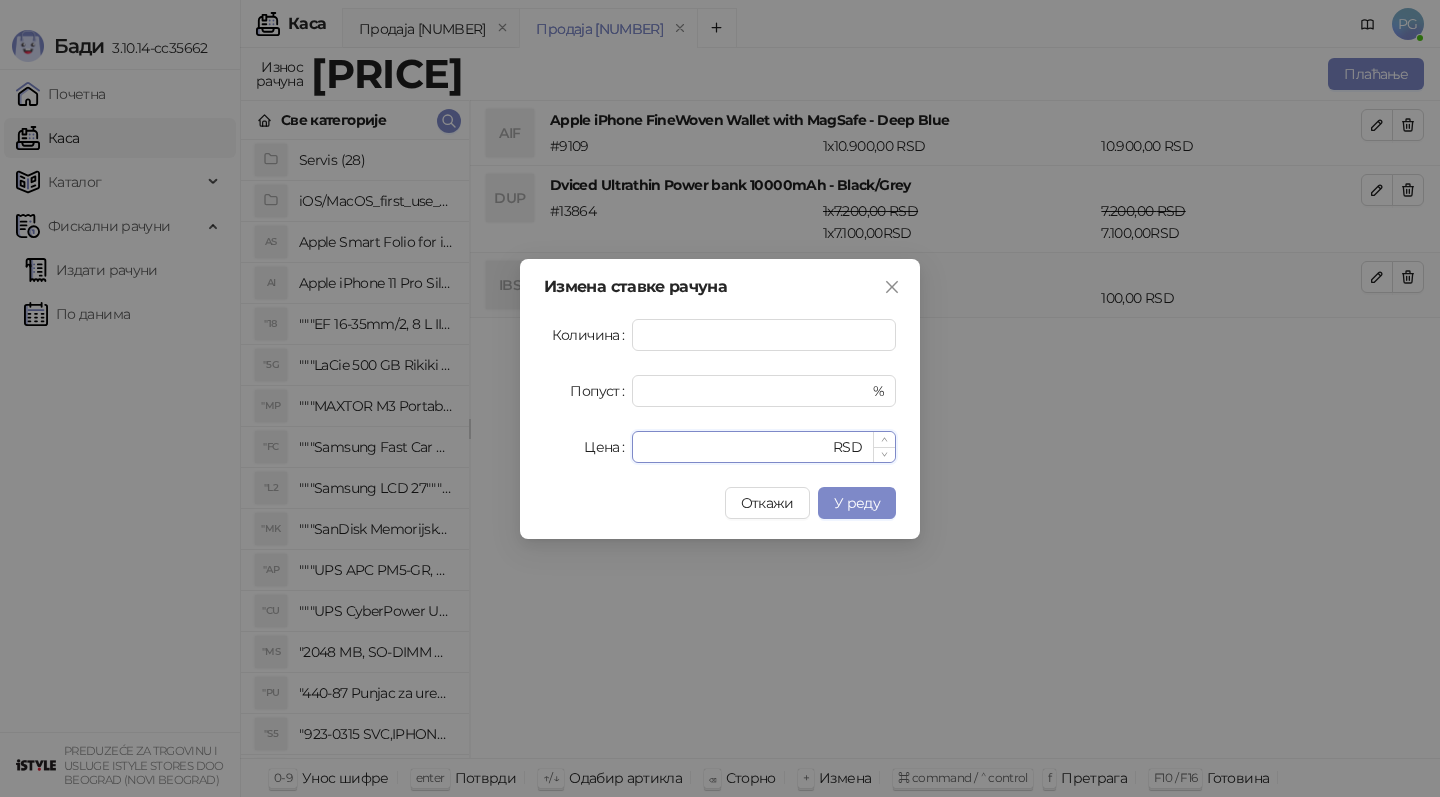 type on "****" 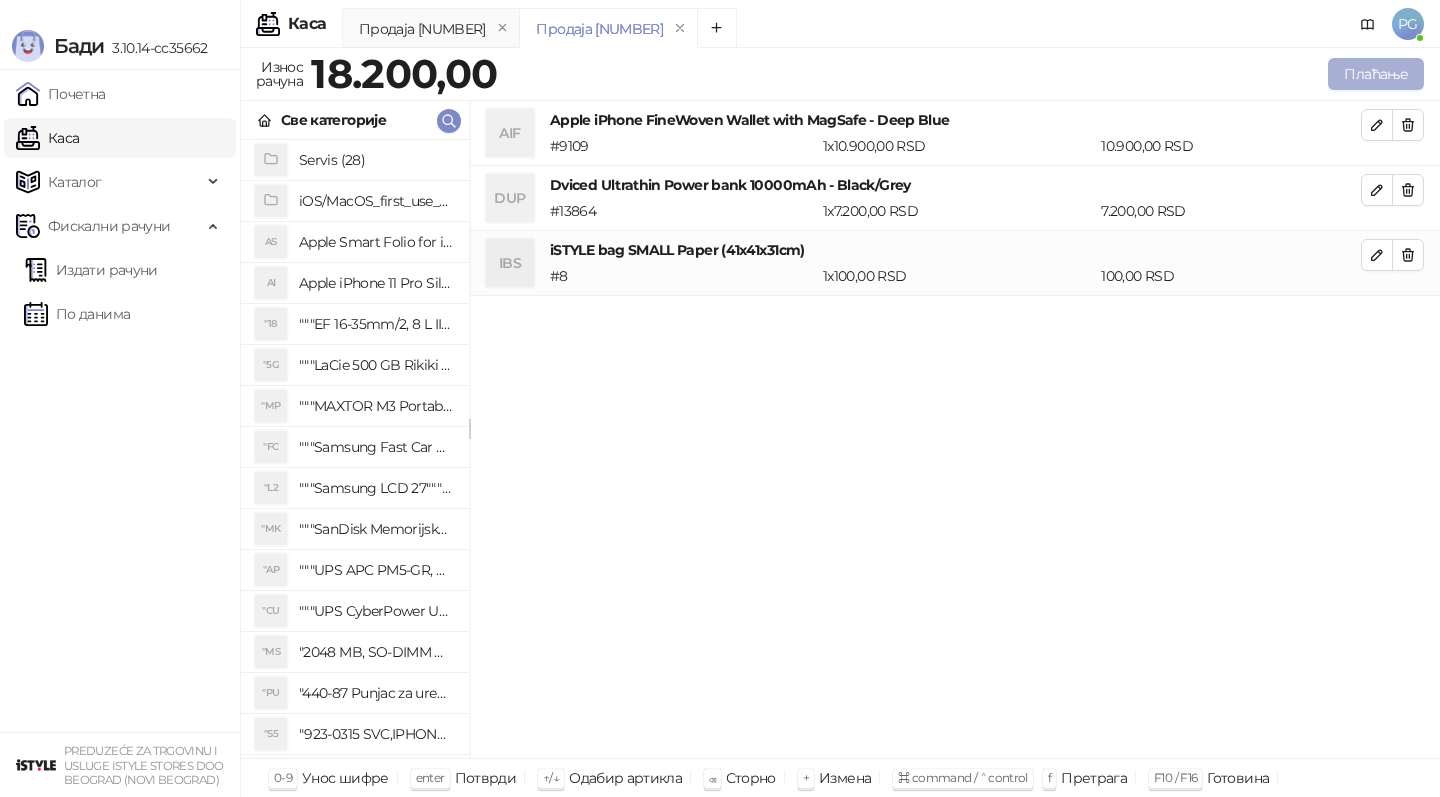 click on "Плаћање" at bounding box center (1376, 74) 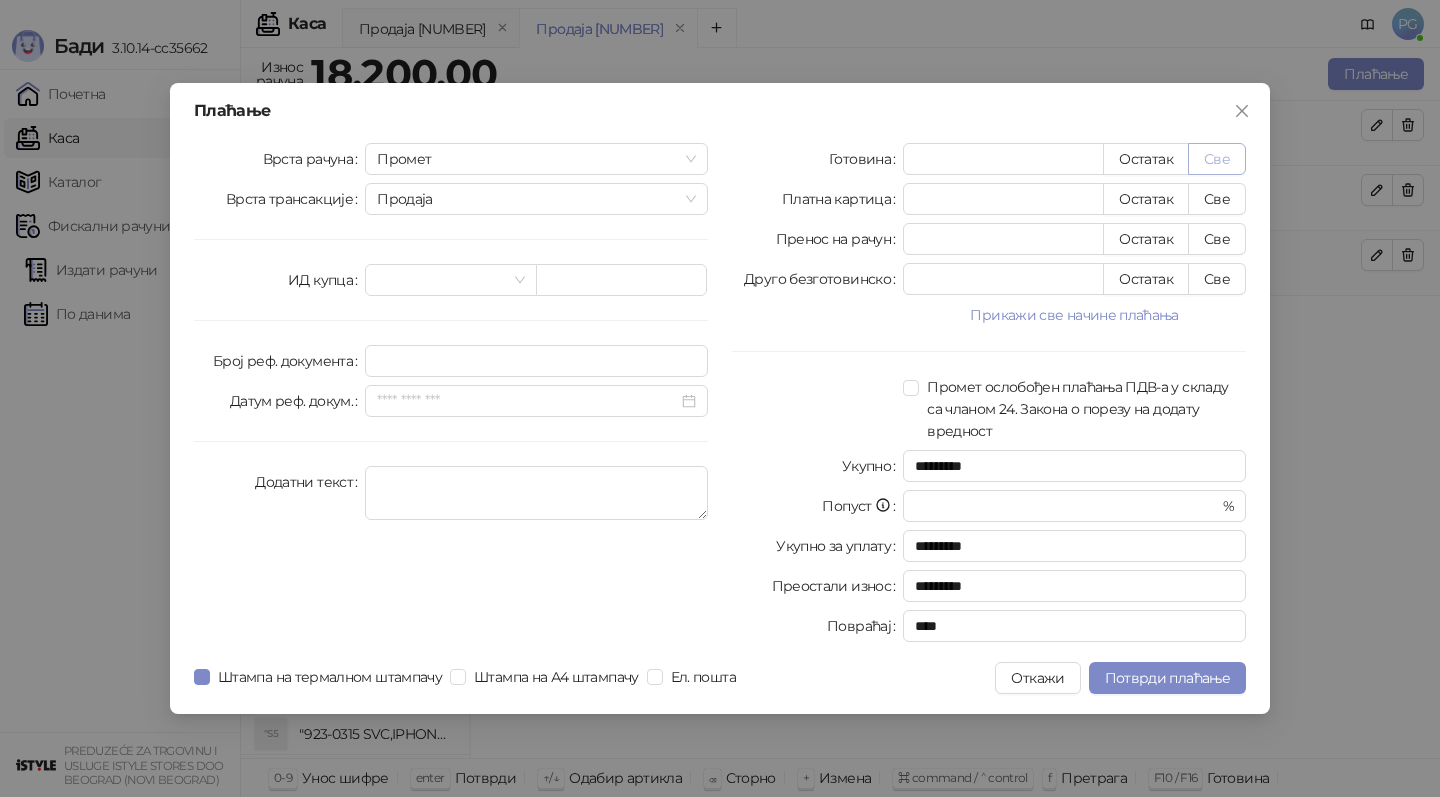 click on "Све" at bounding box center (1217, 159) 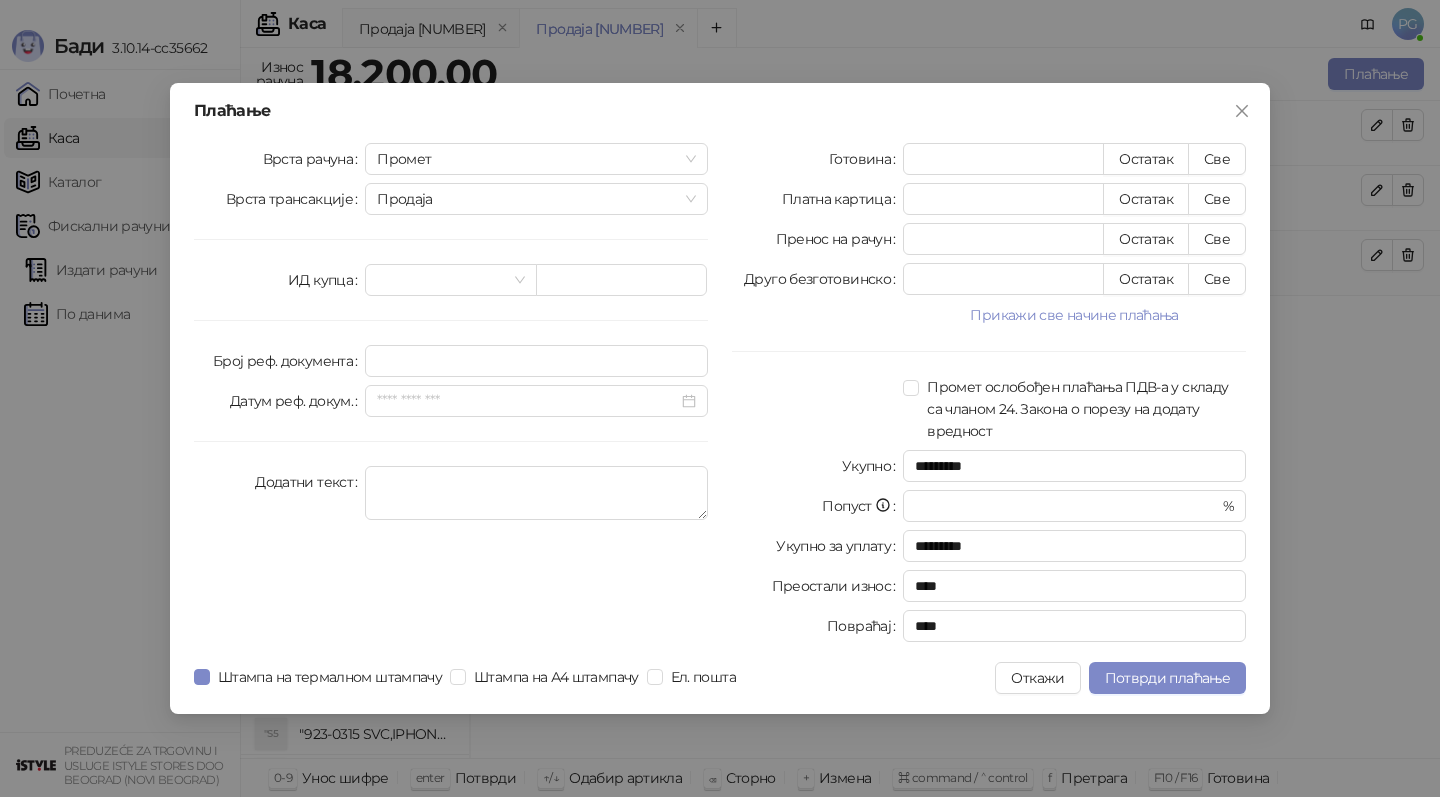 type on "*****" 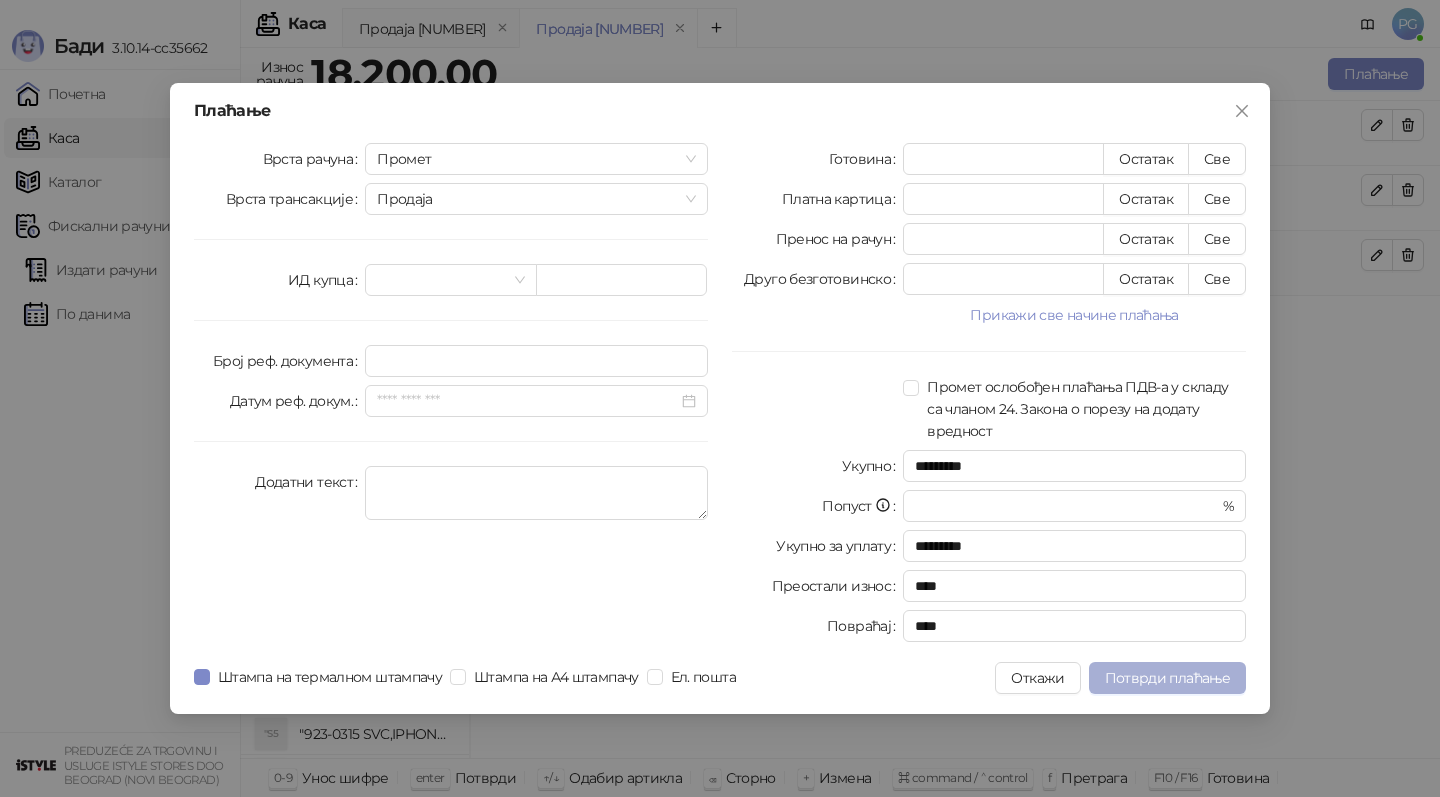 click on "Потврди плаћање" at bounding box center (1167, 678) 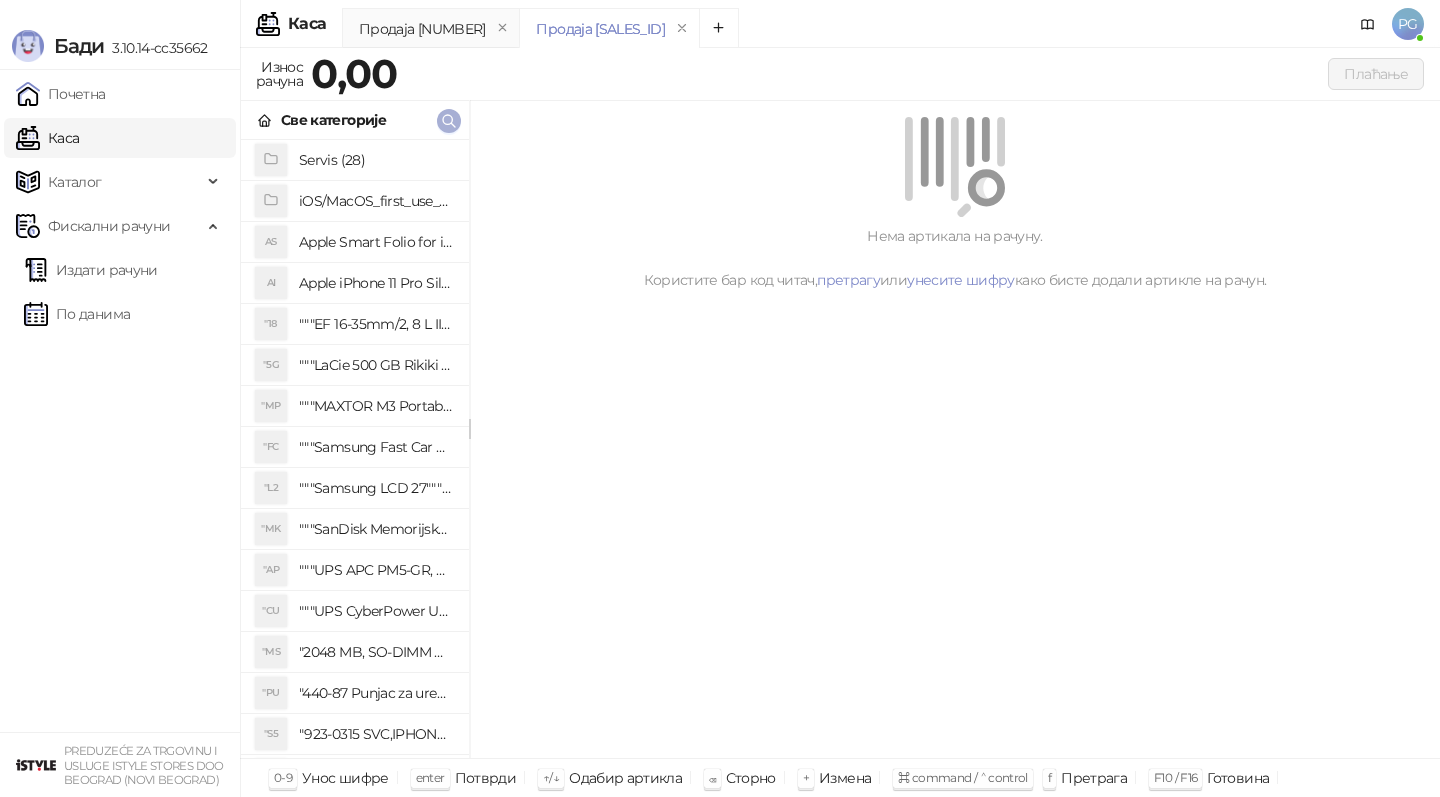click 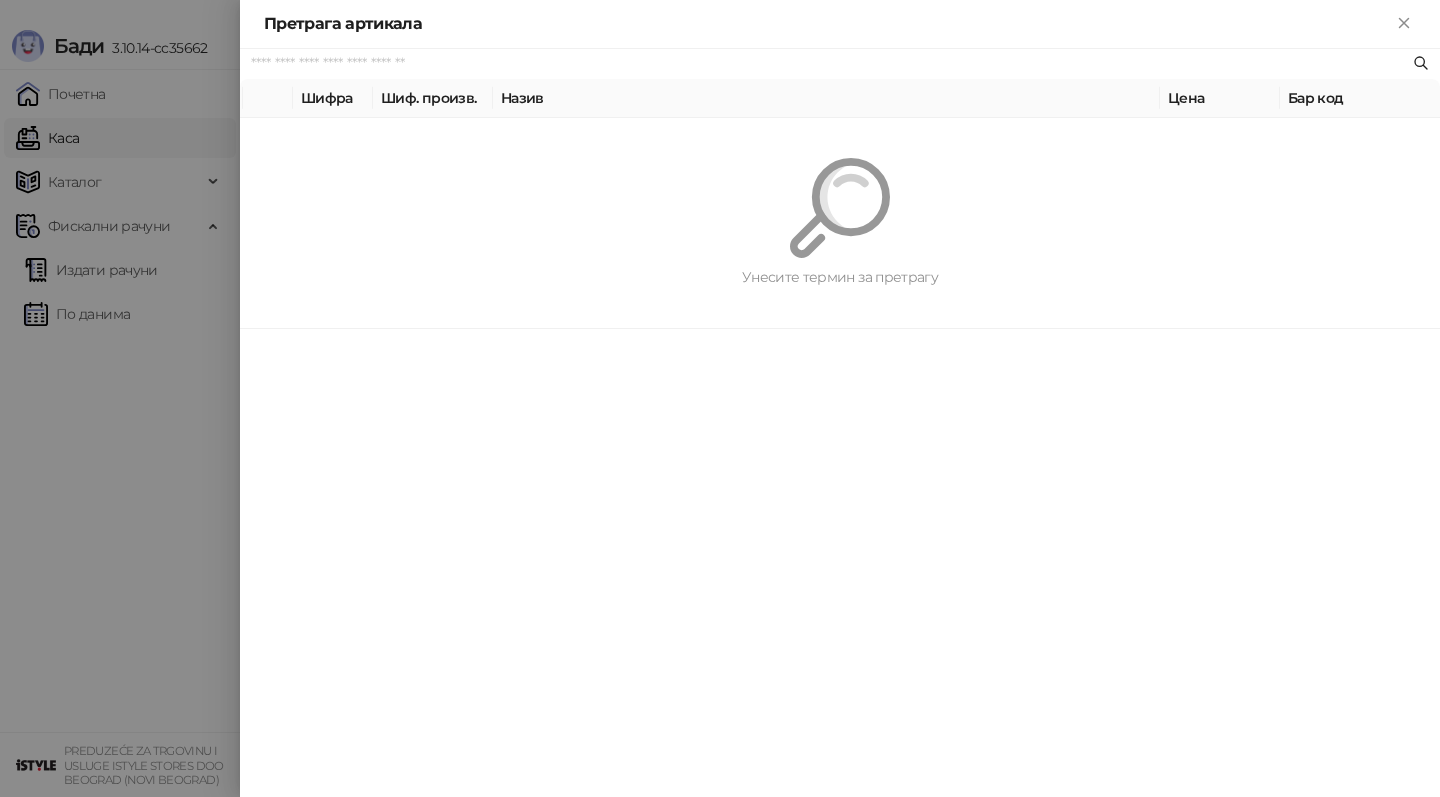paste on "**********" 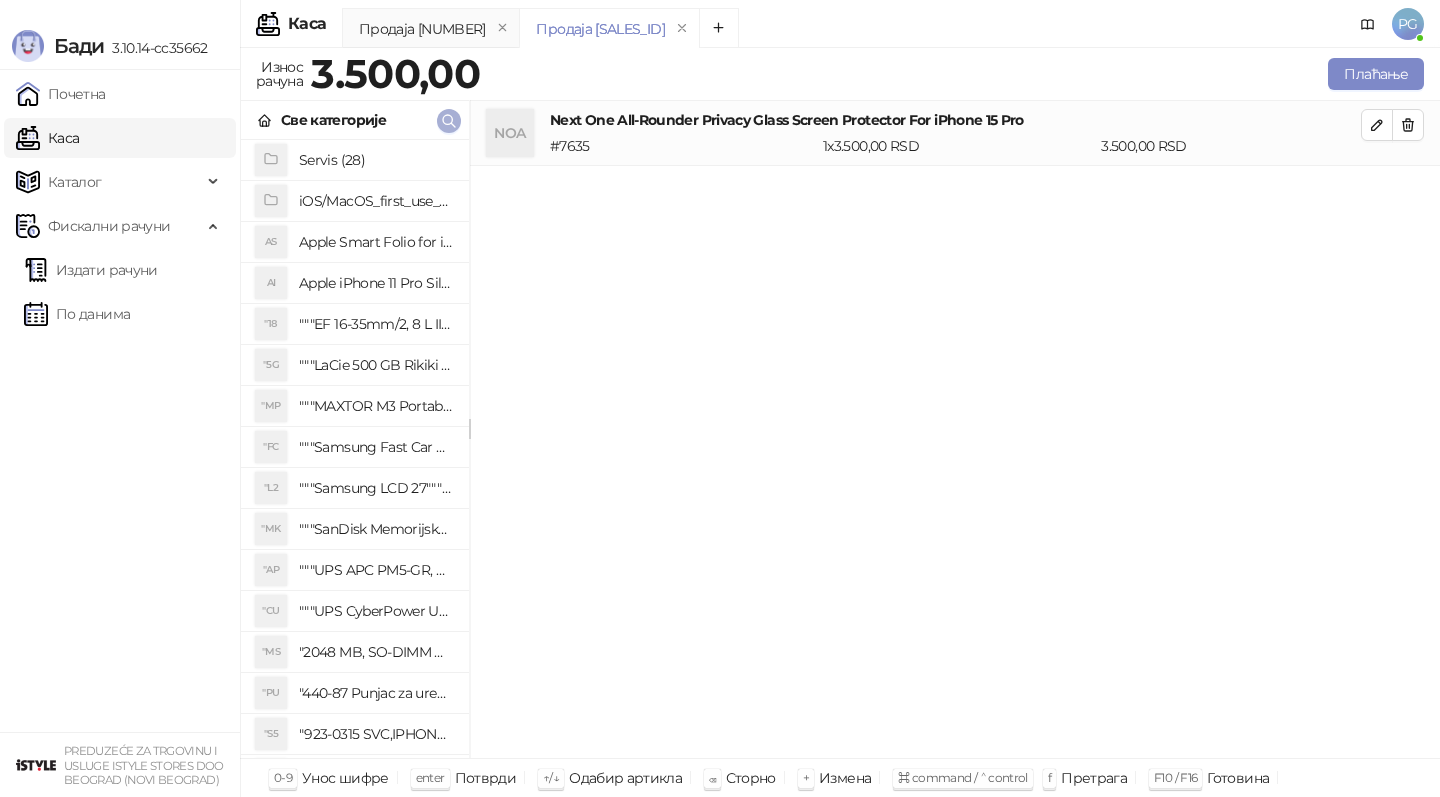 click 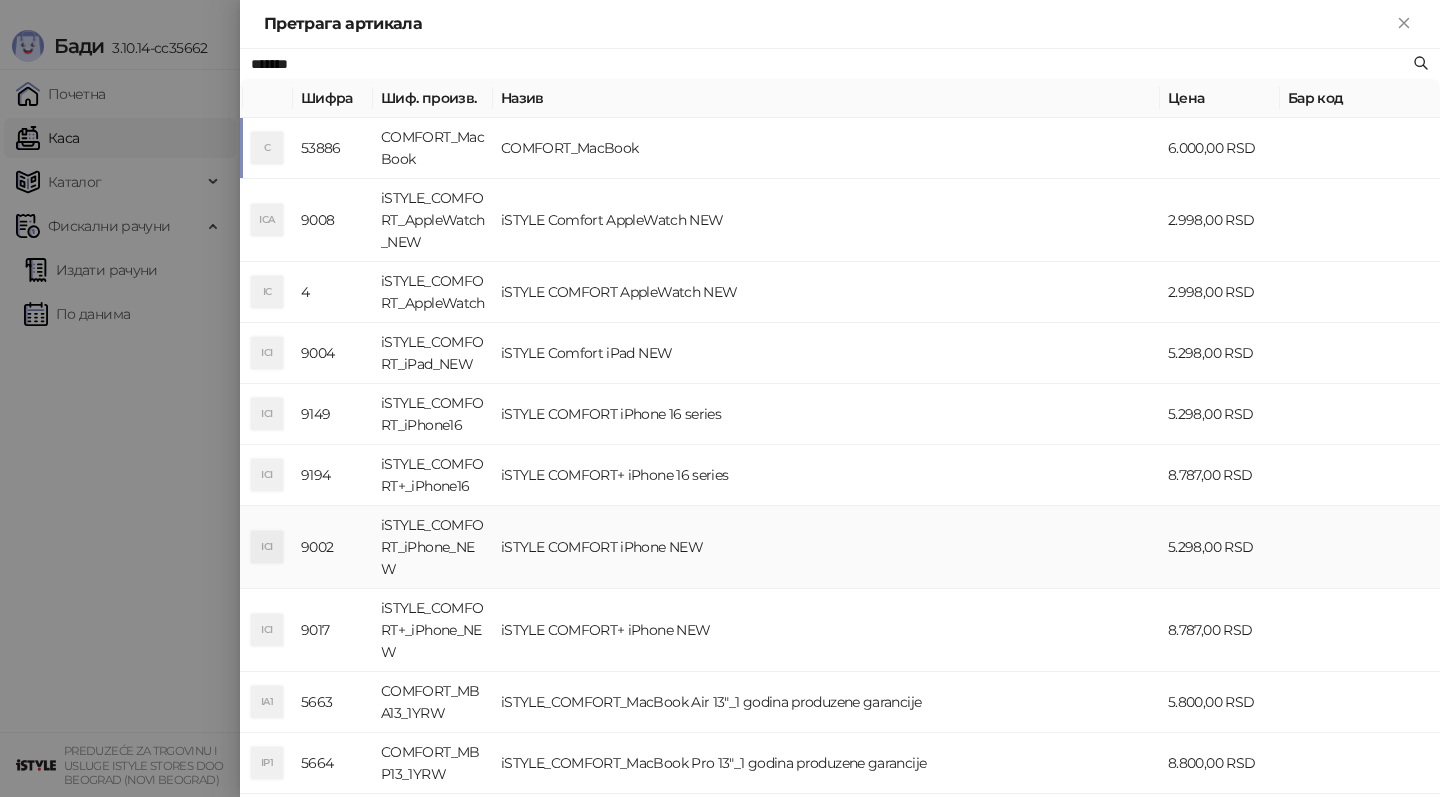 type on "*******" 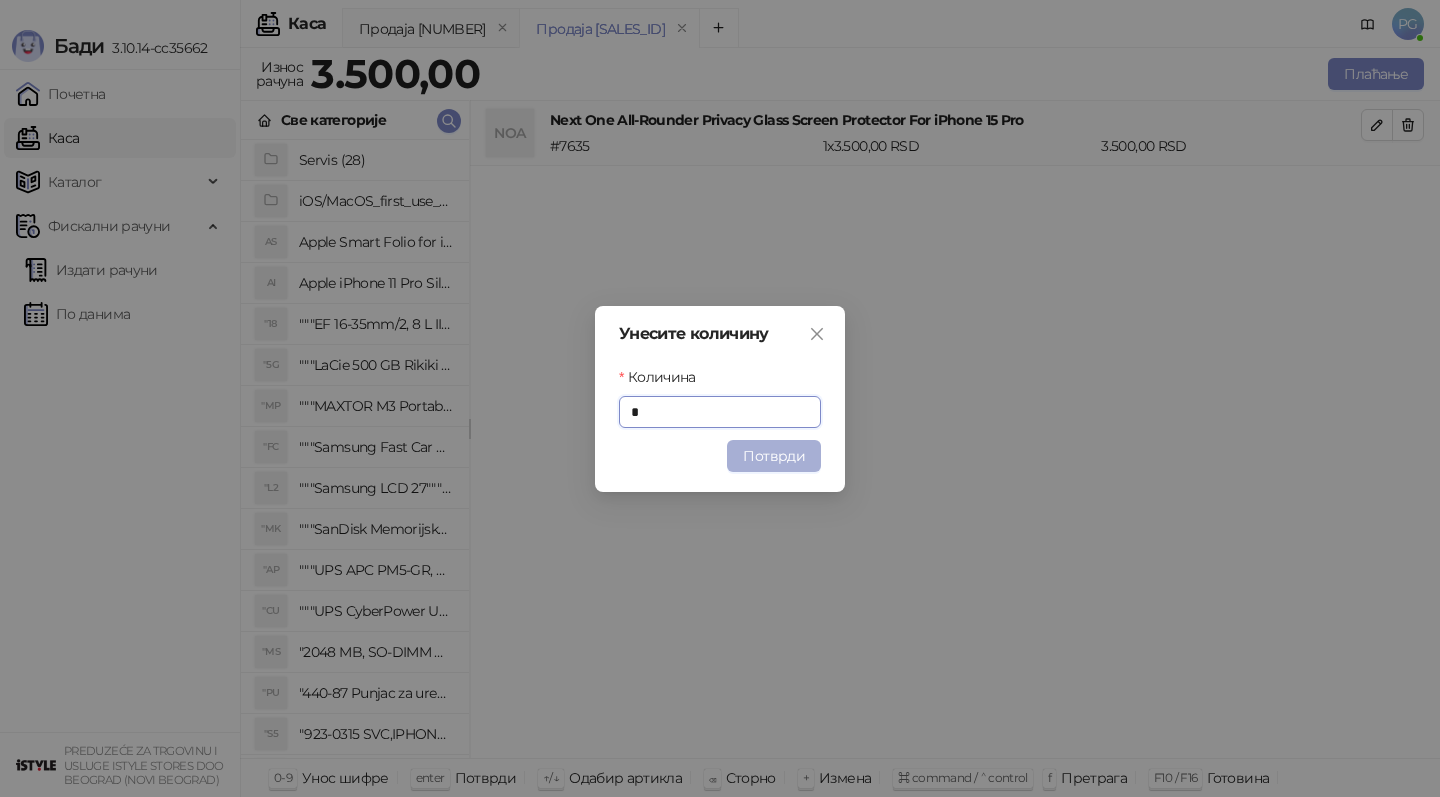 click on "Потврди" at bounding box center (774, 456) 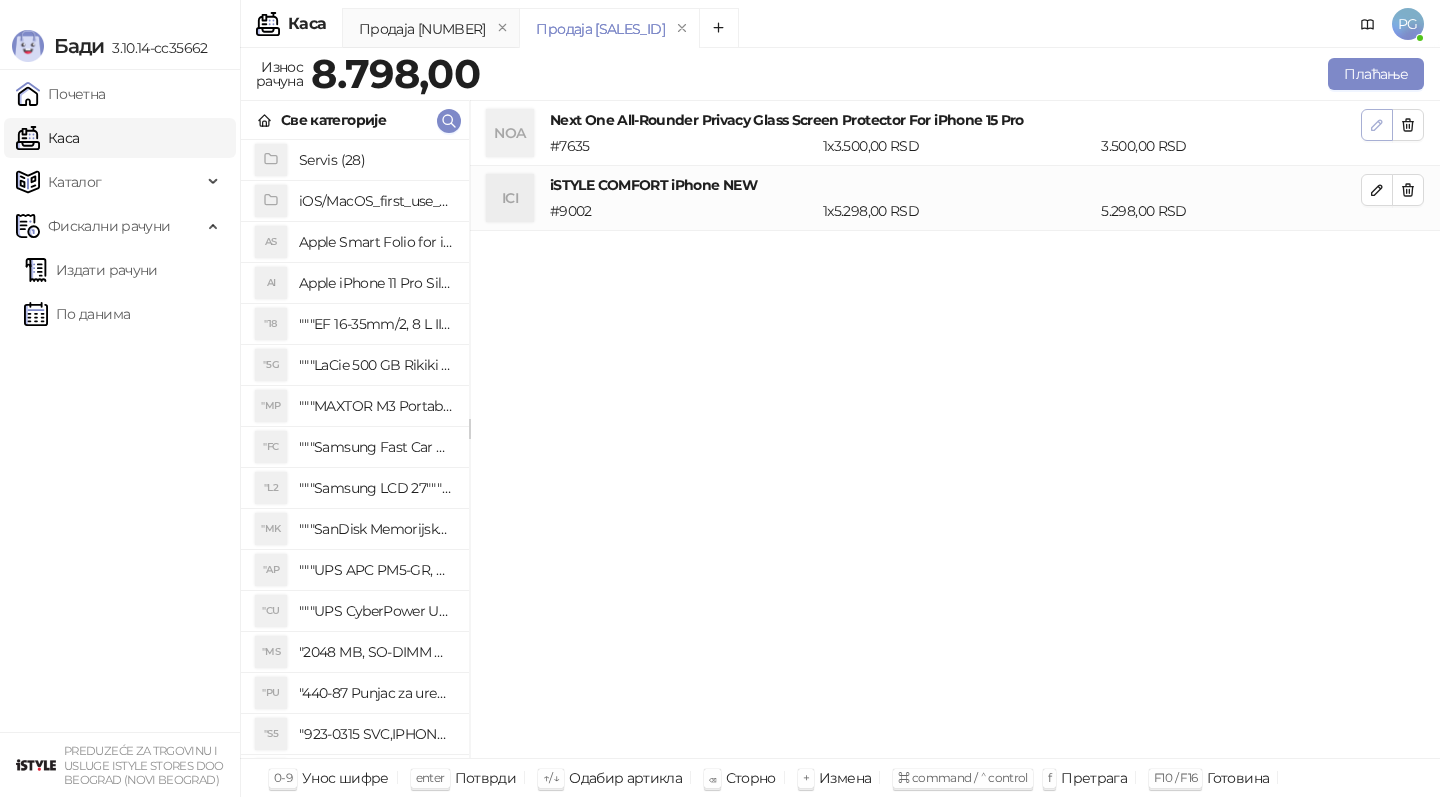 click 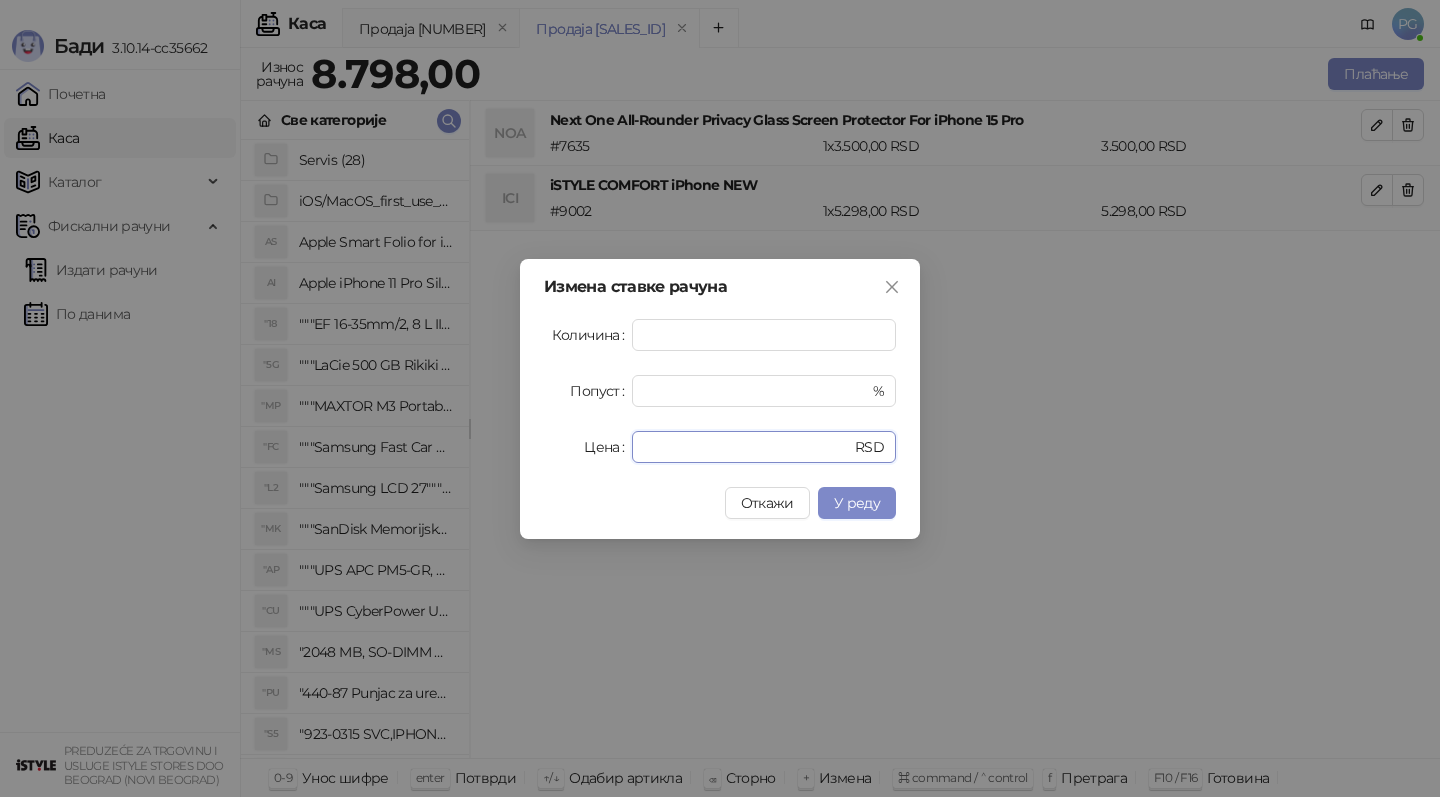 drag, startPoint x: 706, startPoint y: 447, endPoint x: 616, endPoint y: 446, distance: 90.005554 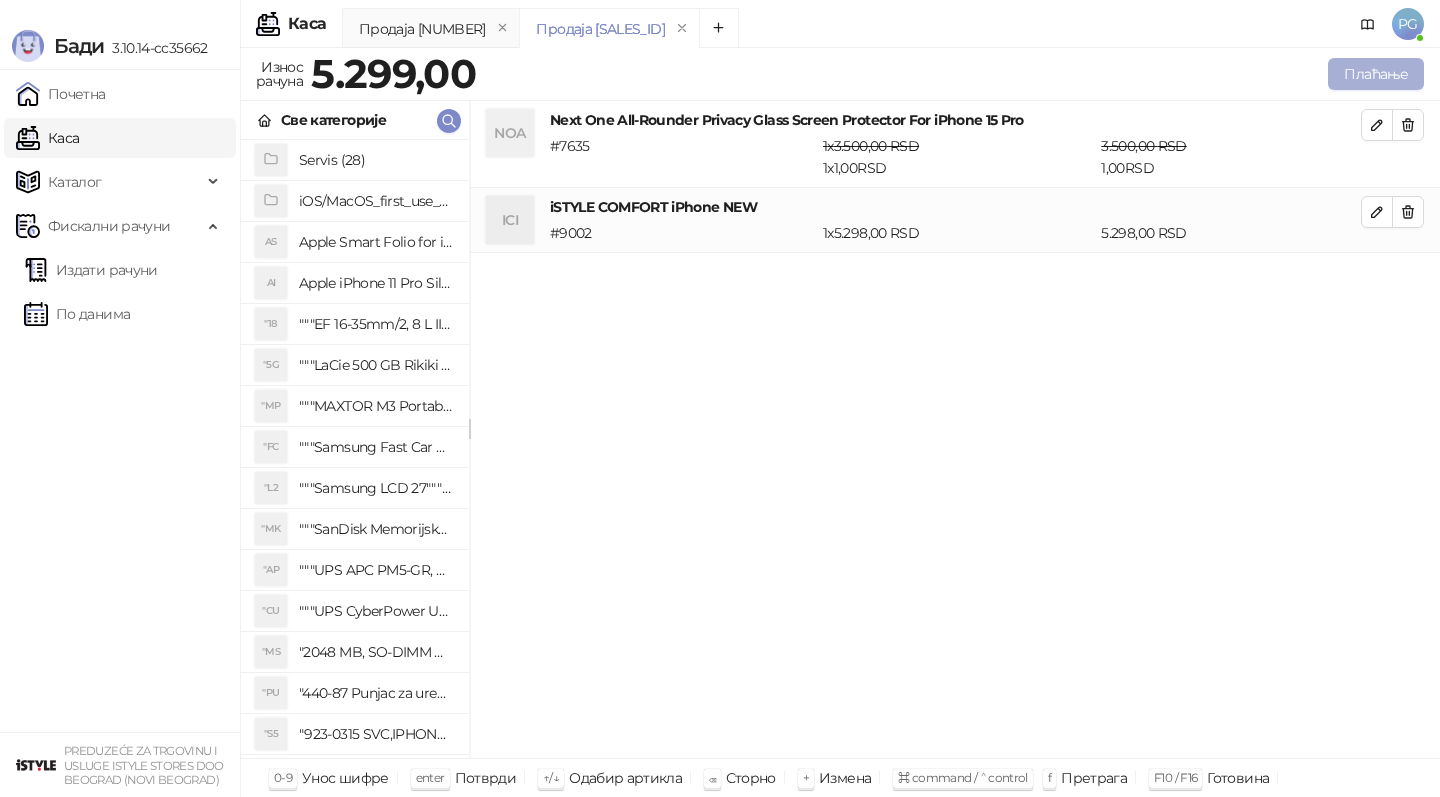 click on "Плаћање" at bounding box center (1376, 74) 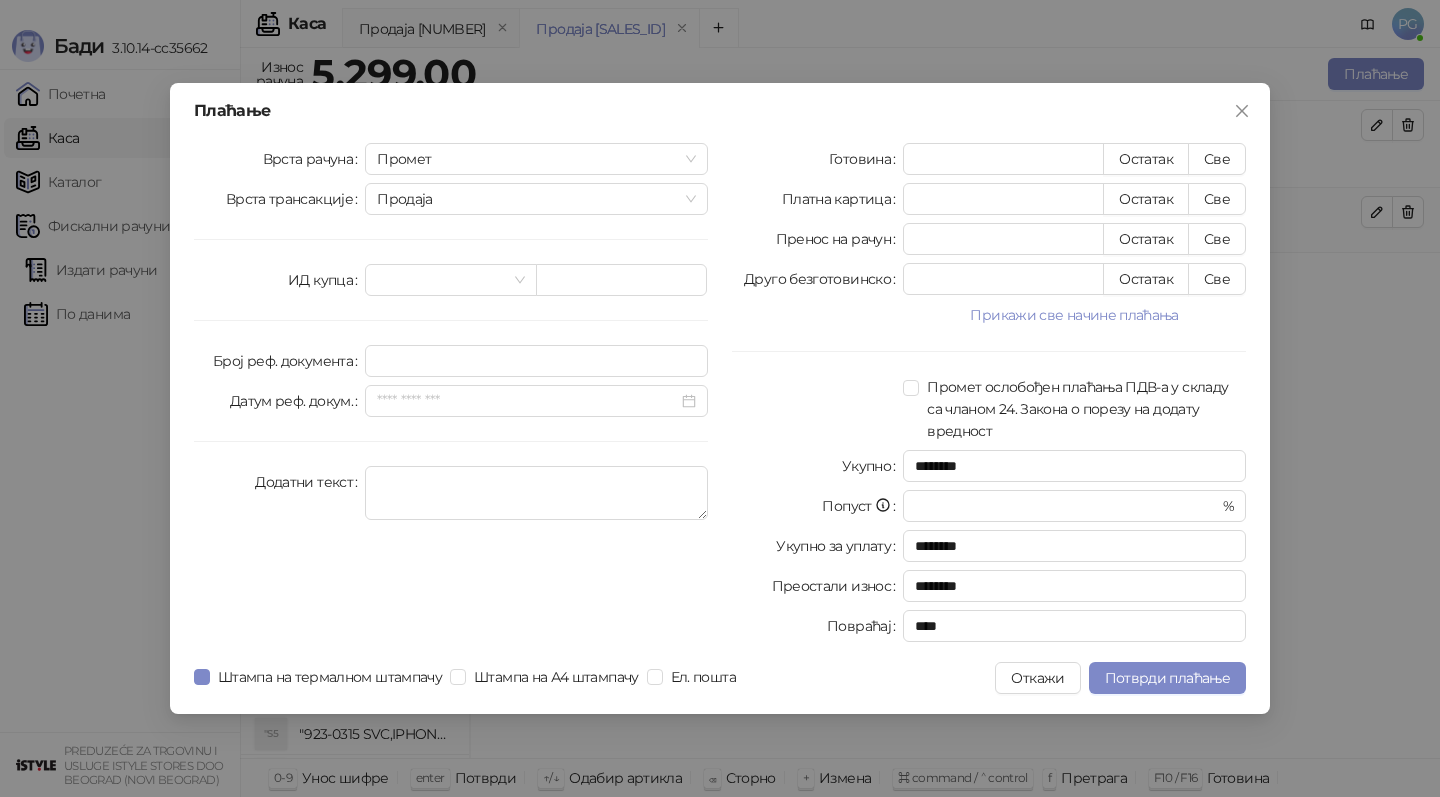 click on "Готовина * Остатак Све Платна картица * Остатак Све Пренос на рачун * Остатак Све Друго безготовинско * Остатак Све Прикажи све начине плаћања Чек * Остатак Све Ваучер * Остатак Све Инстант плаћање * Остатак Све   Промет ослобођен плаћања ПДВ-а у складу са чланом 24. Закона о порезу на додату вредност Укупно ******** Попуст   * % Укупно за уплату ******** Преостали износ ******** Повраћај ****" at bounding box center (989, 396) 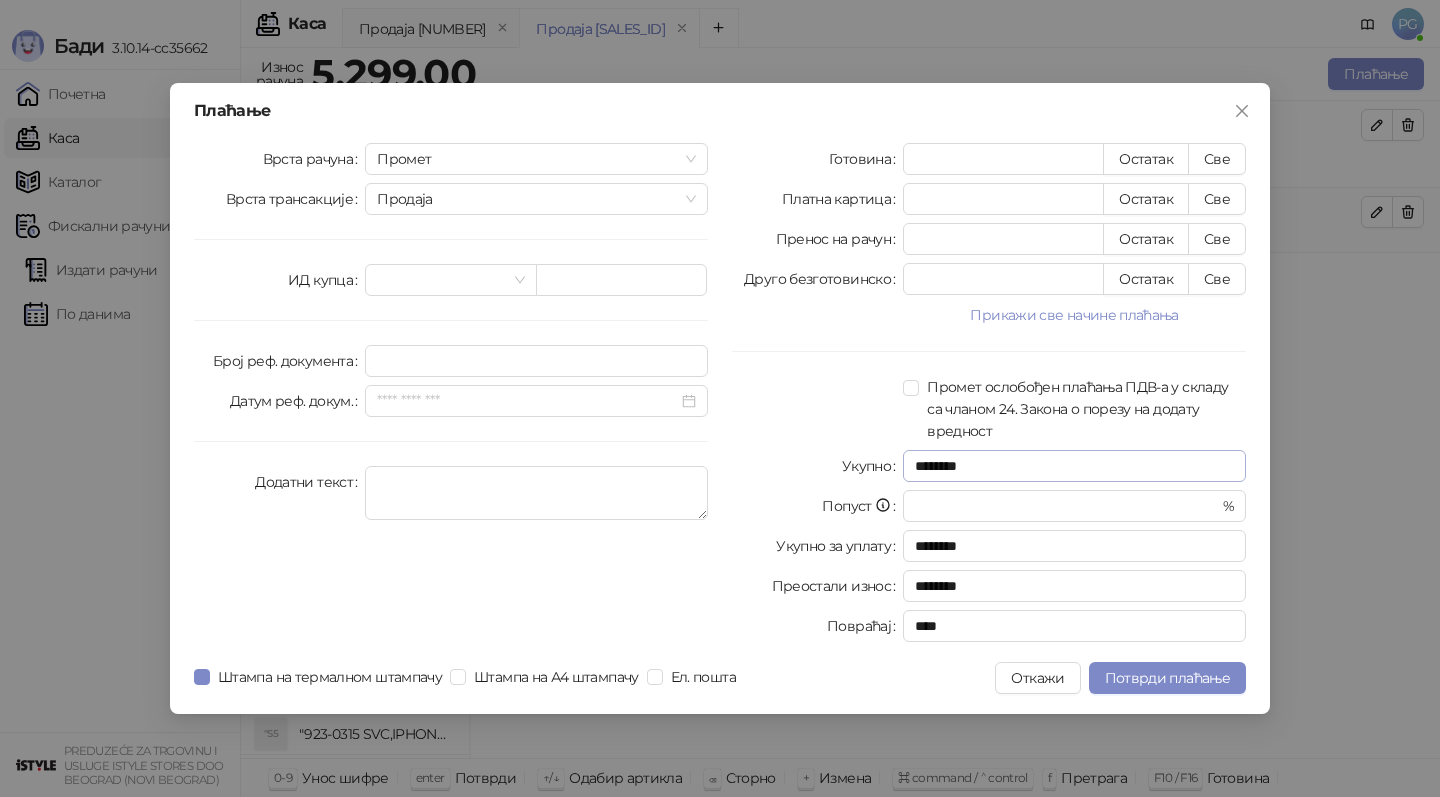 click on "Све" at bounding box center (1217, 159) 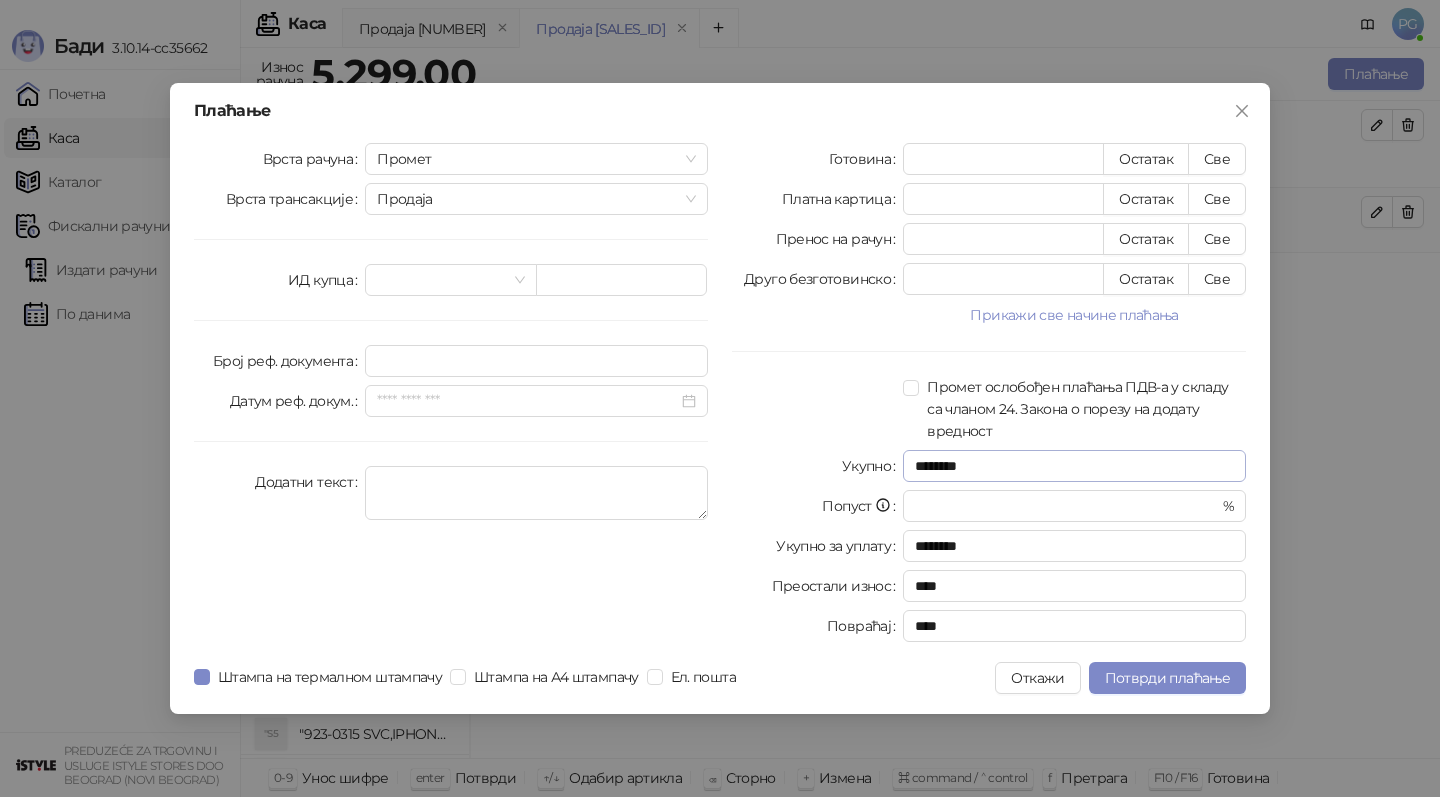type on "****" 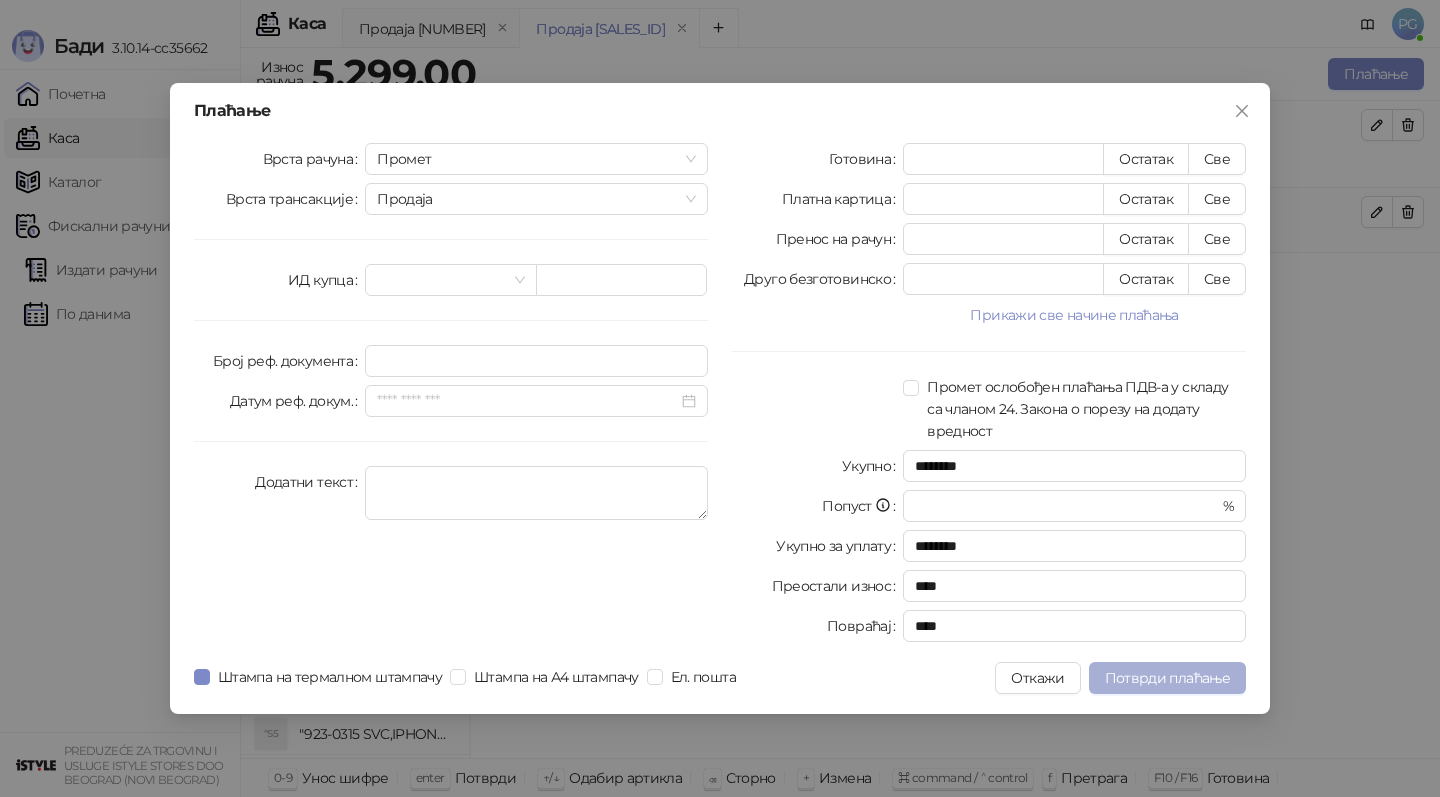 click on "Потврди плаћање" at bounding box center [1167, 678] 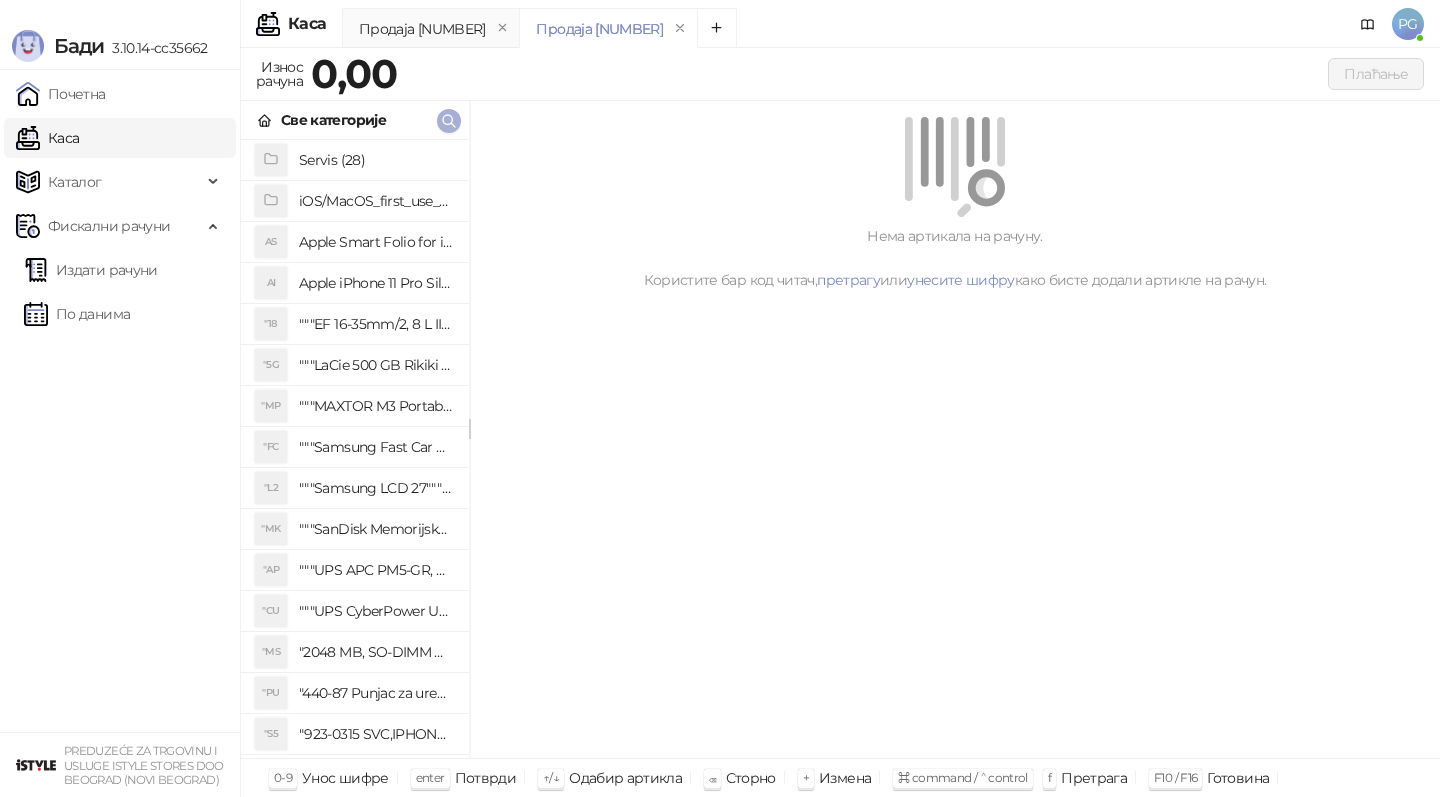 click 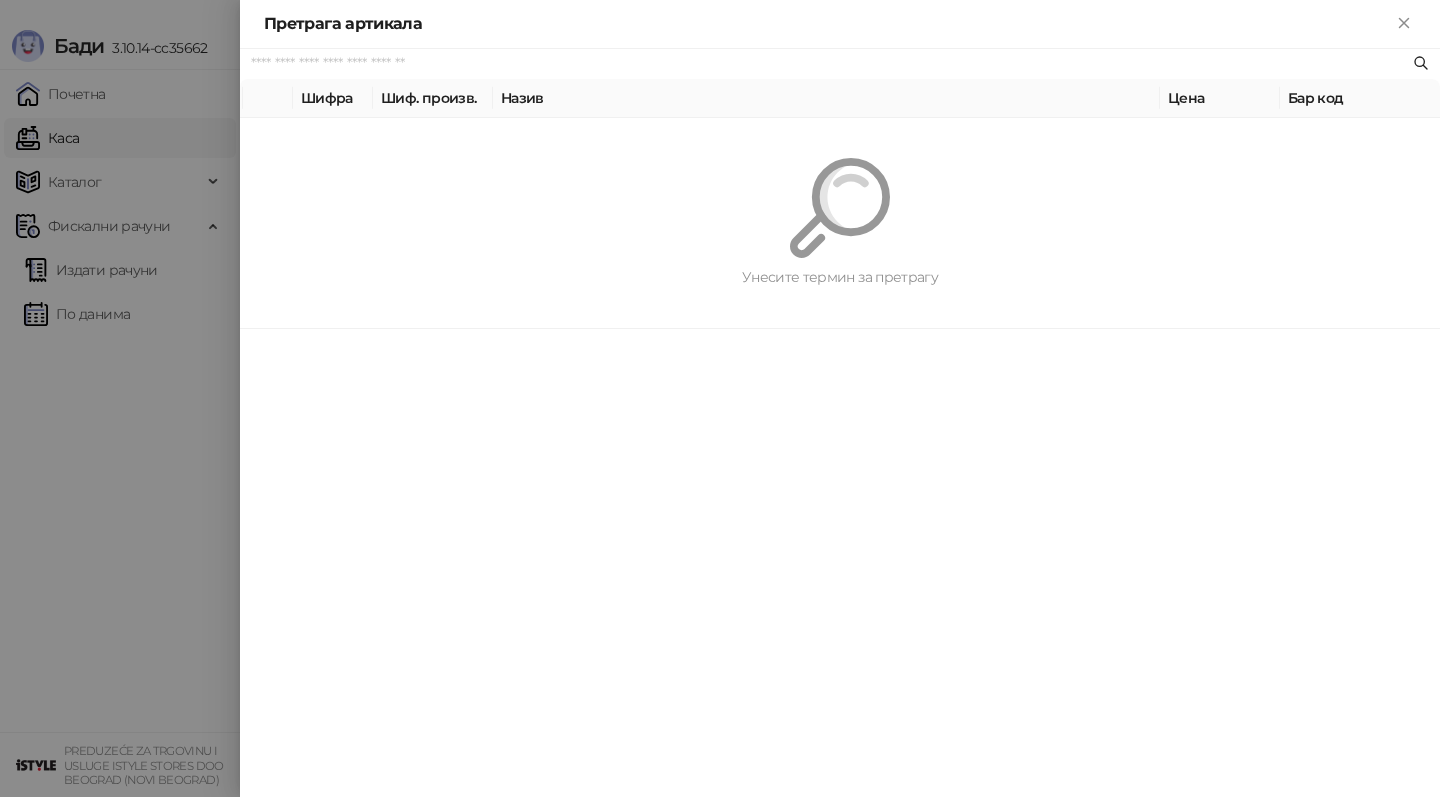 paste on "*********" 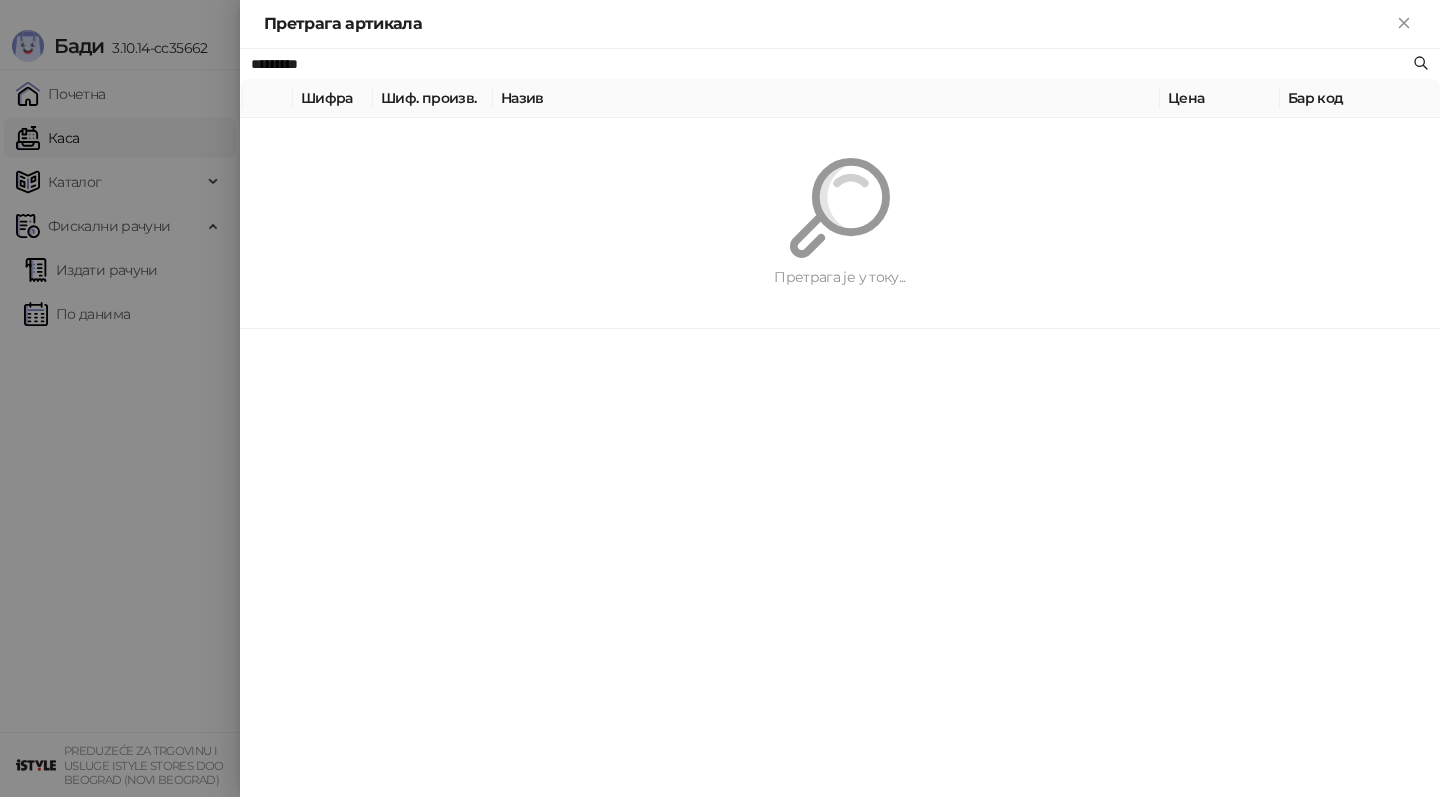type on "*********" 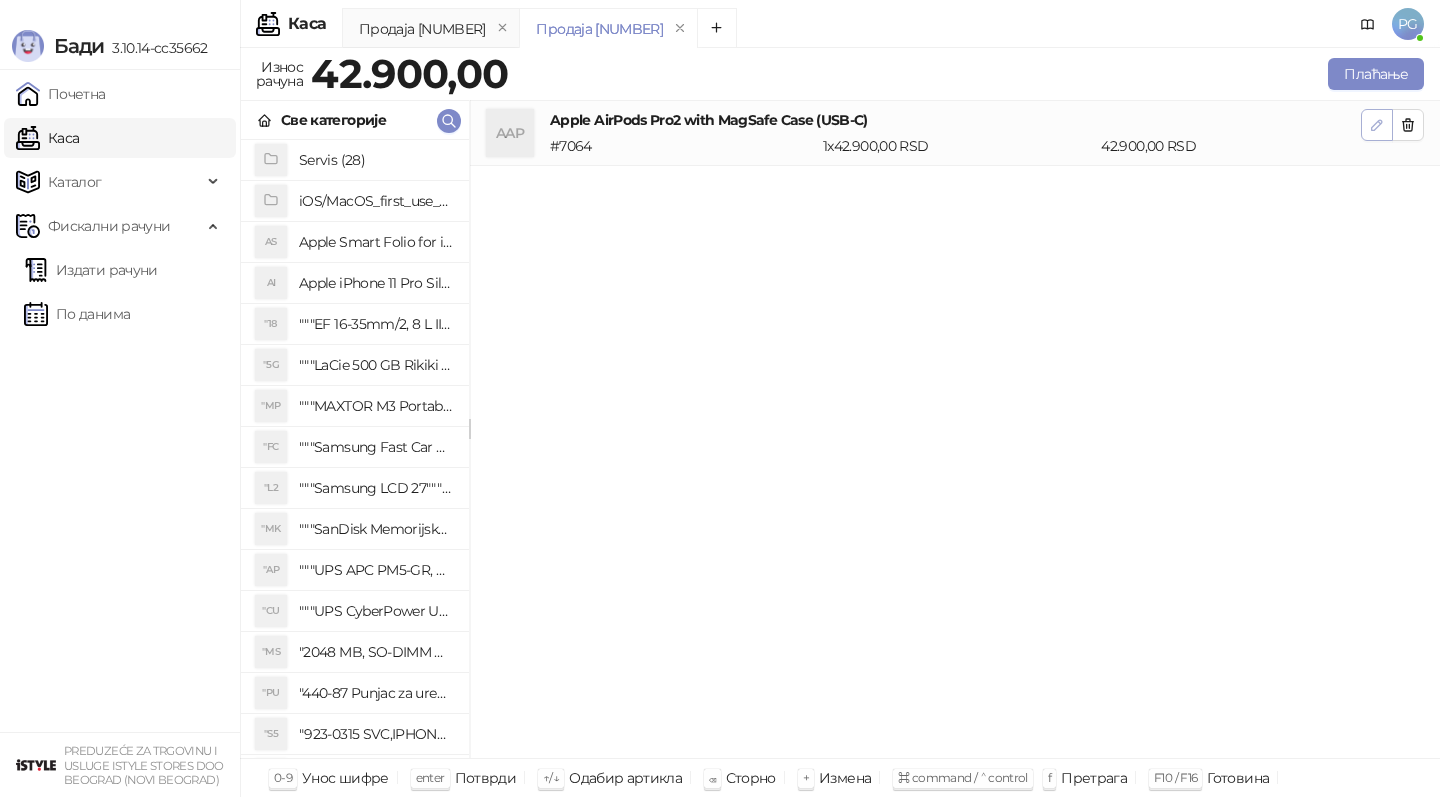 click at bounding box center [1377, 125] 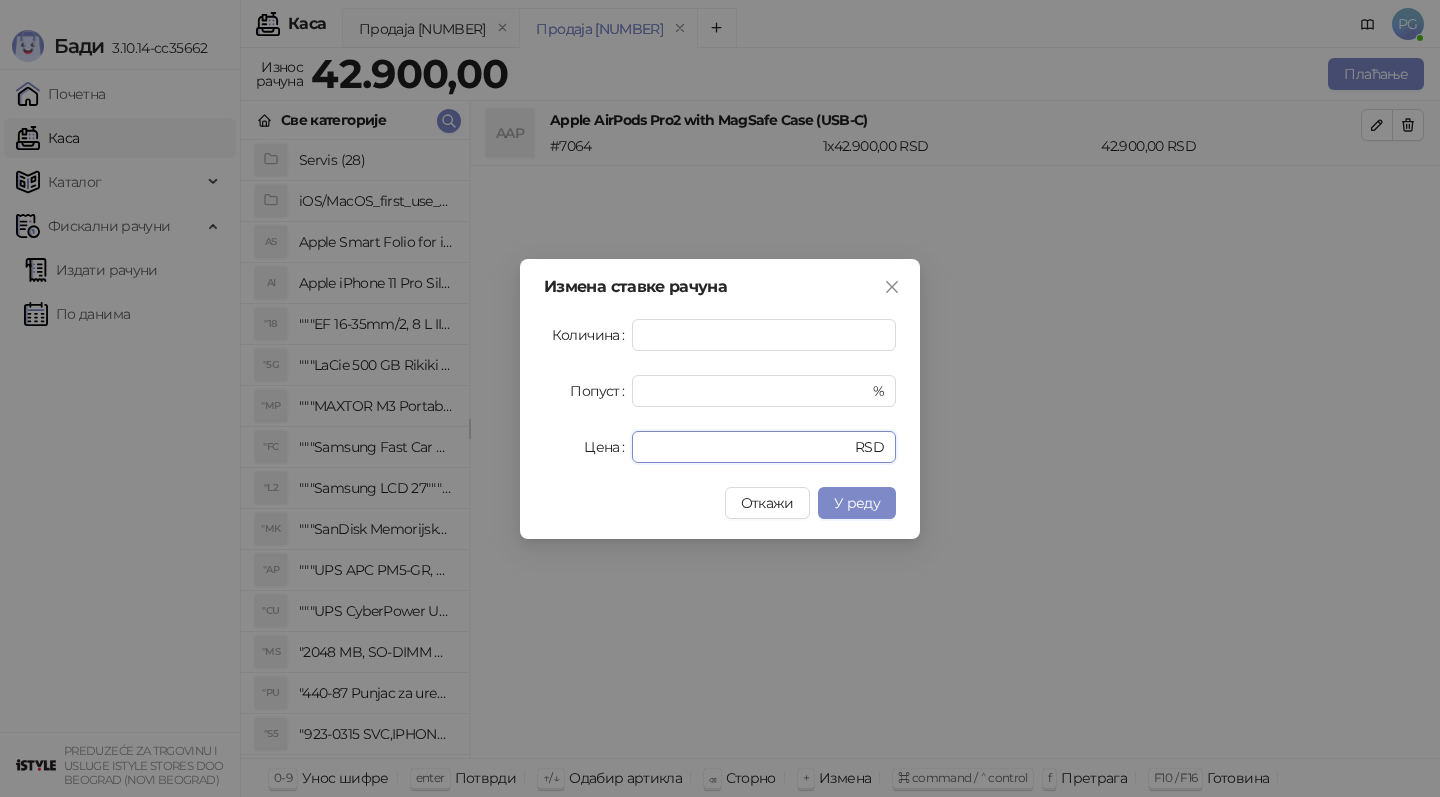 drag, startPoint x: 655, startPoint y: 444, endPoint x: 576, endPoint y: 454, distance: 79.630394 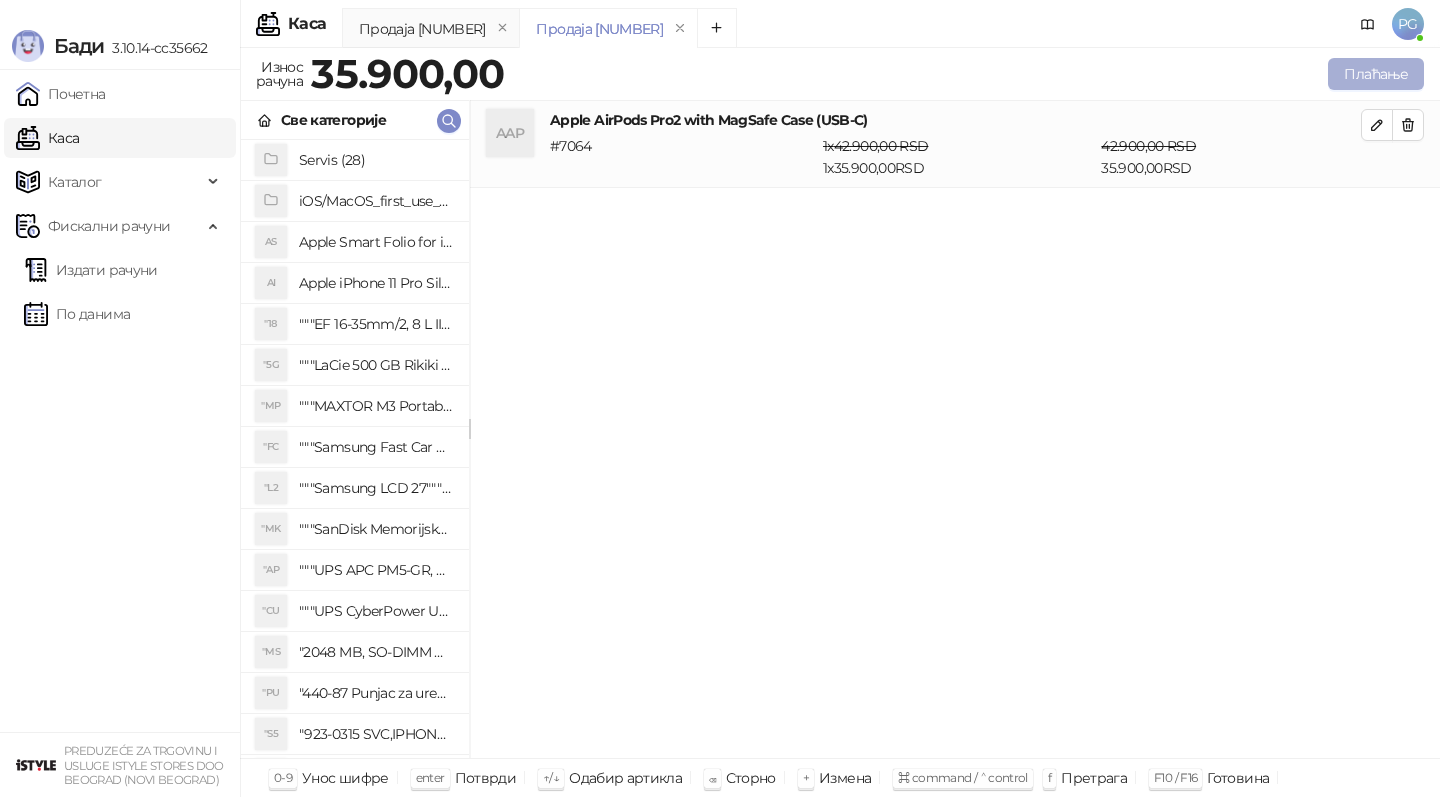 click on "Плаћање" at bounding box center [1376, 74] 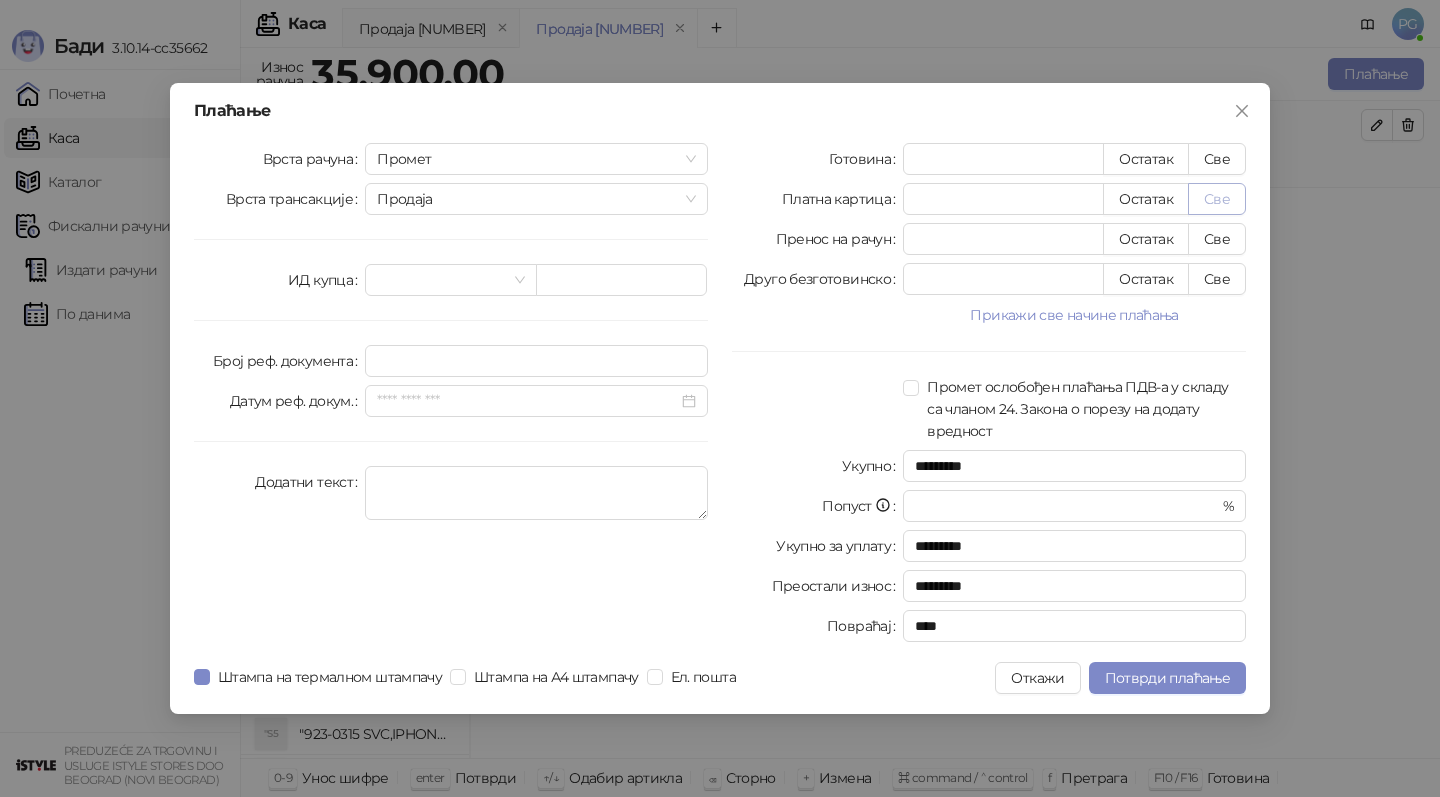 click on "Све" at bounding box center [1217, 199] 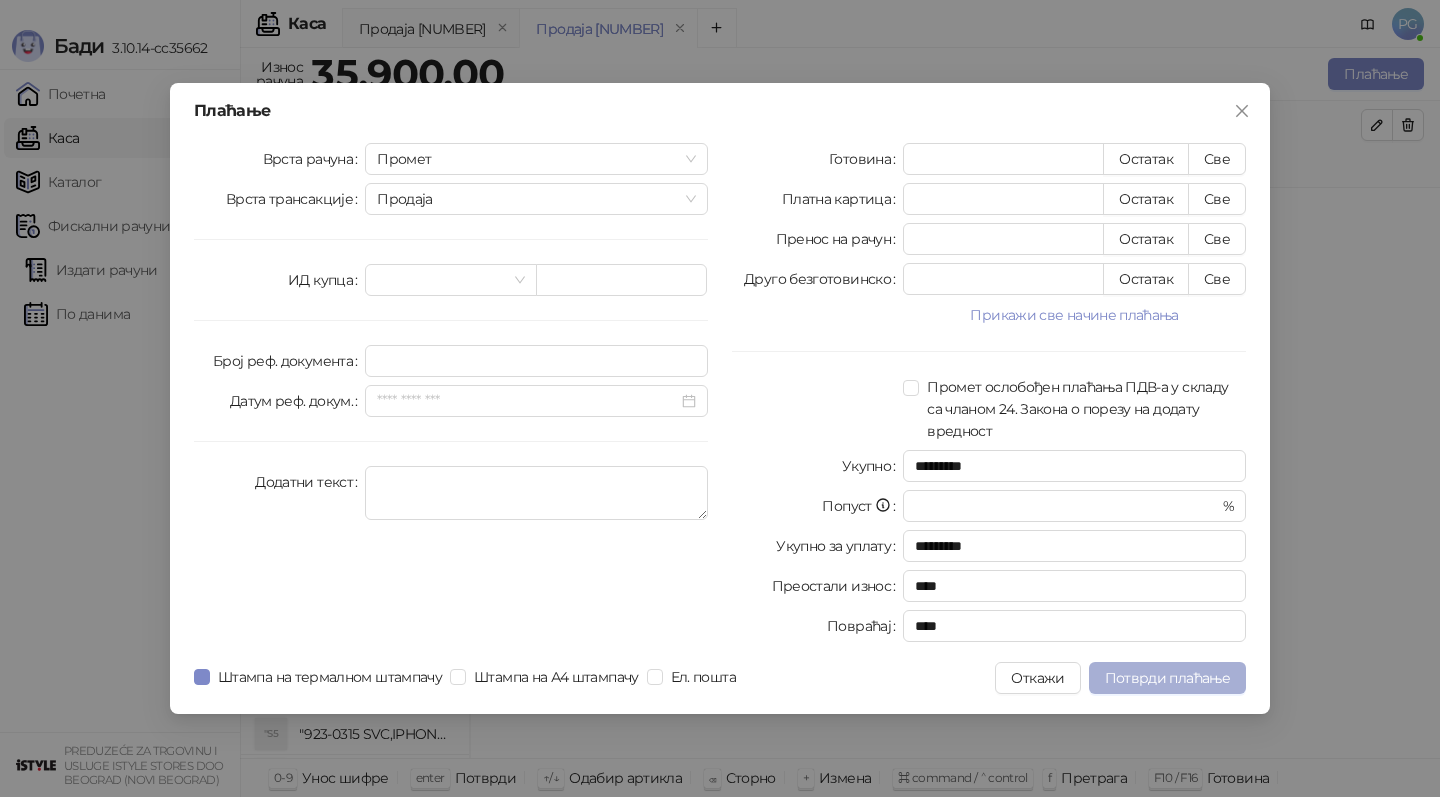 click on "Потврди плаћање" at bounding box center [1167, 678] 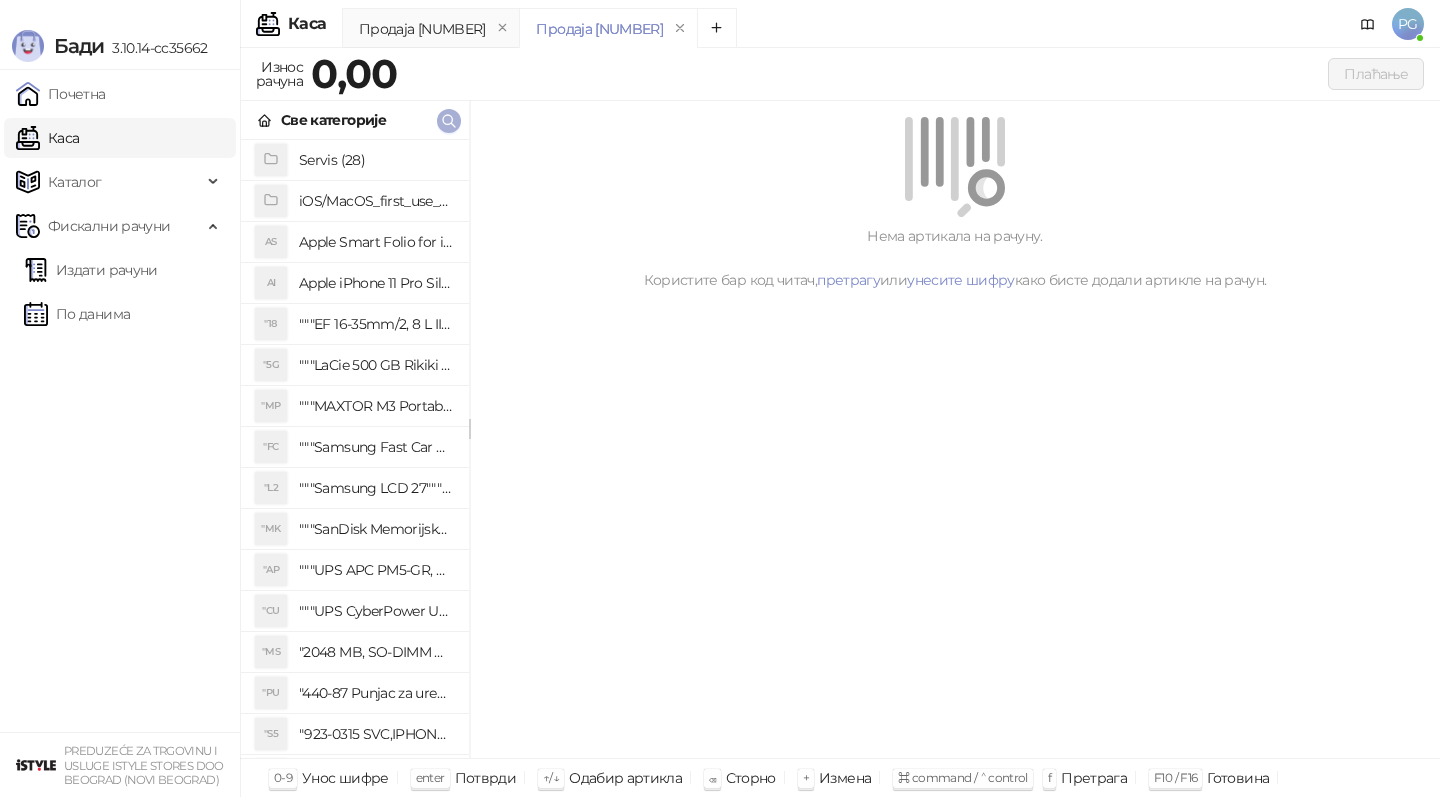 click 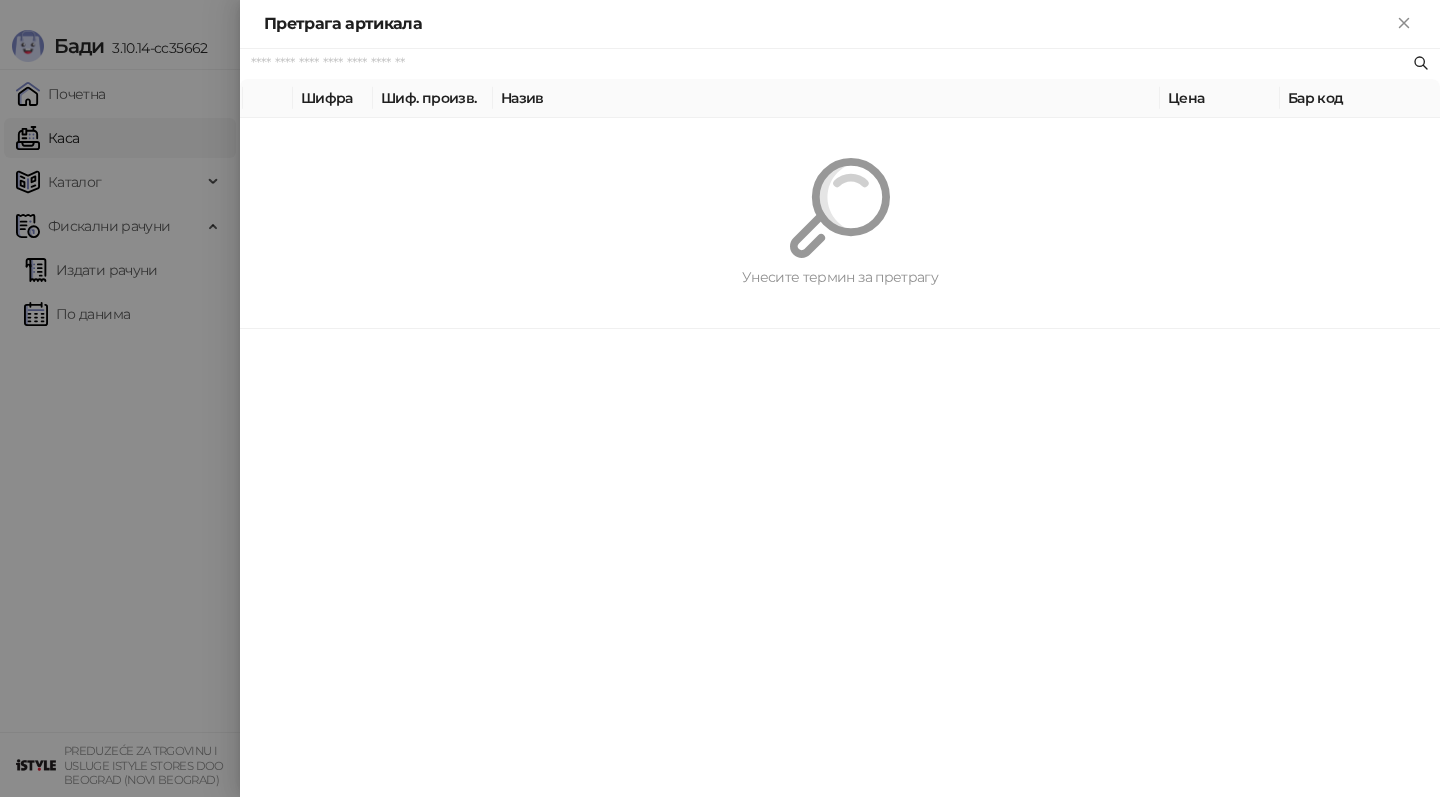 paste on "*********" 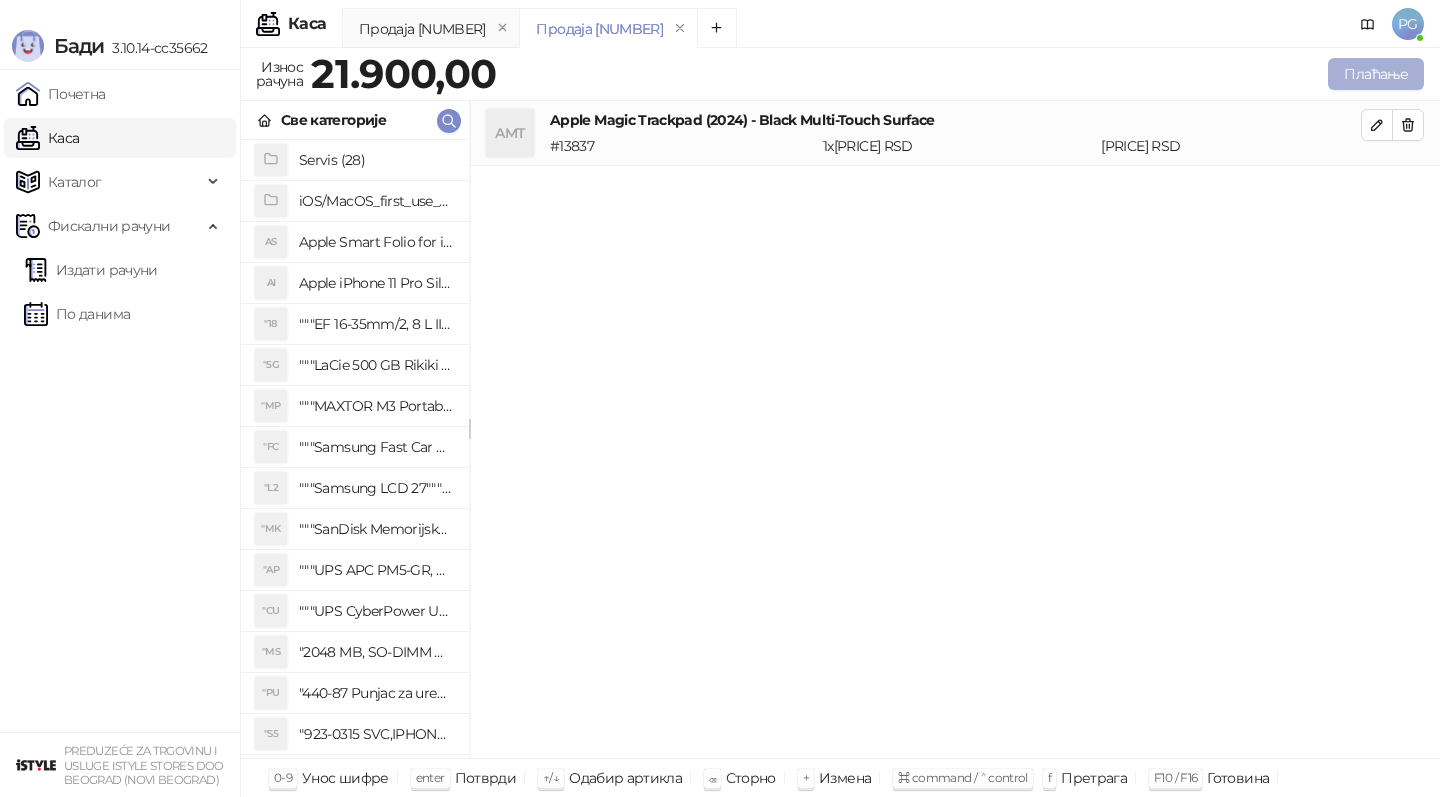 click on "Плаћање" at bounding box center [1376, 74] 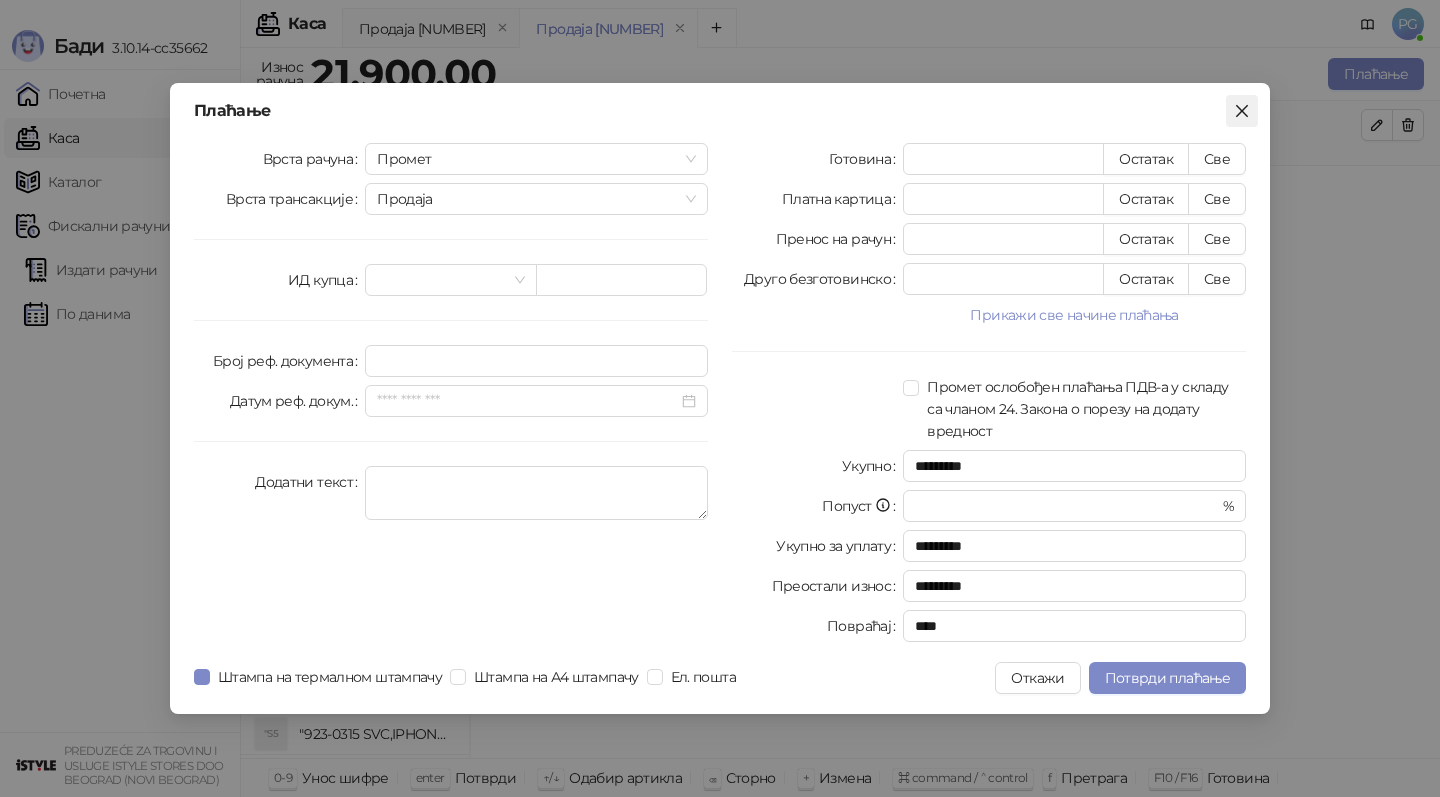 click at bounding box center [1242, 111] 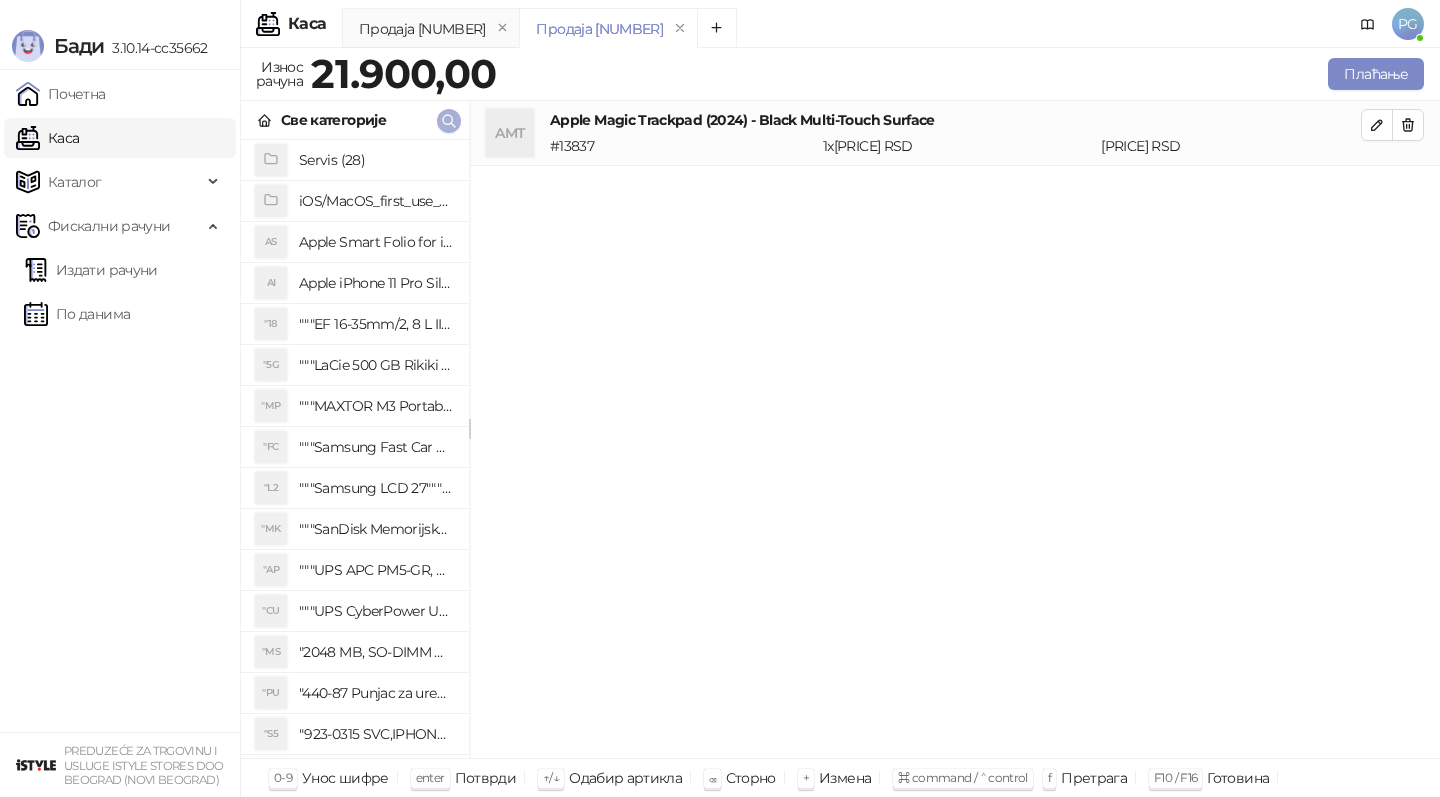 click 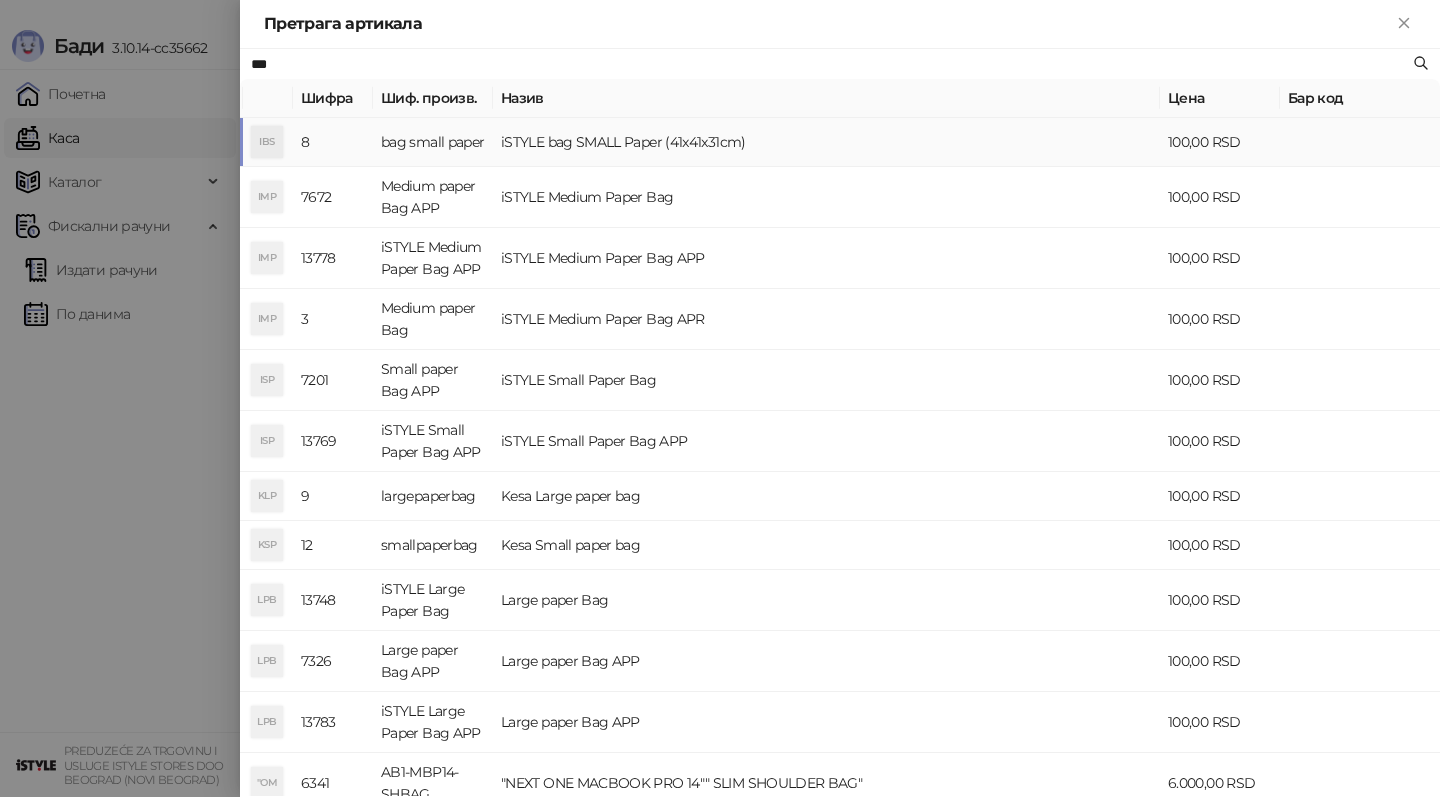 type on "***" 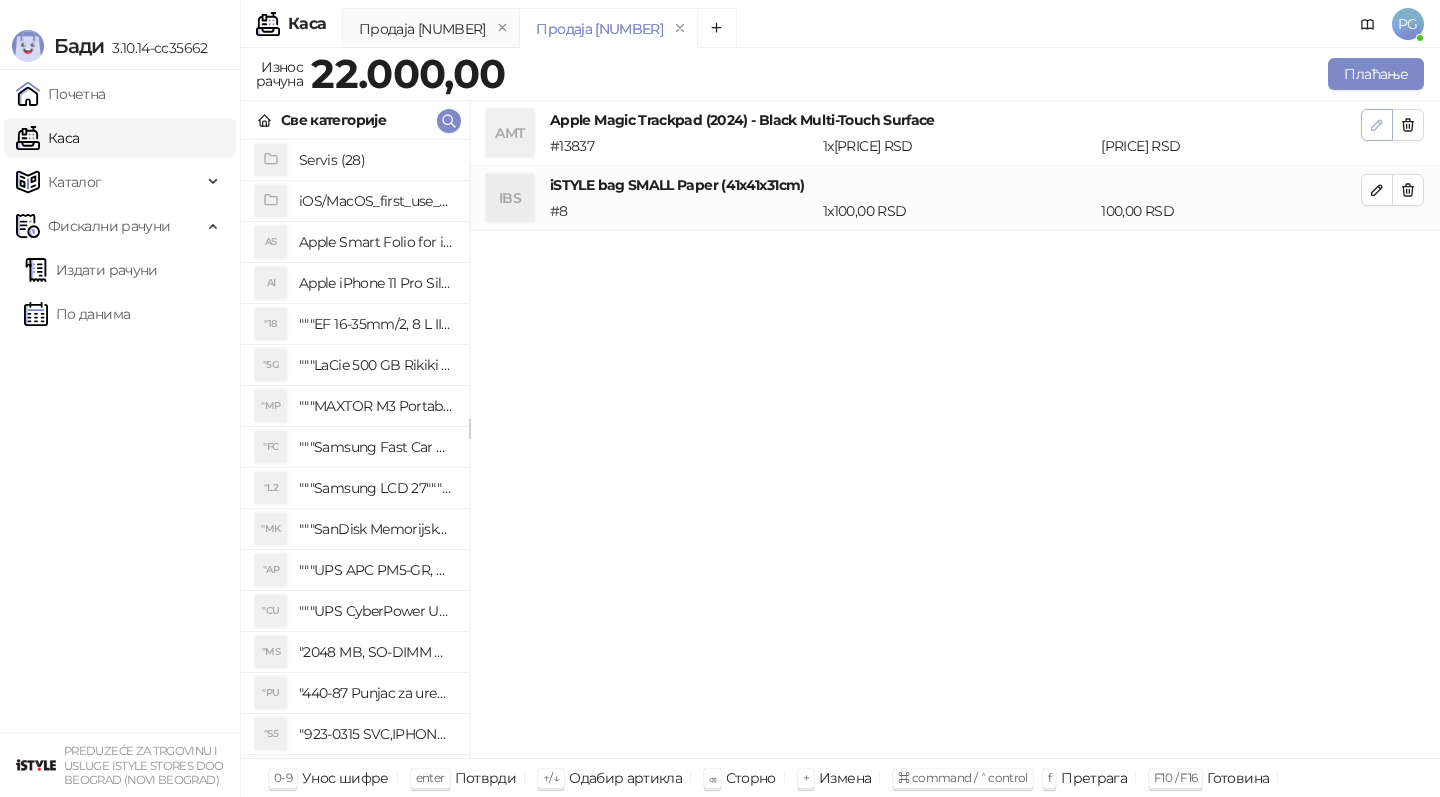 click 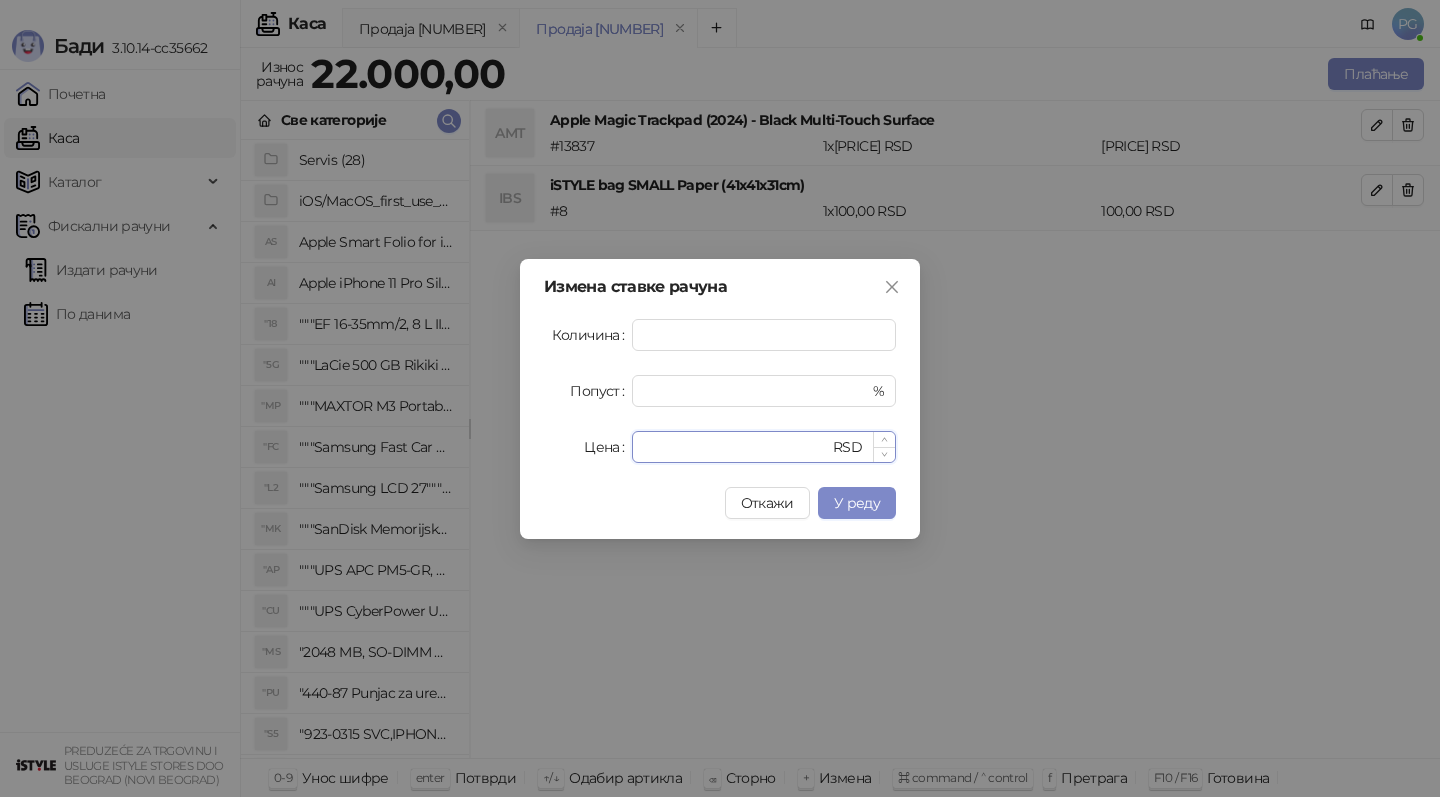click on "*****" at bounding box center [736, 447] 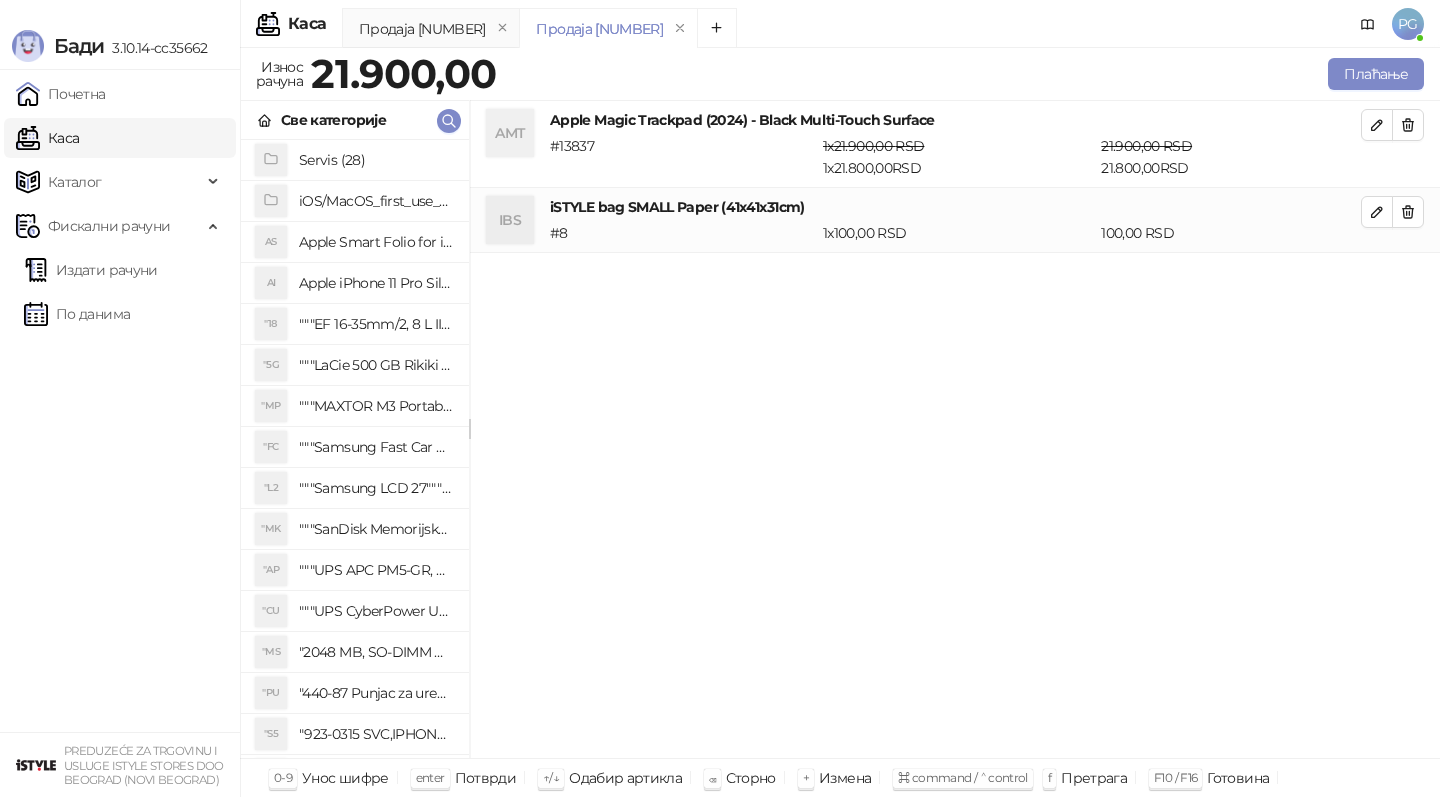 click on "Плаћање" at bounding box center (964, 74) 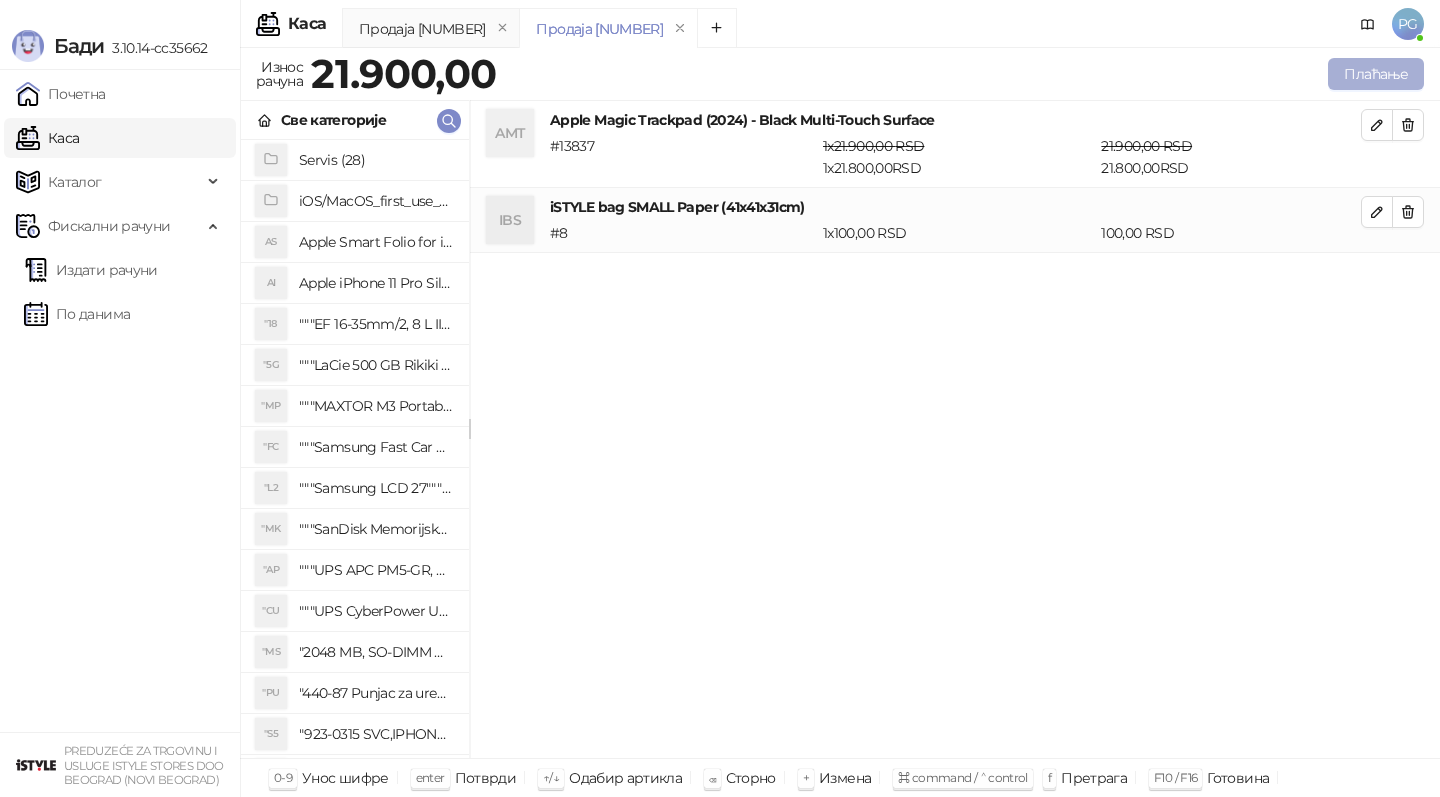 click on "Плаћање" at bounding box center (1376, 74) 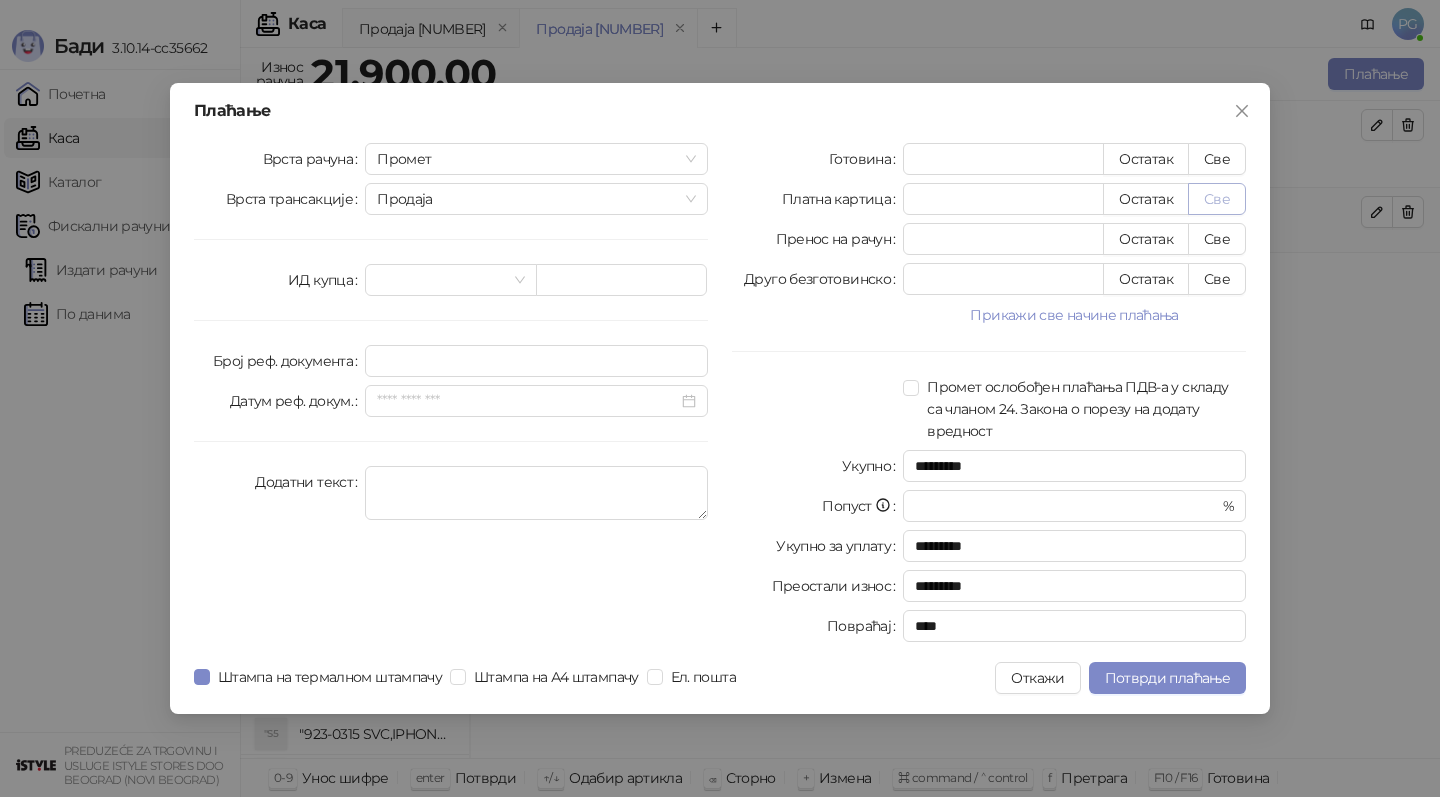 click on "Све" at bounding box center (1217, 199) 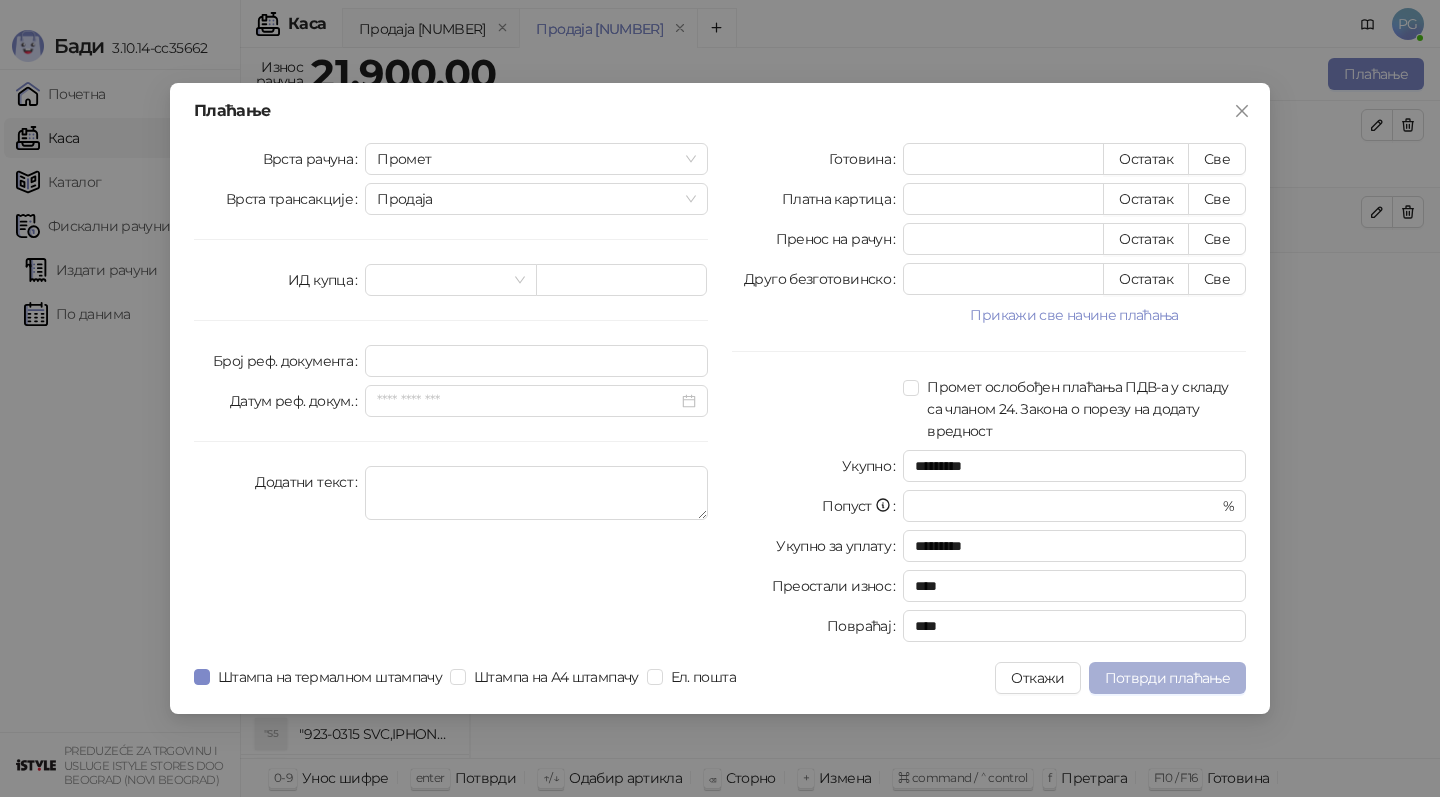click on "Потврди плаћање" at bounding box center [1167, 678] 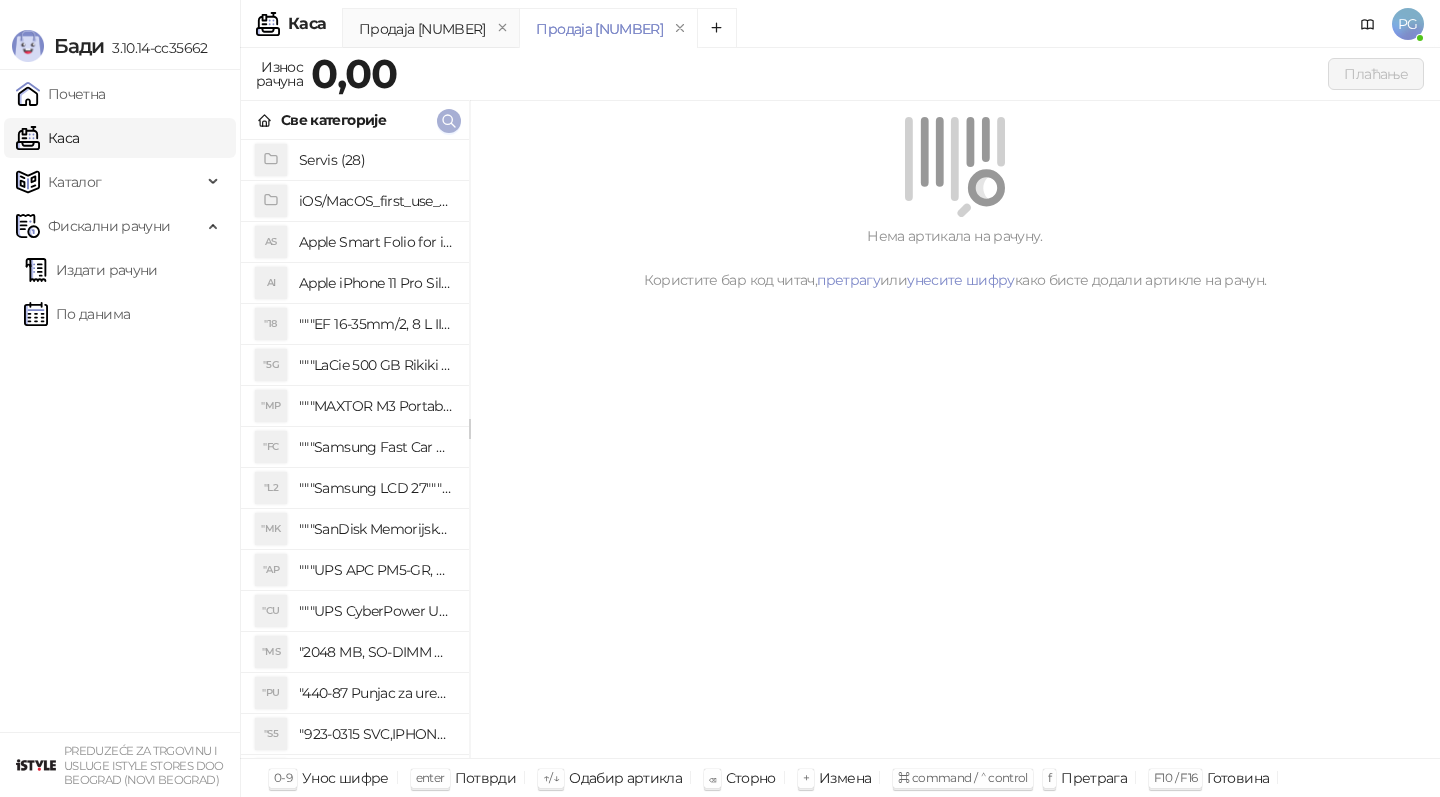 click 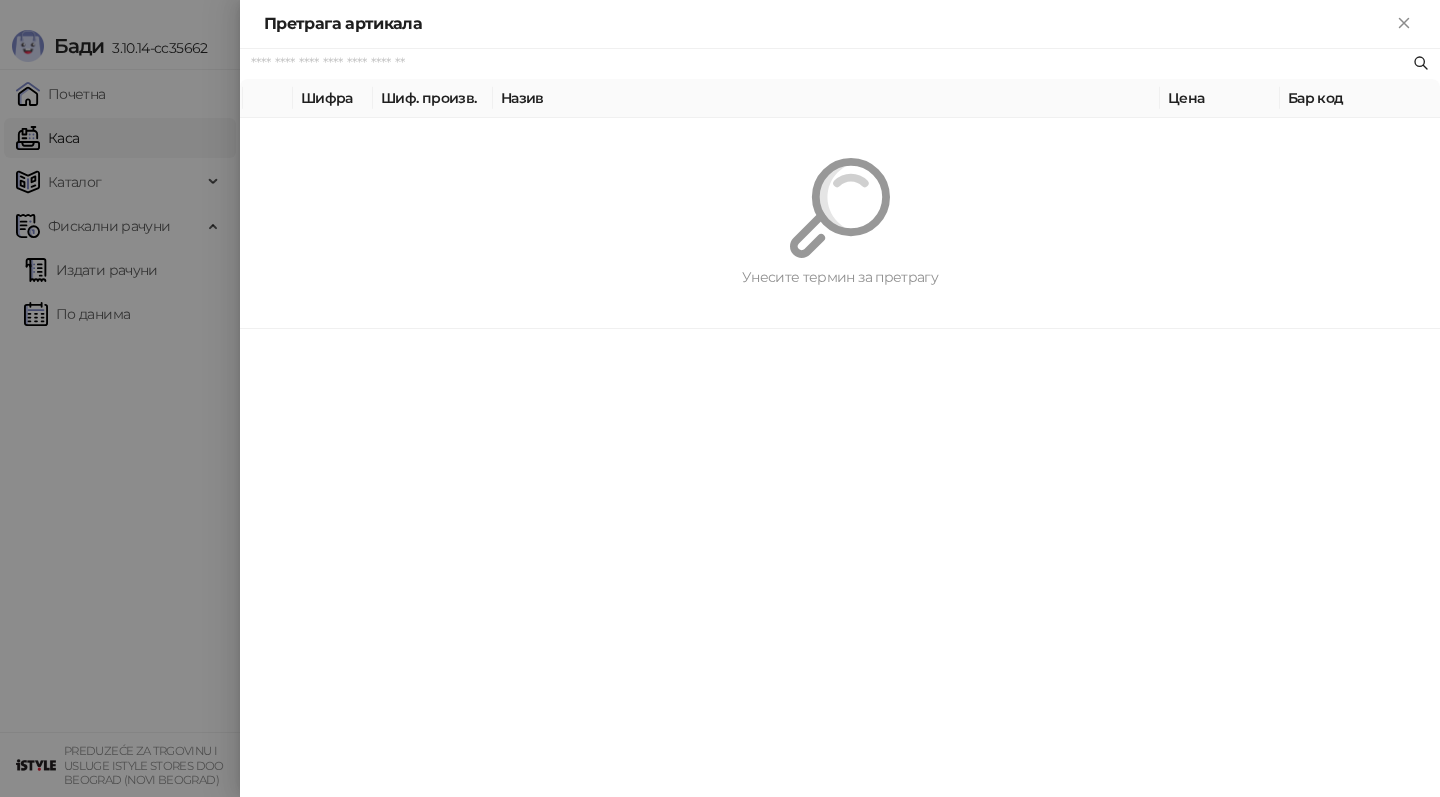paste on "*********" 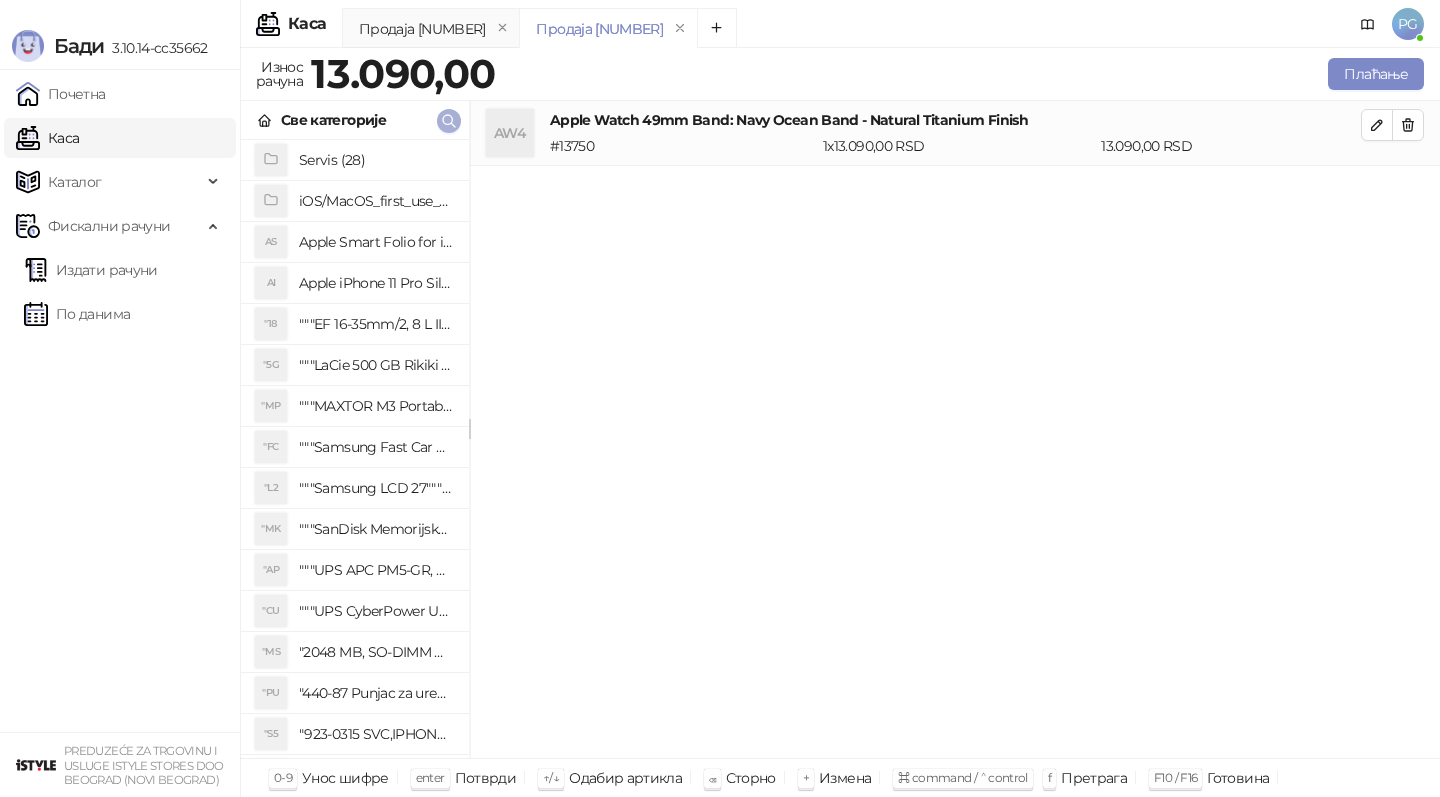 click 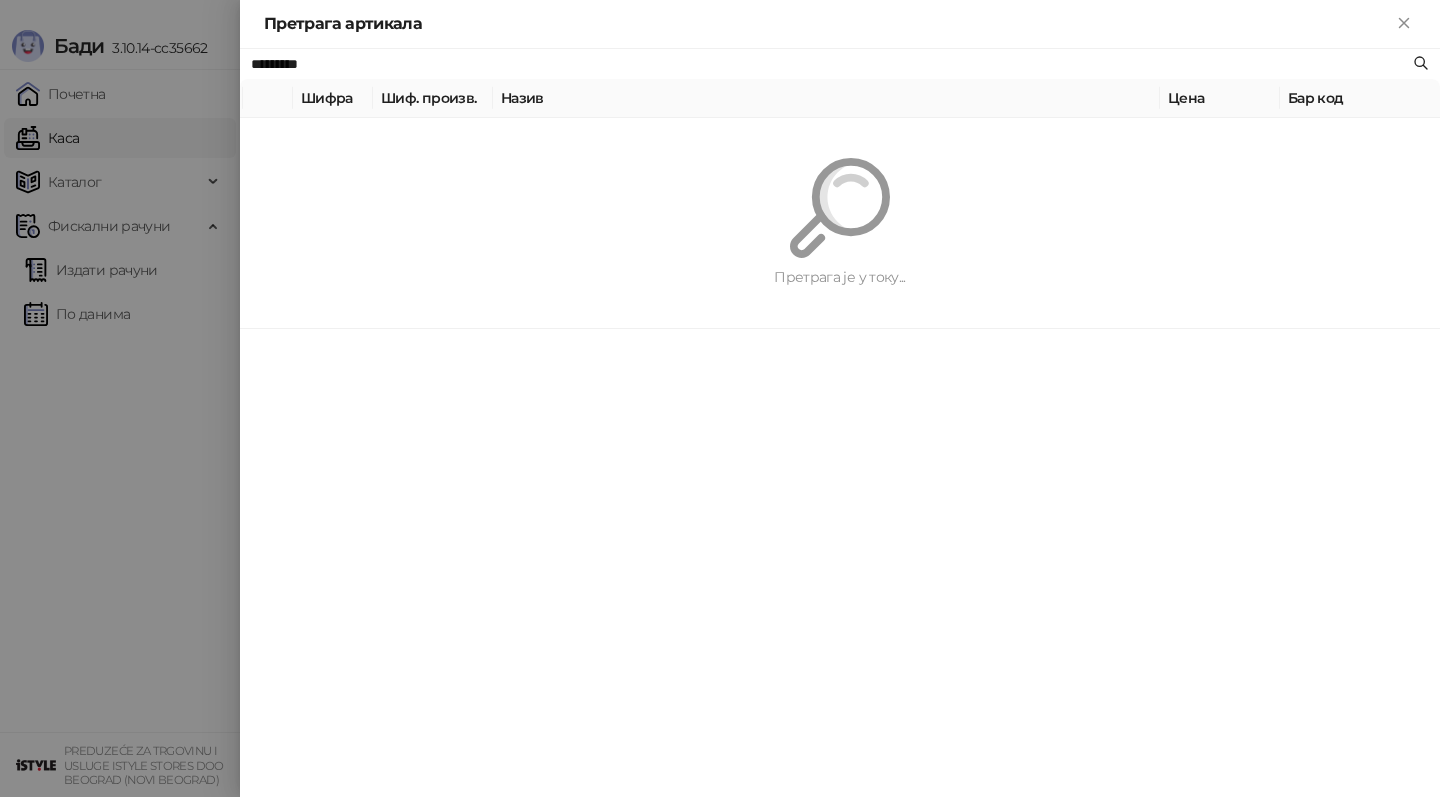 paste 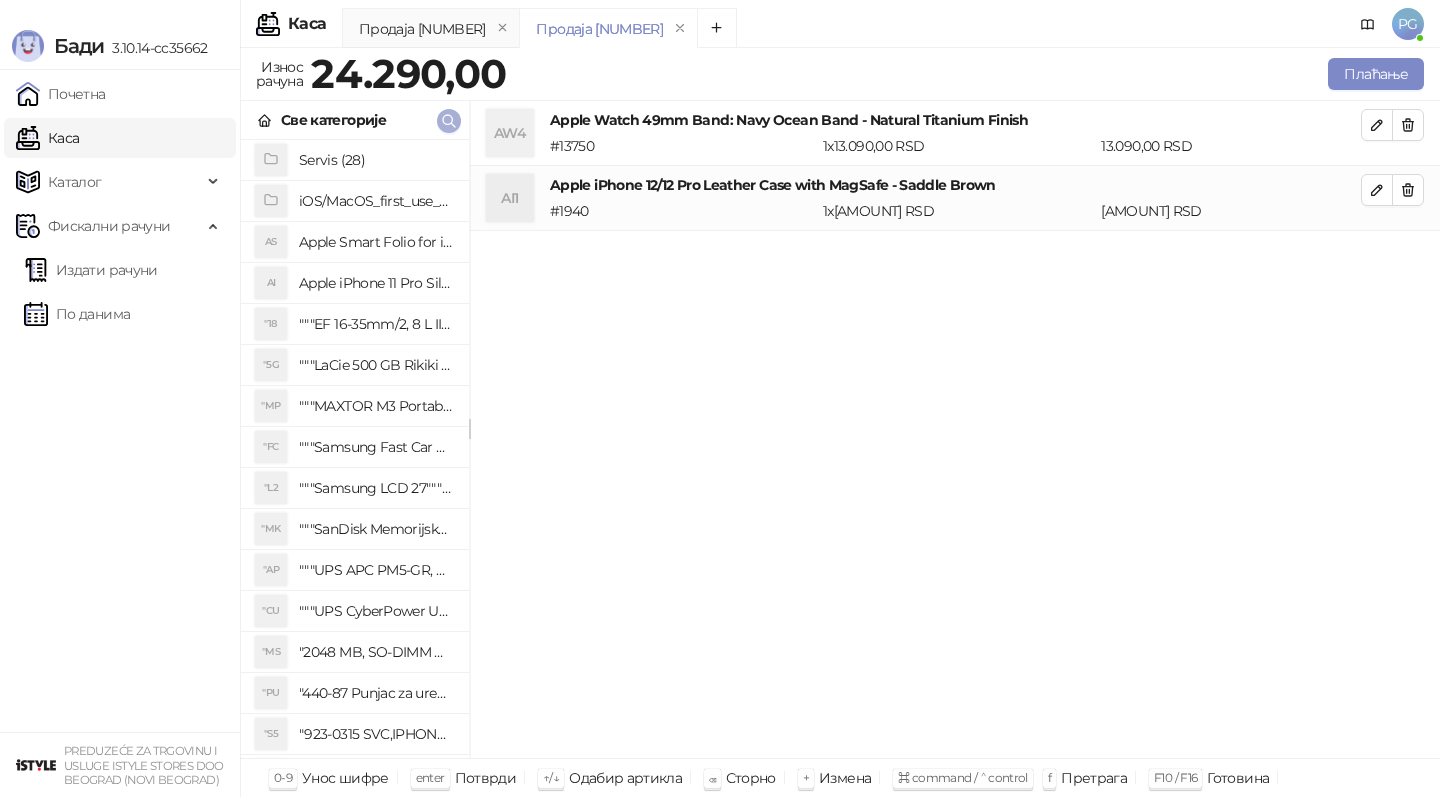 click 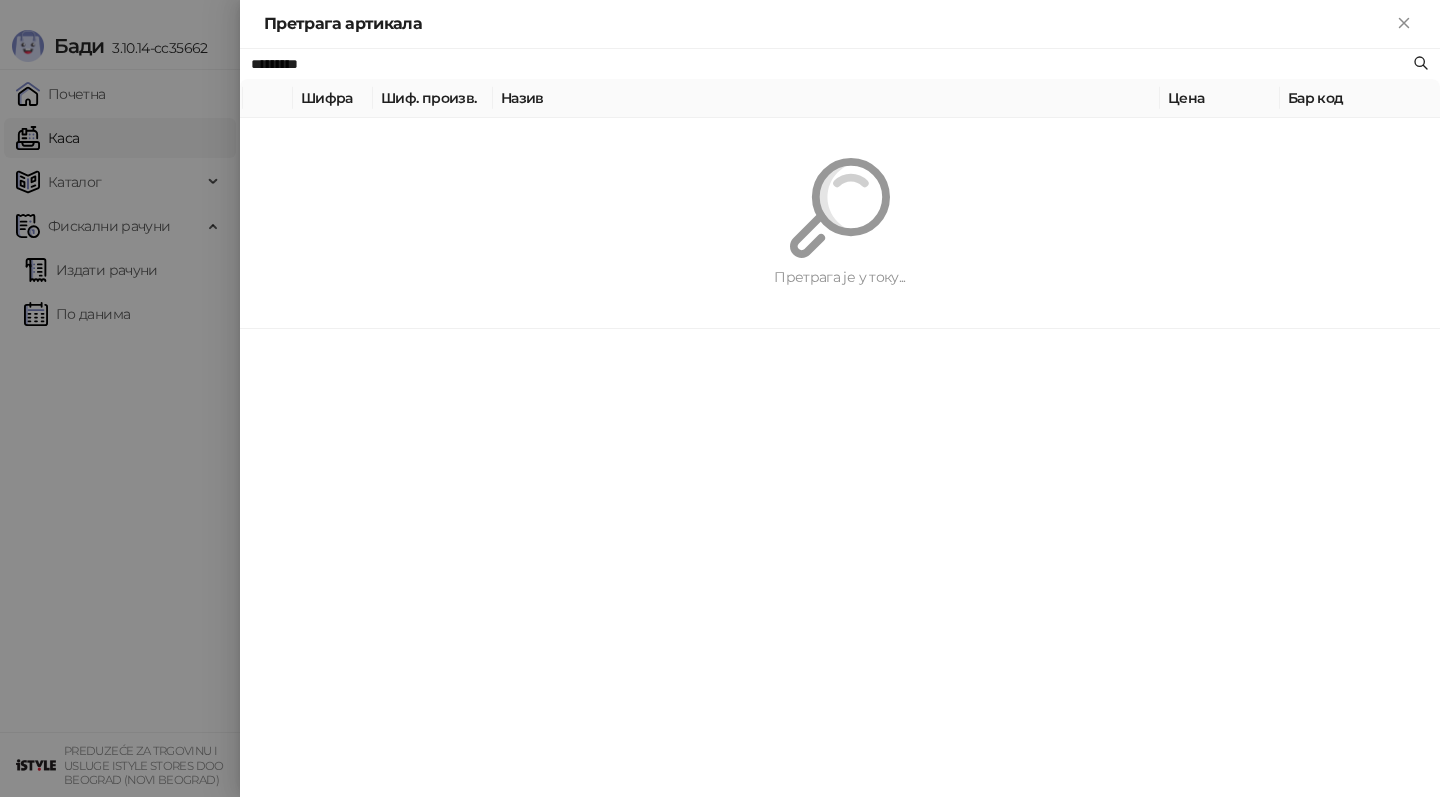 paste 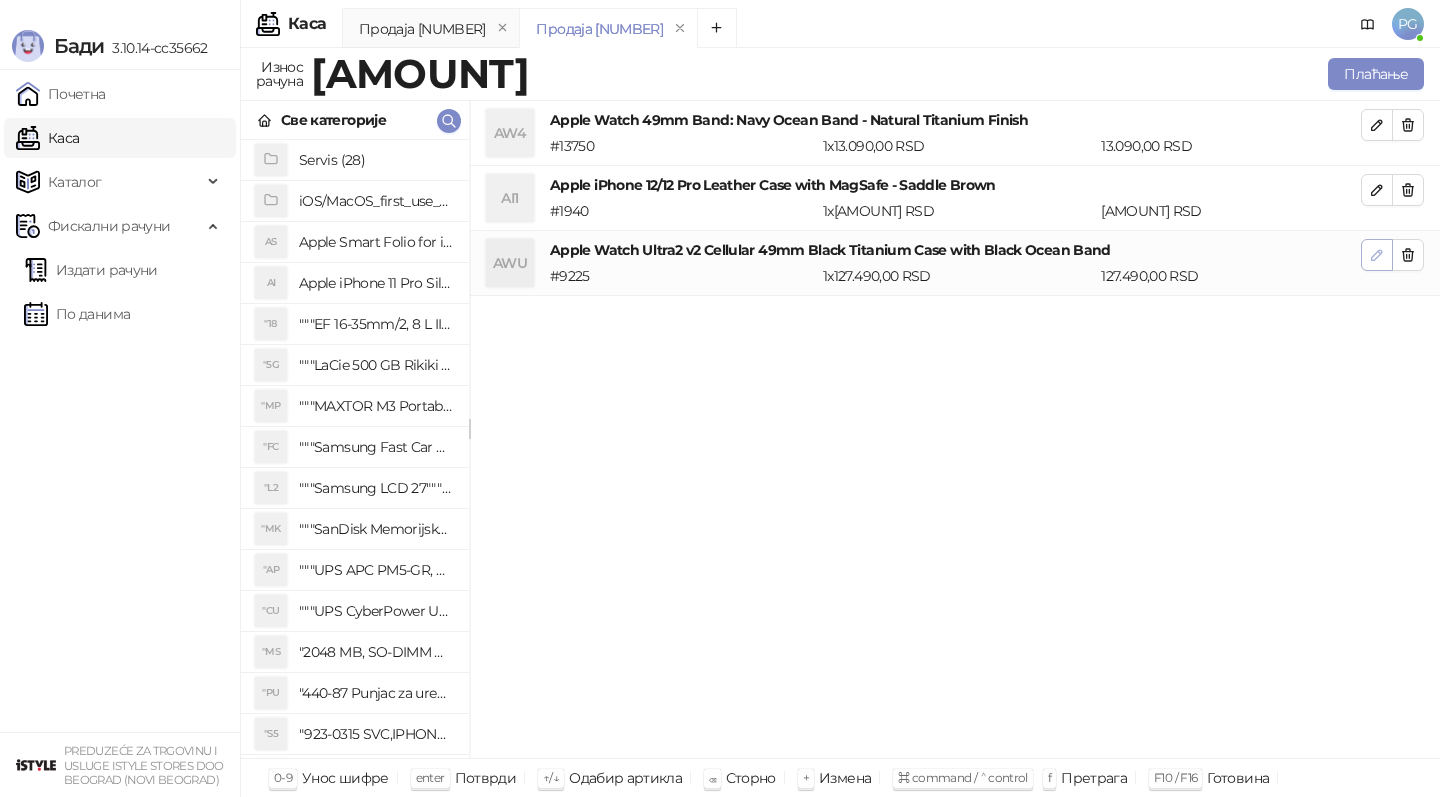 click at bounding box center [1377, 255] 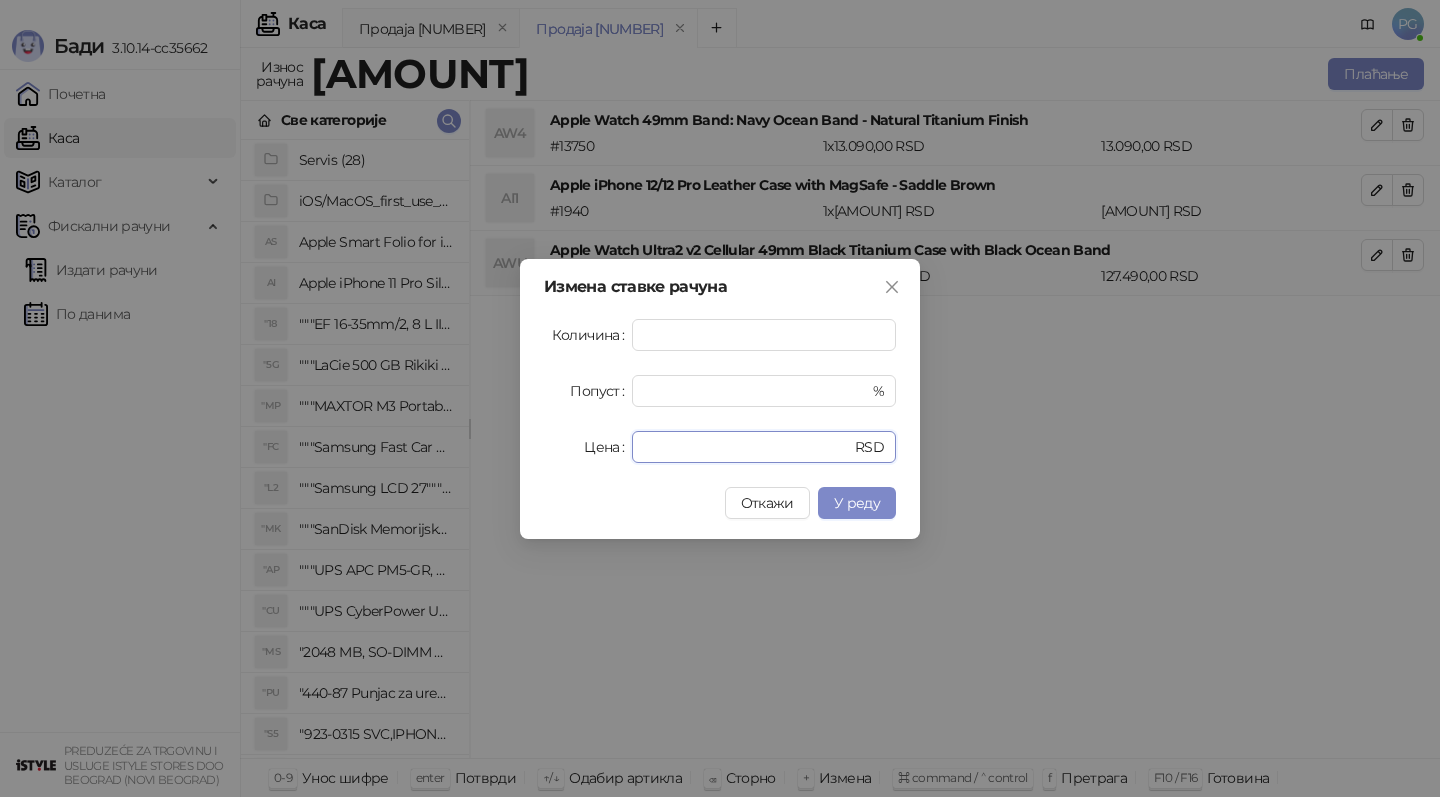 drag, startPoint x: 713, startPoint y: 442, endPoint x: 570, endPoint y: 442, distance: 143 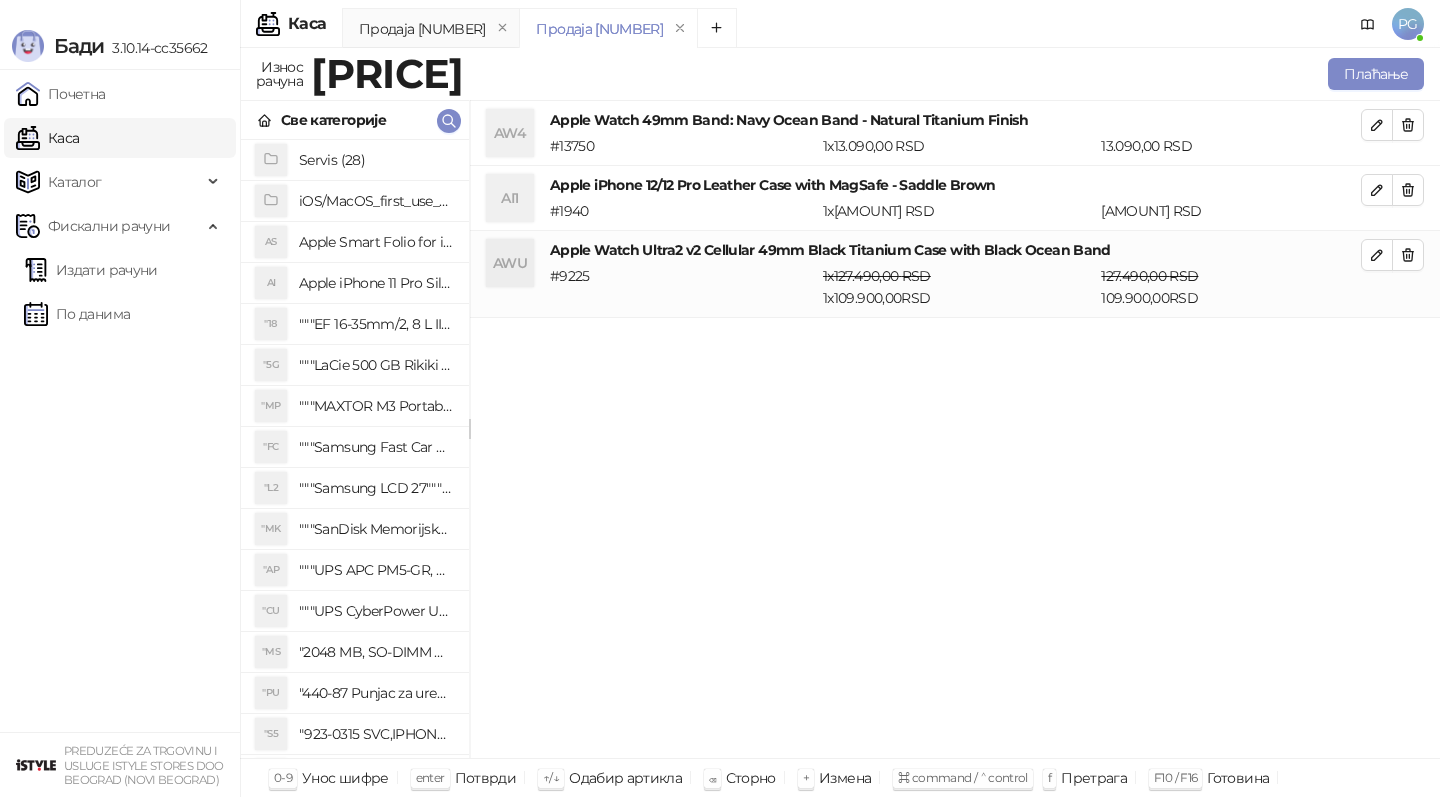 click 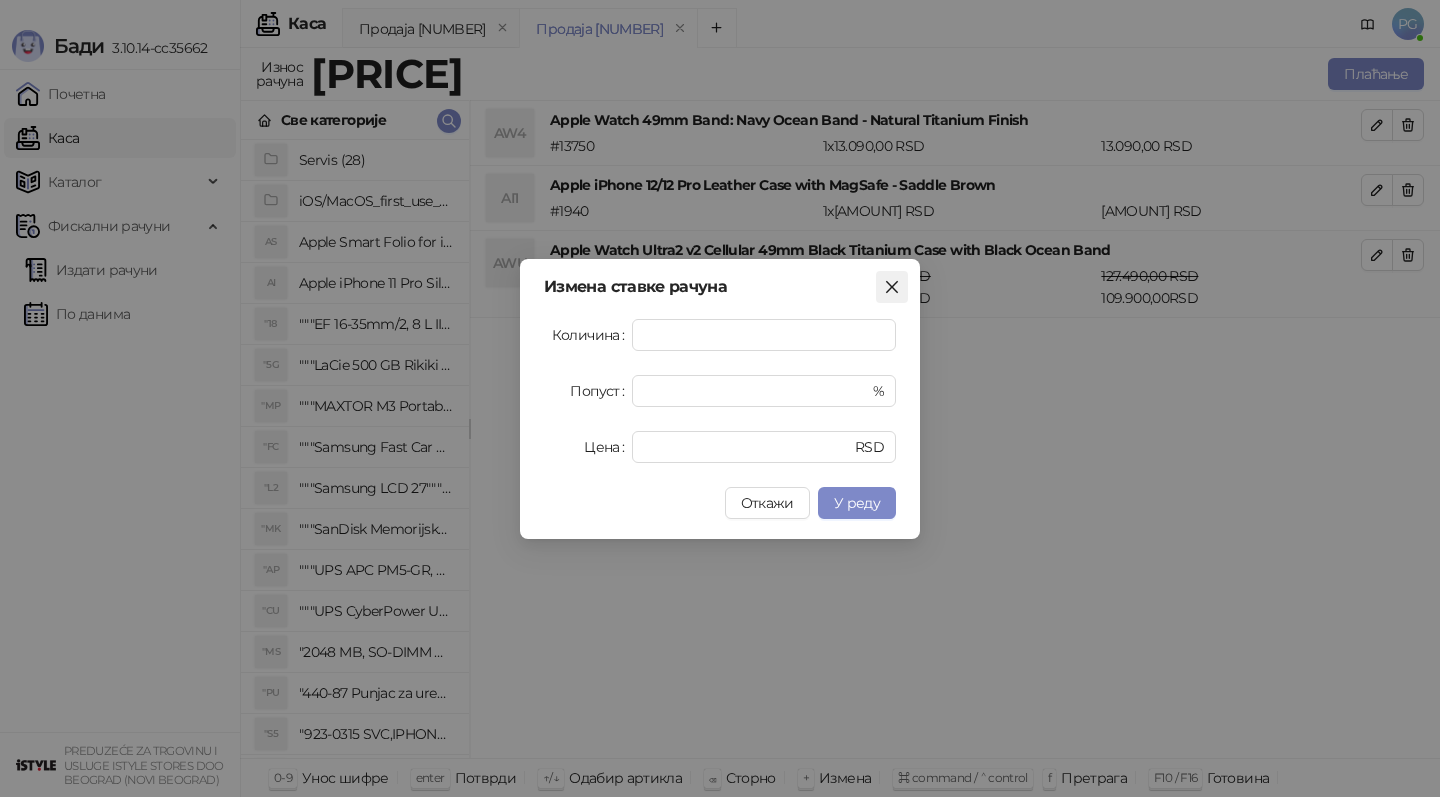 click at bounding box center [892, 287] 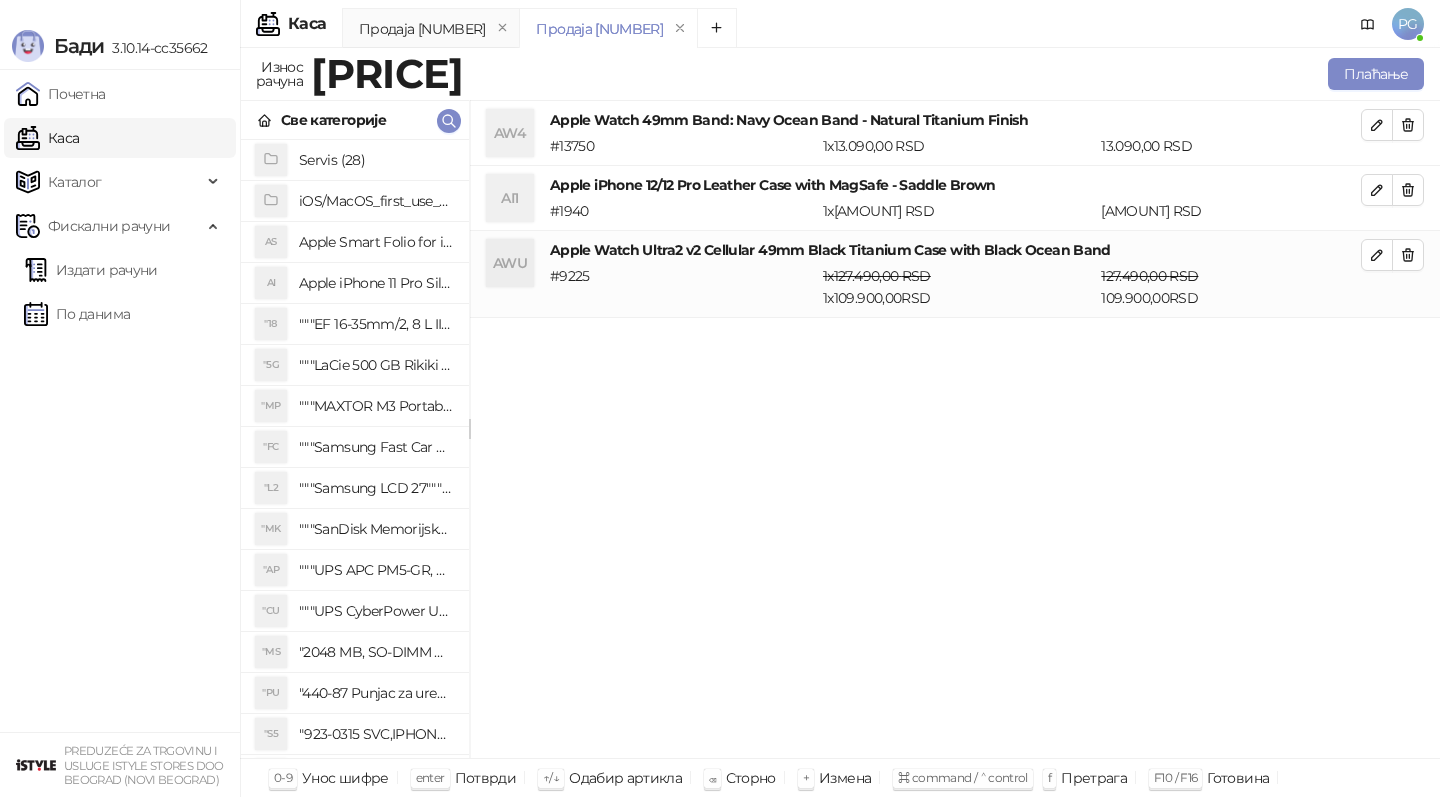 click on "Apple iPhone 12/12 Pro Leather Case with MagSafe - Saddle Brown" at bounding box center (955, 185) 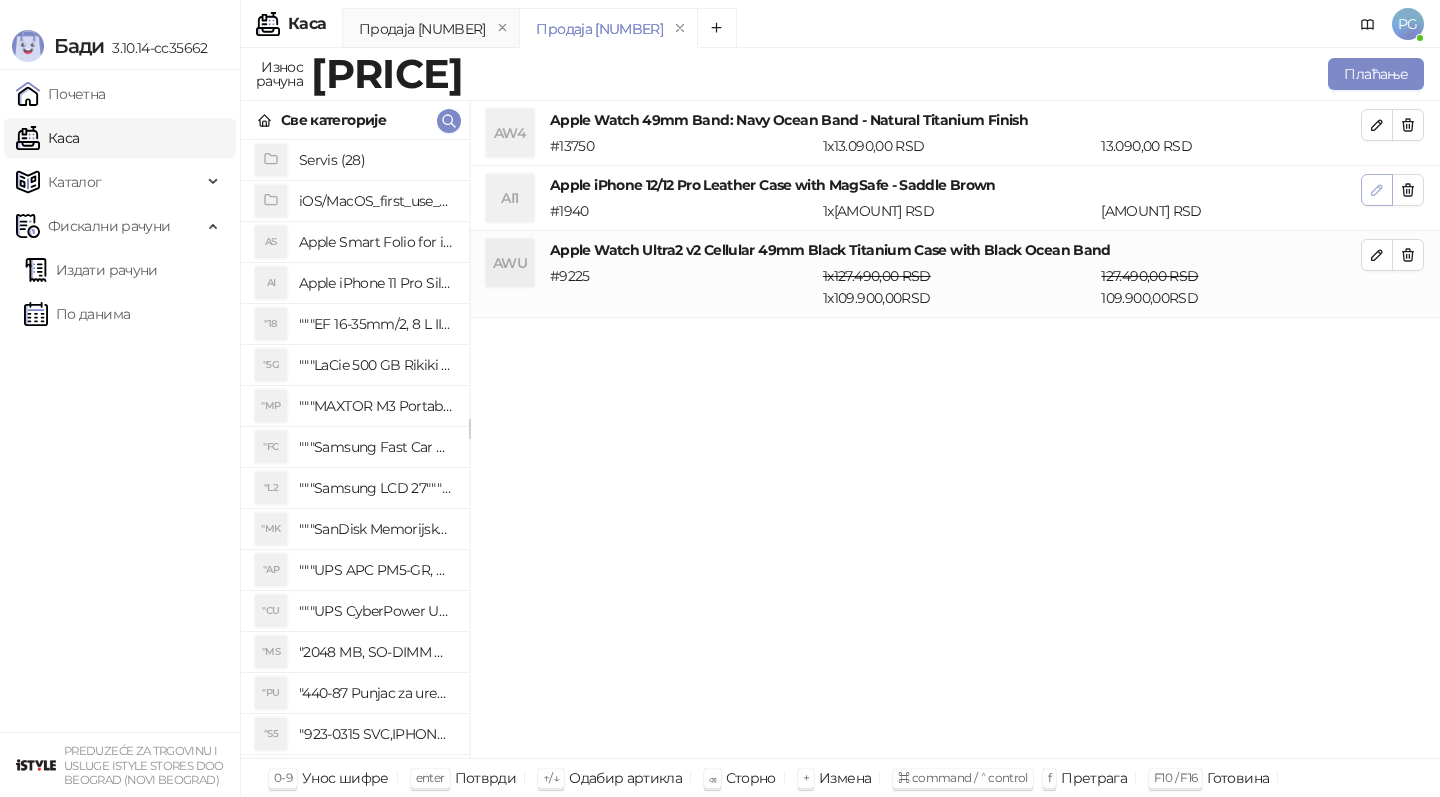 click at bounding box center (1377, 190) 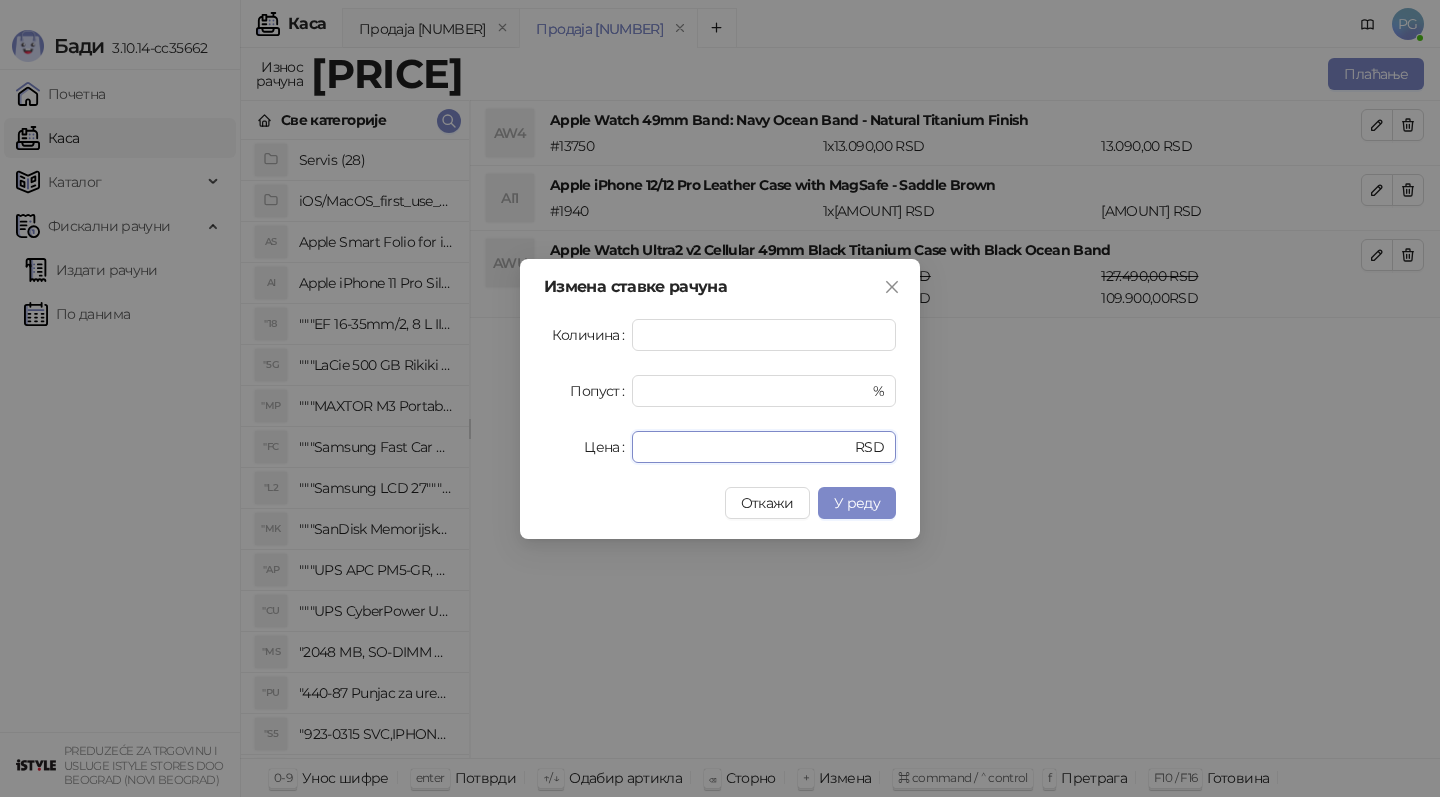drag, startPoint x: 766, startPoint y: 454, endPoint x: 509, endPoint y: 470, distance: 257.49756 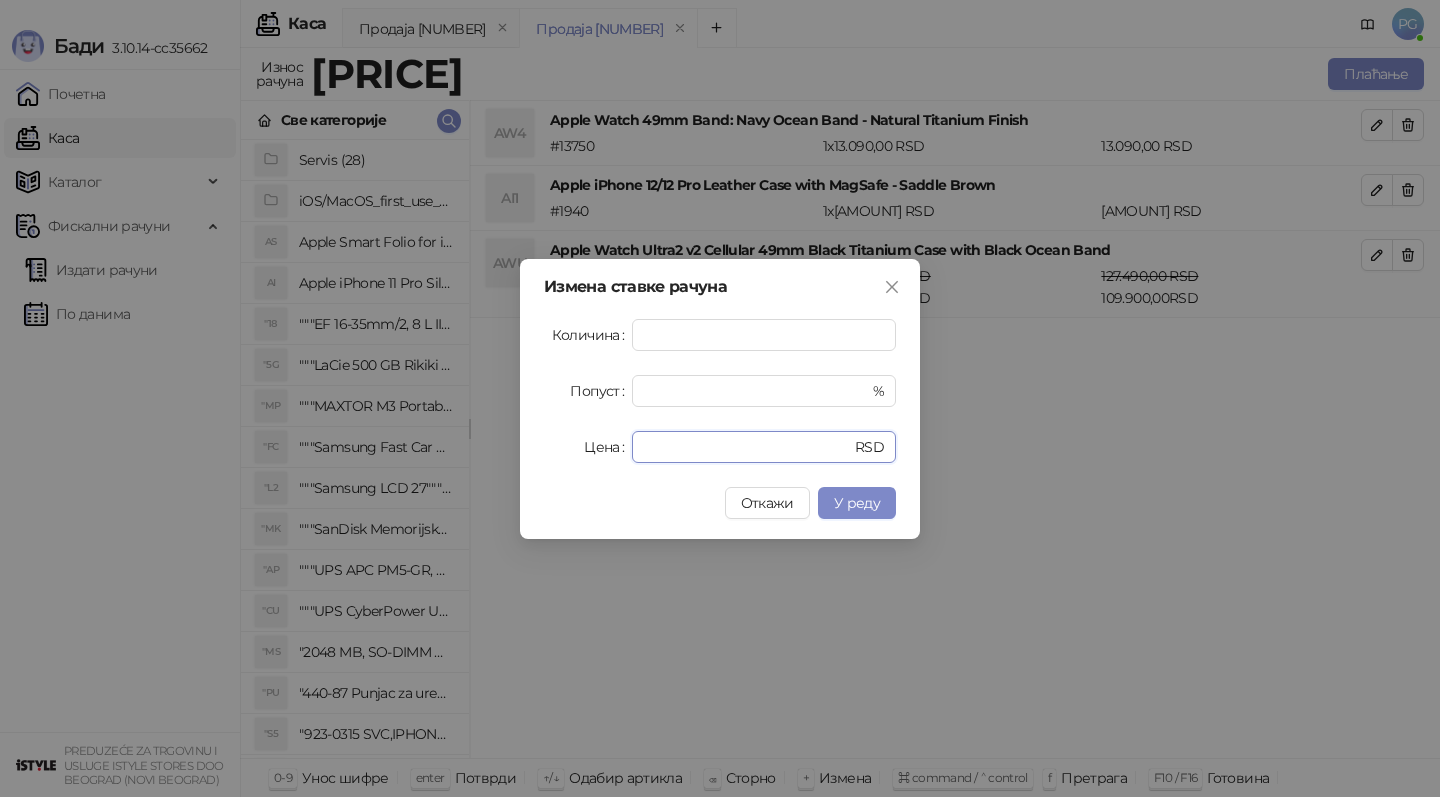 type on "*" 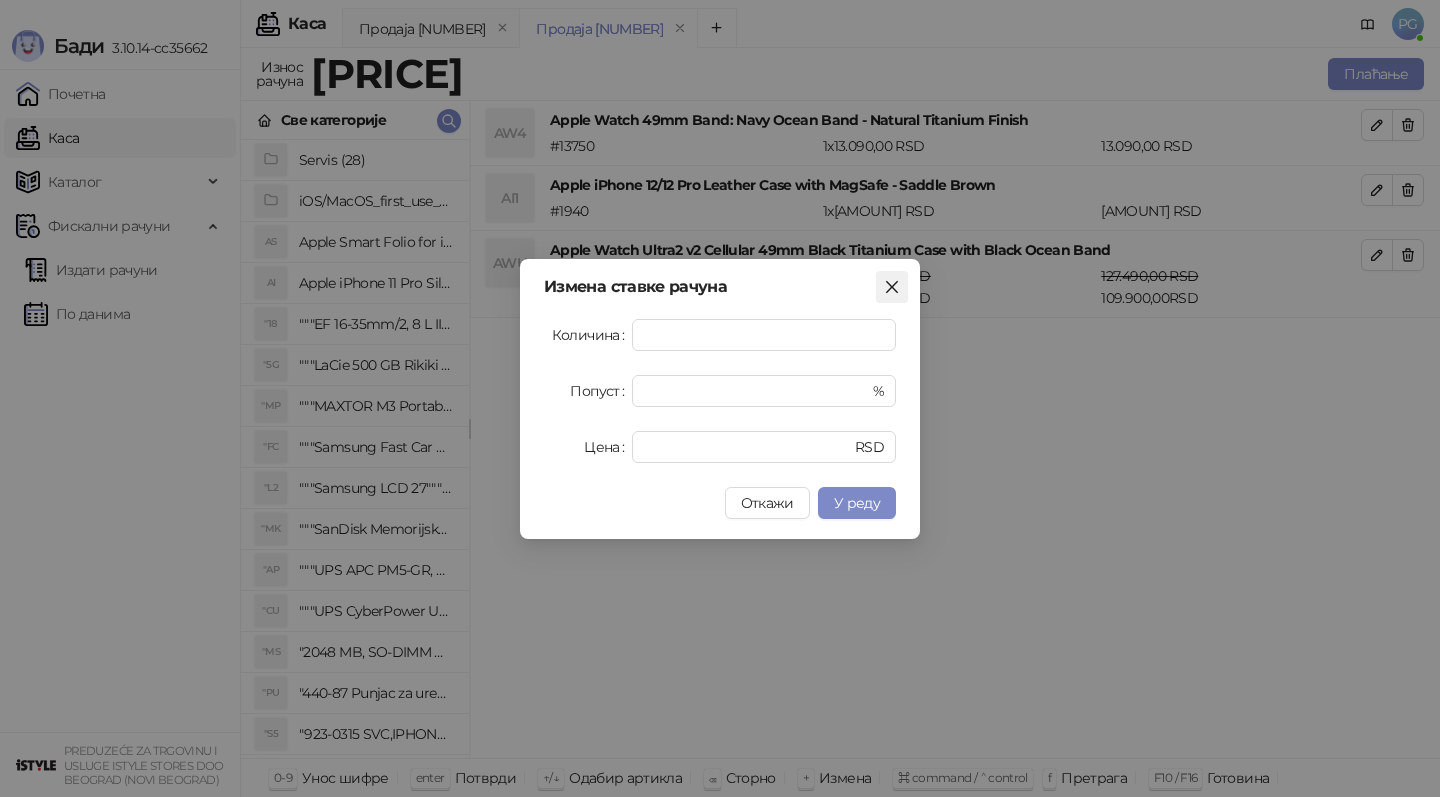 click at bounding box center (892, 287) 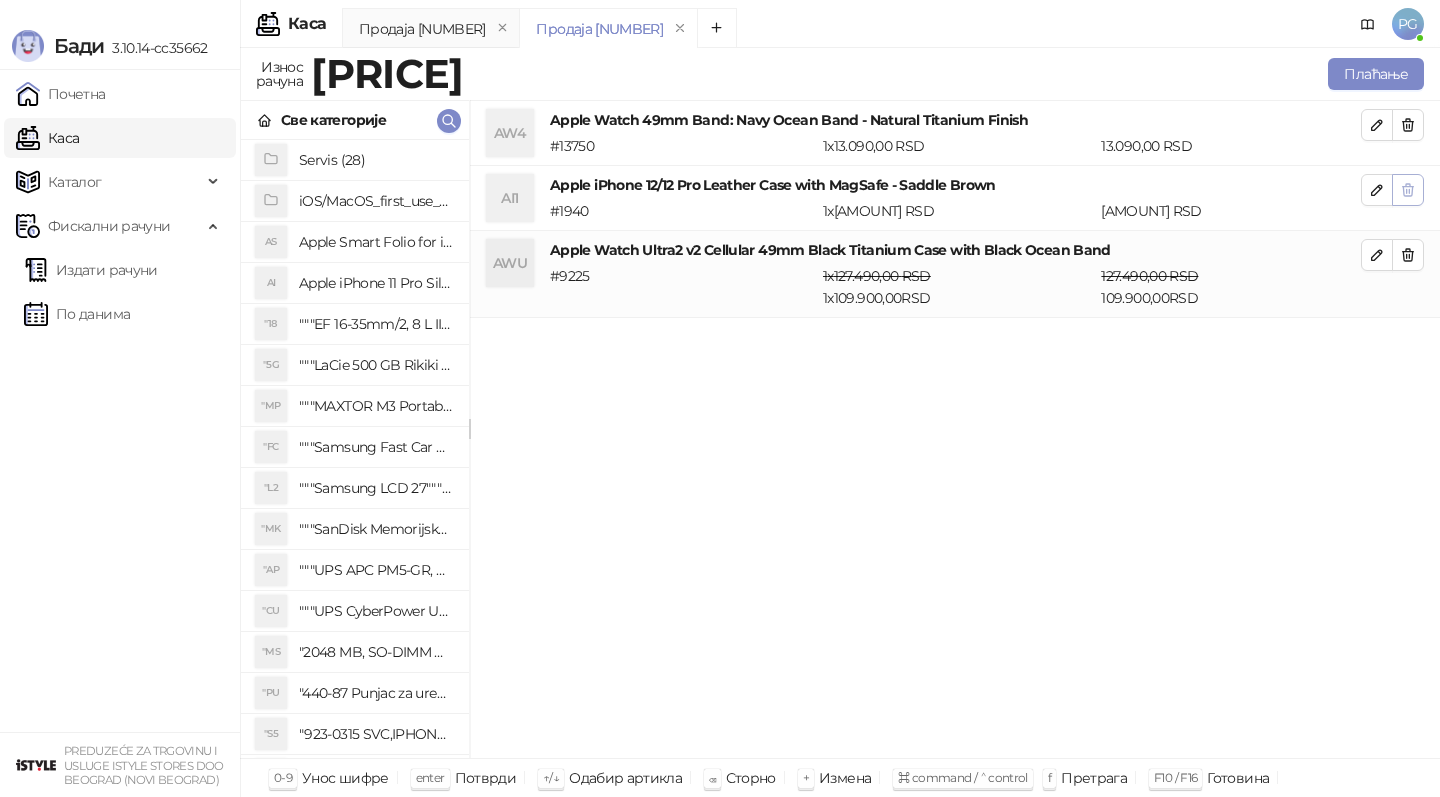 click at bounding box center (1408, 190) 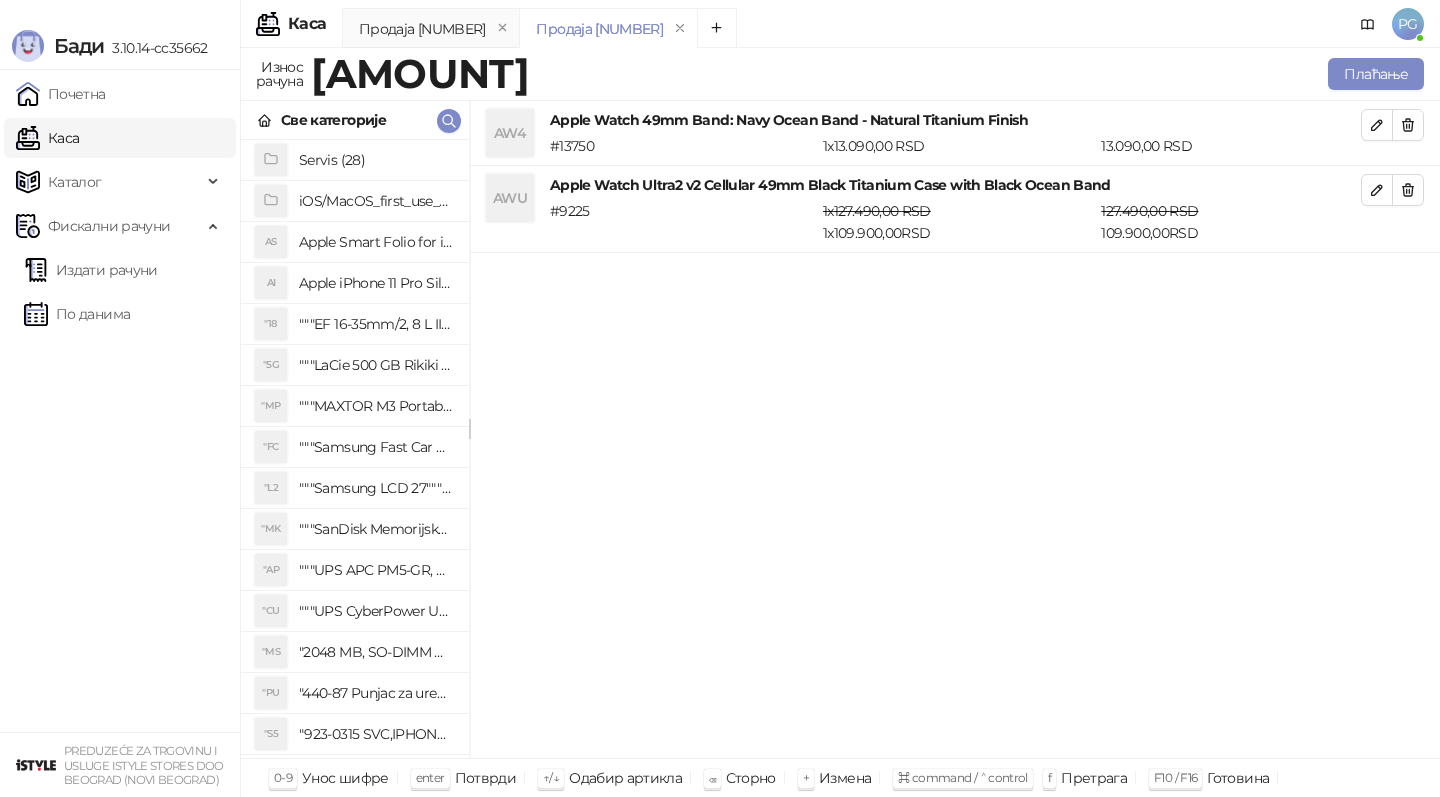 click 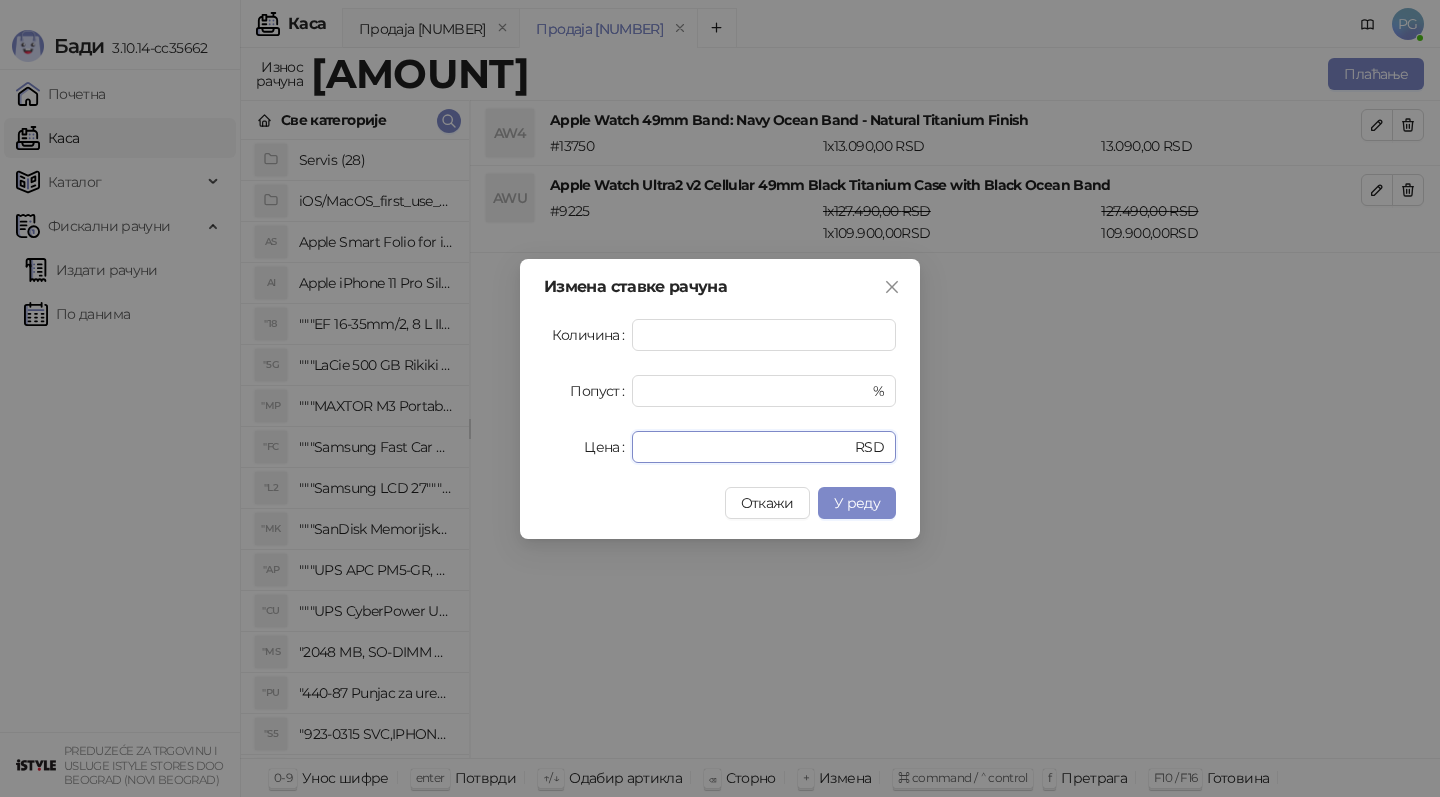 drag, startPoint x: 714, startPoint y: 444, endPoint x: 533, endPoint y: 458, distance: 181.54063 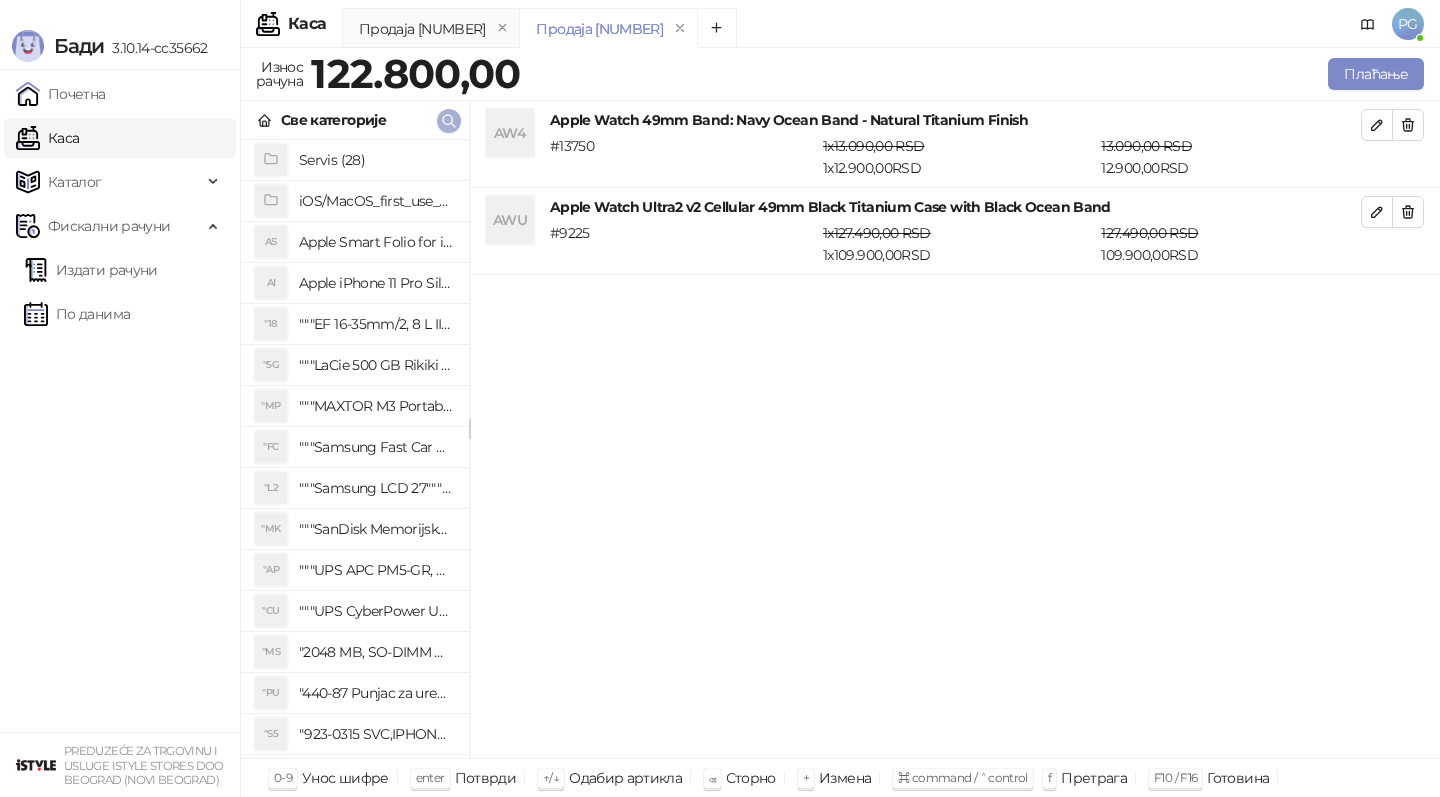 click 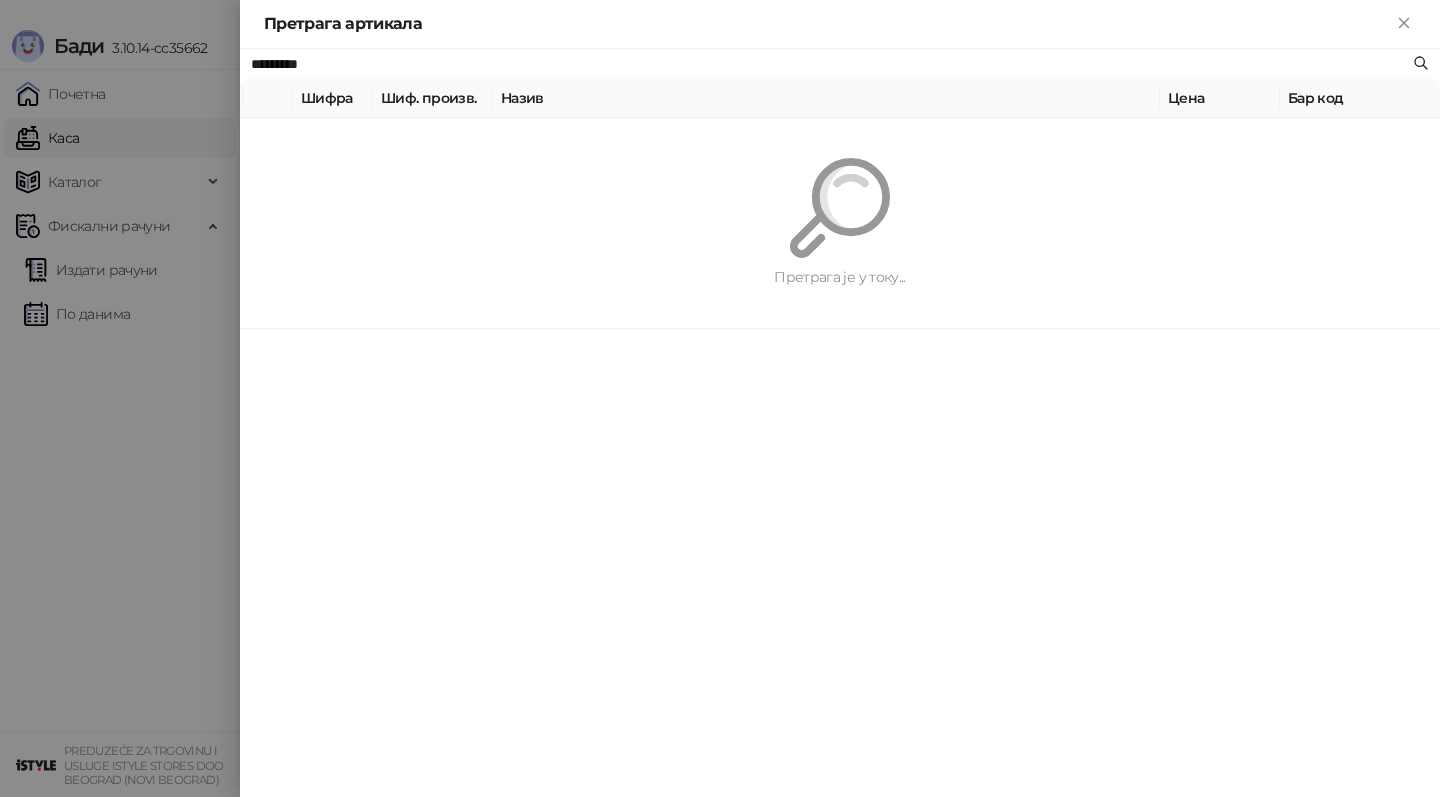 paste 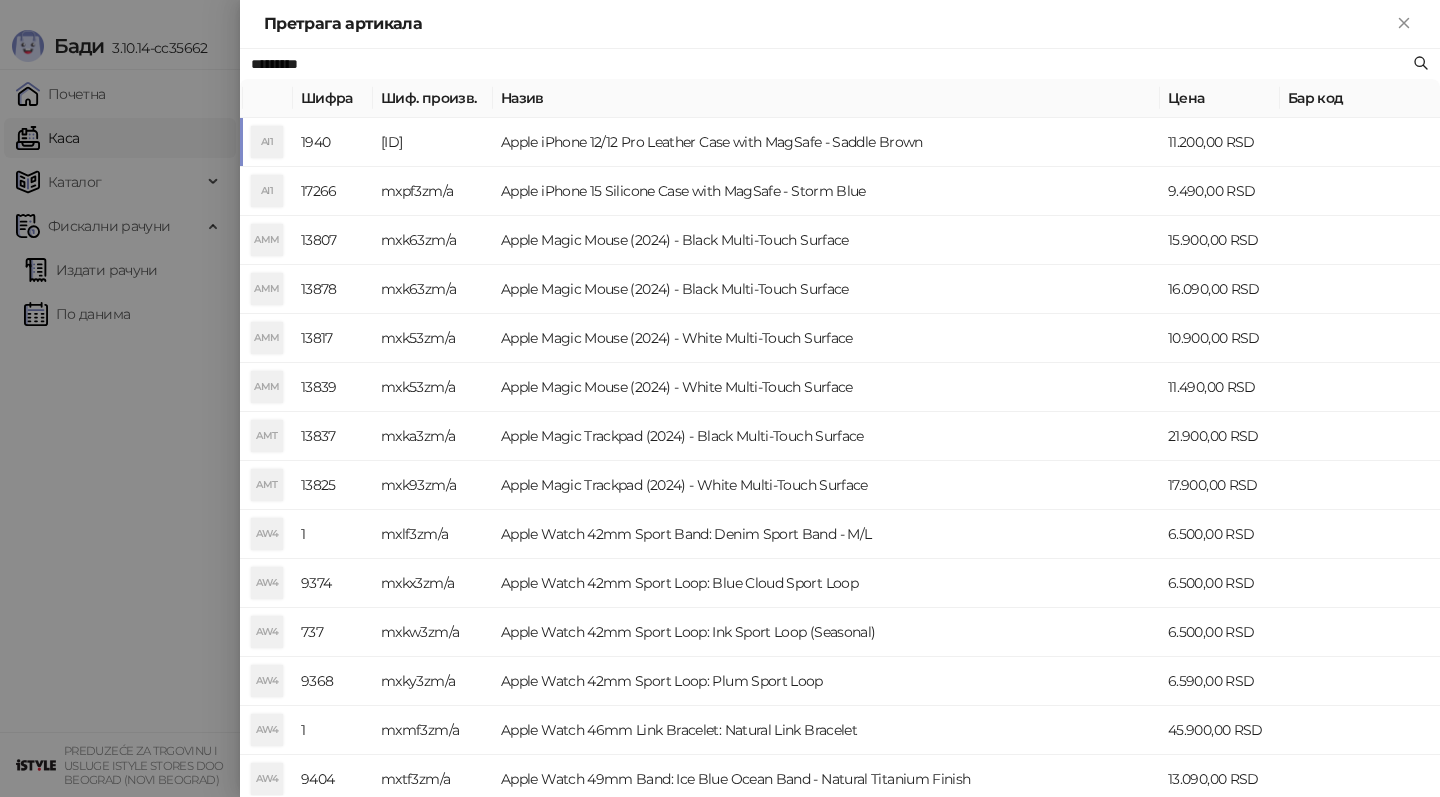 type on "*********" 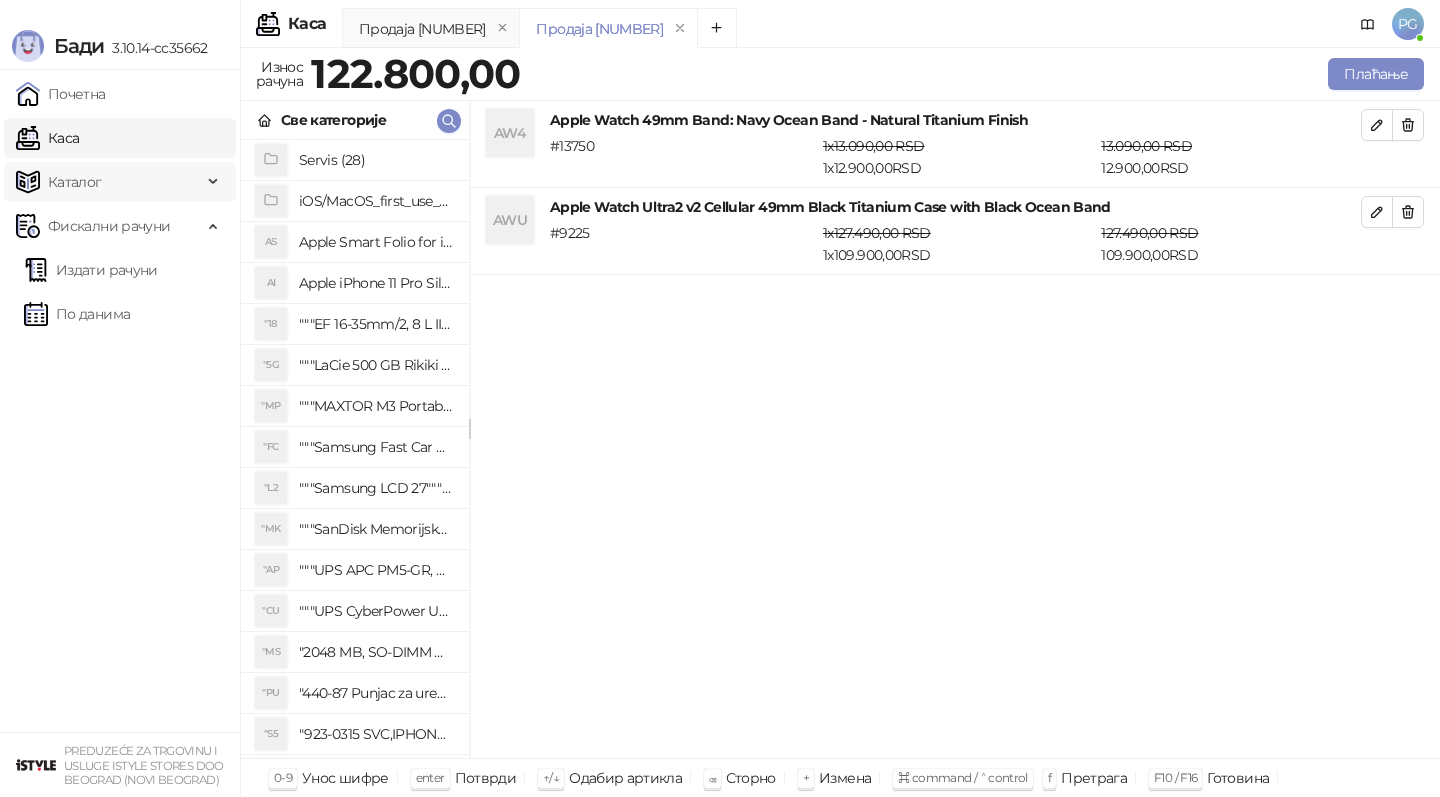 click on "Каталог" at bounding box center [75, 182] 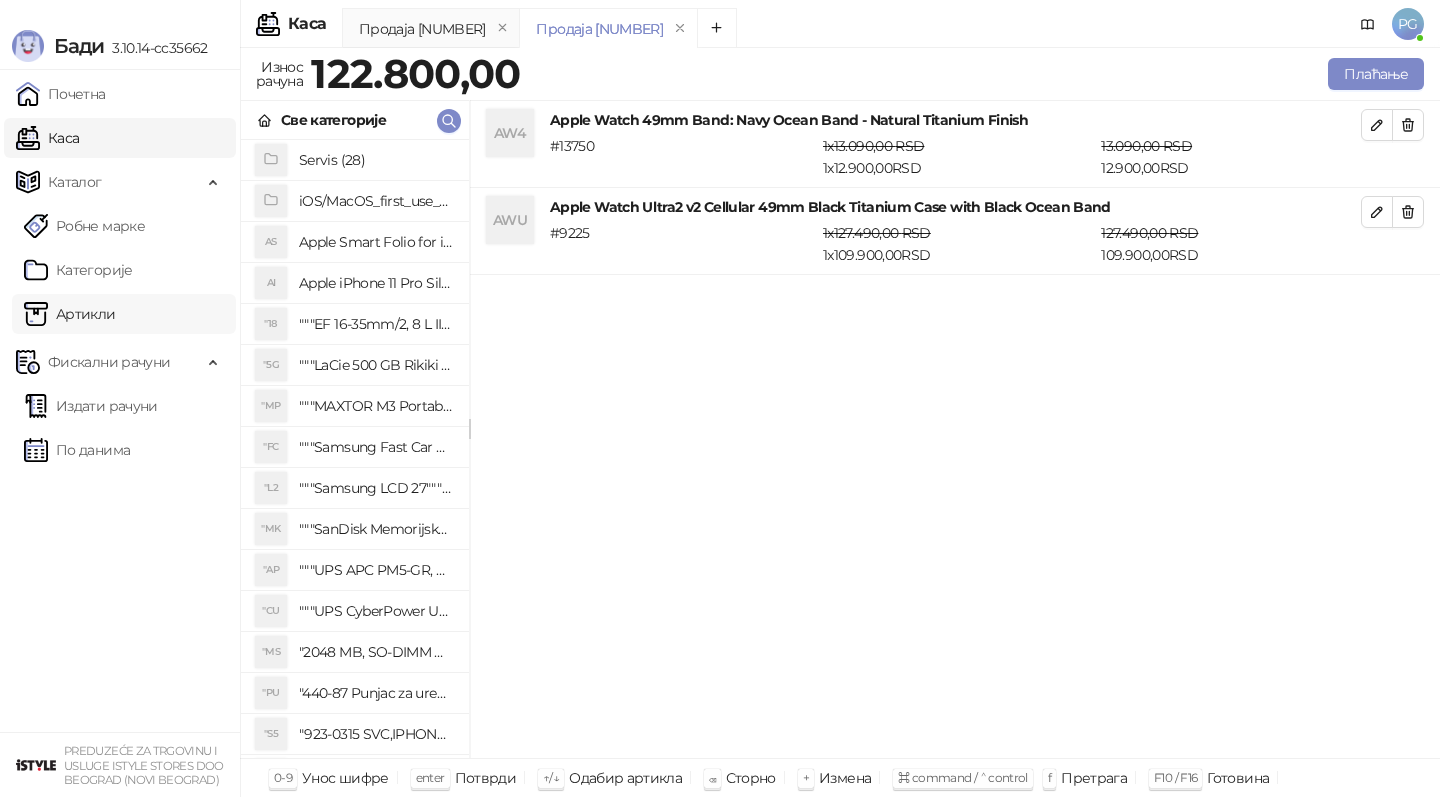 click on "Артикли" at bounding box center [70, 314] 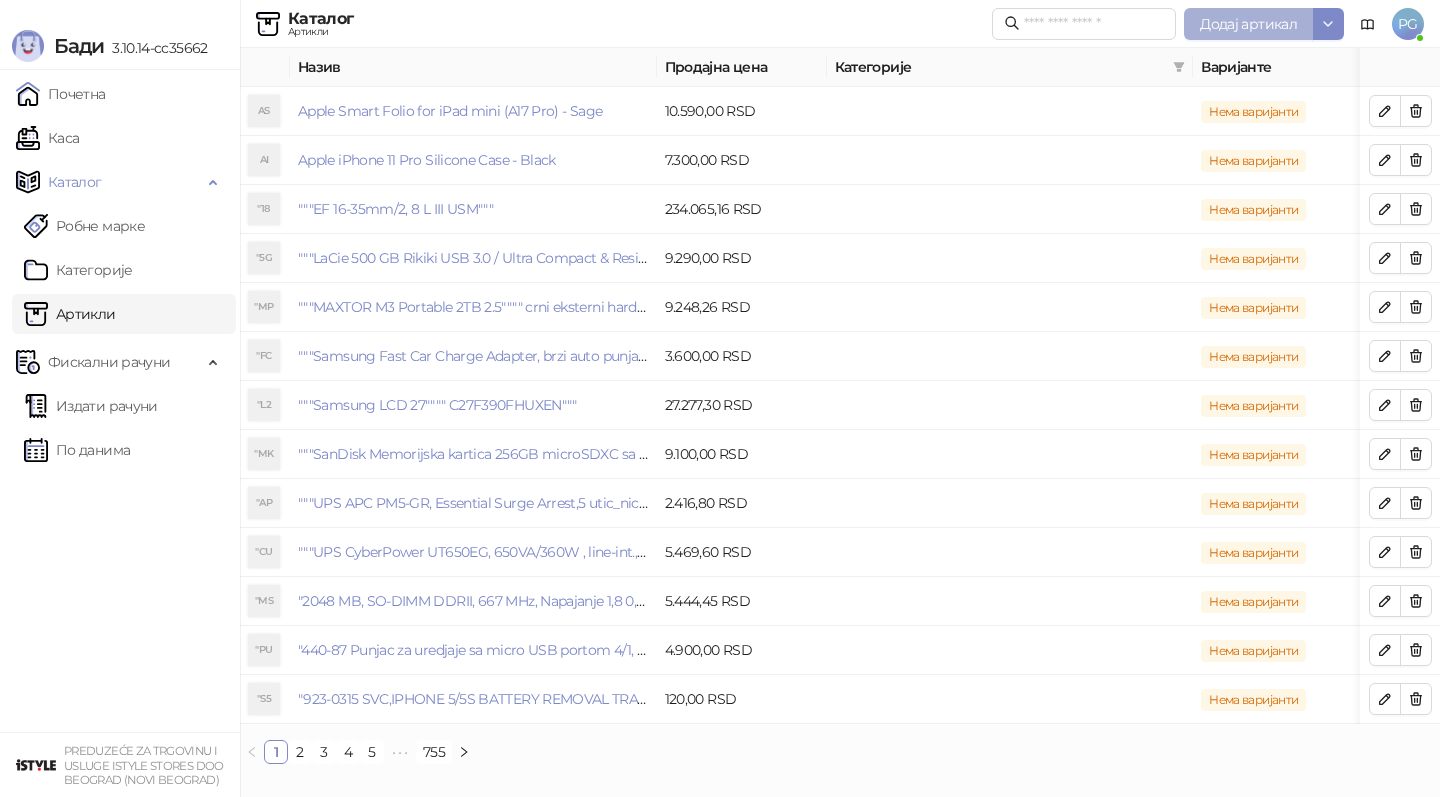 click on "Додај артикал" at bounding box center (1248, 24) 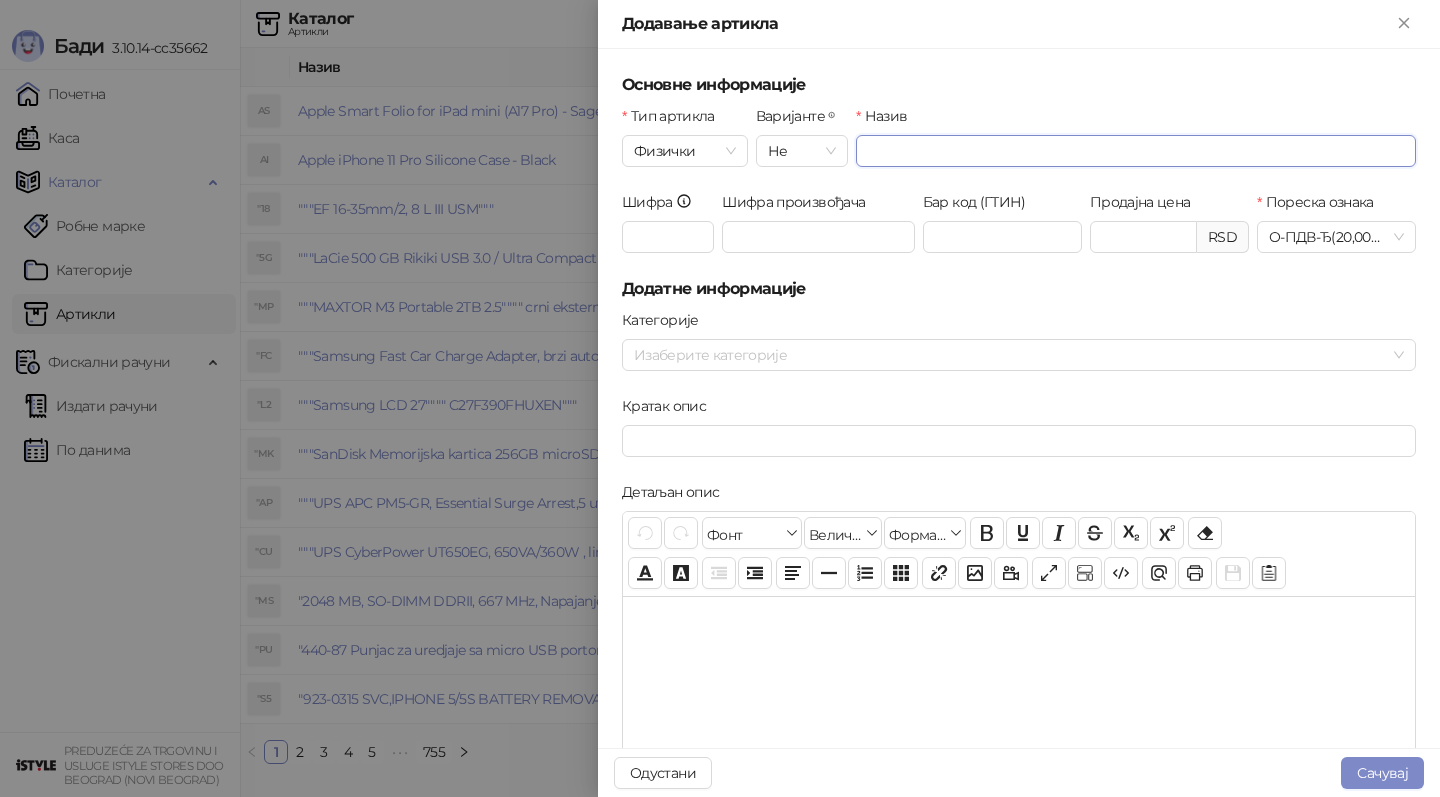click on "Назив" at bounding box center [1136, 151] 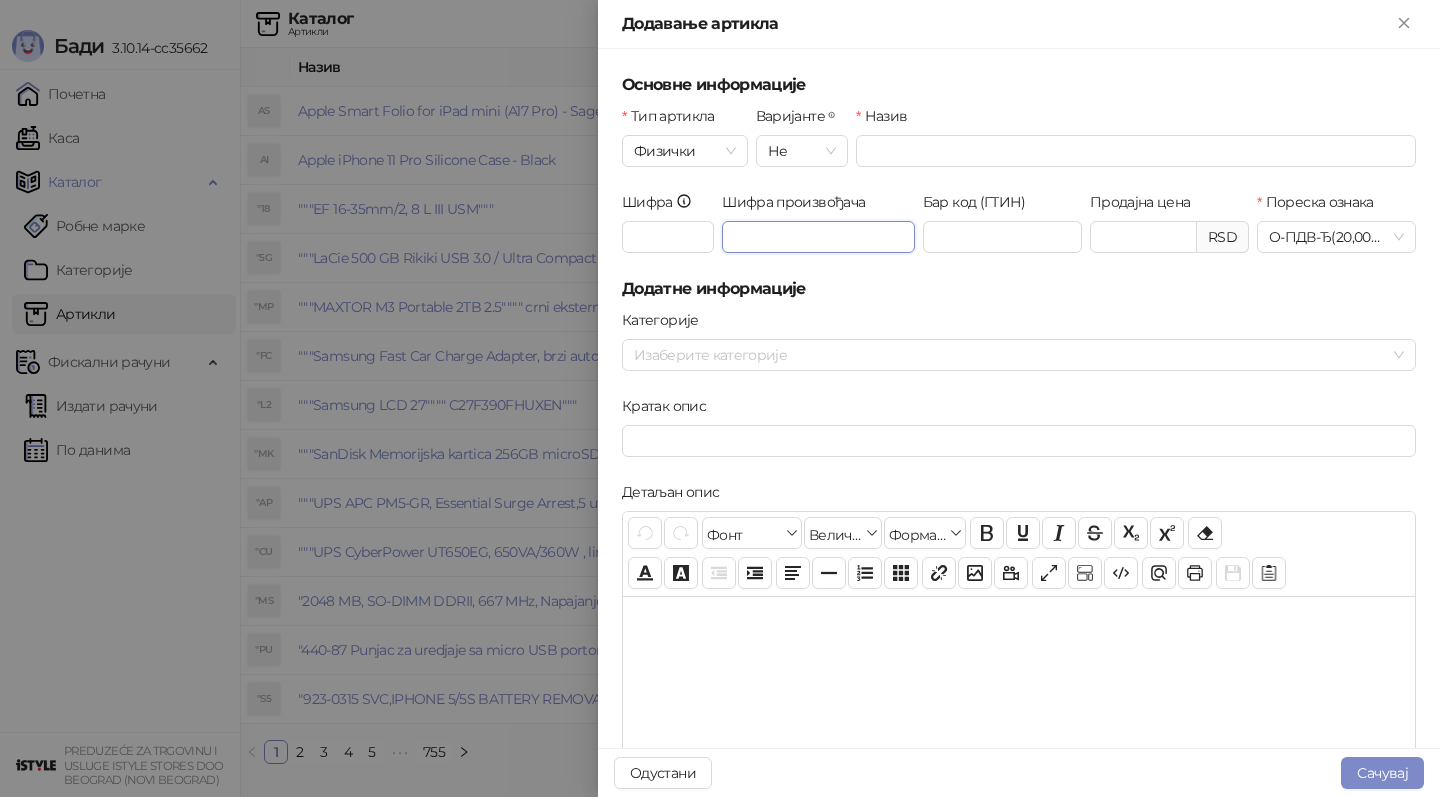 click on "Шифра произвођача" at bounding box center (818, 237) 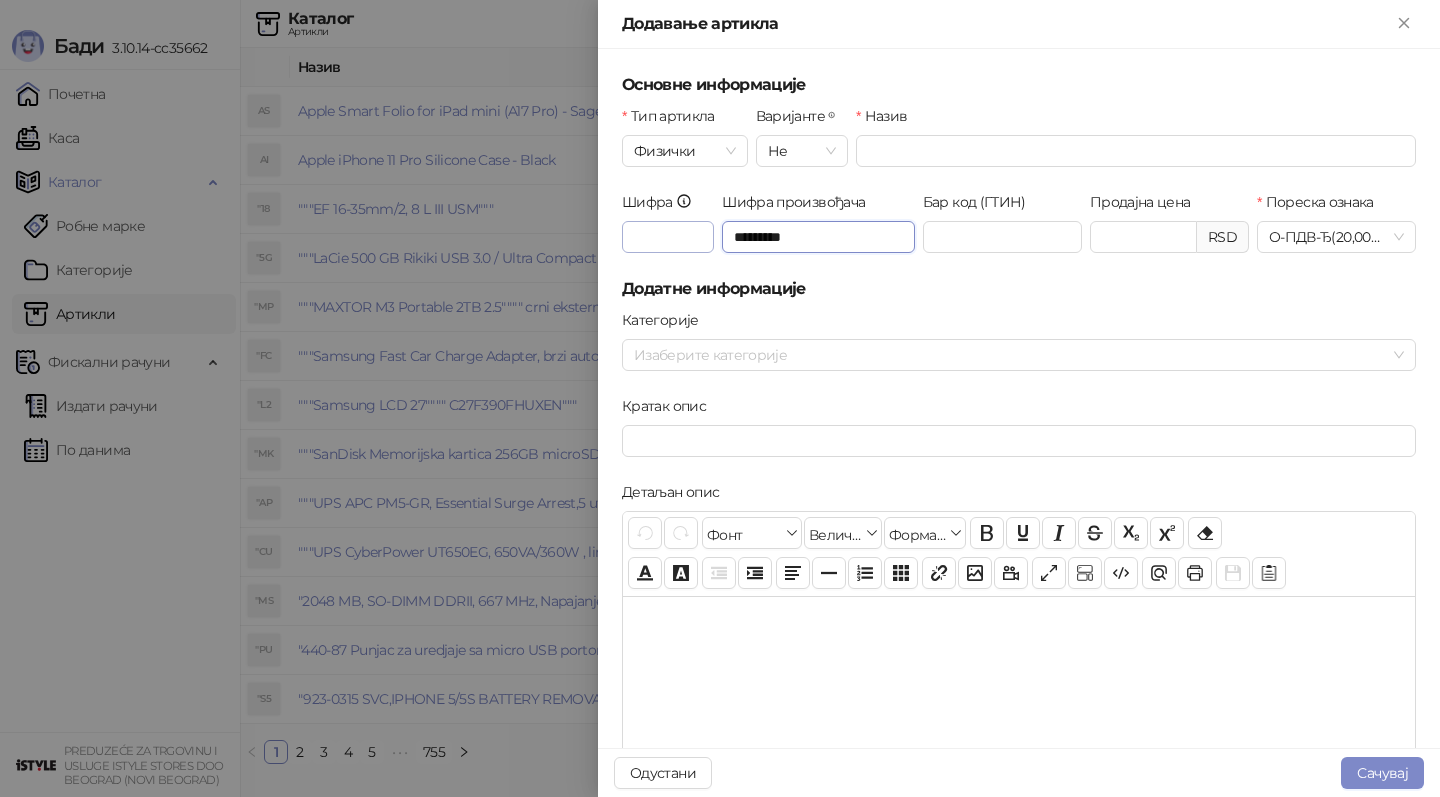 type on "*********" 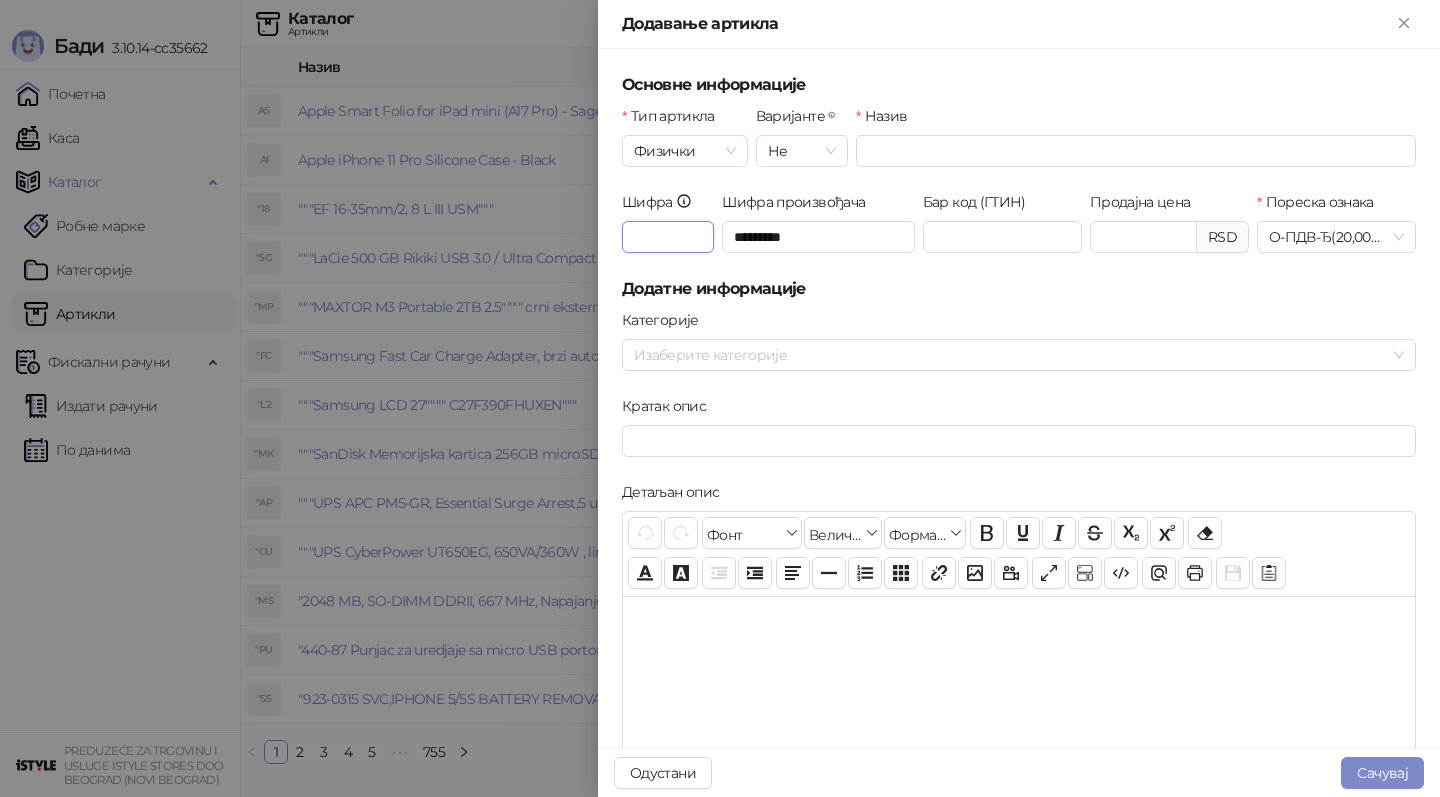 click on "Шифра" at bounding box center [668, 237] 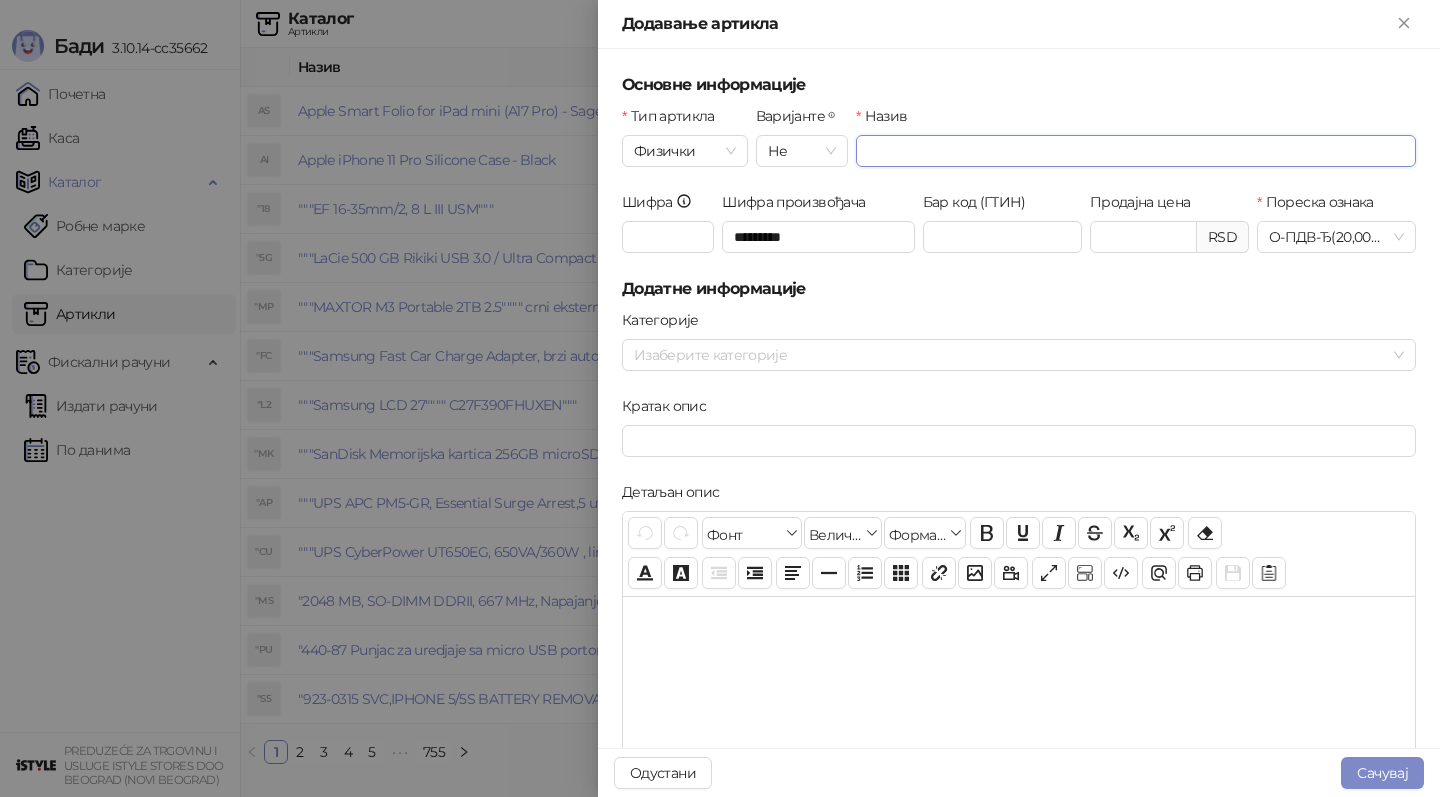 click on "Назив" at bounding box center [1136, 151] 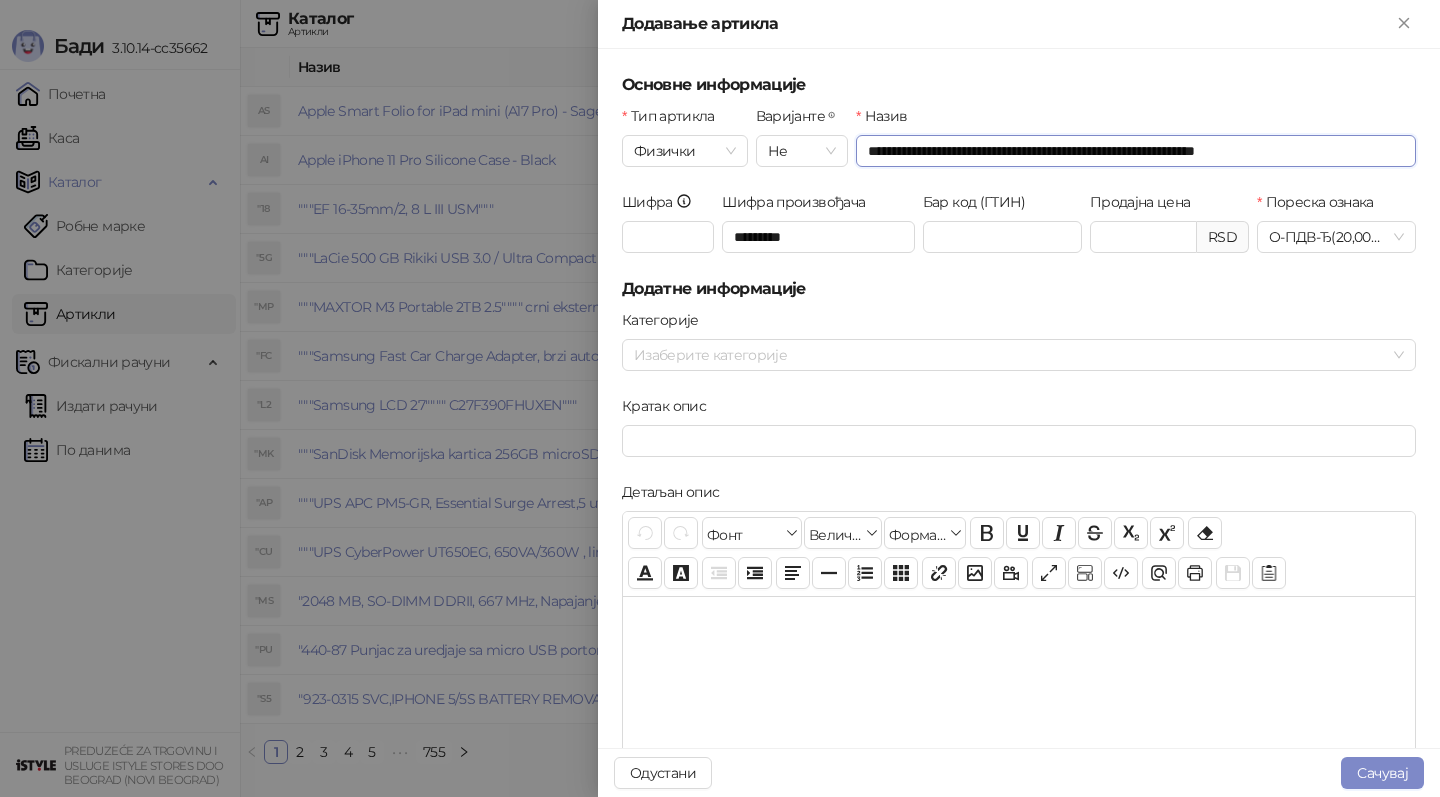 type on "**********" 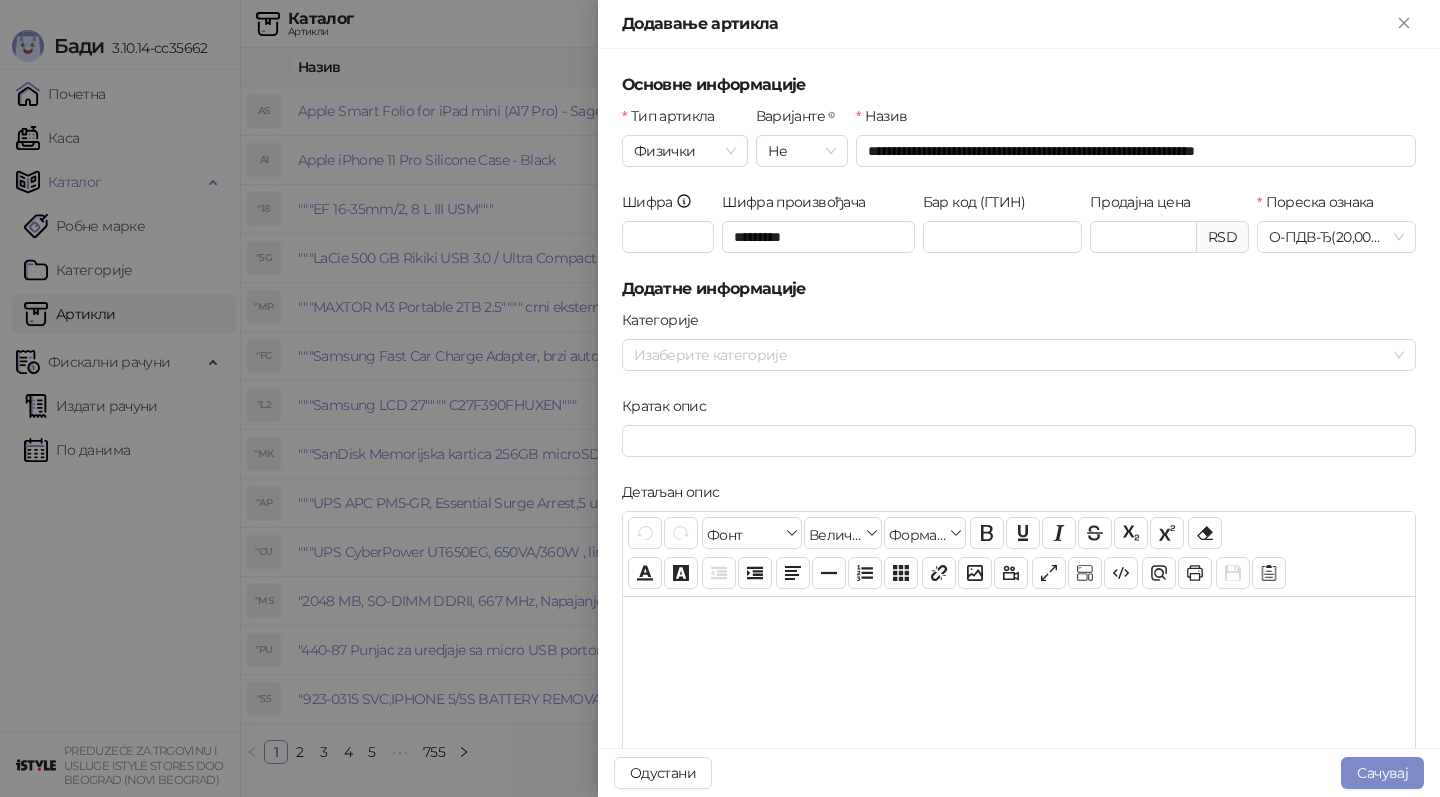 click on "Продајна цена RSD" at bounding box center [1169, 234] 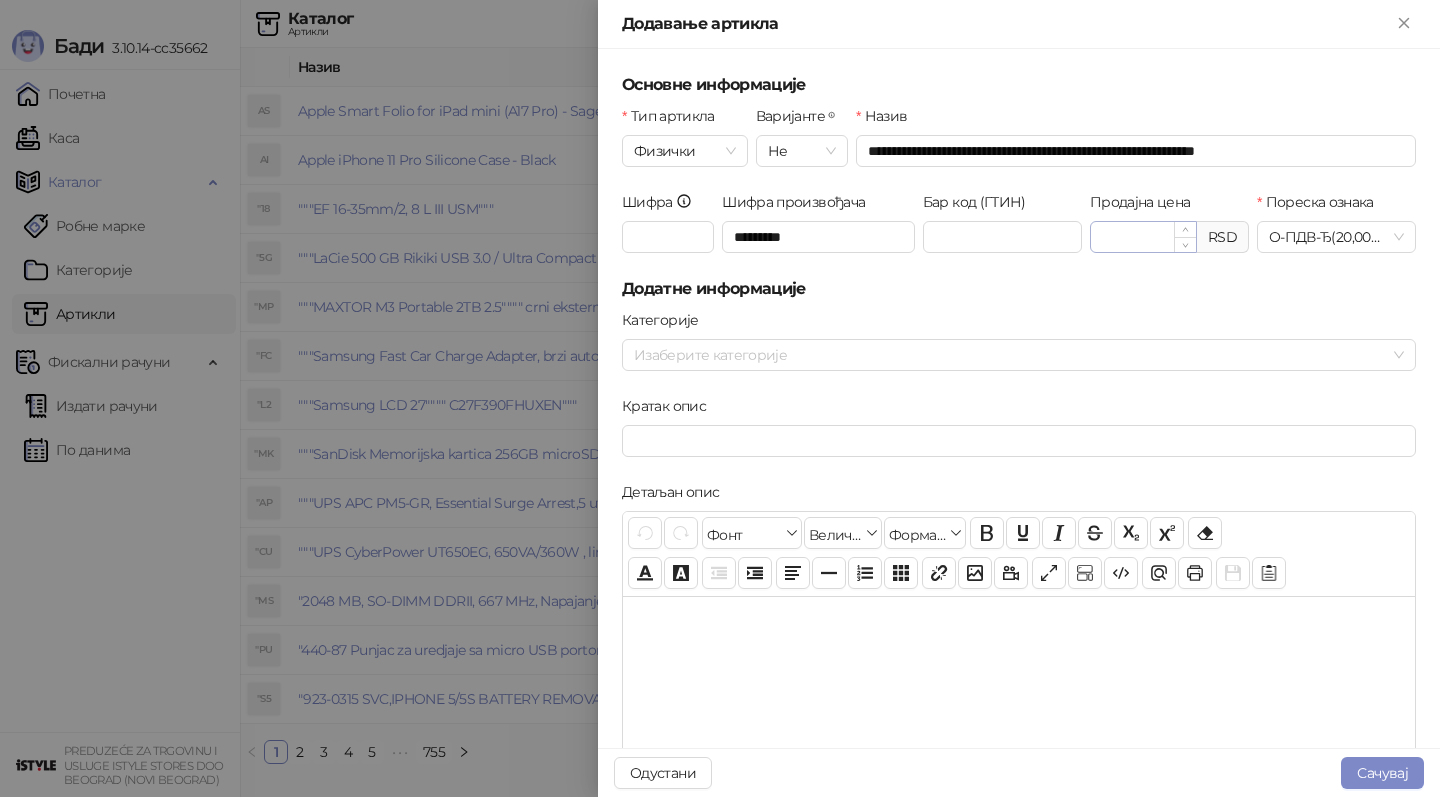 click at bounding box center [1143, 237] 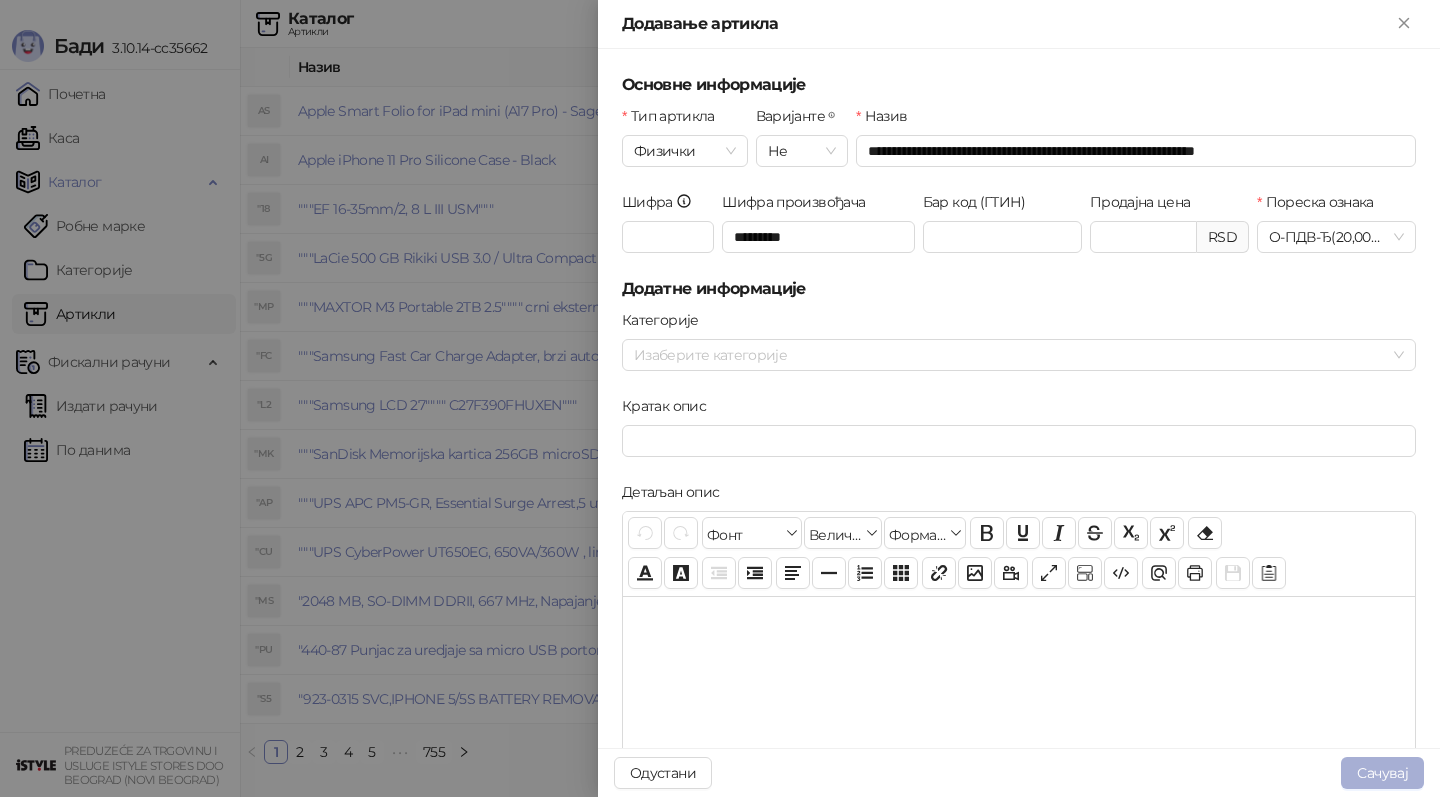 type on "********" 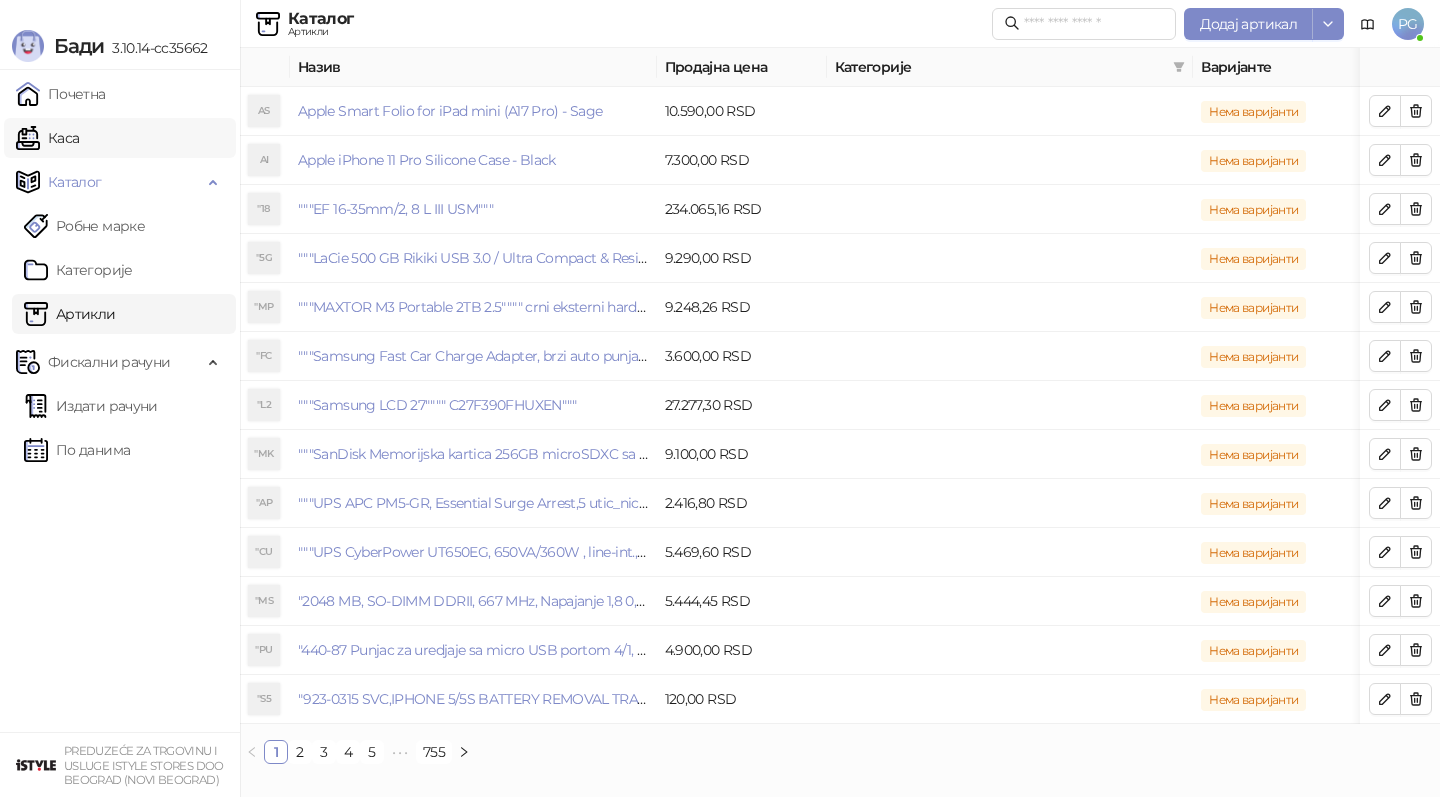 click on "Каса" at bounding box center (47, 138) 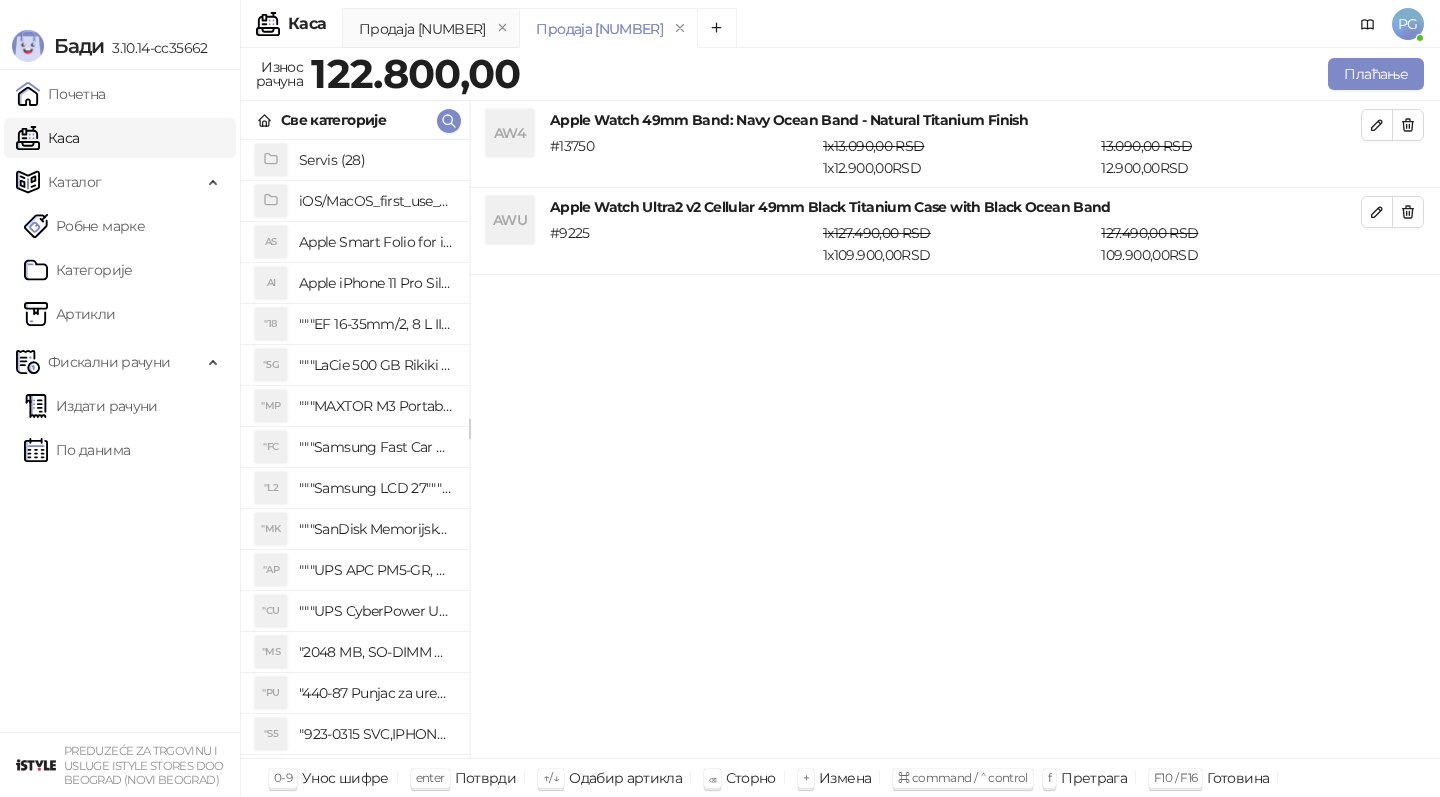 click 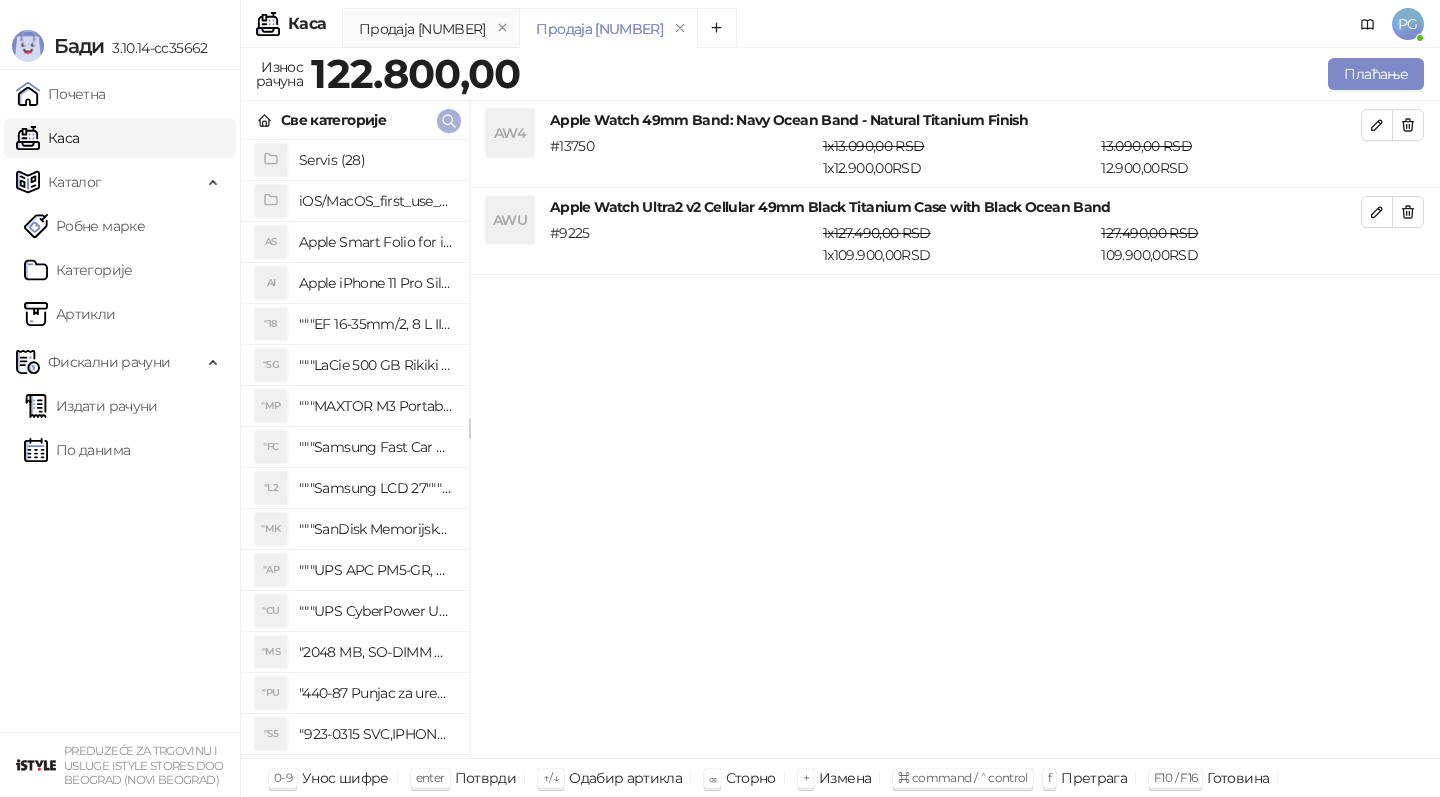 click 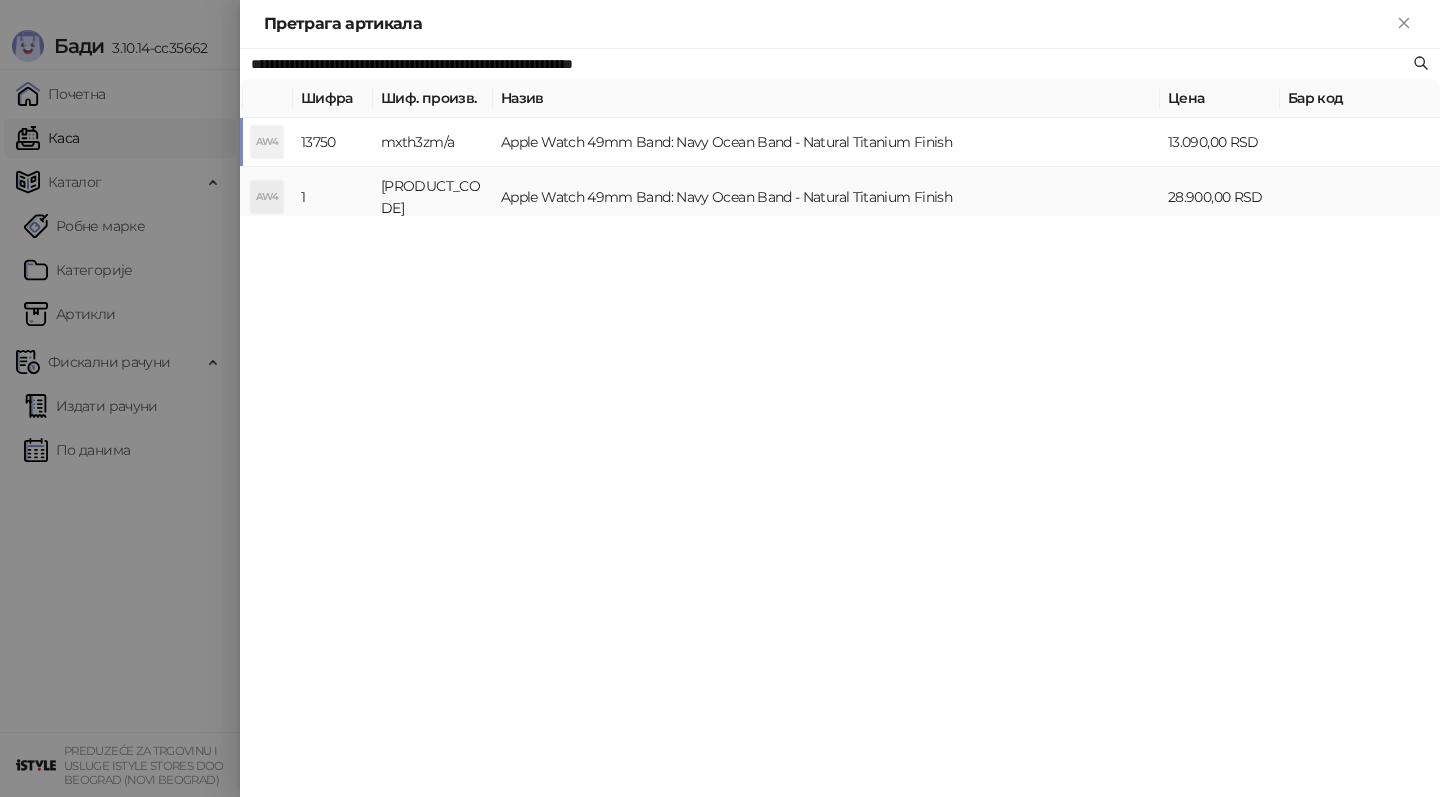 click on "Apple Watch 49mm Band:  Navy Ocean Band - Natural Titanium Finish" at bounding box center [826, 197] 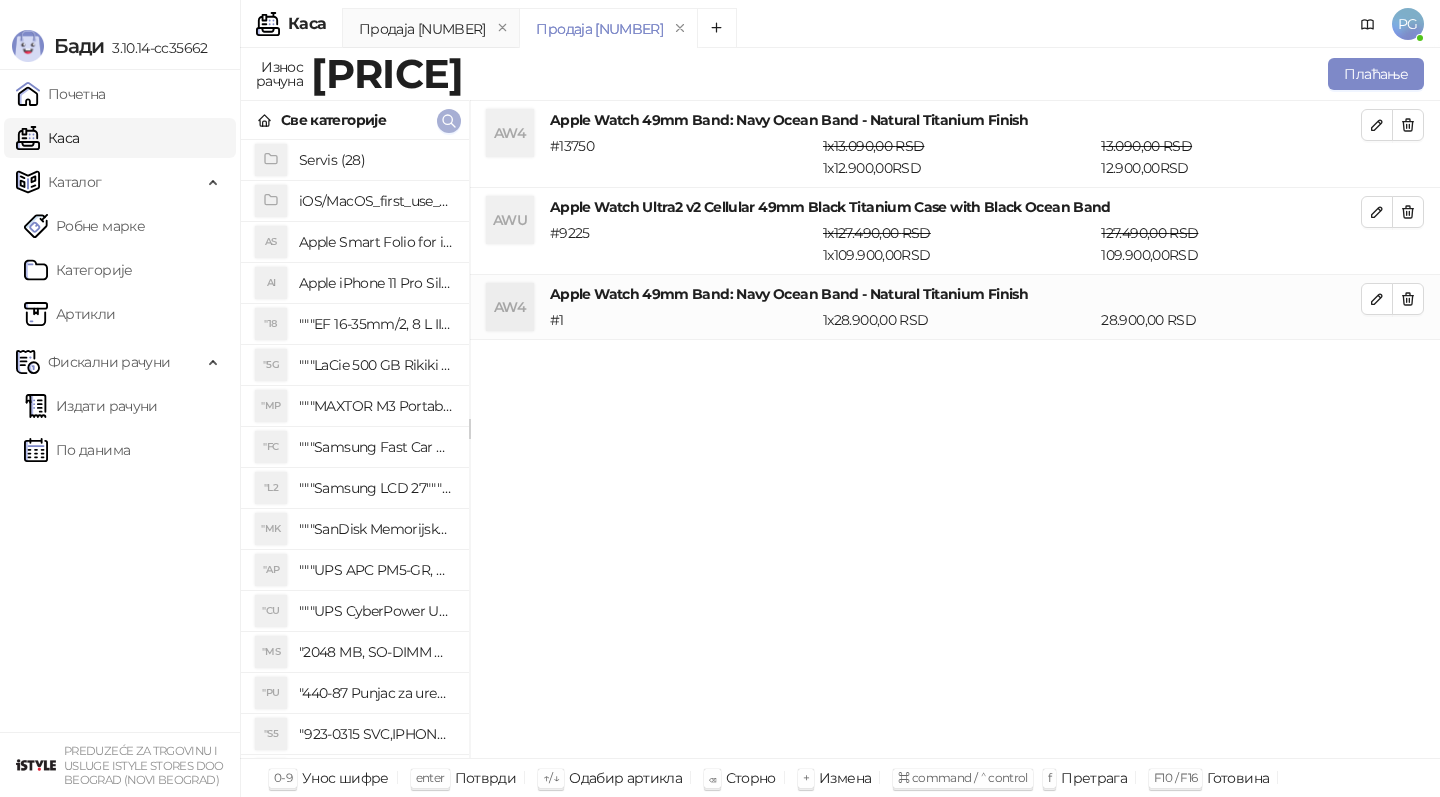 click at bounding box center (449, 121) 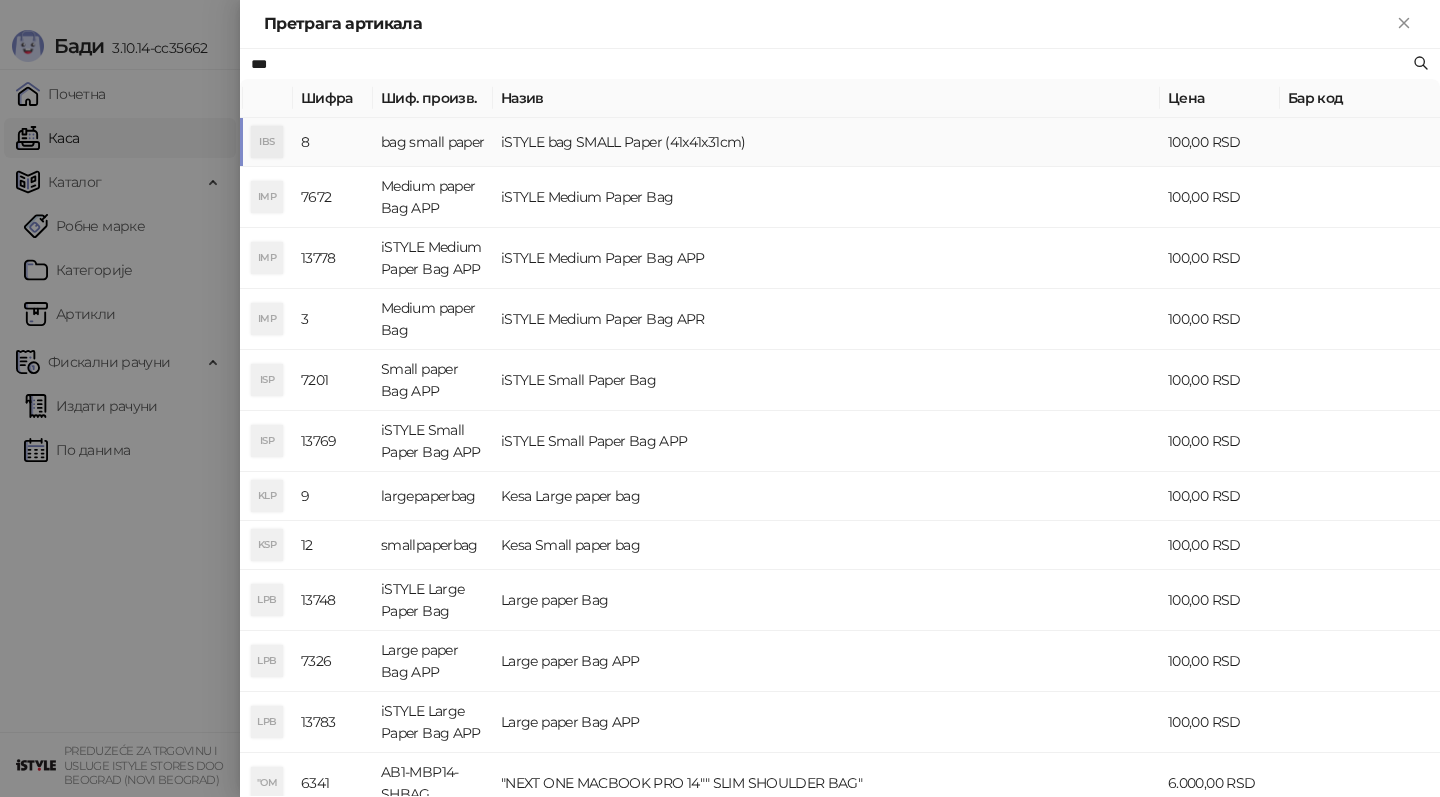 type on "***" 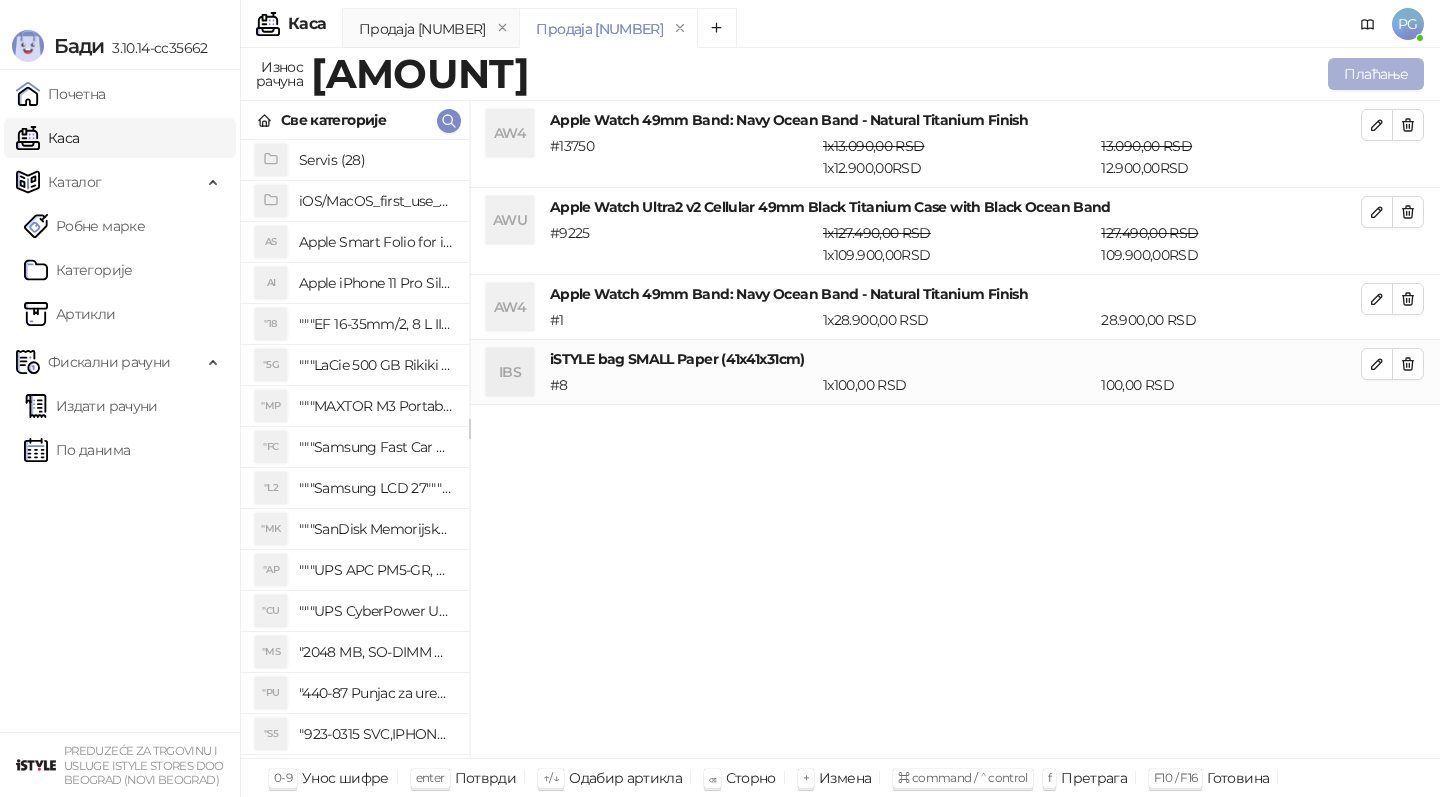 click on "Плаћање" at bounding box center (1376, 74) 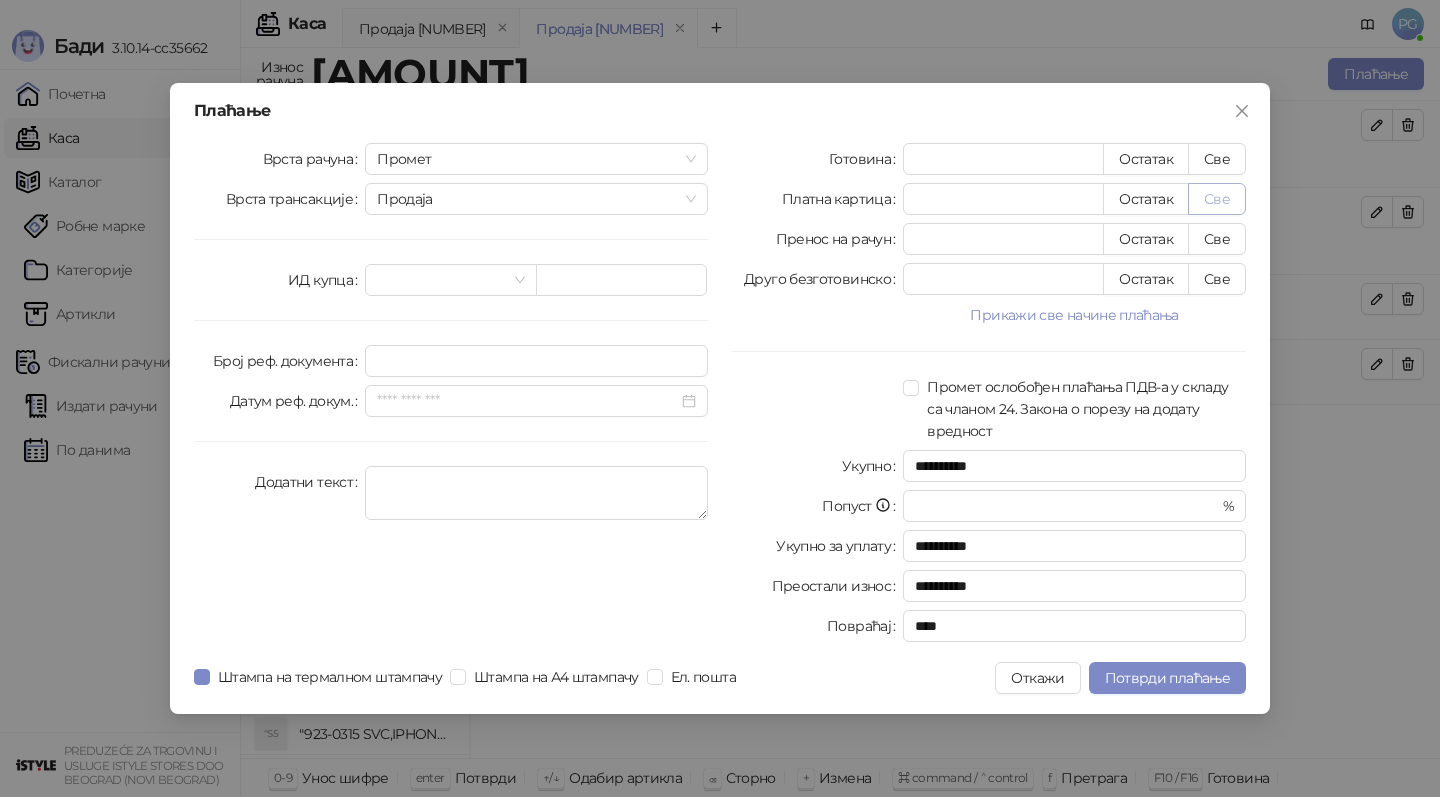 click on "Све" at bounding box center (1217, 199) 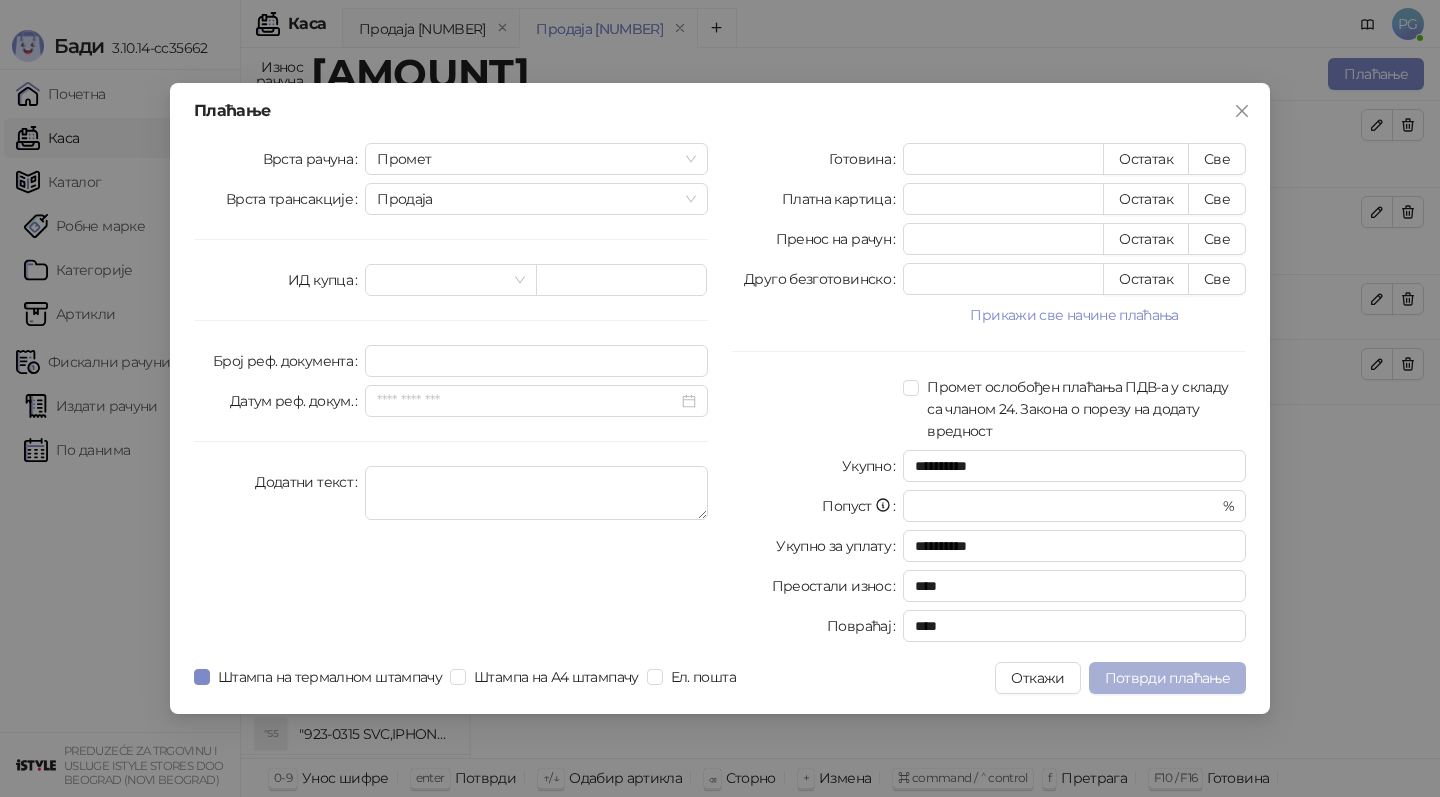 click on "Потврди плаћање" at bounding box center [1167, 678] 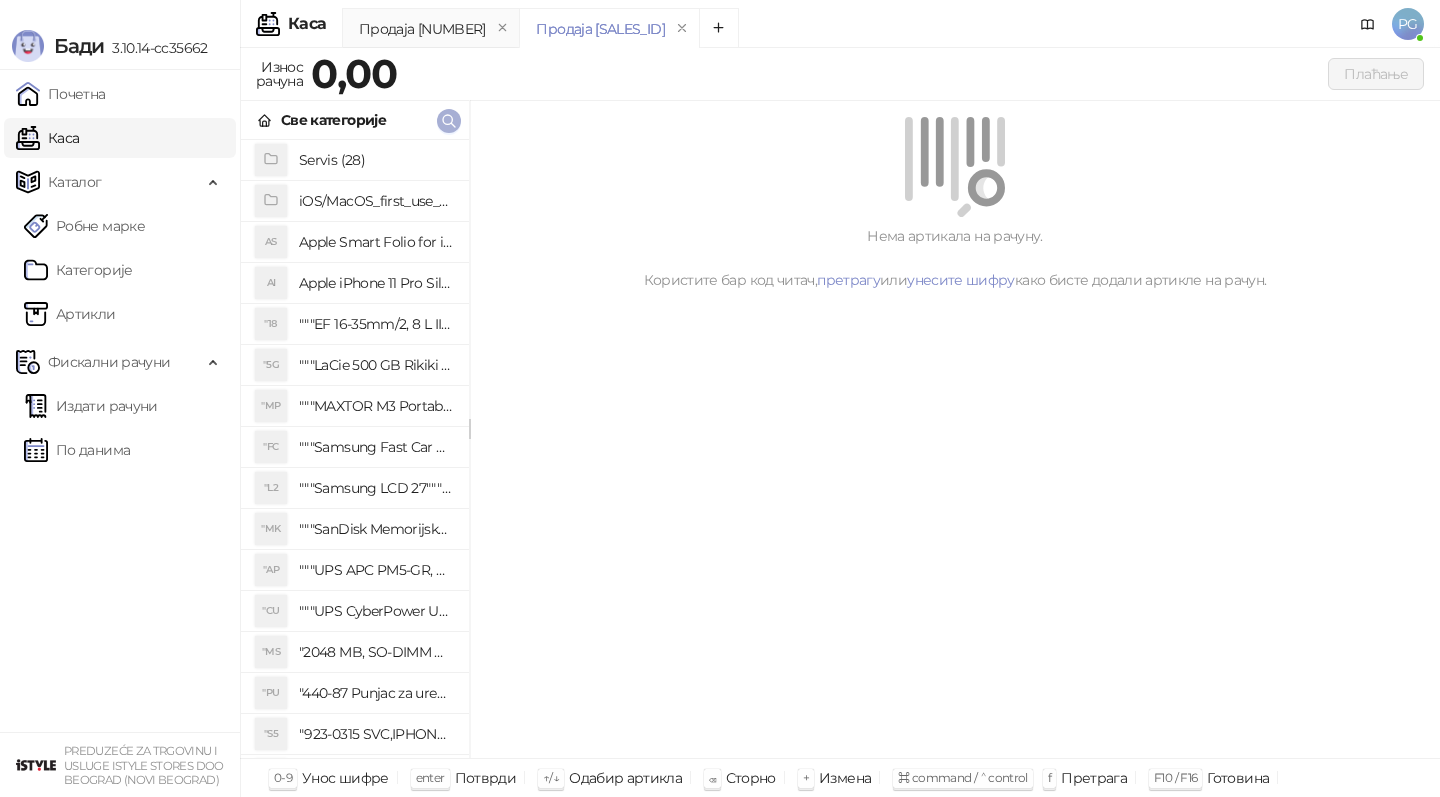 click 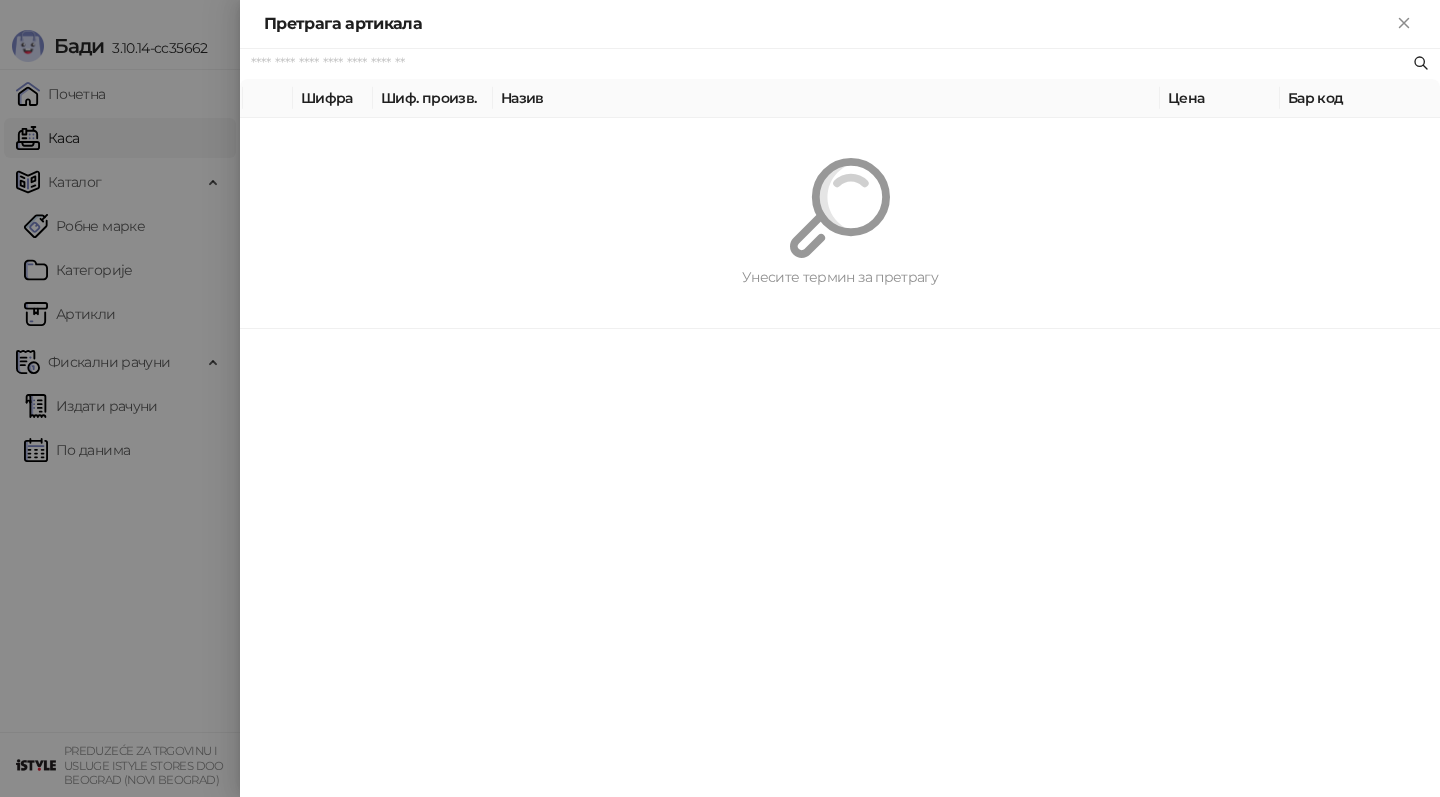 paste on "*********" 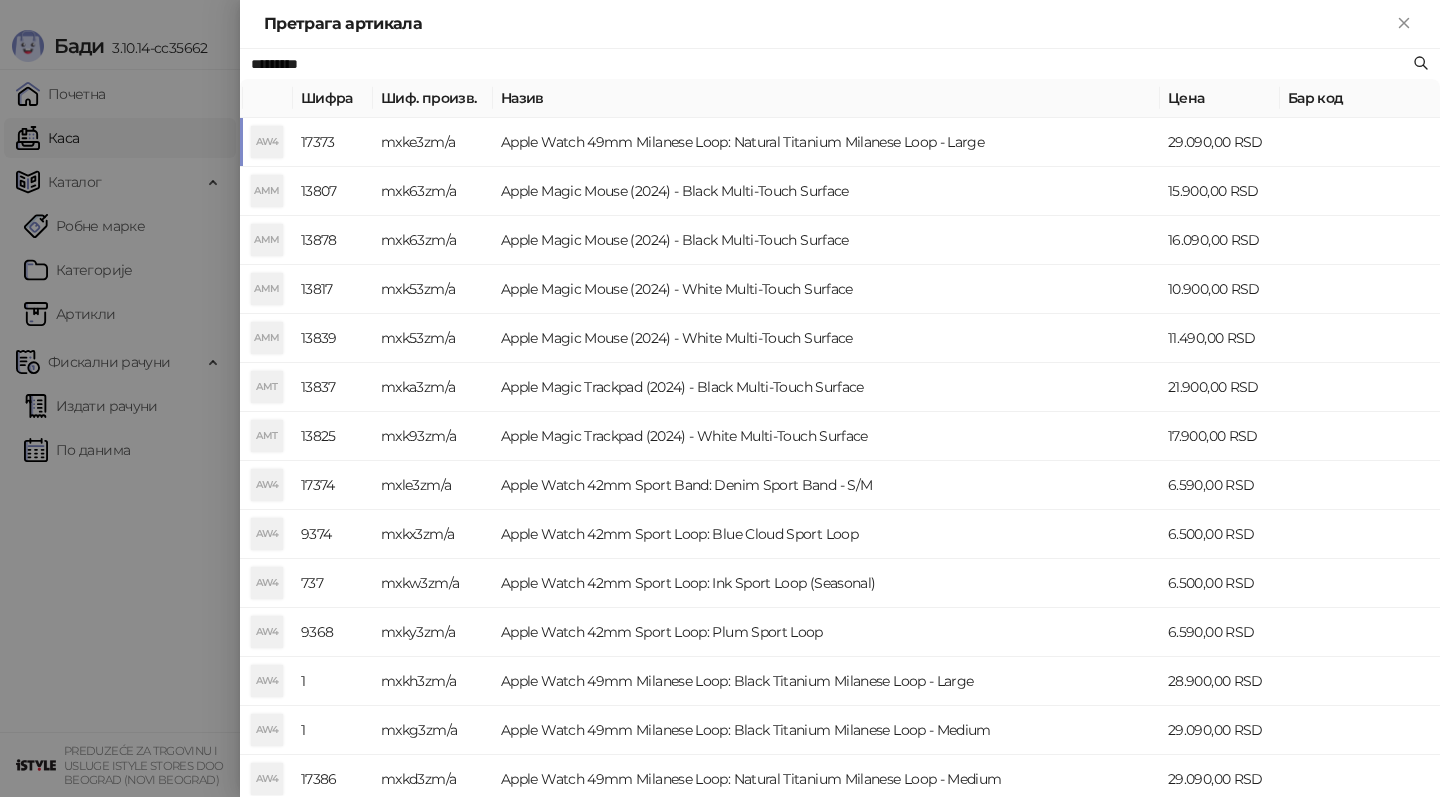 type on "*********" 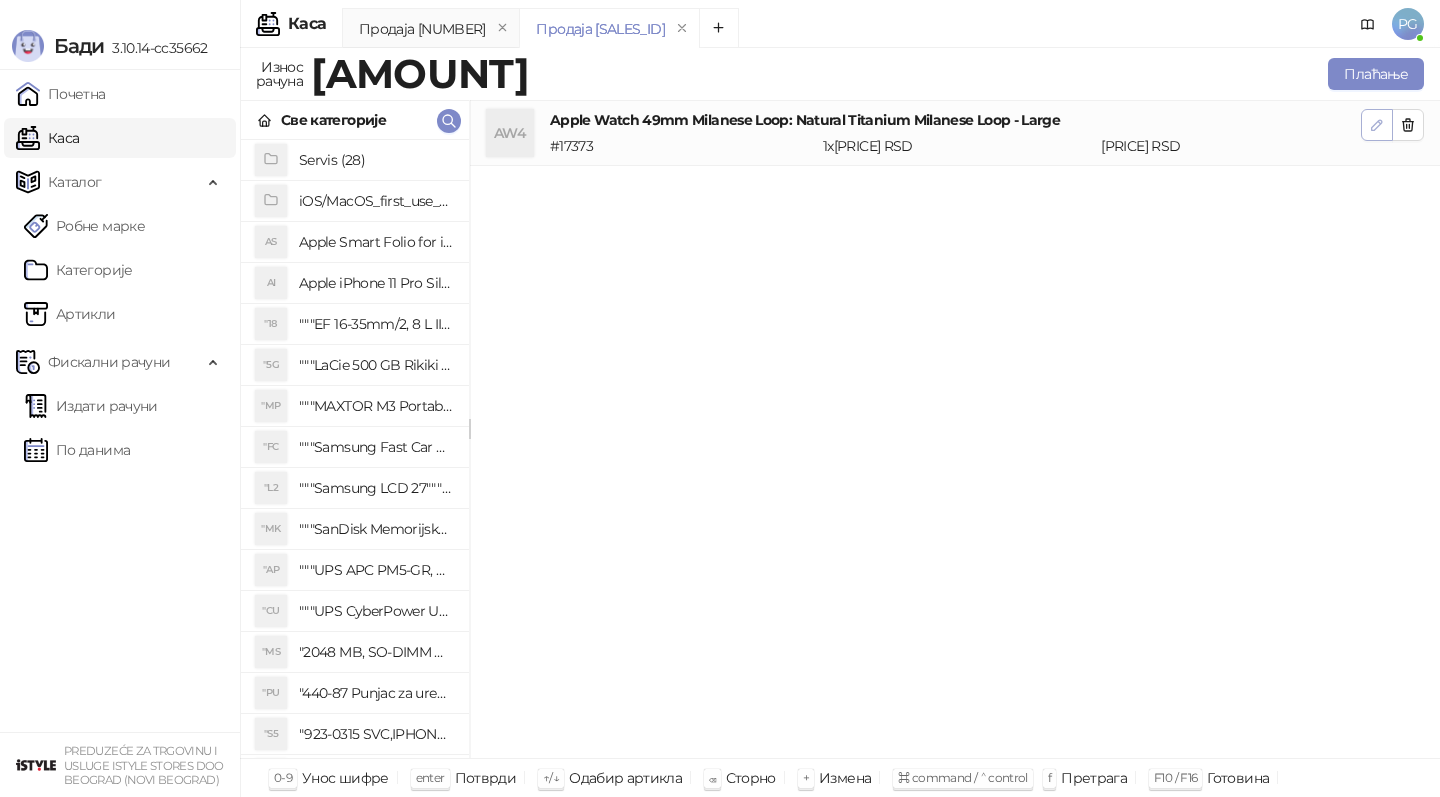 click 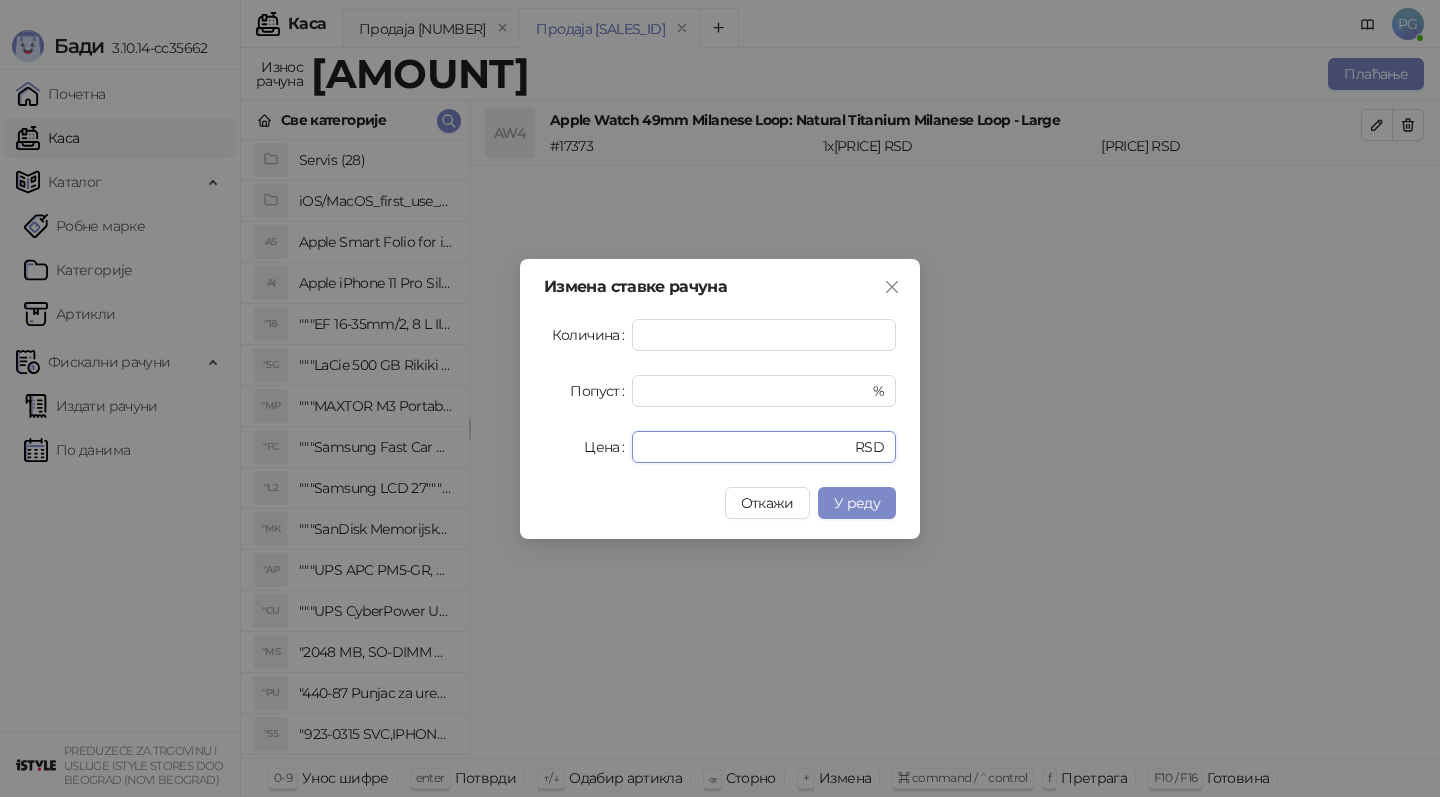 drag, startPoint x: 699, startPoint y: 455, endPoint x: 604, endPoint y: 454, distance: 95.005264 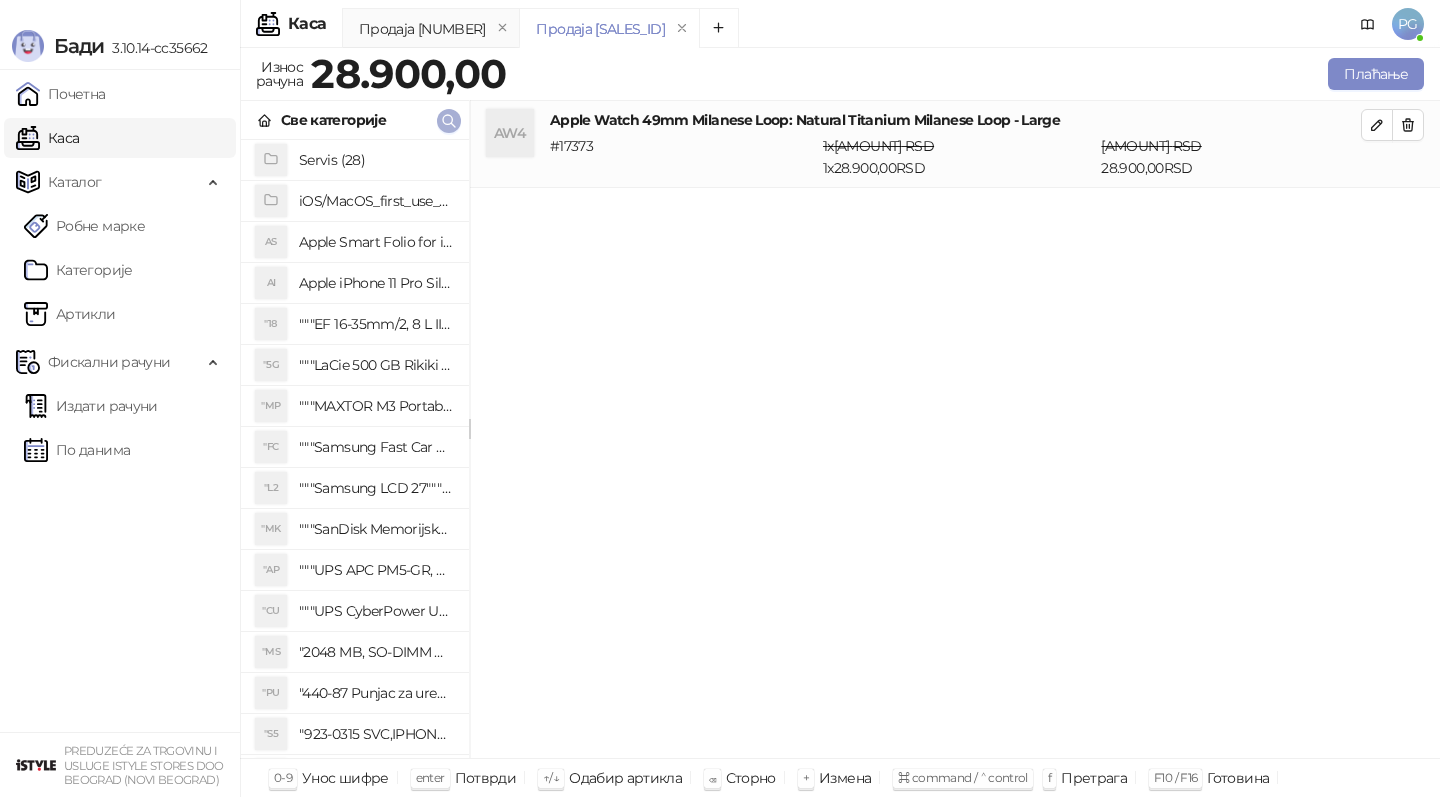 click 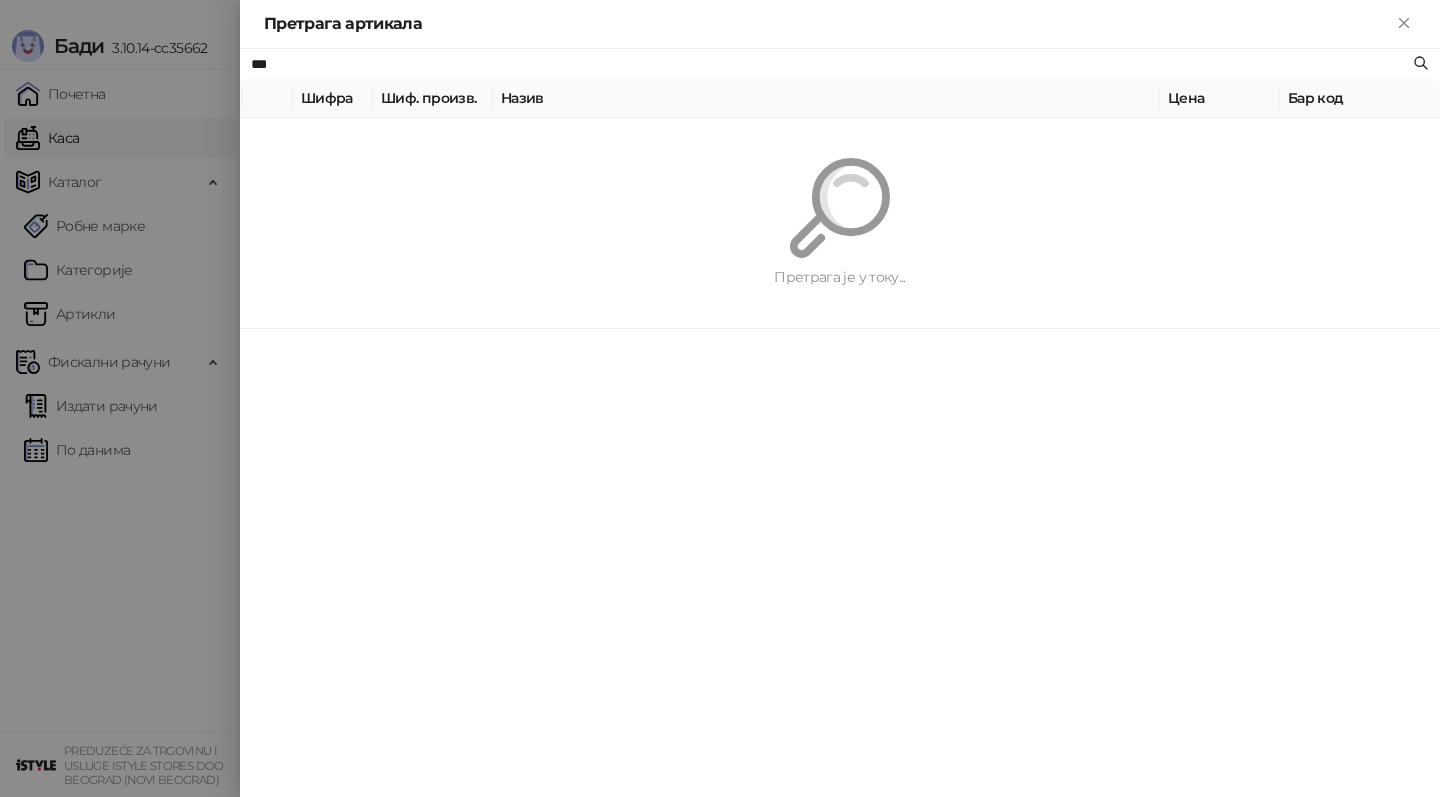 type on "***" 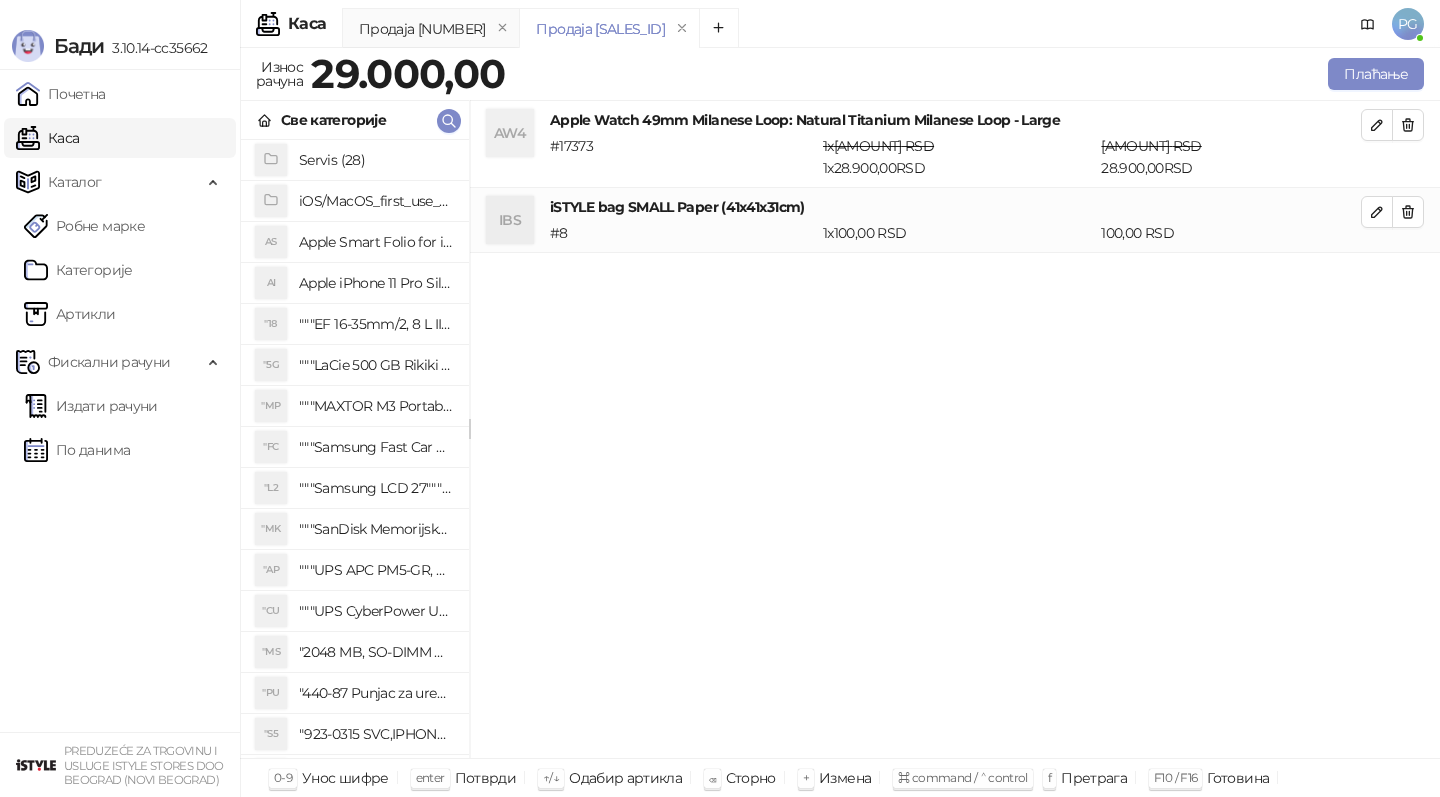 drag, startPoint x: 1373, startPoint y: 208, endPoint x: 1359, endPoint y: 207, distance: 14.035668 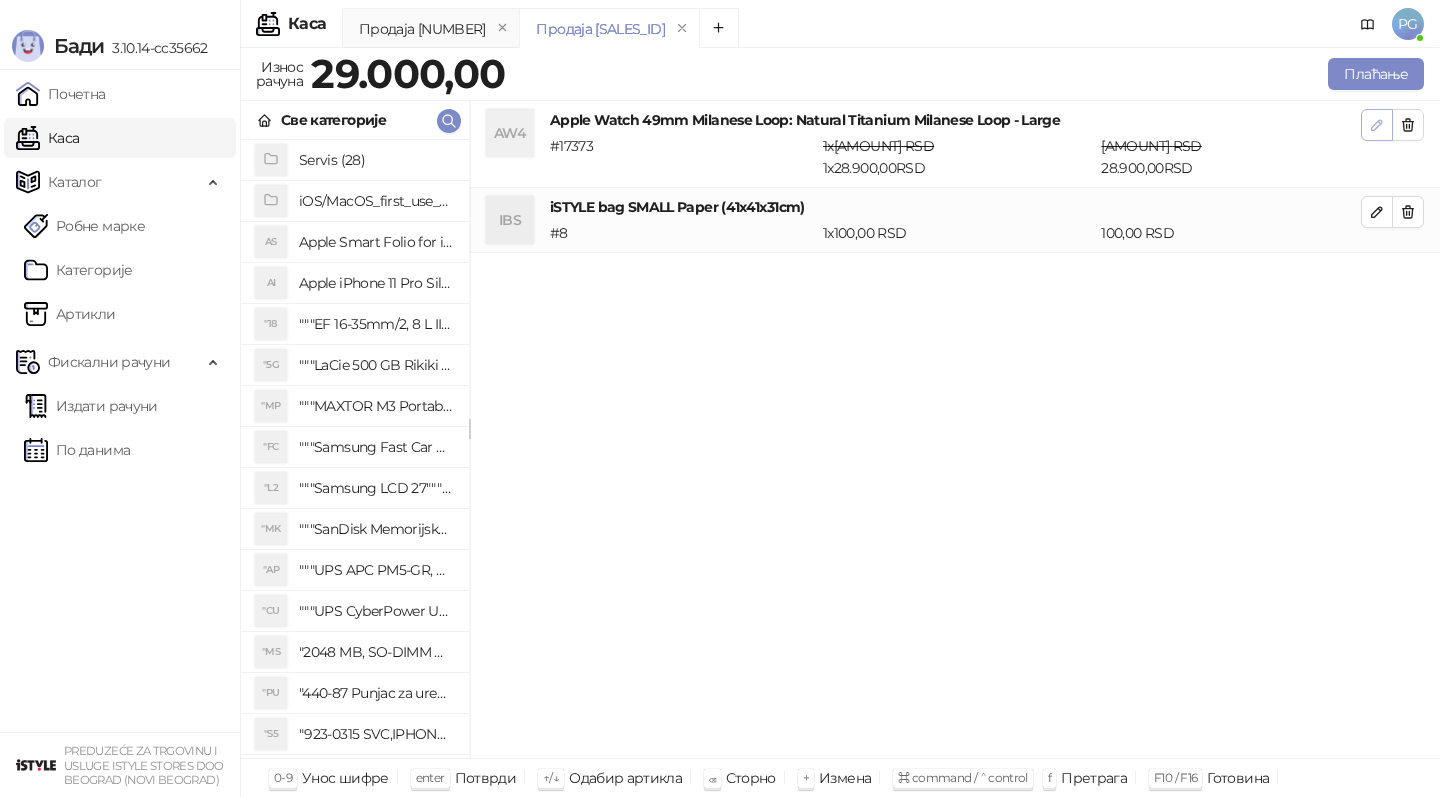 click 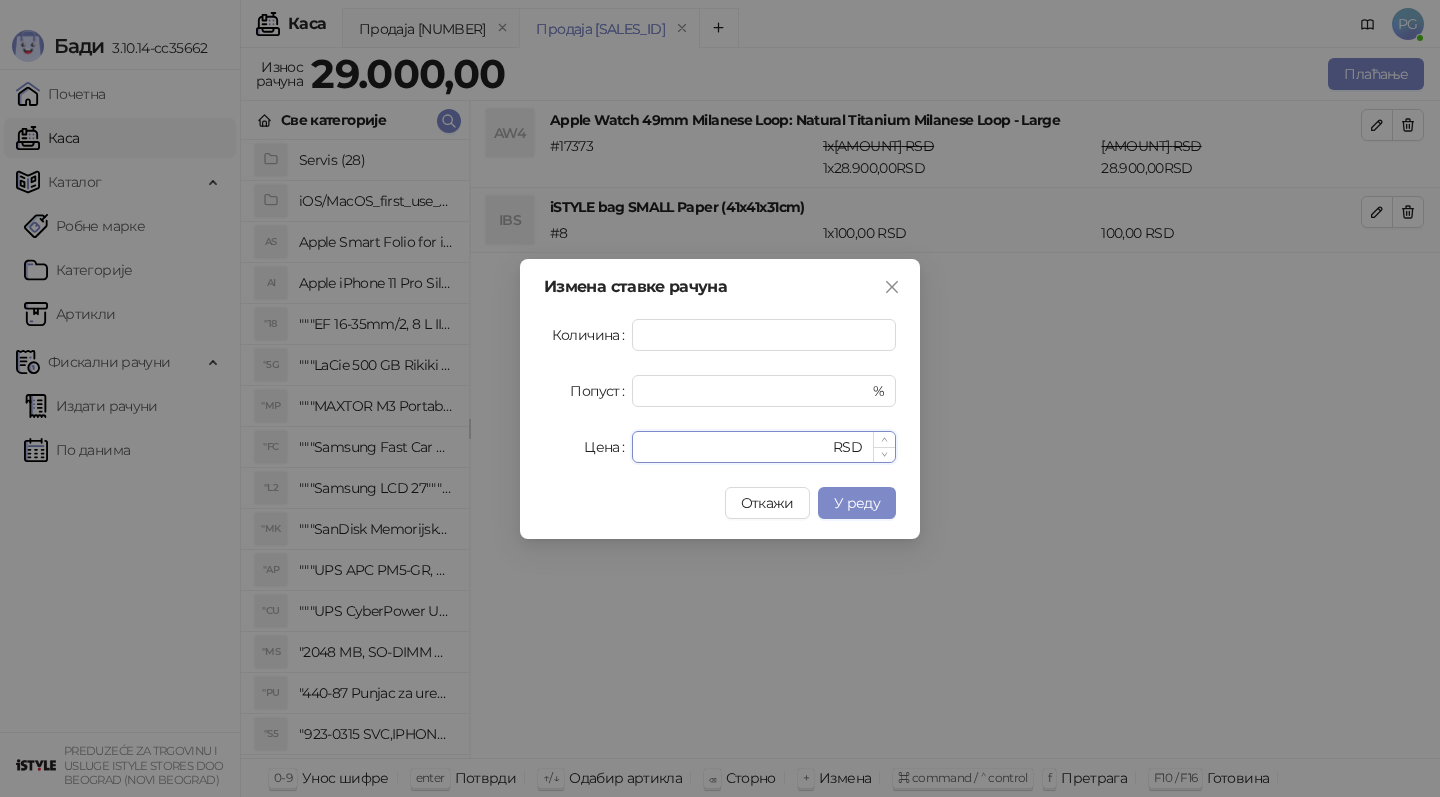 click on "*****" at bounding box center [736, 447] 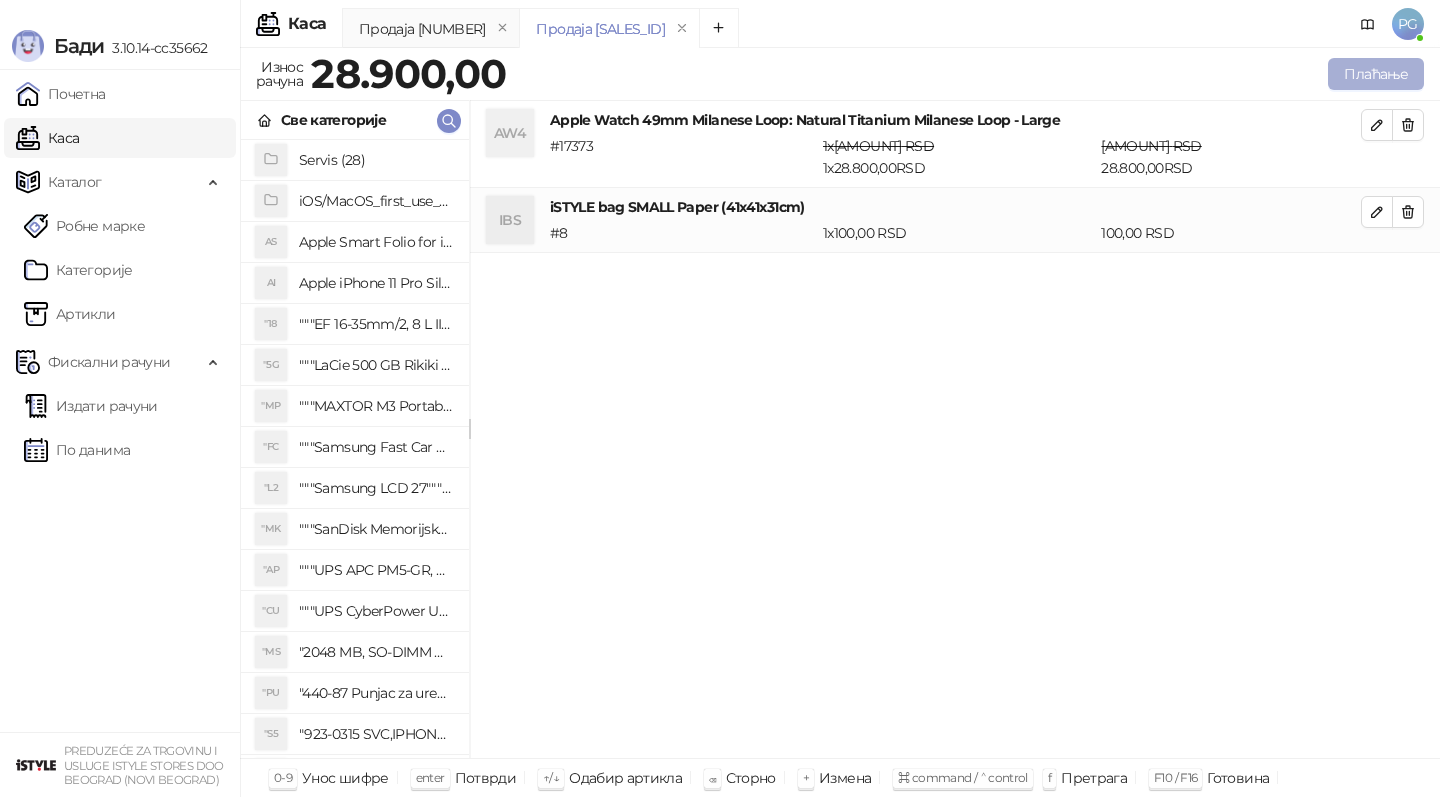 click on "Плаћање" at bounding box center (1376, 74) 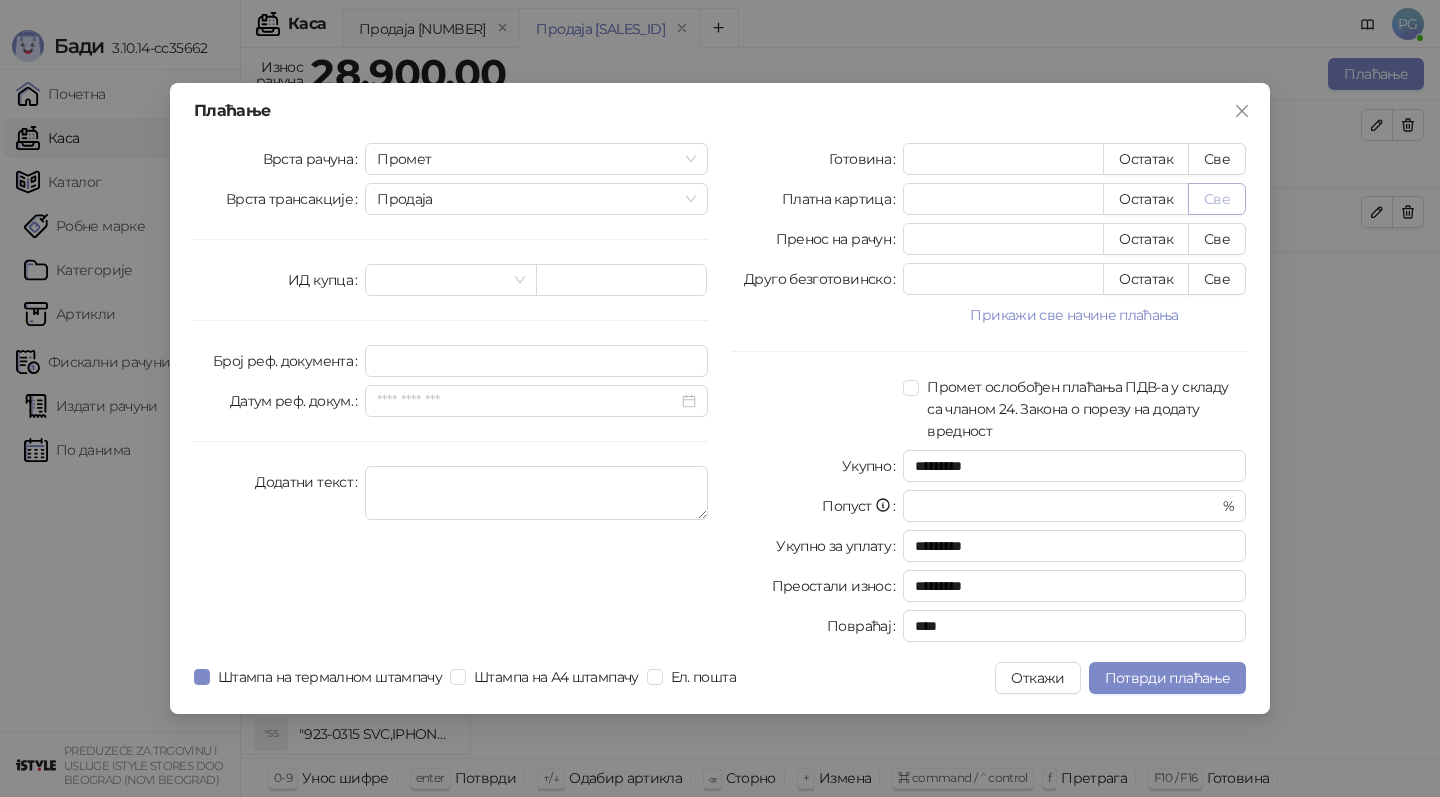 click on "Све" at bounding box center (1217, 199) 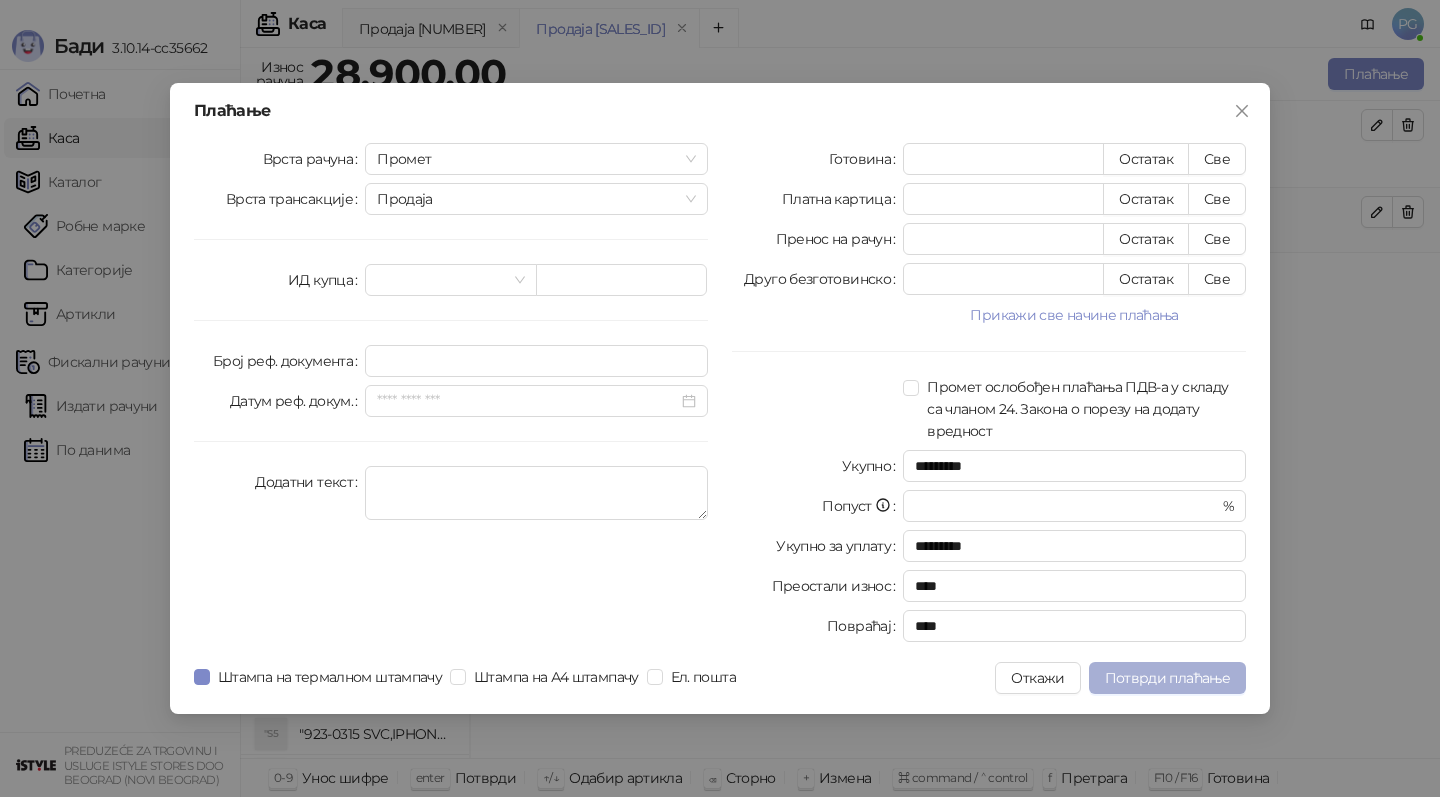 click on "Потврди плаћање" at bounding box center (1167, 678) 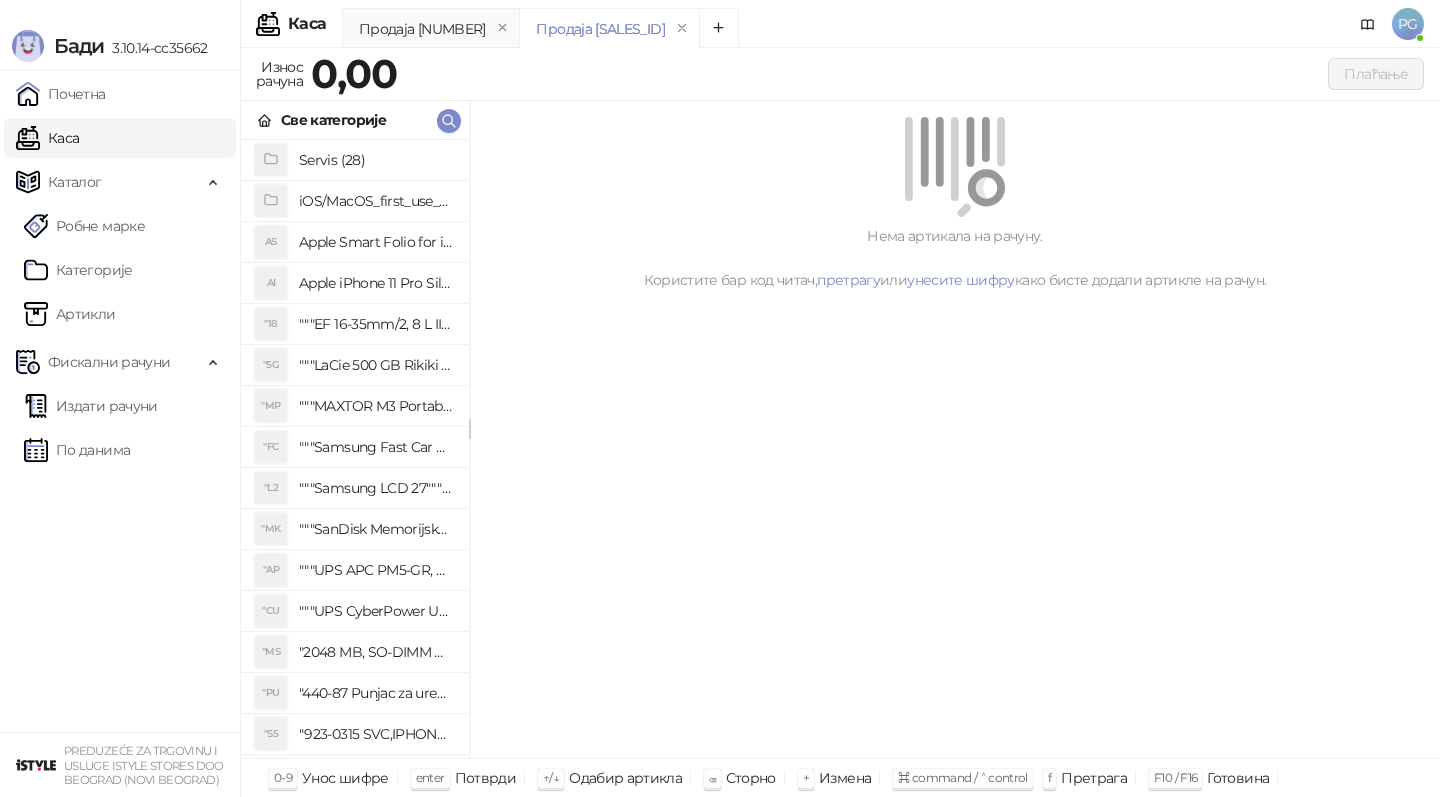 click on "Све категорије" at bounding box center [355, 120] 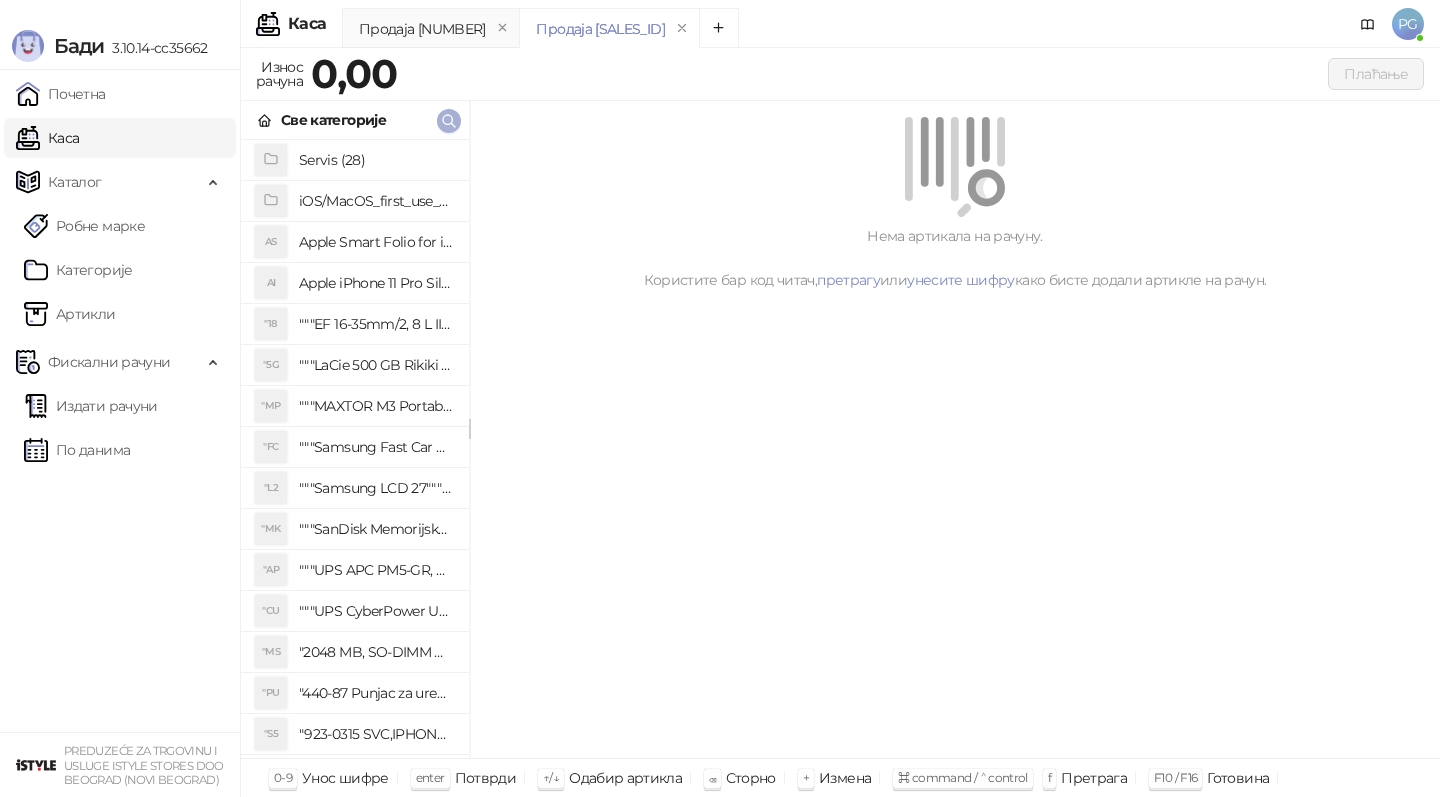 click 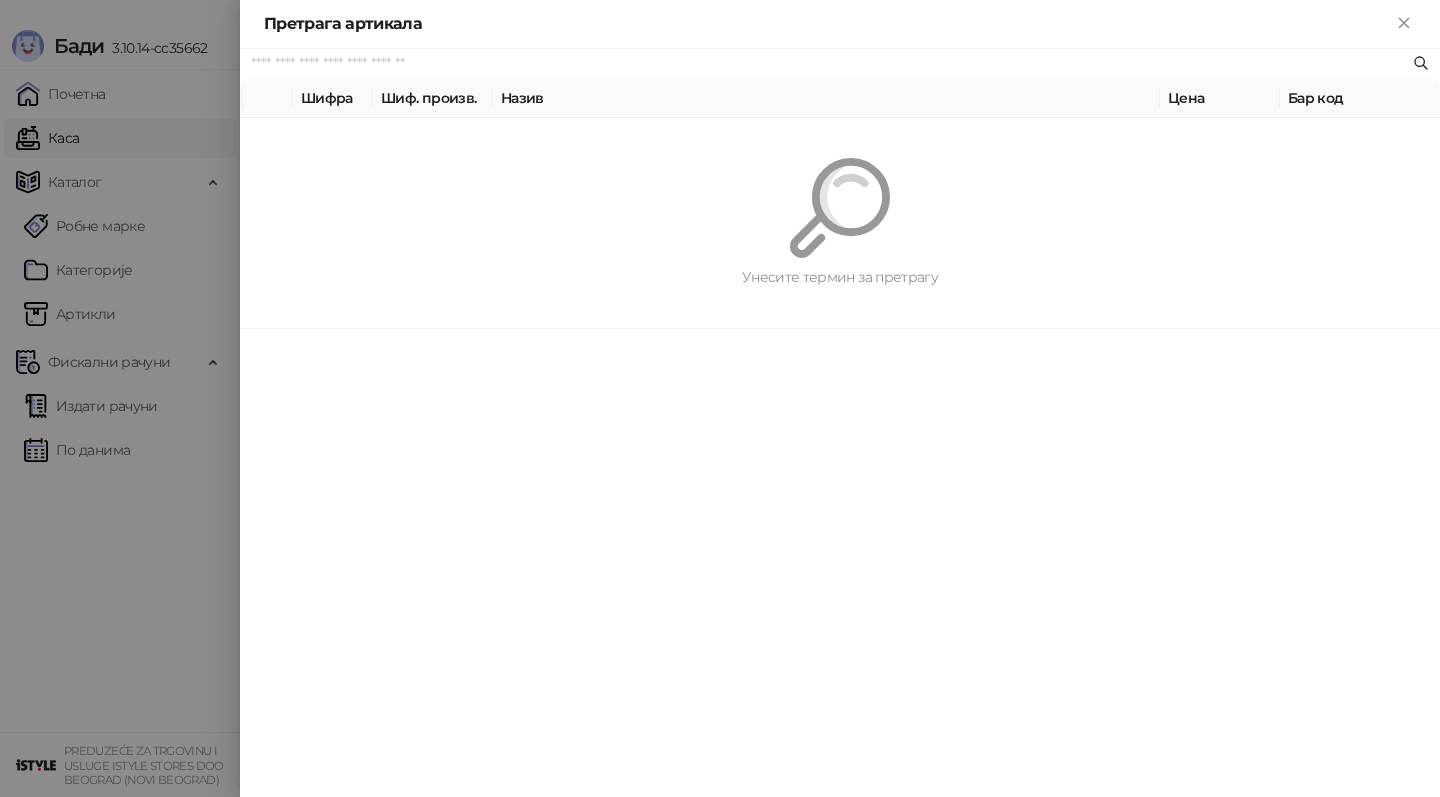 paste on "*********" 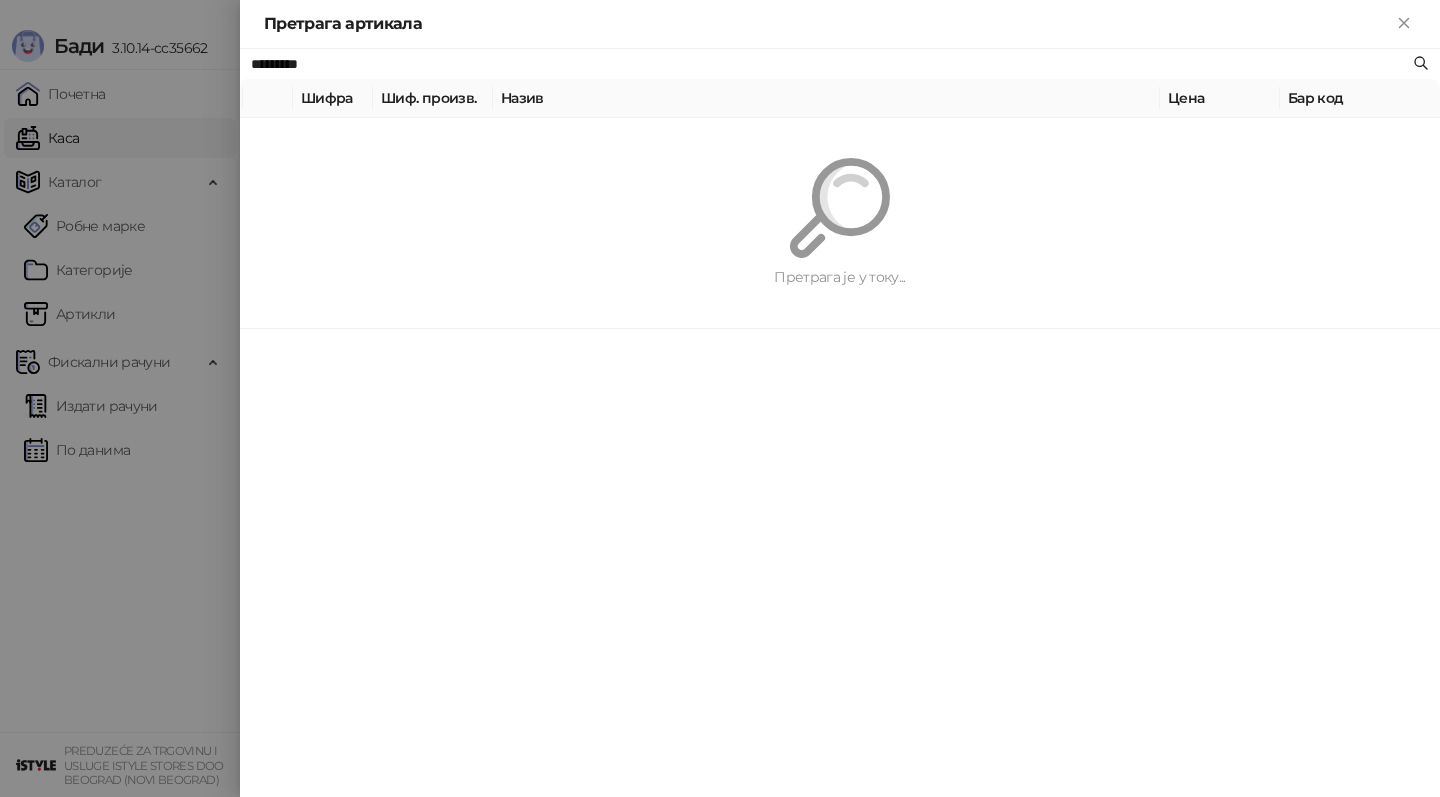 type on "*********" 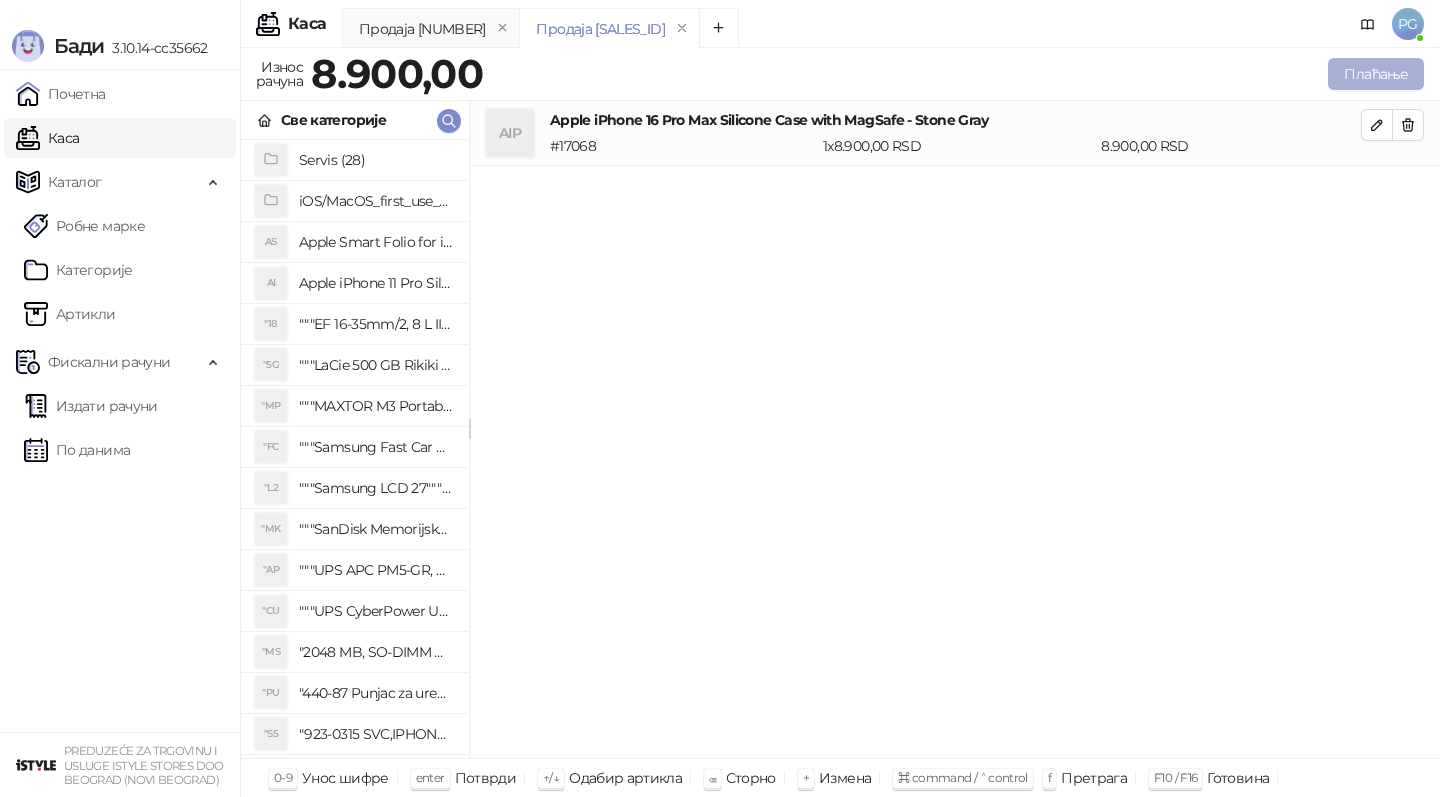 click on "Плаћање" at bounding box center [1376, 74] 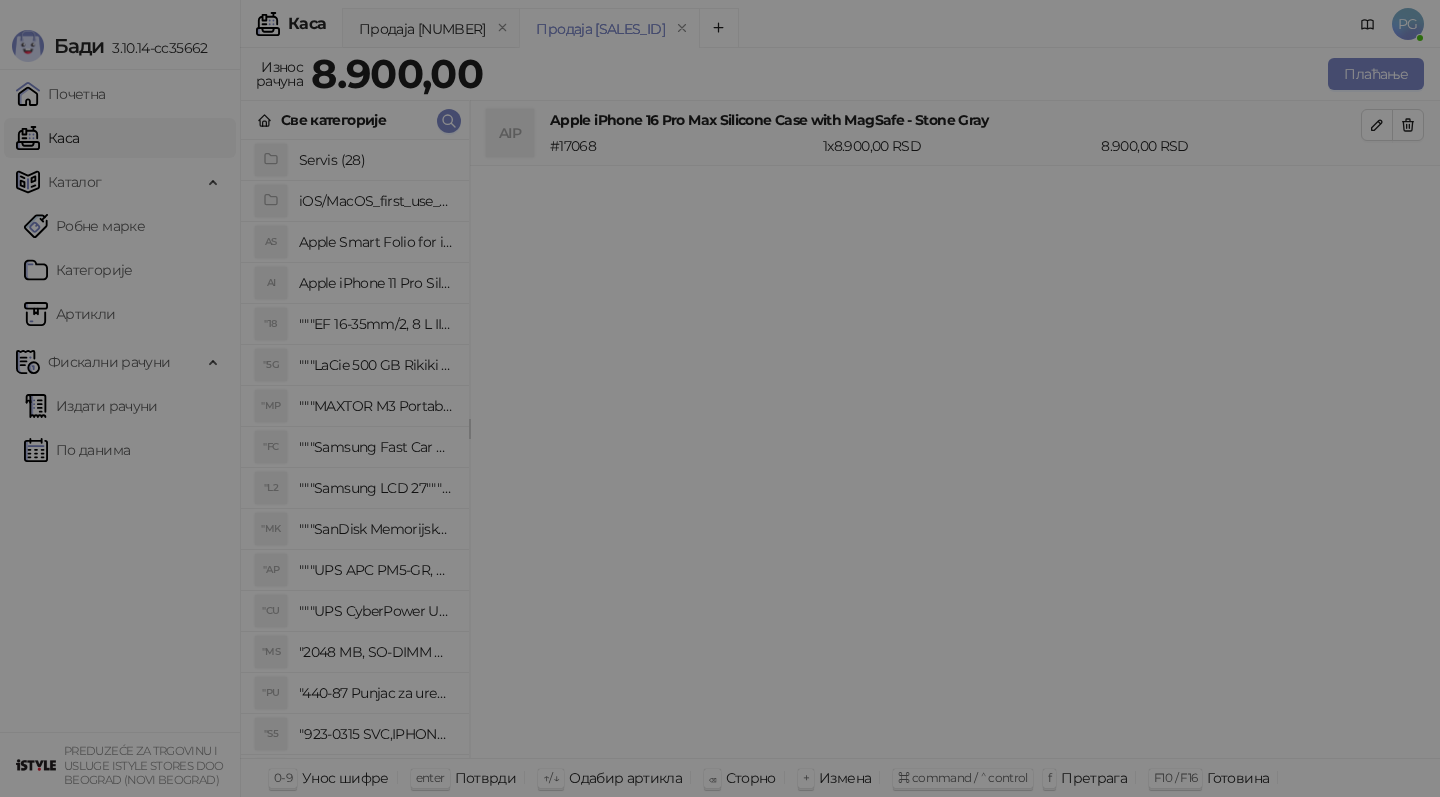 click on "Плаћање Врста рачуна Промет Врста трансакције Продаја ИД купца Број реф. документа Датум реф. докум. Додатни текст Готовина * Остатак Све Платна картица * Остатак Све Пренос на рачун * Остатак Све Друго безготовинско * Остатак Све Прикажи све начине плаћања Чек * Остатак Све Ваучер * Остатак Све Инстант плаћање * Остатак Све   Промет ослобођен плаћања ПДВ-а у складу са чланом 24. Закона о порезу на додату вредност Укупно ******** Попуст   * % Укупно за уплату ******** Преостали износ ******** Повраћај **** Штампа на термалном штампачу Штампа на А4 штампачу Ел. пошта Откажи" at bounding box center (720, 398) 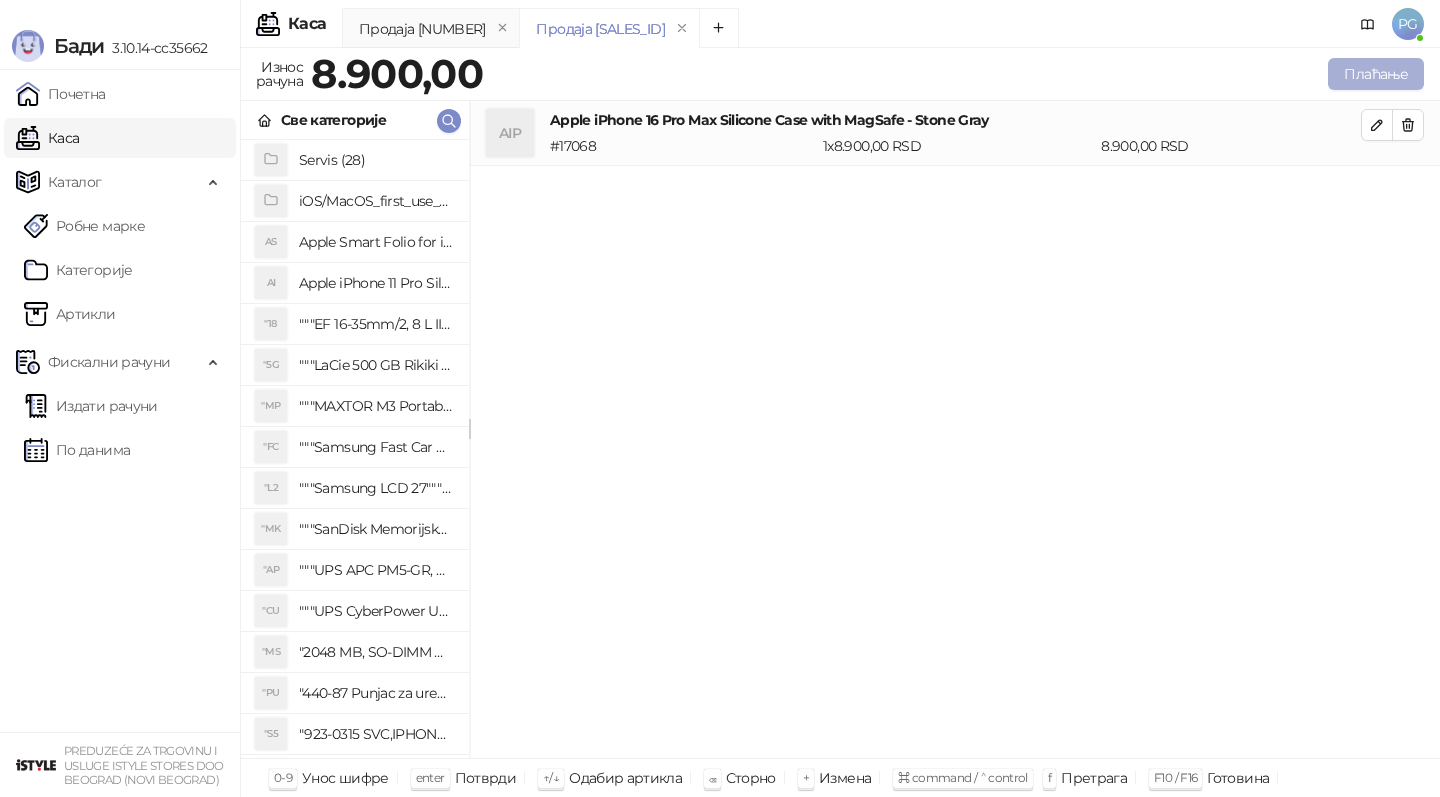 click on "Плаћање" at bounding box center (1376, 74) 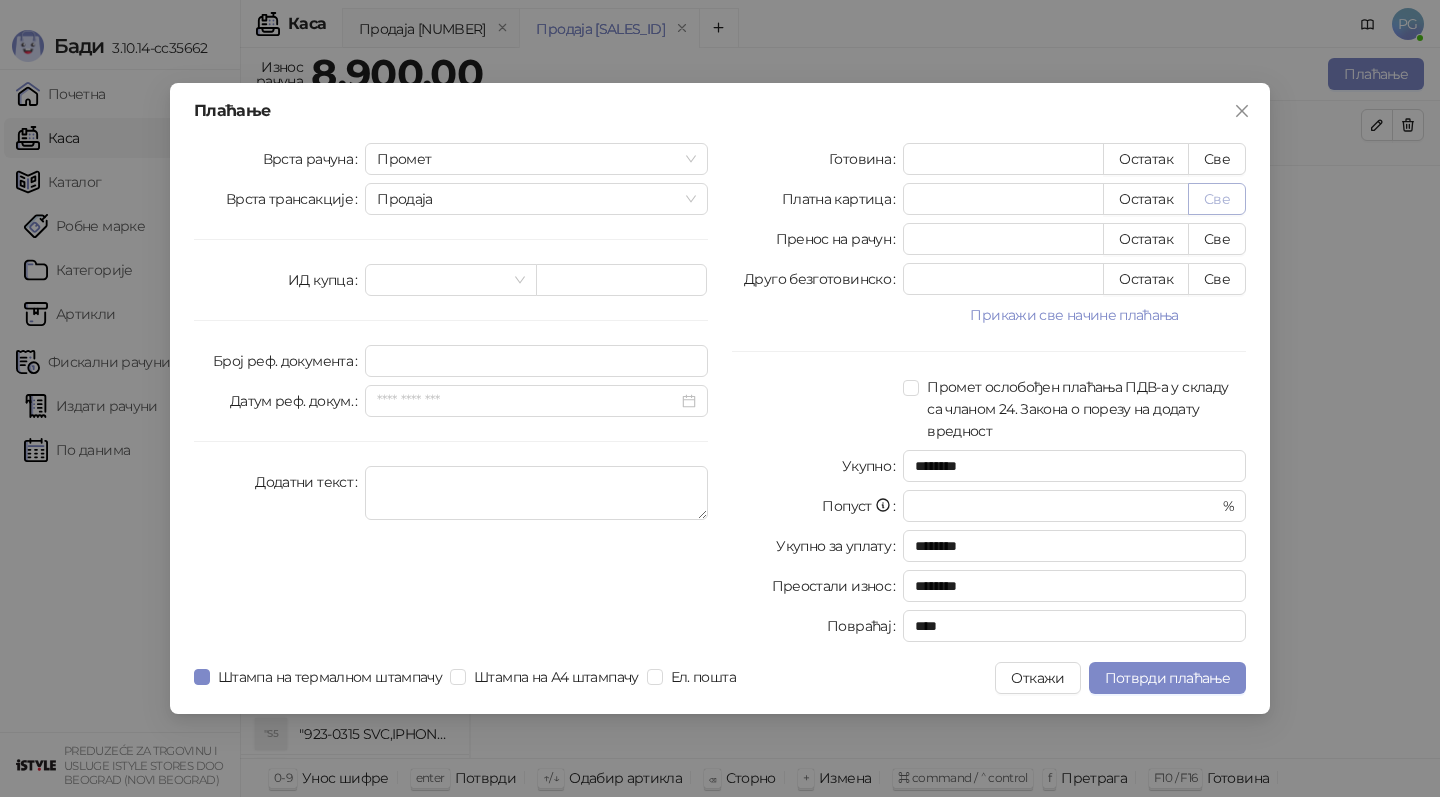 click on "Све" at bounding box center (1217, 199) 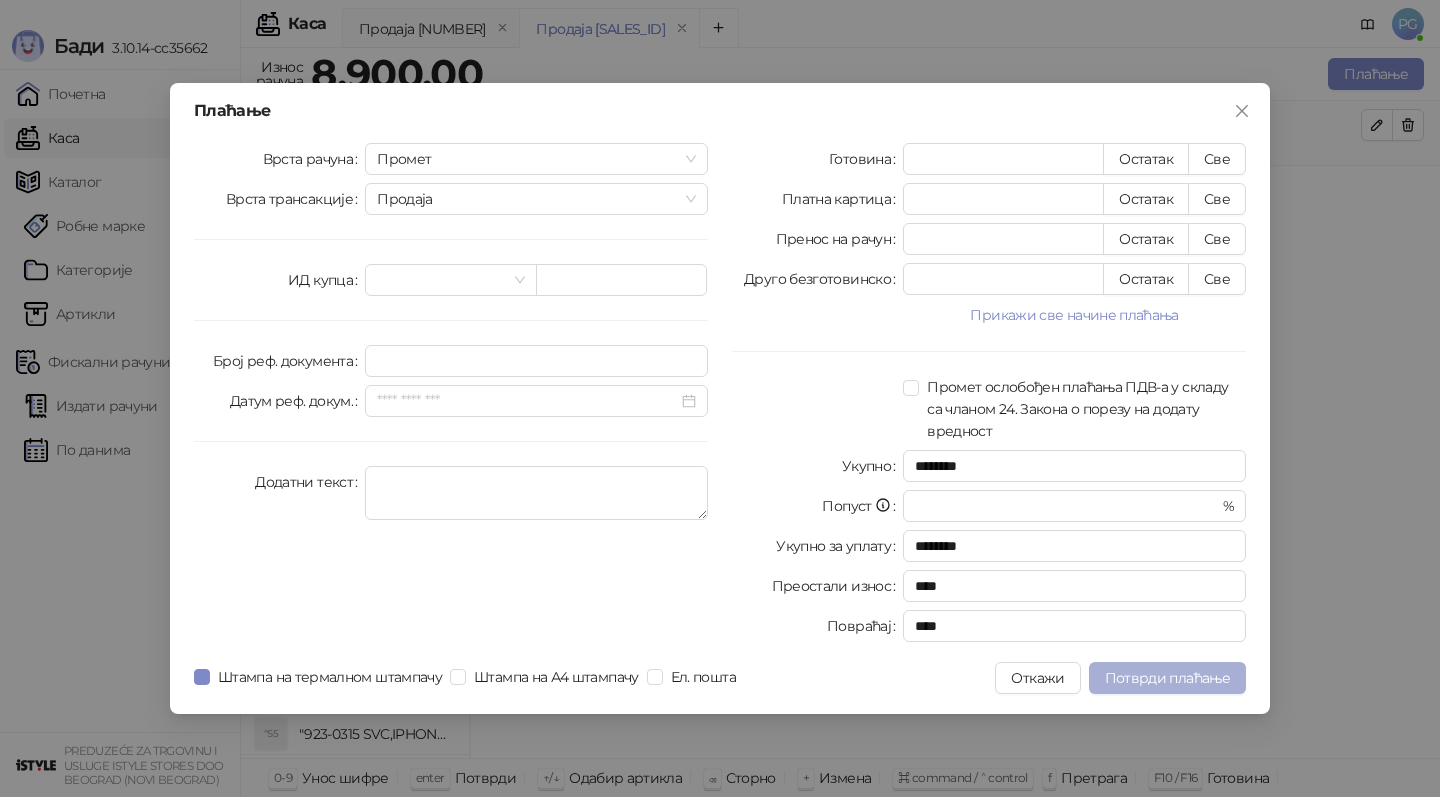 click on "Потврди плаћање" at bounding box center [1167, 678] 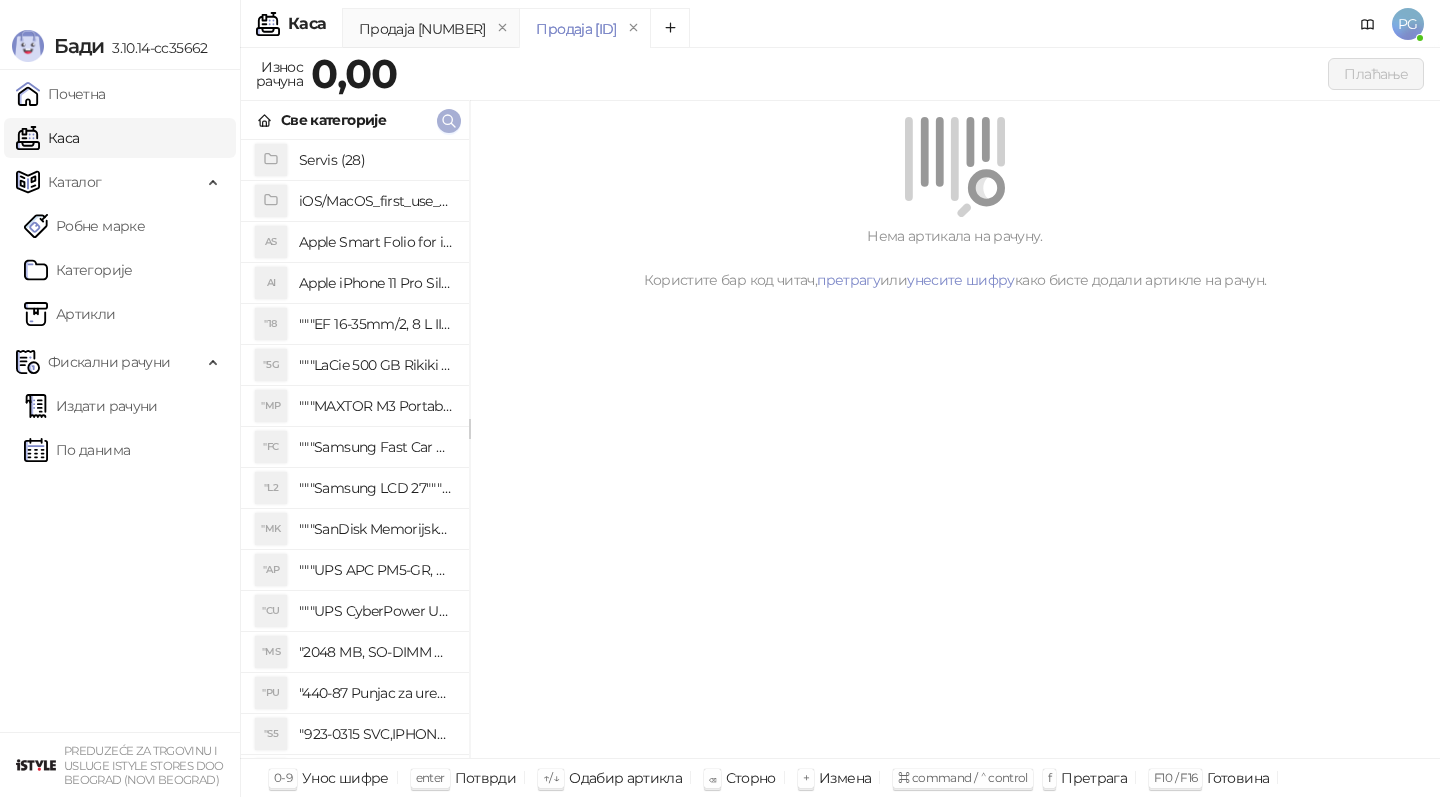 click 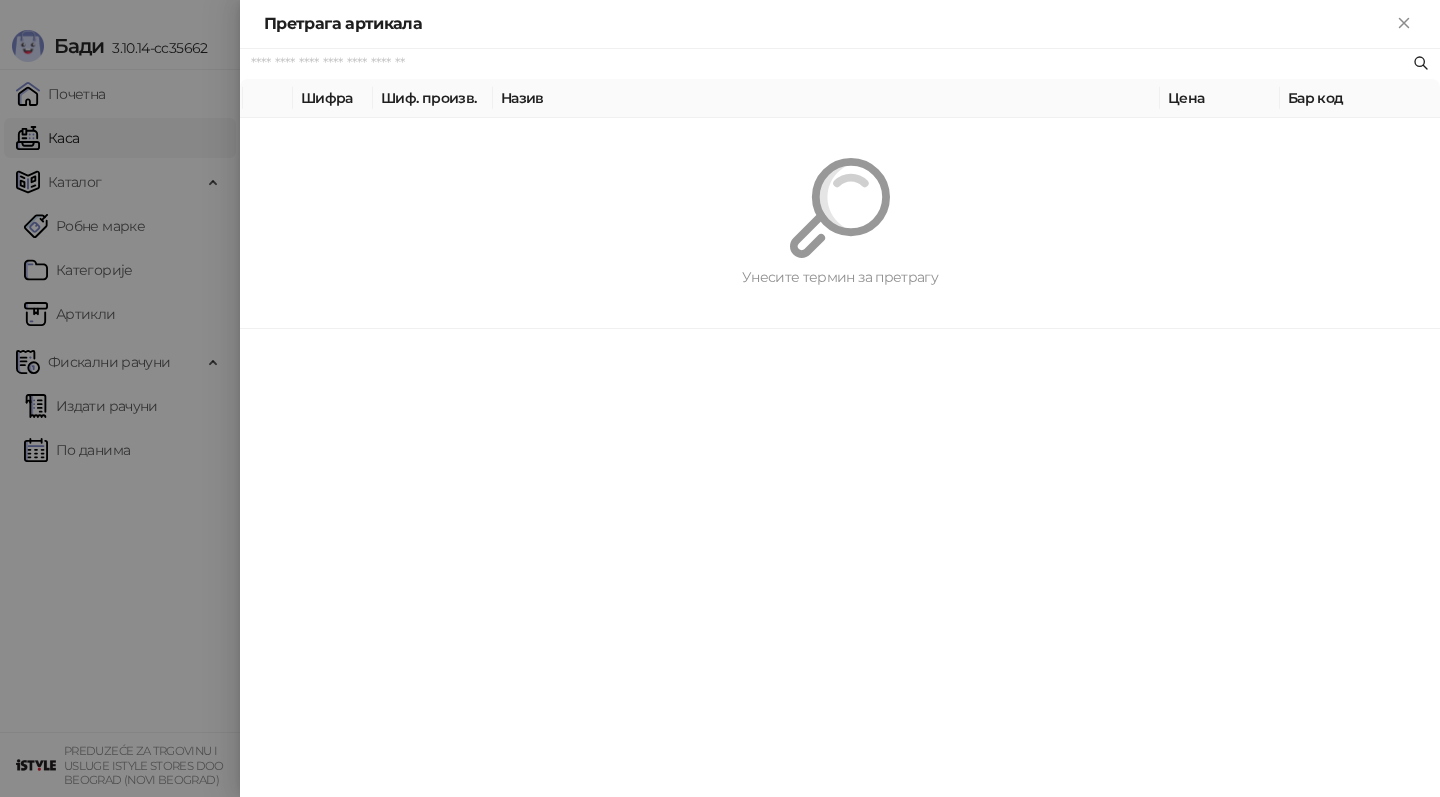 paste on "*********" 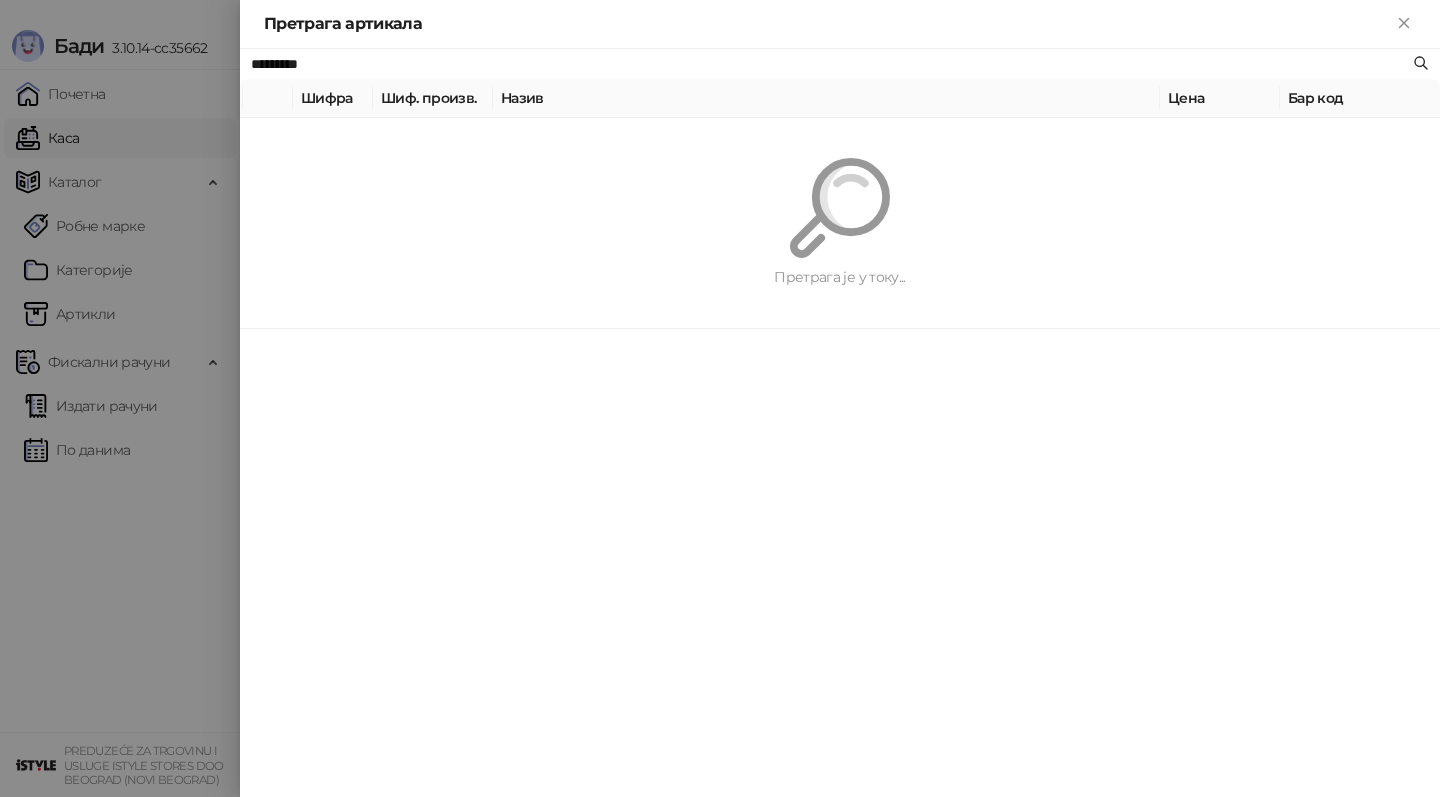 type on "*********" 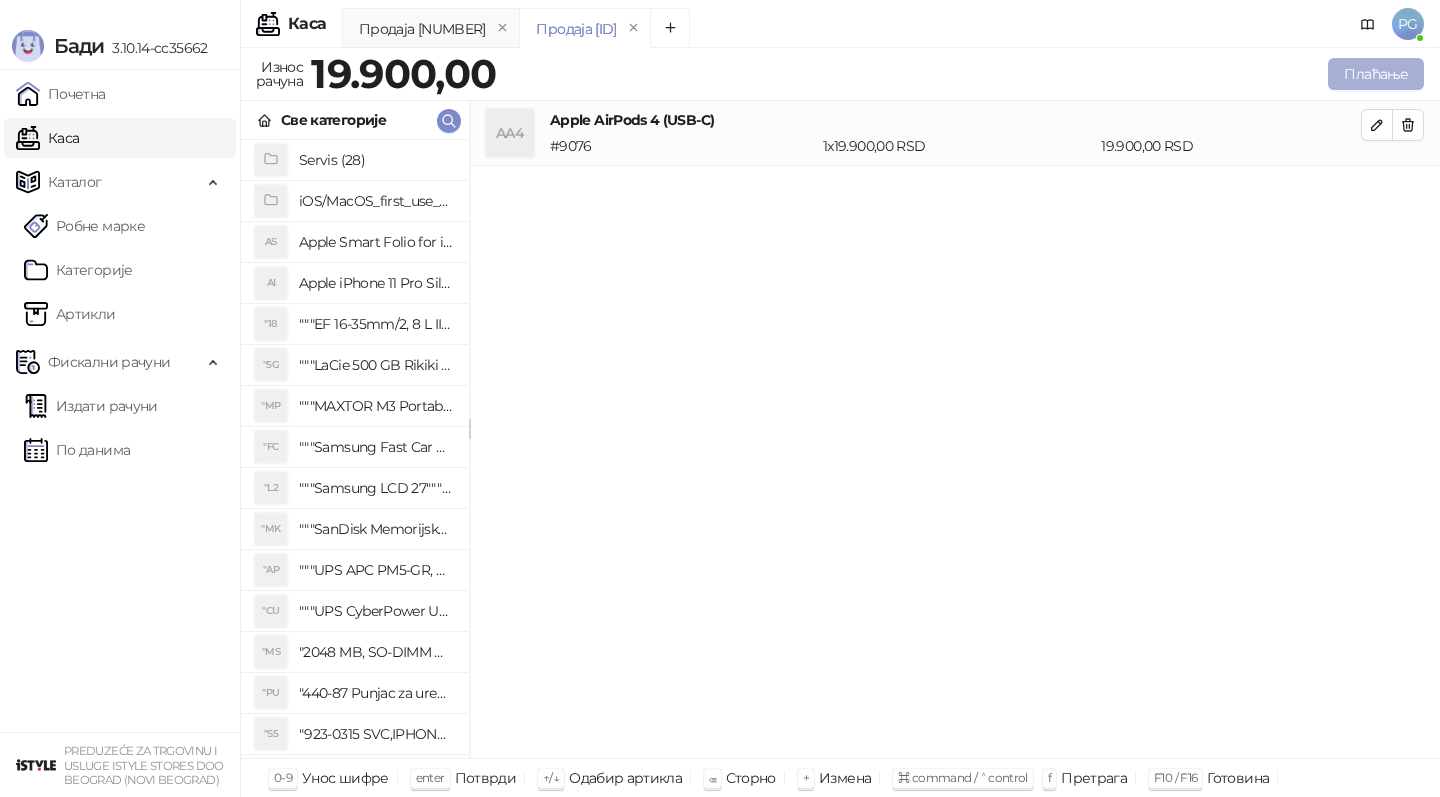 click on "Плаћање" at bounding box center [1376, 74] 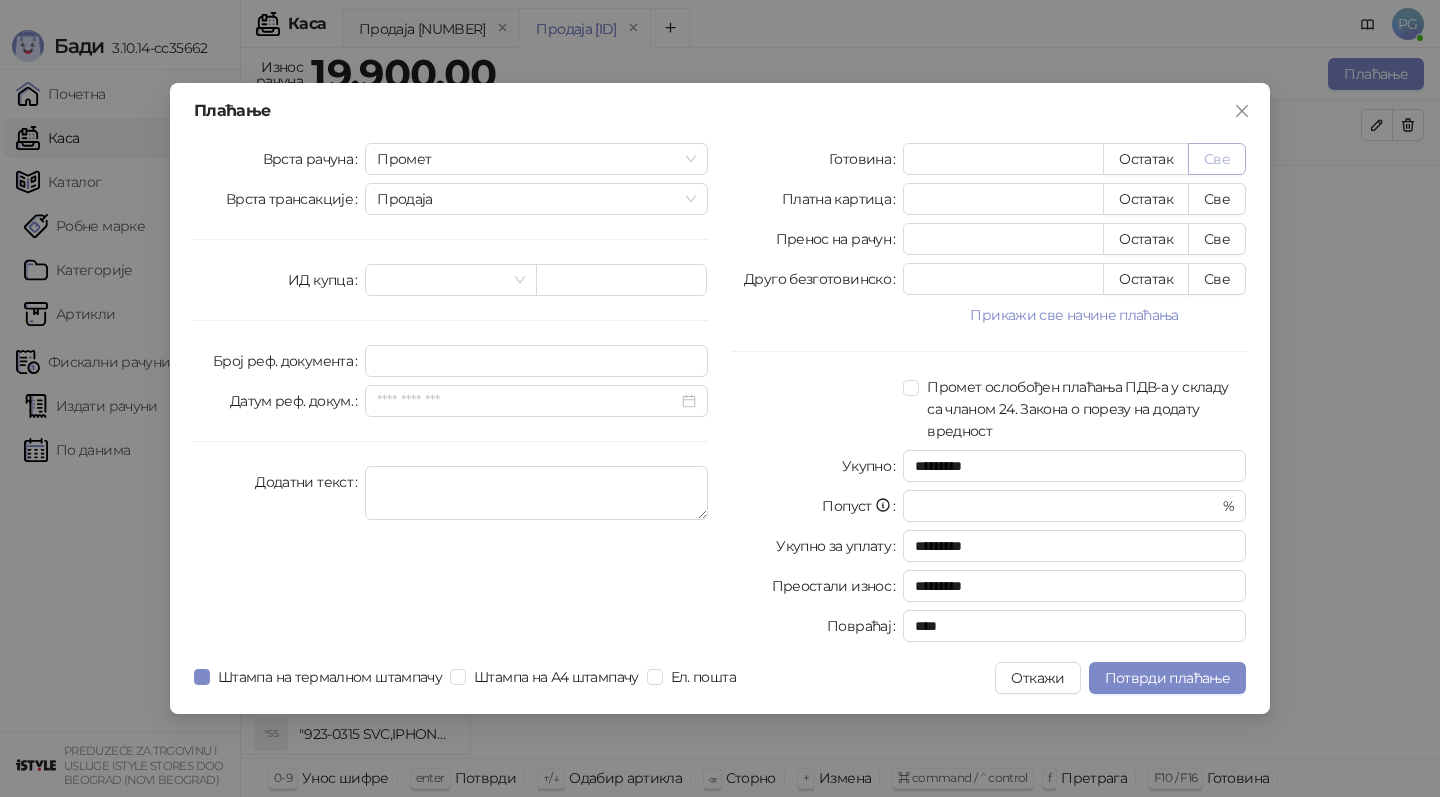 click on "Све" at bounding box center (1217, 159) 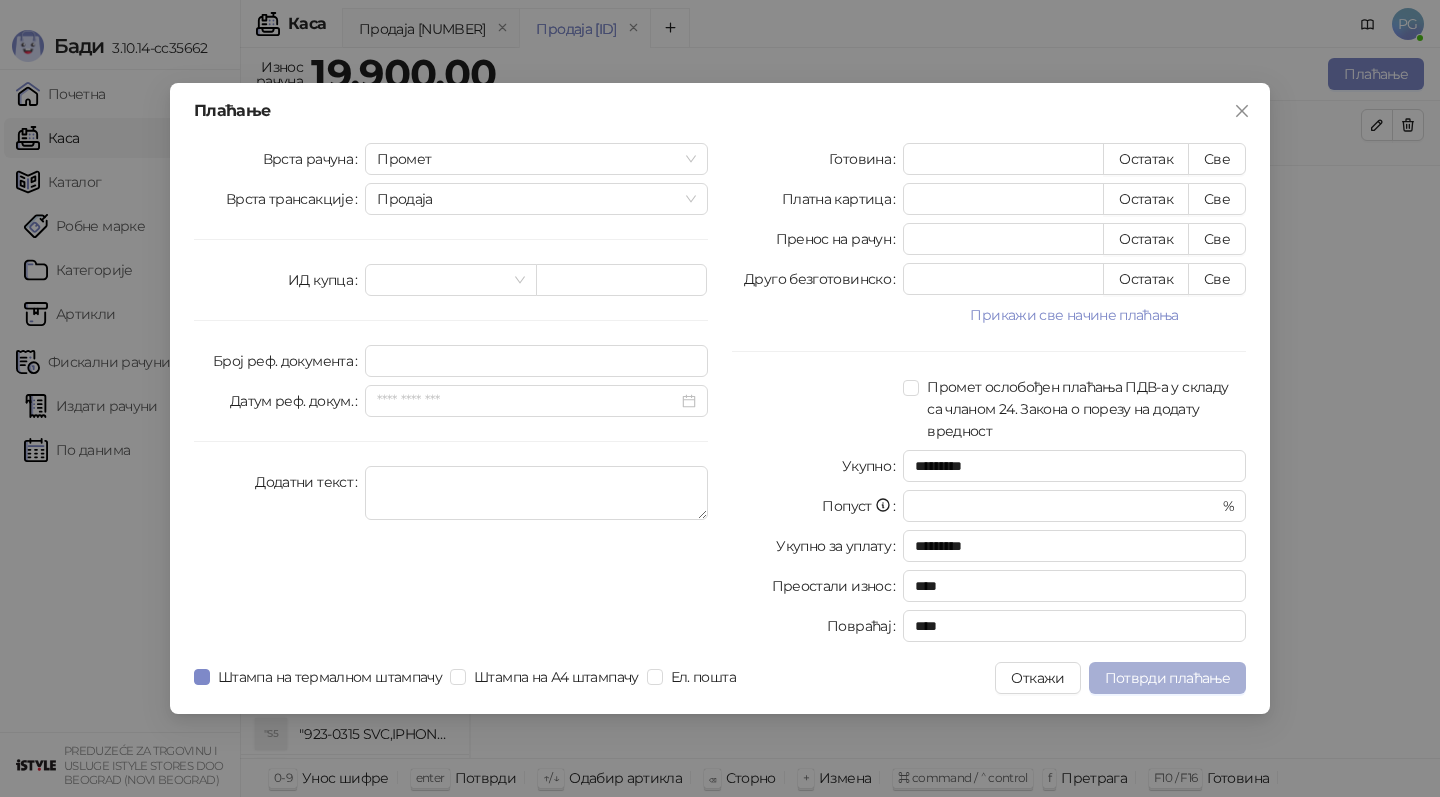 click on "Потврди плаћање" at bounding box center [1167, 678] 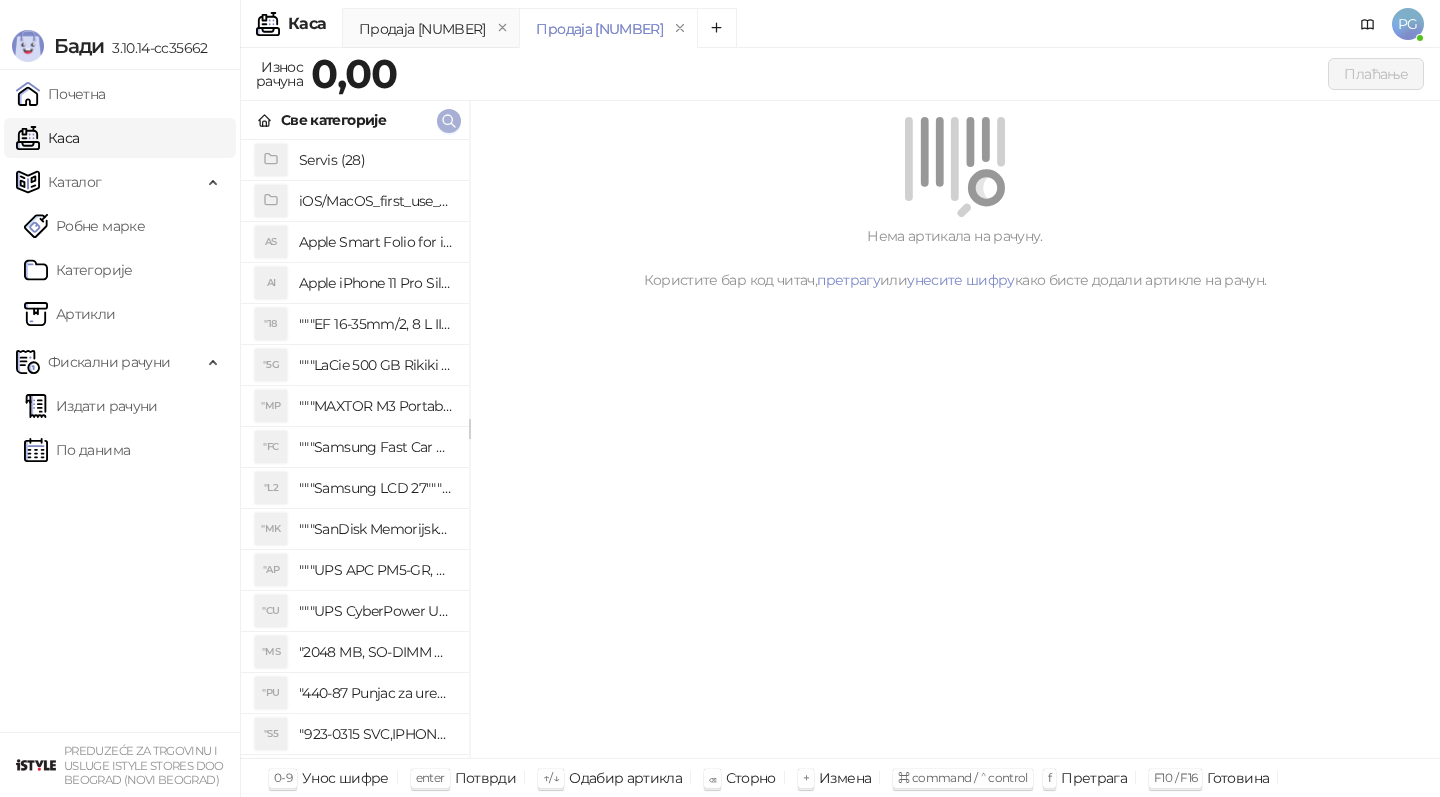 click 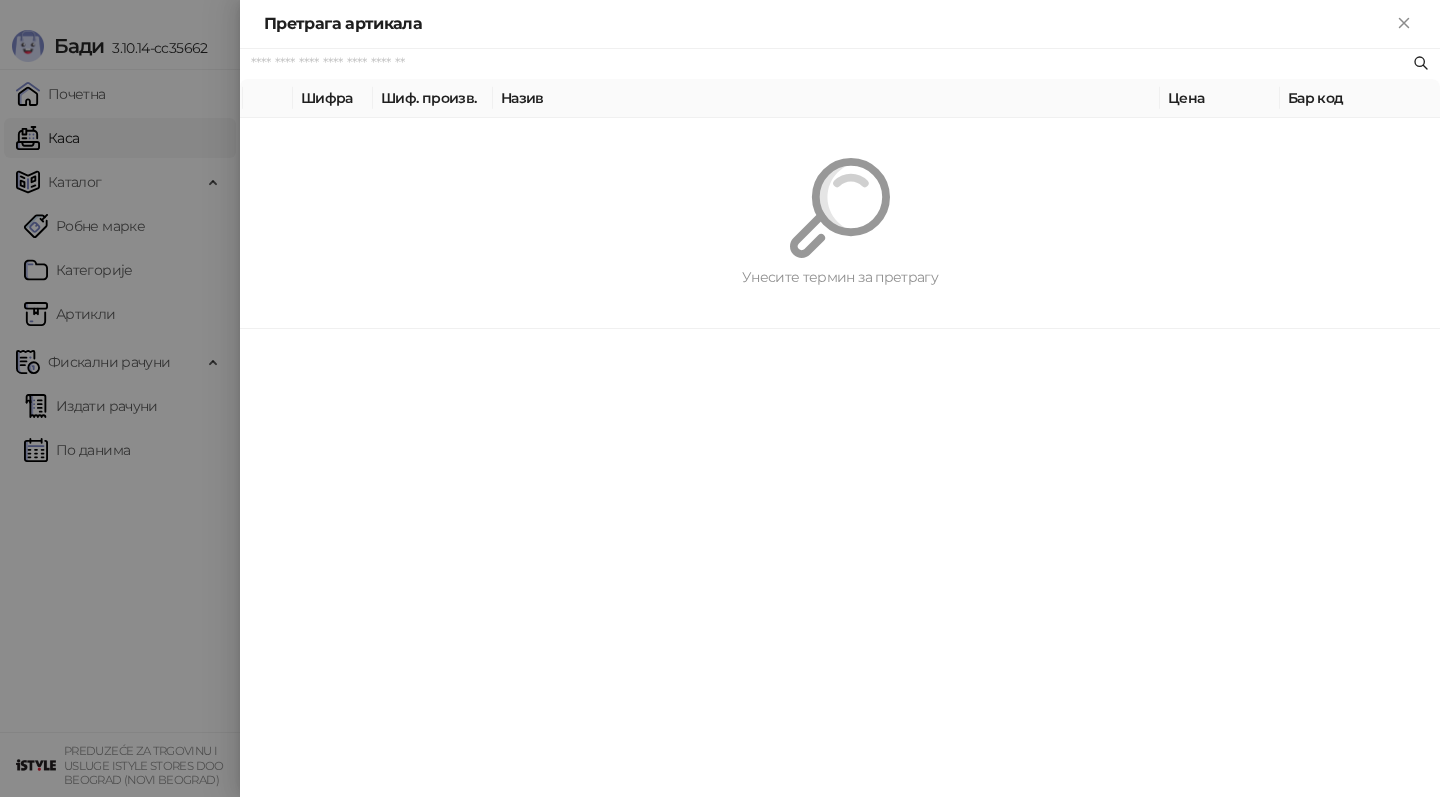 paste on "*********" 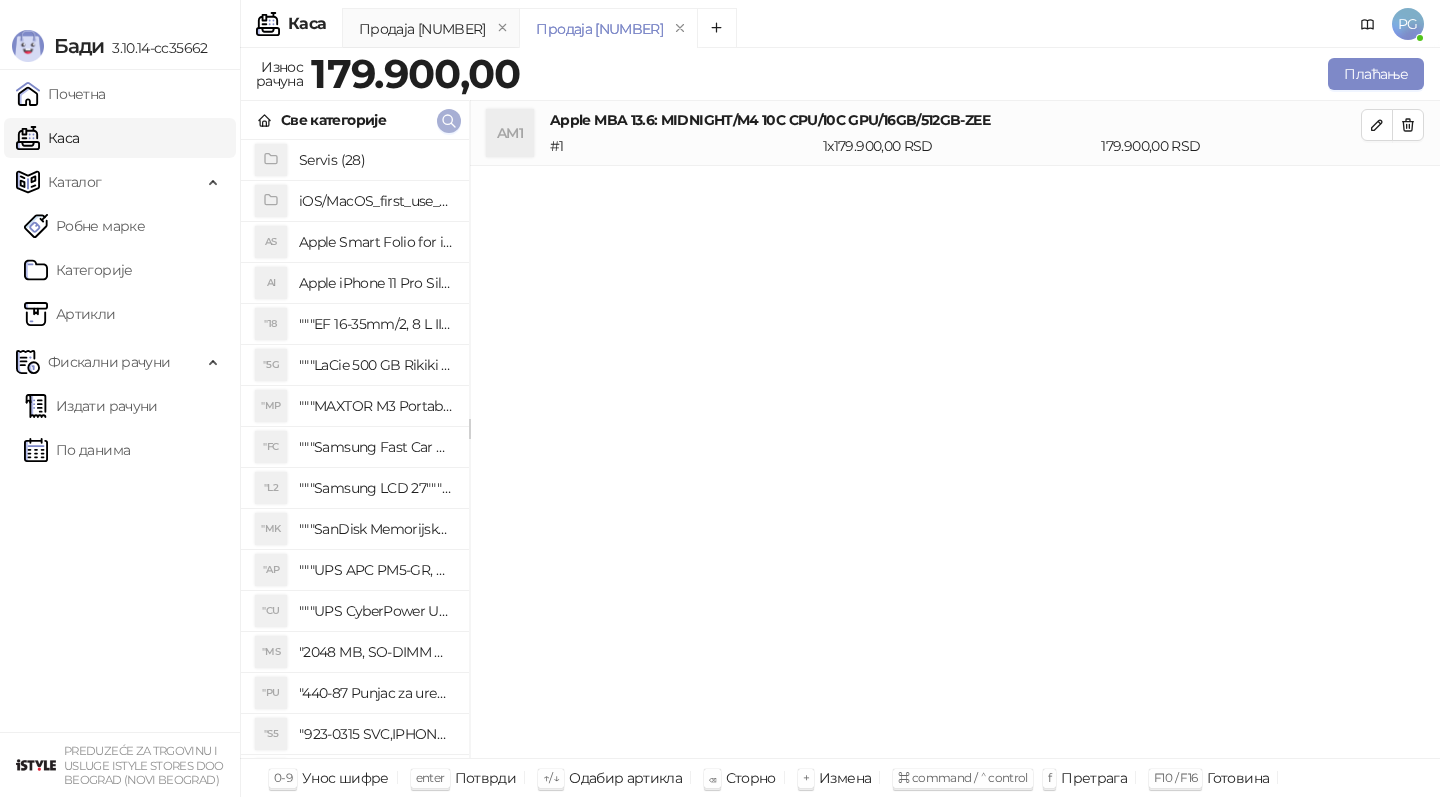 click 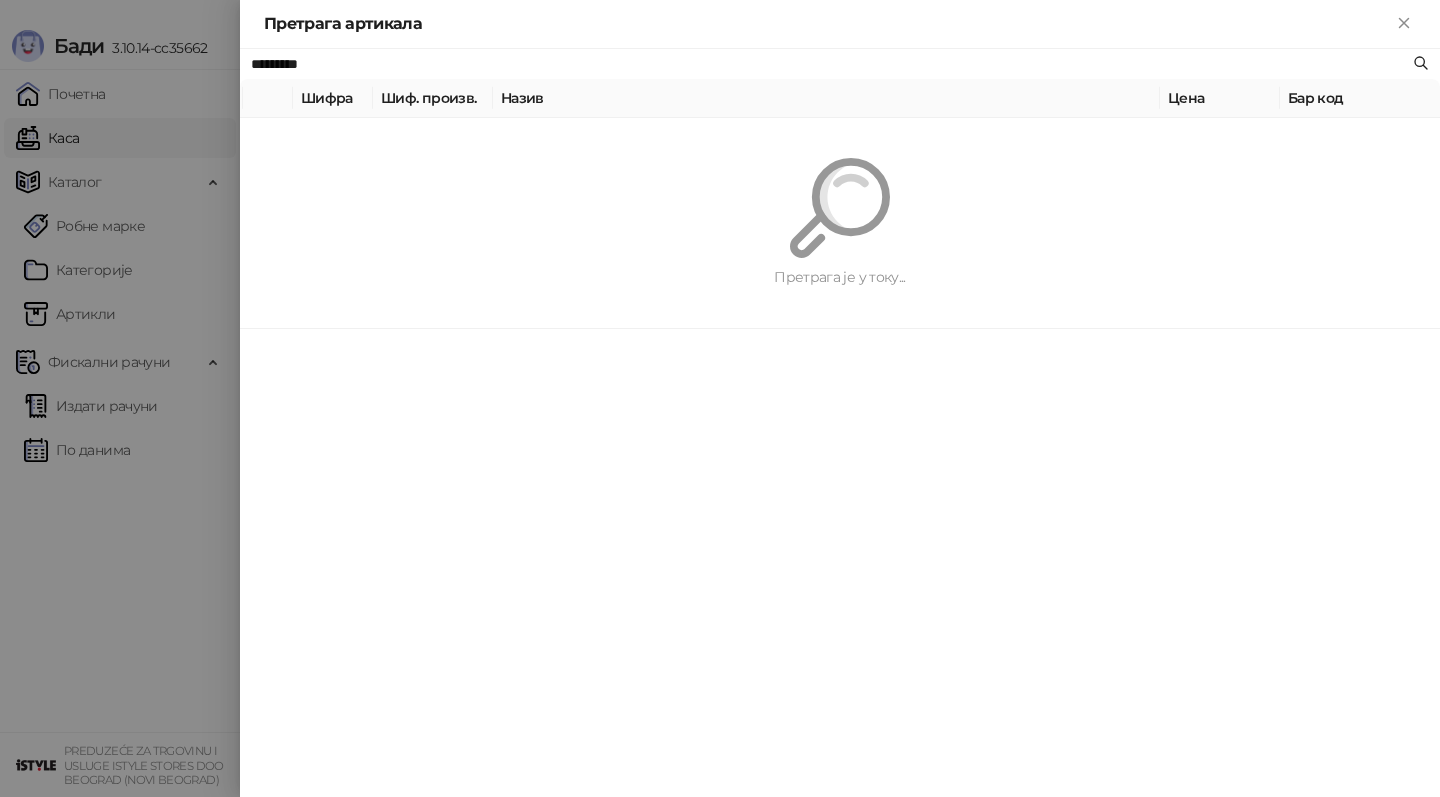 paste 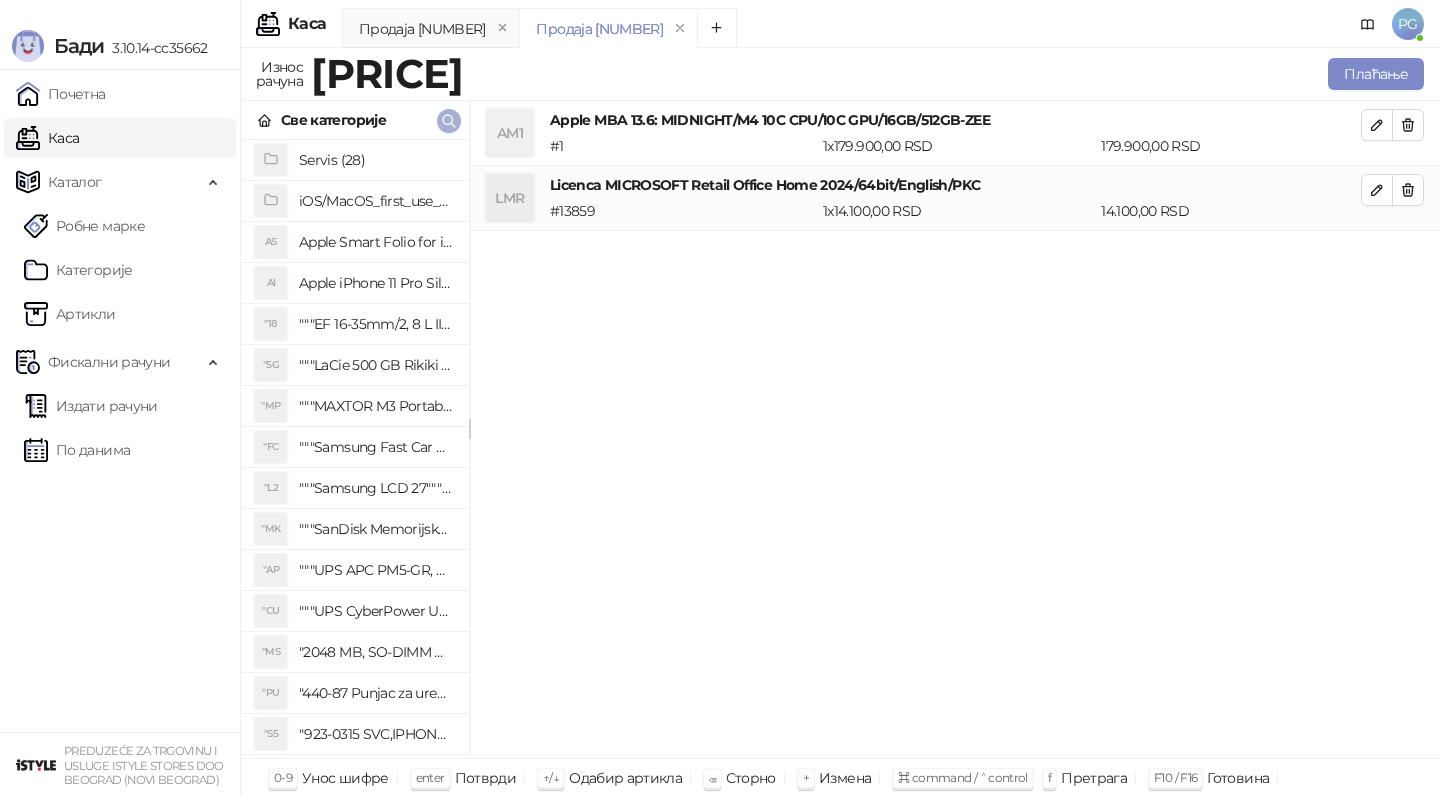 click 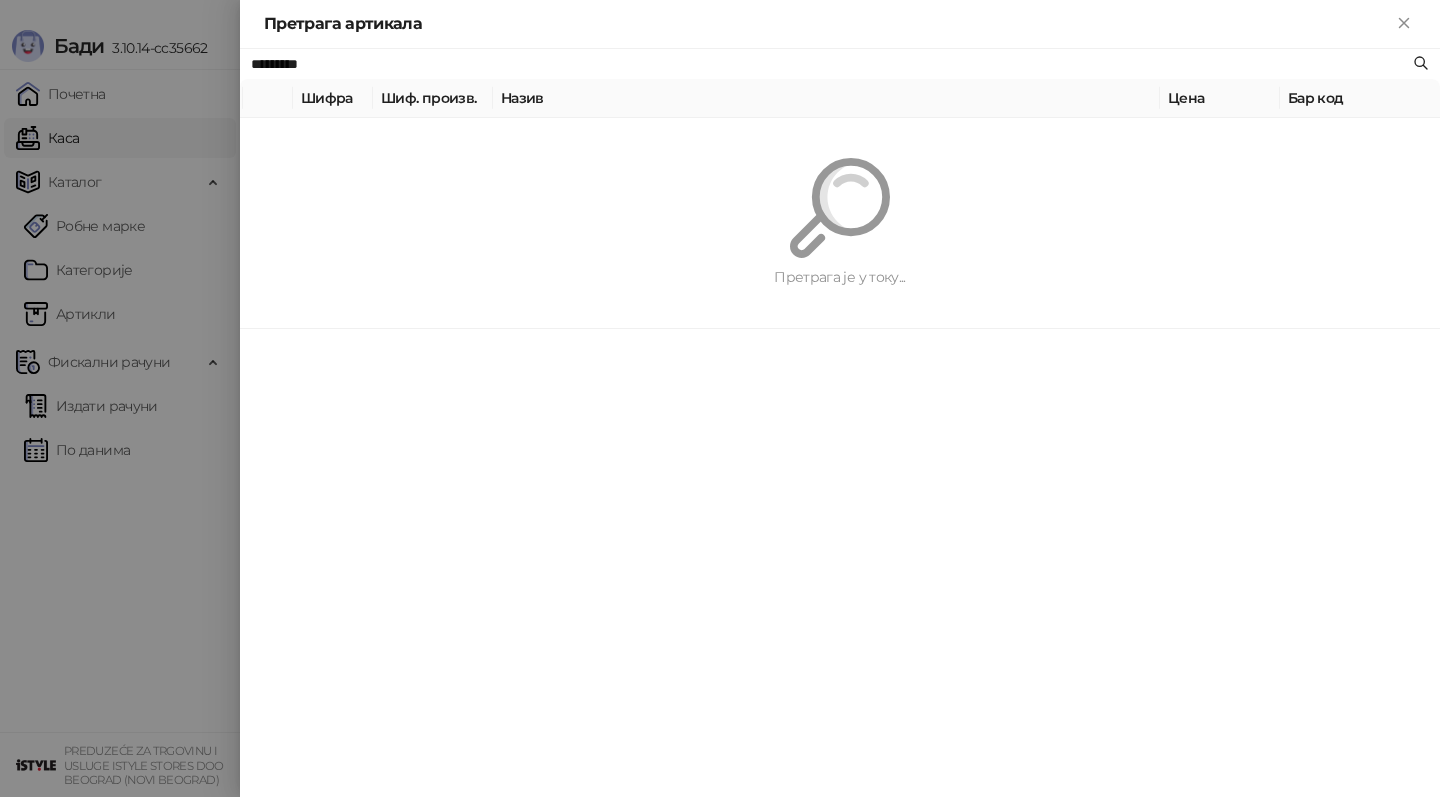 paste 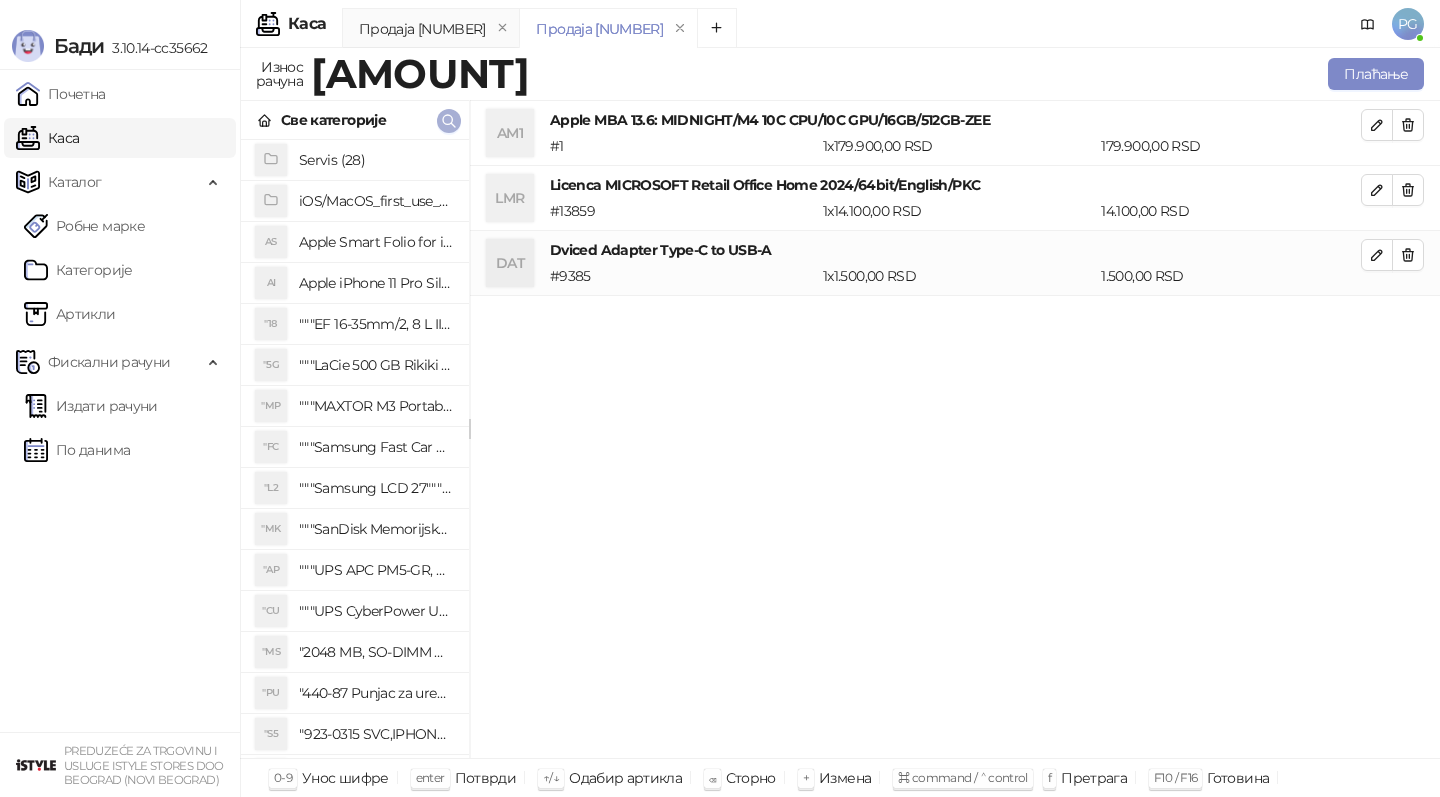 click 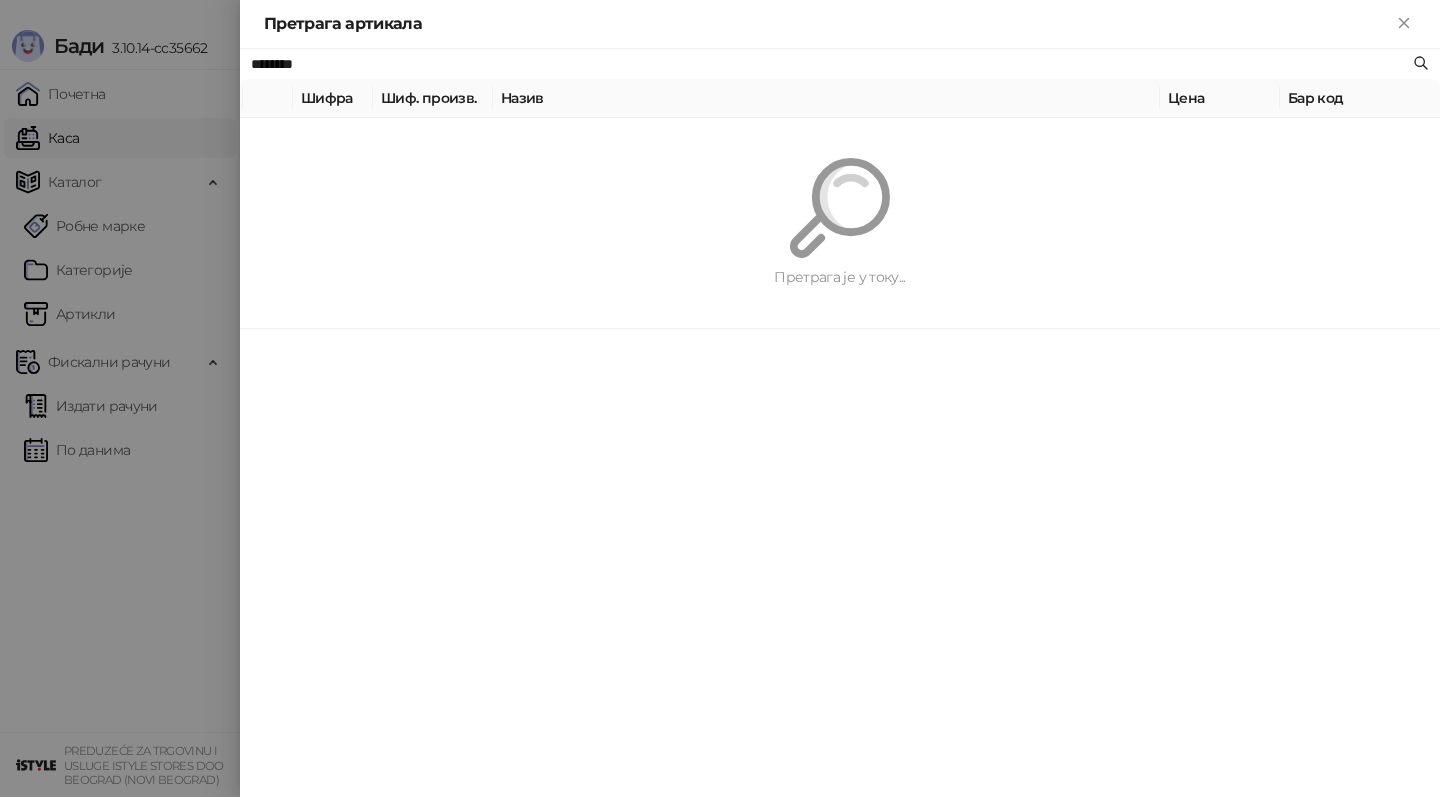 paste on "**" 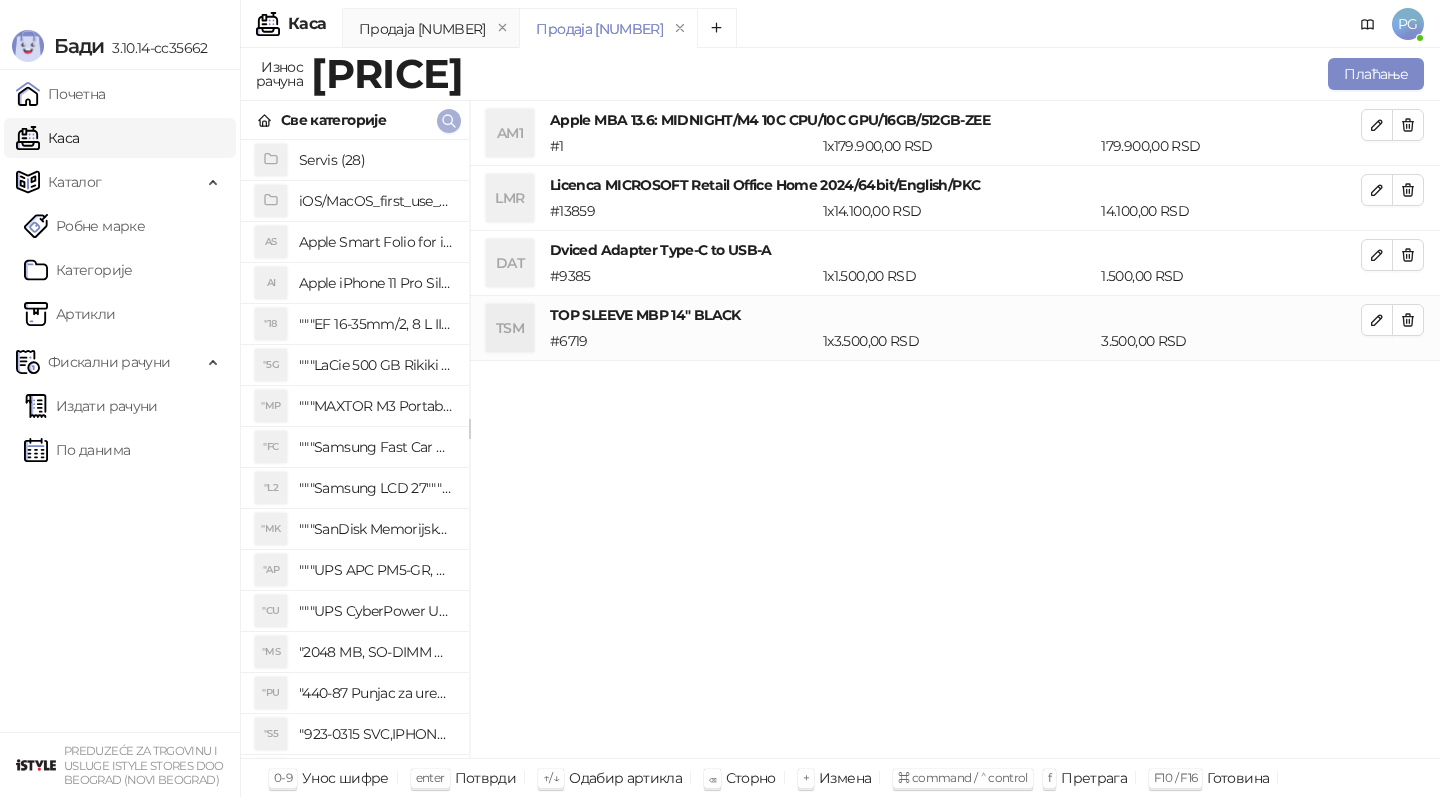 click 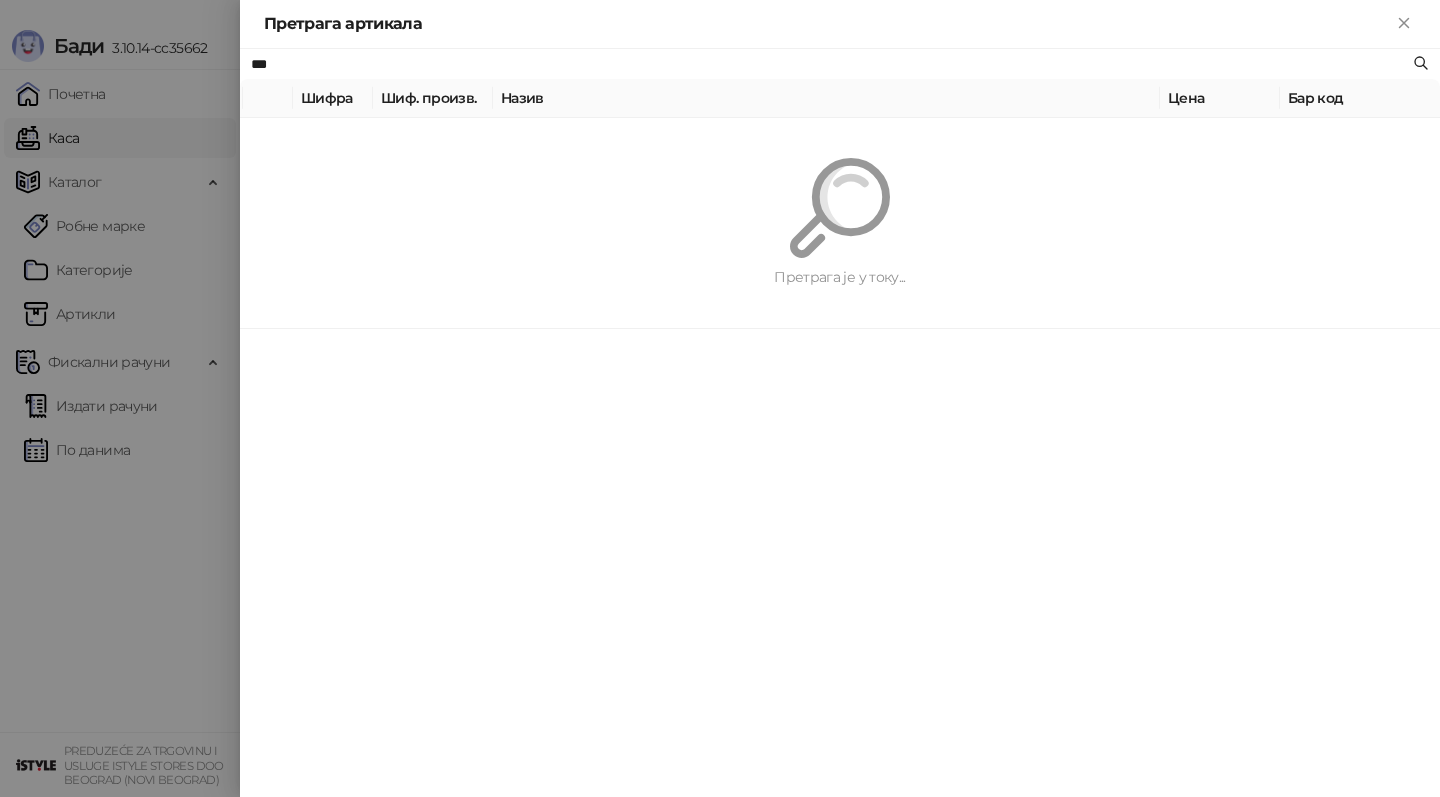 type on "***" 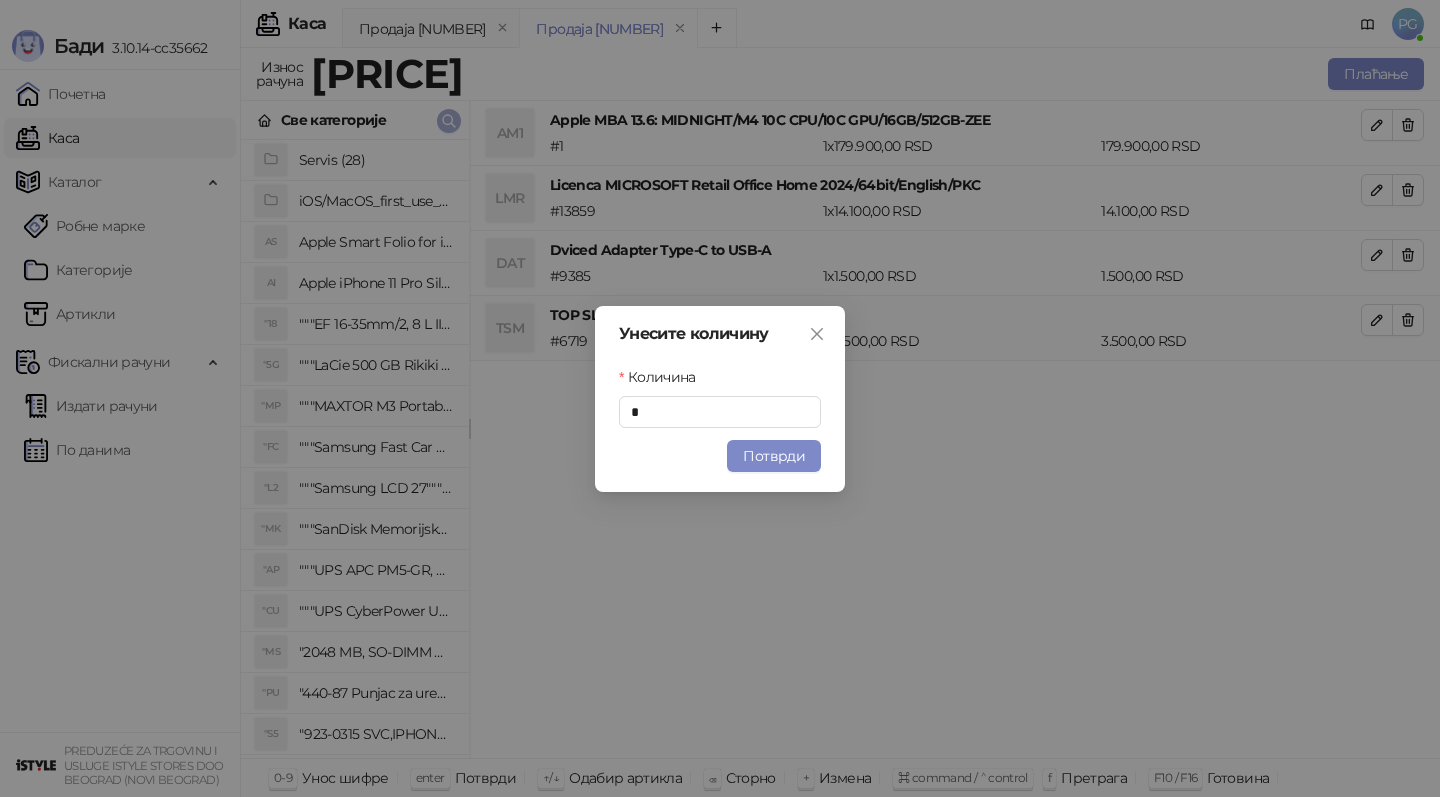type 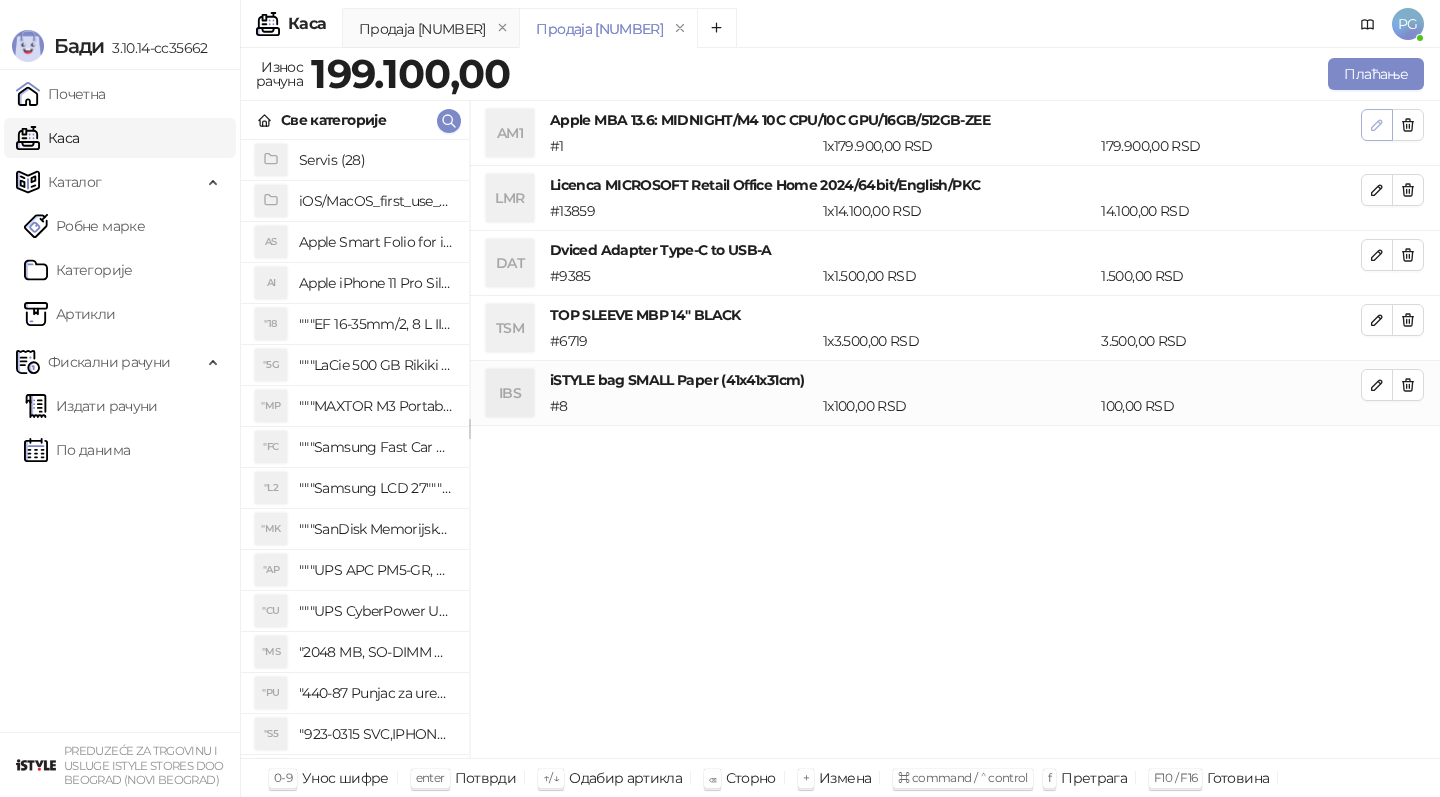 click at bounding box center (1377, 125) 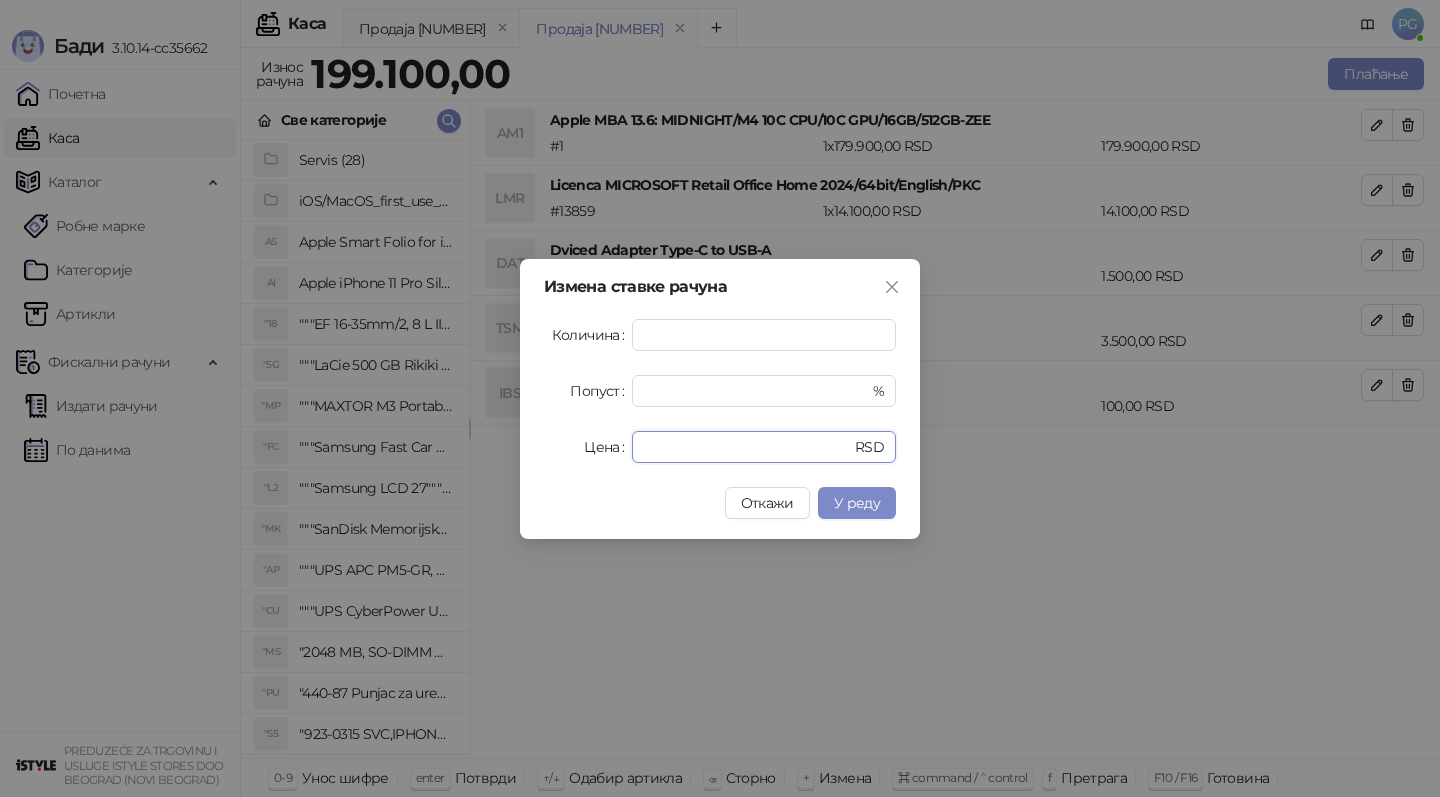 drag, startPoint x: 688, startPoint y: 445, endPoint x: 556, endPoint y: 444, distance: 132.00378 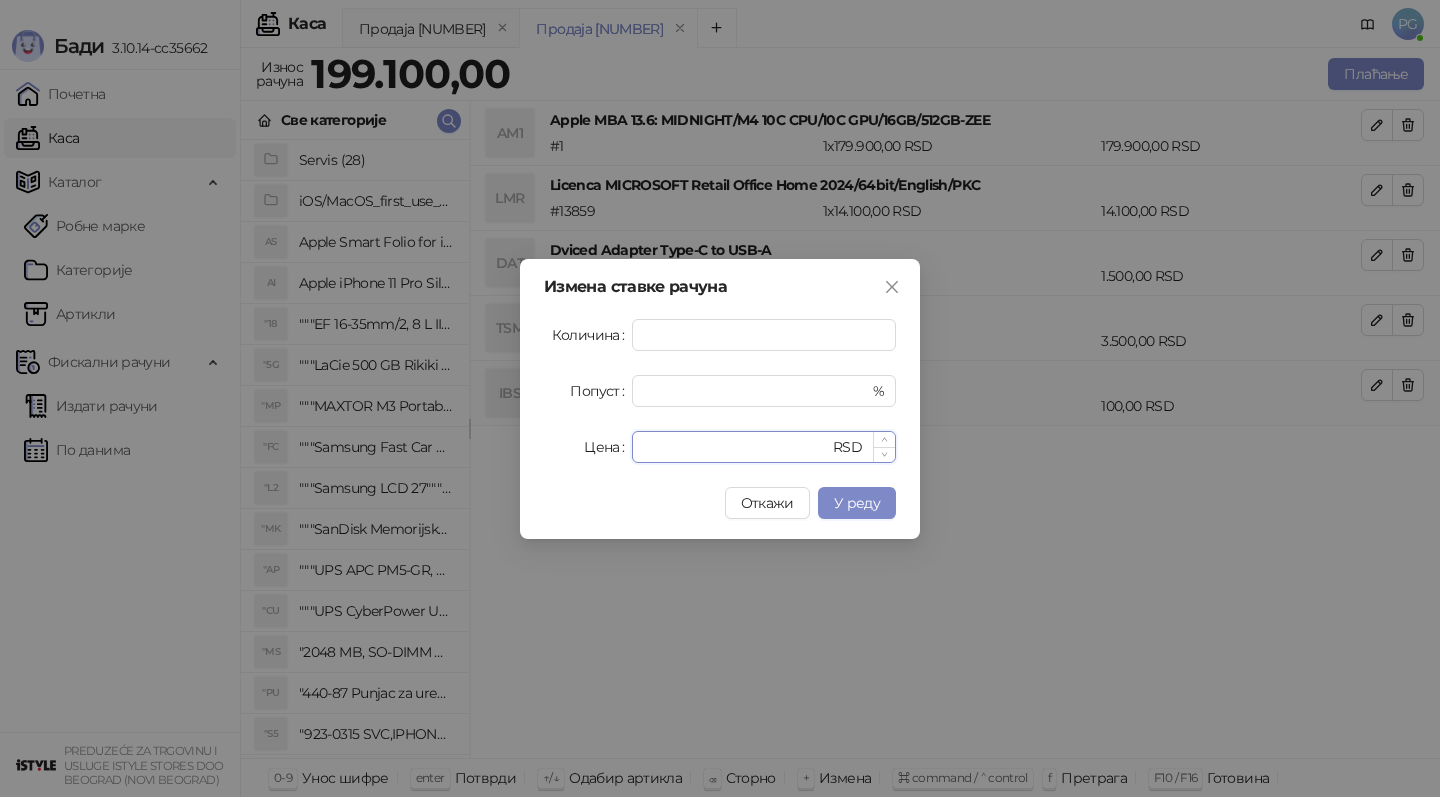 paste on "*********" 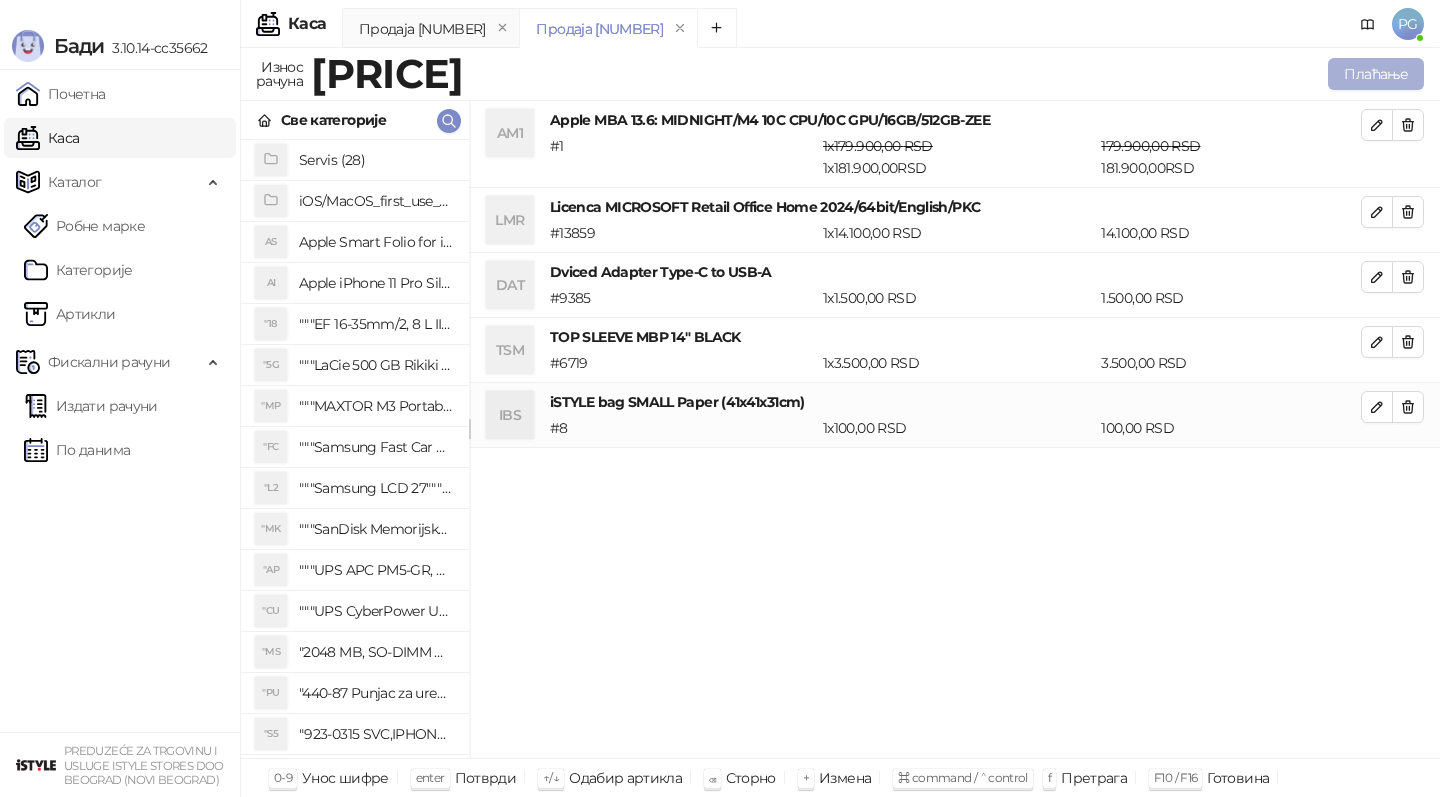 click on "Плаћање" at bounding box center (1376, 74) 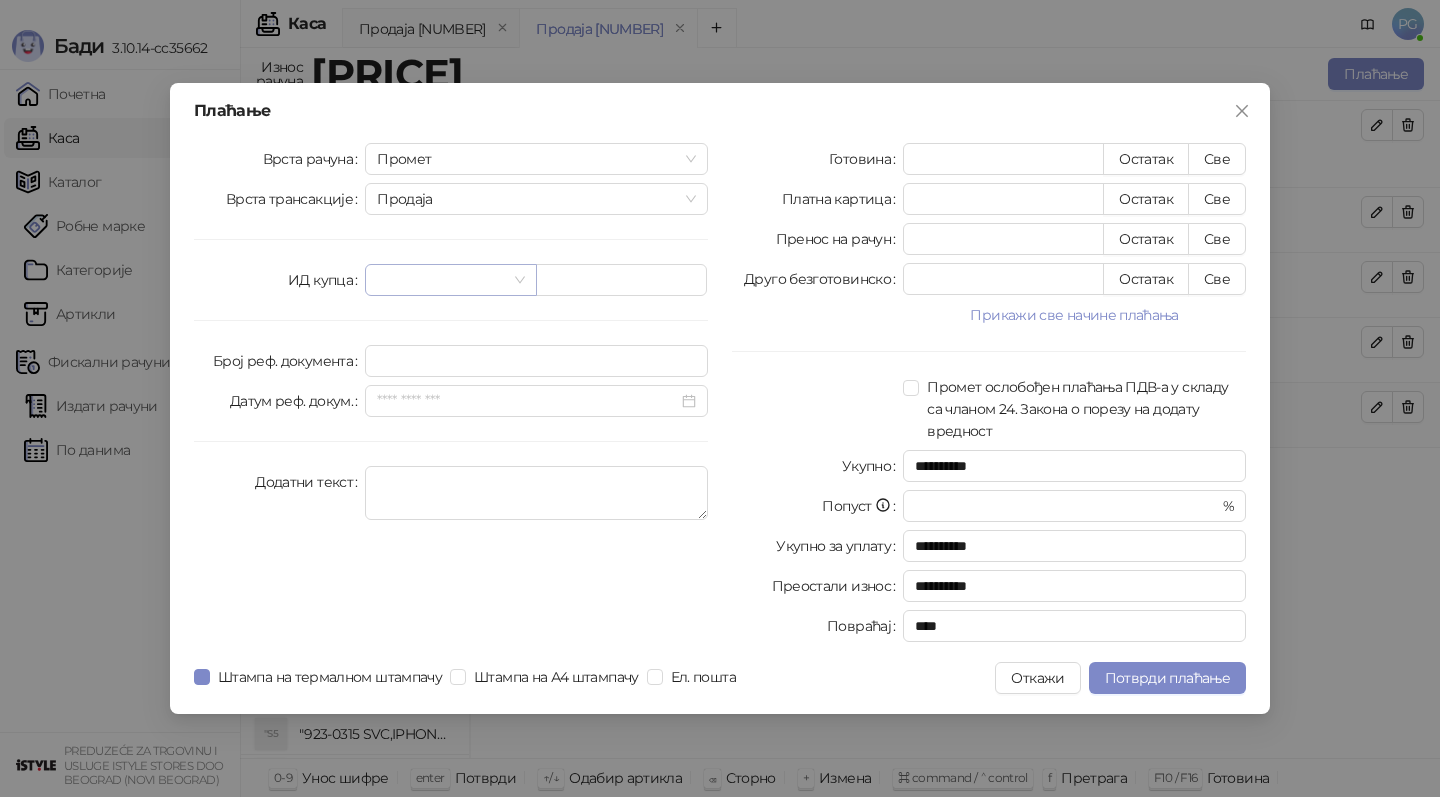 click at bounding box center [441, 280] 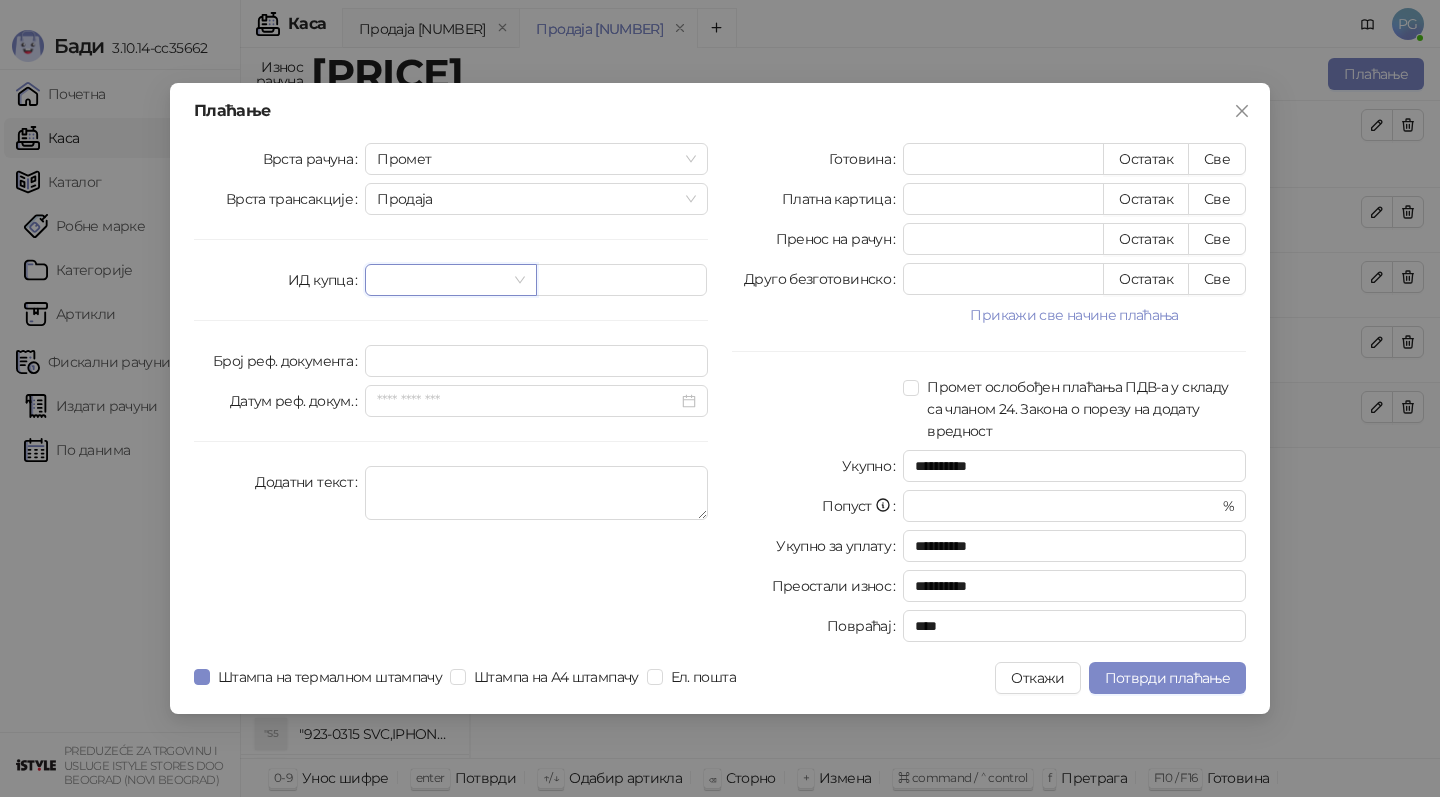 click at bounding box center (441, 280) 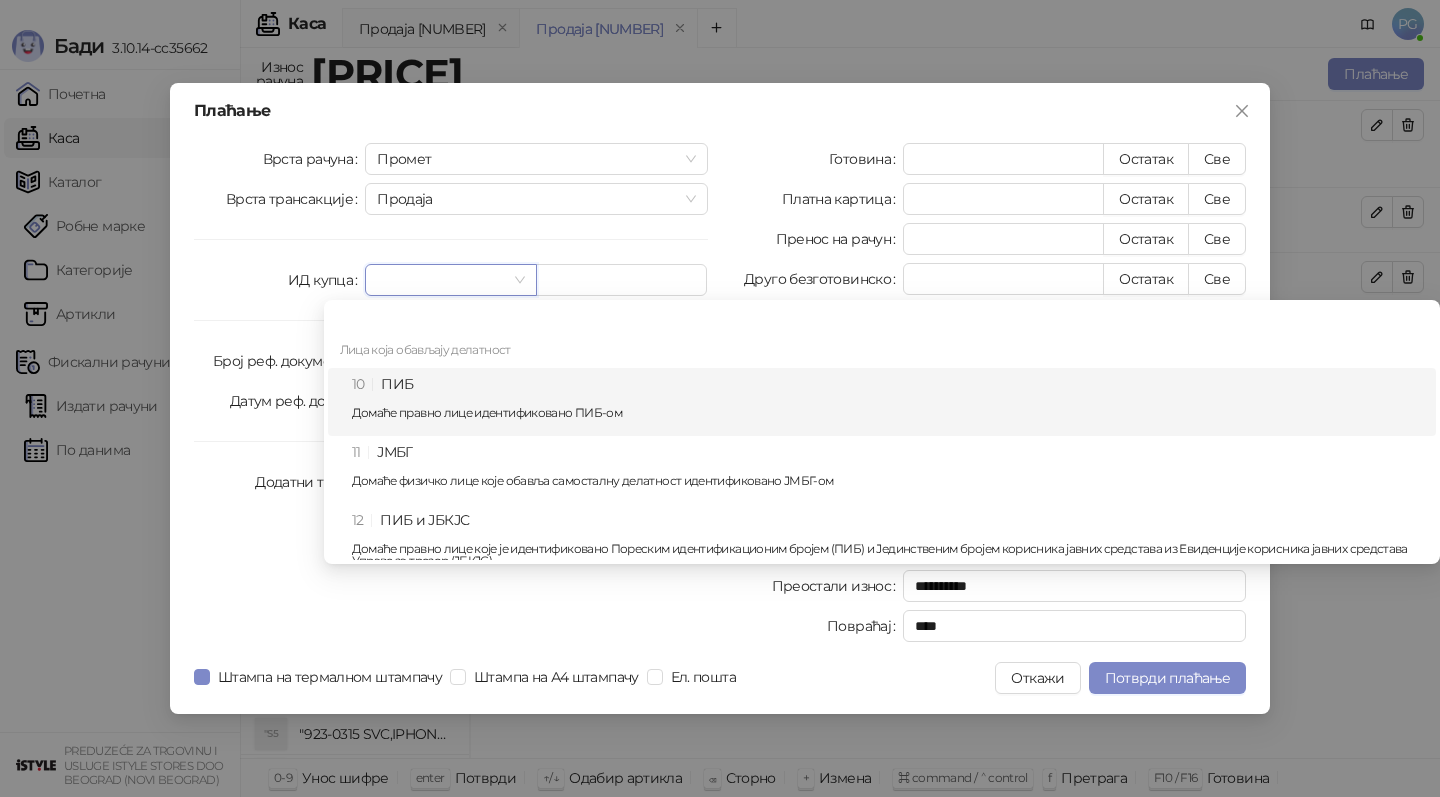 click on "Домаће правно лице идентификовано ПИБ-ом" at bounding box center (888, 413) 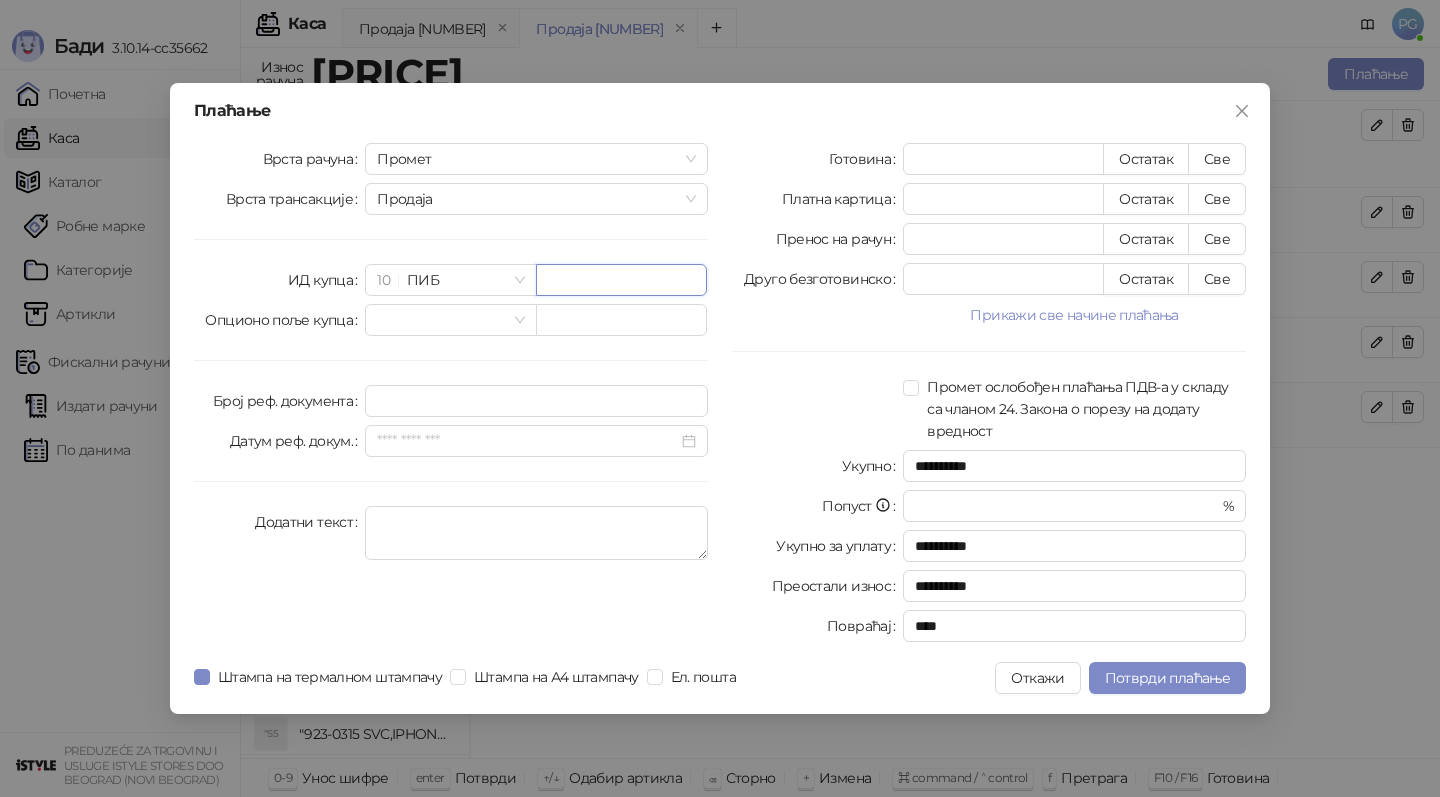 paste on "*********" 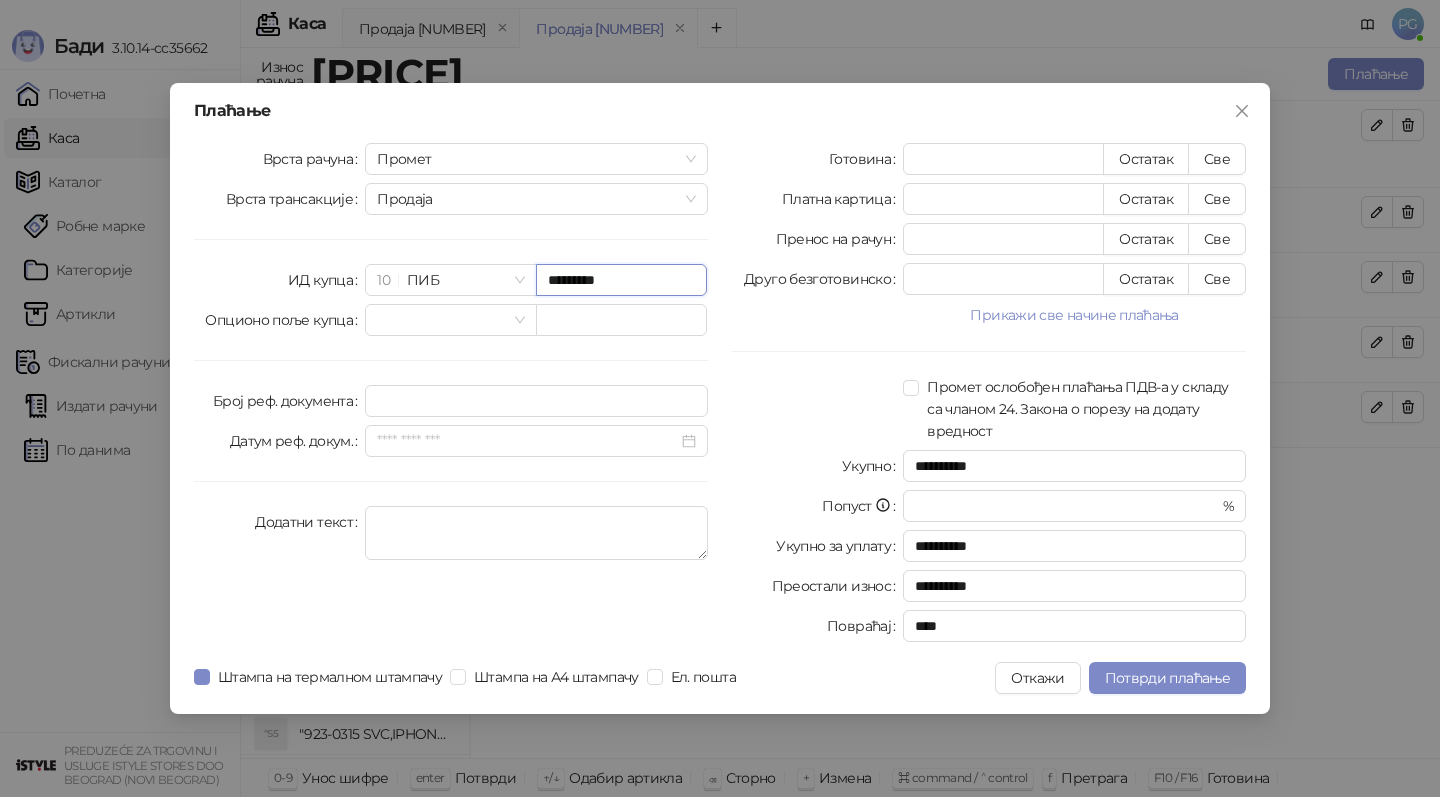 type on "*********" 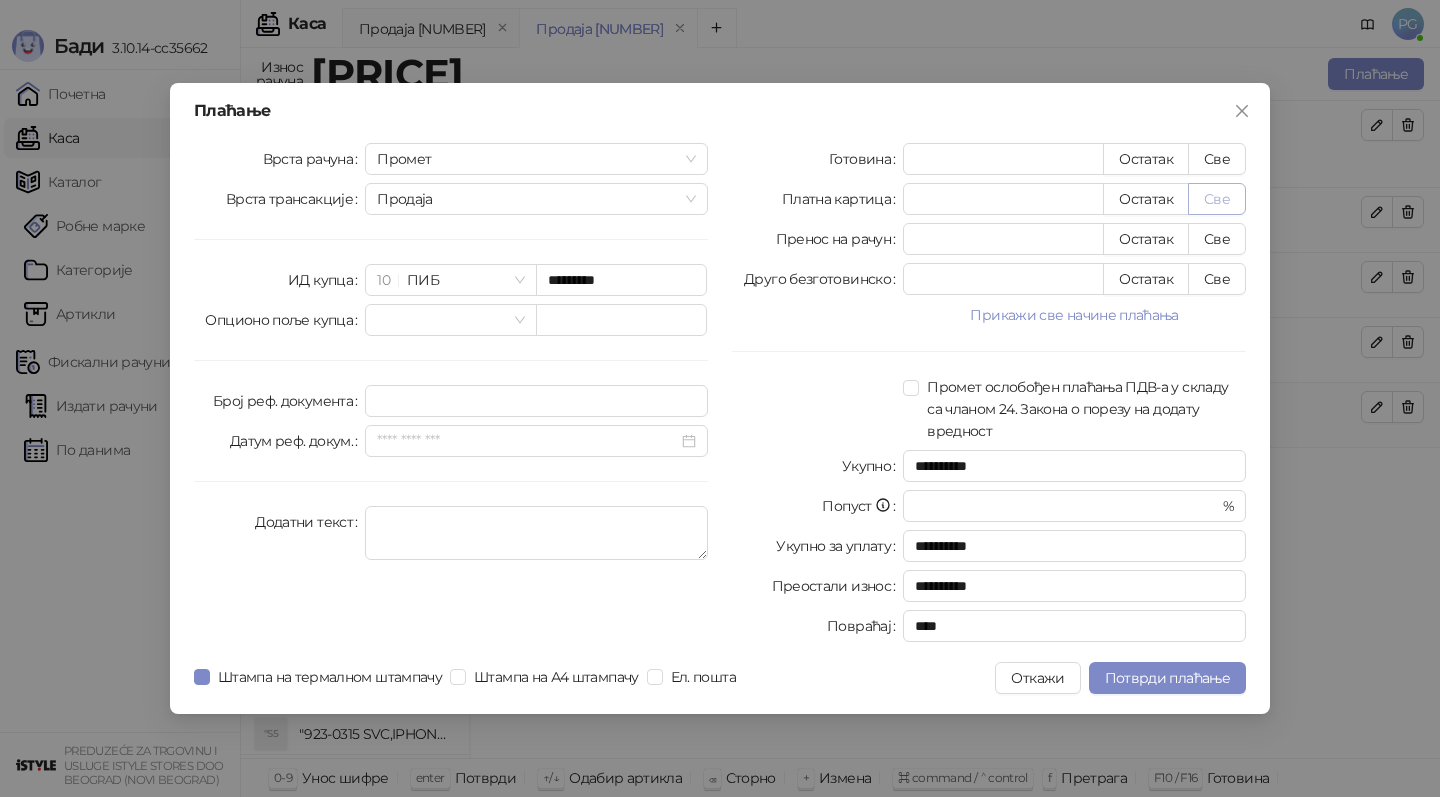 click on "Све" at bounding box center [1217, 199] 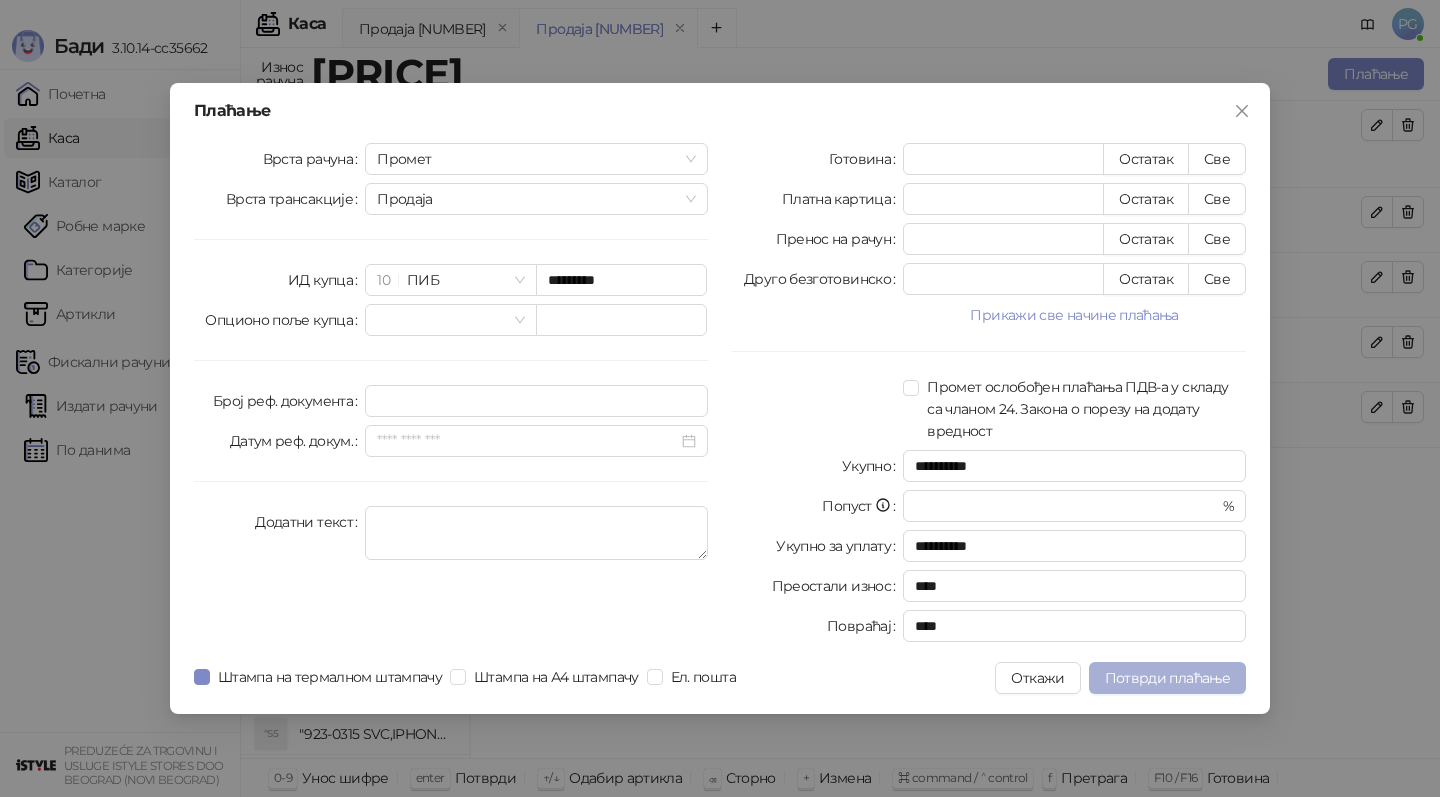 click on "Потврди плаћање" at bounding box center (1167, 678) 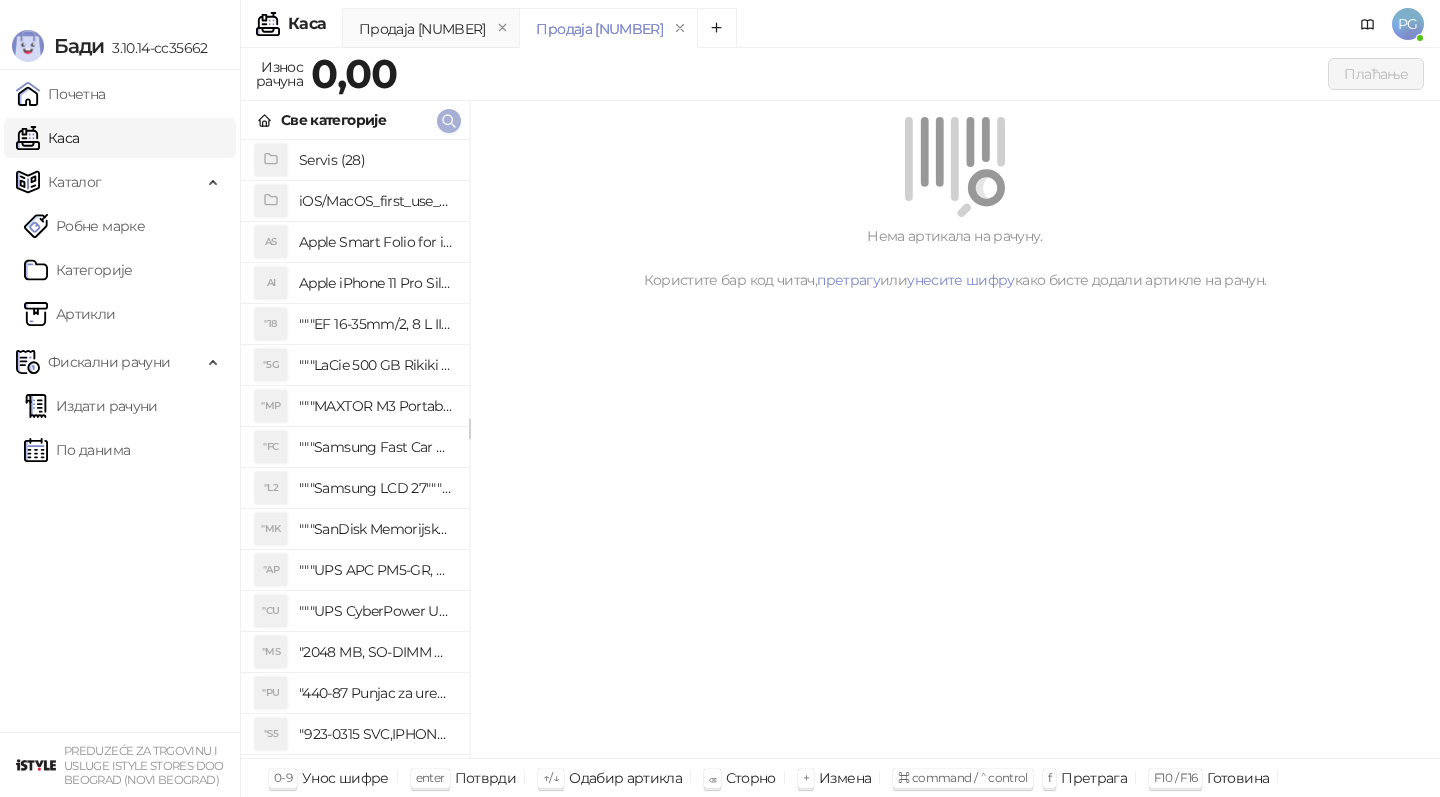 click 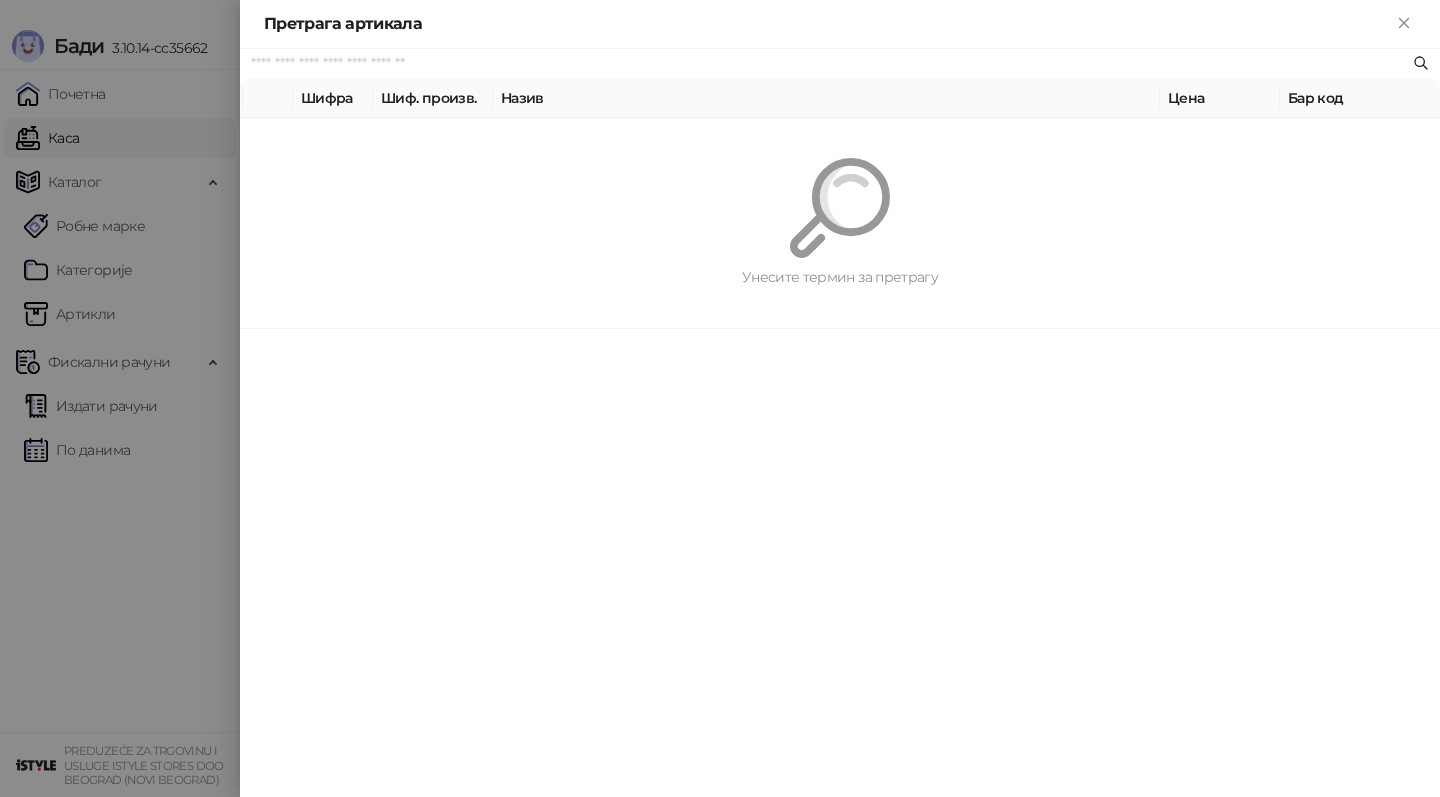 paste on "********" 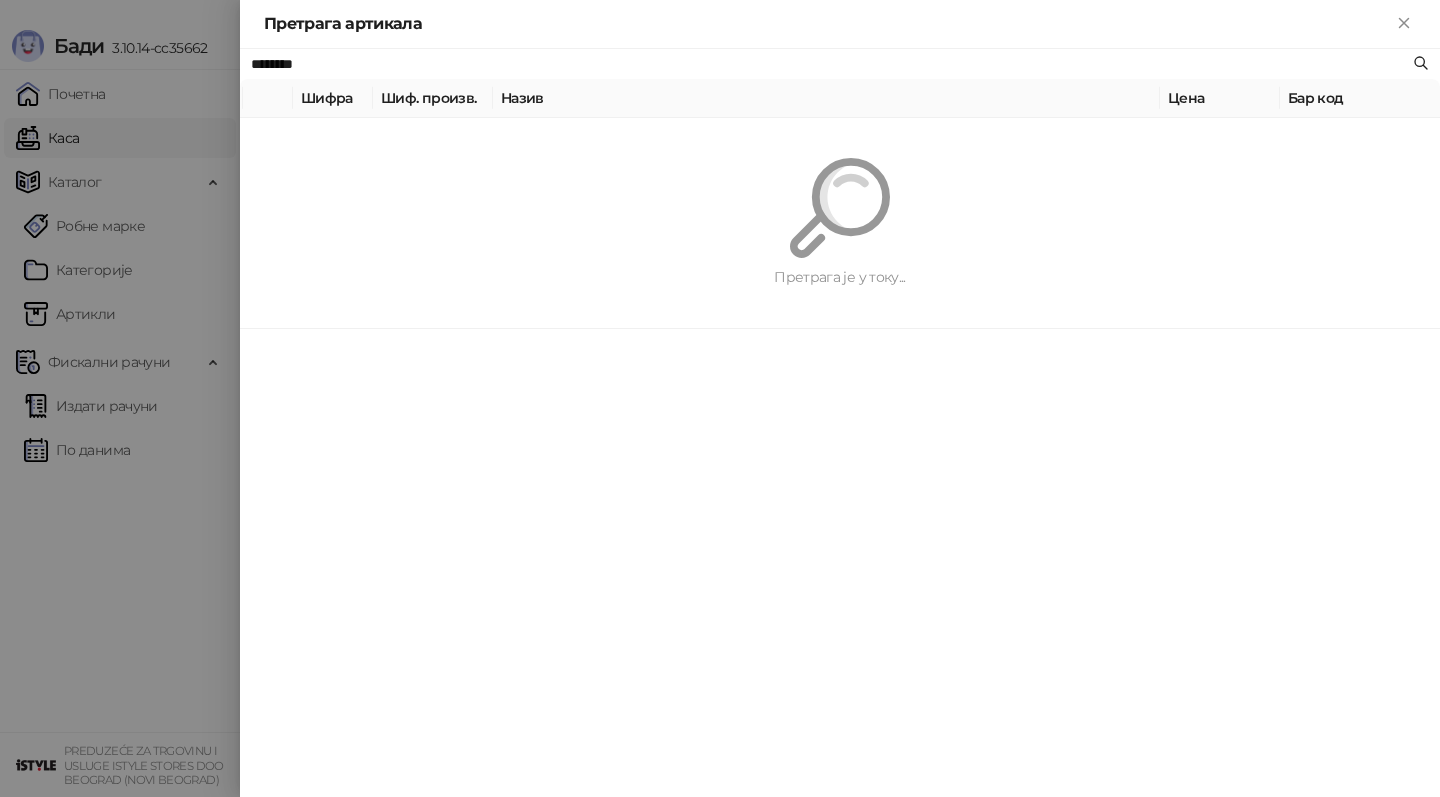 type on "********" 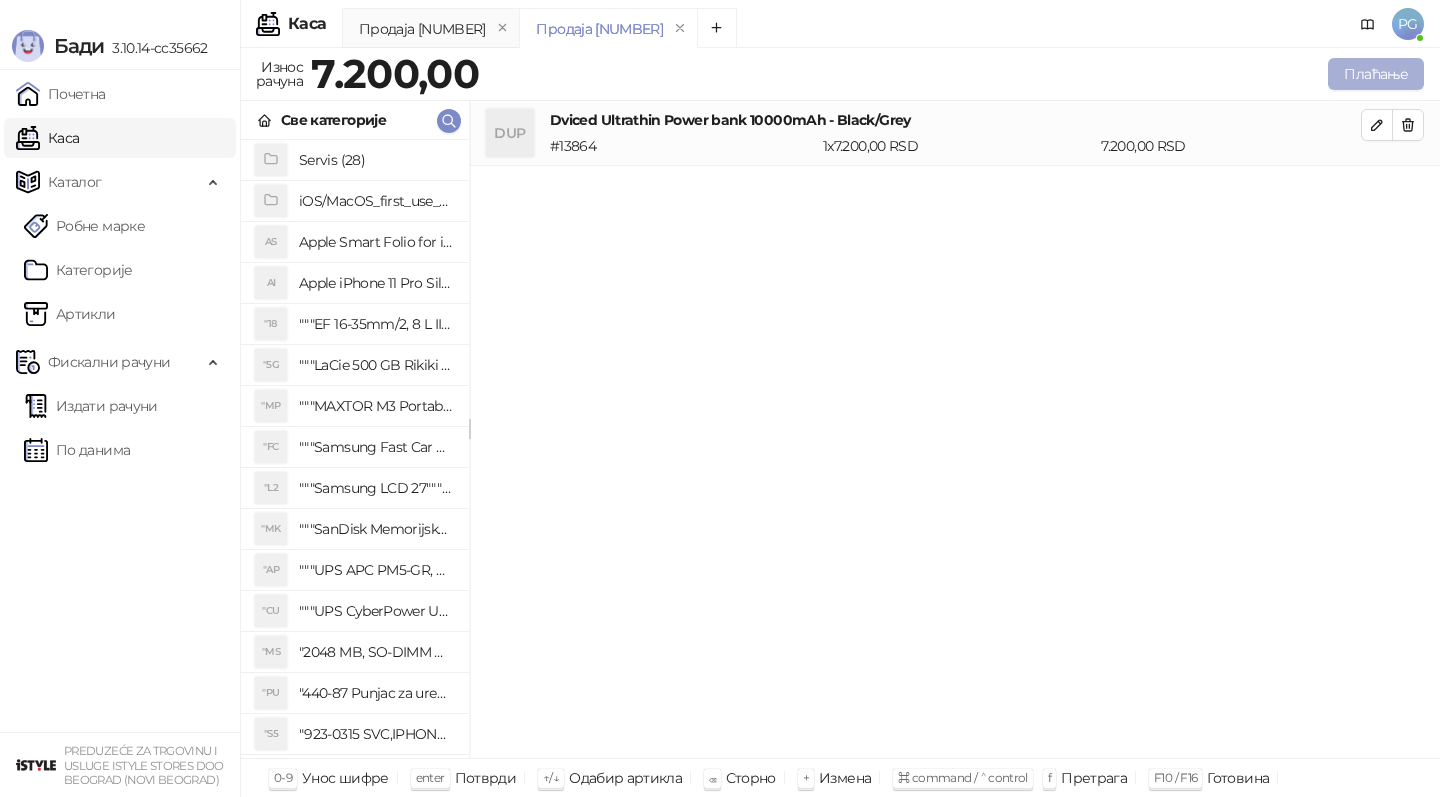 click on "Плаћање" at bounding box center (1376, 74) 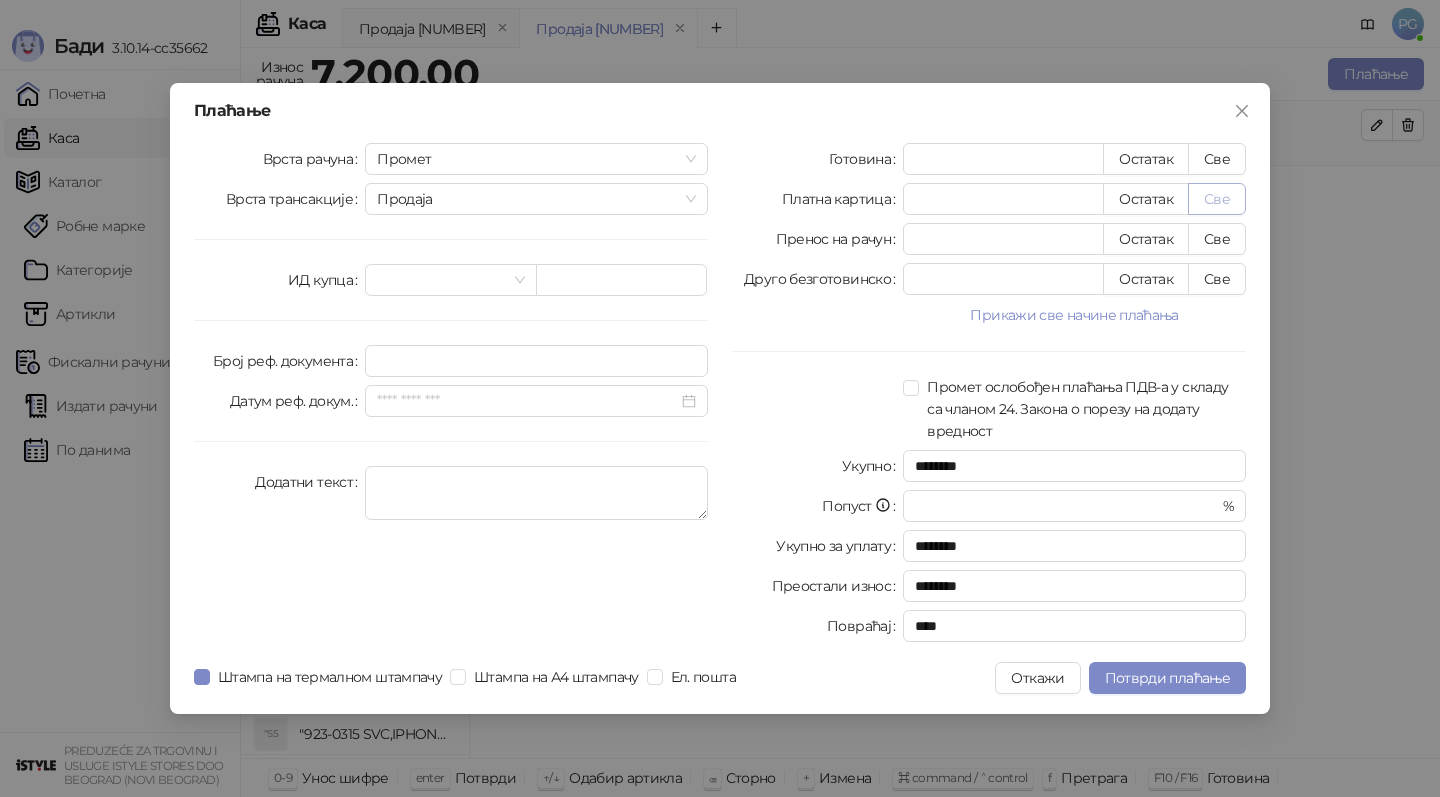 click on "Све" at bounding box center [1217, 199] 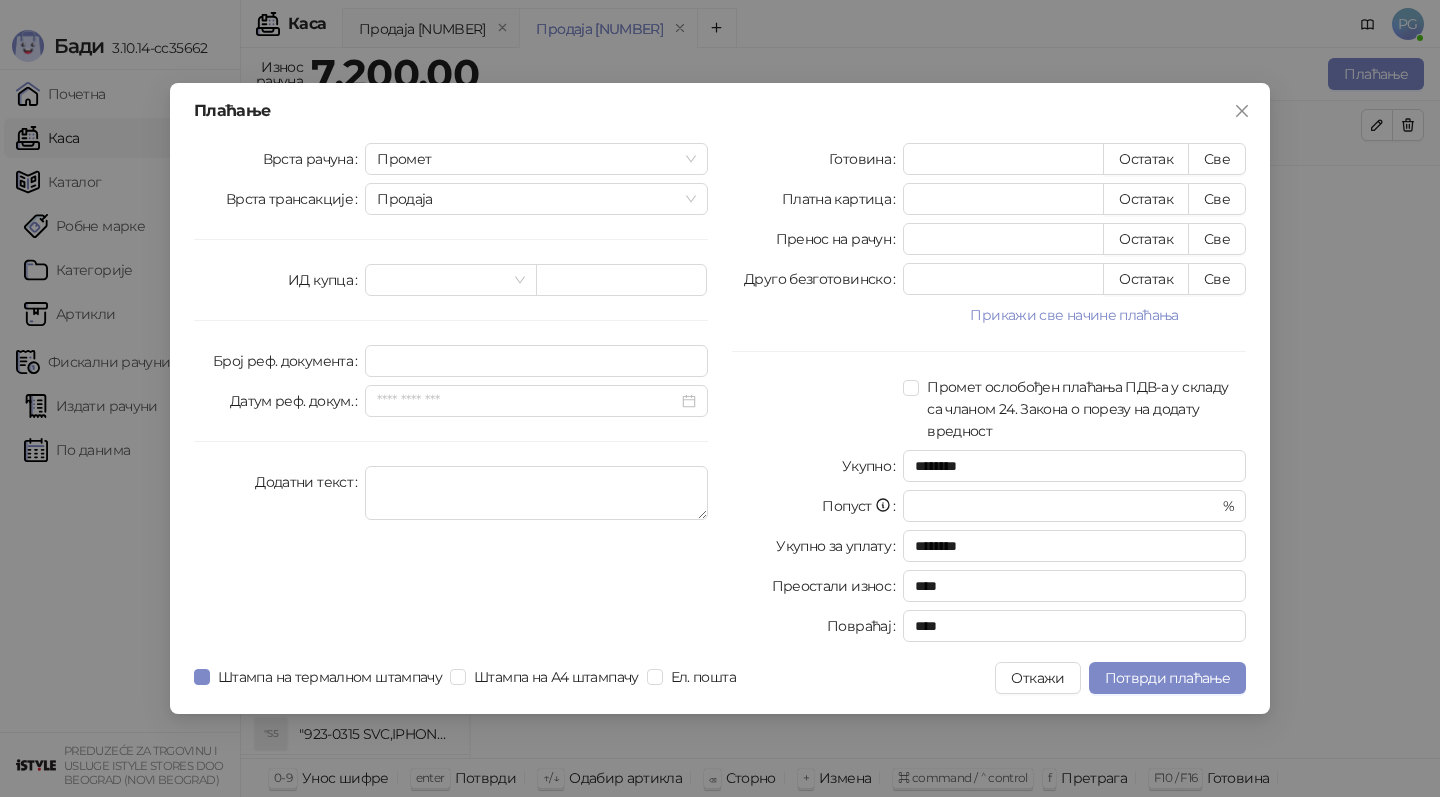 click on "Плаћање Врста рачуна Промет Врста трансакције Продаја ИД купца Број реф. документа Датум реф. докум. Додатни текст Готовина * Остатак Све Платна картица **** Остатак Све Пренос на рачун * Остатак Све Друго безготовинско * Остатак Све Прикажи све начине плаћања Чек * Остатак Све Ваучер * Остатак Све Инстант плаћање * Остатак Све   Промет ослобођен плаћања ПДВ-а у складу са чланом 24. Закона о порезу на додату вредност Укупно ******** Попуст   * % Укупно за уплату ******** Преостали износ **** Повраћај **** Штампа на термалном штампачу Штампа на А4 штампачу Ел. пошта Откажи" at bounding box center [720, 398] 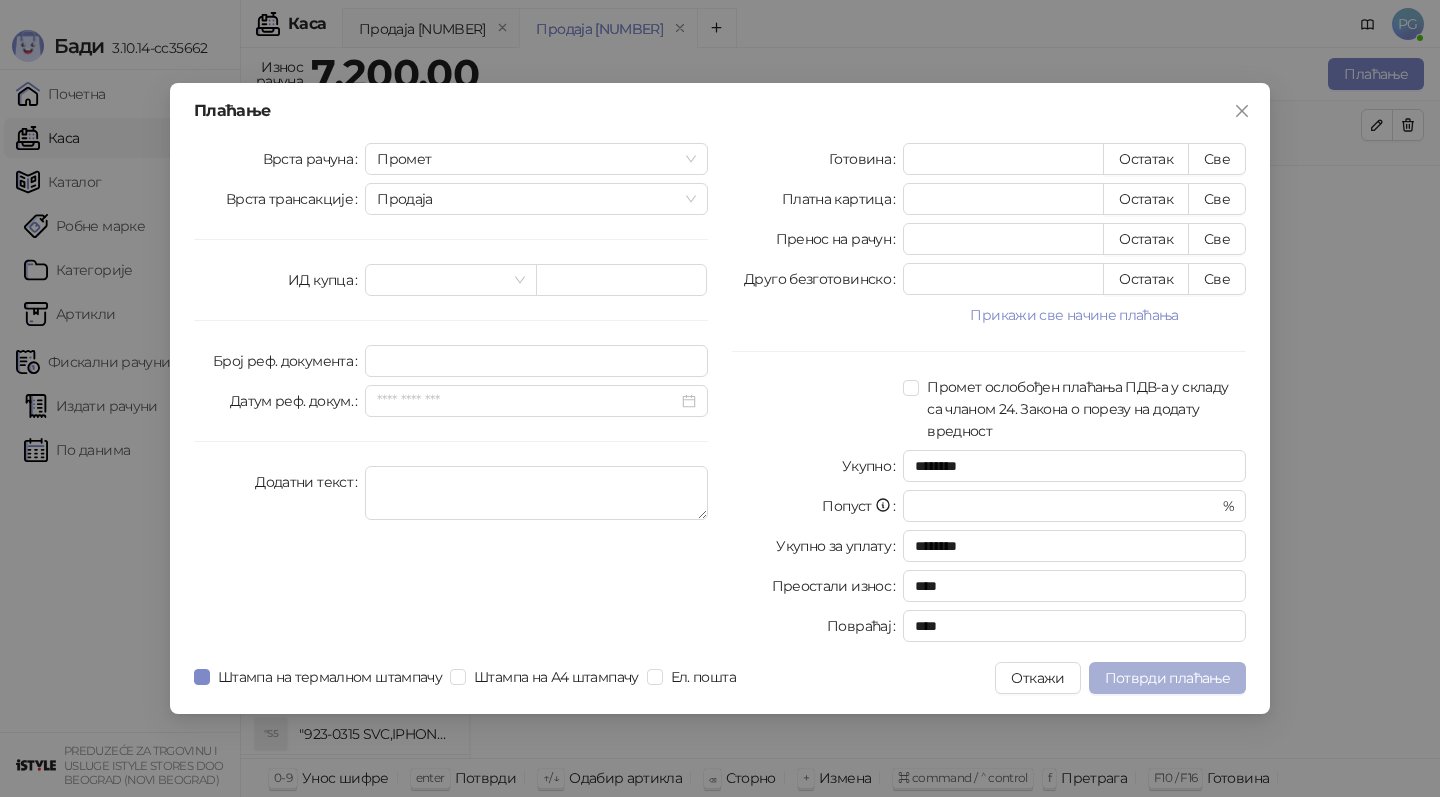 click on "Потврди плаћање" at bounding box center [1167, 678] 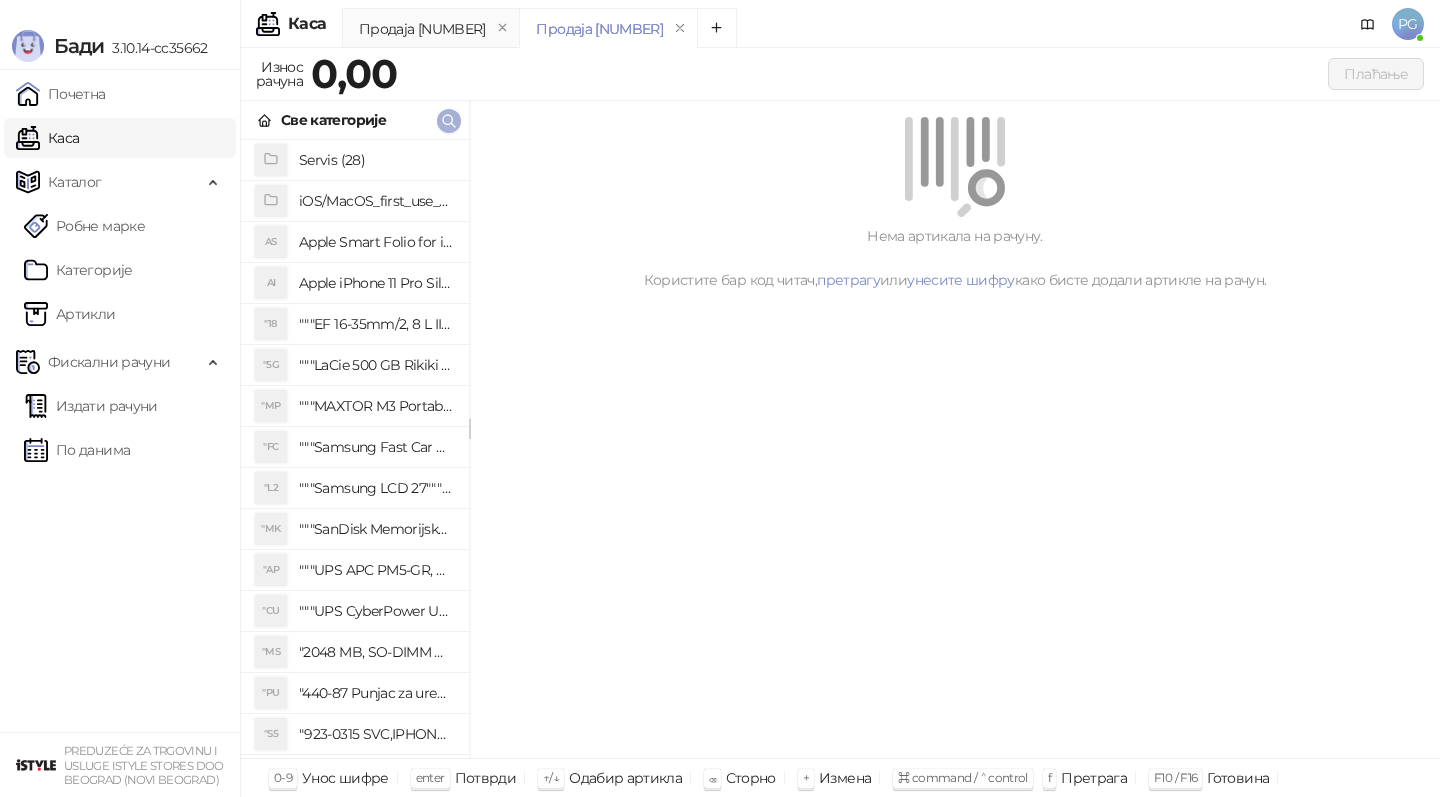 click 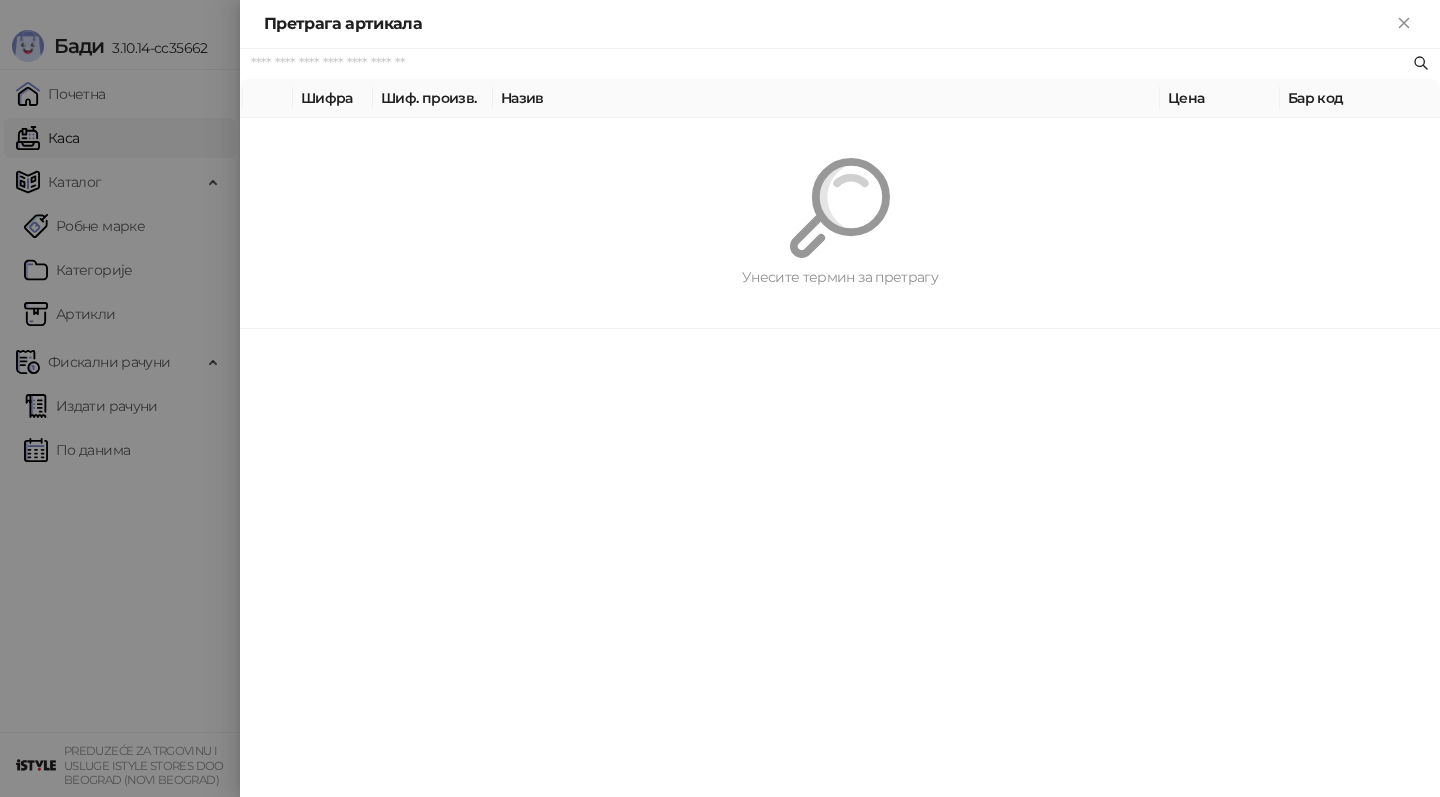 paste on "*********" 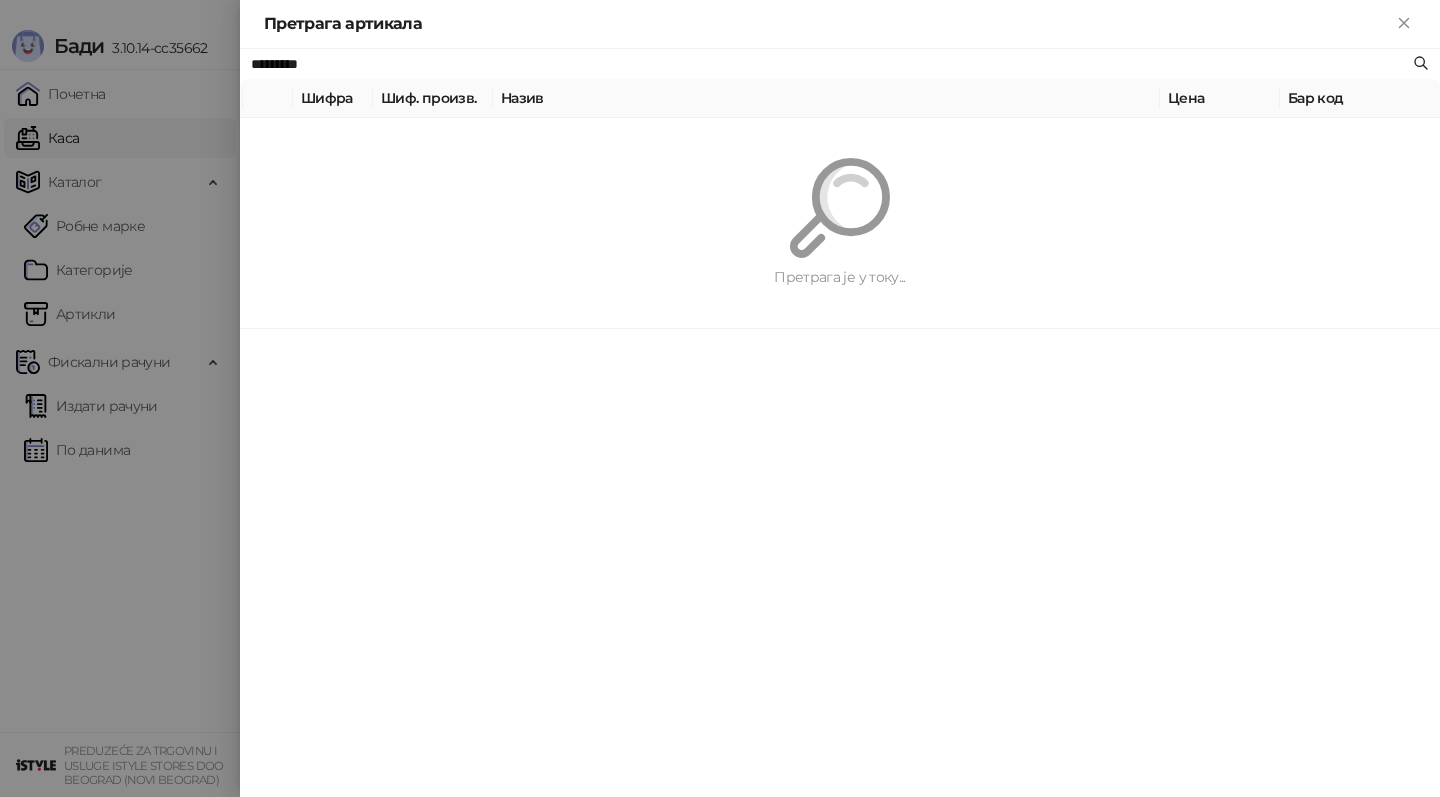 type on "*********" 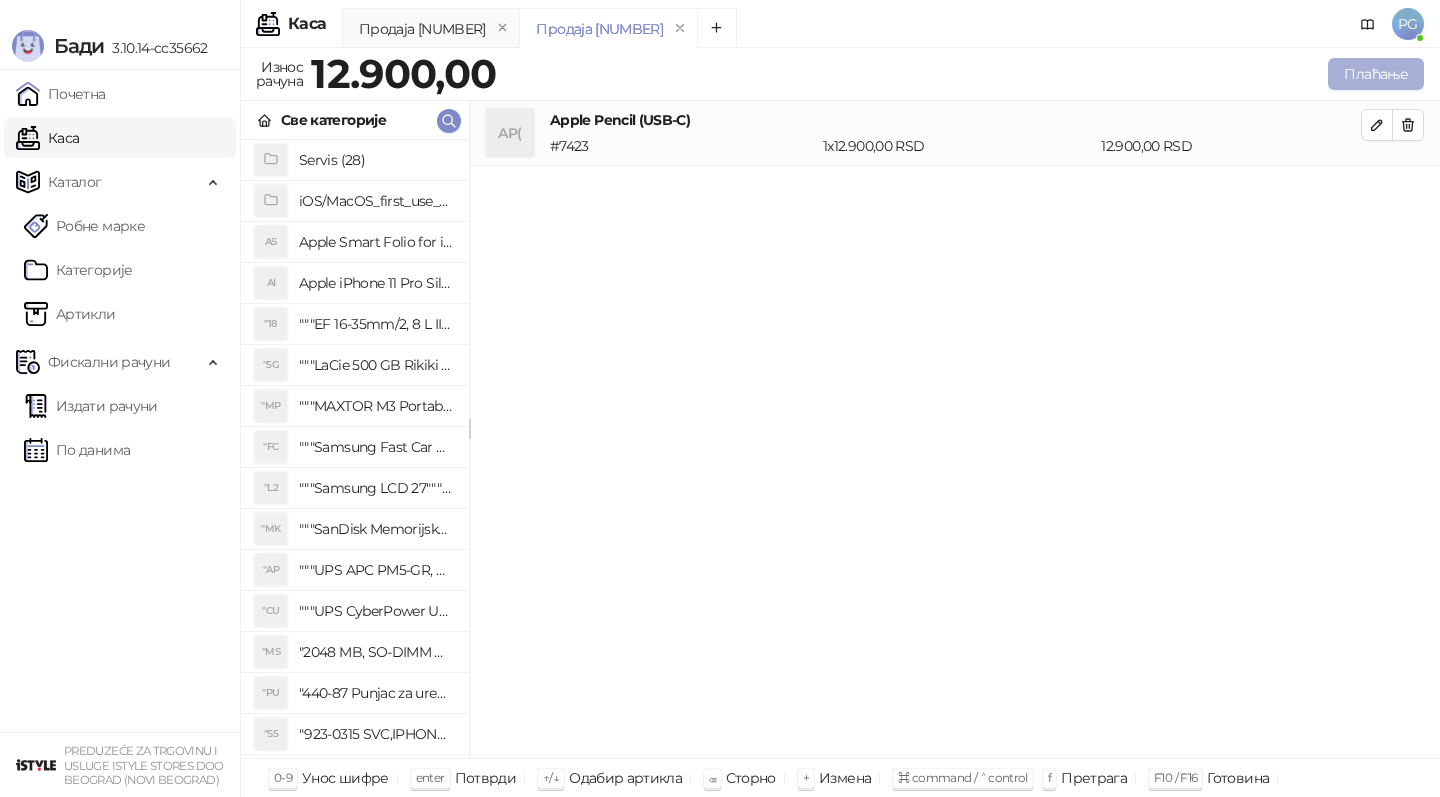 click on "Плаћање" at bounding box center [1376, 74] 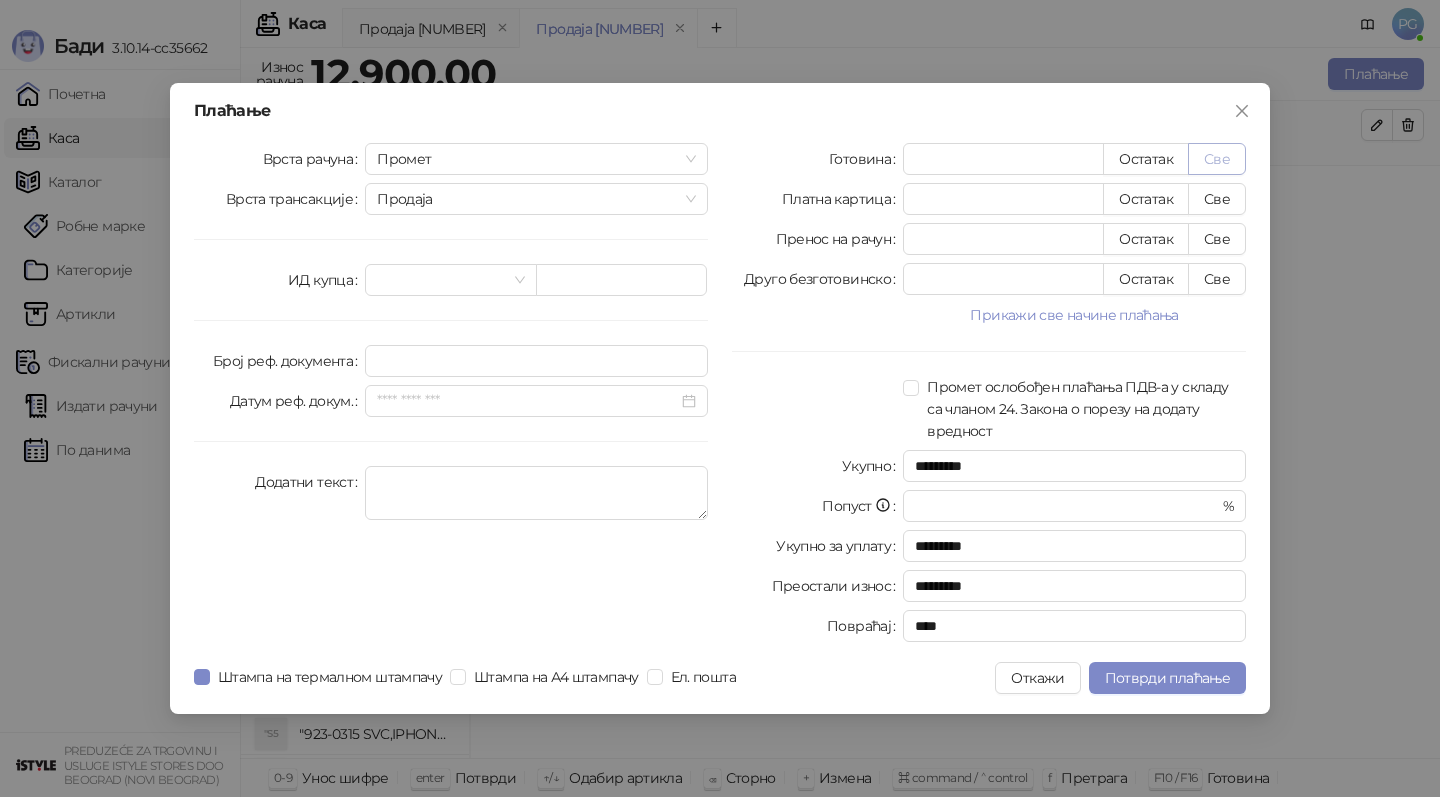 click on "Све" at bounding box center (1217, 159) 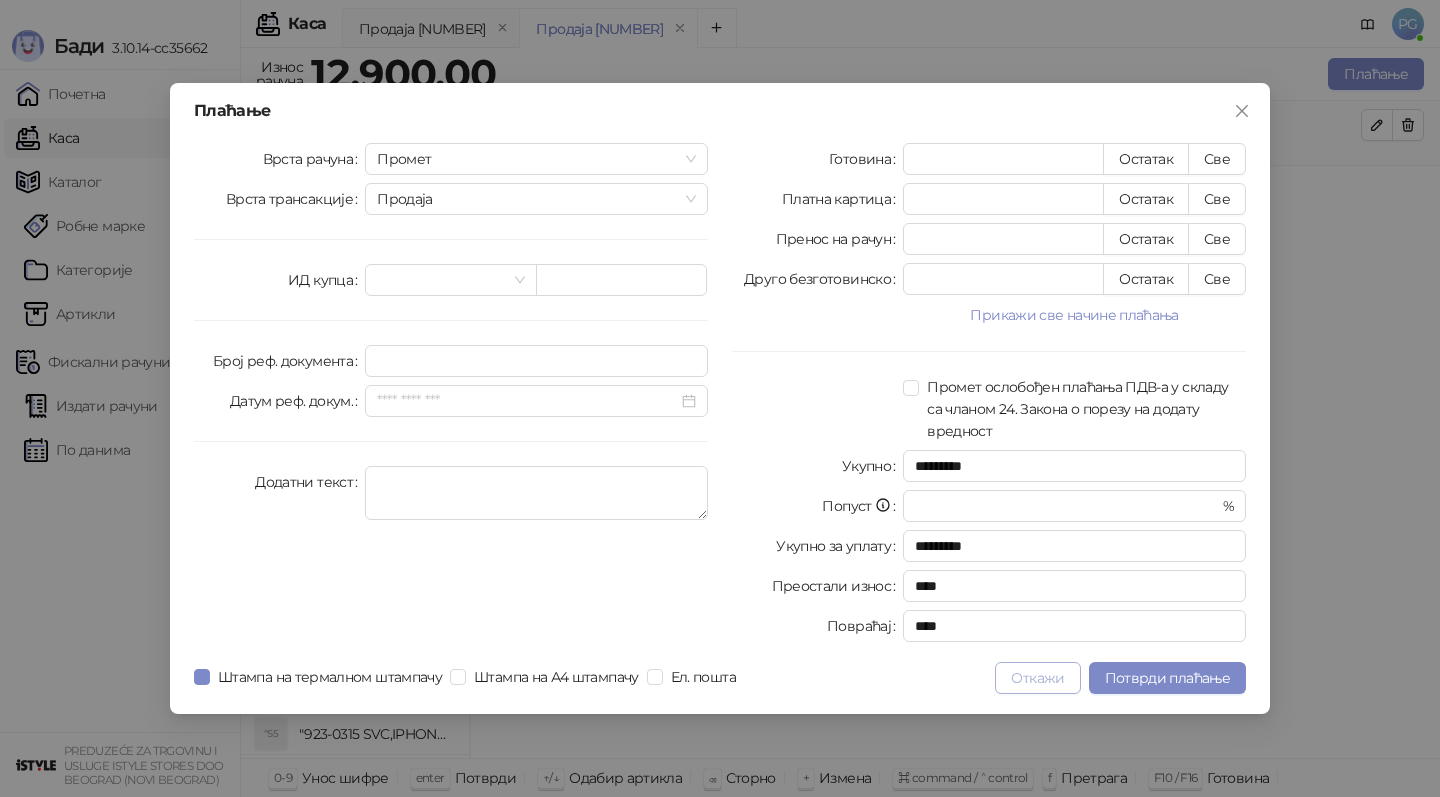 click on "Откажи" at bounding box center [1037, 678] 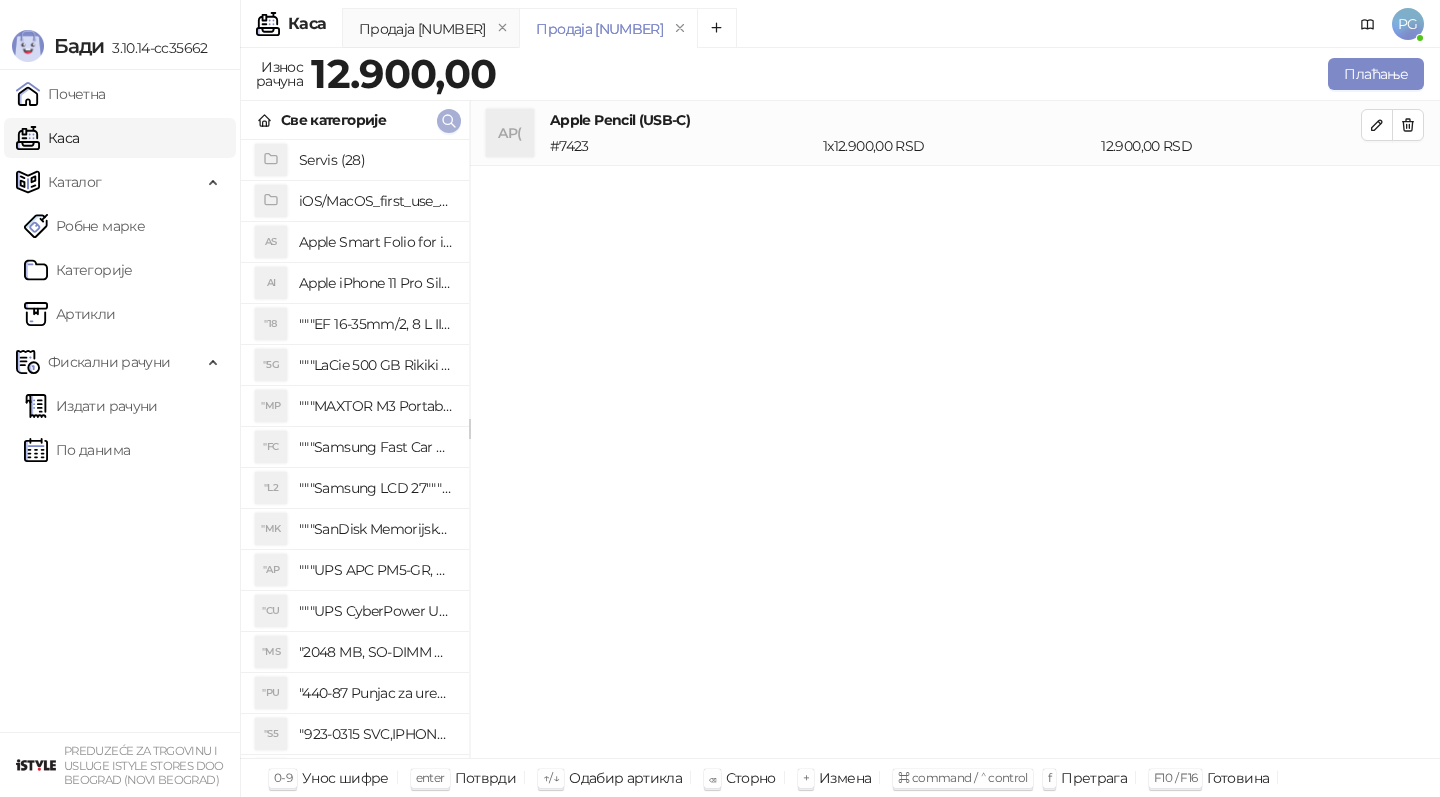 click 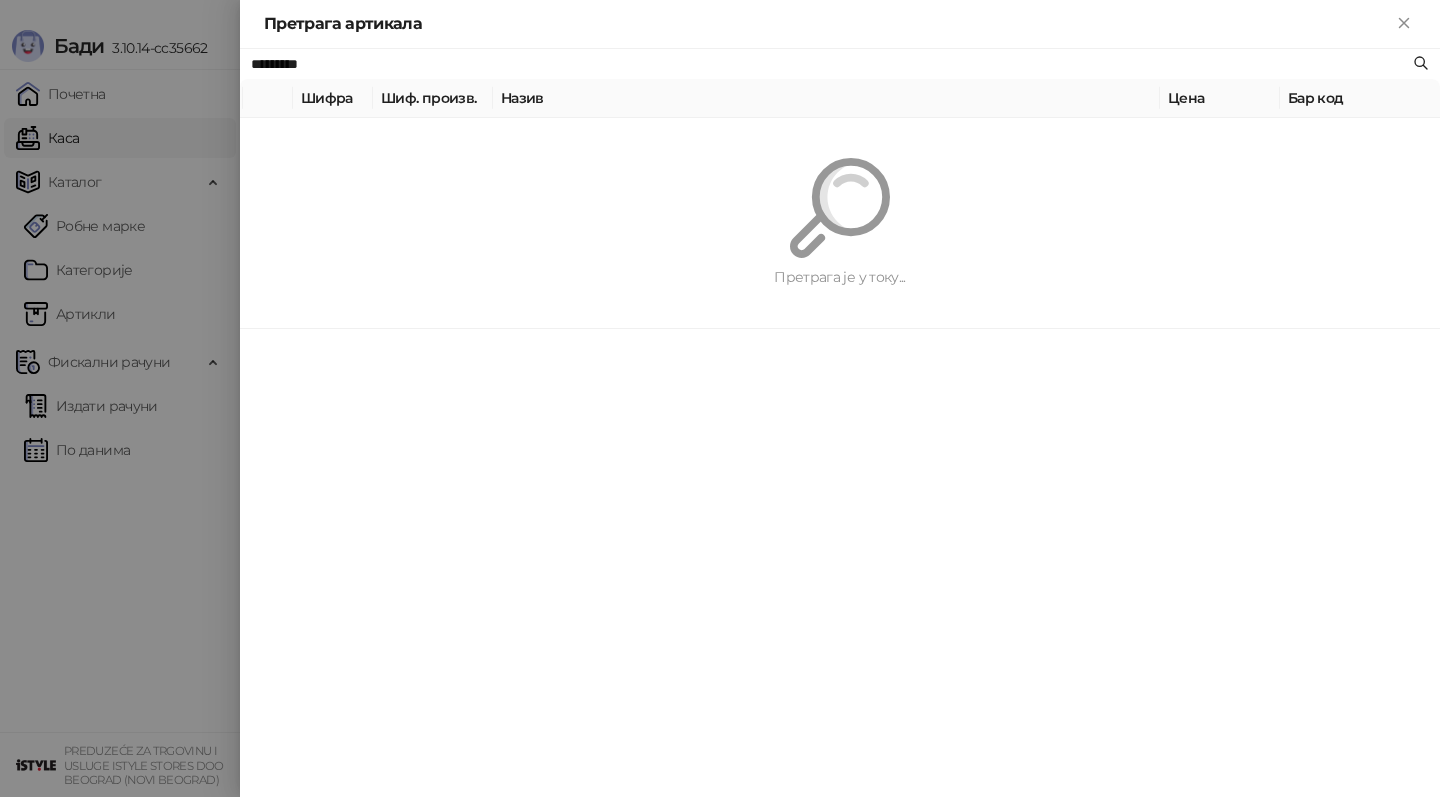 paste on "*****" 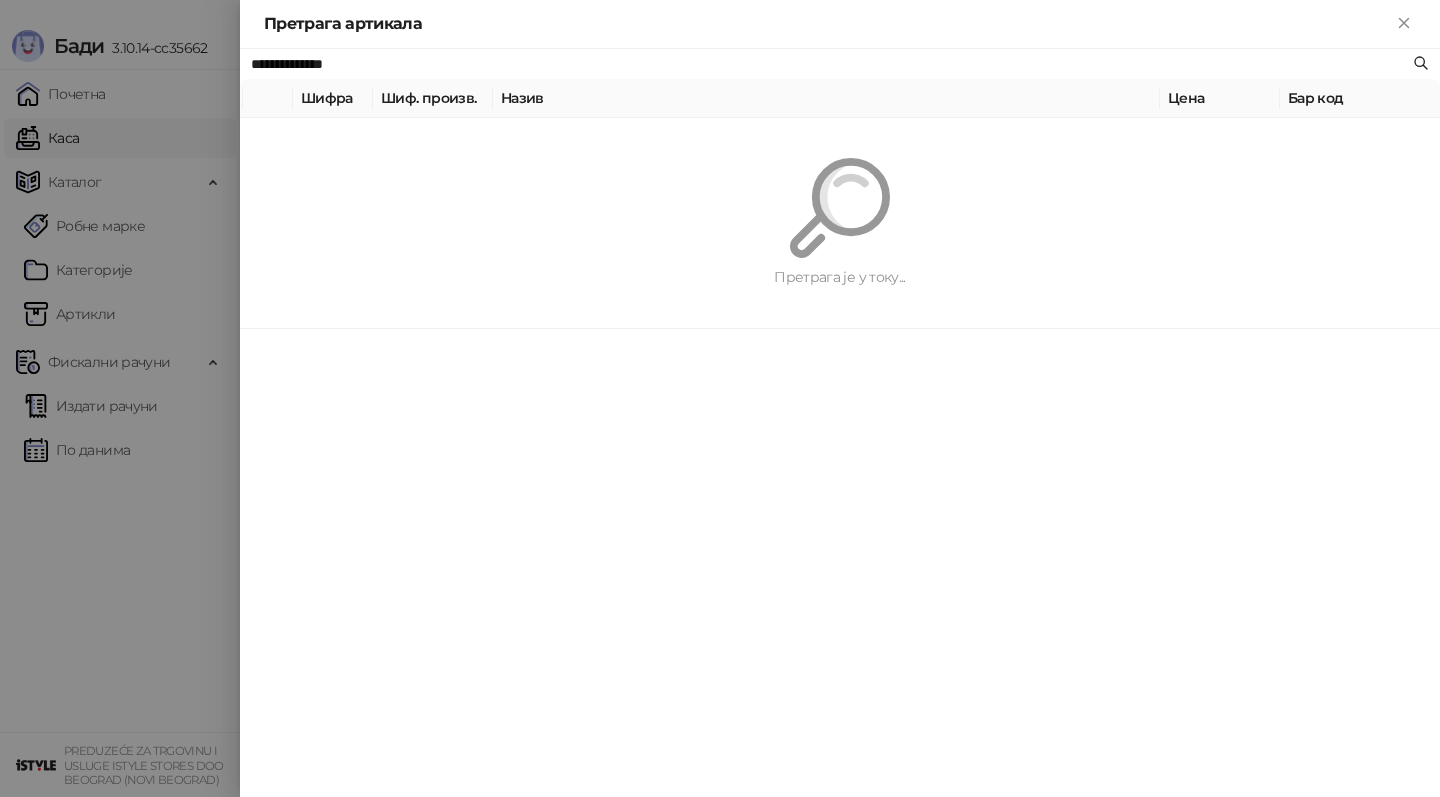 type on "**********" 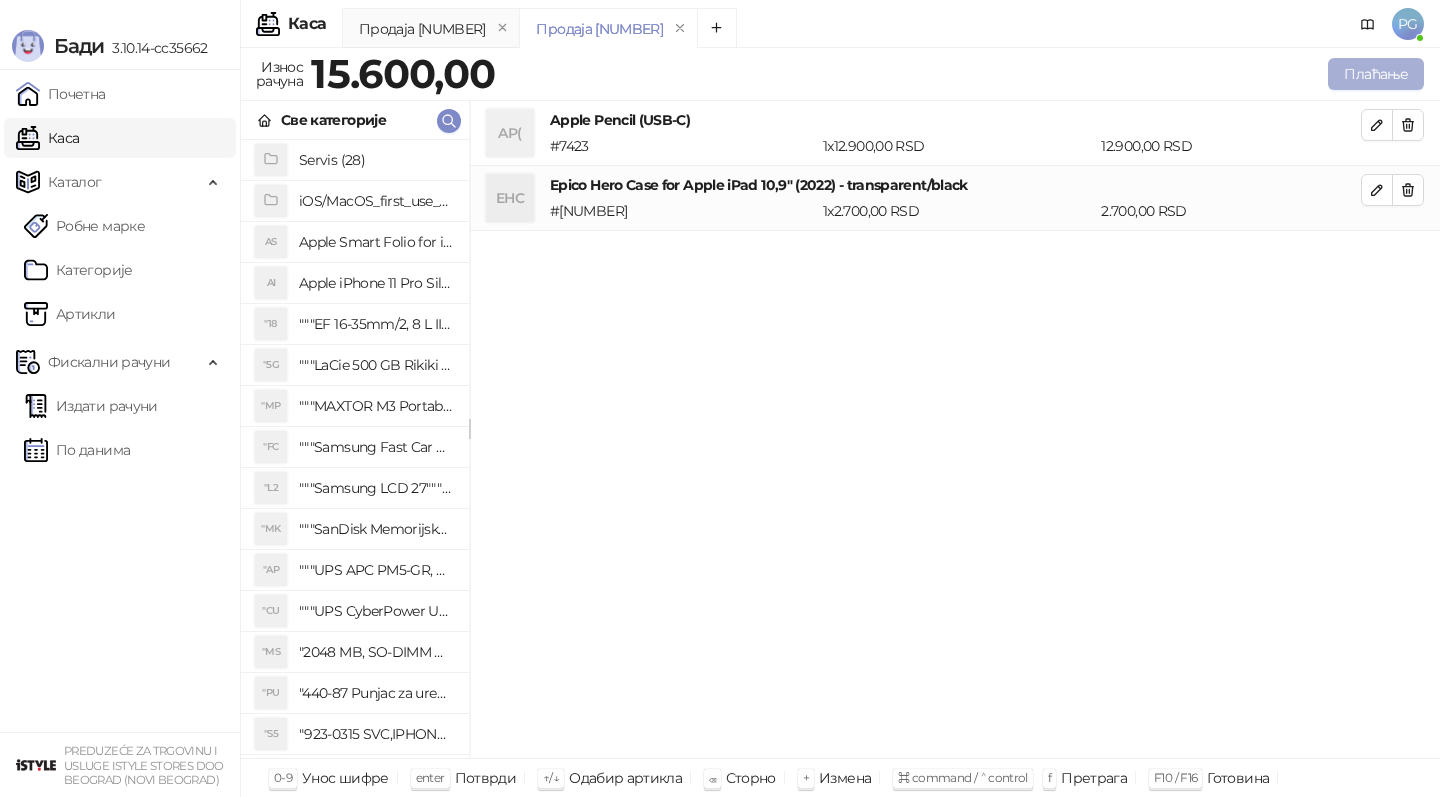 click on "Плаћање" at bounding box center [1376, 74] 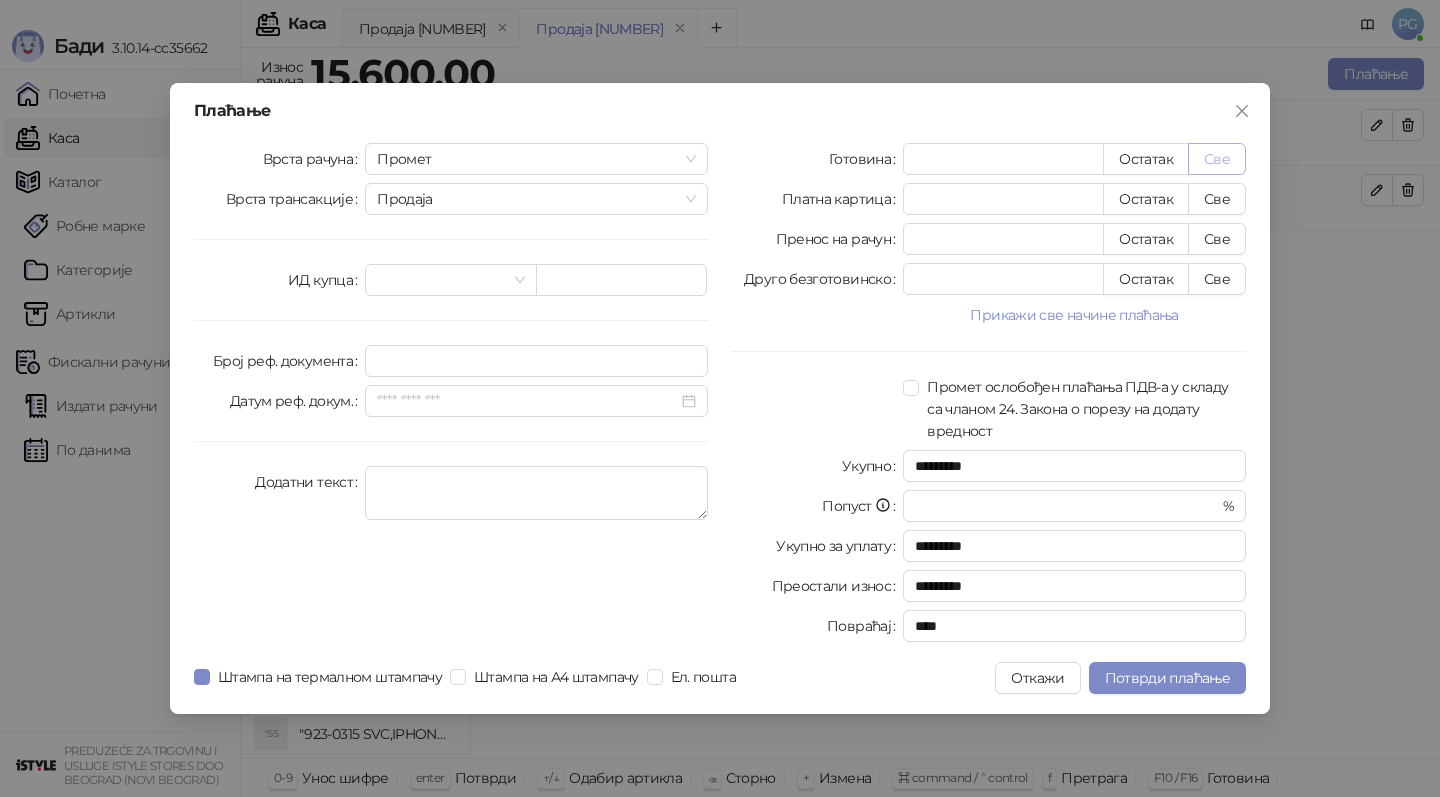 click on "Све" at bounding box center [1217, 159] 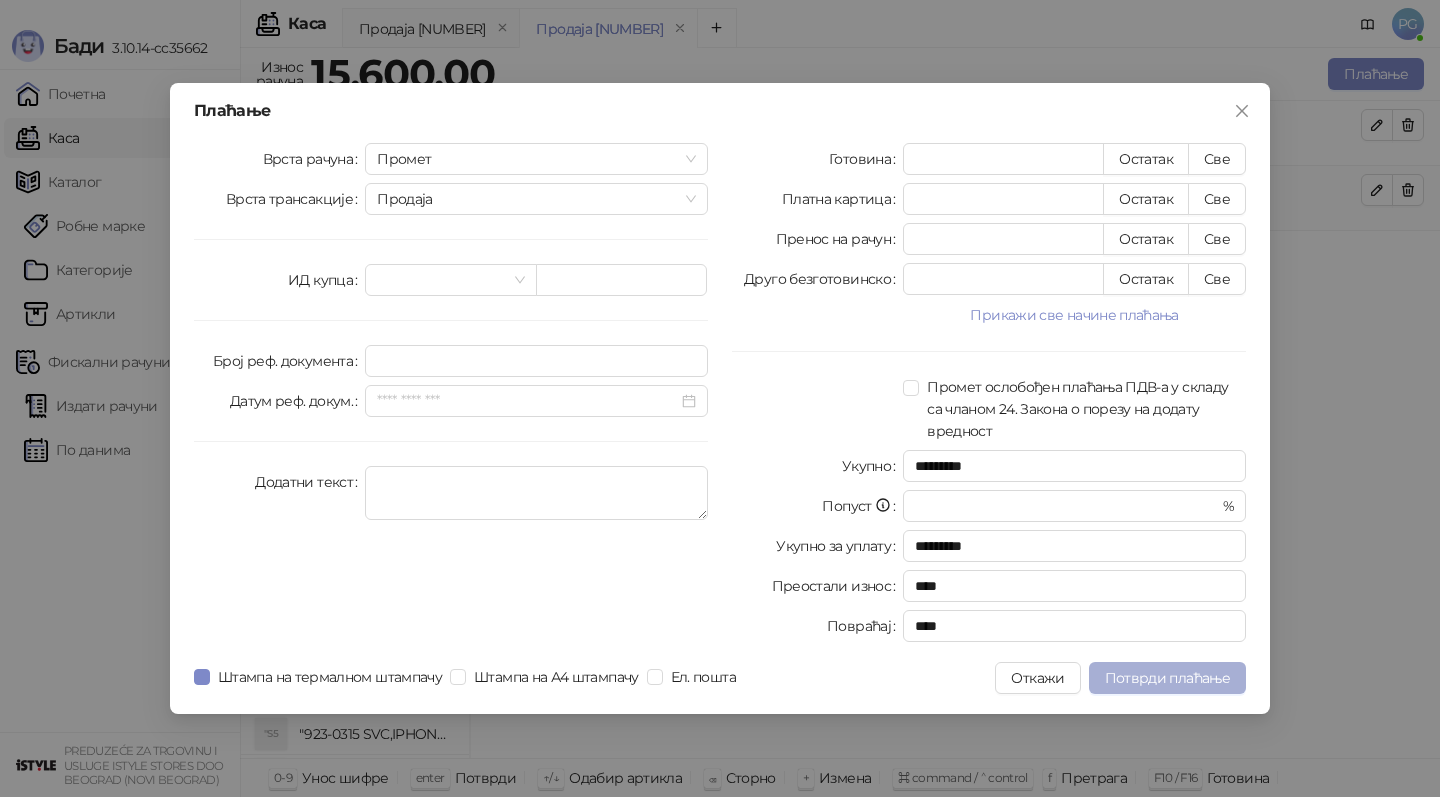 drag, startPoint x: 1129, startPoint y: 660, endPoint x: 1136, endPoint y: 675, distance: 16.552946 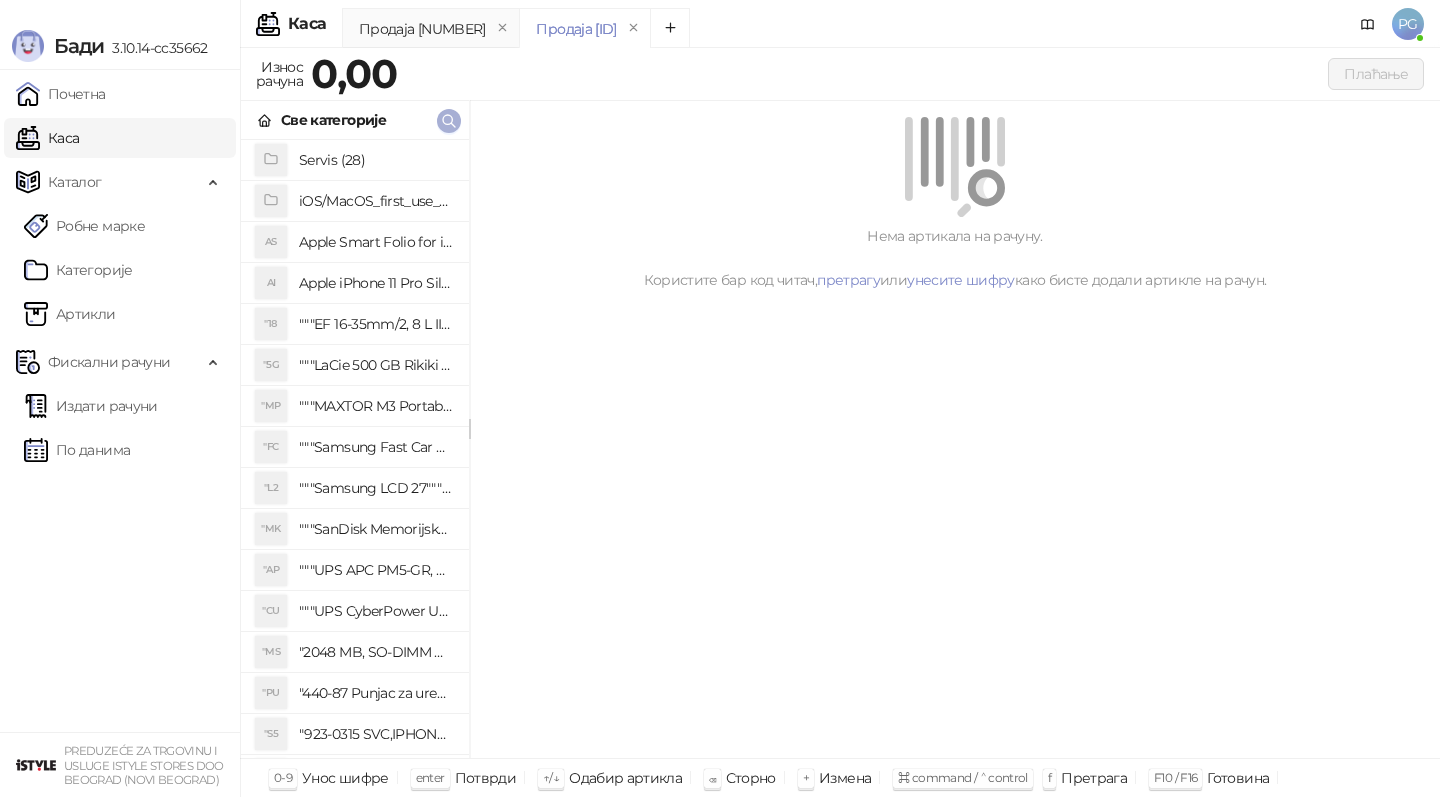 click 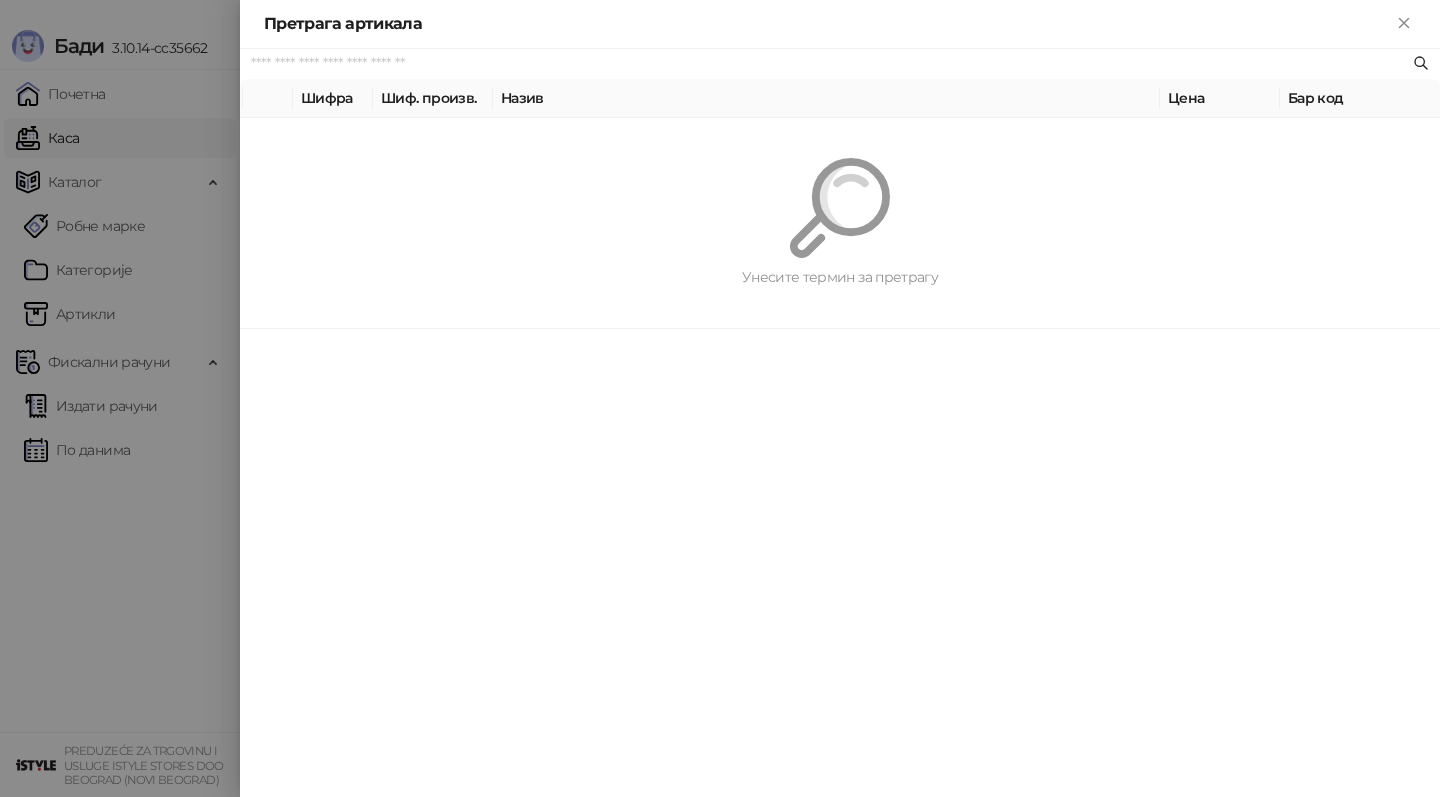 paste on "*********" 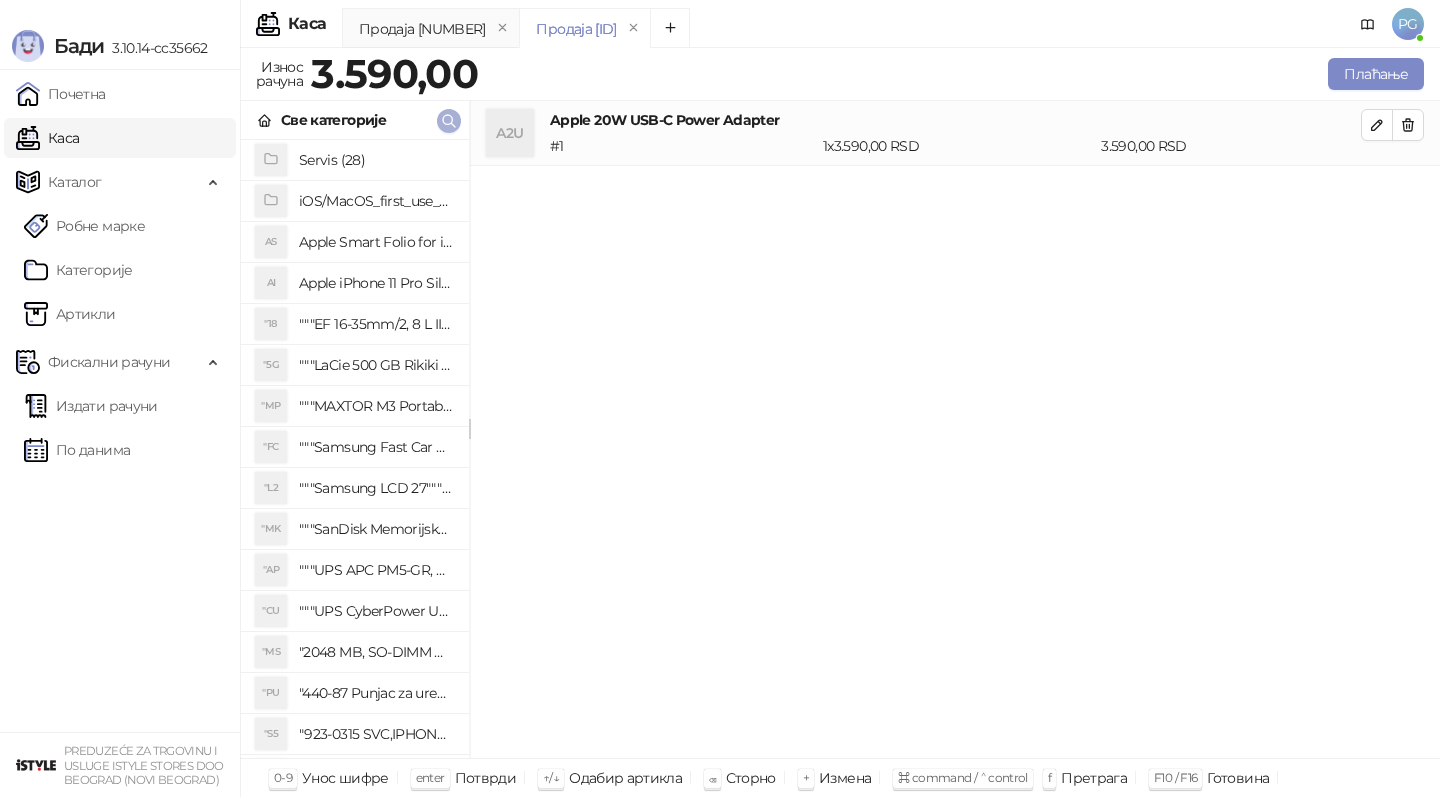 click 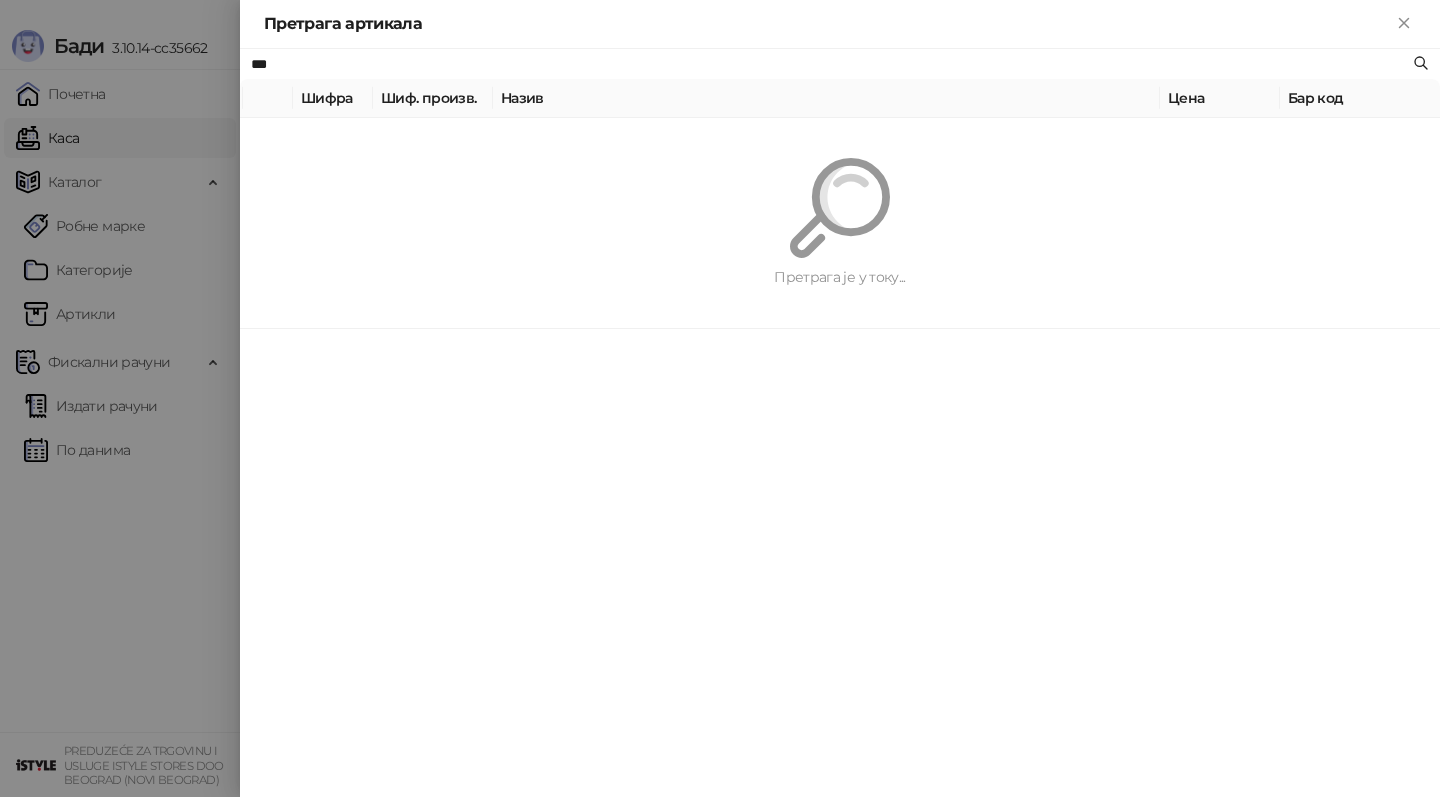 type on "***" 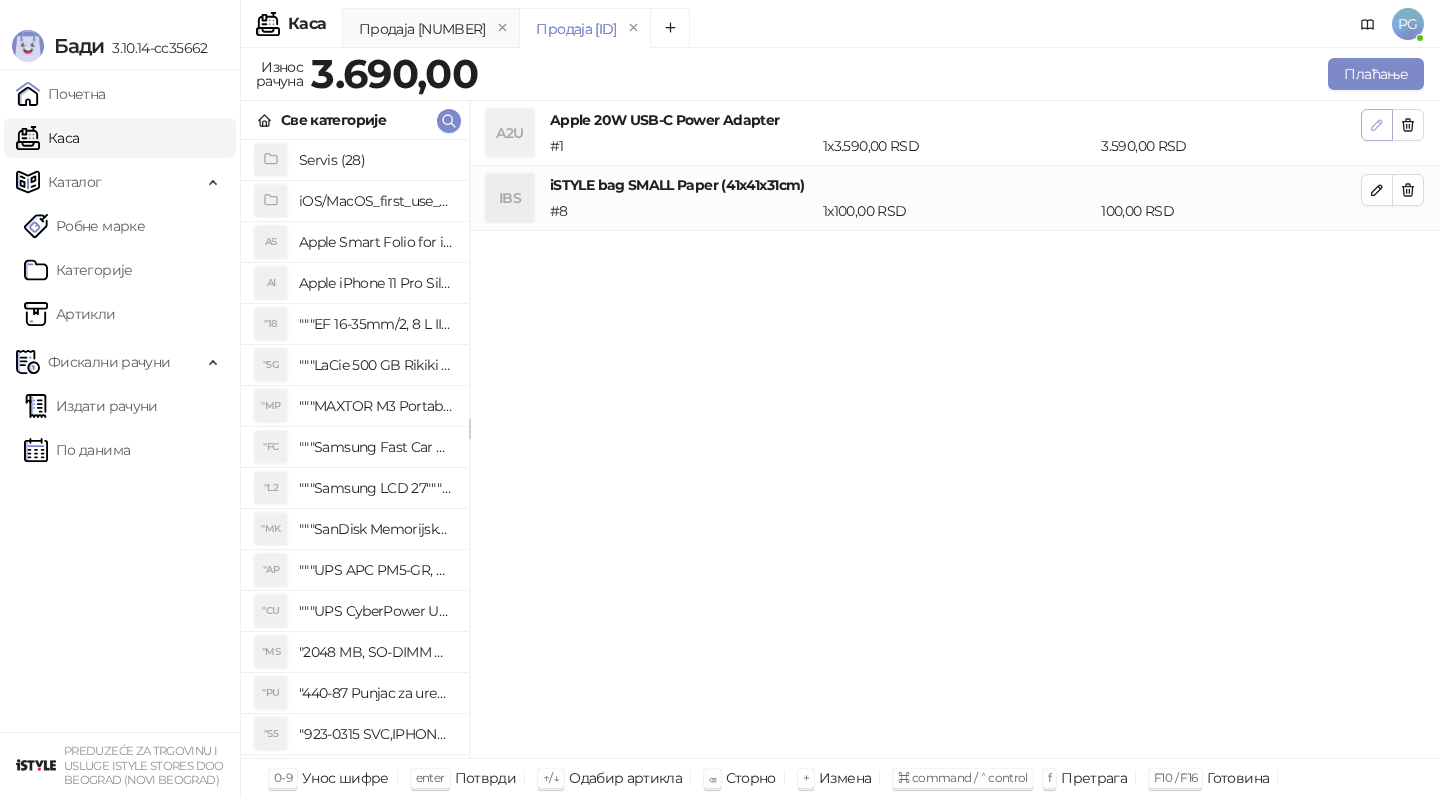 click 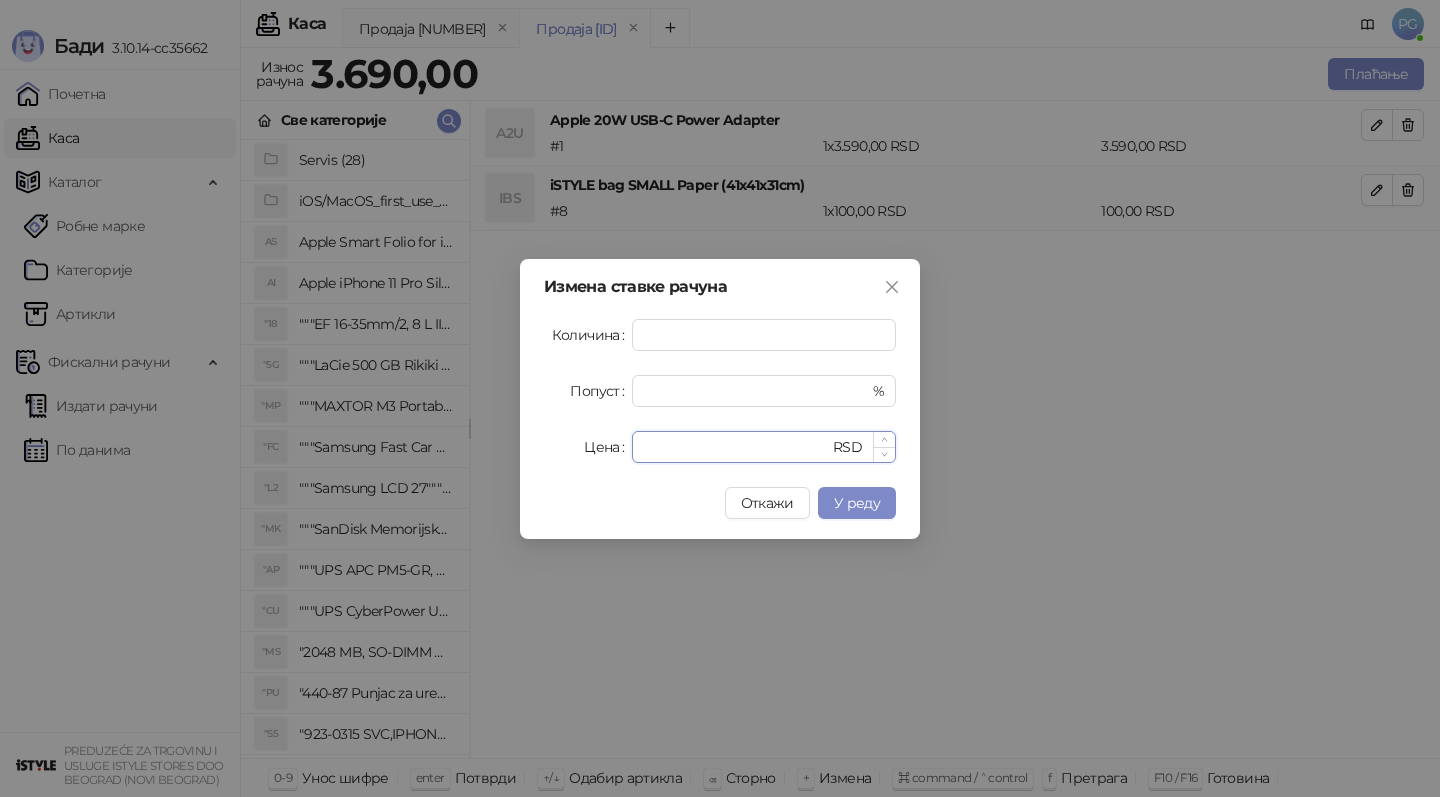 click on "****" at bounding box center (736, 447) 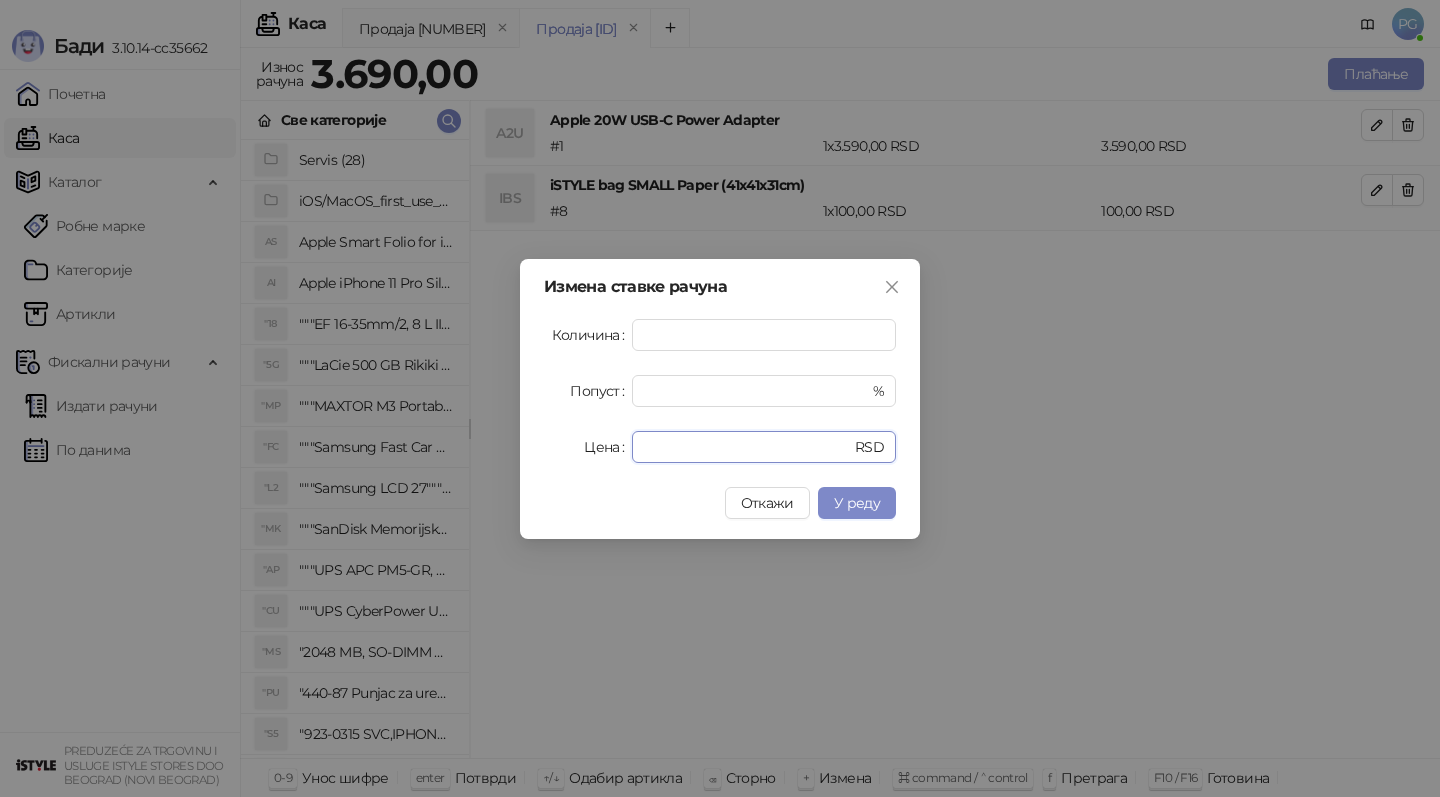 type on "****" 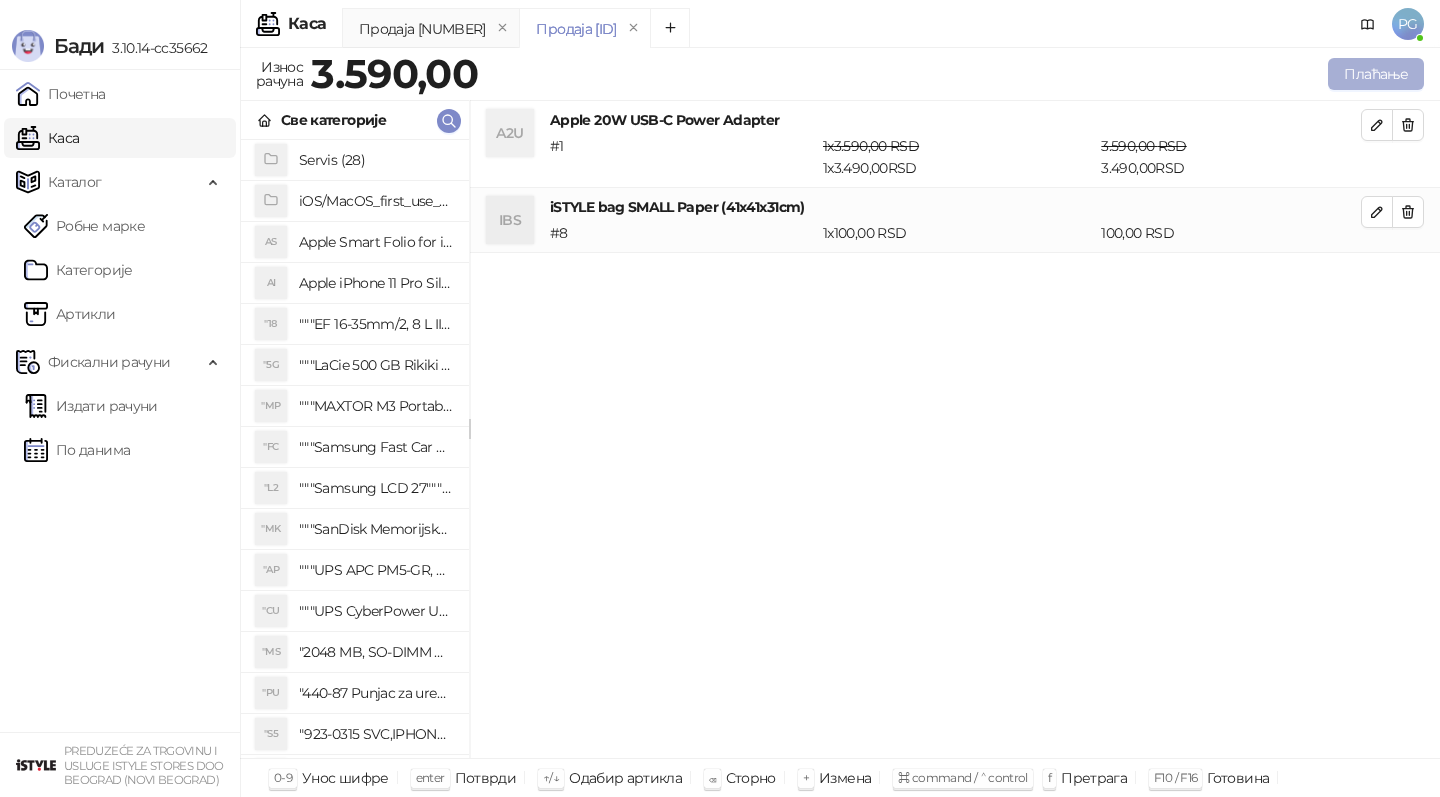 click on "Плаћање" at bounding box center [1376, 74] 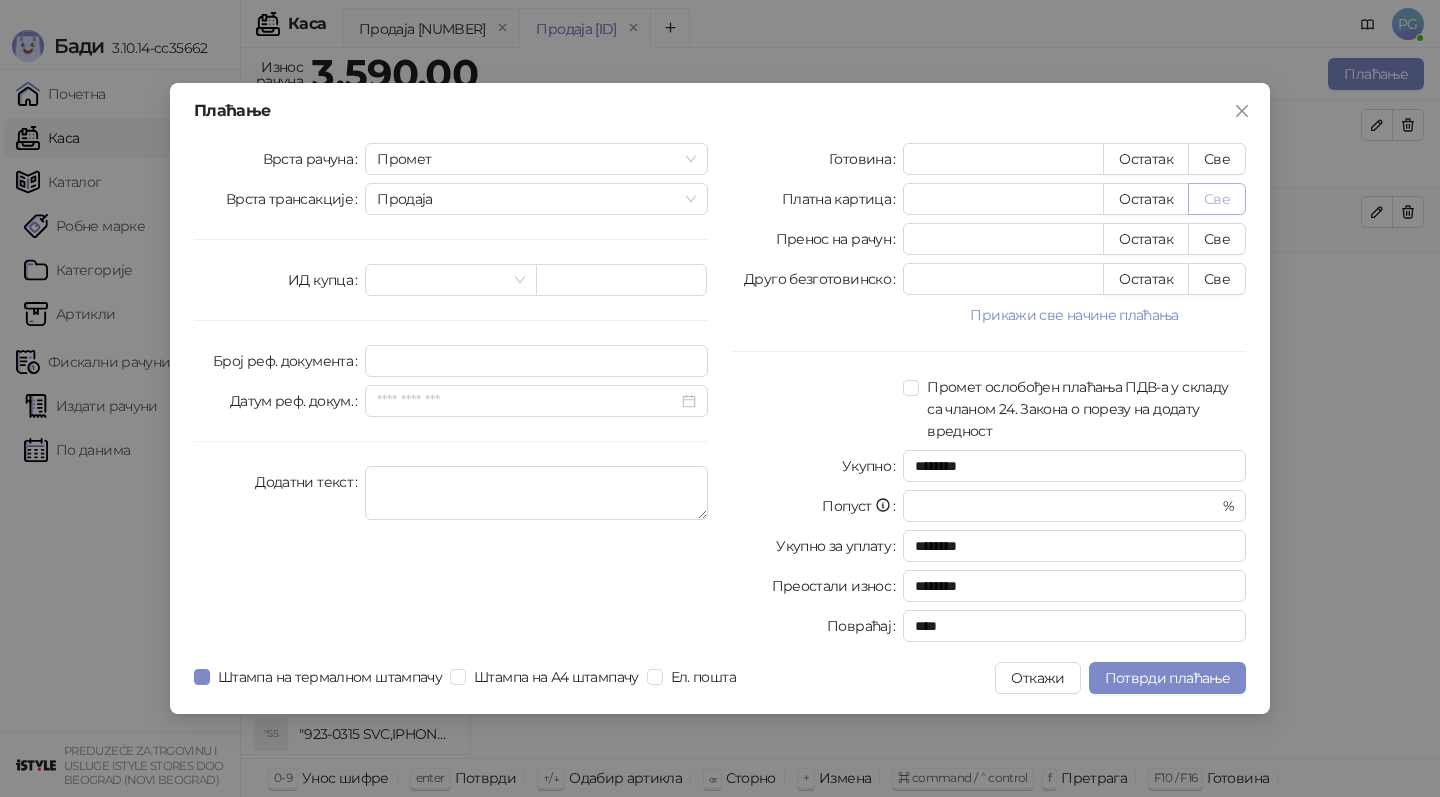 click on "Све" at bounding box center [1217, 199] 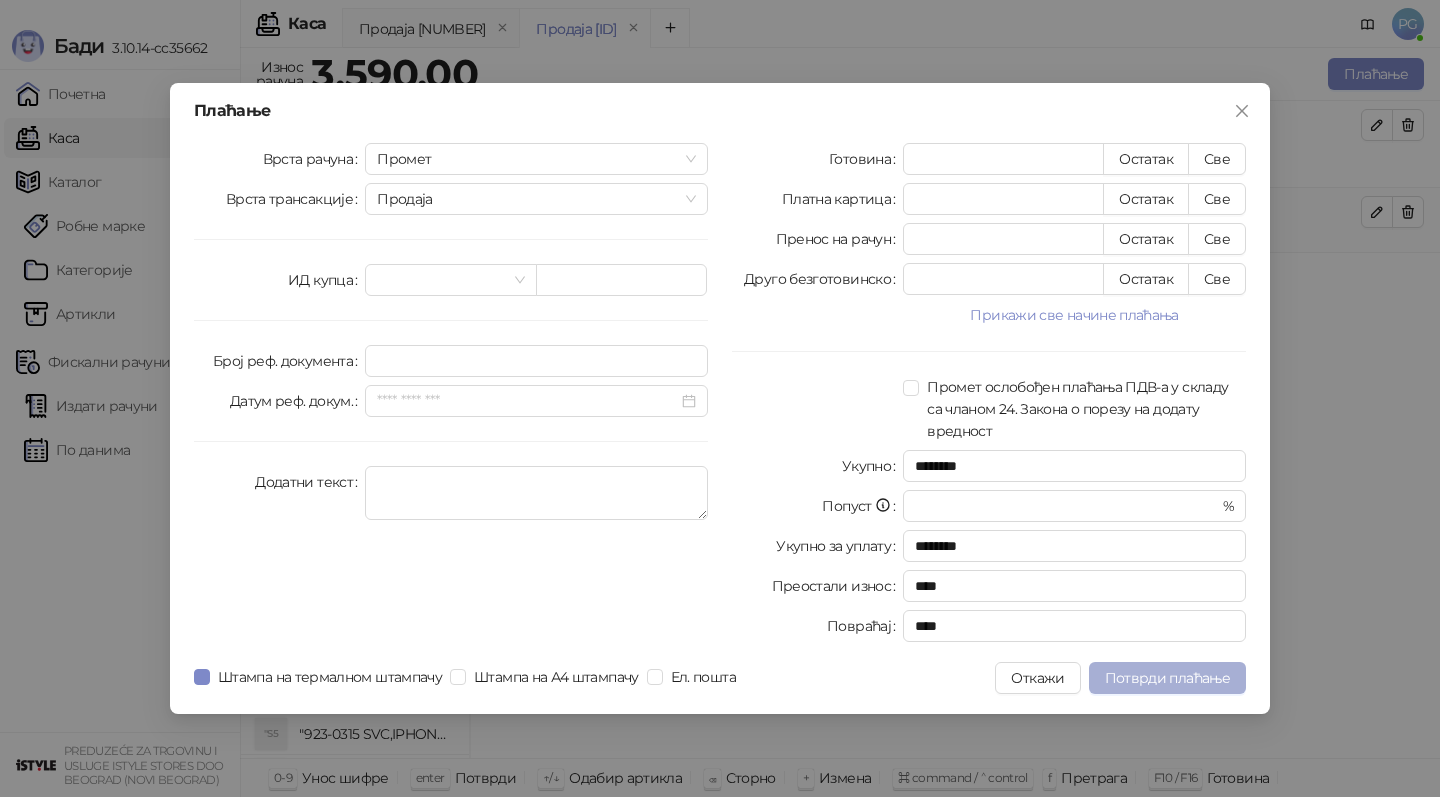 click on "Потврди плаћање" at bounding box center [1167, 678] 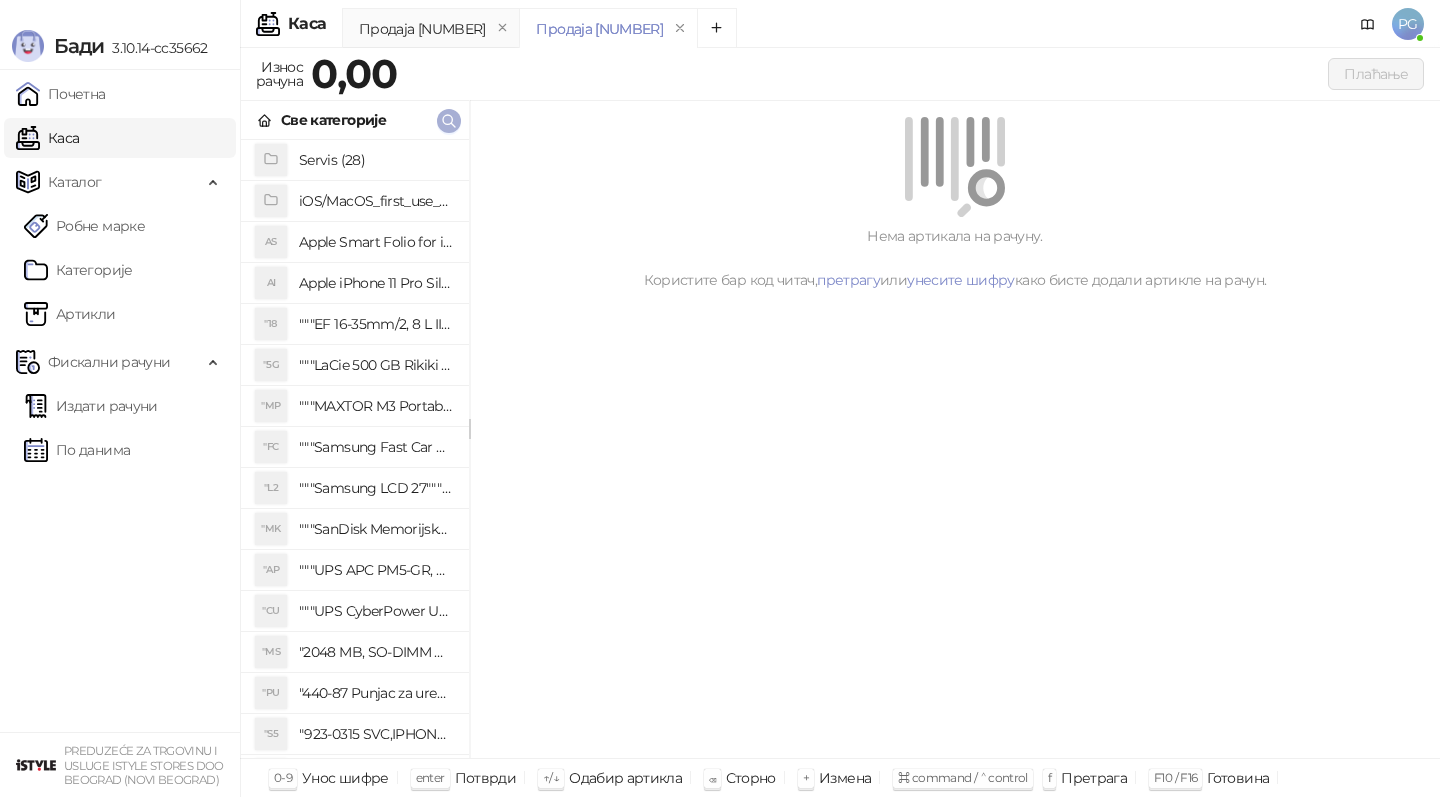 click at bounding box center (449, 120) 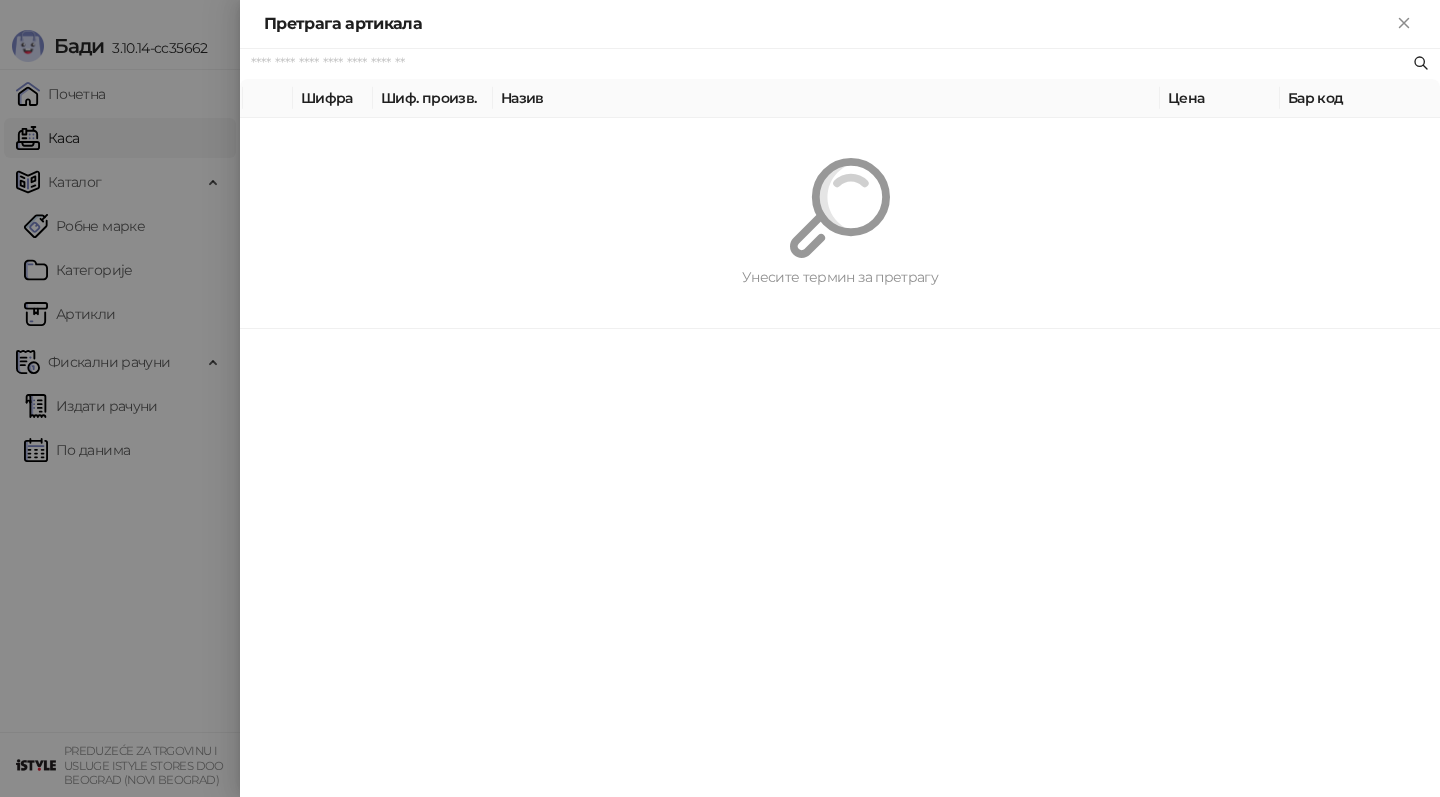 paste on "*********" 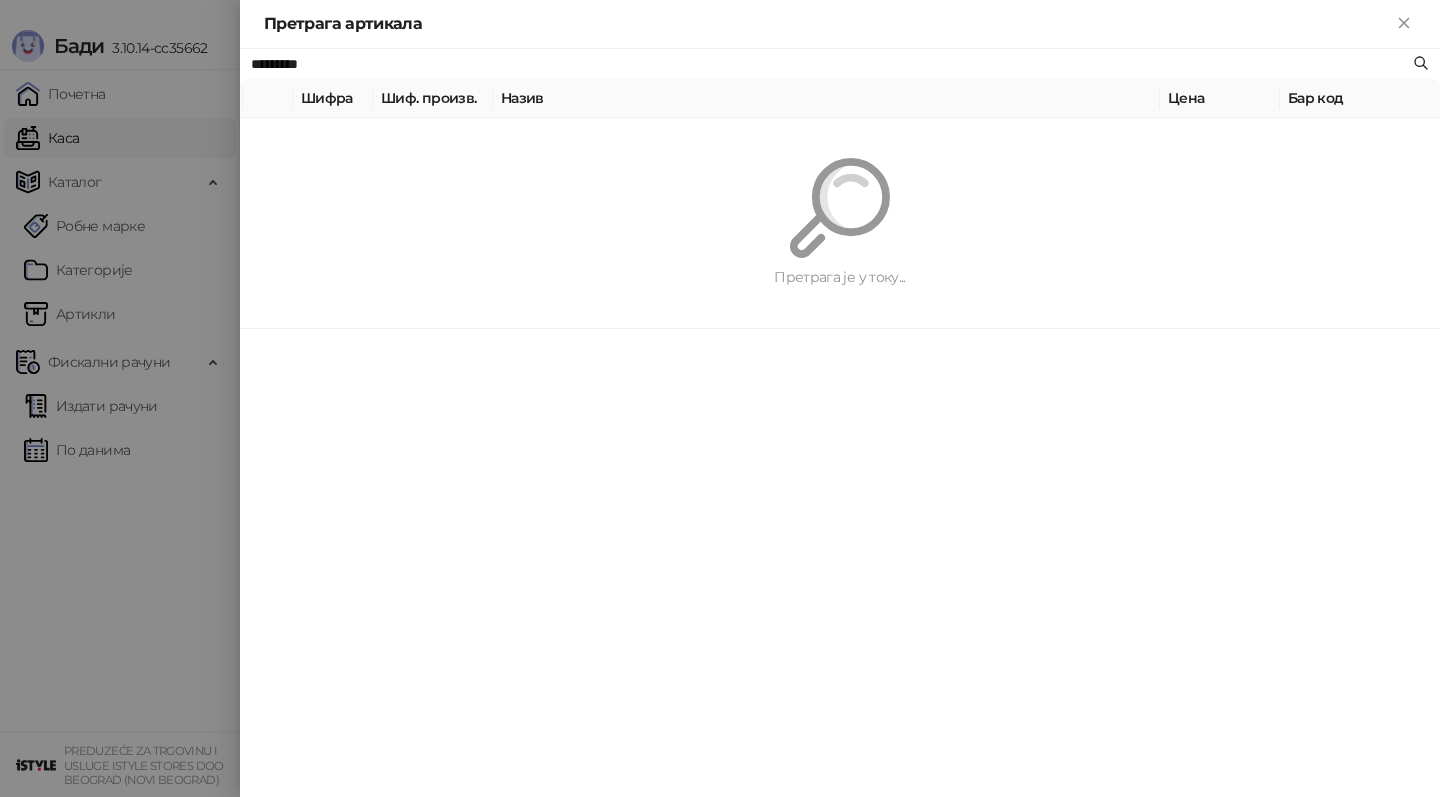 type on "*********" 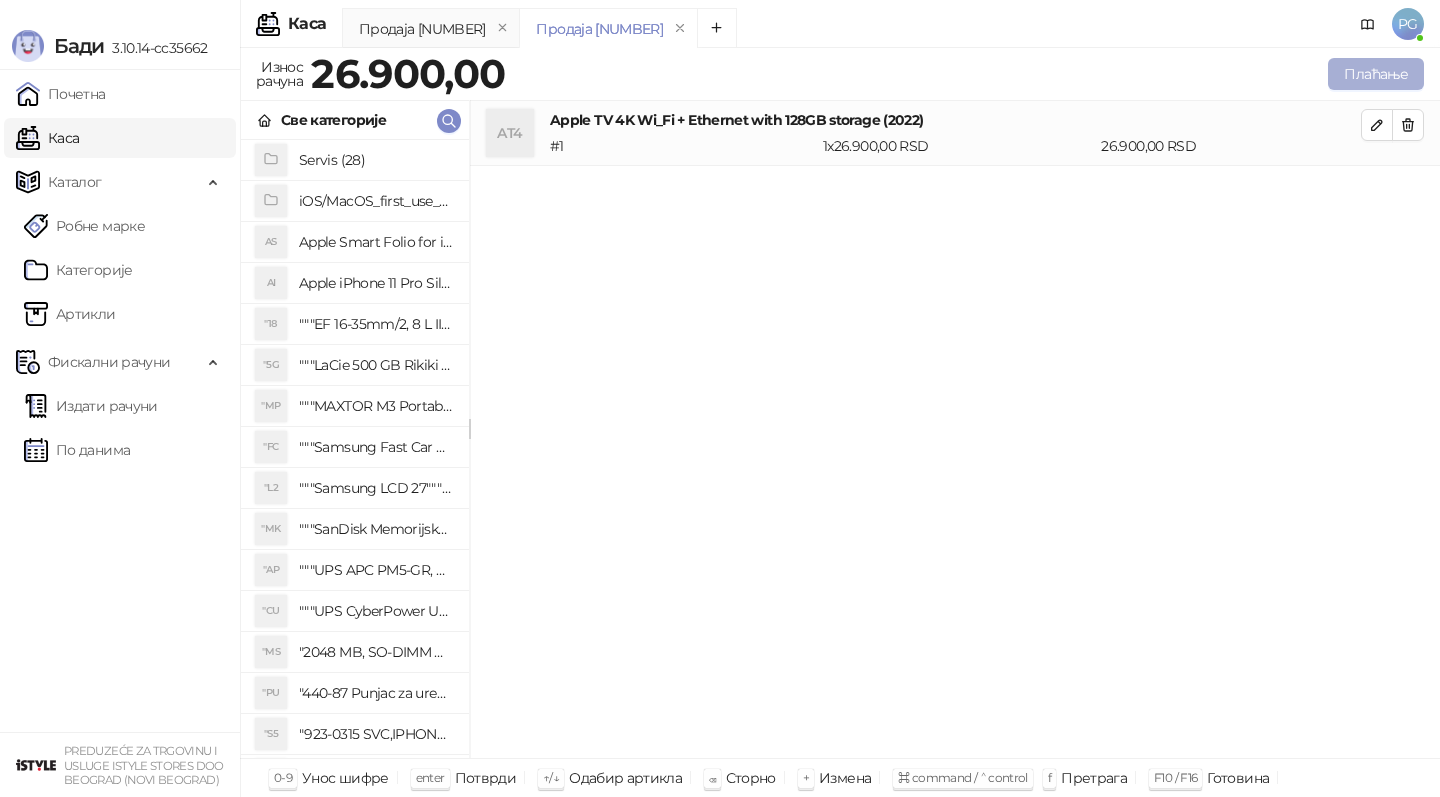 click on "Плаћање" at bounding box center [1376, 74] 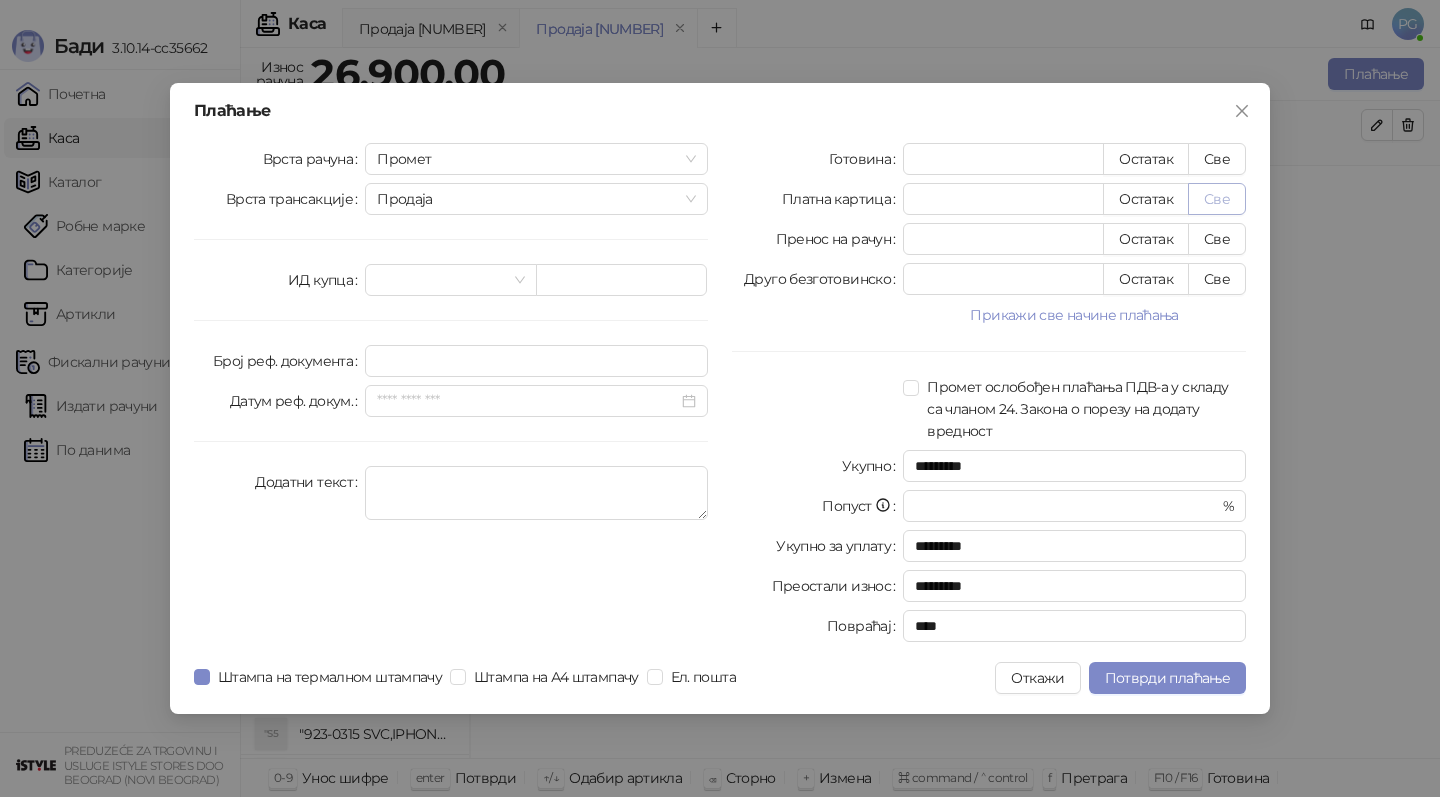 click on "Све" at bounding box center [1217, 199] 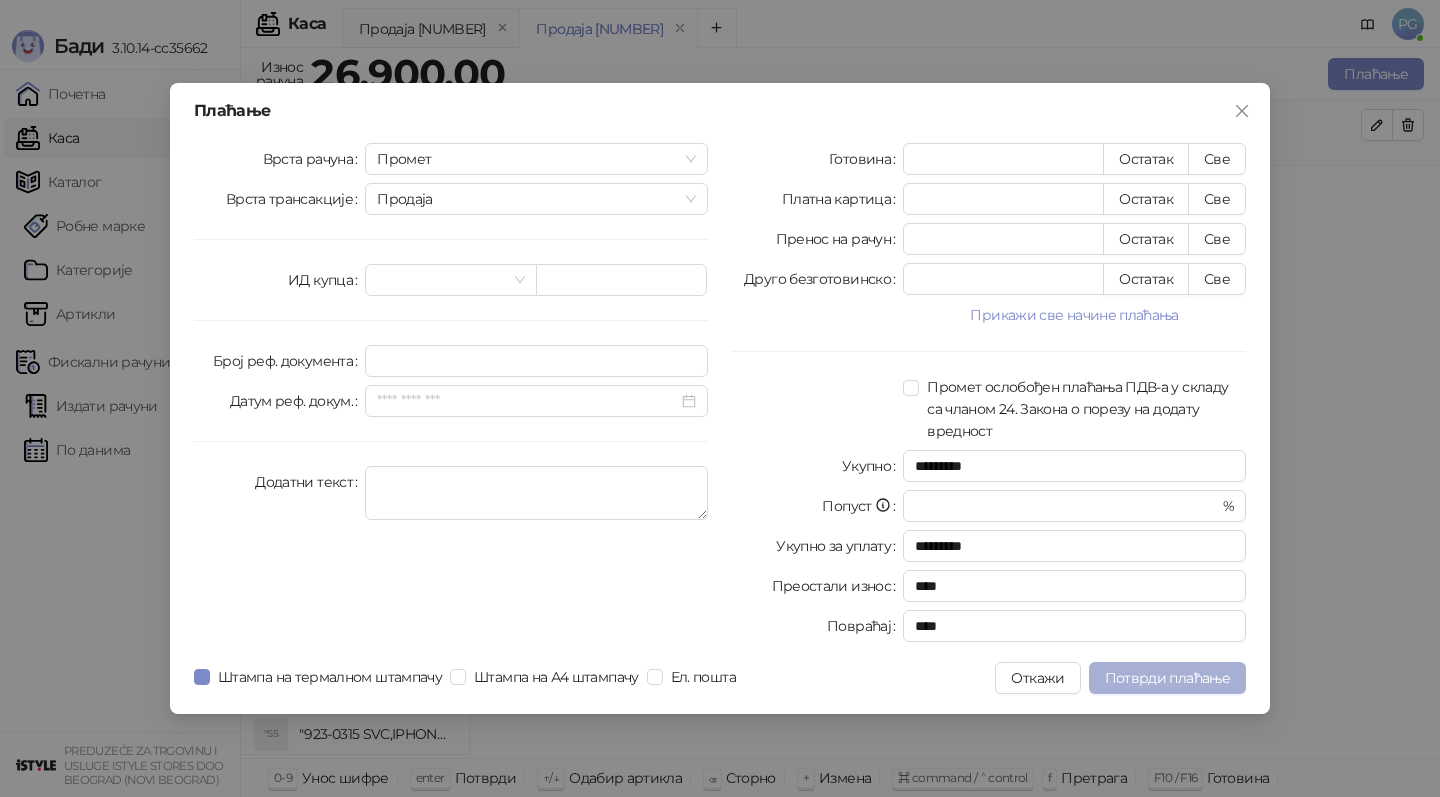 click on "Потврди плаћање" at bounding box center (1167, 678) 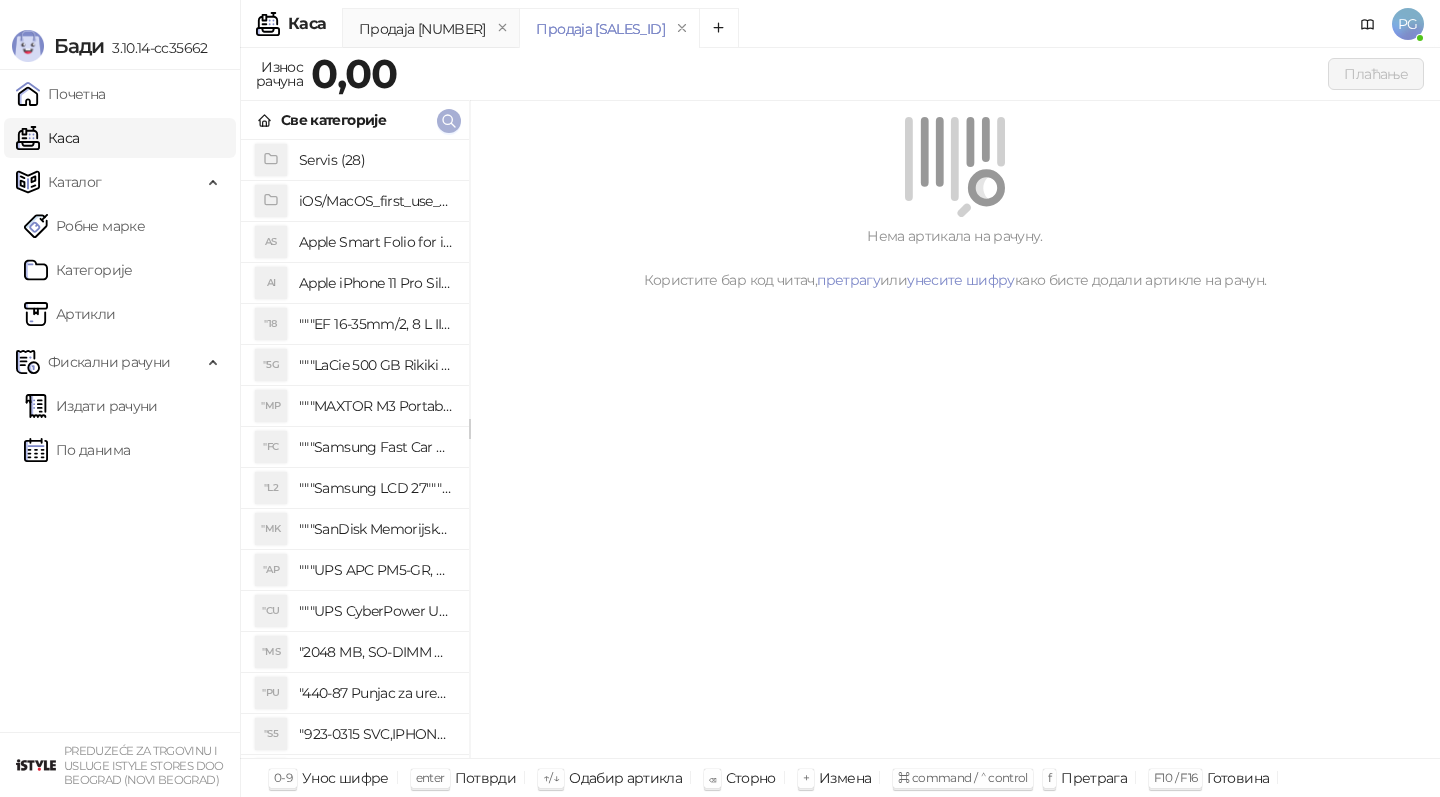 click 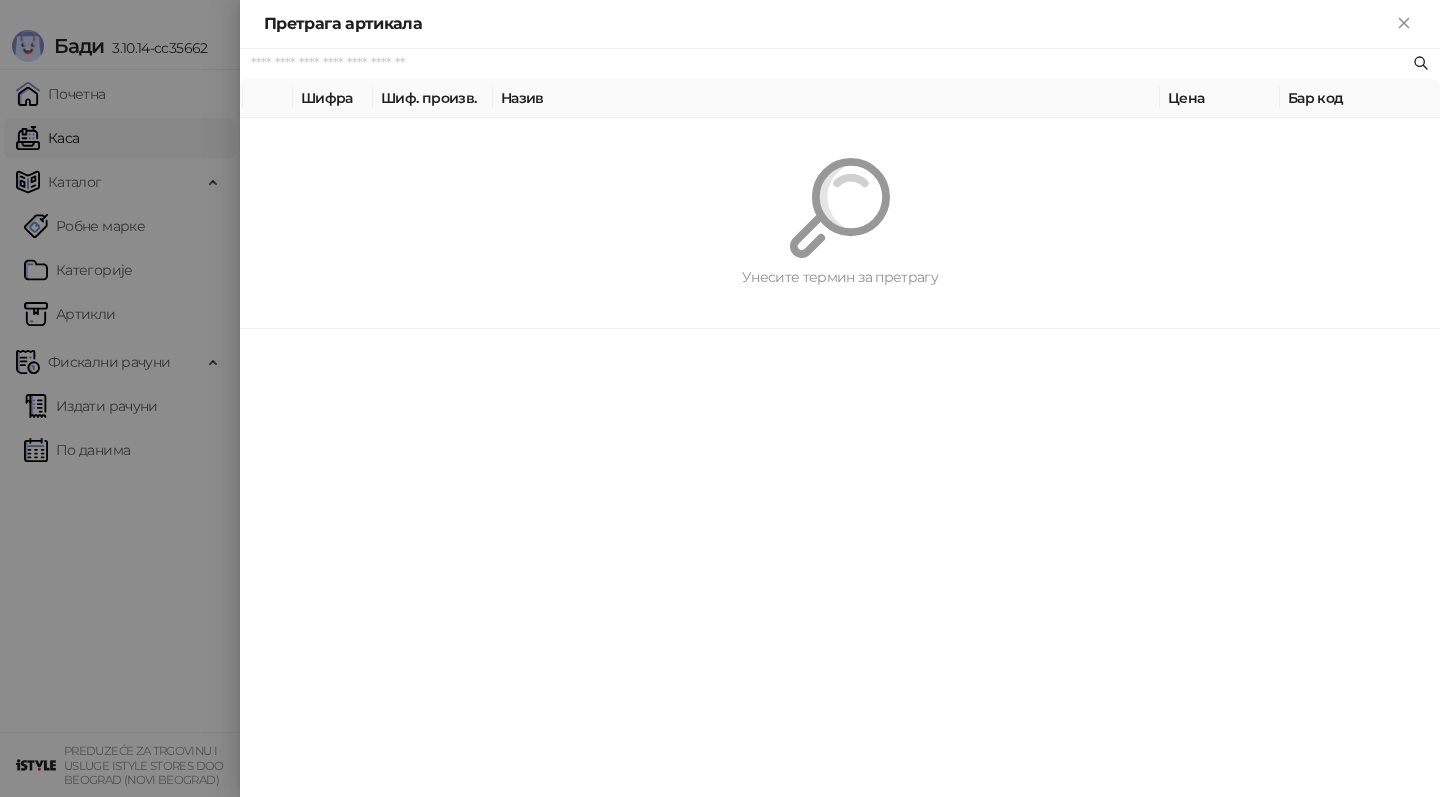 paste on "*********" 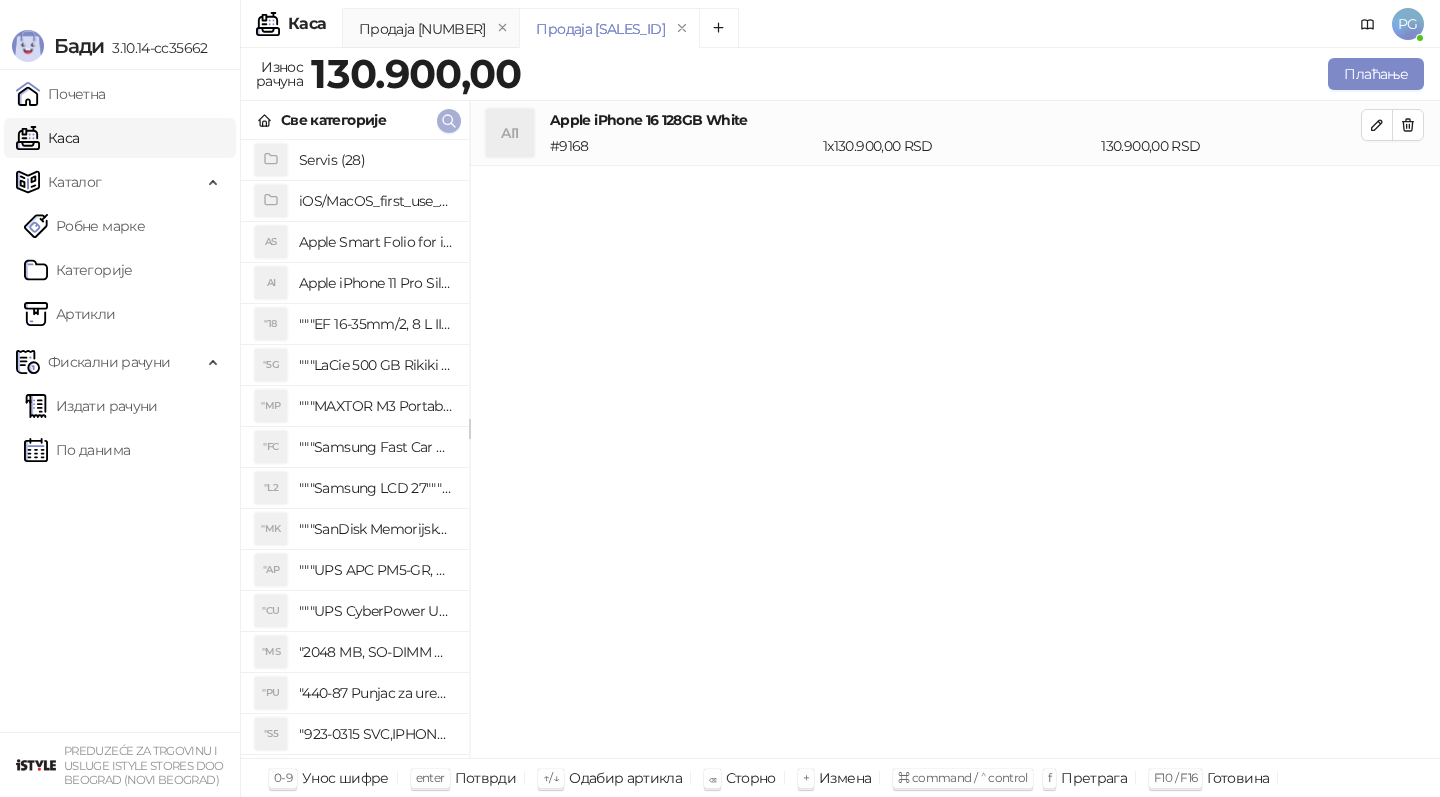 click 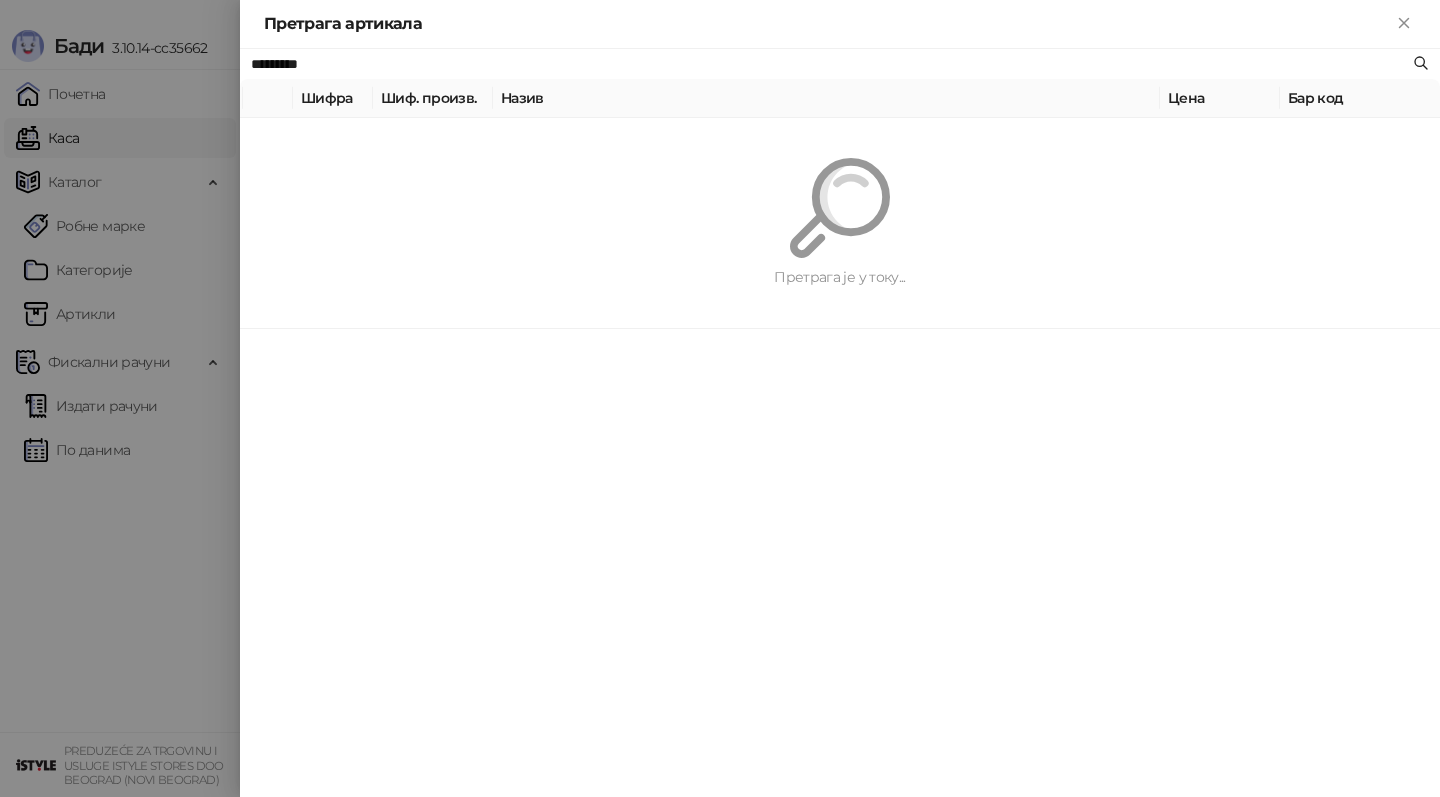paste 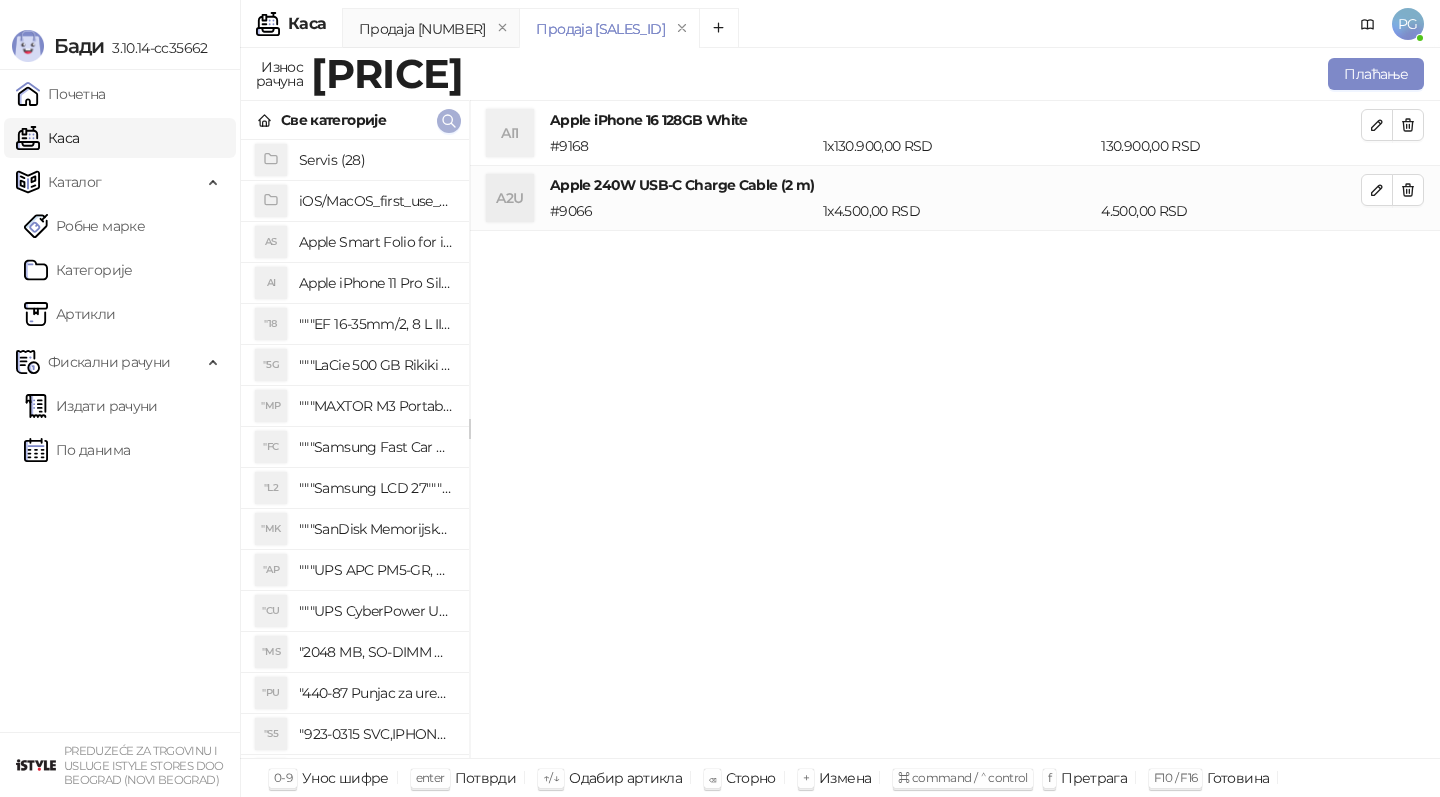 click 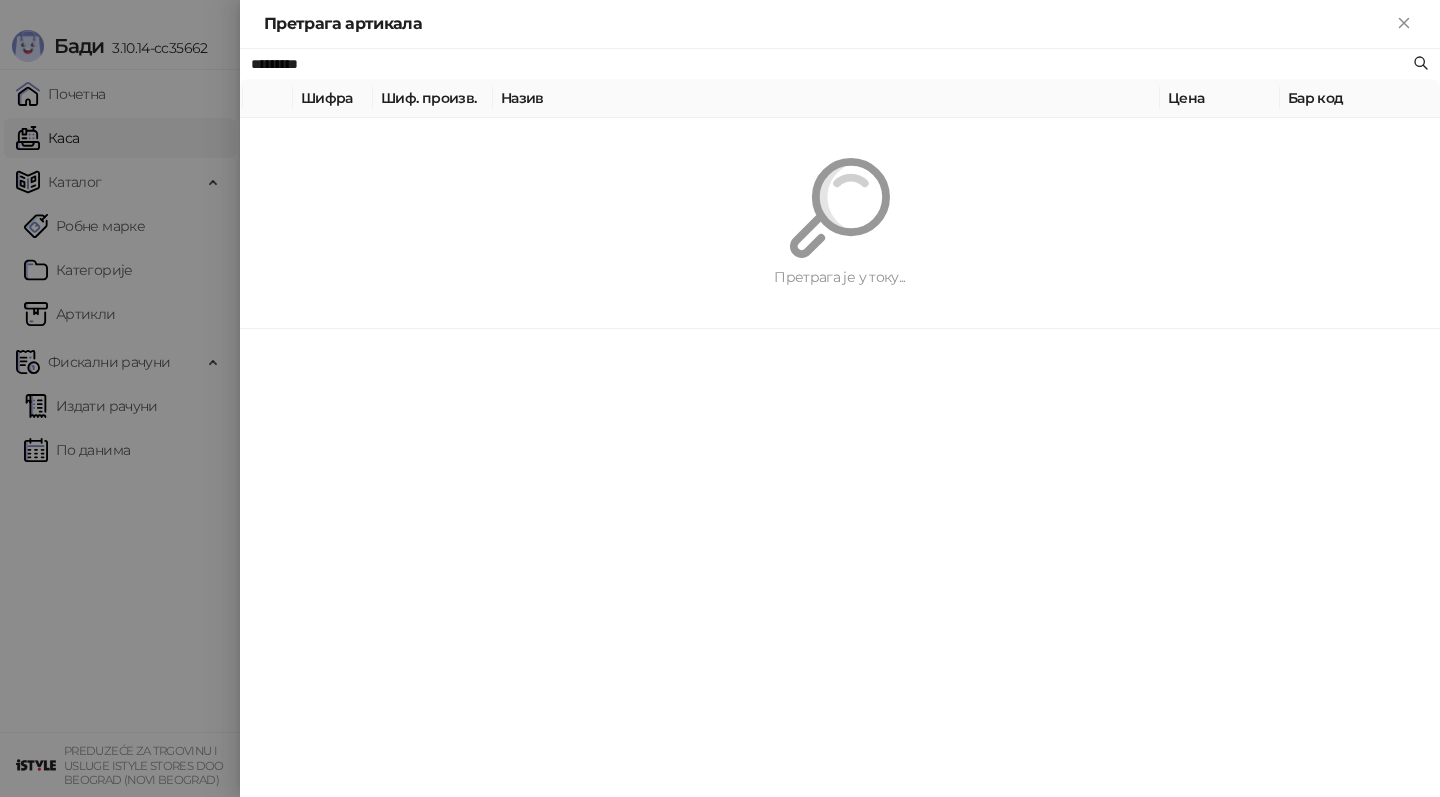 paste 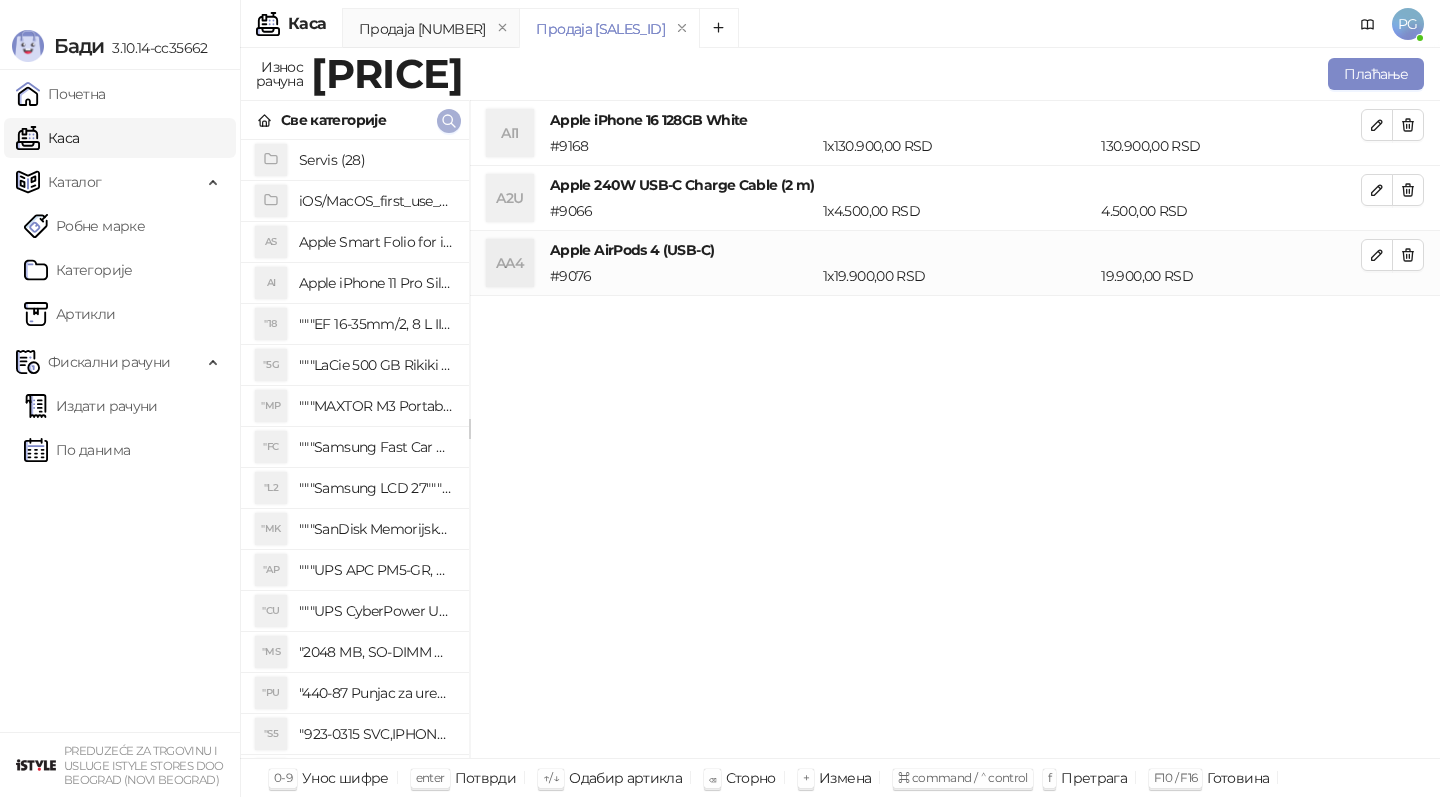 click at bounding box center [449, 120] 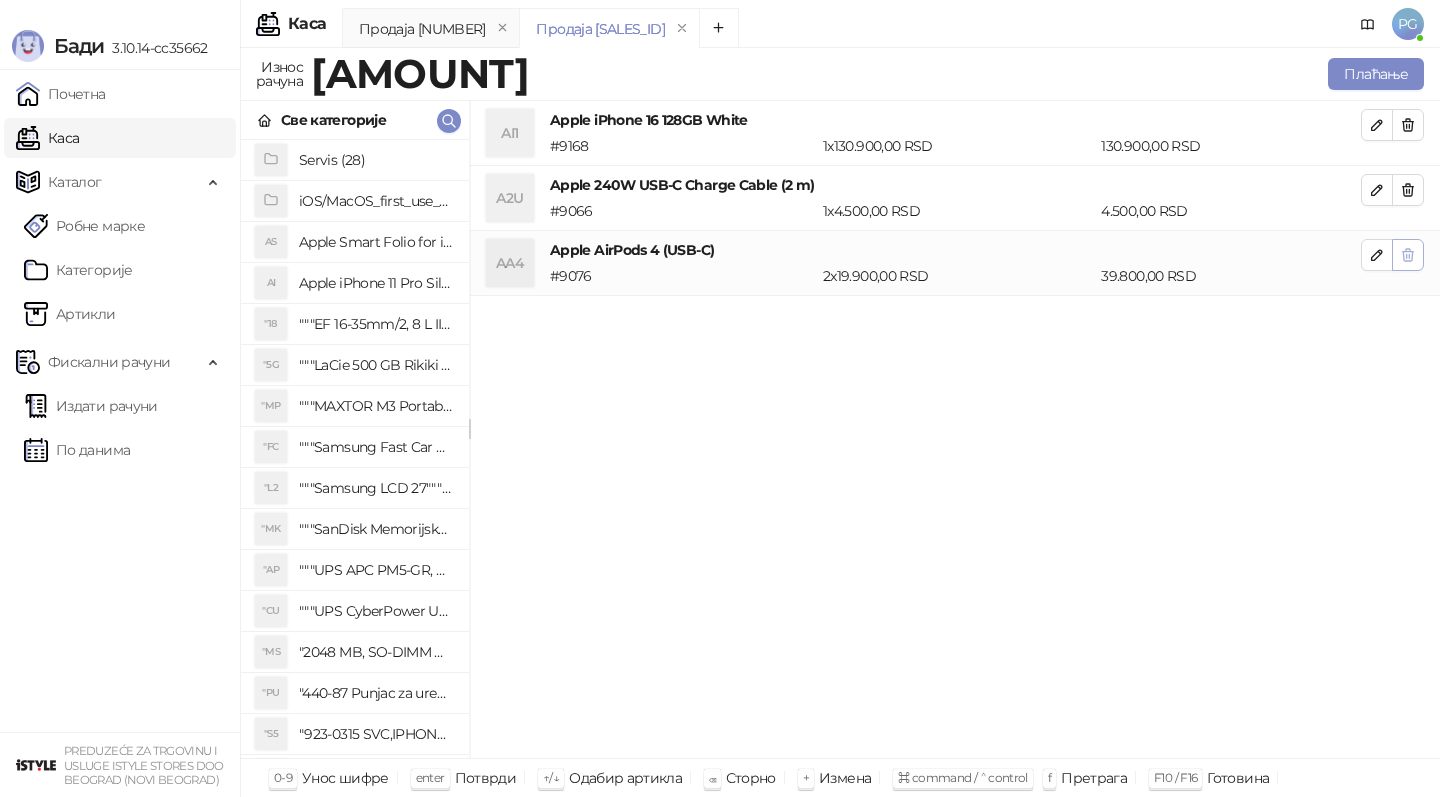 click at bounding box center [1408, 255] 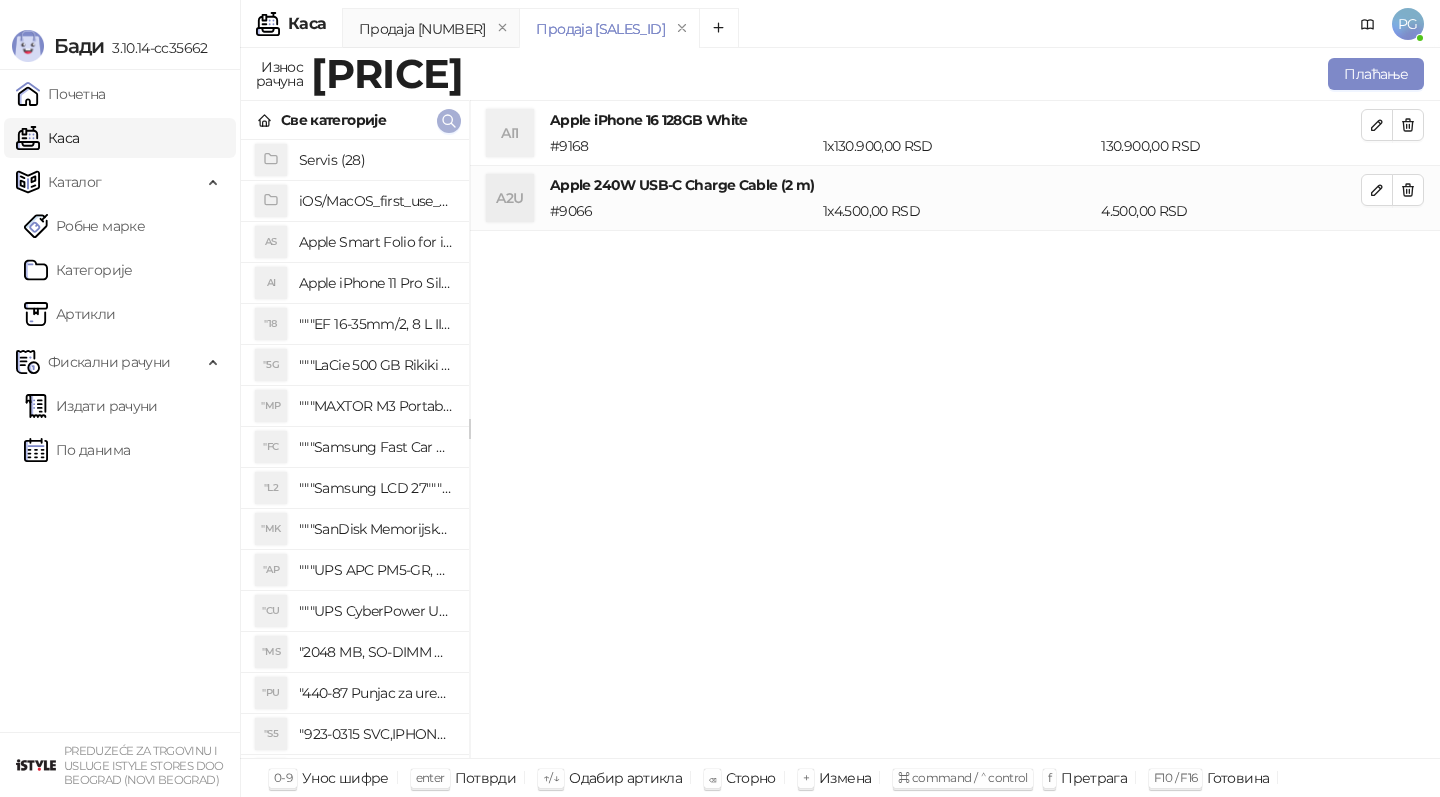click 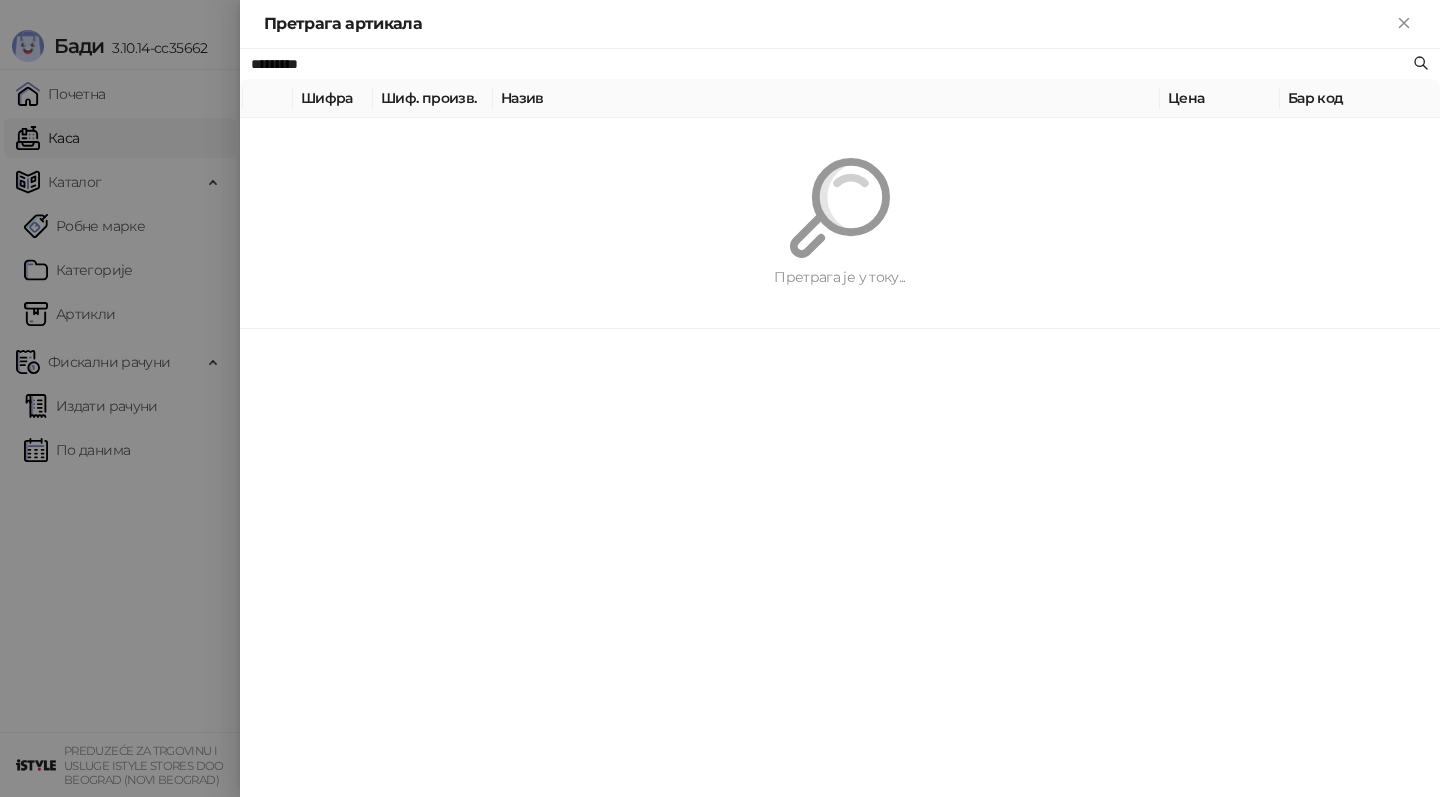 paste 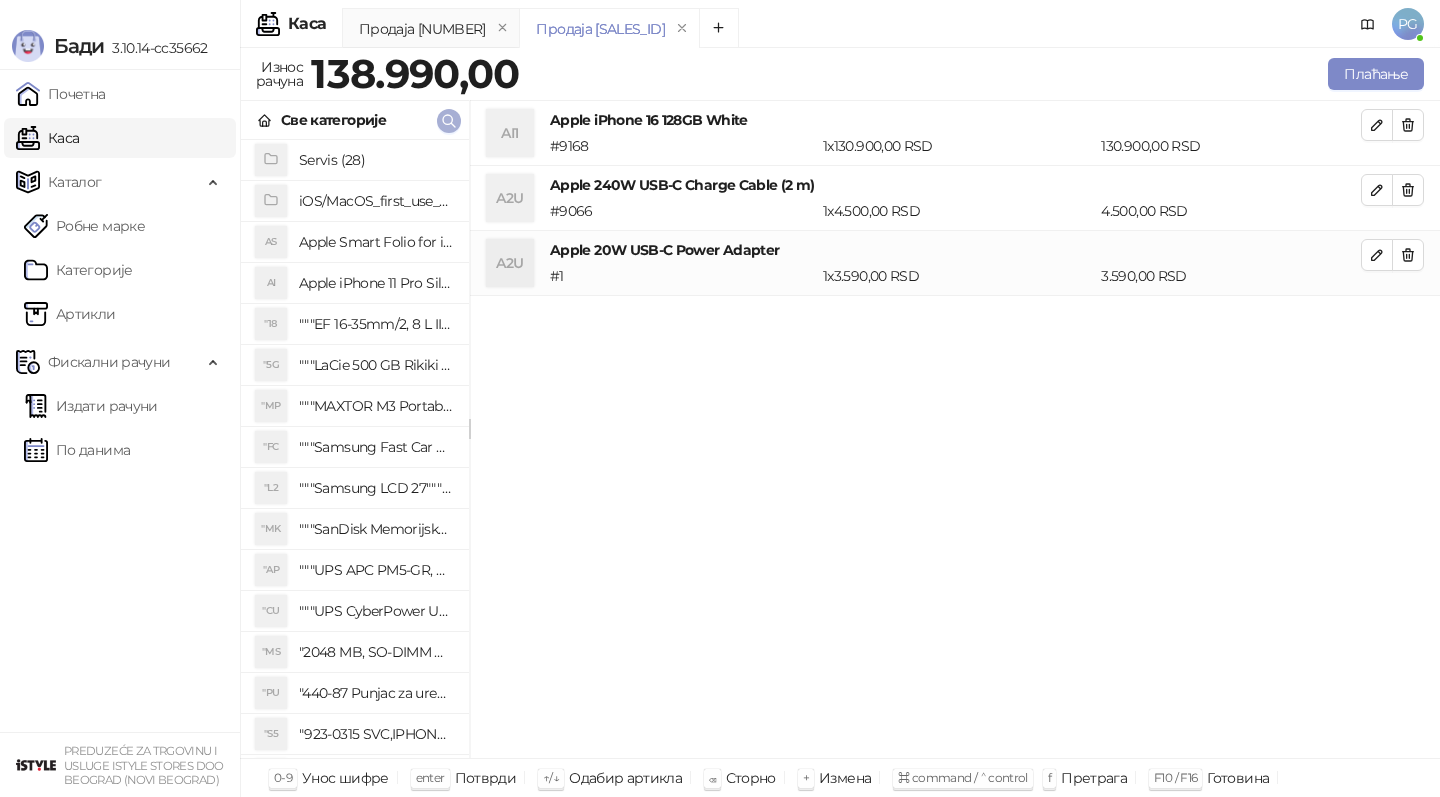 click 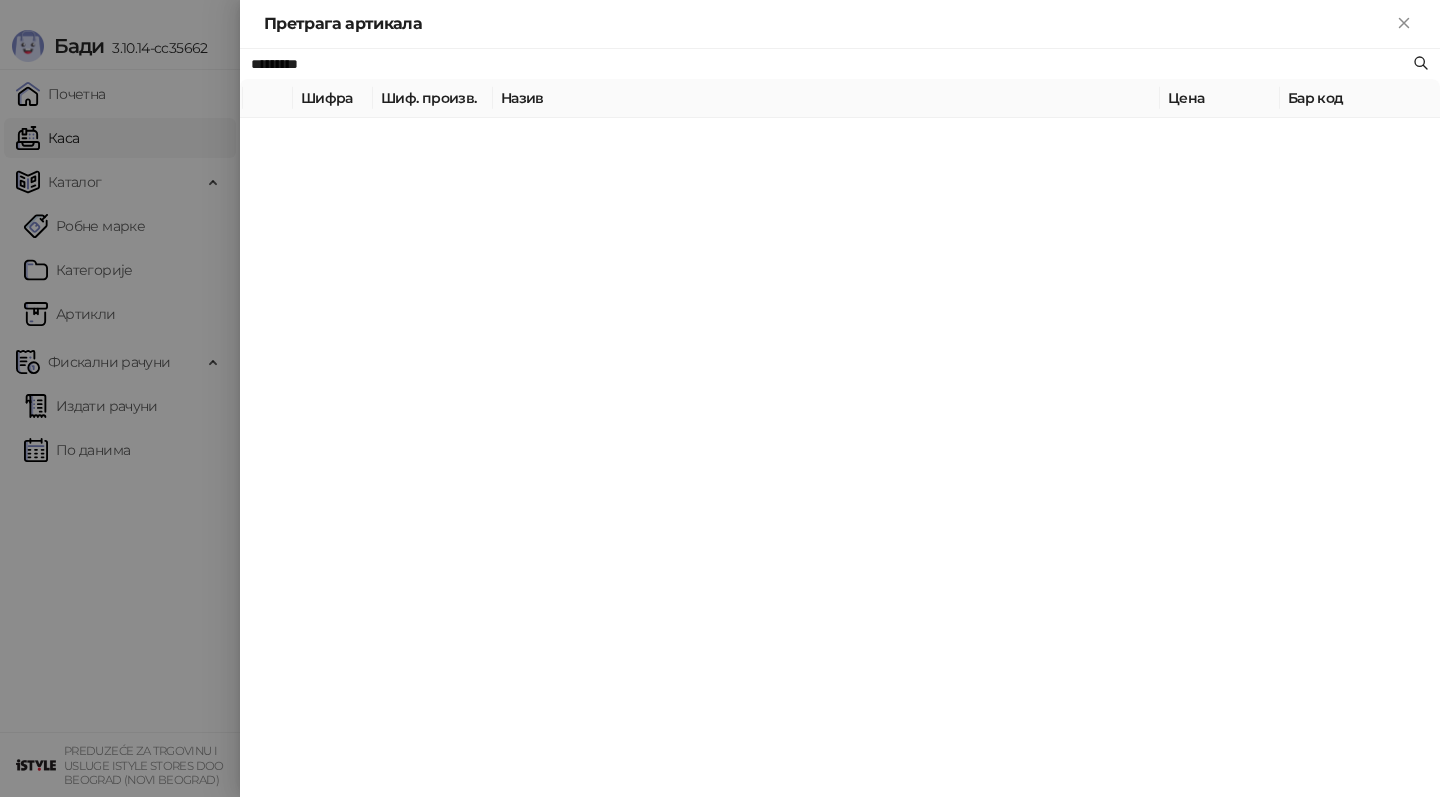 paste 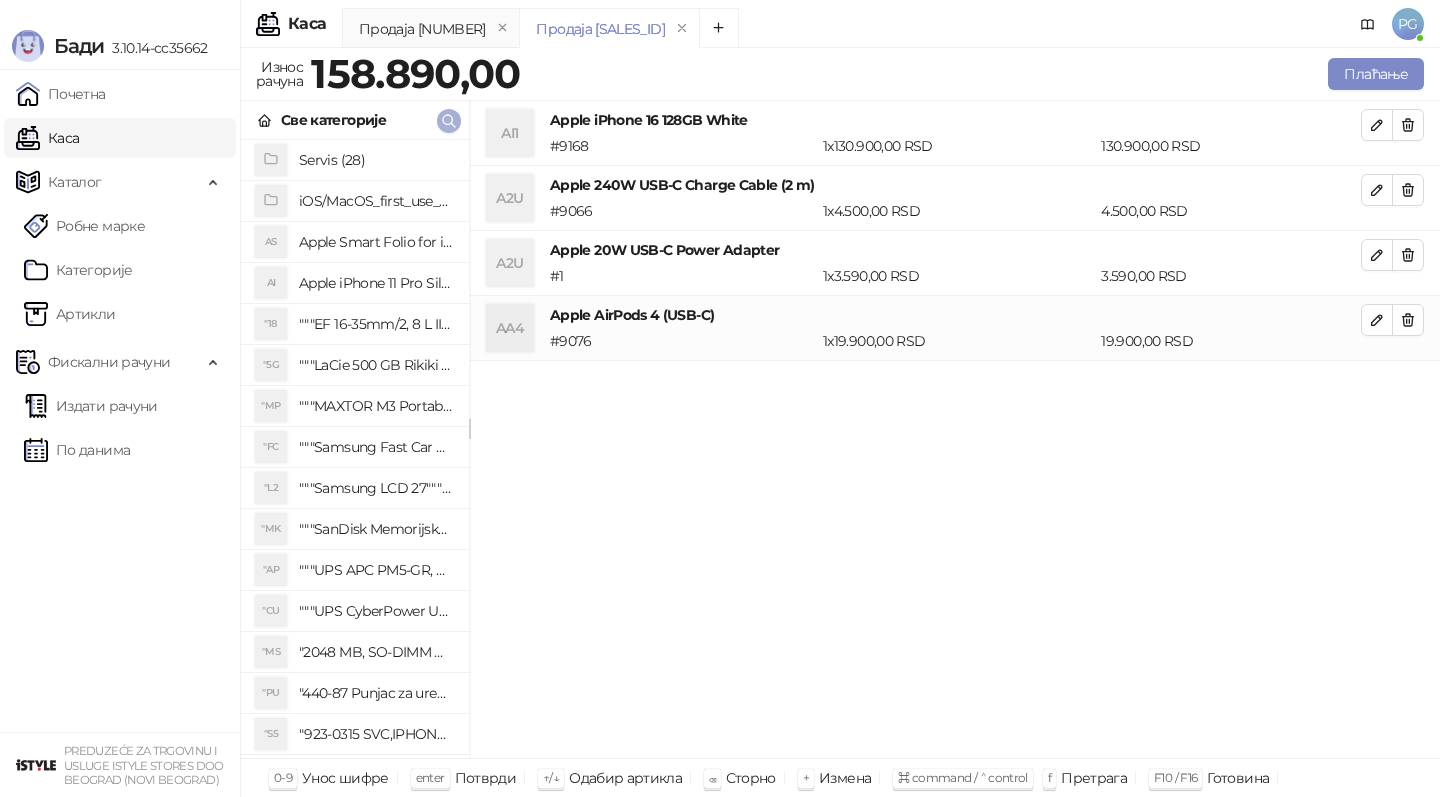 click 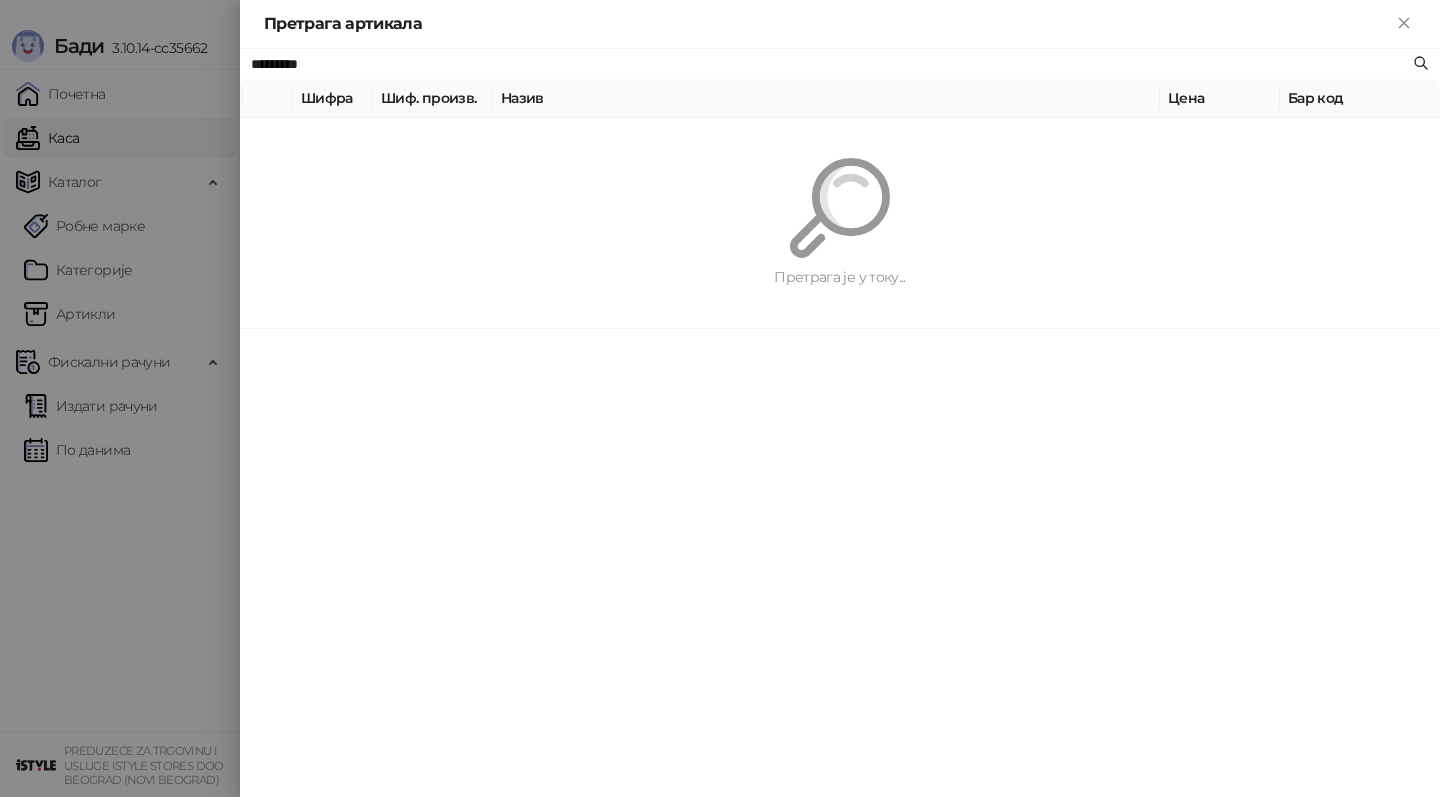 paste on "****" 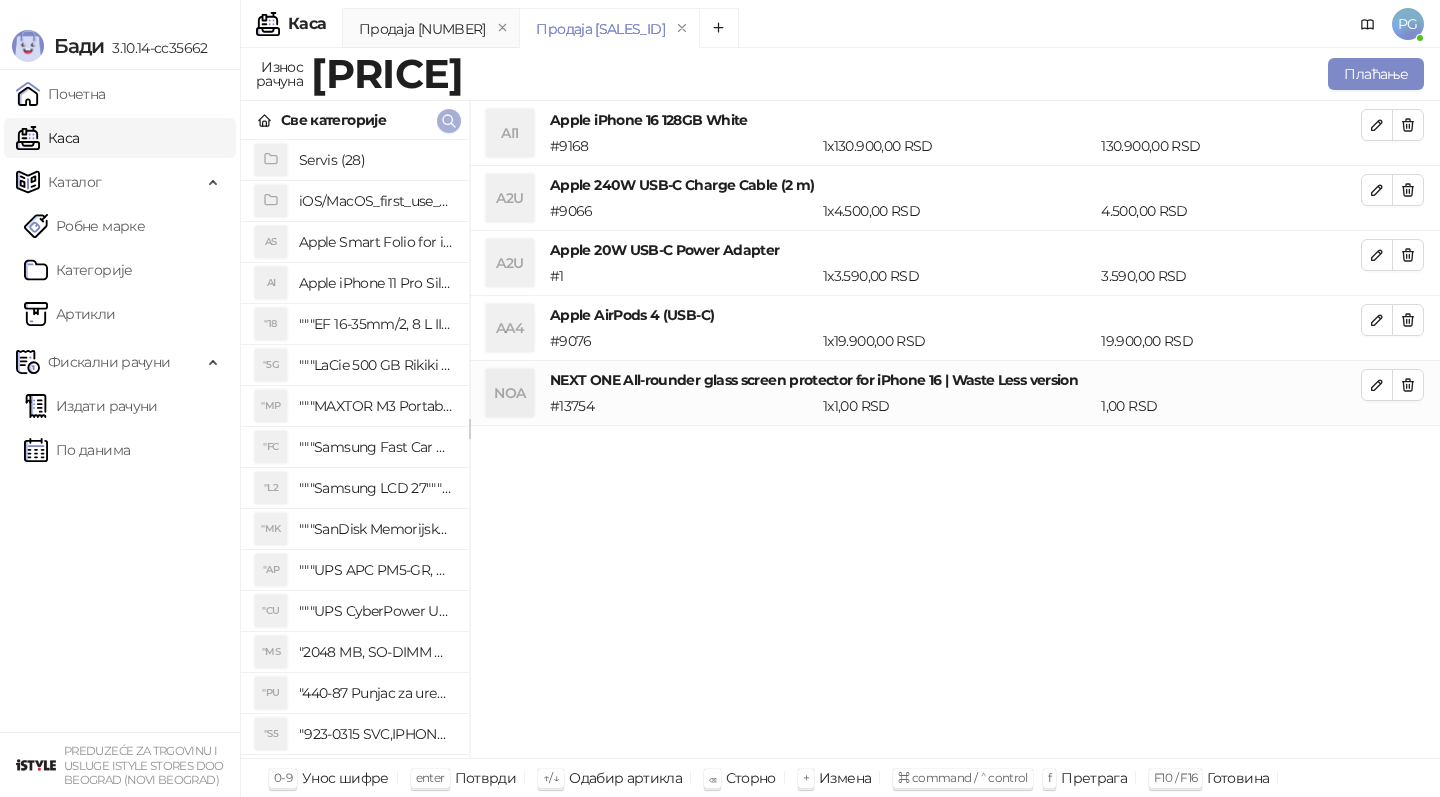 click 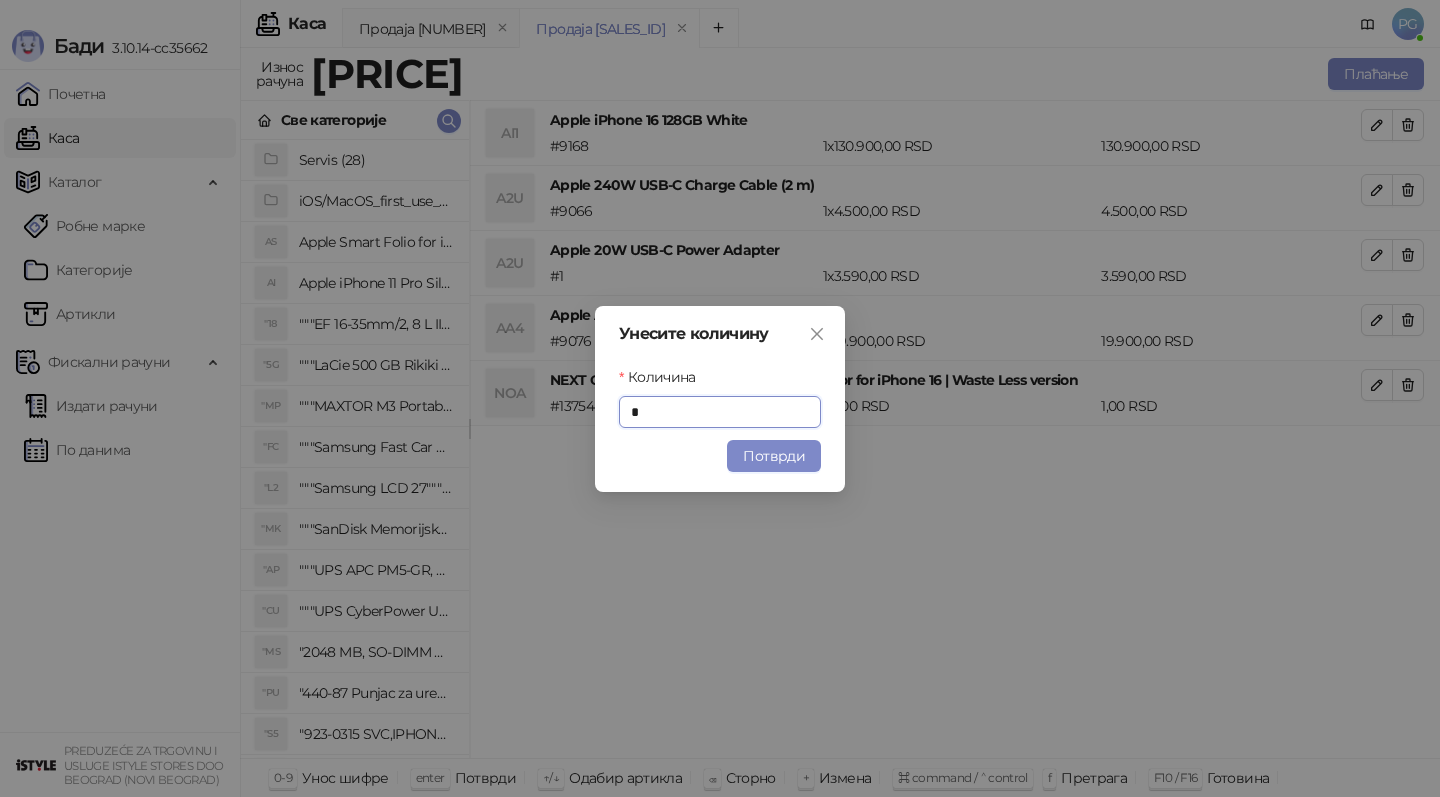 click 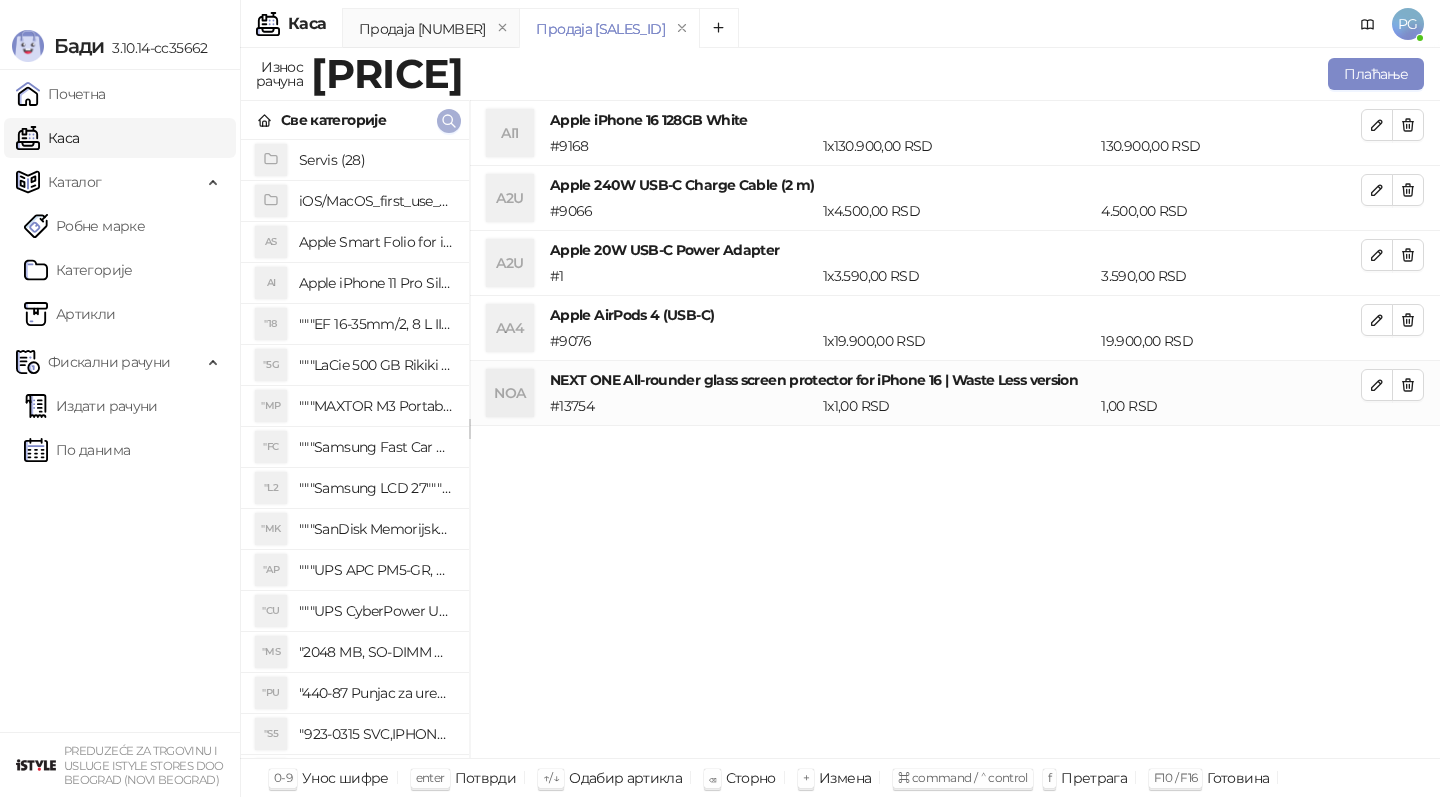 click 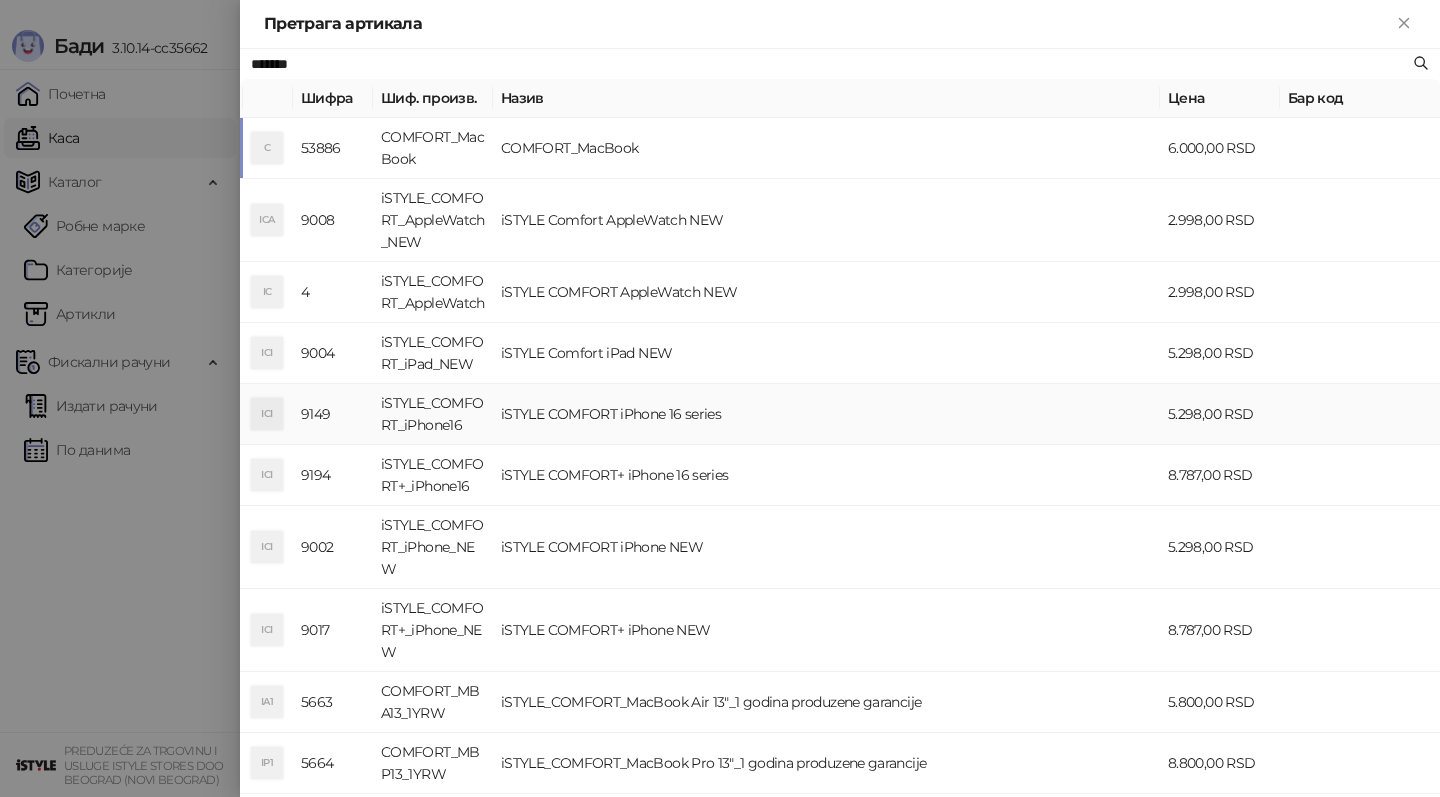 click on "iSTYLE COMFORT iPhone 16 series" at bounding box center [826, 414] 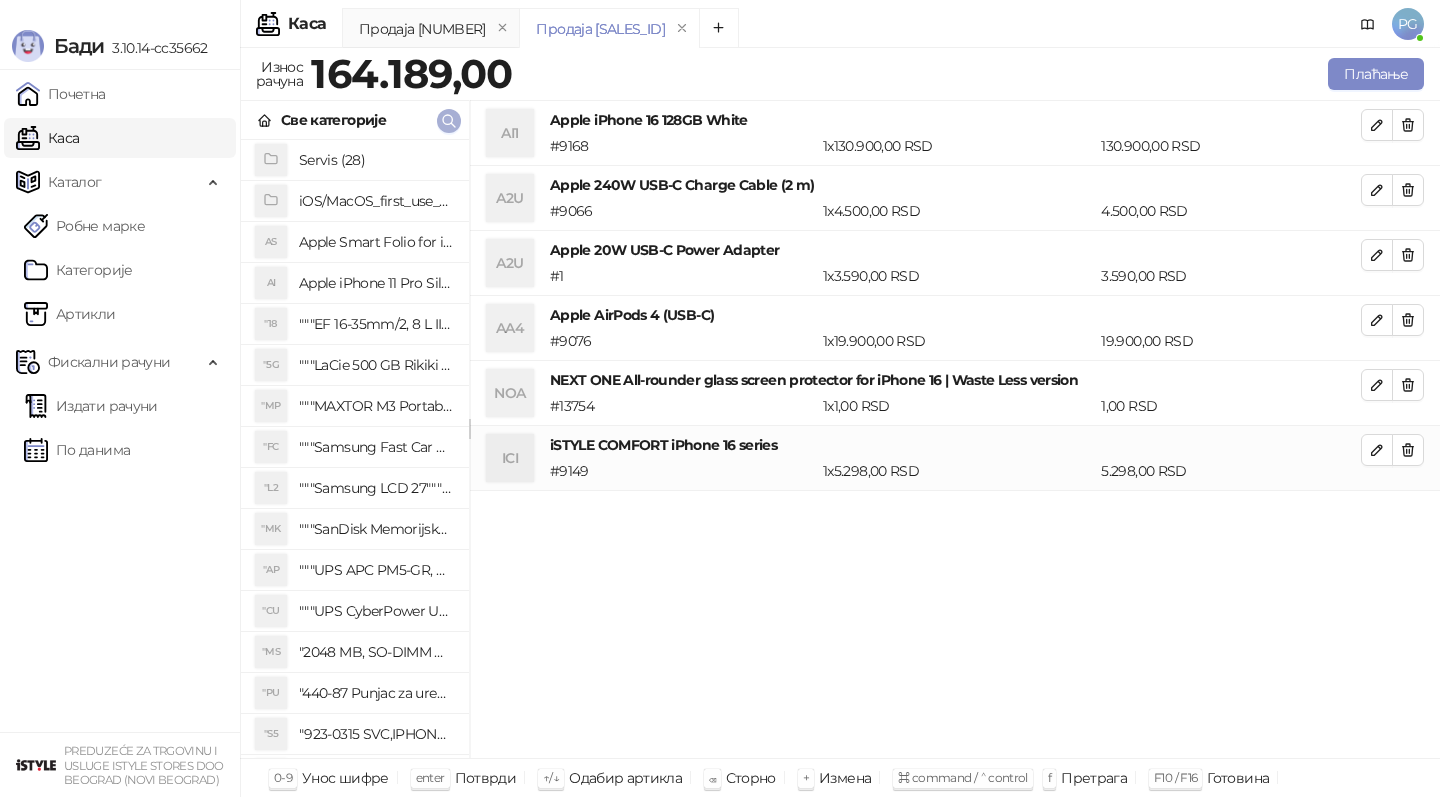 click 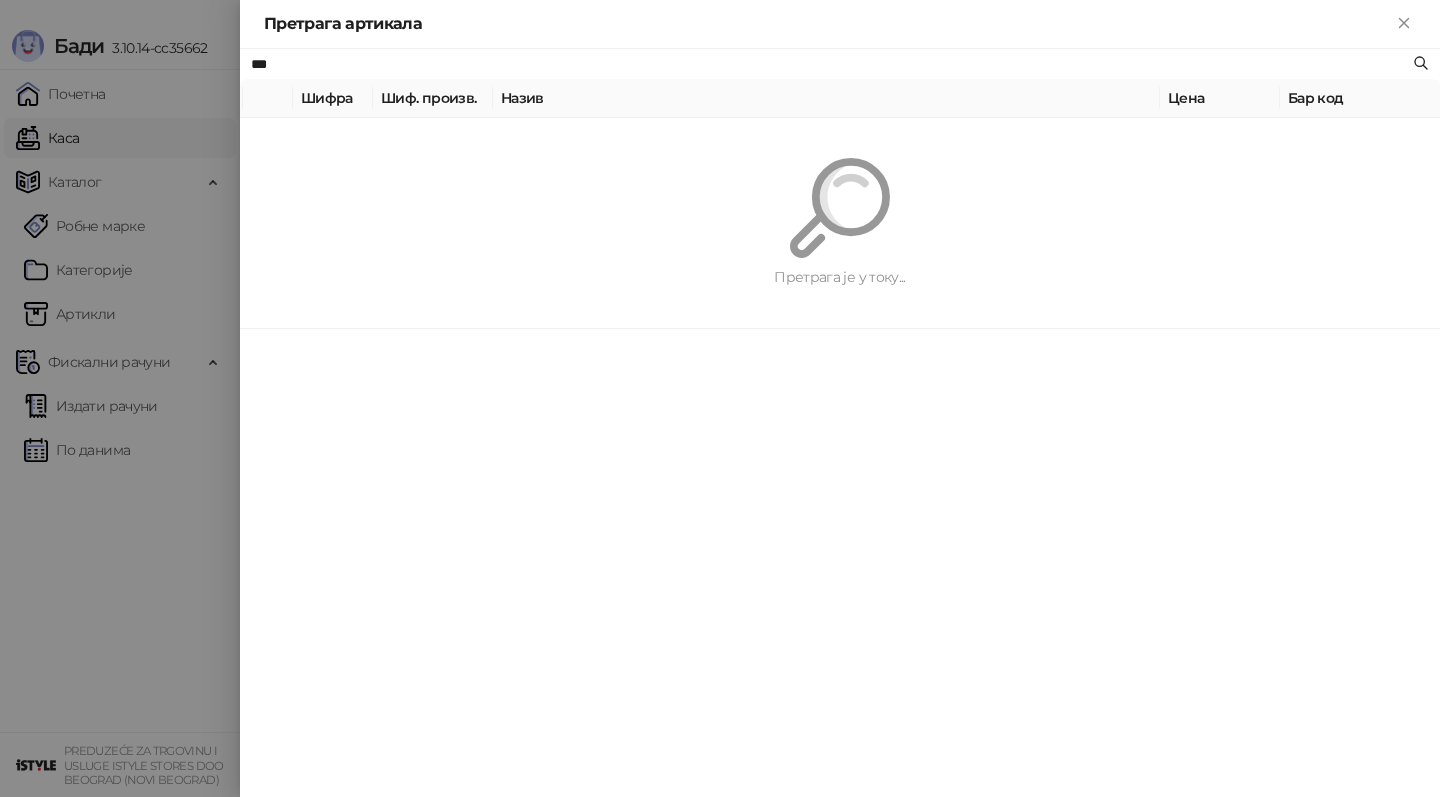 type on "***" 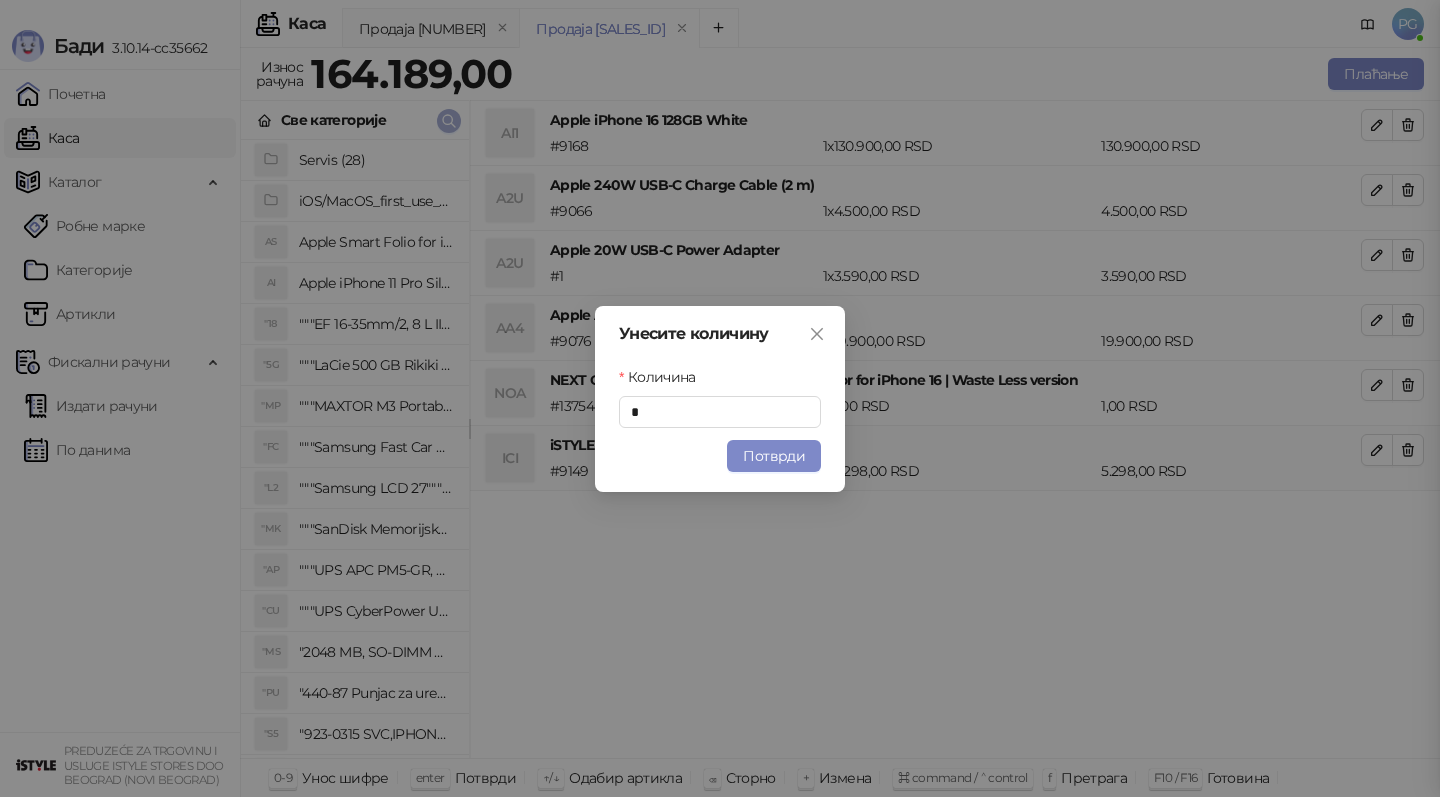 type 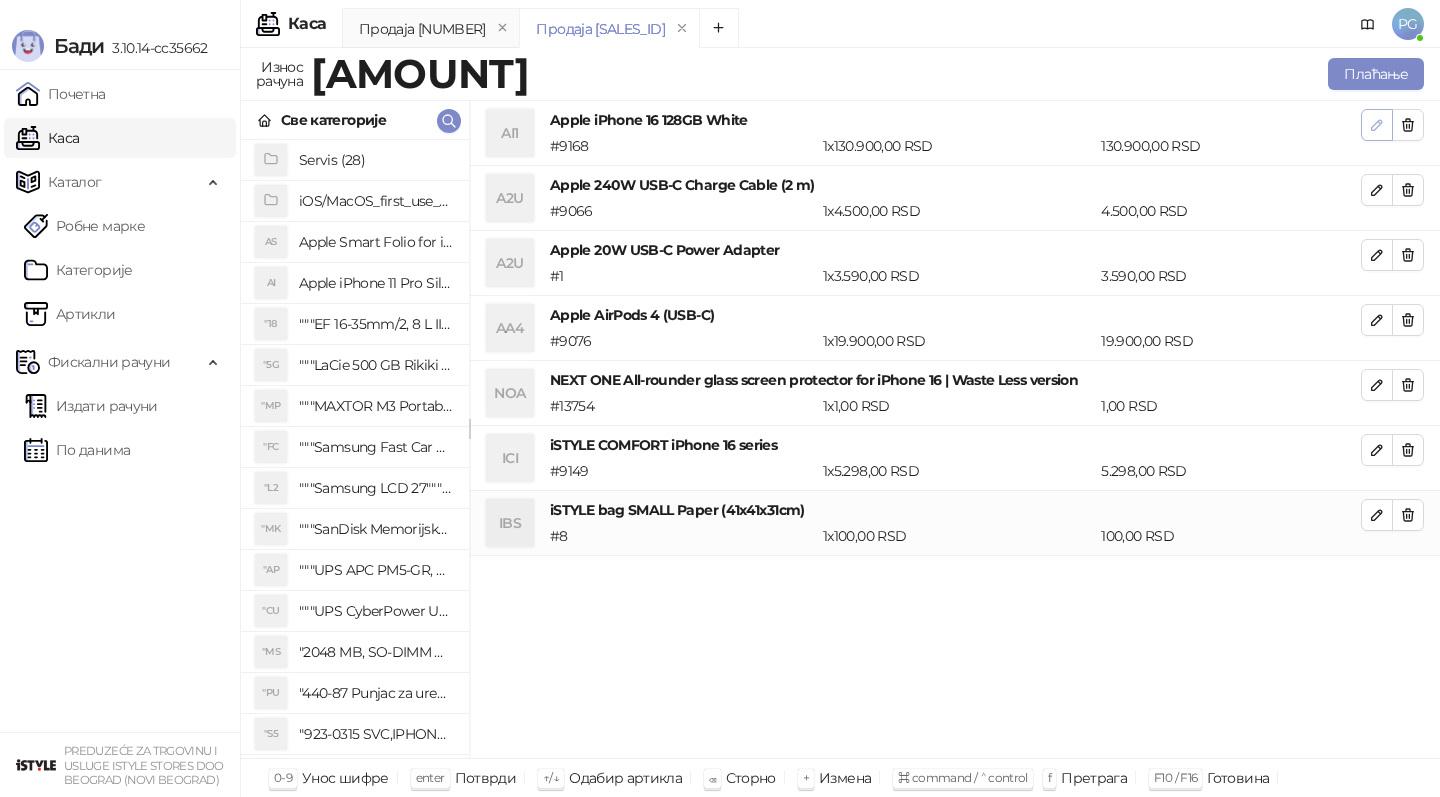 click 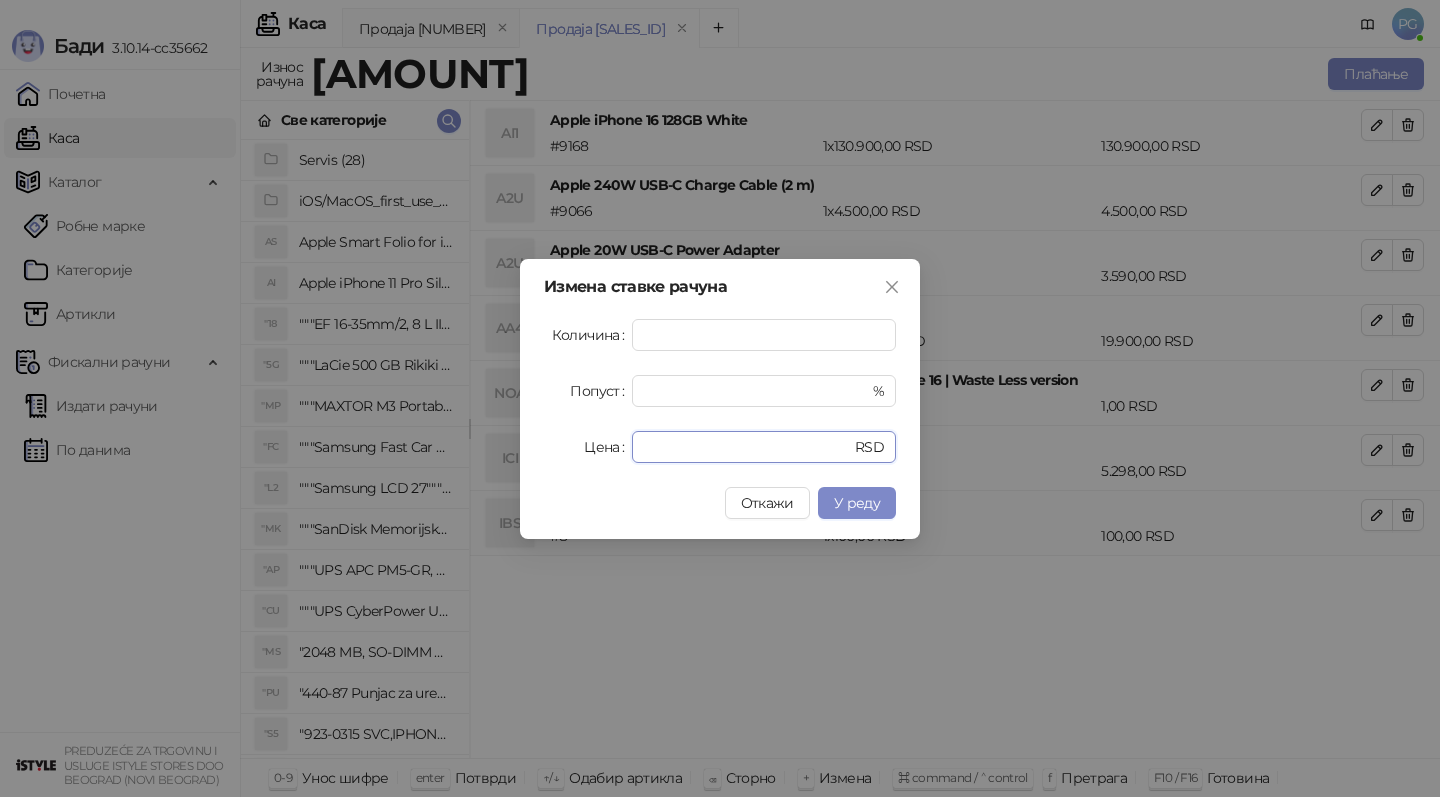 drag, startPoint x: 621, startPoint y: 438, endPoint x: 442, endPoint y: 438, distance: 179 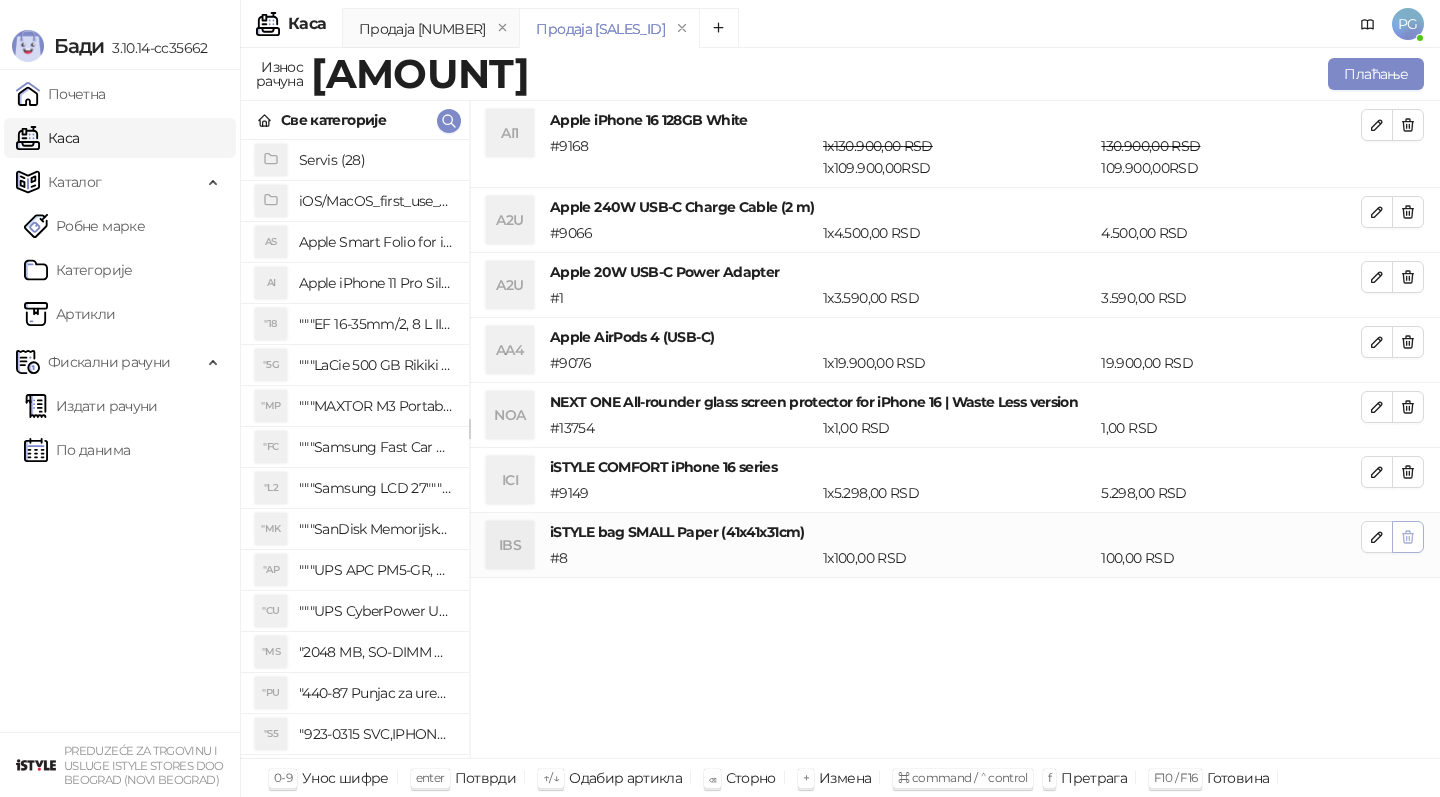 click 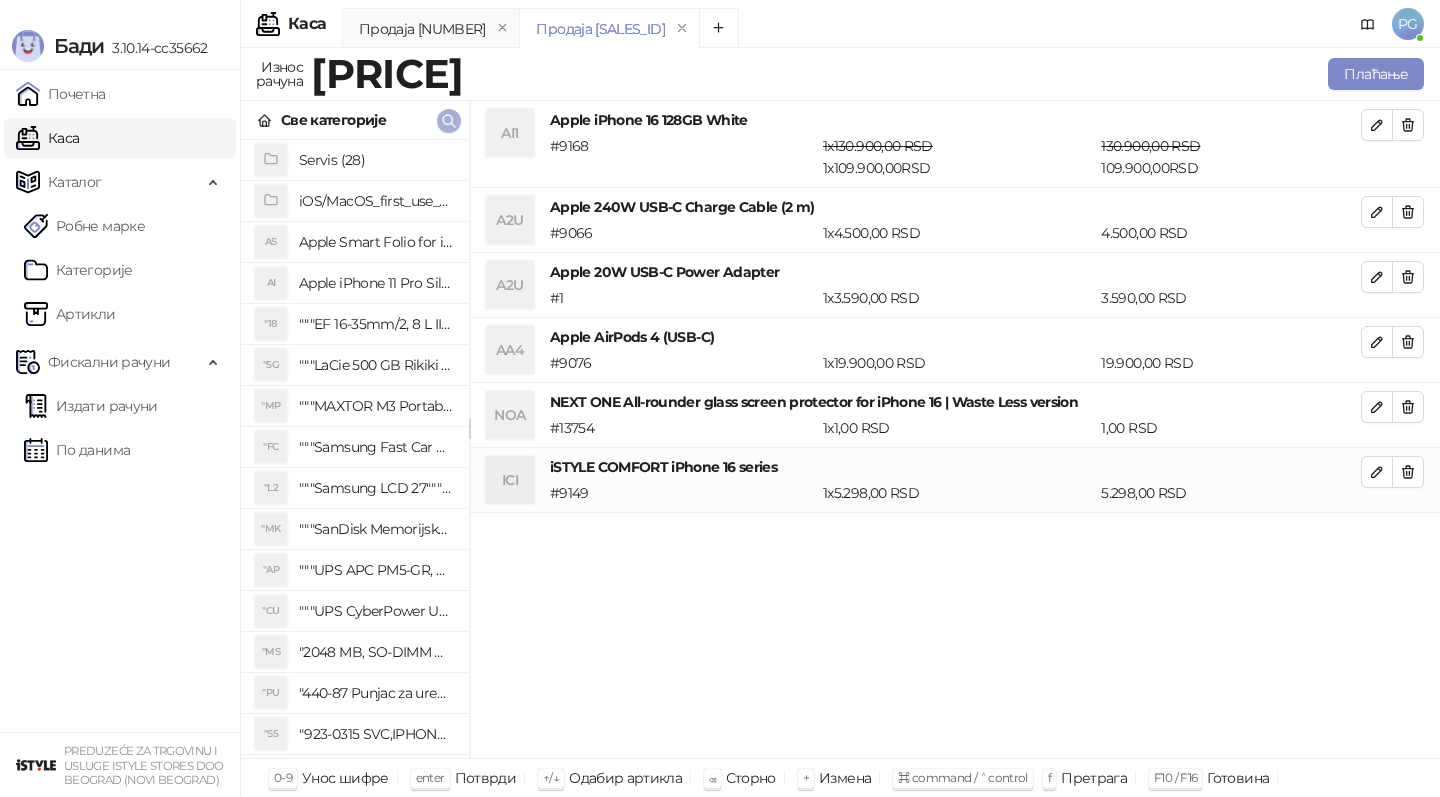 click 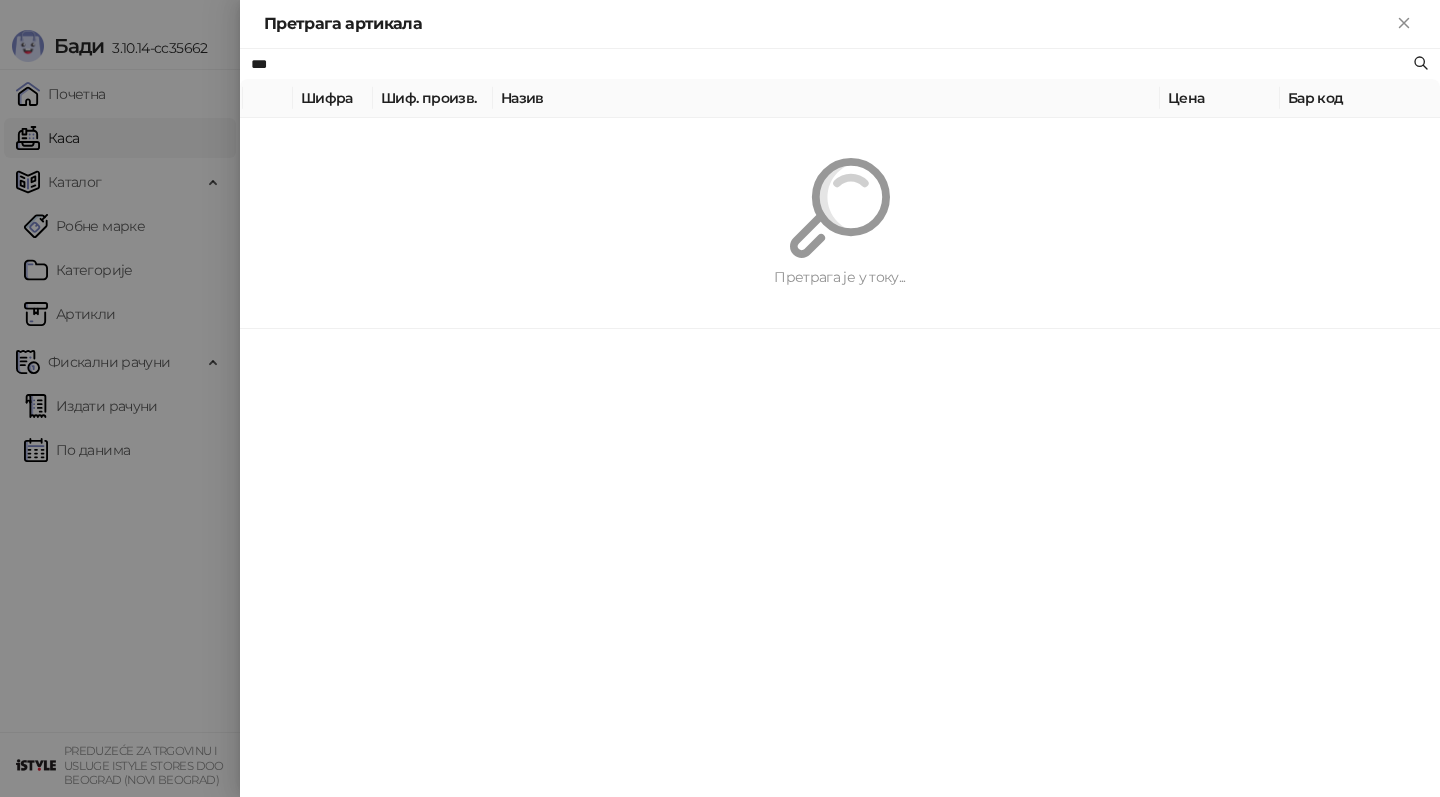 paste on "**********" 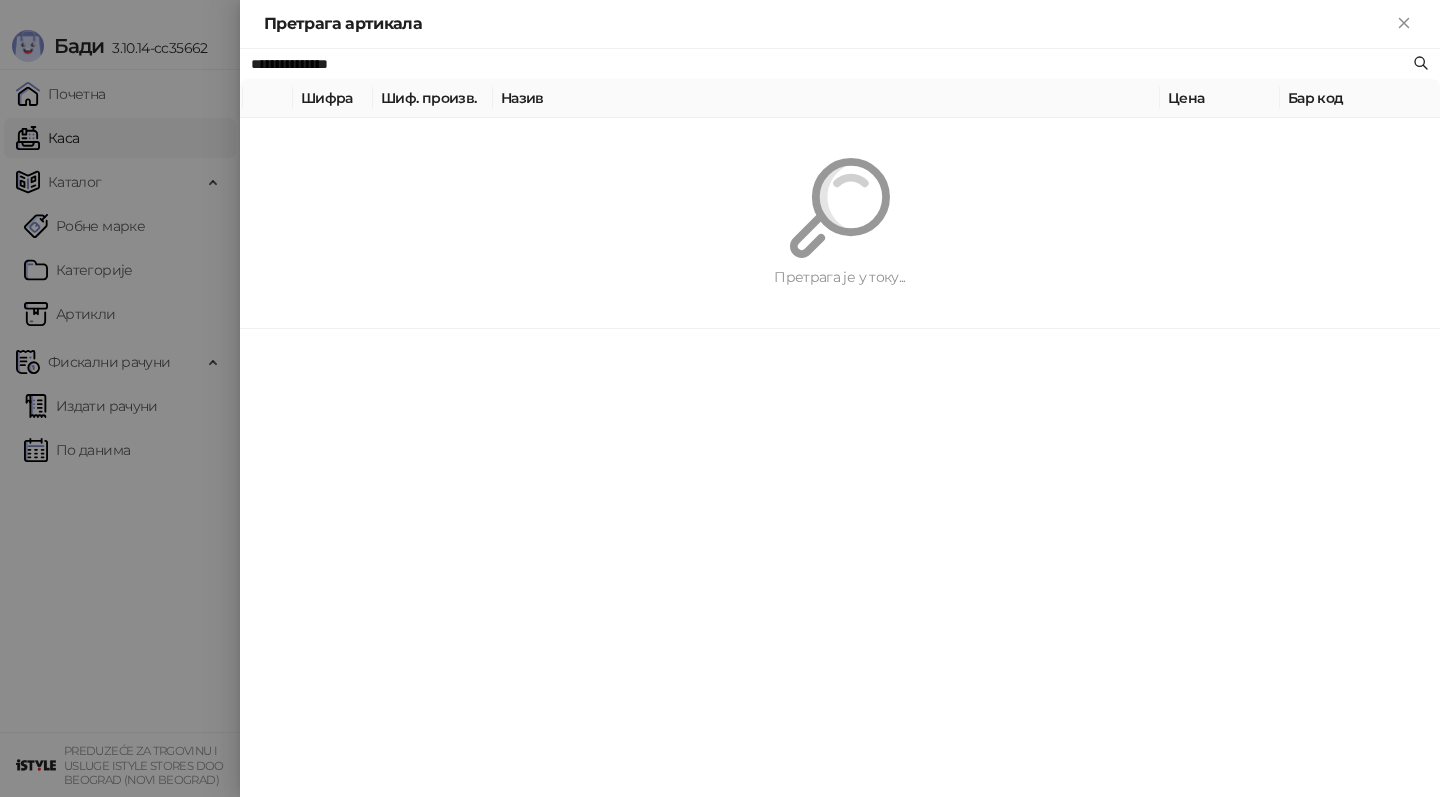 type on "**********" 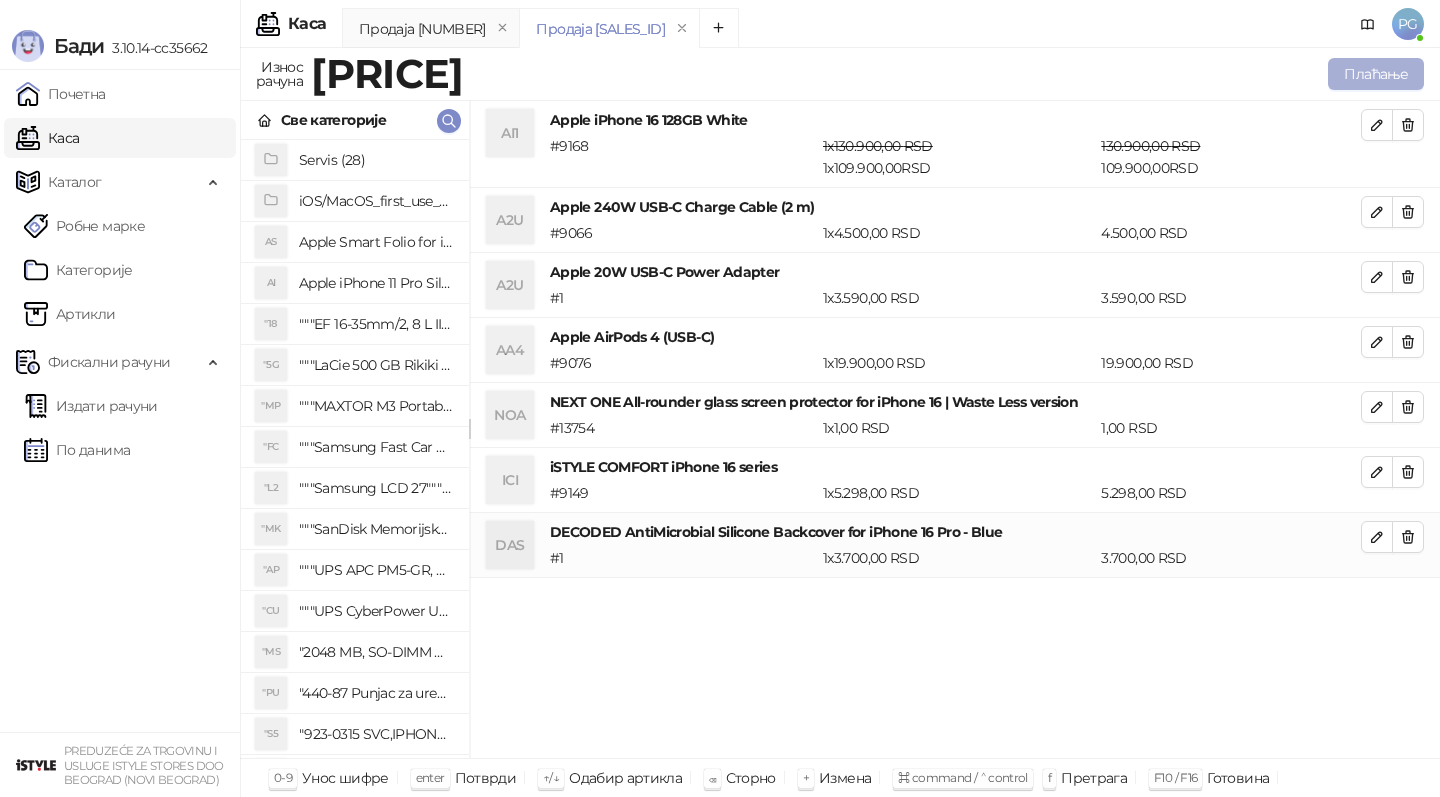 click on "Плаћање" at bounding box center (1376, 74) 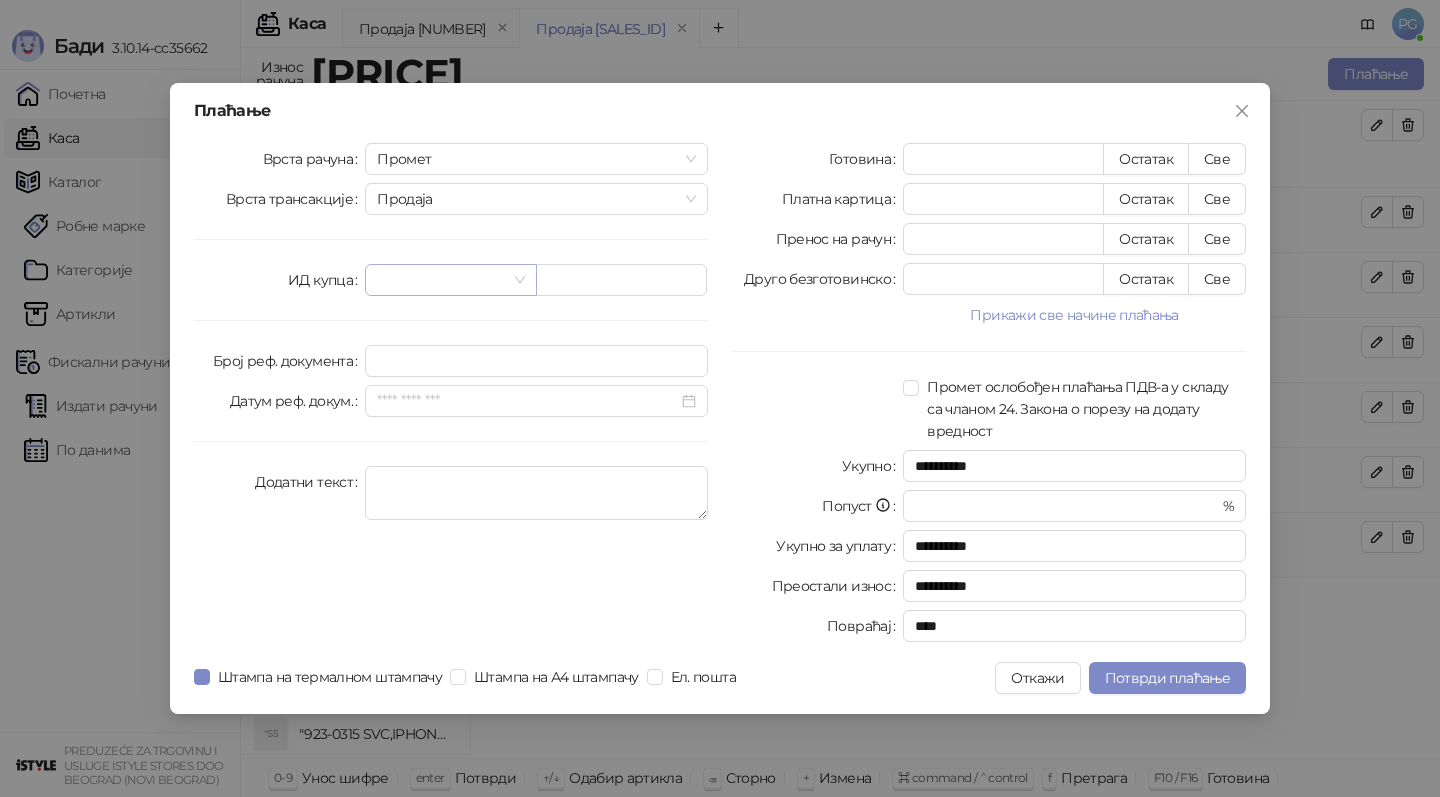 click at bounding box center (441, 280) 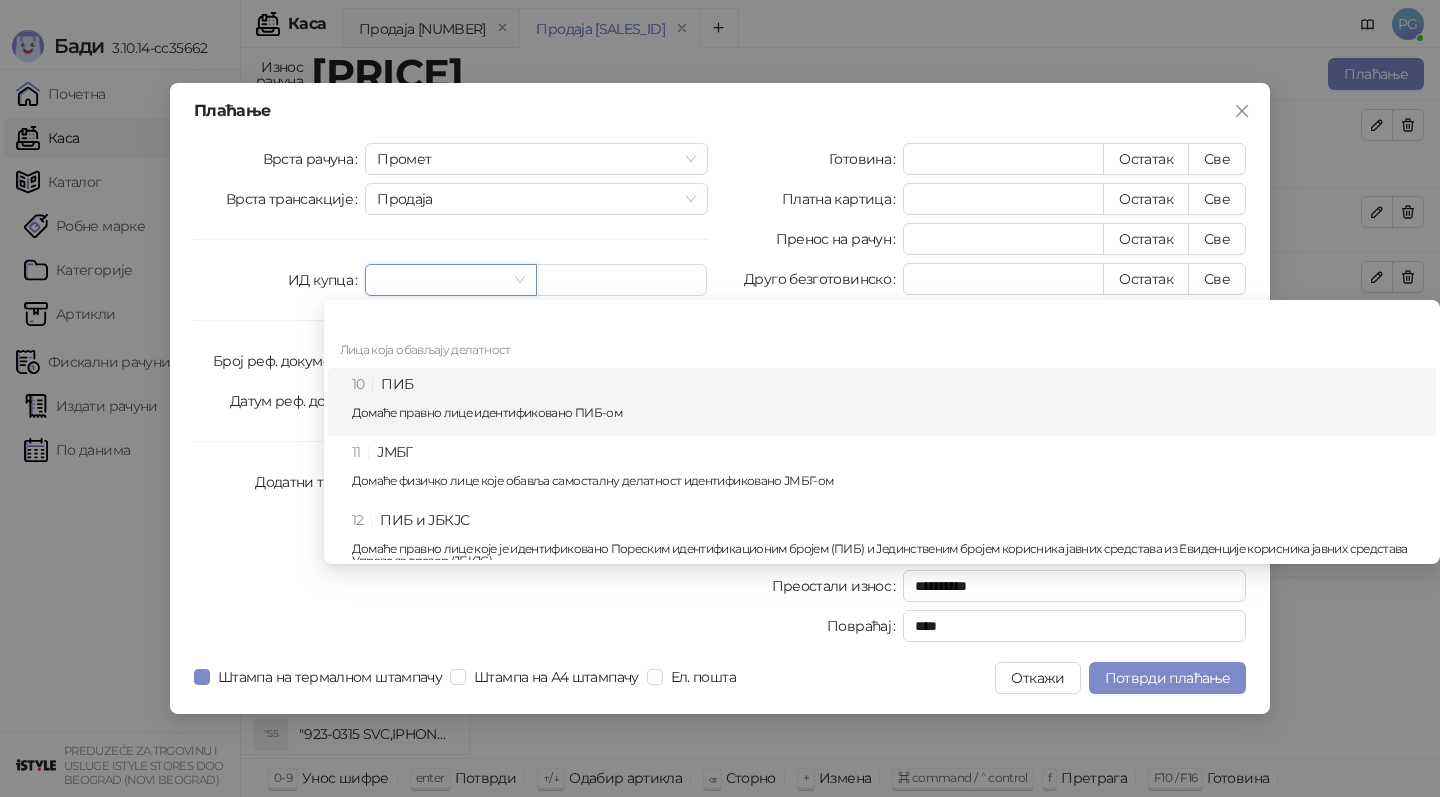 click on "10 ПИБ Домаће правно лице идентификовано ПИБ-ом" at bounding box center [888, 402] 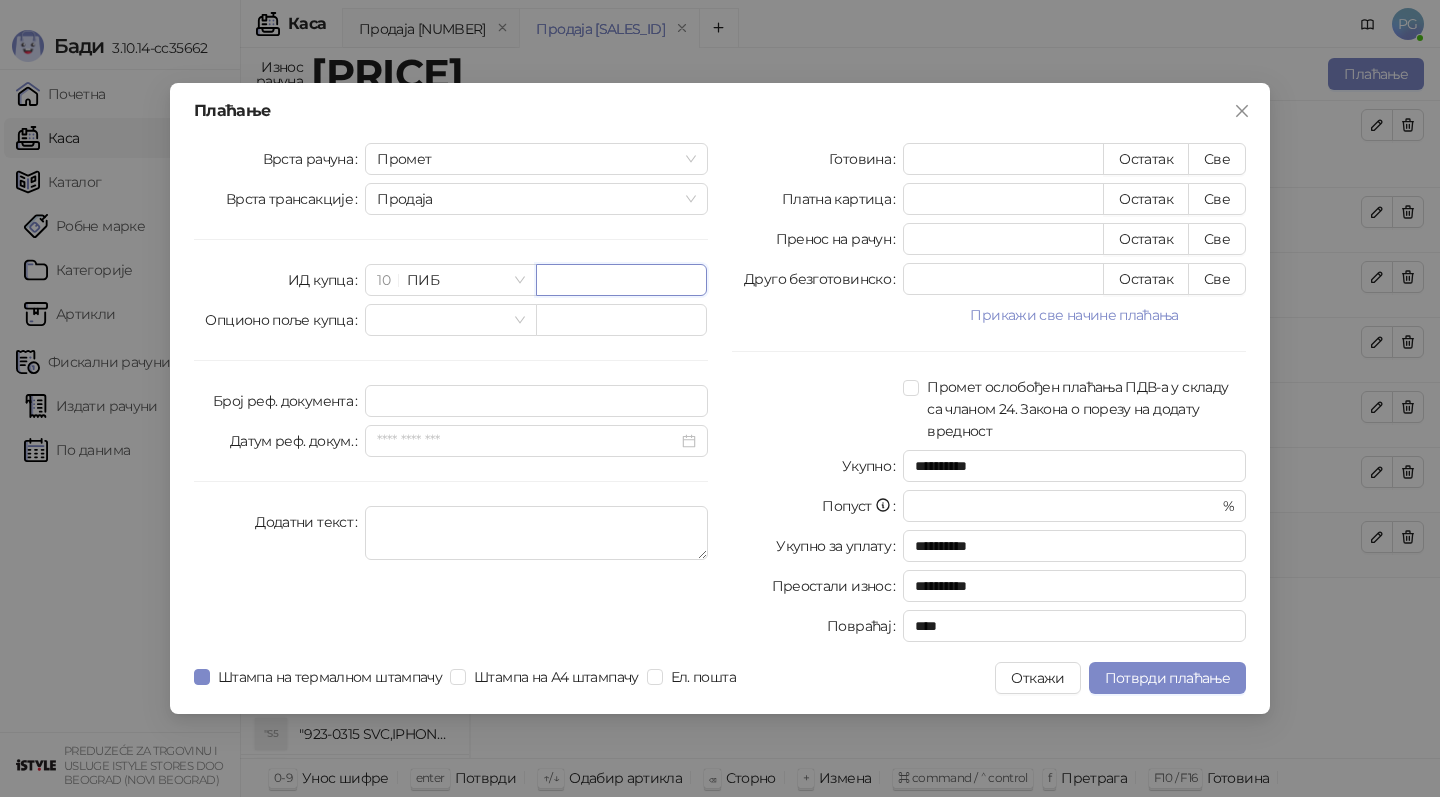 paste on "*********" 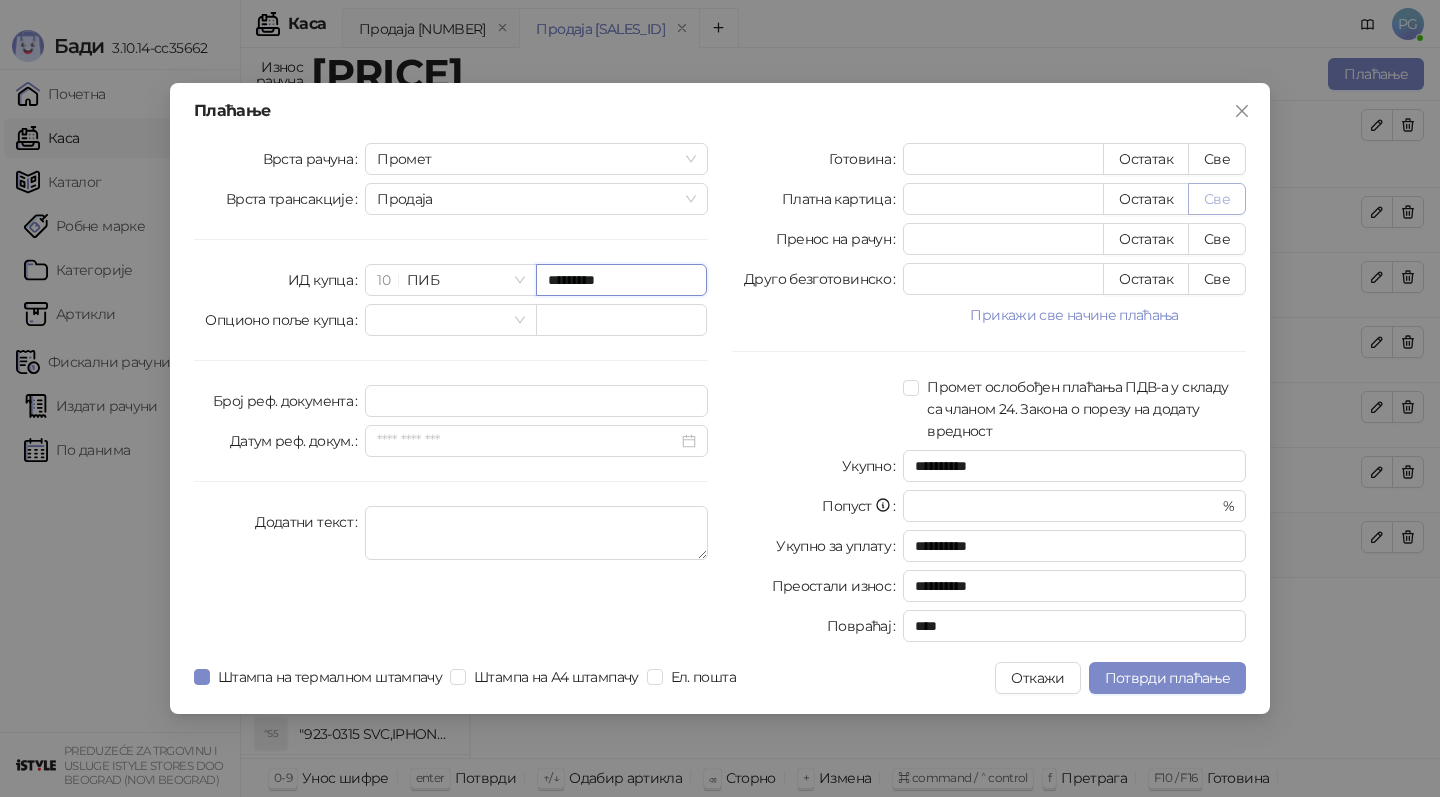 type on "*********" 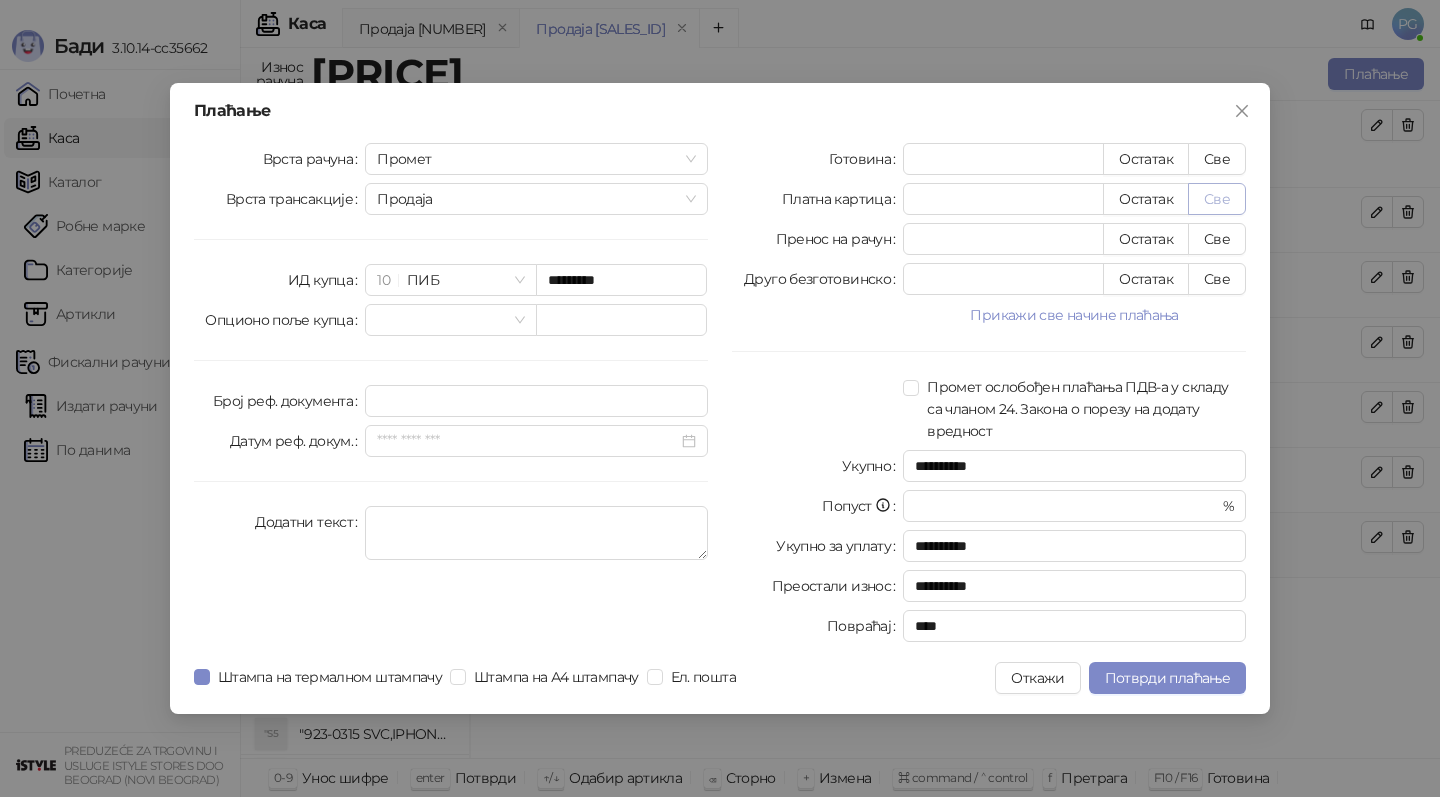 click on "Све" at bounding box center [1217, 199] 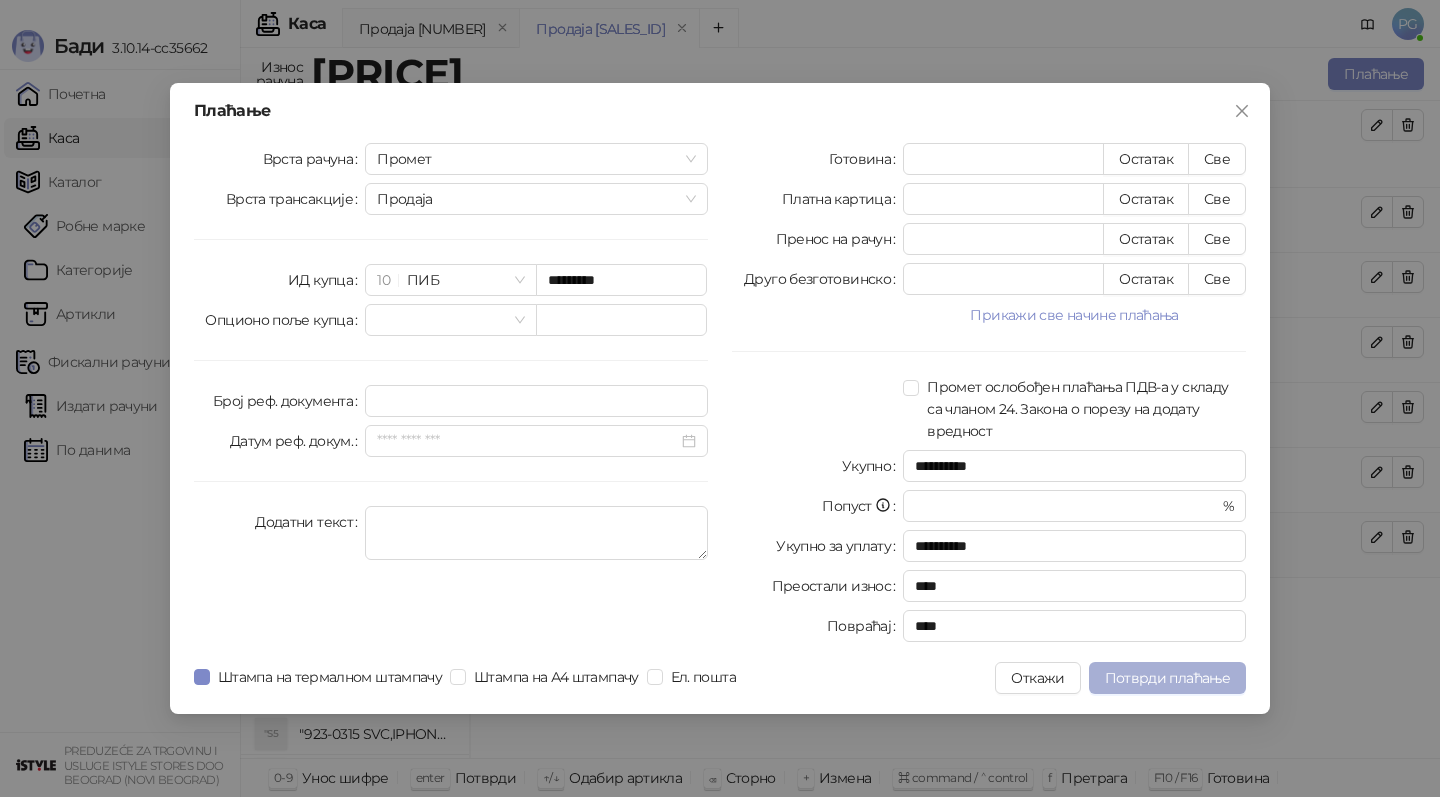click on "Потврди плаћање" at bounding box center [1167, 678] 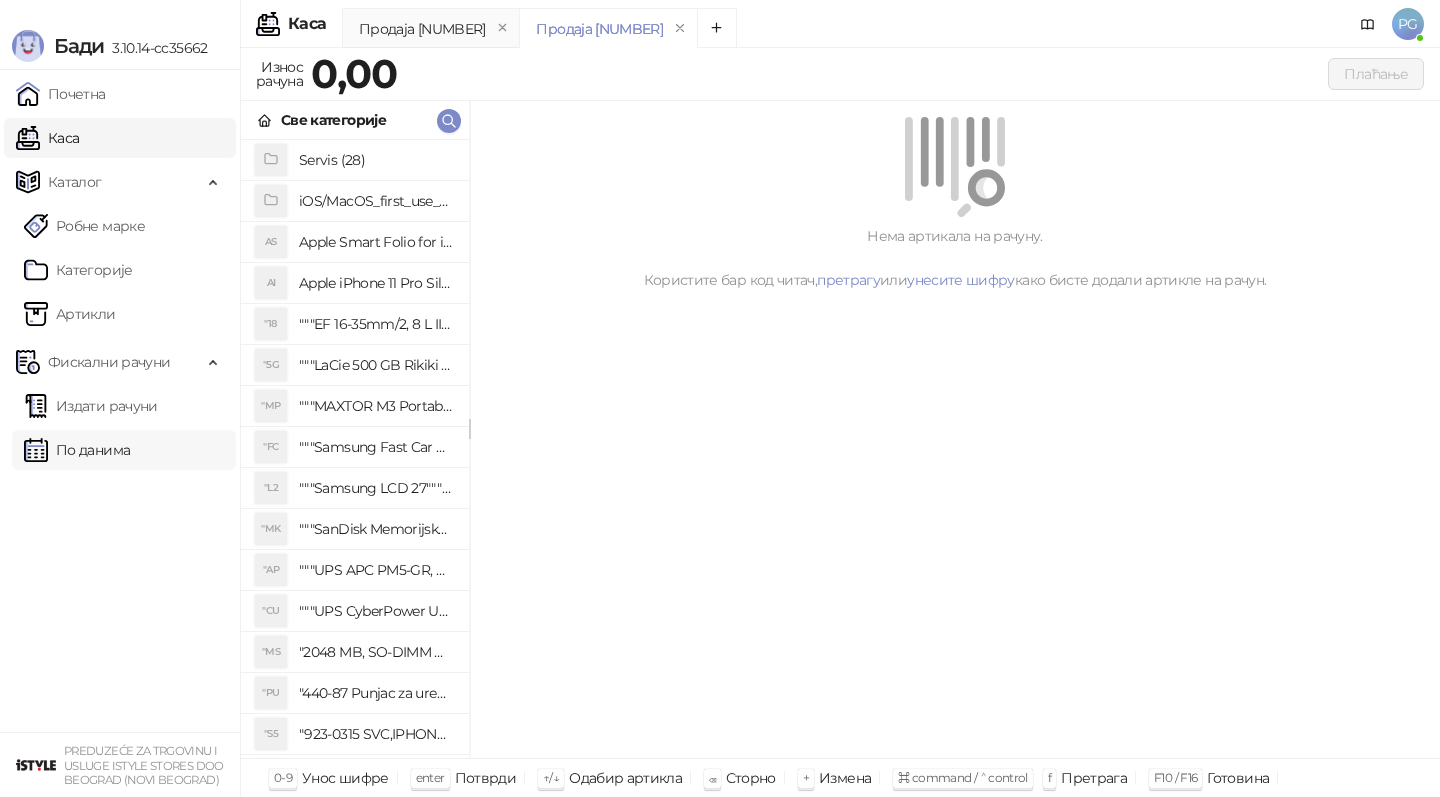 click on "По данима" at bounding box center (77, 450) 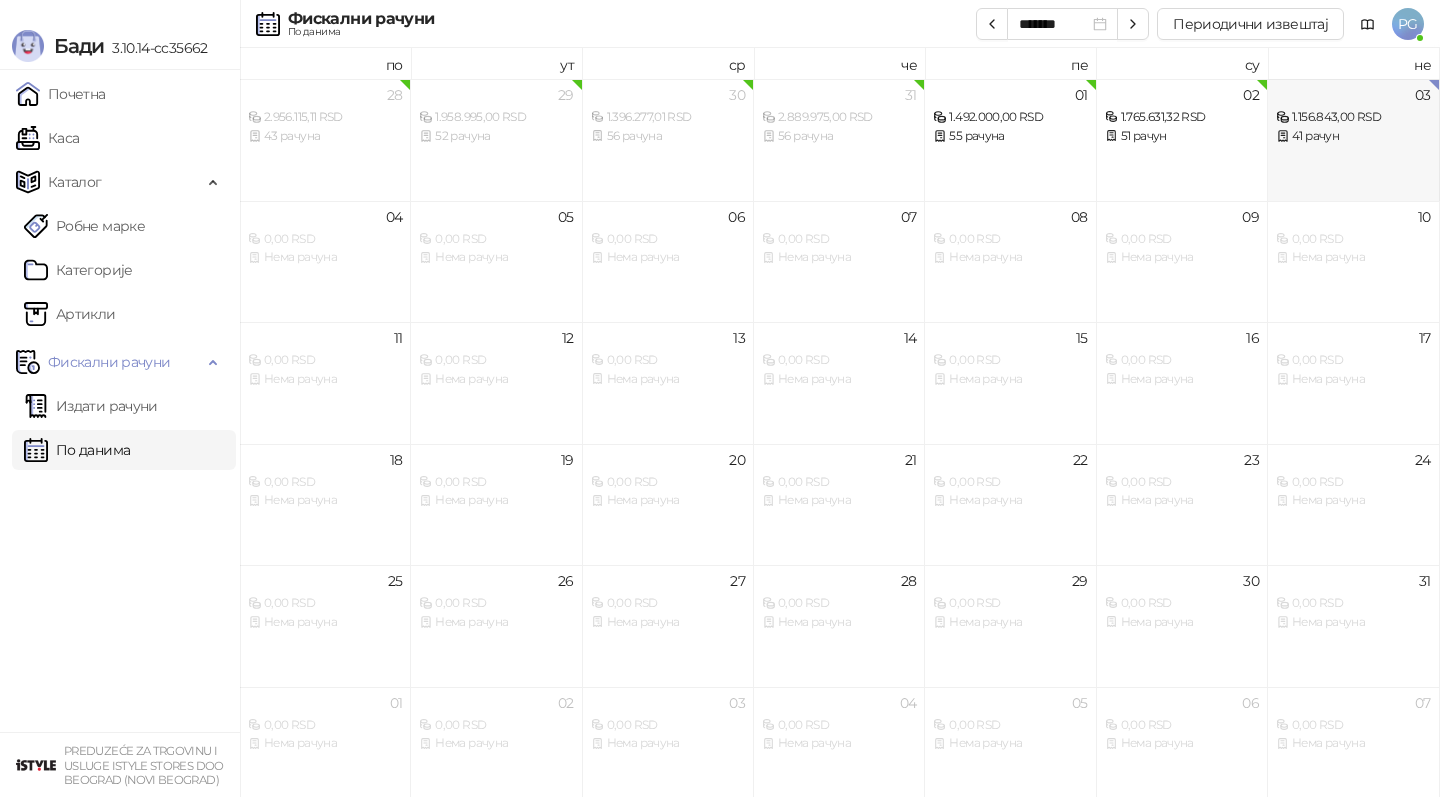 click on "03   [AMOUNT] RSD   41 рачун" at bounding box center [1353, 140] 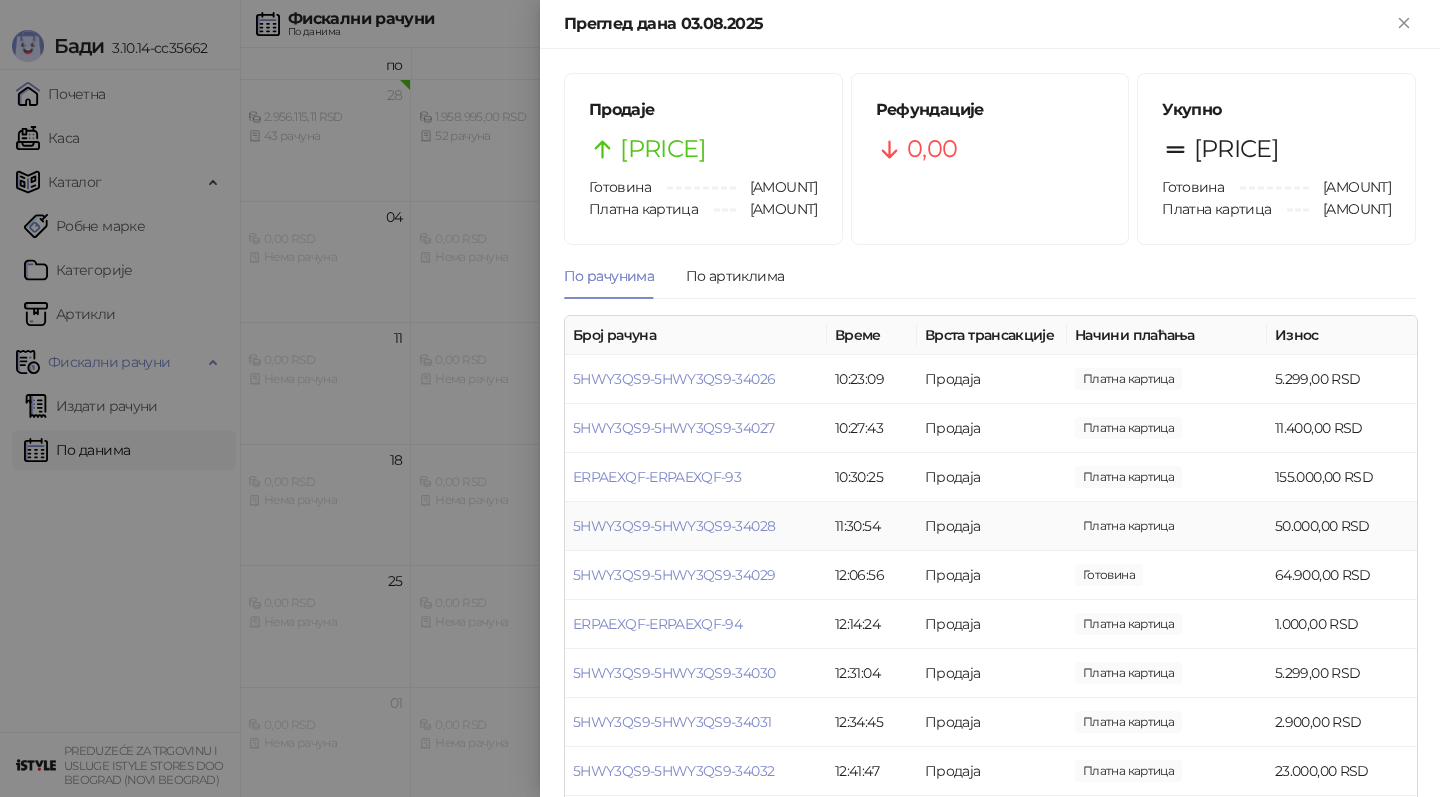 scroll, scrollTop: 1591, scrollLeft: 0, axis: vertical 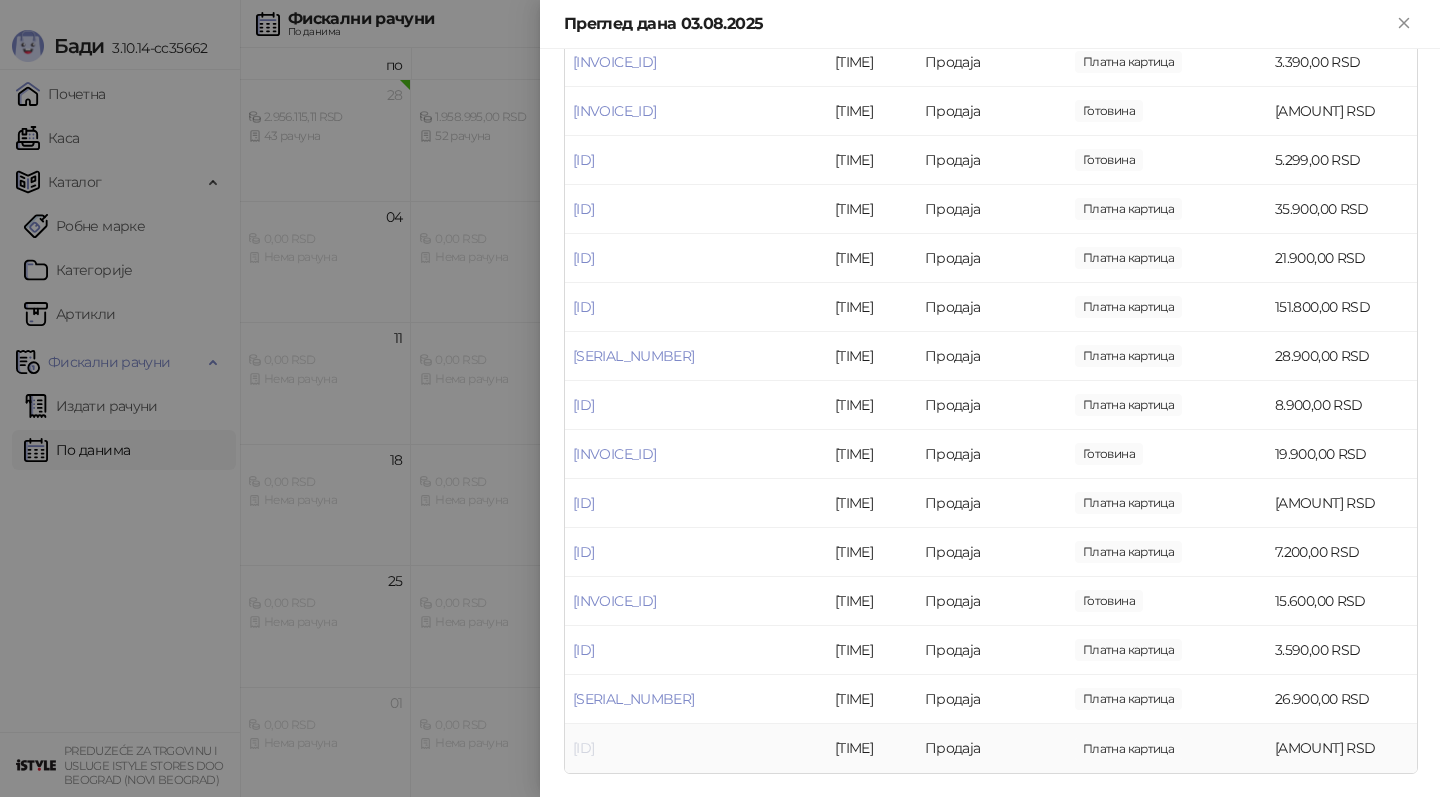 click on "[ID]" at bounding box center [583, 748] 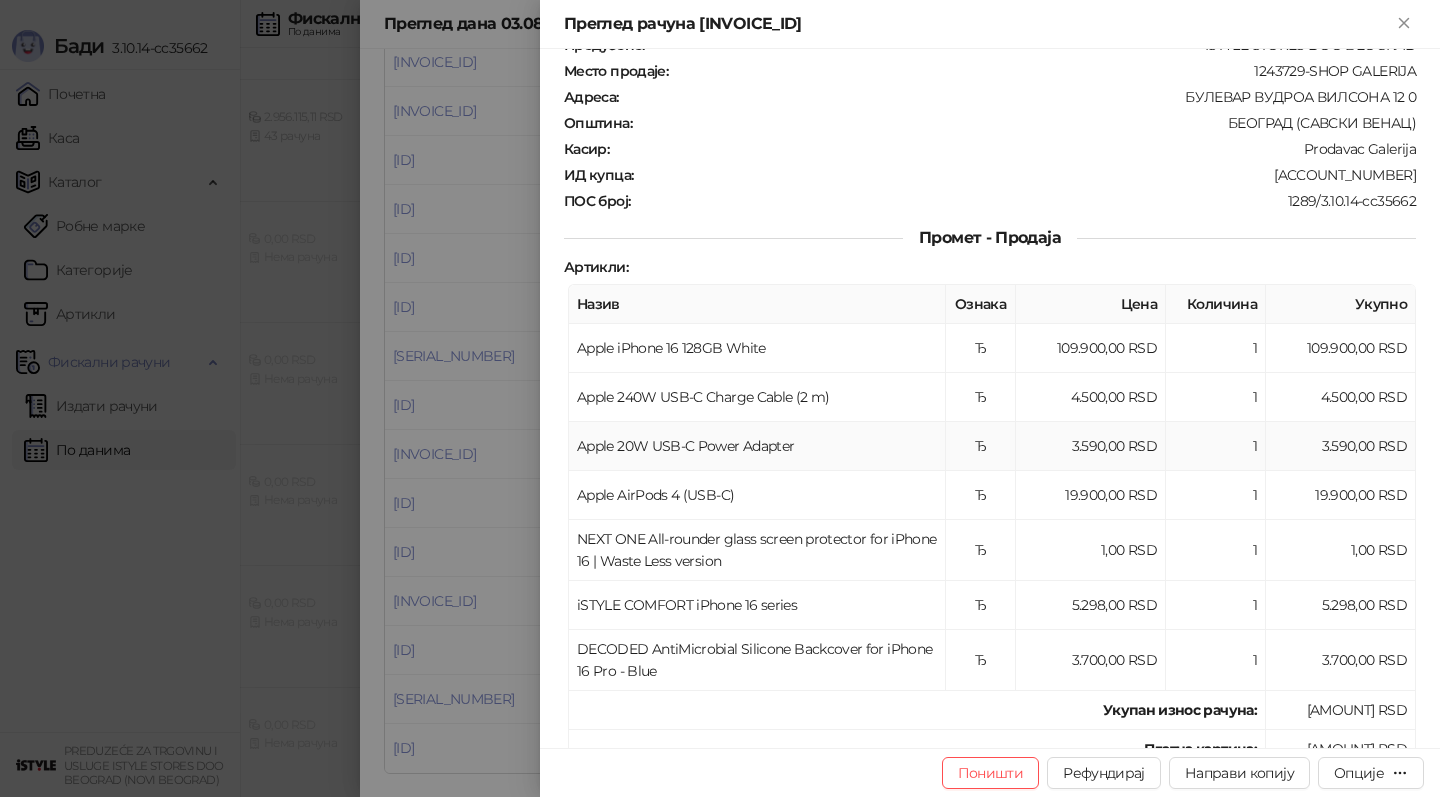 scroll, scrollTop: 97, scrollLeft: 0, axis: vertical 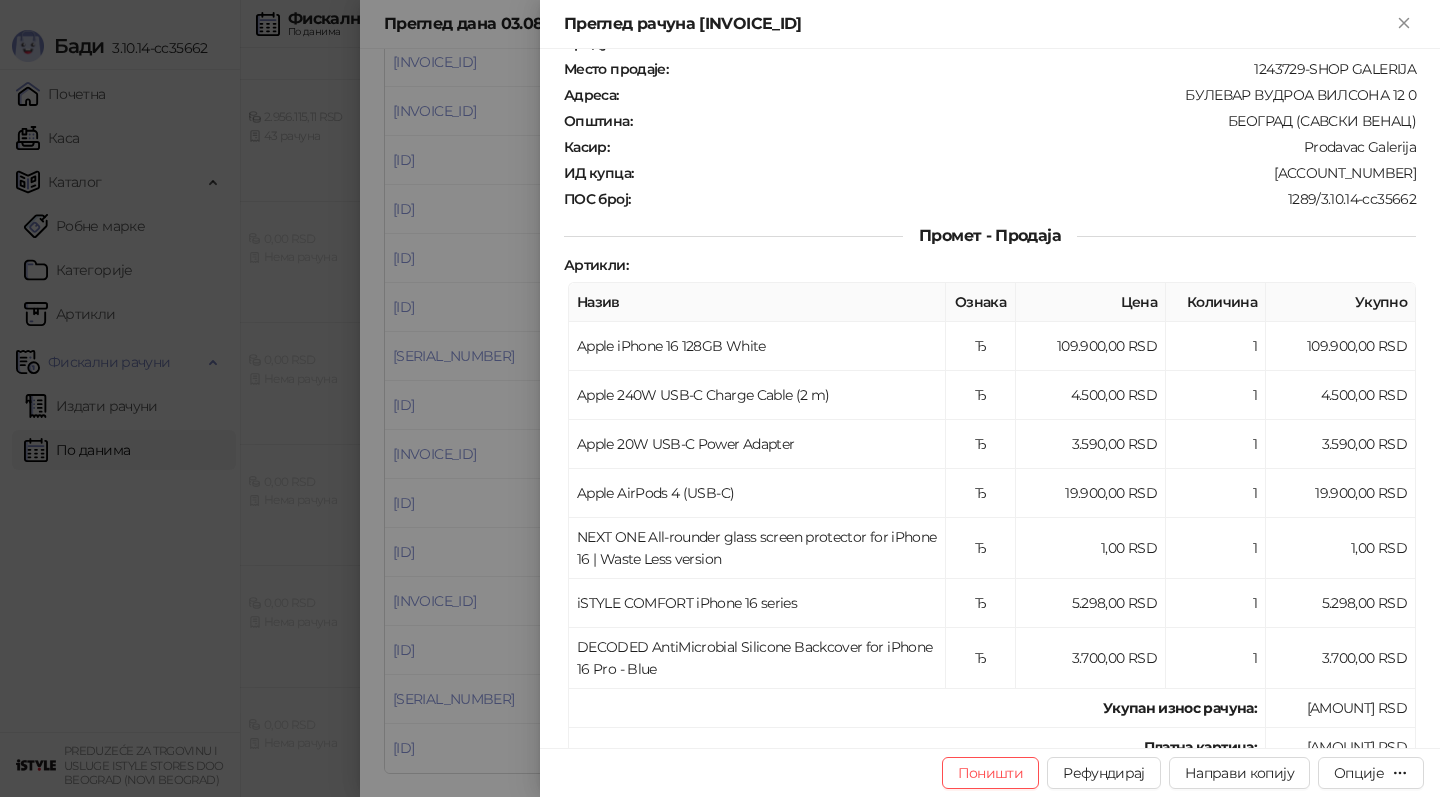 click at bounding box center (720, 398) 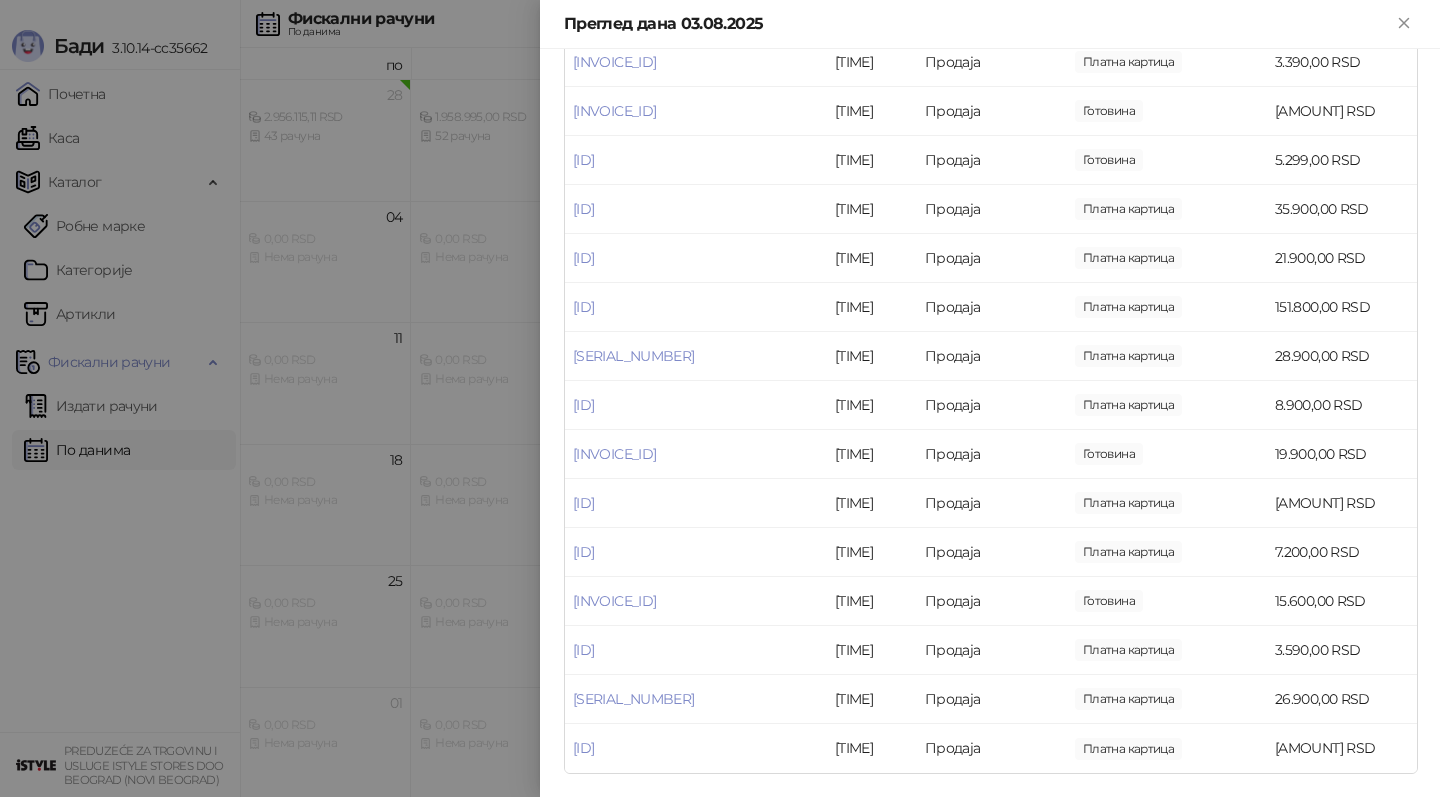 click at bounding box center (720, 398) 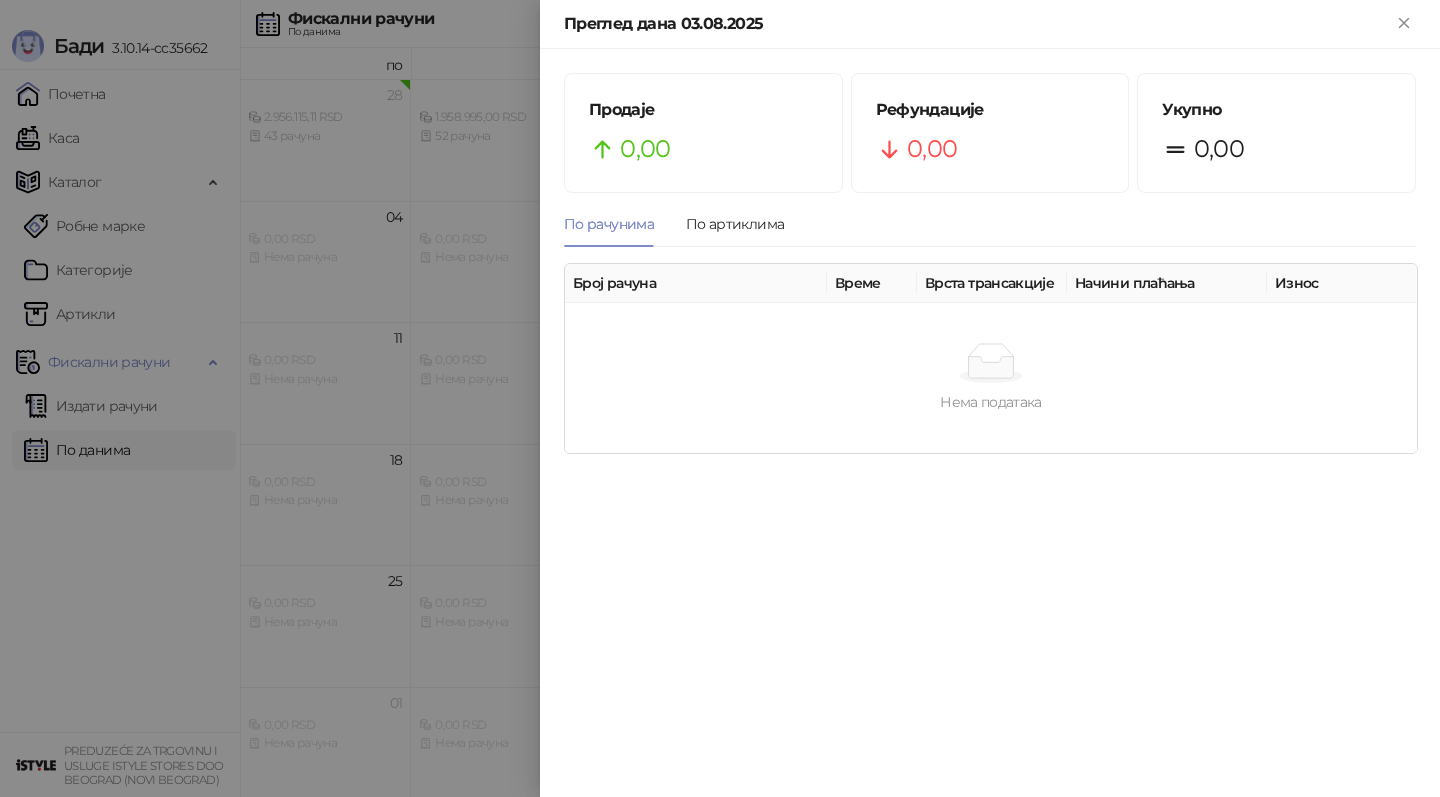 click at bounding box center [720, 398] 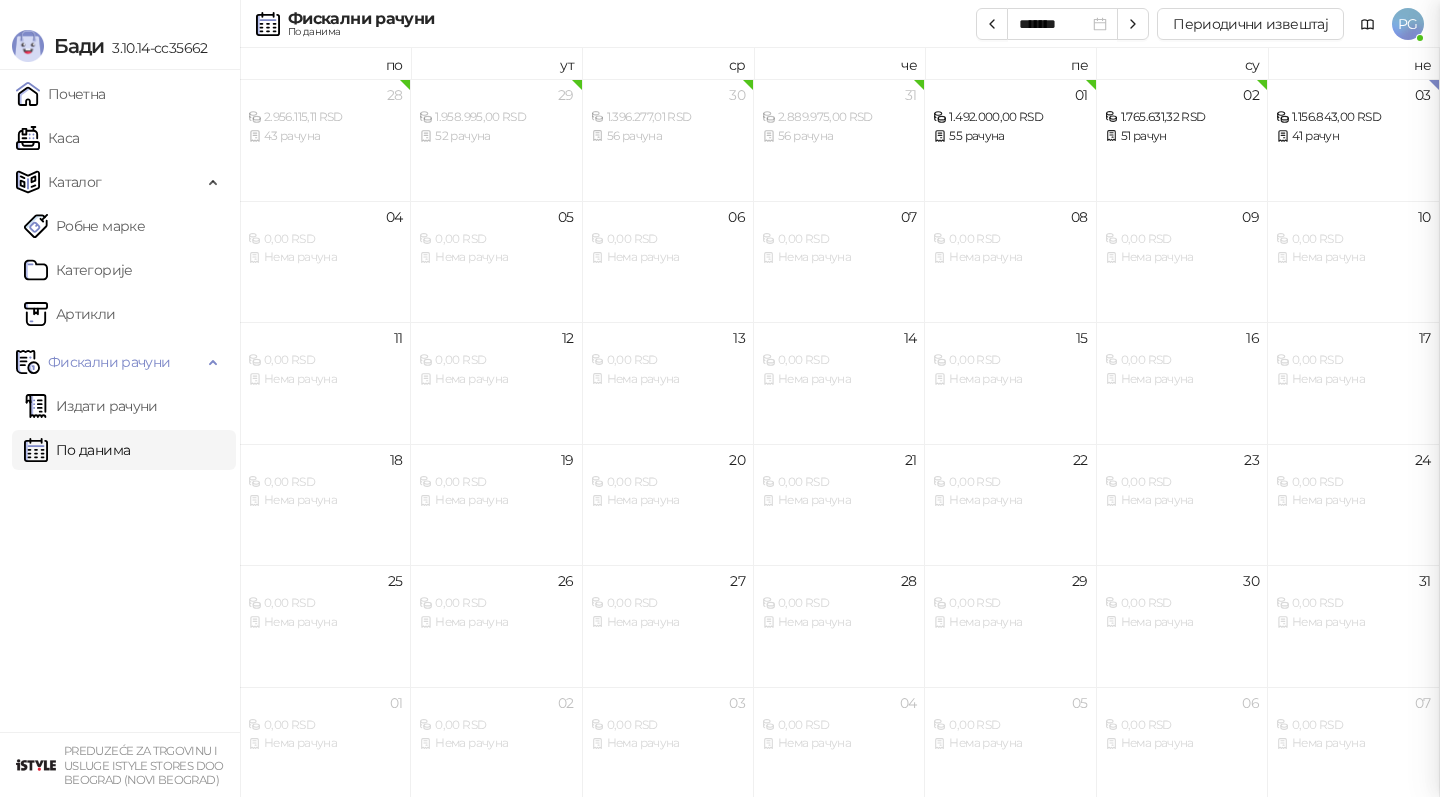 scroll, scrollTop: 0, scrollLeft: 0, axis: both 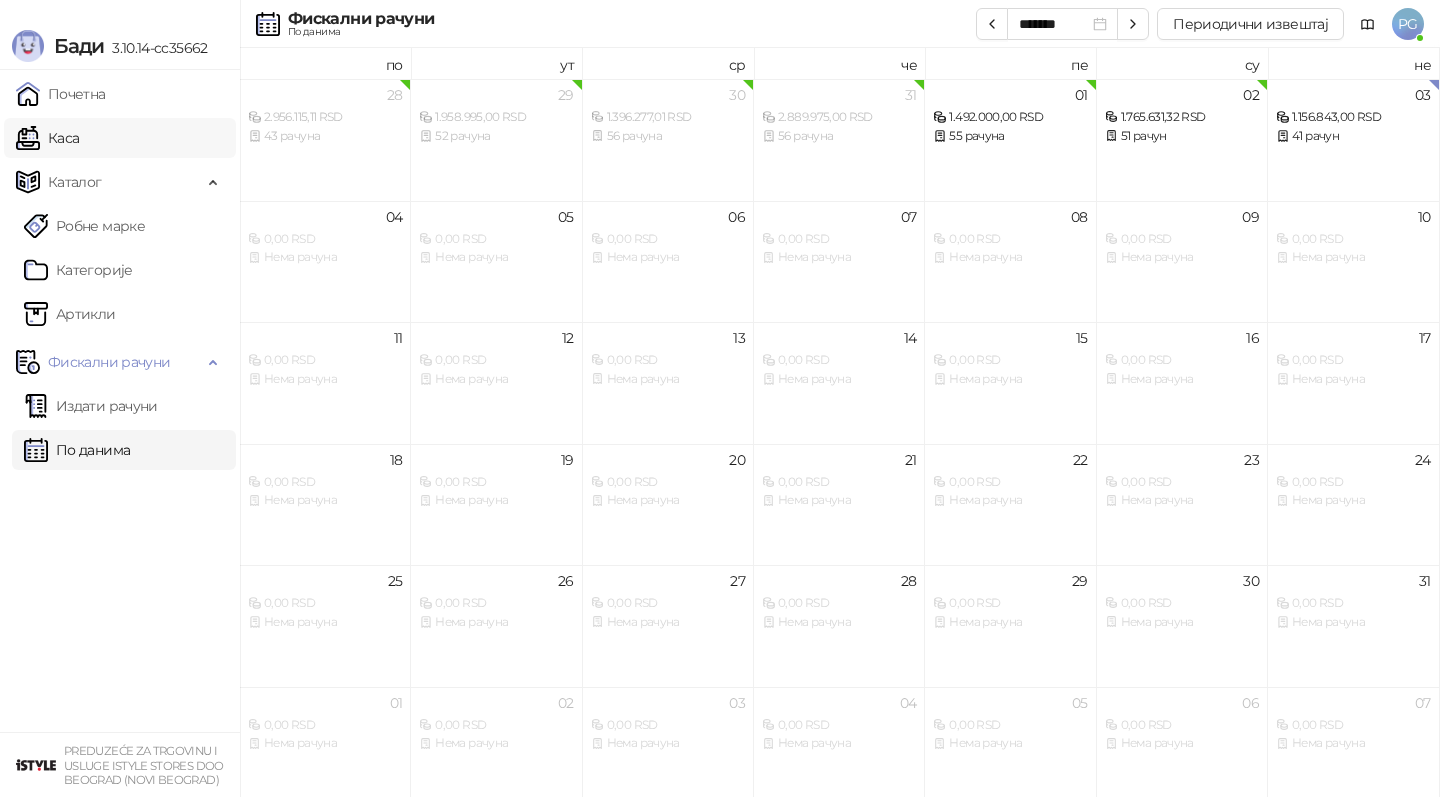 click on "Каса" at bounding box center [47, 138] 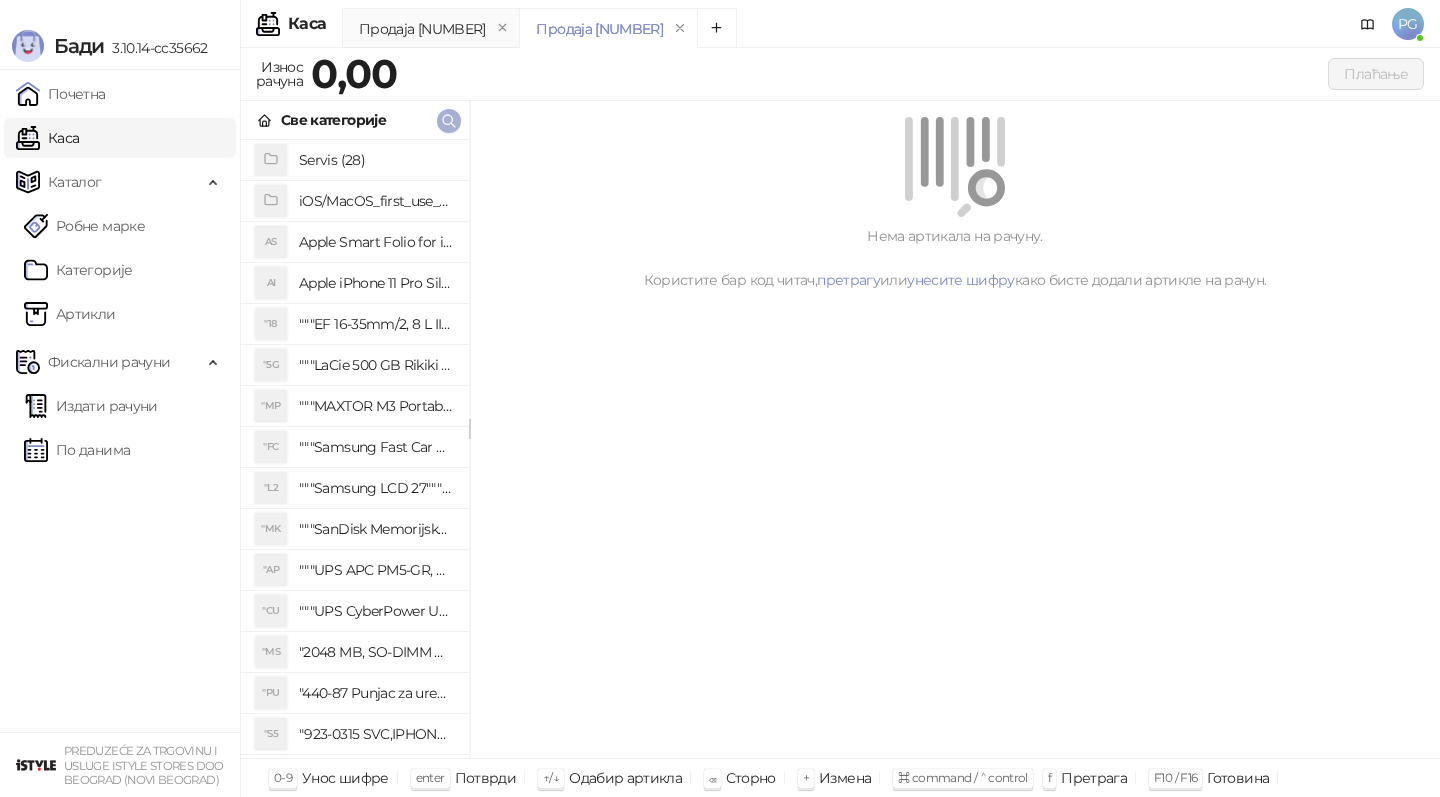 click 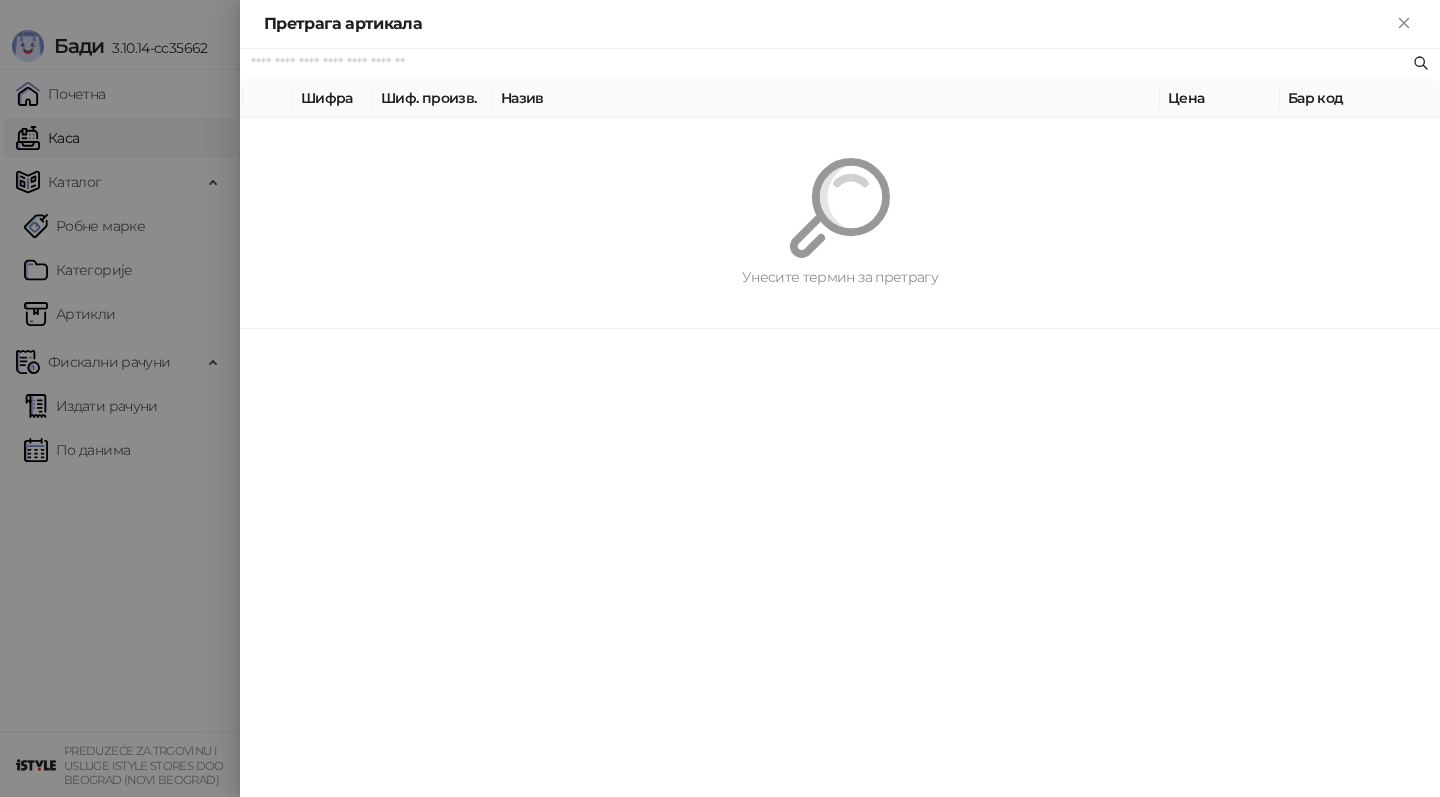 paste on "********" 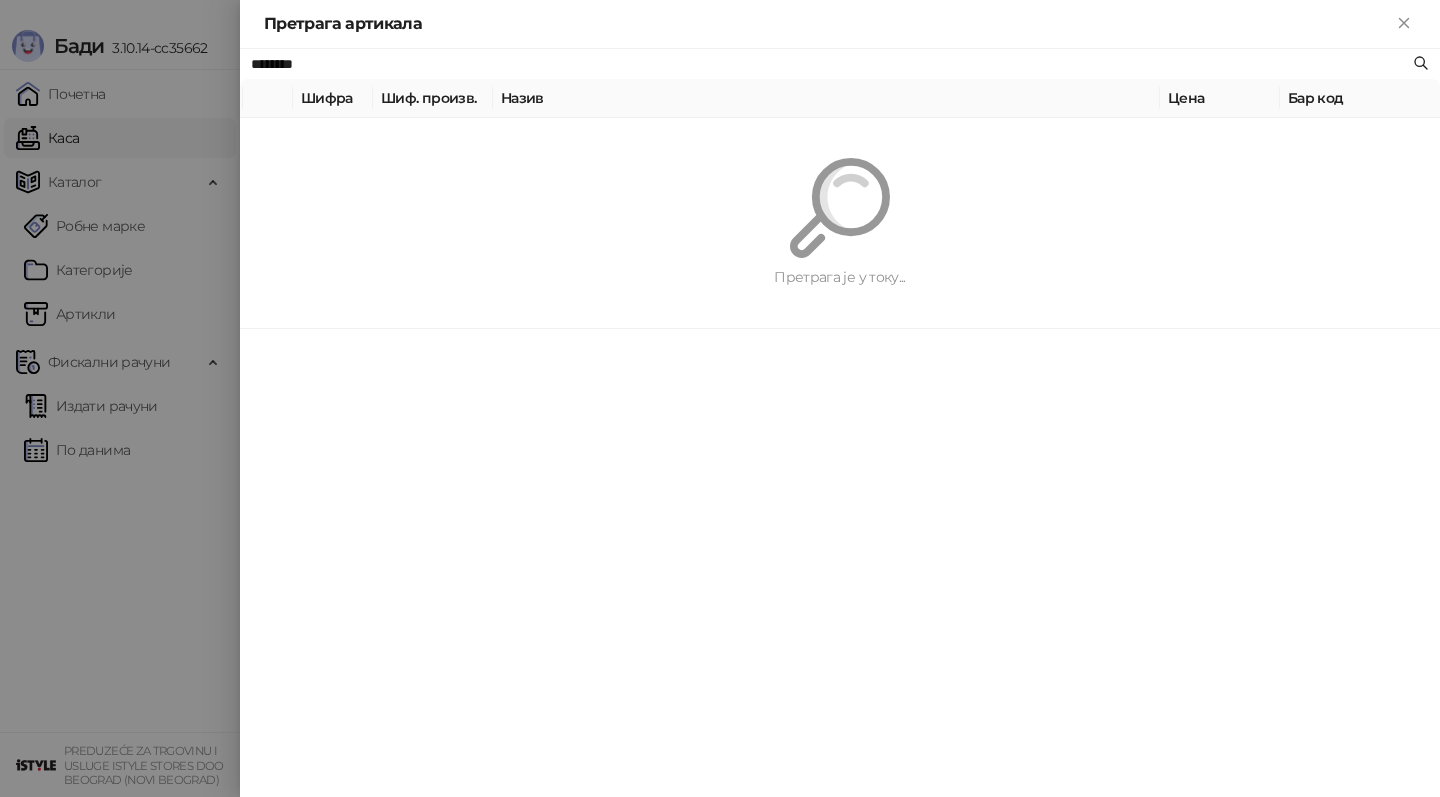 type on "********" 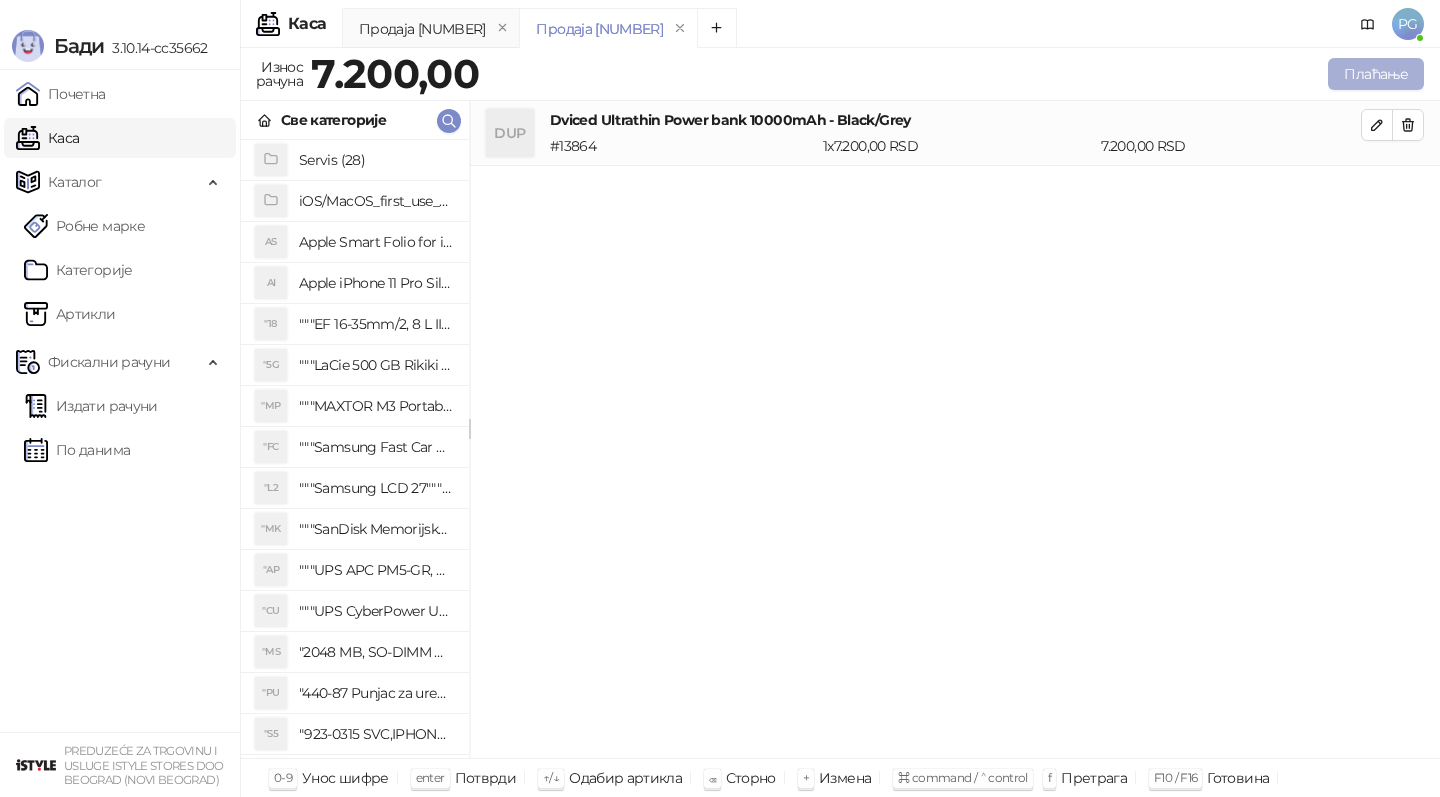 click on "Плаћање" at bounding box center (1376, 74) 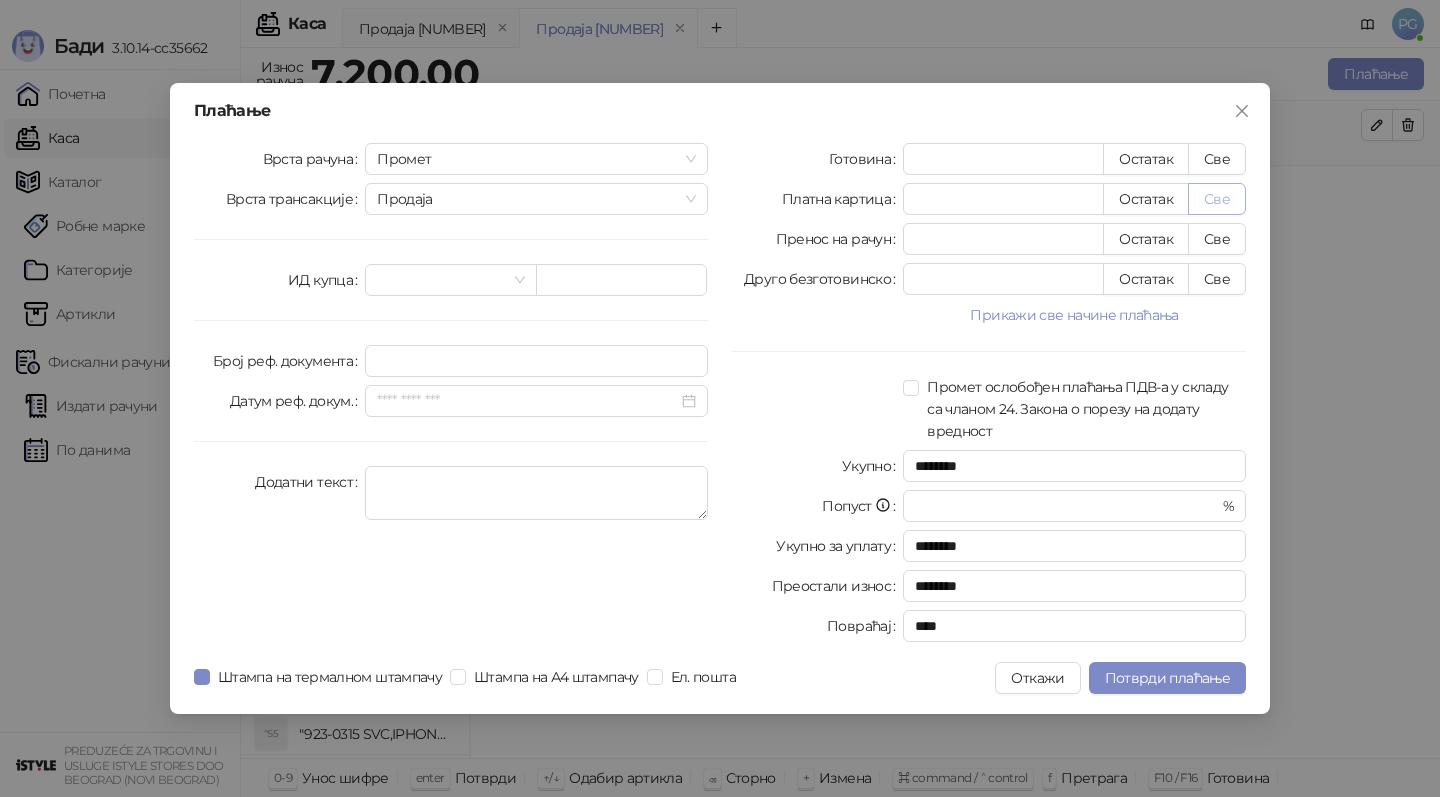 click on "Све" at bounding box center (1217, 199) 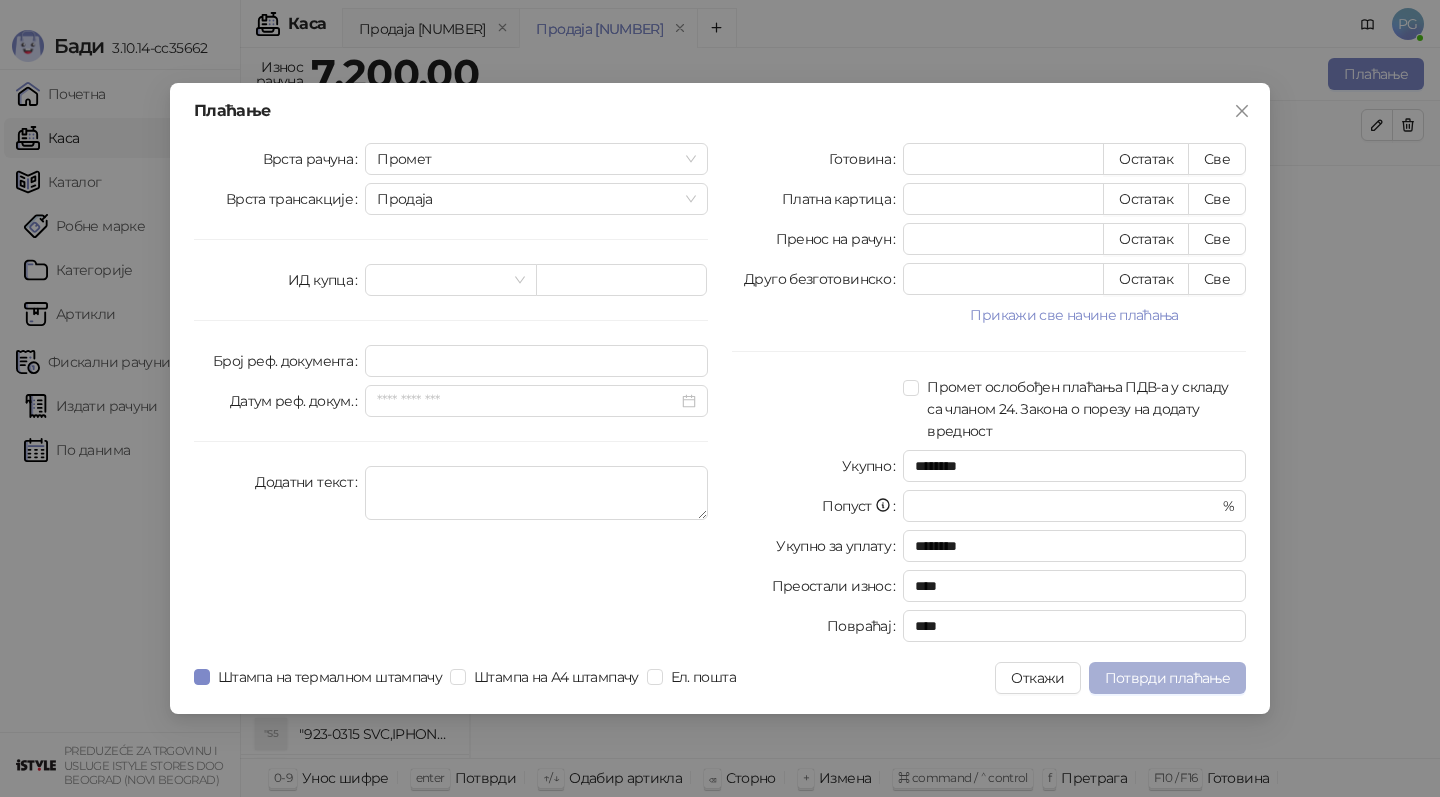 click on "Потврди плаћање" at bounding box center [1167, 678] 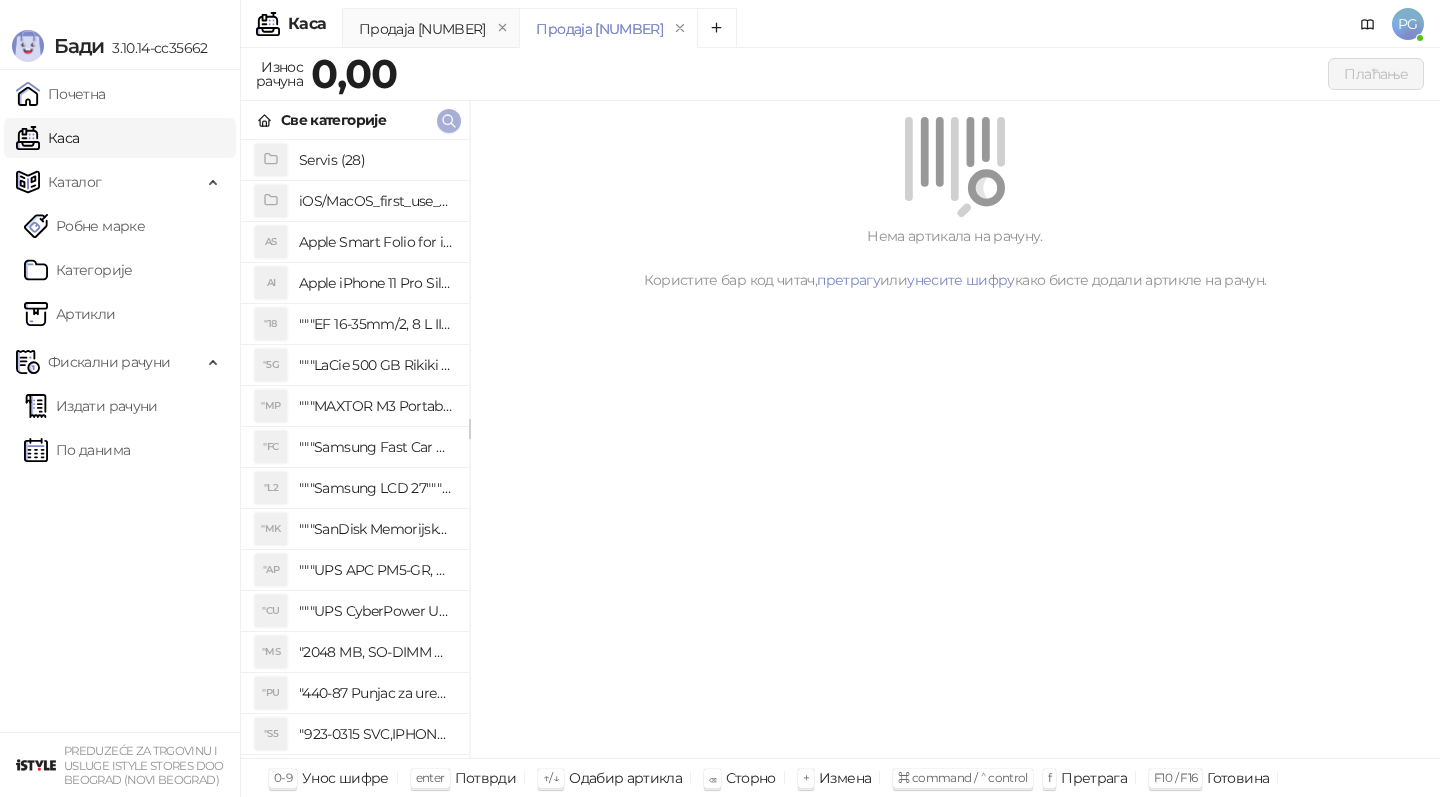 click 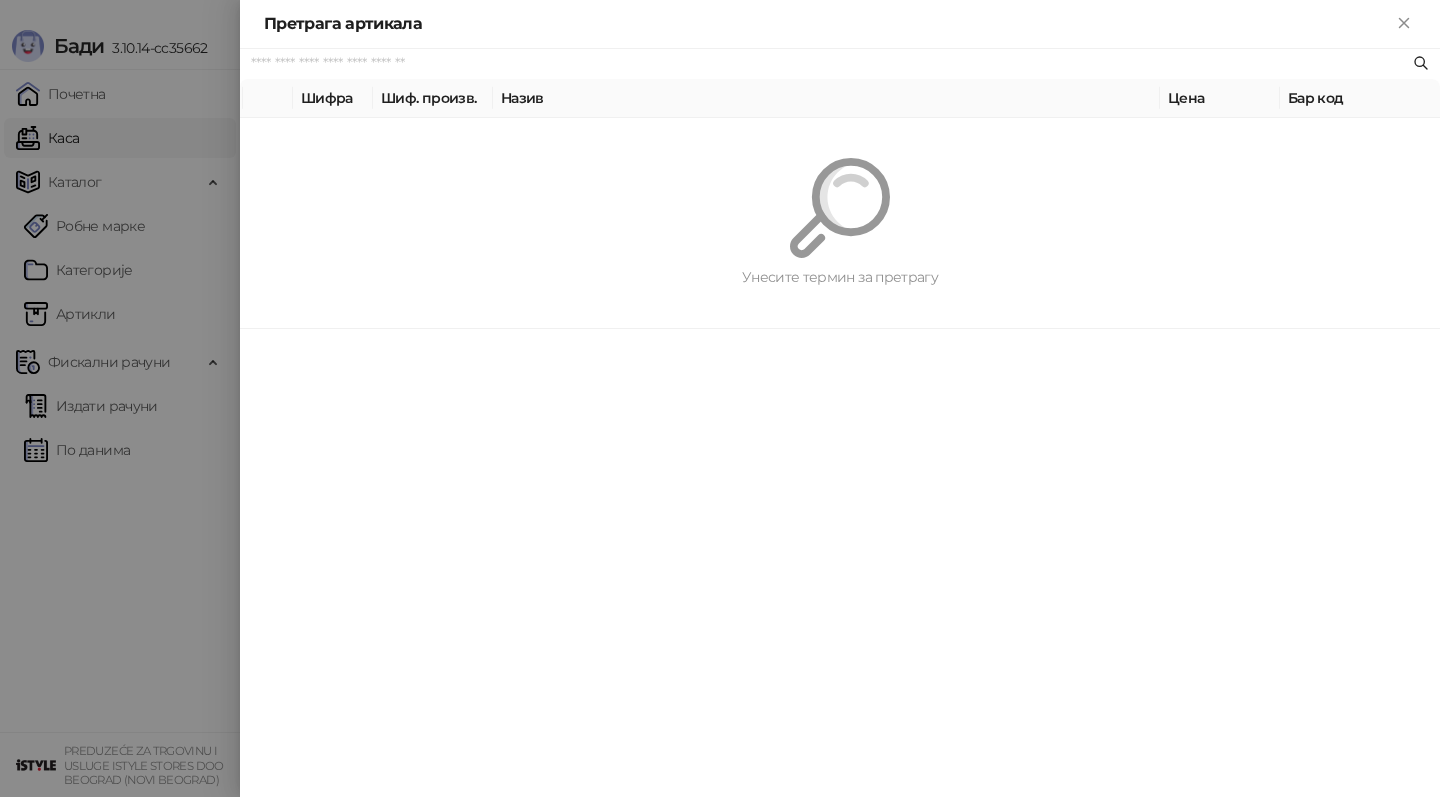 paste on "*********" 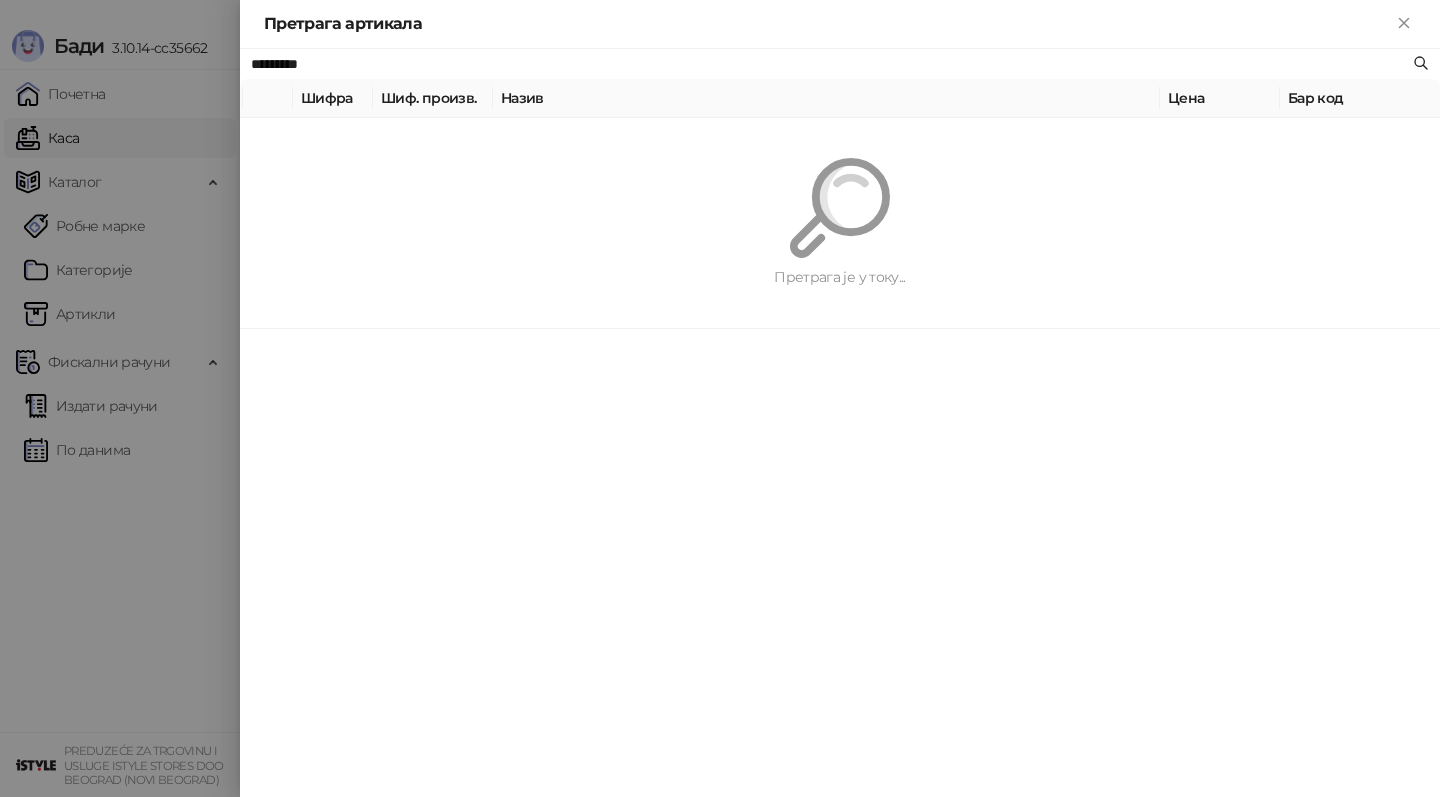 type on "*********" 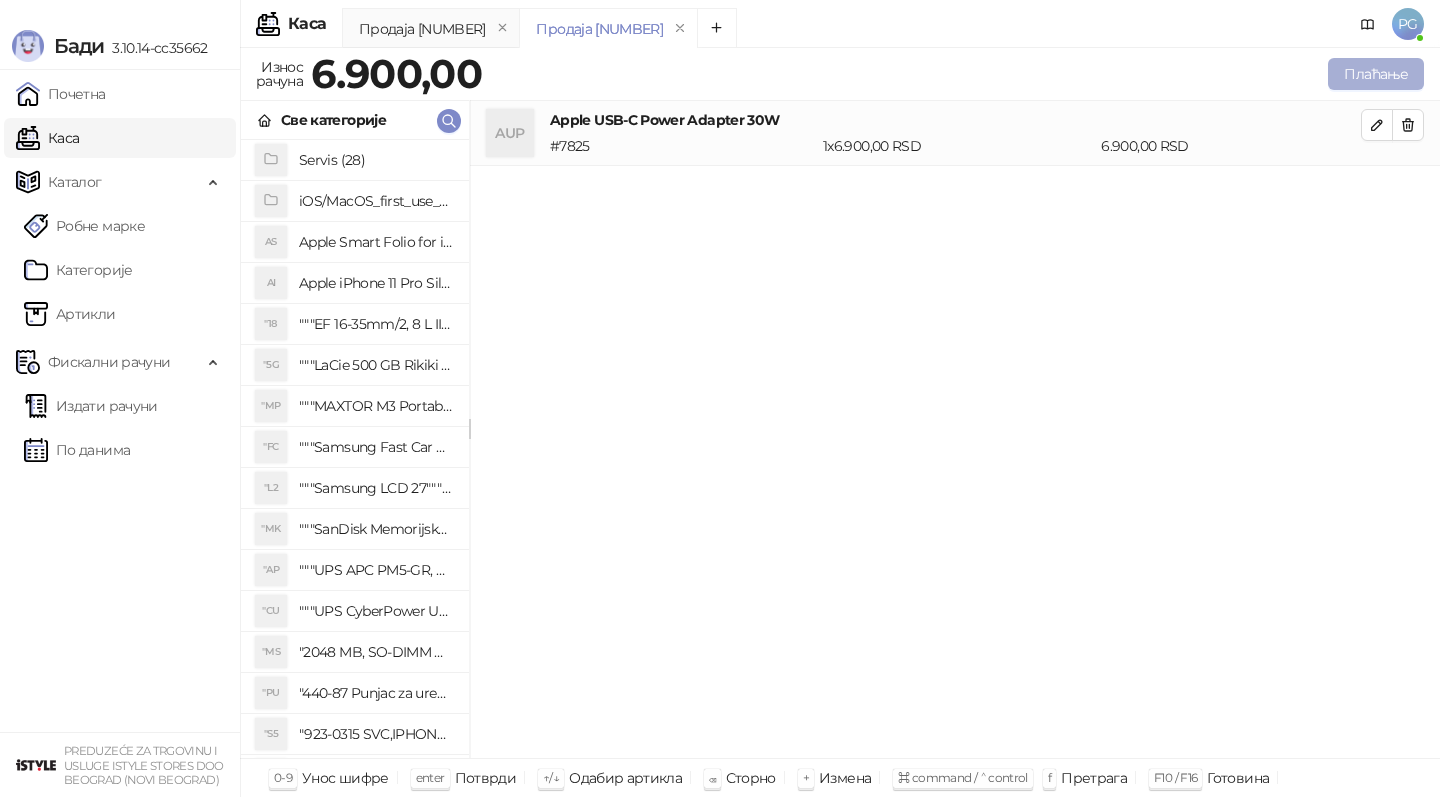click on "Плаћање" at bounding box center [1376, 74] 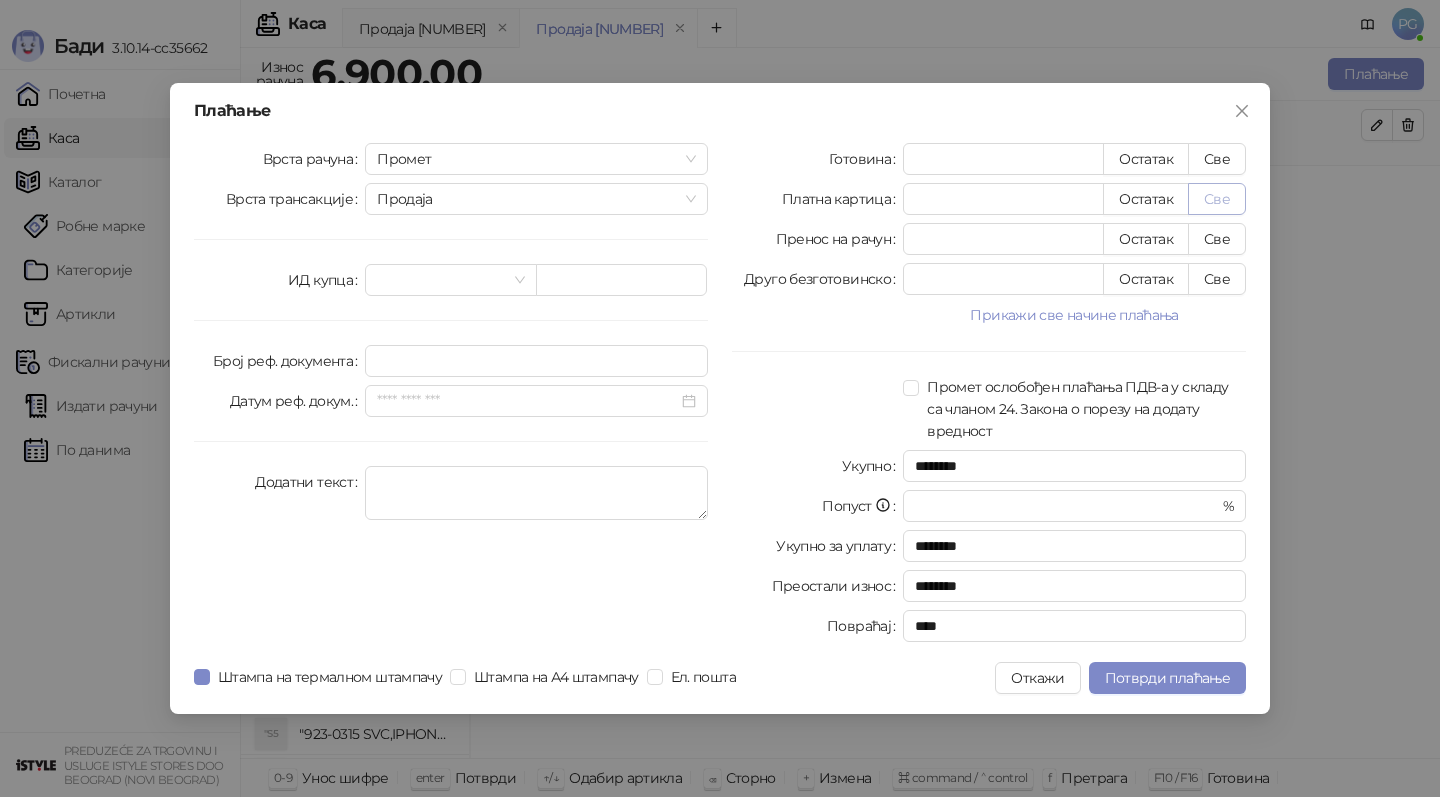 click on "Све" at bounding box center (1217, 199) 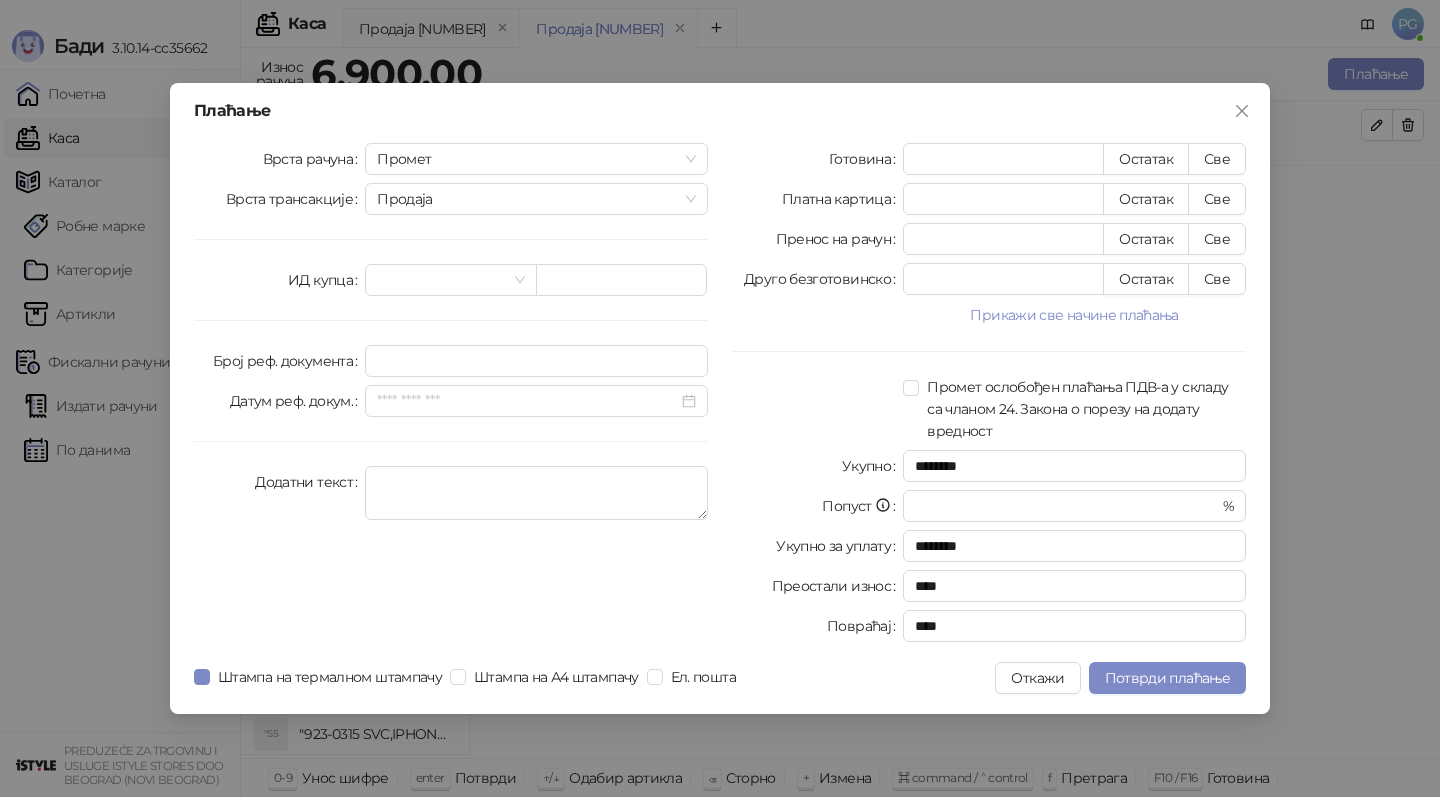 click on "Плаћање Врста рачуна Промет Врста трансакције Продаја ИД купца Број реф. документа Датум реф. докум. Додатни текст Готовина * Остатак Све Платна картица **** Остатак Све Пренос на рачун * Остатак Све Друго безготовинско * Остатак Све Прикажи све начине плаћања Чек * Остатак Све Ваучер * Остатак Све Инстант плаћање * Остатак Све   Промет ослобођен плаћања ПДВ-а у складу са чланом 24. Закона о порезу на додату вредност Укупно ******** Попуст   * % Укупно за уплату ******** Преостали износ **** Повраћај **** Штампа на термалном штампачу Штампа на А4 штампачу Ел. пошта Откажи" at bounding box center [720, 398] 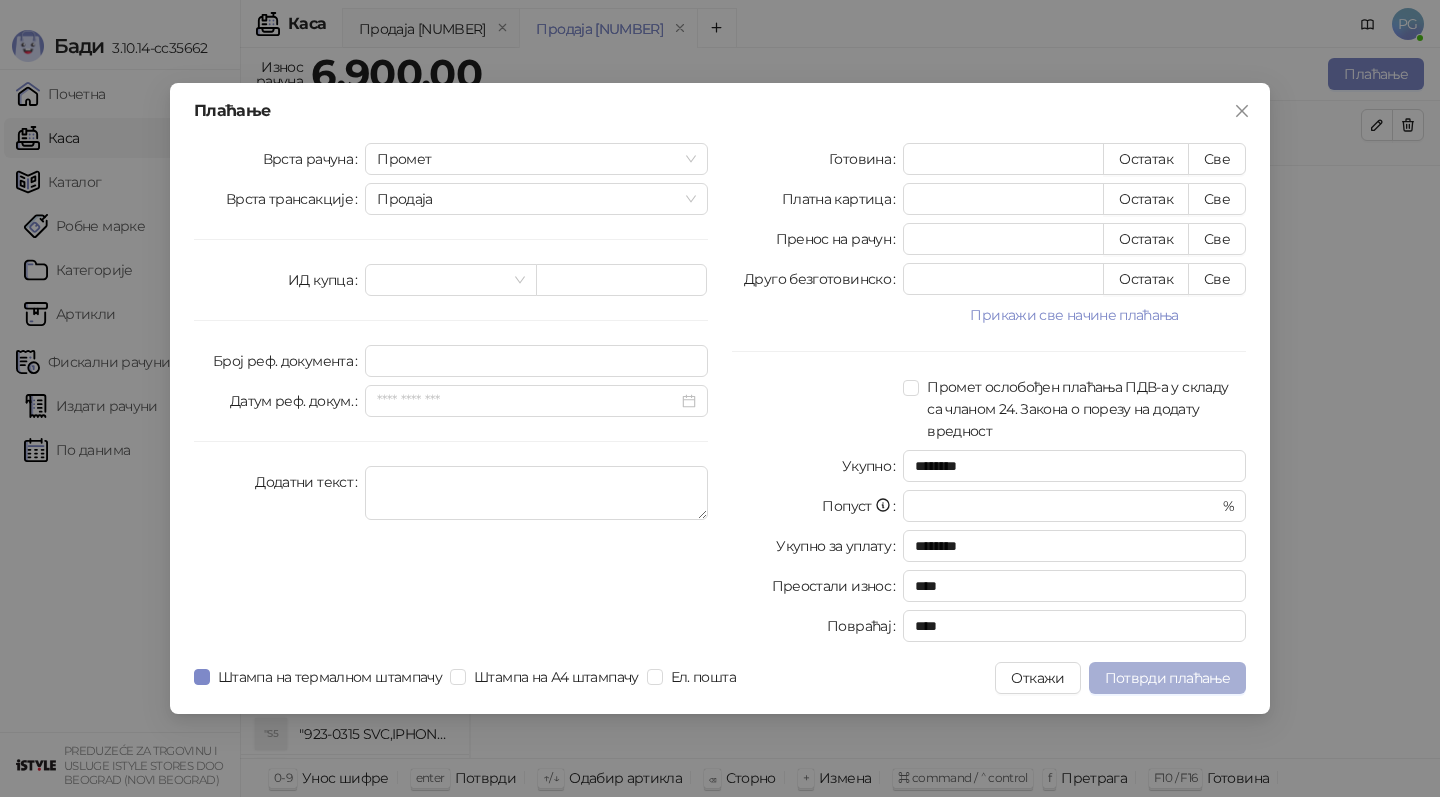 click on "Потврди плаћање" at bounding box center (1167, 678) 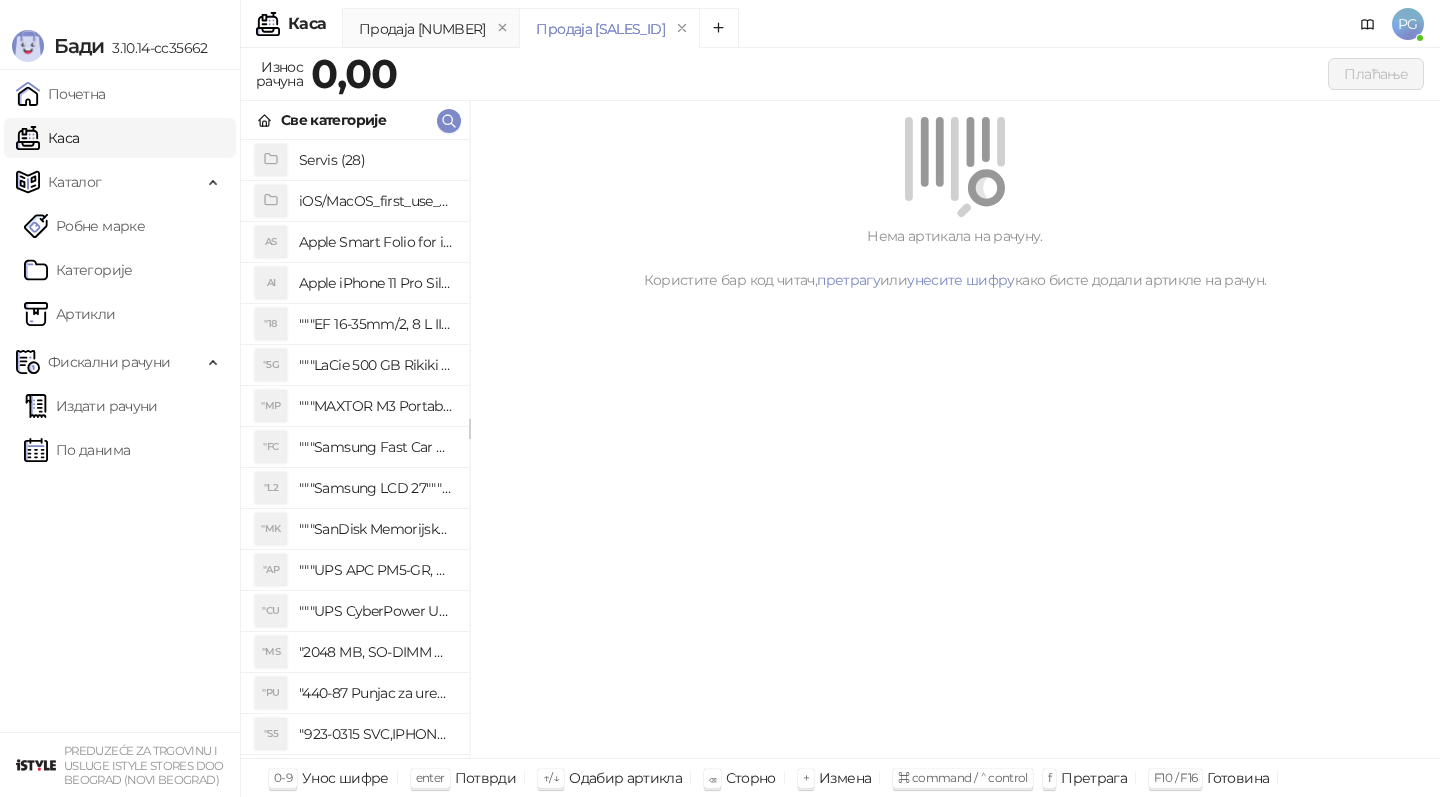 click on "Издати рачуни По данима" at bounding box center [120, 428] 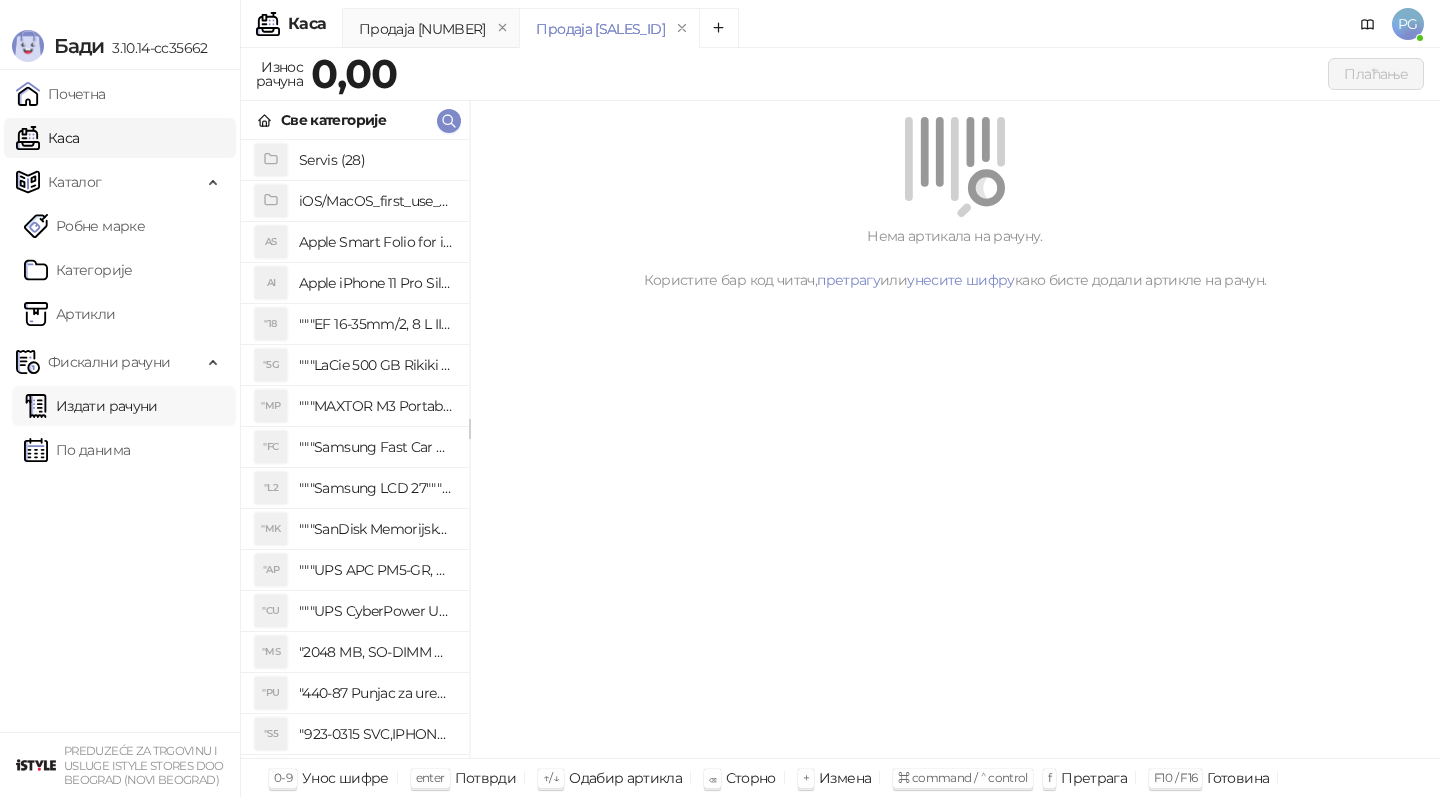 click on "Издати рачуни" at bounding box center (91, 406) 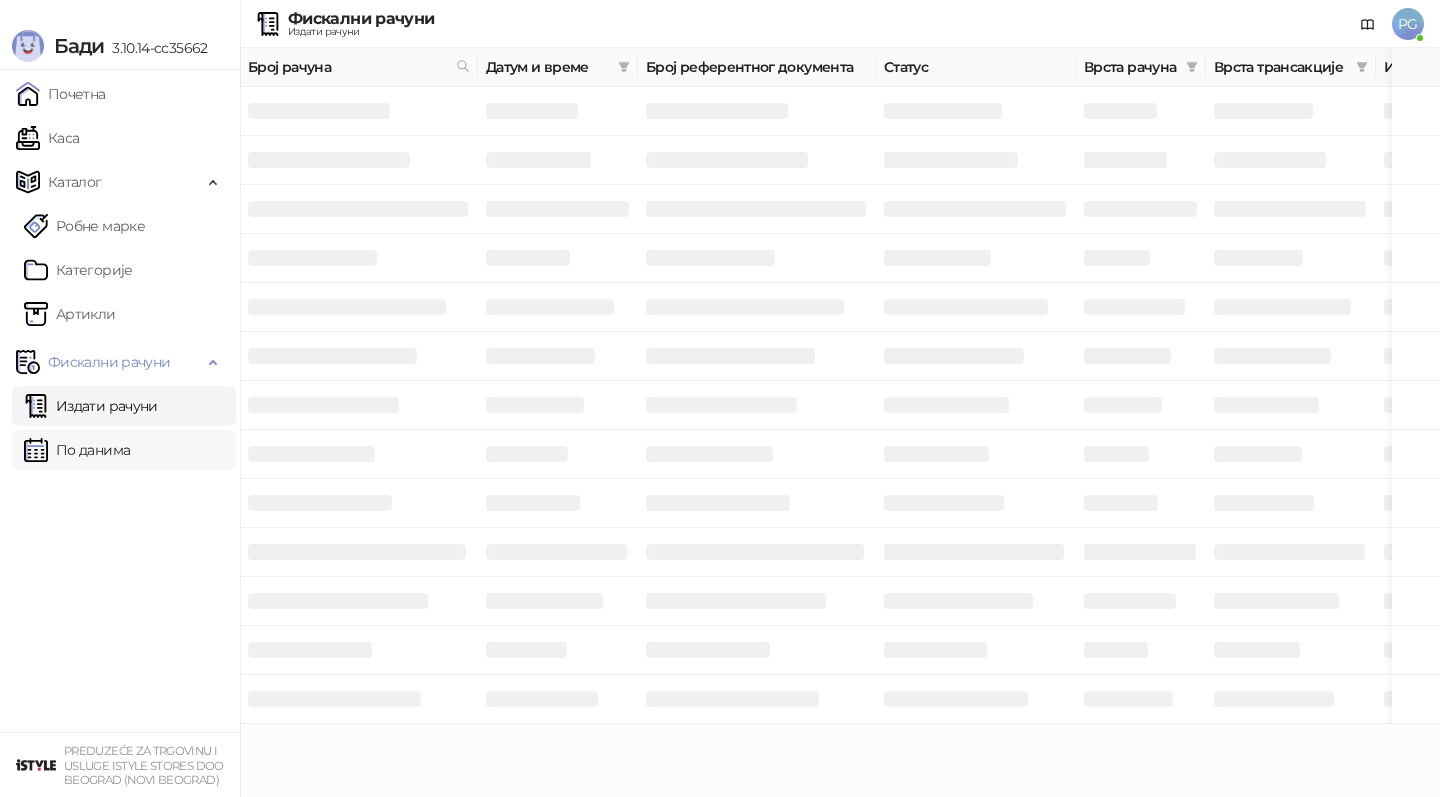 click on "По данима" at bounding box center (77, 450) 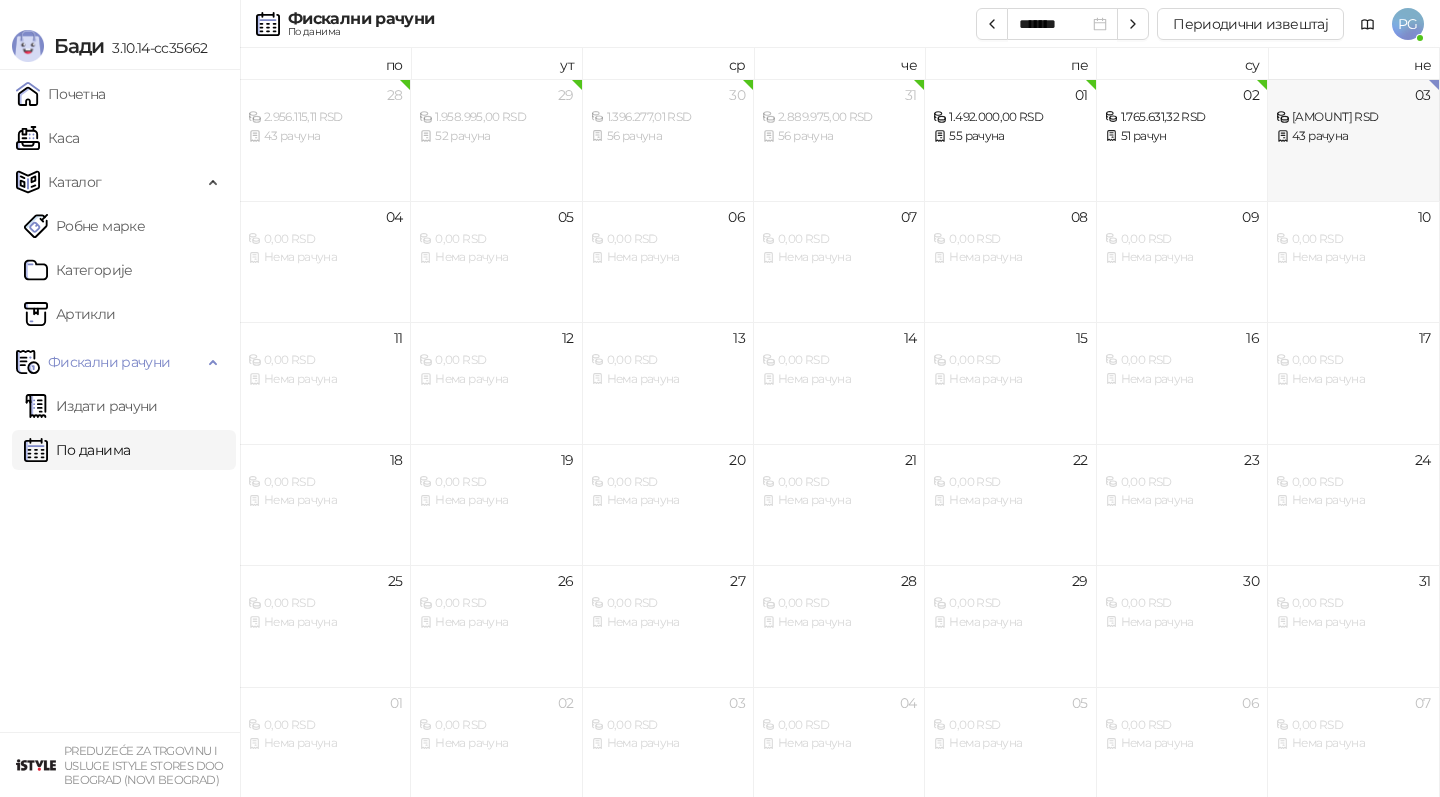 click on "43 рачуна" at bounding box center [1353, 136] 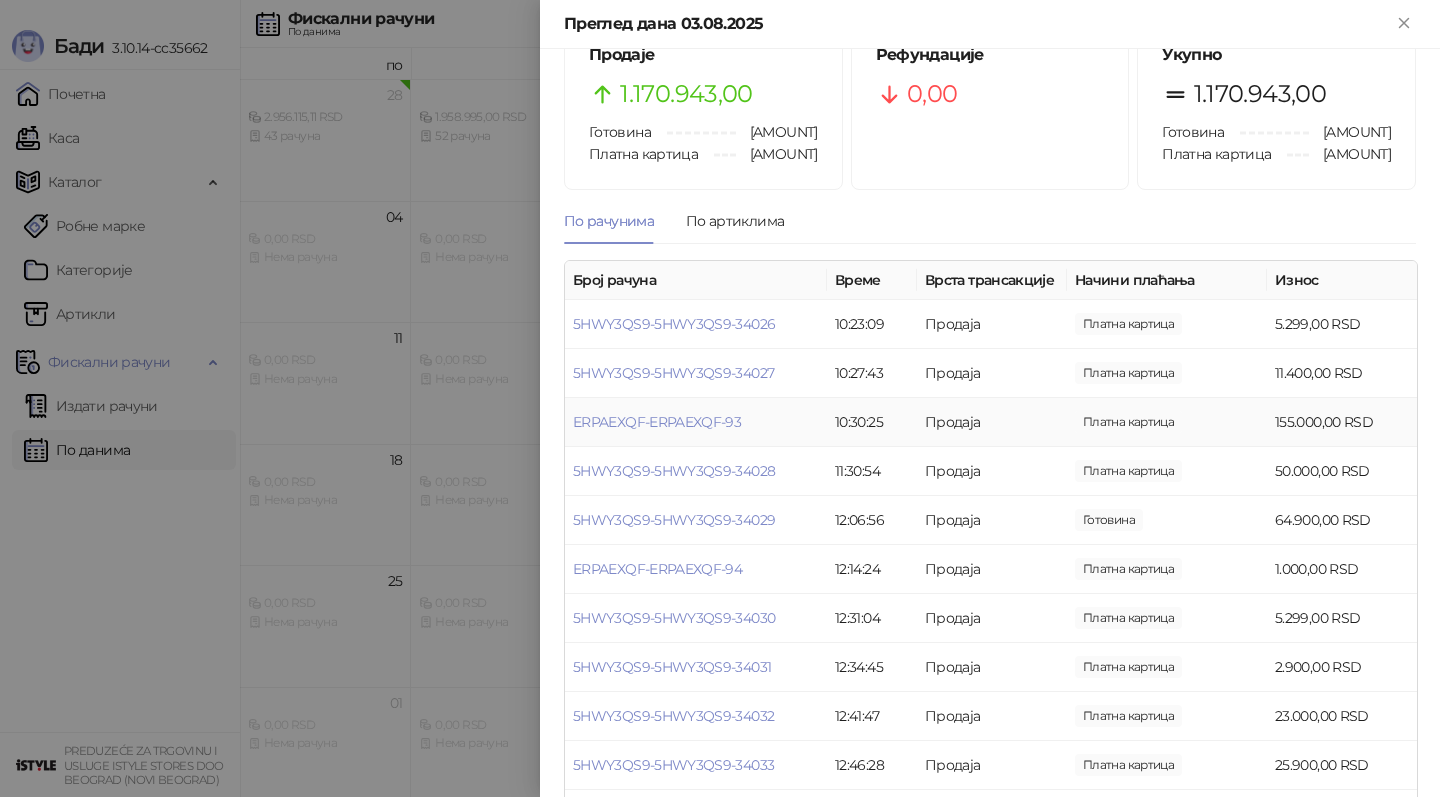 scroll, scrollTop: 1689, scrollLeft: 0, axis: vertical 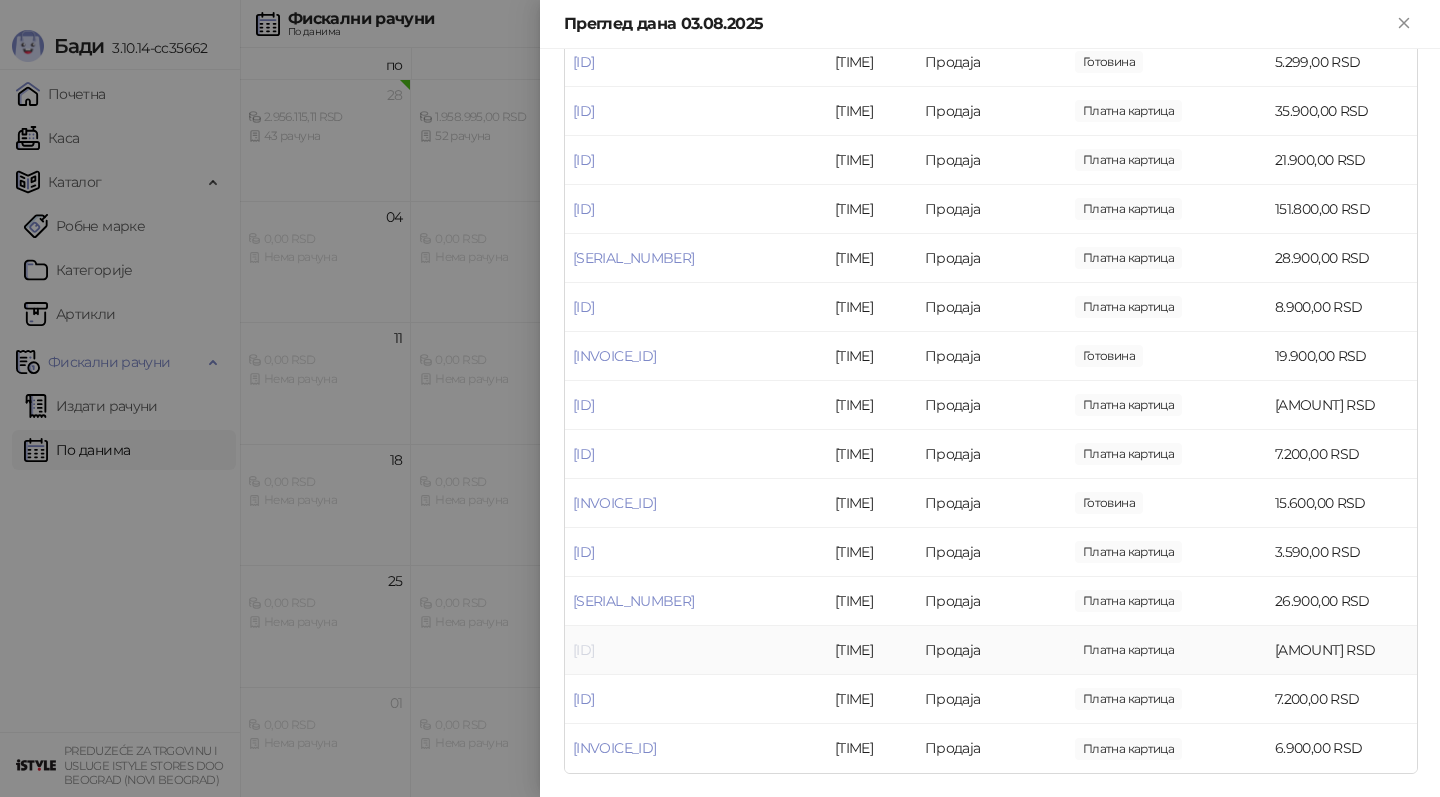 click on "[ID]" at bounding box center [583, 650] 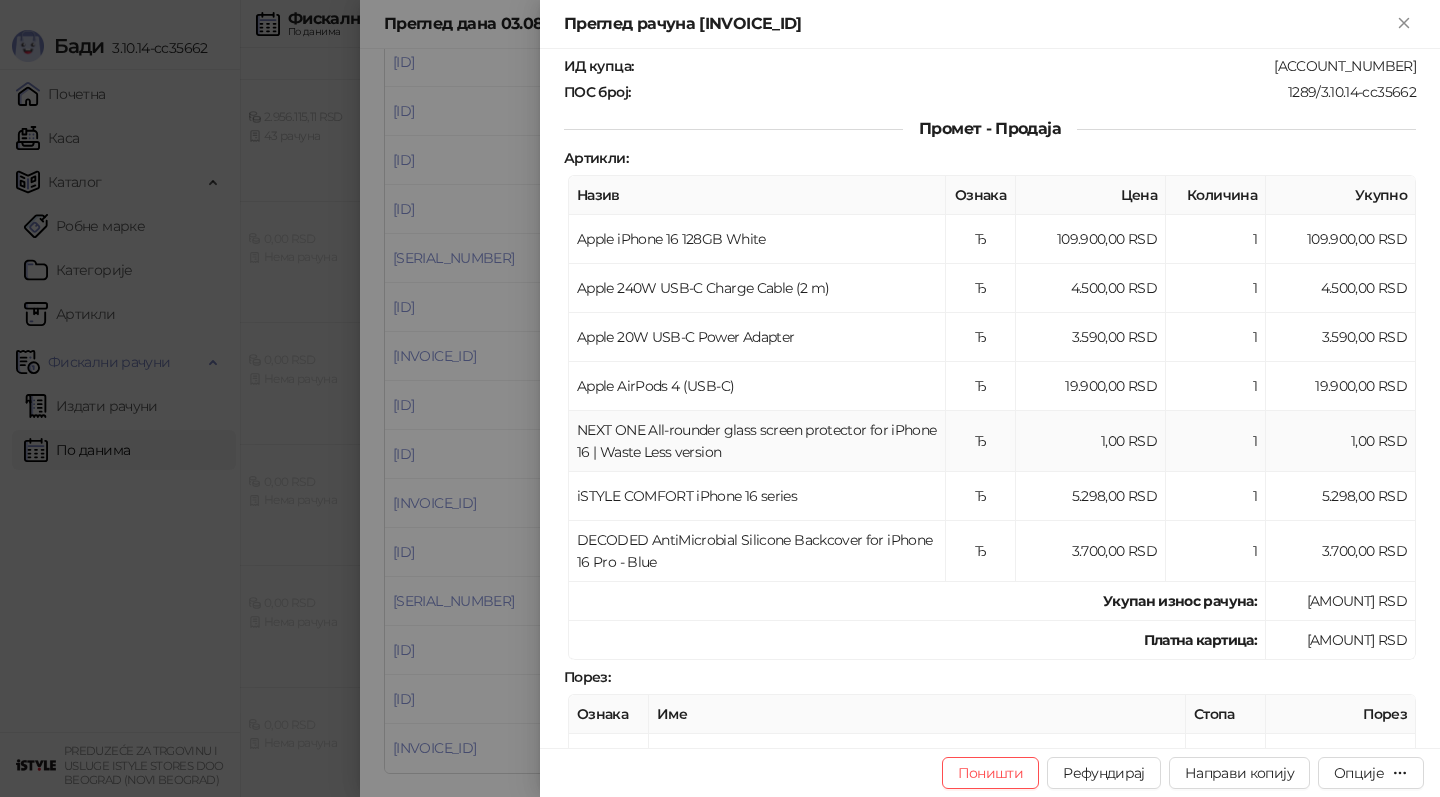 scroll, scrollTop: 211, scrollLeft: 0, axis: vertical 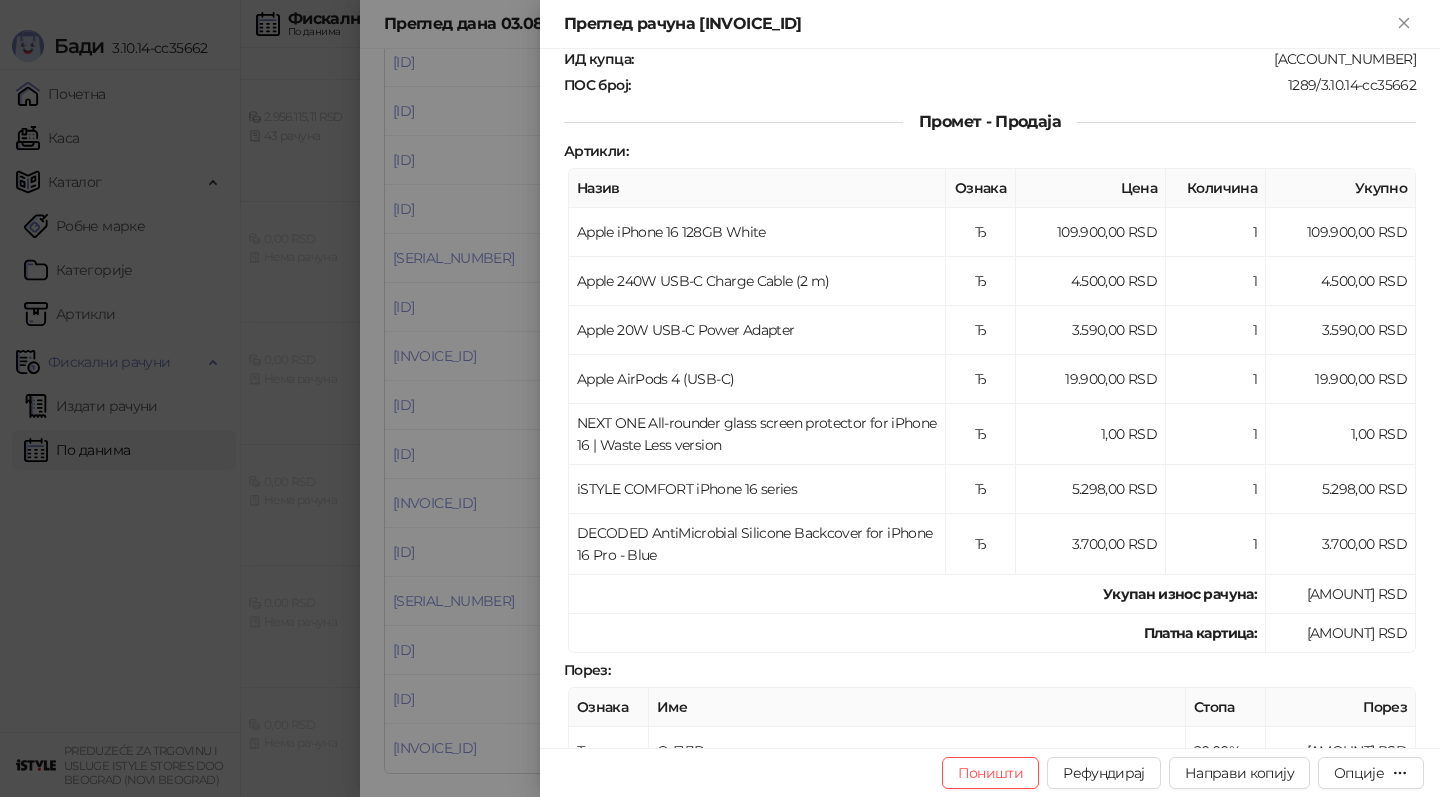 click at bounding box center (720, 398) 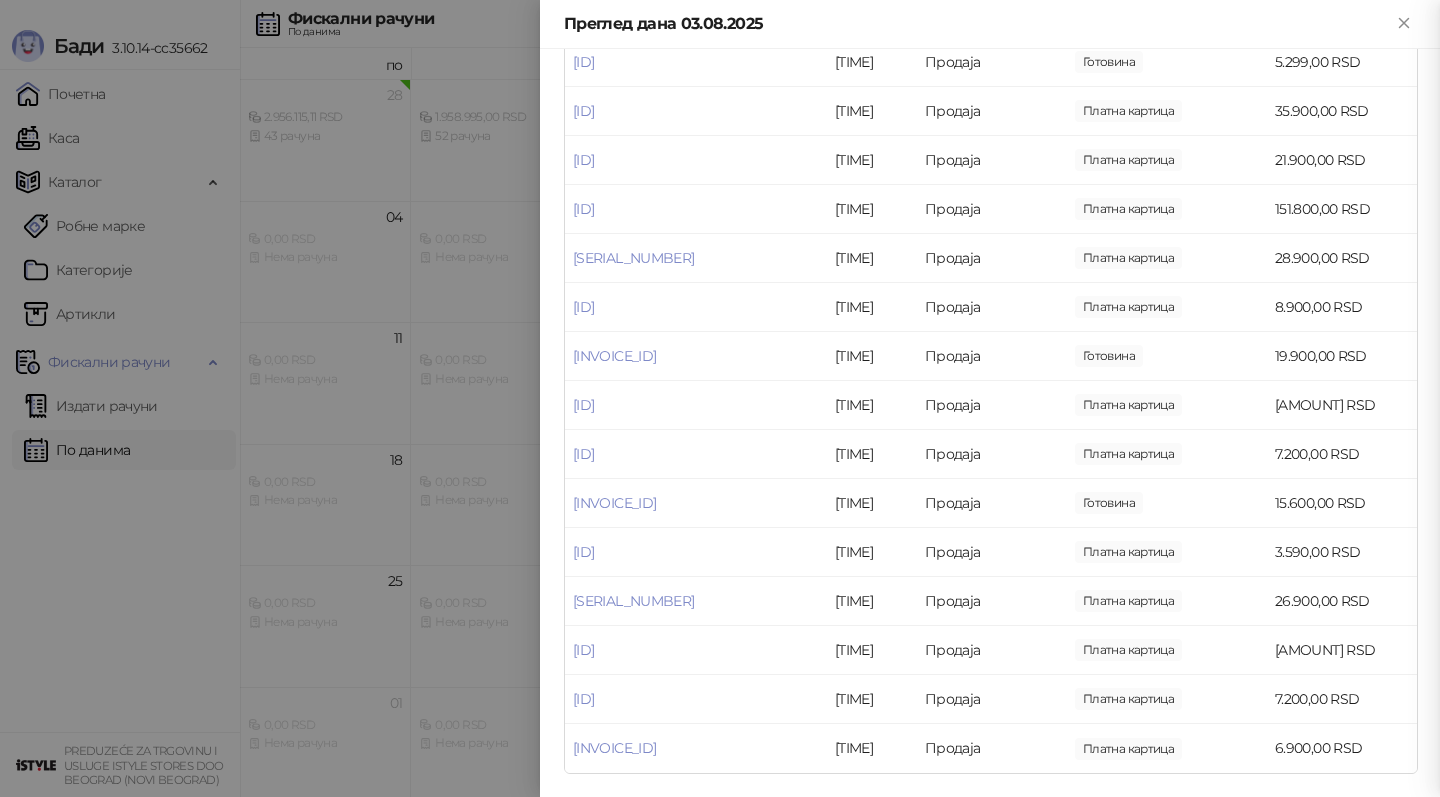 click at bounding box center [720, 398] 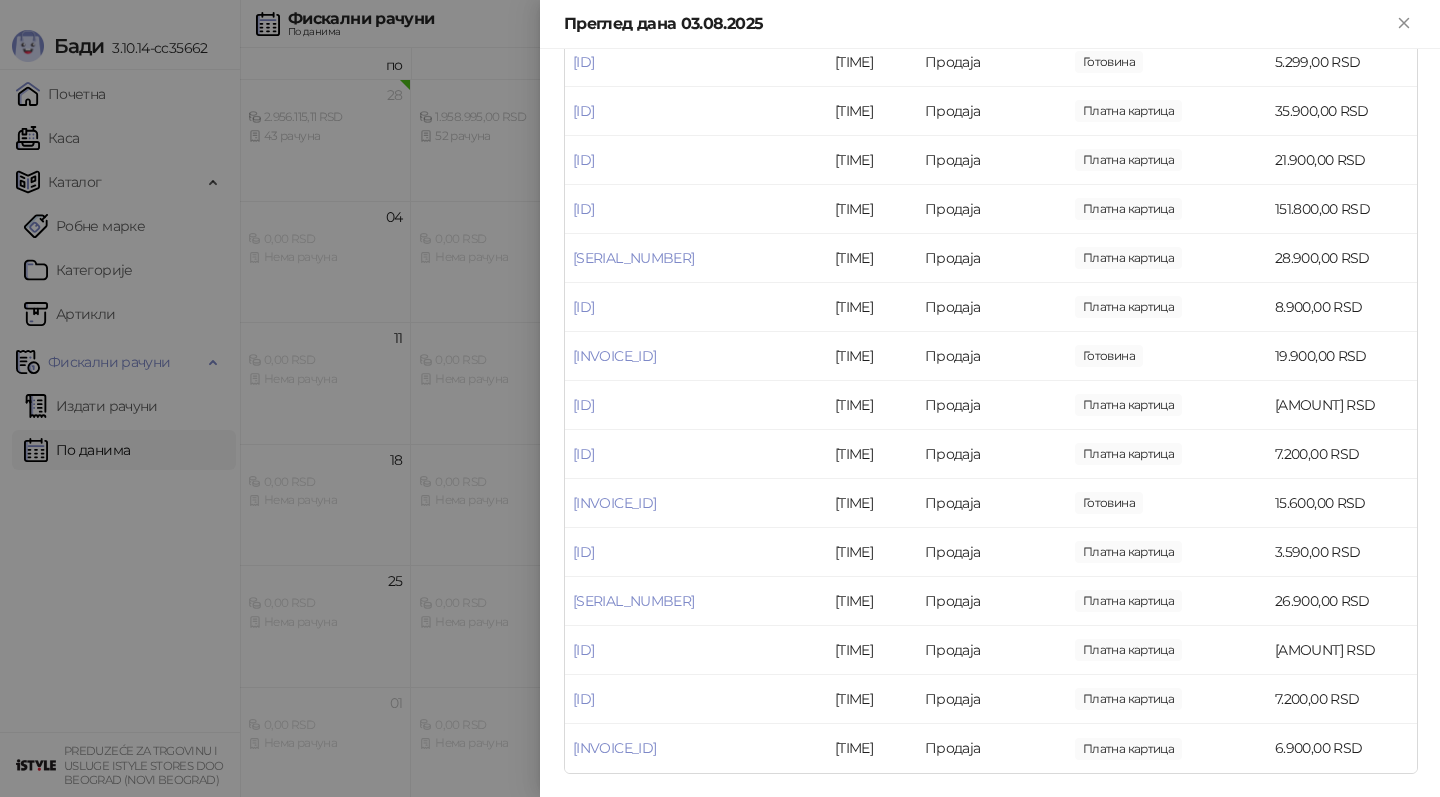 click at bounding box center [720, 398] 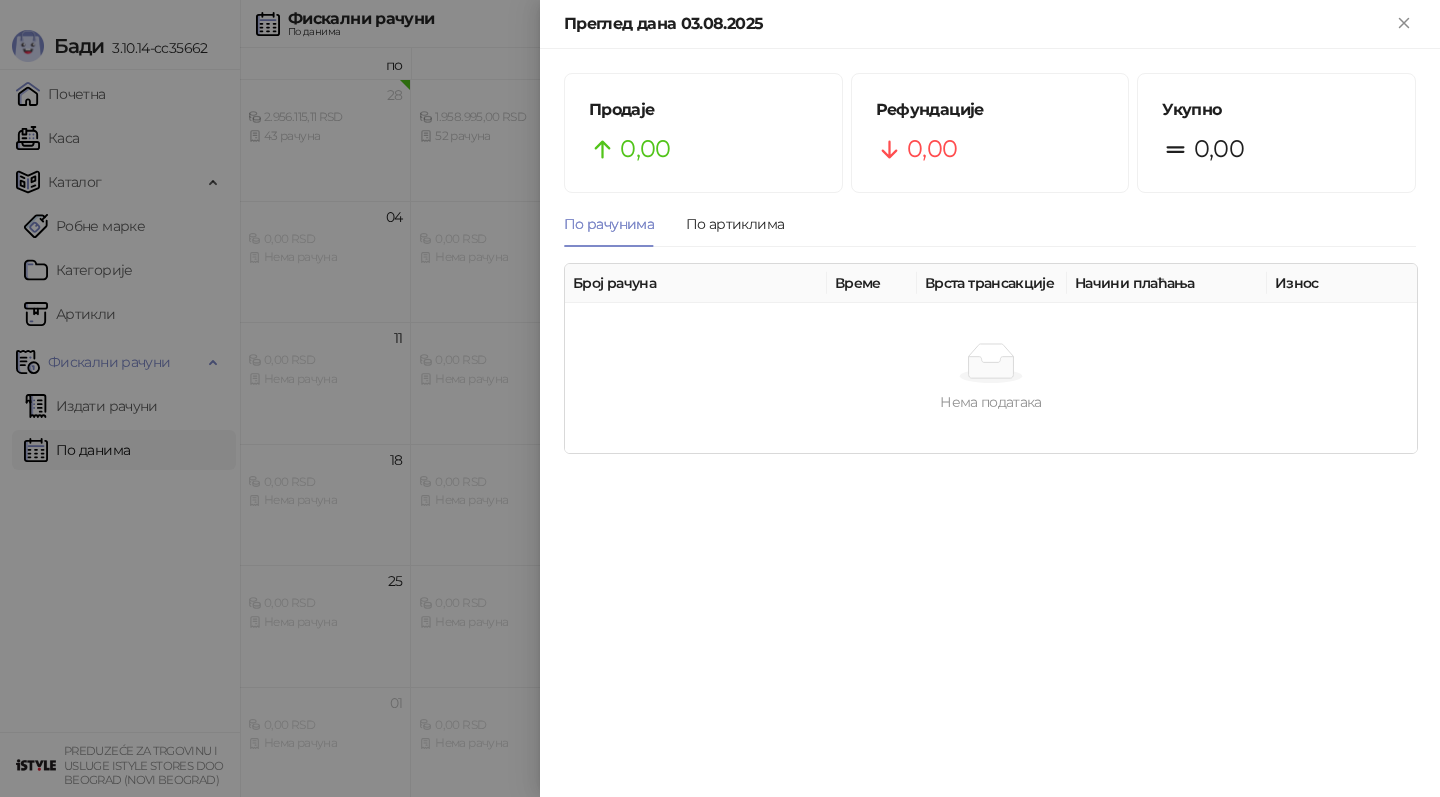 scroll, scrollTop: 0, scrollLeft: 0, axis: both 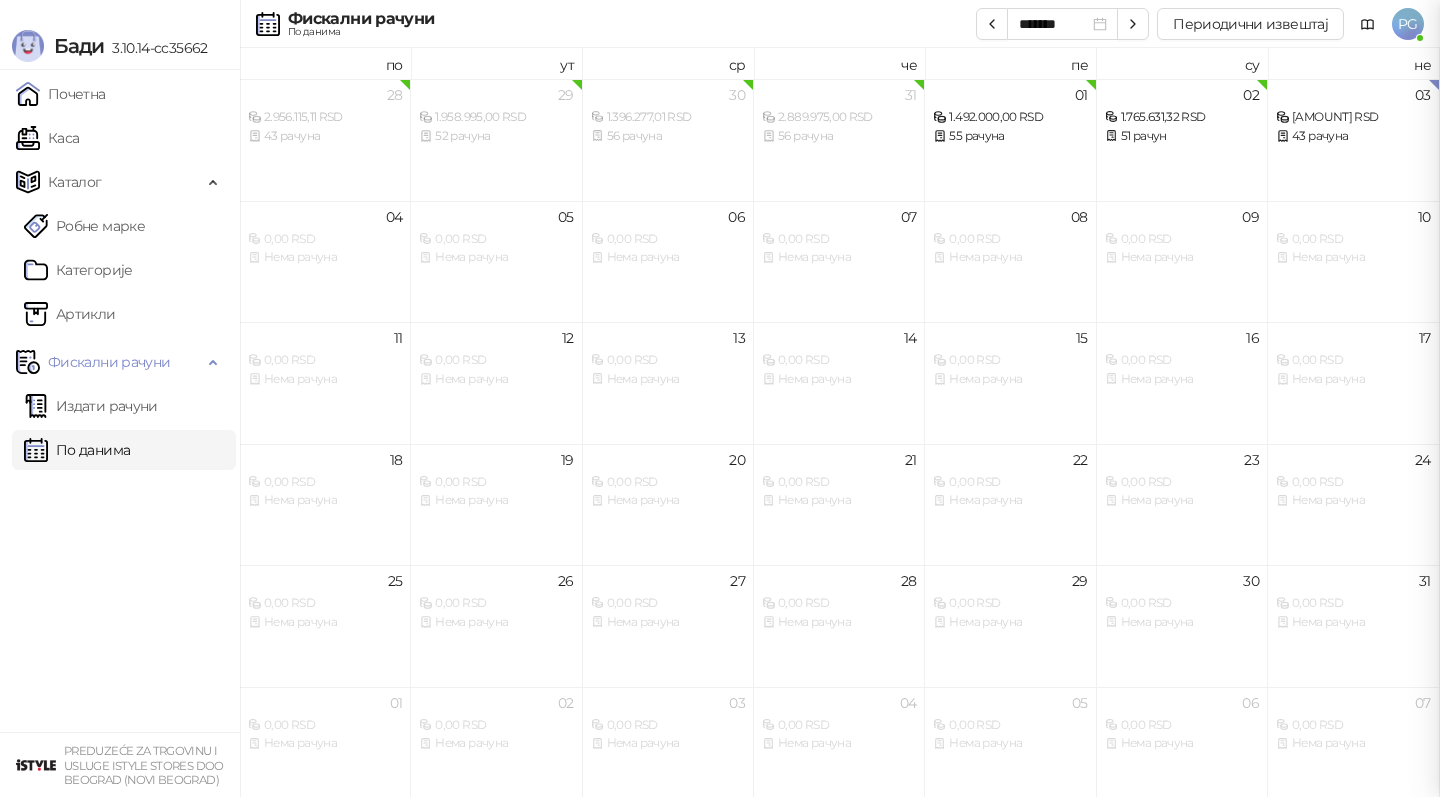 click on "Каса" at bounding box center (47, 138) 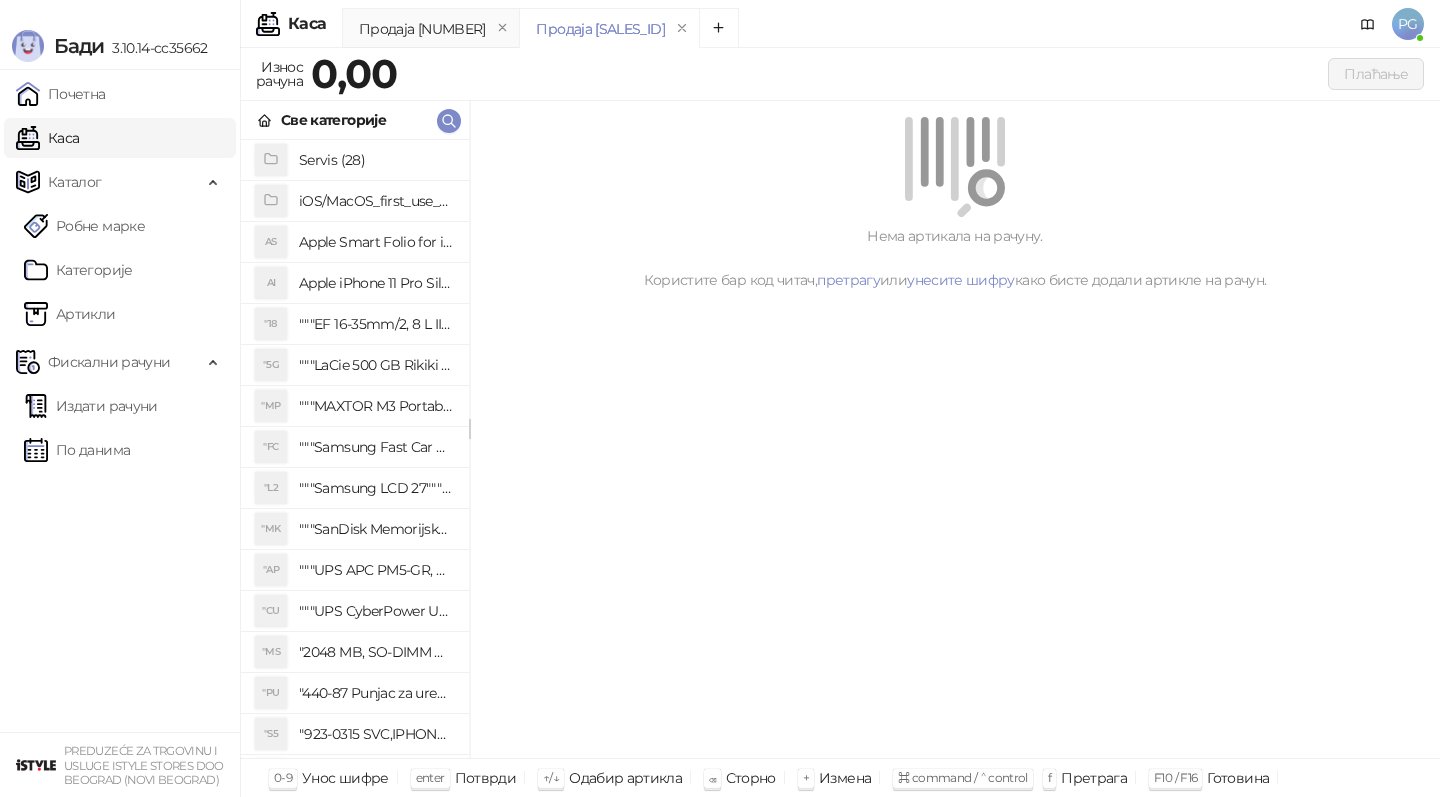 click on "Каса" at bounding box center (47, 138) 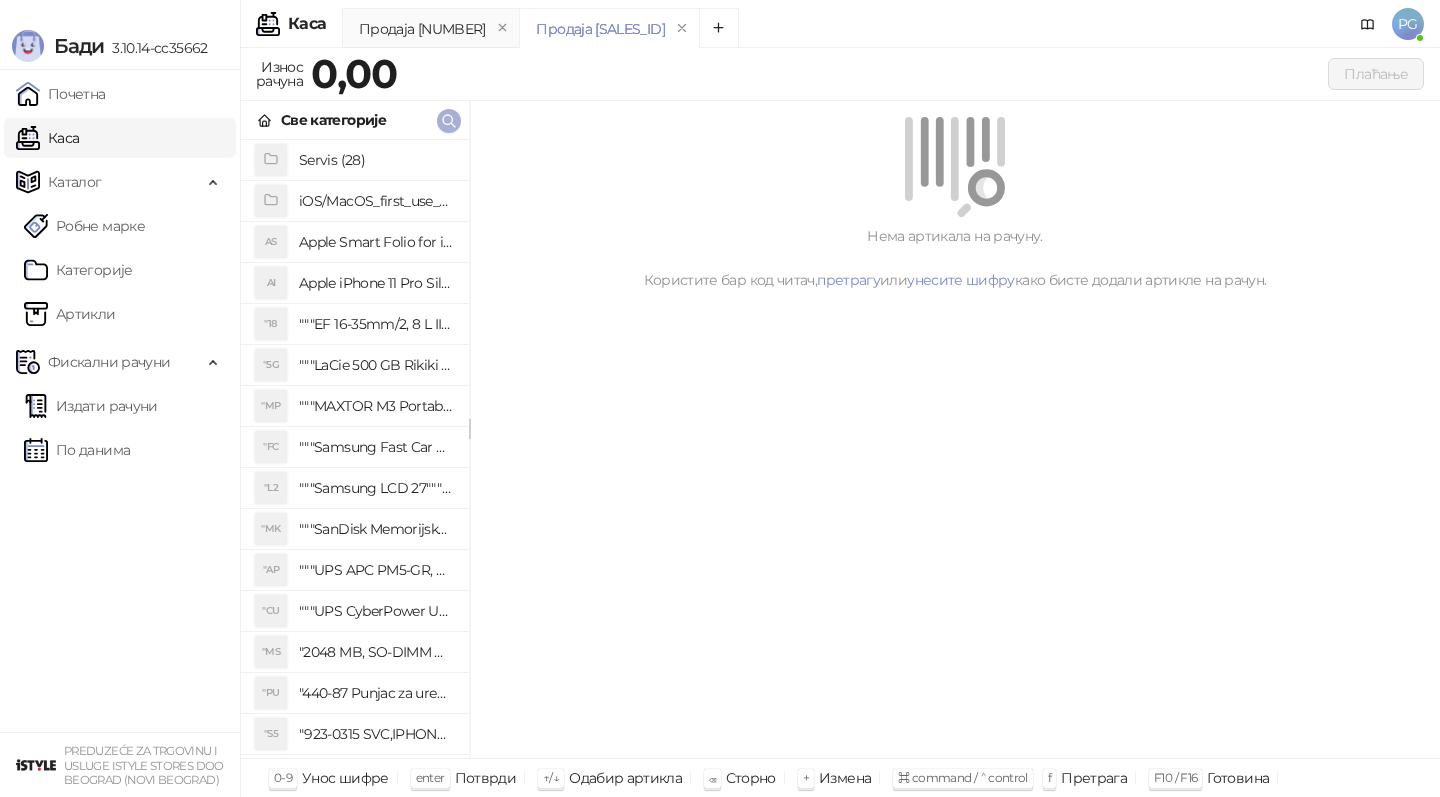 click 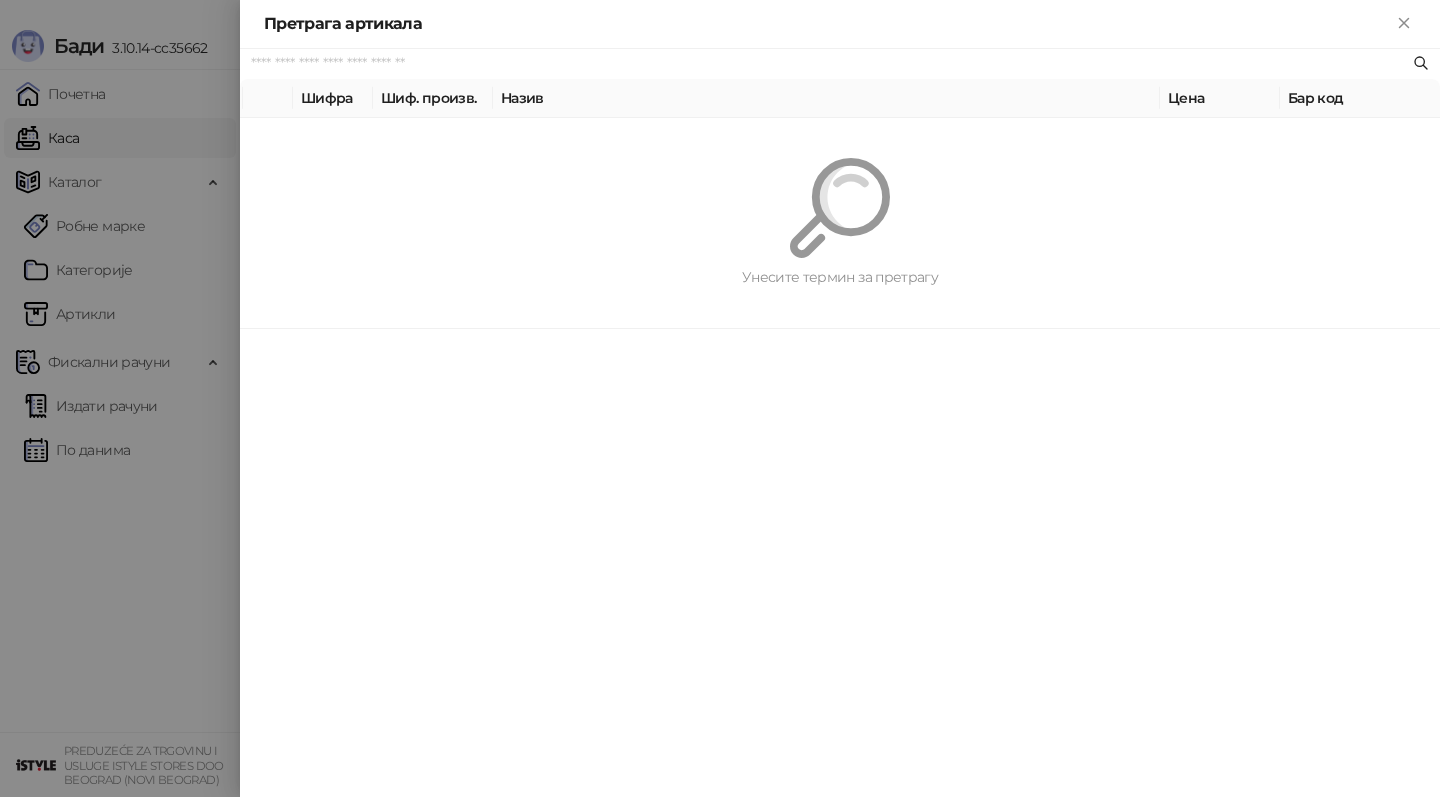 paste on "*********" 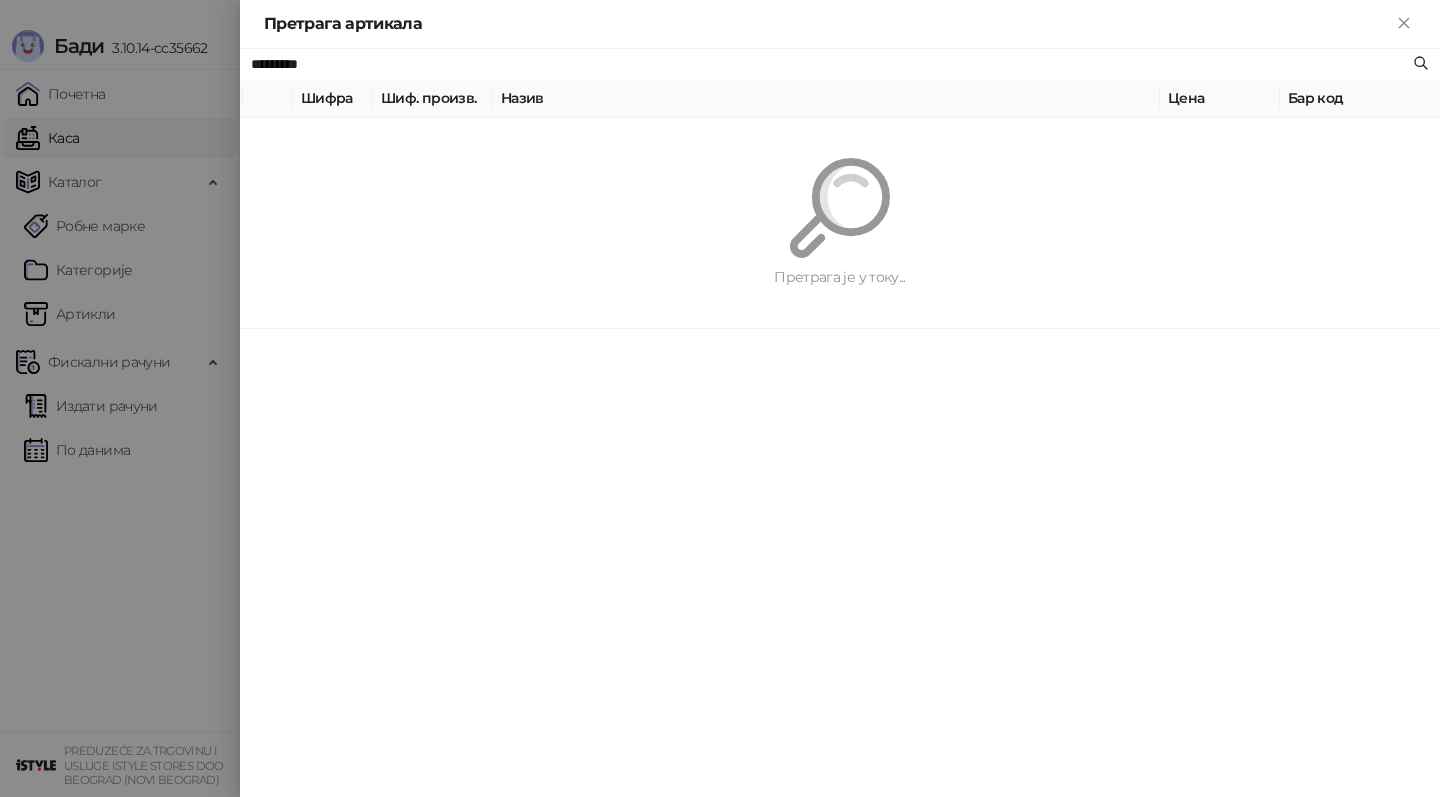 type on "*********" 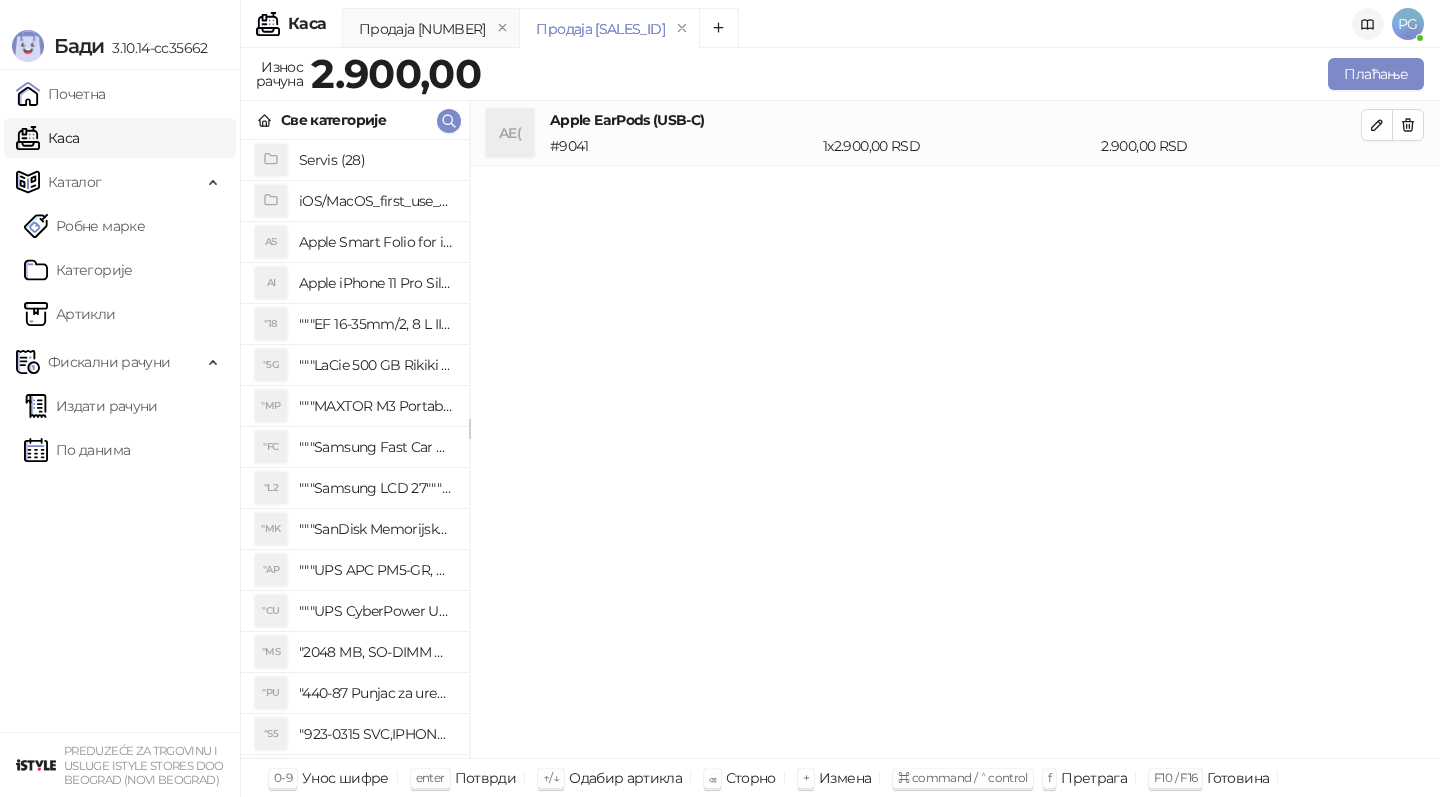 click at bounding box center [1368, 24] 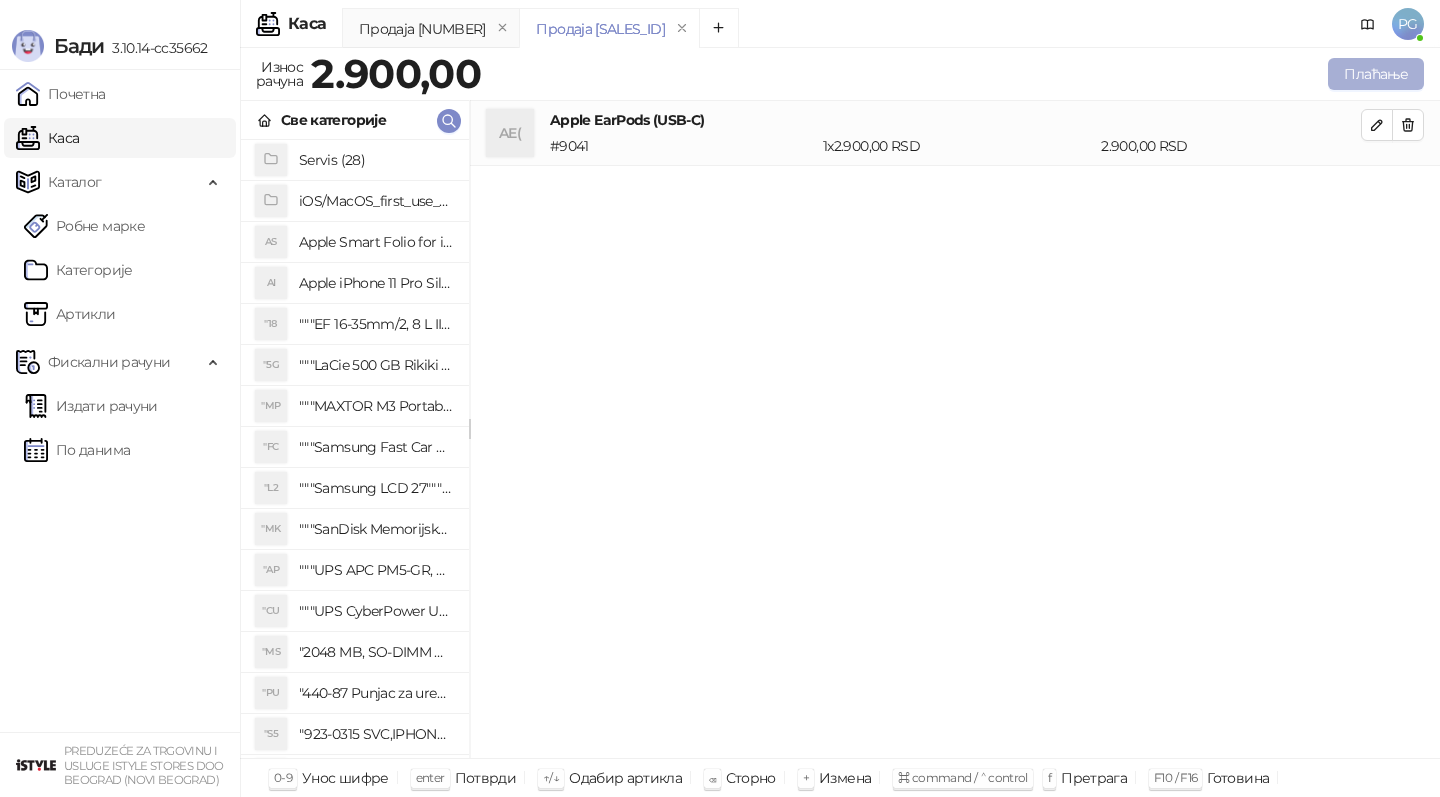click on "Плаћање" at bounding box center [1376, 74] 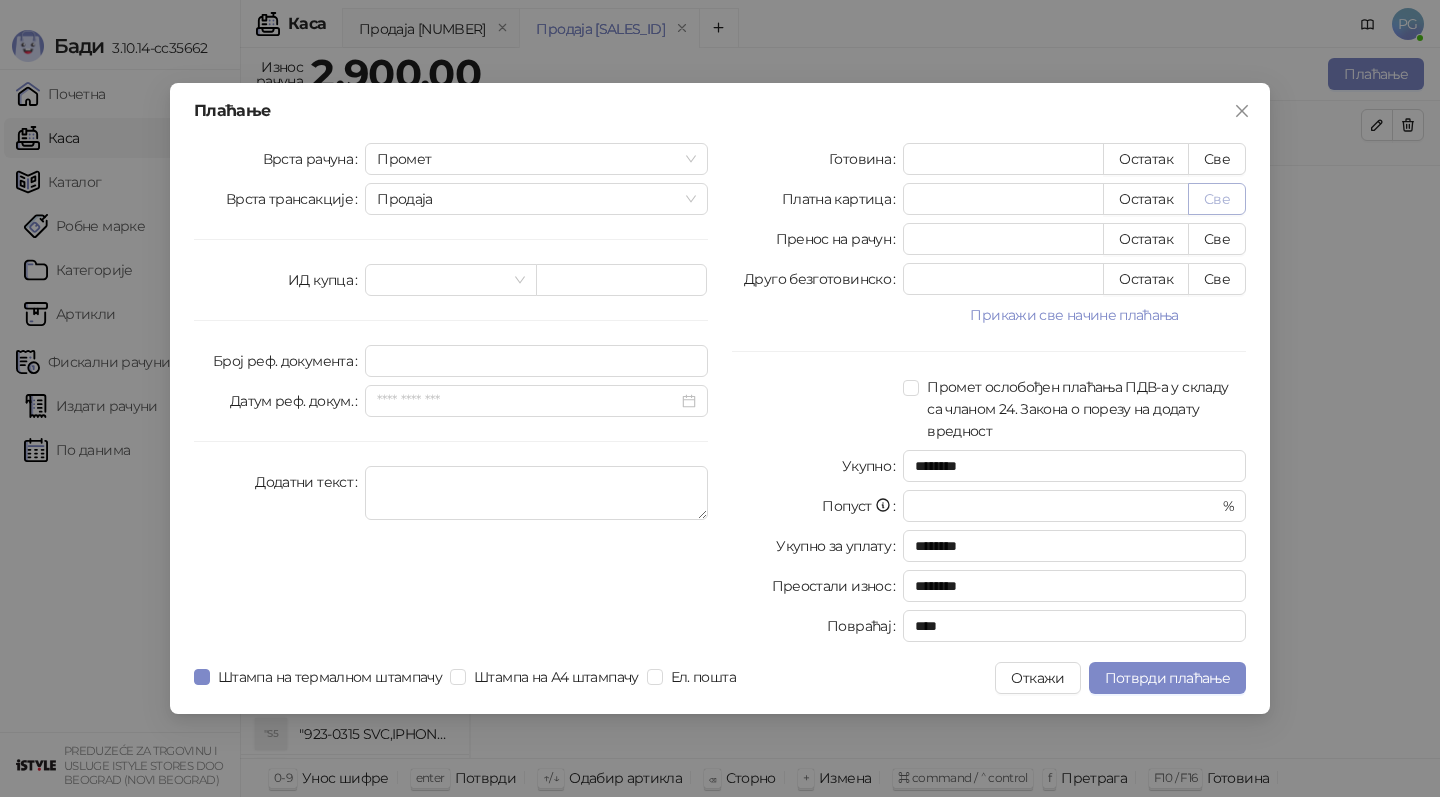 click on "Све" at bounding box center [1217, 199] 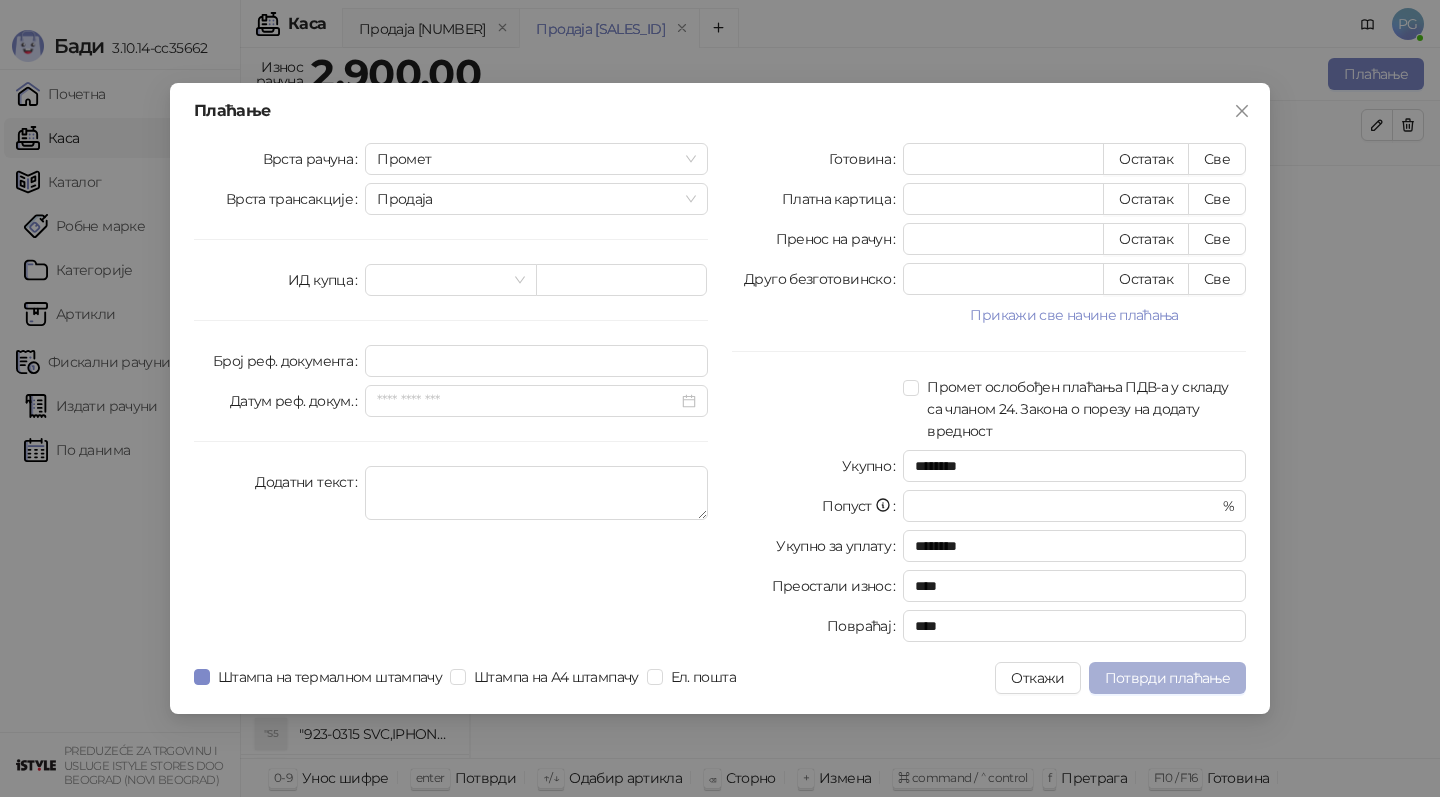click on "Потврди плаћање" at bounding box center [1167, 678] 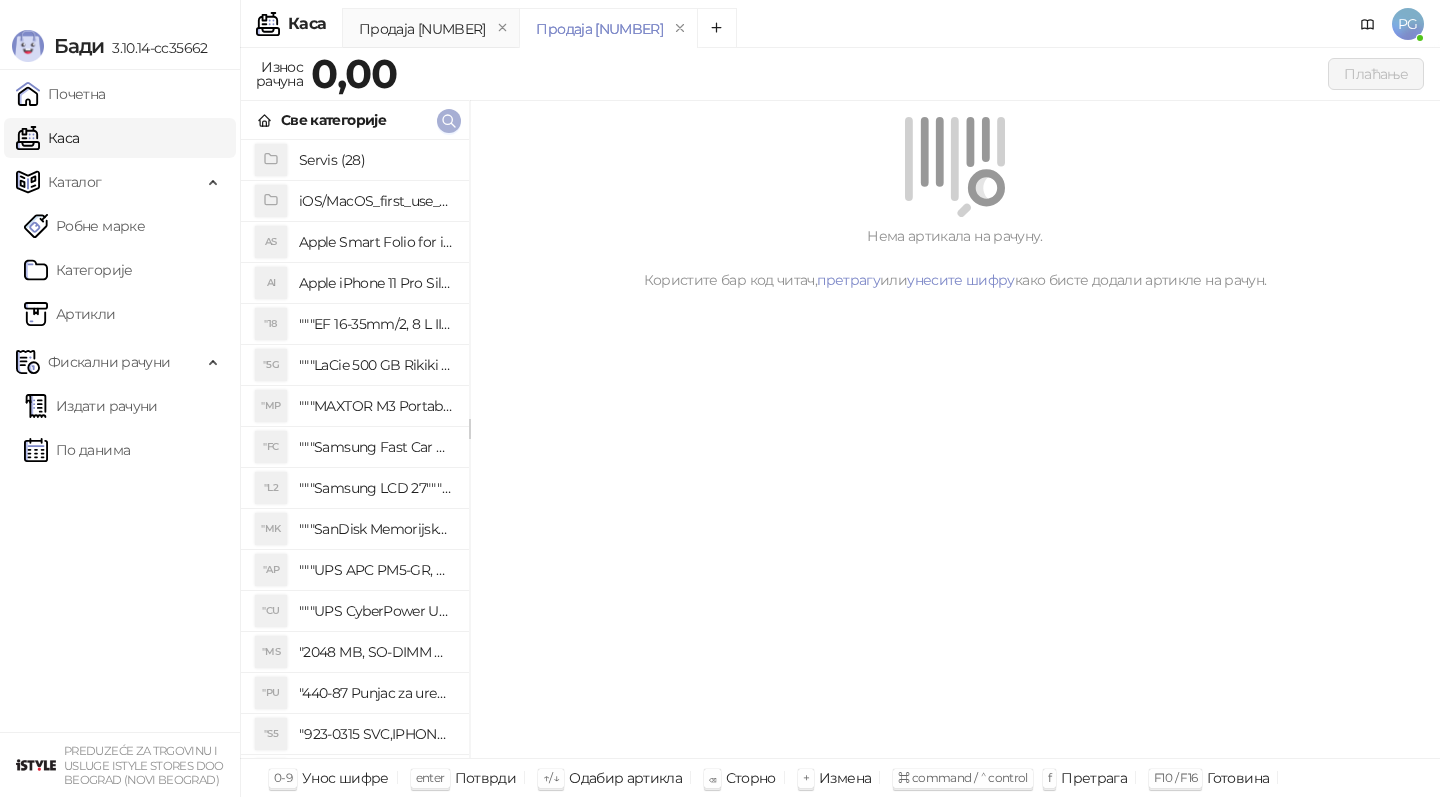click 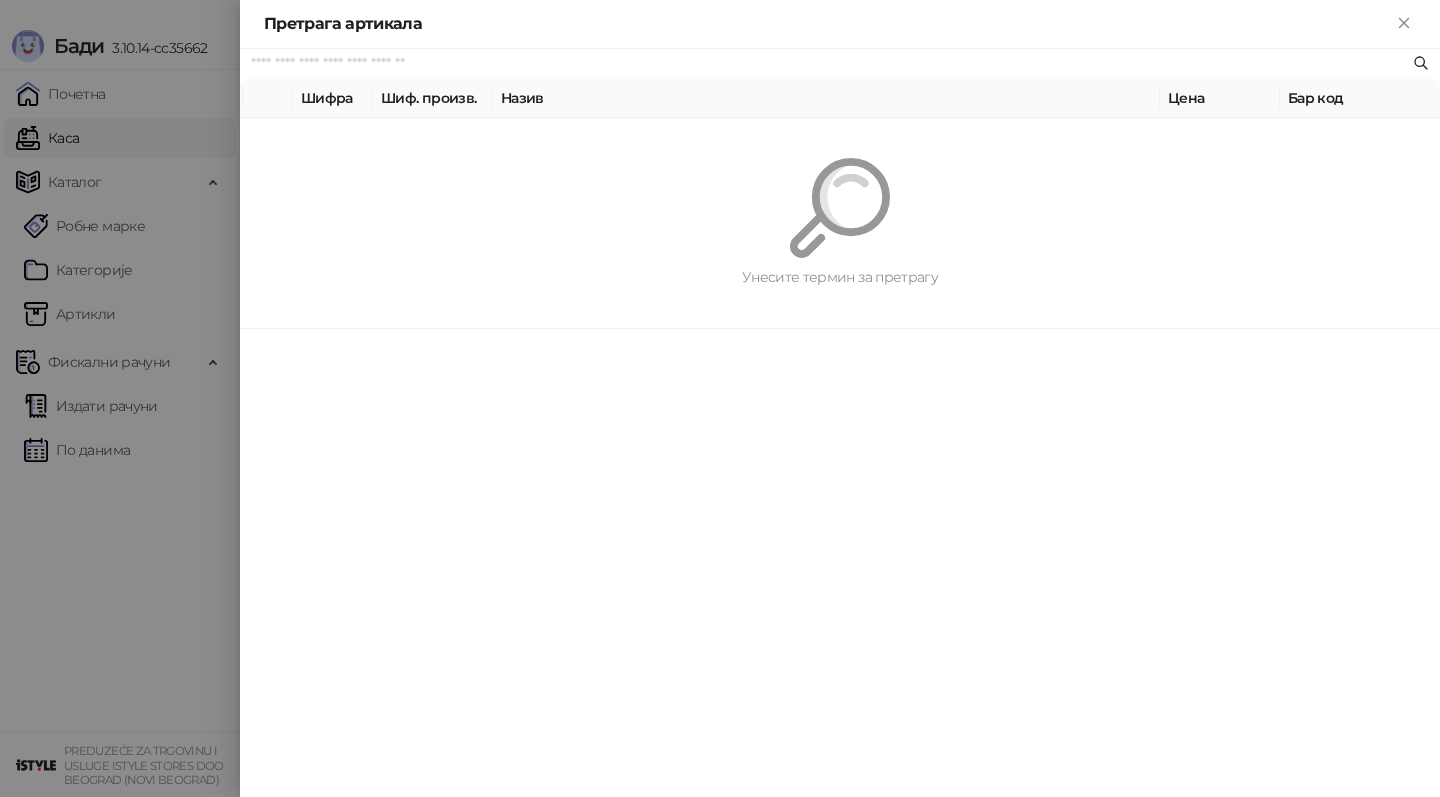 paste on "*******" 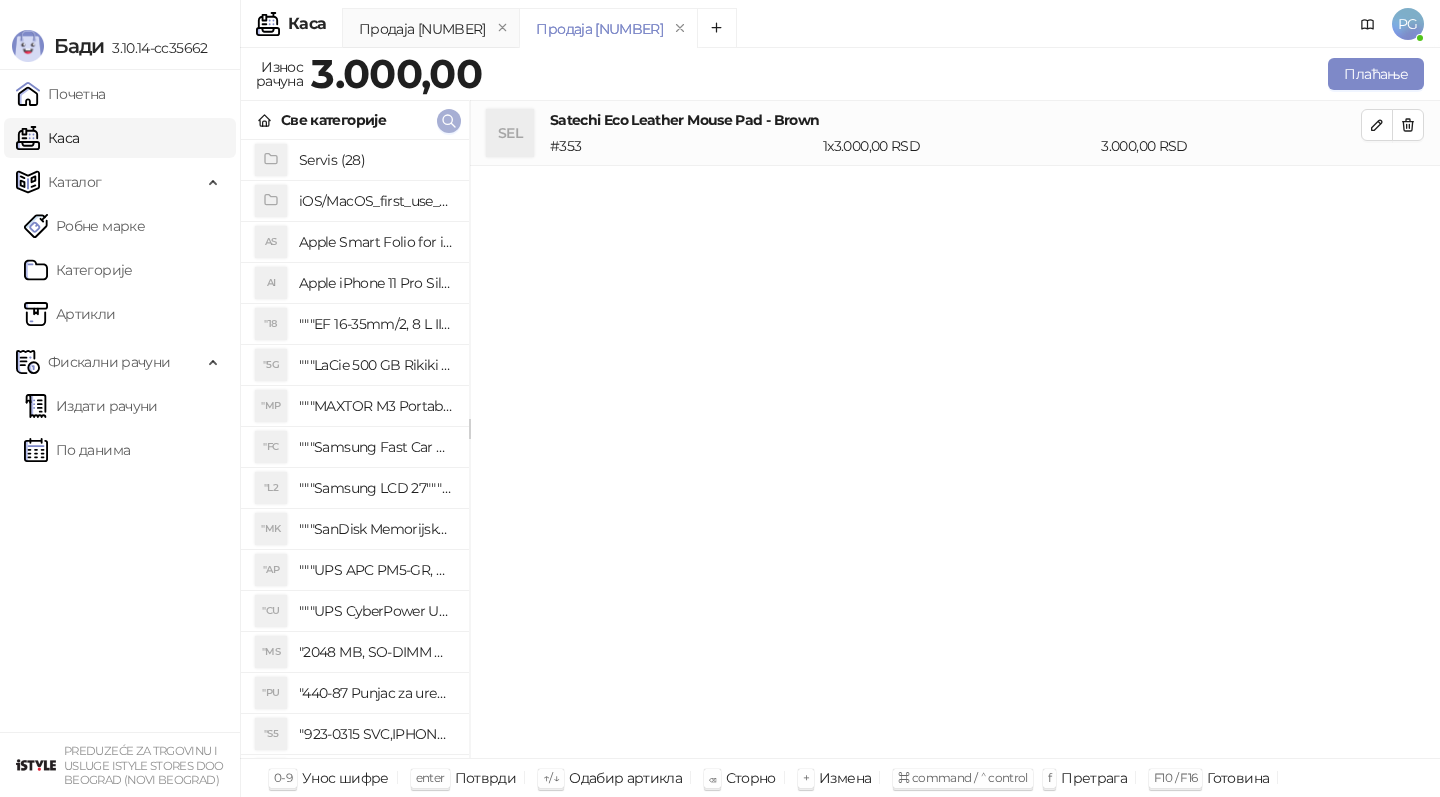 click 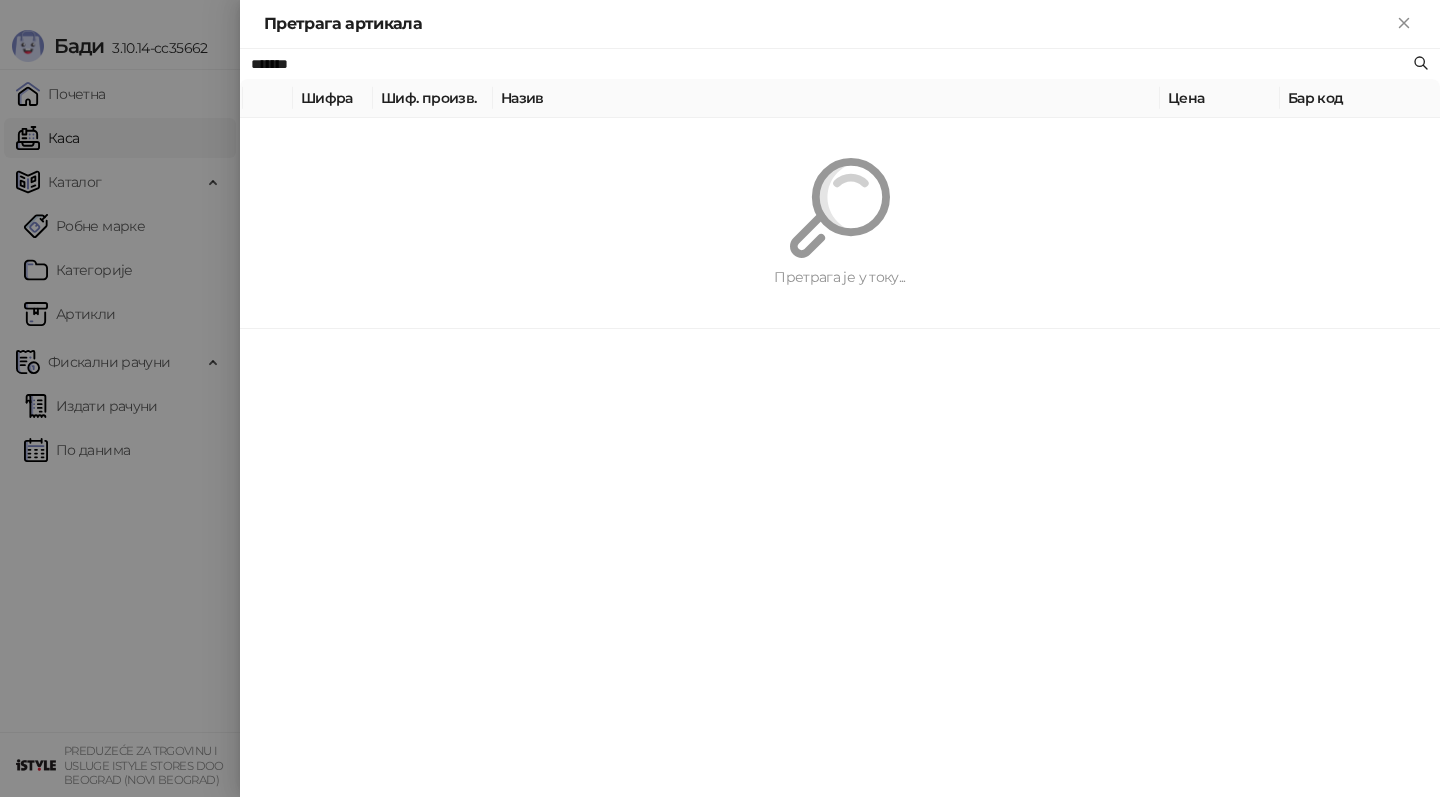 paste on "**" 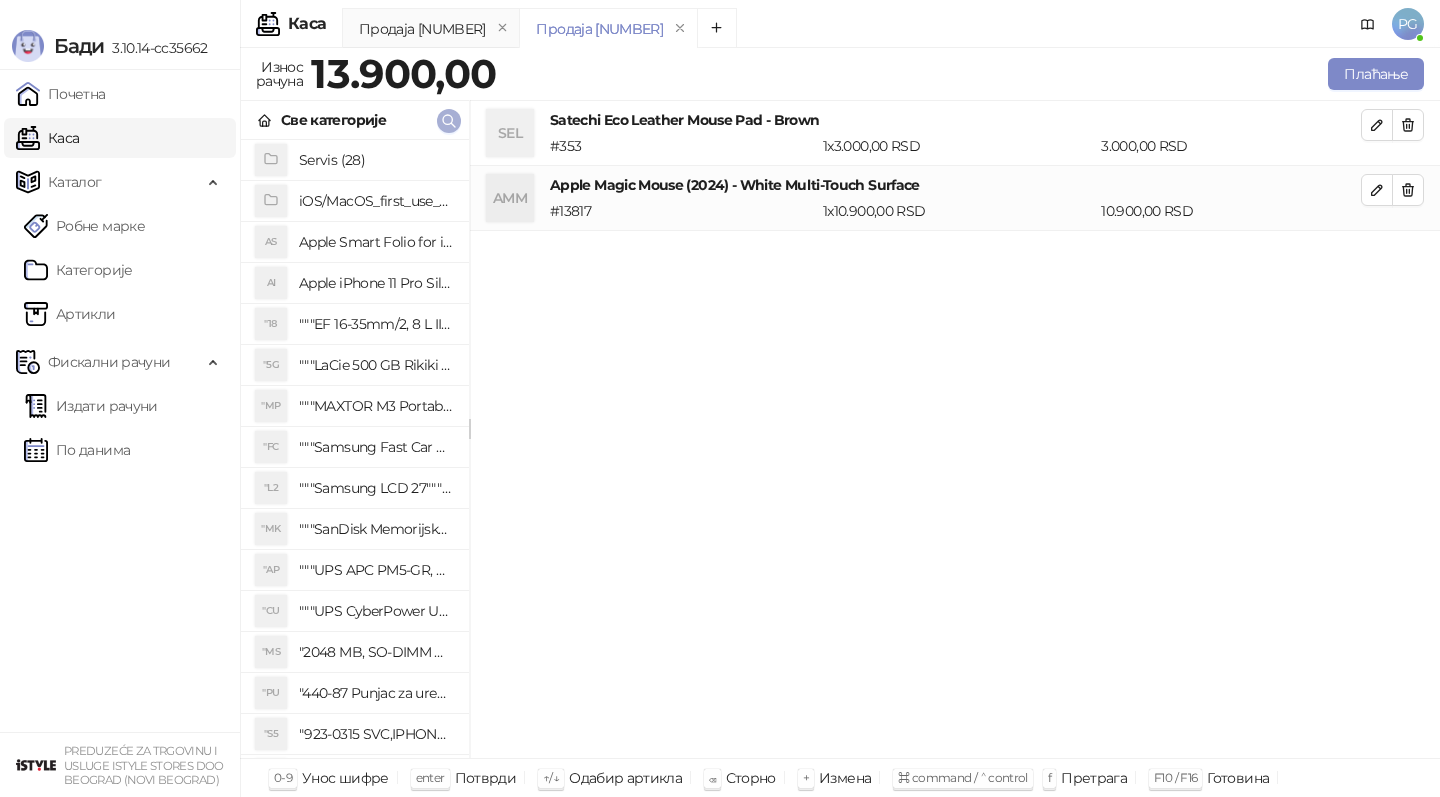 click 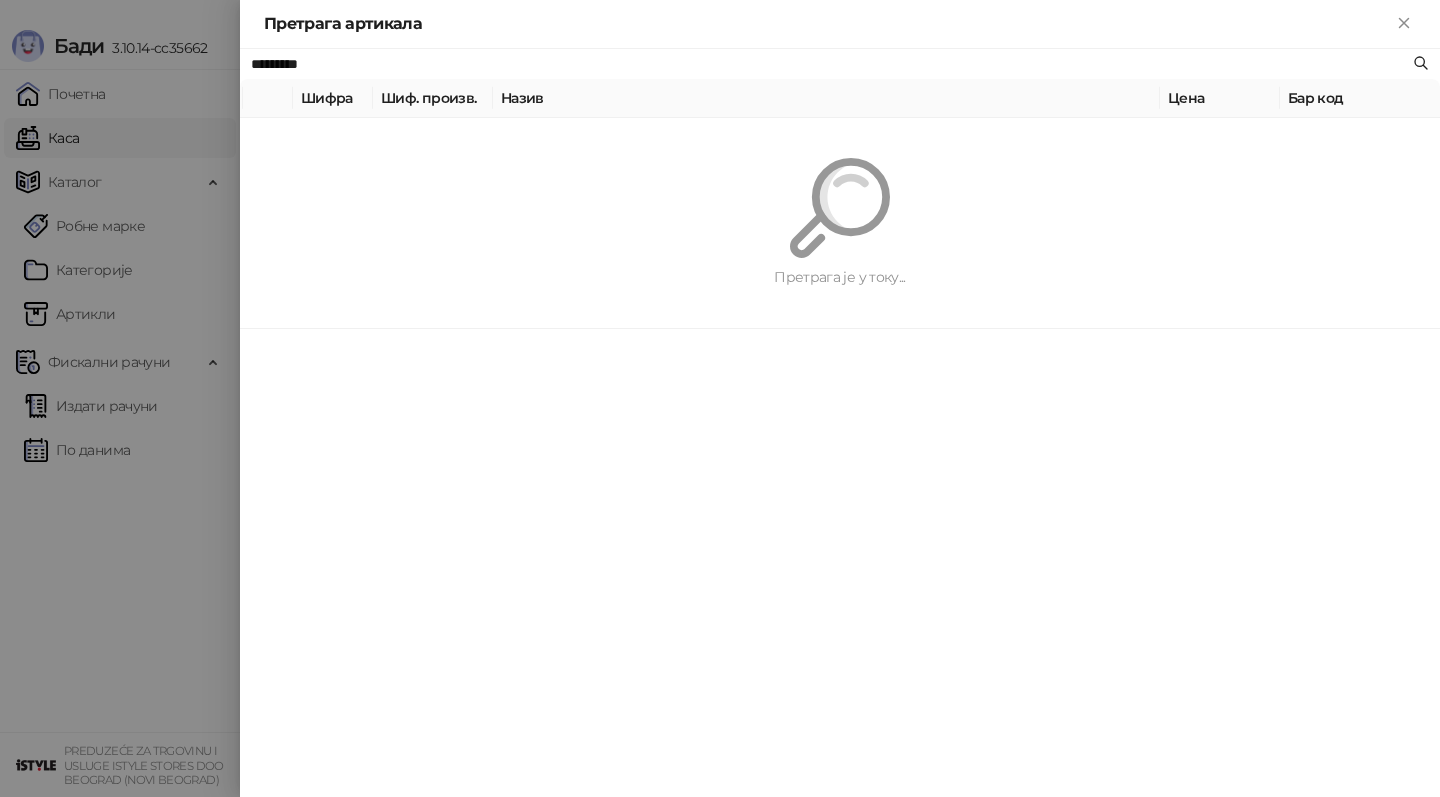 paste 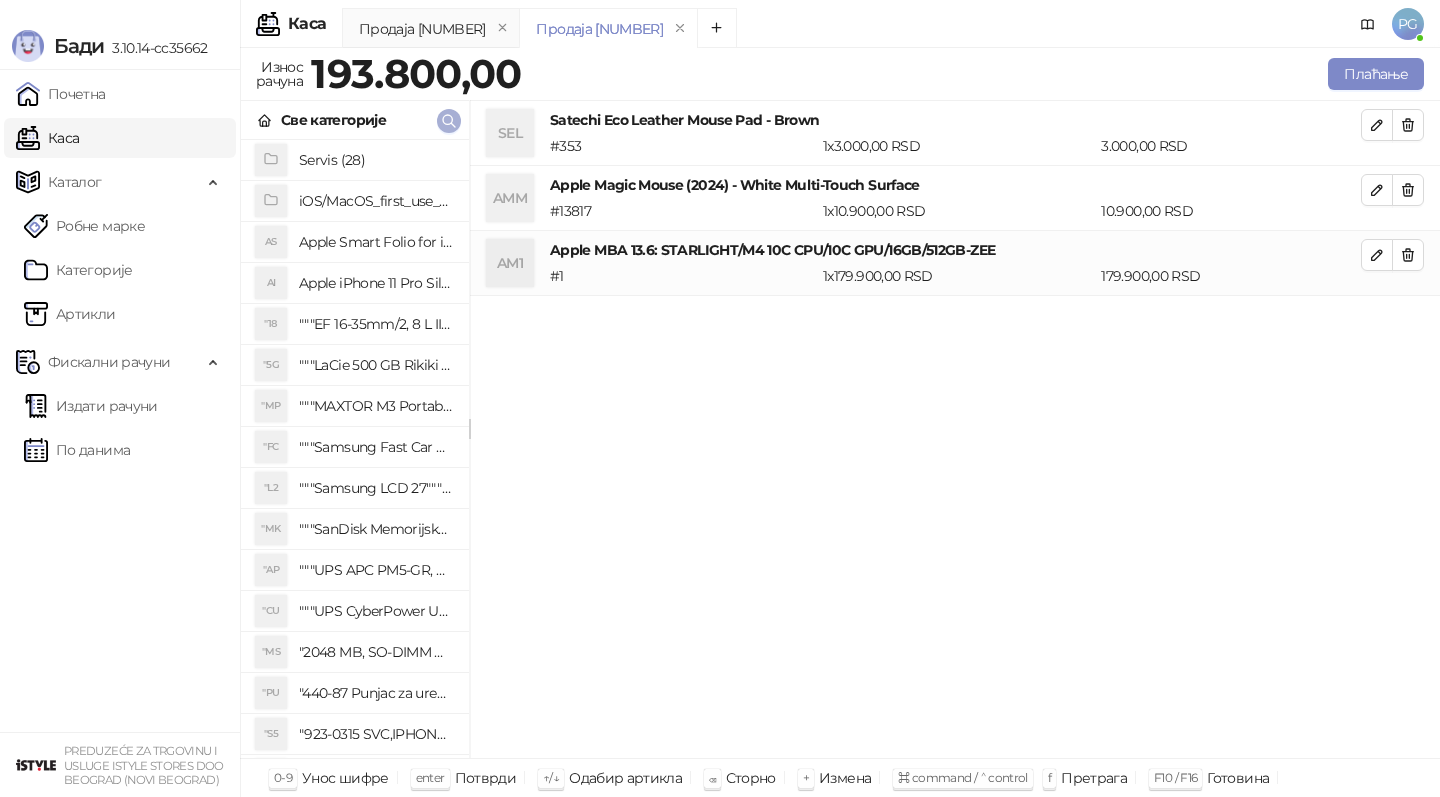 click 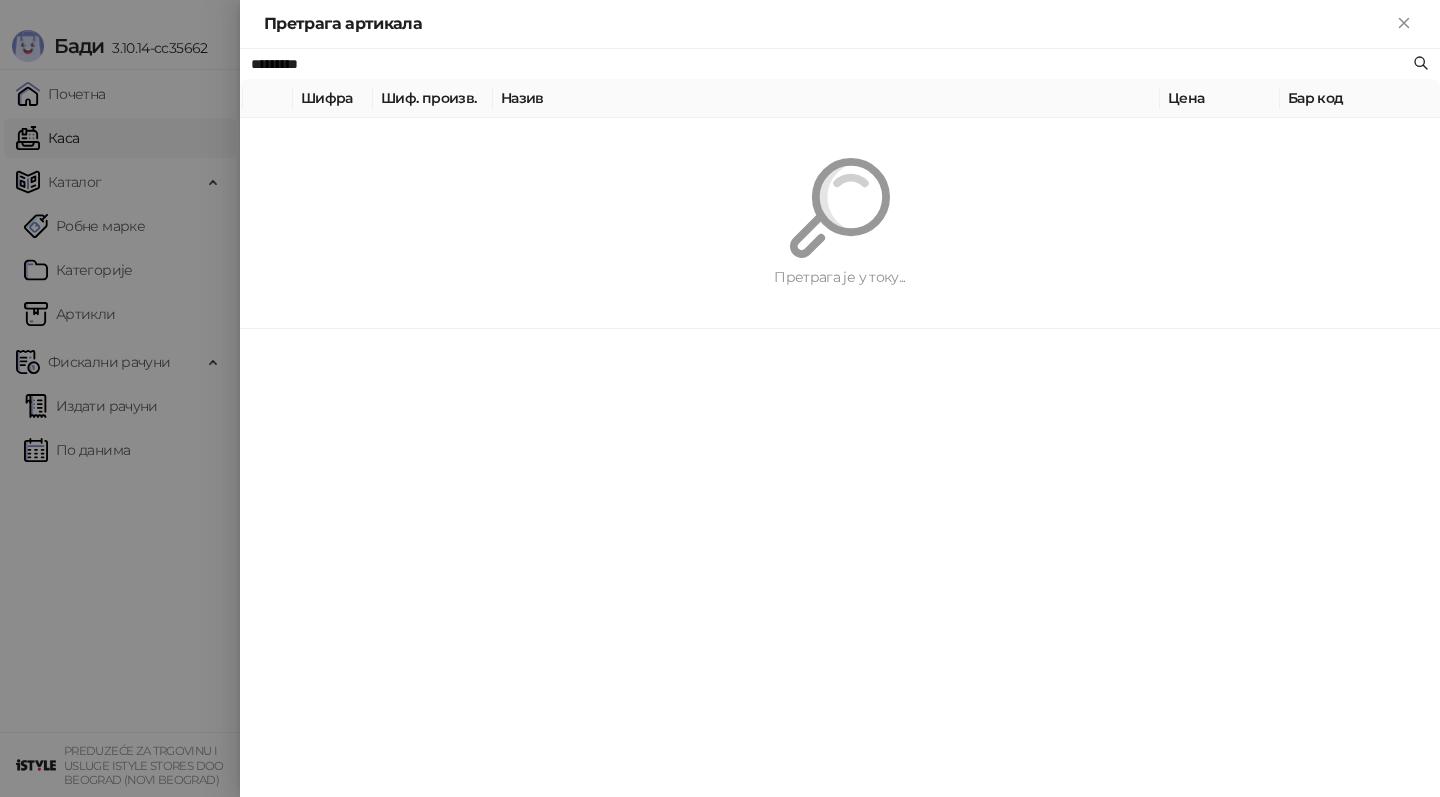 paste on "**********" 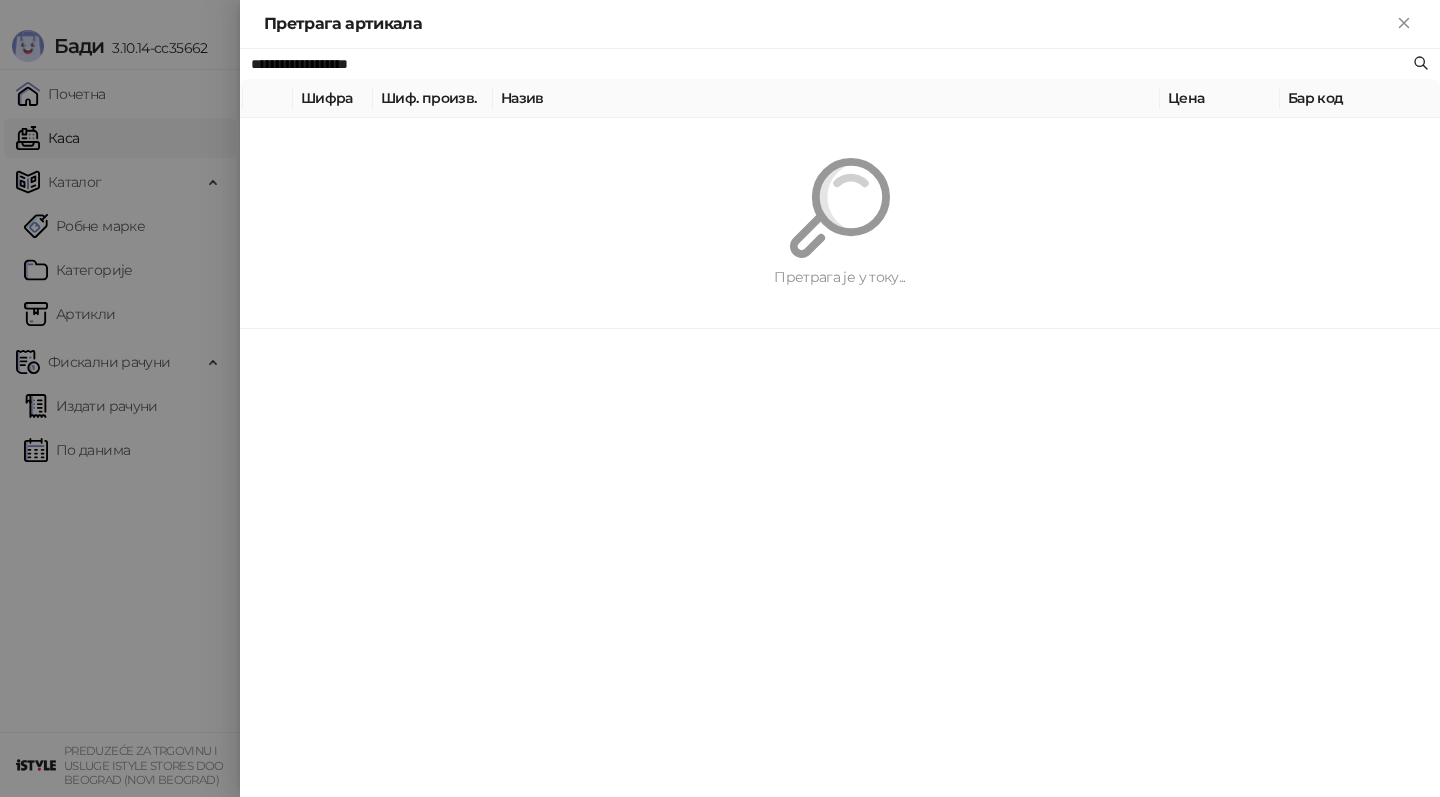 type on "**********" 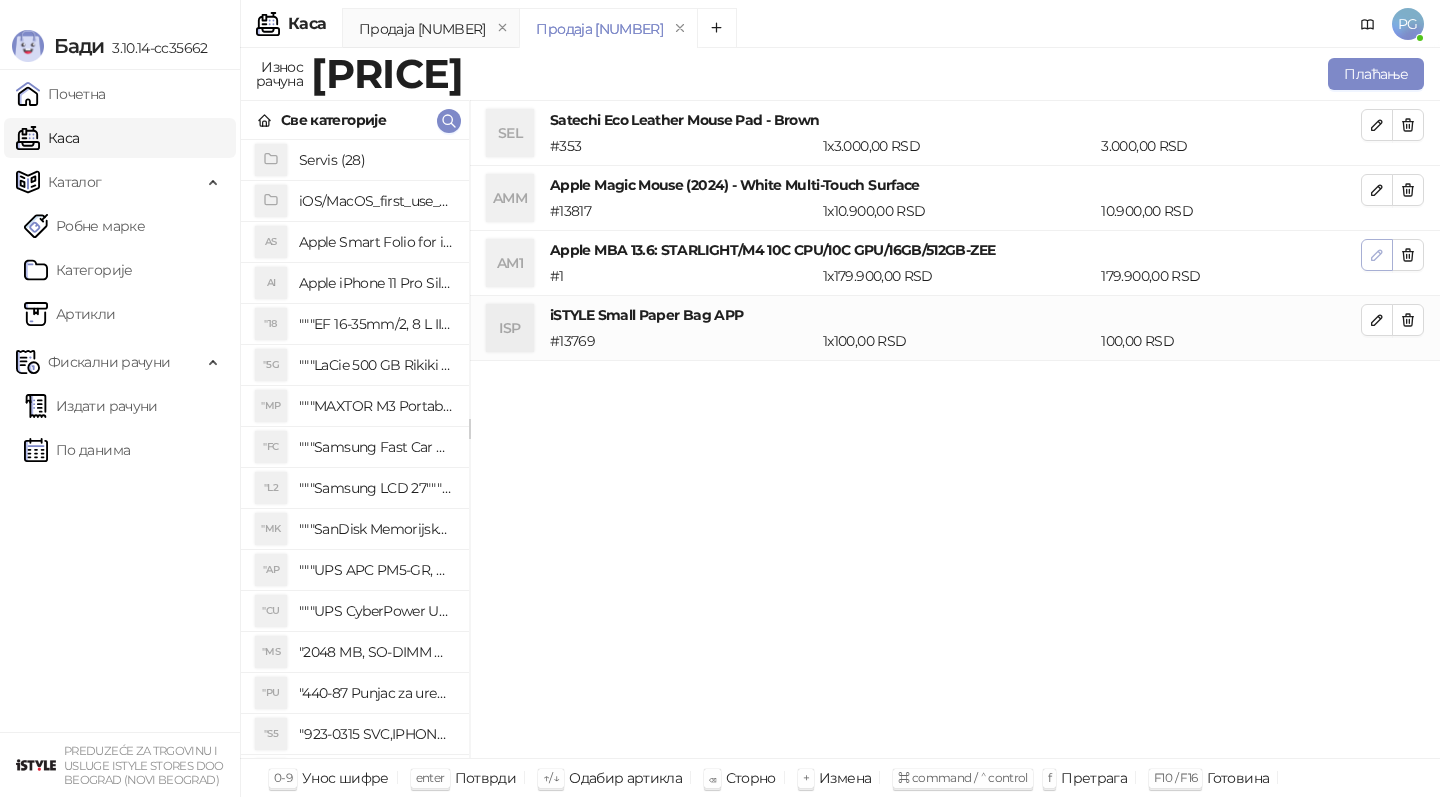 click at bounding box center [1377, 255] 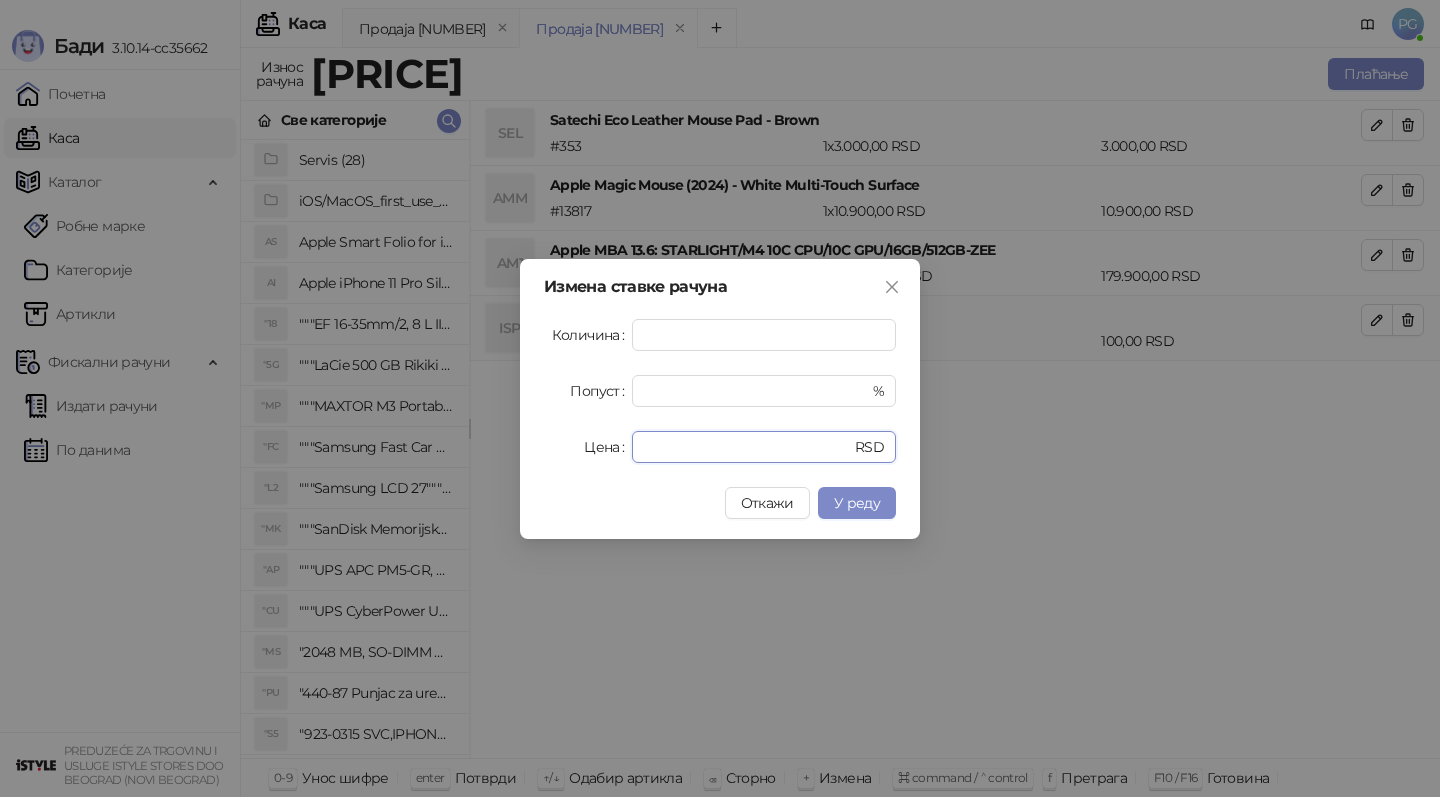 drag, startPoint x: 752, startPoint y: 440, endPoint x: 376, endPoint y: 442, distance: 376.0053 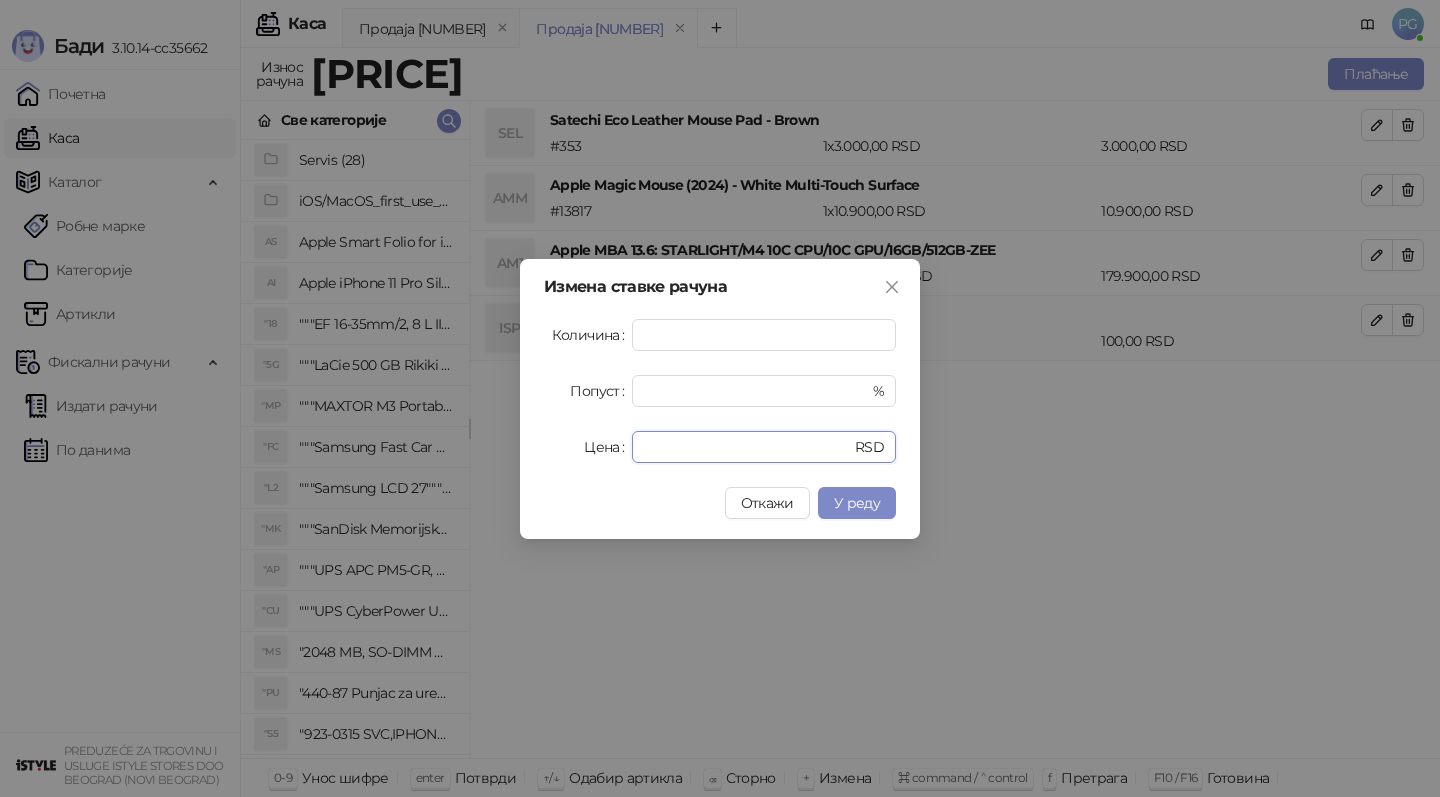type on "******" 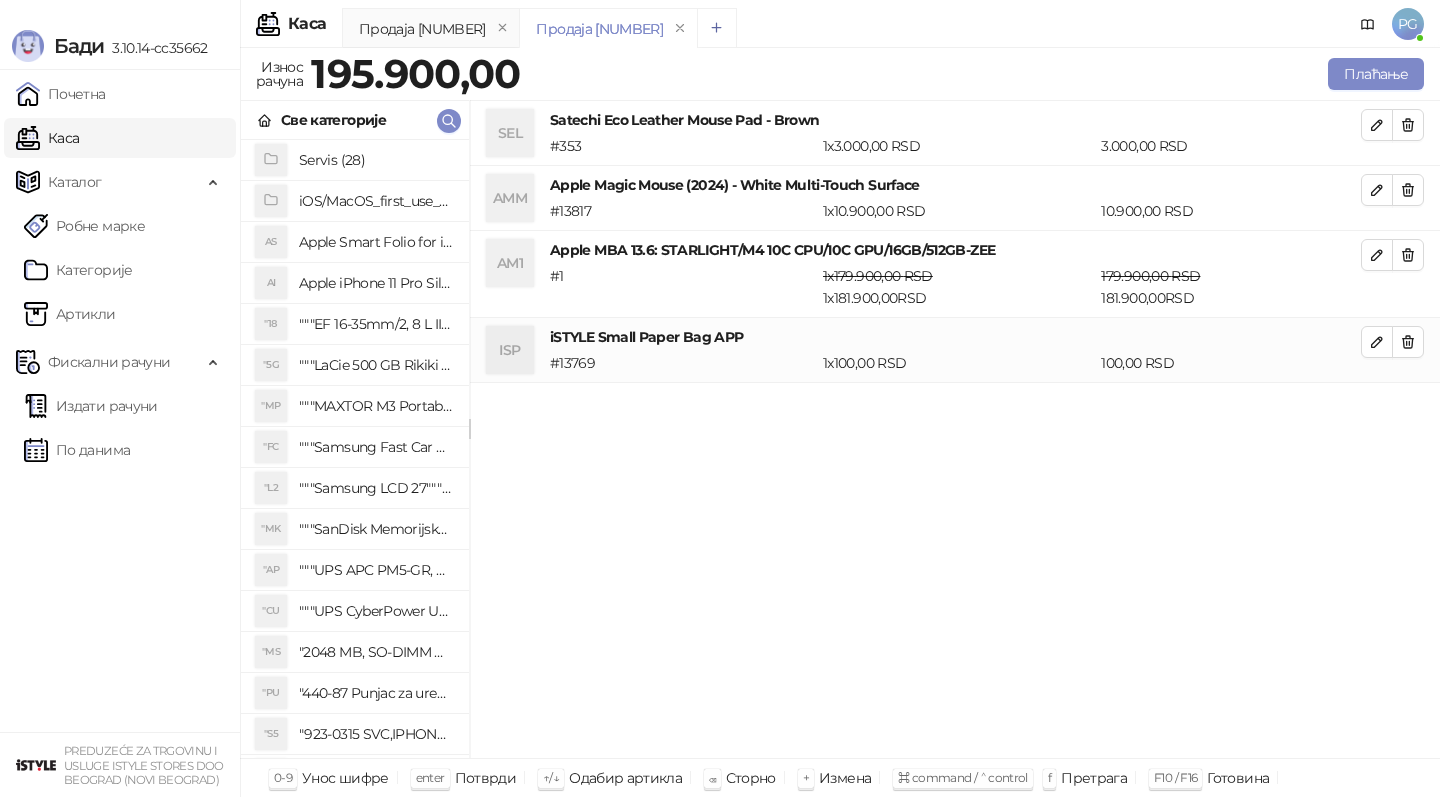 click 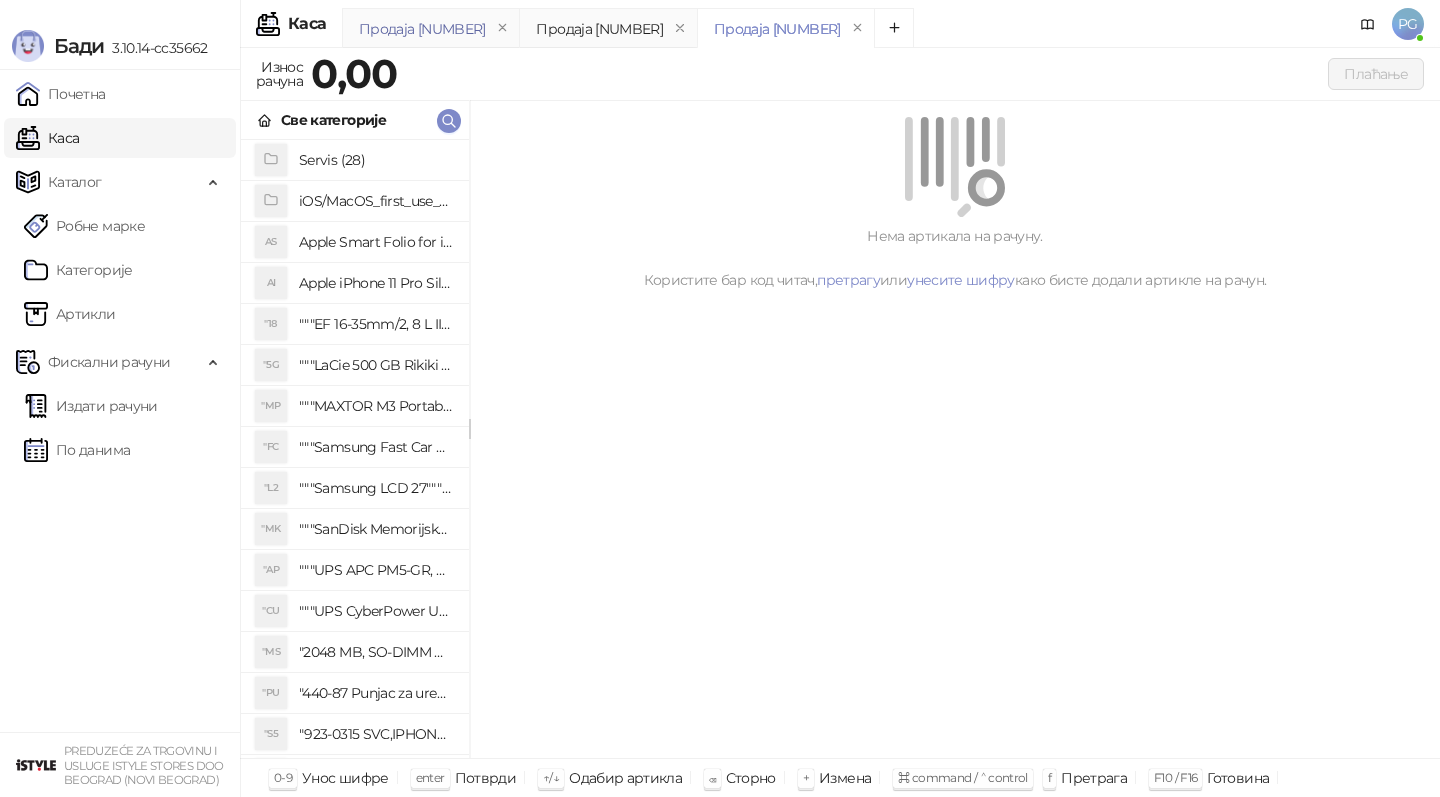 click on "Продаја [NUMBER]" at bounding box center (422, 29) 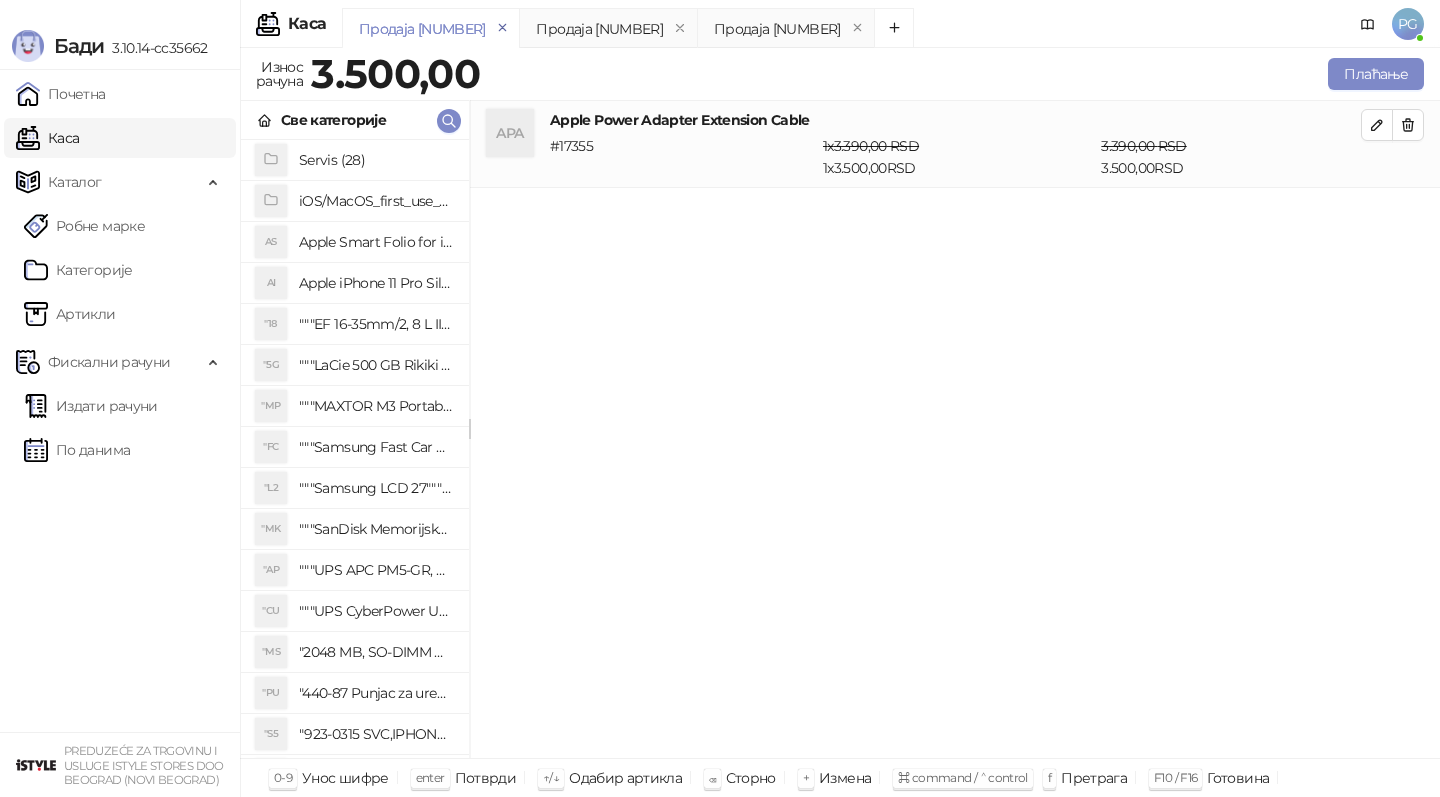 click 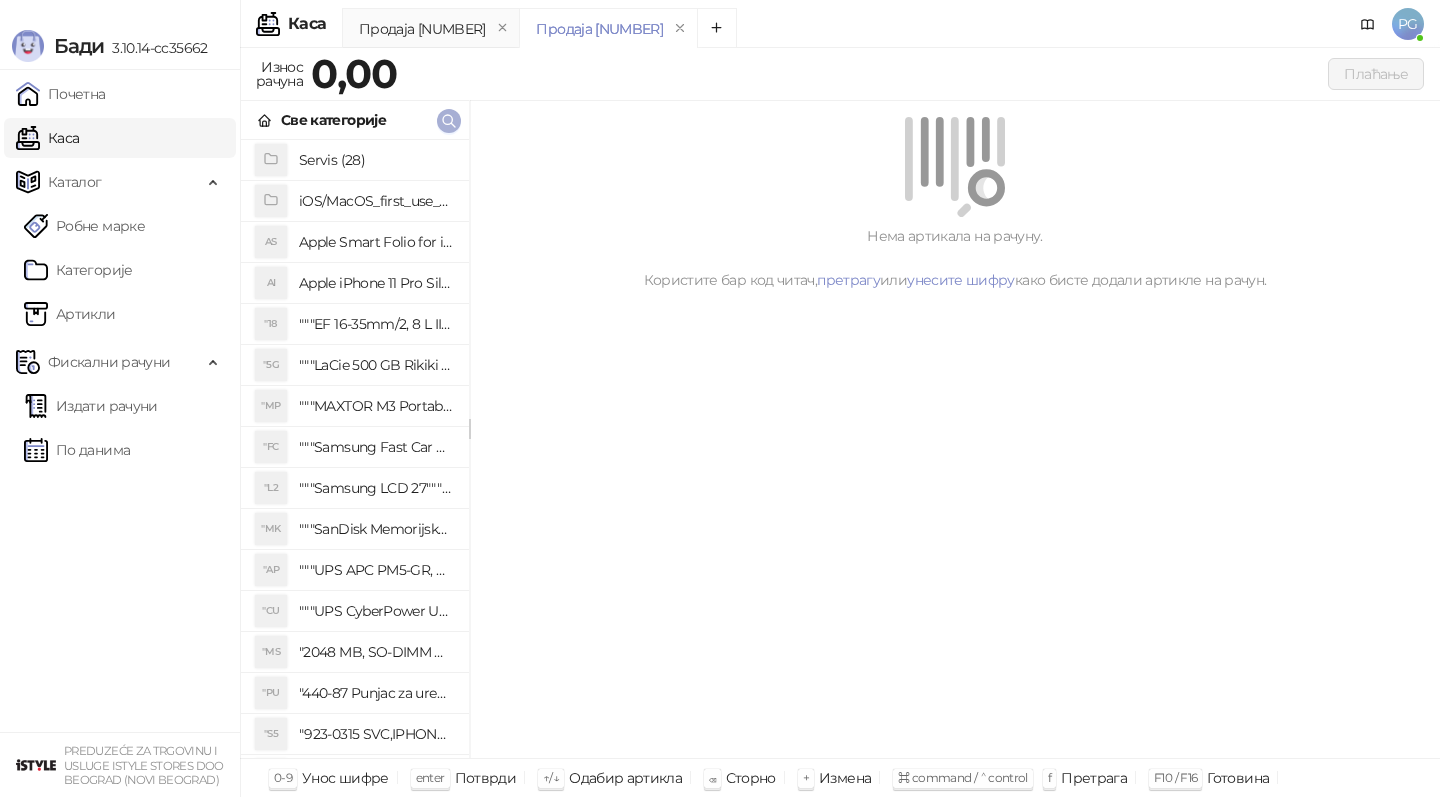 click 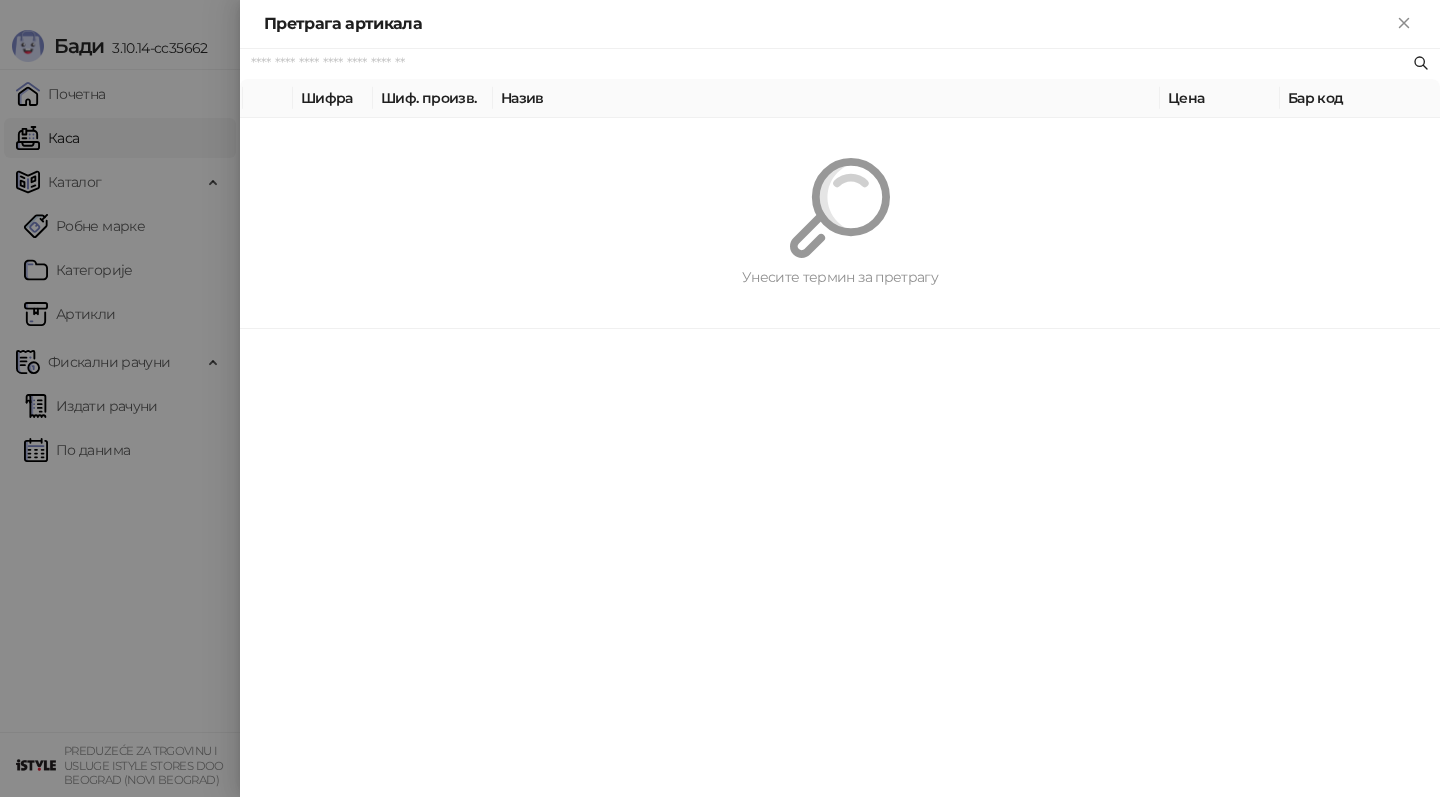 paste on "**********" 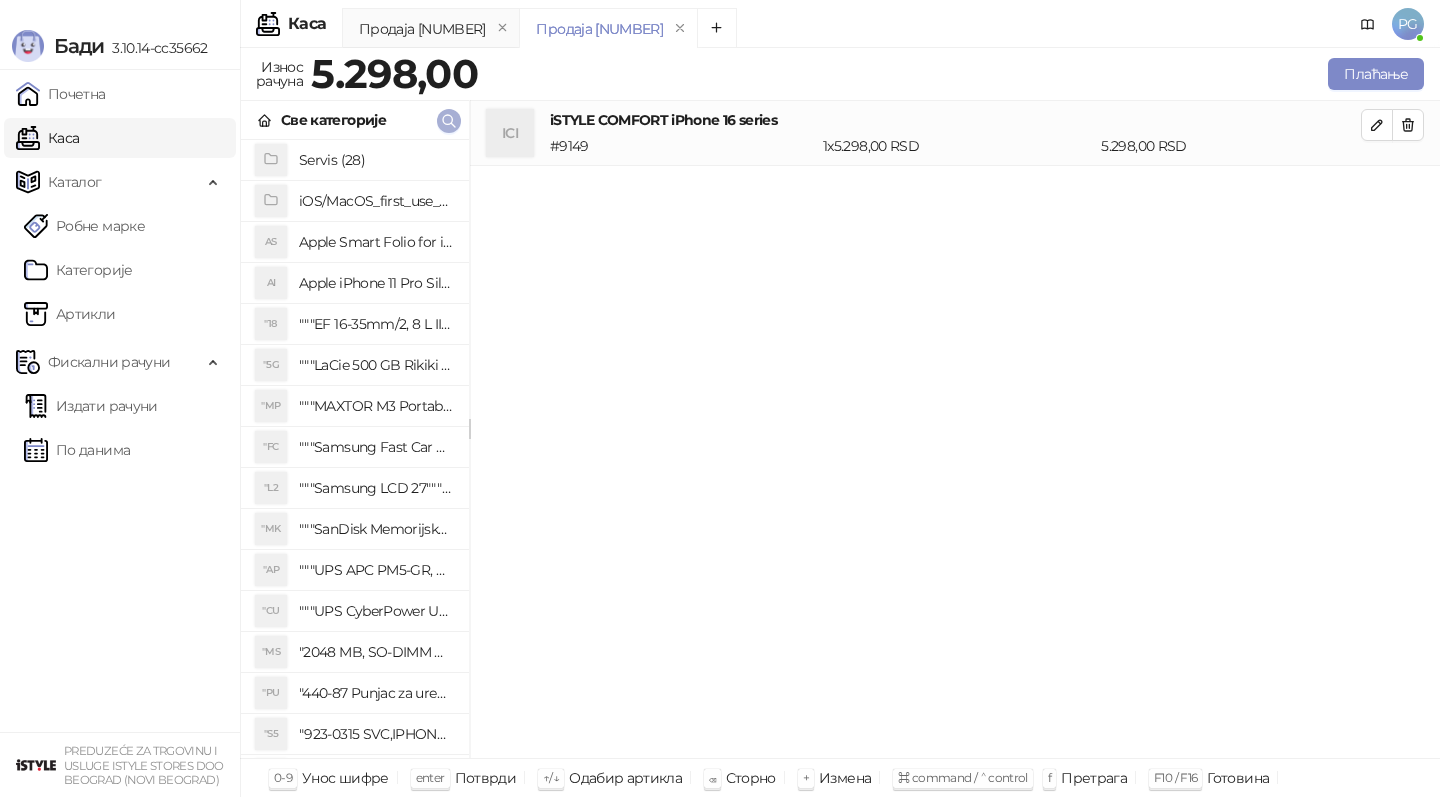 click at bounding box center (449, 121) 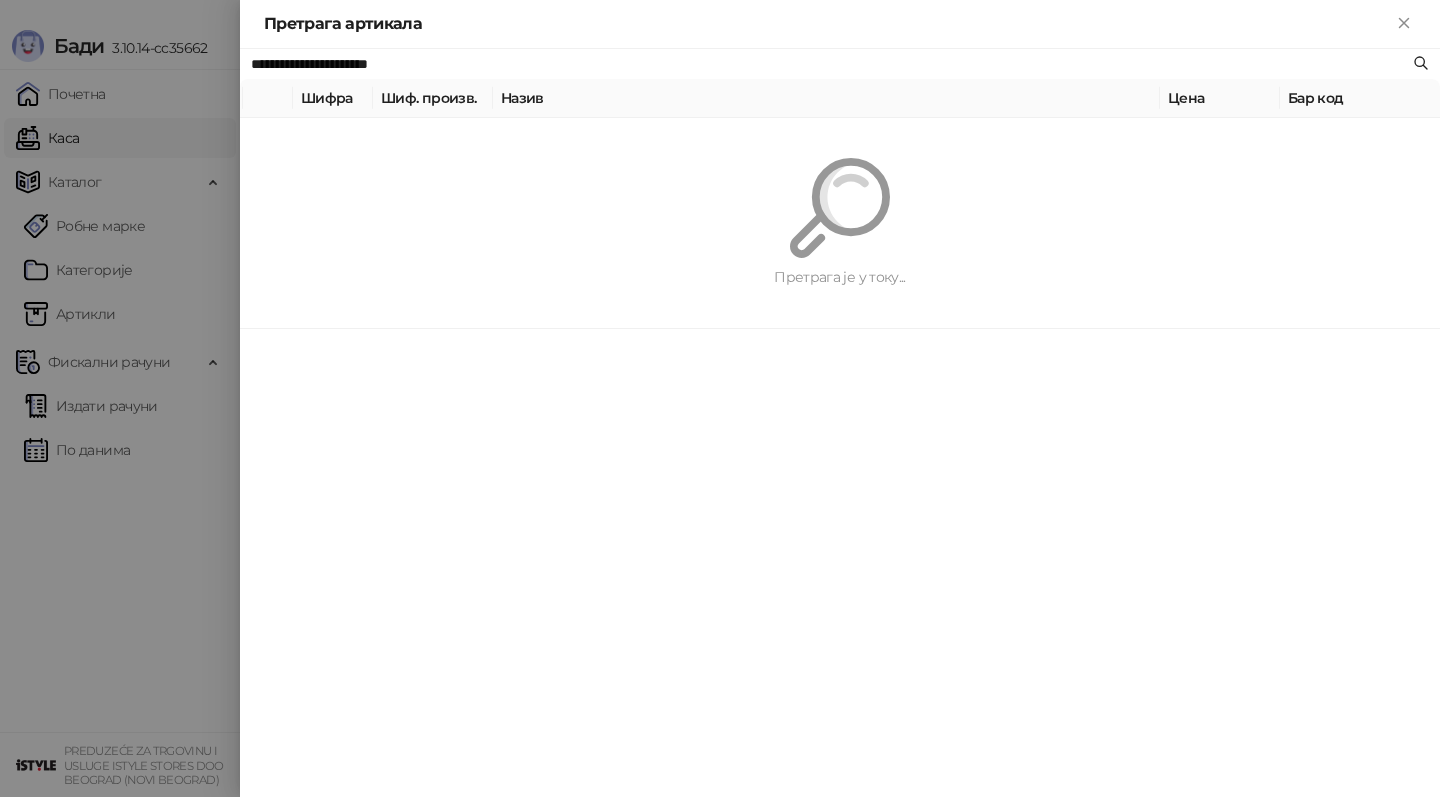 paste 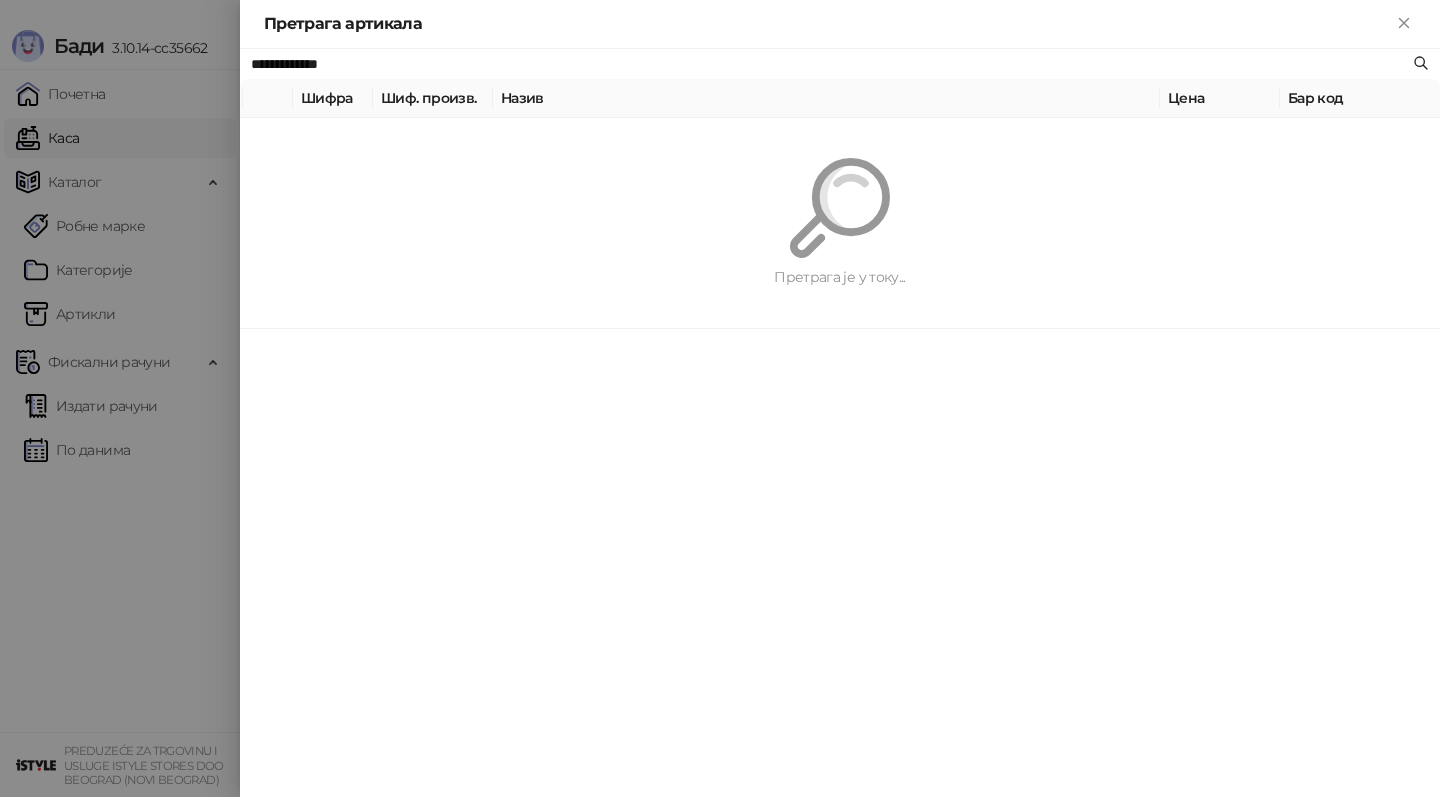 type on "**********" 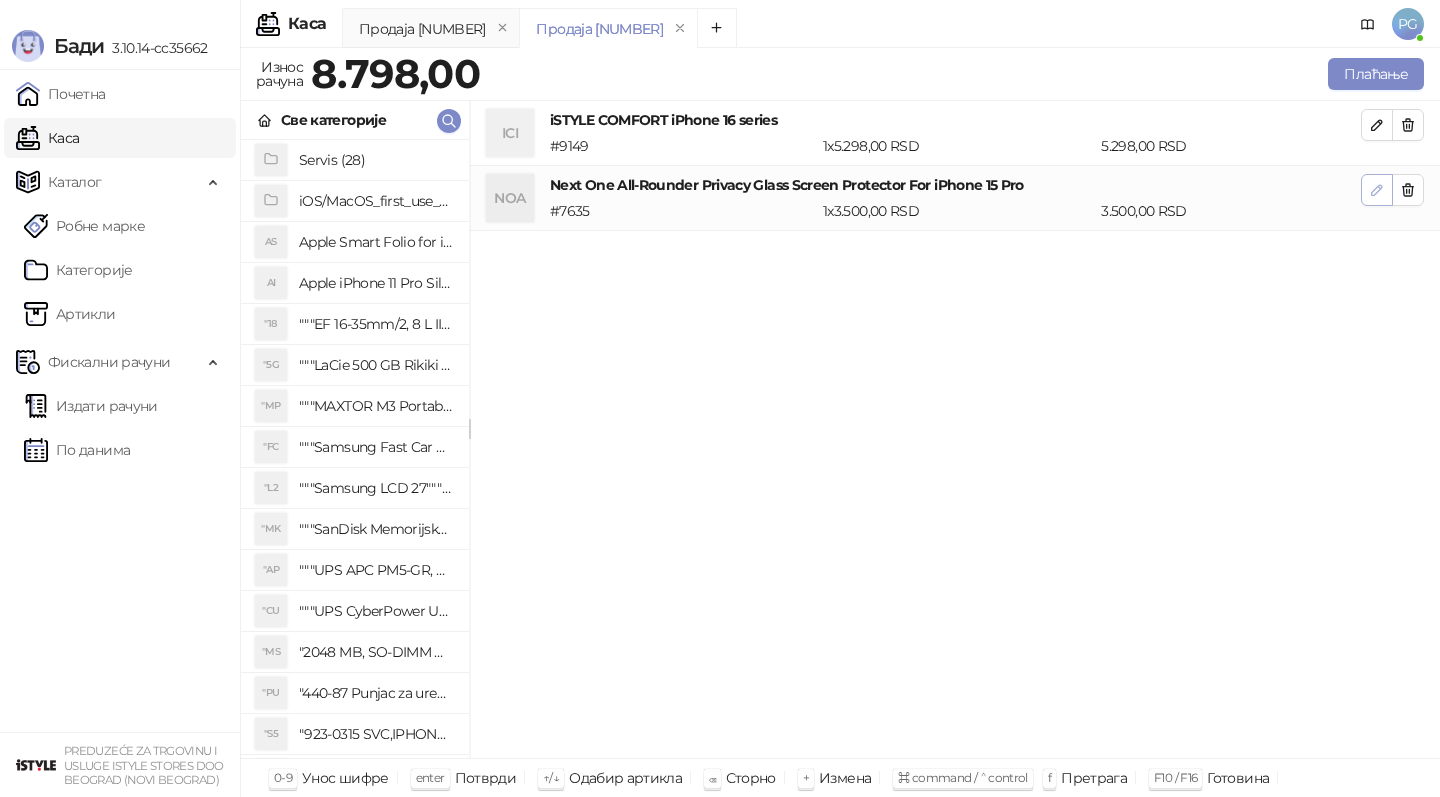 click at bounding box center (1377, 189) 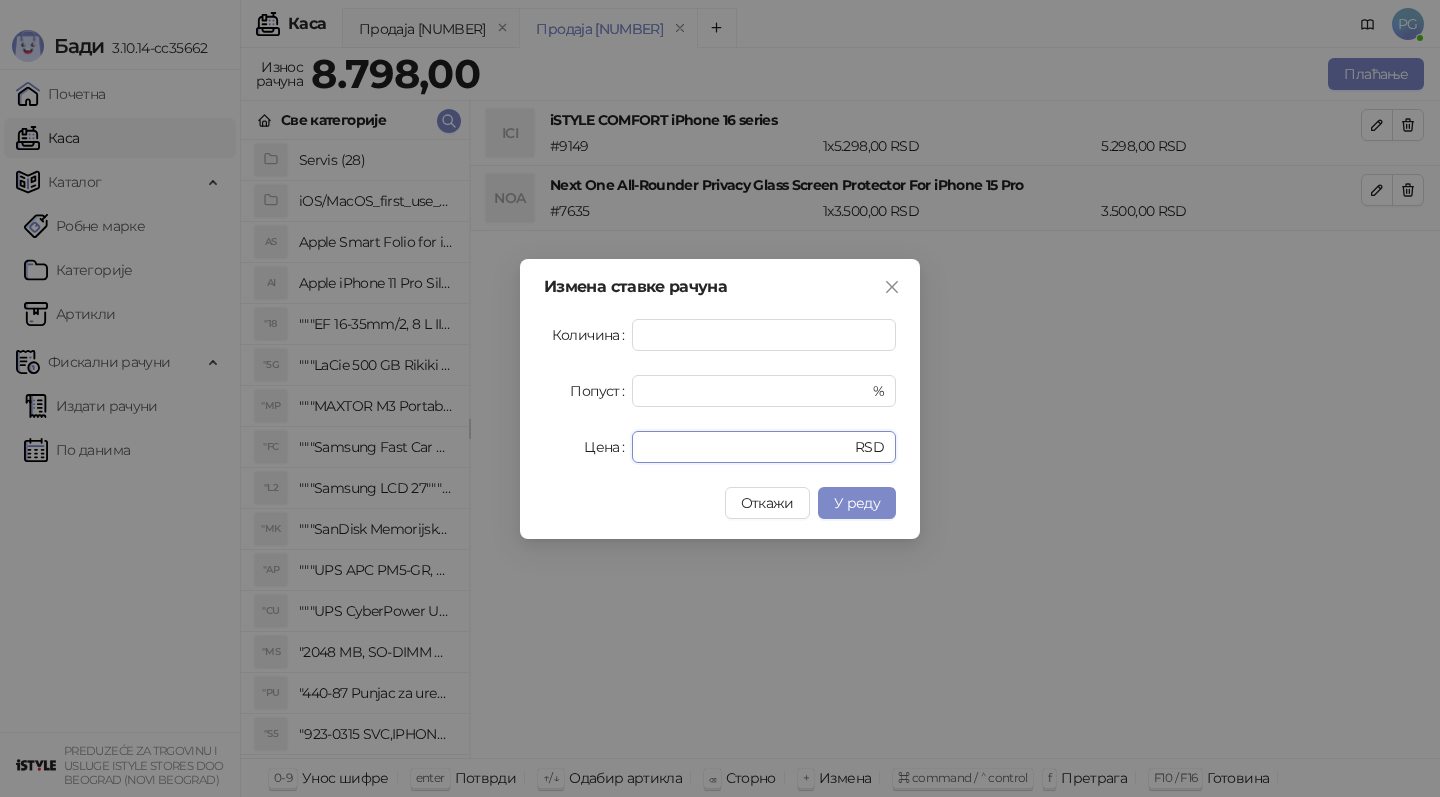 drag, startPoint x: 694, startPoint y: 446, endPoint x: 565, endPoint y: 446, distance: 129 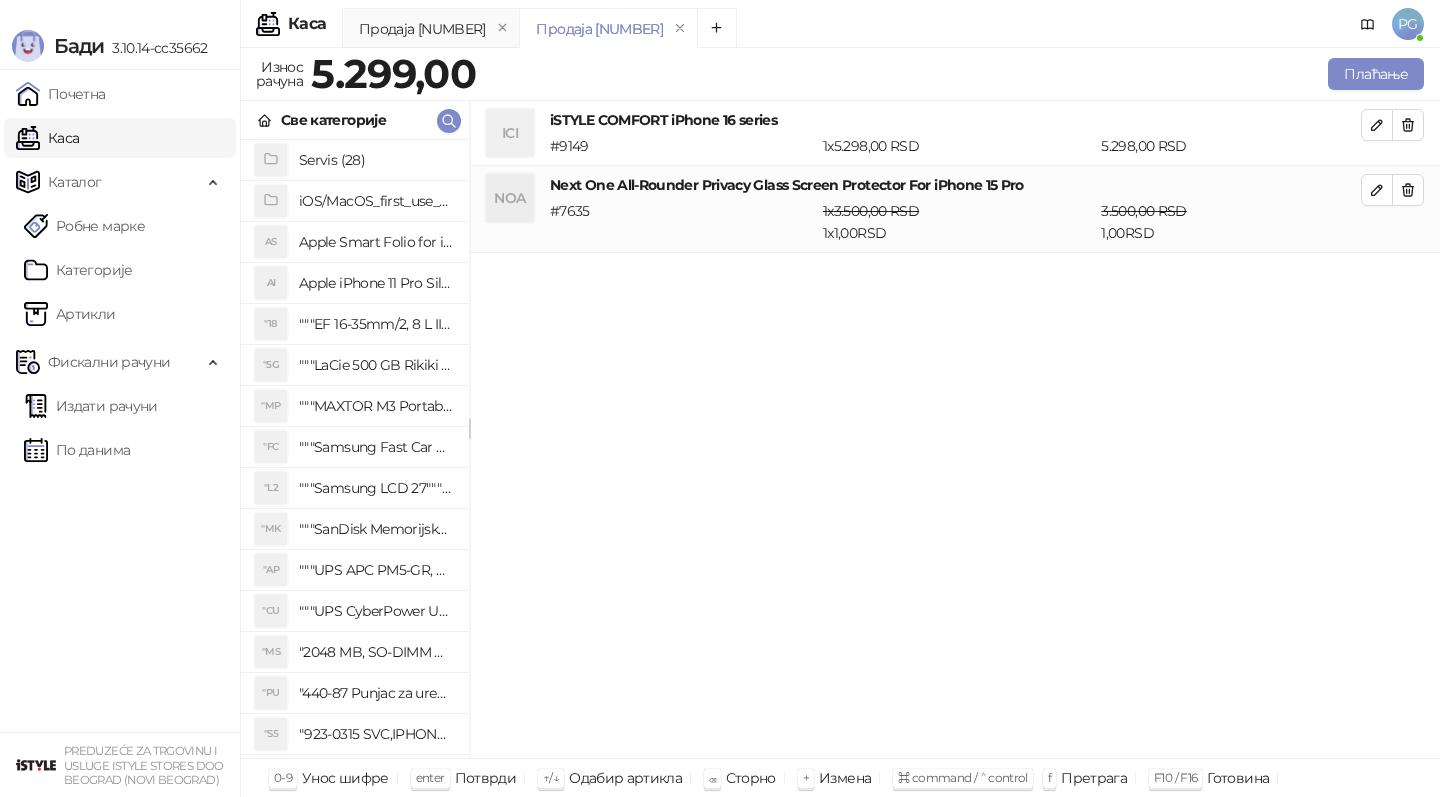 click on "Плаћање" at bounding box center [954, 74] 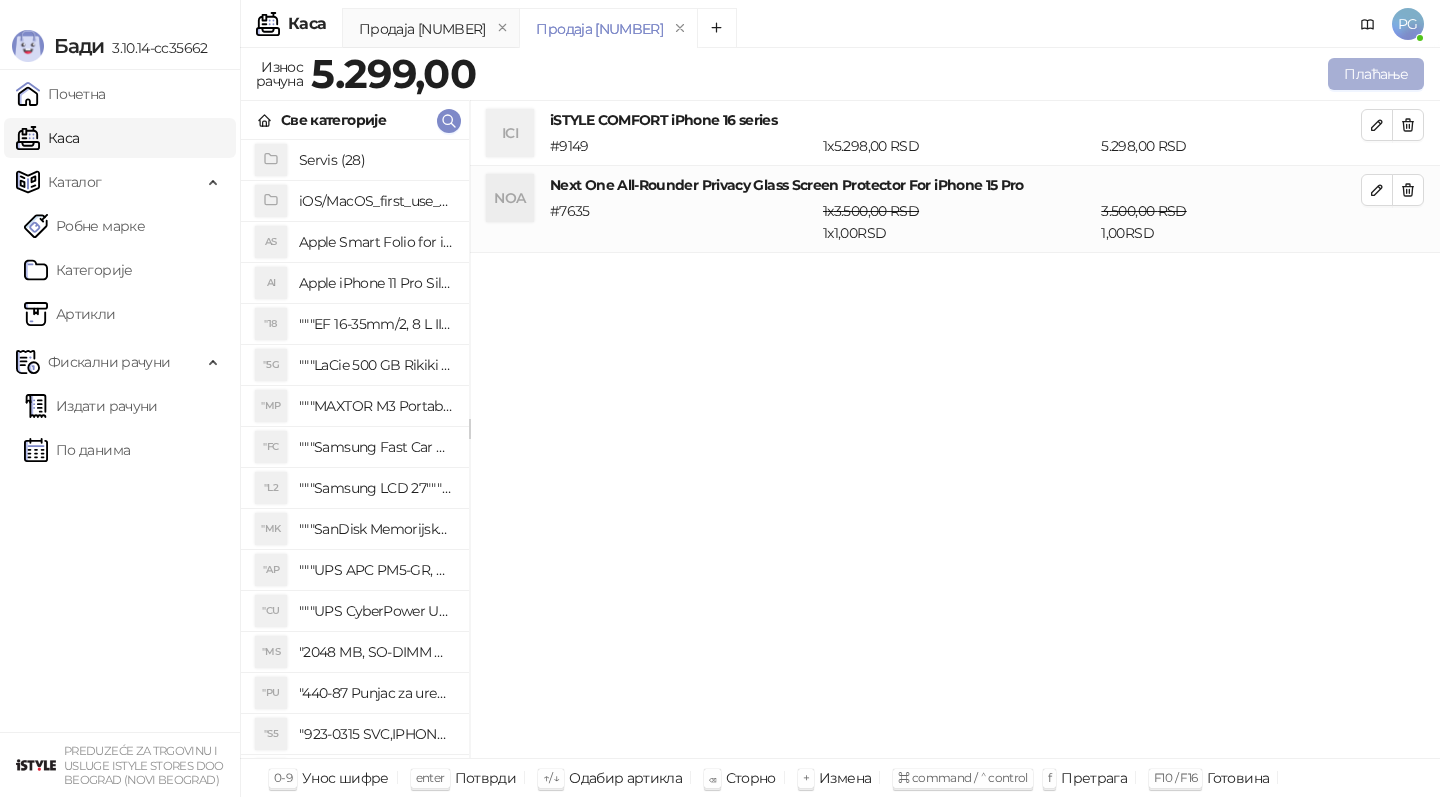 click on "Плаћање" at bounding box center [1376, 74] 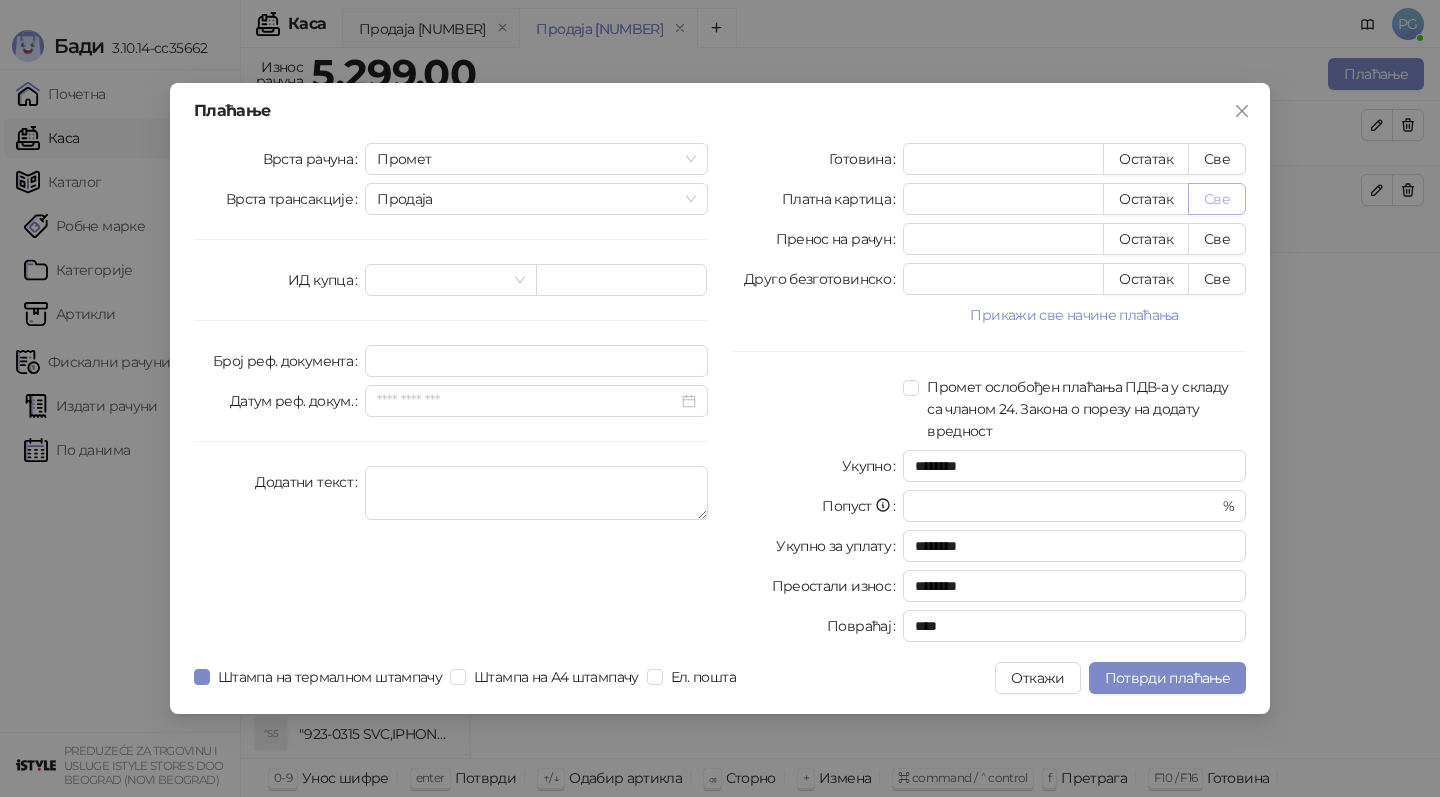 click on "Све" at bounding box center [1217, 199] 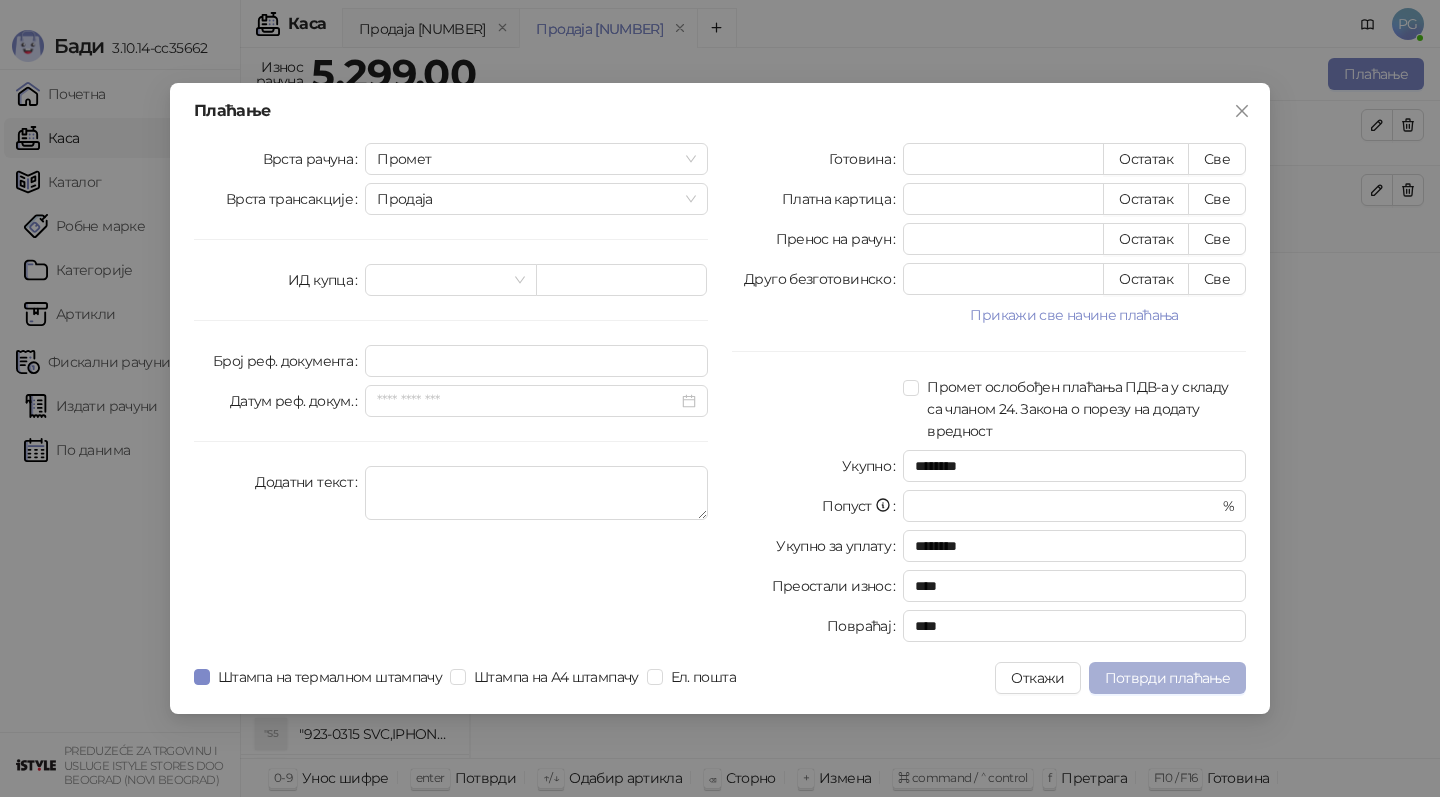 click on "Потврди плаћање" at bounding box center [1167, 678] 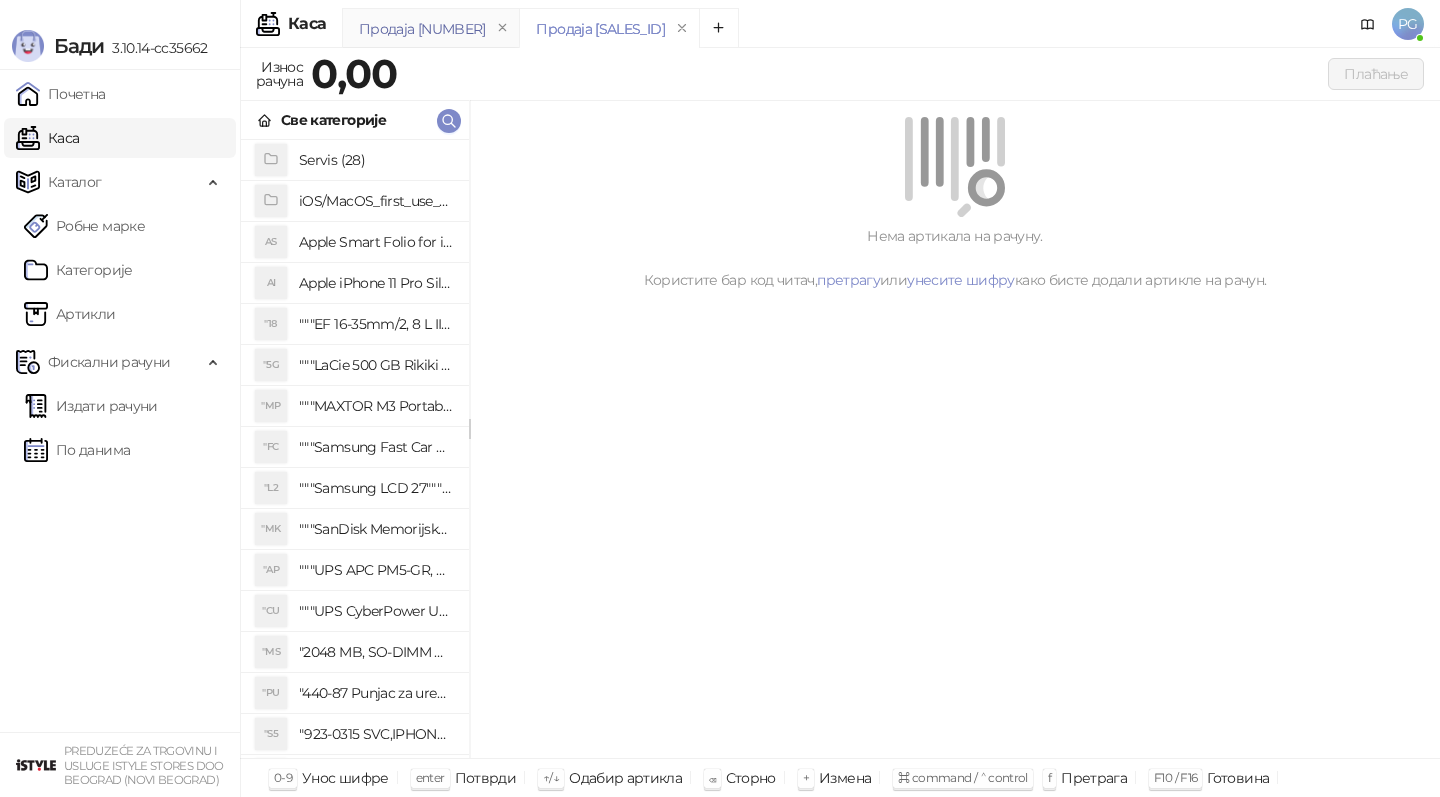 click on "Продаја [NUMBER]" at bounding box center [422, 29] 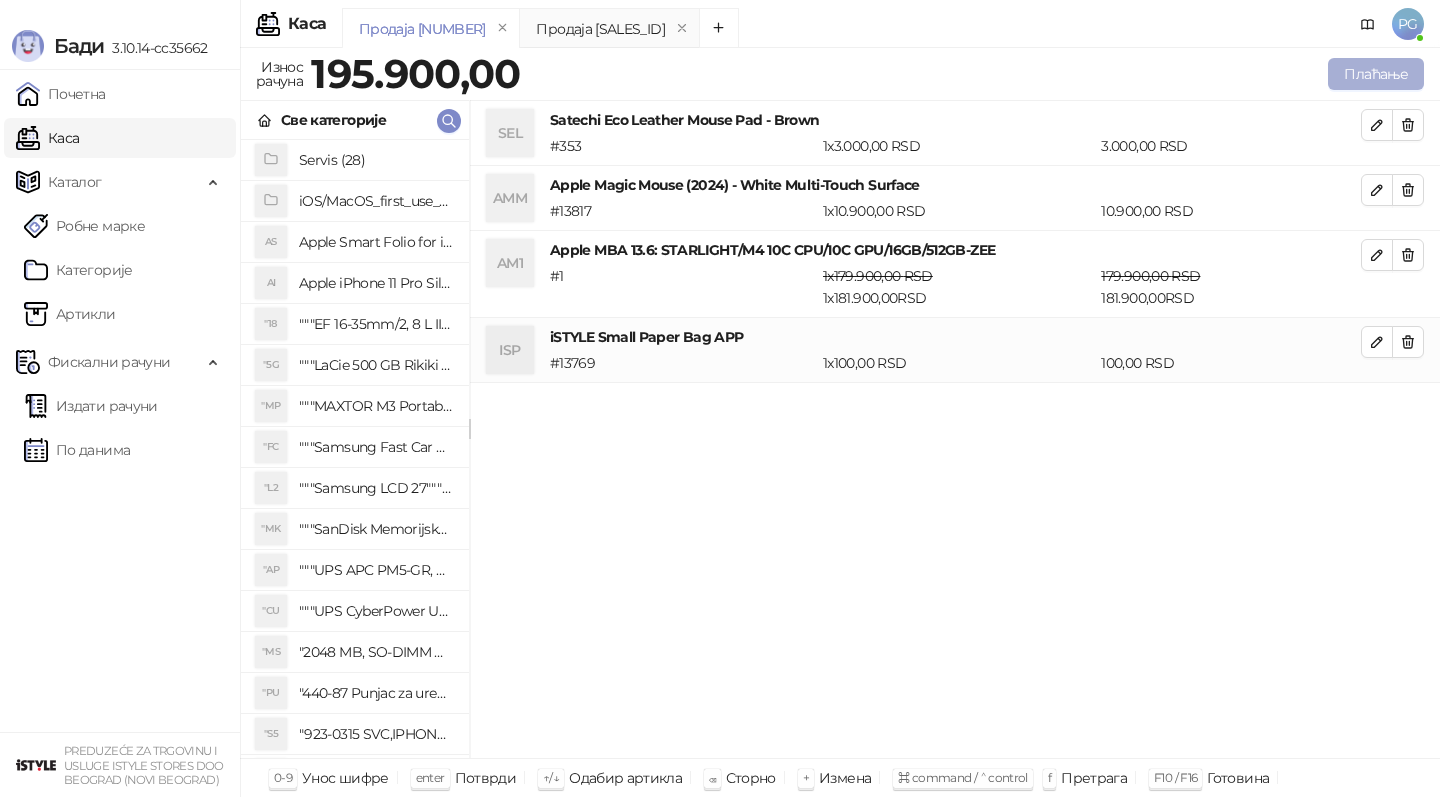 click on "Плаћање" at bounding box center (1376, 74) 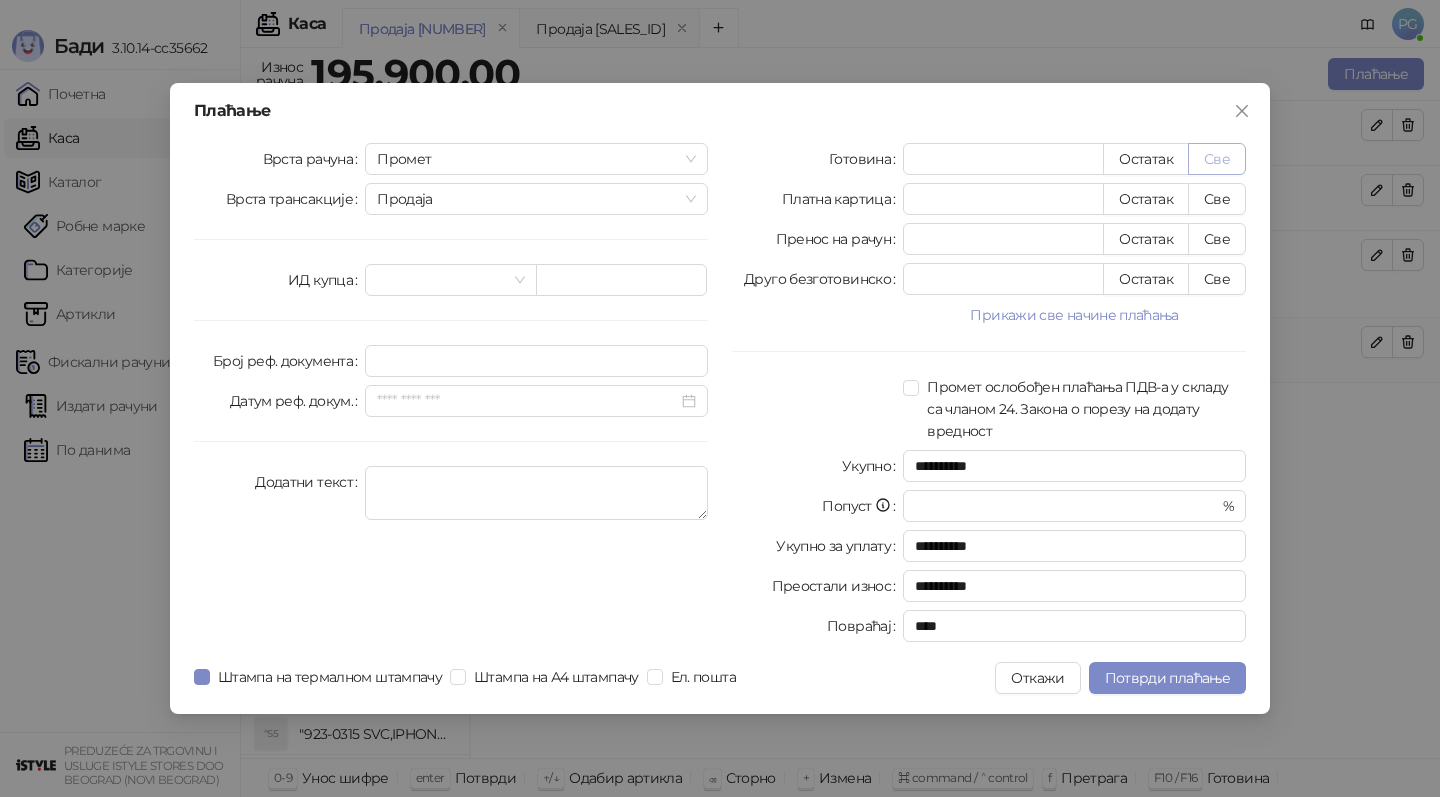 click on "Све" at bounding box center [1217, 159] 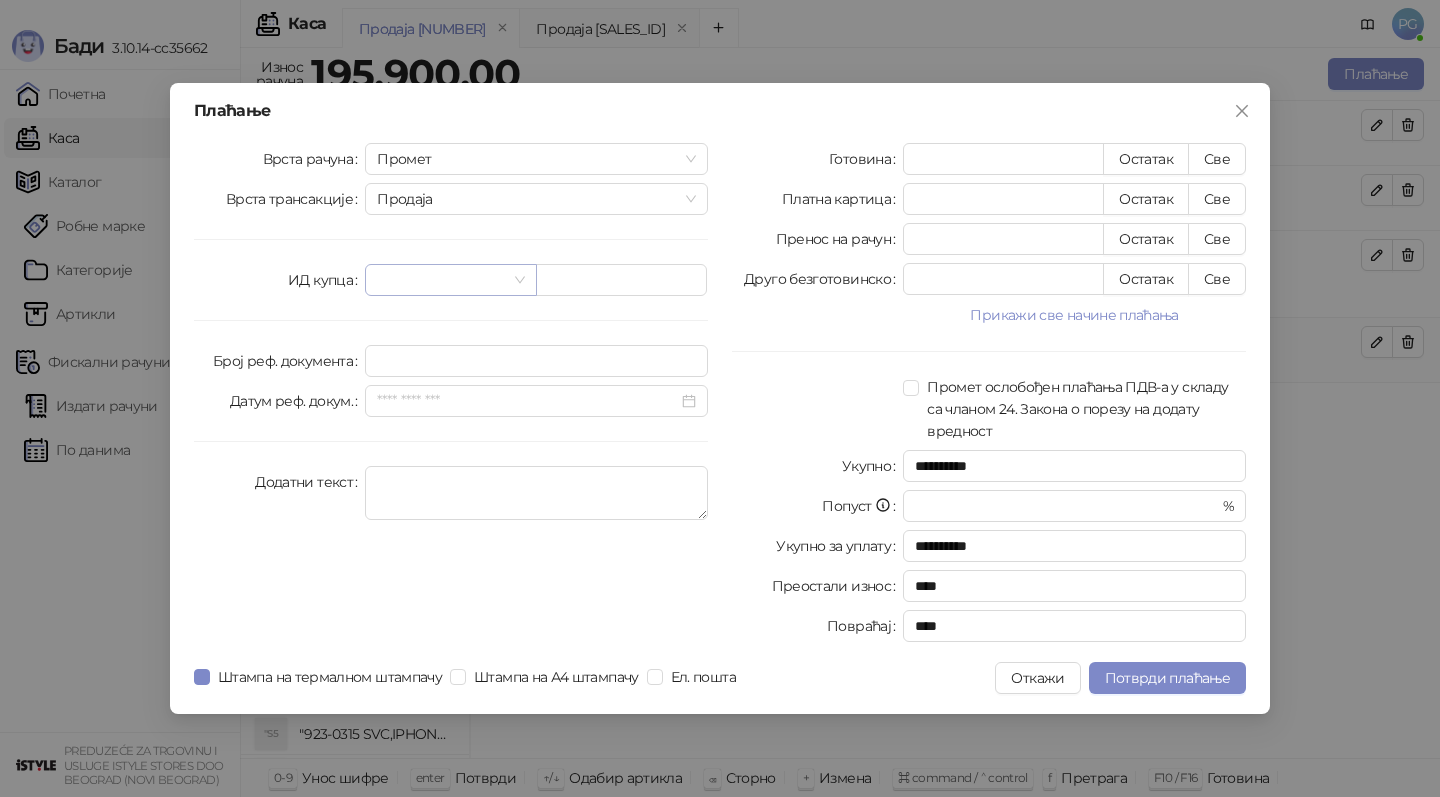 click at bounding box center (450, 280) 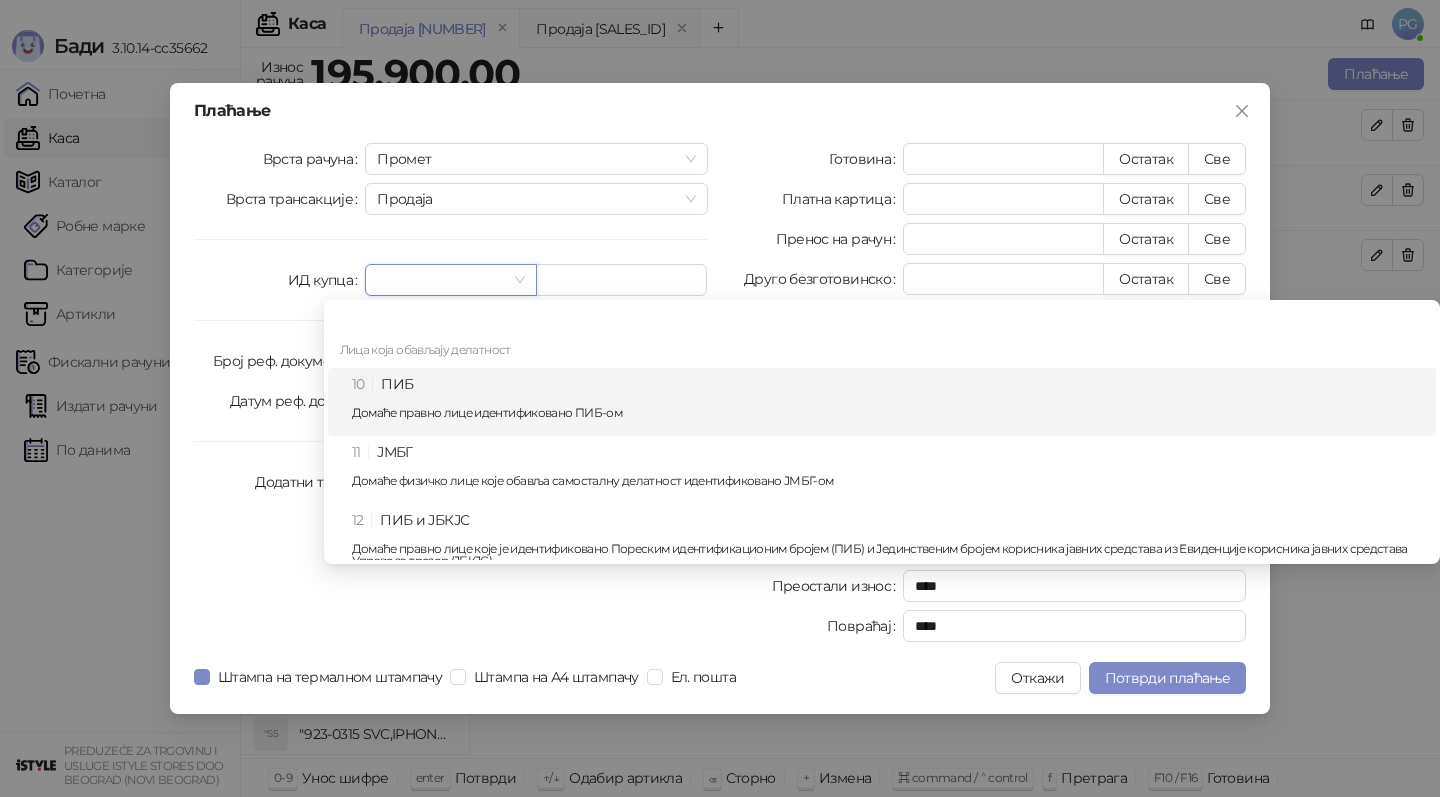 click on "10 ПИБ Домаће правно лице идентификовано ПИБ-ом" at bounding box center (888, 402) 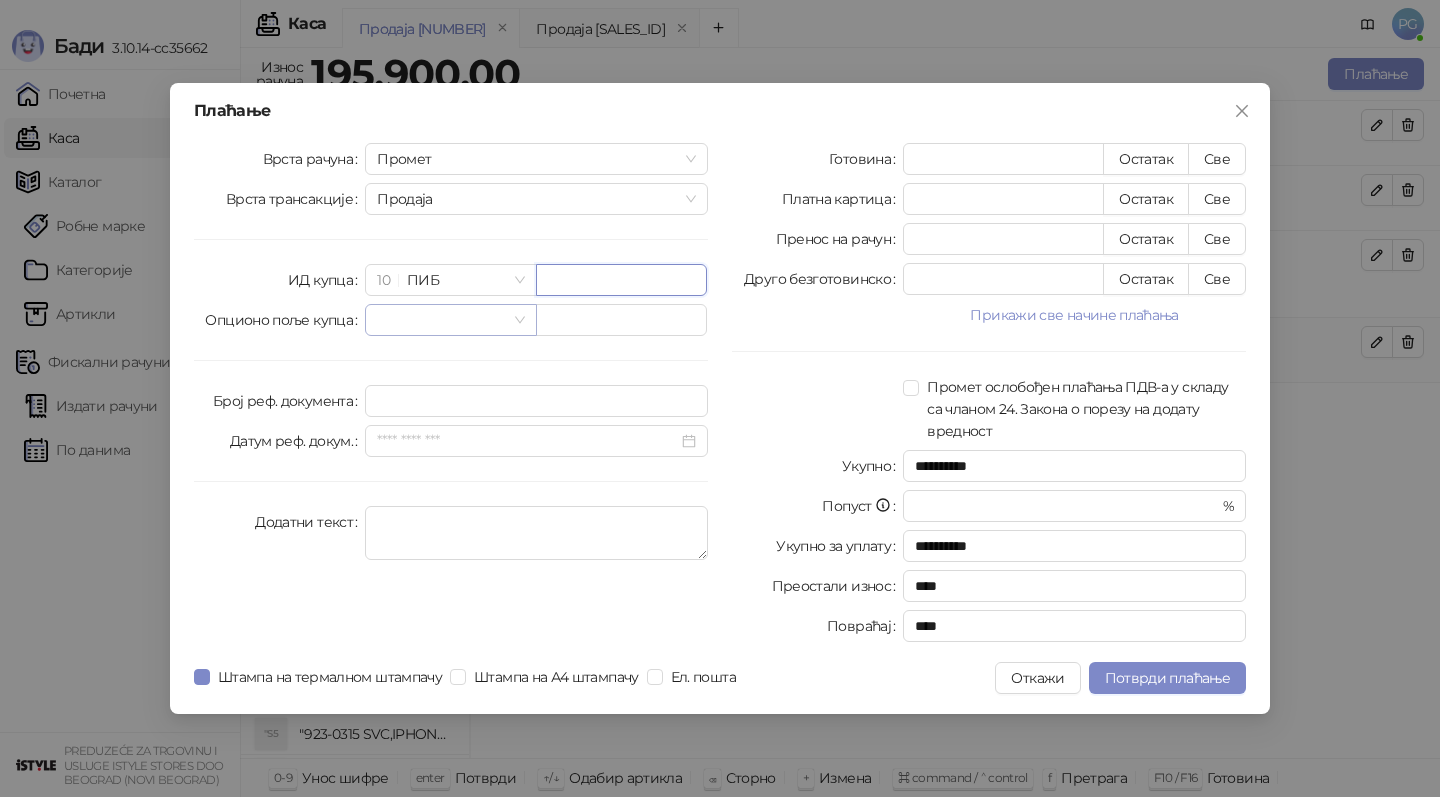 paste on "*********" 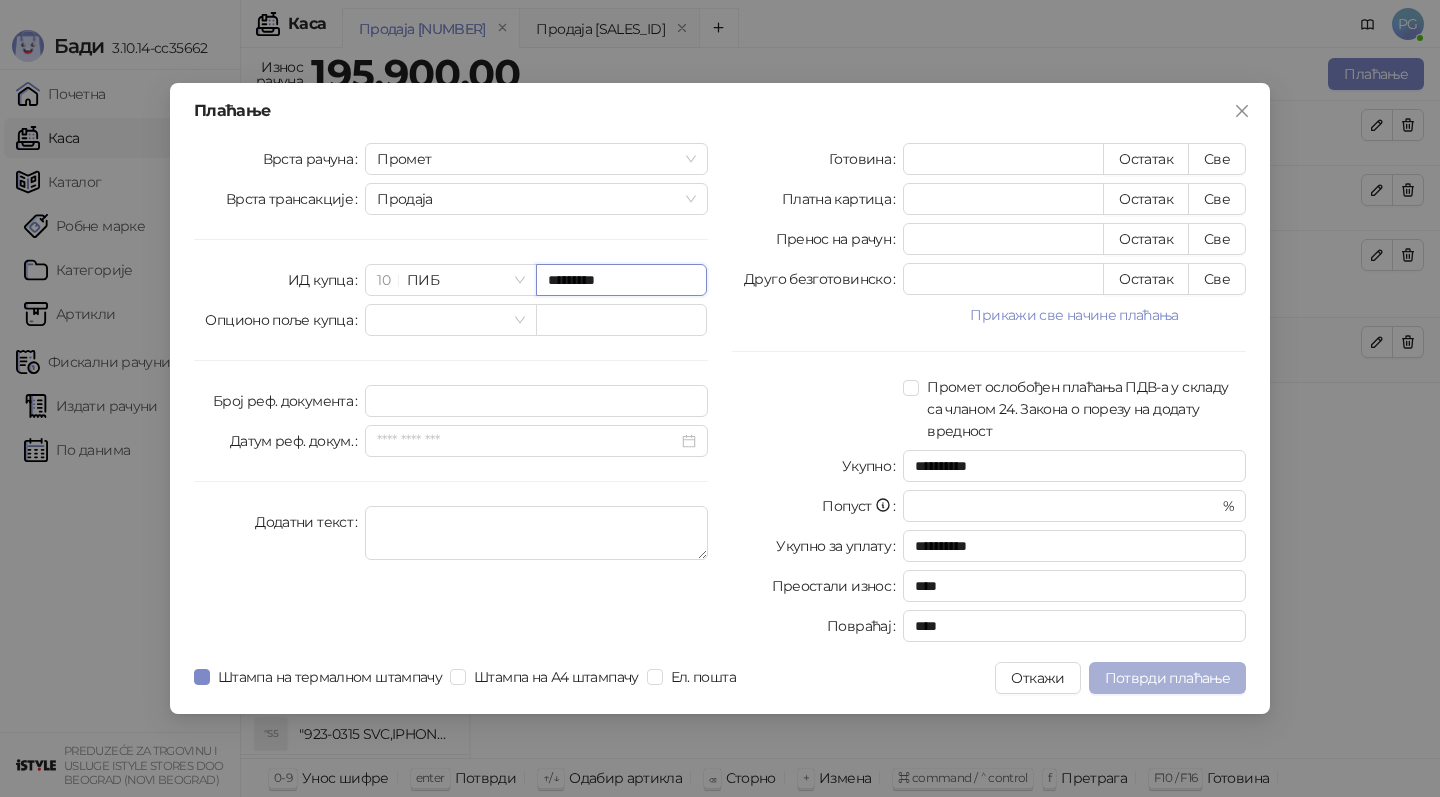 type on "*********" 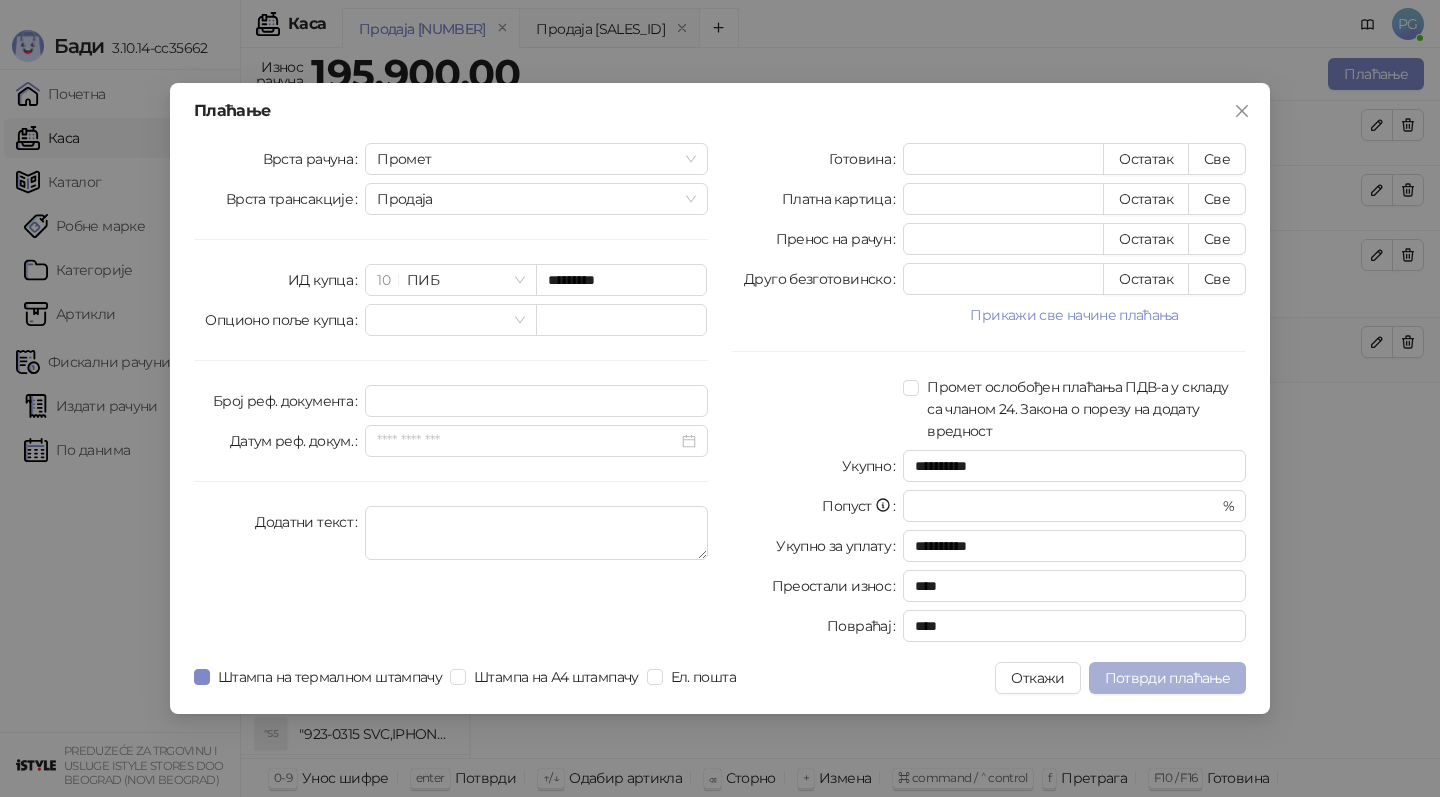click on "Потврди плаћање" at bounding box center (1167, 678) 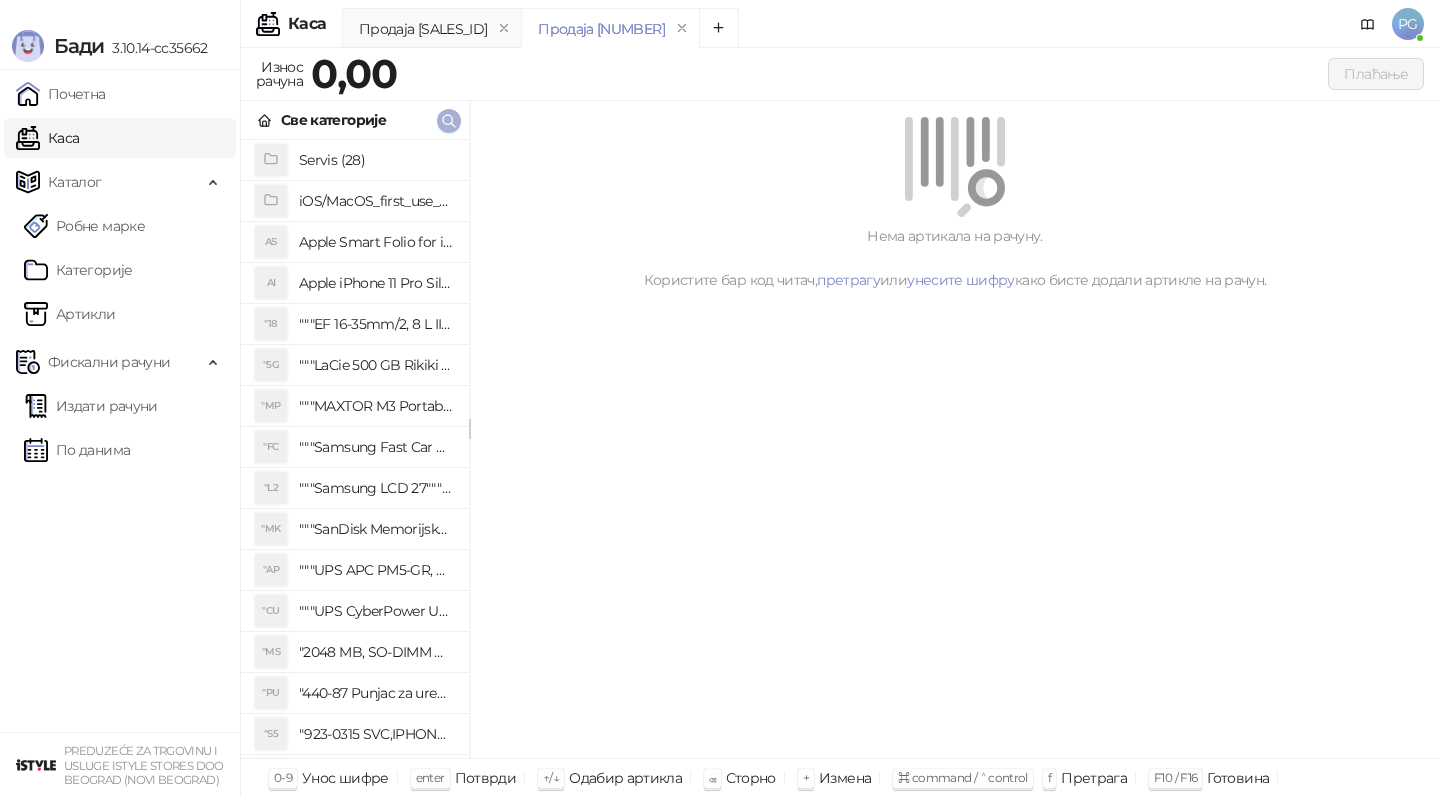 click 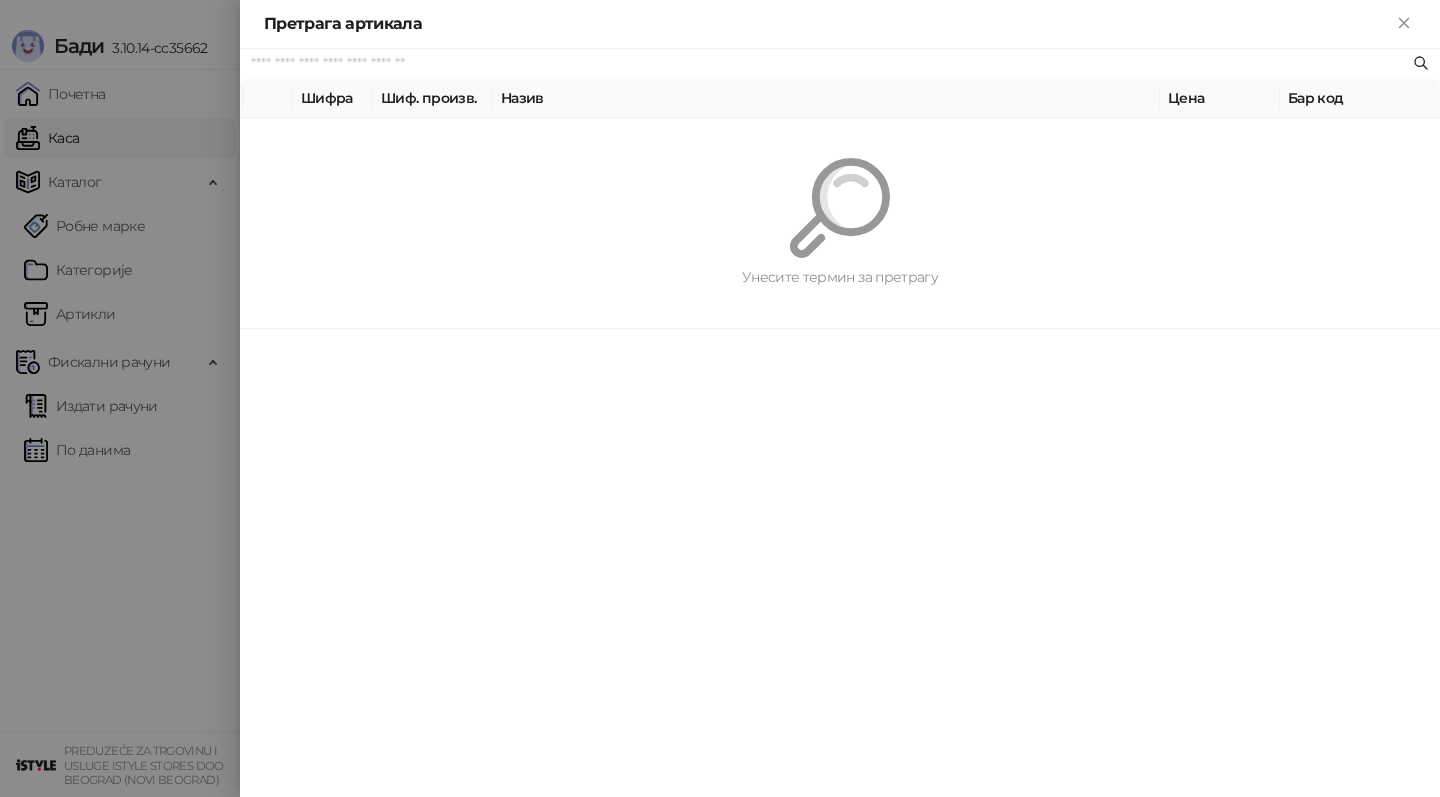 paste on "*********" 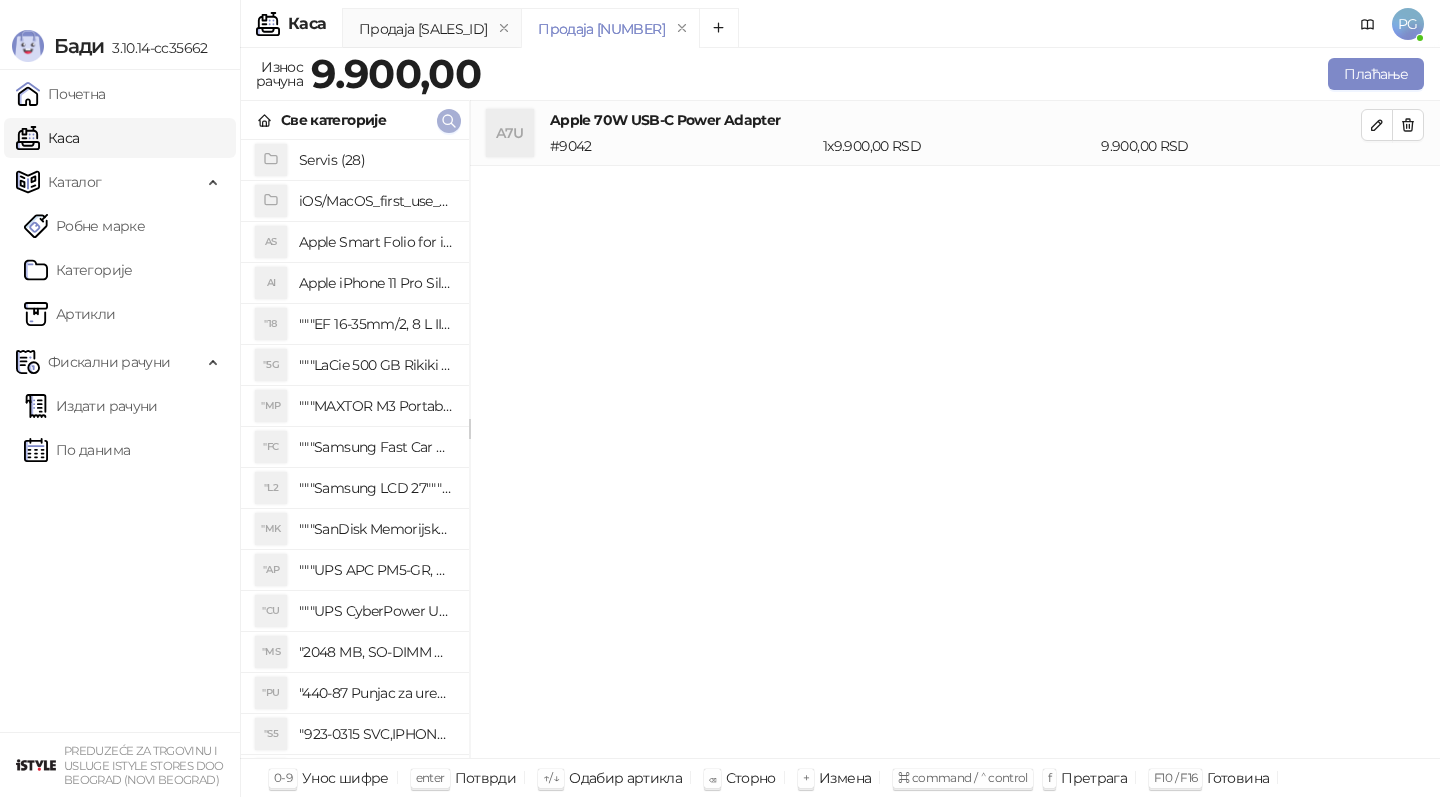 click at bounding box center [449, 121] 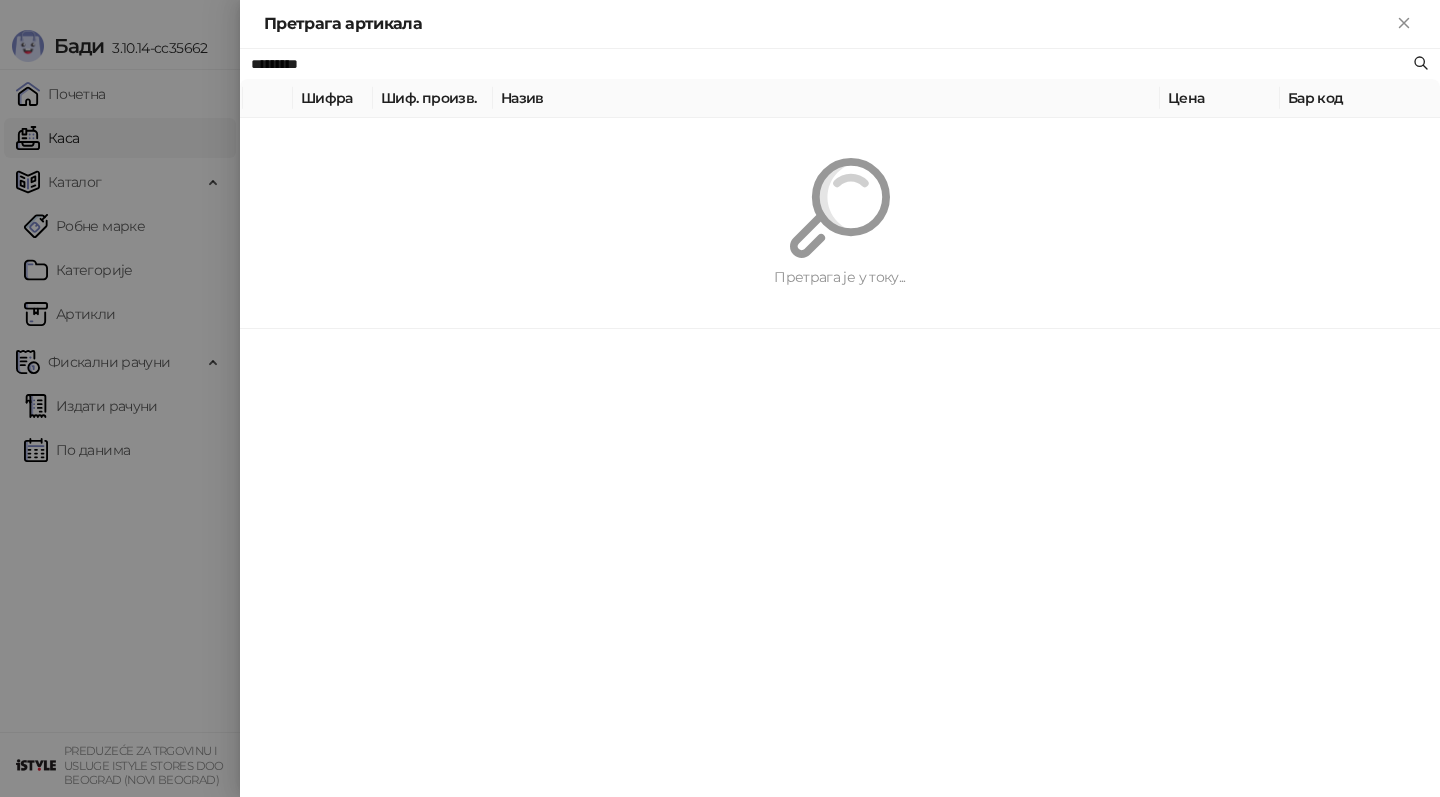 paste 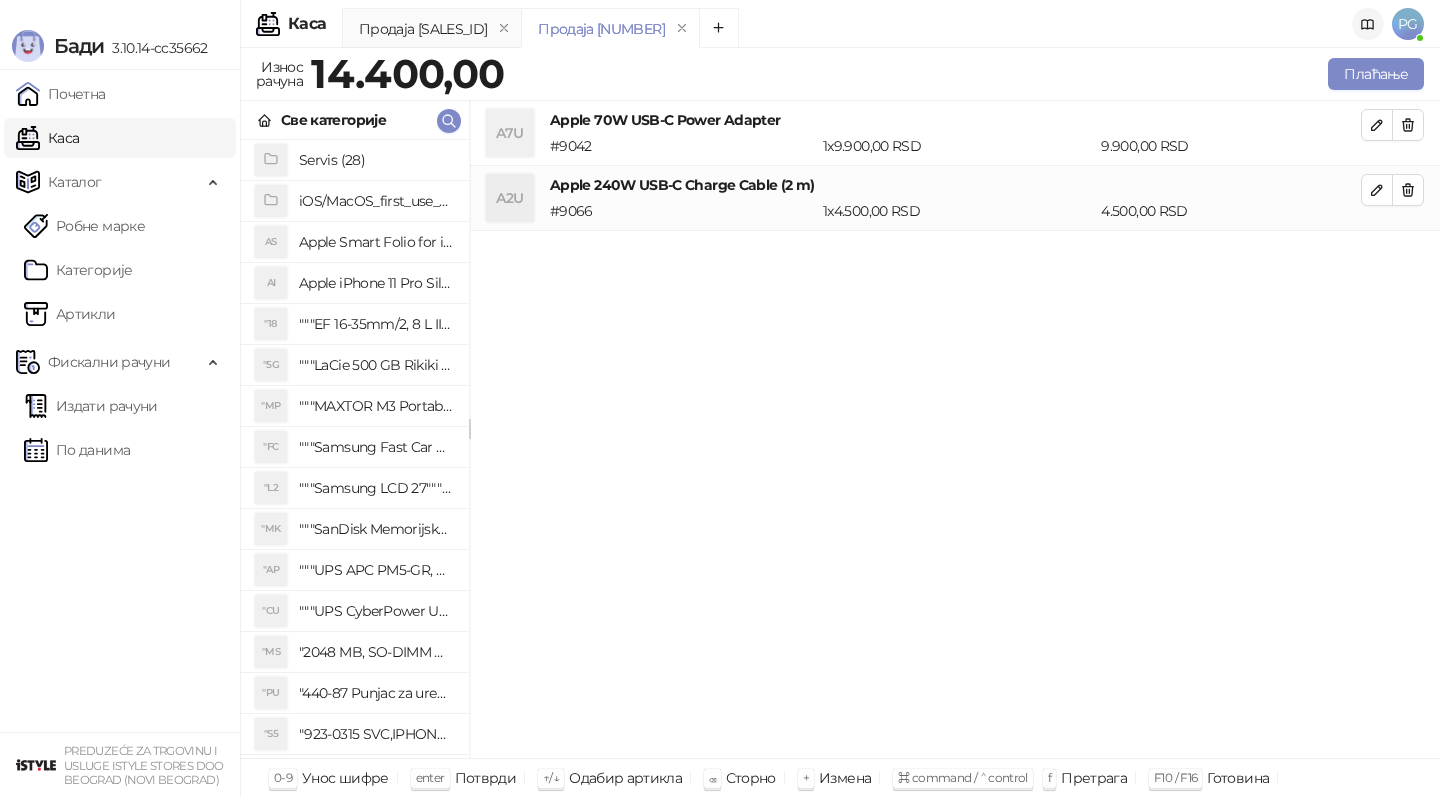 click at bounding box center [1368, 24] 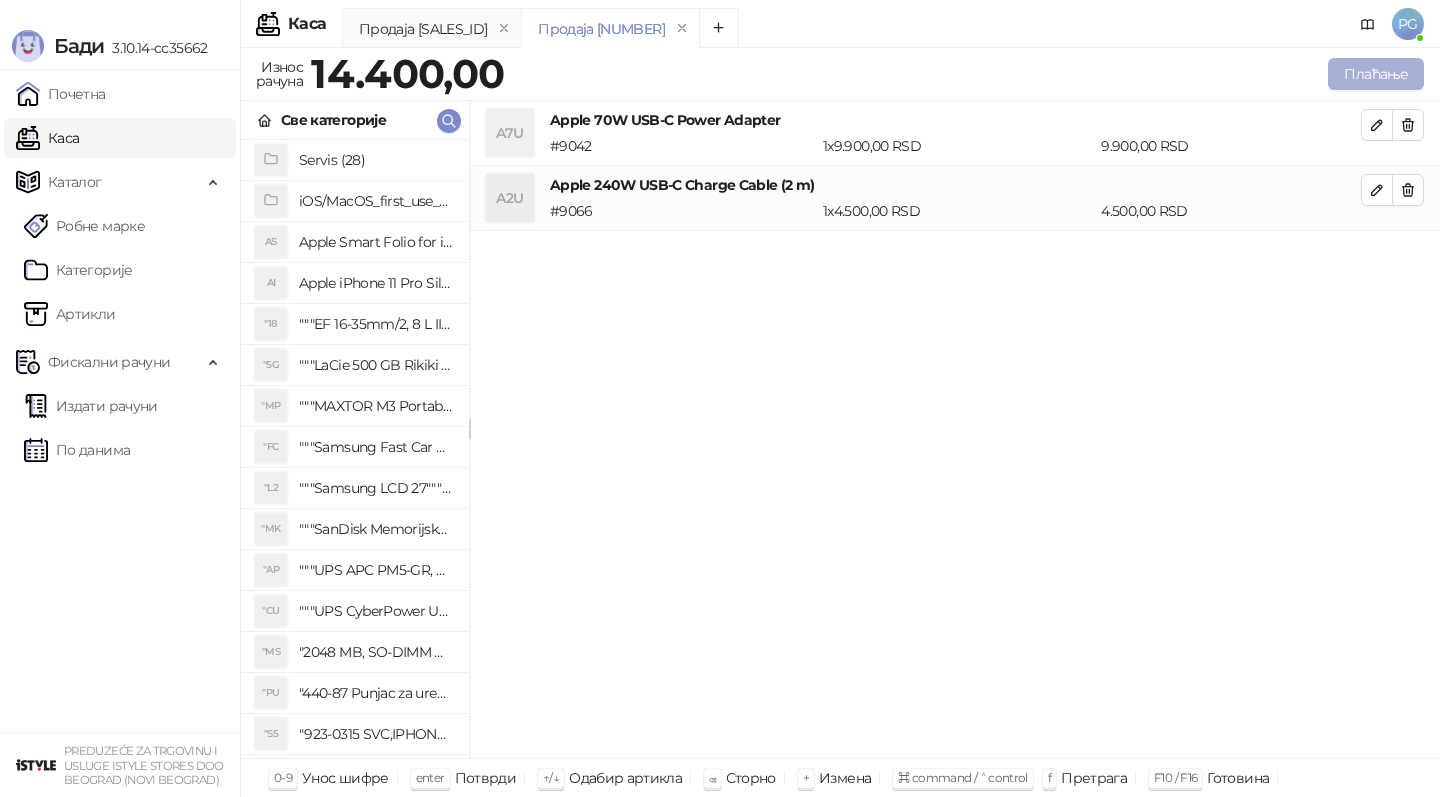 click on "Плаћање" at bounding box center (1376, 74) 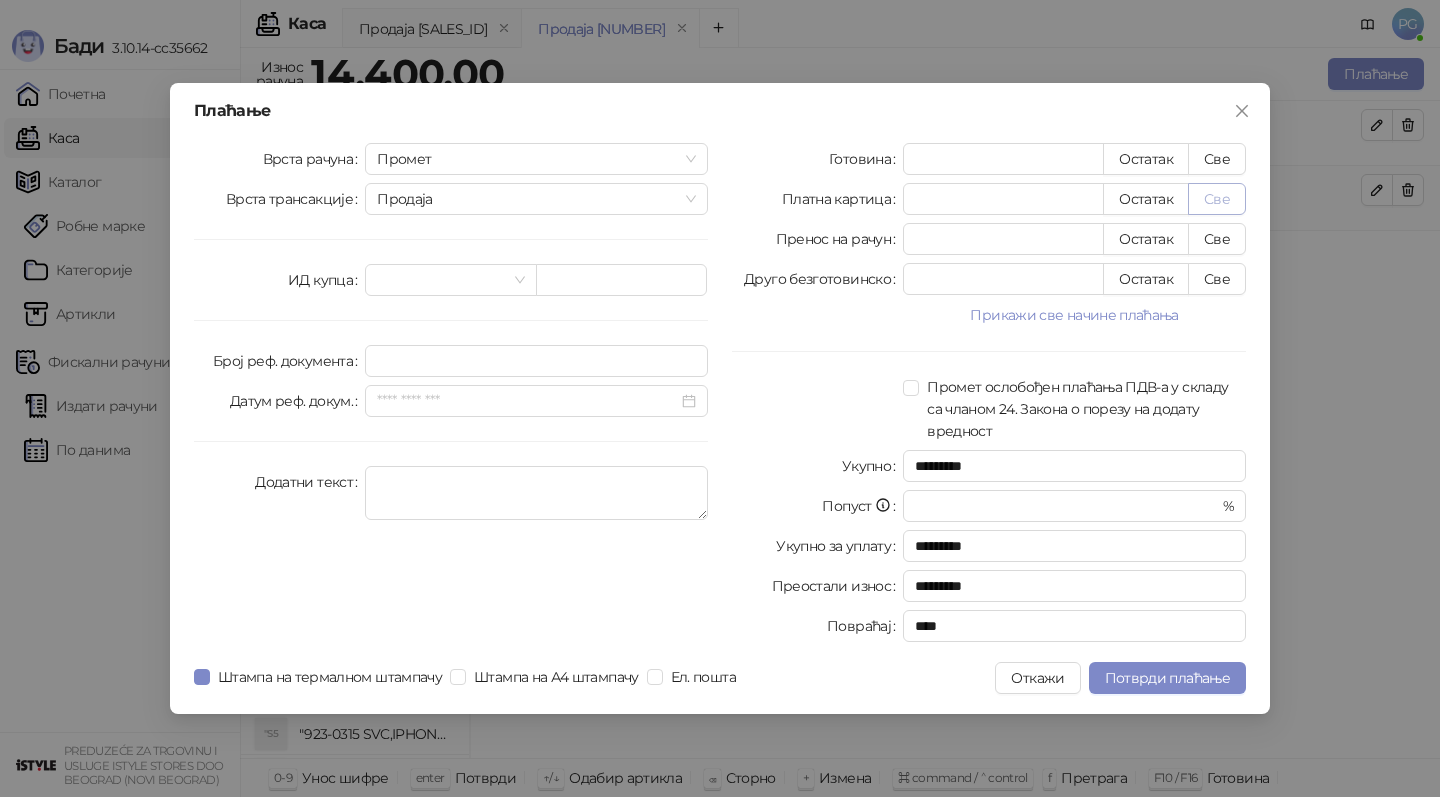 click on "Све" at bounding box center [1217, 199] 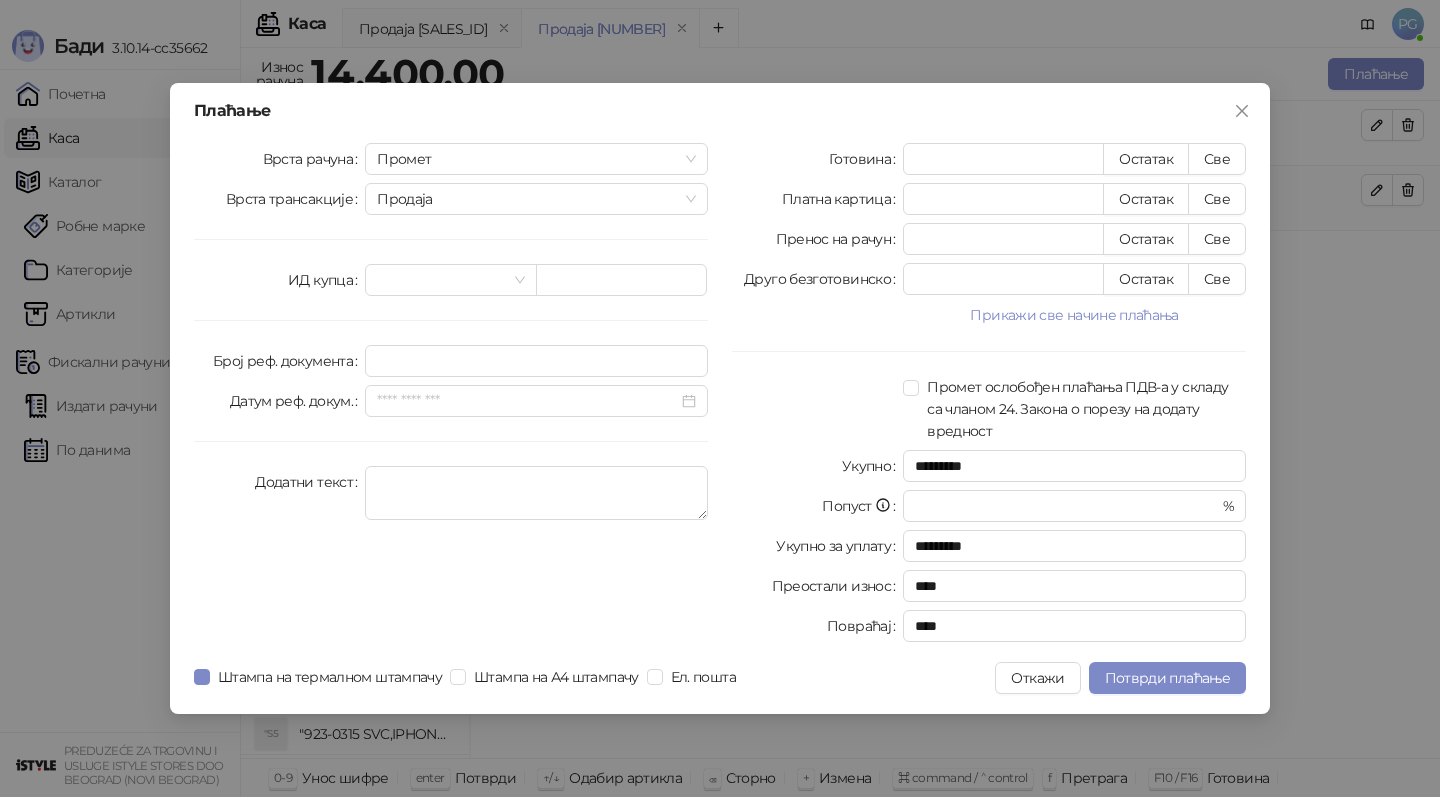 click on "Готовина * Остатак Све Платна картица ***** Остатак Све Пренос на рачун * Остатак Све Друго безготовинско * Остатак Све Прикажи све начине плаћања Чек * Остатак Све Ваучер * Остатак Све Инстант плаћање * Остатак Све   Промет ослобођен плаћања ПДВ-а у складу са чланом 24. Закона о порезу на додату вредност Укупно ********* Попуст   * % Укупно за уплату ********* Преостали износ **** Повраћај ****" at bounding box center (989, 396) 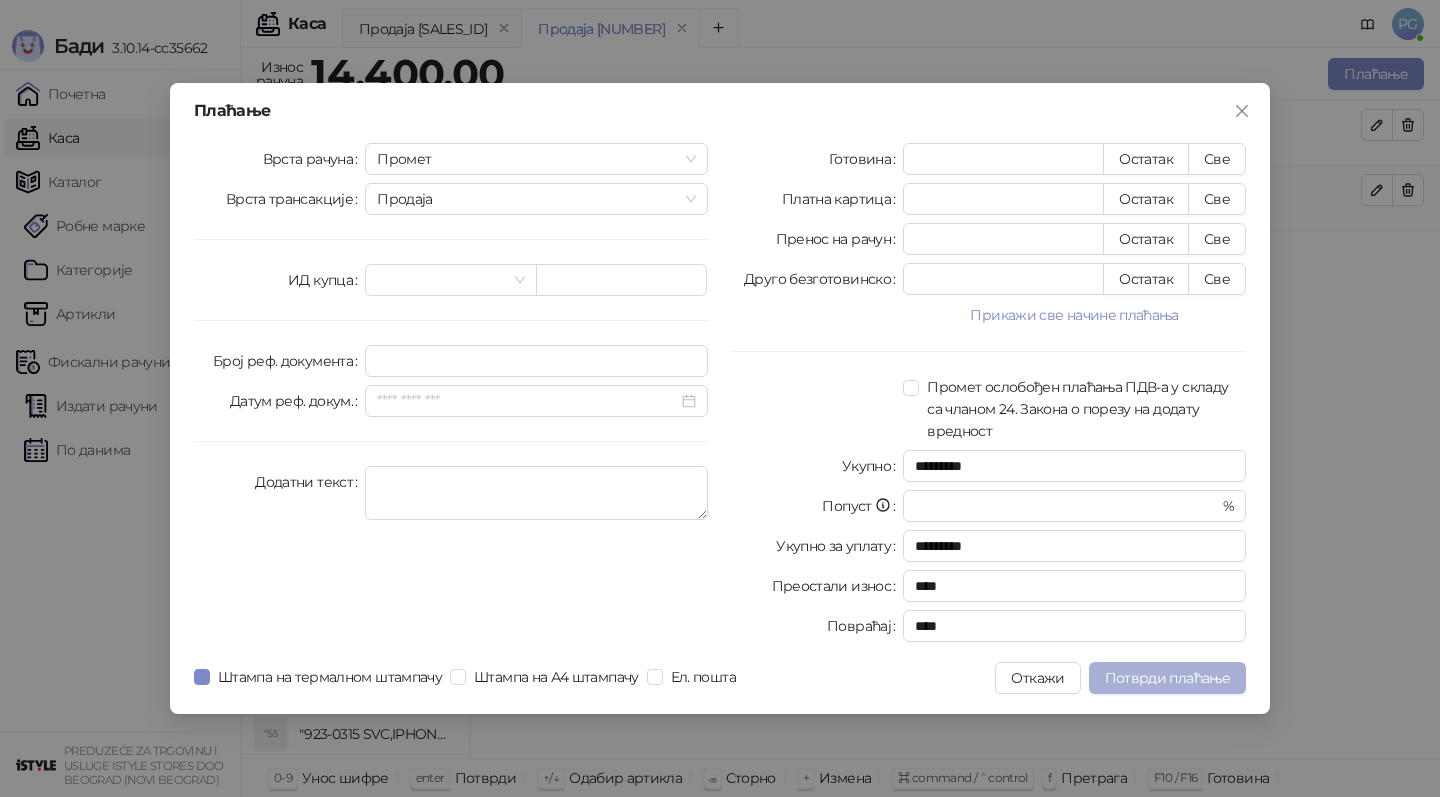 click on "Потврди плаћање" at bounding box center (1167, 678) 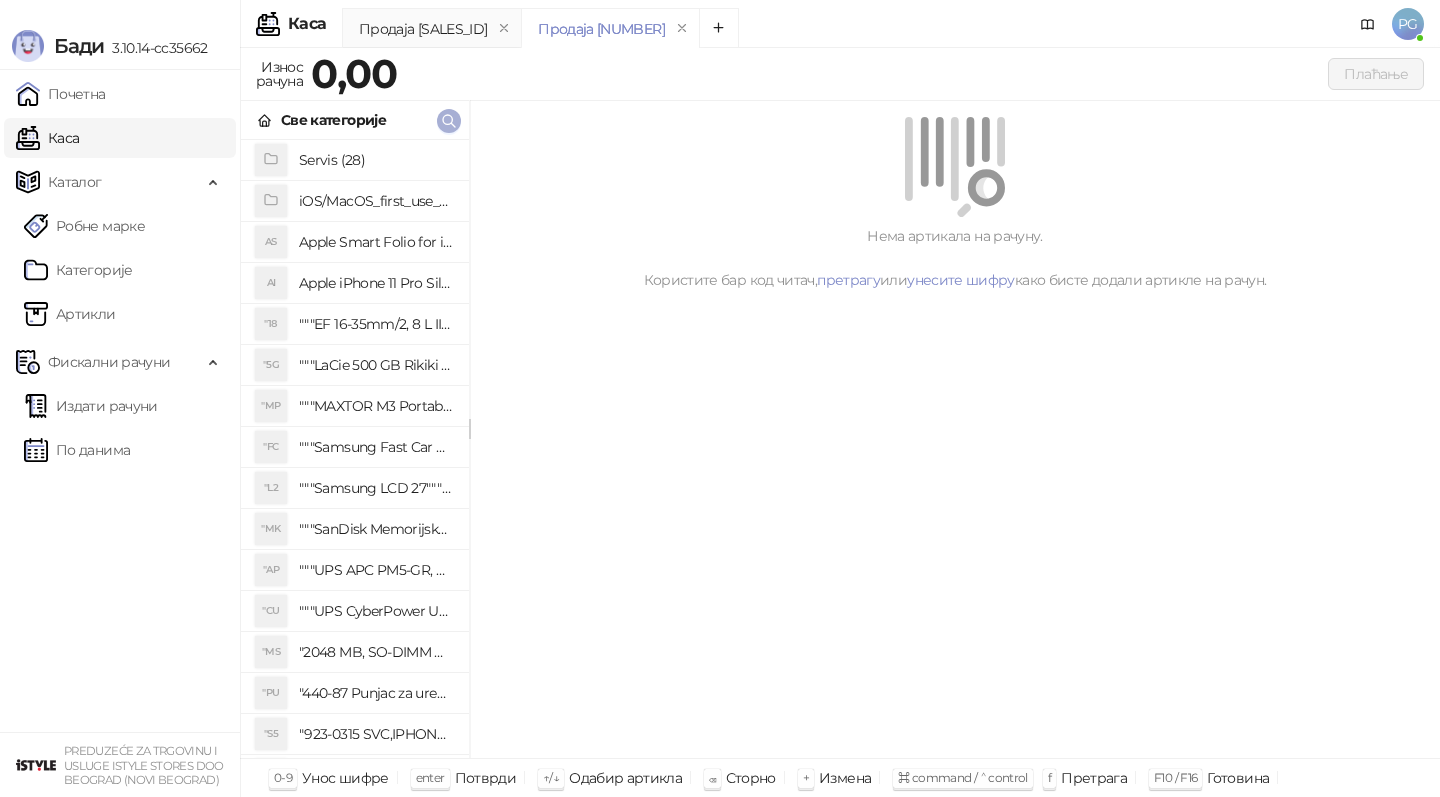 click 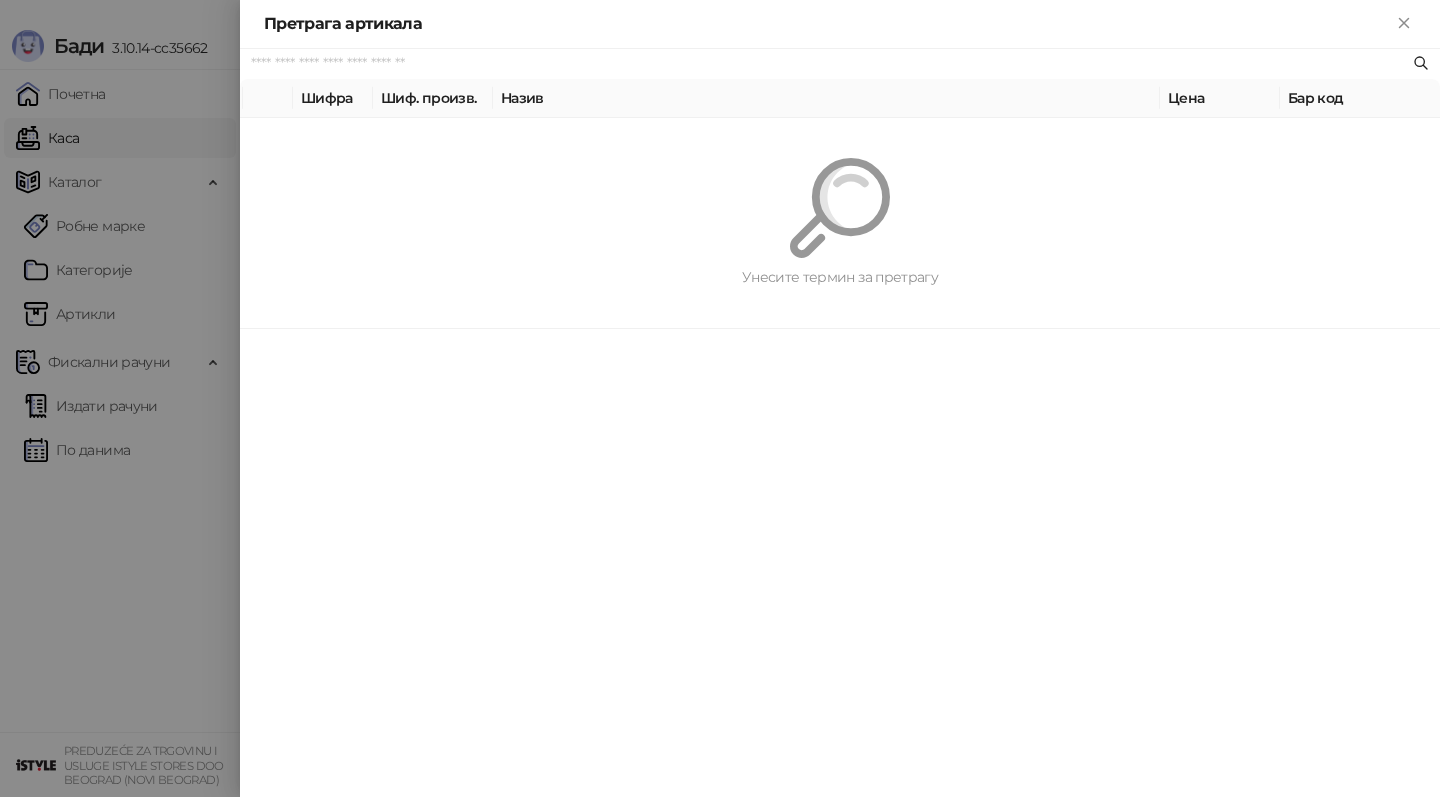 paste on "*********" 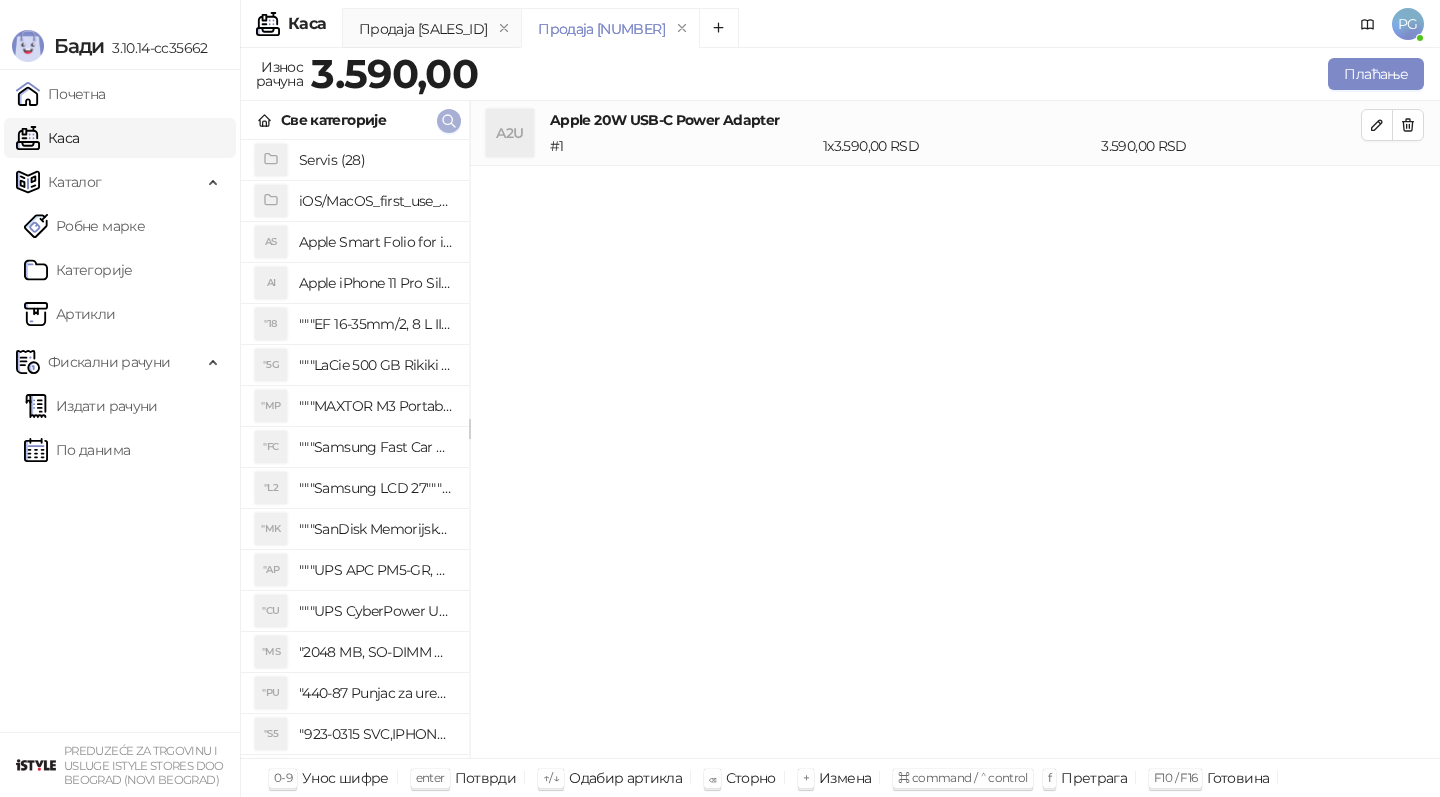 click at bounding box center (449, 121) 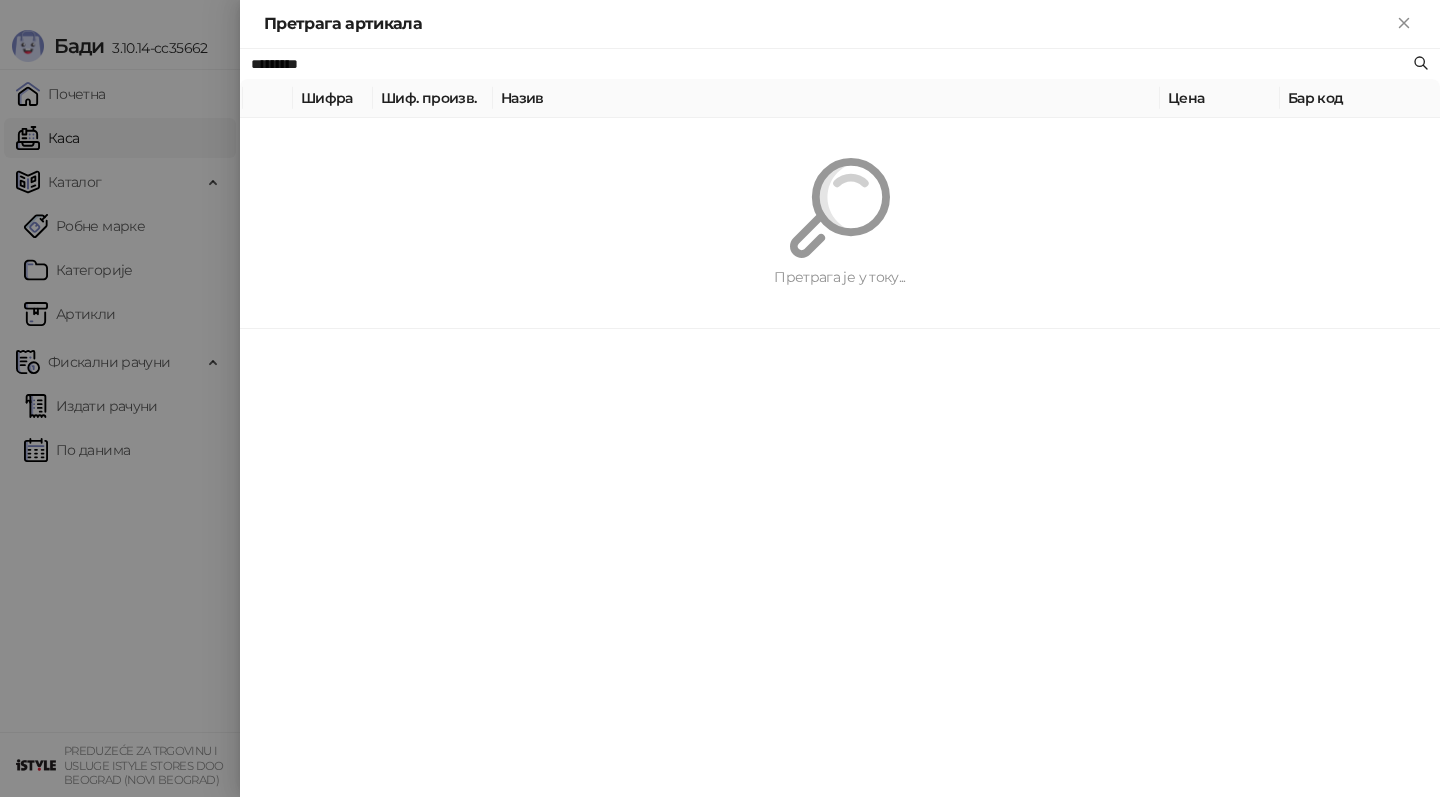 paste 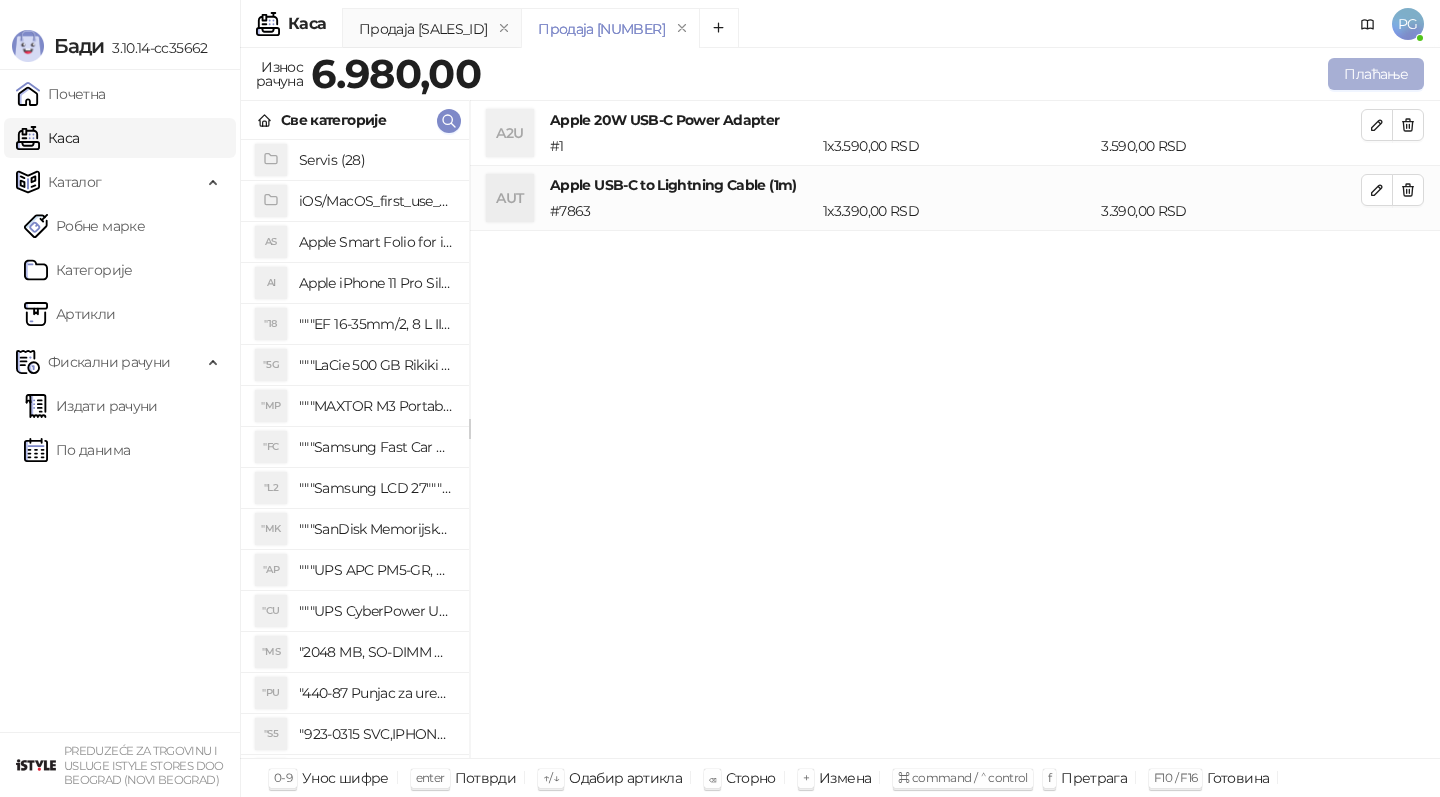 click on "Плаћање" at bounding box center (1376, 74) 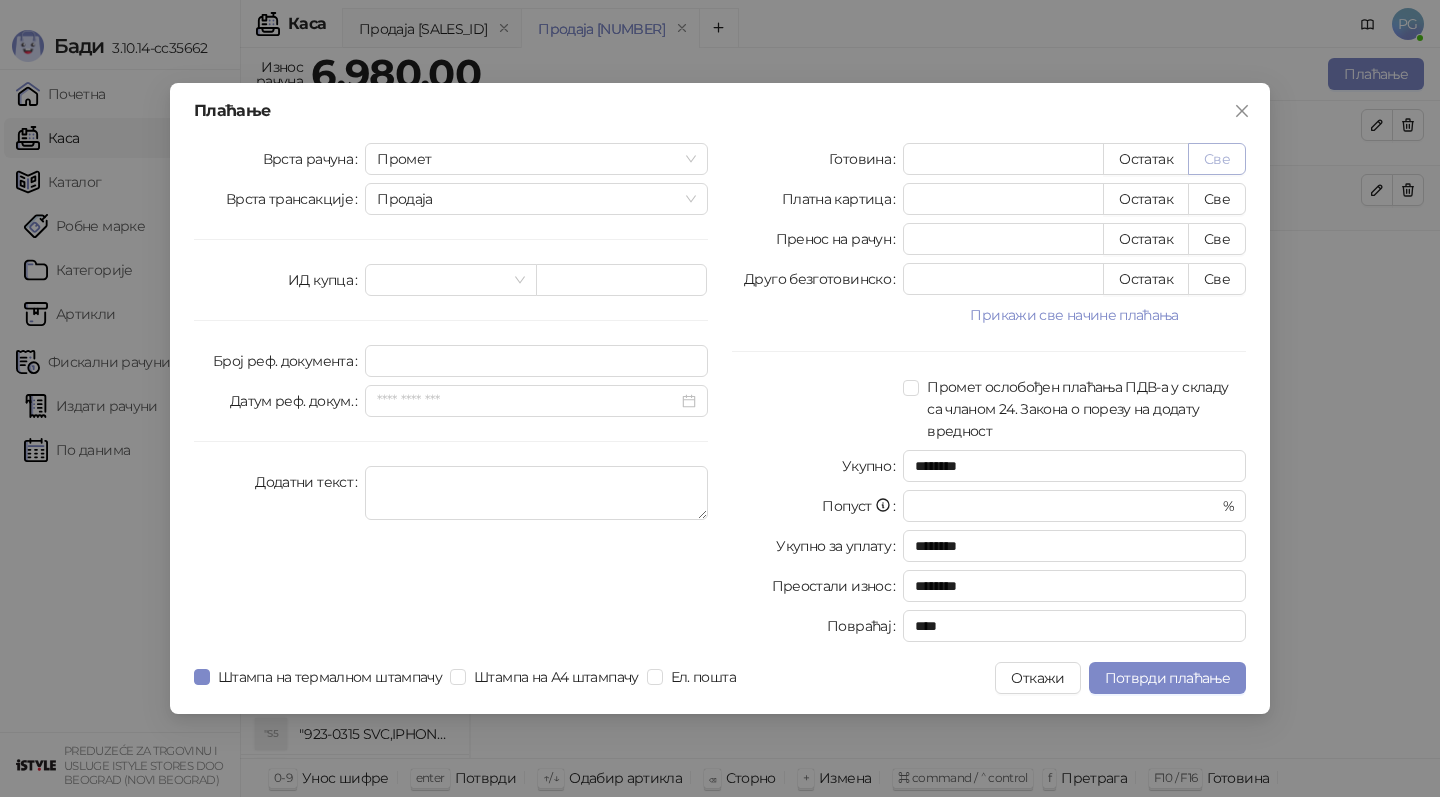 click on "Све" at bounding box center (1217, 159) 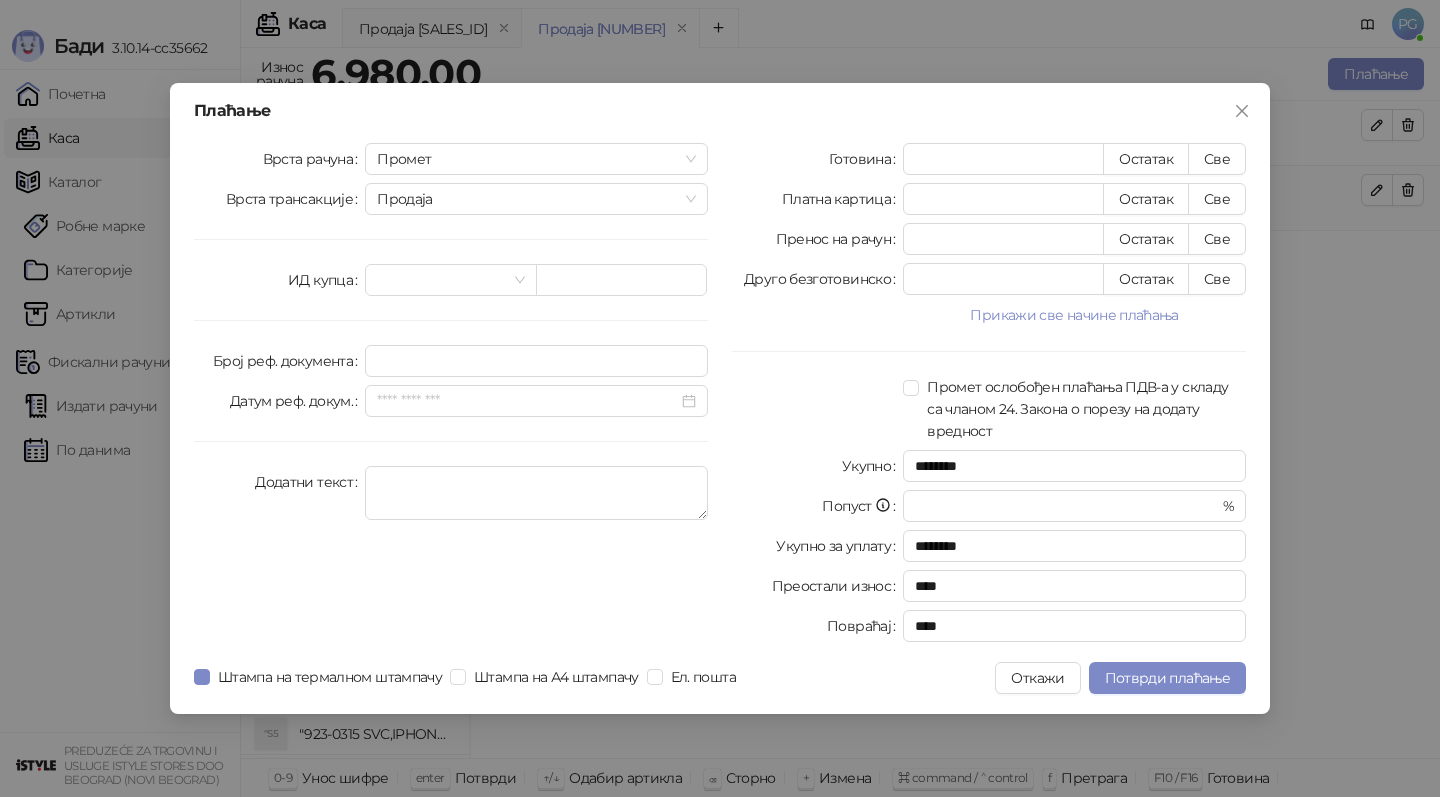 click on "Плаћање Врста рачуна Промет Врста трансакције Продаја ИД купца Број реф. документа Датум реф. докум. Додатни текст Готовина **** Остатак Све Платна картица * Остатак Све Пренос на рачун * Остатак Све Друго безготовинско * Остатак Све Прикажи све начине плаћања Чек * Остатак Све Ваучер * Остатак Све Инстант плаћање * Остатак Све   Промет ослобођен плаћања ПДВ-а у складу са чланом 24. Закона о порезу на додату вредност Укупно ******** Попуст   * % Укупно за уплату ******** Преостали износ **** Повраћај **** Штампа на термалном штампачу Штампа на А4 штампачу Ел. пошта Откажи" at bounding box center [720, 398] 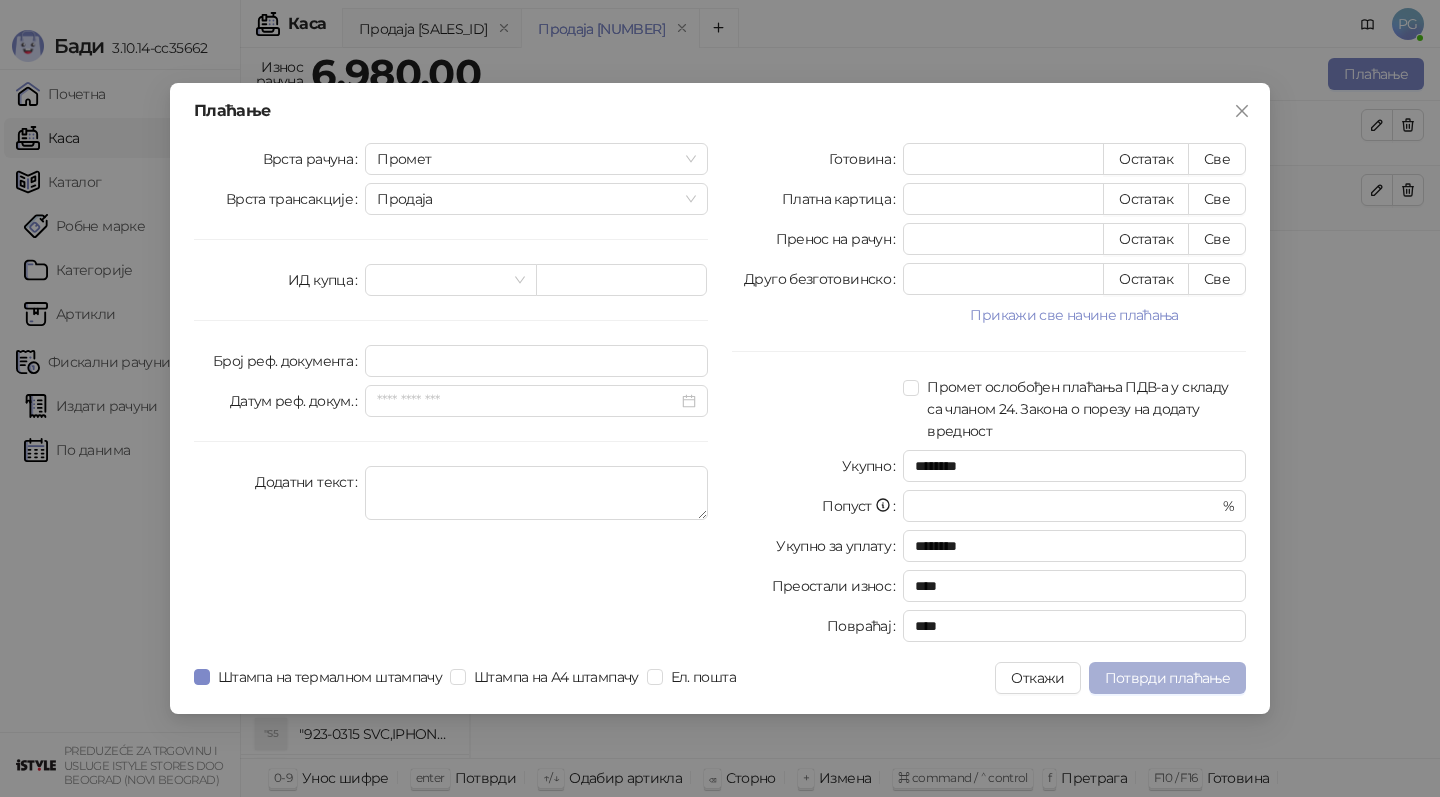 click on "Потврди плаћање" at bounding box center (1167, 678) 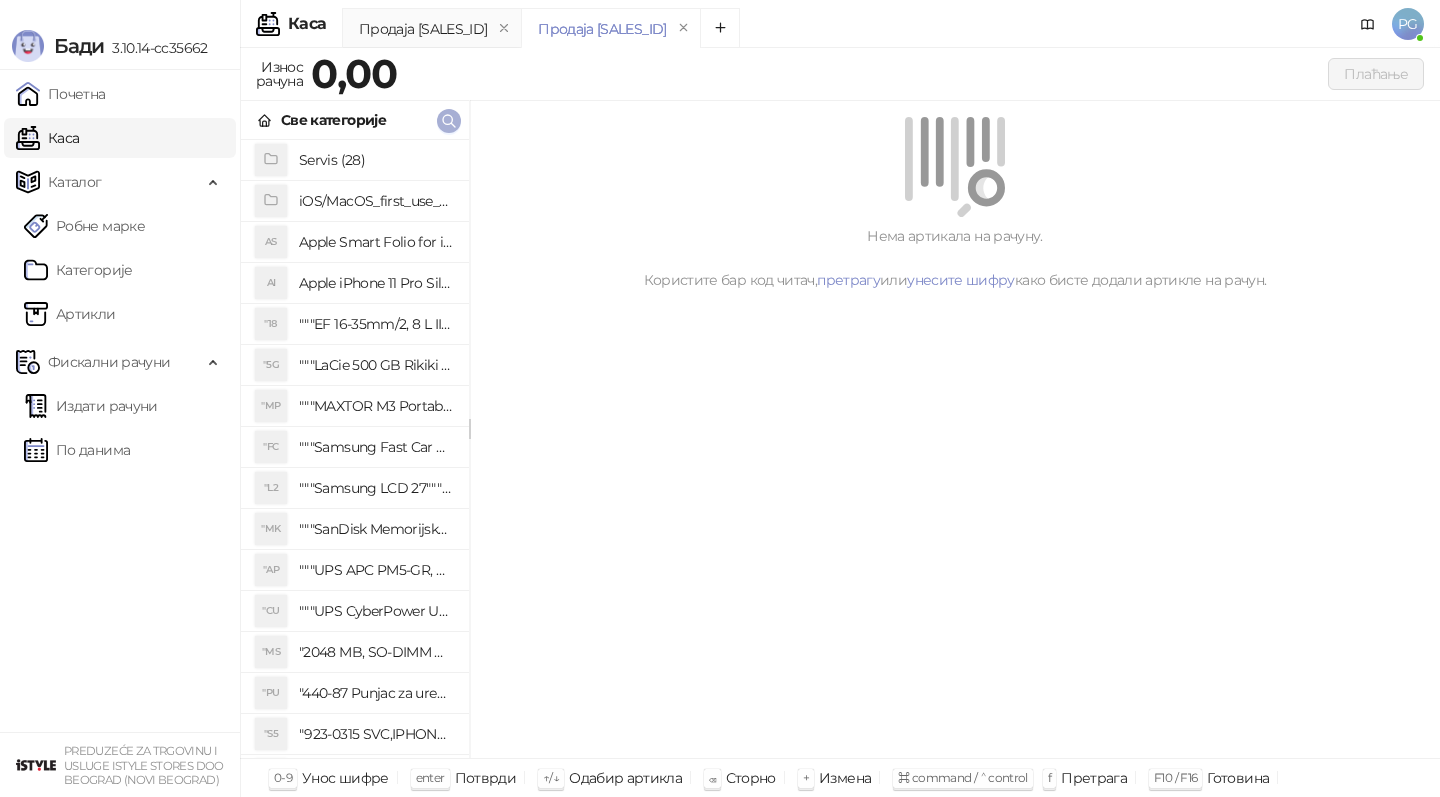 click 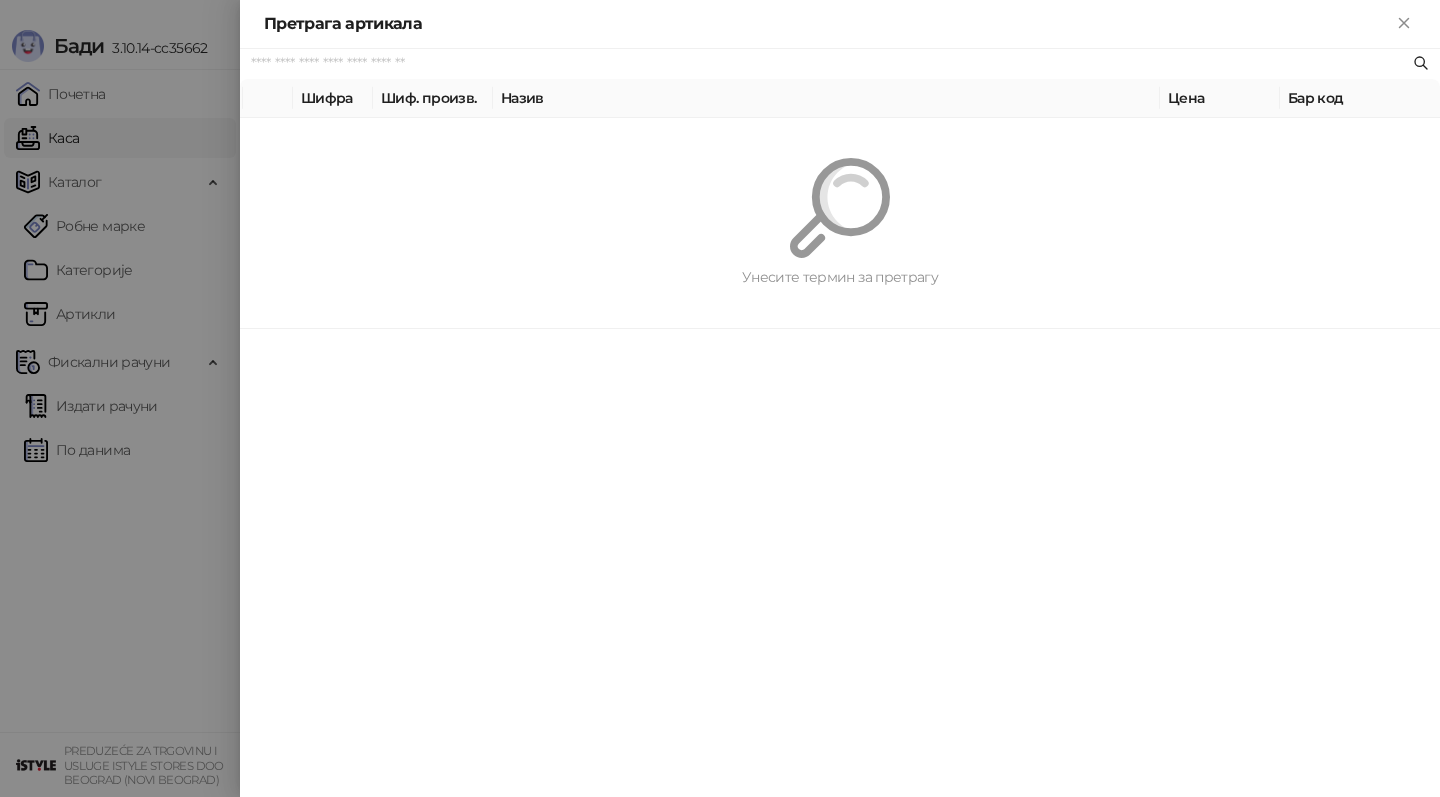 paste on "*********" 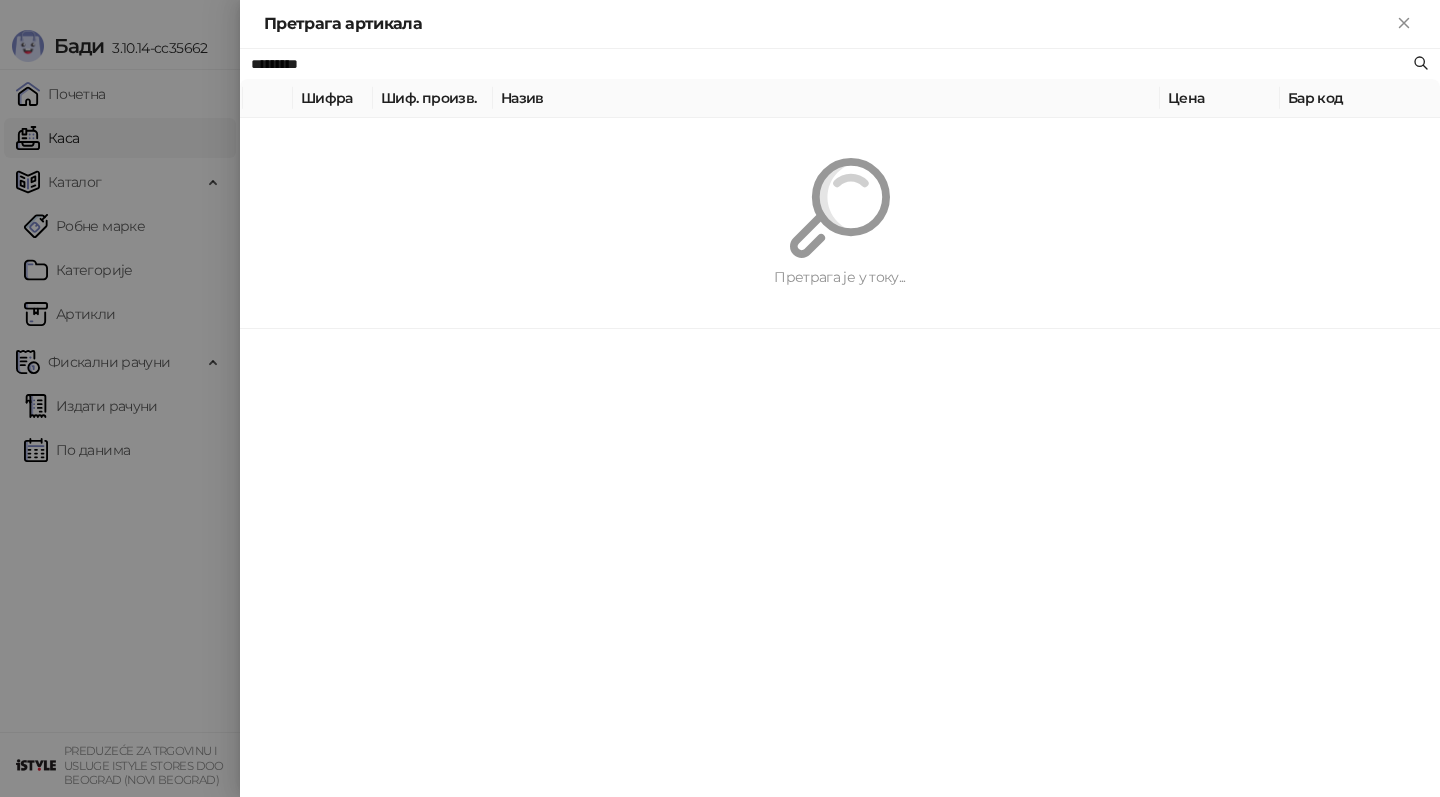 type on "*********" 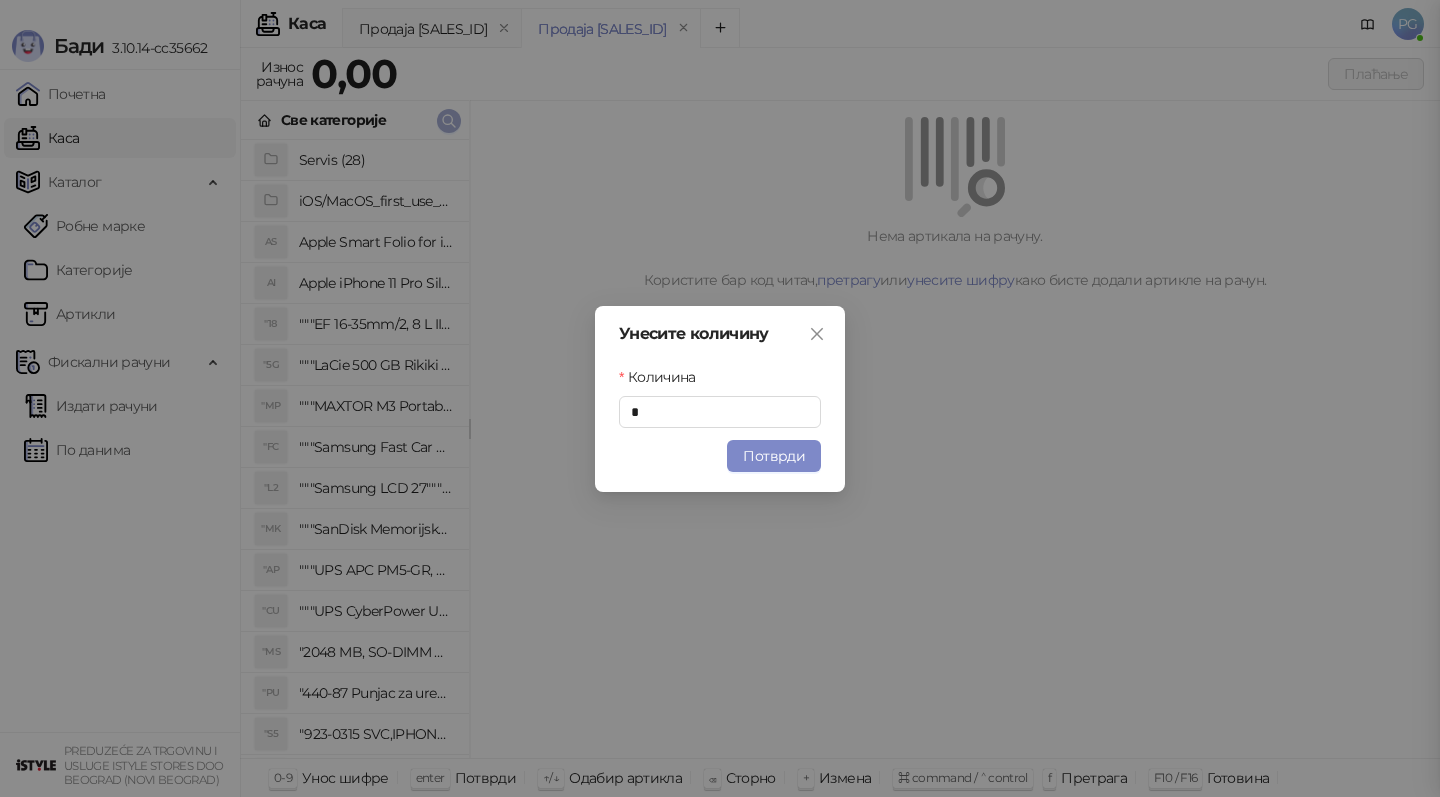 type 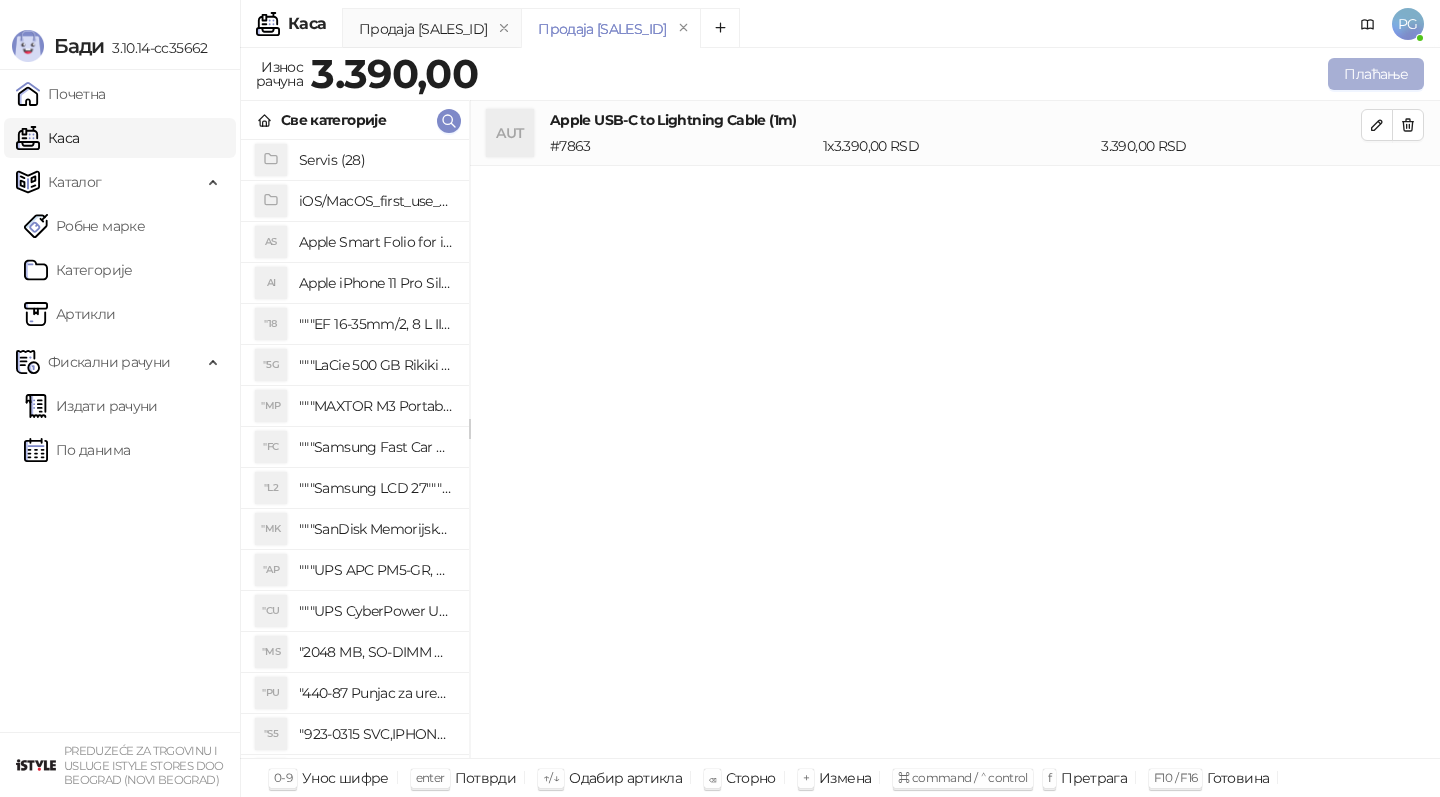 click on "Плаћање" at bounding box center [1376, 74] 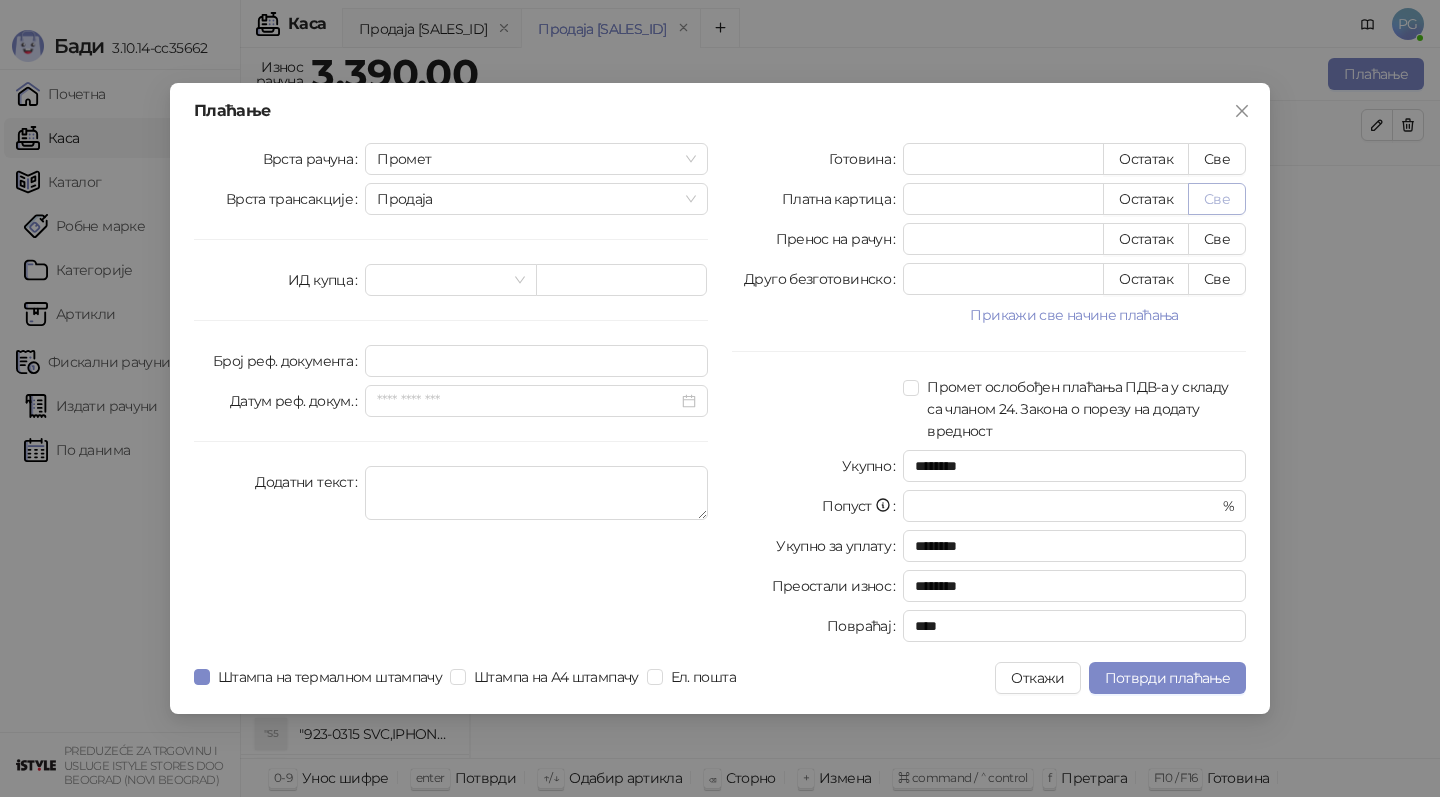 click on "Све" at bounding box center [1217, 199] 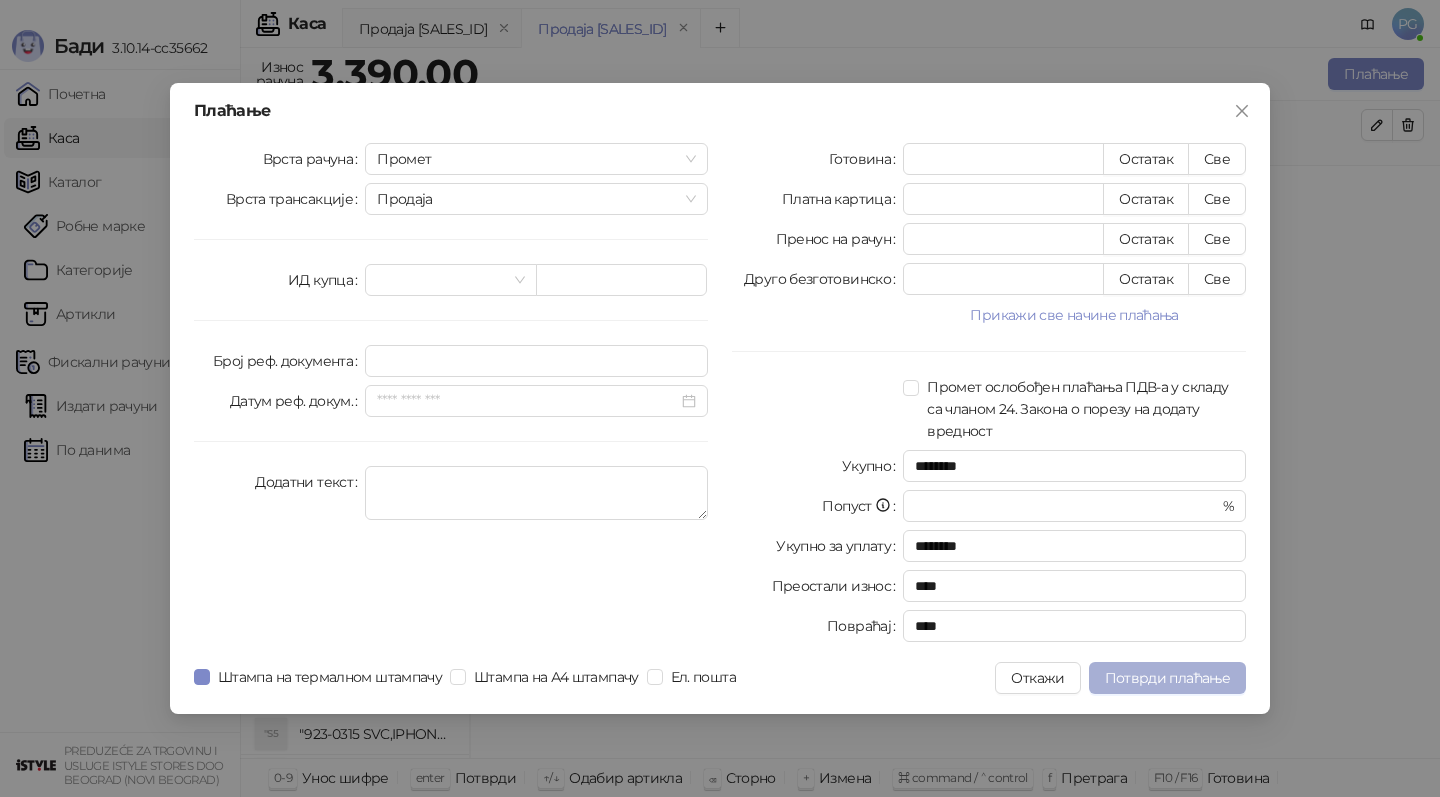 click on "Потврди плаћање" at bounding box center (1167, 678) 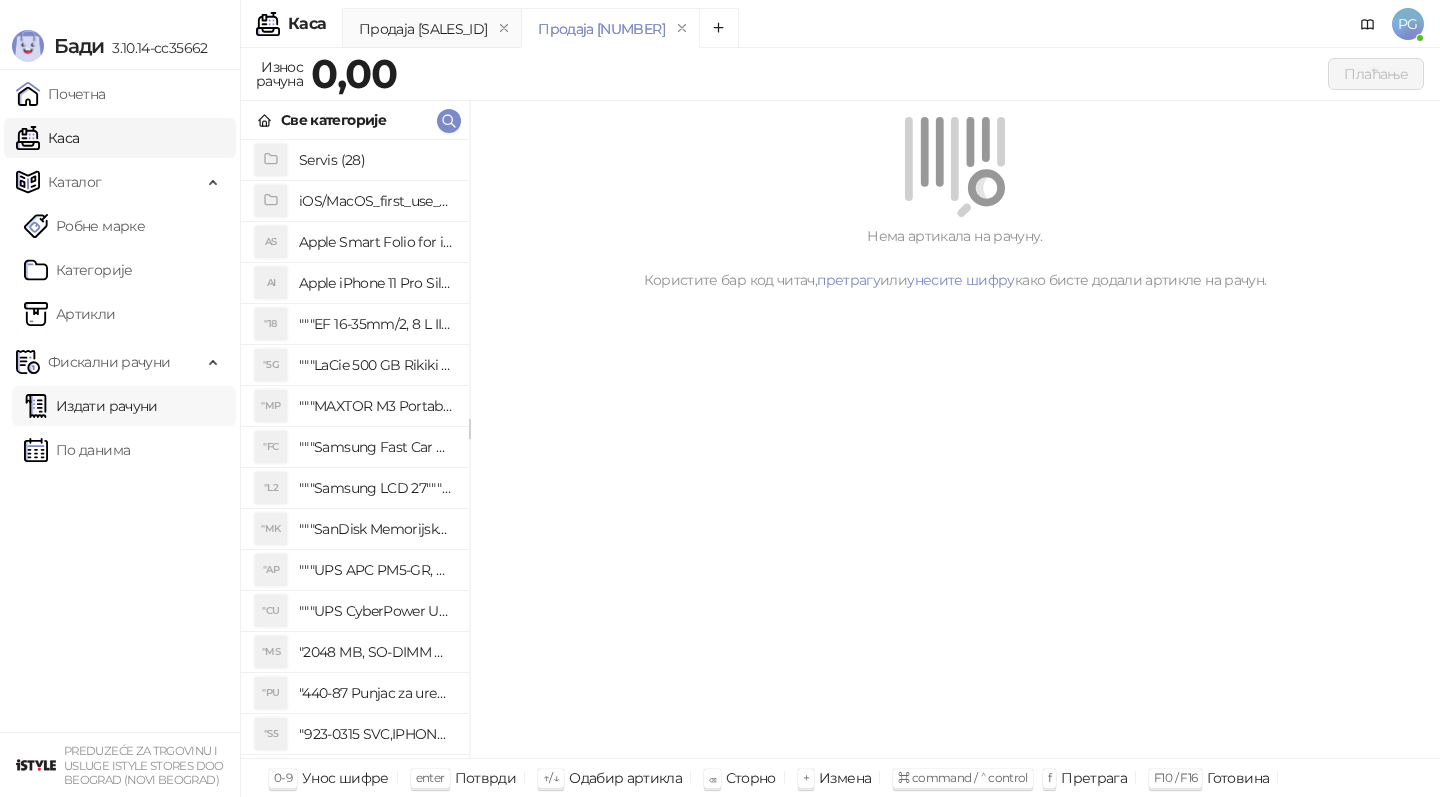 click on "Издати рачуни" at bounding box center [91, 406] 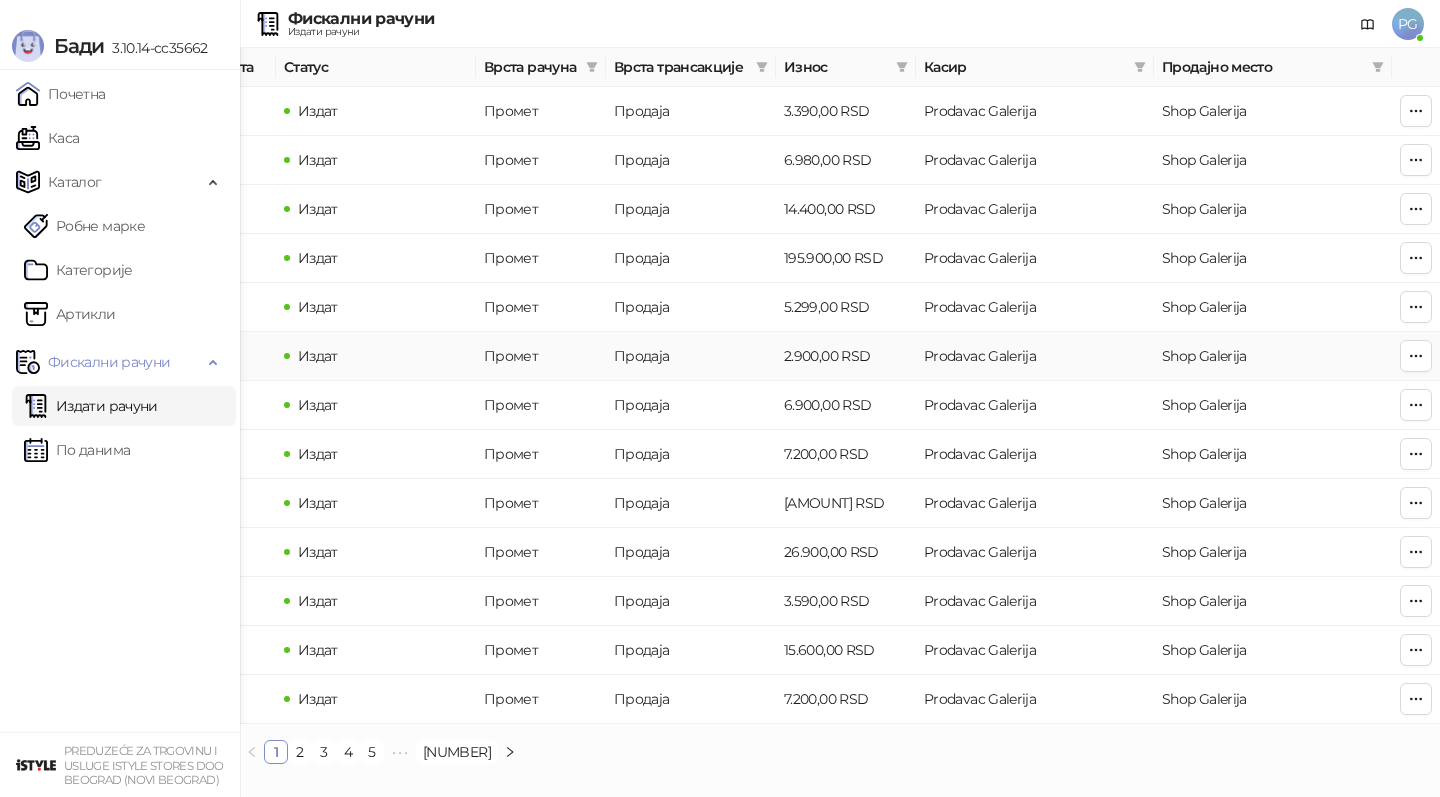 scroll, scrollTop: 0, scrollLeft: 0, axis: both 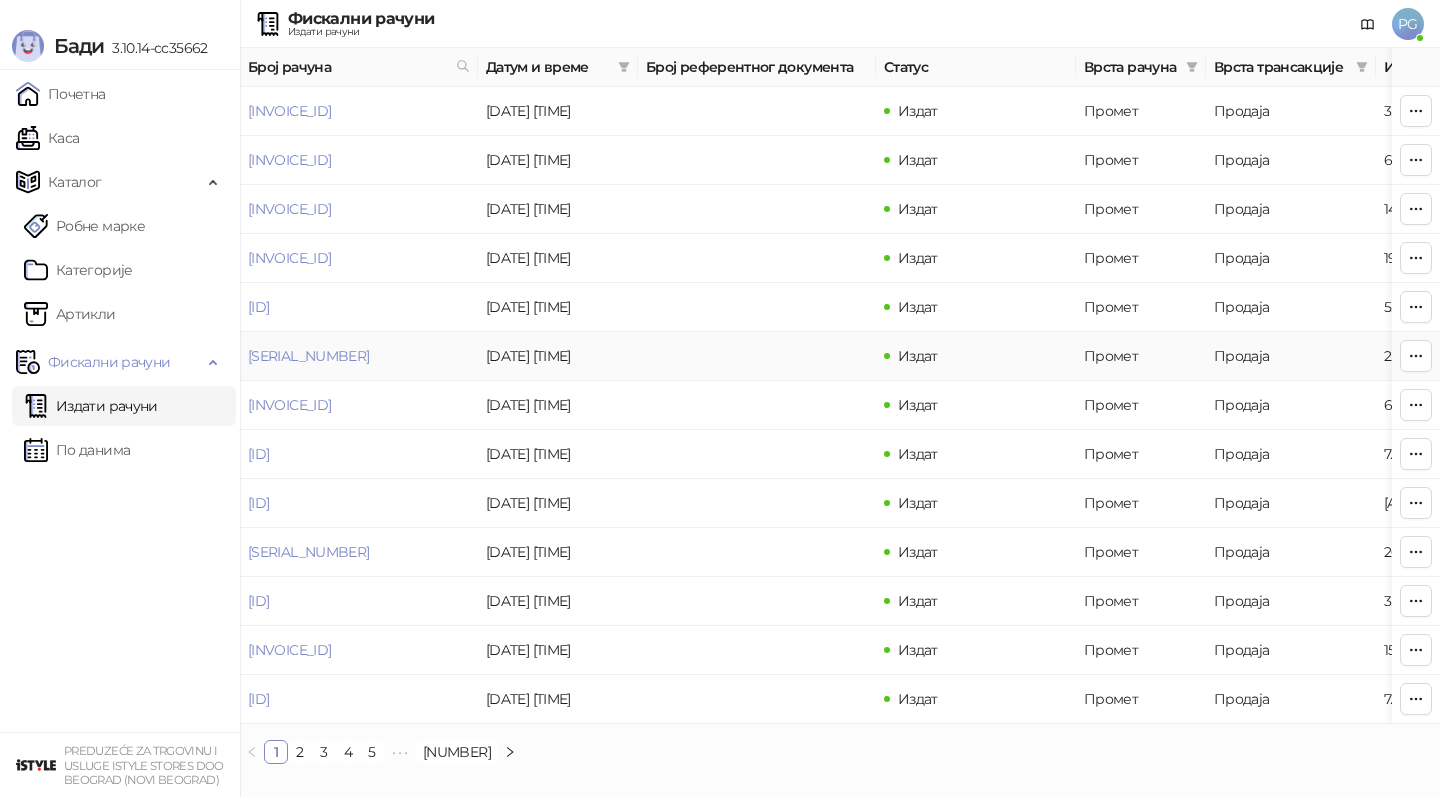 click on "[SERIAL_NUMBER]" at bounding box center (308, 356) 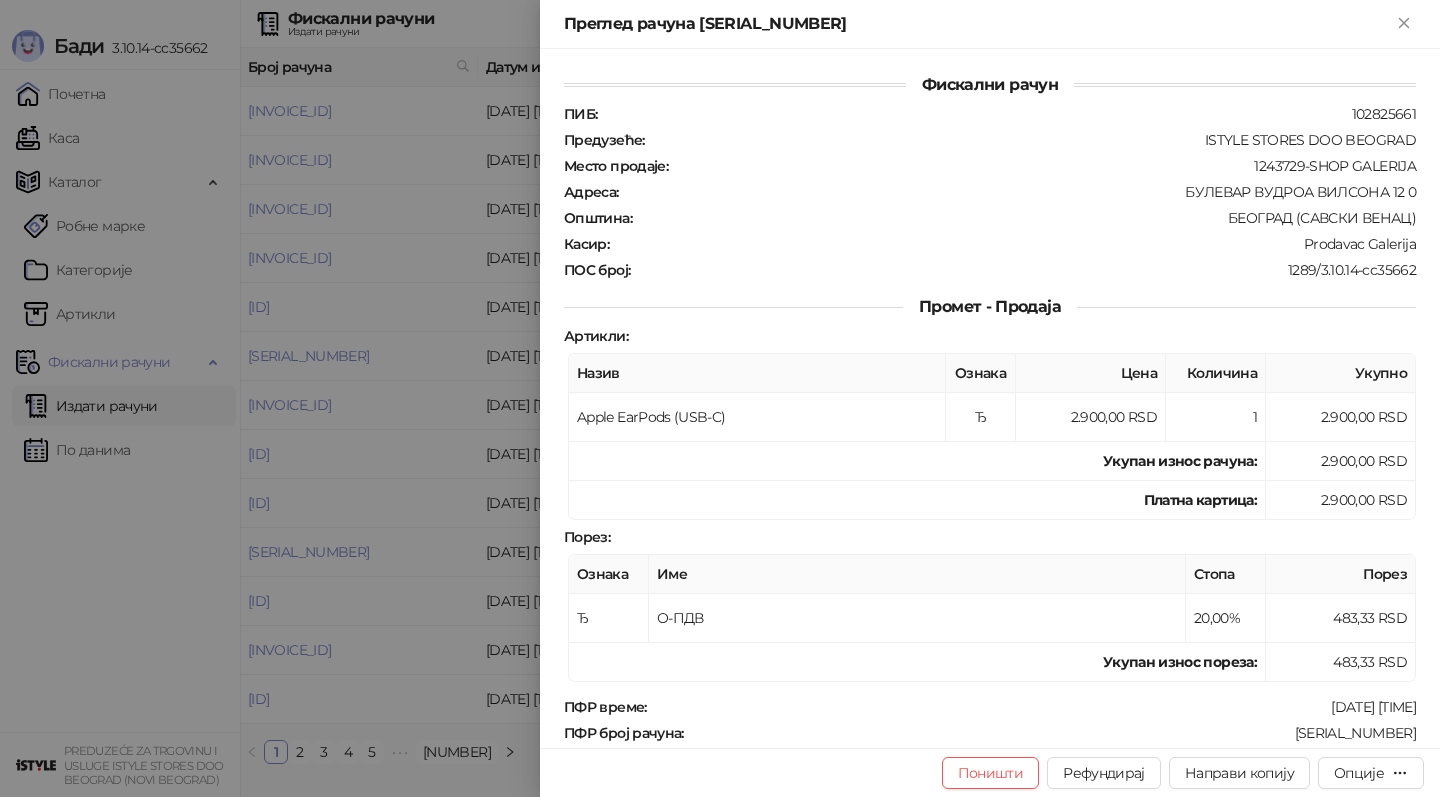 click at bounding box center (720, 398) 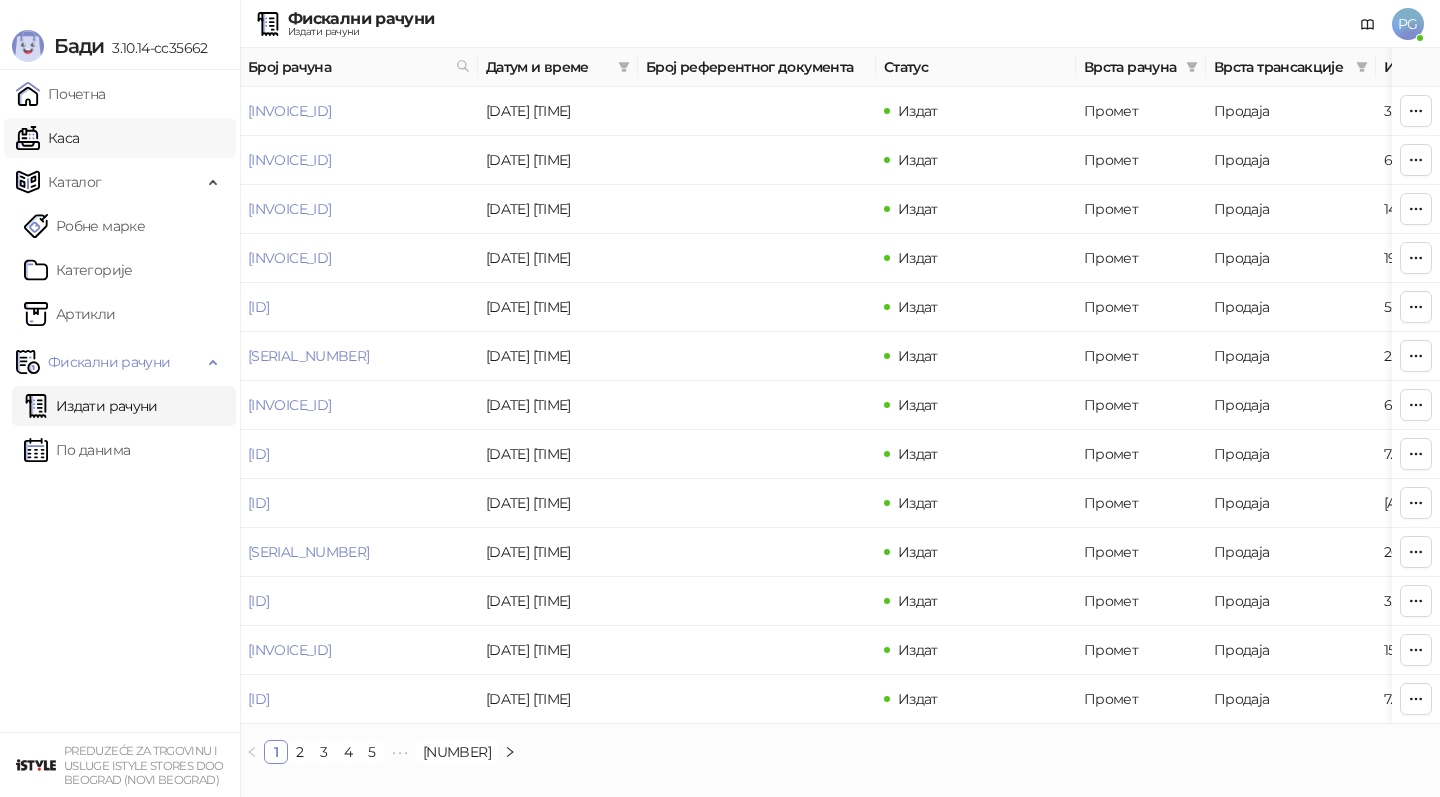 click on "Каса" at bounding box center (47, 138) 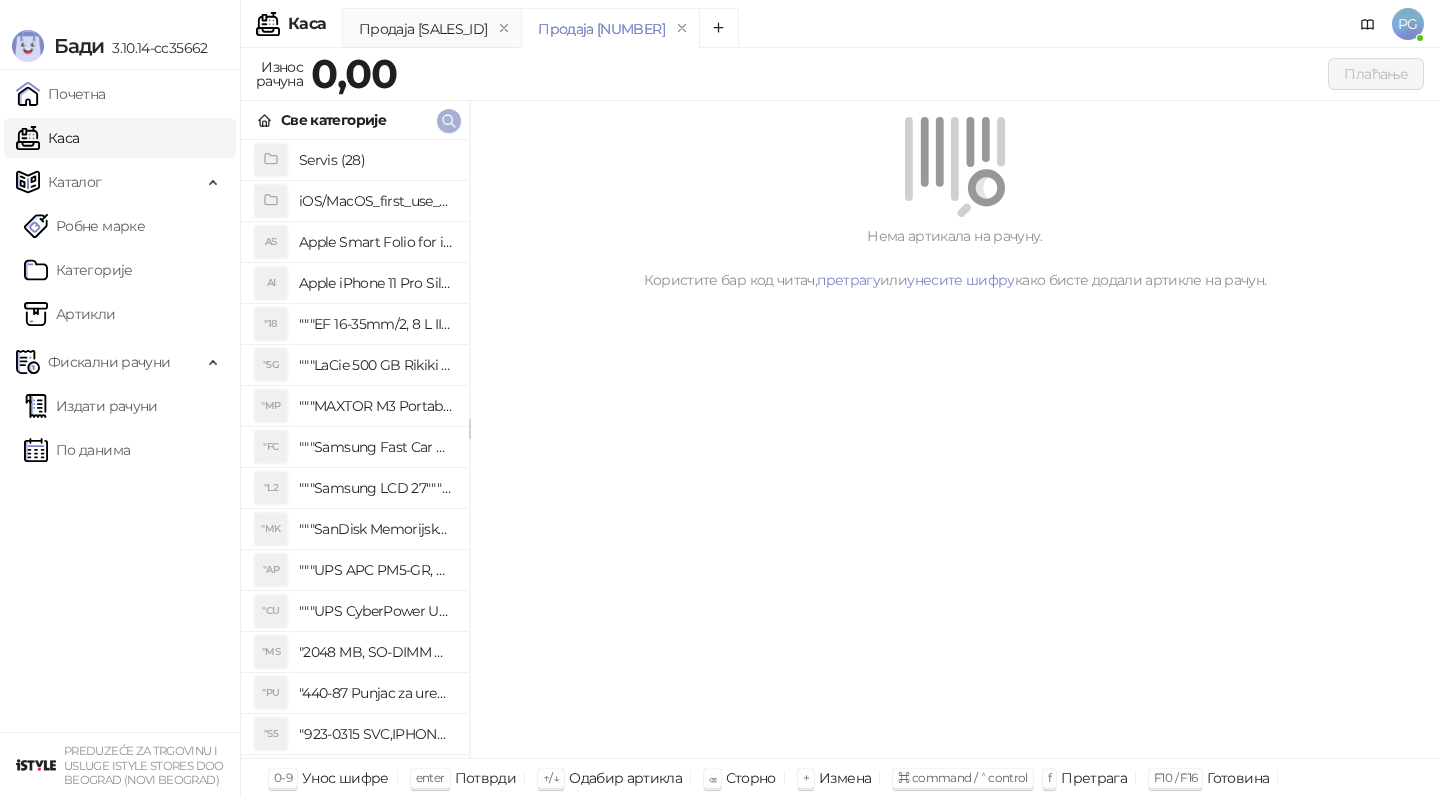 click 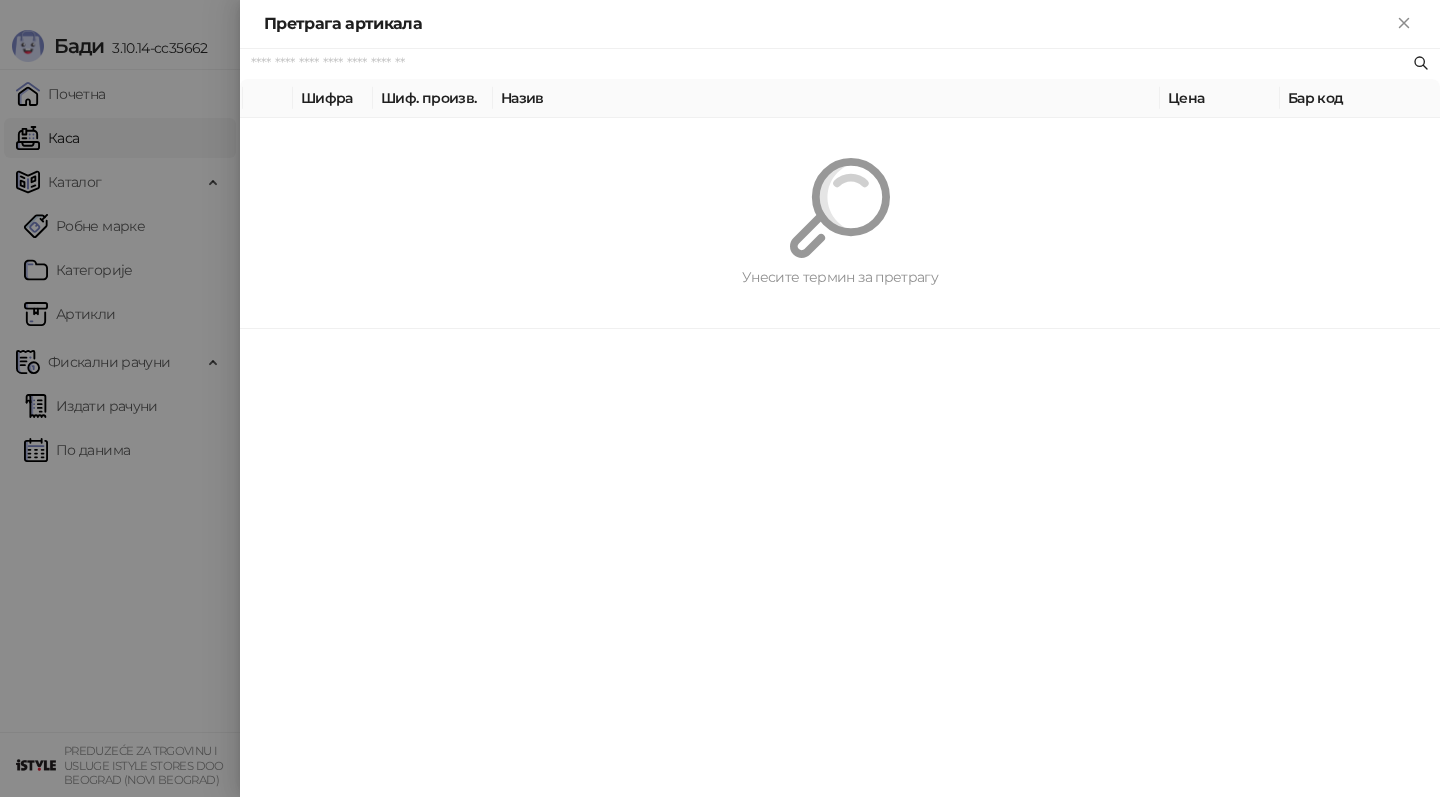 paste on "*********" 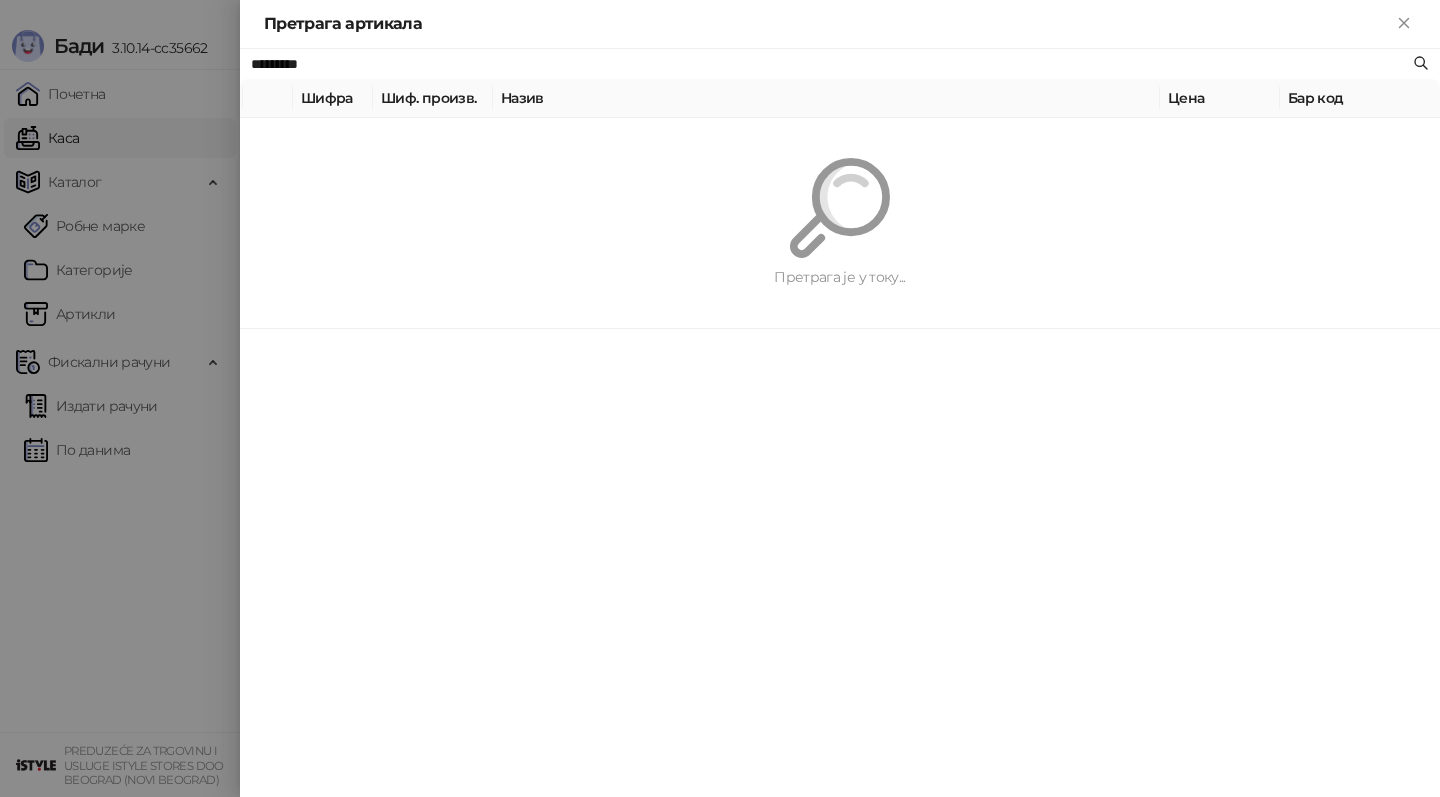 paste on "*********" 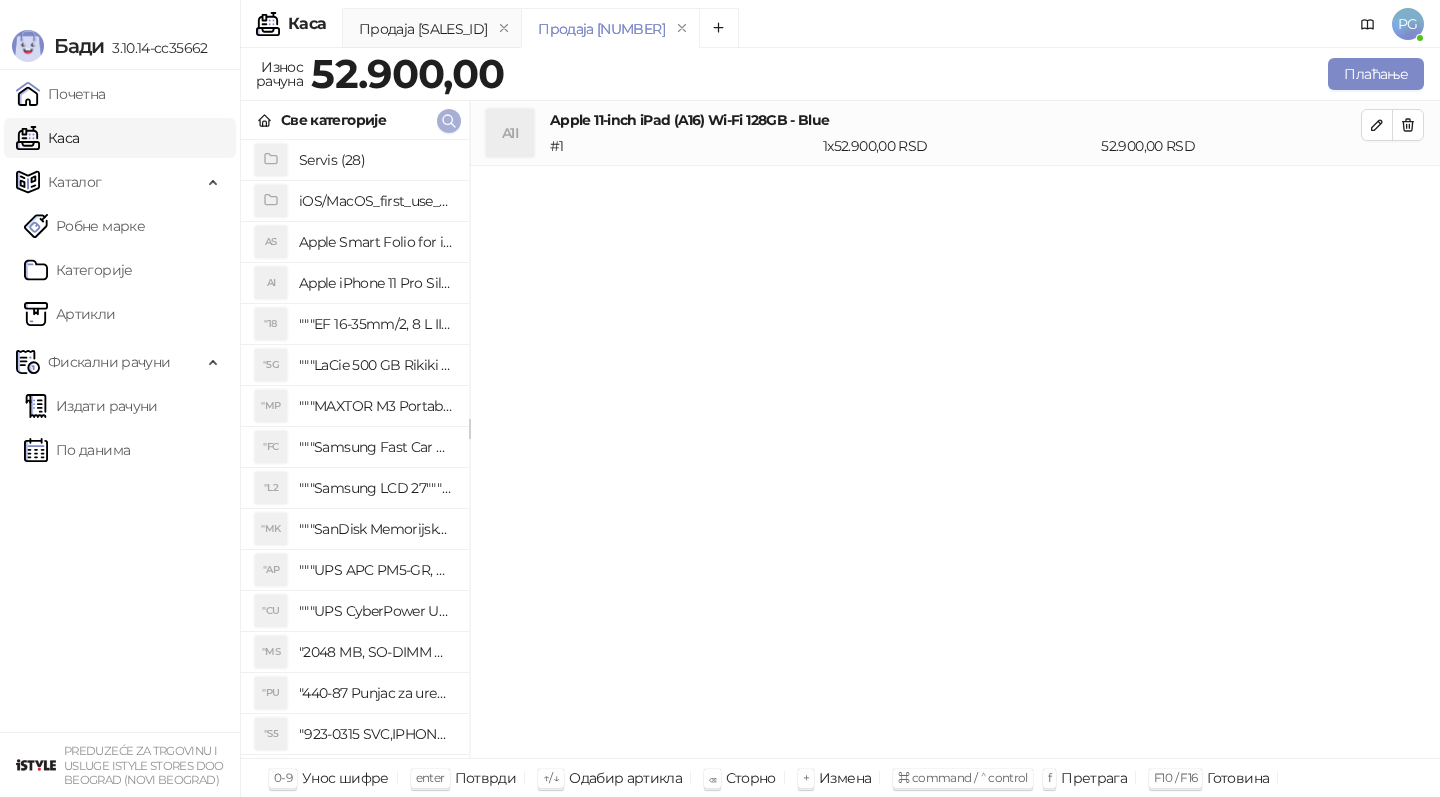 click 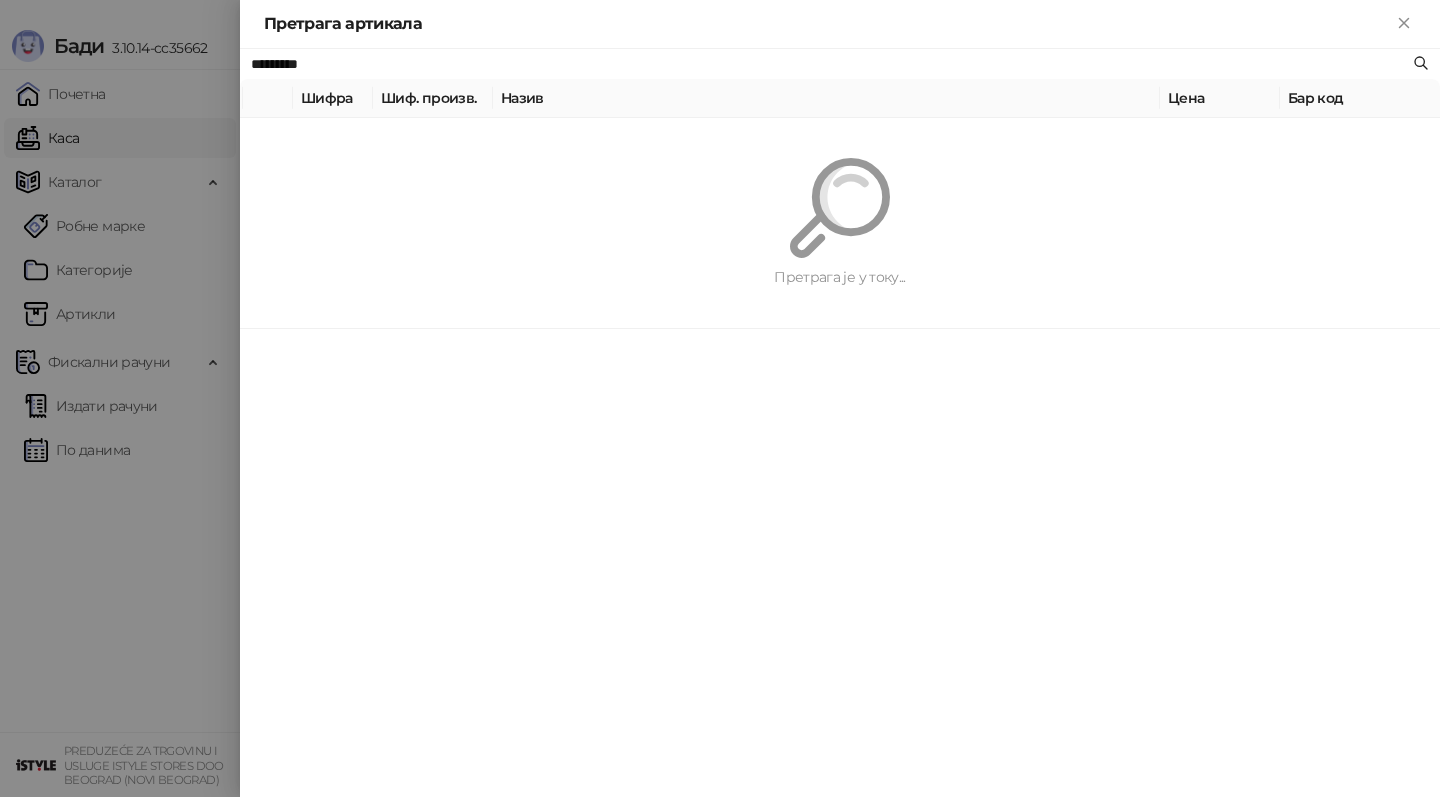 paste 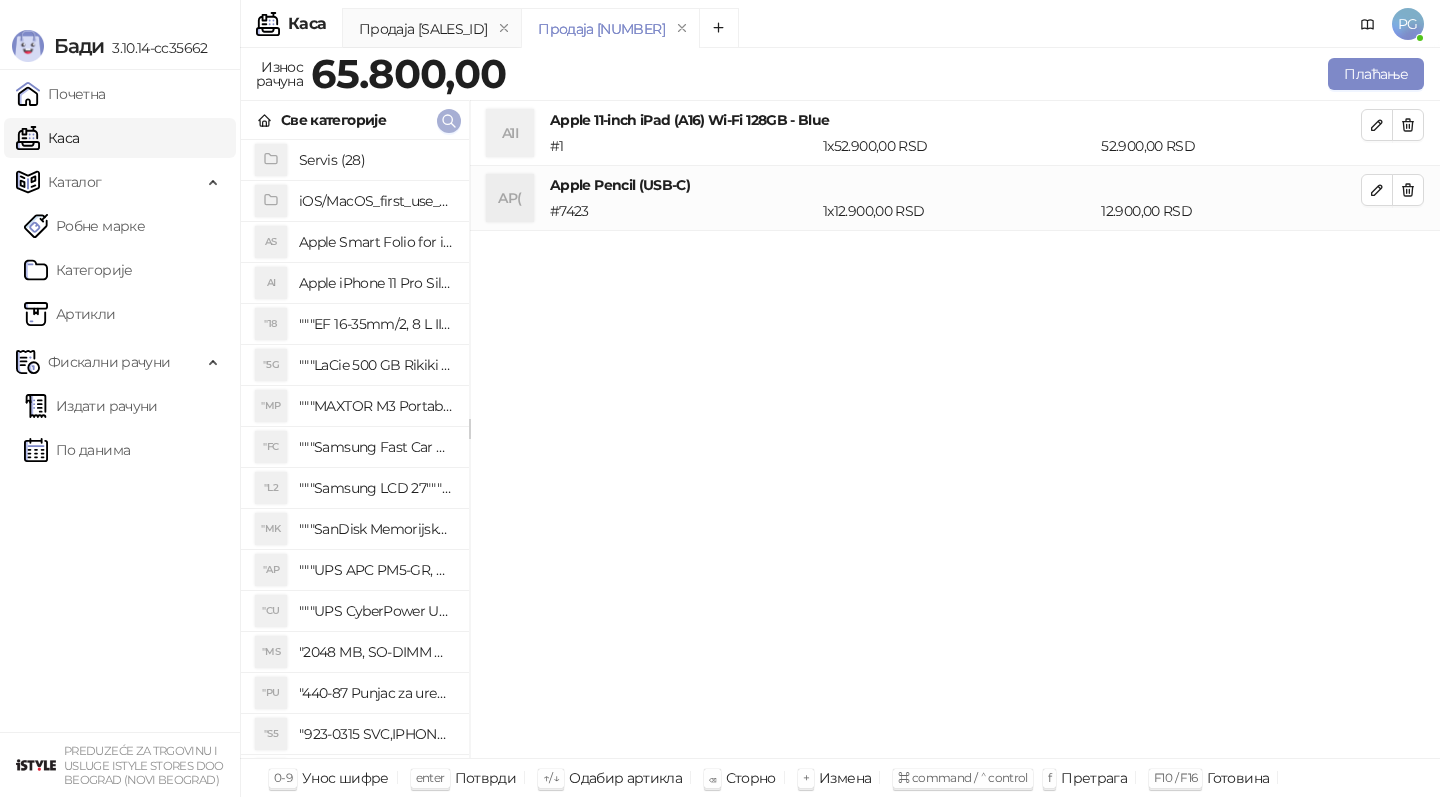 click 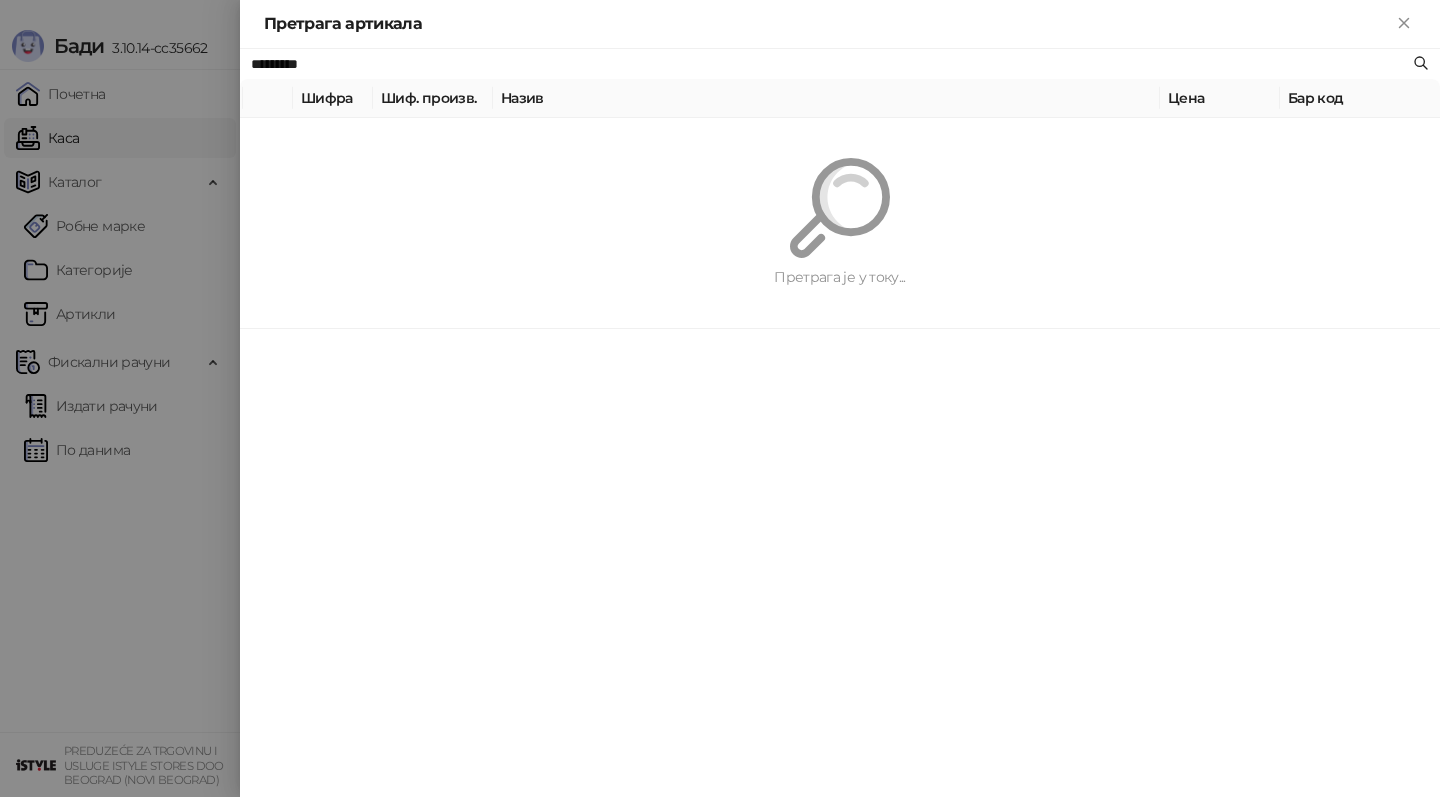 paste 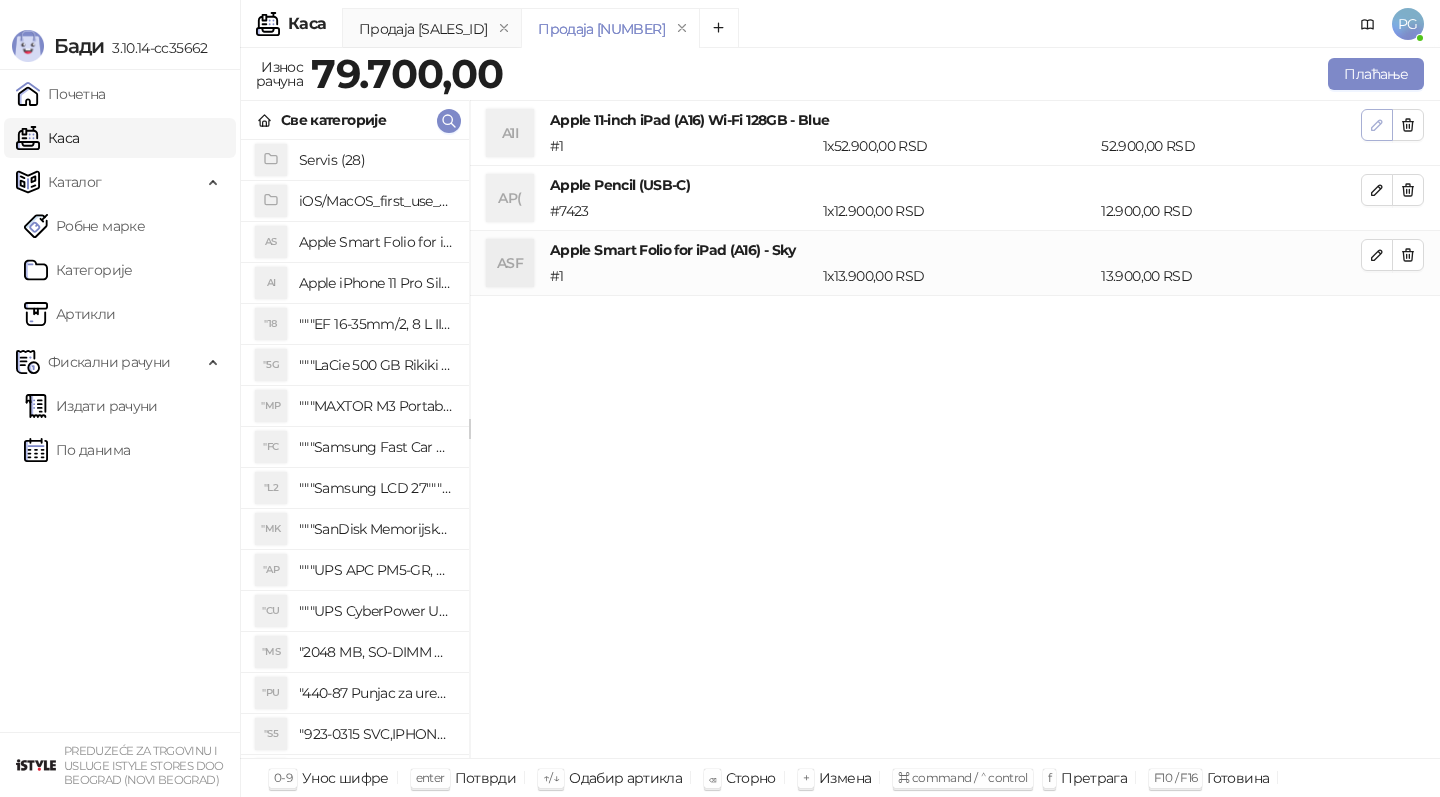 click at bounding box center [1377, 125] 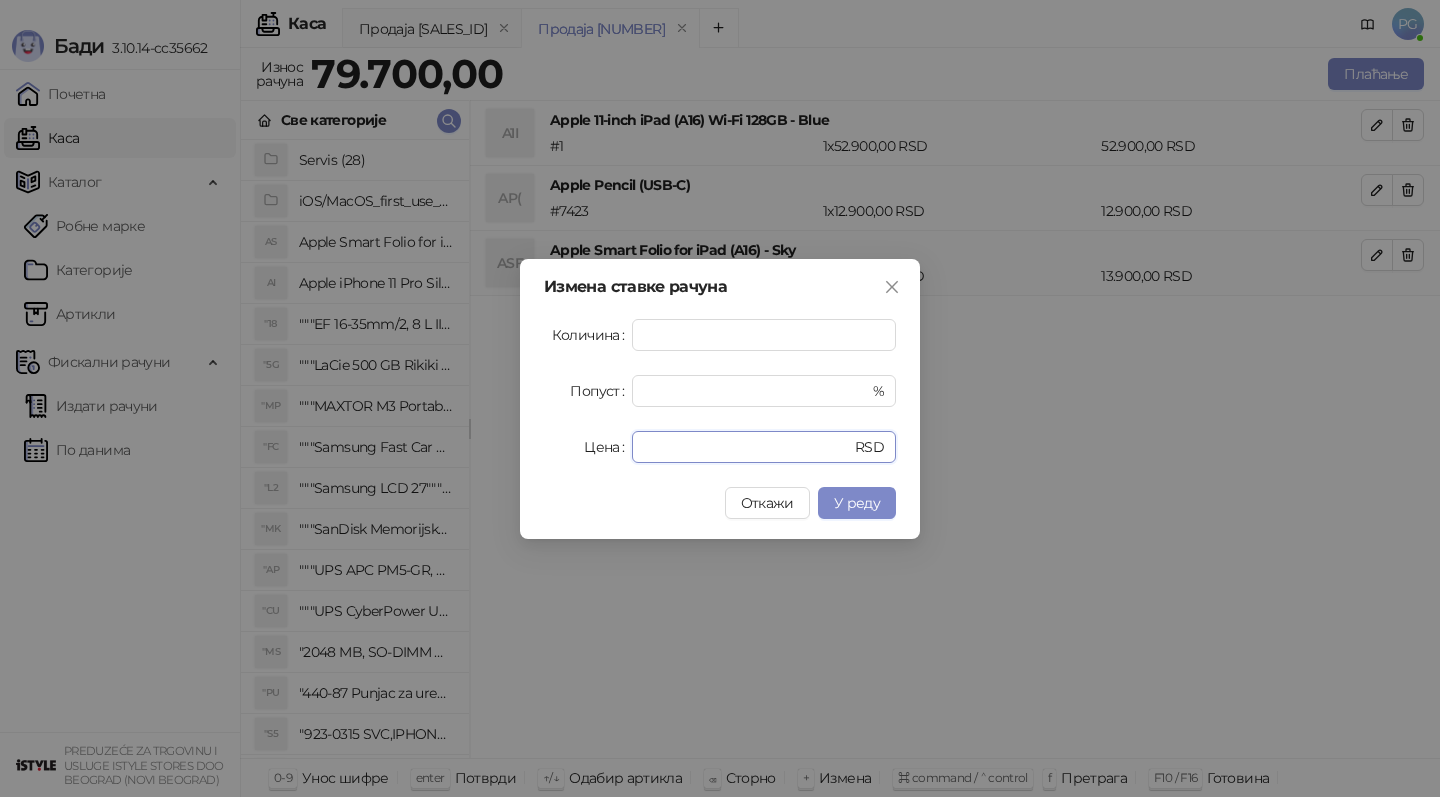 drag, startPoint x: 717, startPoint y: 456, endPoint x: 491, endPoint y: 458, distance: 226.00885 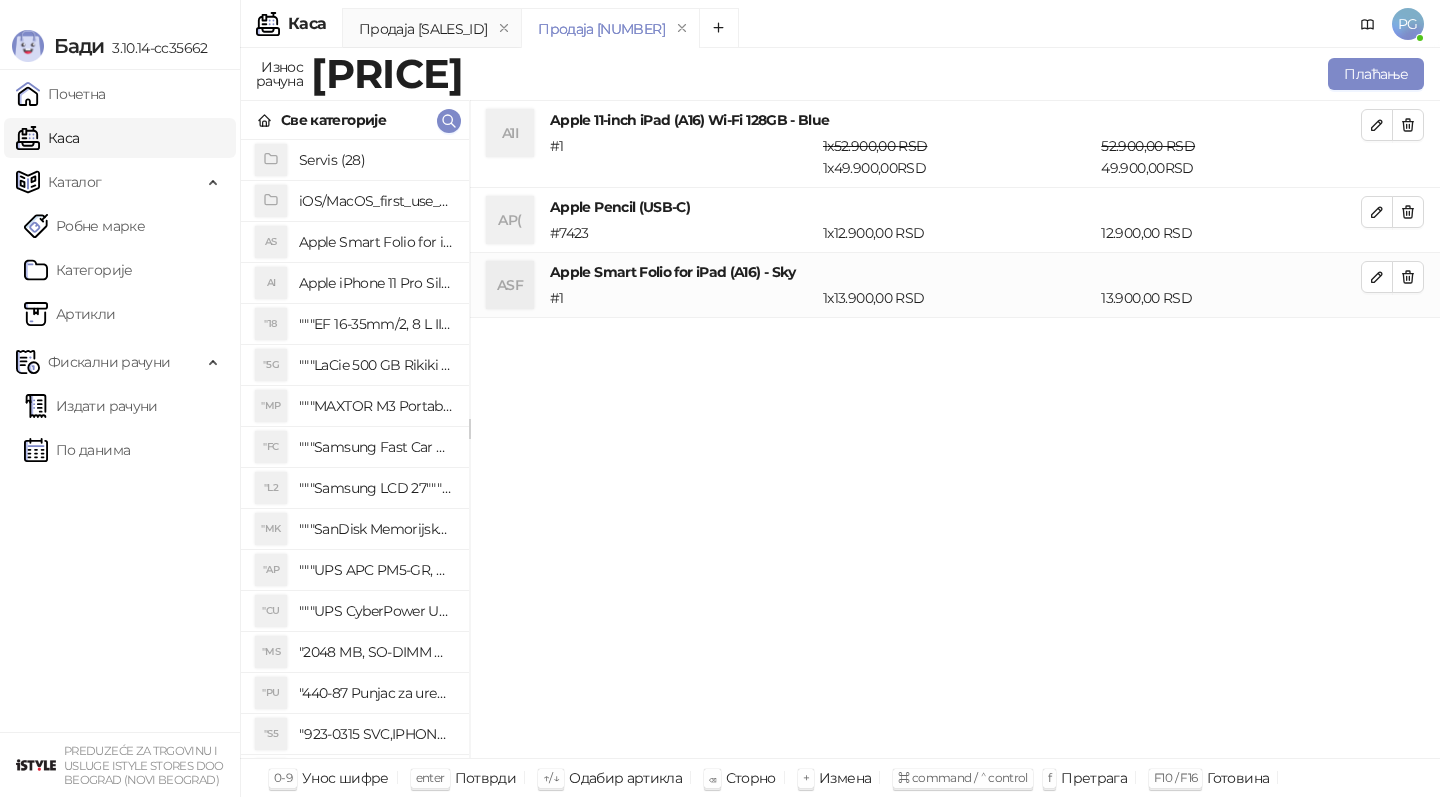 click on "Плаћање" at bounding box center (948, 74) 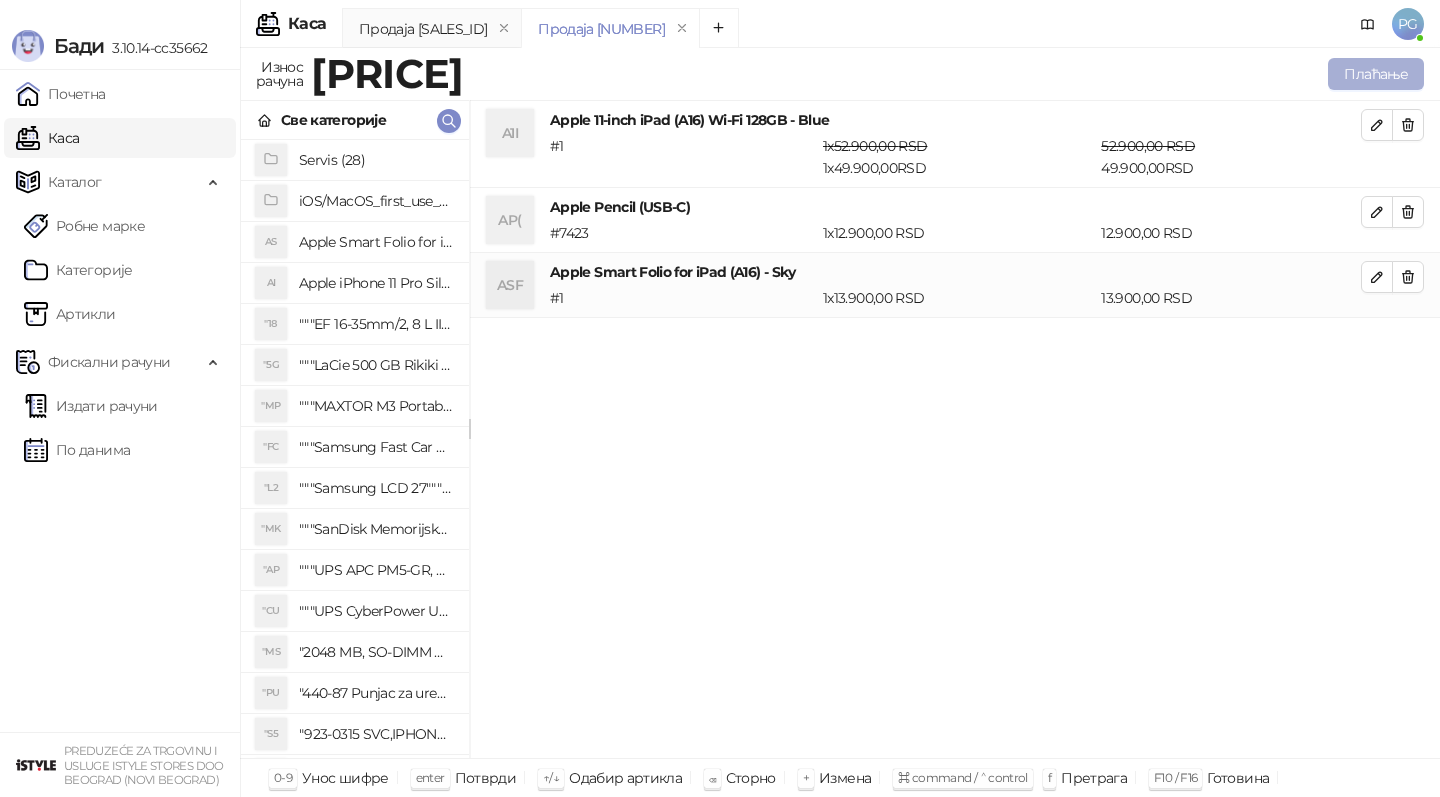 click on "Плаћање" at bounding box center (1376, 74) 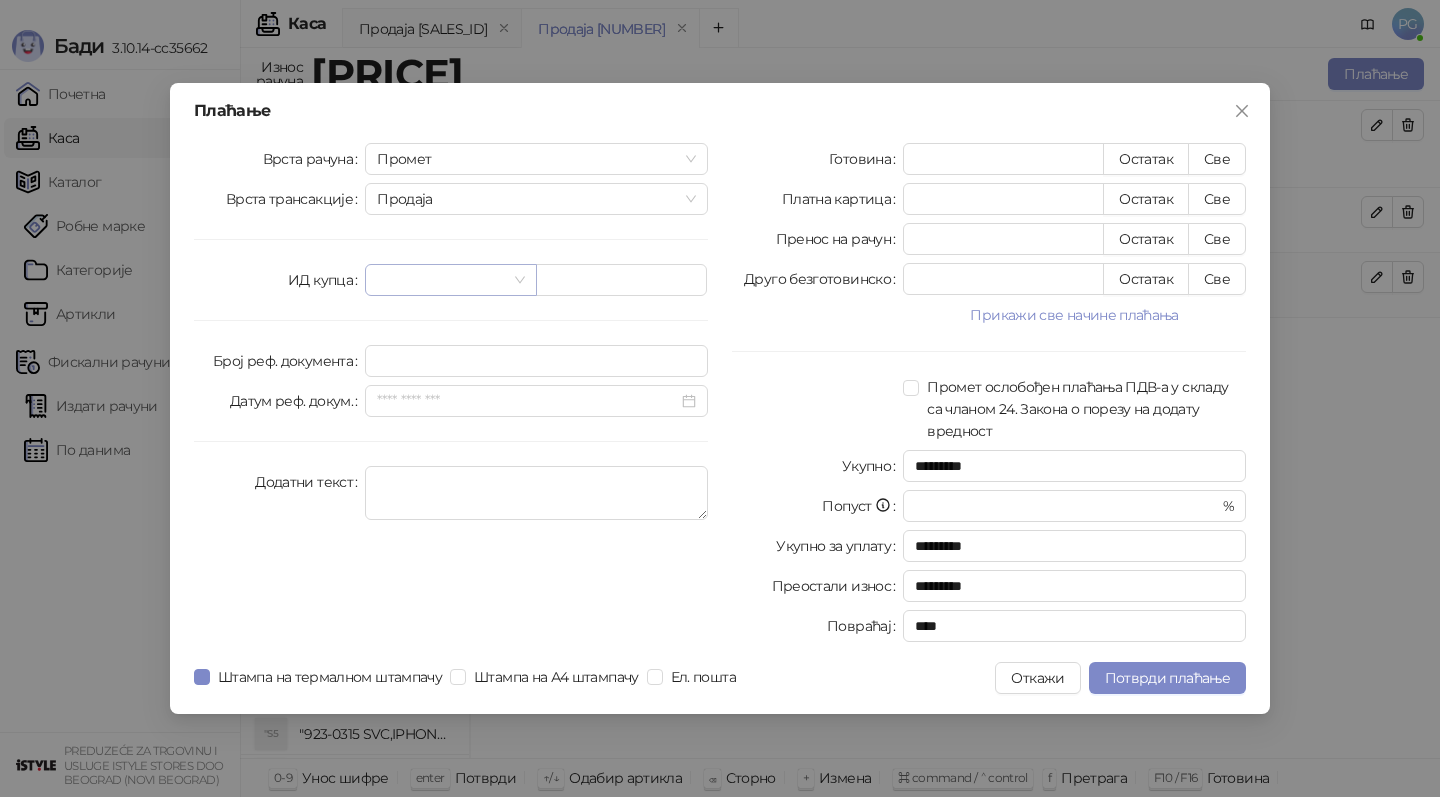 click at bounding box center (441, 280) 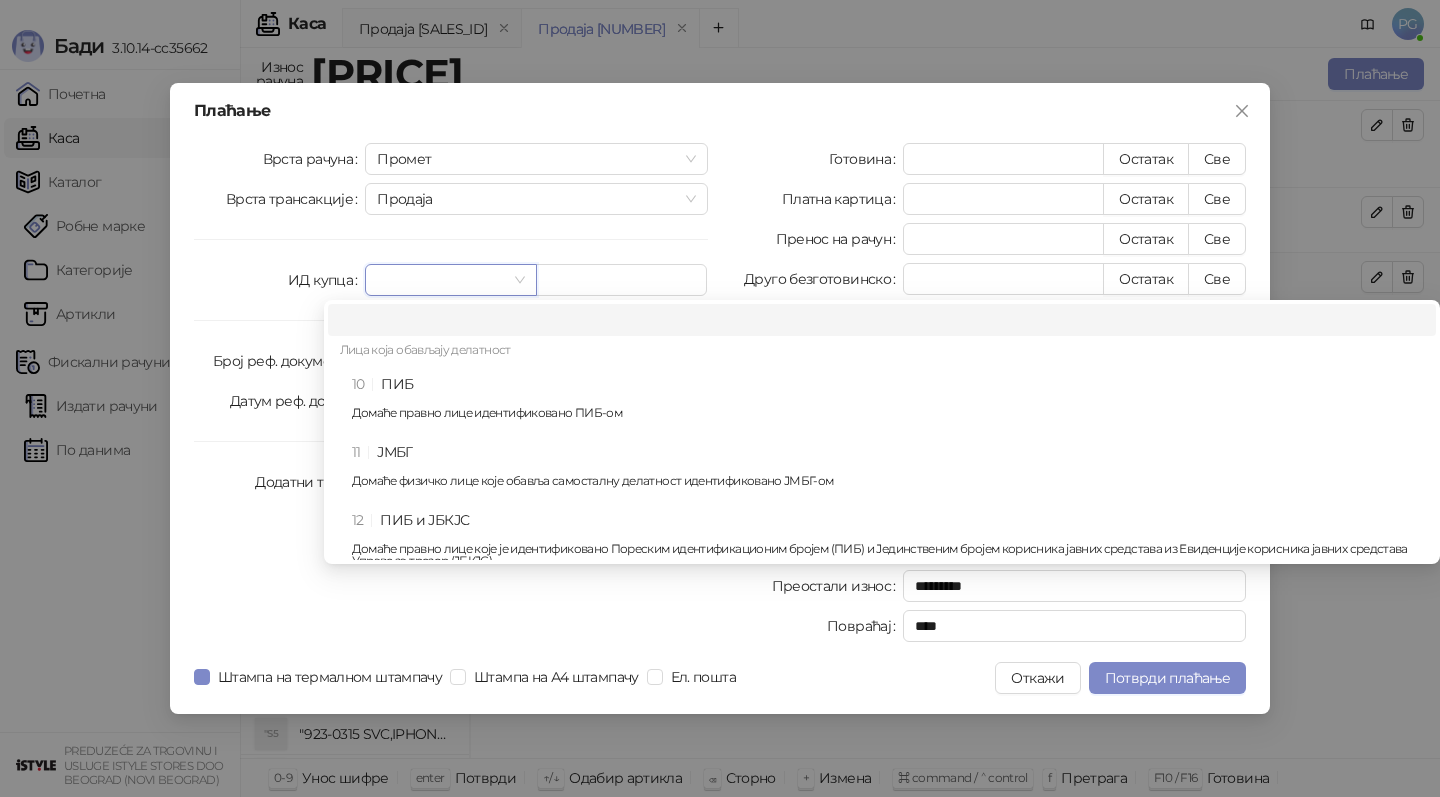 click on "10 ПИБ Домаће правно лице идентификовано ПИБ-ом" at bounding box center (882, 402) 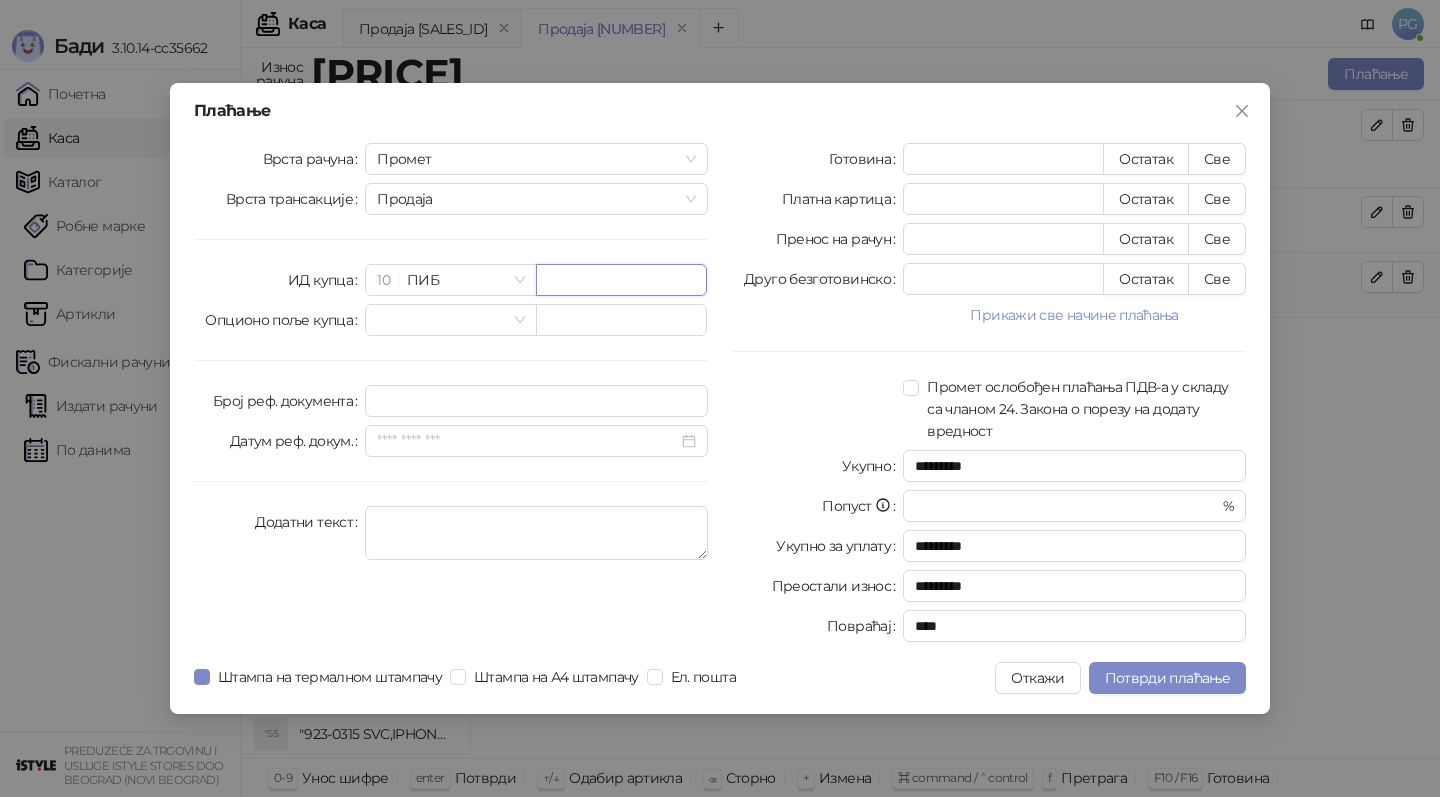 paste on "*********" 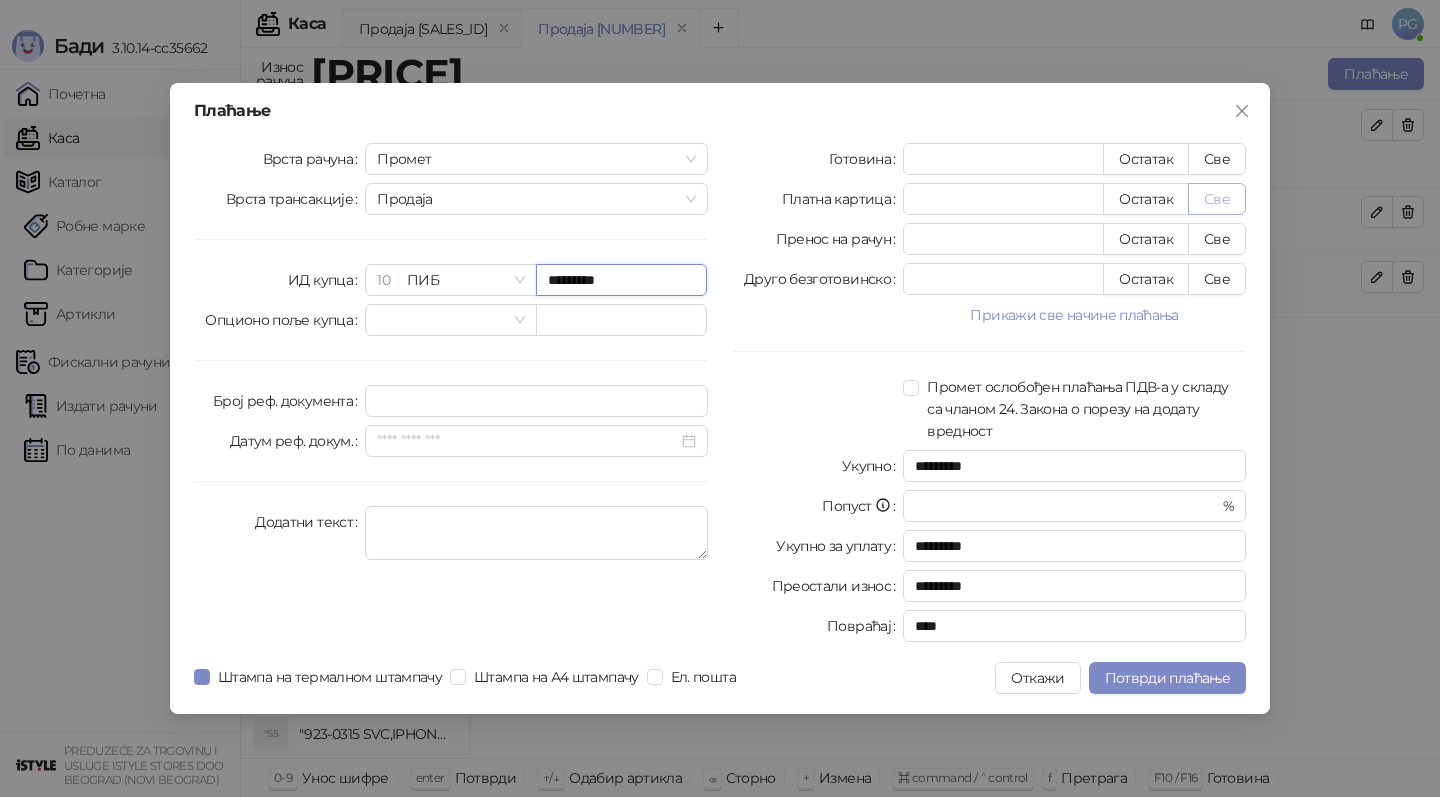type on "*********" 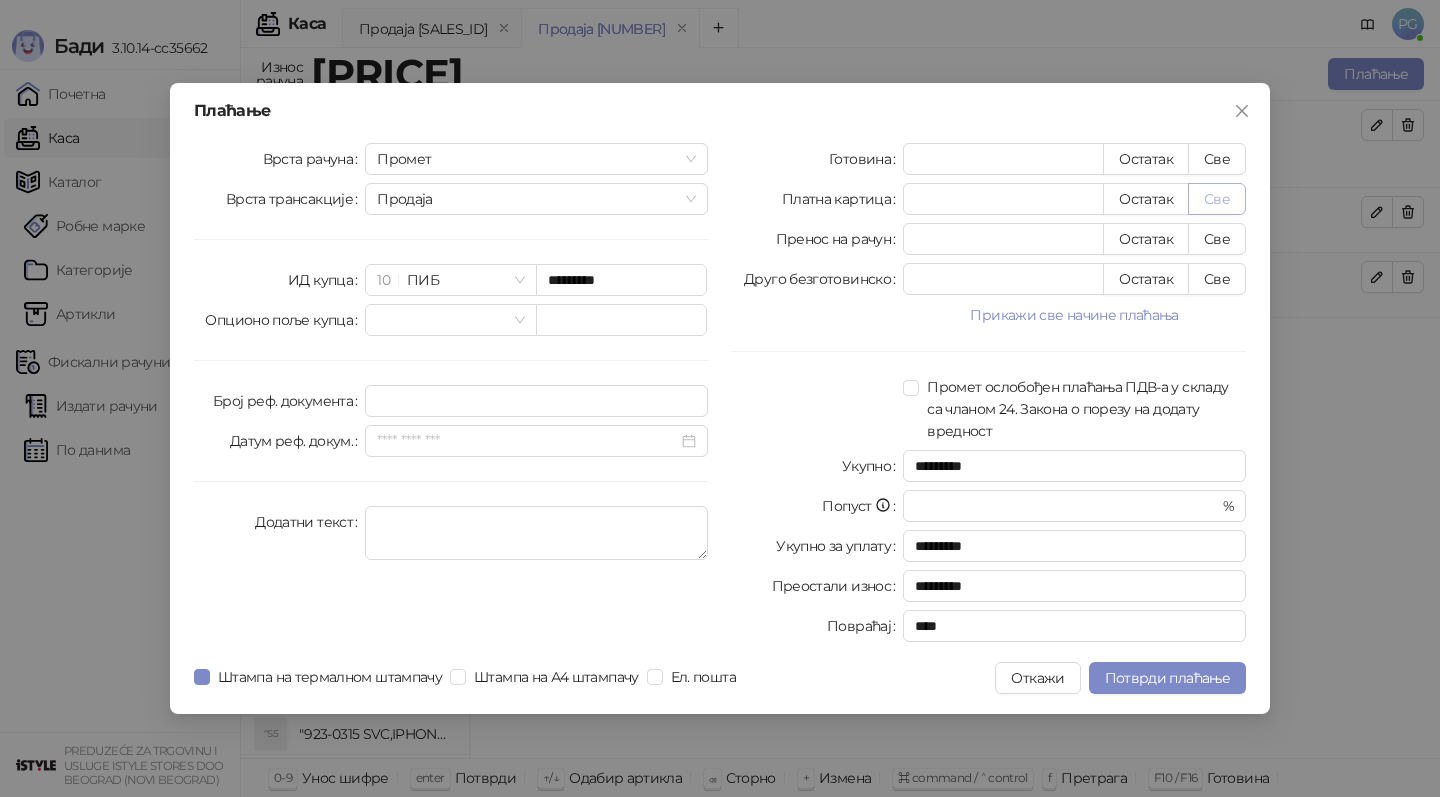 click on "Све" at bounding box center (1217, 199) 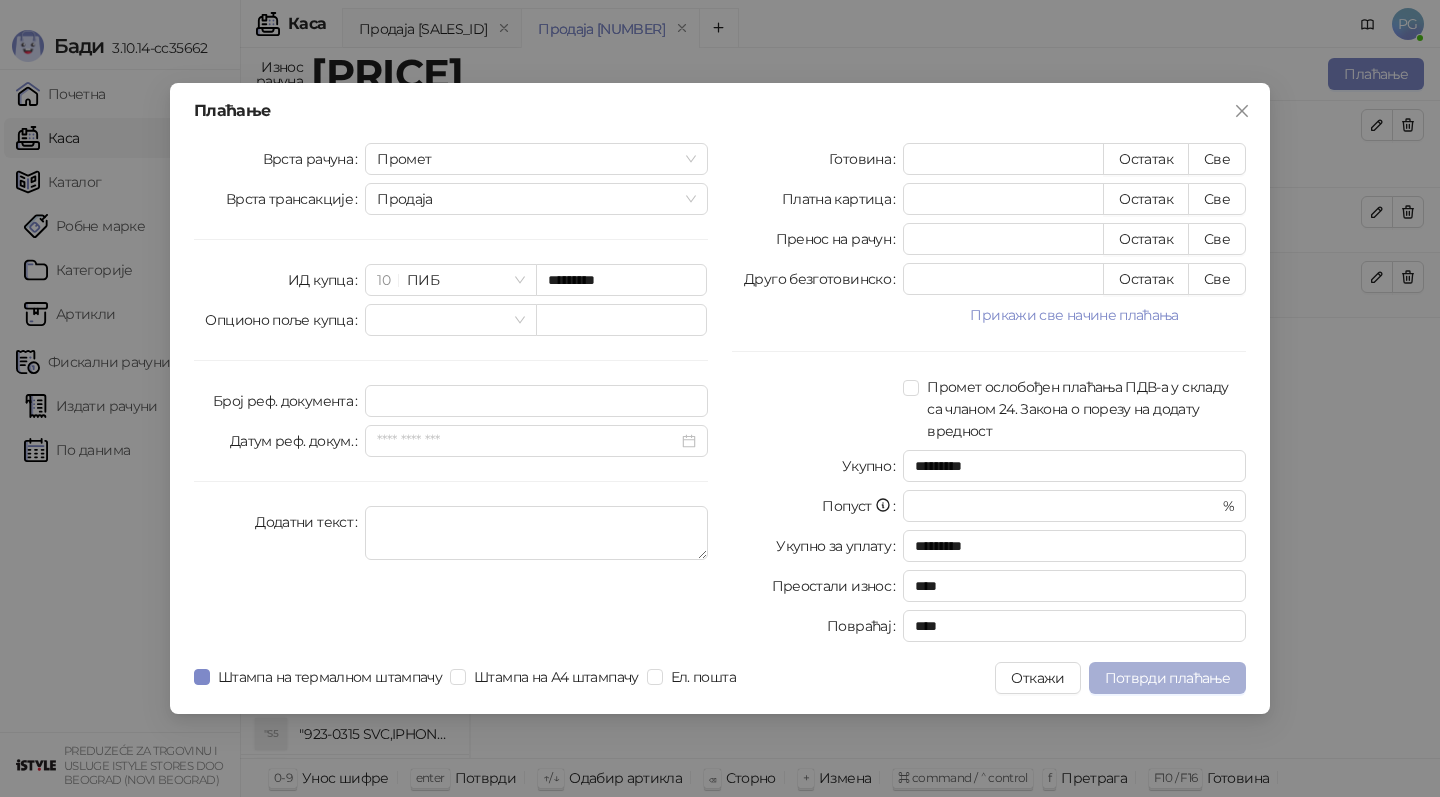 click on "Потврди плаћање" at bounding box center [1167, 678] 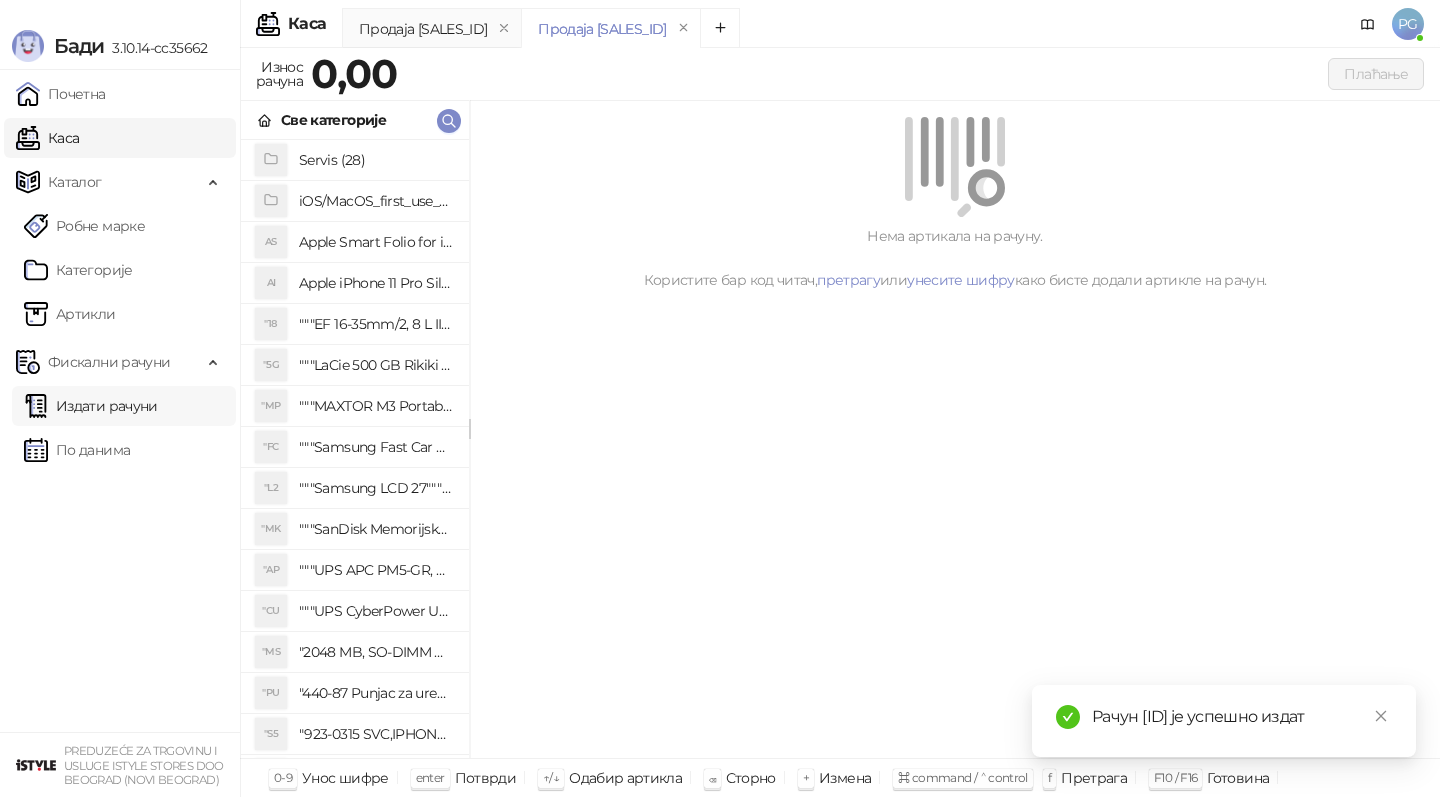 click on "Издати рачуни" at bounding box center (91, 406) 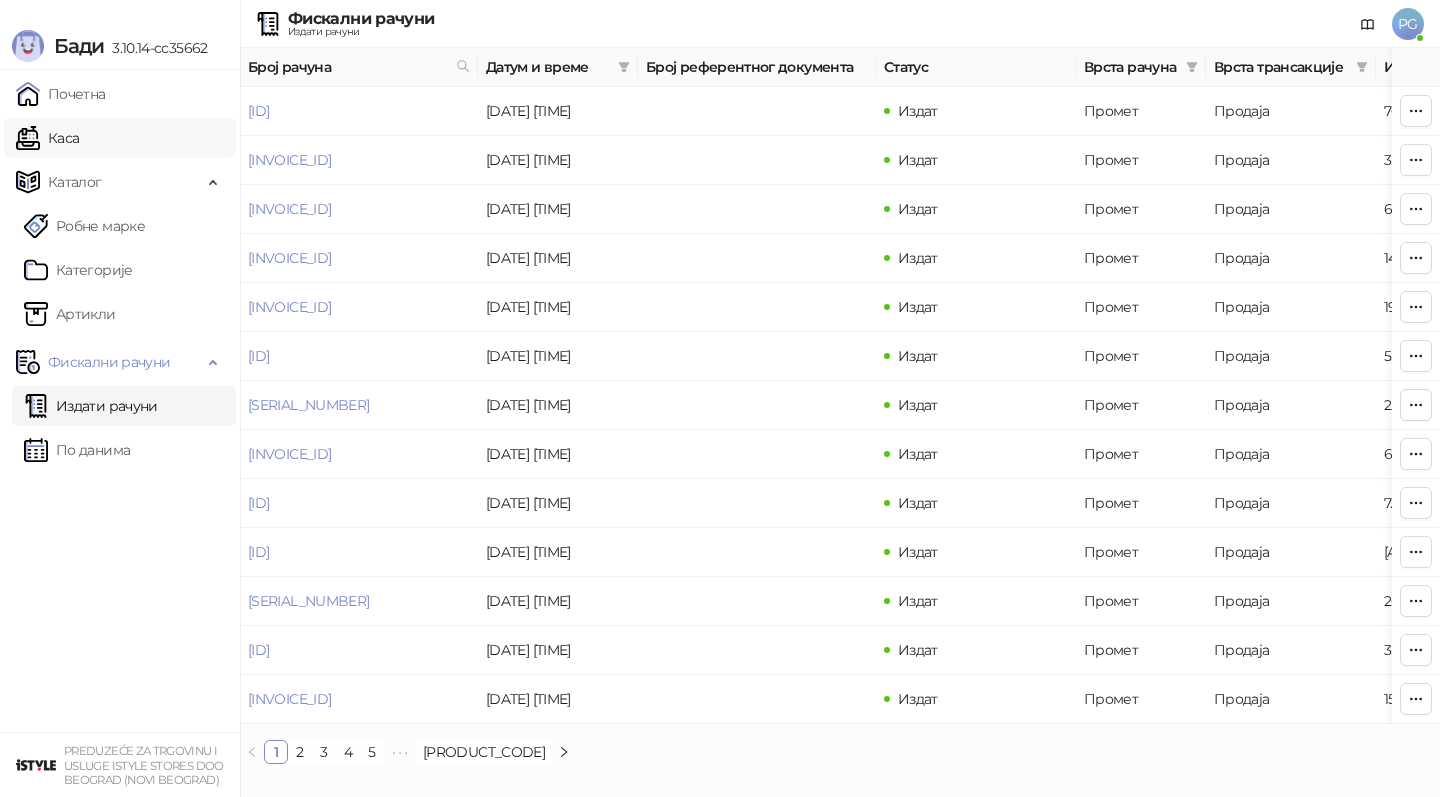 click on "Каса" at bounding box center [47, 138] 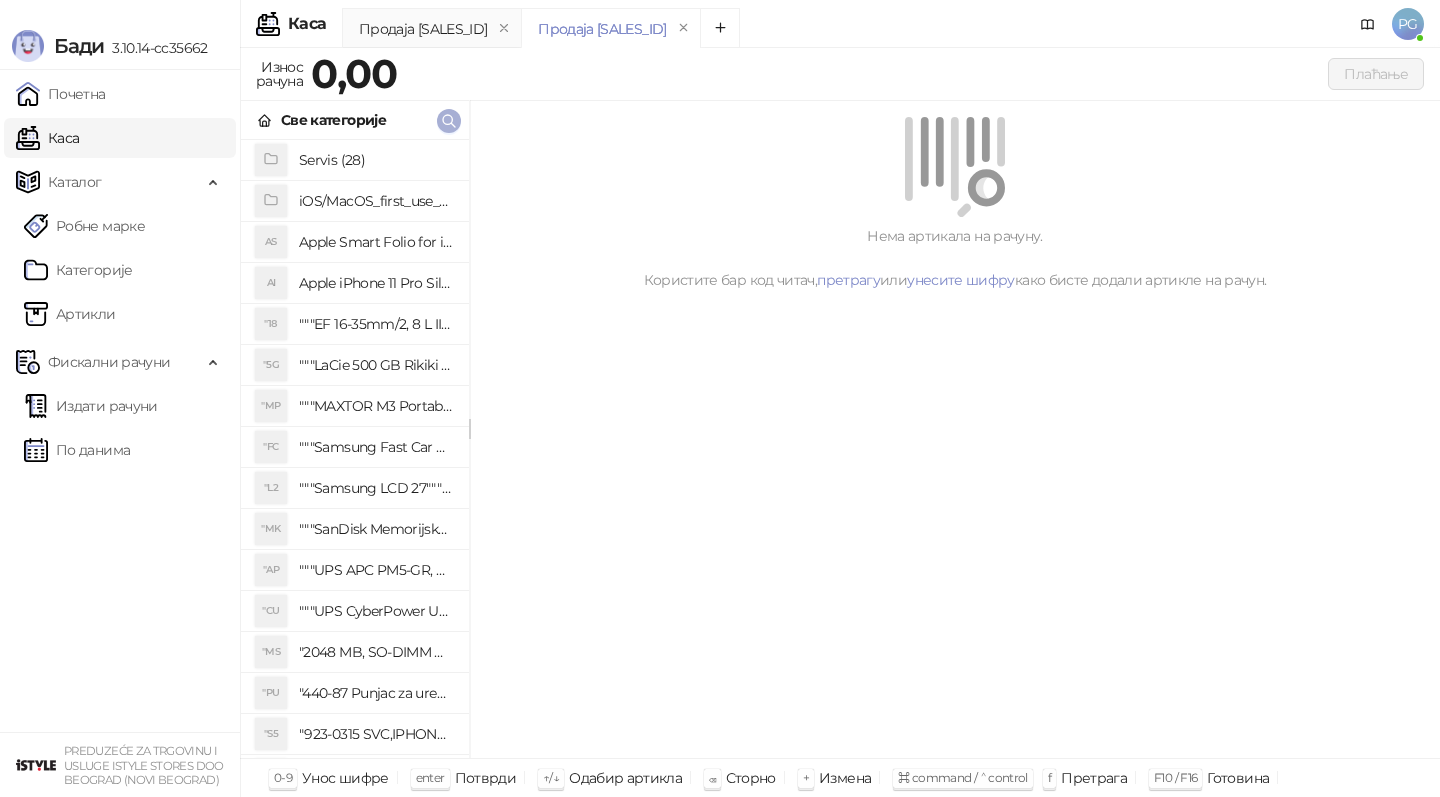 click 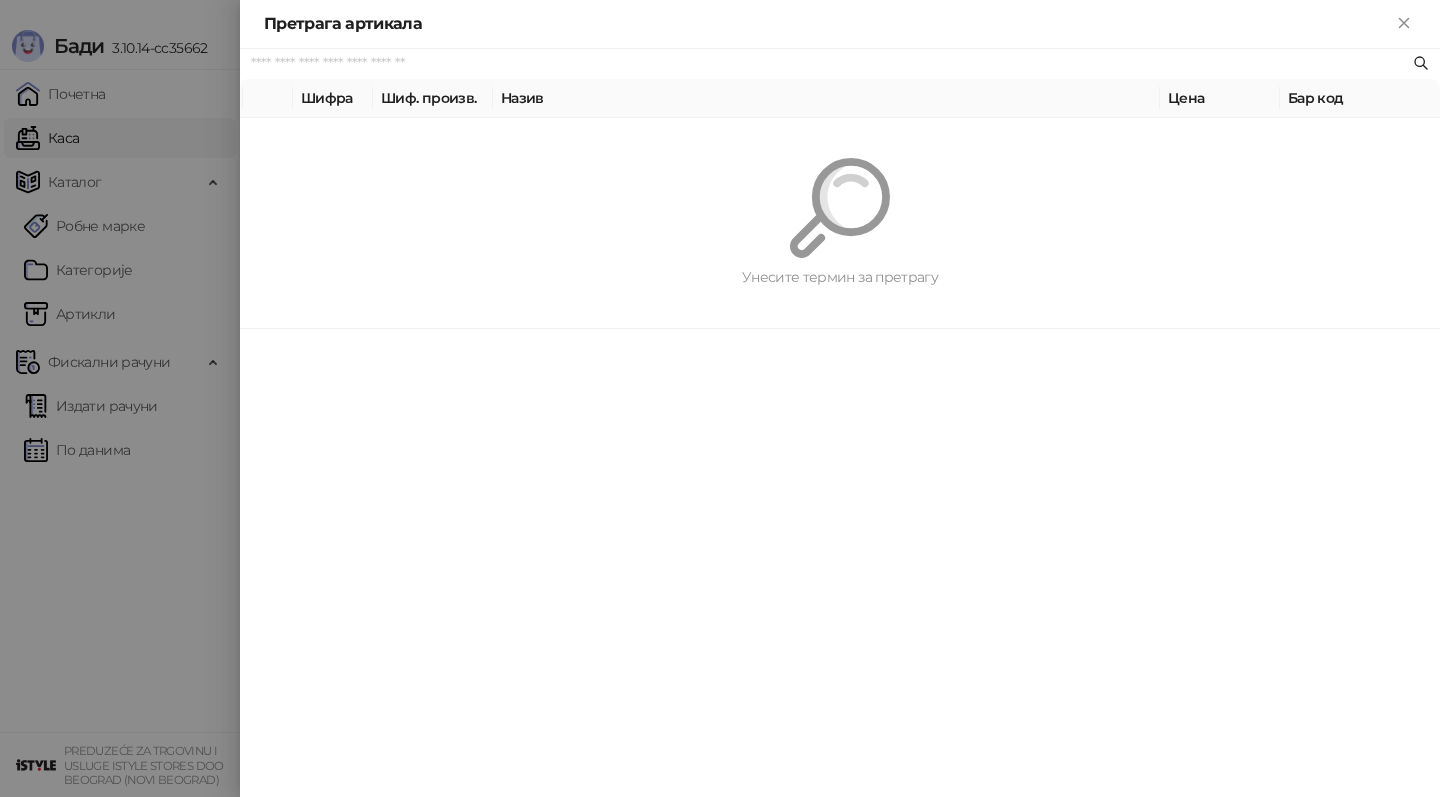 paste on "**********" 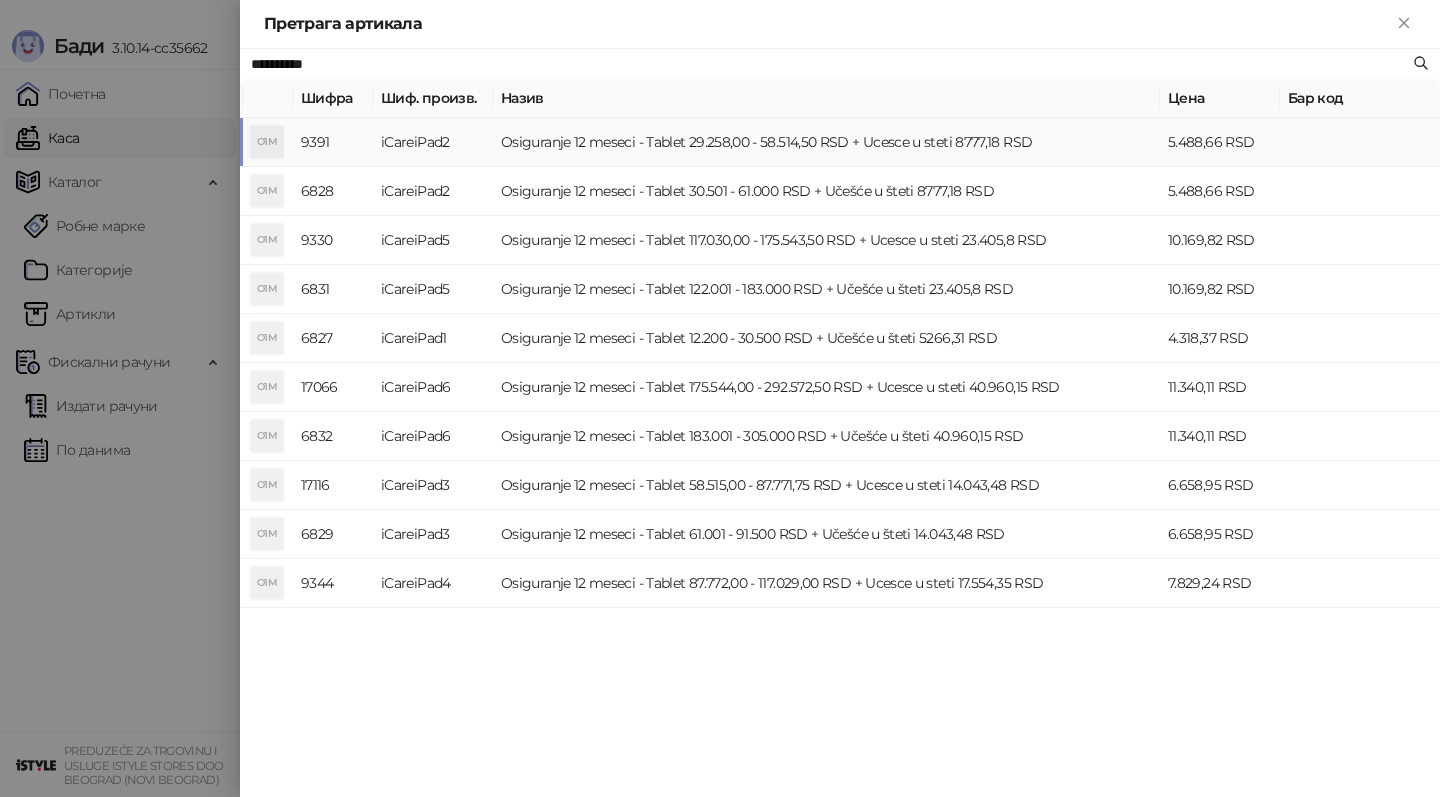 type on "**********" 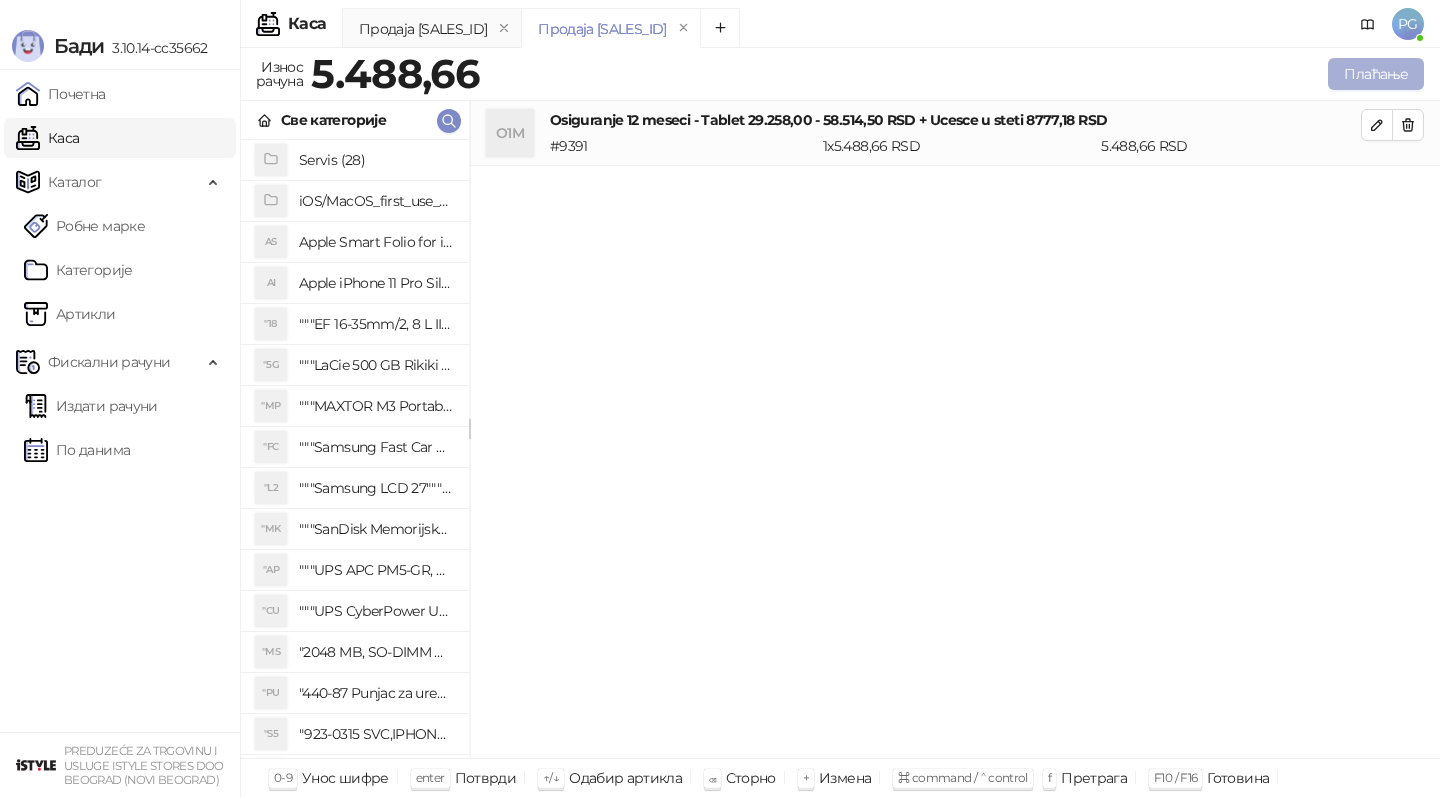 click on "Плаћање" at bounding box center (1376, 74) 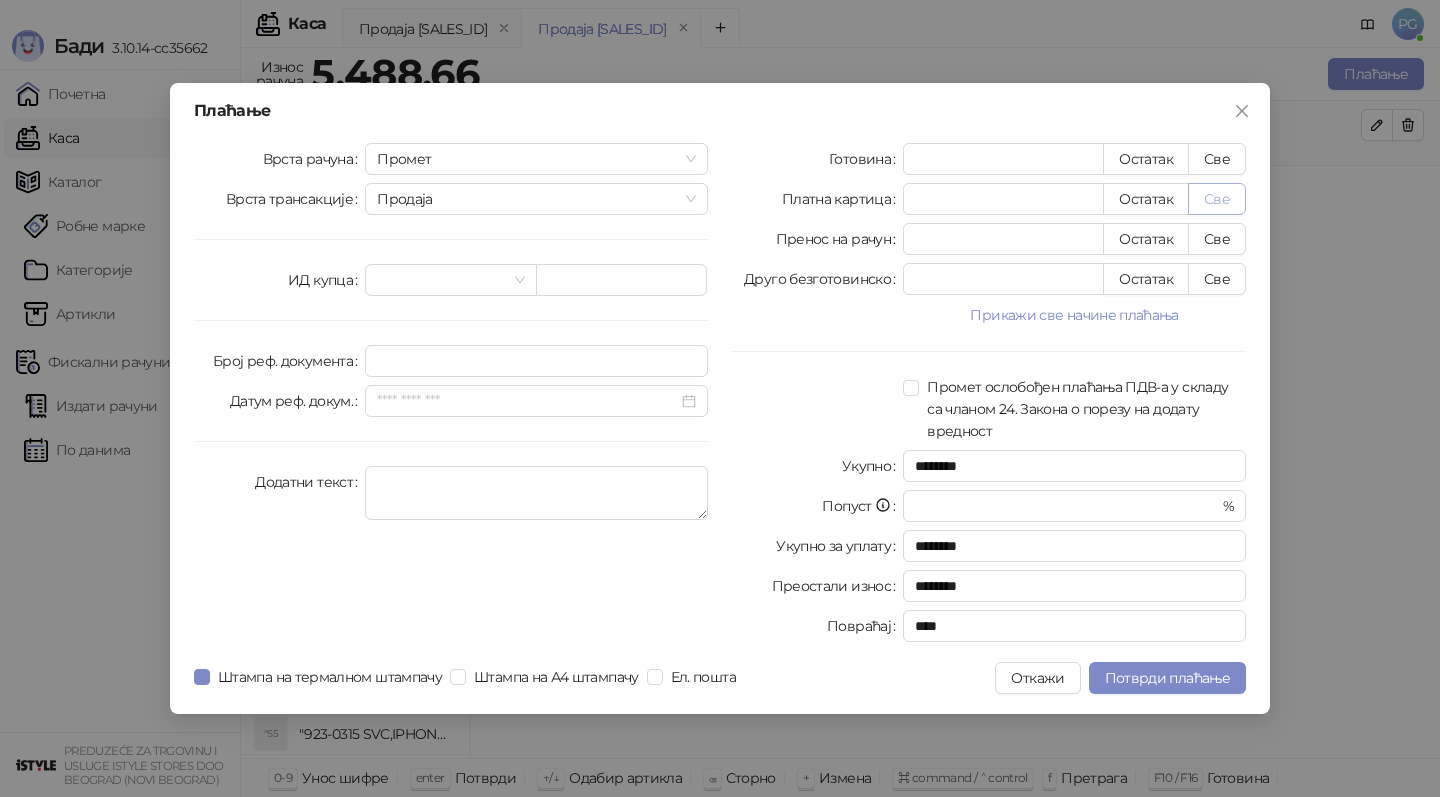 click on "Све" at bounding box center (1217, 199) 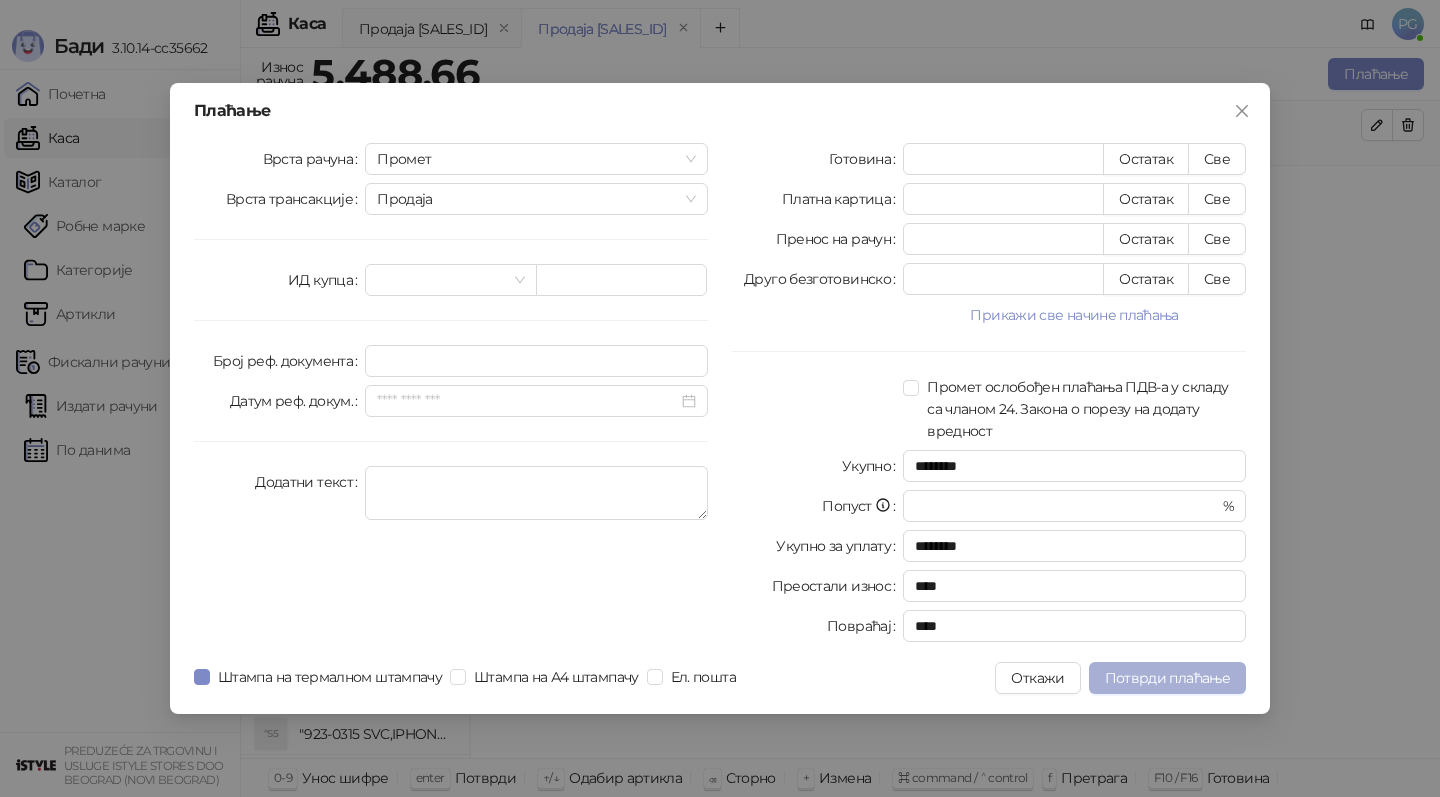 click on "Потврди плаћање" at bounding box center [1167, 678] 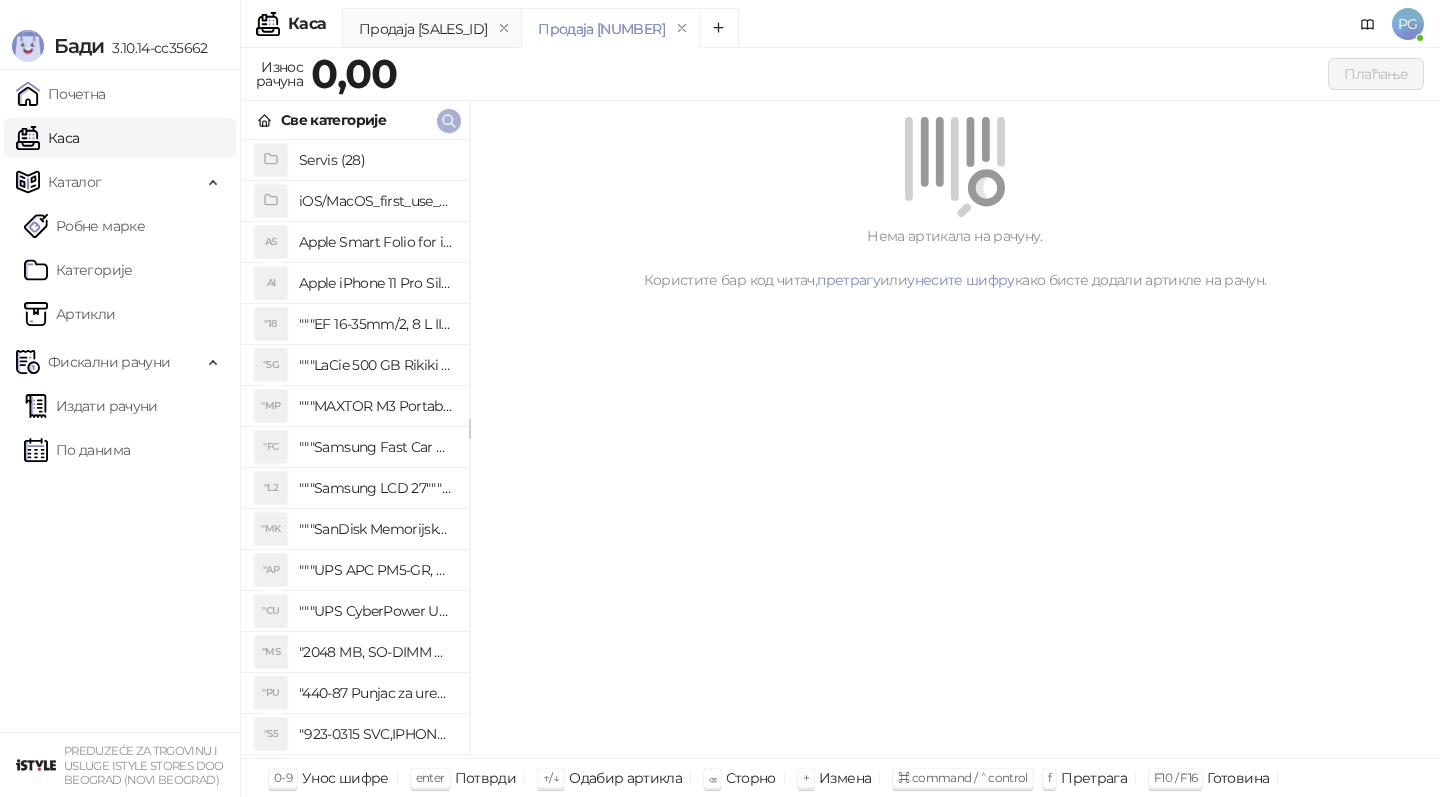 click 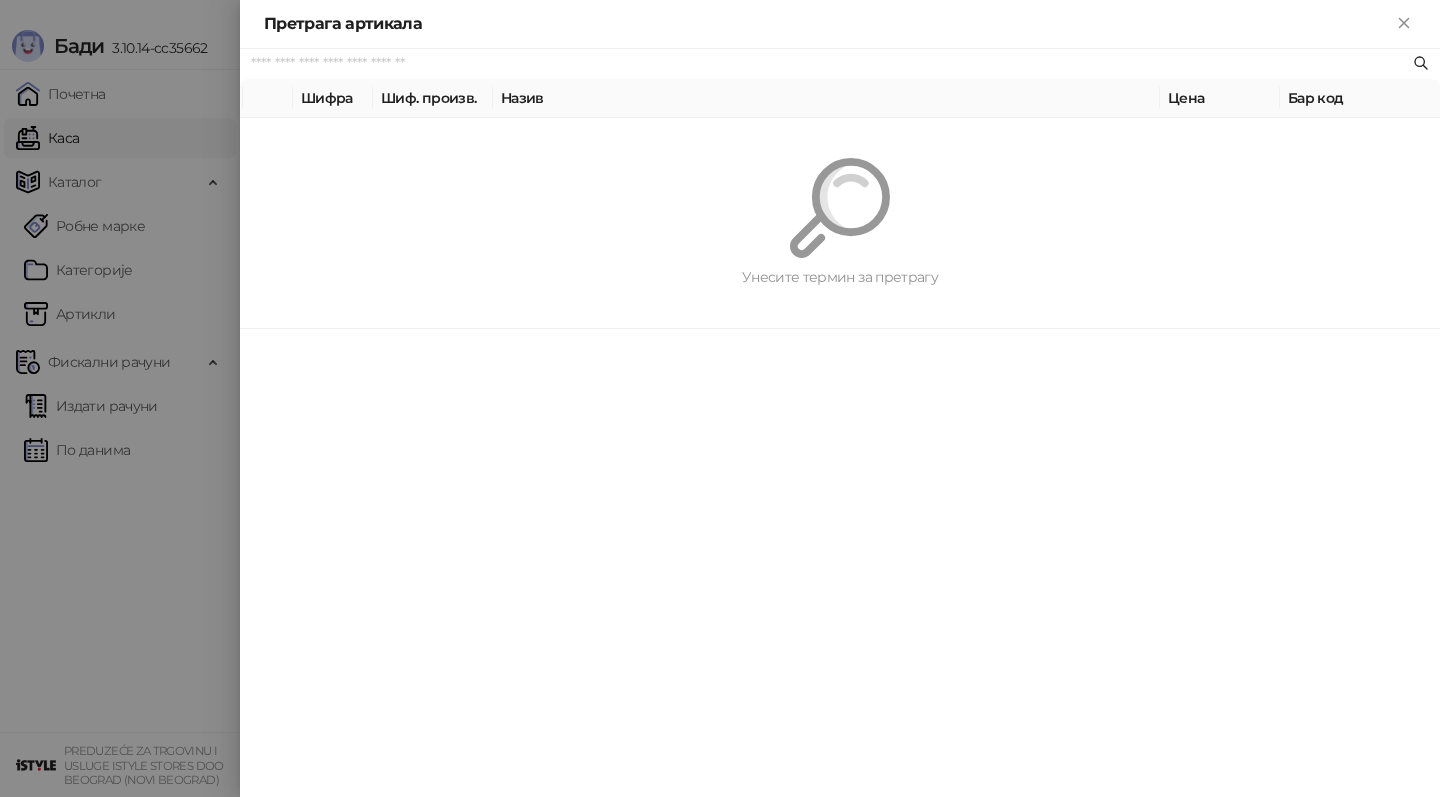 paste on "*********" 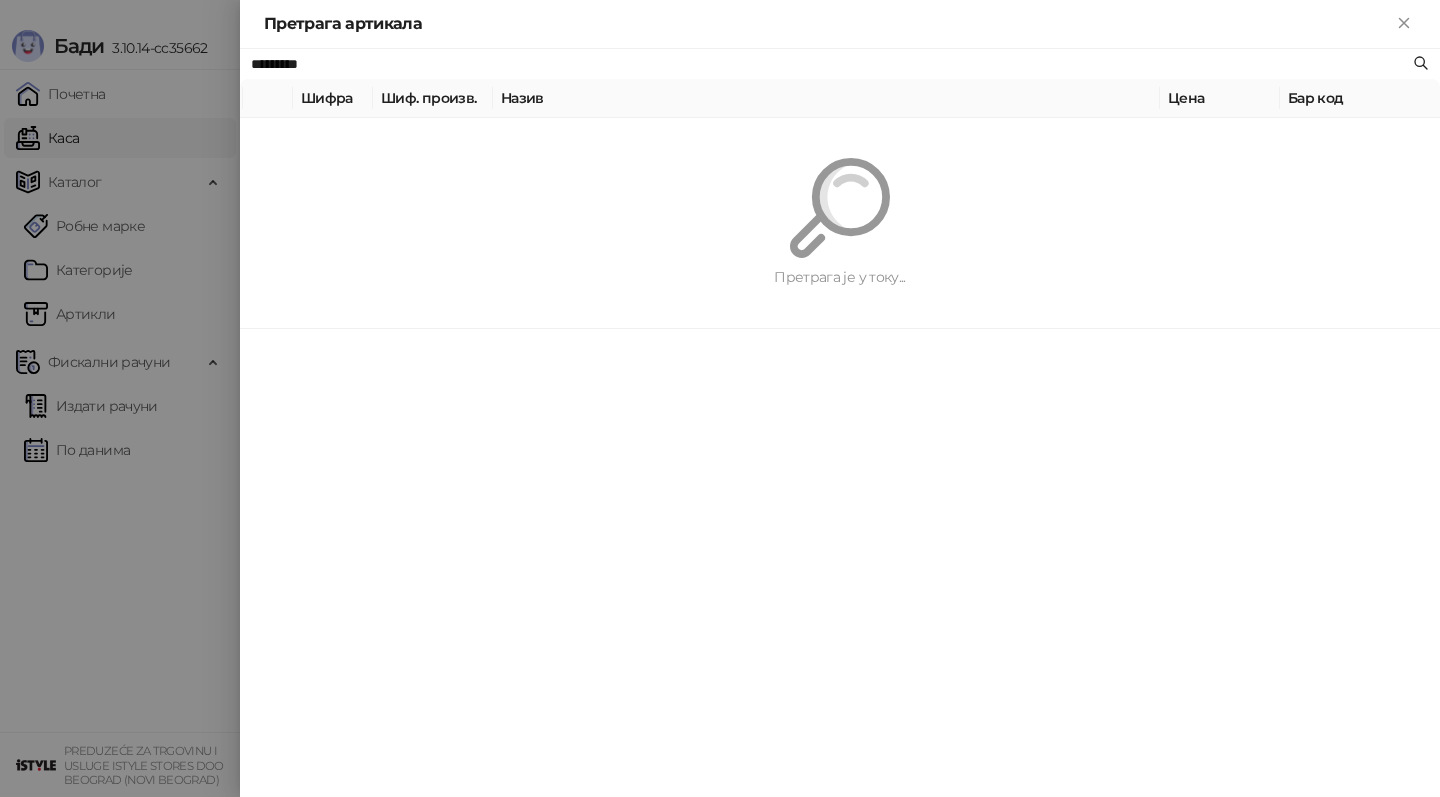 type on "*********" 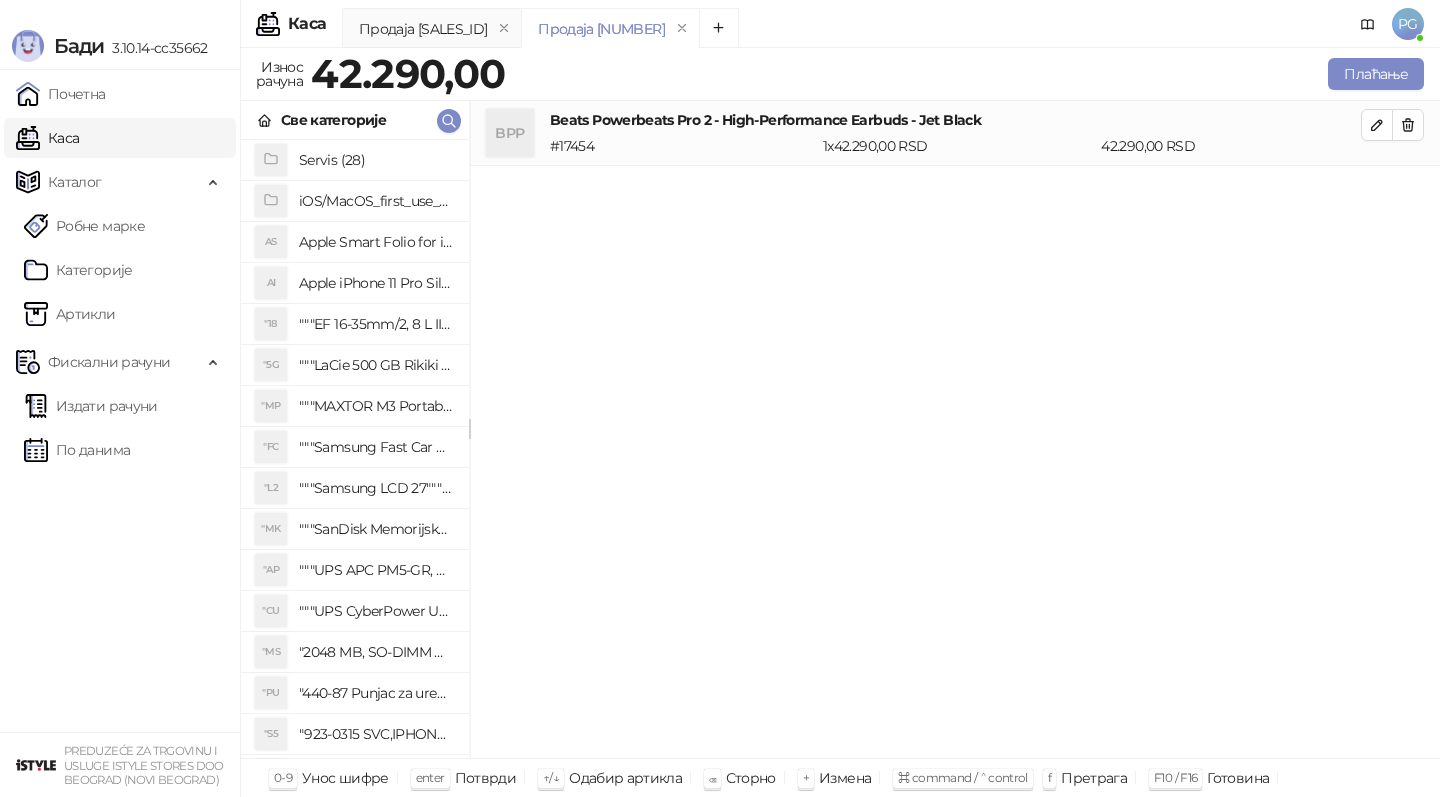 click on "BPP Beats Powerbeats Pro 2 - High-Performance Earbuds - Jet Black    # 17454 1  x  [PRICE] RSD [PRICE] RSD" at bounding box center (955, 133) 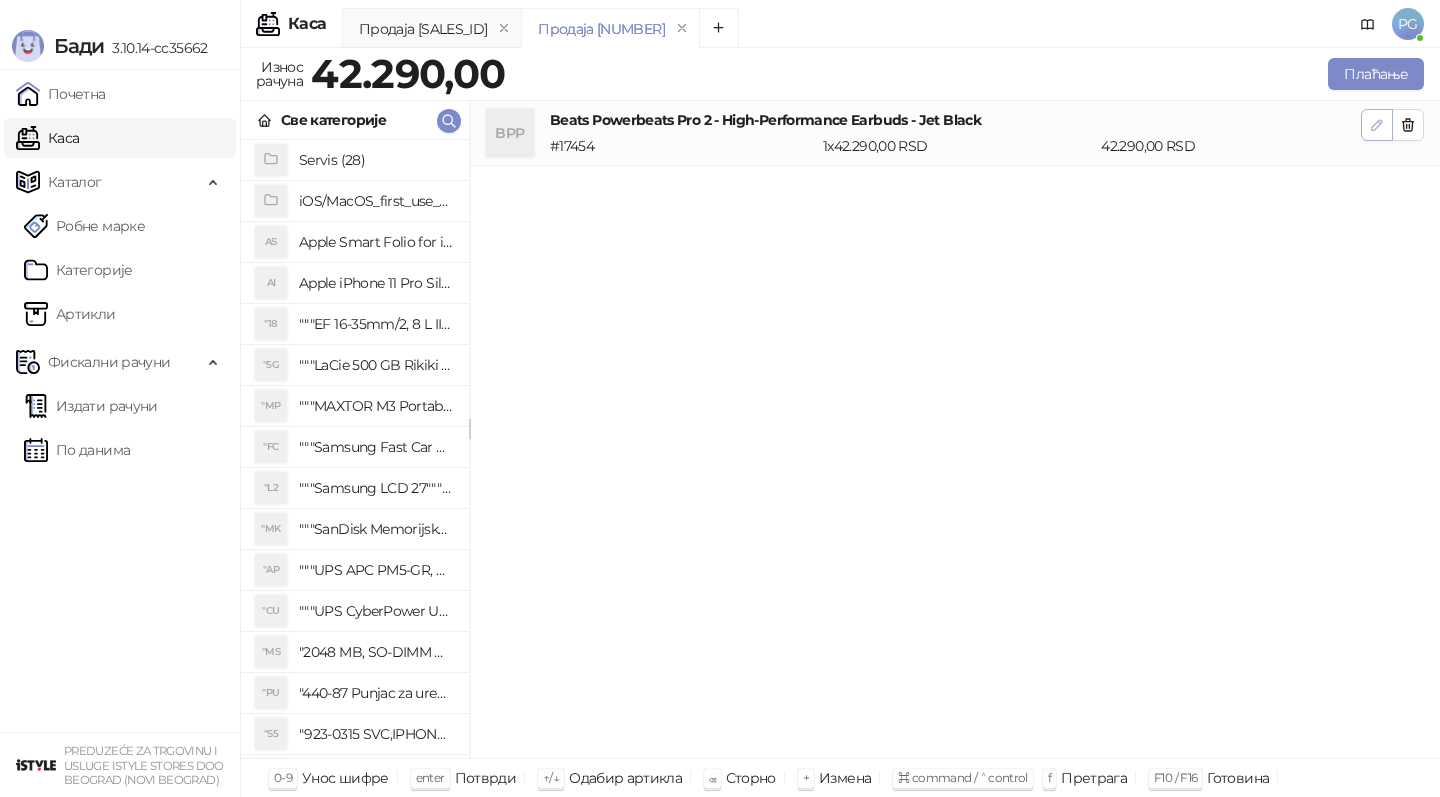 click at bounding box center [1377, 125] 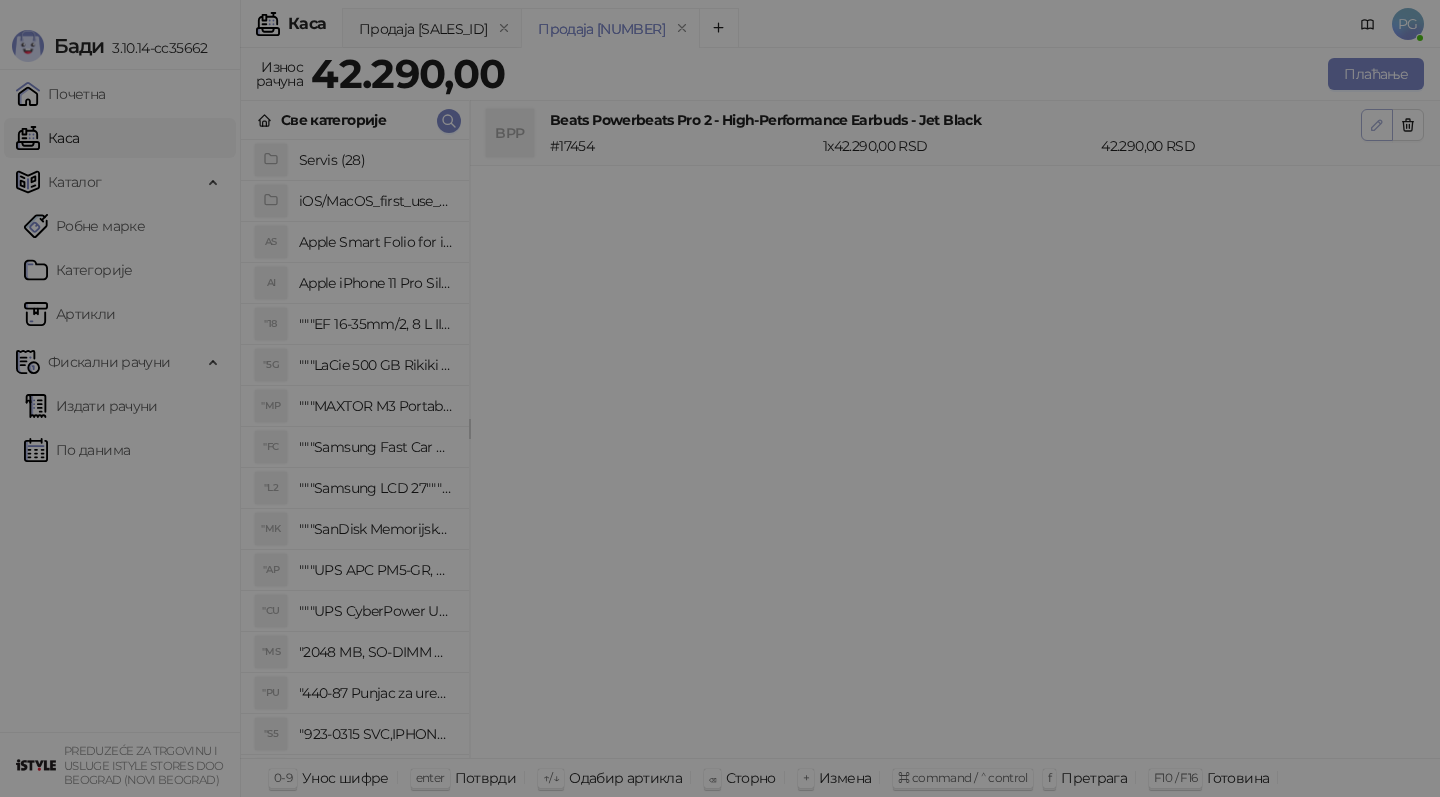 click on "Измена ставке рачуна Количина * Попуст * % Цена ***** RSD Откажи У реду" at bounding box center [720, 398] 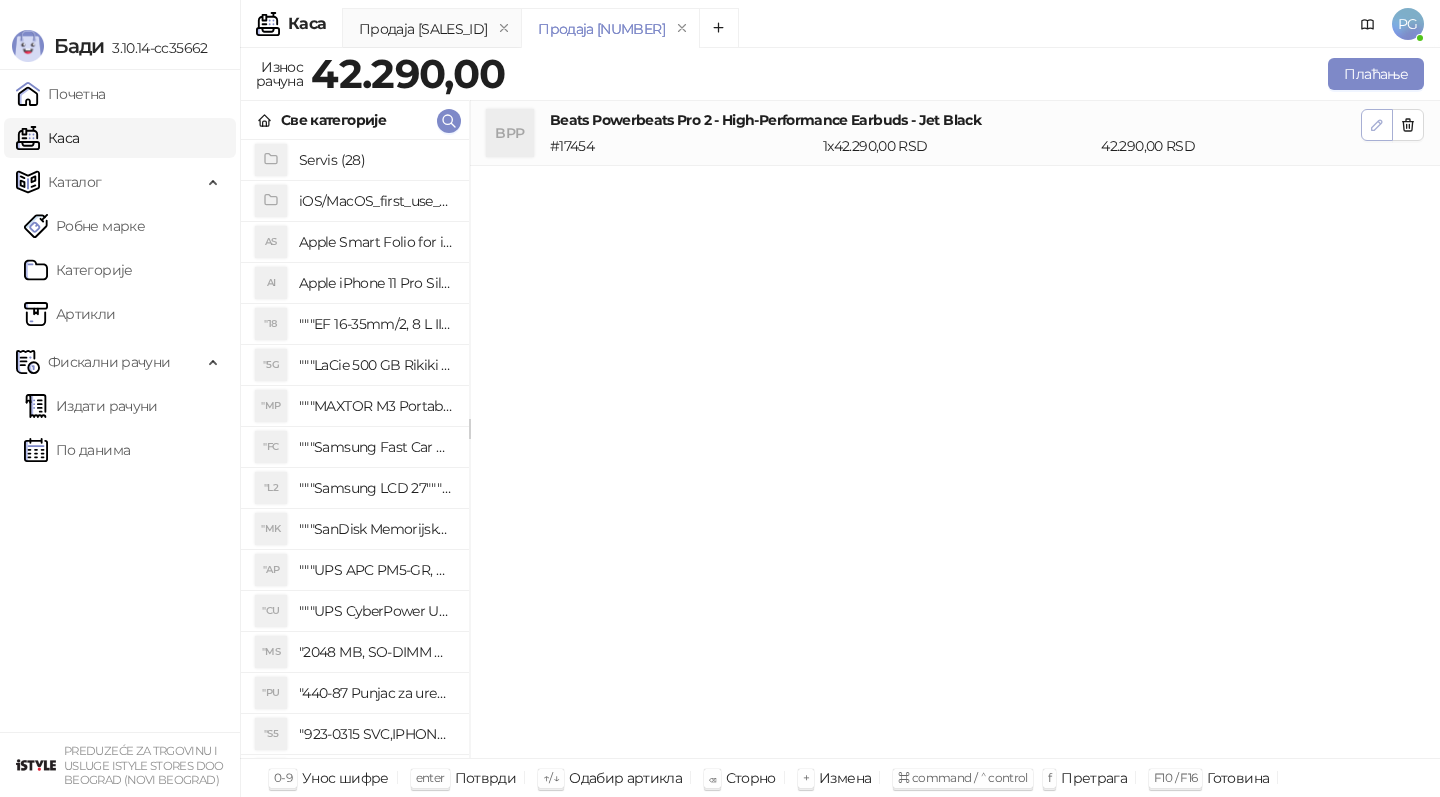 click 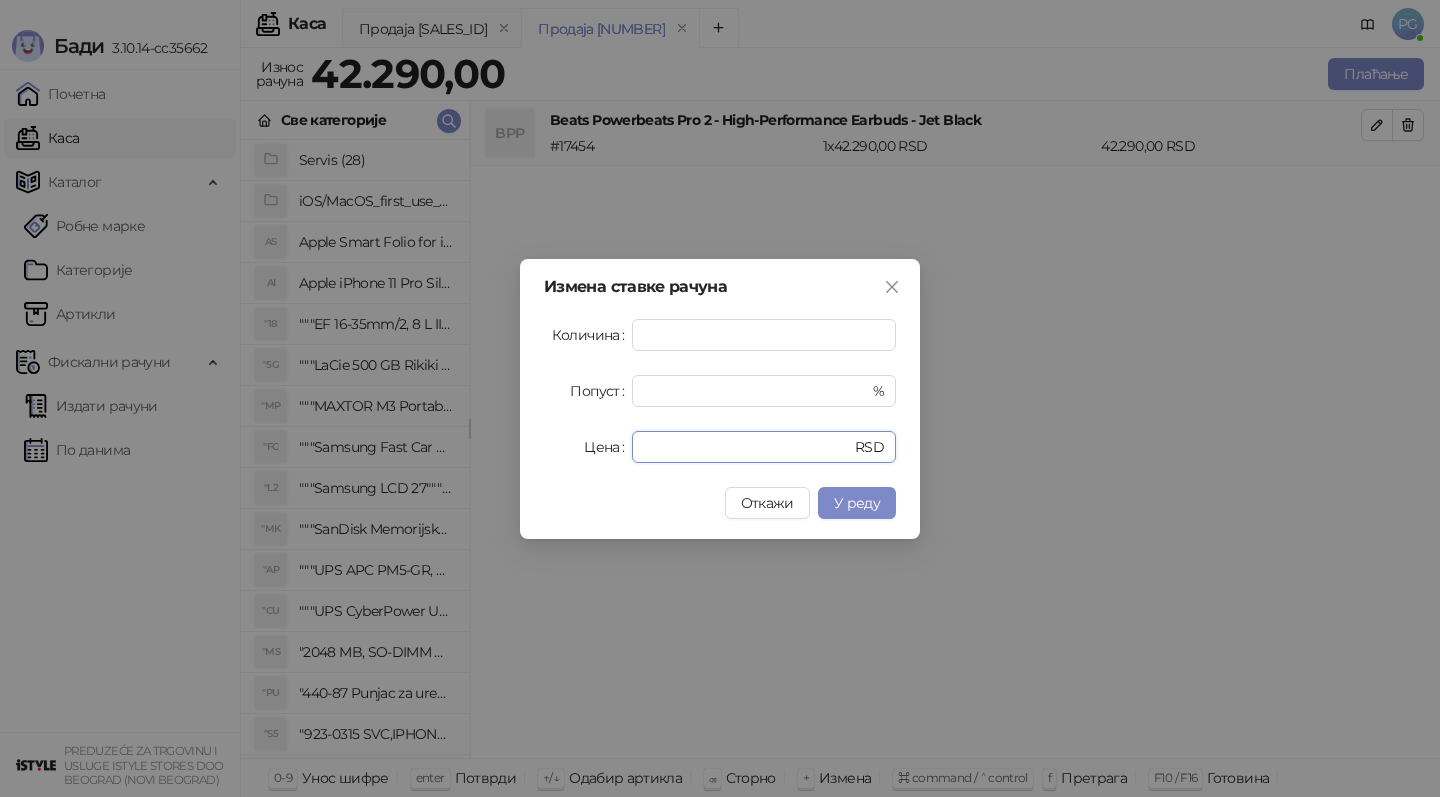drag, startPoint x: 725, startPoint y: 455, endPoint x: 586, endPoint y: 453, distance: 139.01439 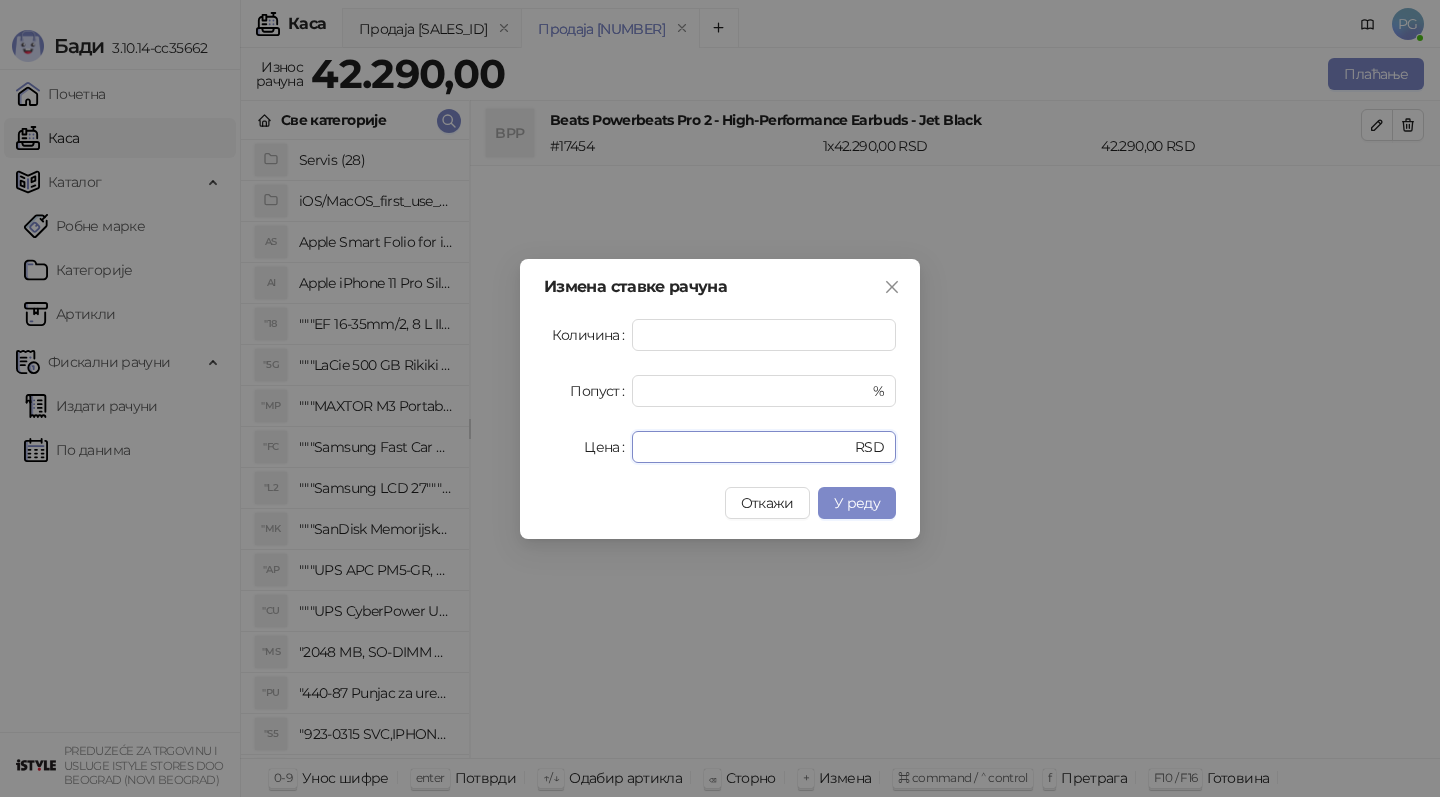 type on "*****" 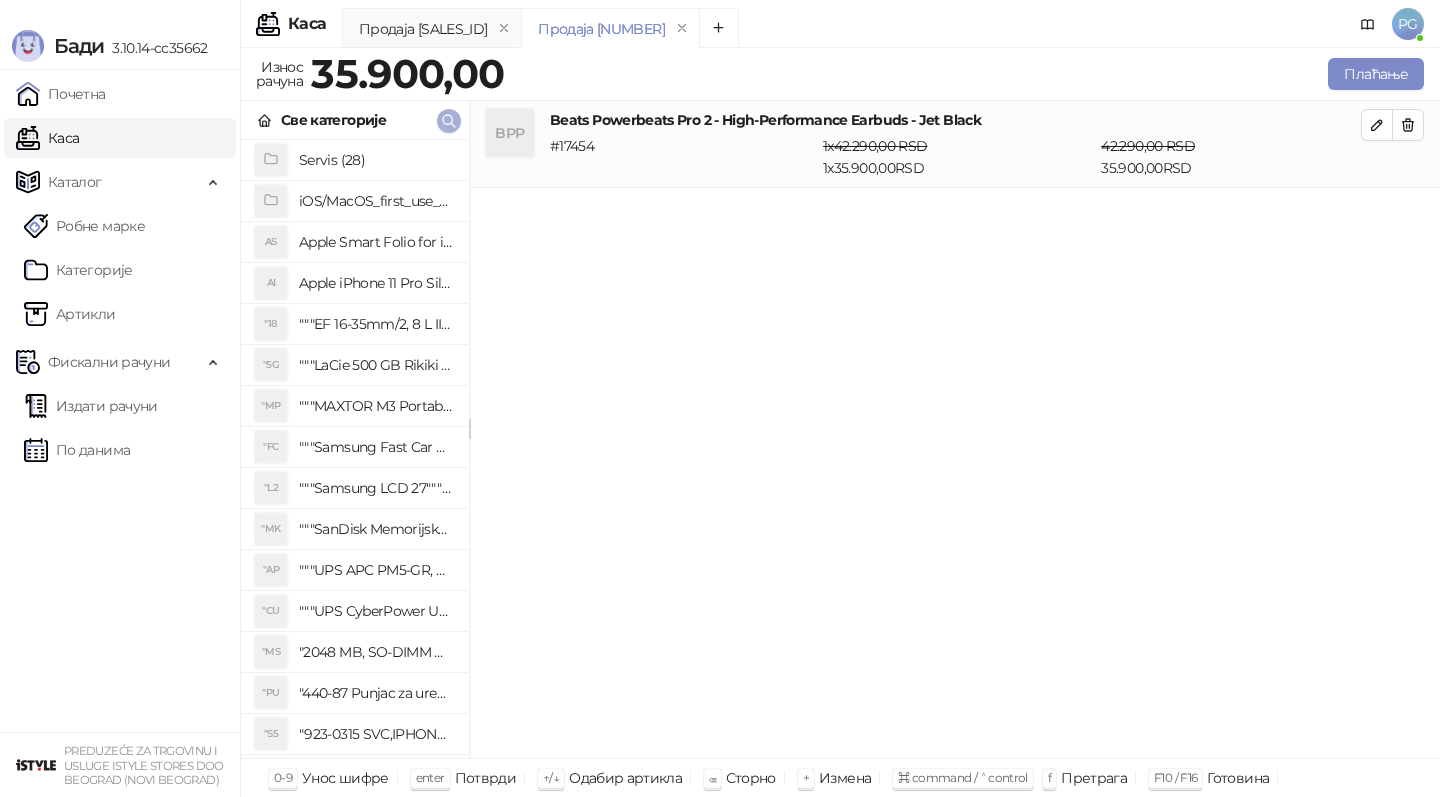 click 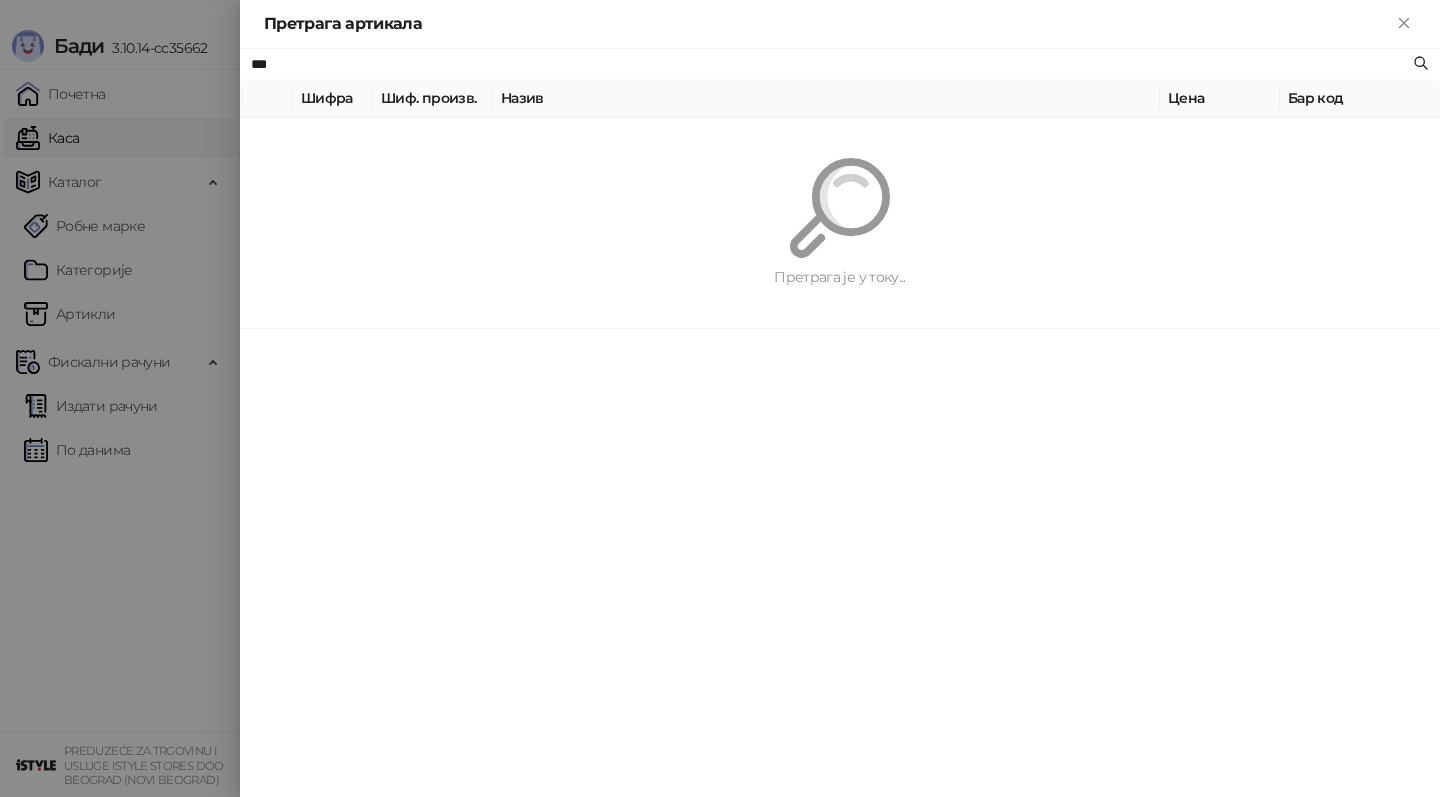 type on "***" 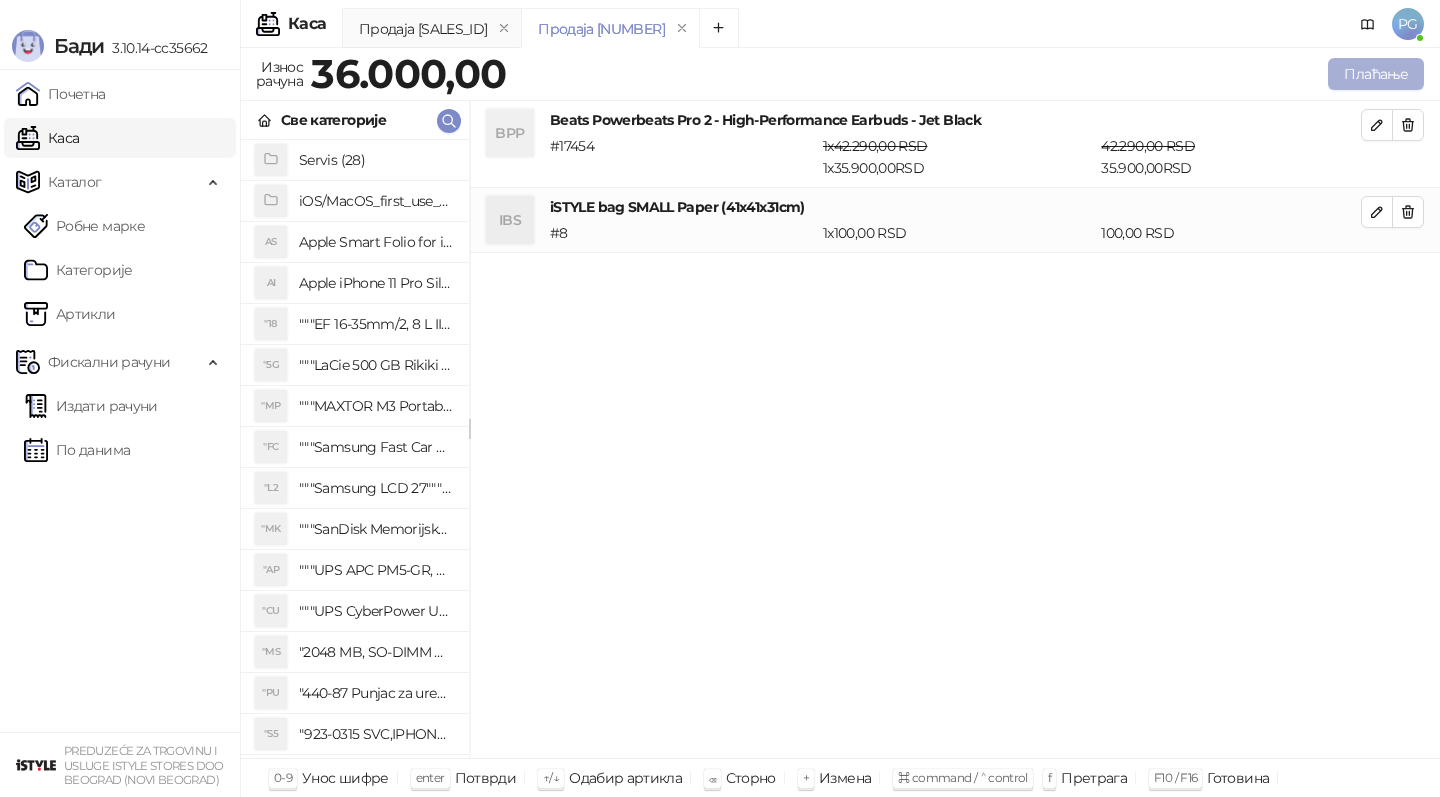 click on "Плаћање" at bounding box center (1376, 74) 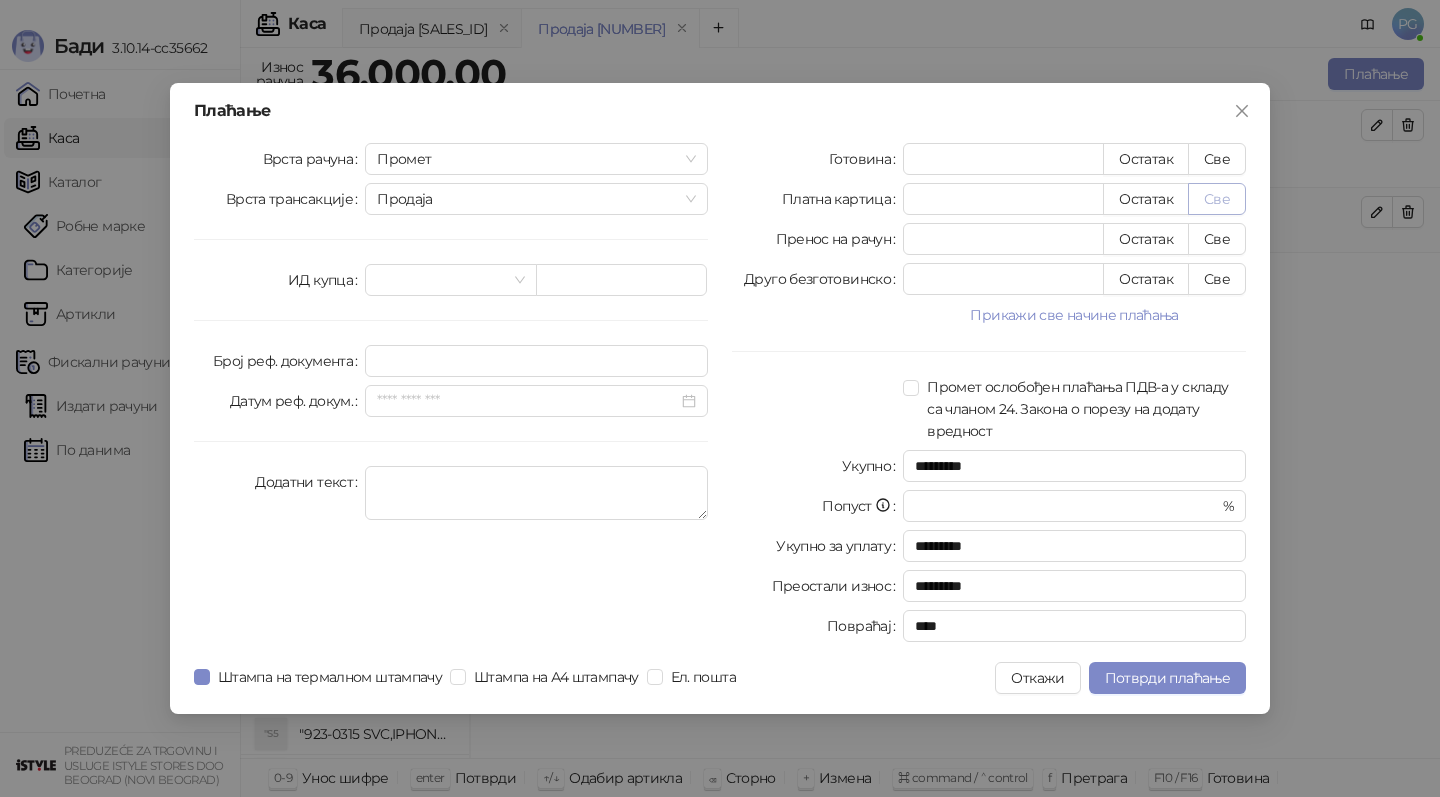 click on "Све" at bounding box center [1217, 199] 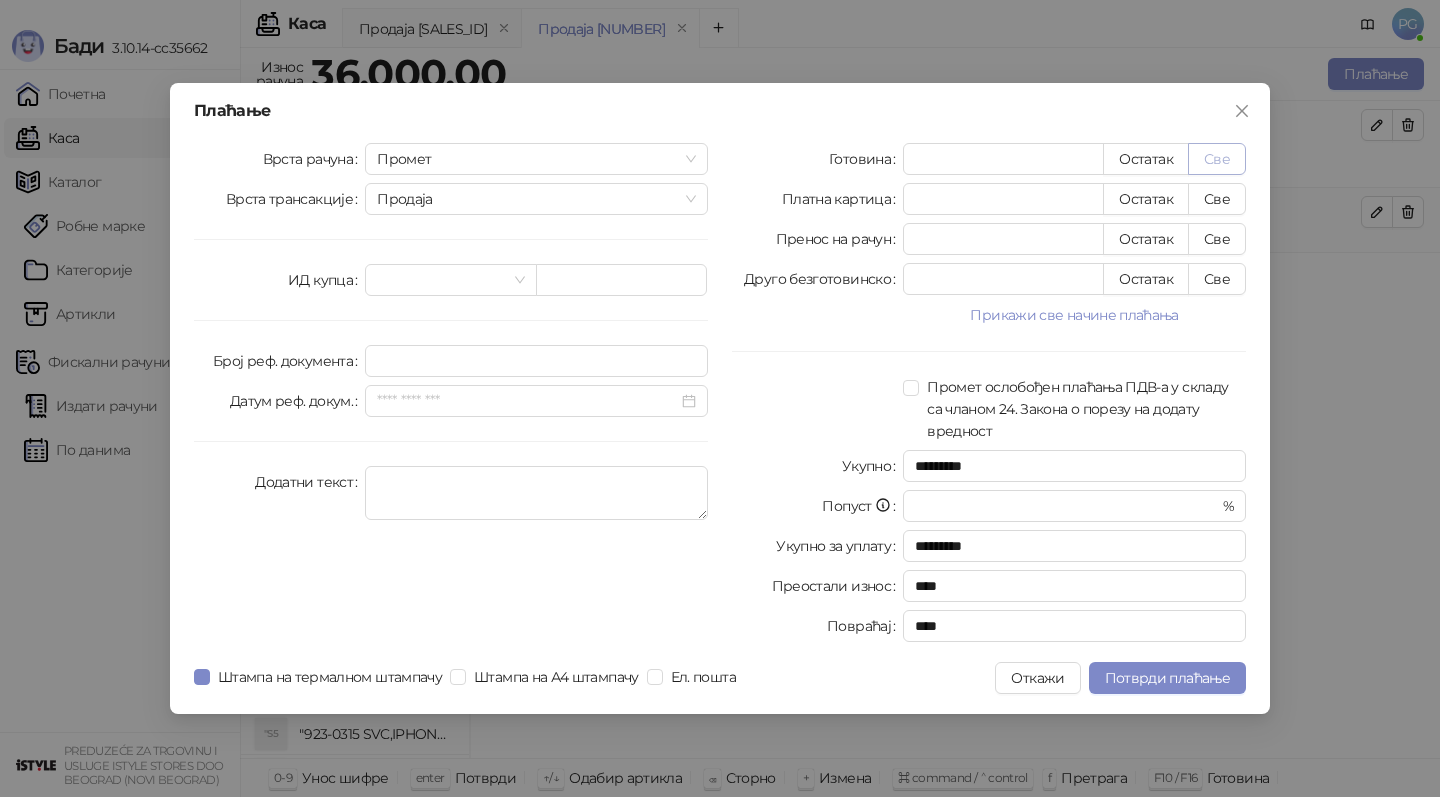 click on "Све" at bounding box center [1217, 159] 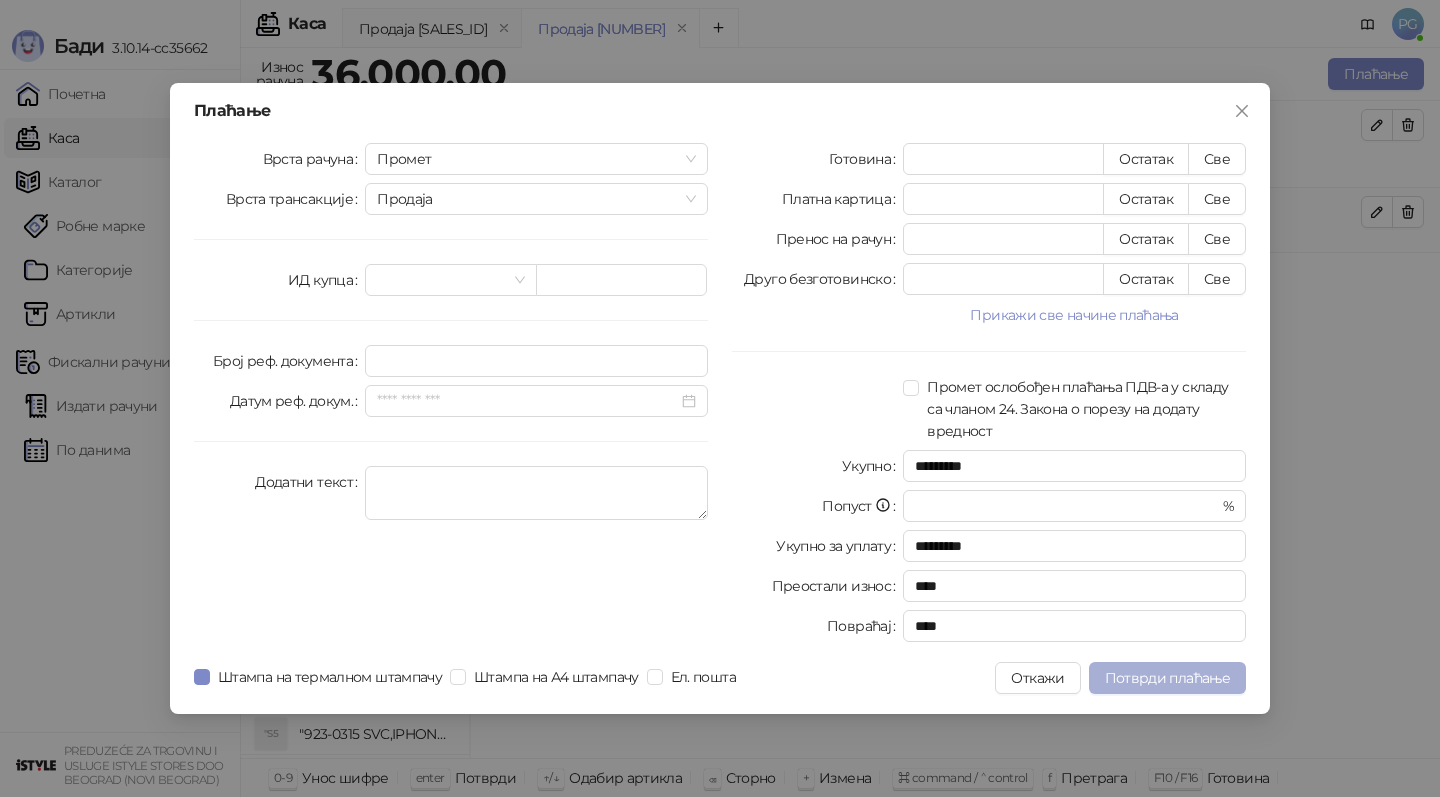 click on "Потврди плаћање" at bounding box center (1167, 678) 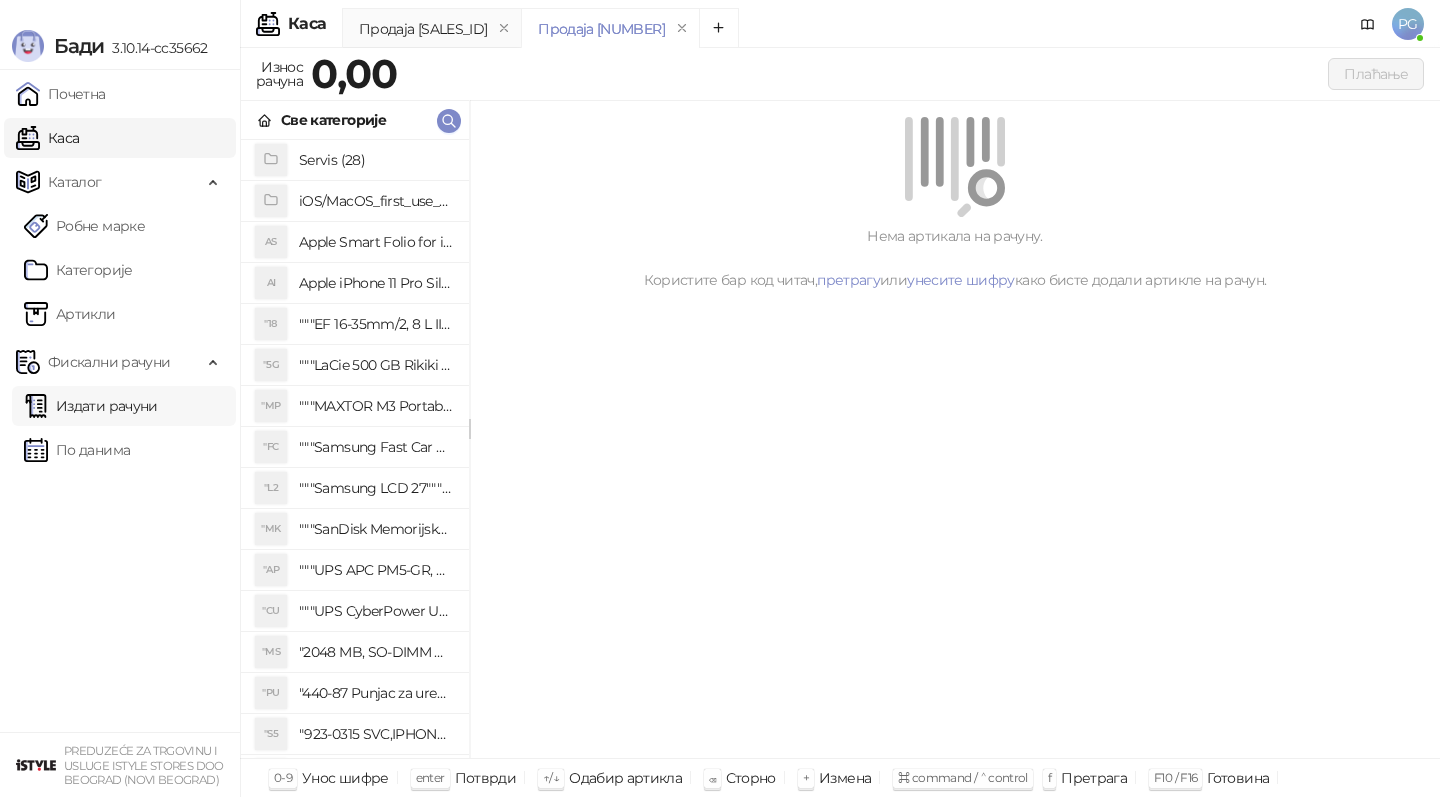 click on "Издати рачуни" at bounding box center [91, 406] 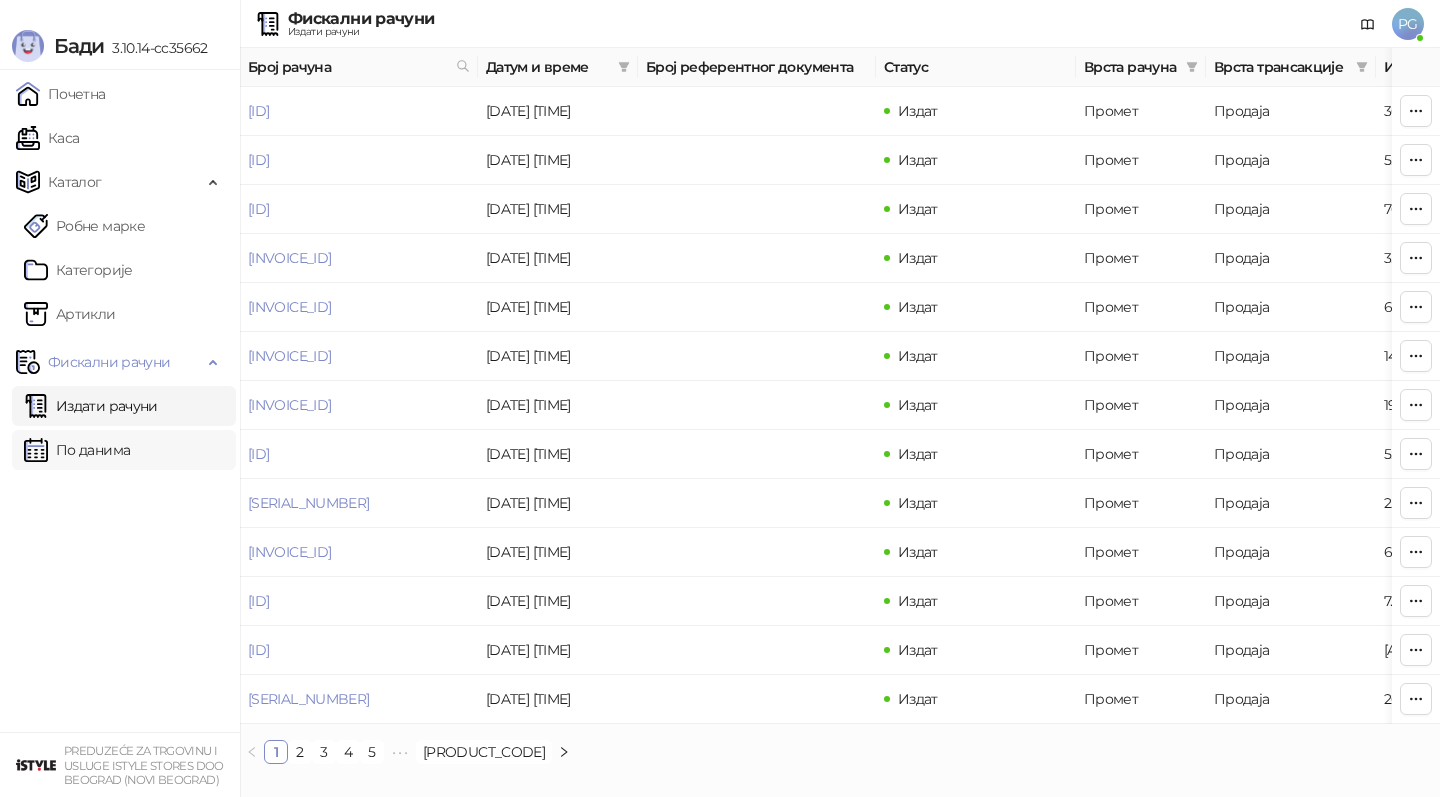click on "По данима" at bounding box center [77, 450] 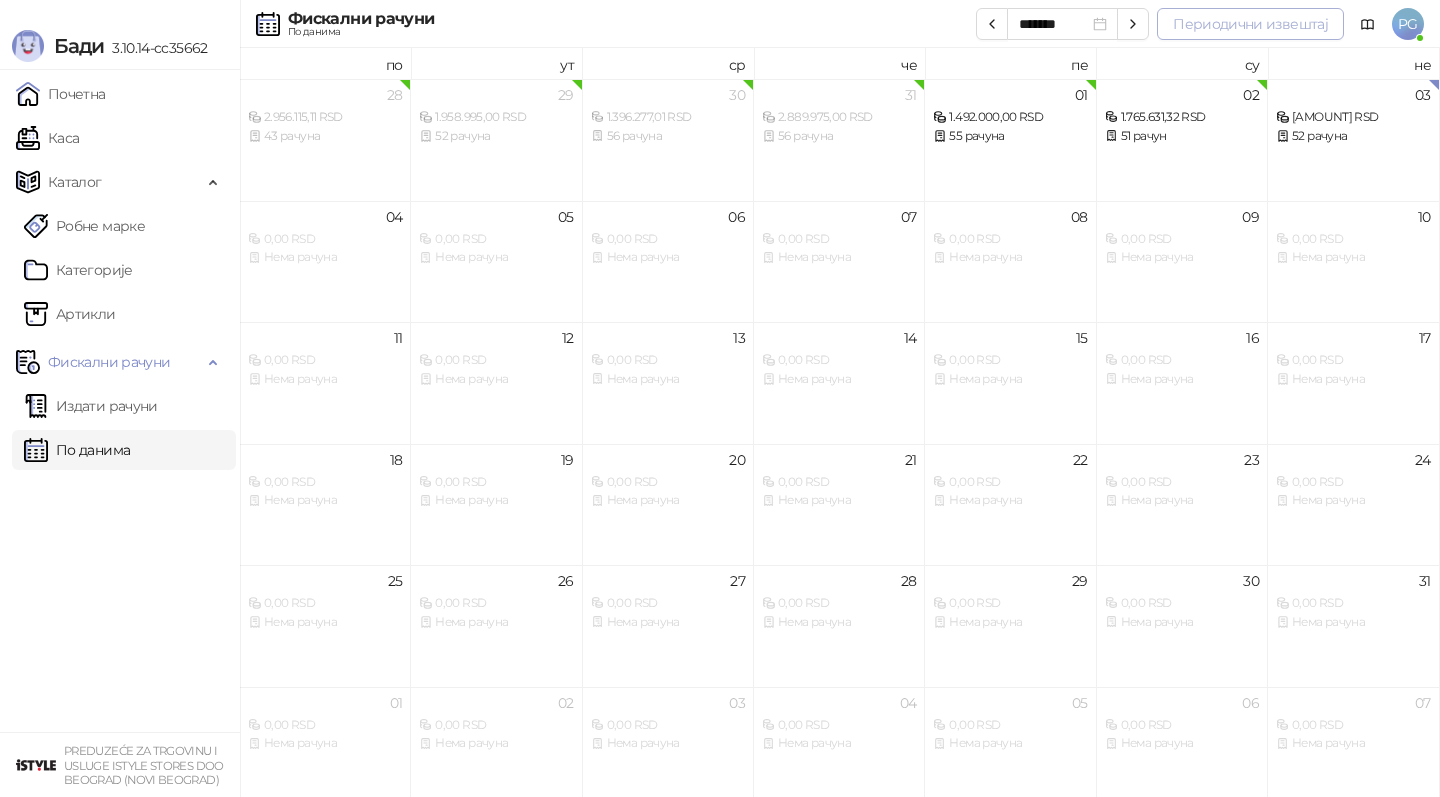 click on "Периодични извештај" at bounding box center [1250, 24] 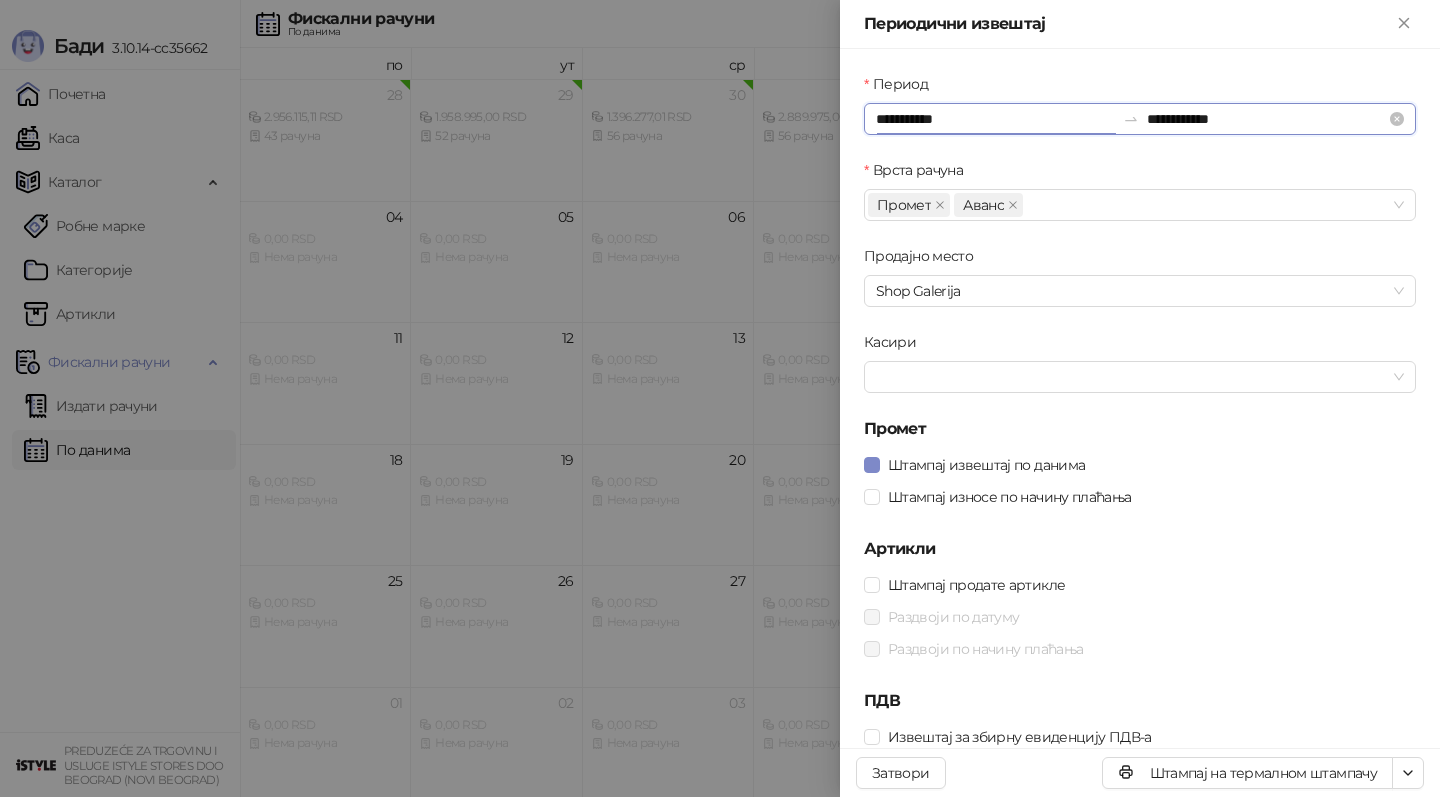 click on "**********" at bounding box center (995, 119) 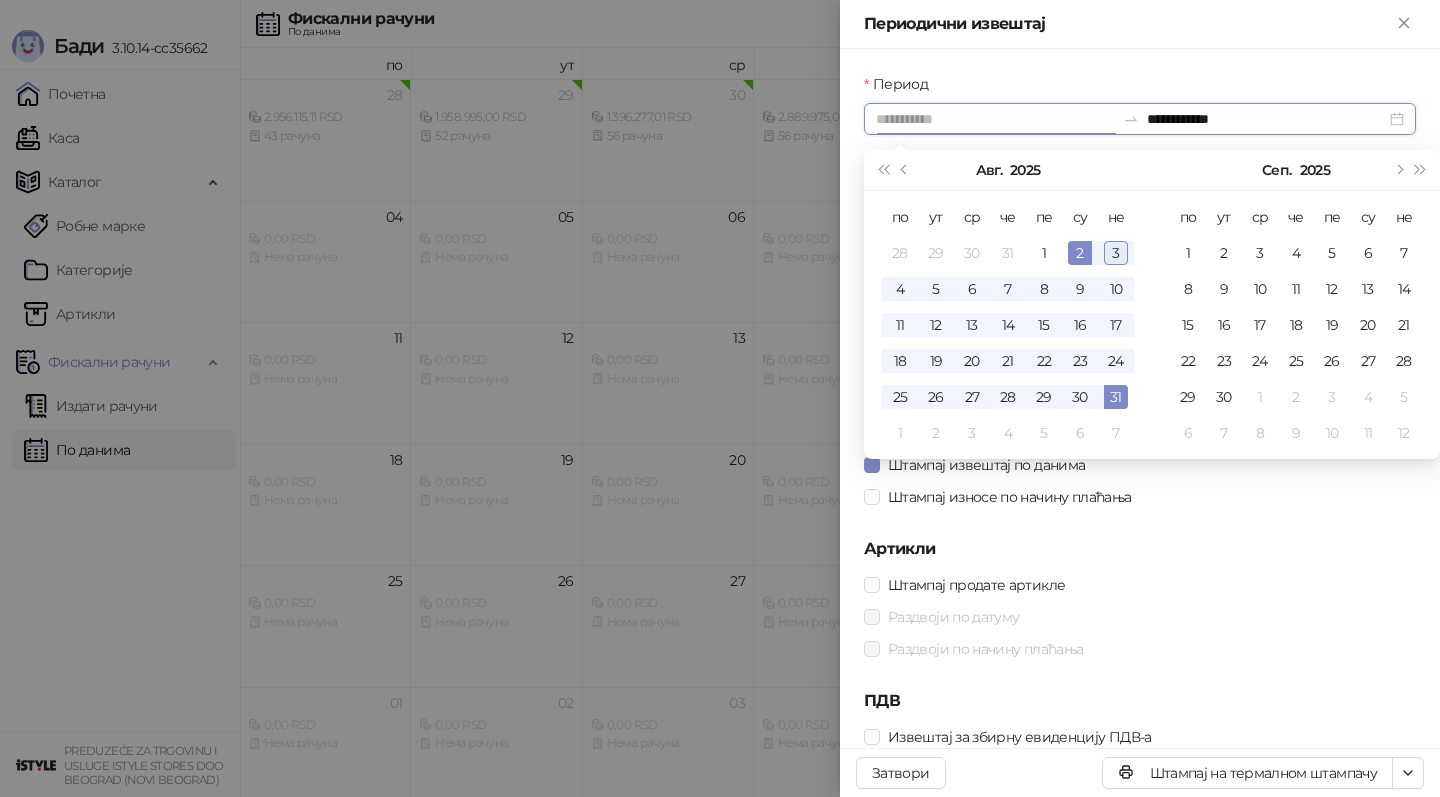 type on "**********" 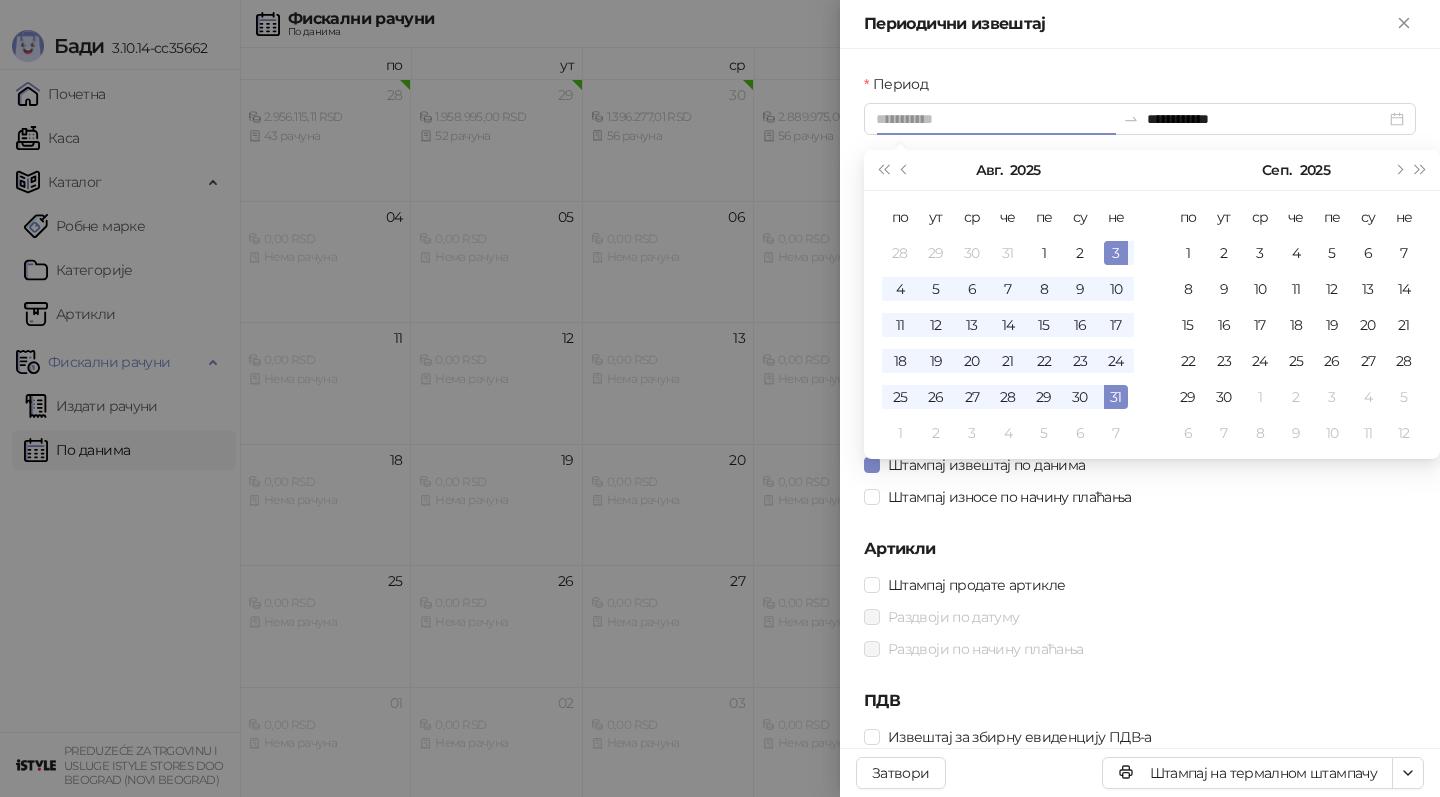 click on "3" at bounding box center (1116, 253) 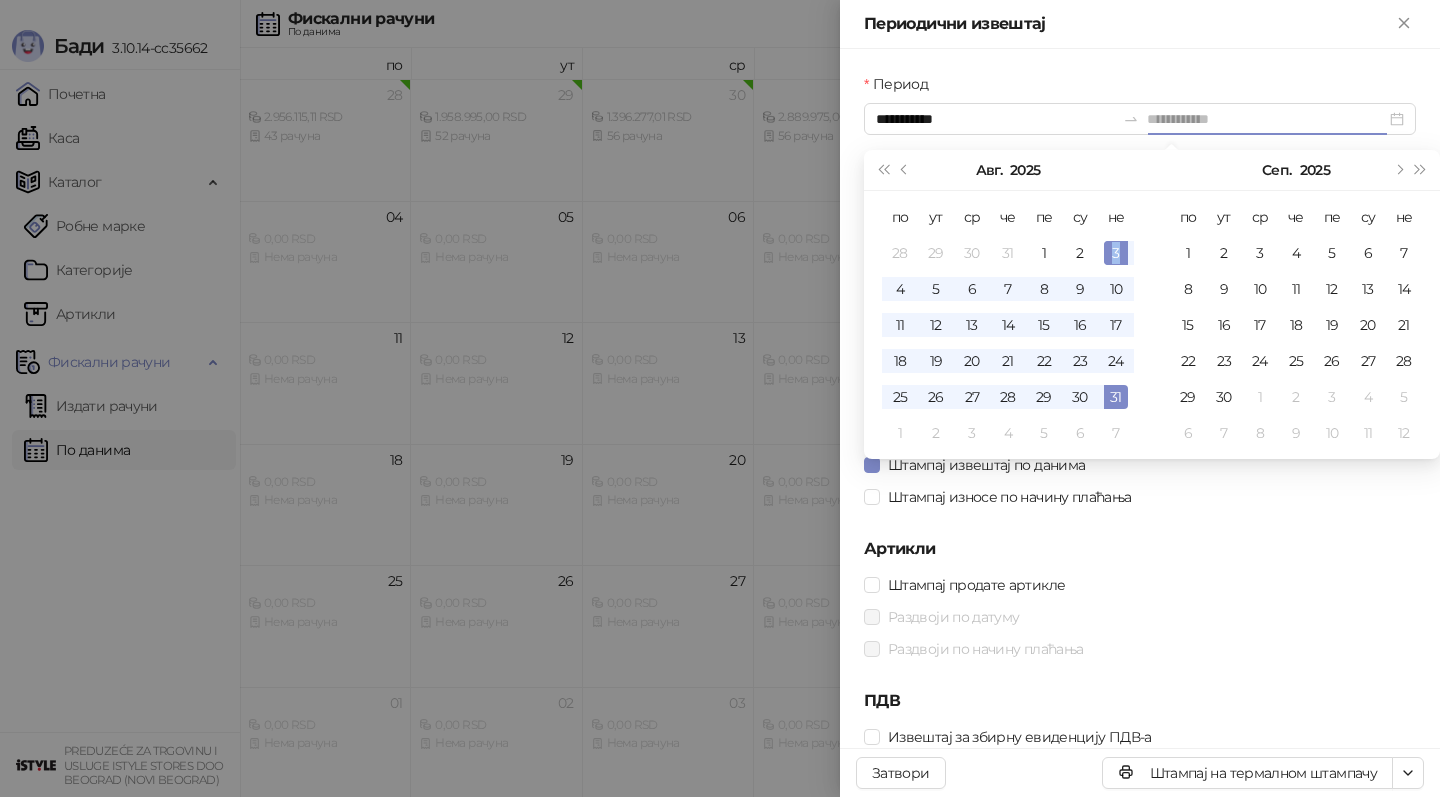 click on "3" at bounding box center [1116, 253] 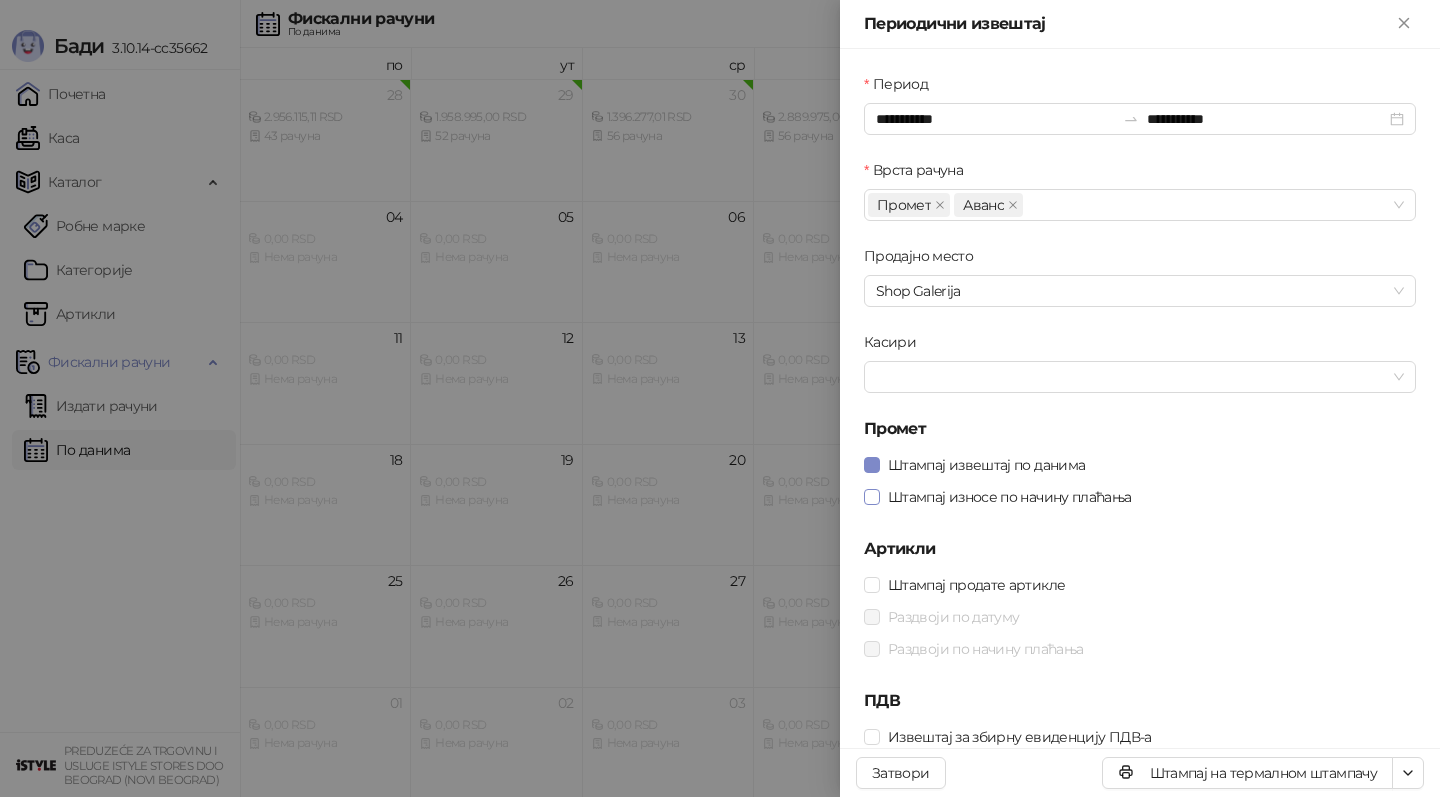 click on "Штампај износе по начину плаћања" at bounding box center (1010, 497) 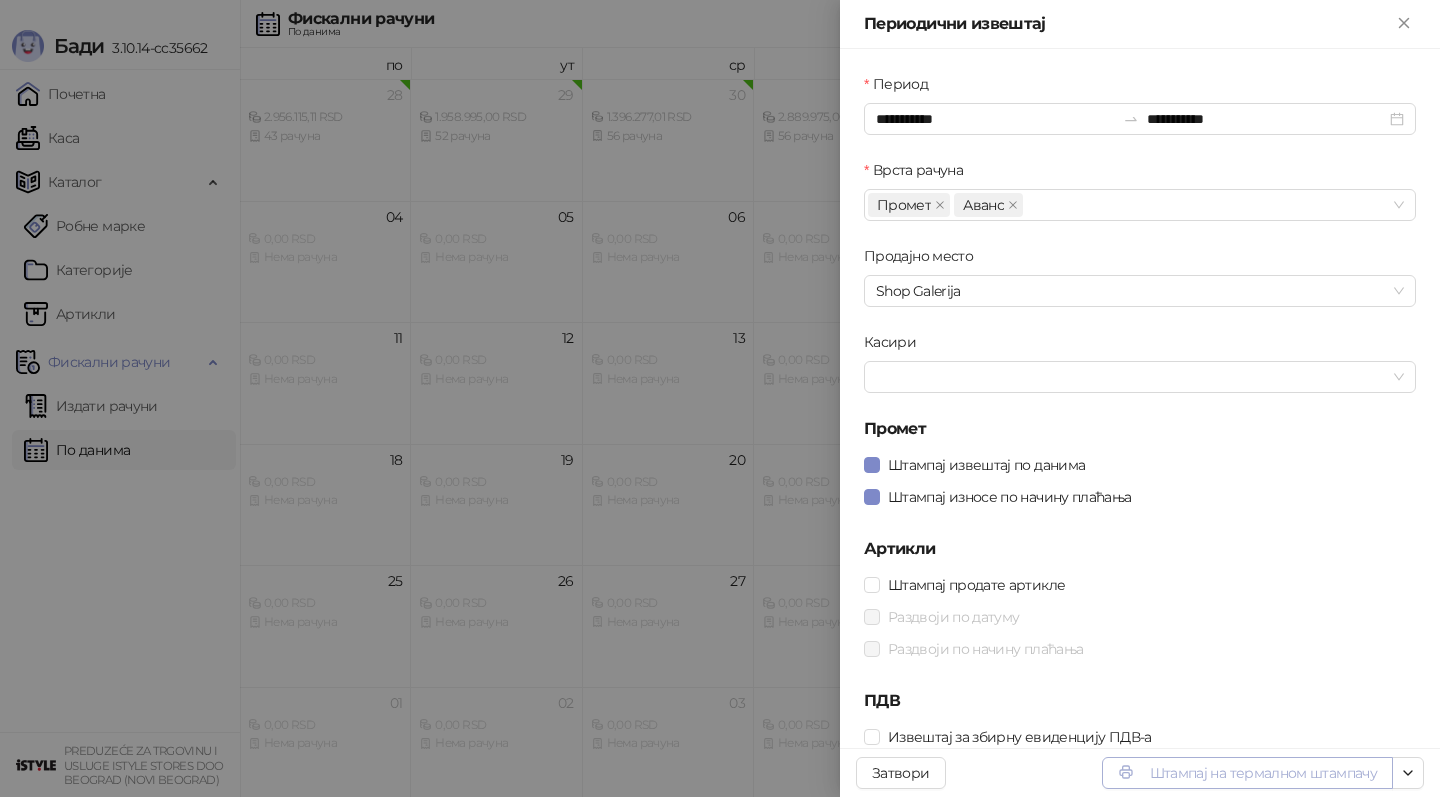 click on "Штампај на термалном штампачу" at bounding box center (1247, 773) 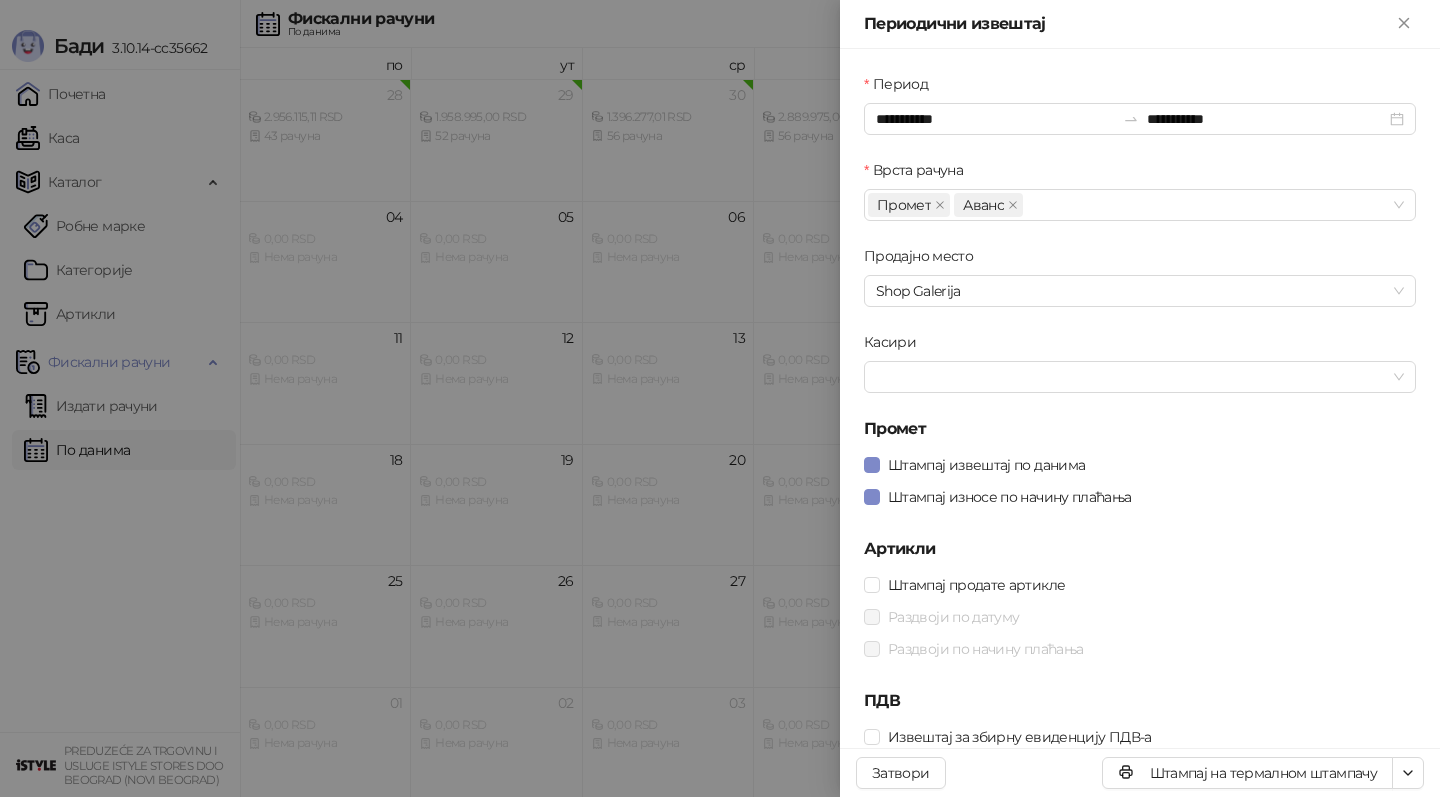 click at bounding box center [720, 398] 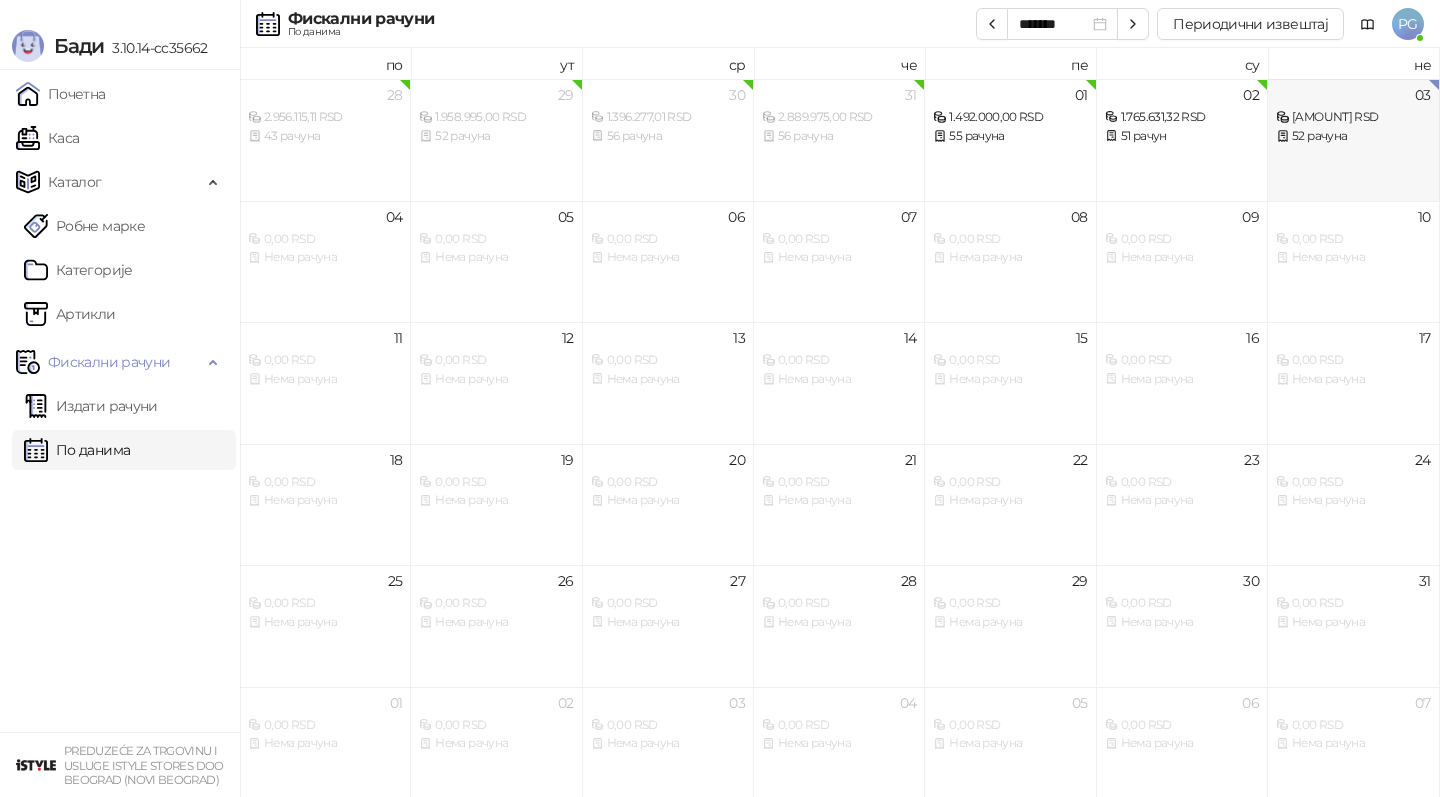 click on "03   [AMOUNT] RSD   52 рачуна" at bounding box center [1353, 140] 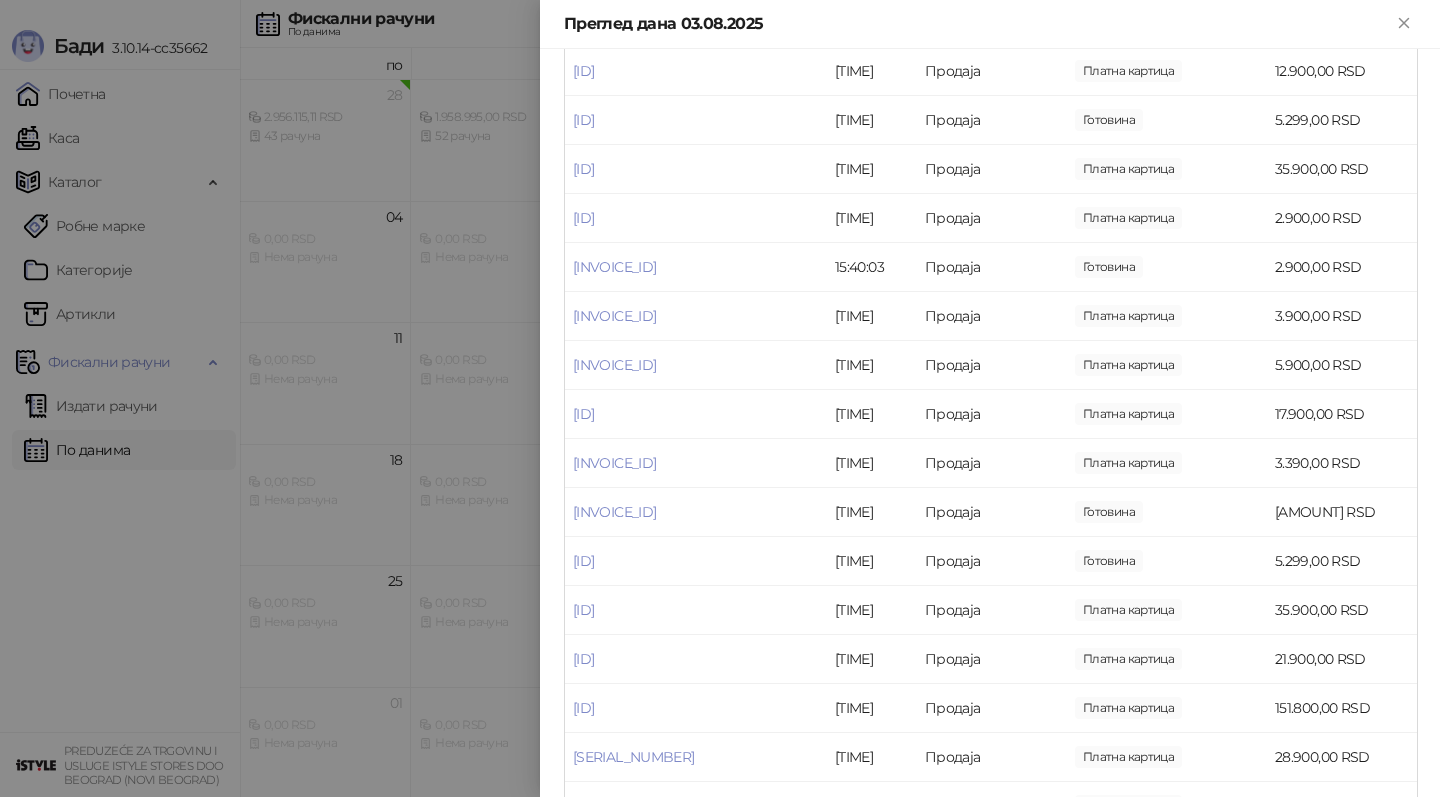 scroll, scrollTop: 2130, scrollLeft: 0, axis: vertical 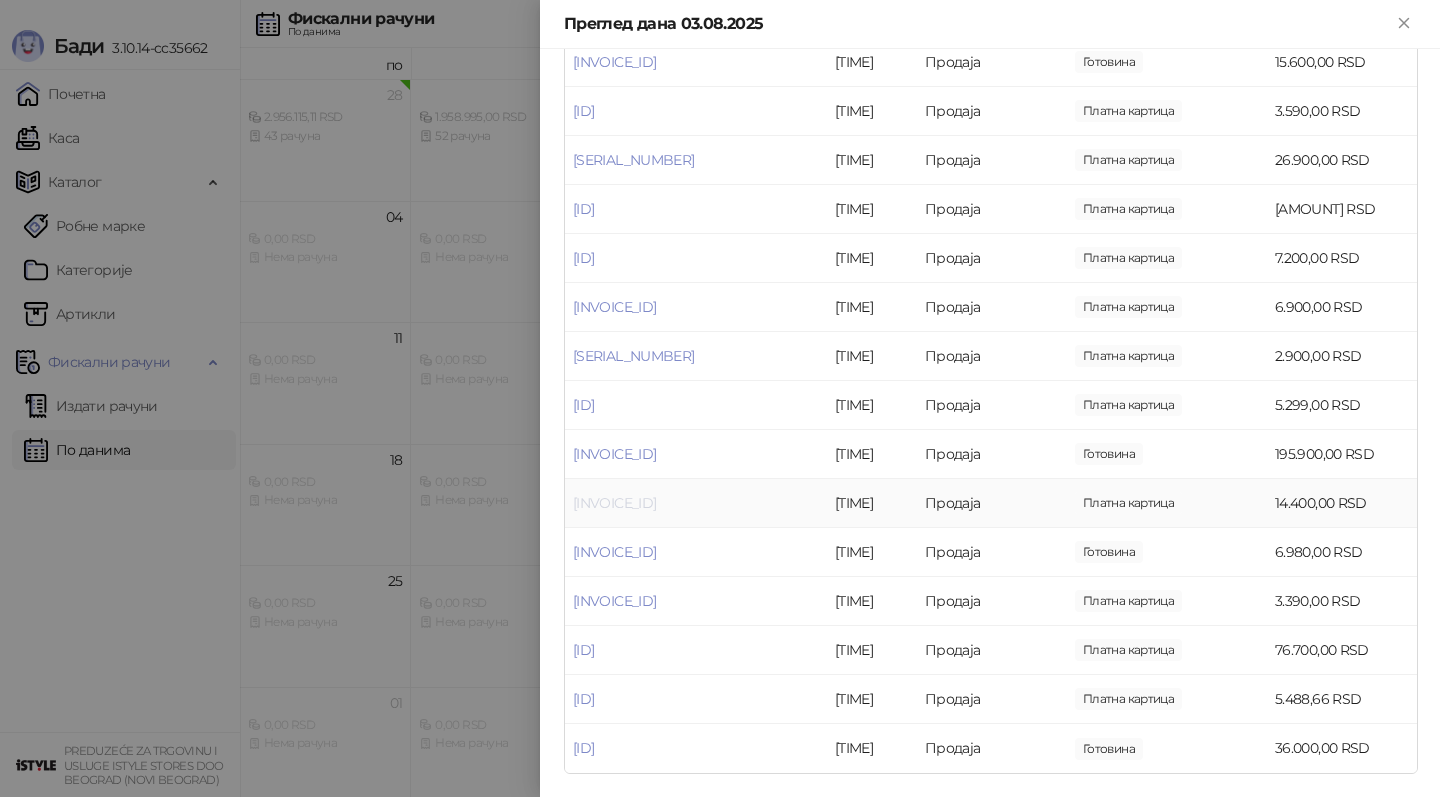 click on "[INVOICE_ID]" at bounding box center (614, 503) 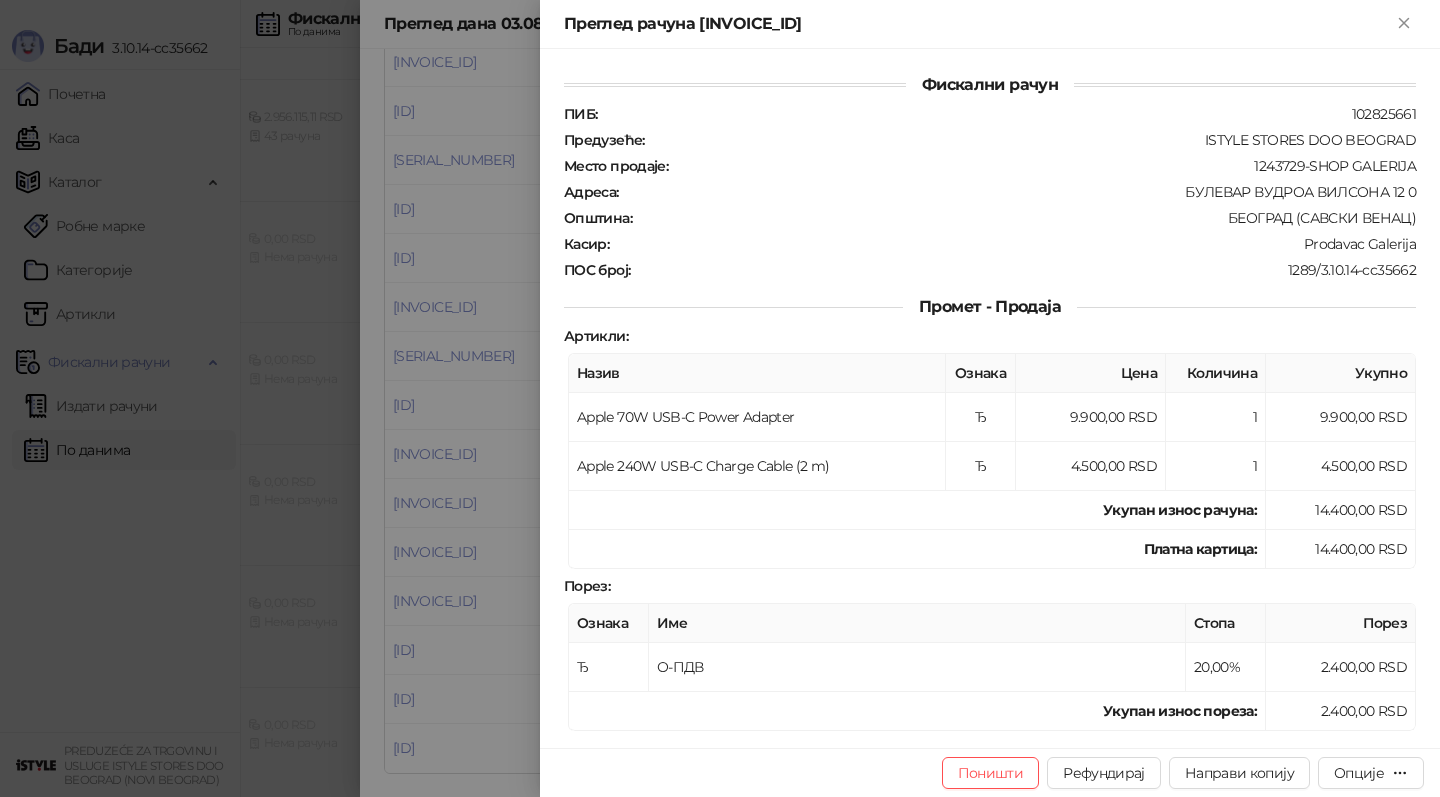 click at bounding box center [720, 398] 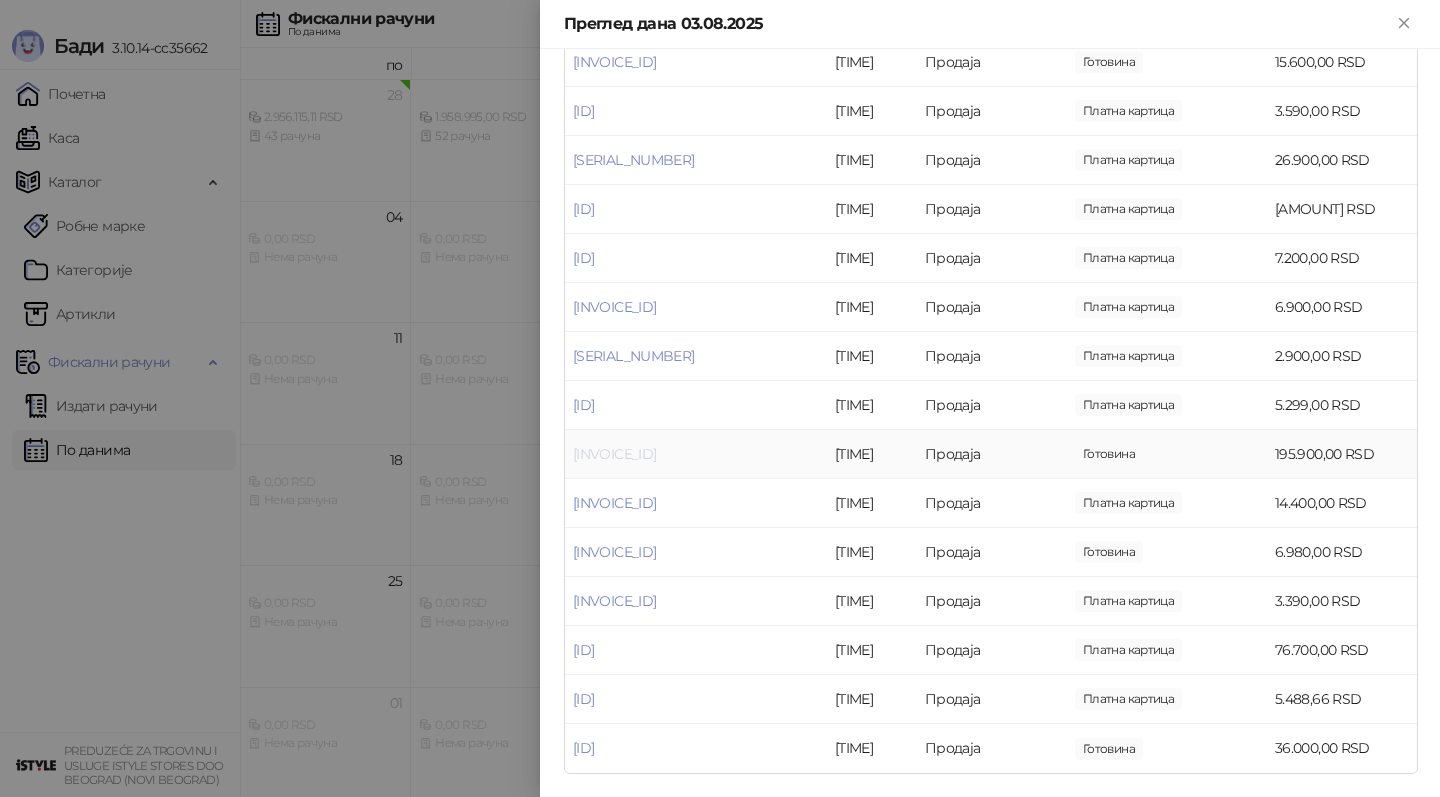click on "[INVOICE_ID]" at bounding box center [614, 454] 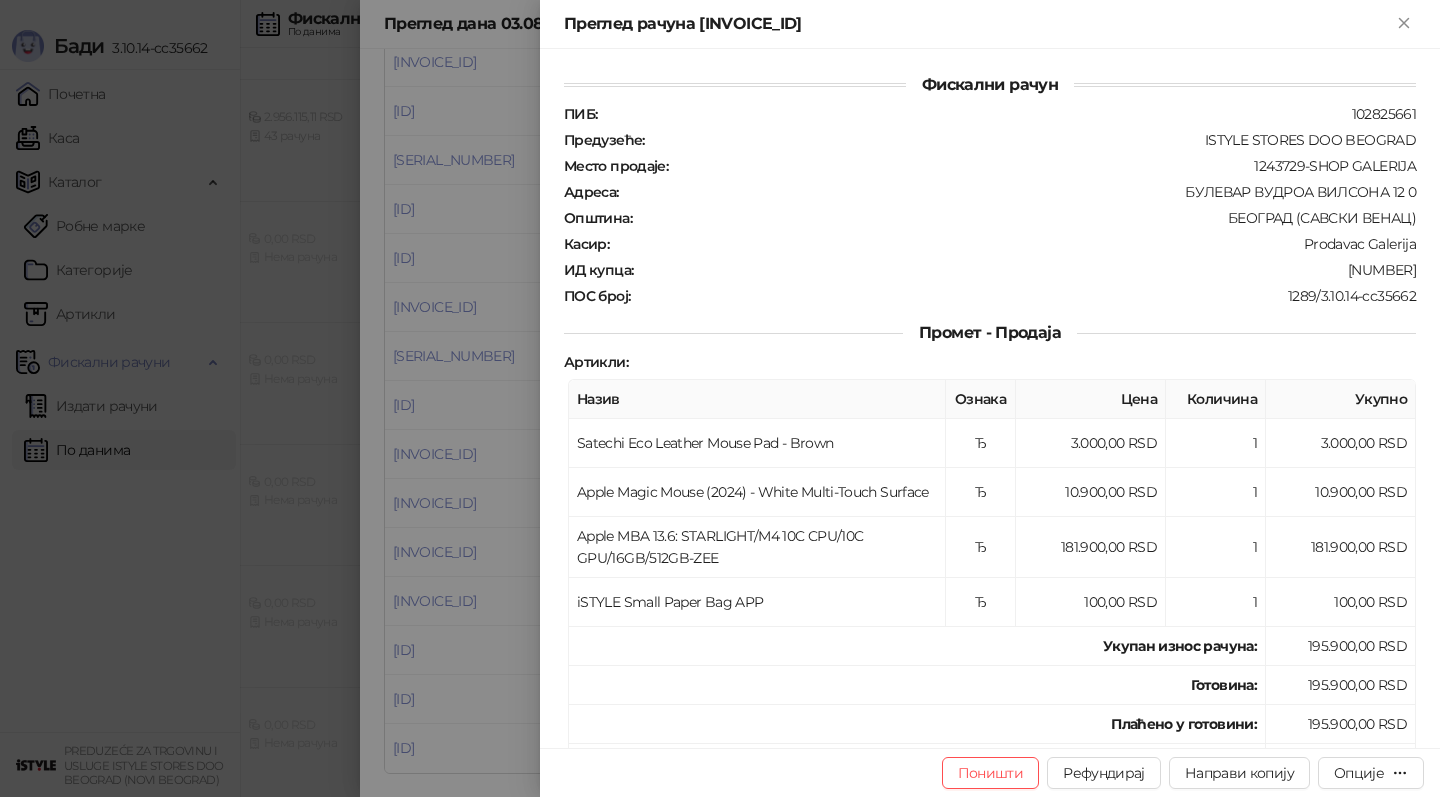 click at bounding box center (720, 398) 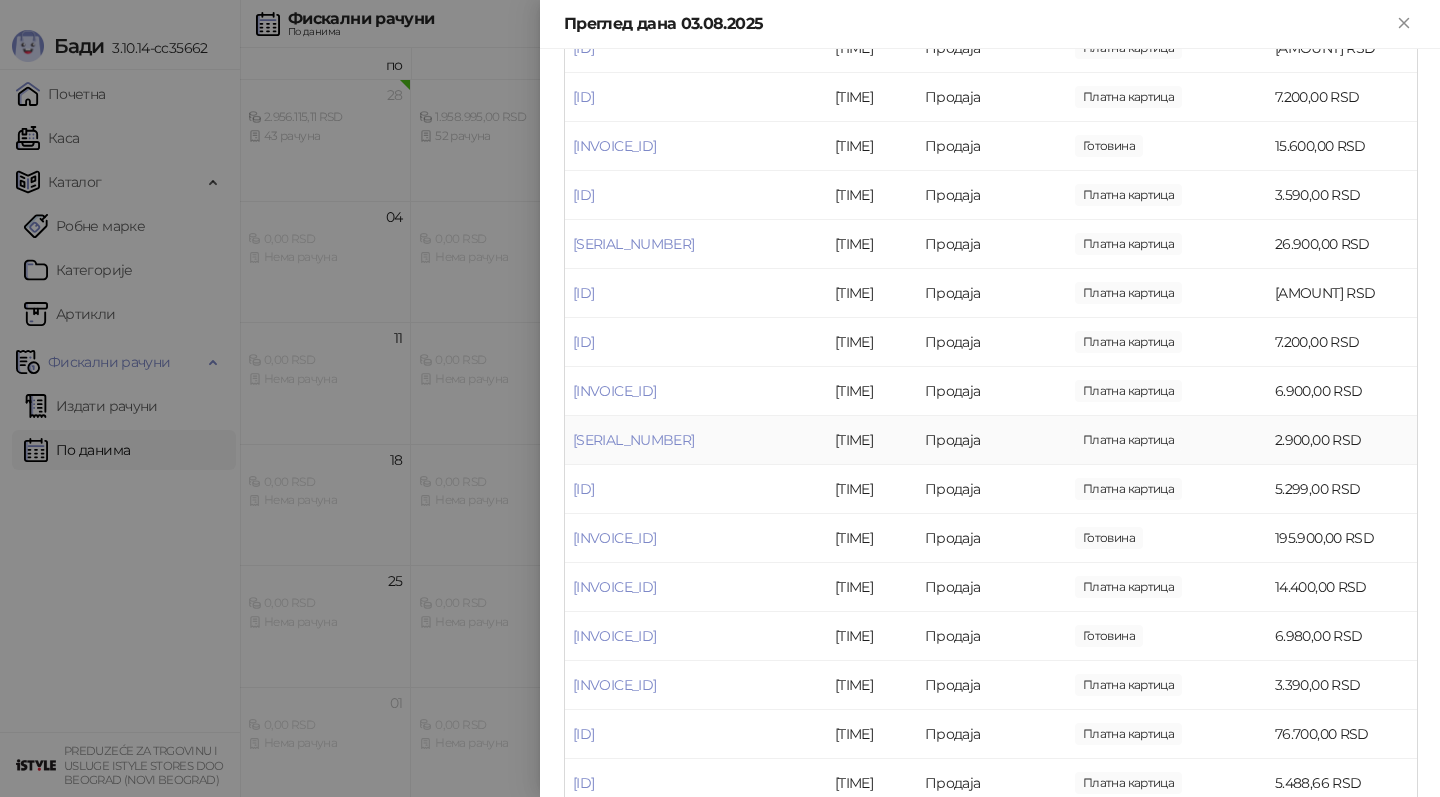 scroll, scrollTop: 2035, scrollLeft: 0, axis: vertical 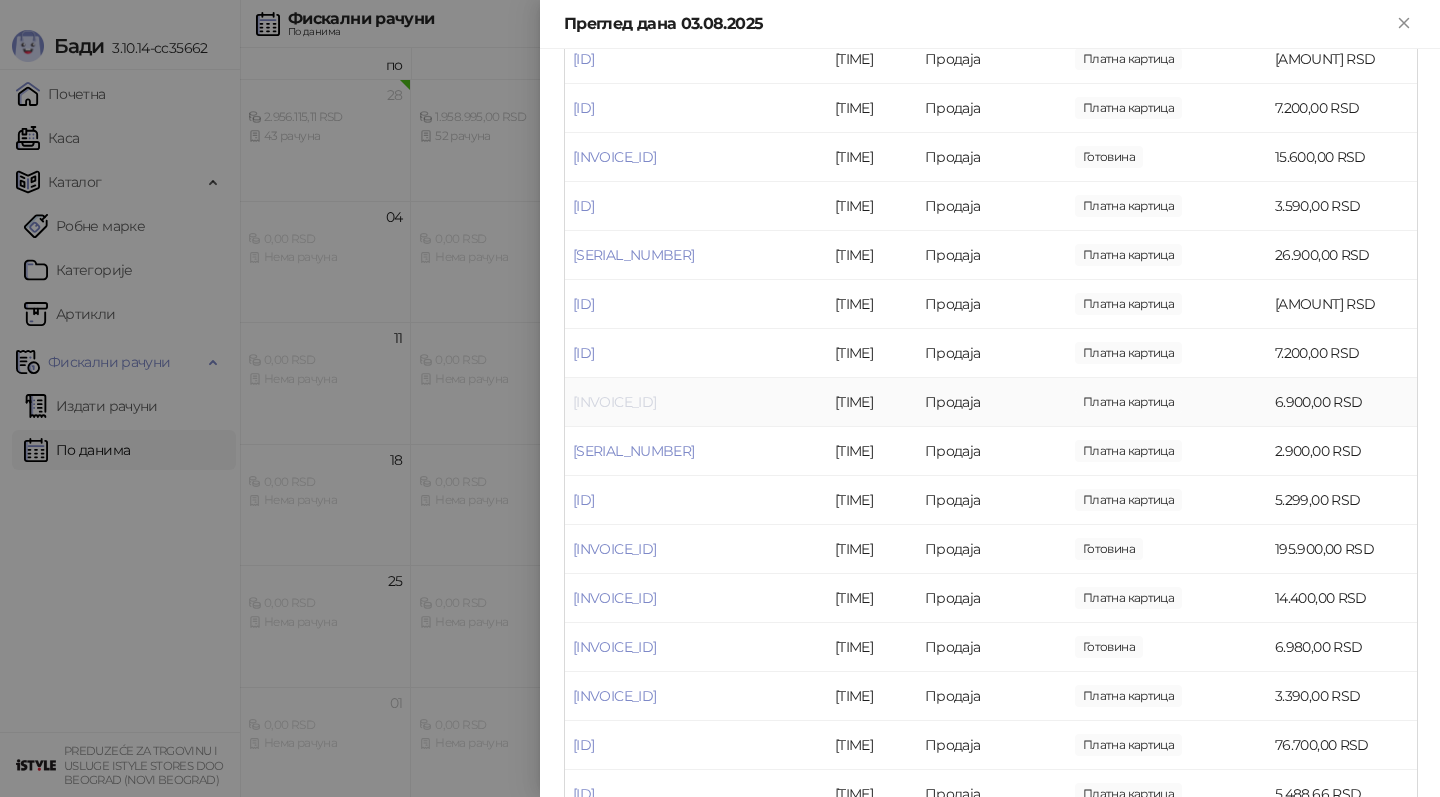 click on "[INVOICE_ID]" at bounding box center [614, 402] 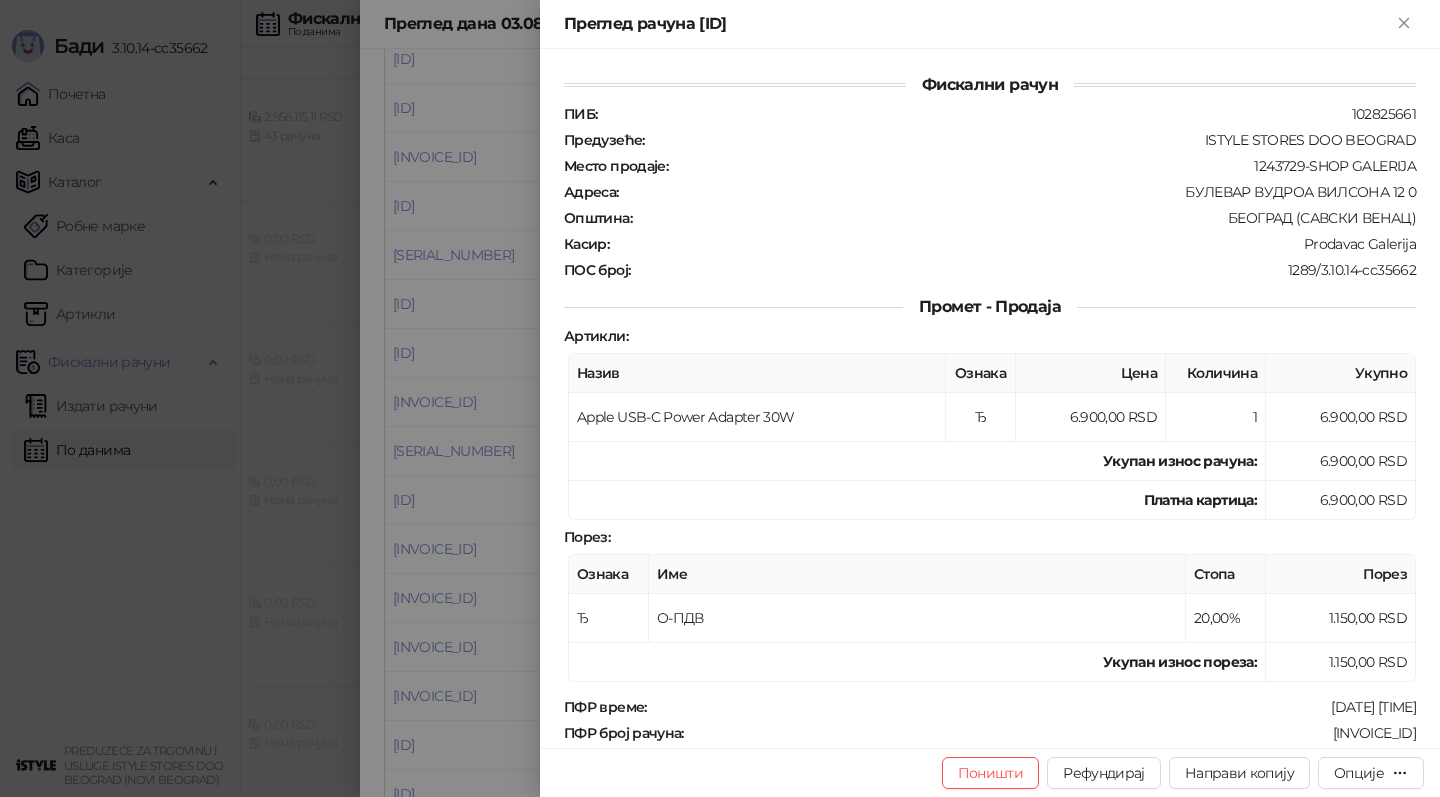 click at bounding box center (720, 398) 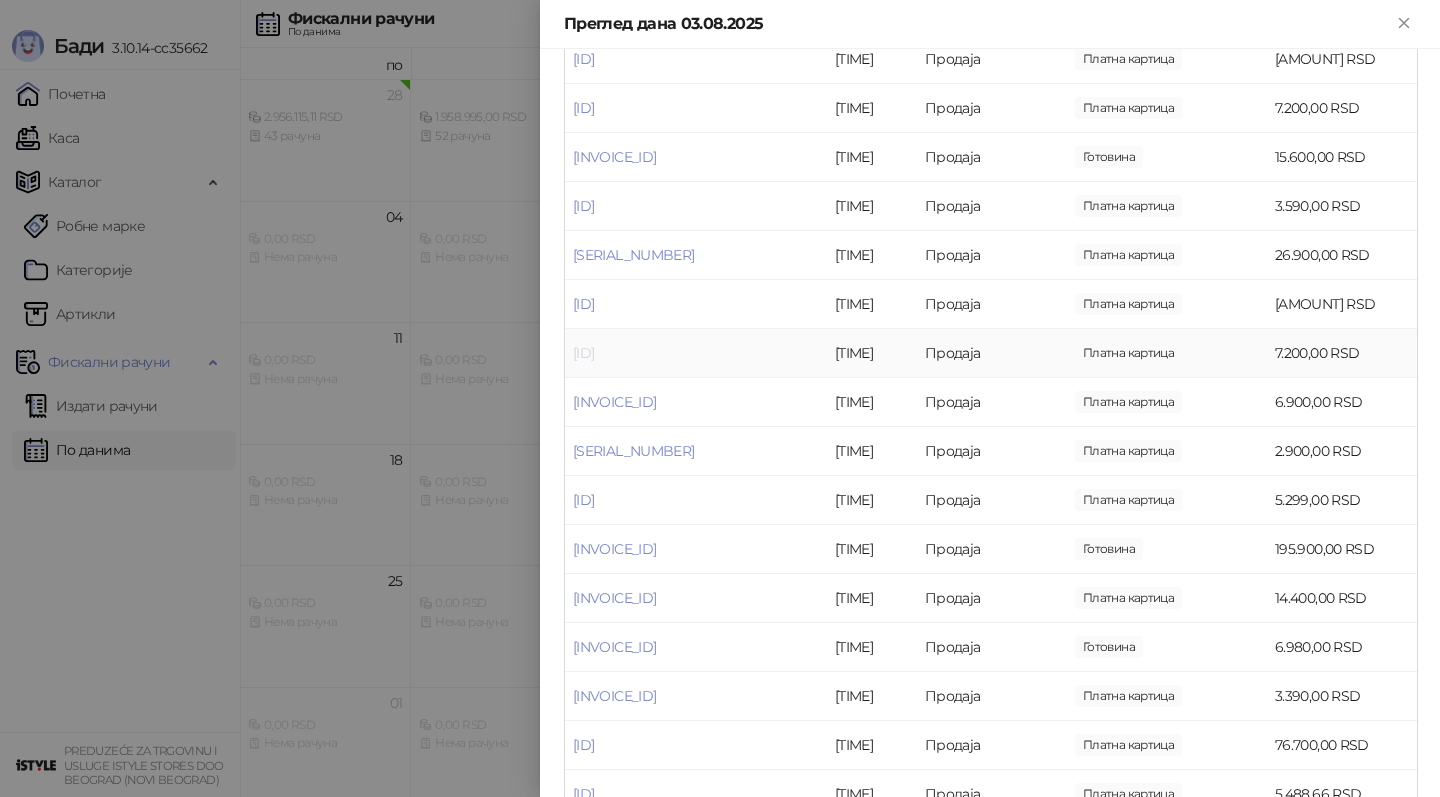 click on "[ID]" at bounding box center [583, 353] 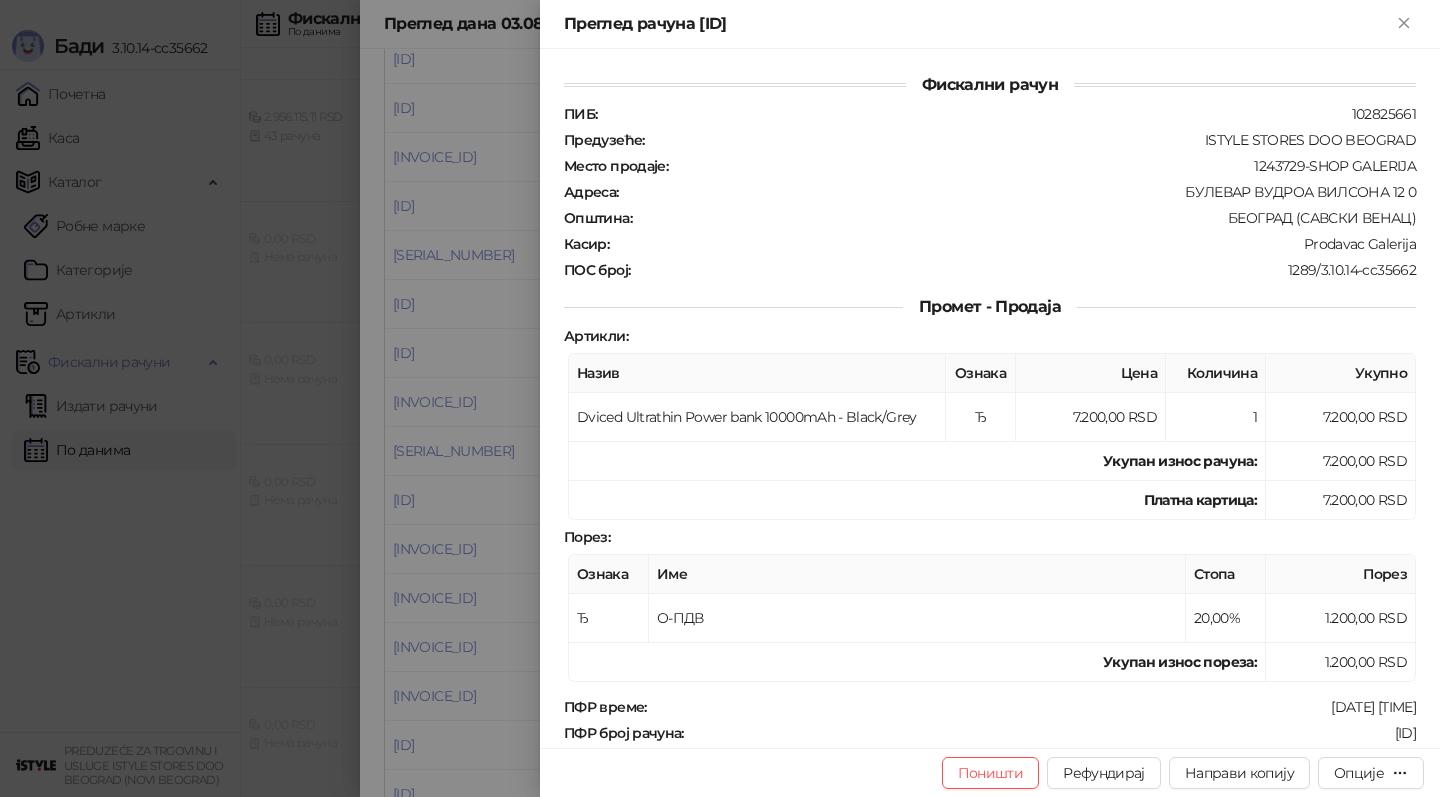 click at bounding box center (720, 398) 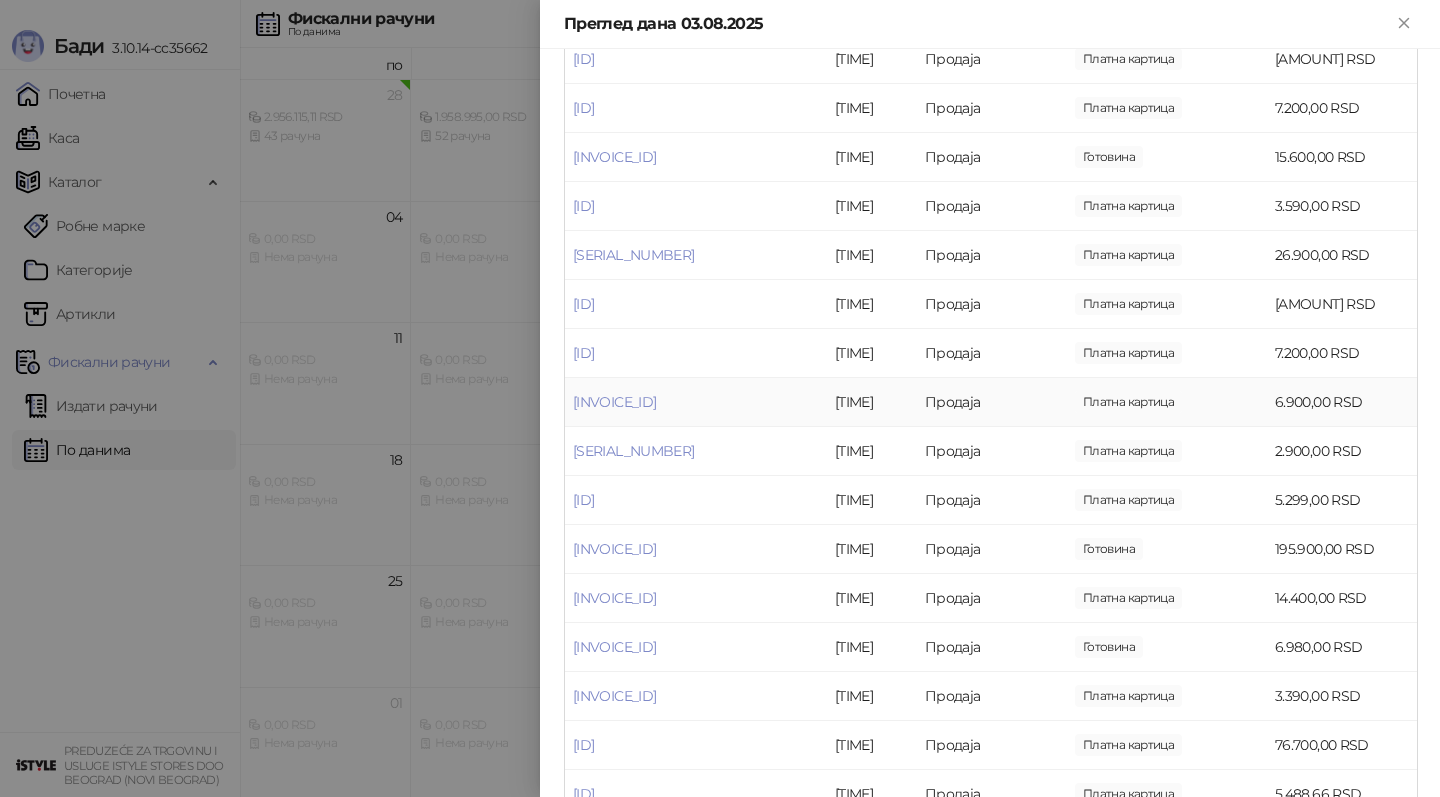 scroll, scrollTop: 2007, scrollLeft: 0, axis: vertical 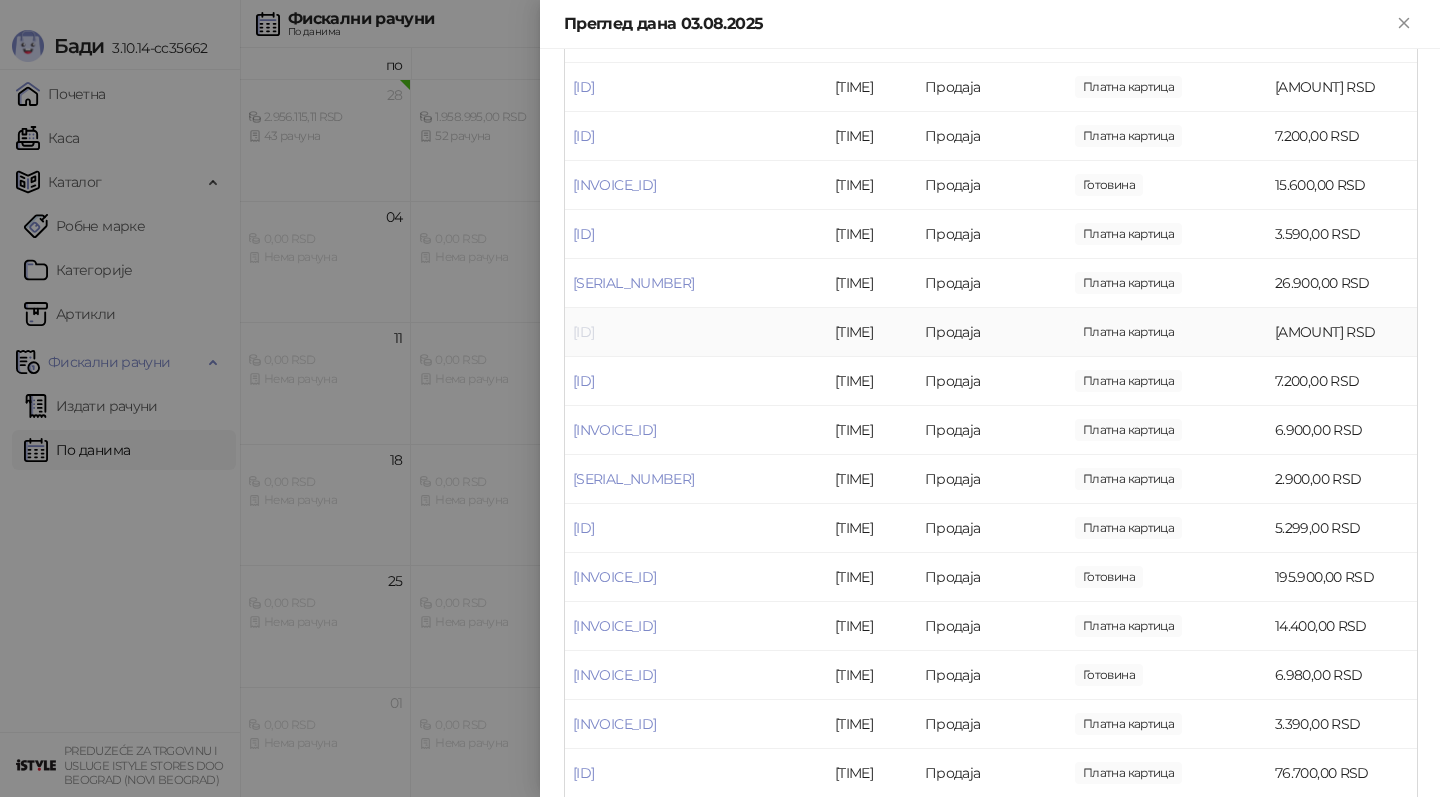 click on "[ID]" at bounding box center [583, 332] 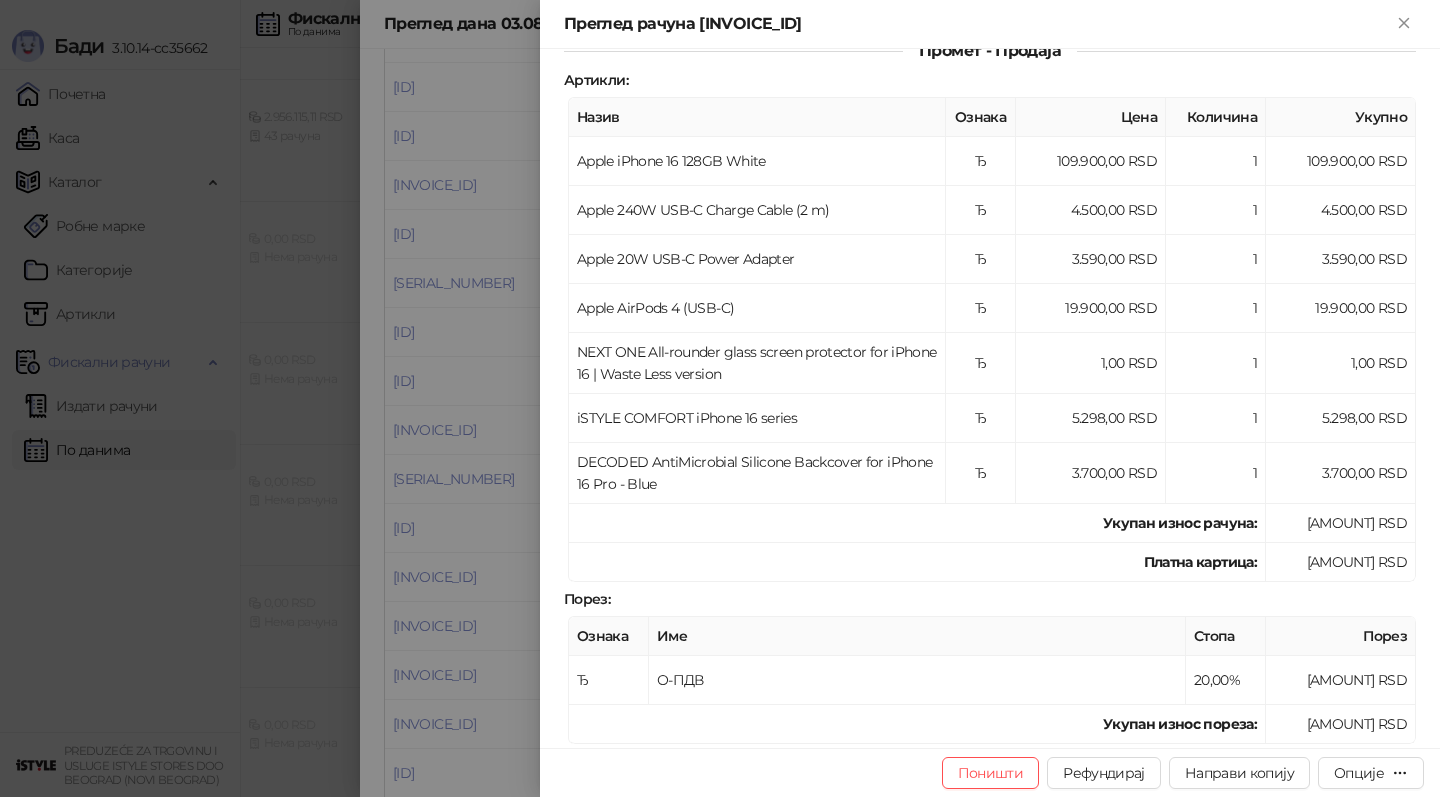 scroll, scrollTop: 274, scrollLeft: 0, axis: vertical 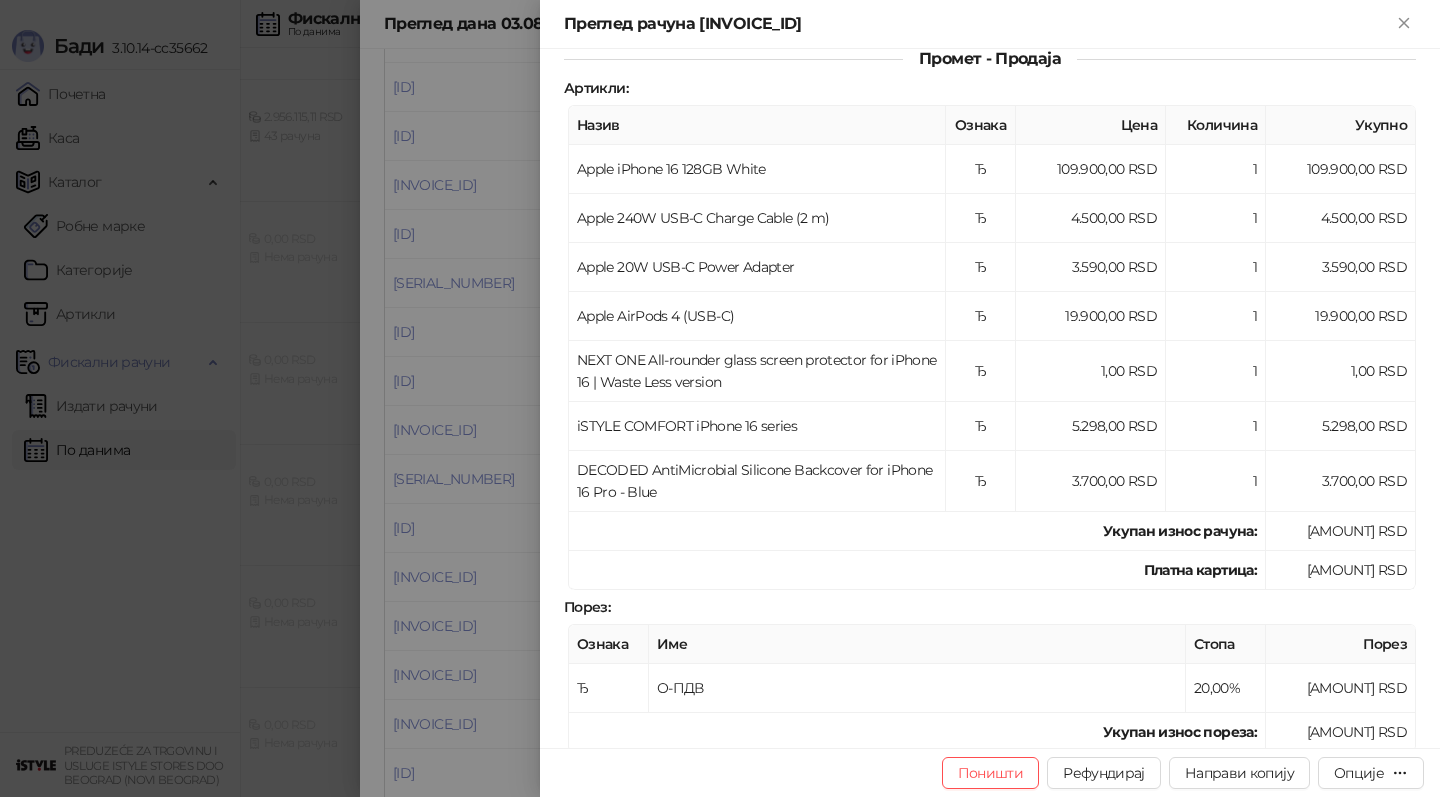 click at bounding box center [720, 398] 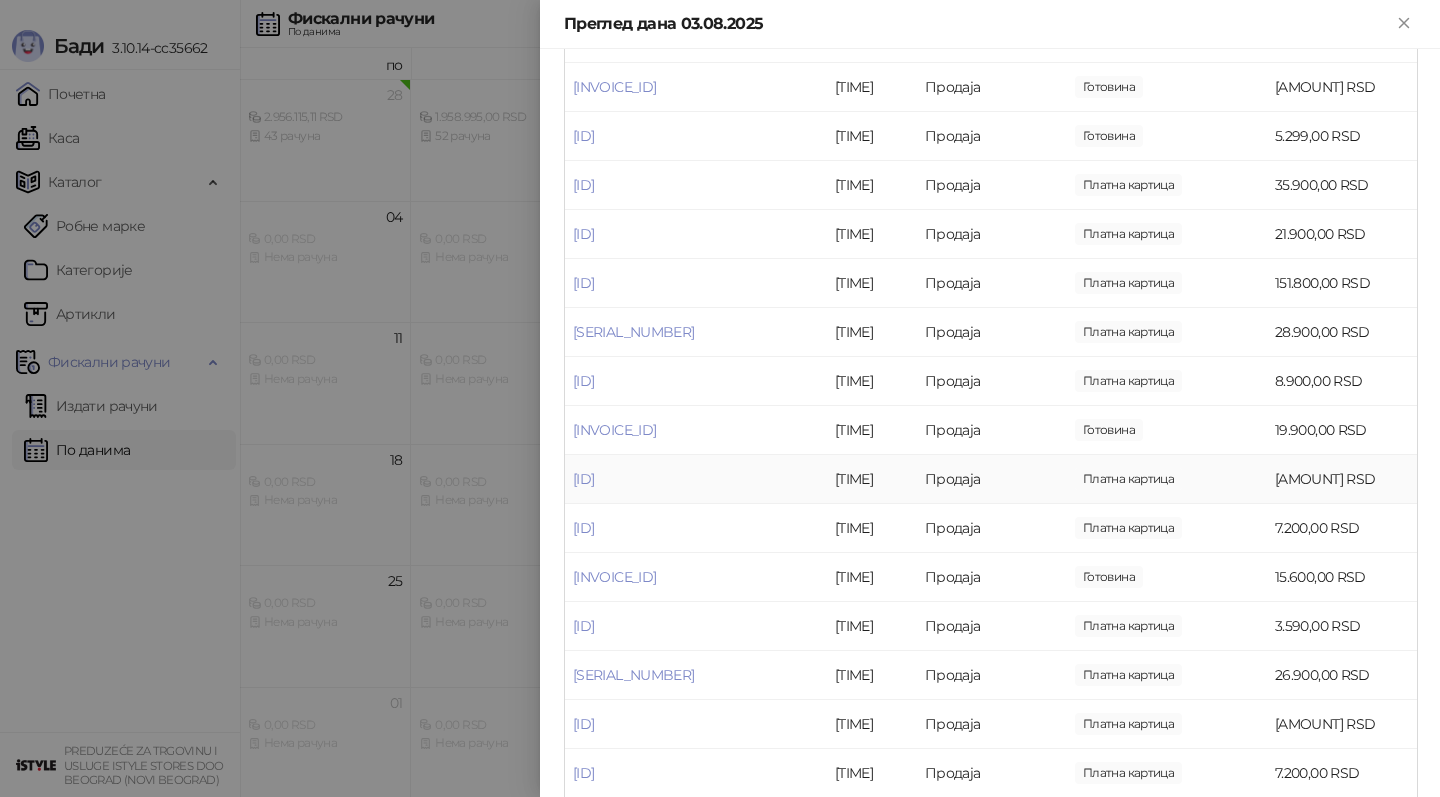 scroll, scrollTop: 1606, scrollLeft: 0, axis: vertical 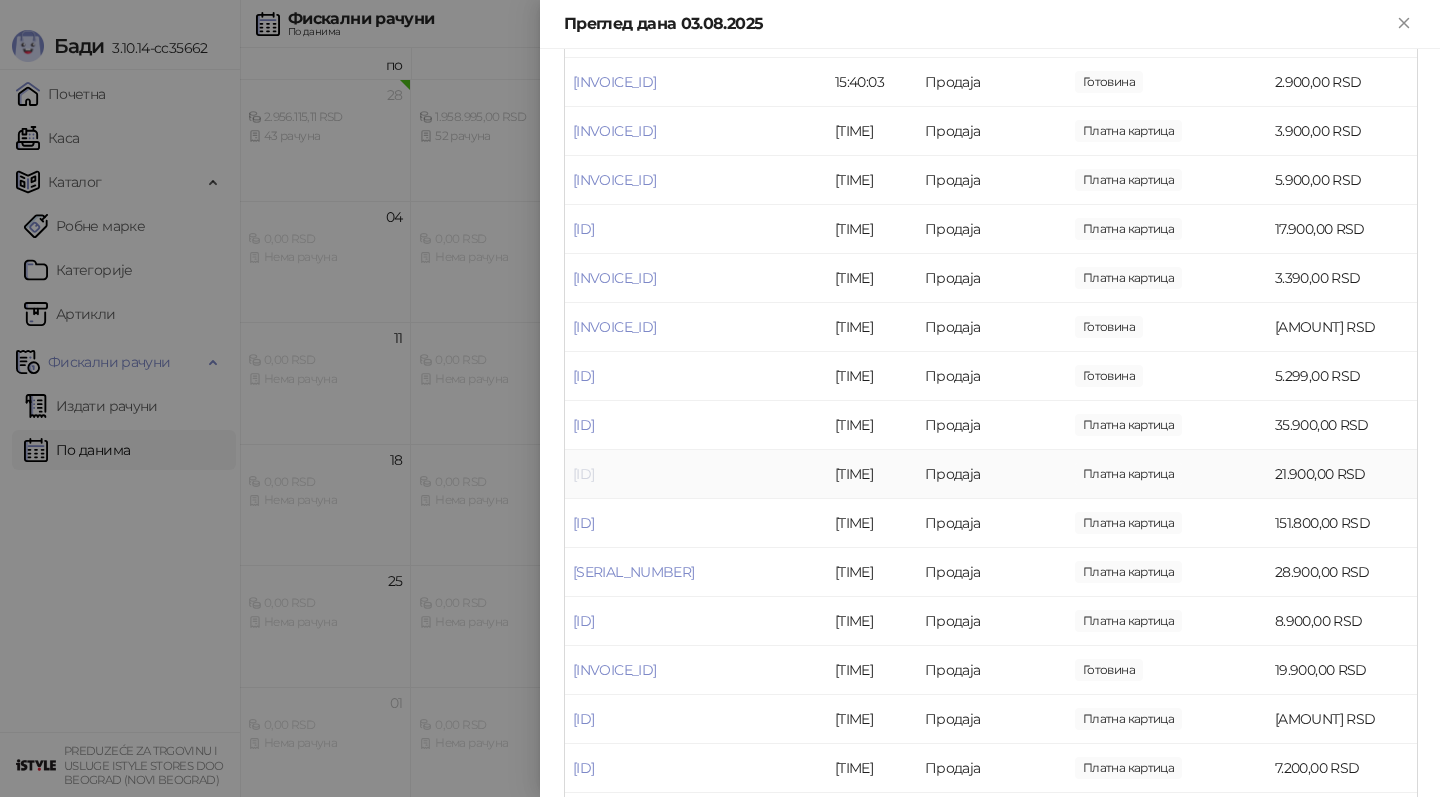 click on "[ID]" at bounding box center [583, 474] 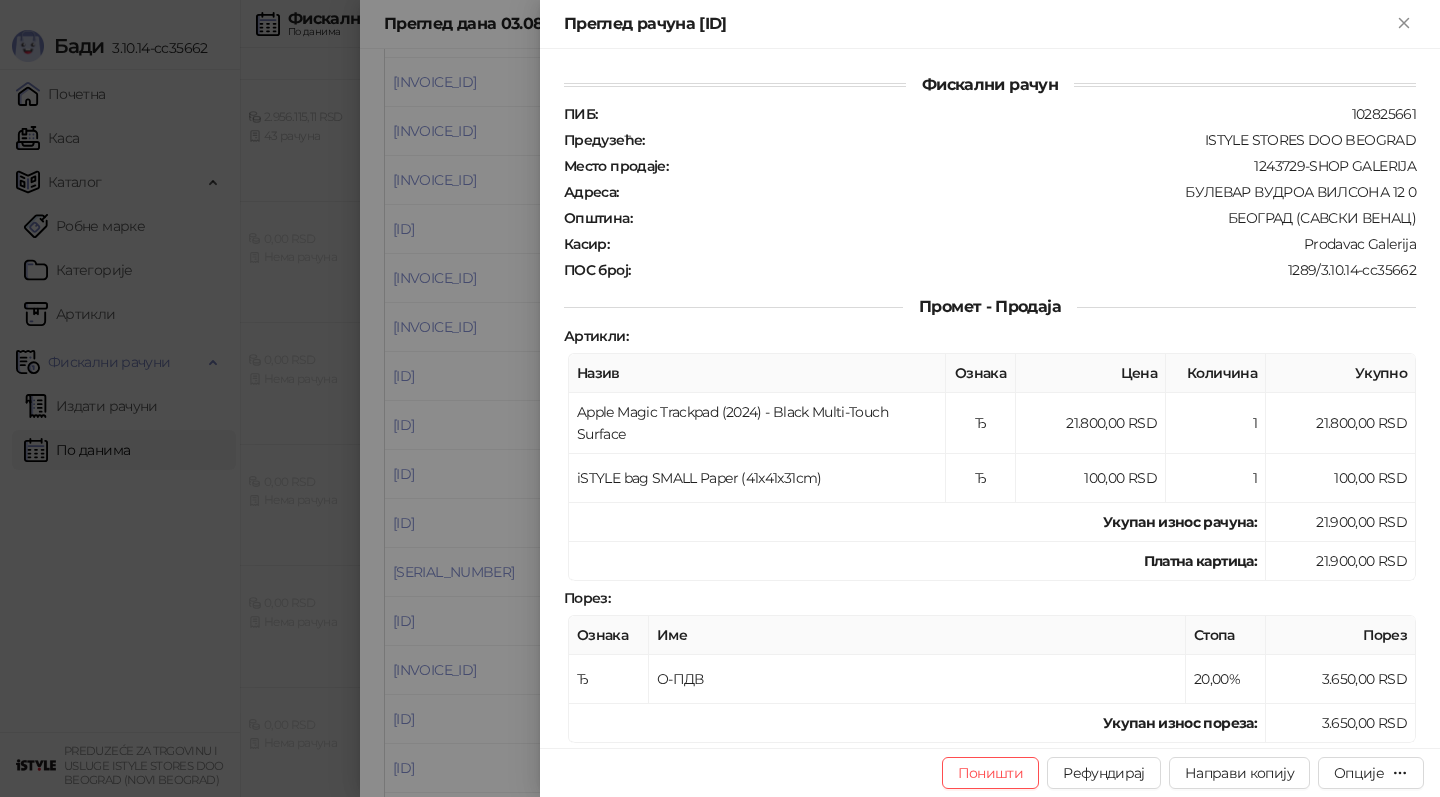 click at bounding box center (720, 398) 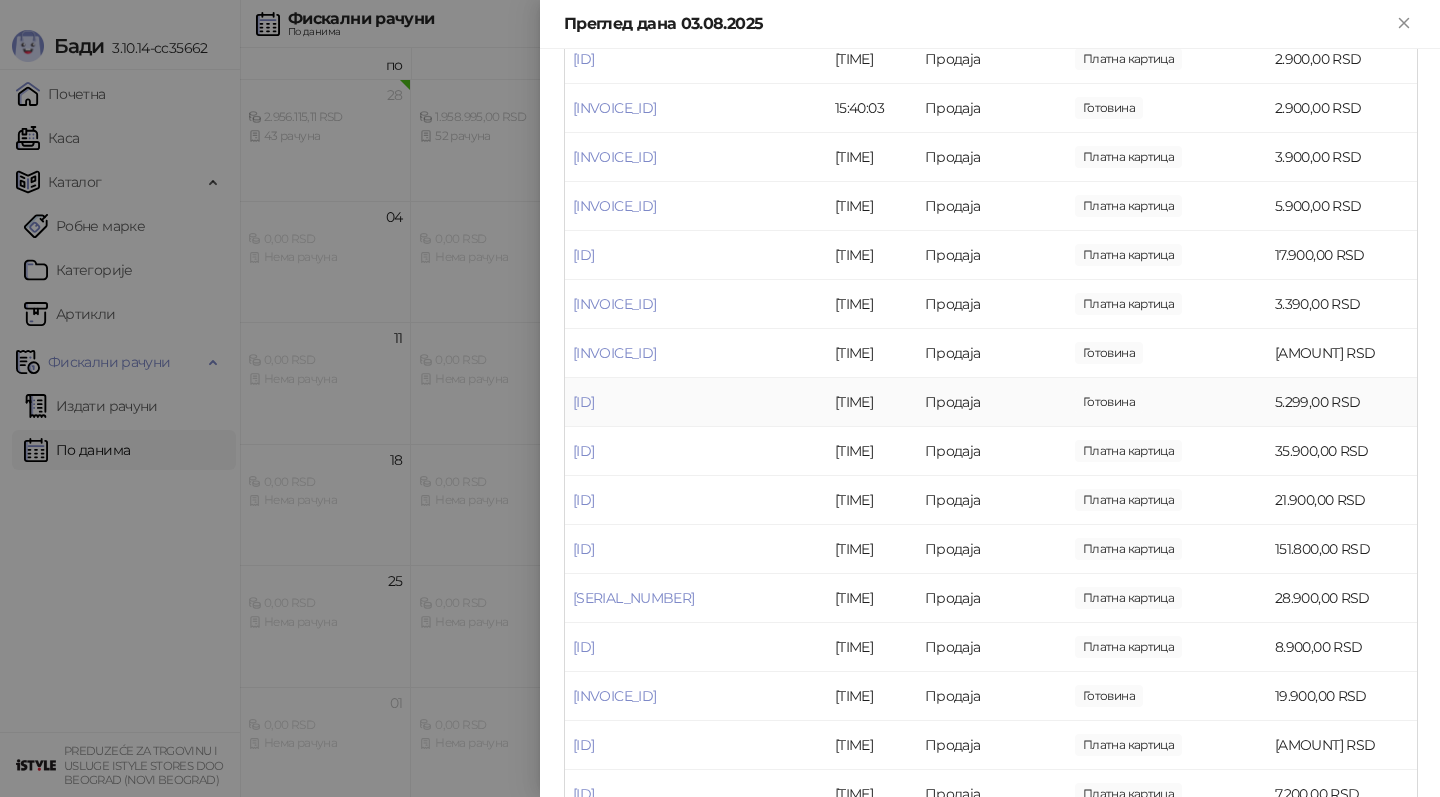 scroll, scrollTop: 1343, scrollLeft: 0, axis: vertical 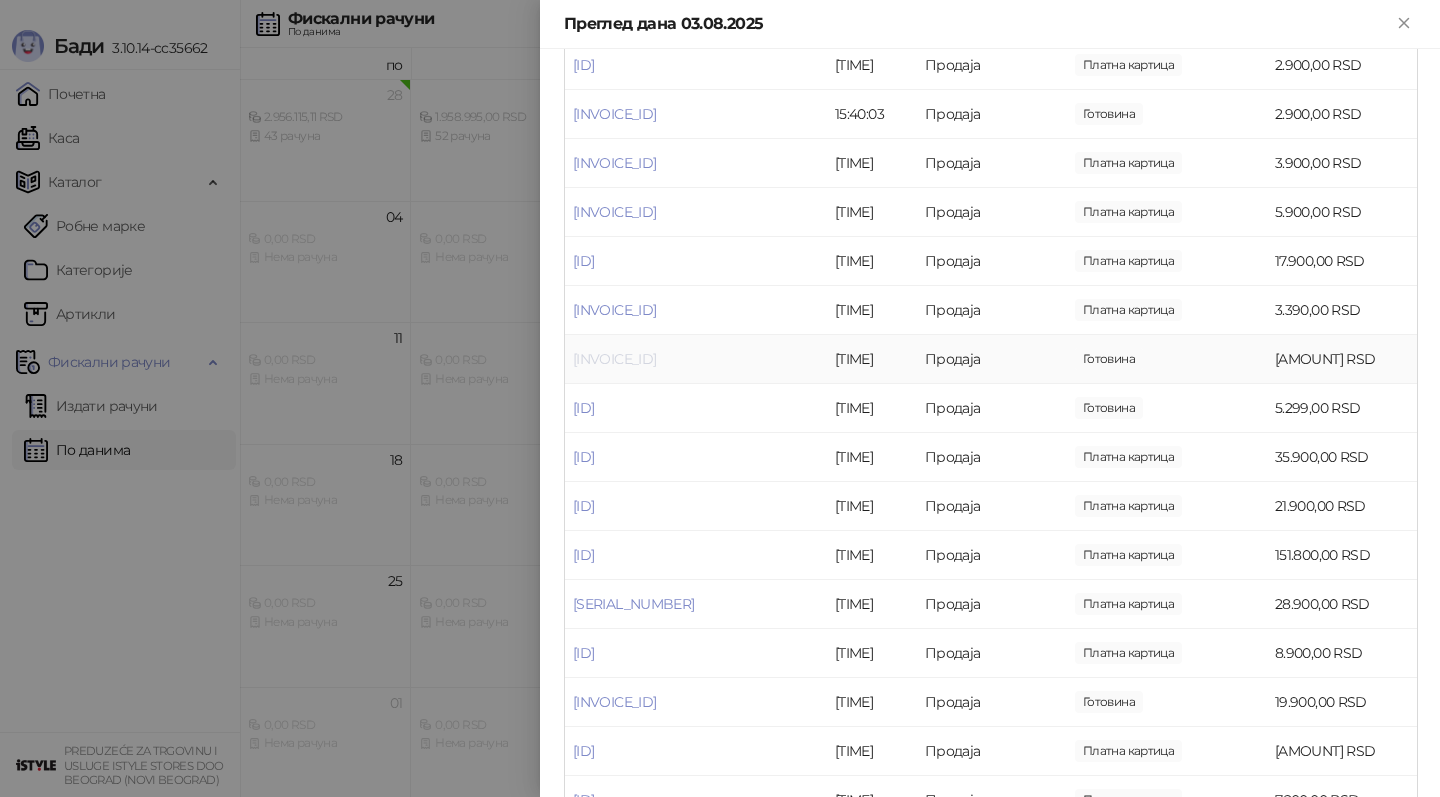 click on "[INVOICE_ID]" at bounding box center (614, 359) 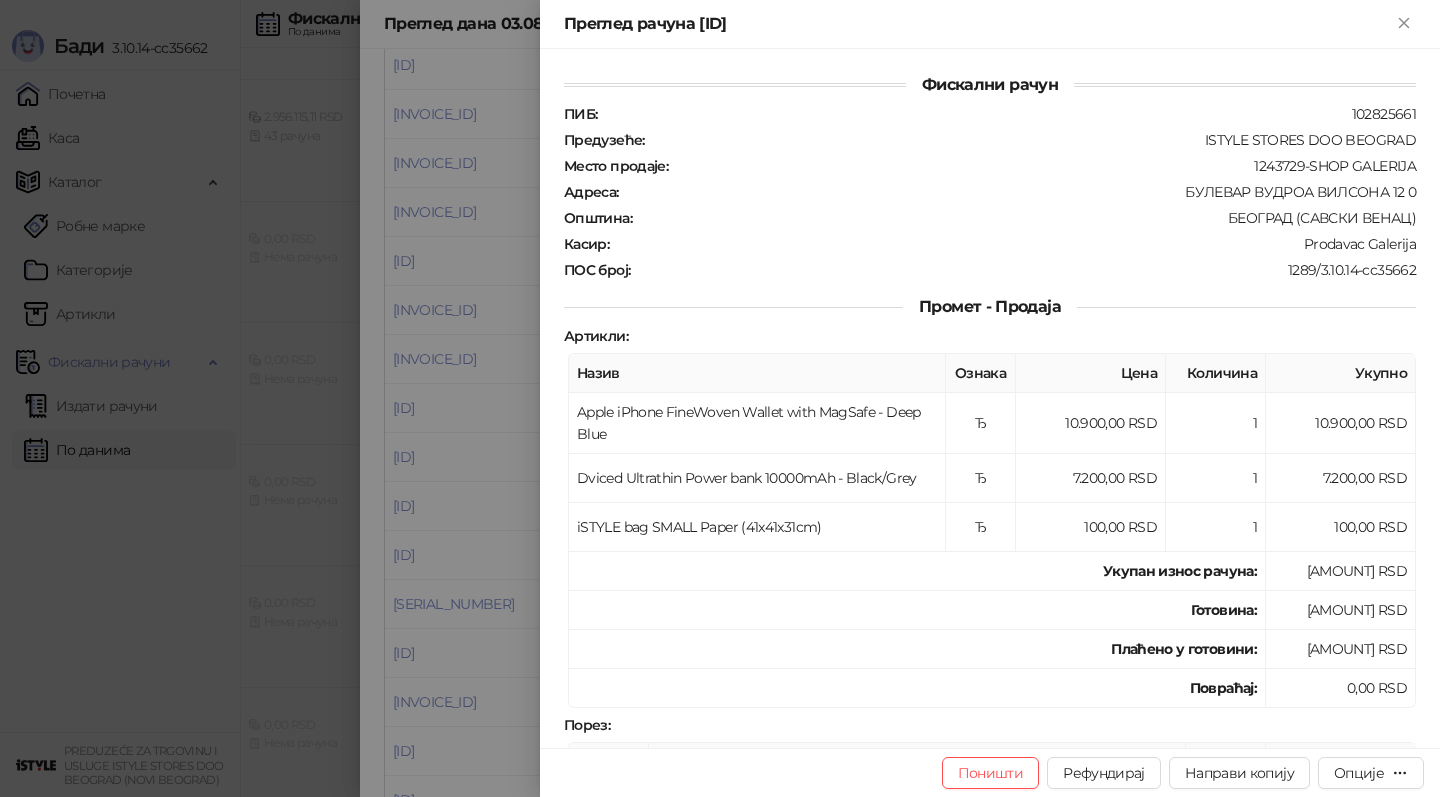 click at bounding box center (720, 398) 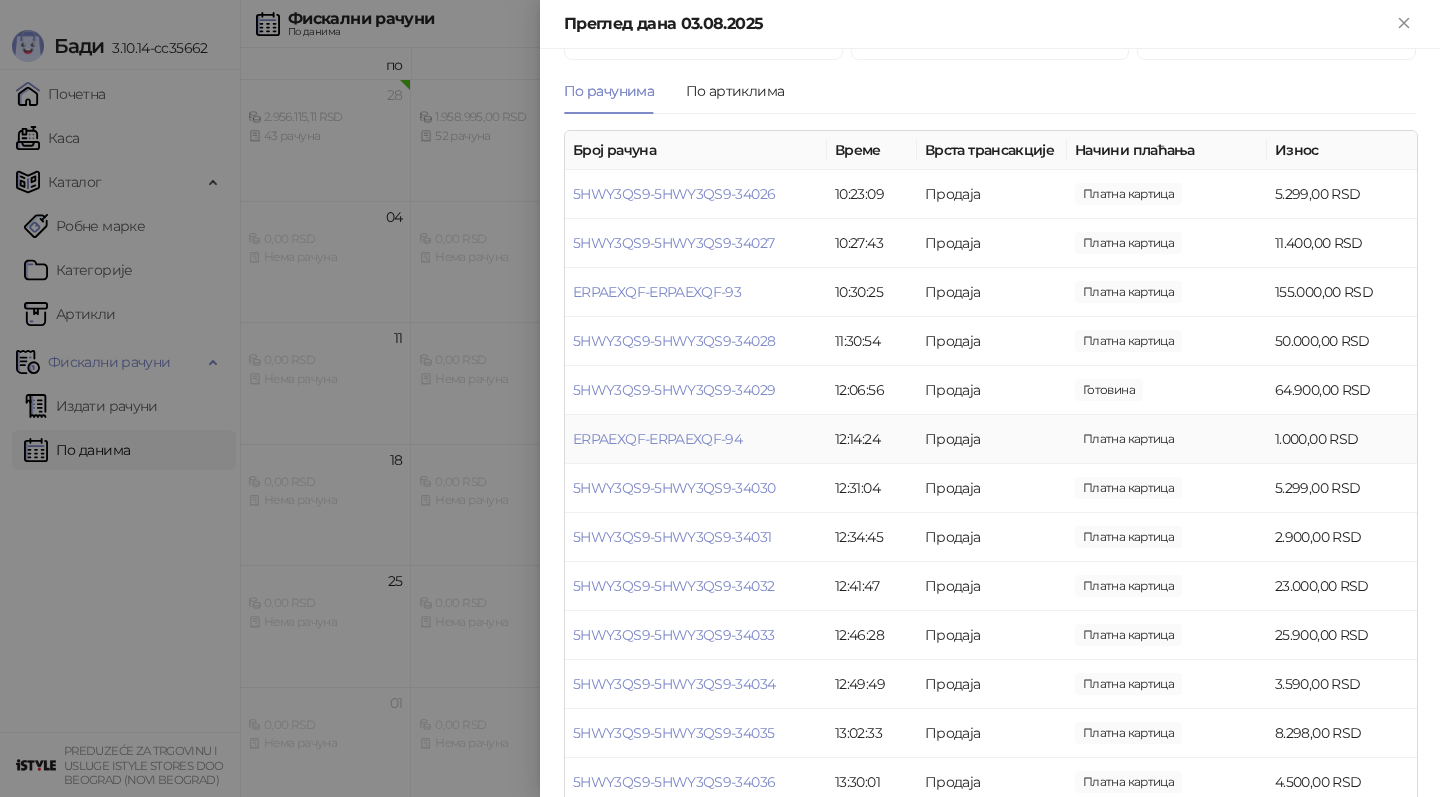 scroll, scrollTop: 238, scrollLeft: 0, axis: vertical 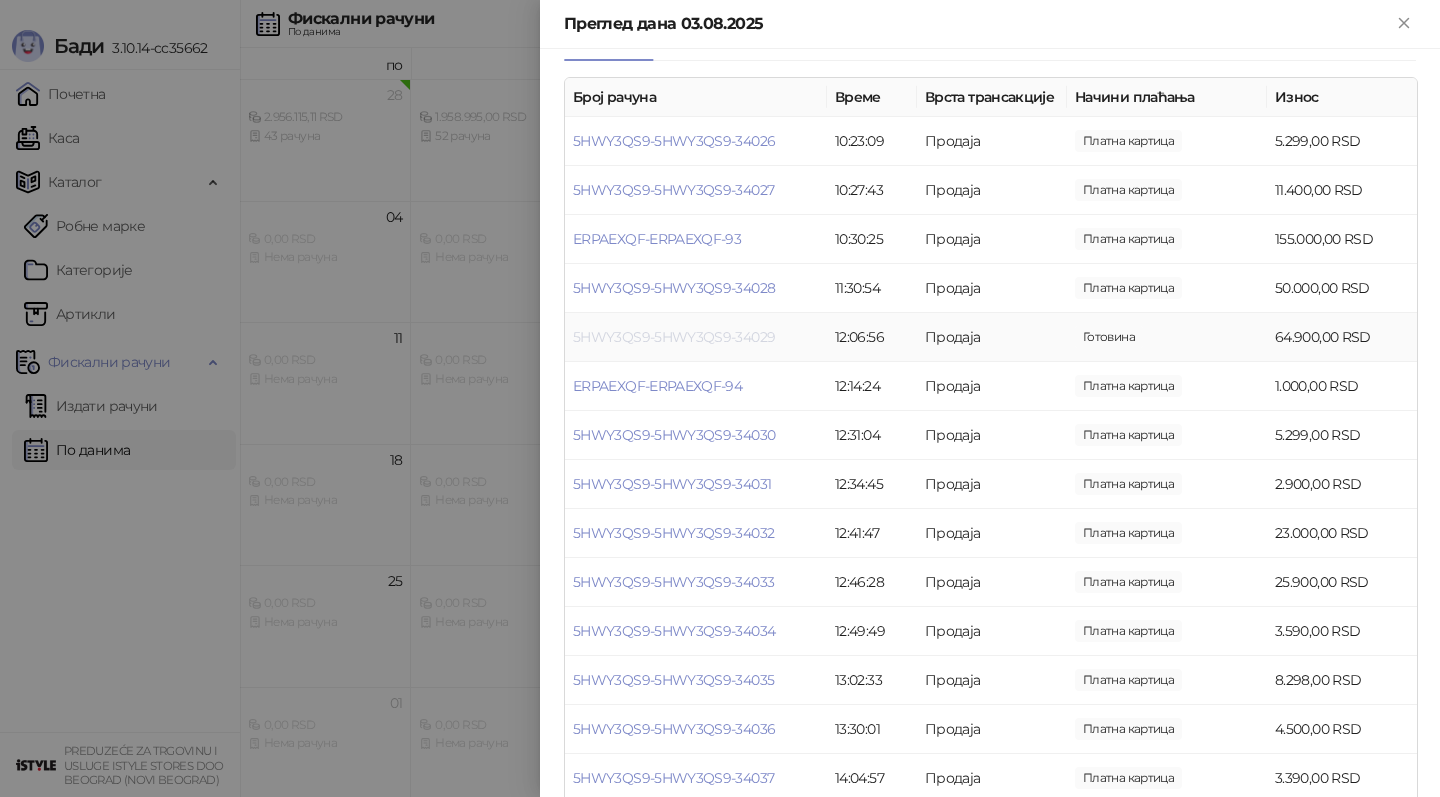 click on "5HWY3QS9-5HWY3QS9-34029" at bounding box center (674, 337) 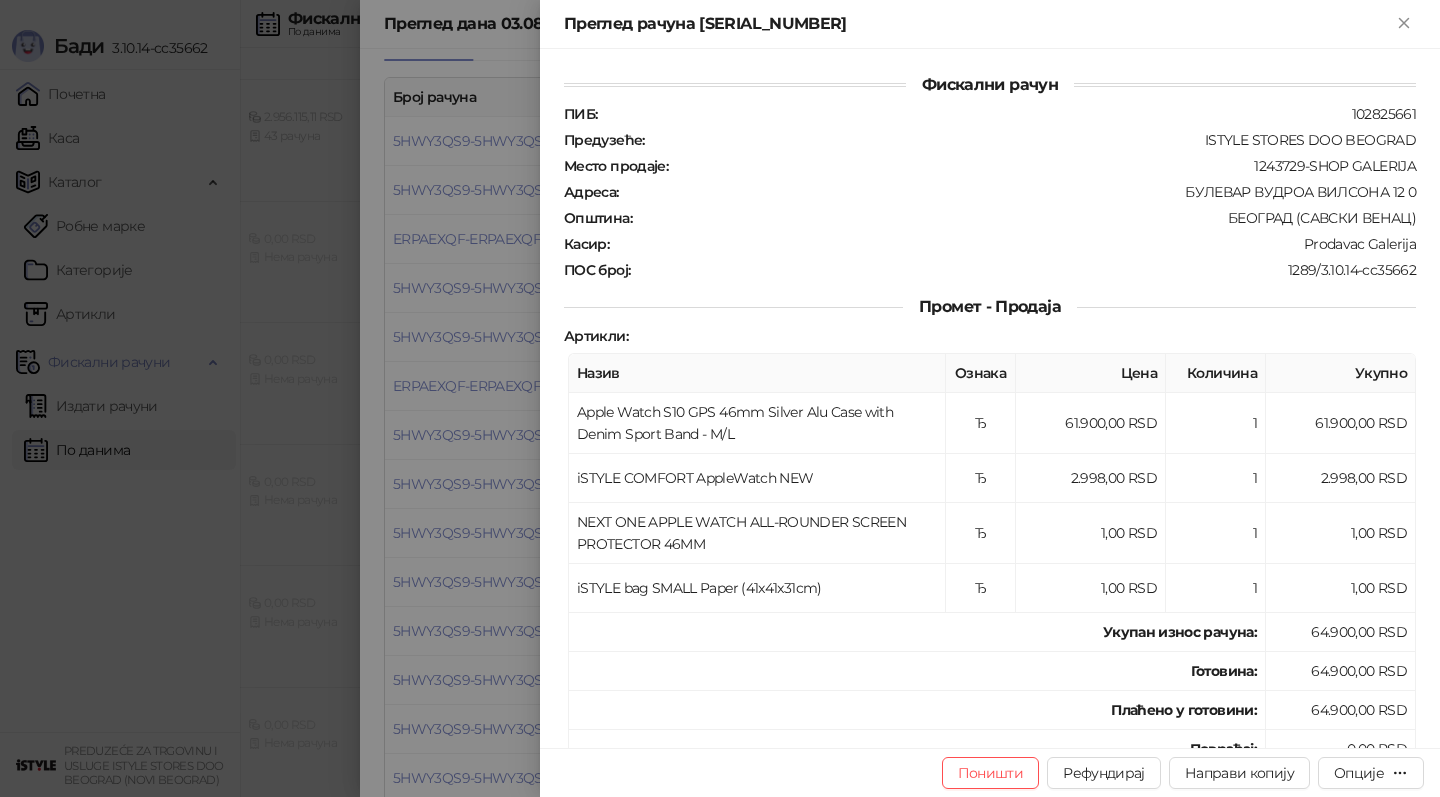 click at bounding box center (720, 398) 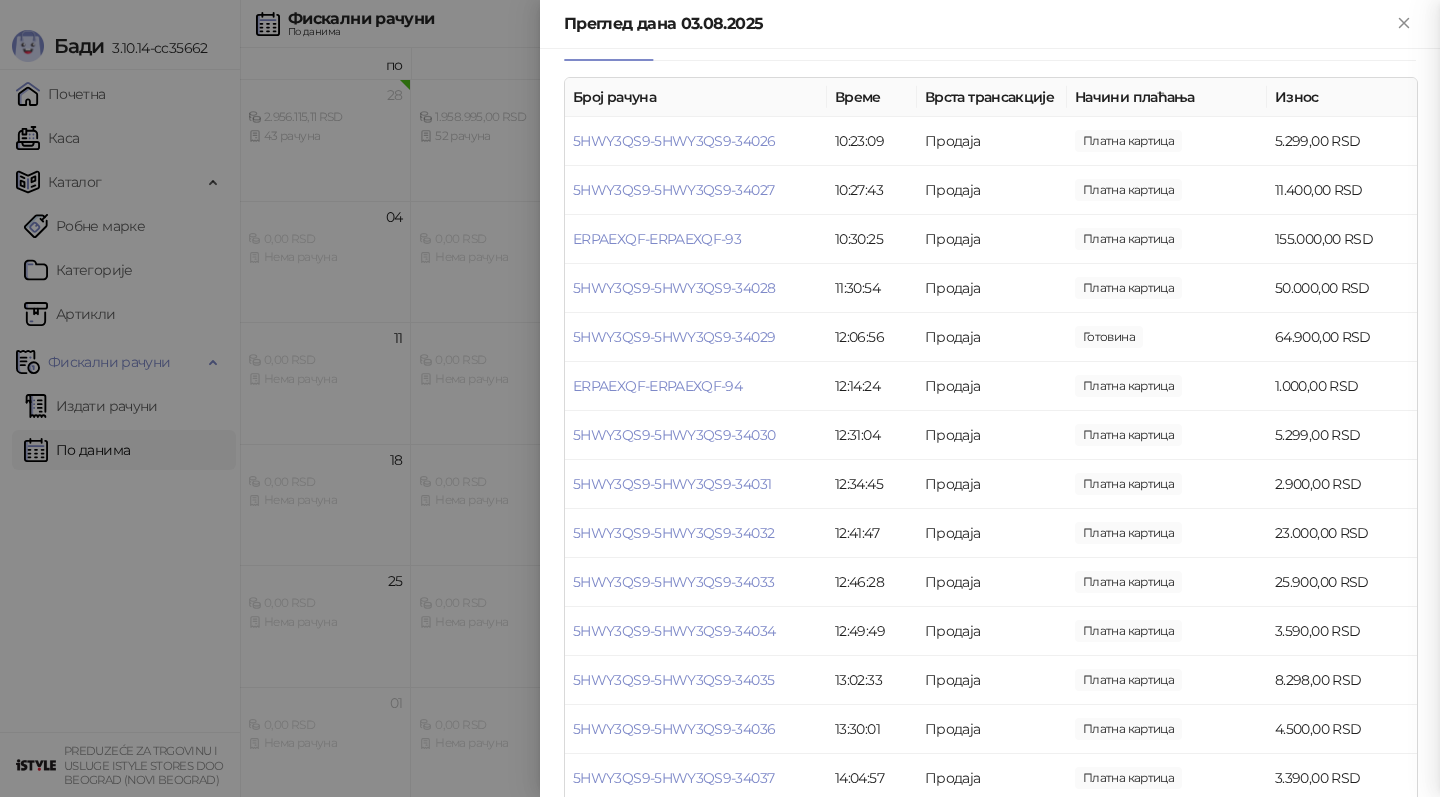 click at bounding box center [720, 398] 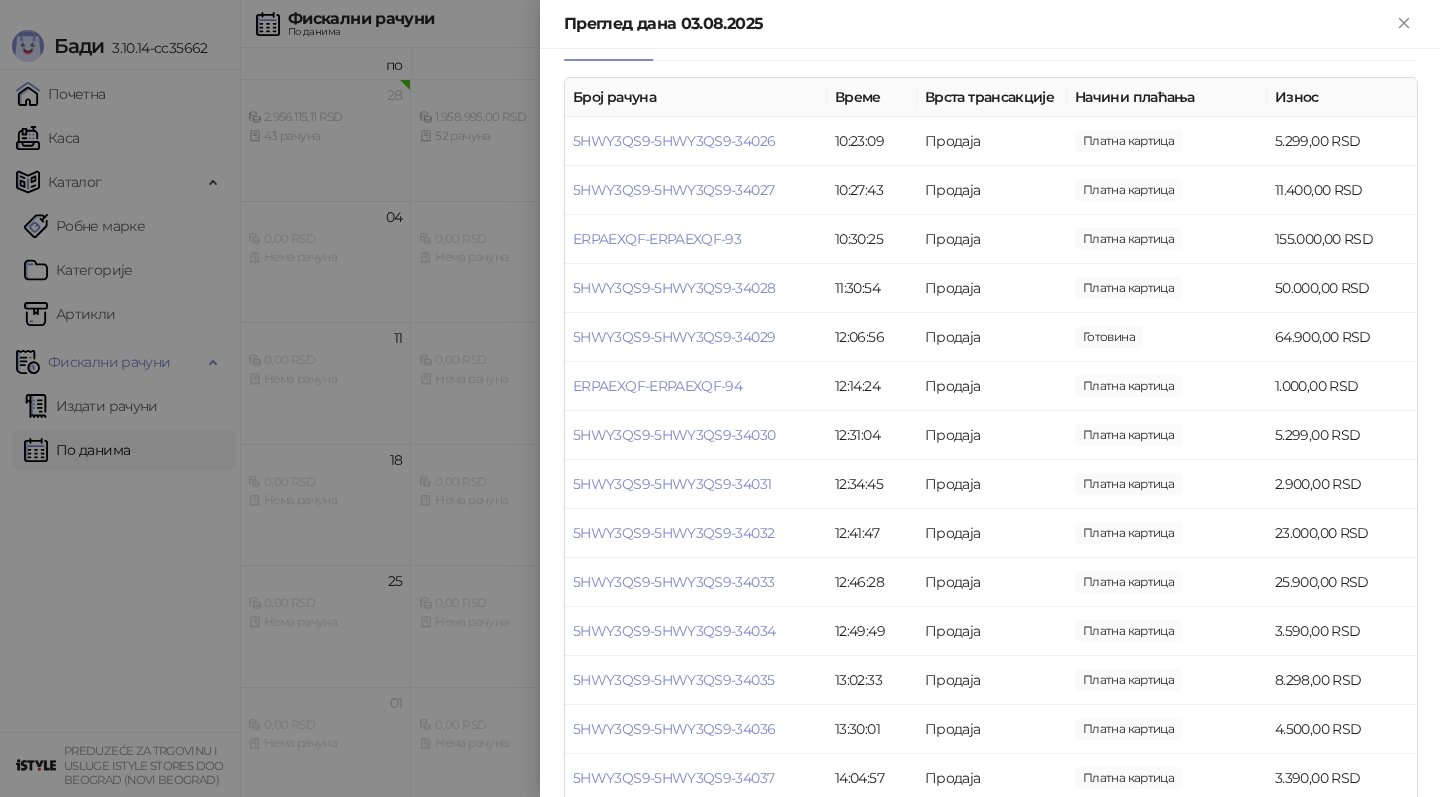 click at bounding box center (720, 398) 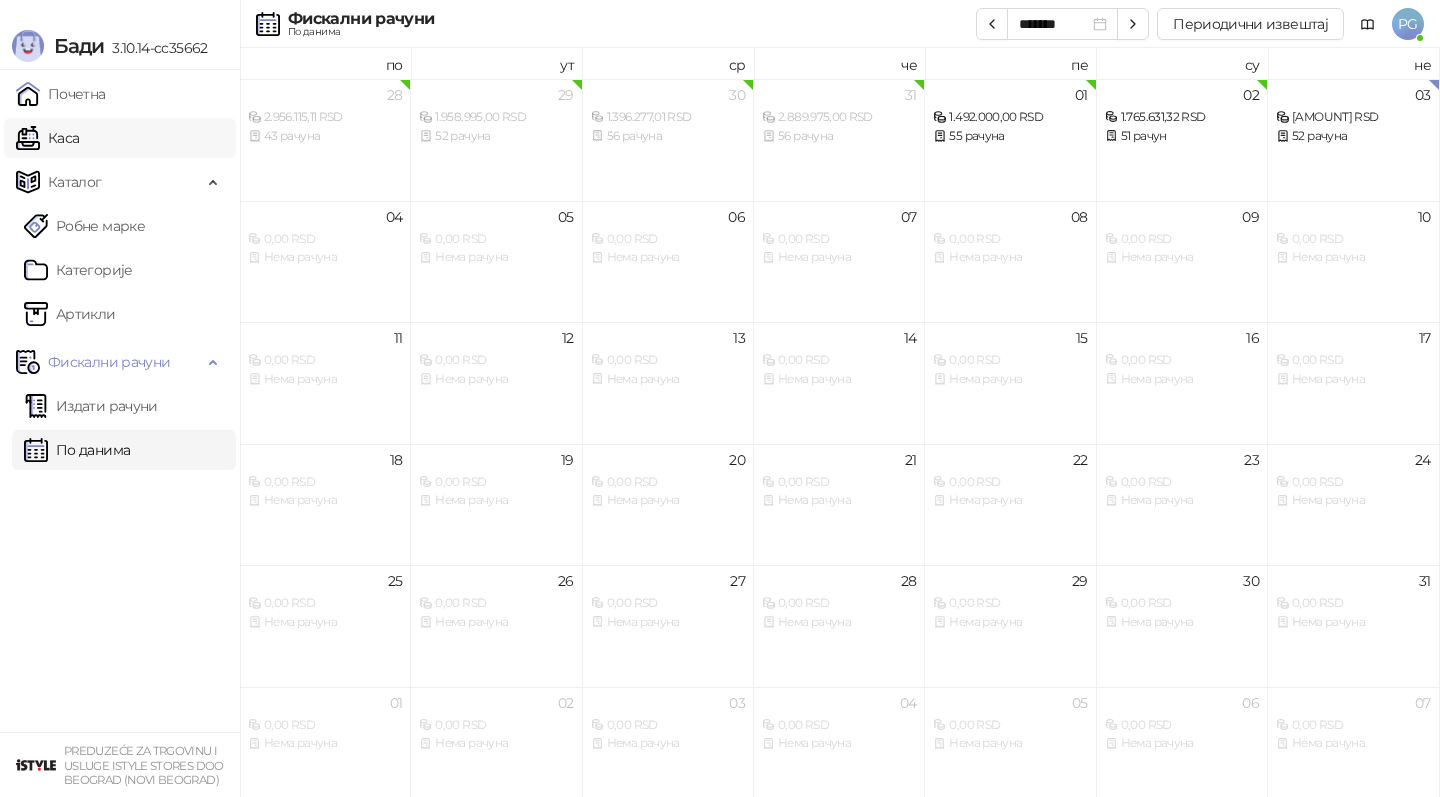 click on "Каса" at bounding box center (47, 138) 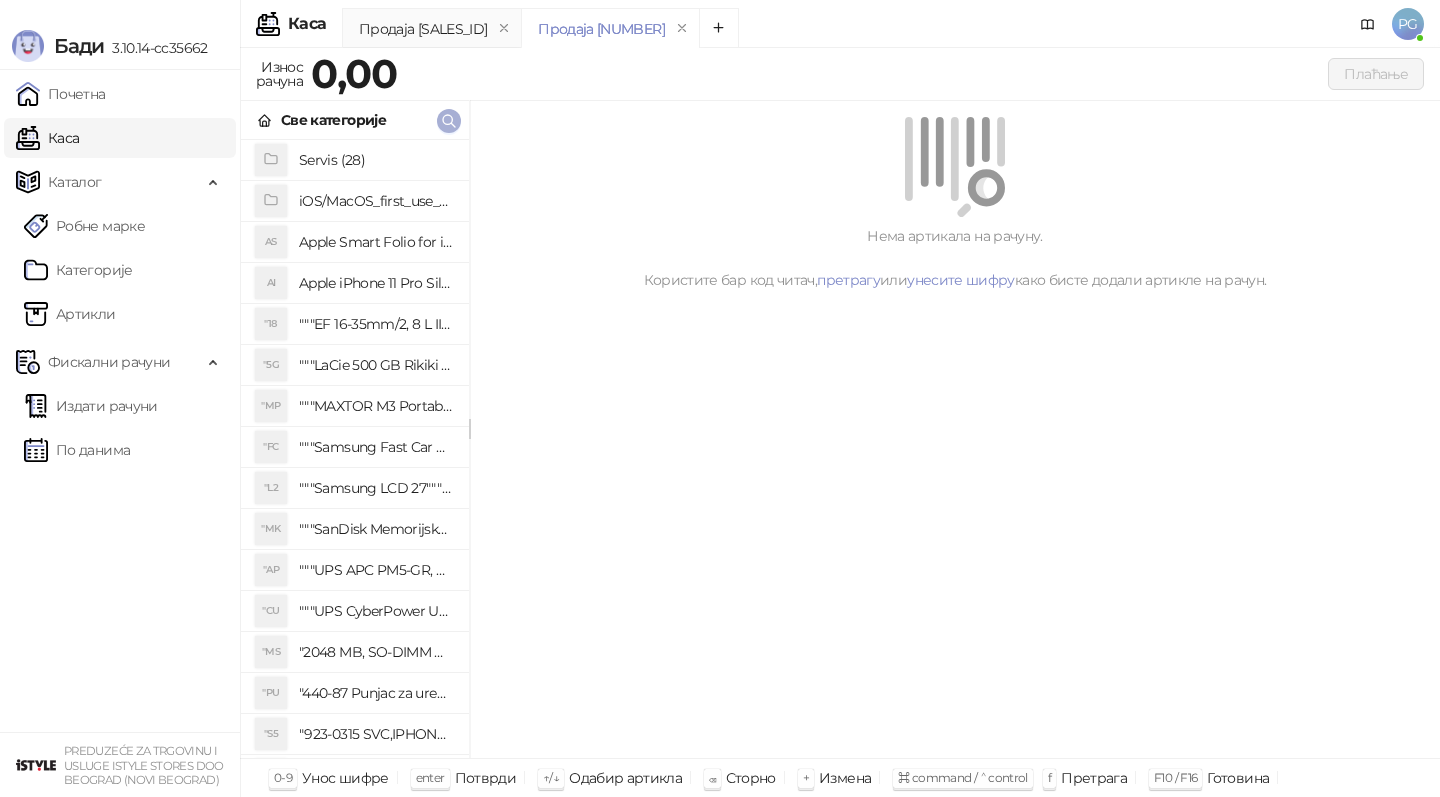click 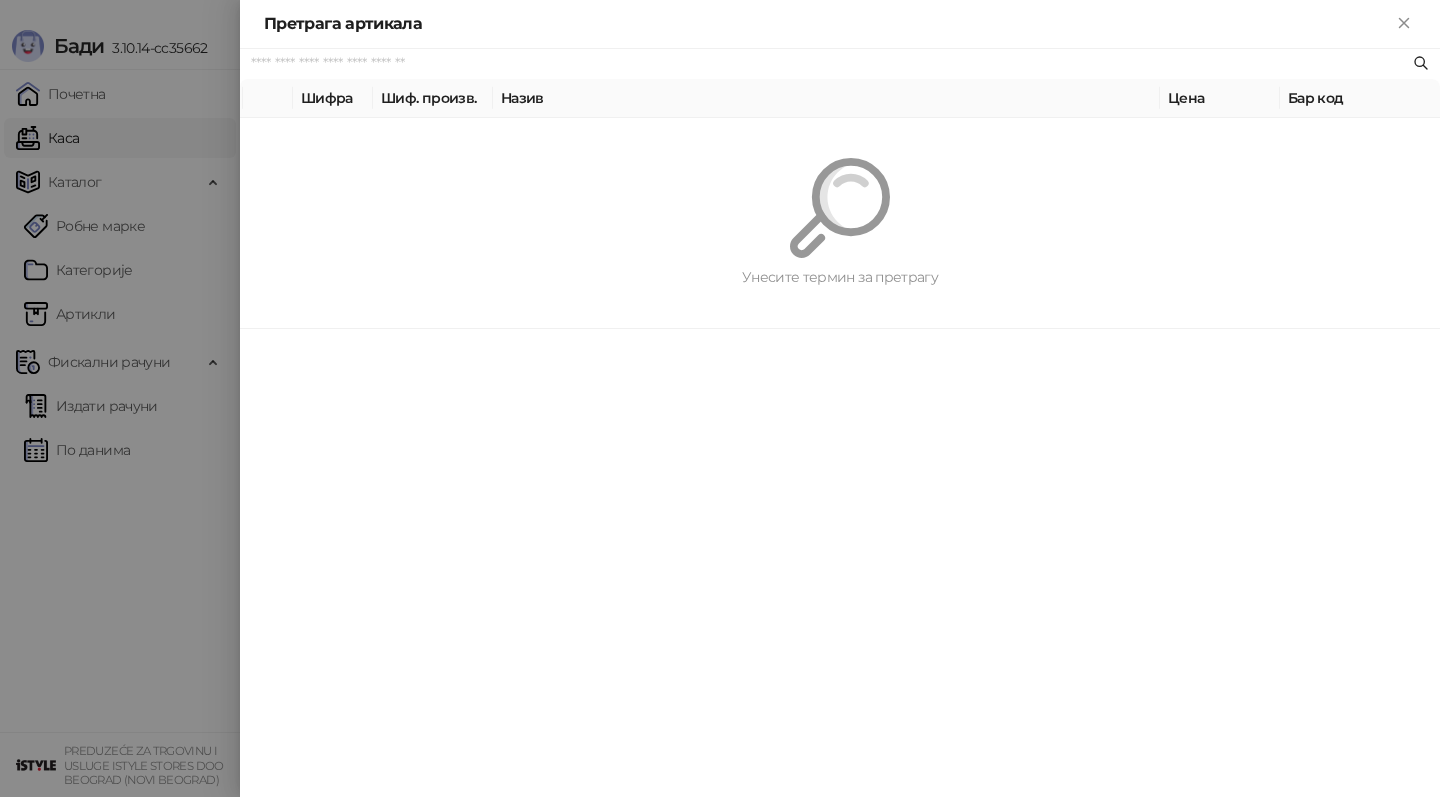 paste on "*********" 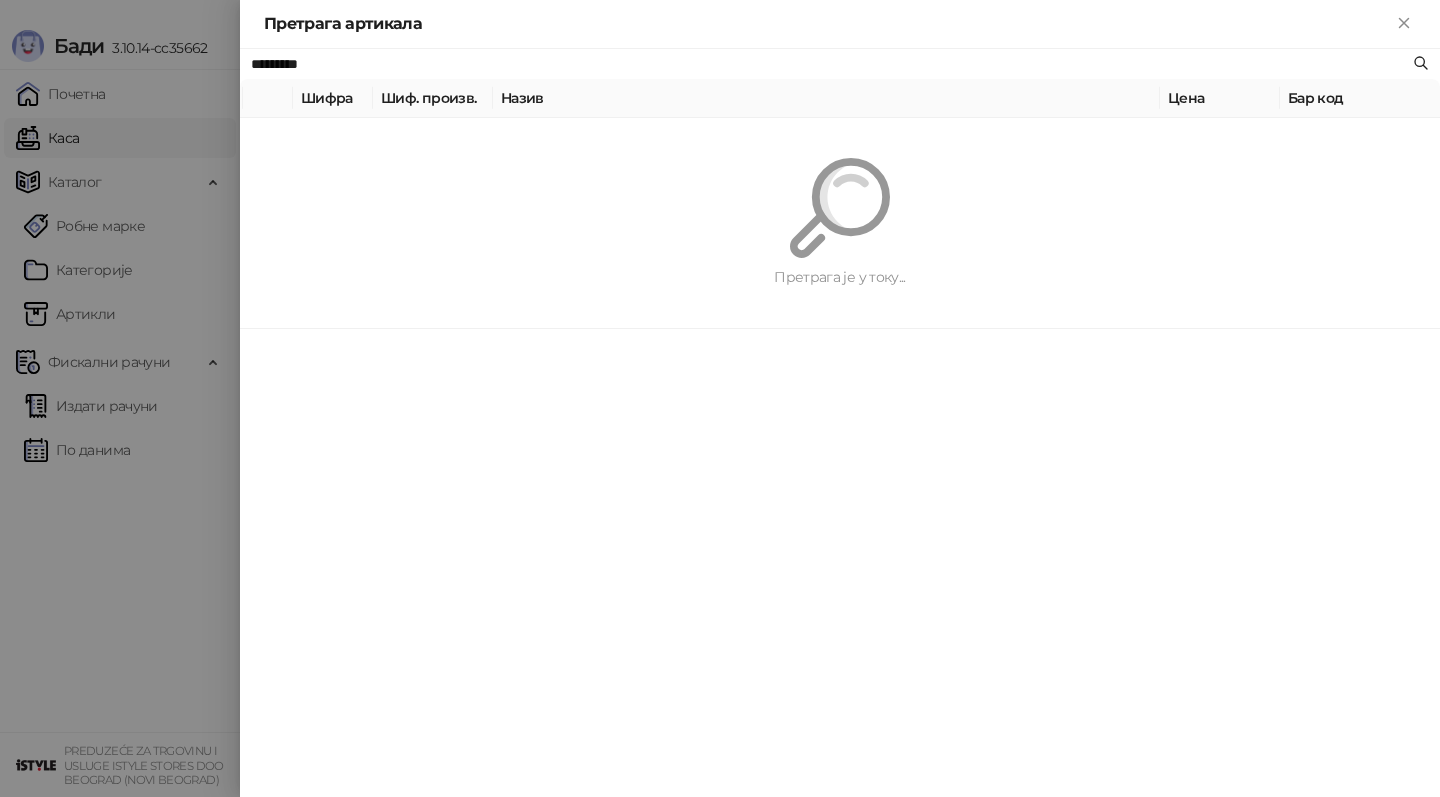 type on "*********" 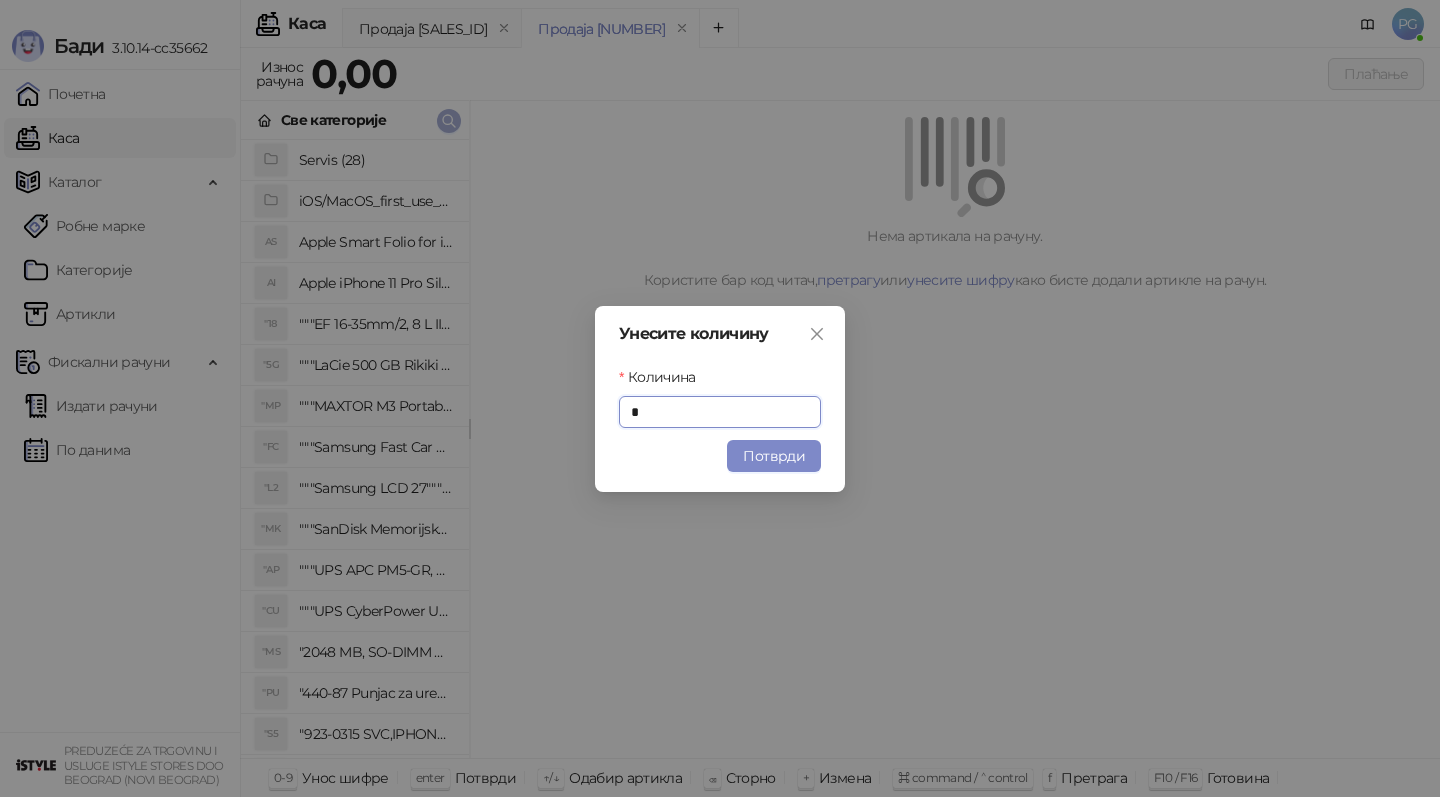 type on "*" 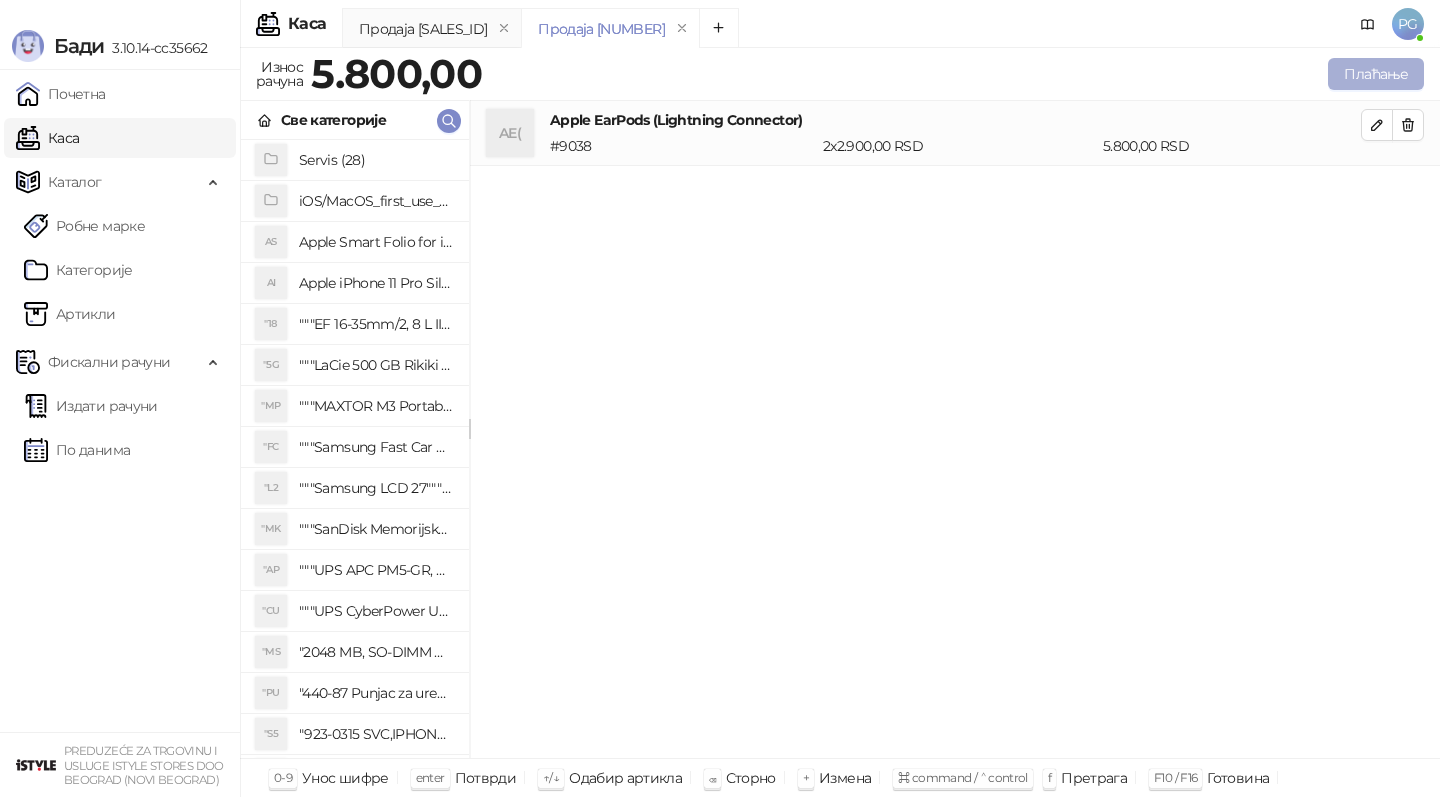 click on "Плаћање" at bounding box center [1376, 74] 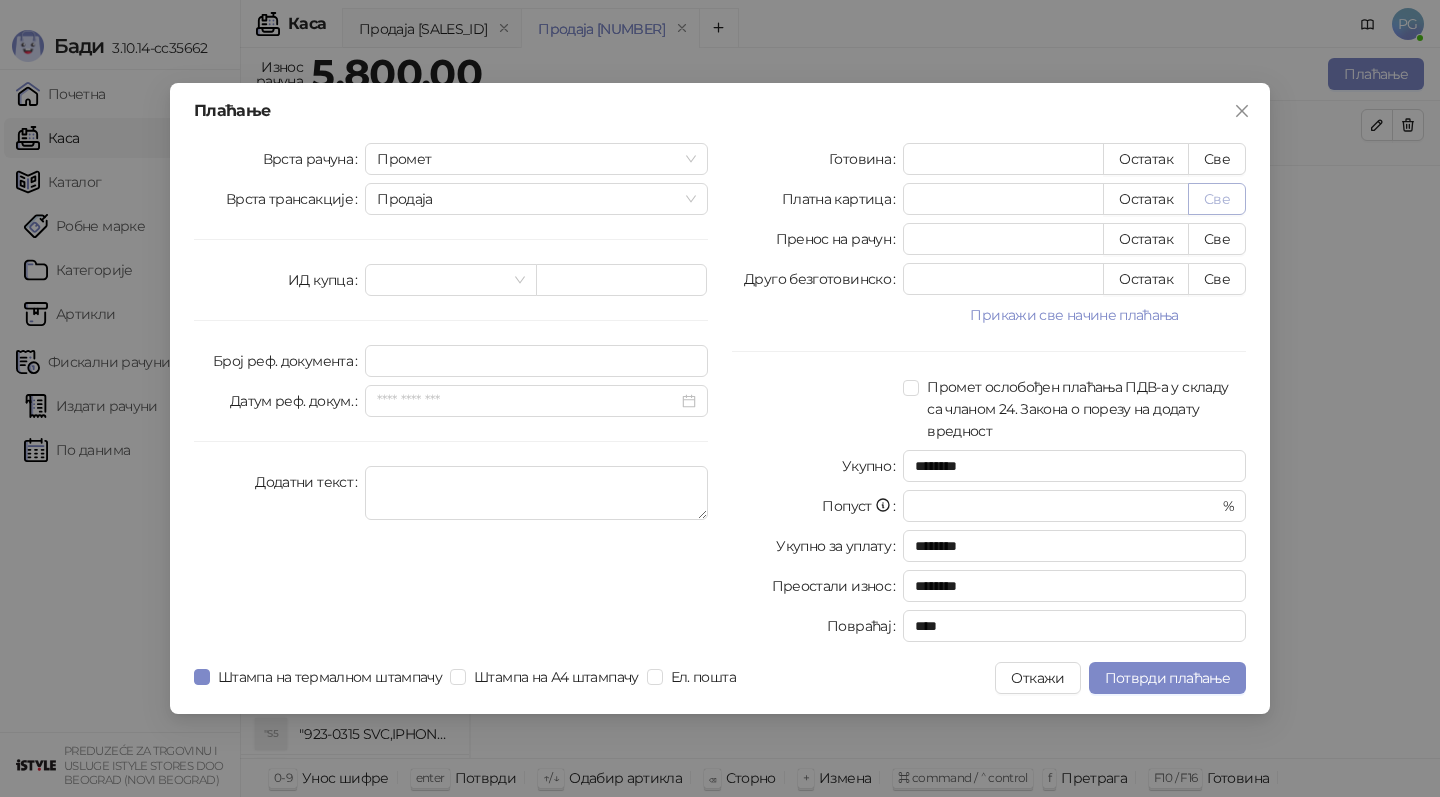 click on "Све" at bounding box center [1217, 199] 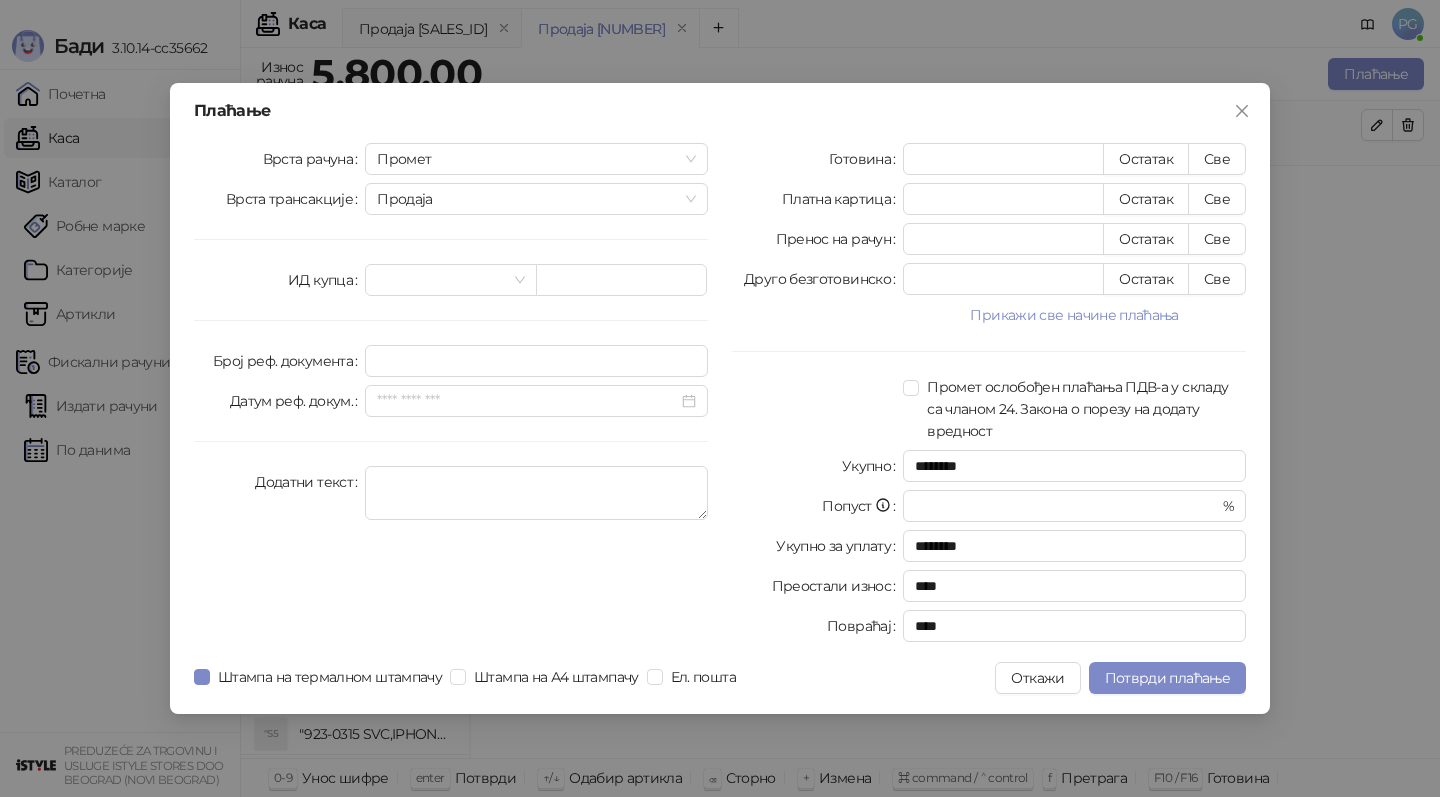 click on "Плаћање Врста рачуна Промет Врста трансакције Продаја ИД купца Број реф. документа Датум реф. докум. Додатни текст Готовина * Остатак Све Платна картица **** Остатак Све Пренос на рачун * Остатак Све Друго безготовинско * Остатак Све Прикажи све начине плаћања Чек * Остатак Све Ваучер * Остатак Све Инстант плаћање * Остатак Све   Промет ослобођен плаћања ПДВ-а у складу са чланом 24. Закона о порезу на додату вредност Укупно ******** Попуст   * % Укупно за уплату ******** Преостали износ **** Повраћај **** Штампа на термалном штампачу Штампа на А4 штампачу Ел. пошта Откажи" at bounding box center (720, 398) 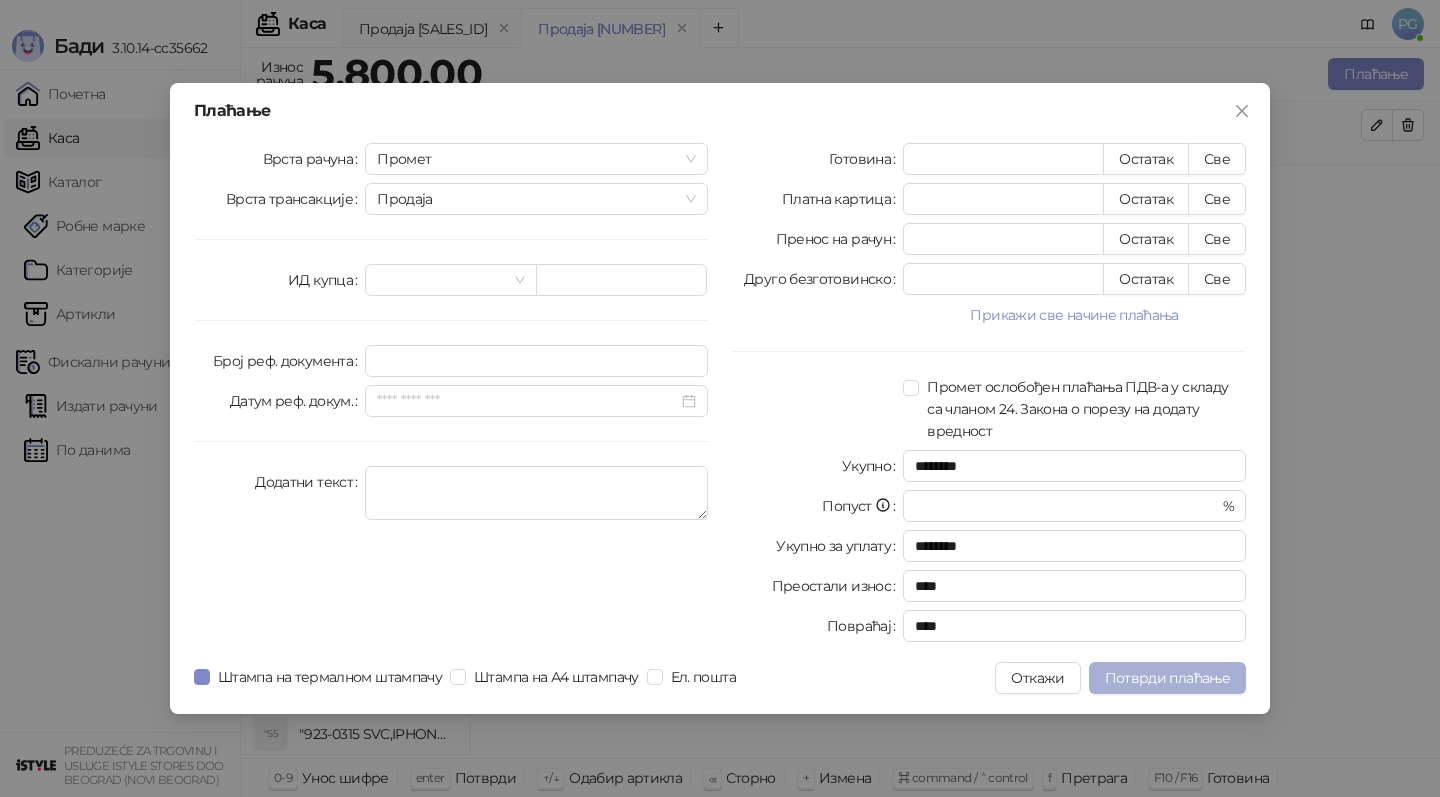 click on "Потврди плаћање" at bounding box center (1167, 678) 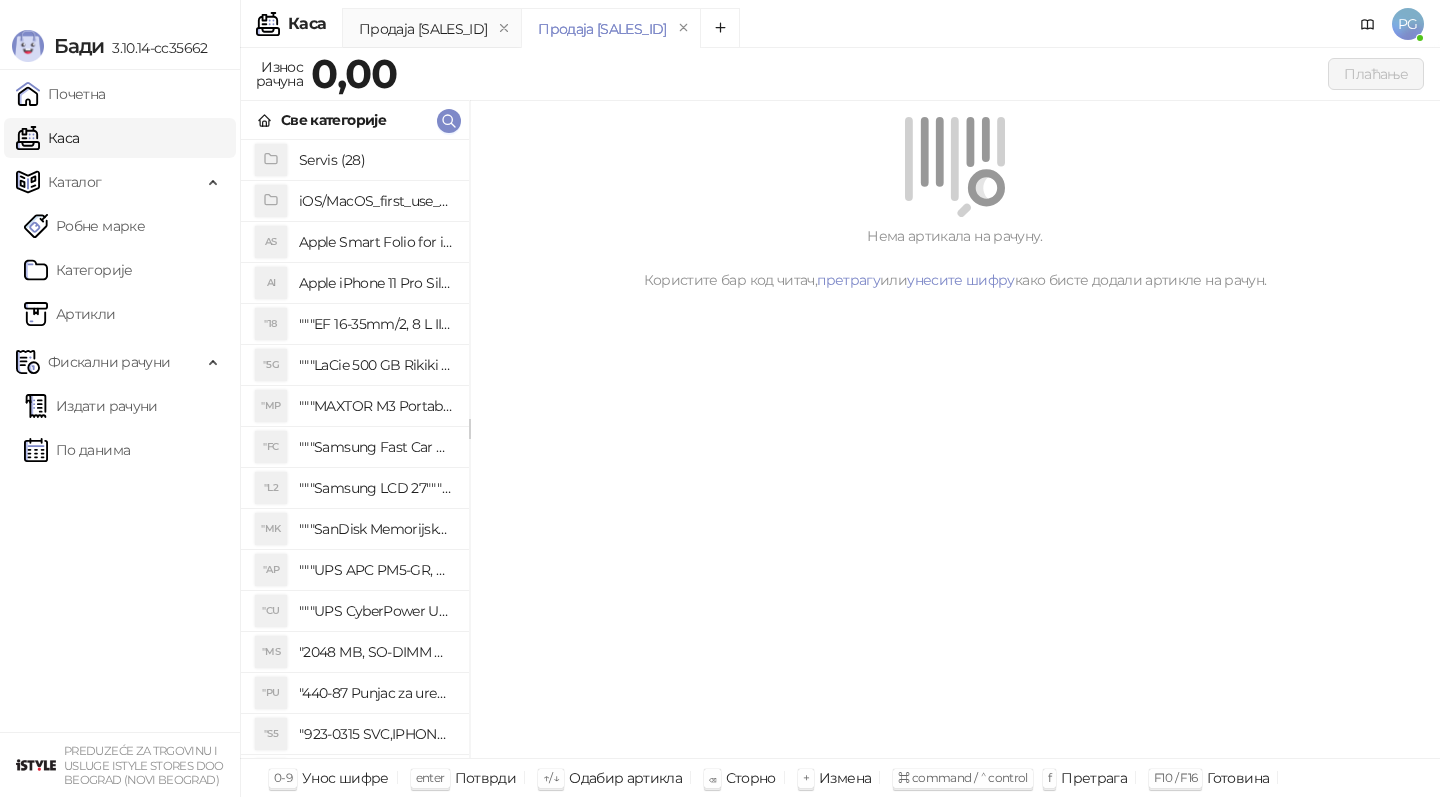 click on "Издати рачуни По данима" at bounding box center (120, 428) 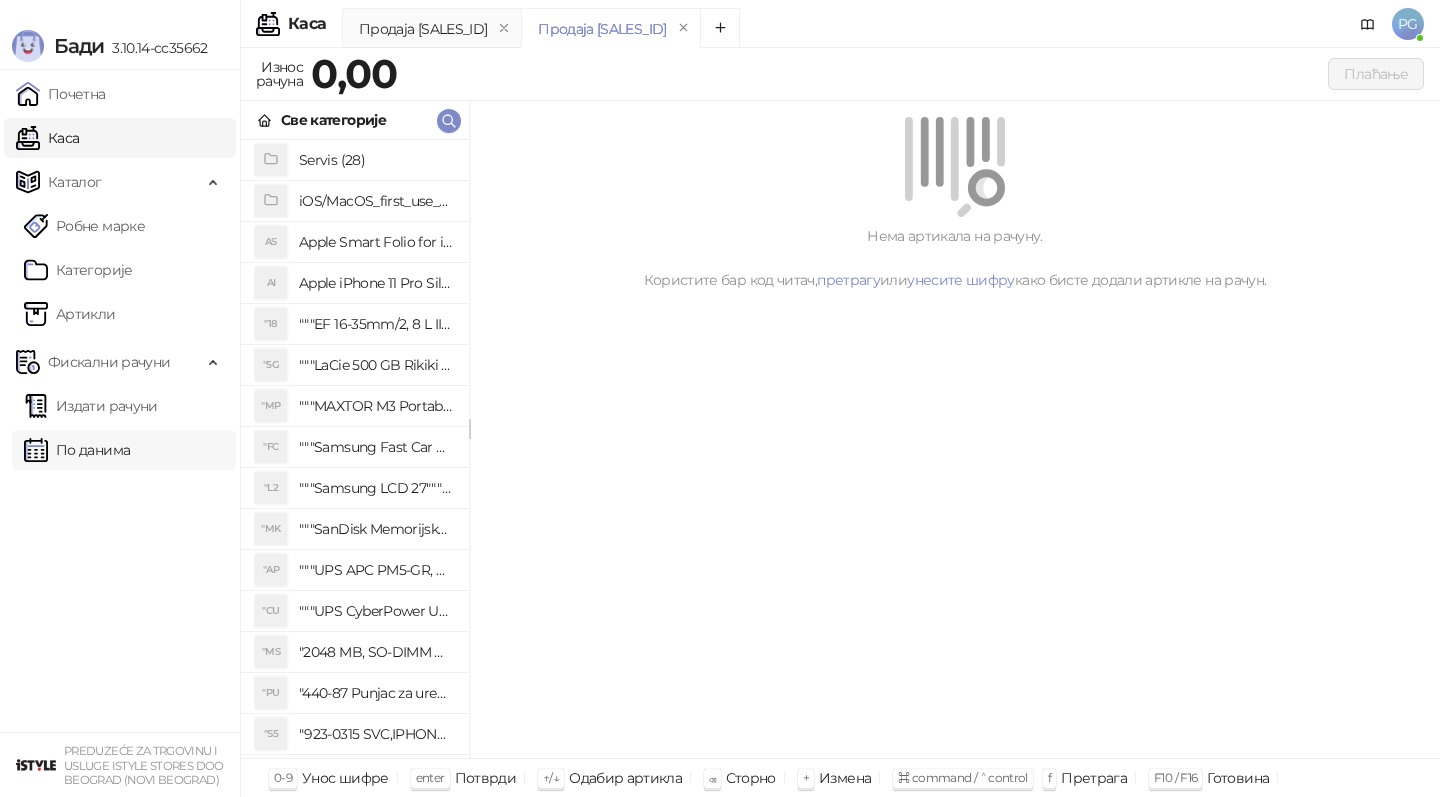 click on "По данима" at bounding box center (77, 450) 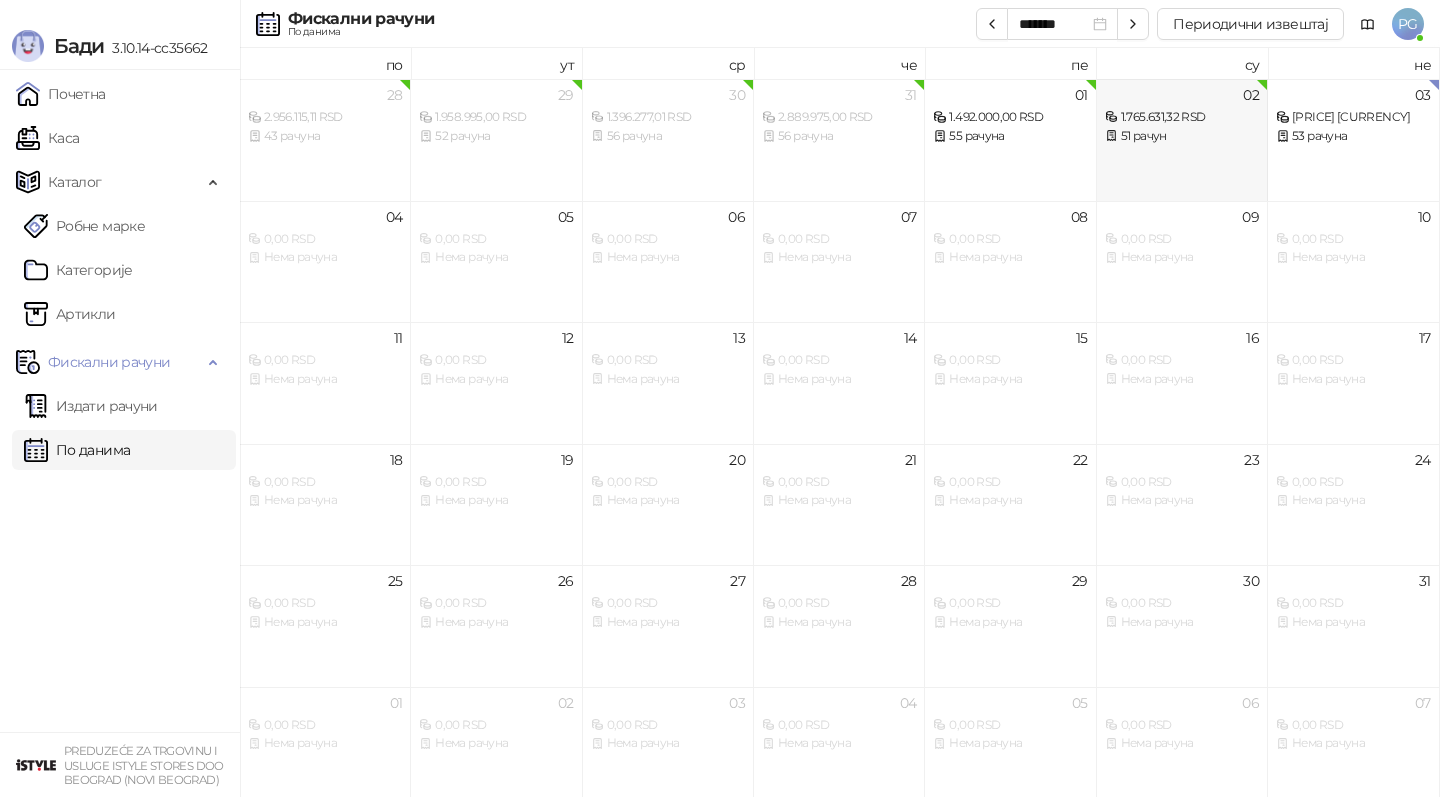 click on "51 рачун" at bounding box center (1182, 136) 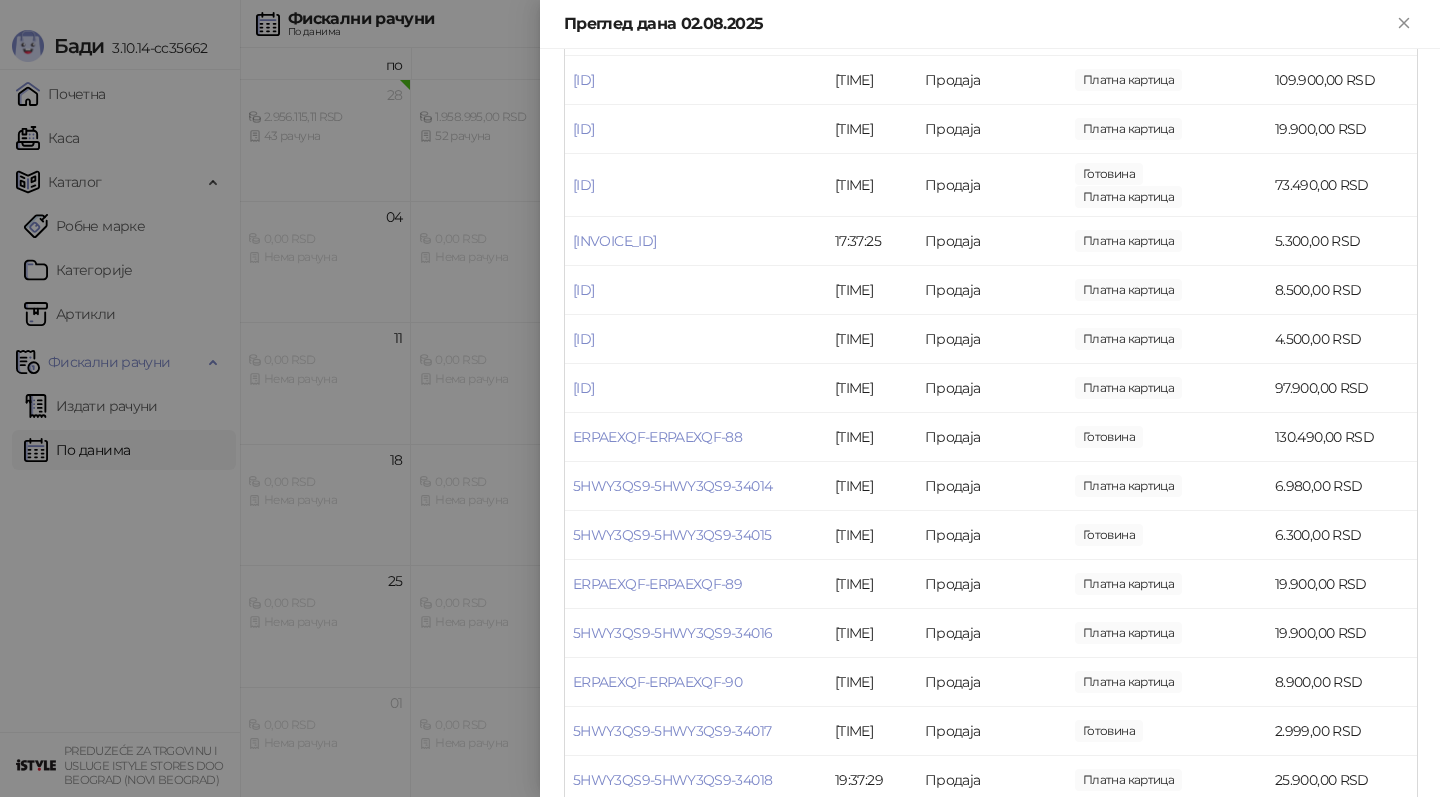 scroll, scrollTop: 2238, scrollLeft: 0, axis: vertical 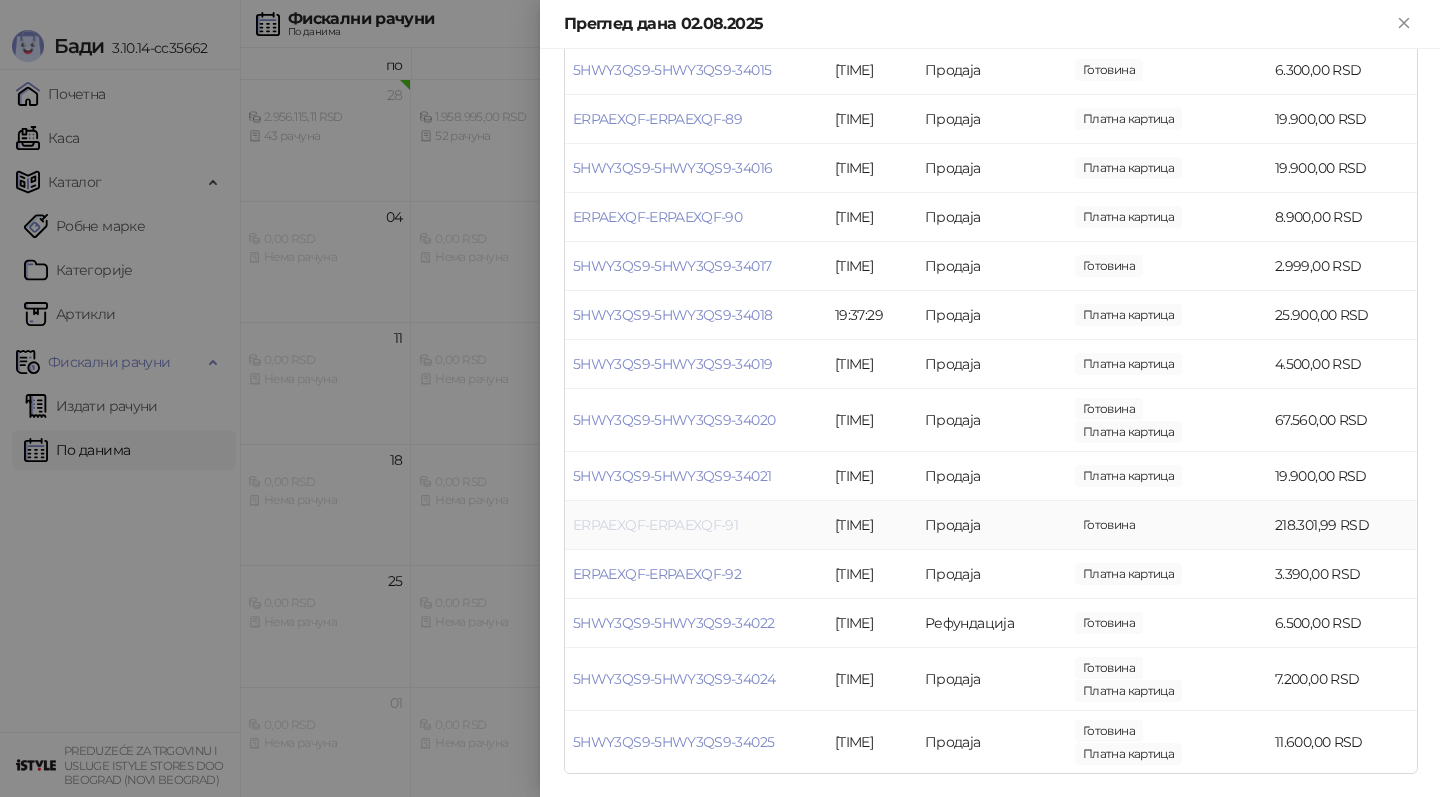 click on "ERPAEXQF-ERPAEXQF-91" at bounding box center (655, 525) 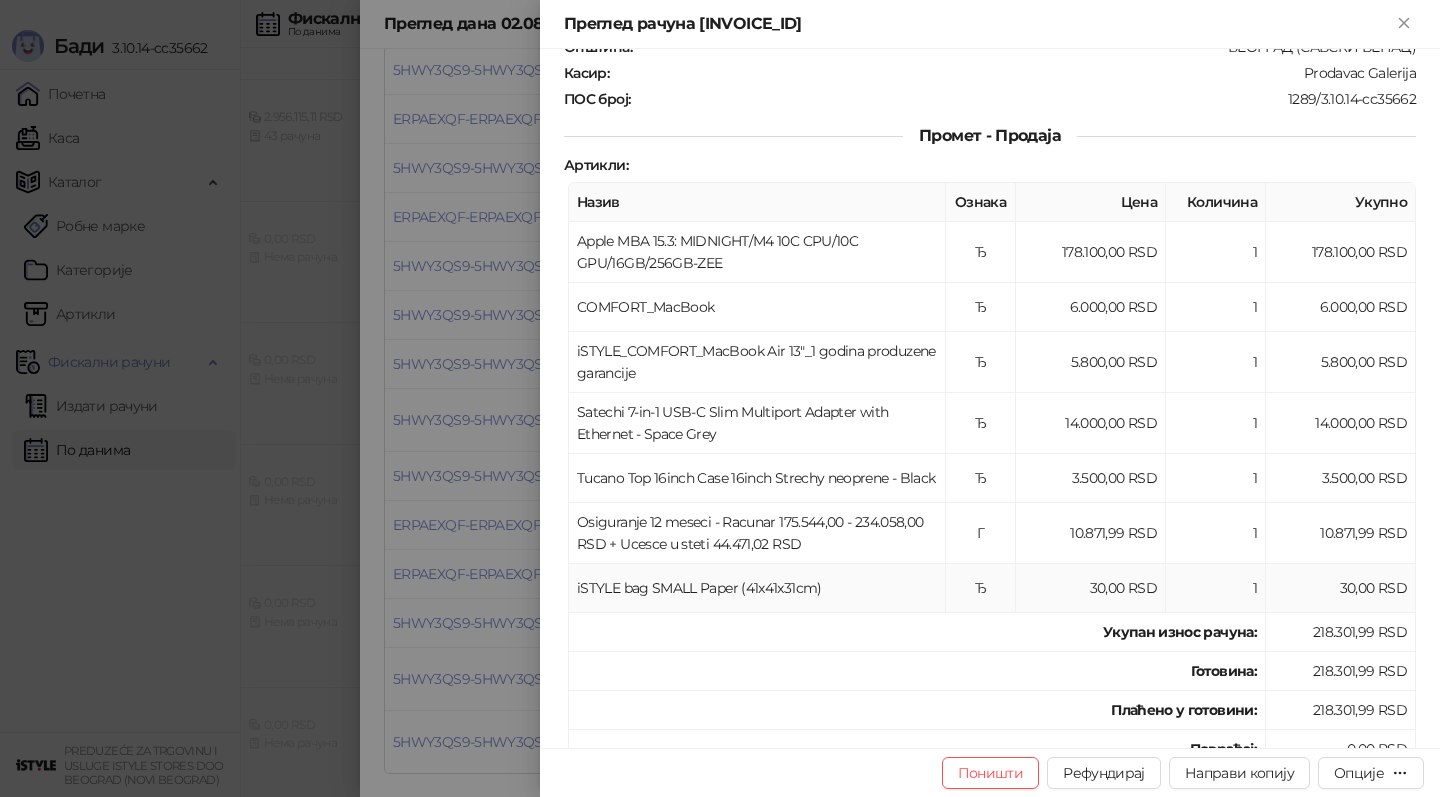 scroll, scrollTop: 187, scrollLeft: 0, axis: vertical 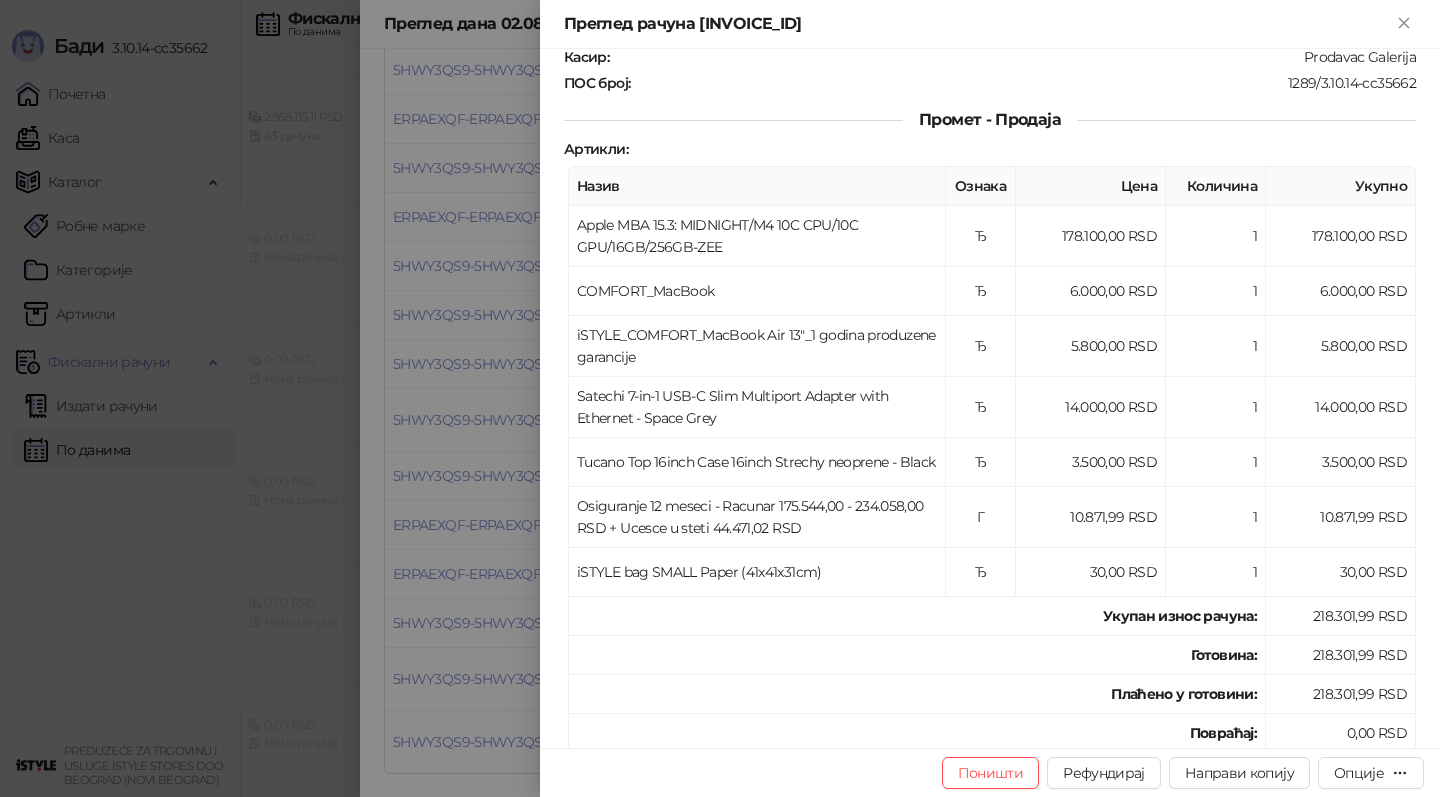 click at bounding box center [720, 398] 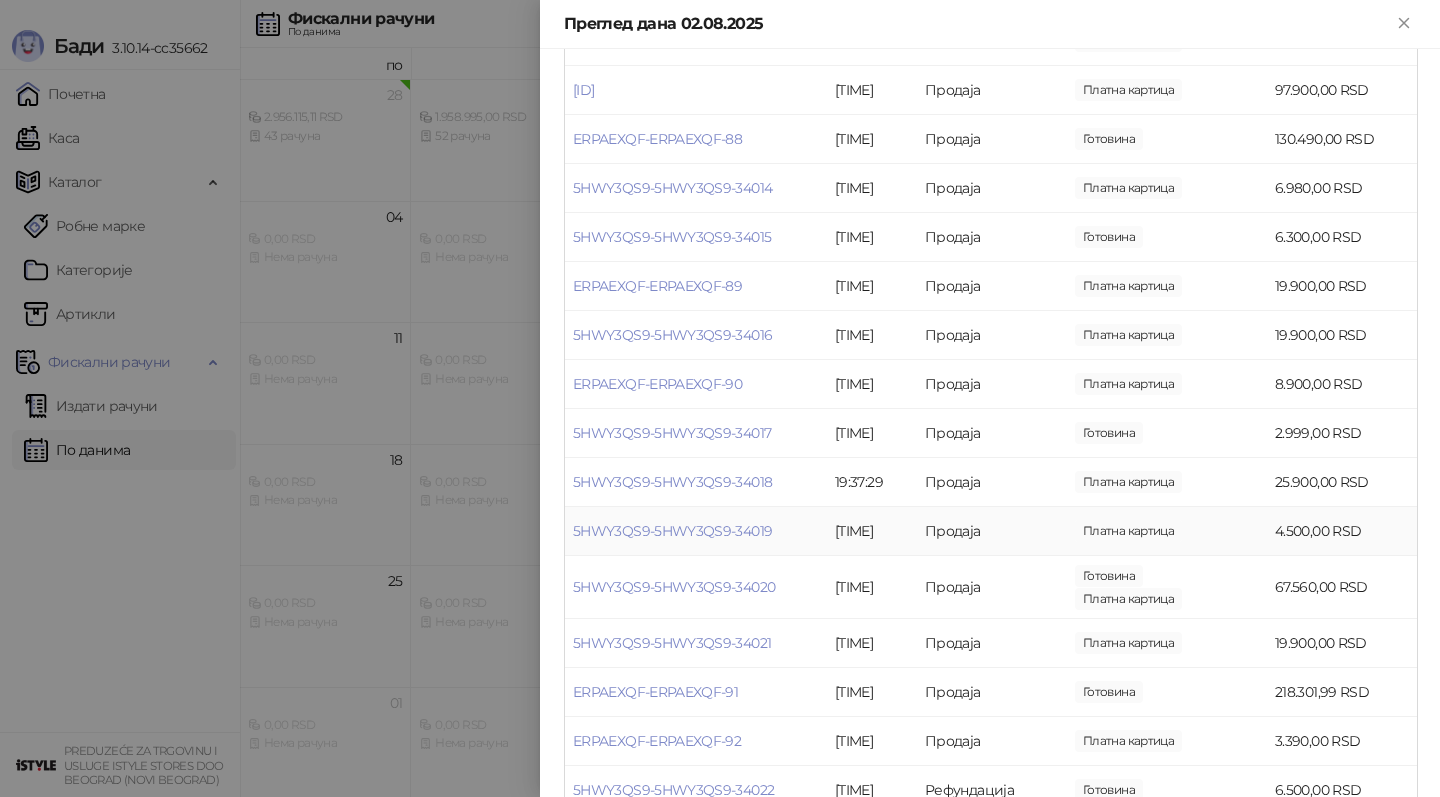 scroll, scrollTop: 2025, scrollLeft: 0, axis: vertical 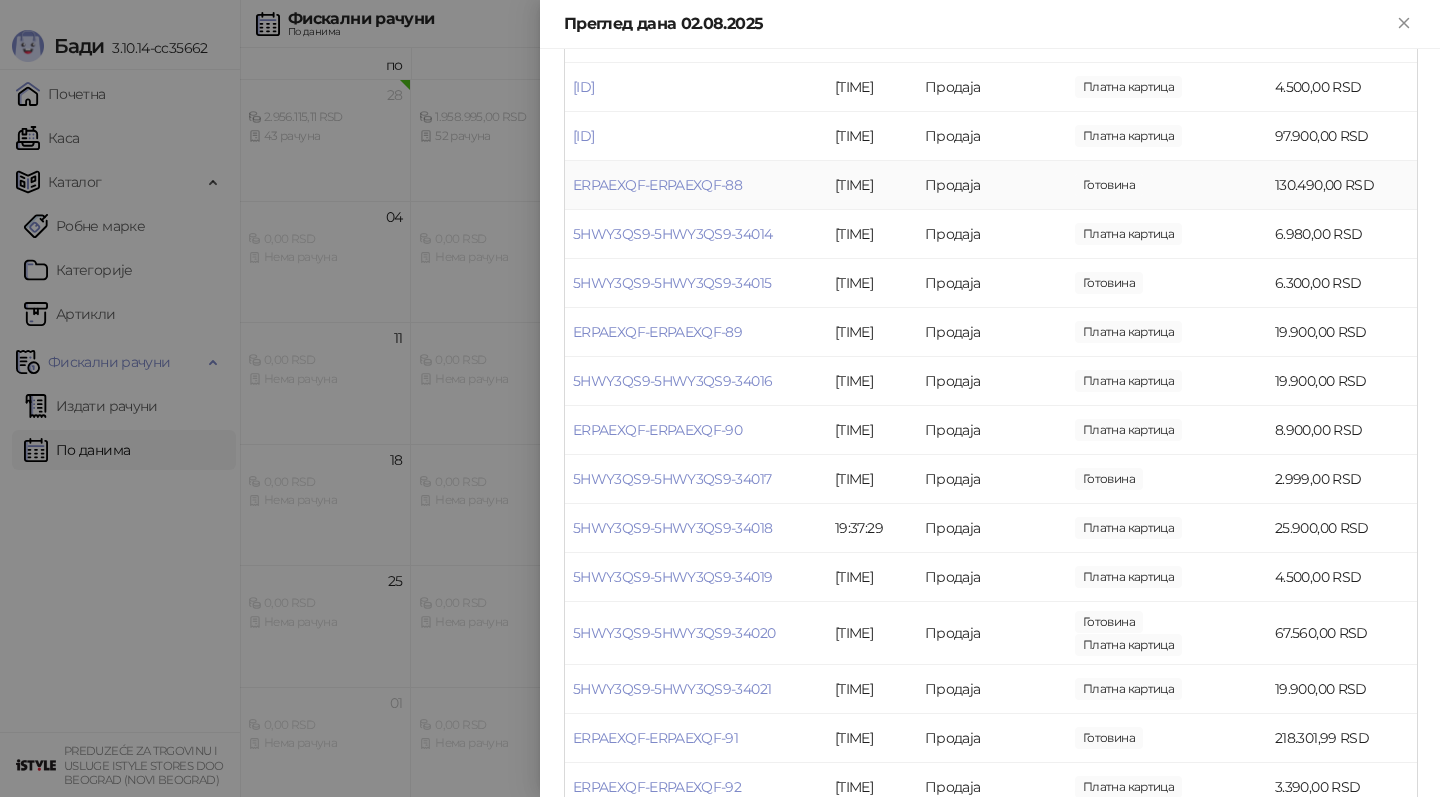 click on "ERPAEXQF-ERPAEXQF-88" at bounding box center (696, 185) 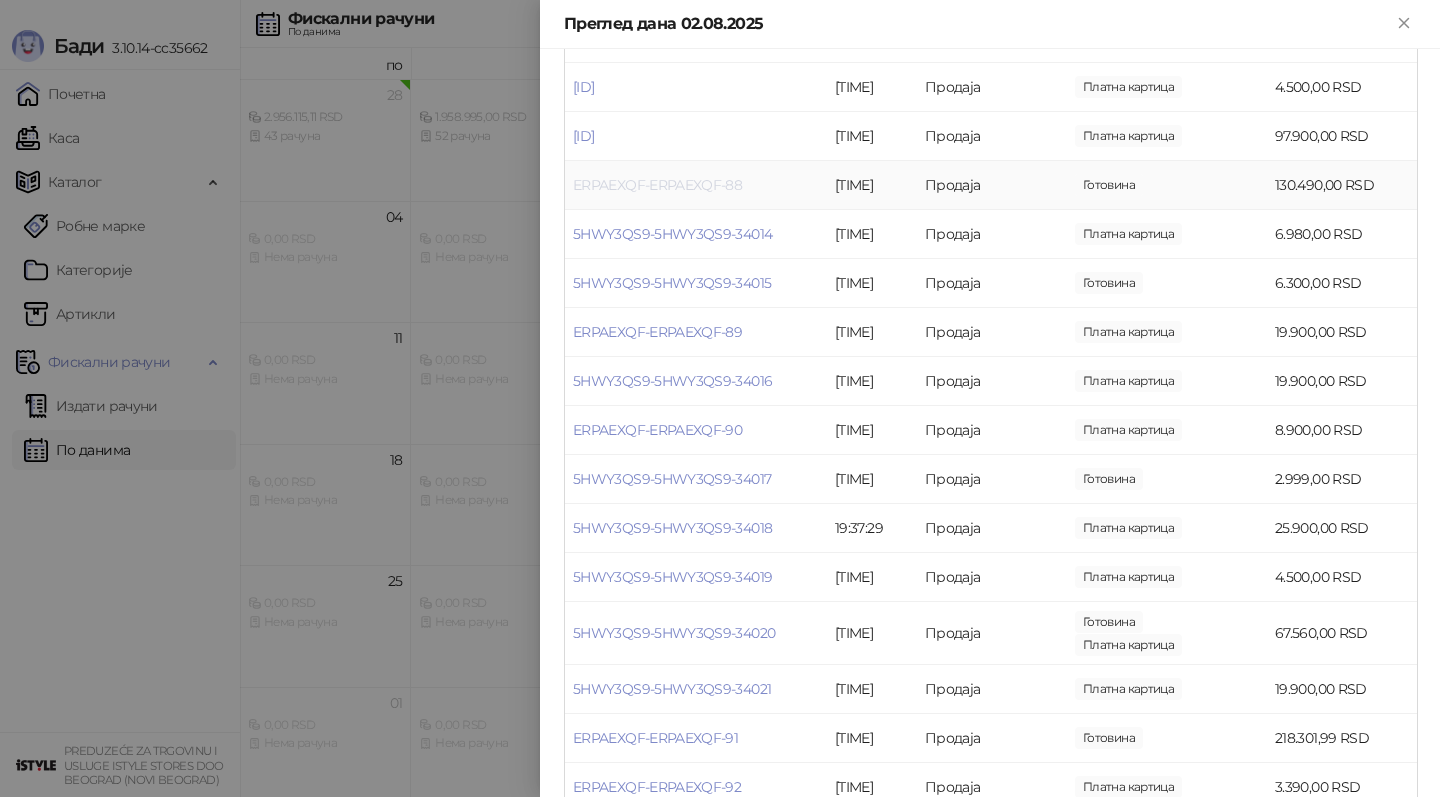 click on "ERPAEXQF-ERPAEXQF-88" at bounding box center [657, 185] 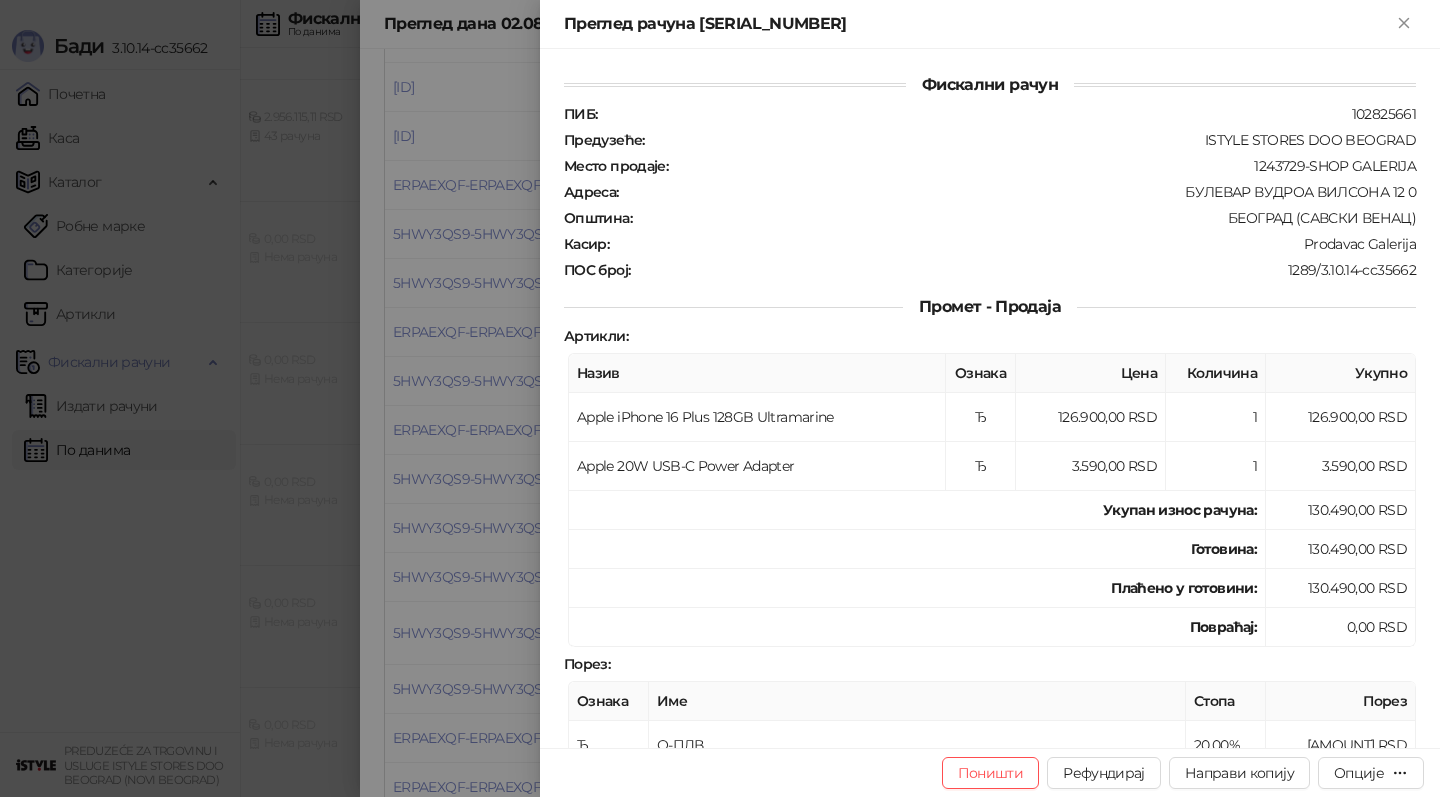 click at bounding box center [720, 398] 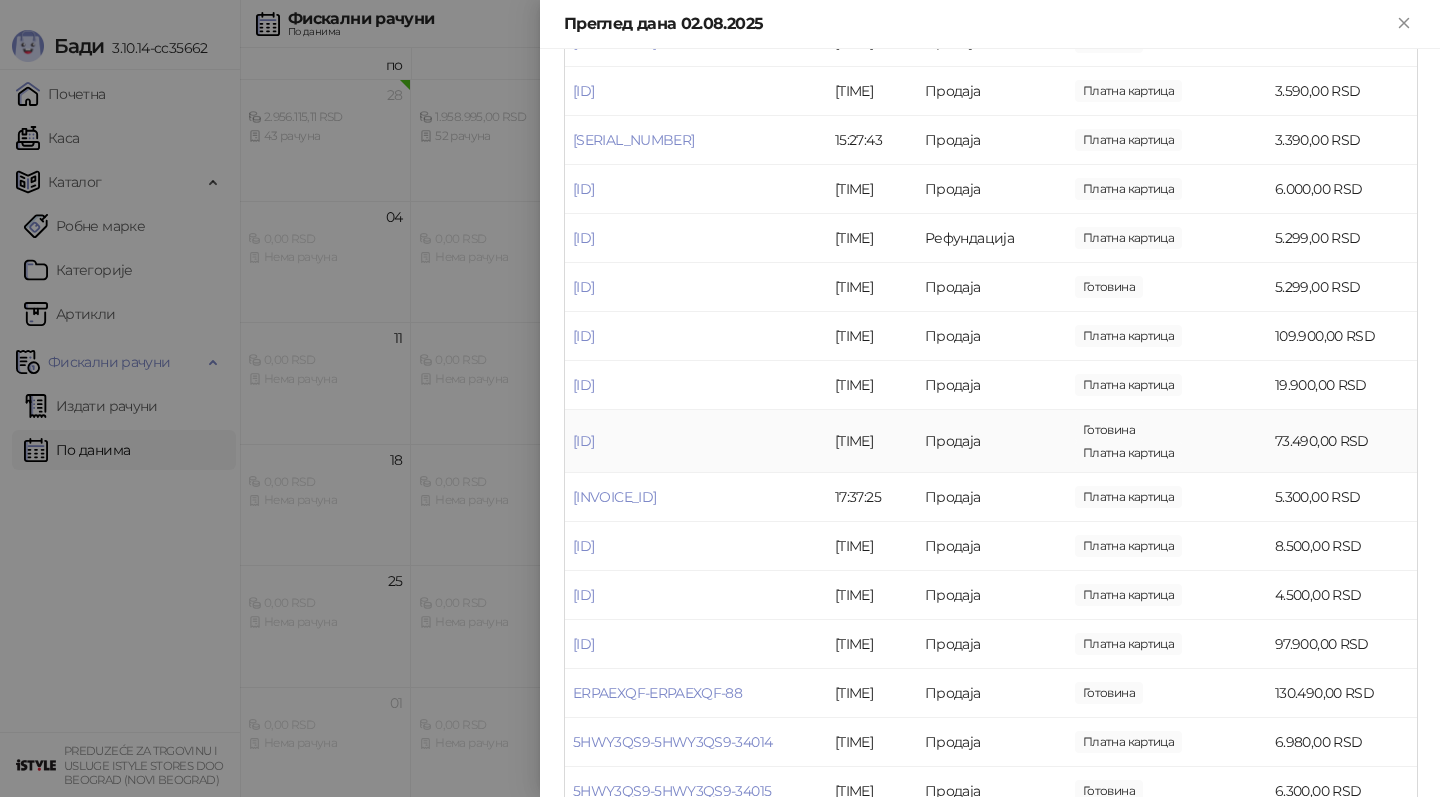 scroll, scrollTop: 1500, scrollLeft: 0, axis: vertical 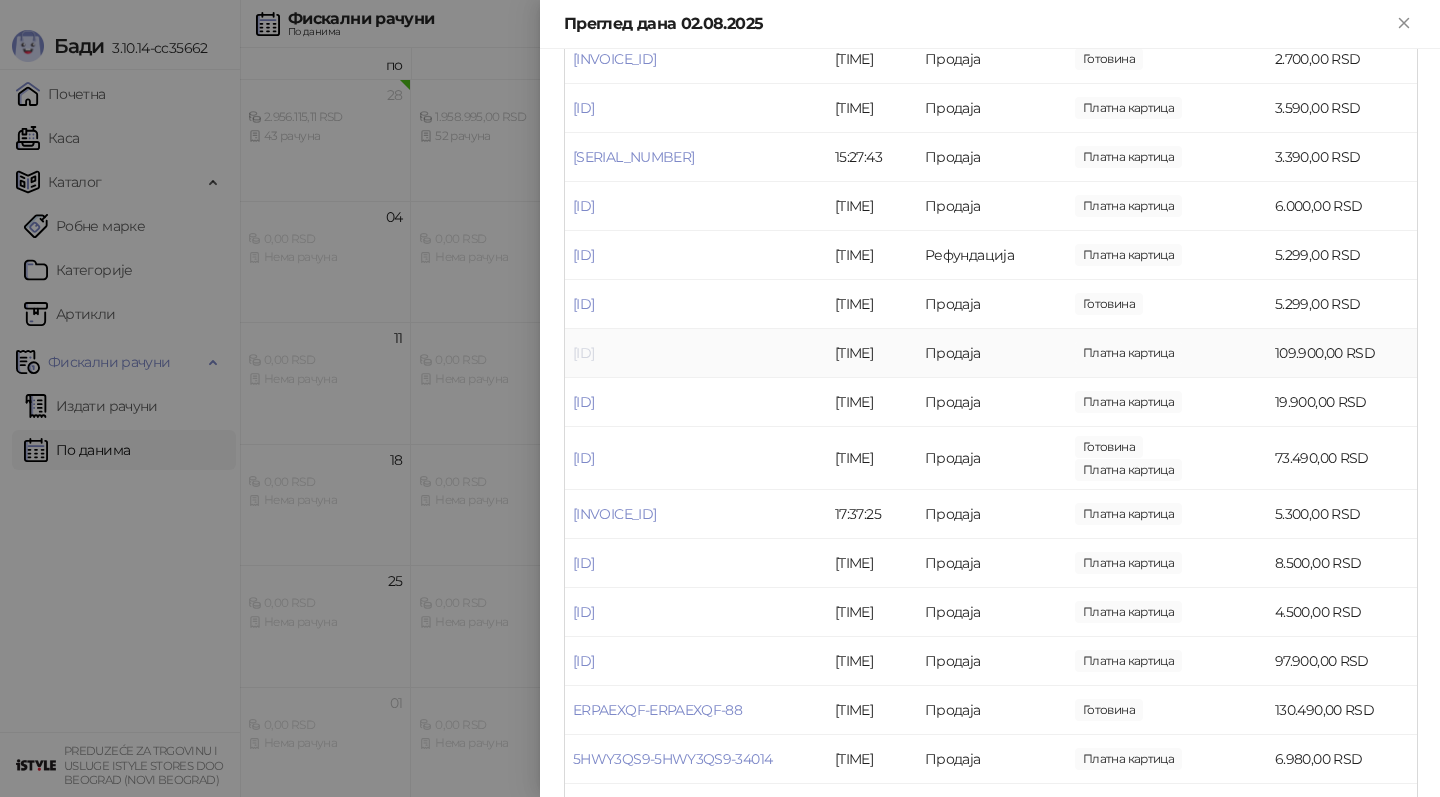 click on "[ID]" at bounding box center [583, 353] 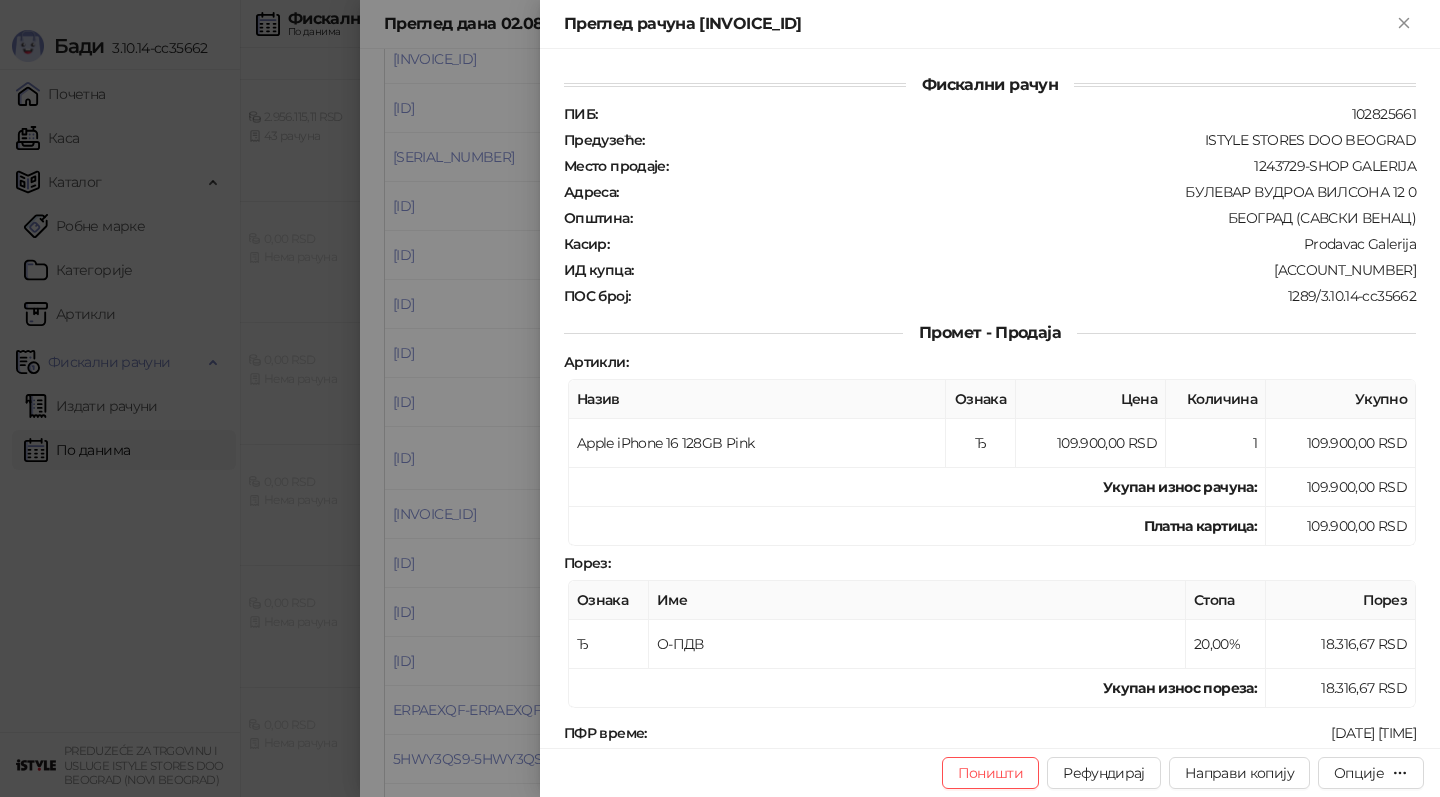 click at bounding box center [720, 398] 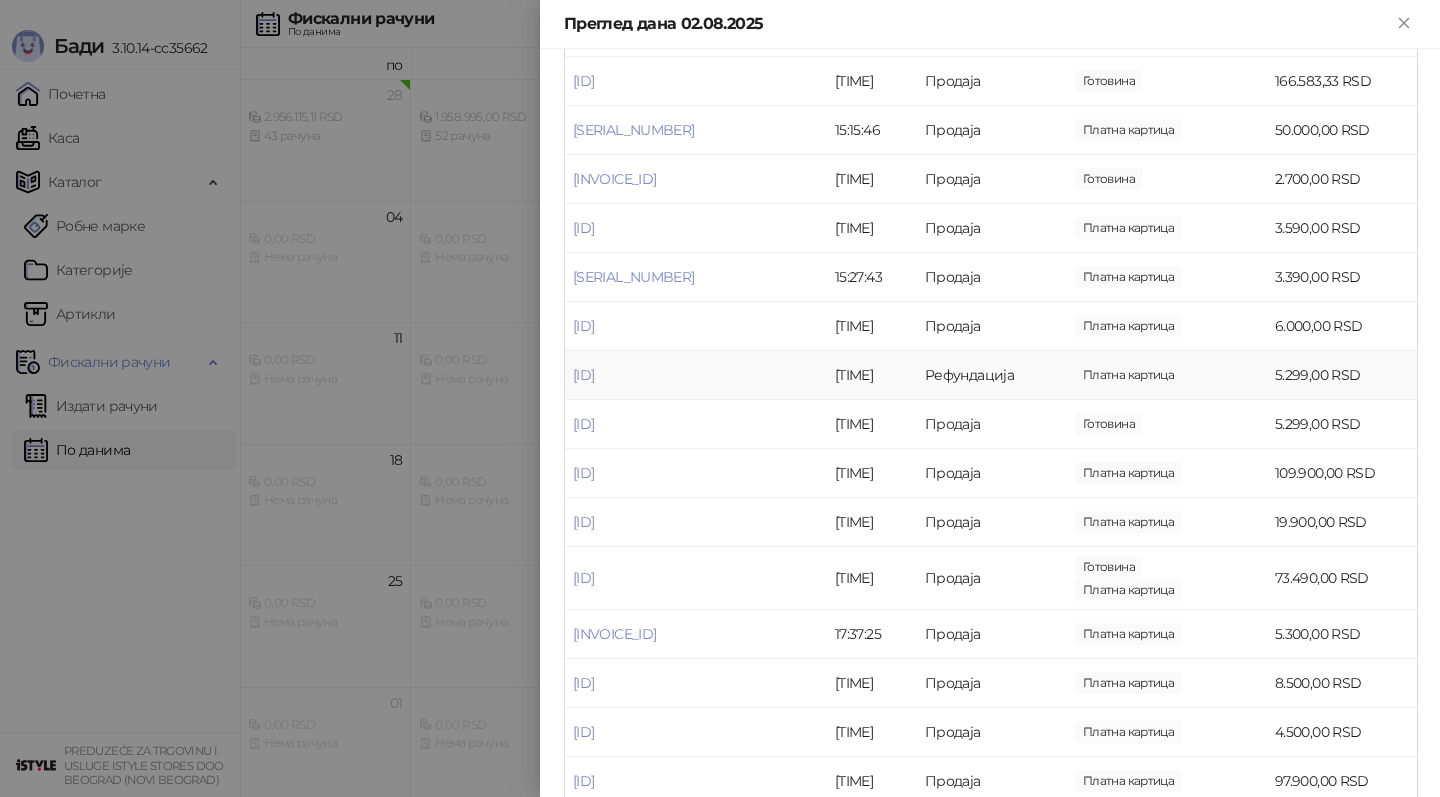 scroll, scrollTop: 1375, scrollLeft: 0, axis: vertical 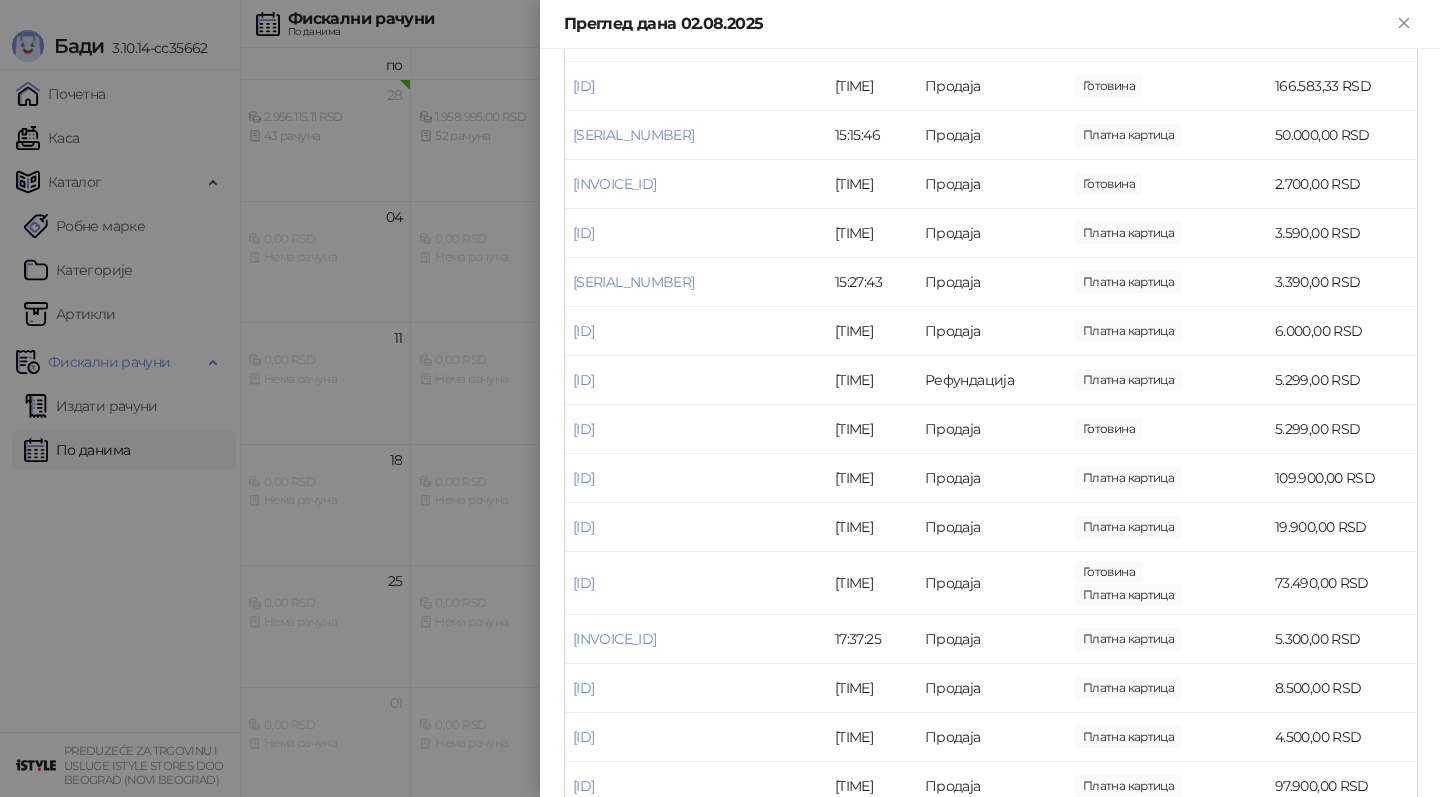 click at bounding box center (720, 398) 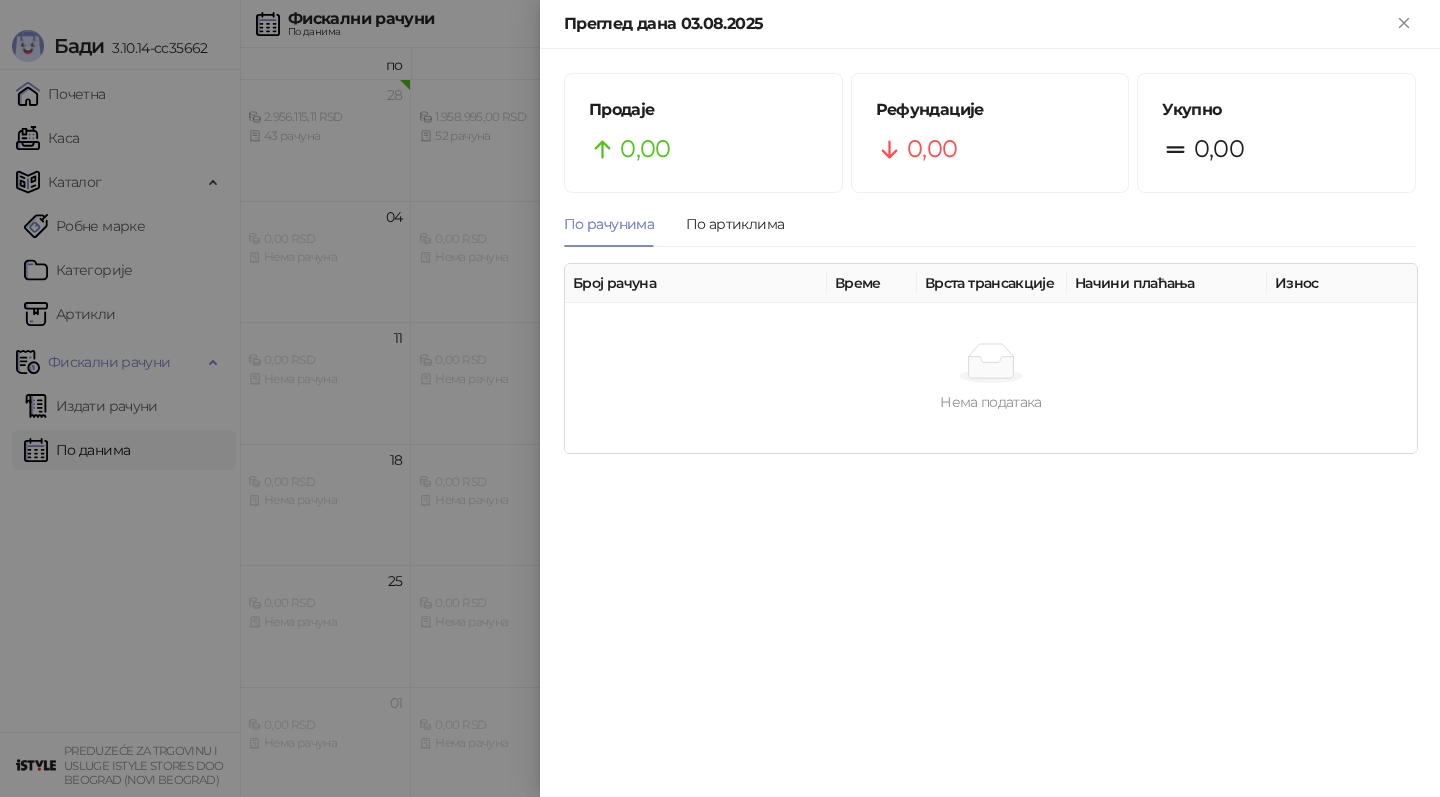 scroll, scrollTop: 0, scrollLeft: 0, axis: both 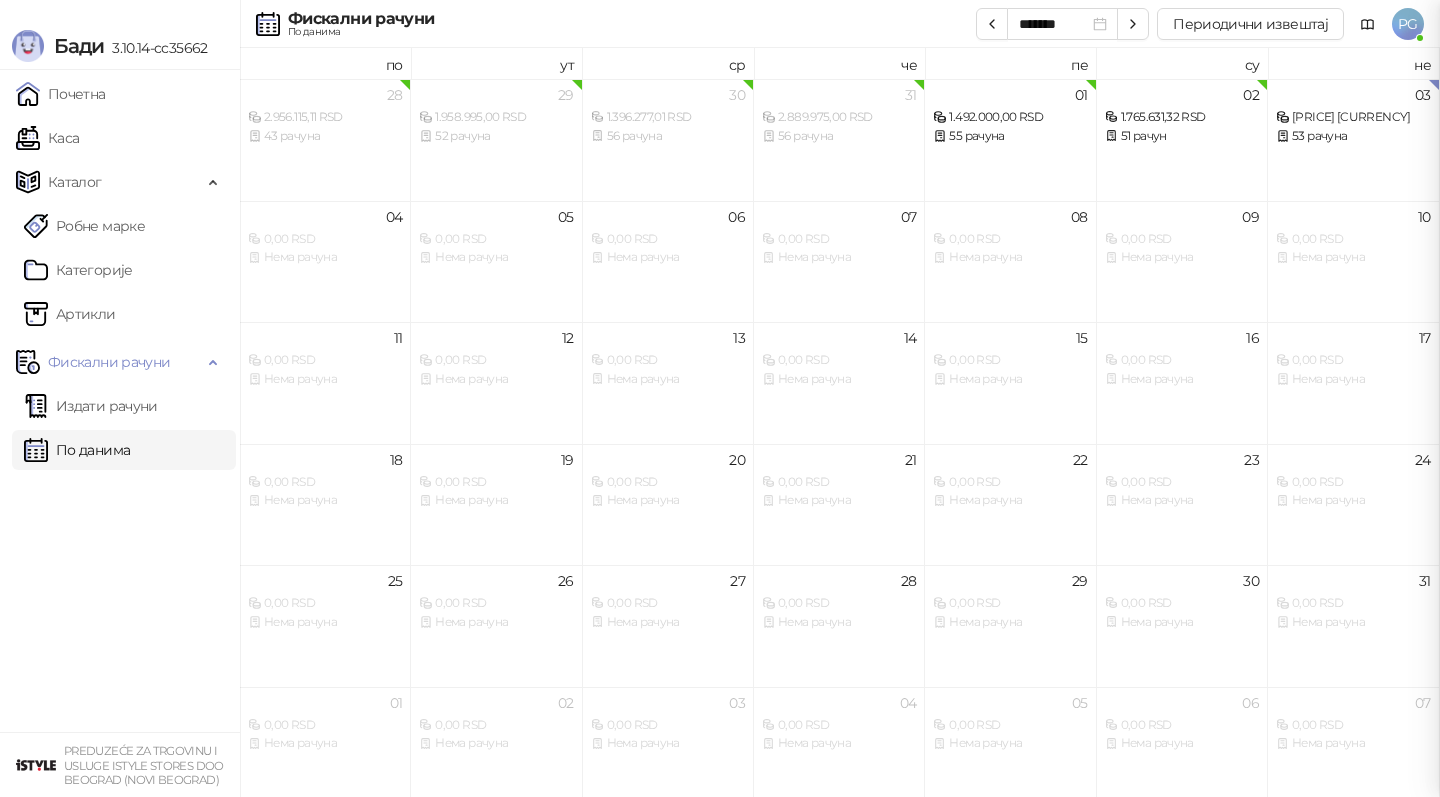 click at bounding box center [720, 398] 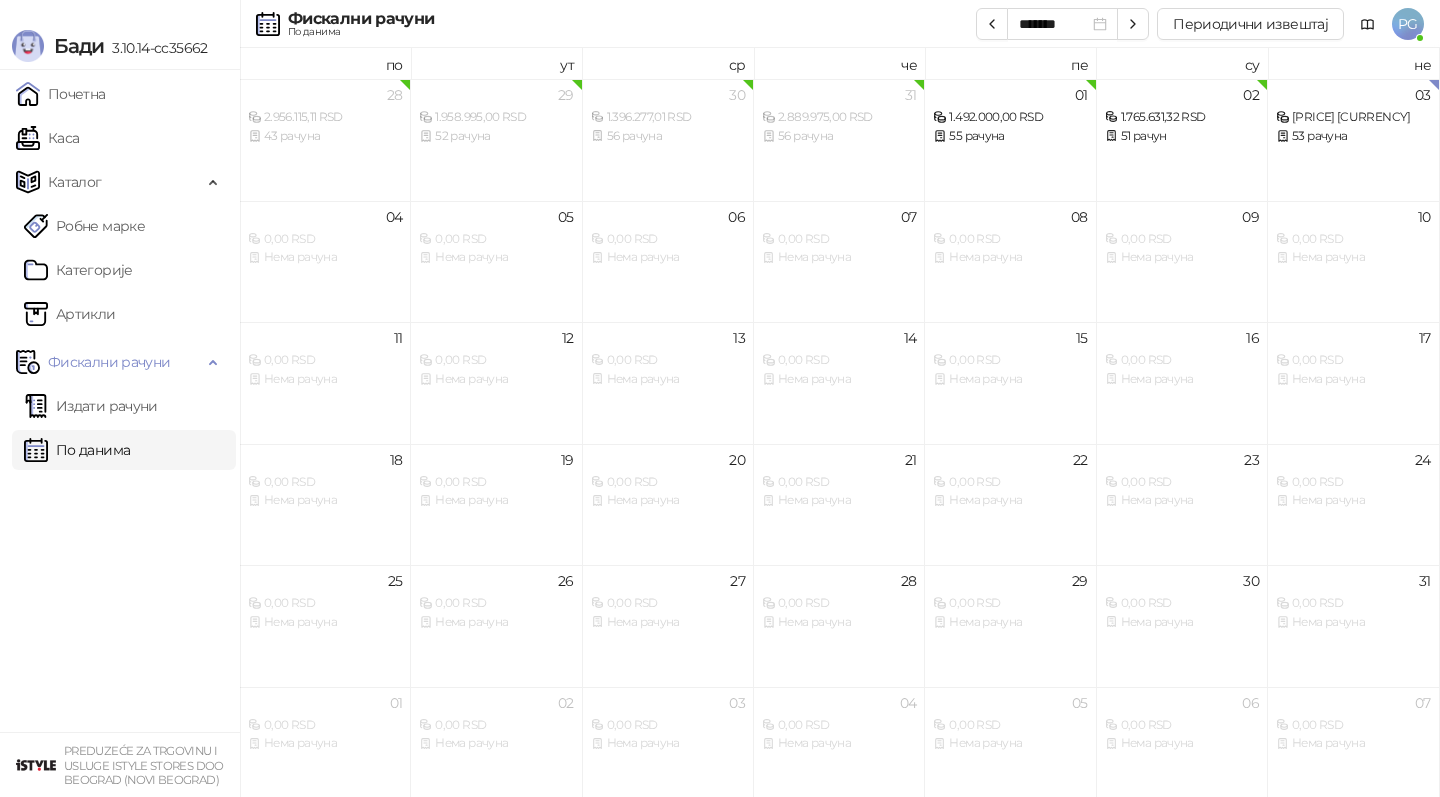 click on "Каса" at bounding box center [47, 138] 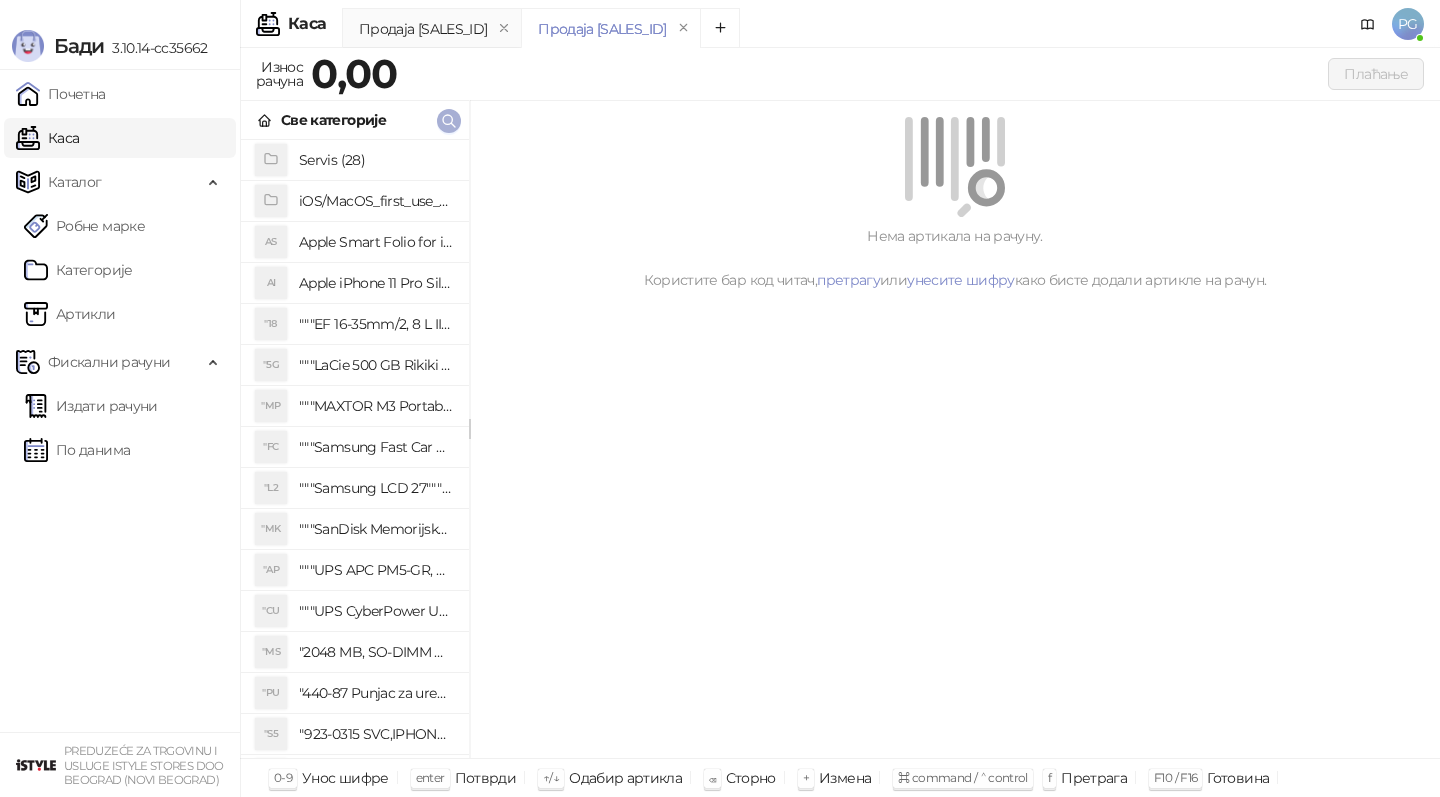 click at bounding box center (449, 121) 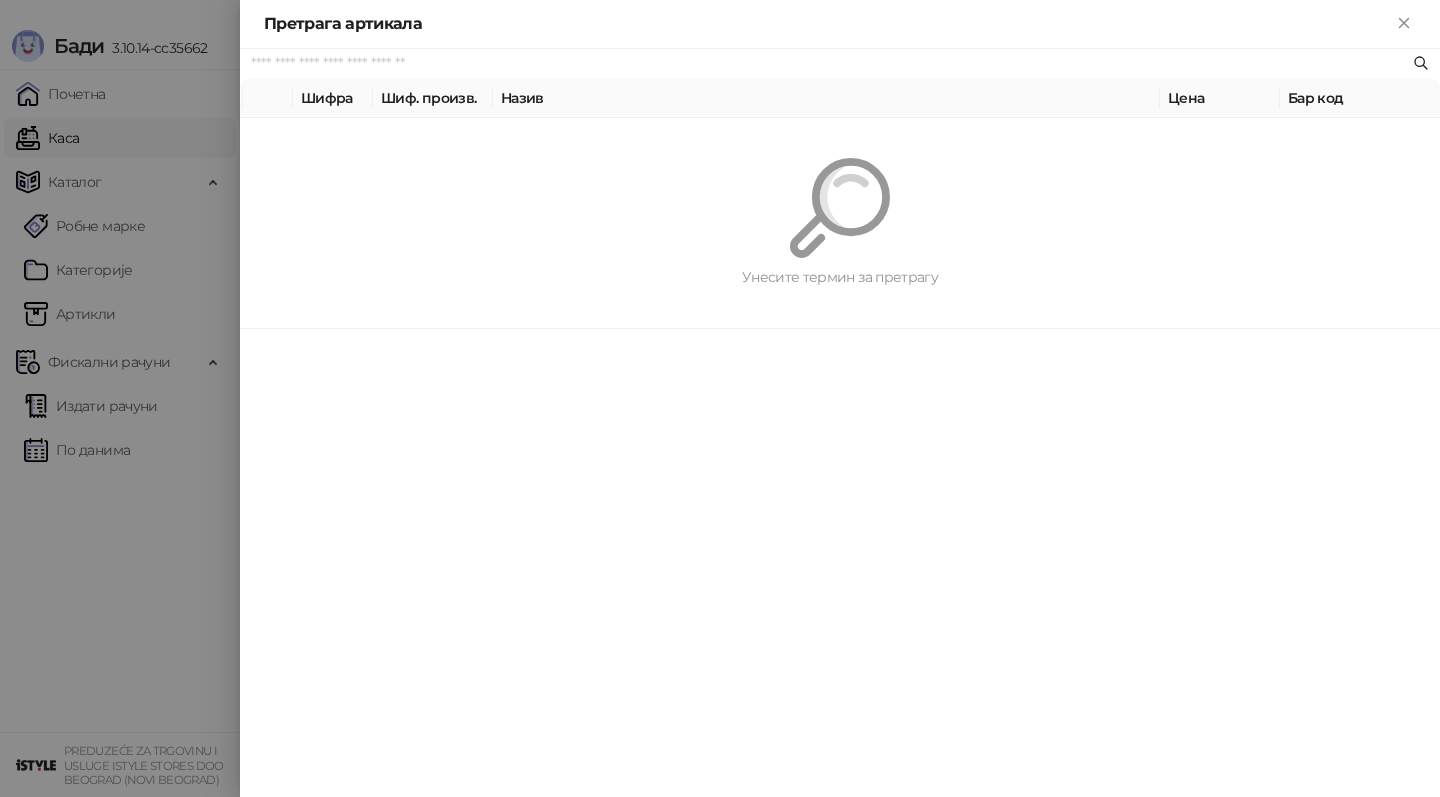 paste on "**********" 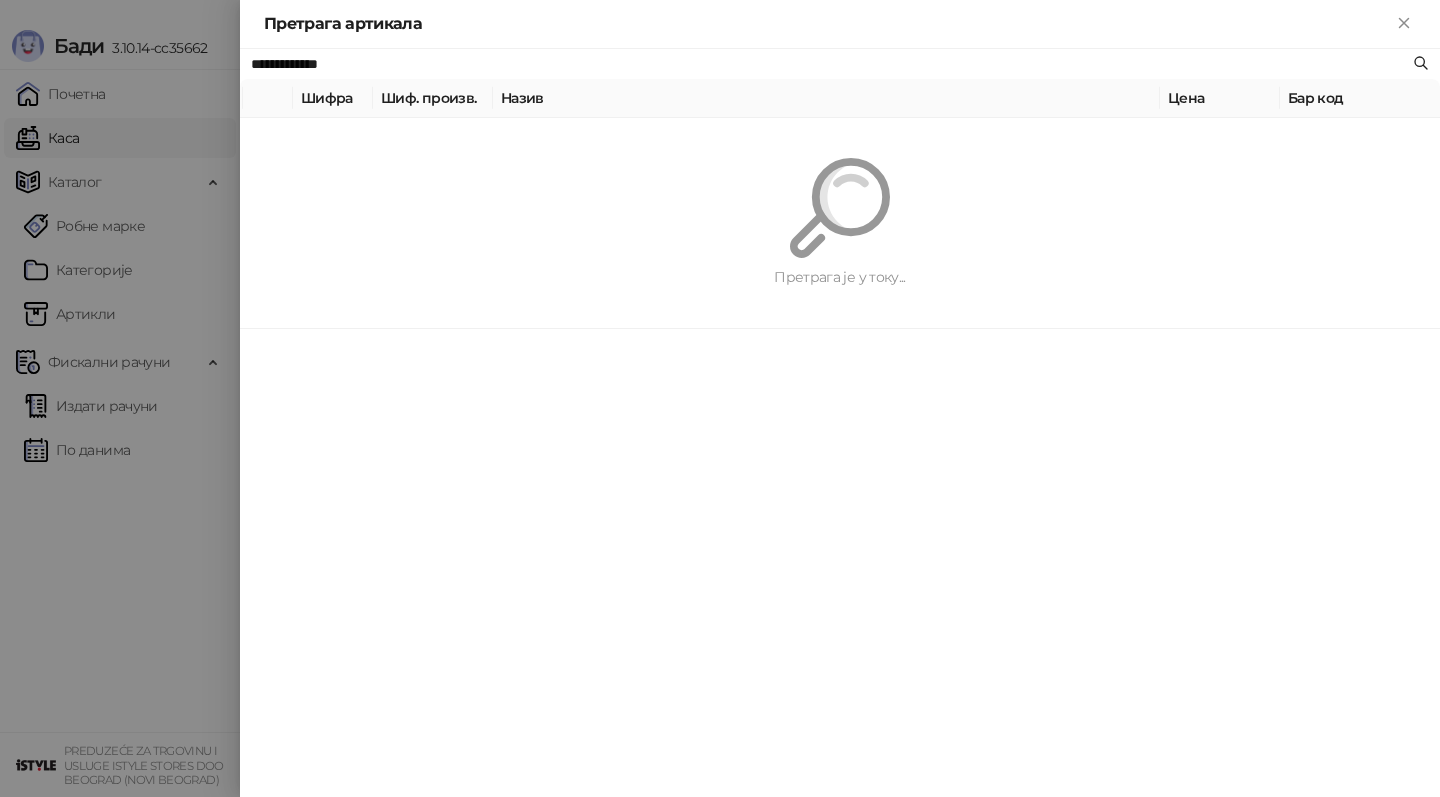 type on "**********" 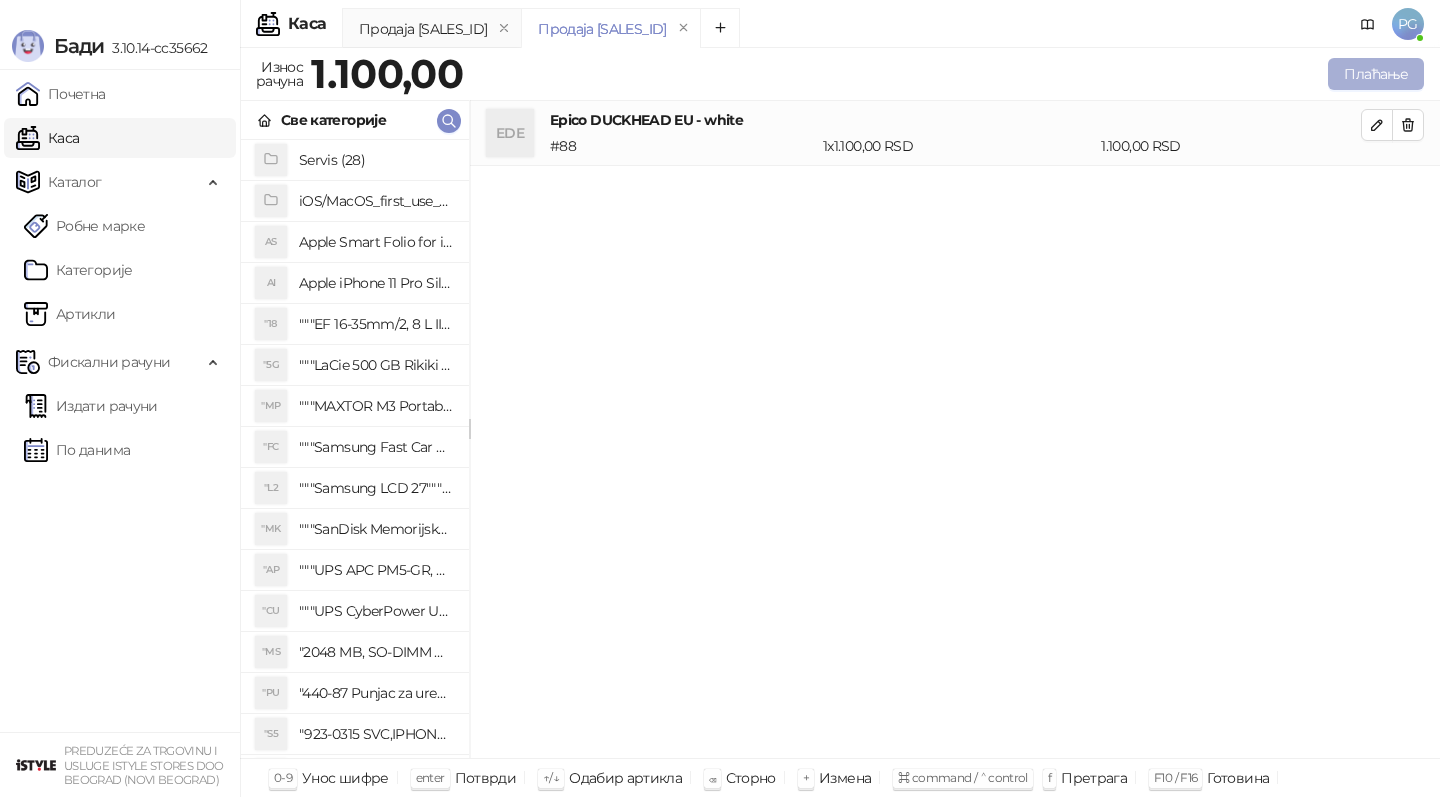 click on "Плаћање" at bounding box center [1376, 74] 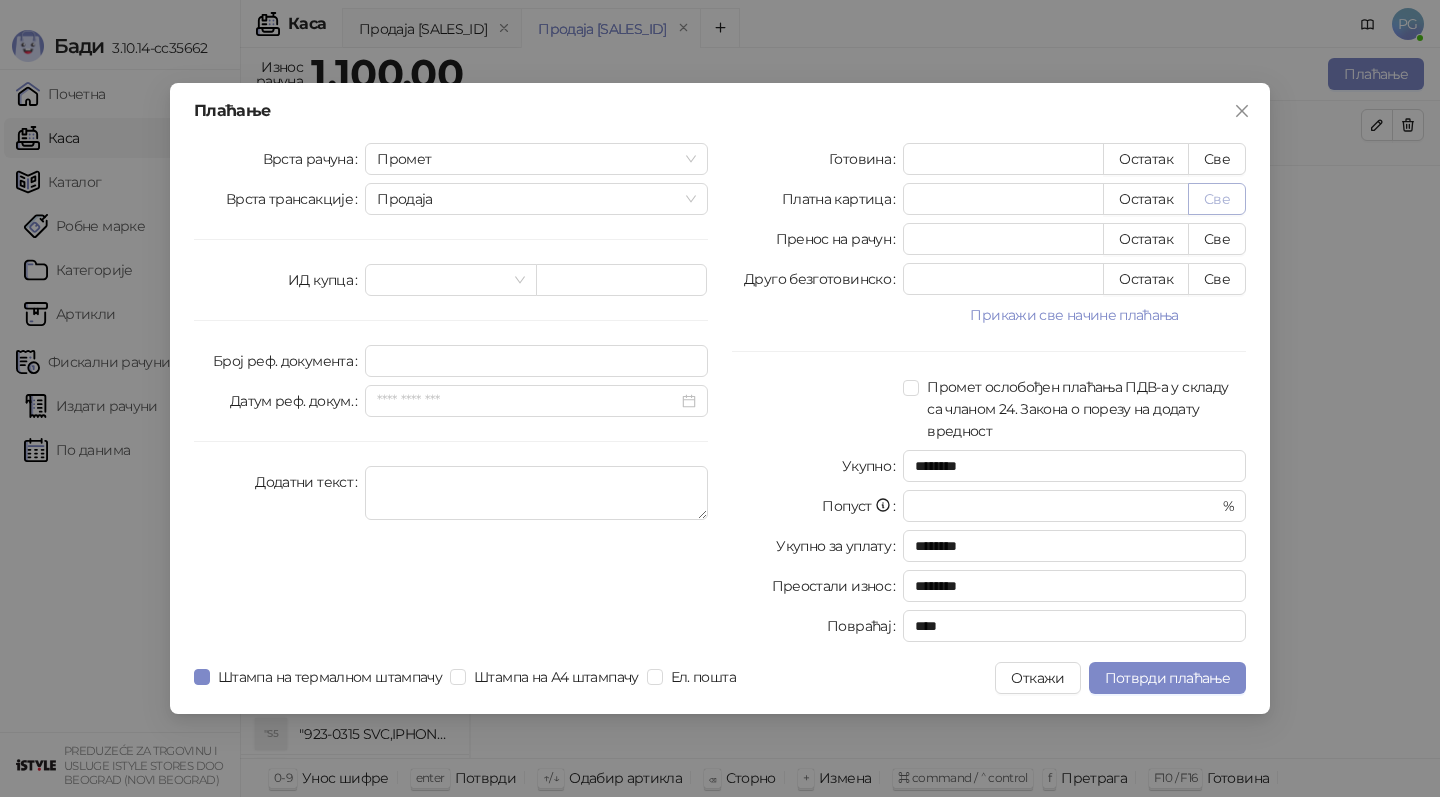 click on "Све" at bounding box center [1217, 199] 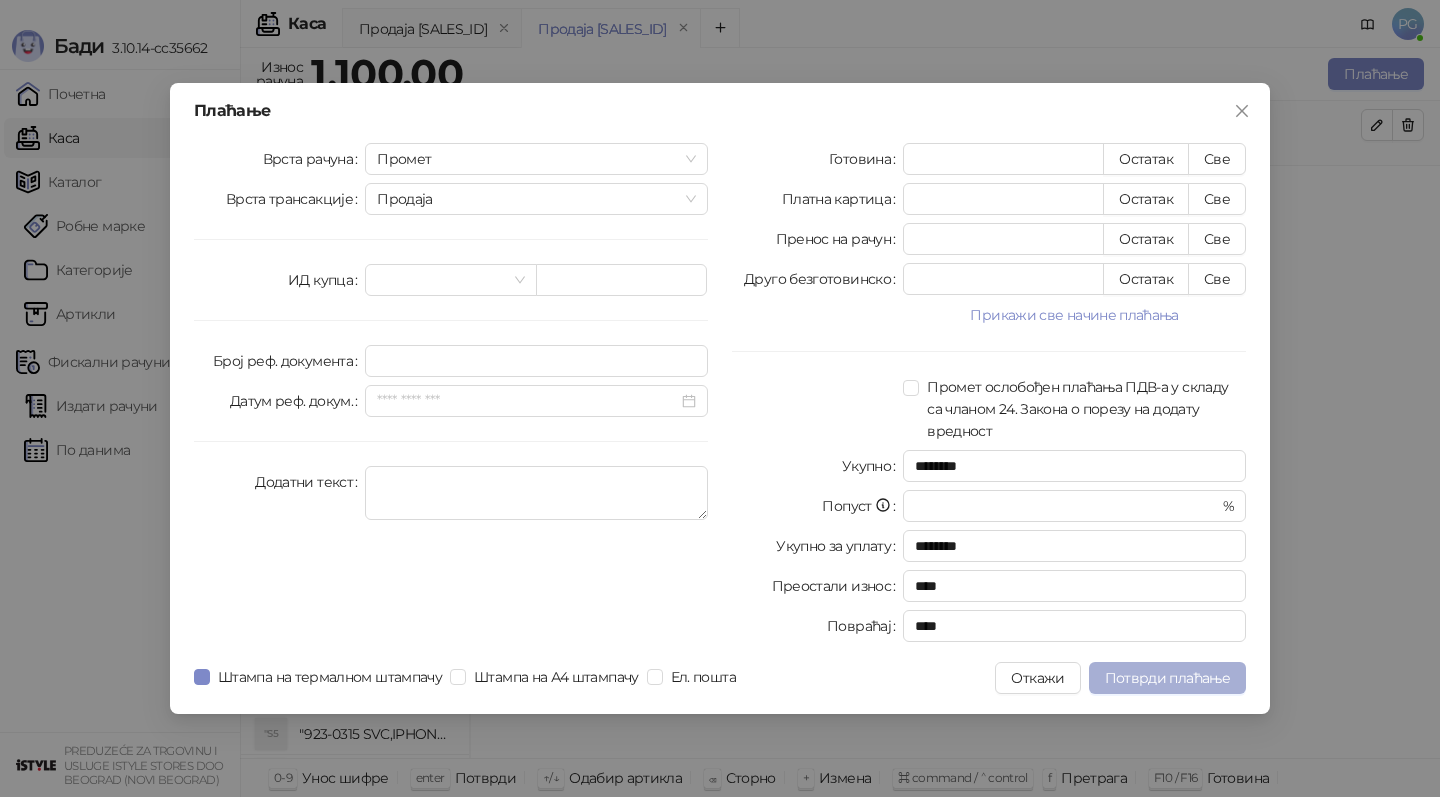 click on "Потврди плаћање" at bounding box center [1167, 678] 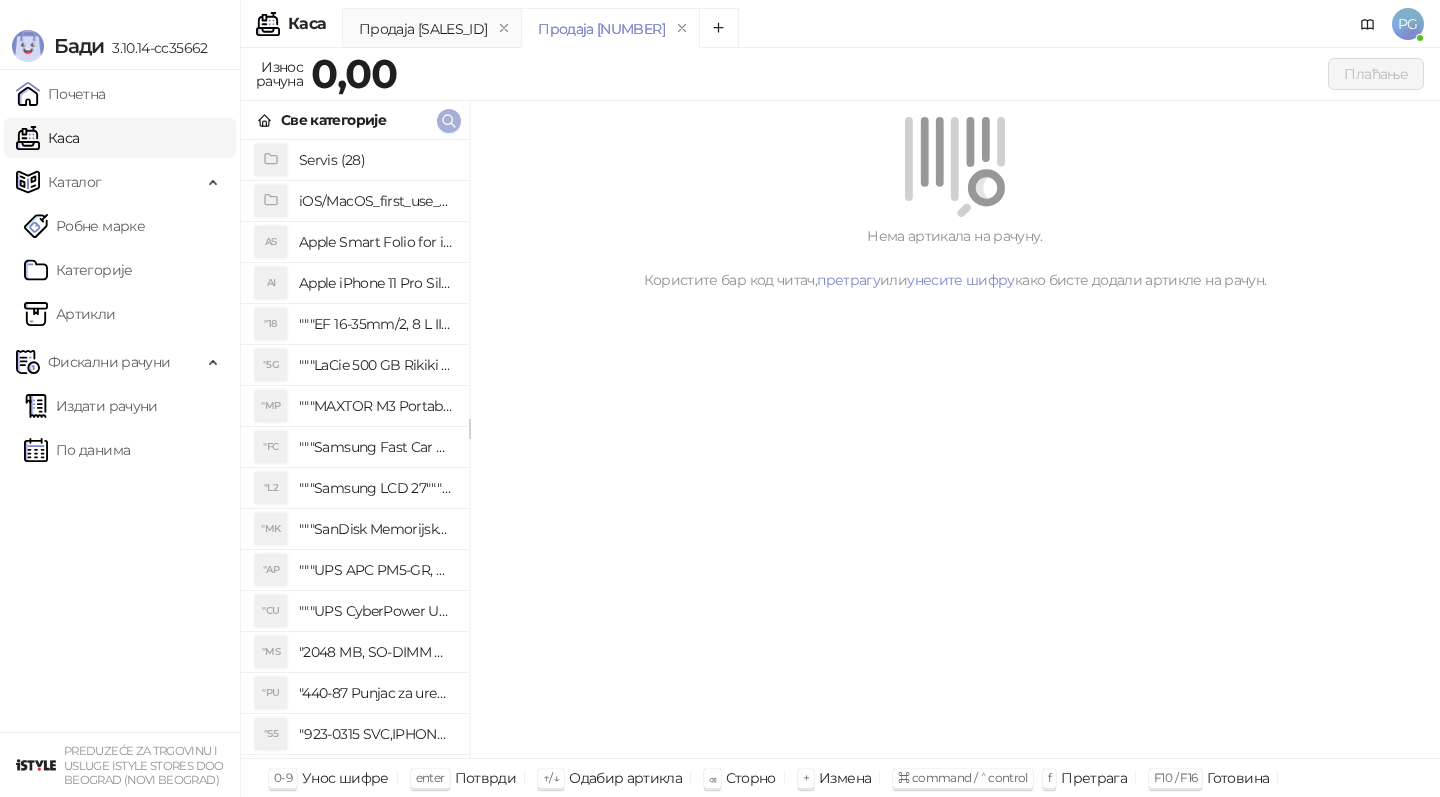 click 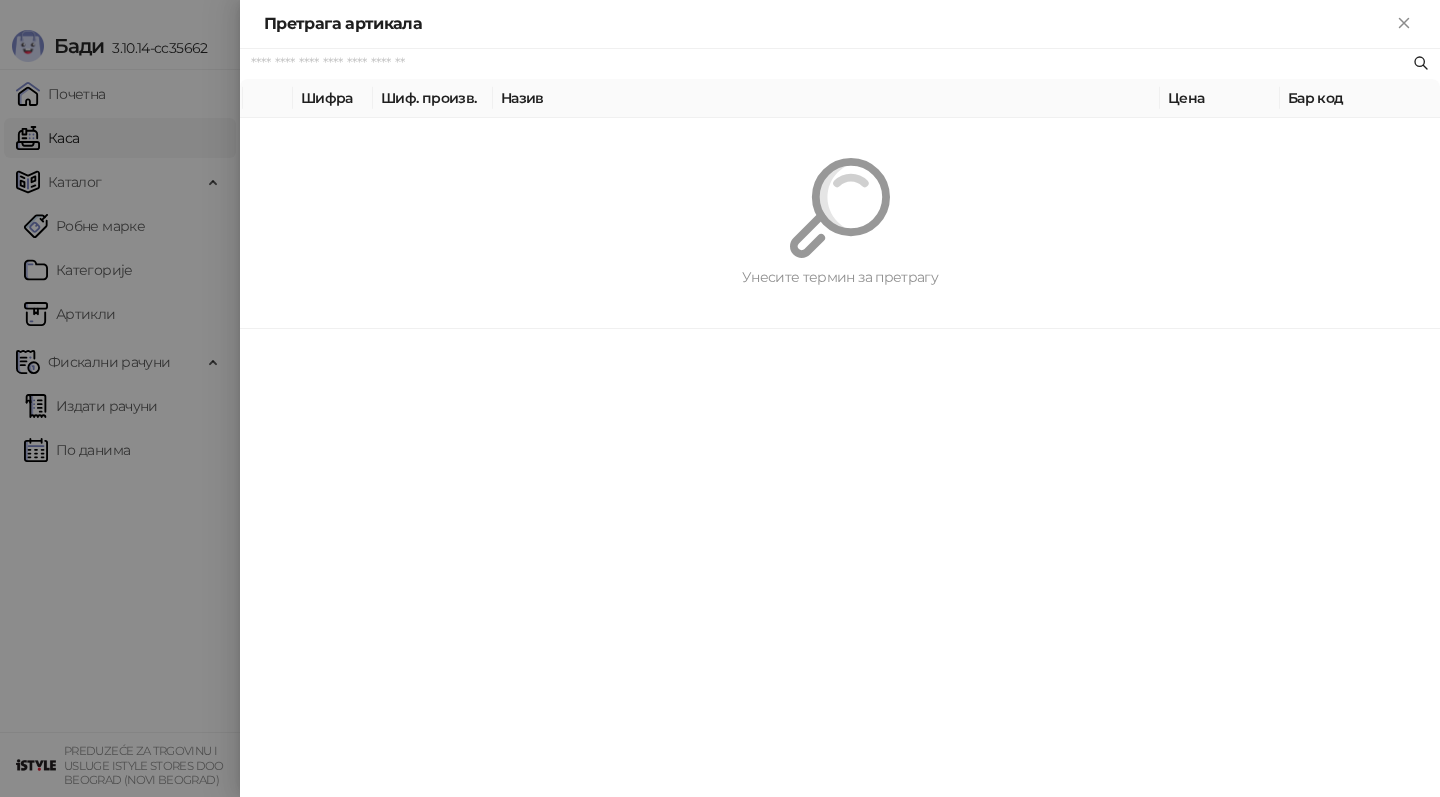 paste on "*********" 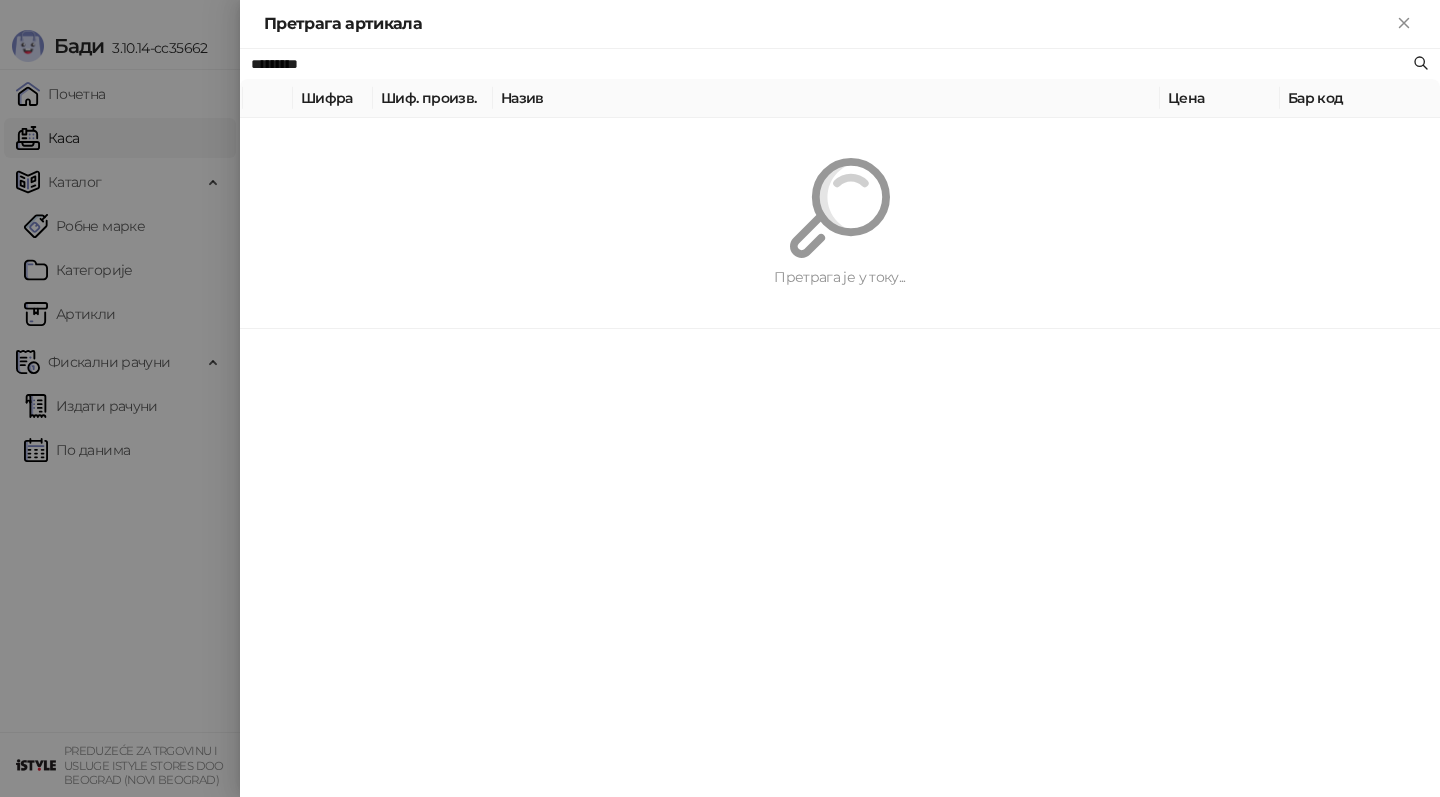 type on "*********" 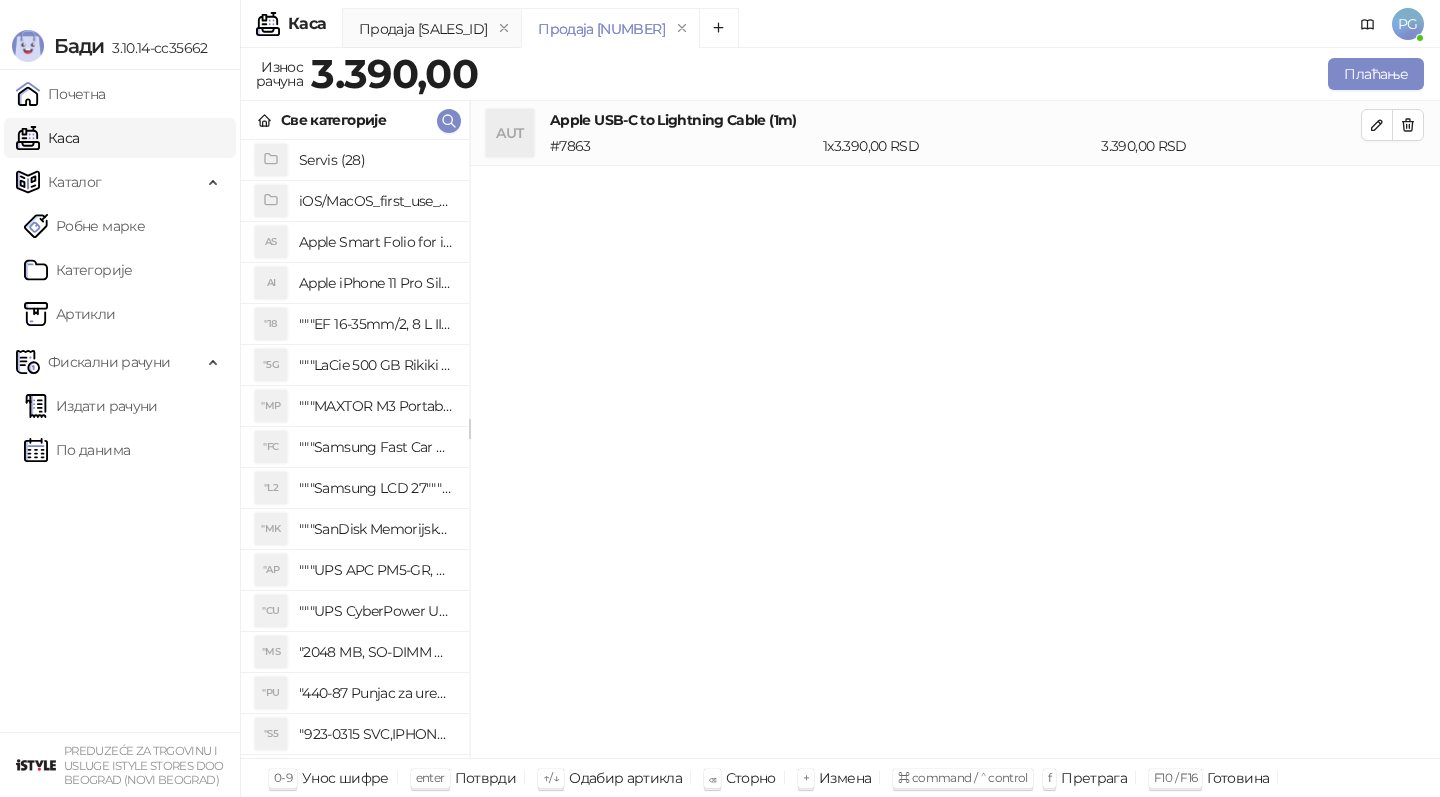 click on "AUT Apple USB-C to Lightning Cable (1m)    # 7863 1  x  3.390,00 RSD 3.390,00 RSD" at bounding box center (955, 429) 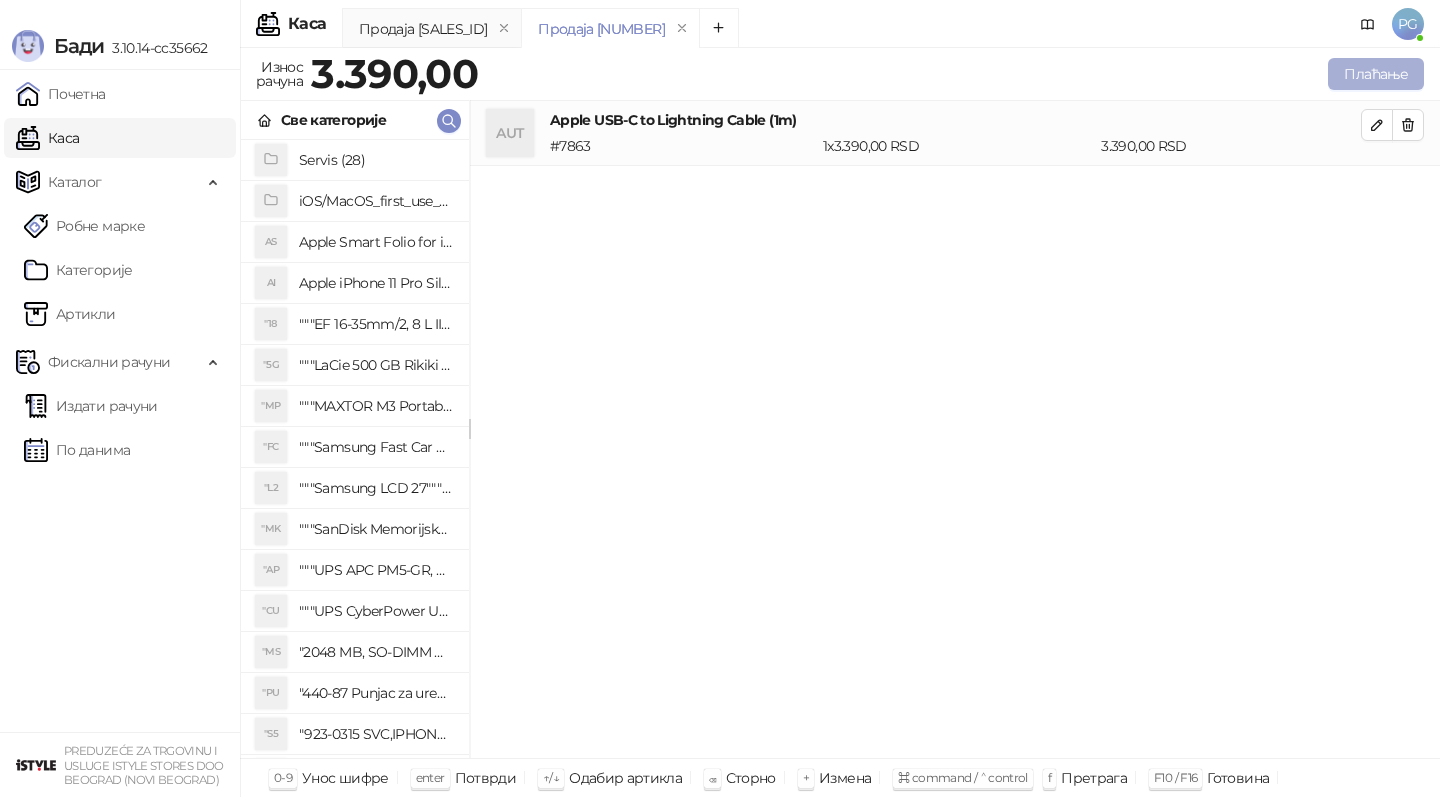 click on "Плаћање" at bounding box center [1376, 74] 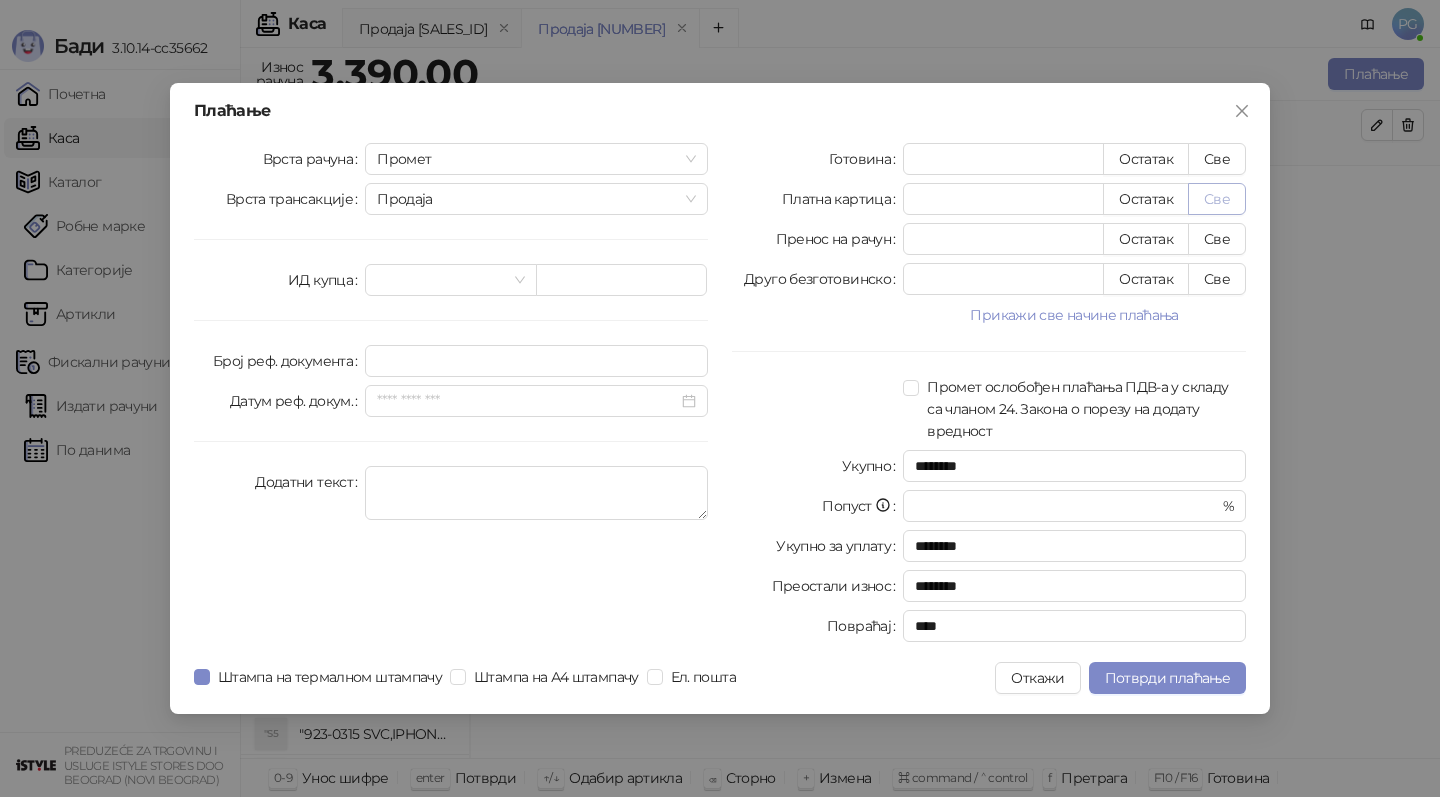 click on "Све" at bounding box center (1217, 199) 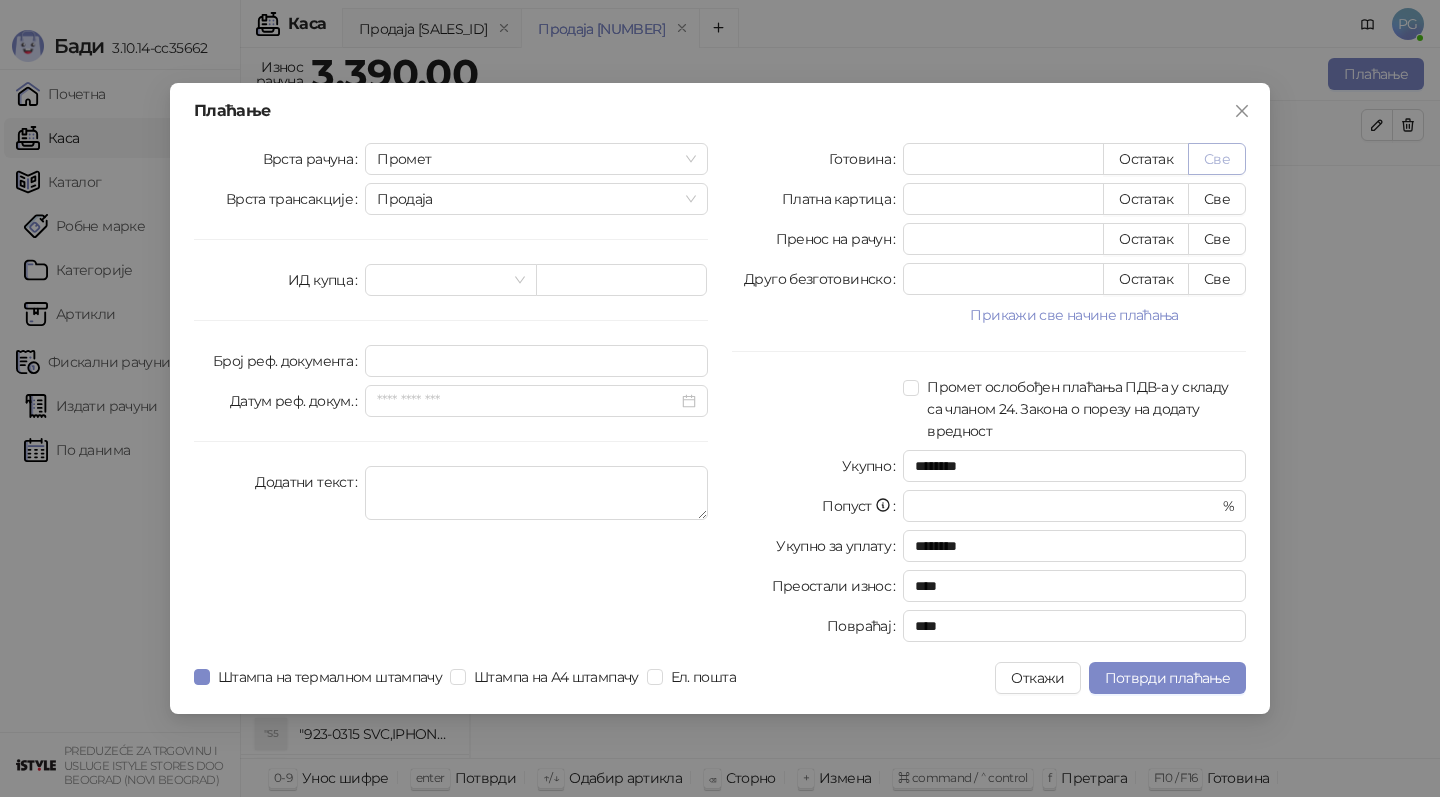 click on "Све" at bounding box center (1217, 159) 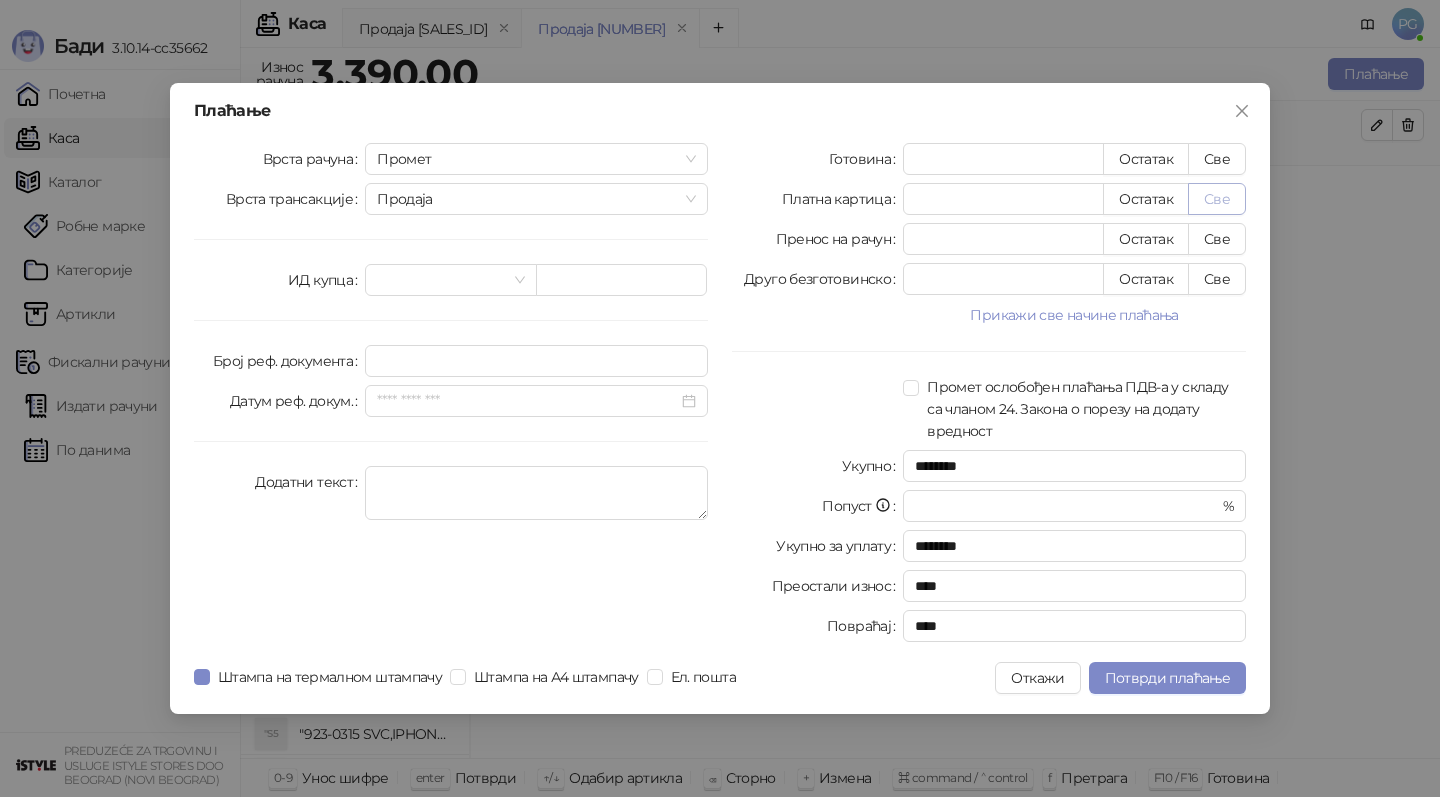 type on "****" 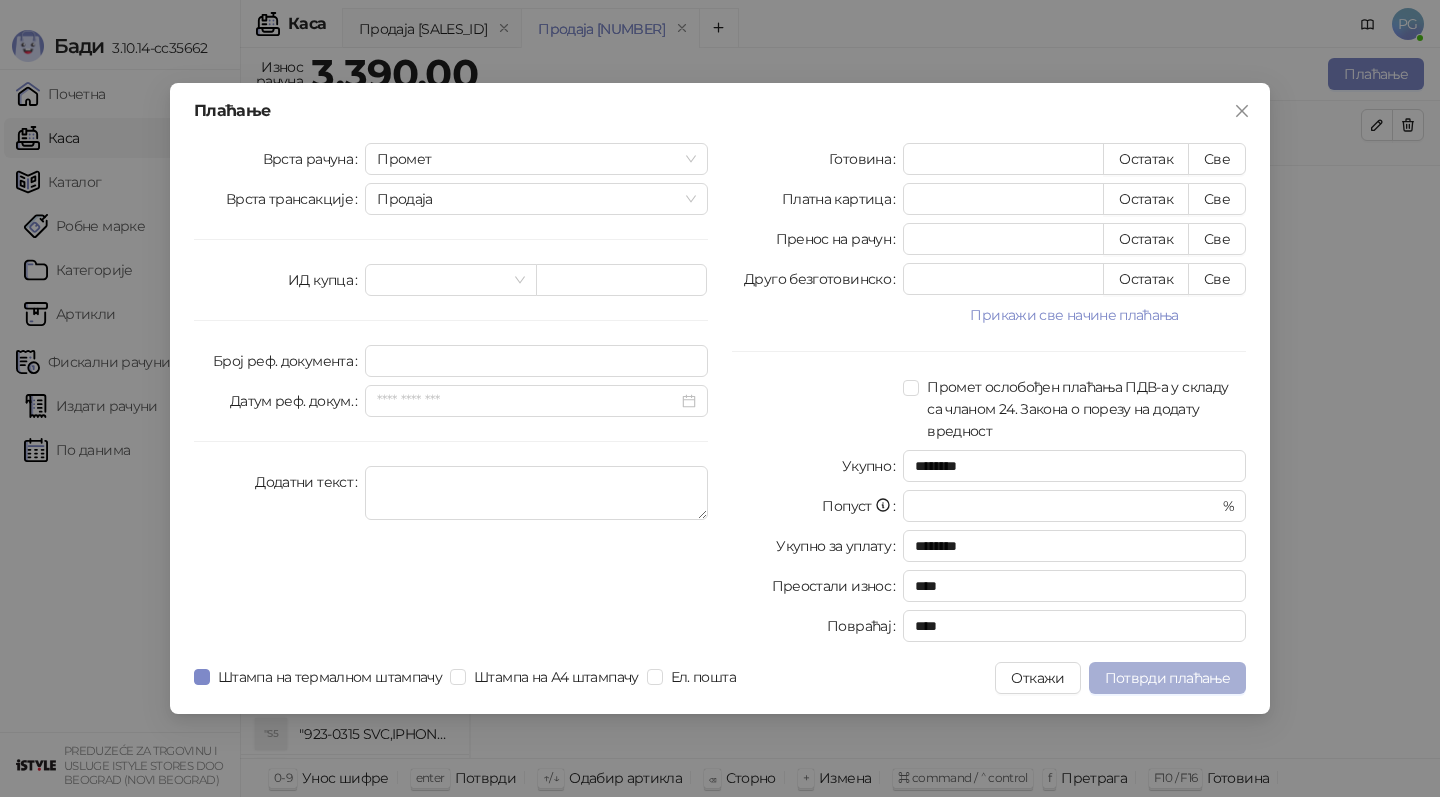 click on "Потврди плаћање" at bounding box center [1167, 678] 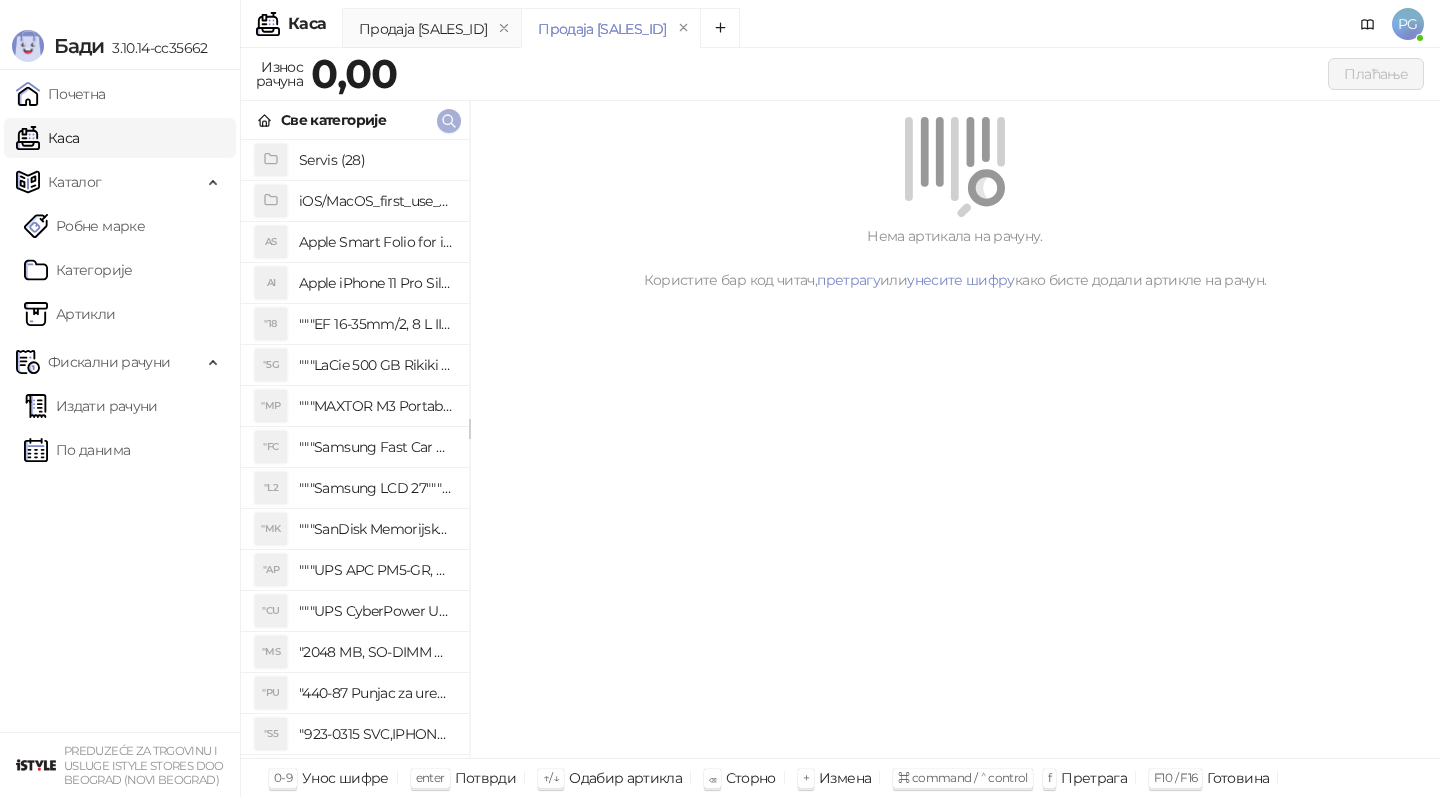 click 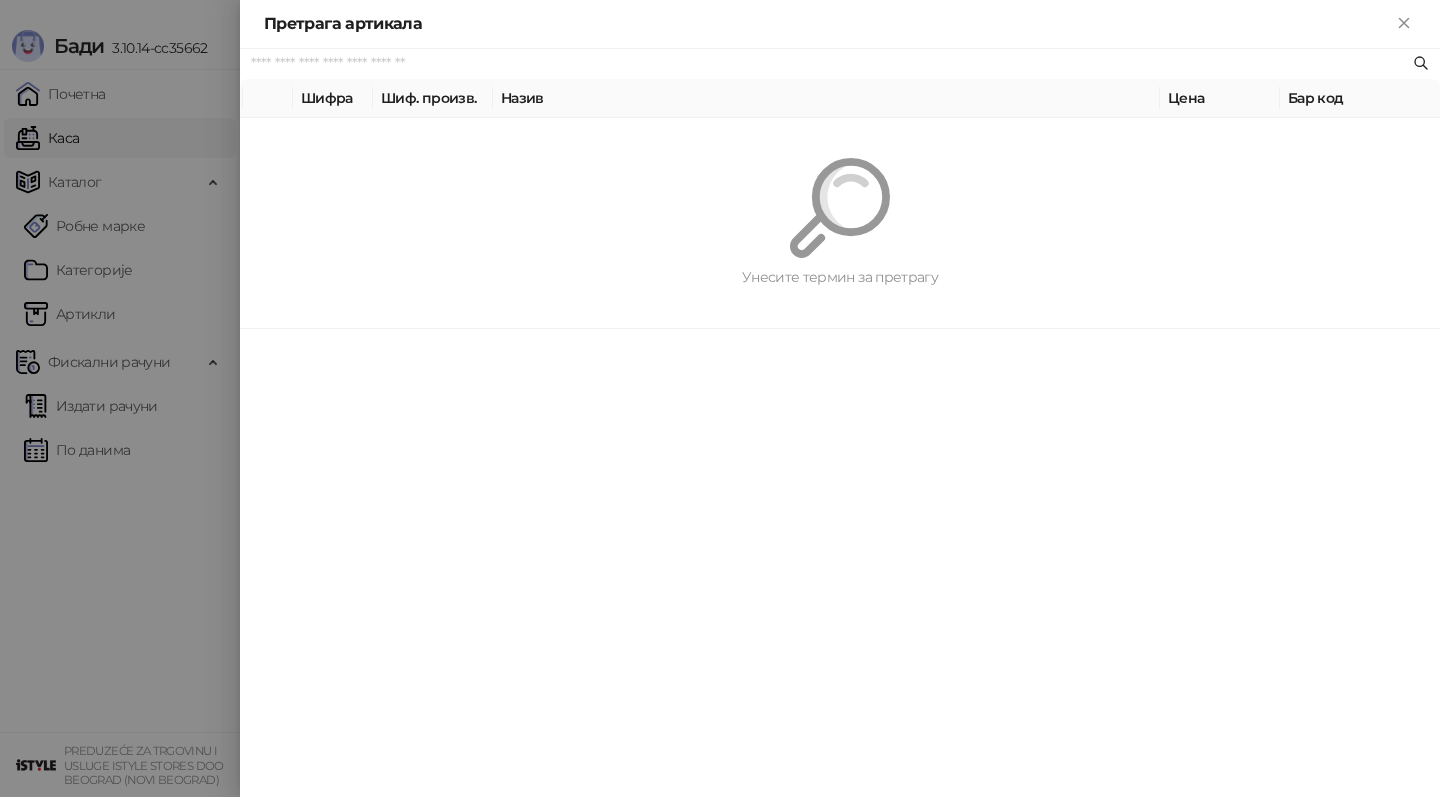 paste on "*********" 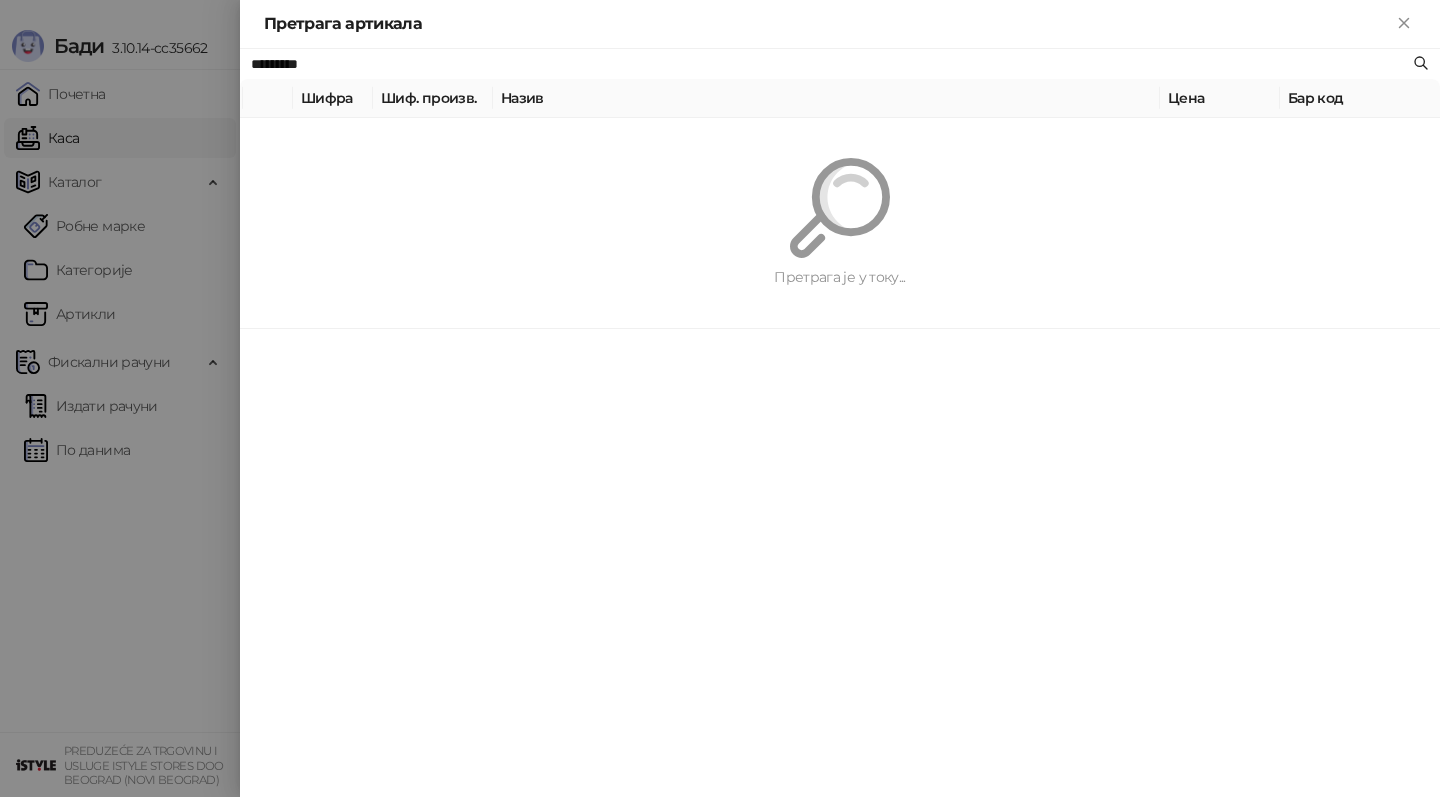 type on "*********" 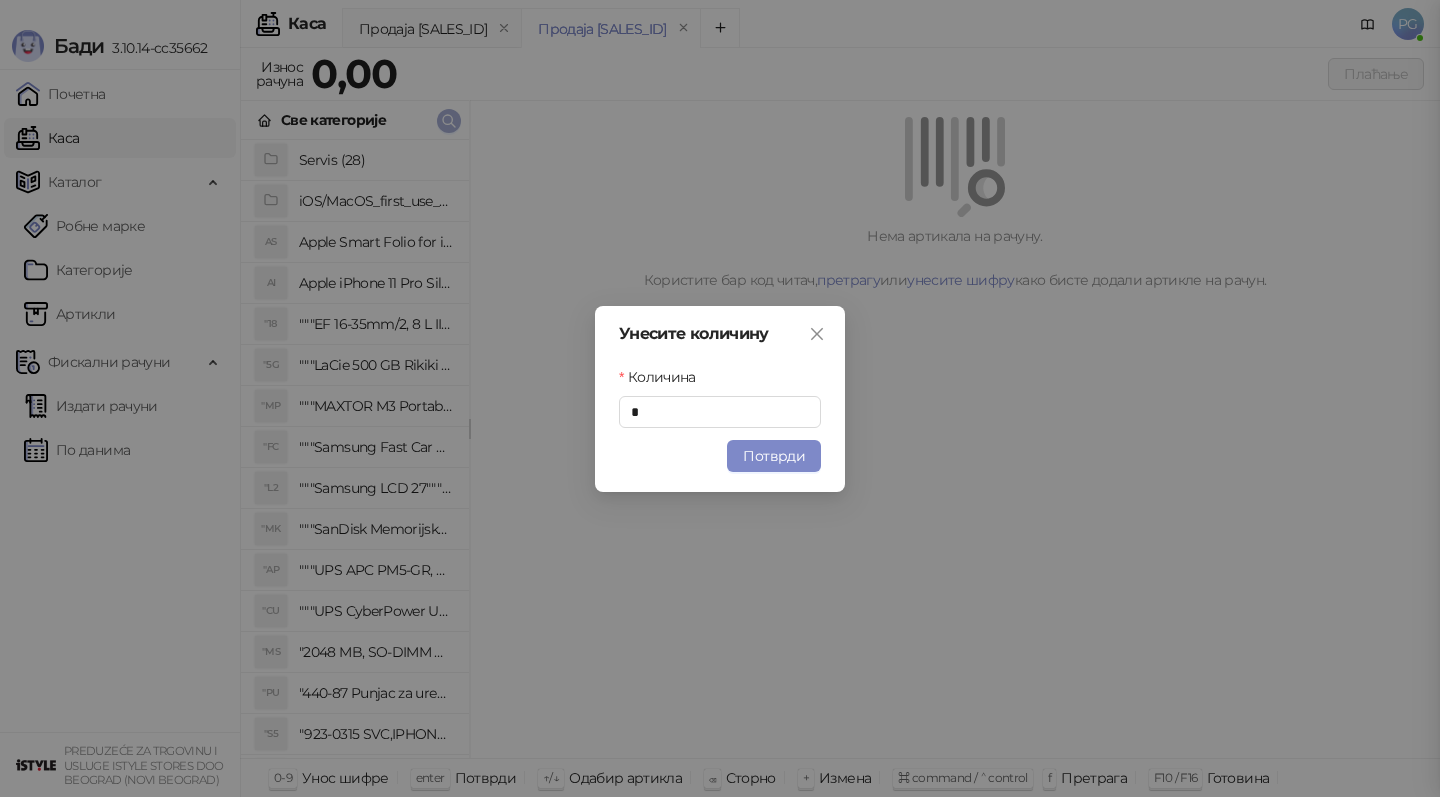 type 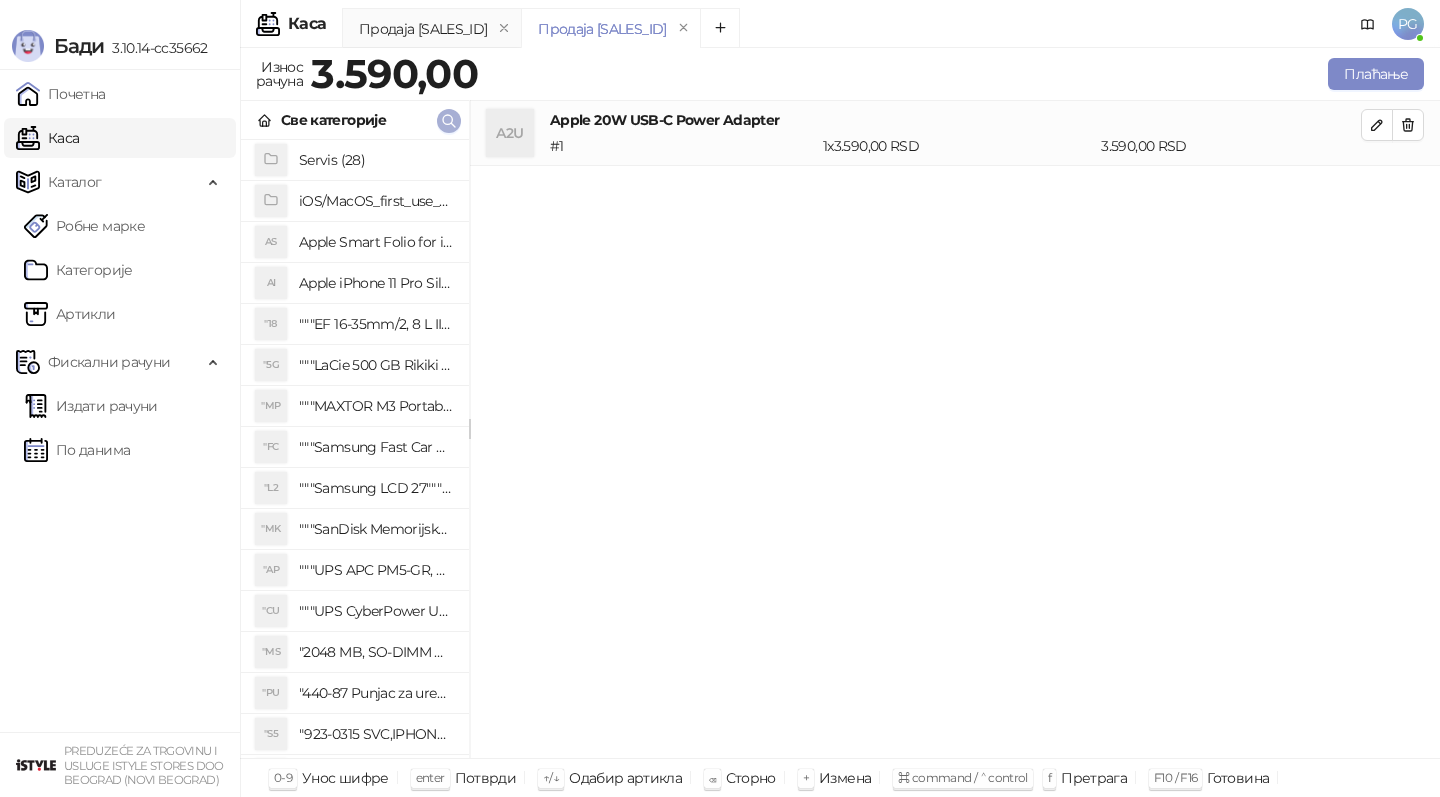 click 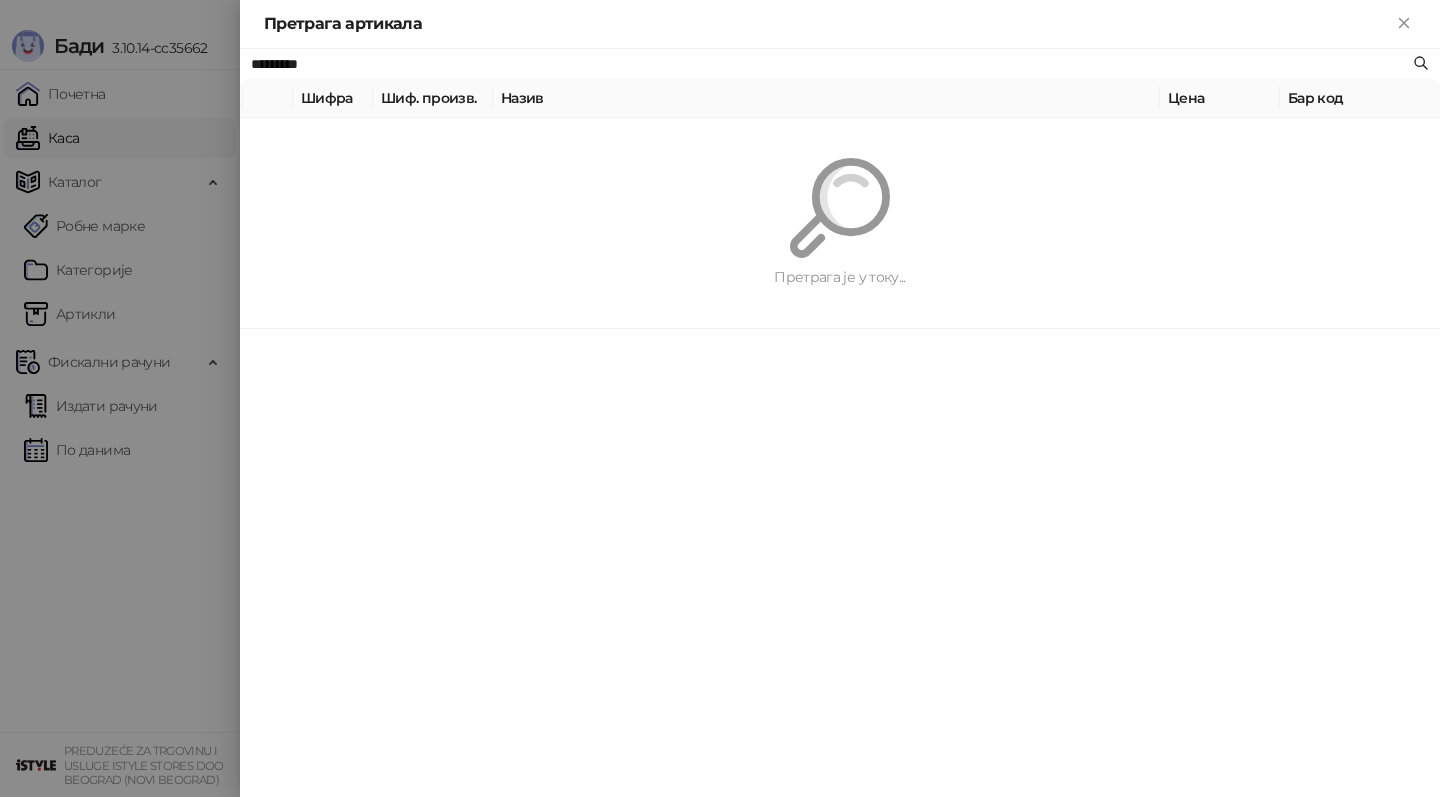 paste 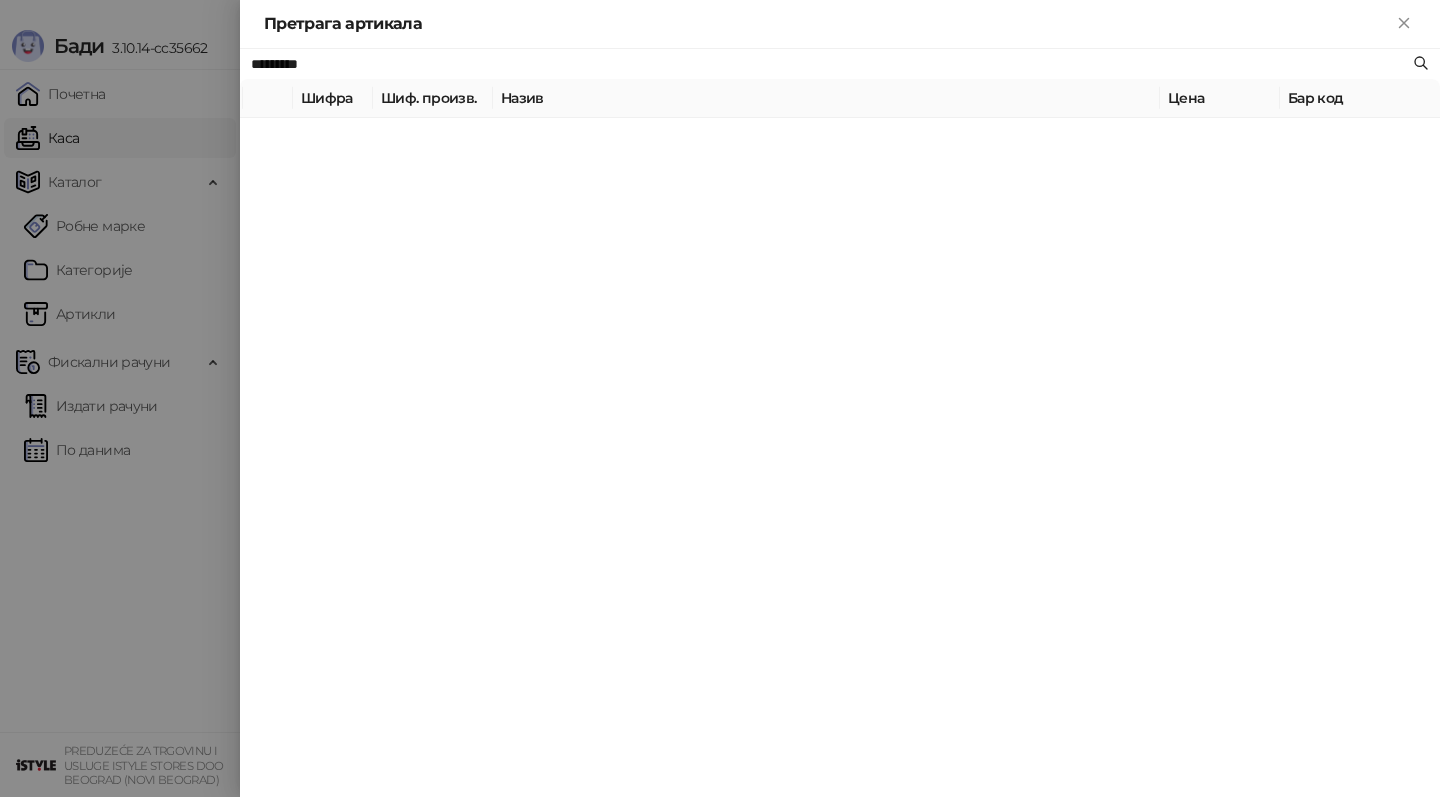 type on "*********" 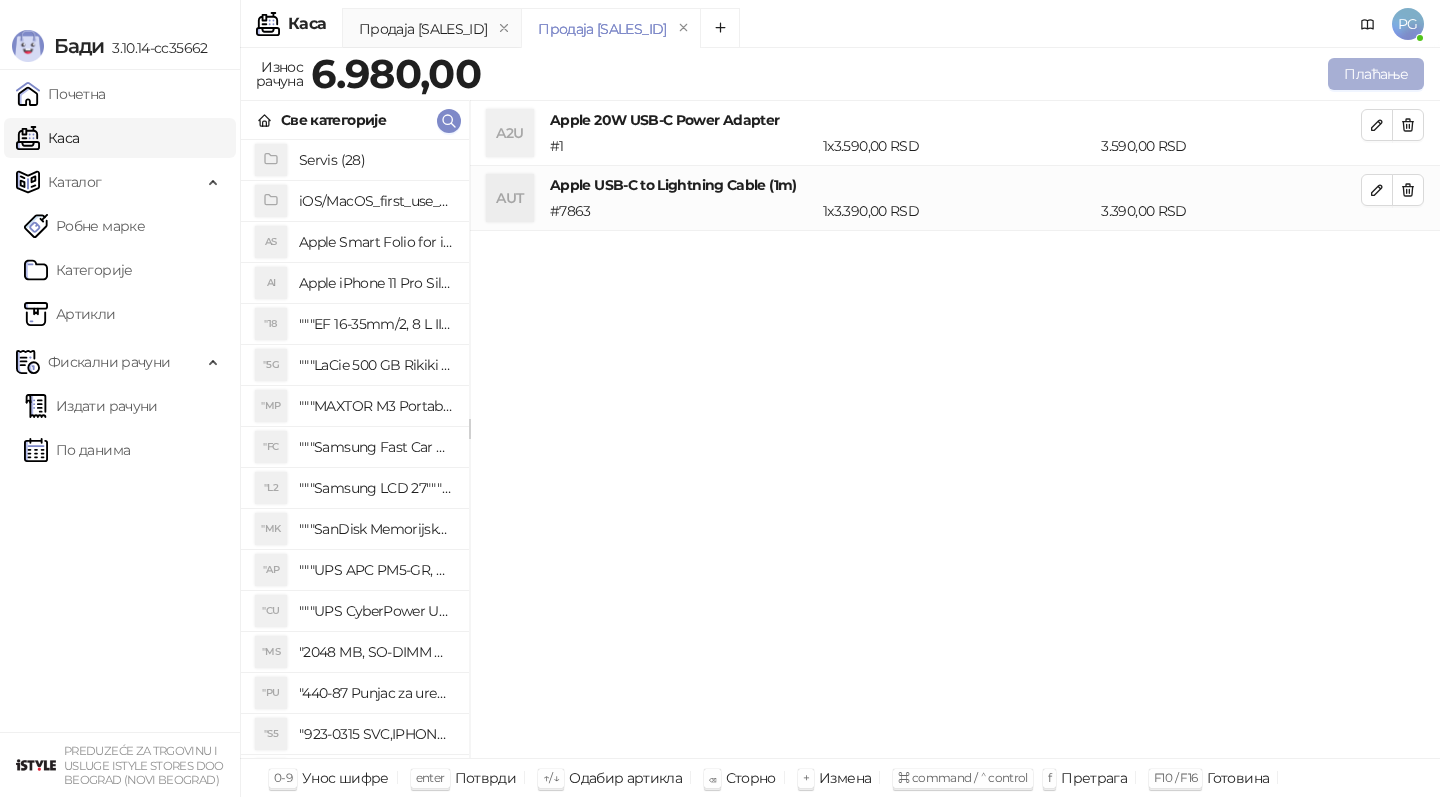 click on "Плаћање" at bounding box center [1376, 74] 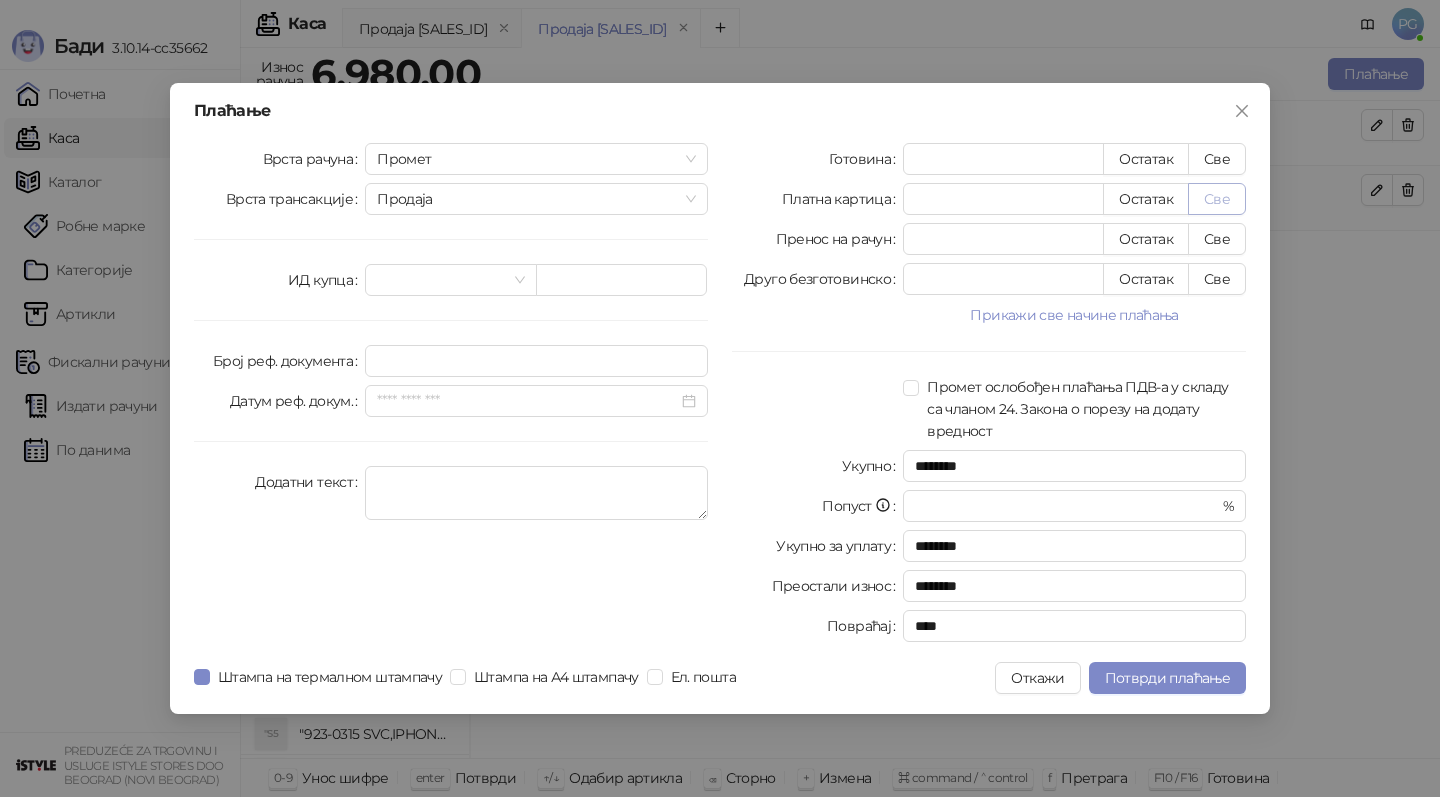 click on "Све" at bounding box center (1217, 199) 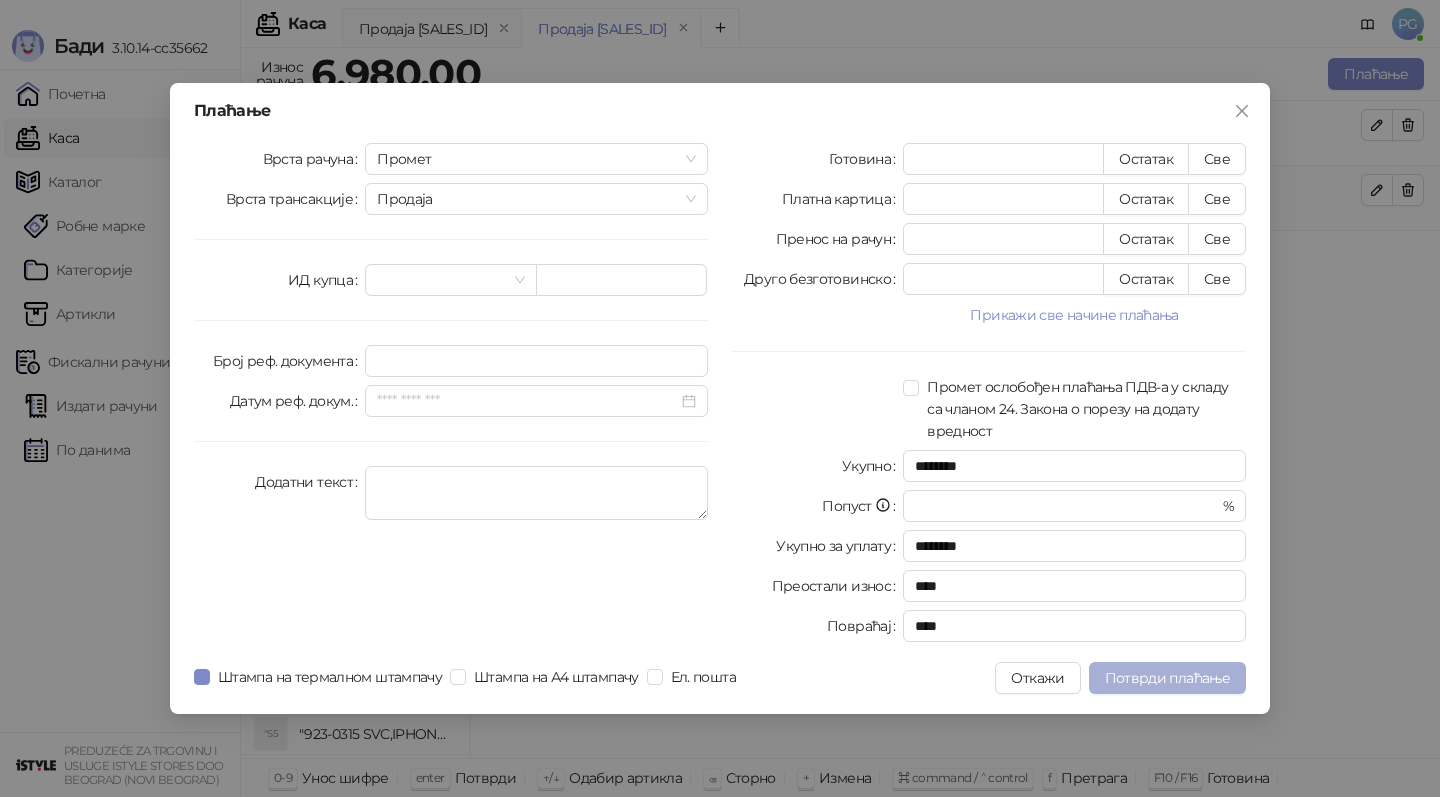 click on "Потврди плаћање" at bounding box center [1167, 678] 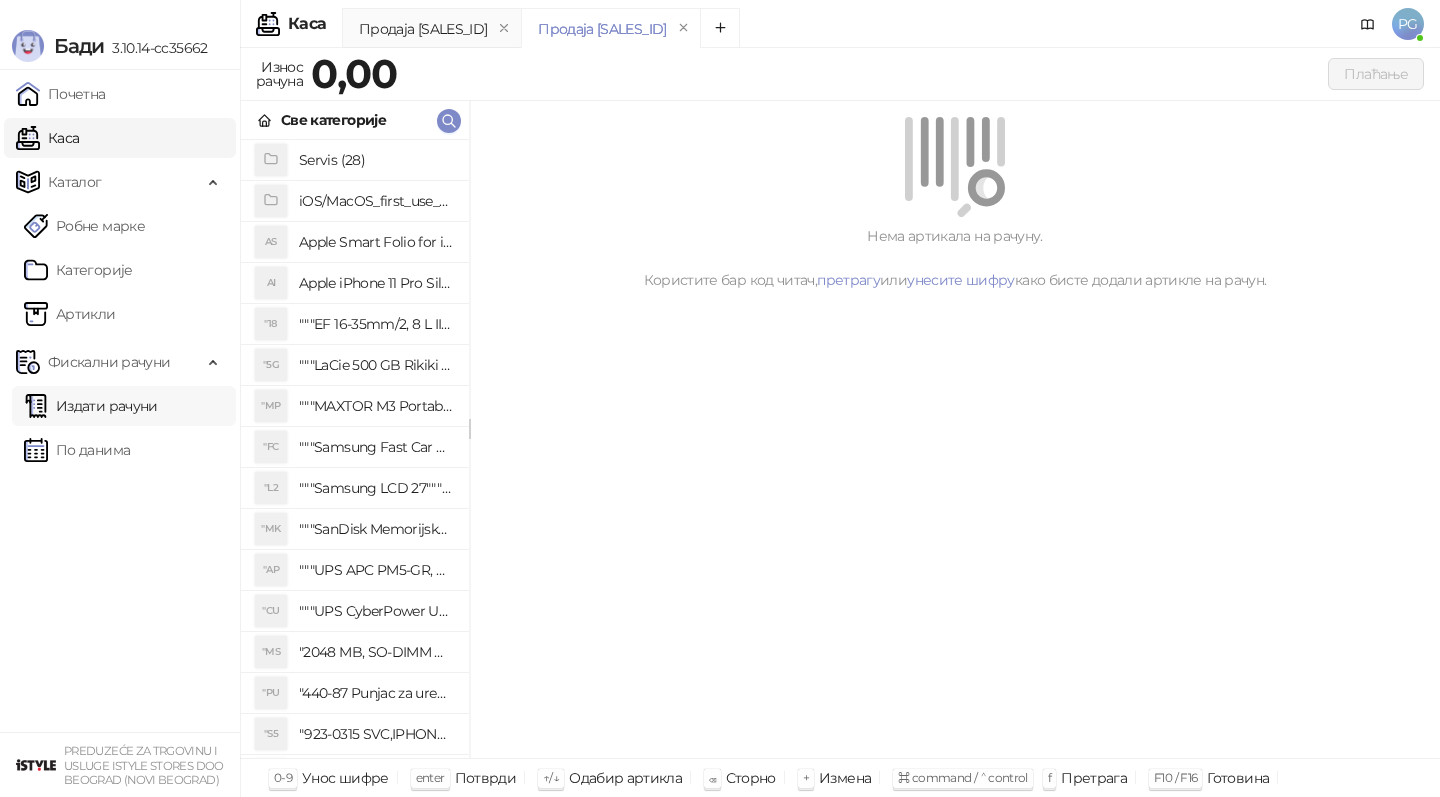 click on "Издати рачуни" at bounding box center [91, 406] 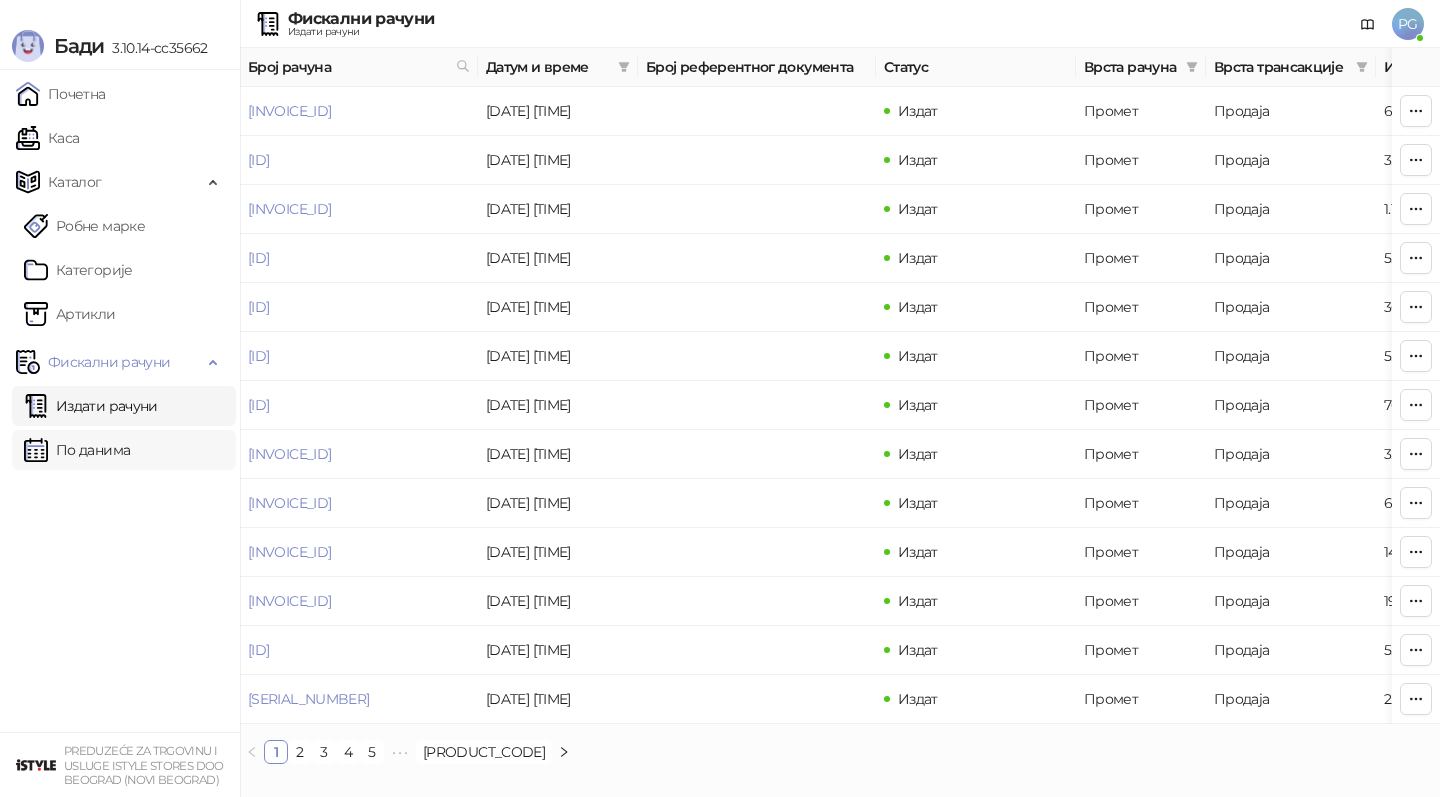 click on "По данима" at bounding box center (77, 450) 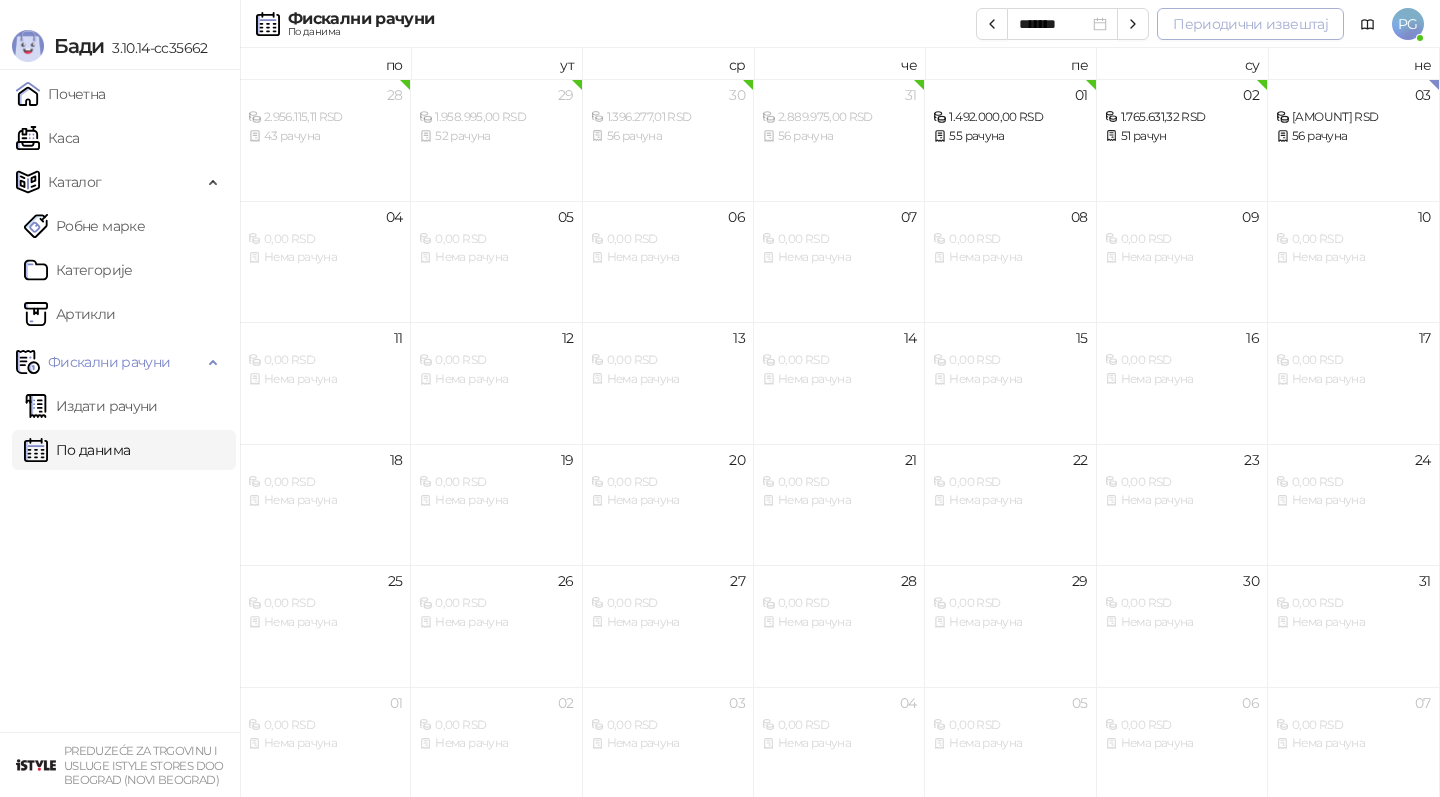 click on "Периодични извештај" at bounding box center [1250, 24] 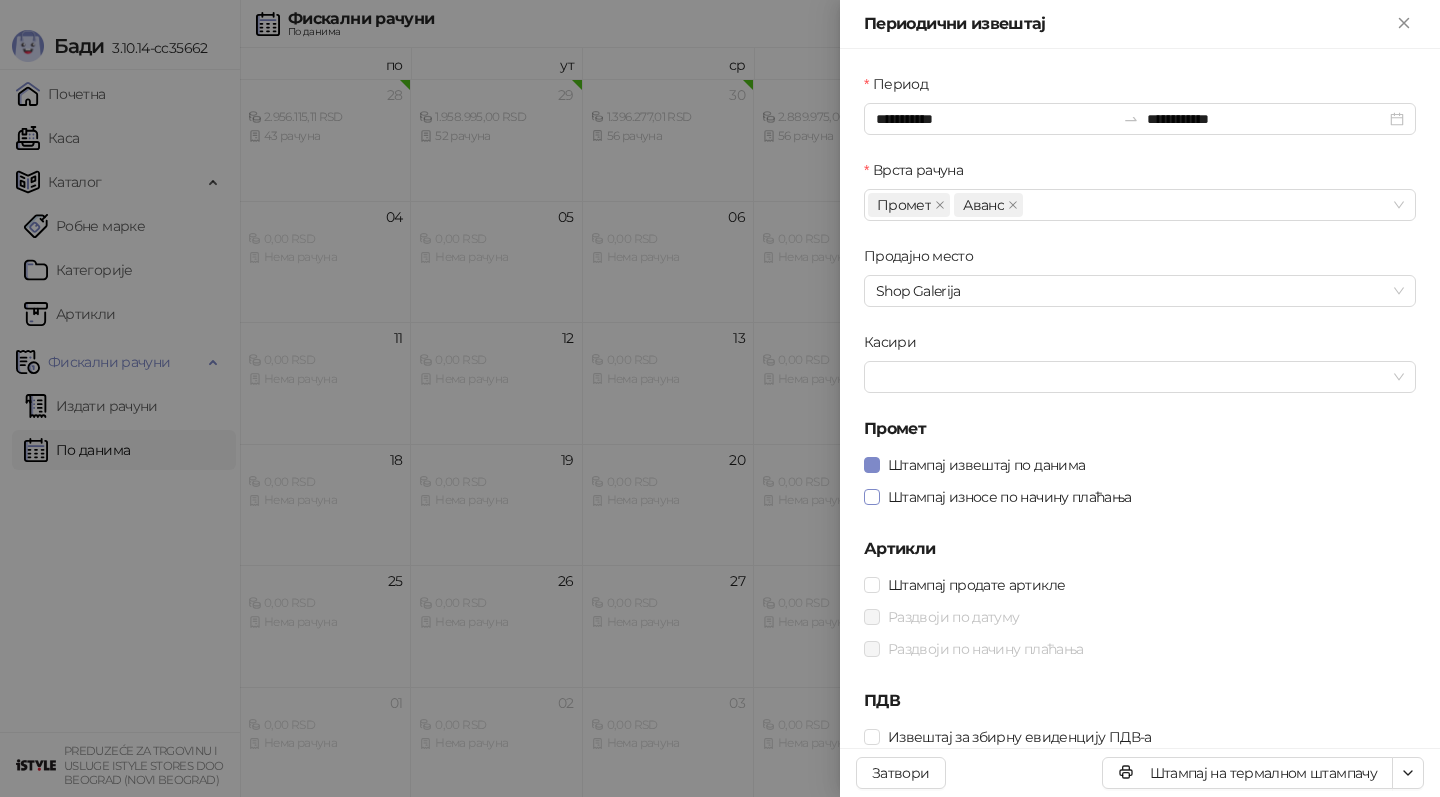 click on "Штампај износе по начину плаћања" at bounding box center (1010, 497) 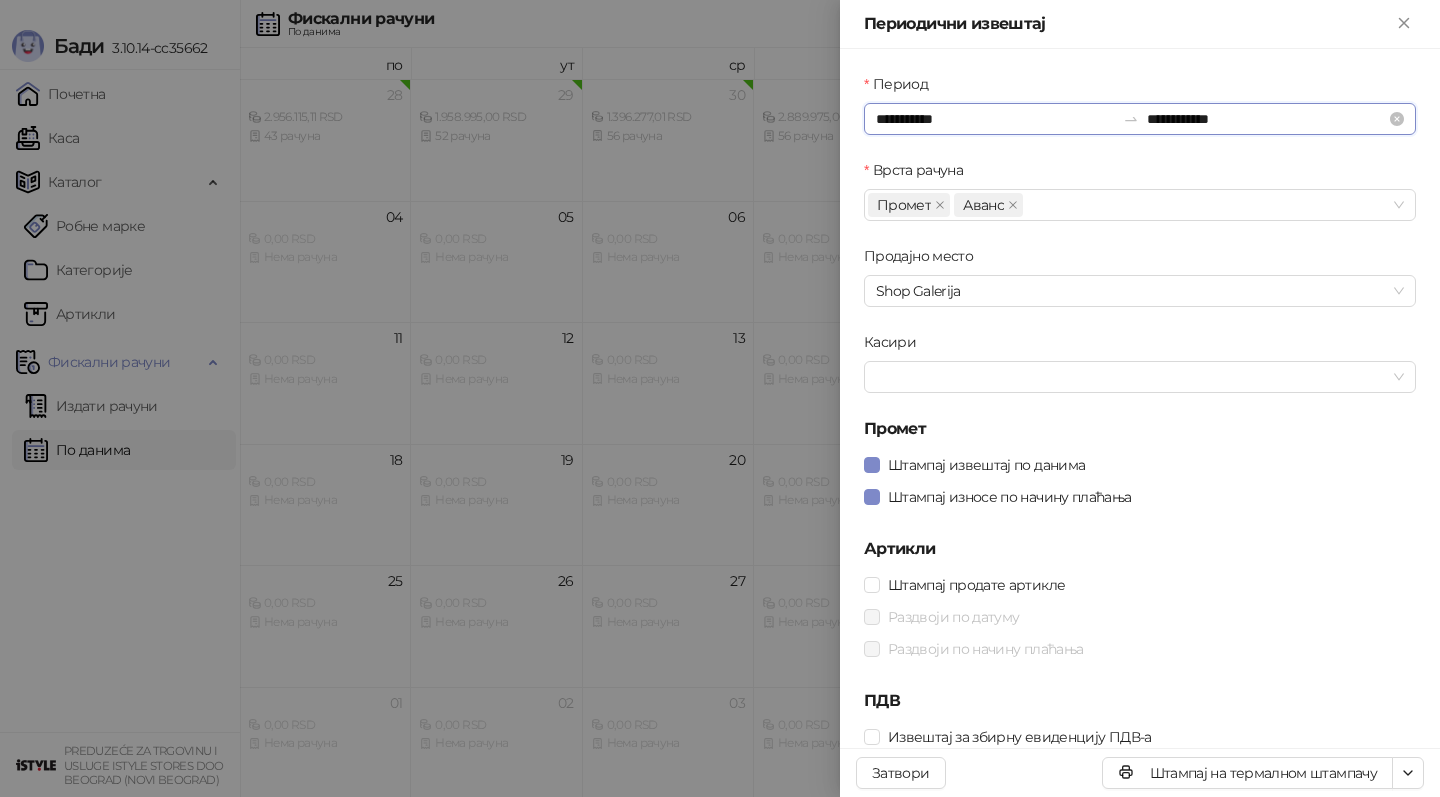 click on "**********" at bounding box center [995, 119] 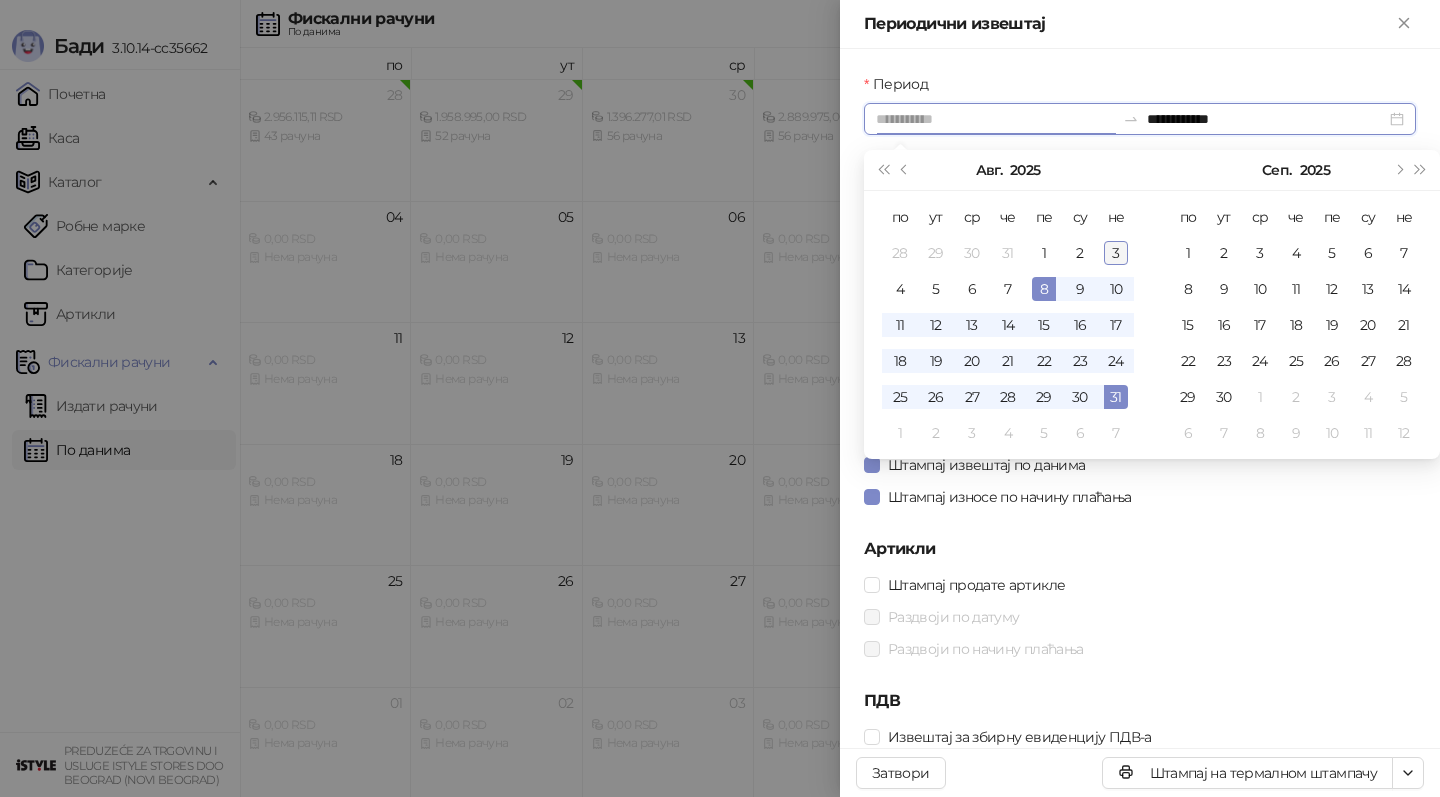 type on "**********" 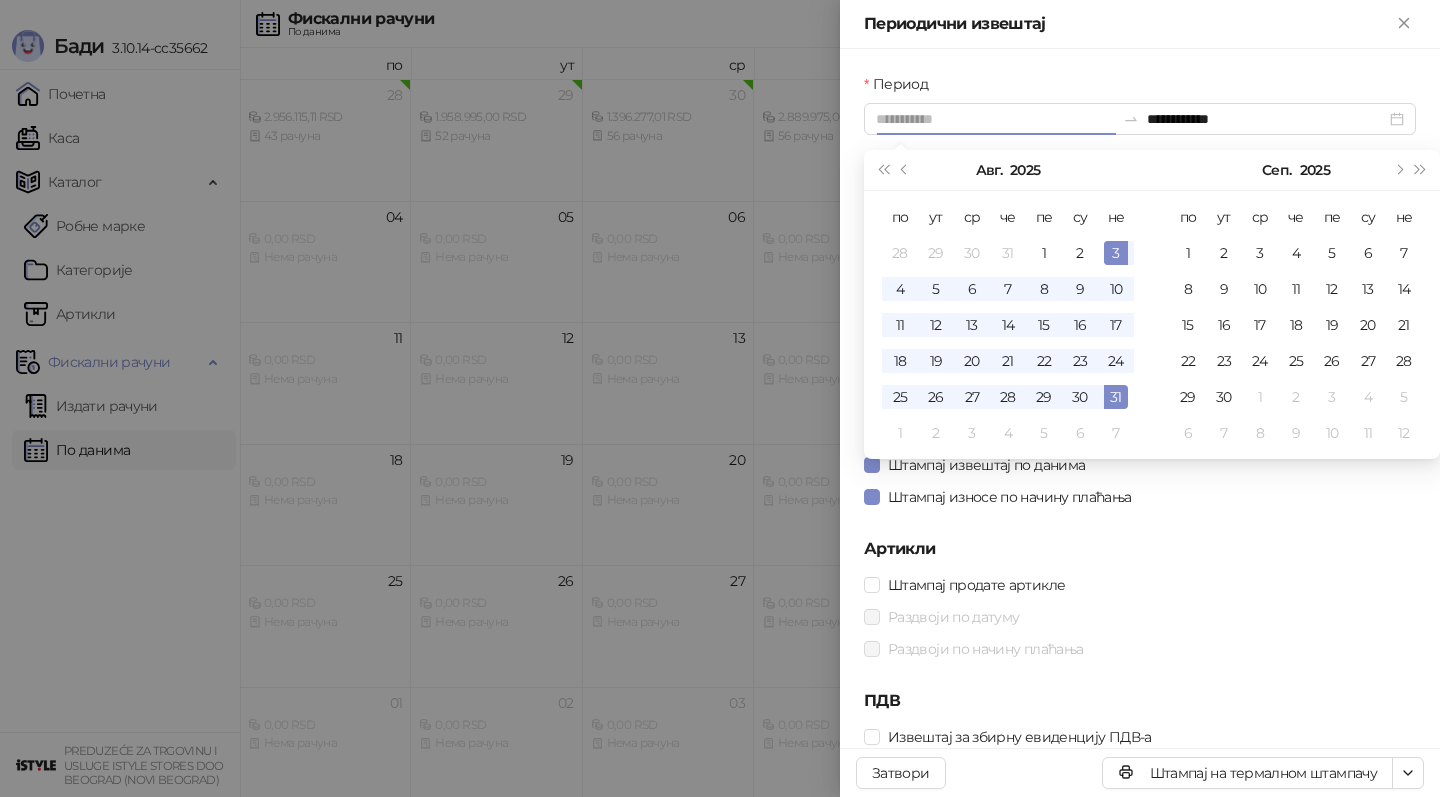 click on "3" at bounding box center (1116, 253) 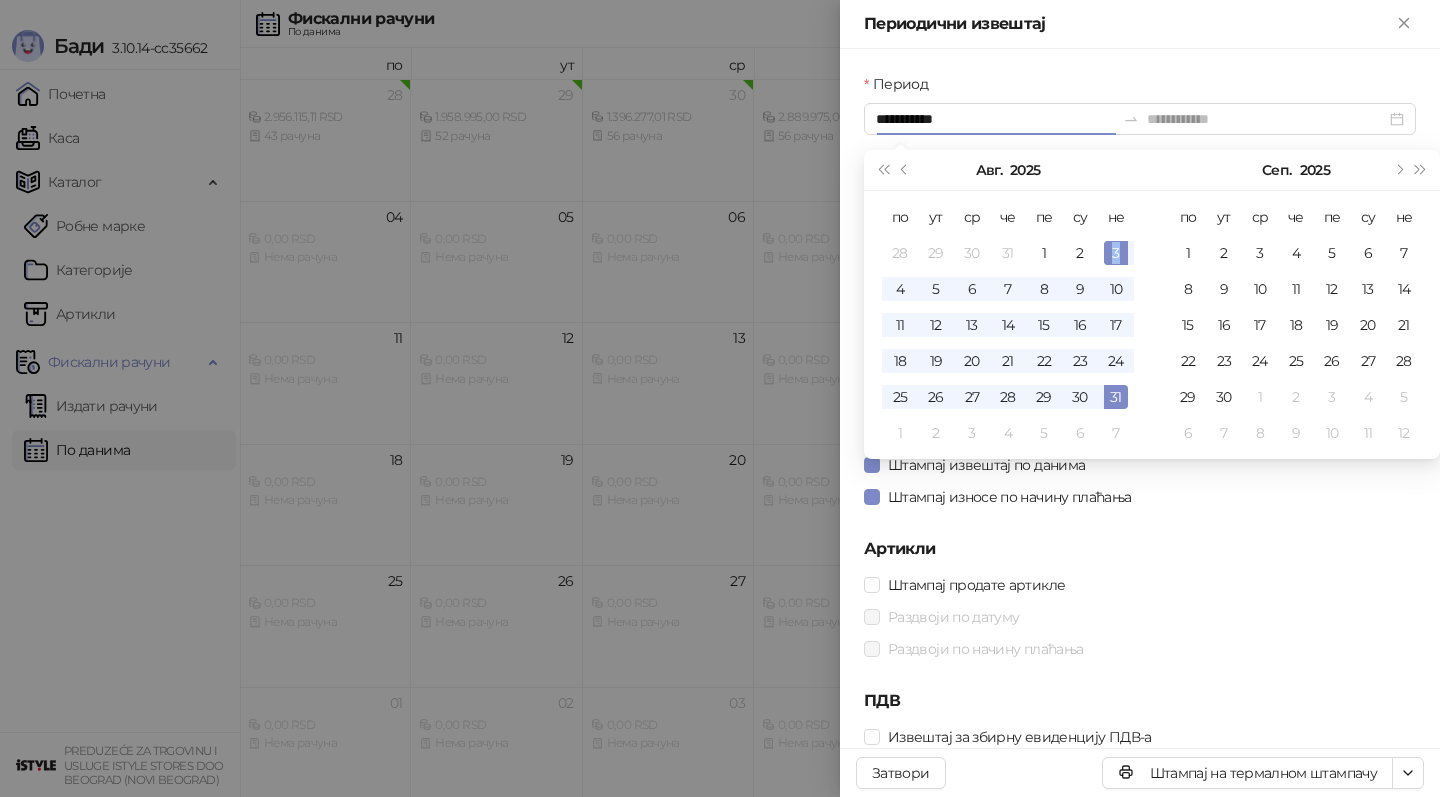 click on "3" at bounding box center (1116, 253) 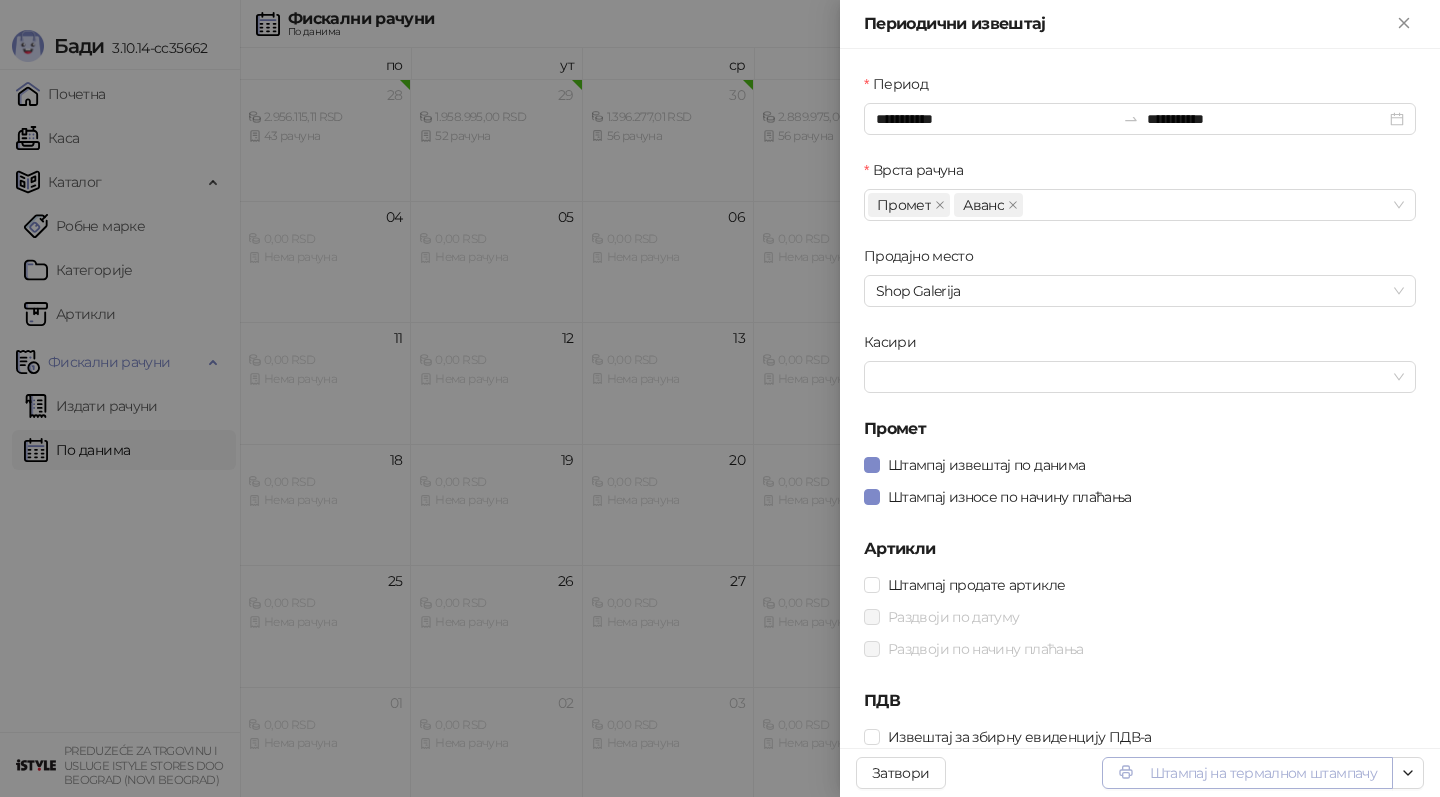 click on "Штампај на термалном штампачу" at bounding box center [1247, 773] 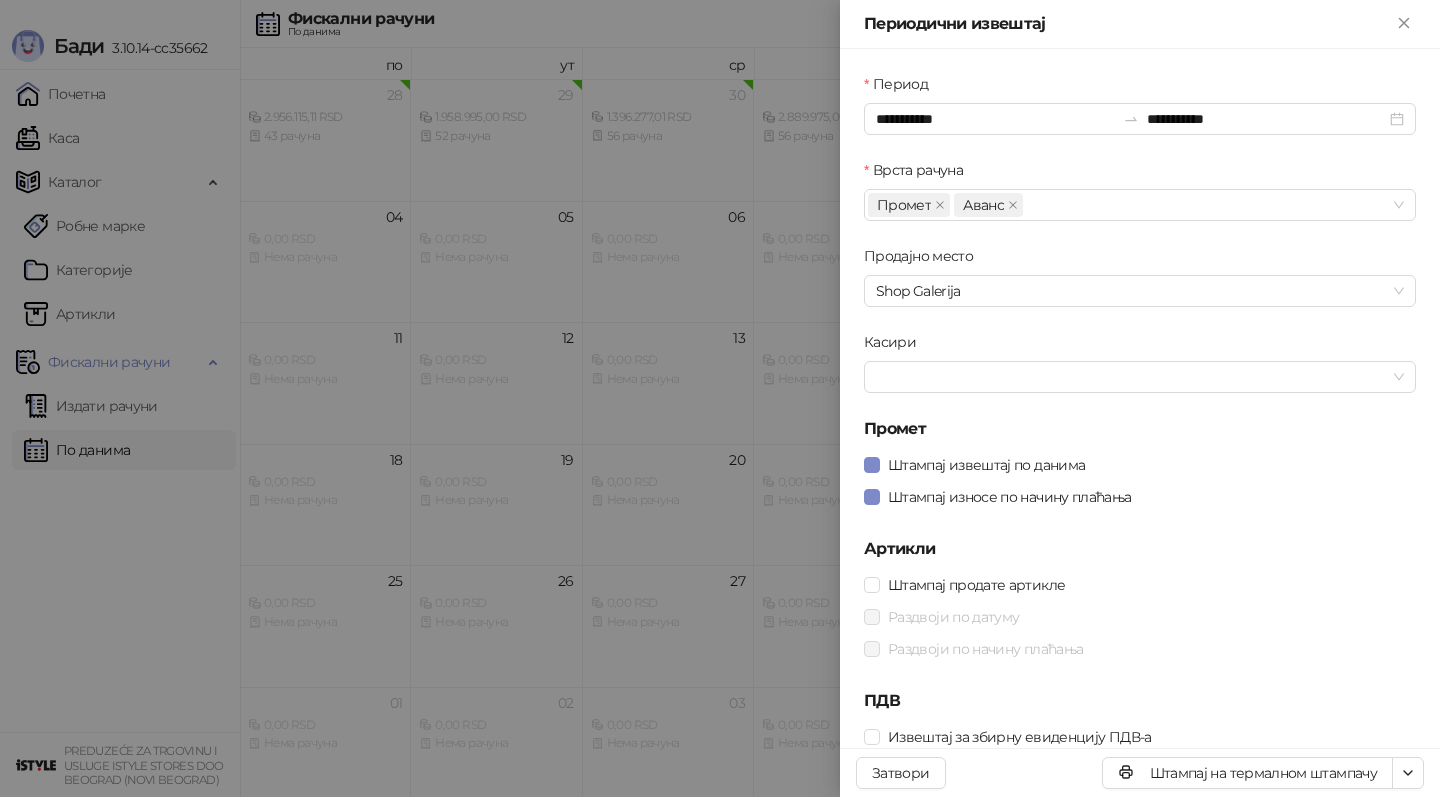 click at bounding box center [720, 398] 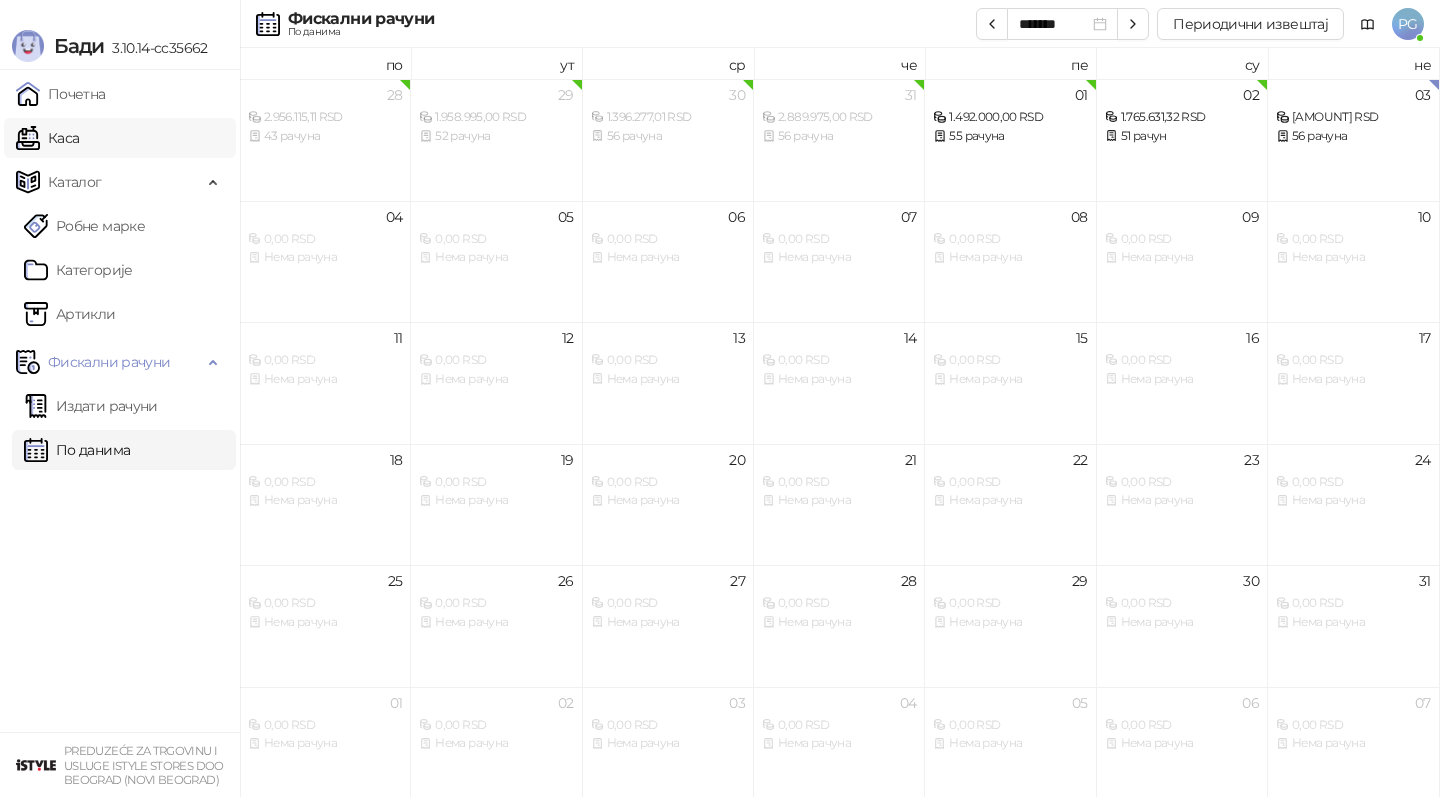 click on "Каса" at bounding box center (47, 138) 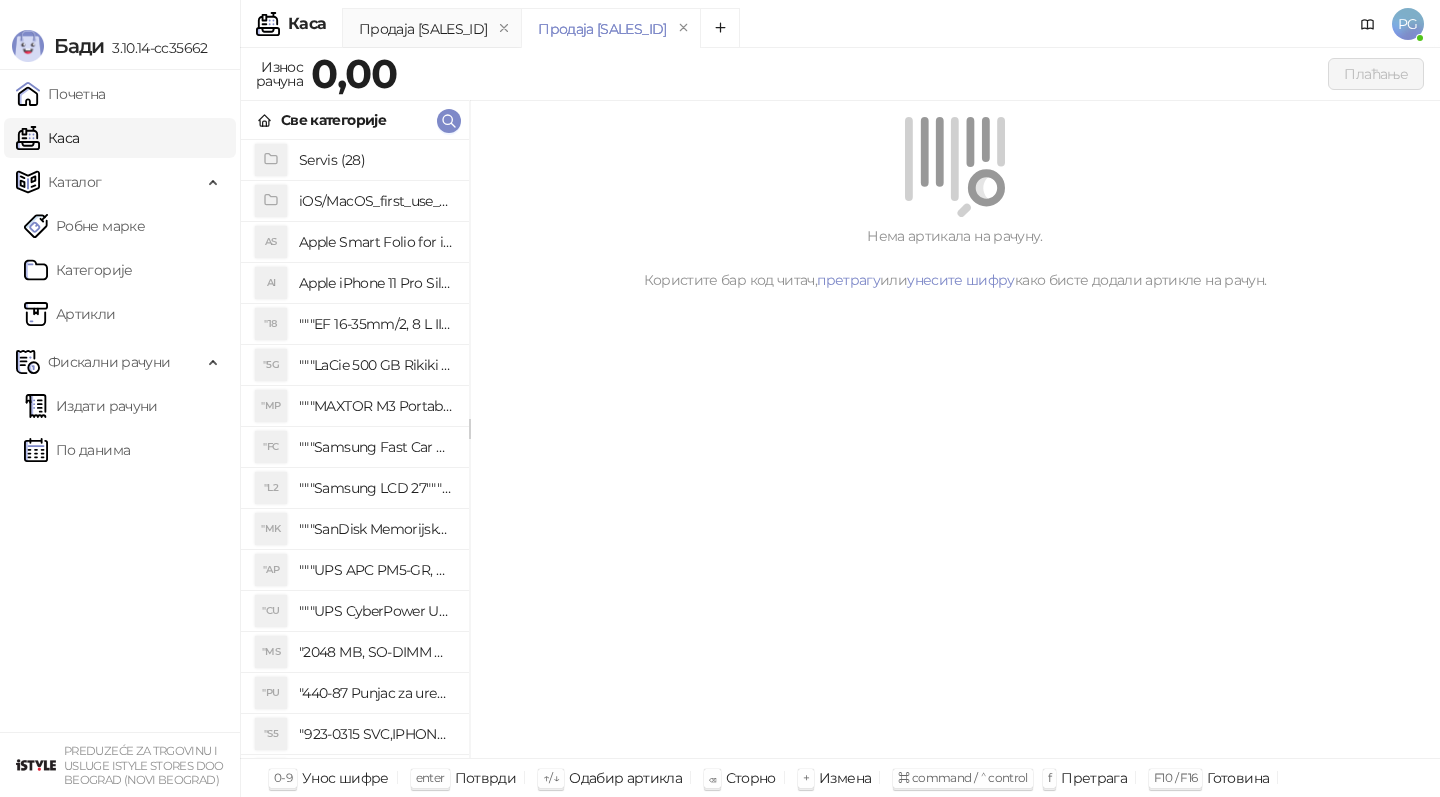 click on "Све категорије" at bounding box center (355, 120) 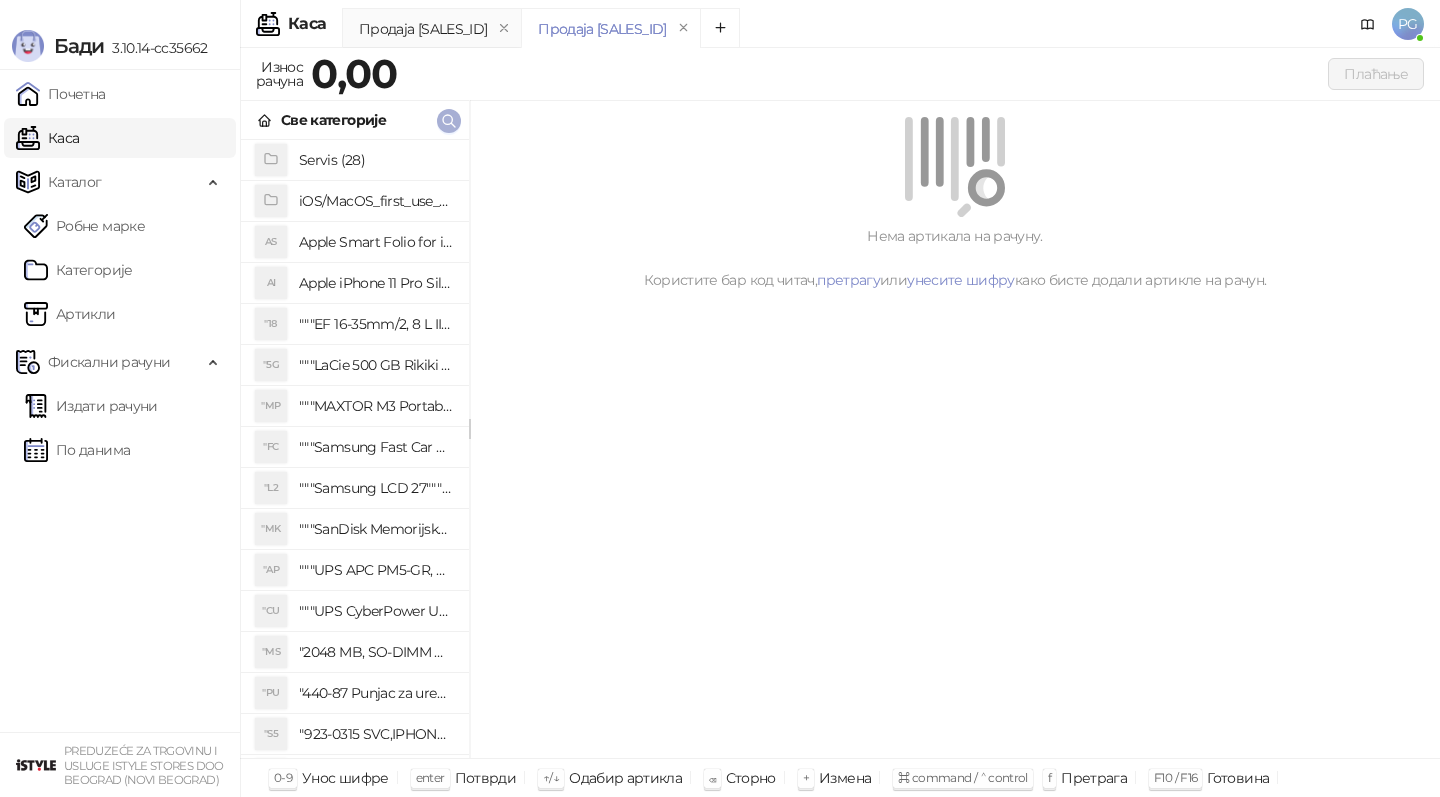 click 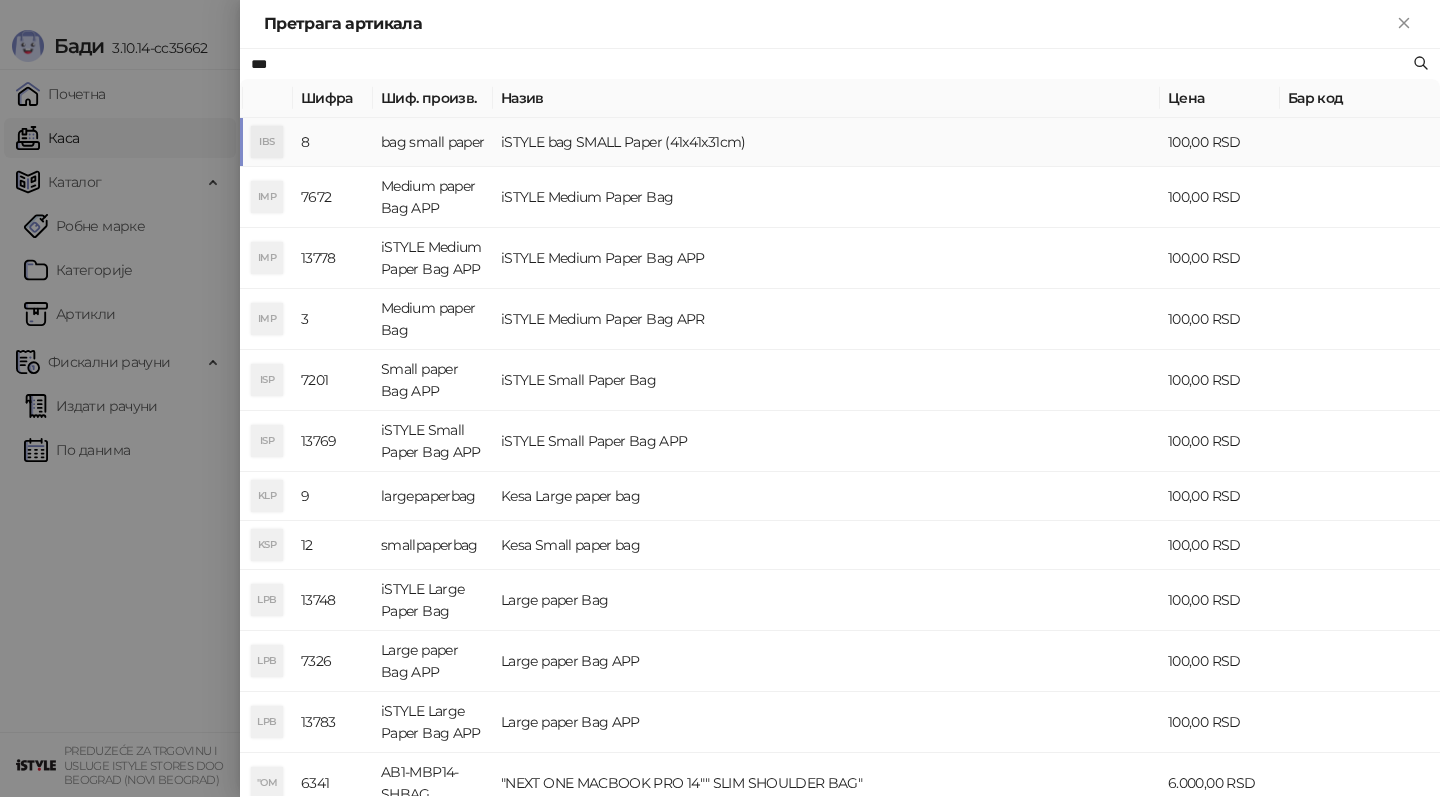 type on "***" 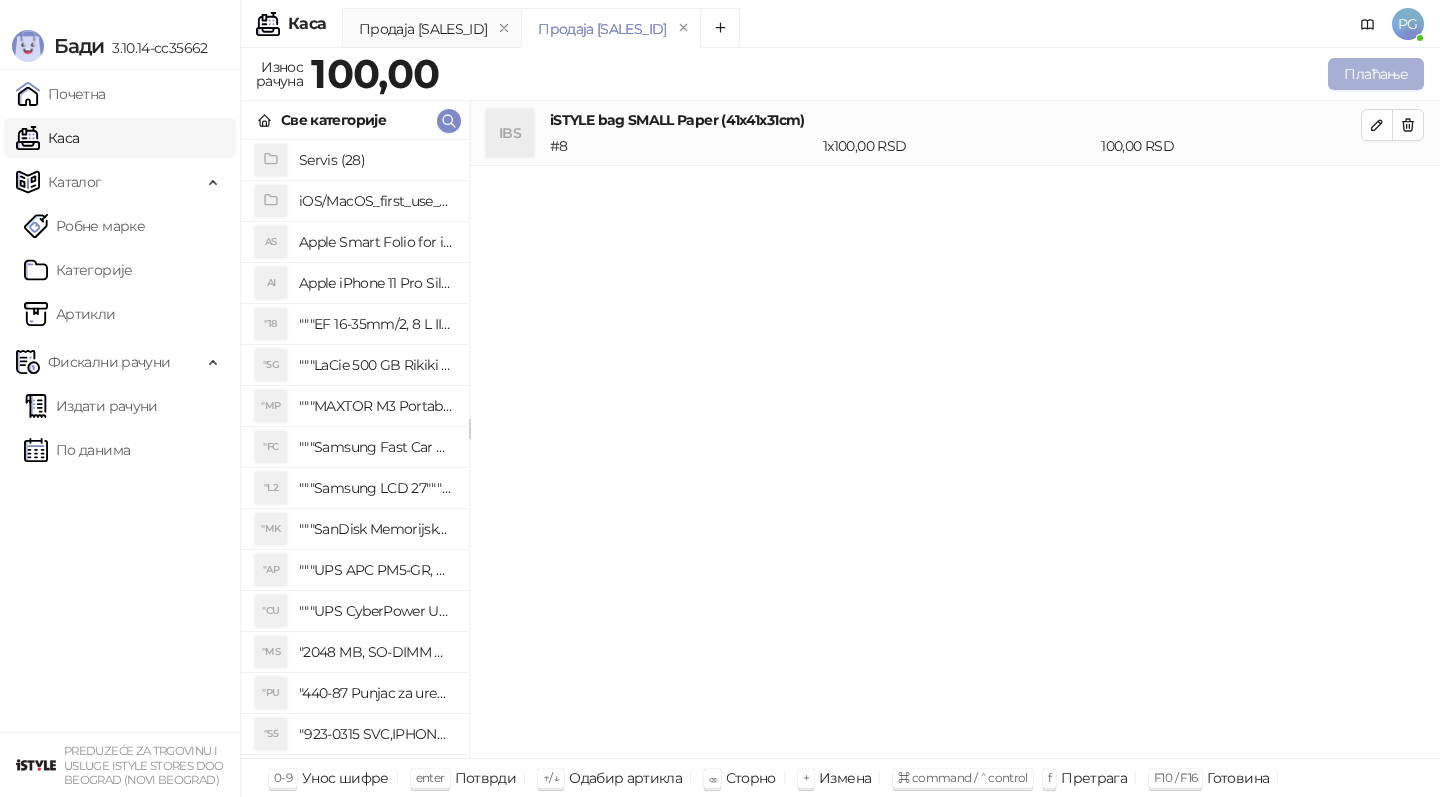 click on "Плаћање" at bounding box center (1376, 74) 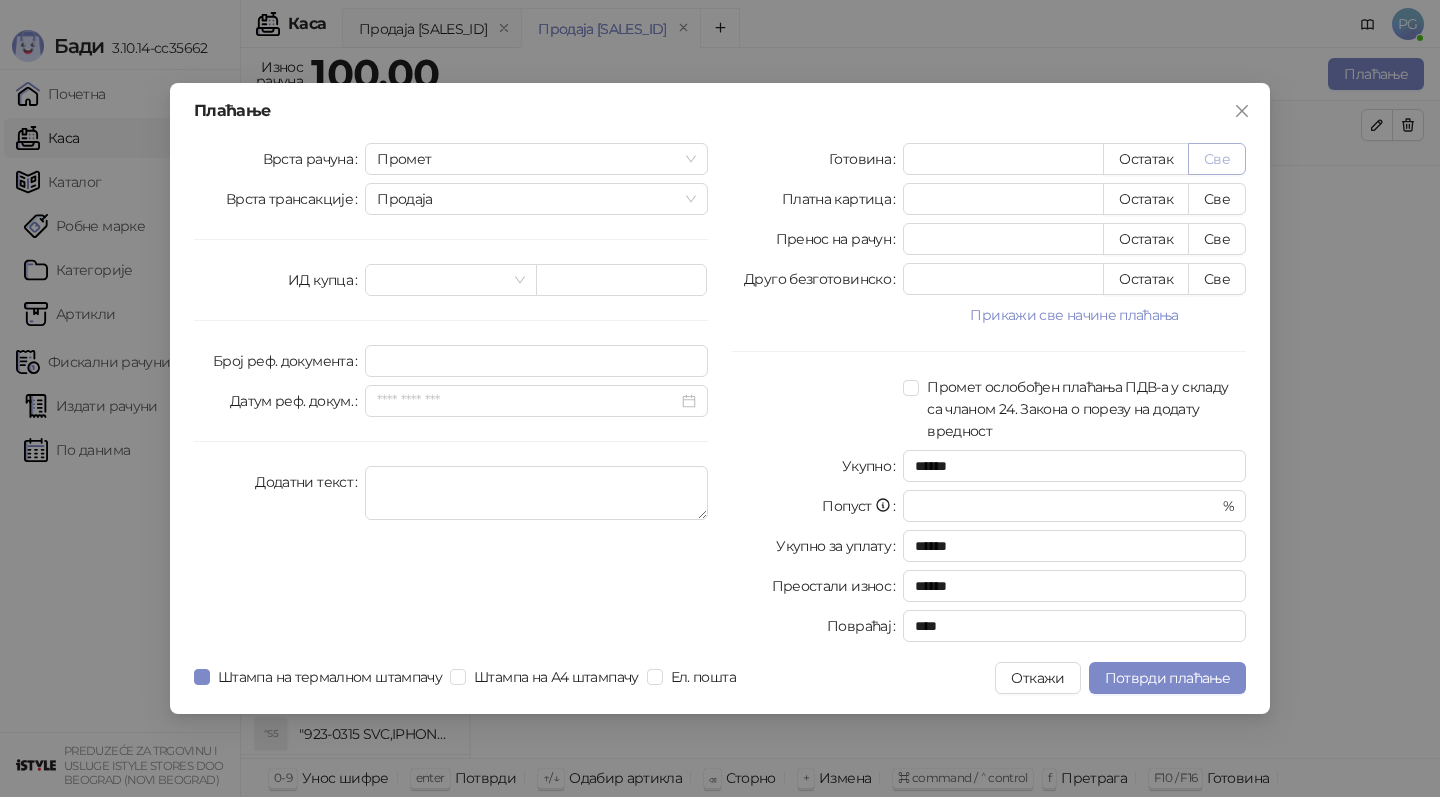 click on "Све" at bounding box center [1217, 159] 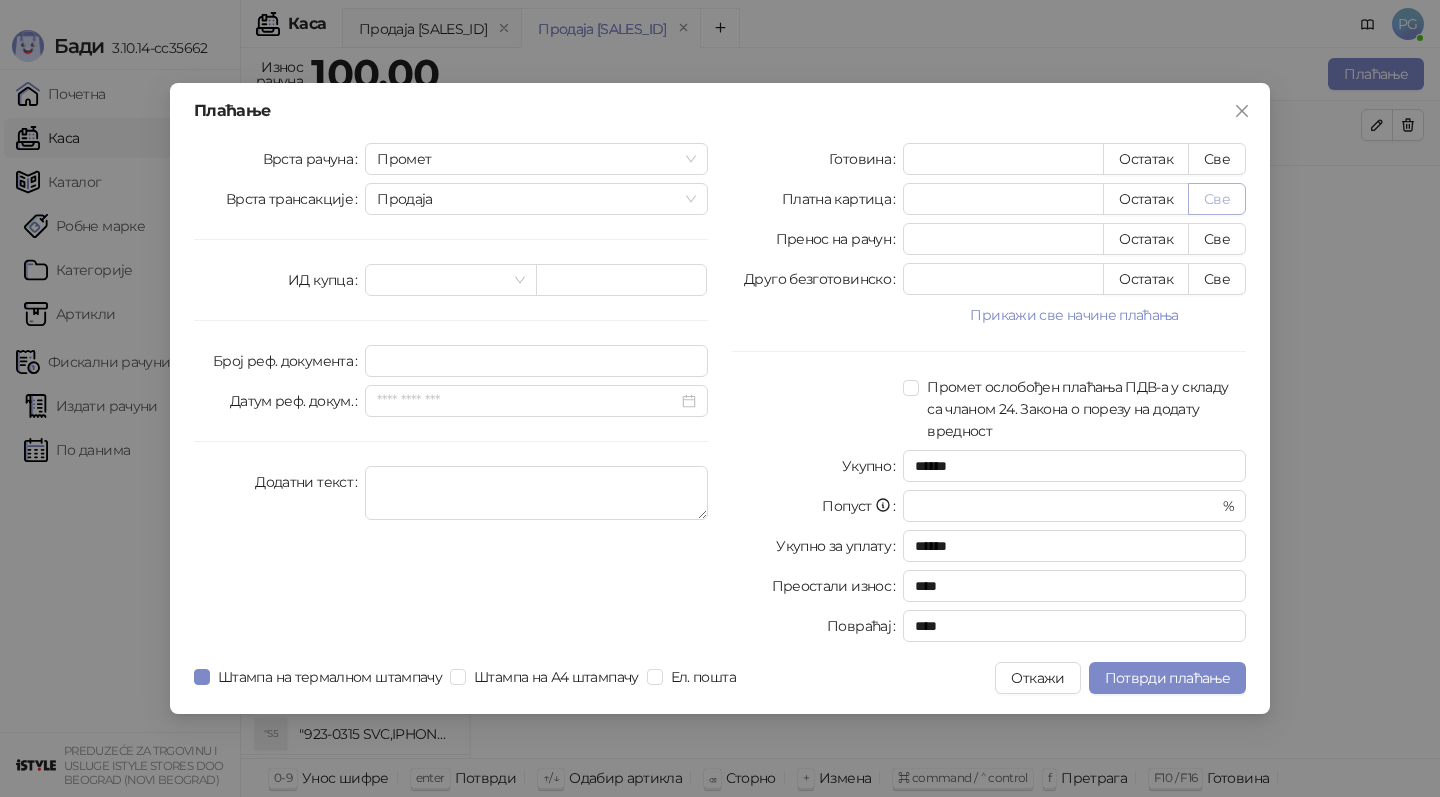 click on "Све" at bounding box center [1217, 199] 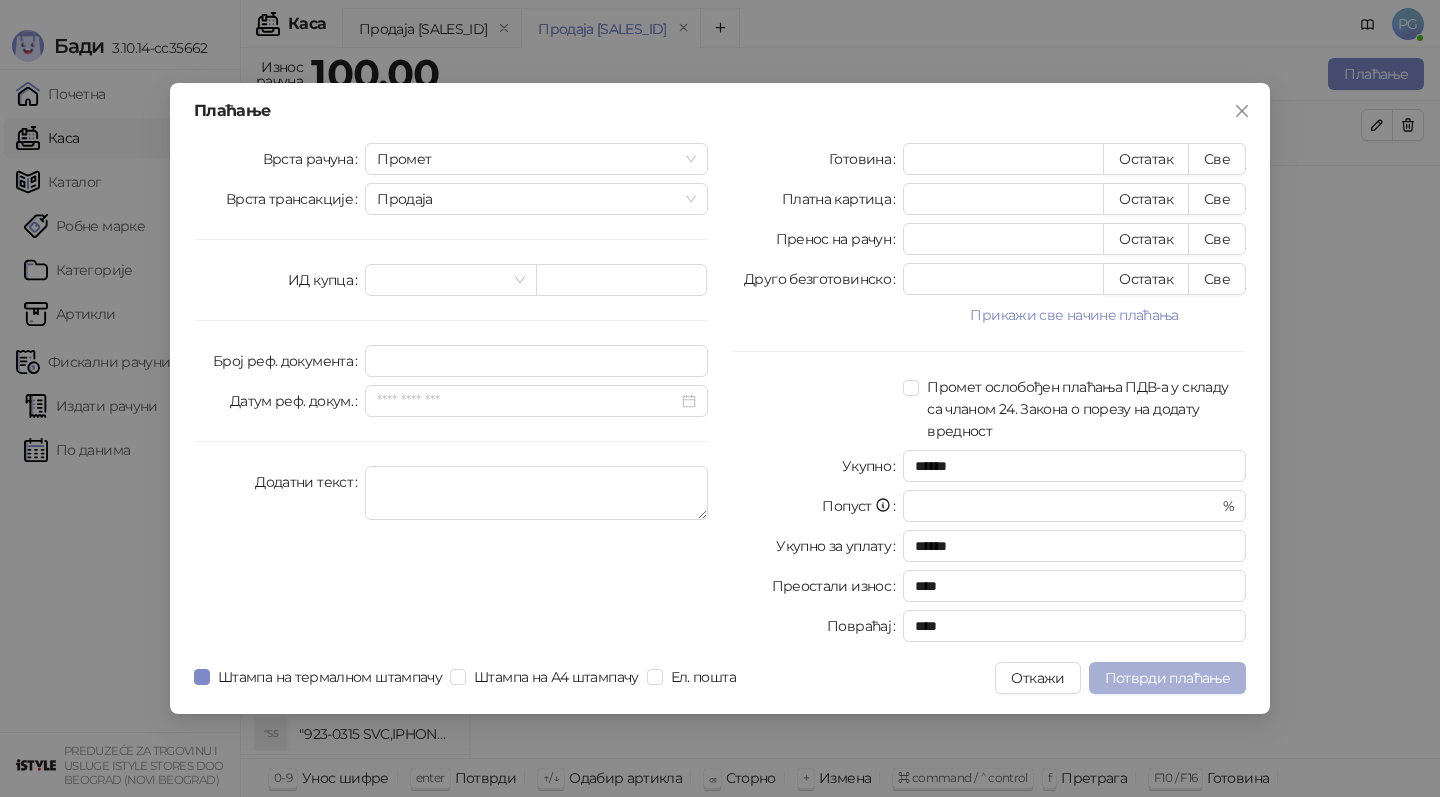 click on "Потврди плаћање" at bounding box center (1167, 678) 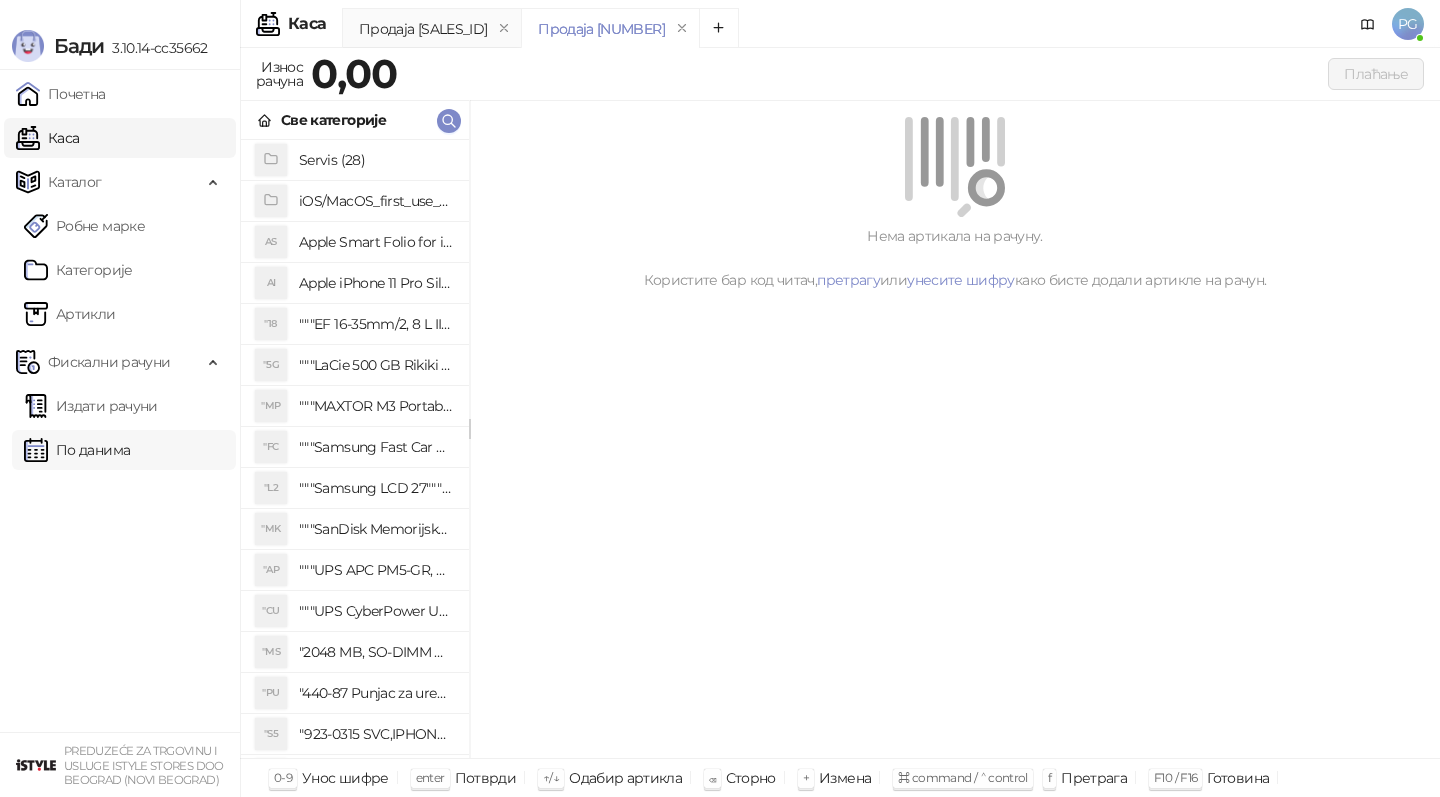 click on "По данима" at bounding box center [77, 450] 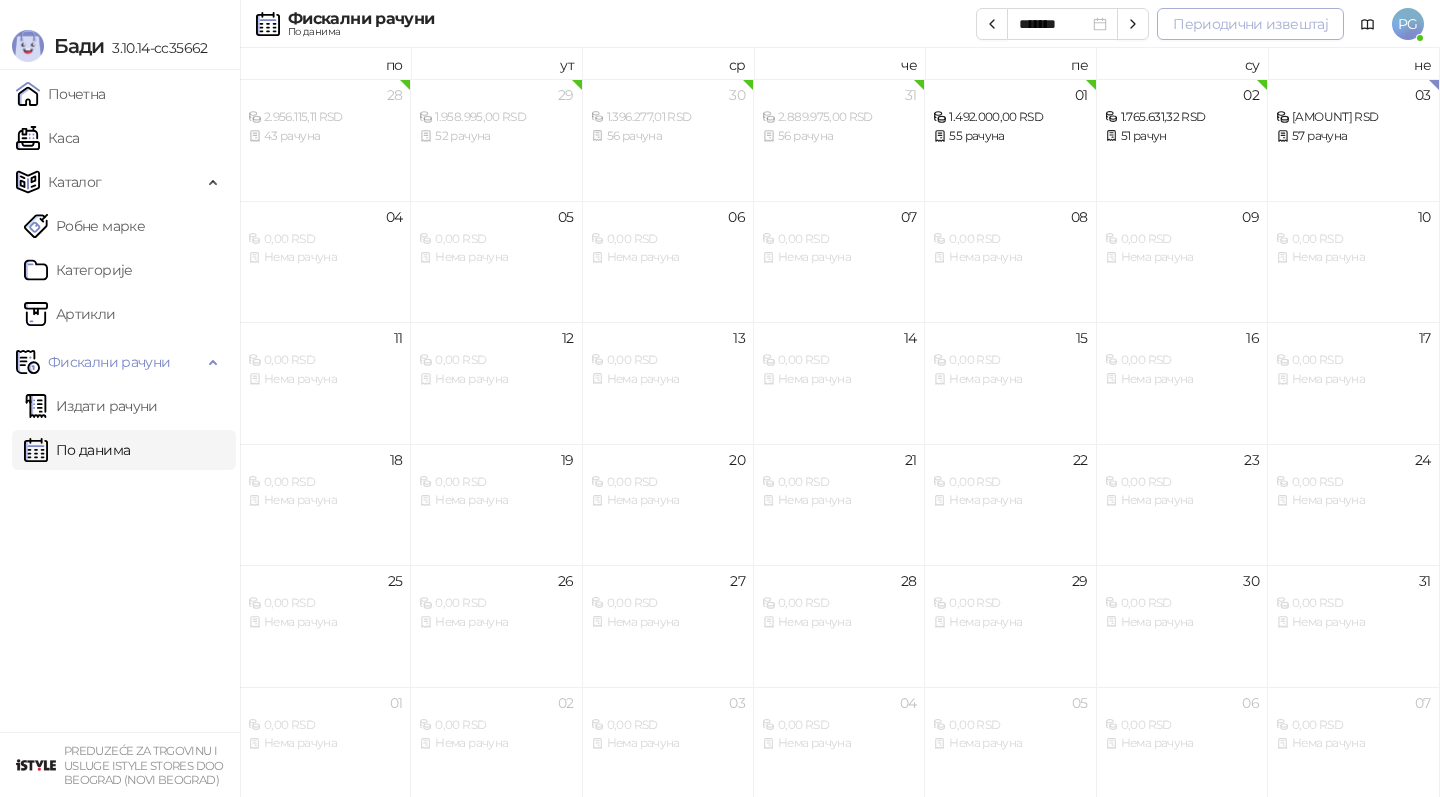 click on "Периодични извештај" at bounding box center [1250, 24] 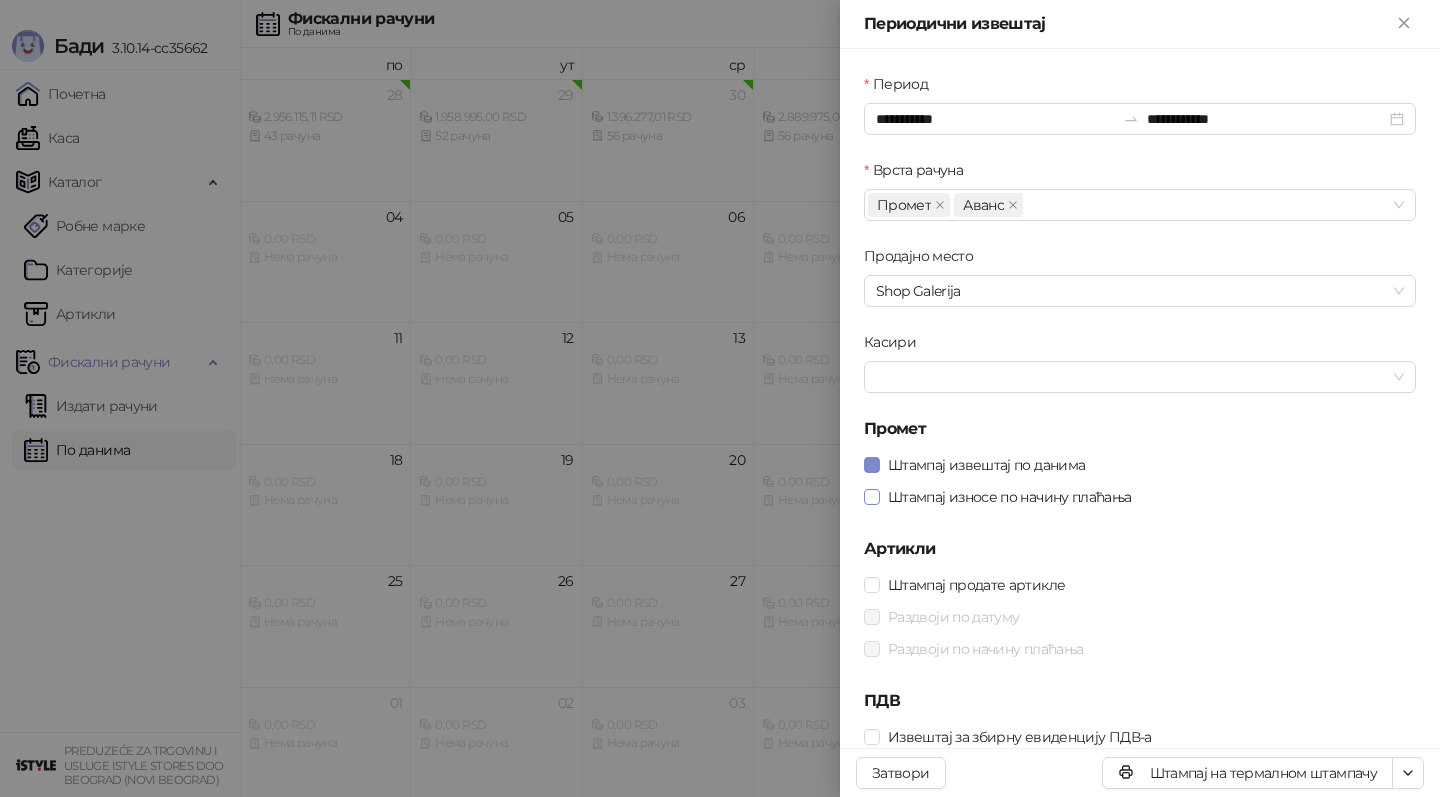 click on "Штампај износе по начину плаћања" at bounding box center (1010, 497) 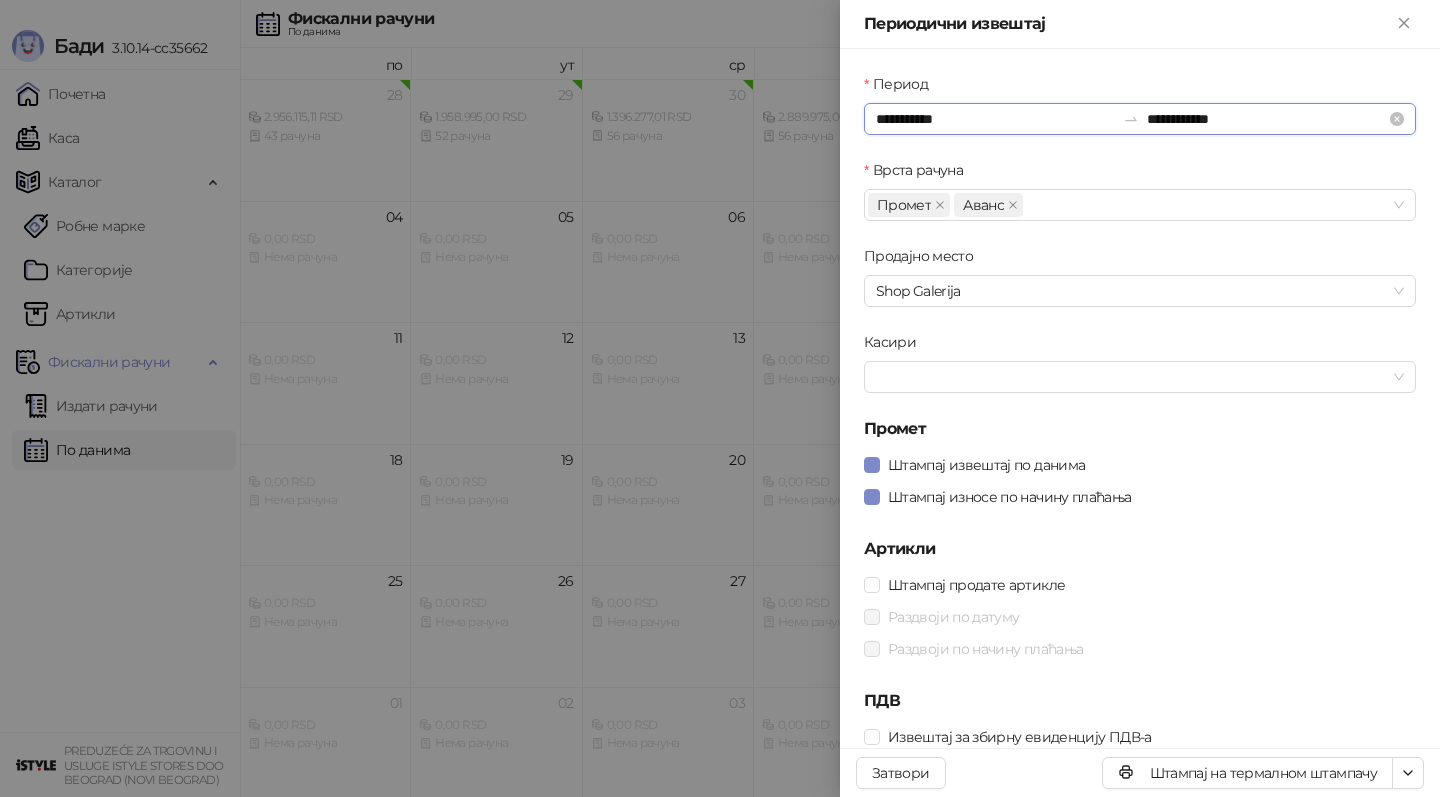 click on "**********" at bounding box center [995, 119] 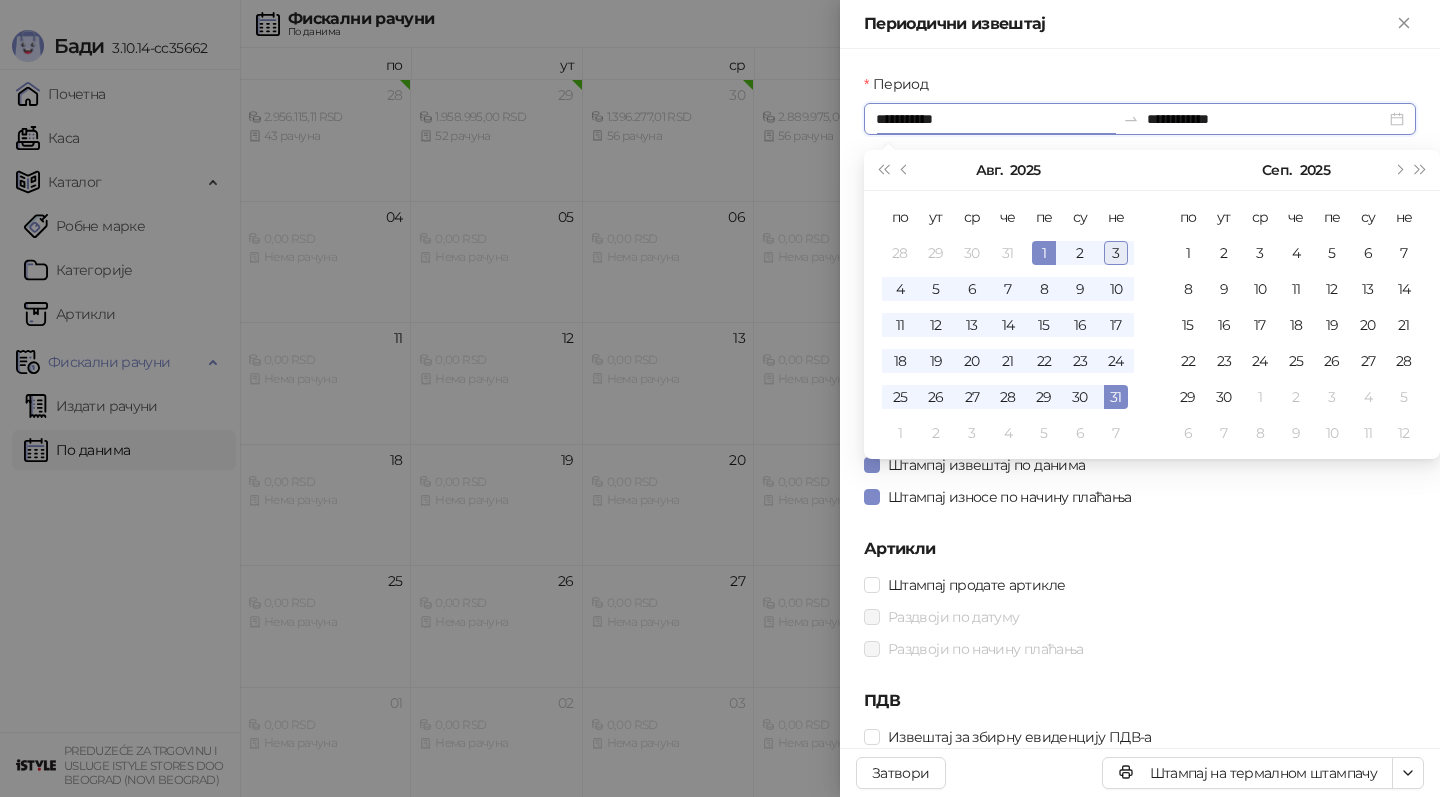 type on "**********" 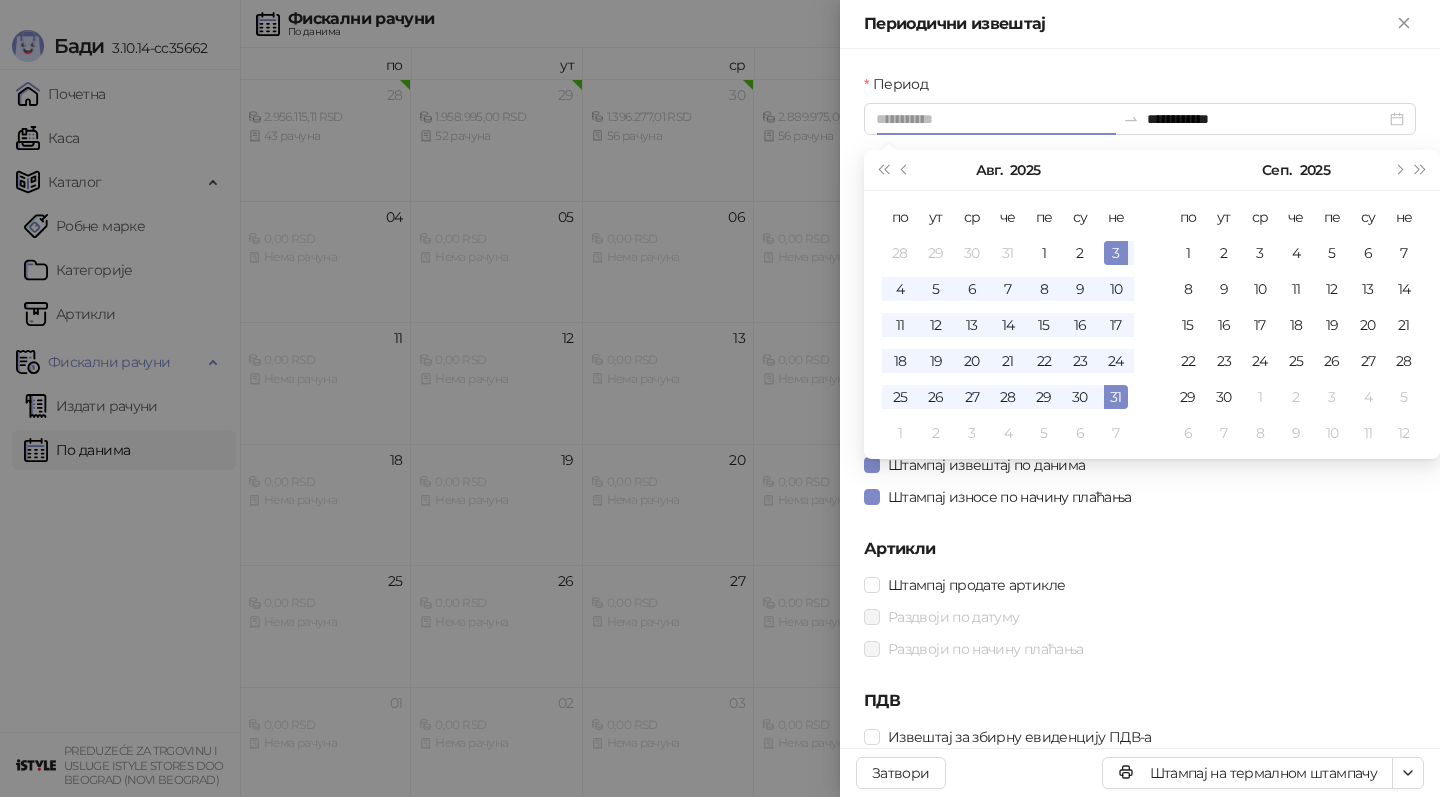 click on "3" at bounding box center (1116, 253) 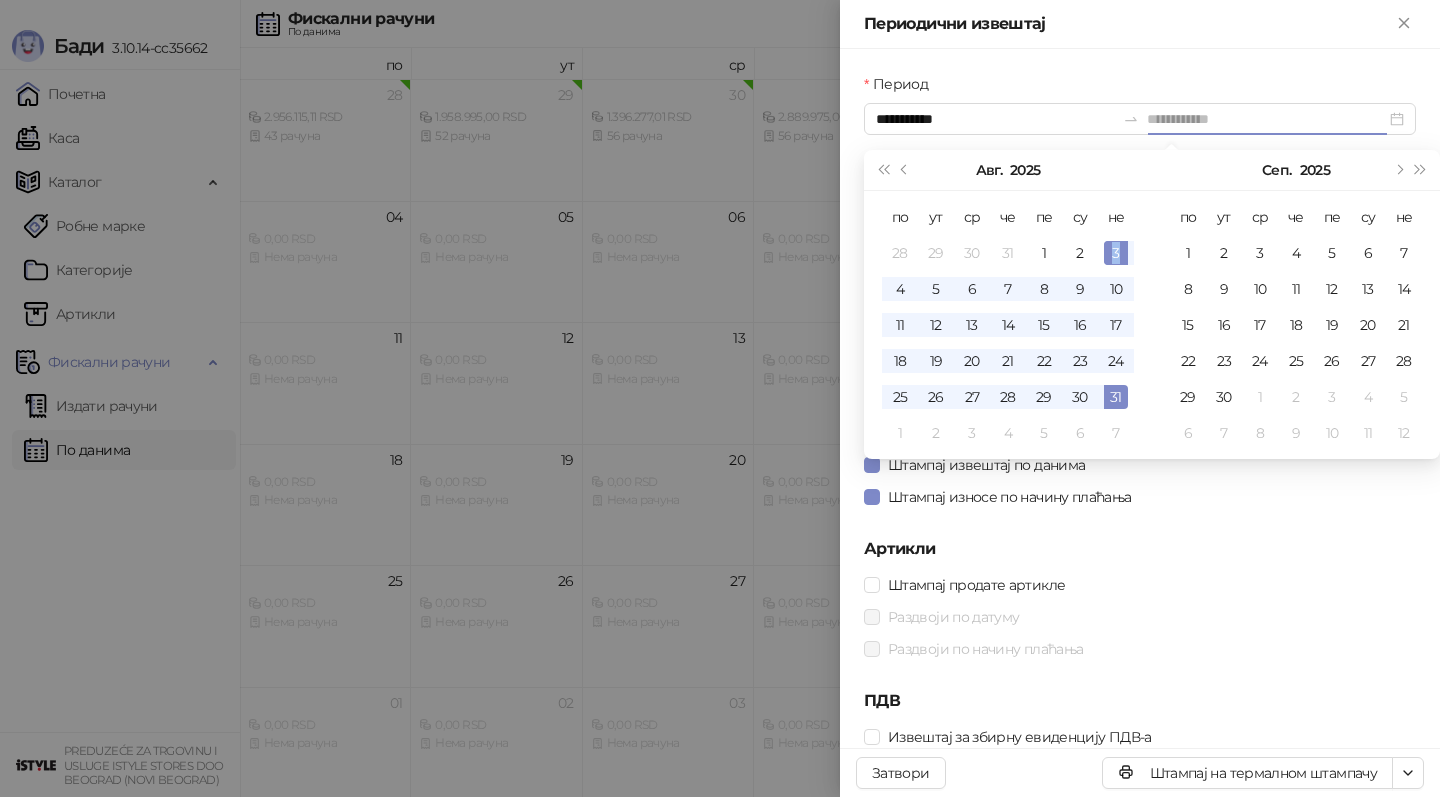 click on "3" at bounding box center (1116, 253) 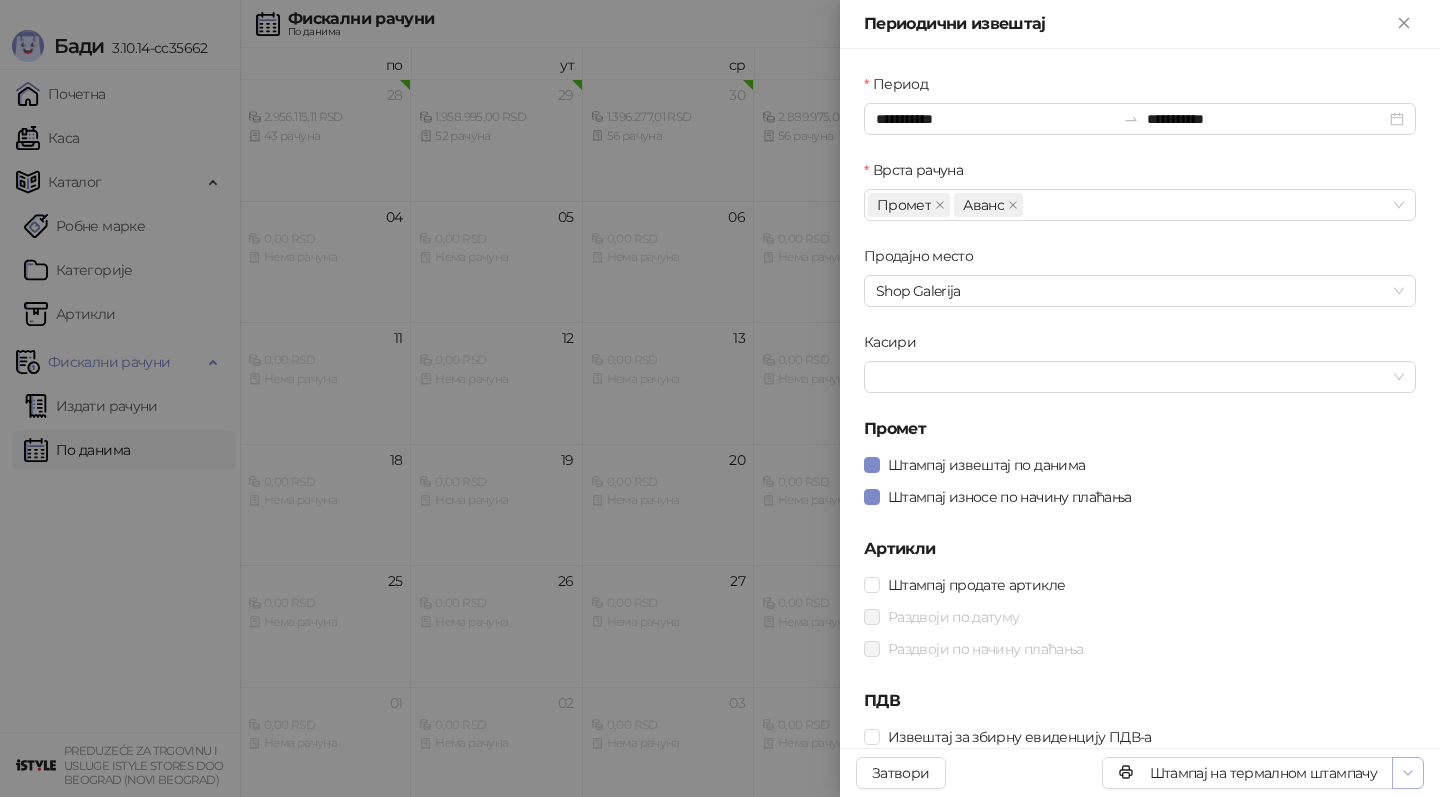 drag, startPoint x: 1386, startPoint y: 774, endPoint x: 1412, endPoint y: 765, distance: 27.513634 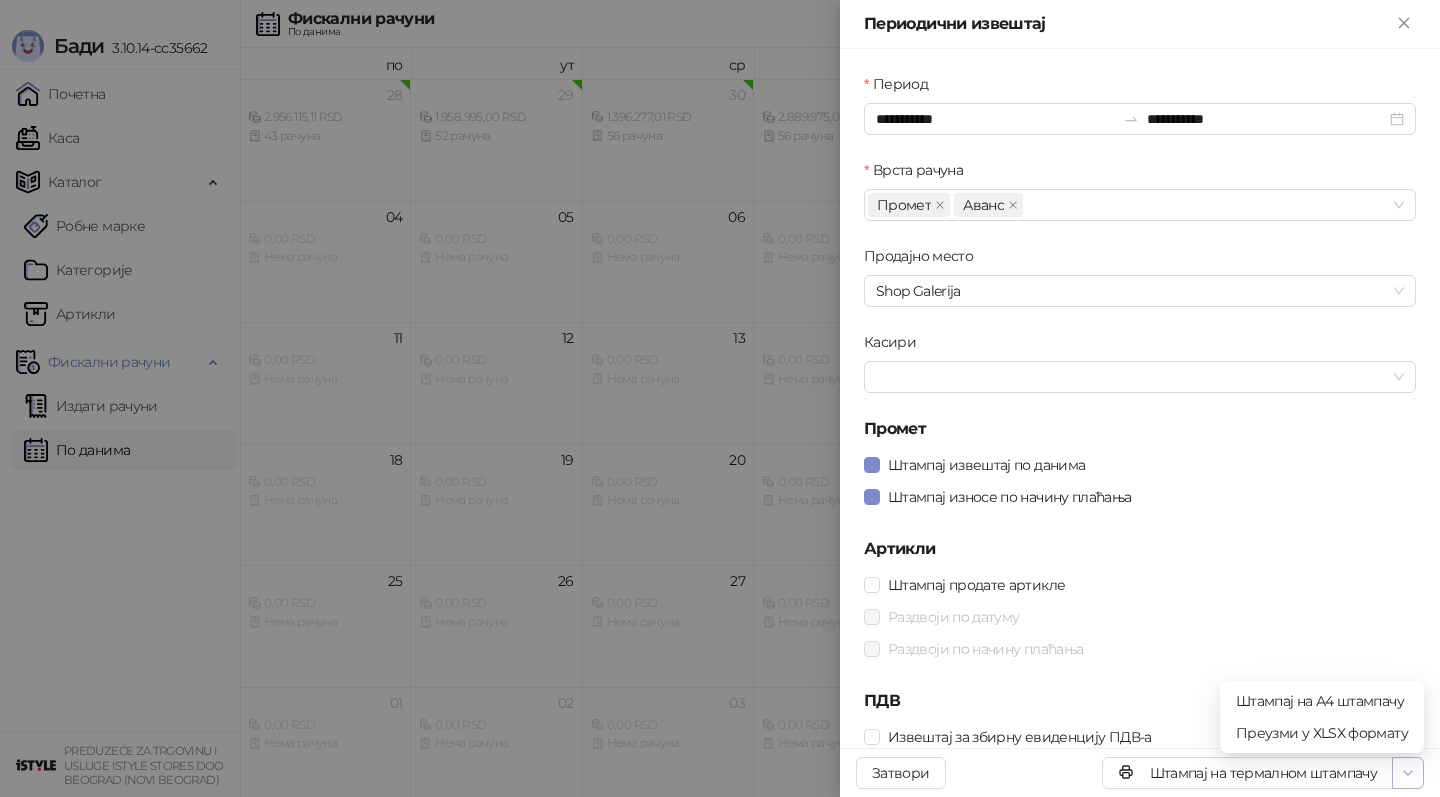 click 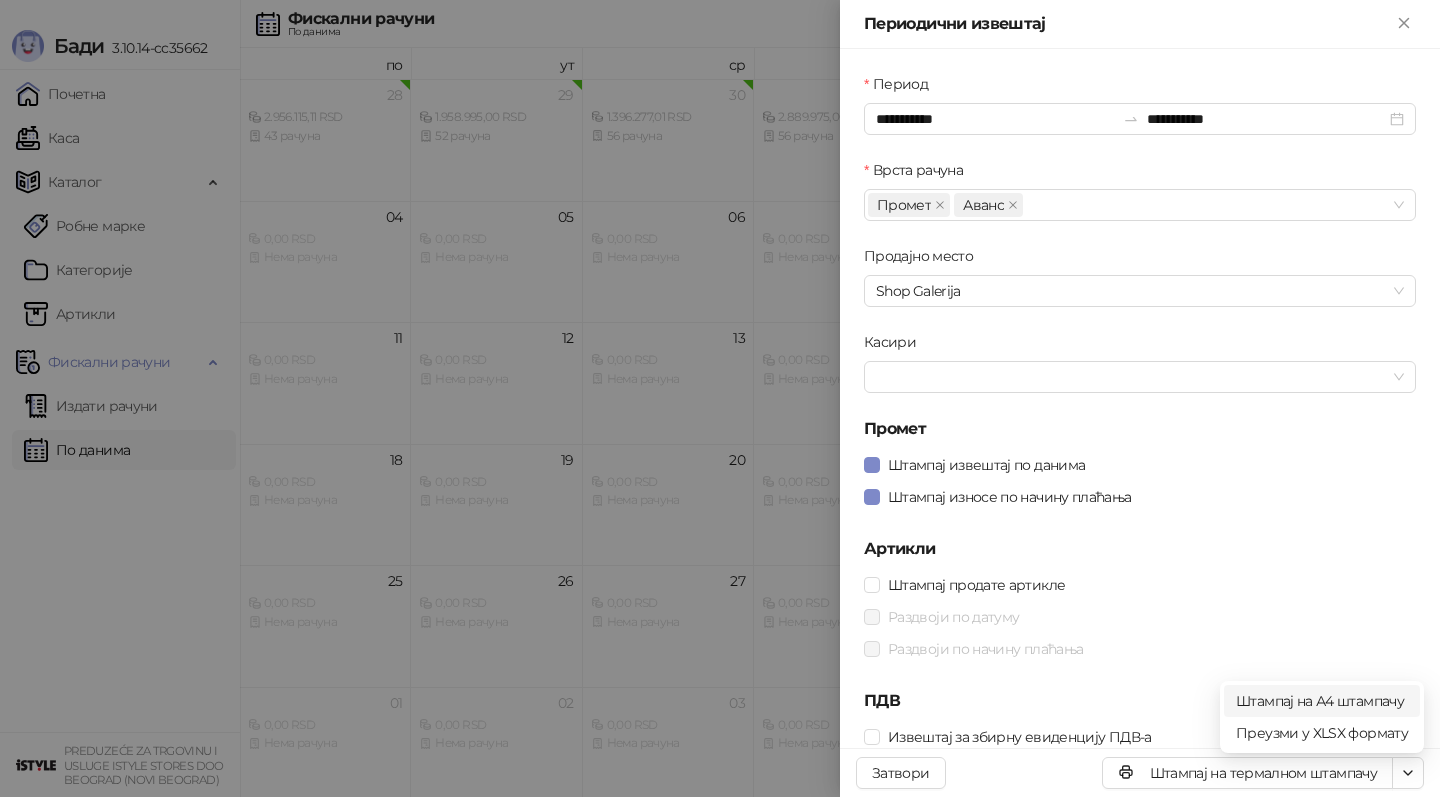click on "Штампај на А4 штампачу" at bounding box center [1322, 701] 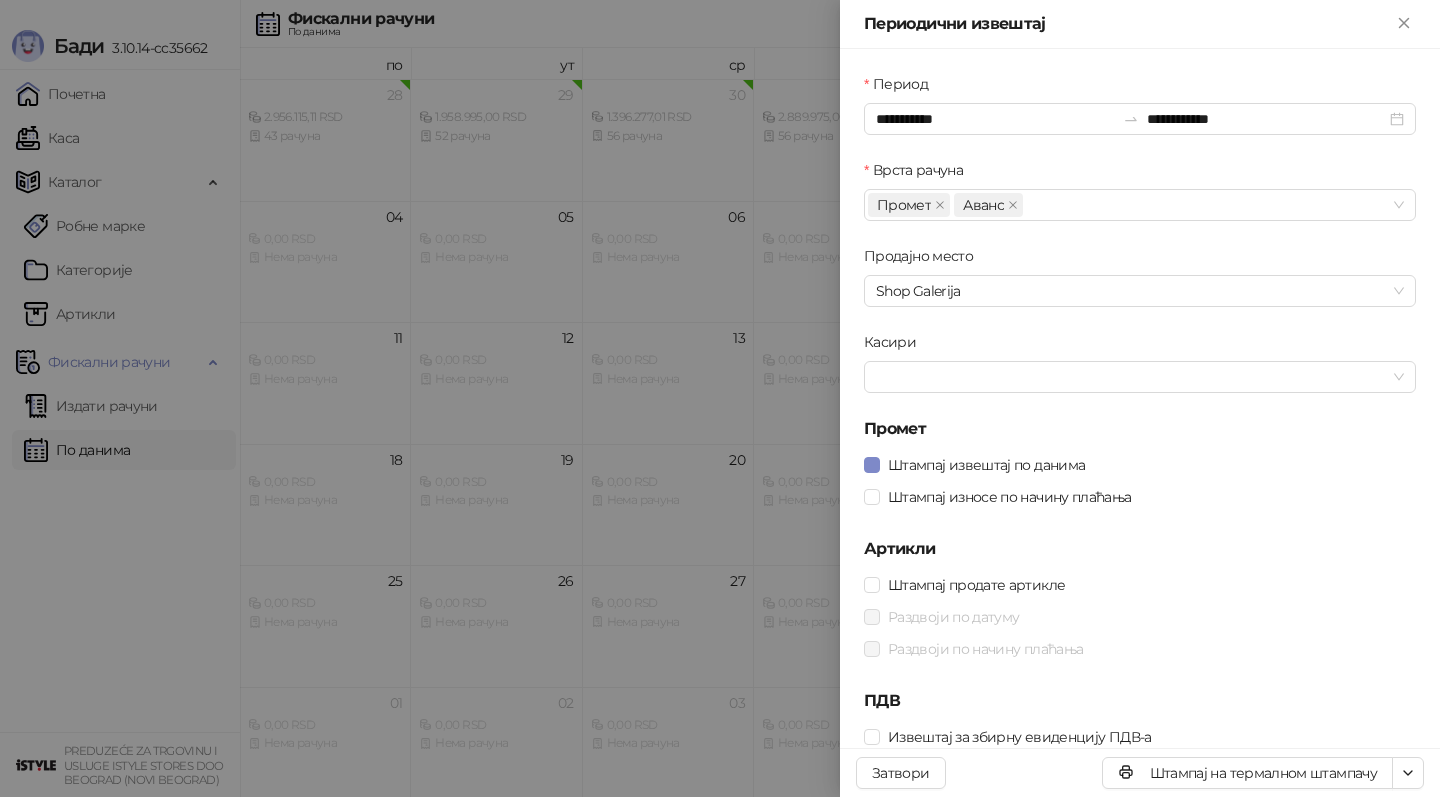 click at bounding box center [720, 398] 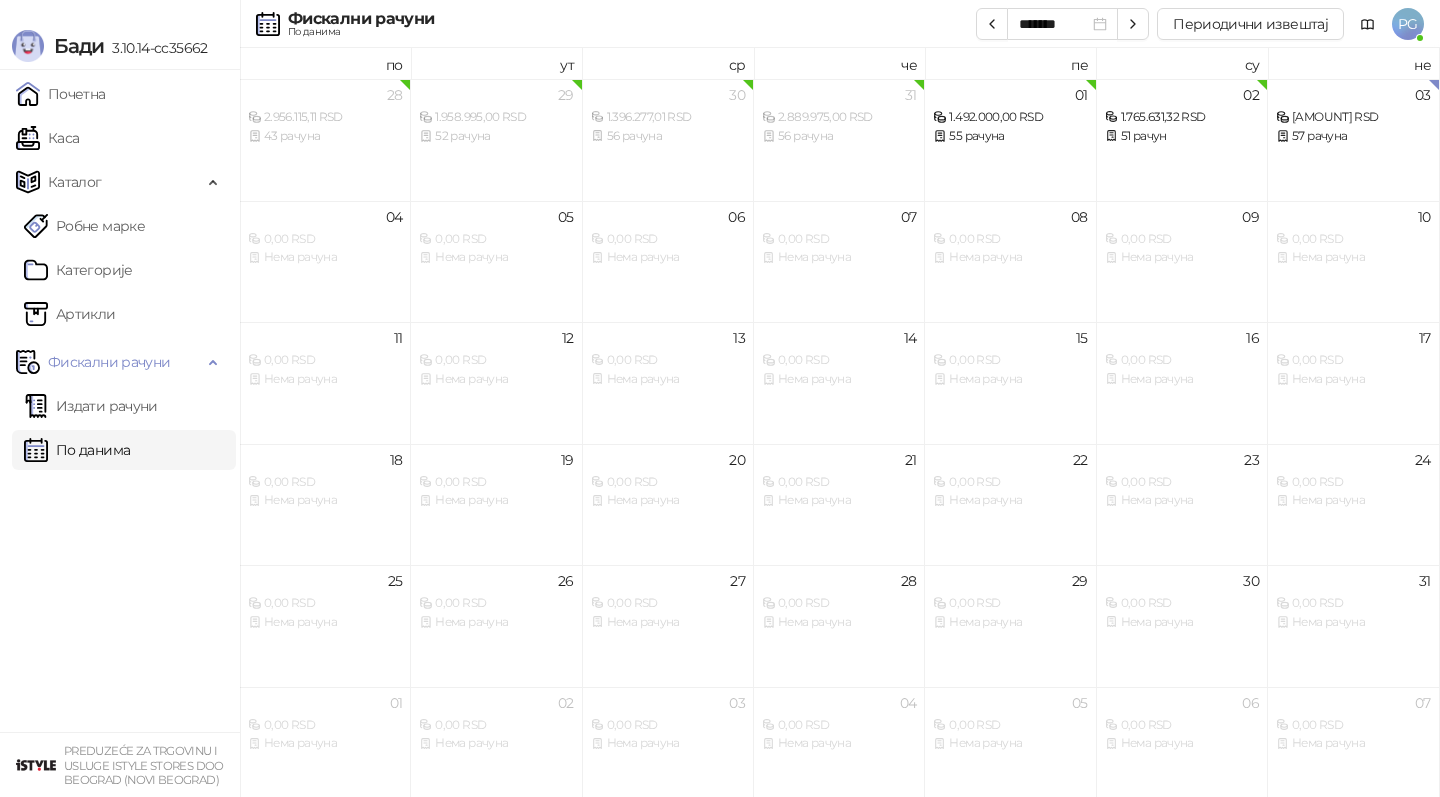 click on "Почетна Каса Каталог Робне марке Категорије Артикли Фискални рачуни Издати рачуни По данима" at bounding box center (120, 401) 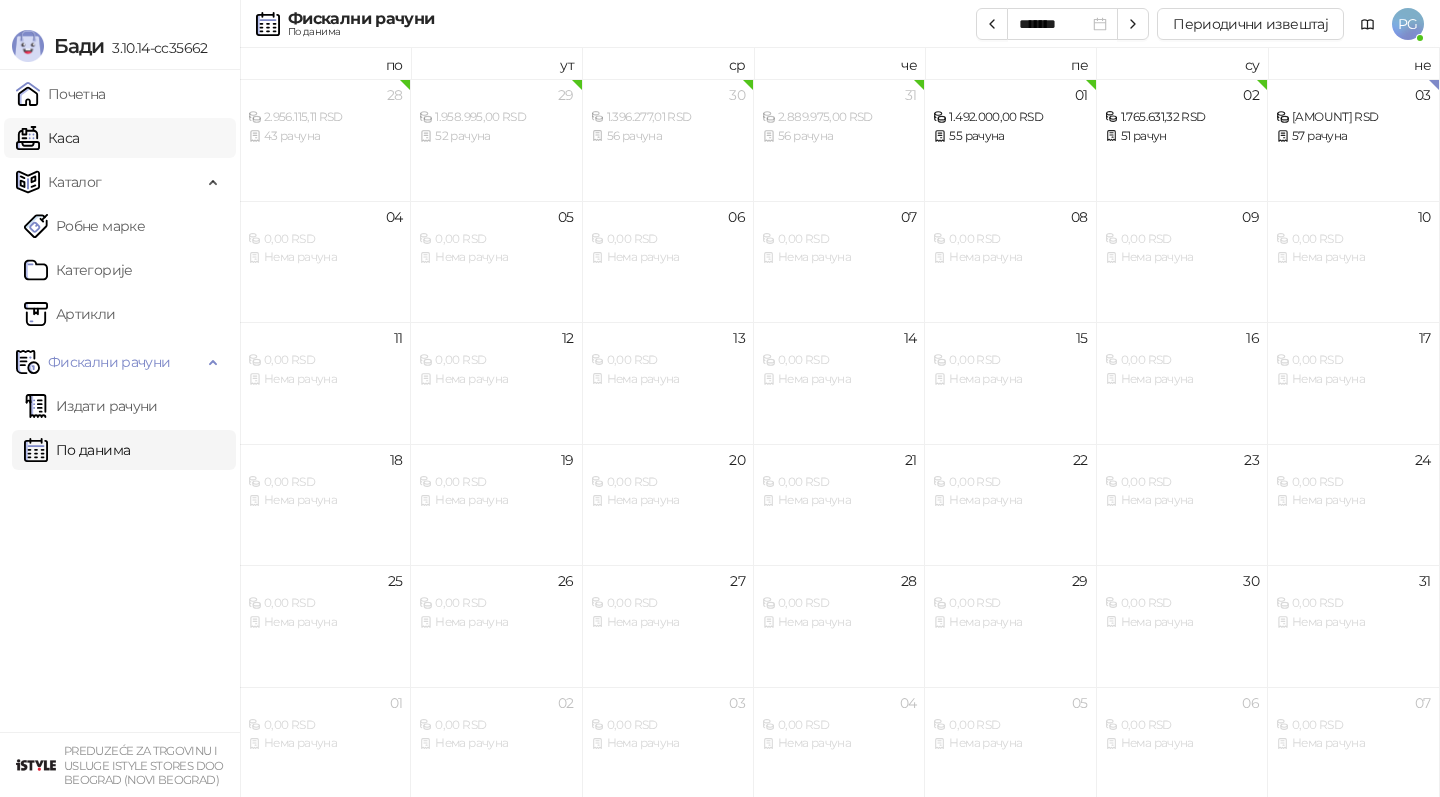 click on "Каса" at bounding box center (47, 138) 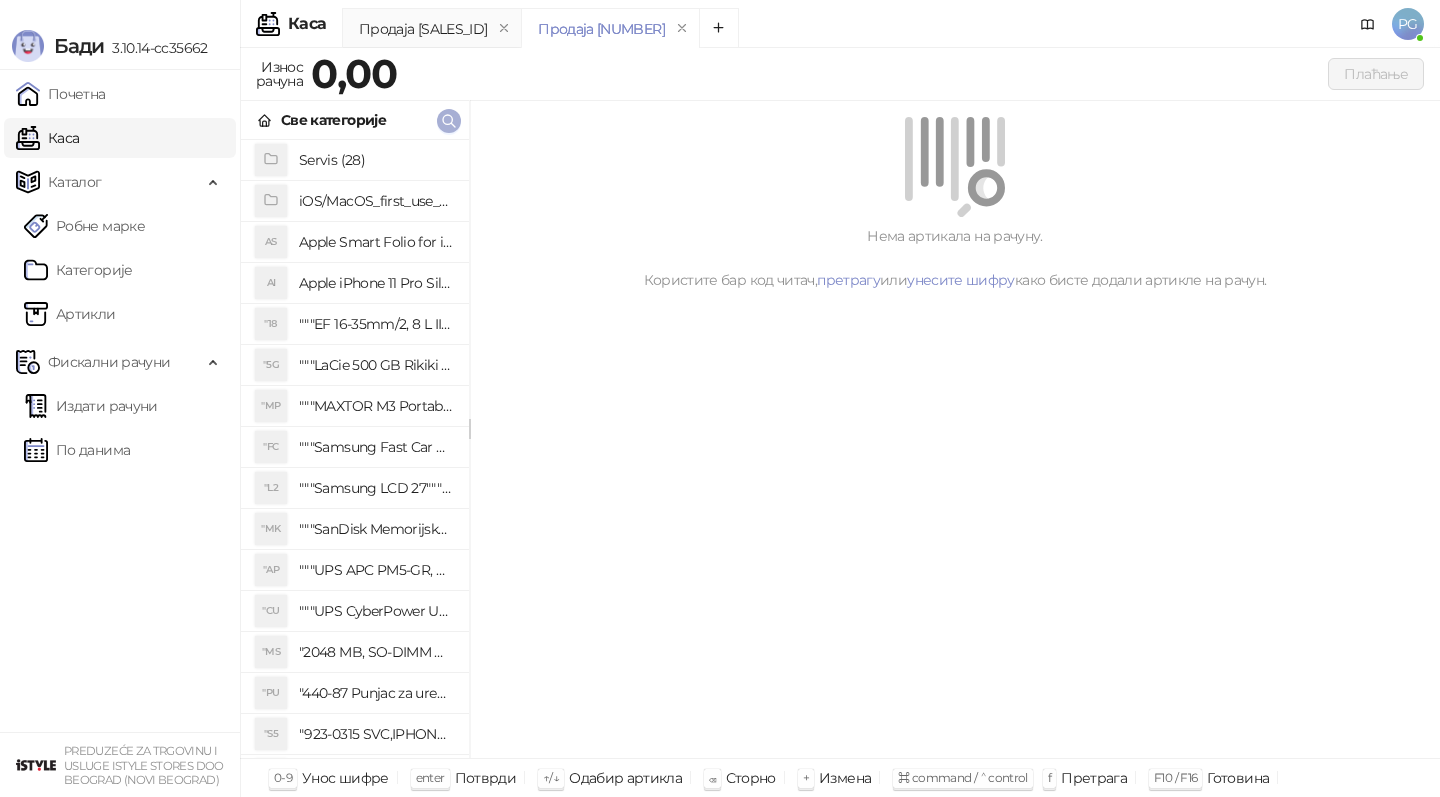 click 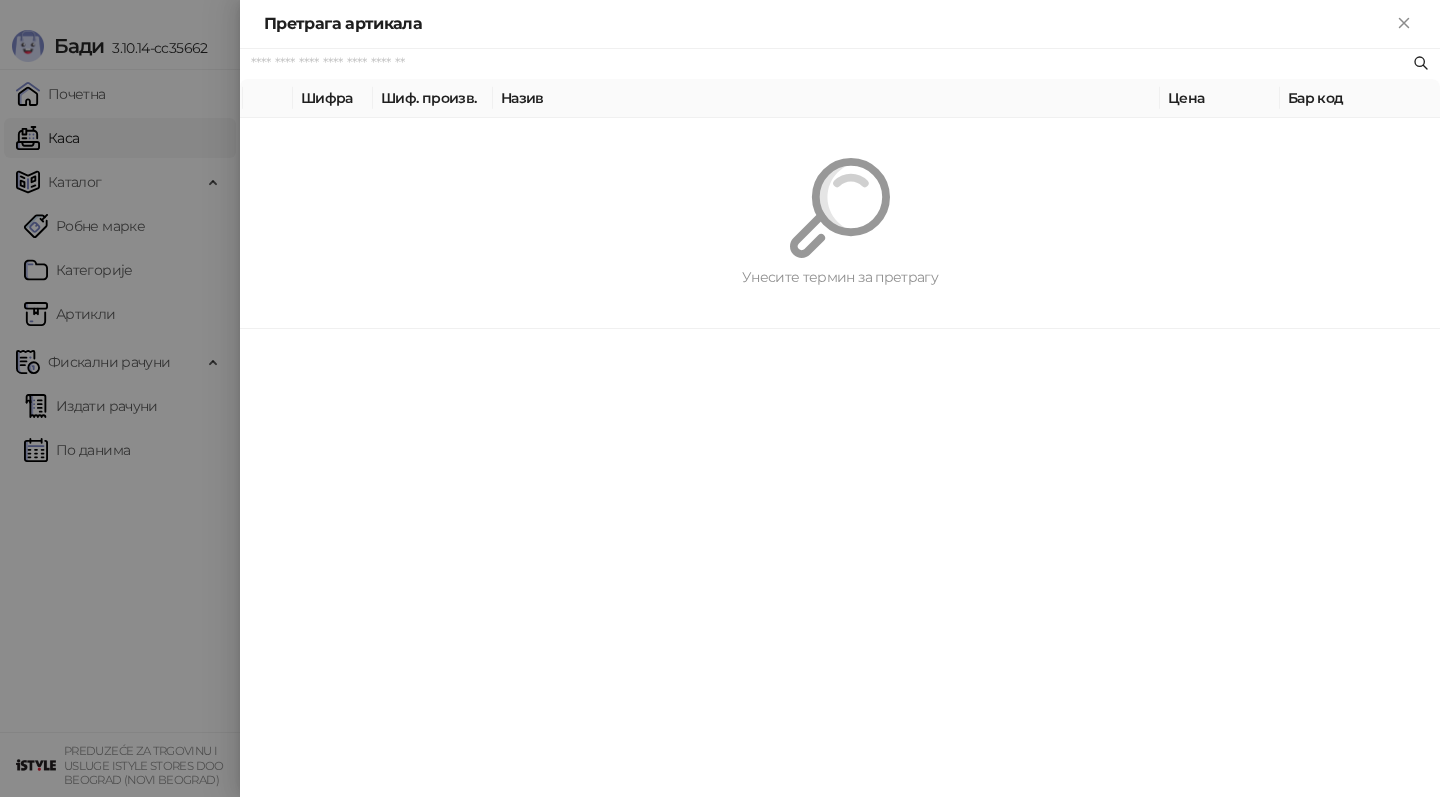 paste on "*********" 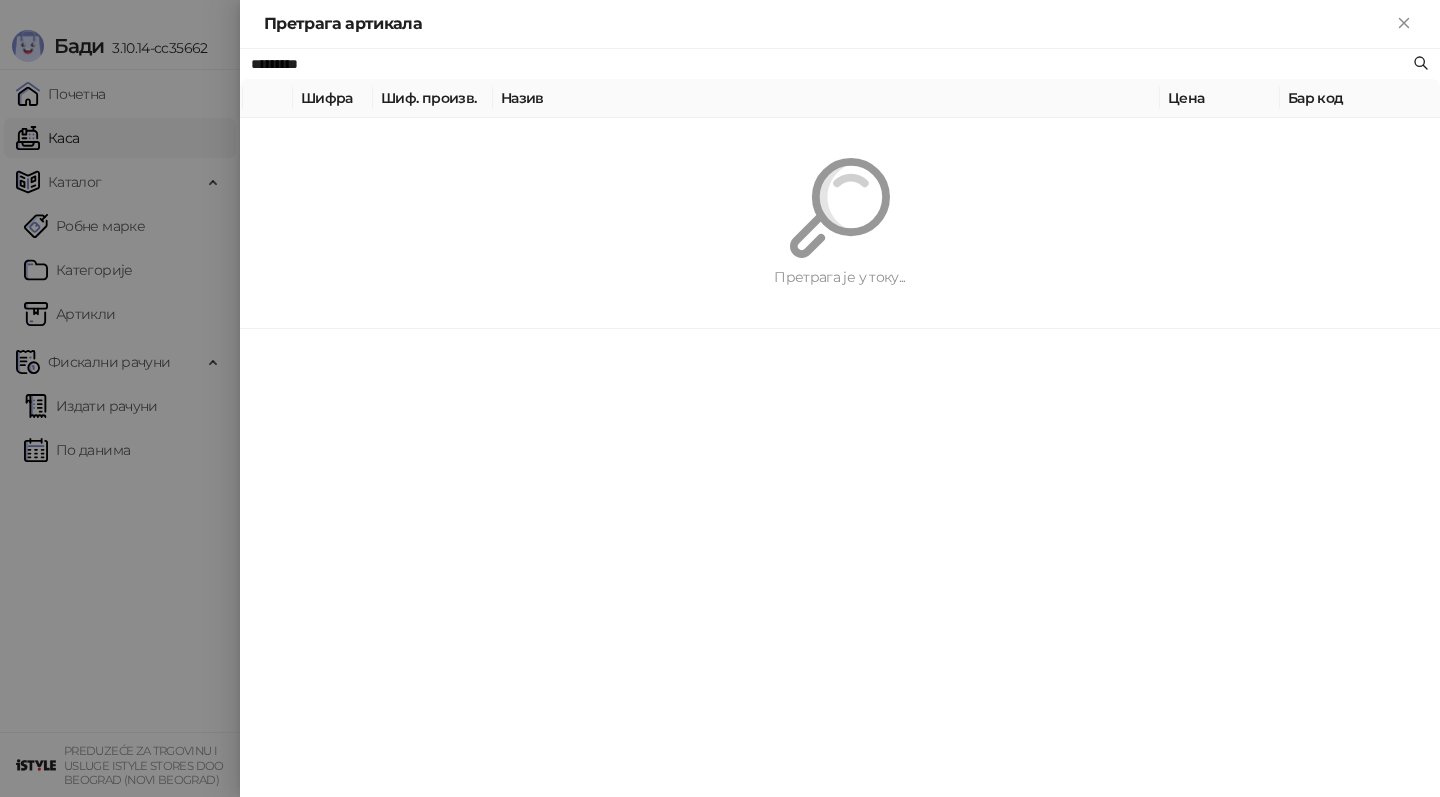 type on "*********" 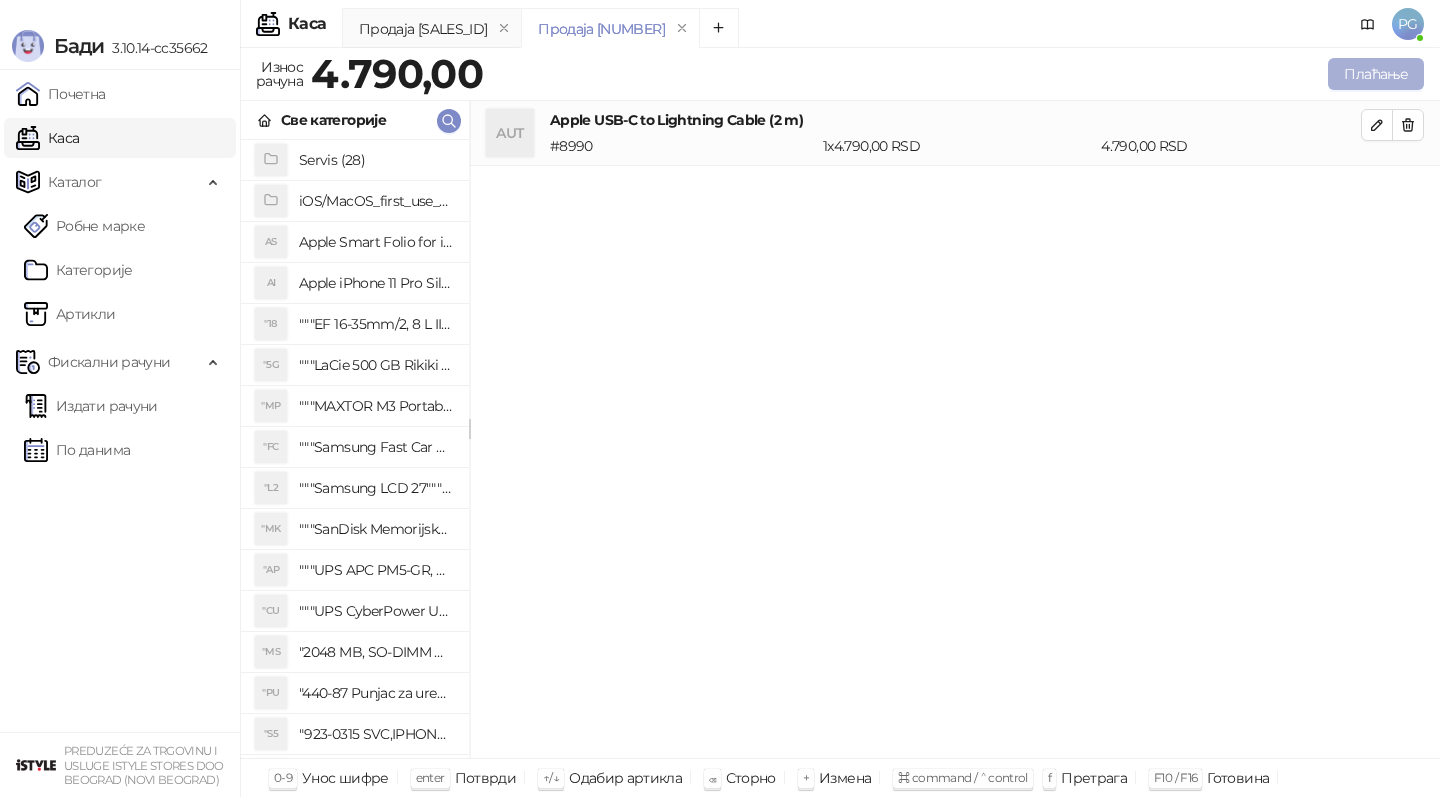 click on "Плаћање" at bounding box center [1376, 74] 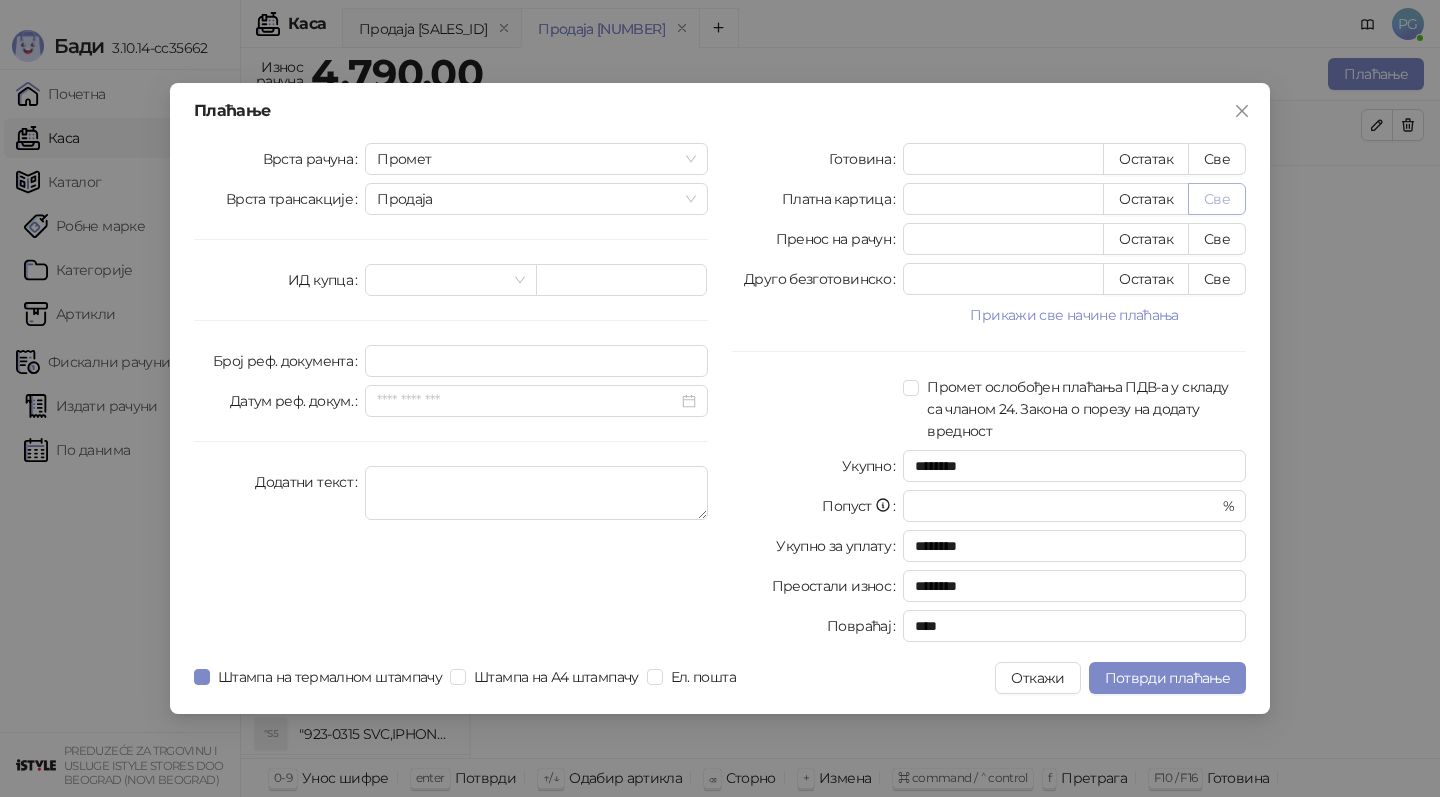 click on "Све" at bounding box center (1217, 199) 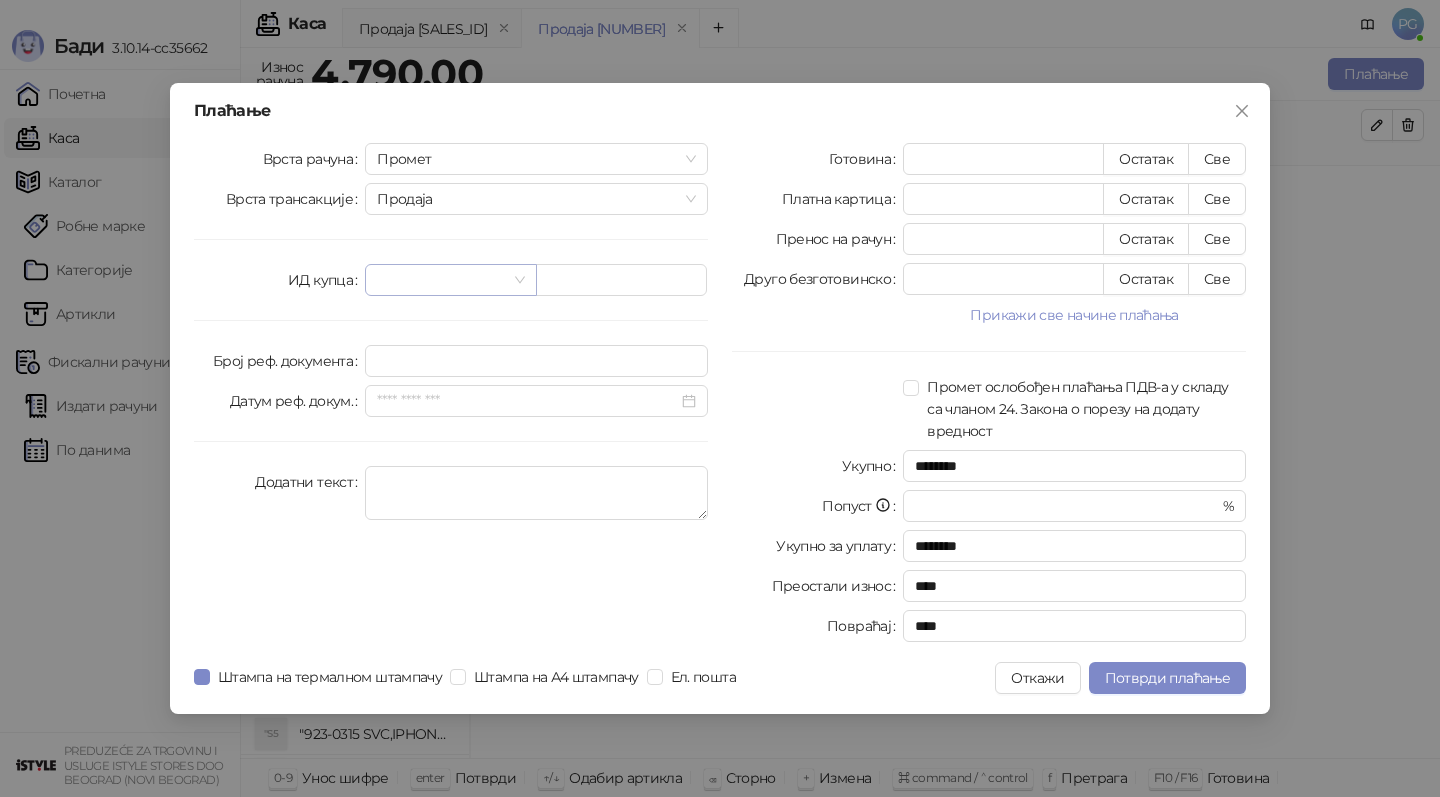click at bounding box center (450, 280) 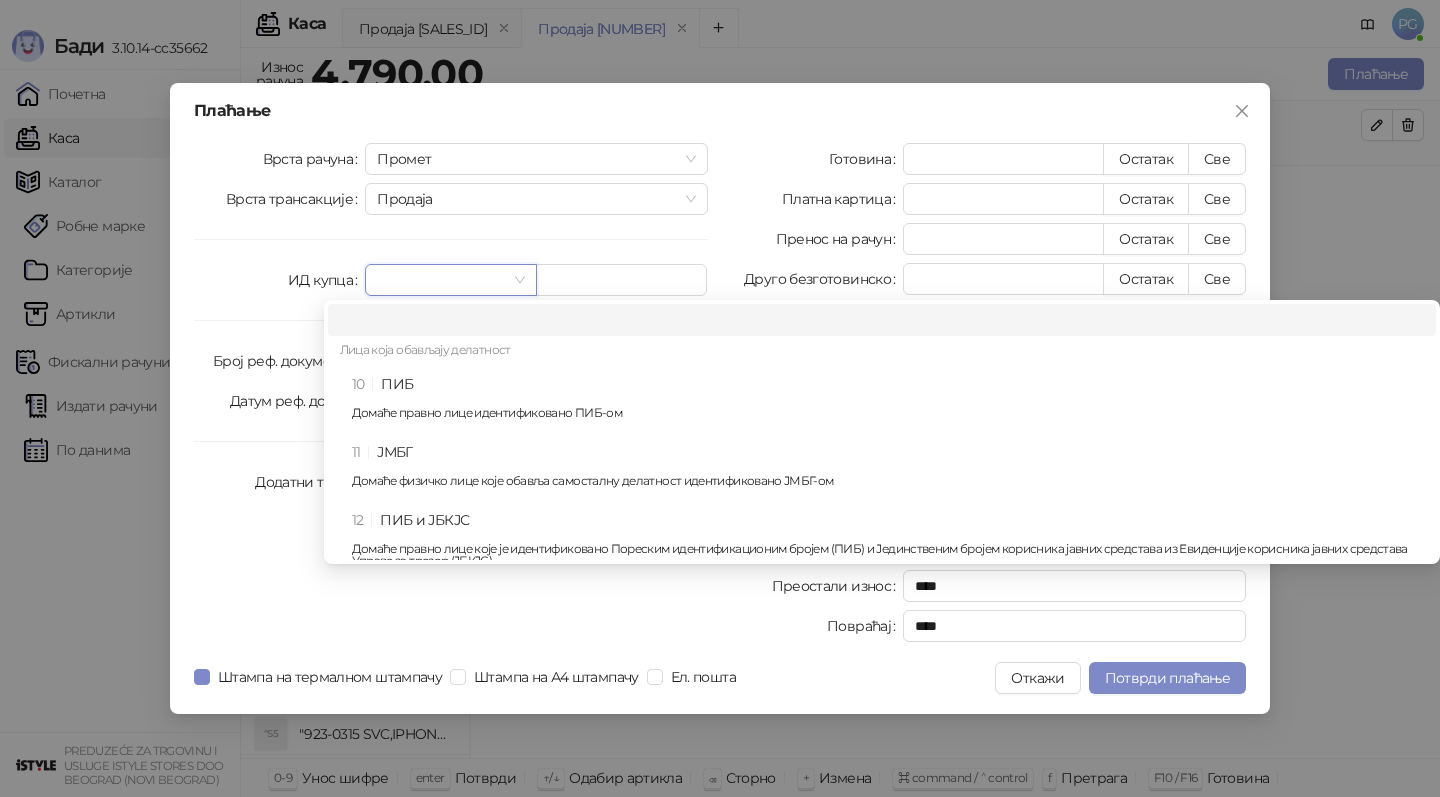 click on "10 ПИБ Домаће правно лице идентификовано ПИБ-ом" at bounding box center (888, 402) 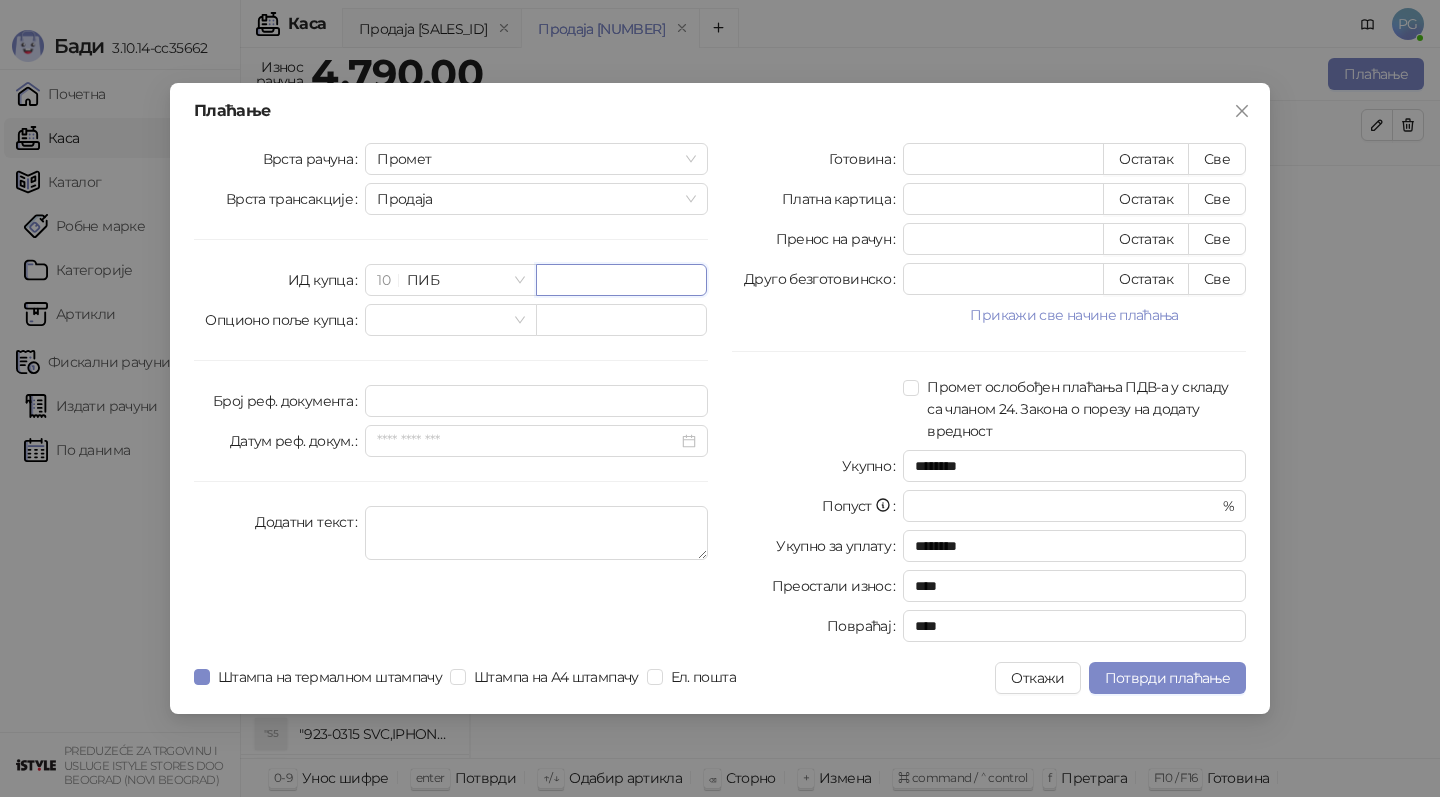 paste on "*********" 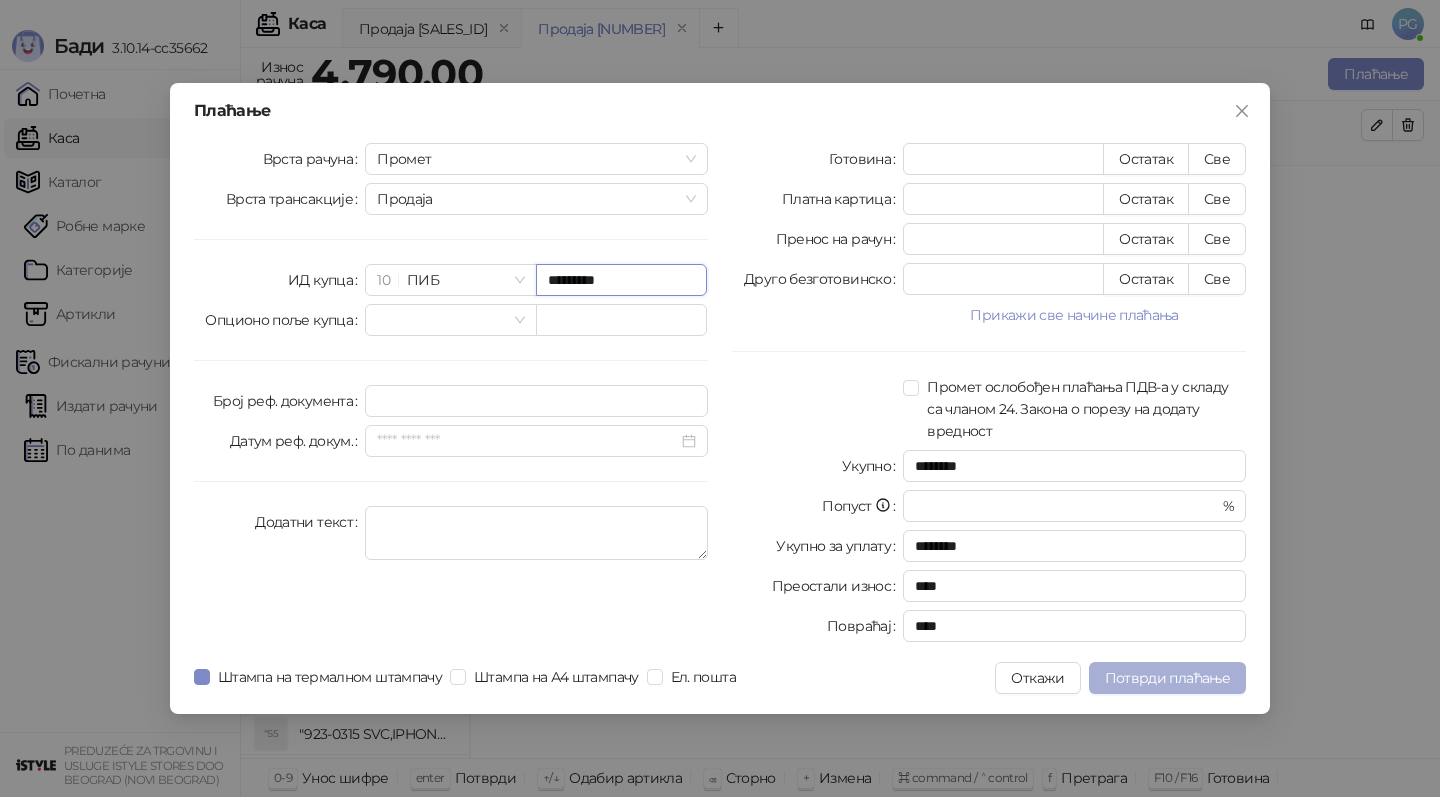 type on "*********" 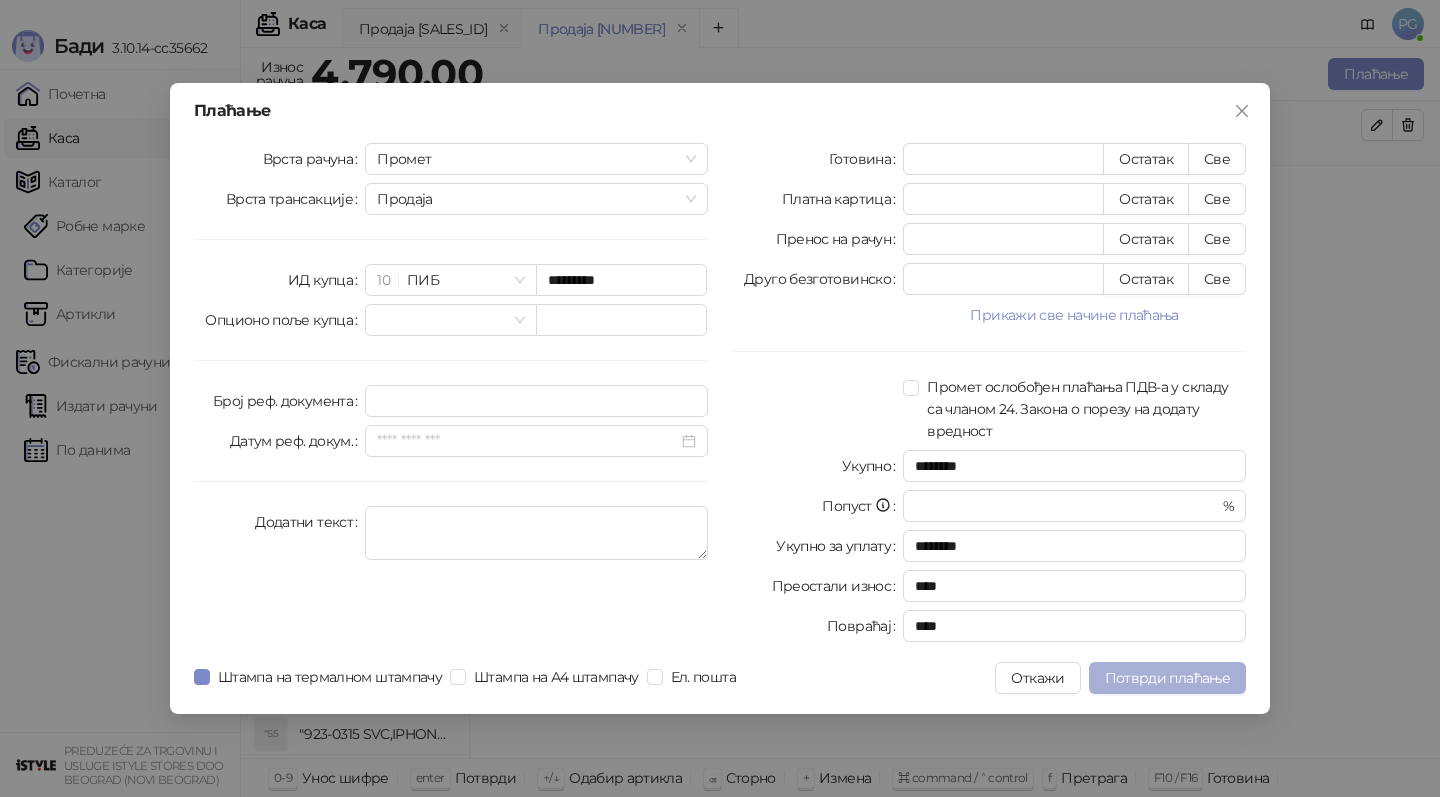 click on "Потврди плаћање" at bounding box center [1167, 678] 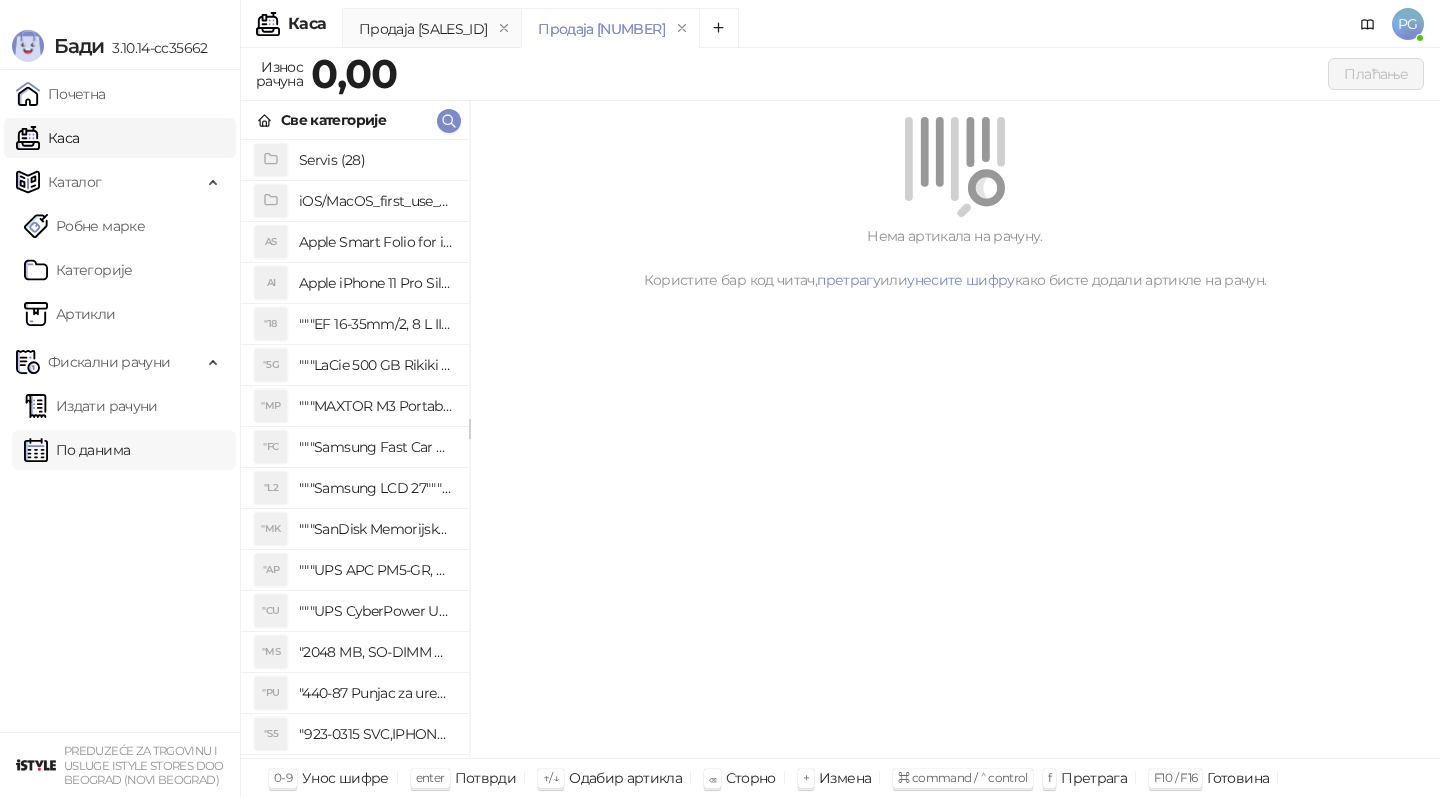 click on "По данима" at bounding box center [77, 450] 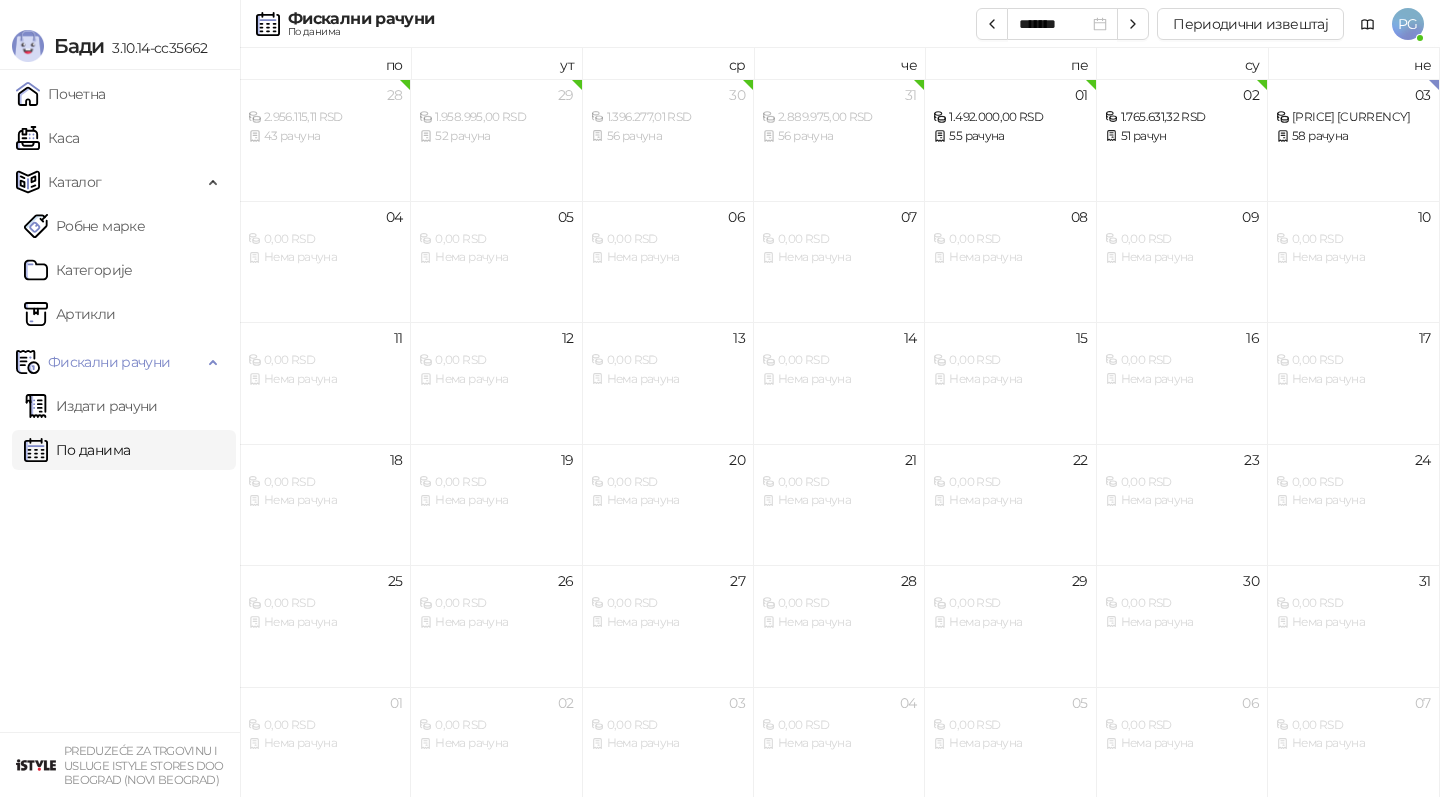 click on "******* Периодични извештај" at bounding box center [1160, 24] 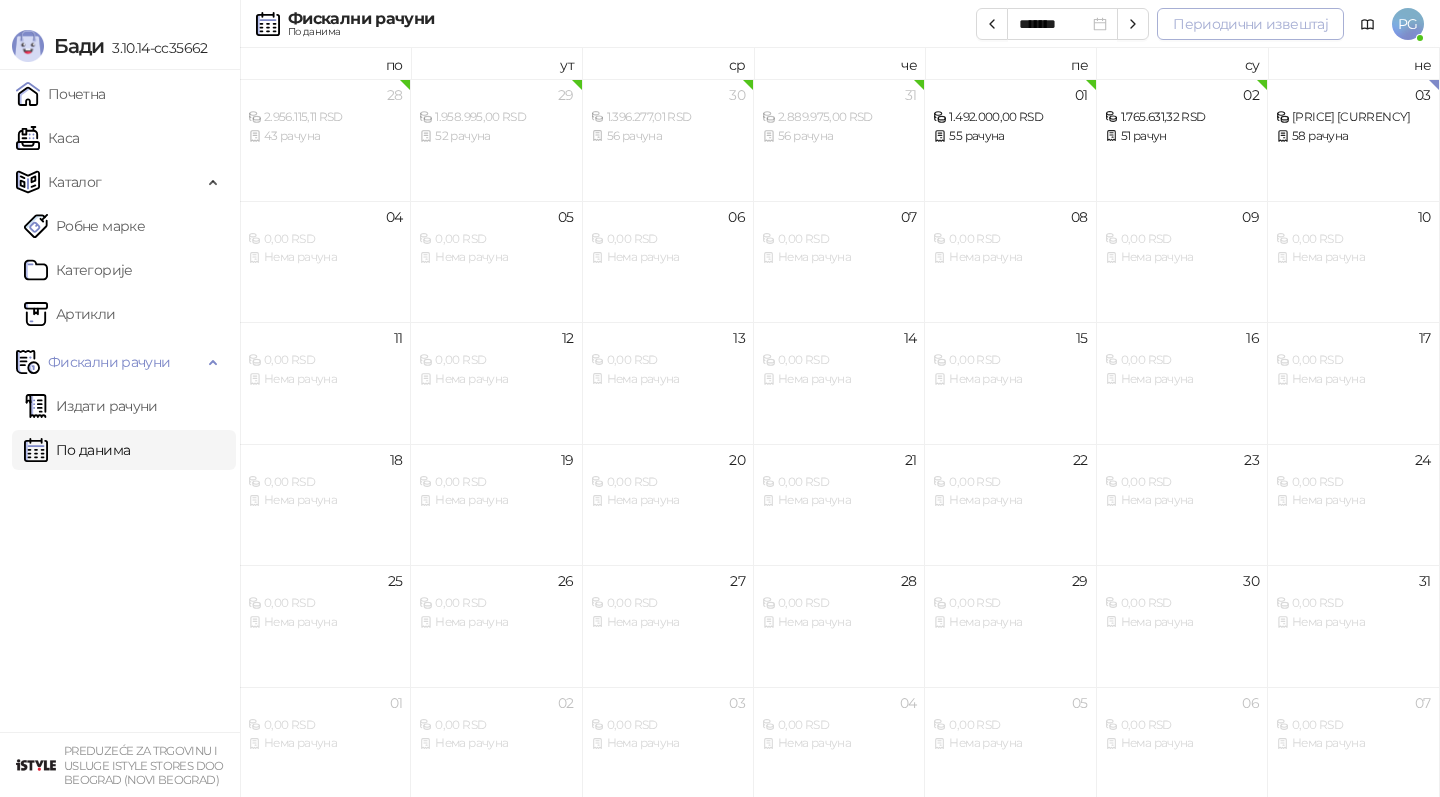click on "Периодични извештај" at bounding box center (1250, 24) 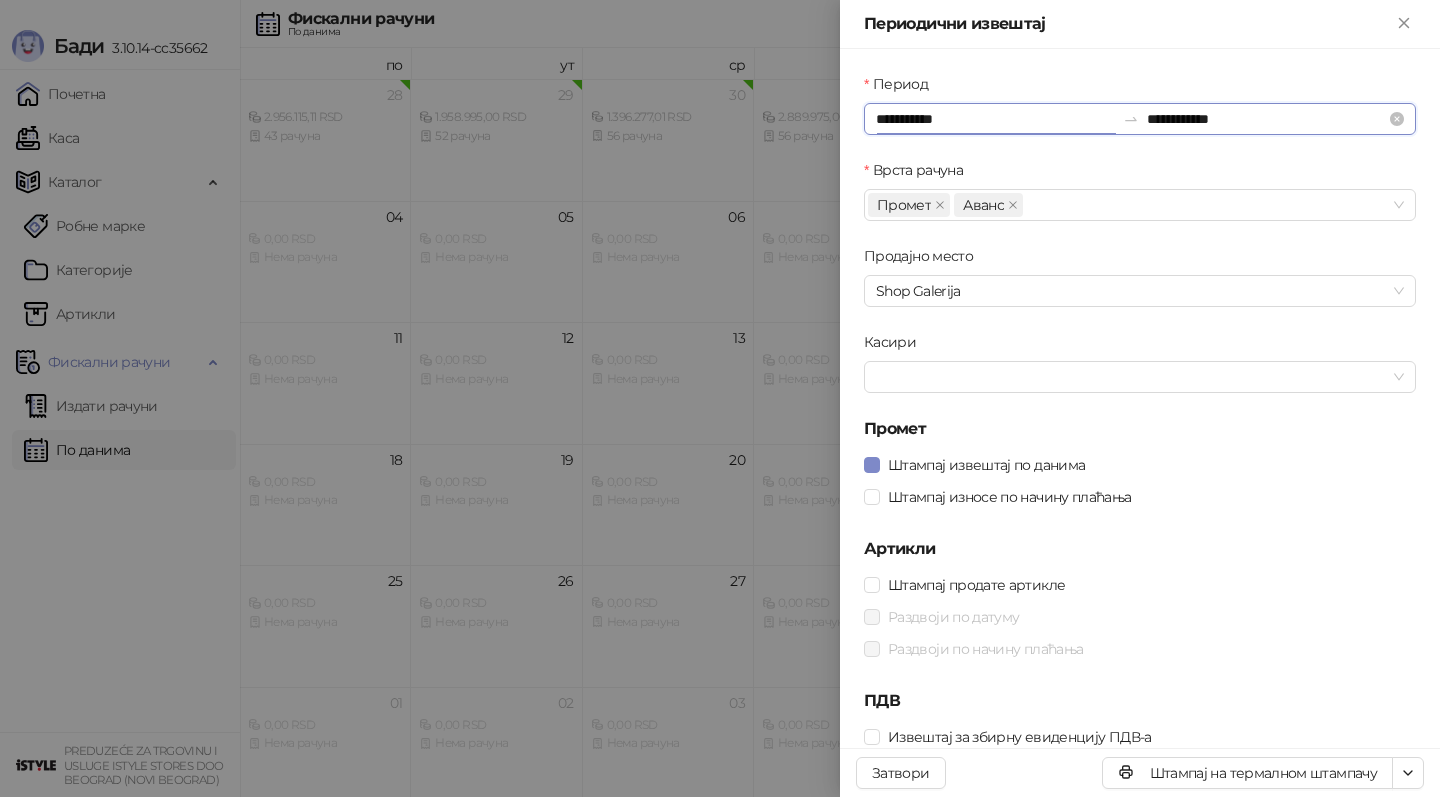 click on "**********" at bounding box center (995, 119) 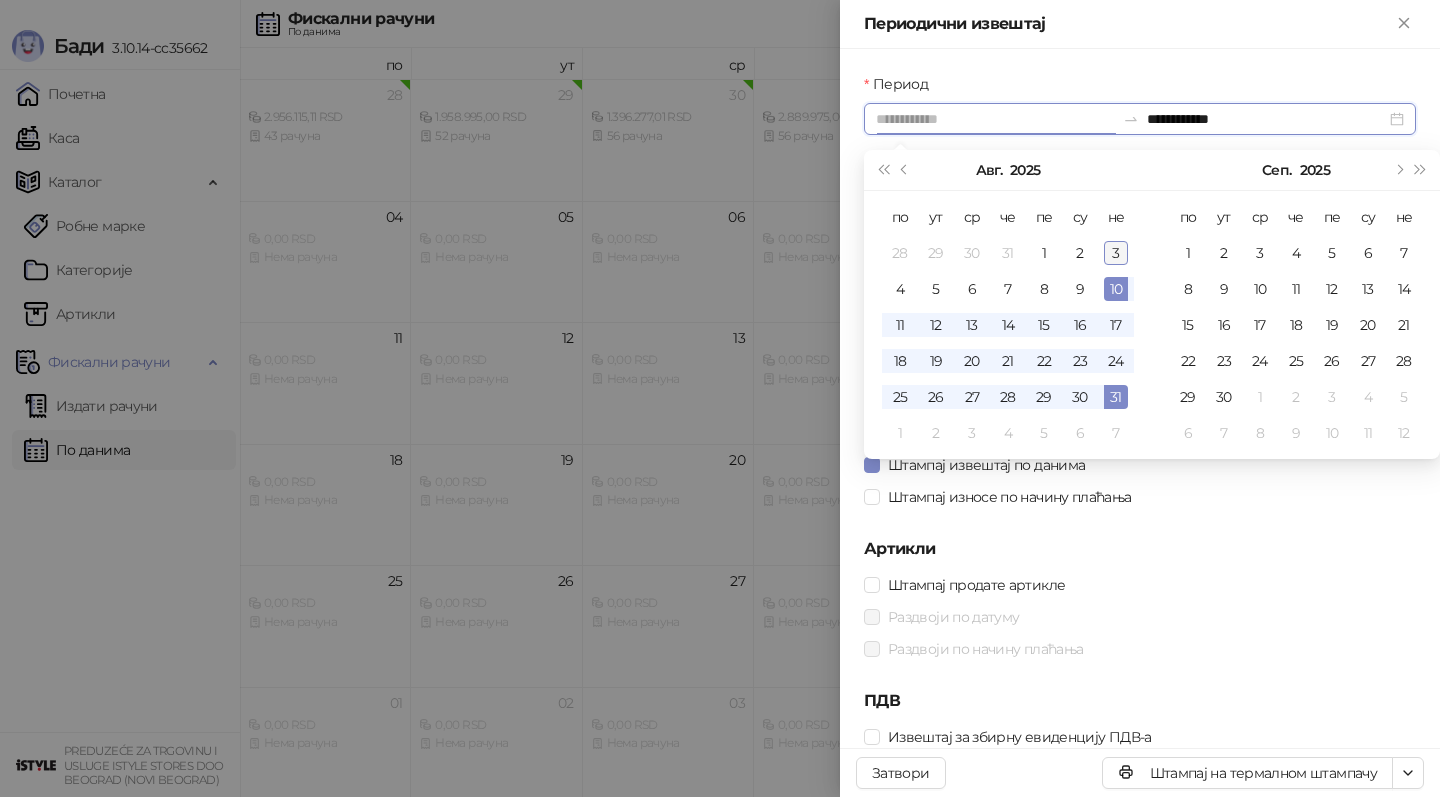type on "**********" 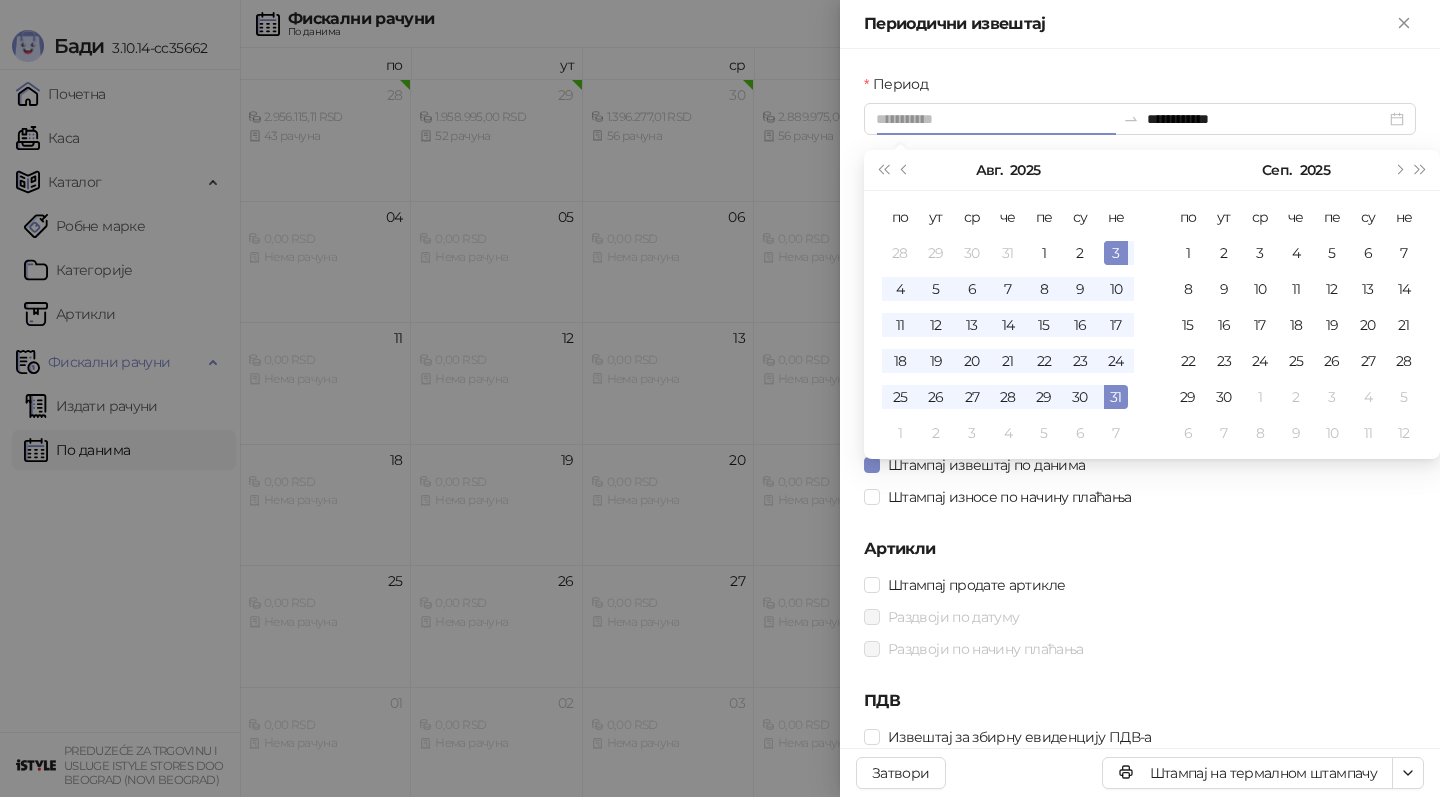 click on "3" at bounding box center [1116, 253] 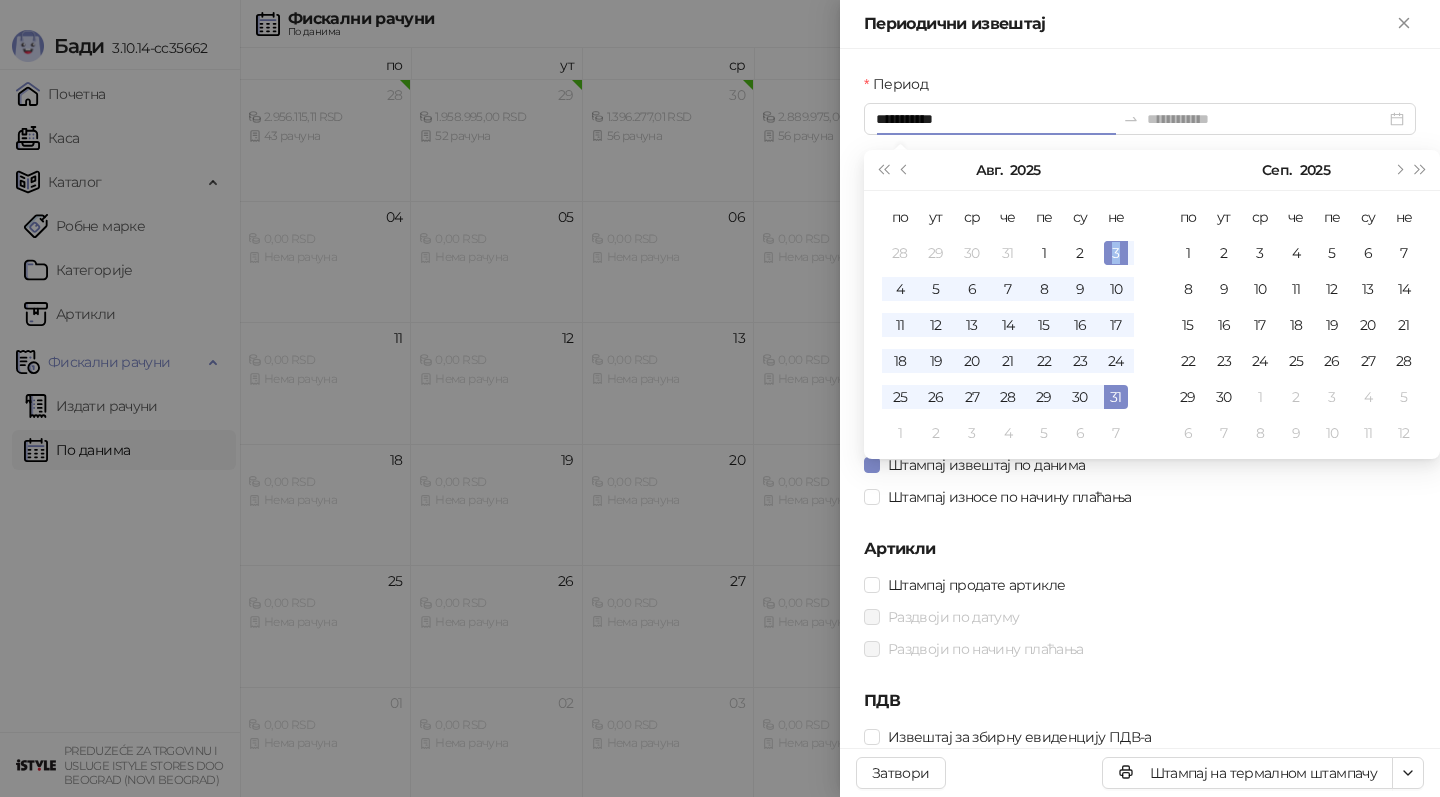 click on "3" at bounding box center [1116, 253] 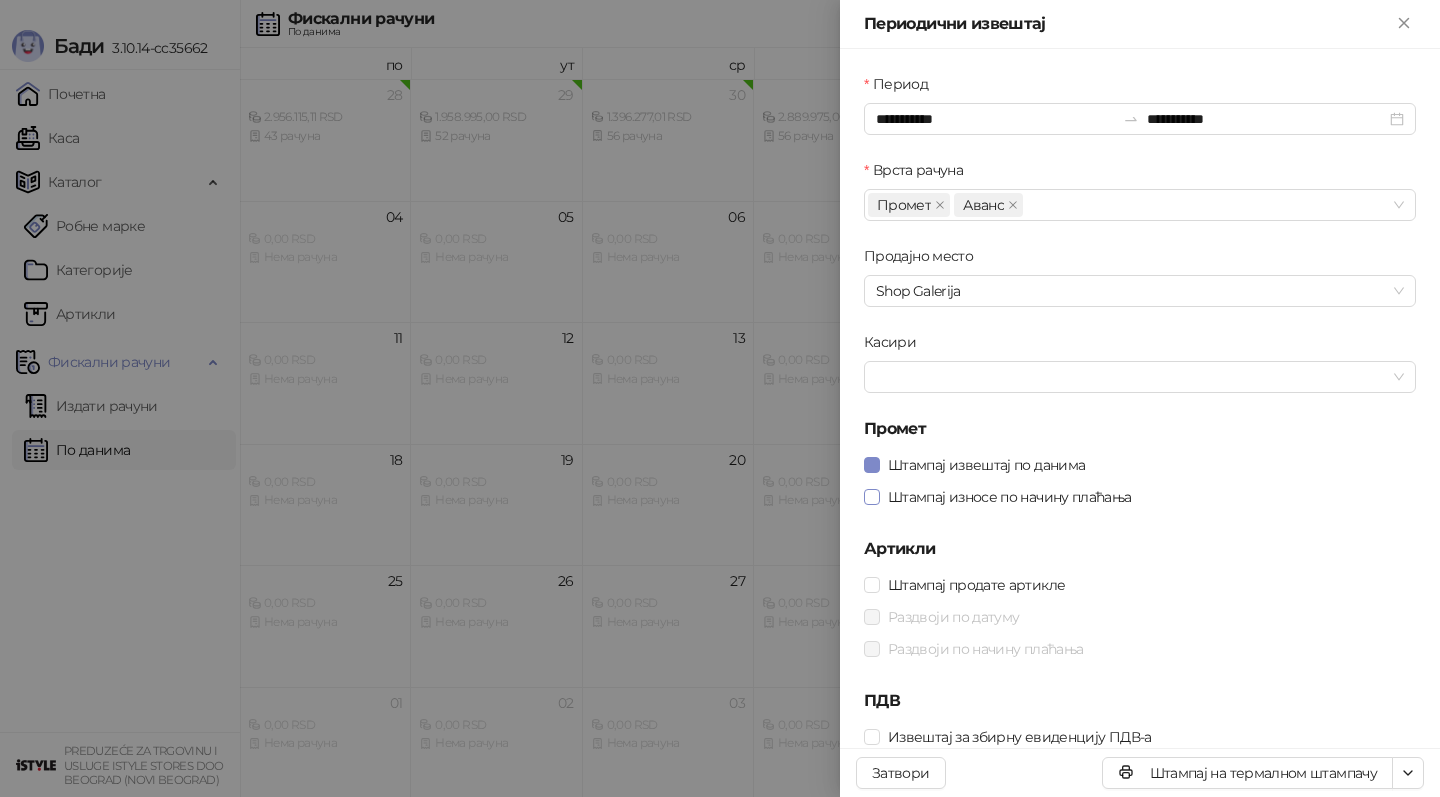 click on "Штампај износе по начину плаћања" at bounding box center (1010, 497) 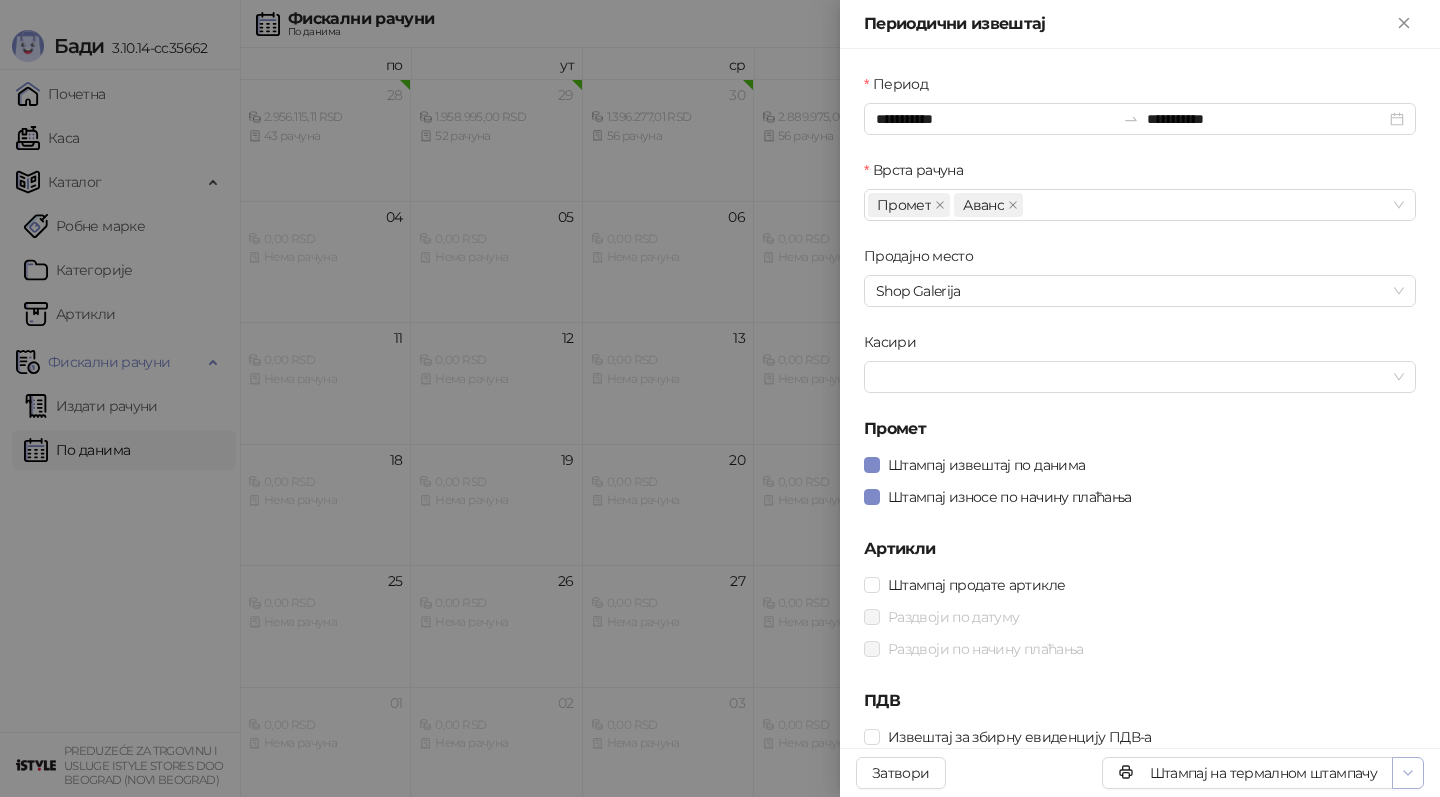 click 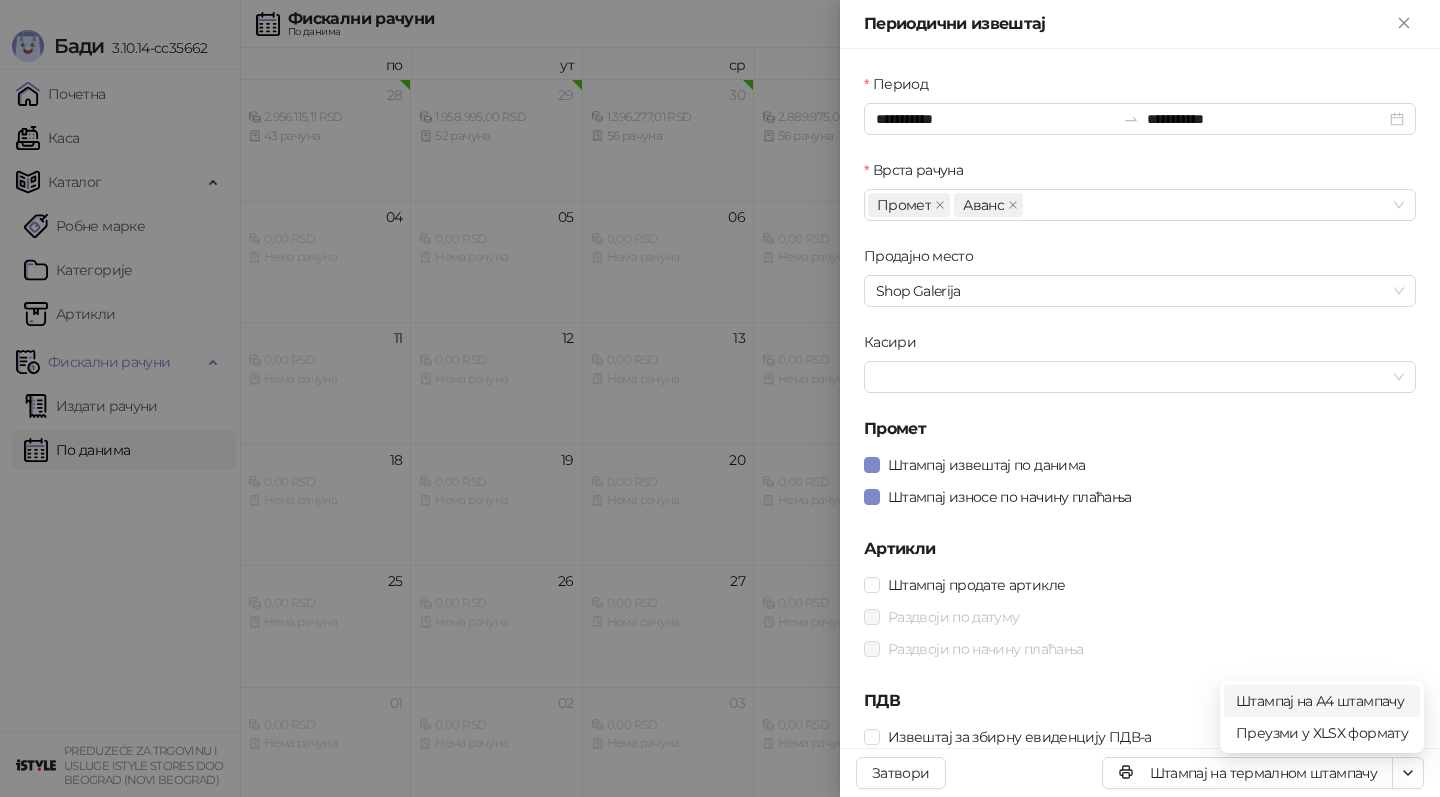 click on "Штампај на А4 штампачу" at bounding box center (1322, 701) 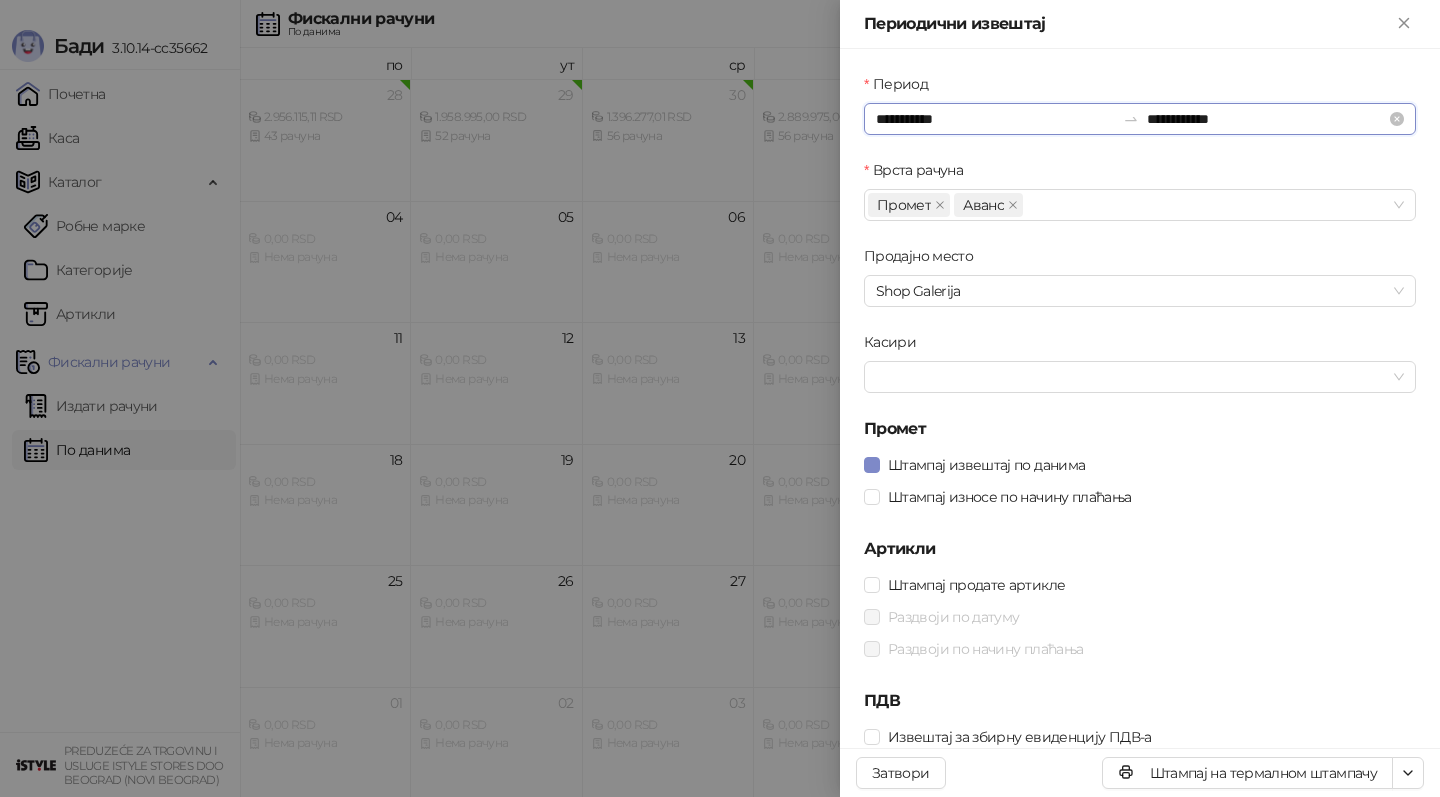 click on "**********" at bounding box center [995, 119] 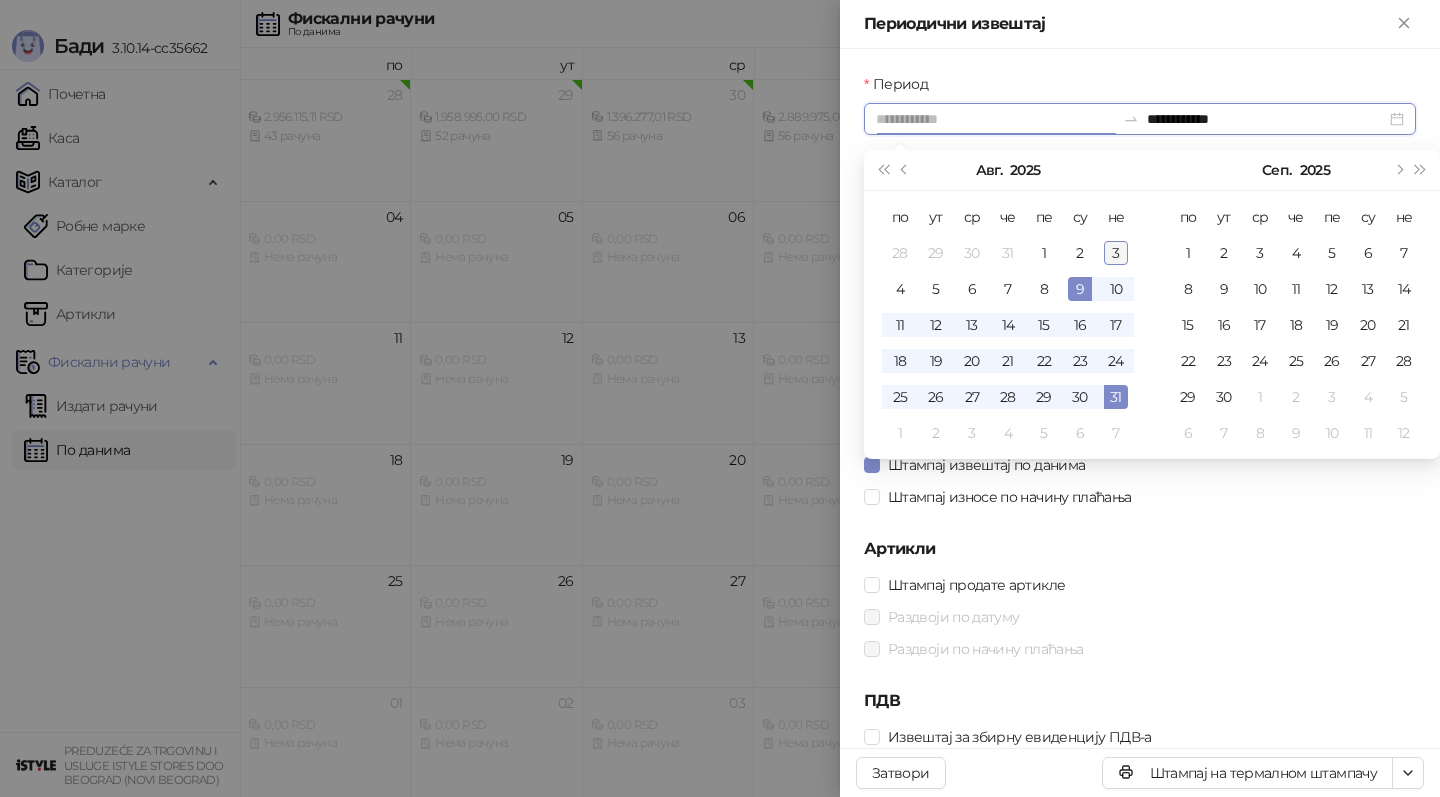 type on "**********" 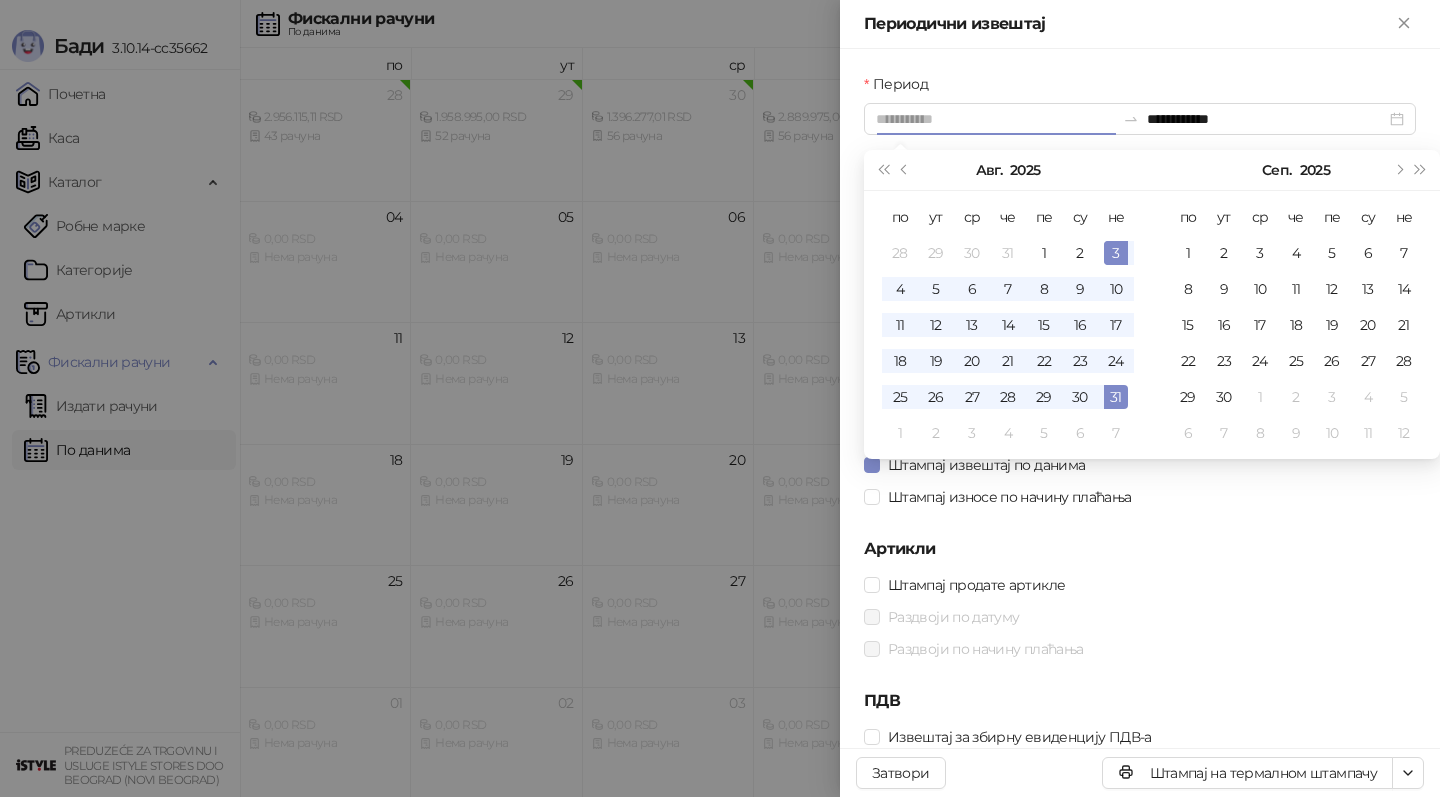 click on "3" at bounding box center [1116, 253] 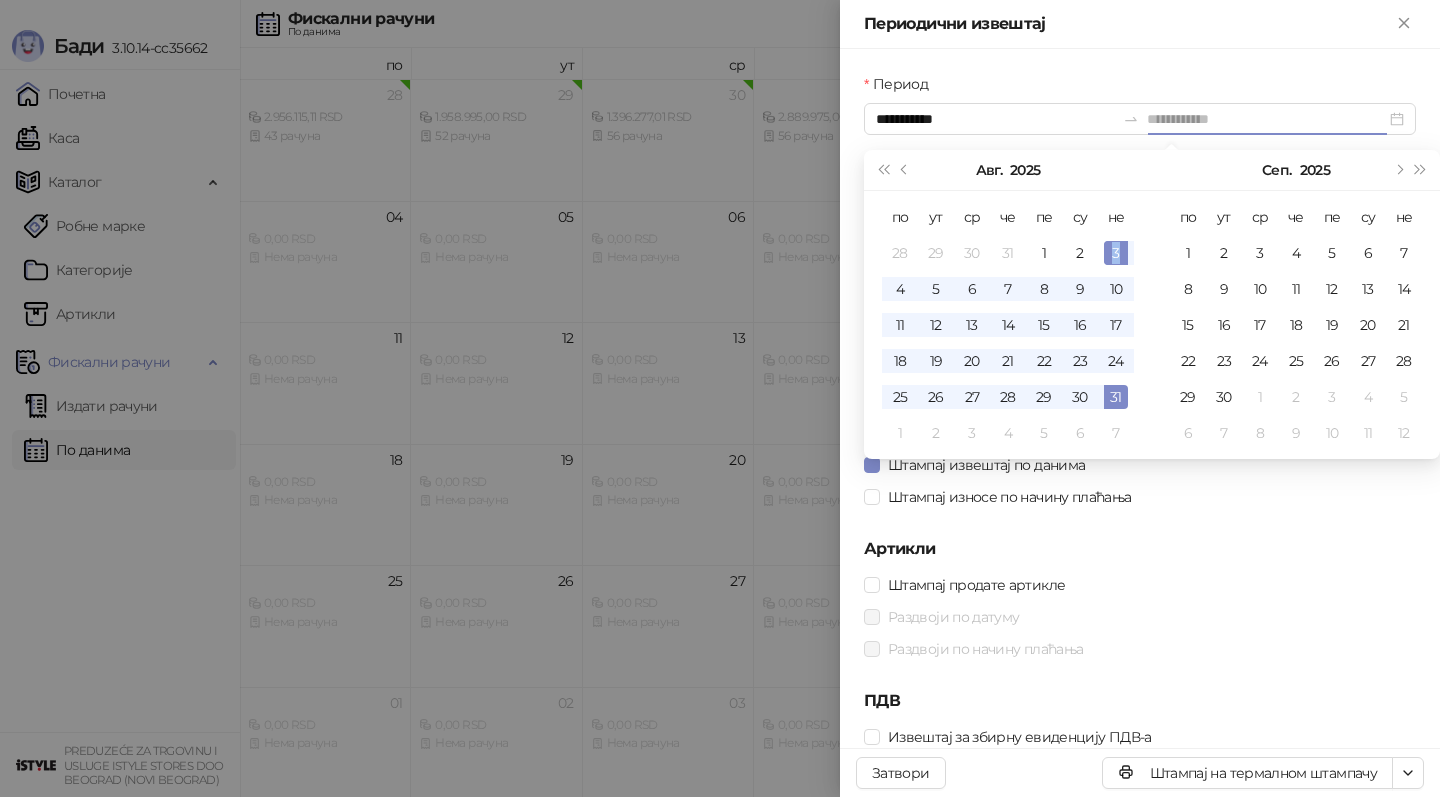 click on "3" at bounding box center (1116, 253) 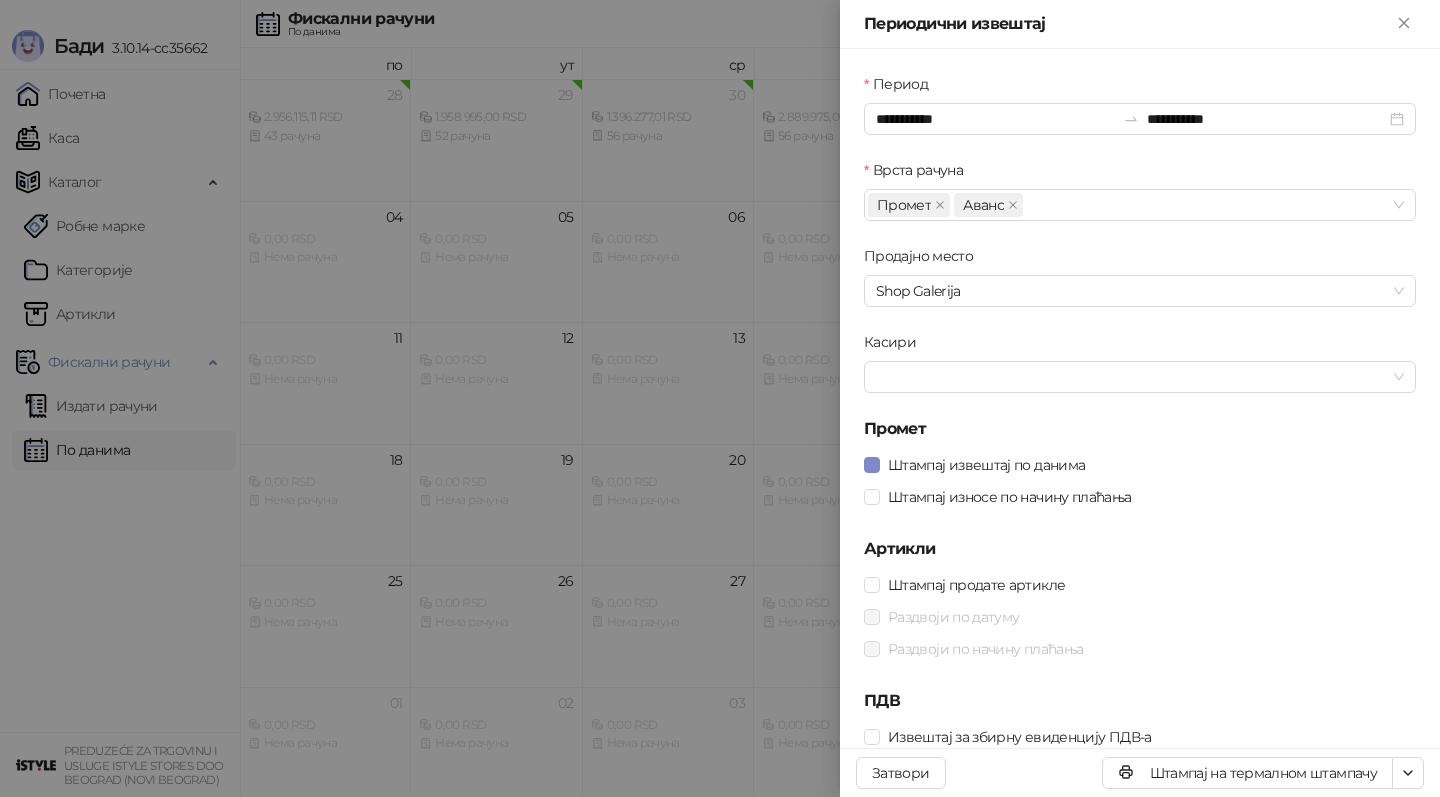 click on "Штампај износе по начину плаћања" at bounding box center (1140, 497) 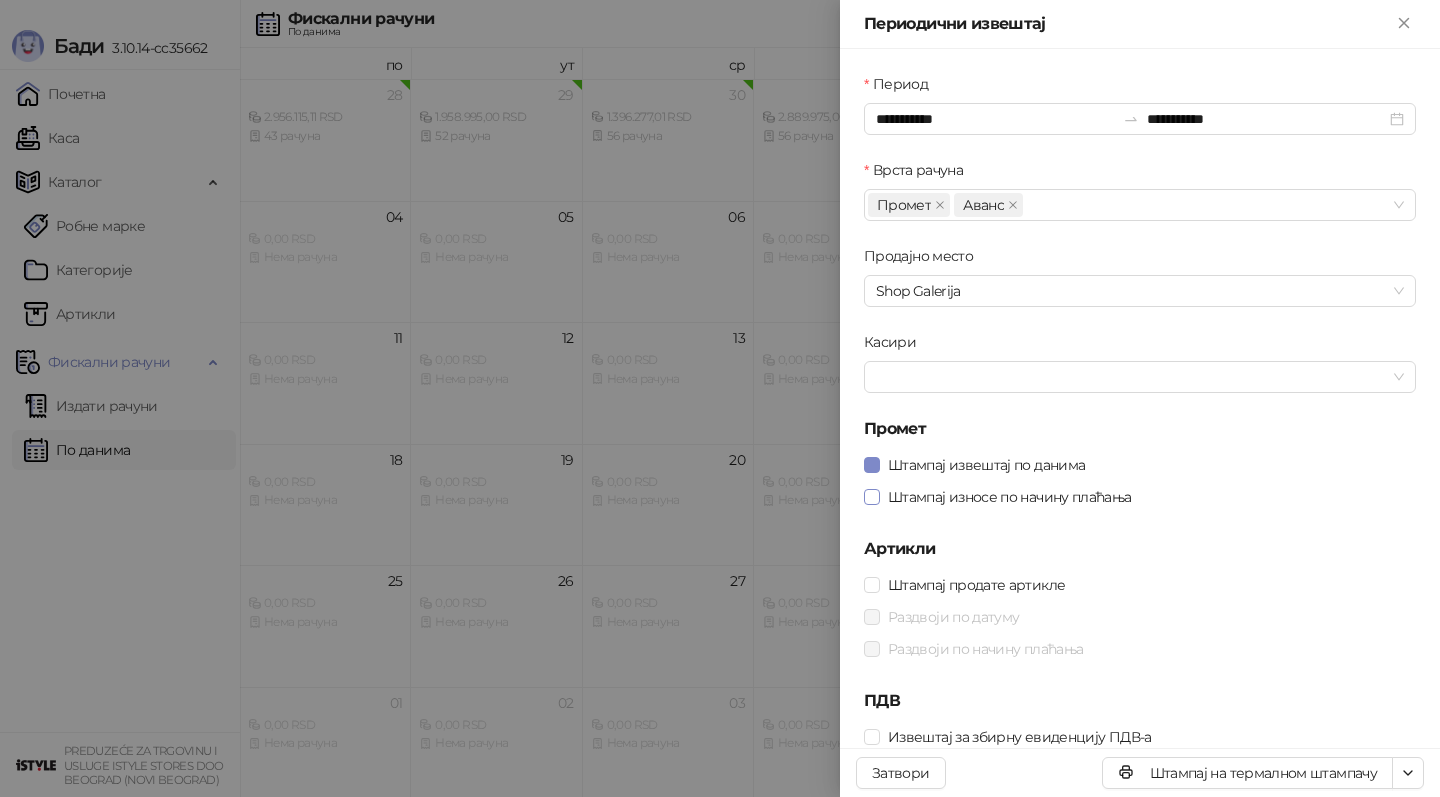click on "Штампај износе по начину плаћања" at bounding box center [1010, 497] 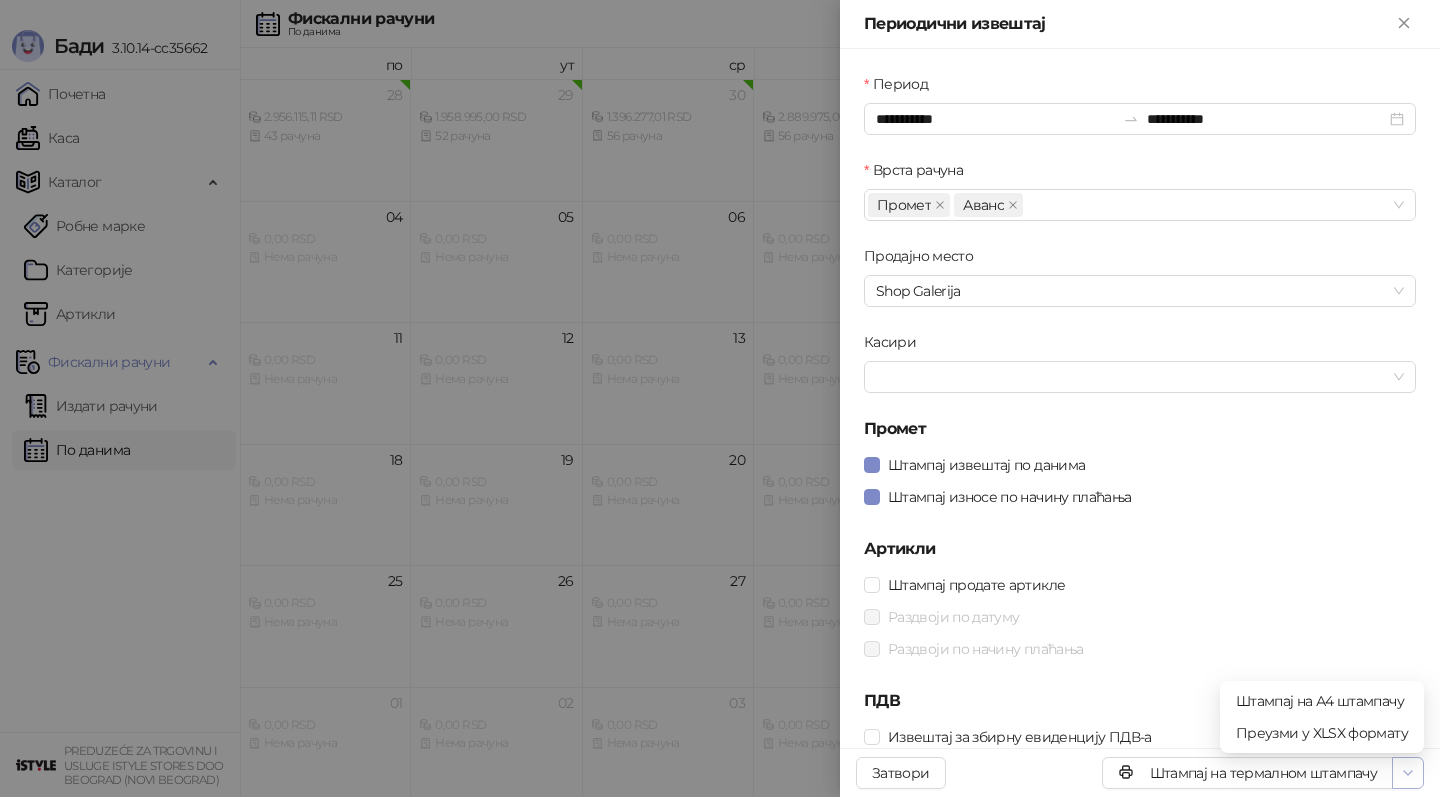 click 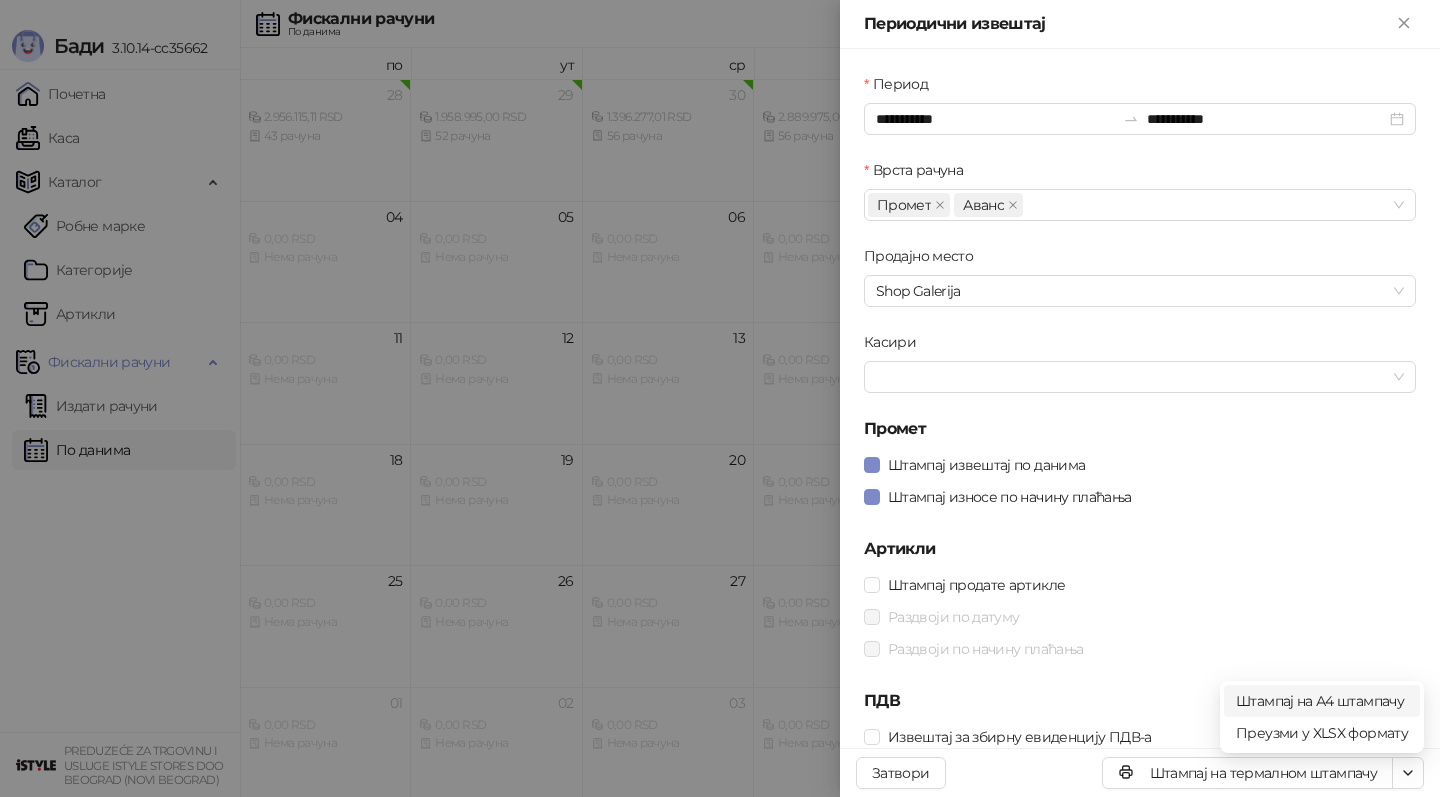 click on "Штампај на А4 штампачу" at bounding box center [1322, 701] 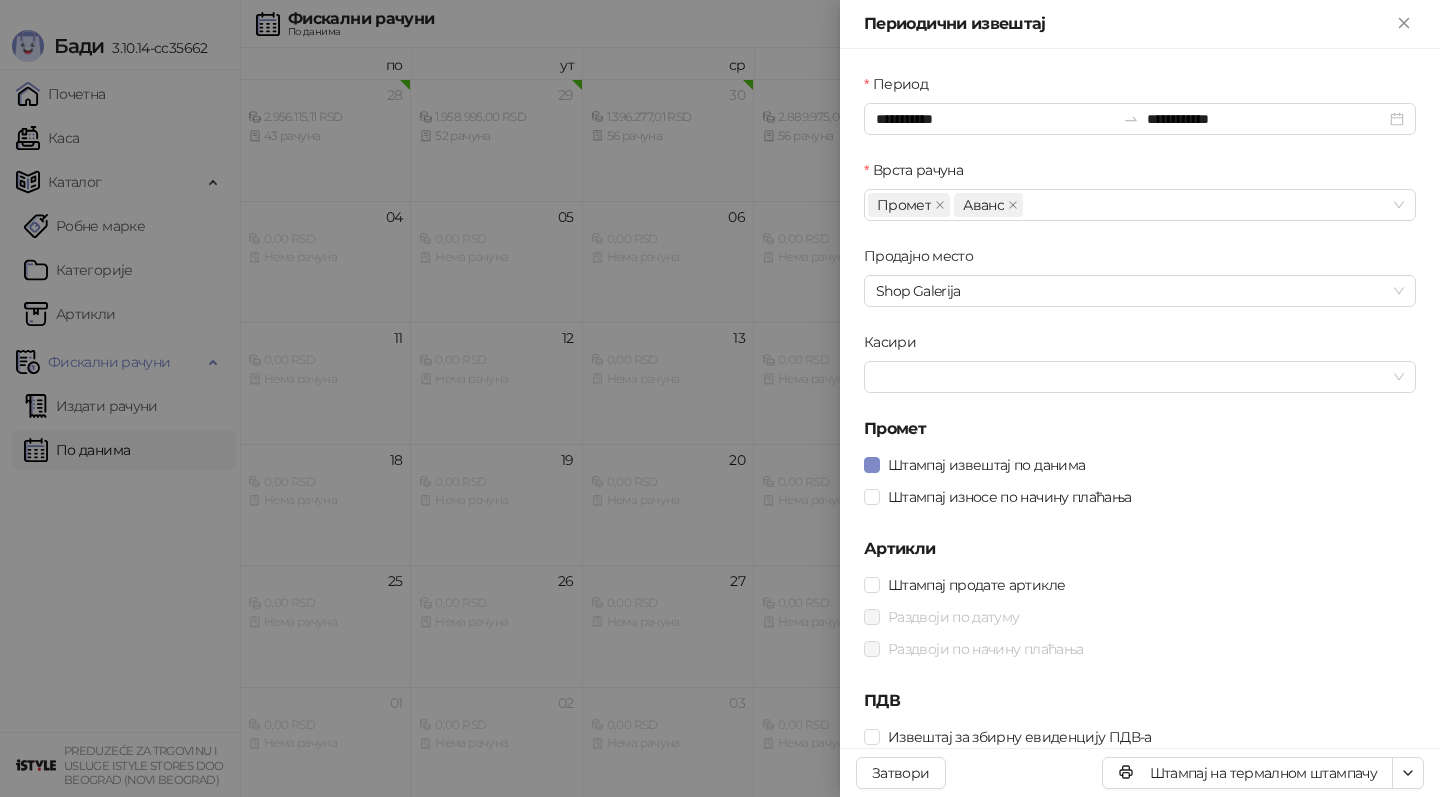 click at bounding box center (720, 398) 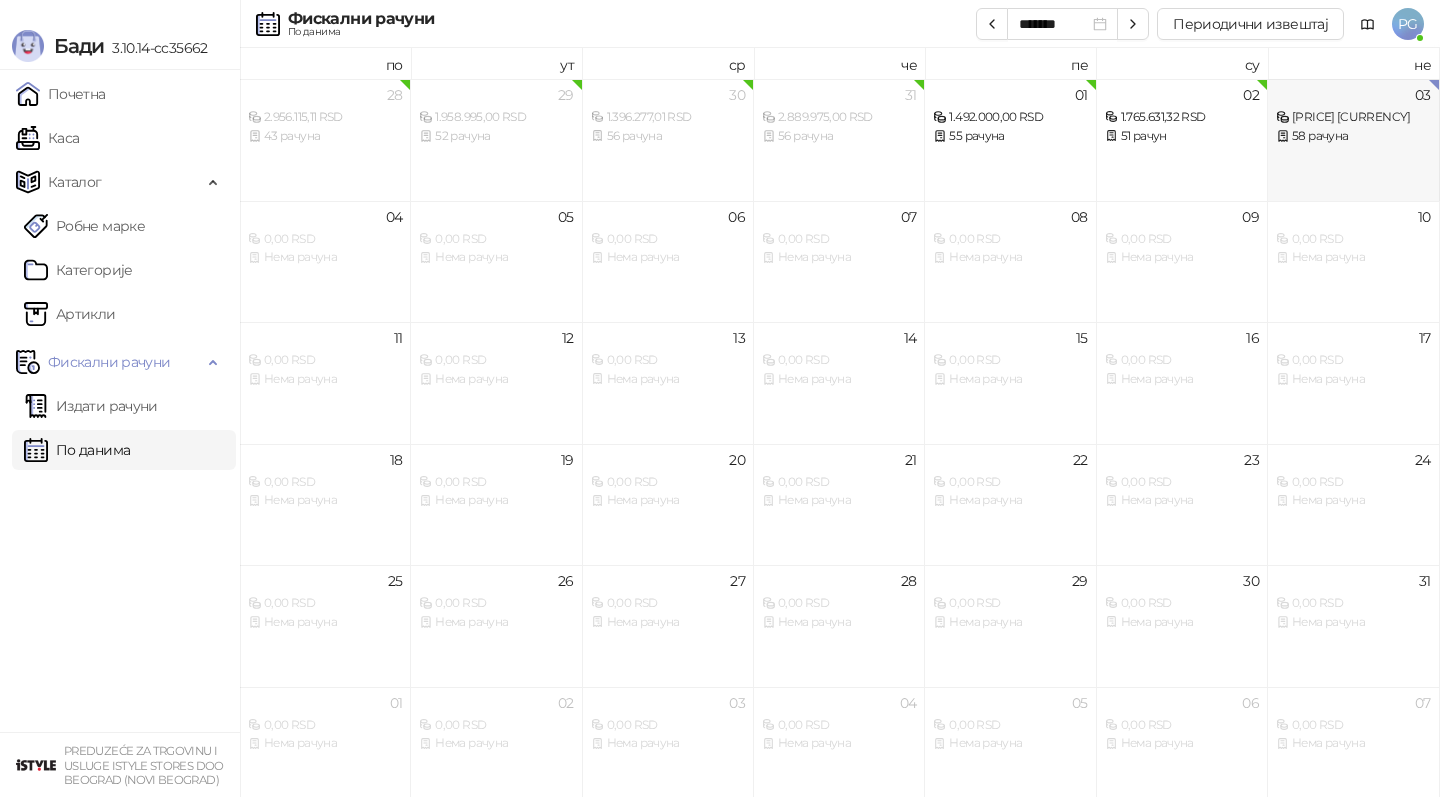 click on "58 рачуна" at bounding box center [1353, 136] 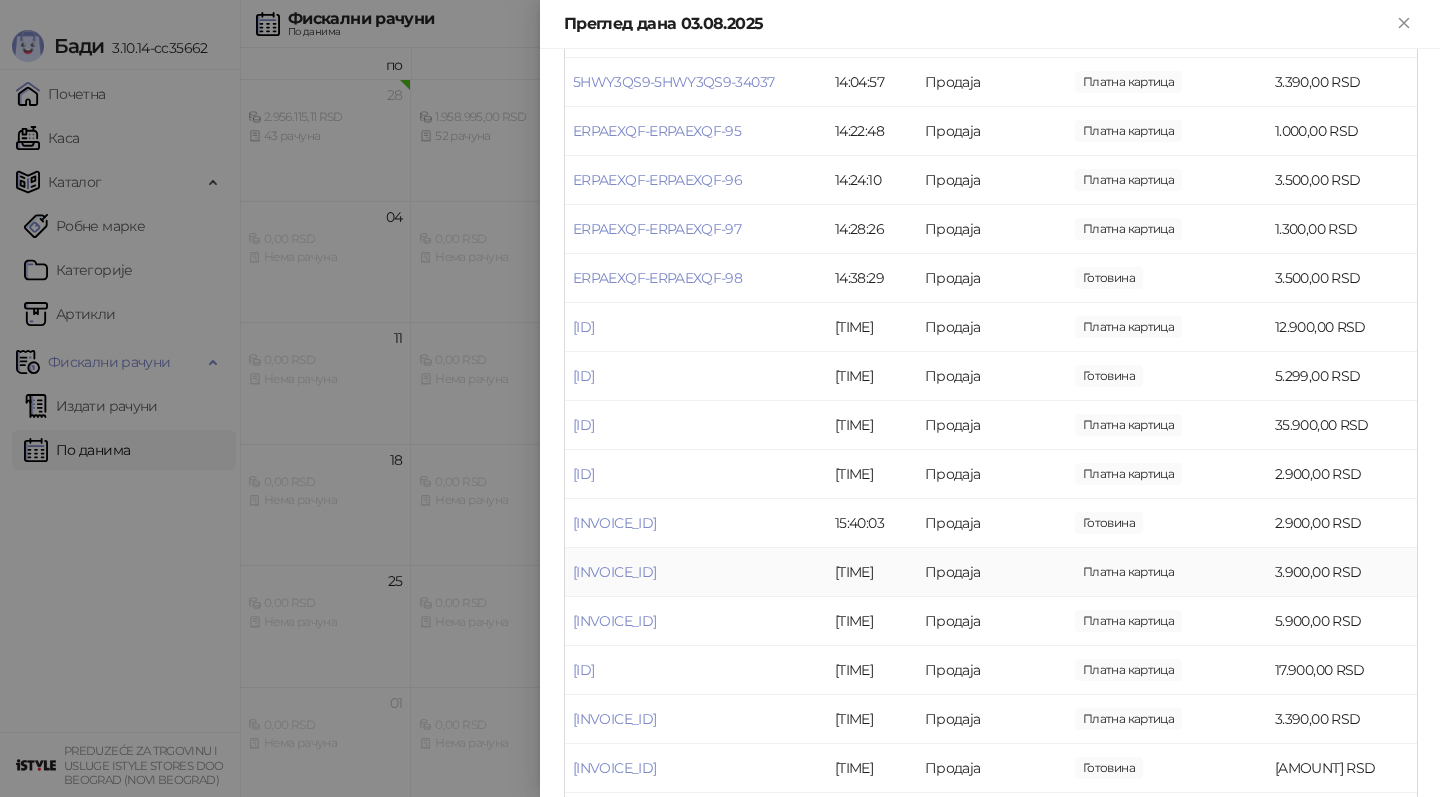 scroll, scrollTop: 927, scrollLeft: 0, axis: vertical 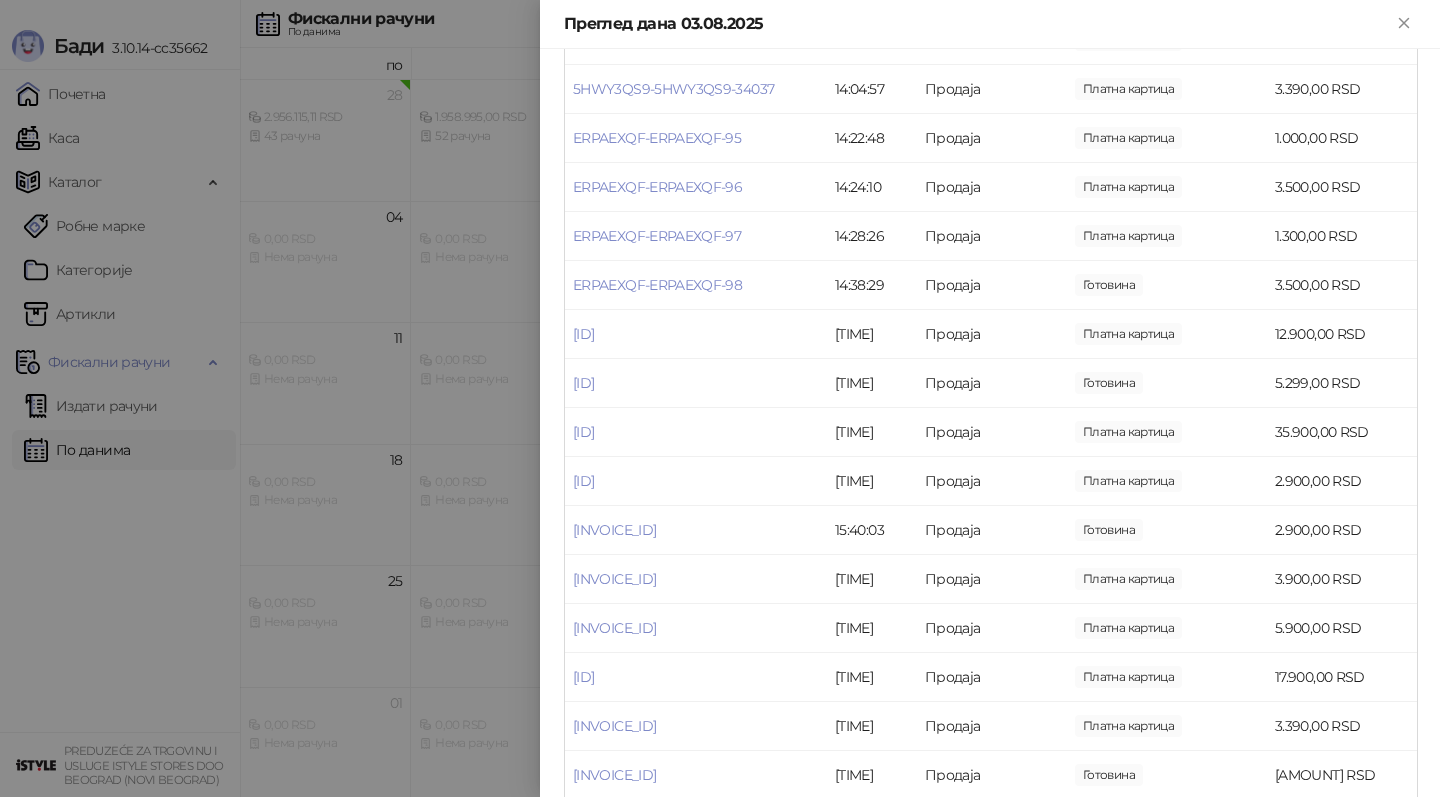 click at bounding box center [720, 398] 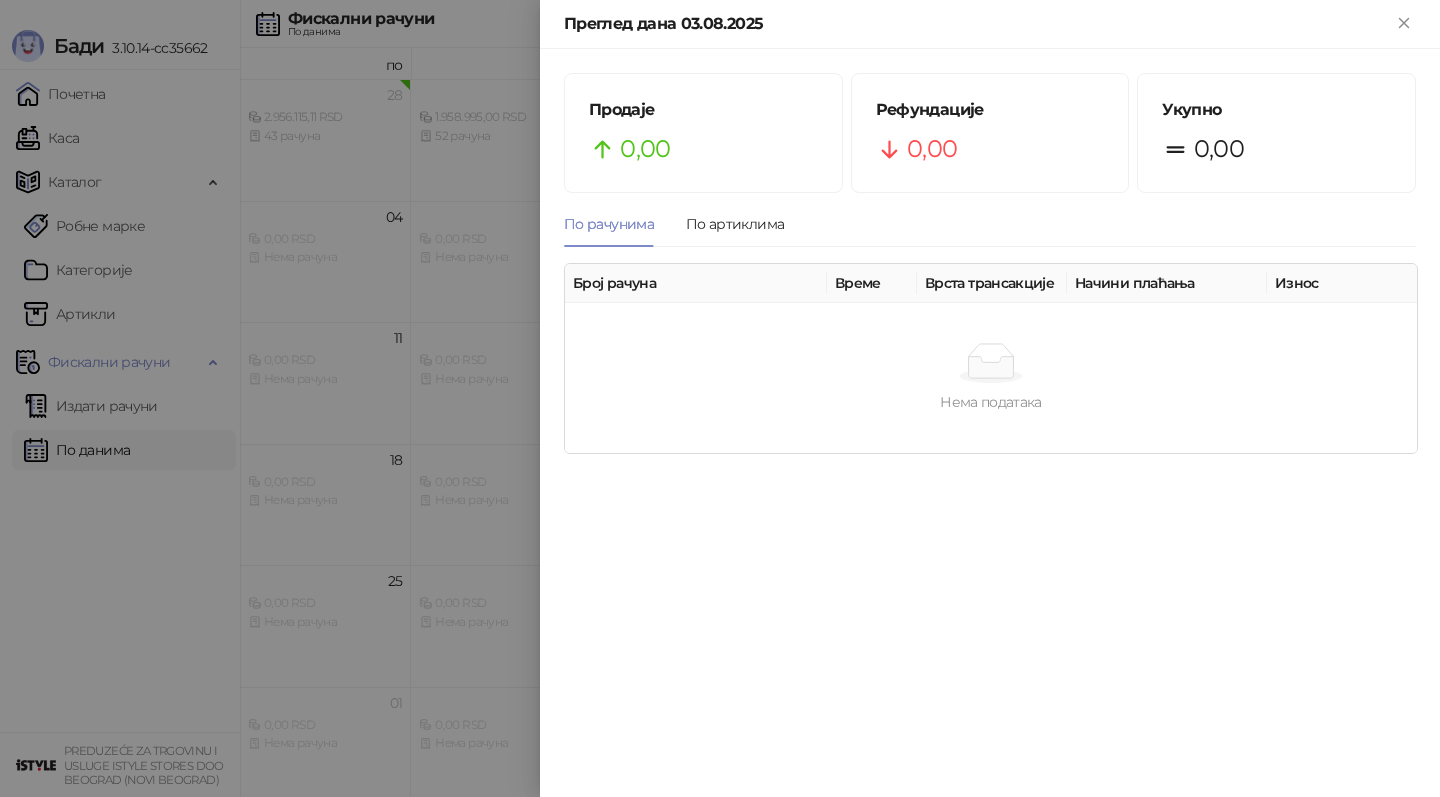 scroll, scrollTop: 0, scrollLeft: 0, axis: both 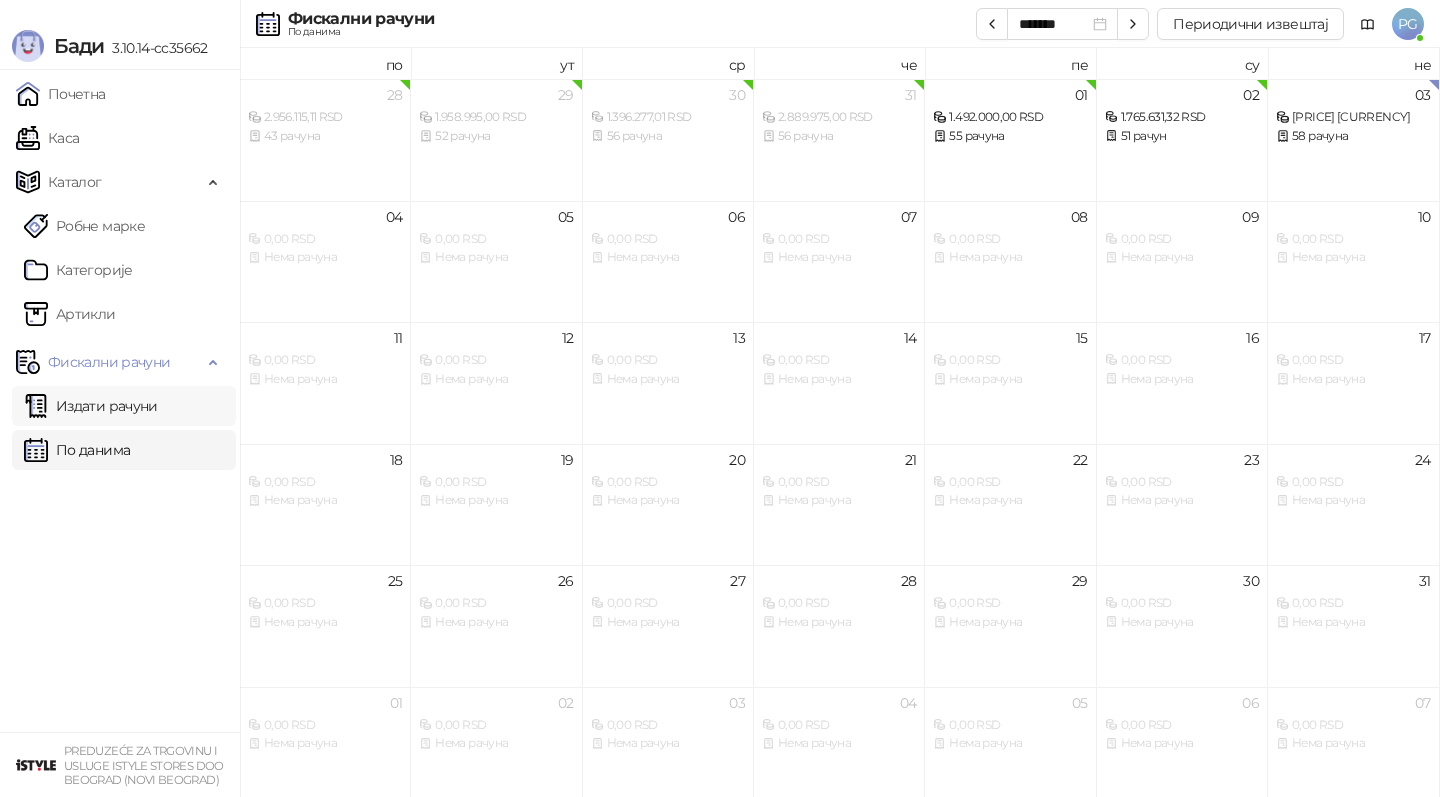 click on "Издати рачуни" at bounding box center [91, 406] 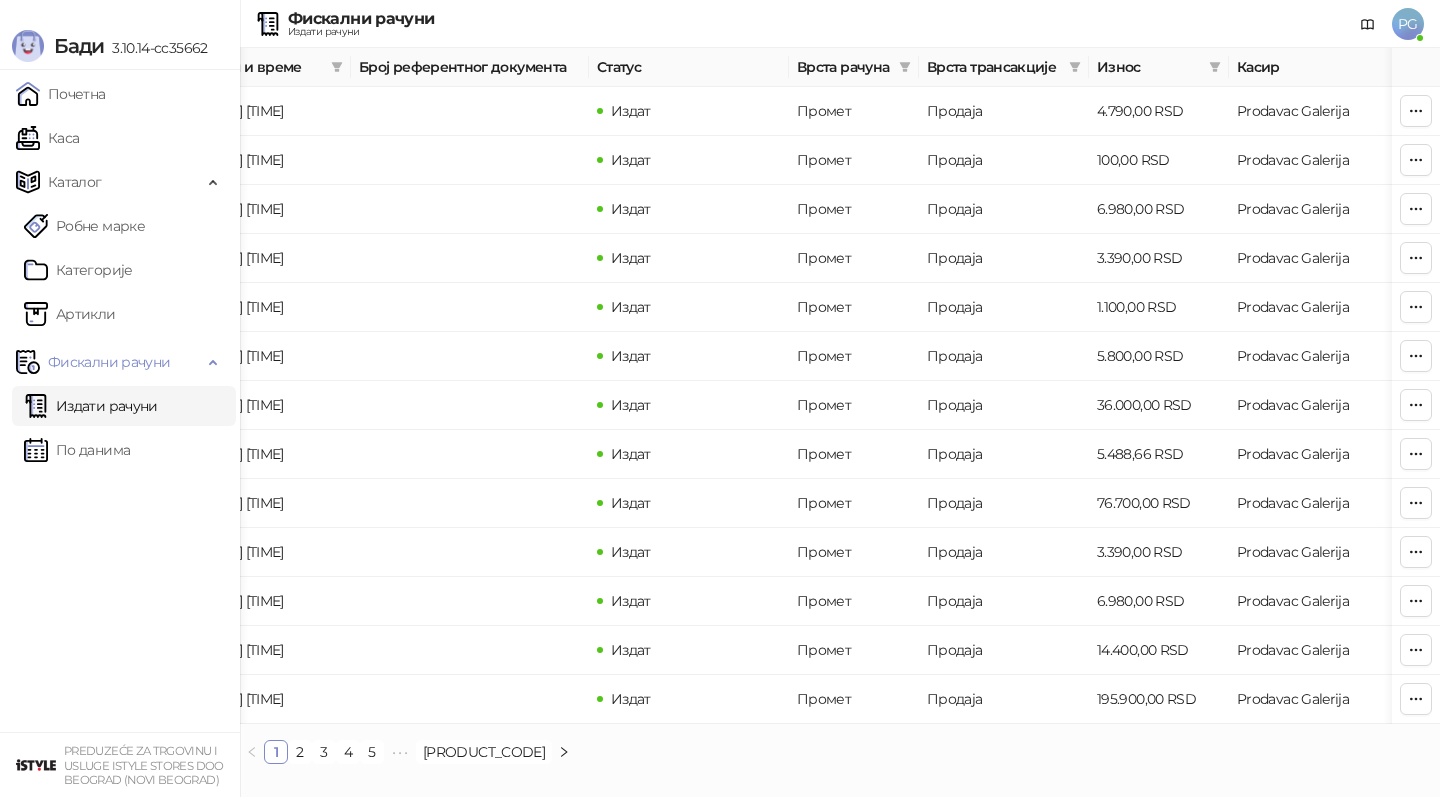 scroll, scrollTop: 0, scrollLeft: 600, axis: horizontal 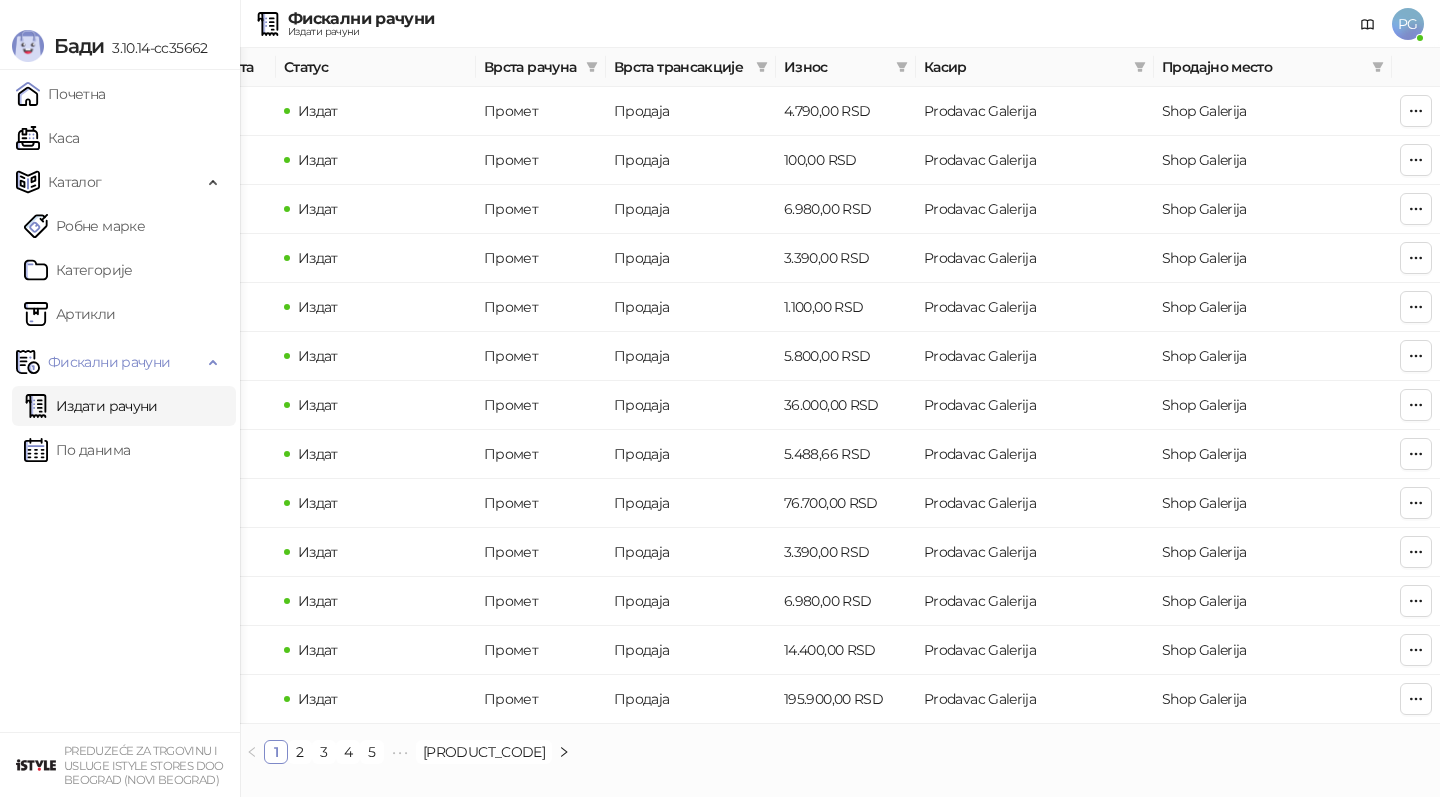 click on "Износ" at bounding box center [836, 67] 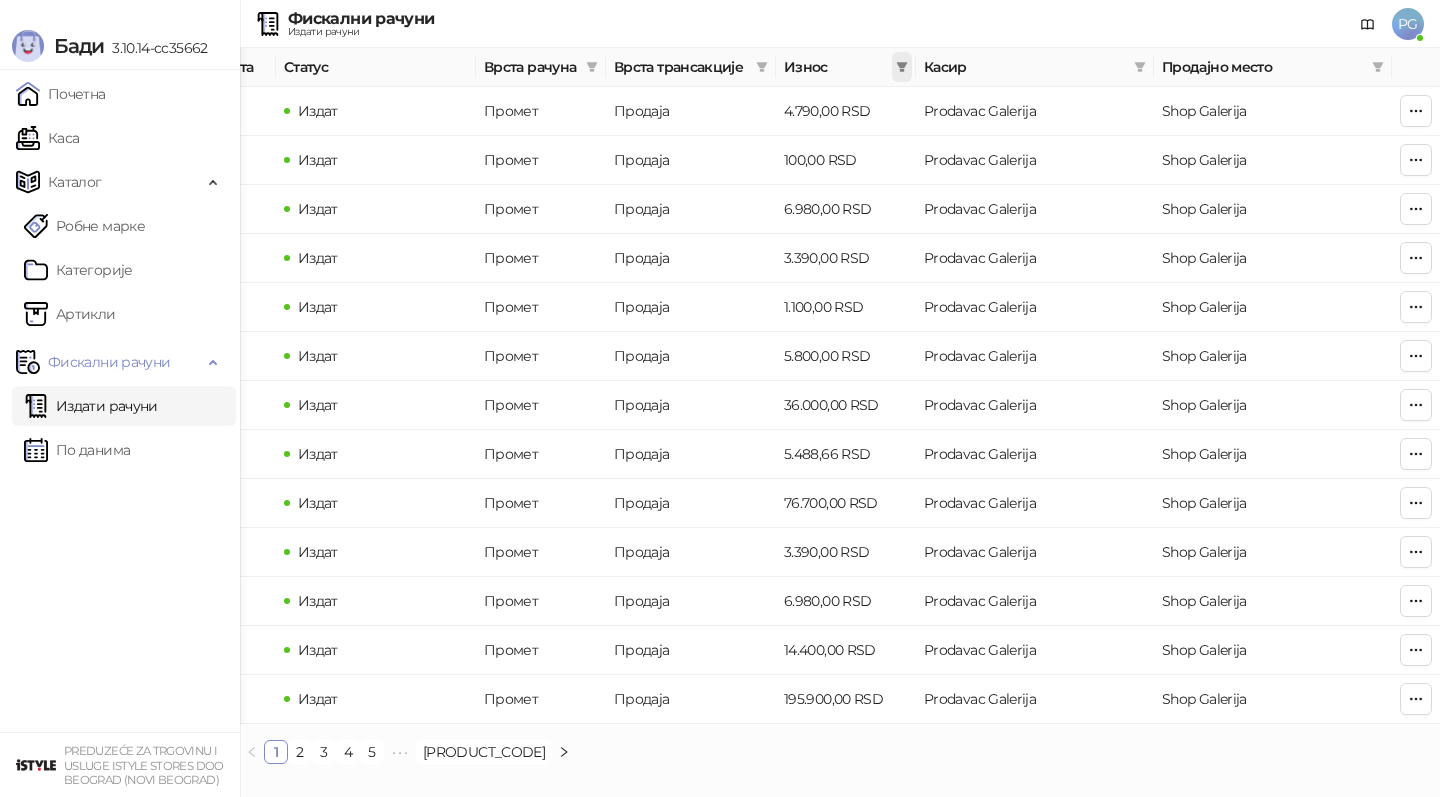 click 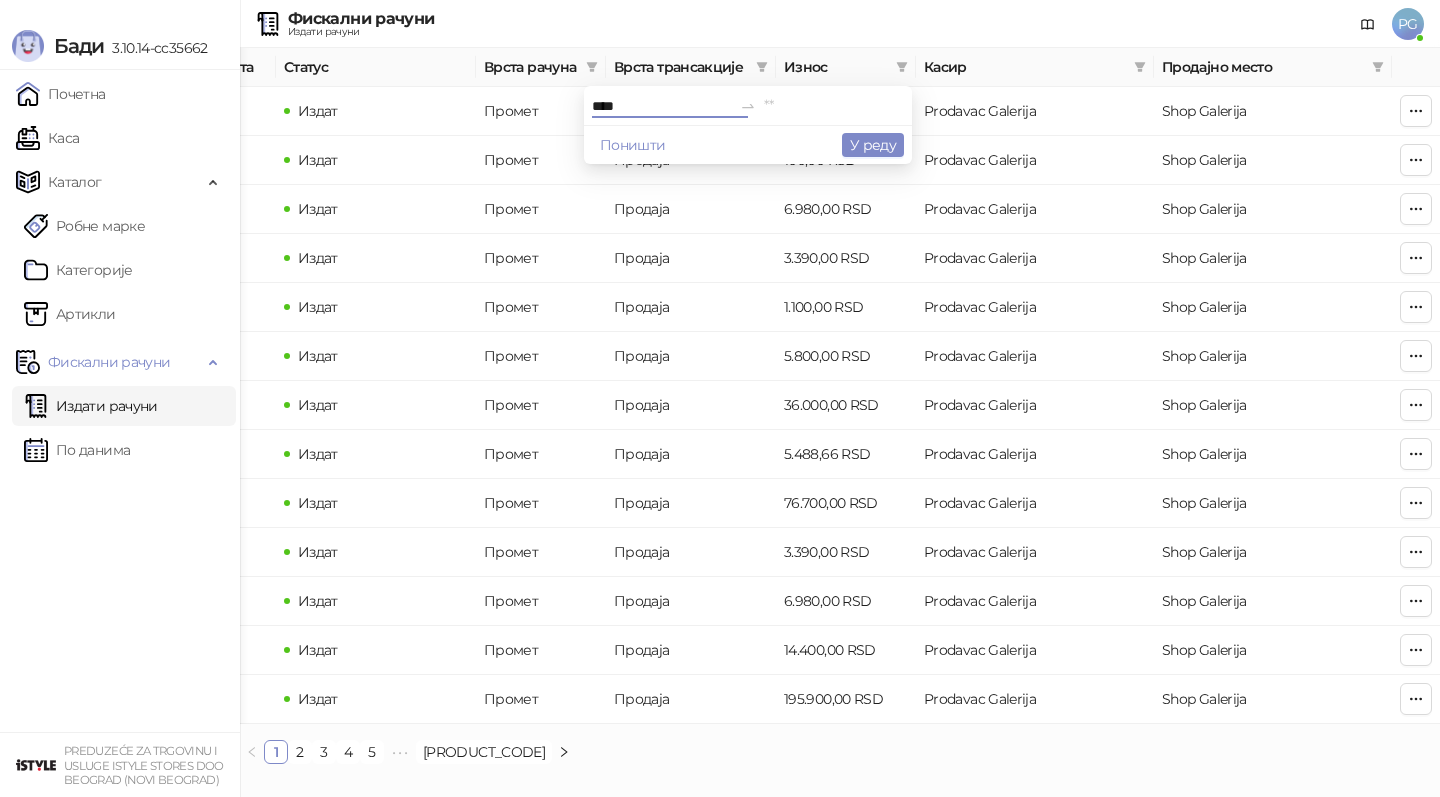type on "****" 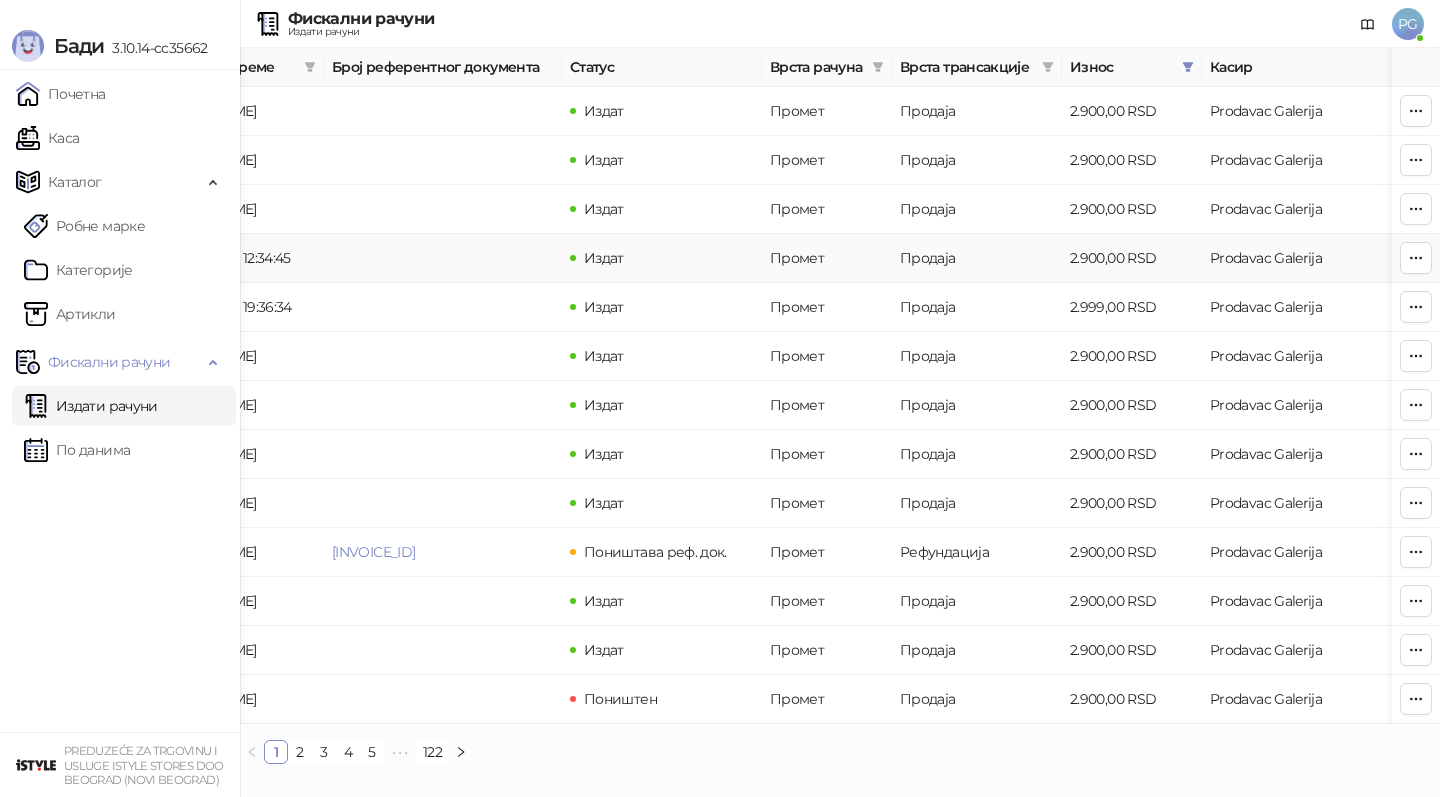 scroll, scrollTop: 0, scrollLeft: 0, axis: both 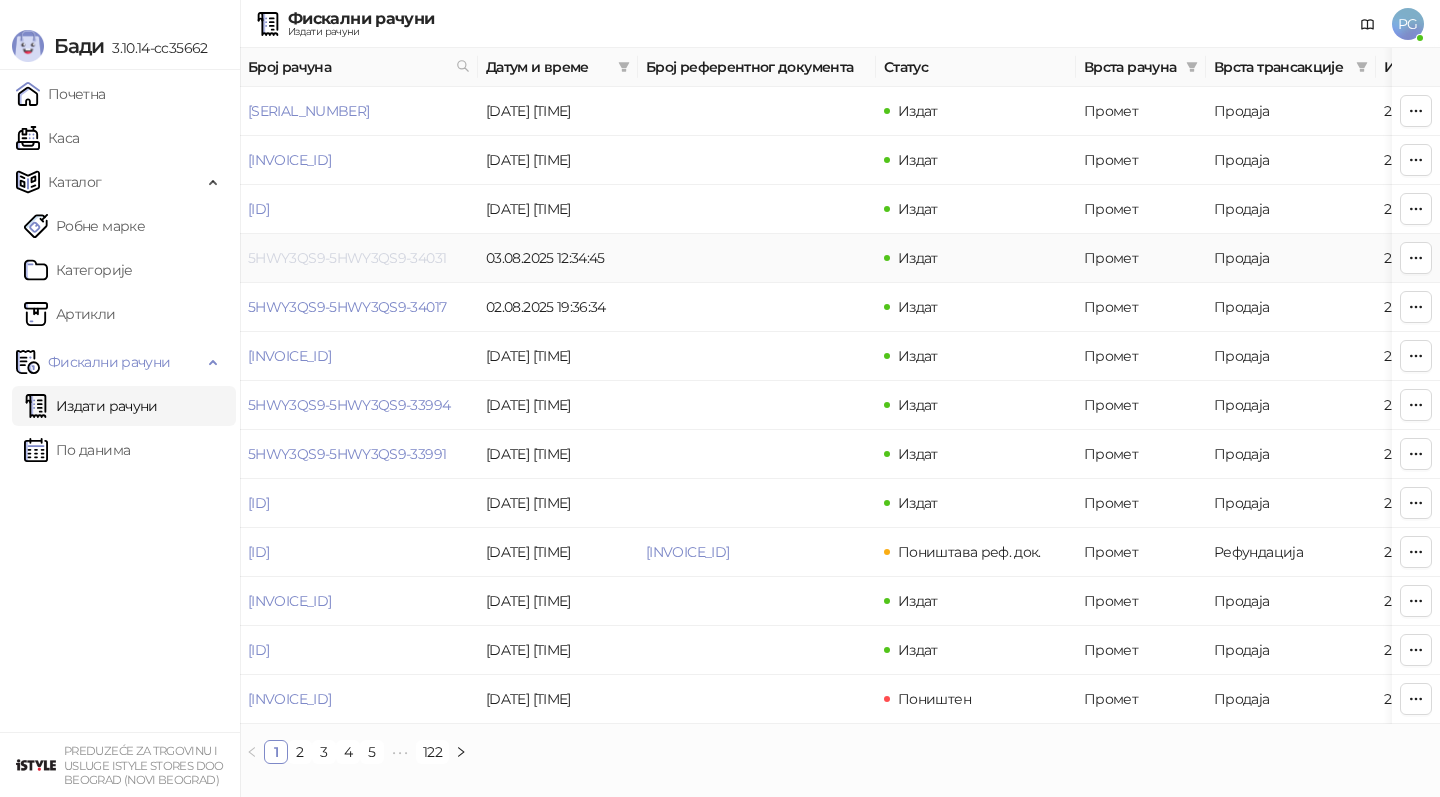 click on "5HWY3QS9-5HWY3QS9-34031" at bounding box center [347, 258] 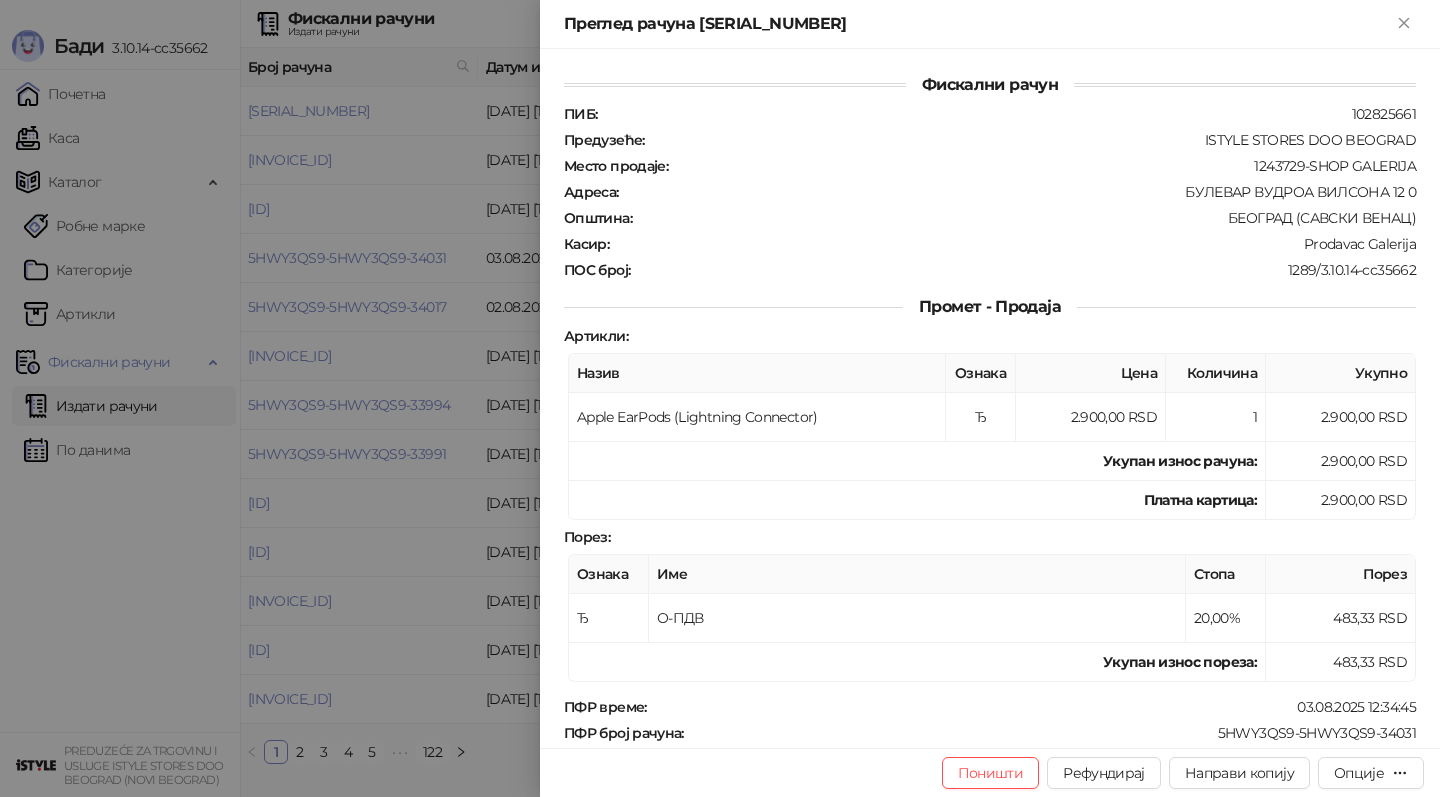 click at bounding box center [720, 398] 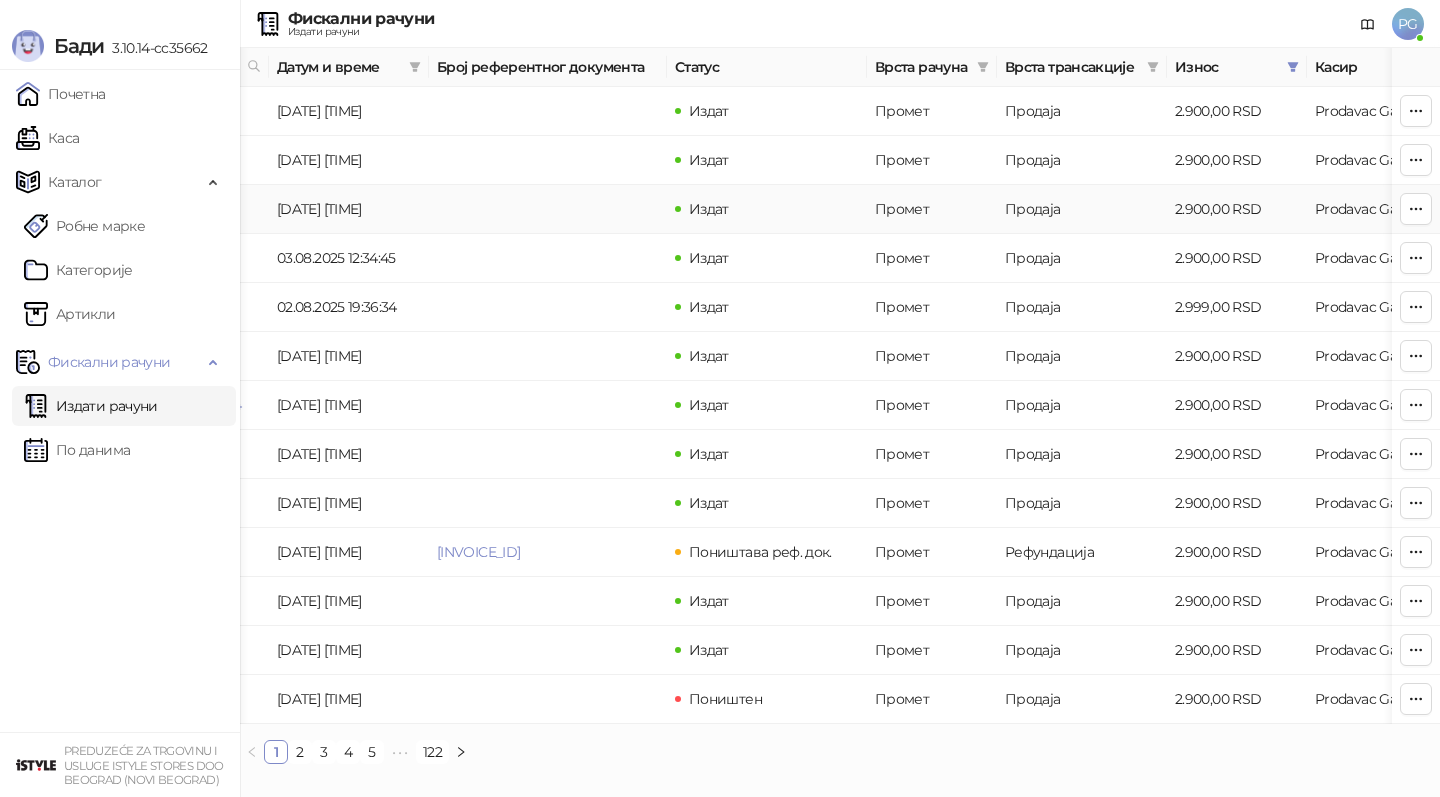 scroll, scrollTop: 0, scrollLeft: 0, axis: both 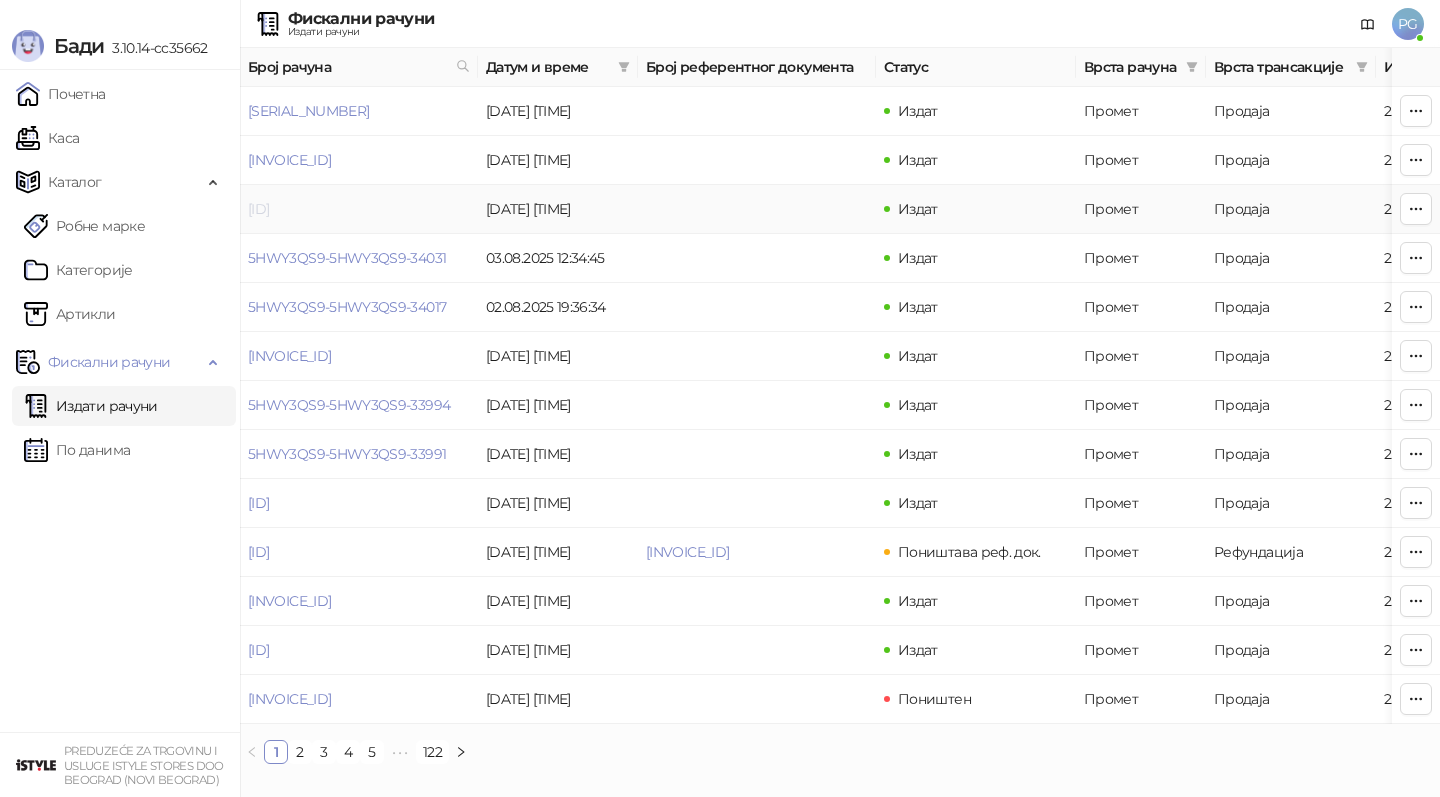 click on "[ID]" at bounding box center [258, 209] 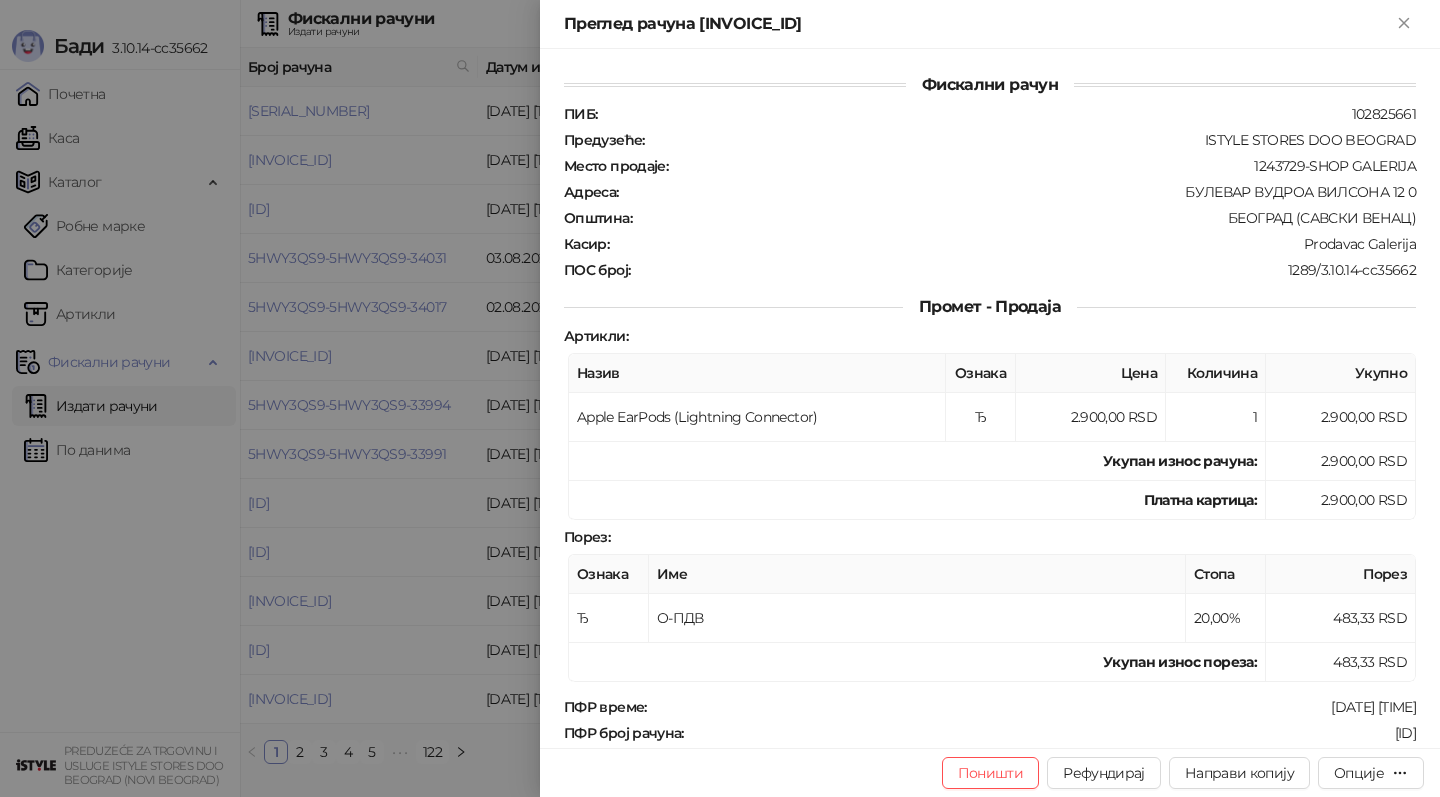click at bounding box center [720, 398] 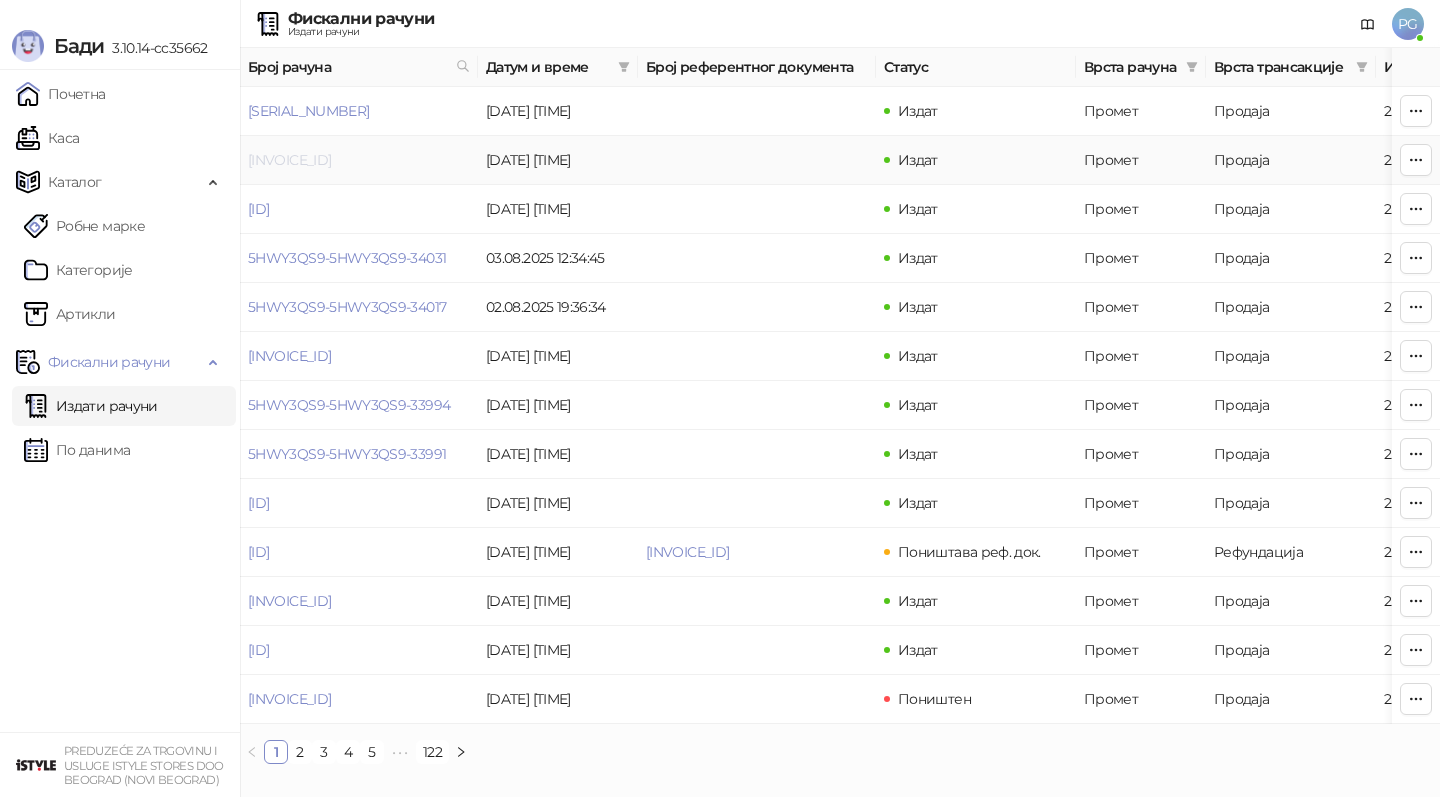 click on "[INVOICE_ID]" at bounding box center [289, 160] 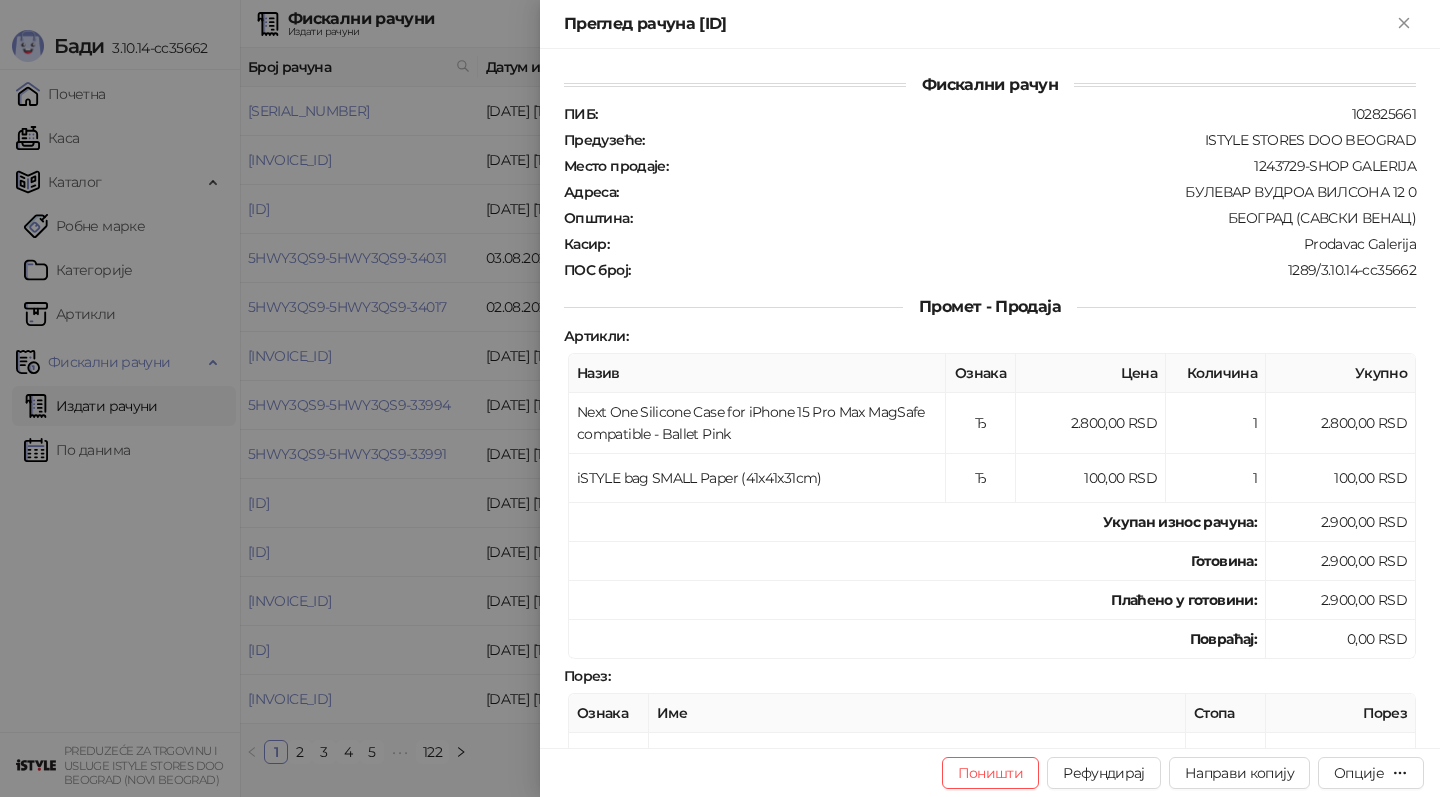 click at bounding box center [720, 398] 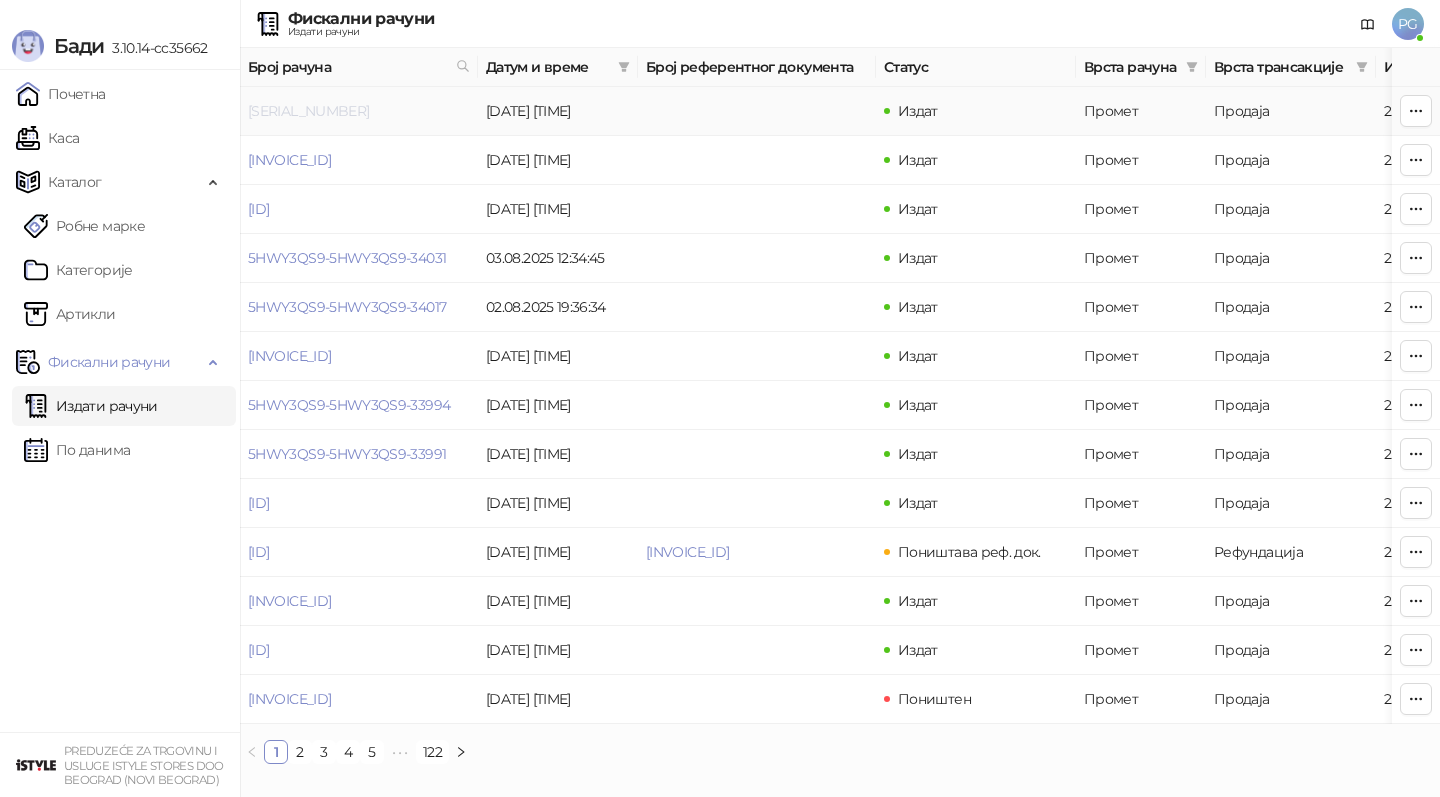 click on "[SERIAL_NUMBER]" at bounding box center [308, 111] 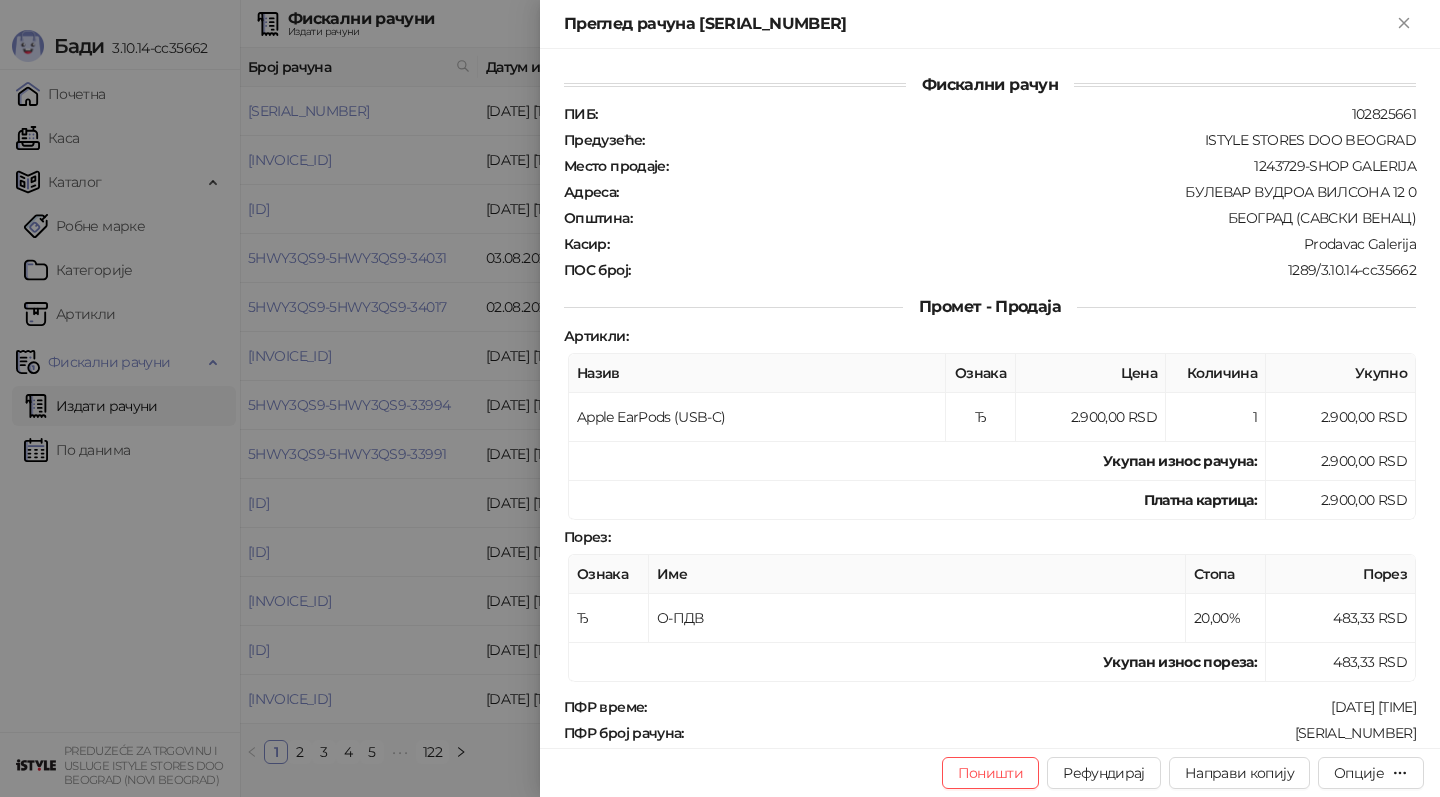 click at bounding box center [720, 398] 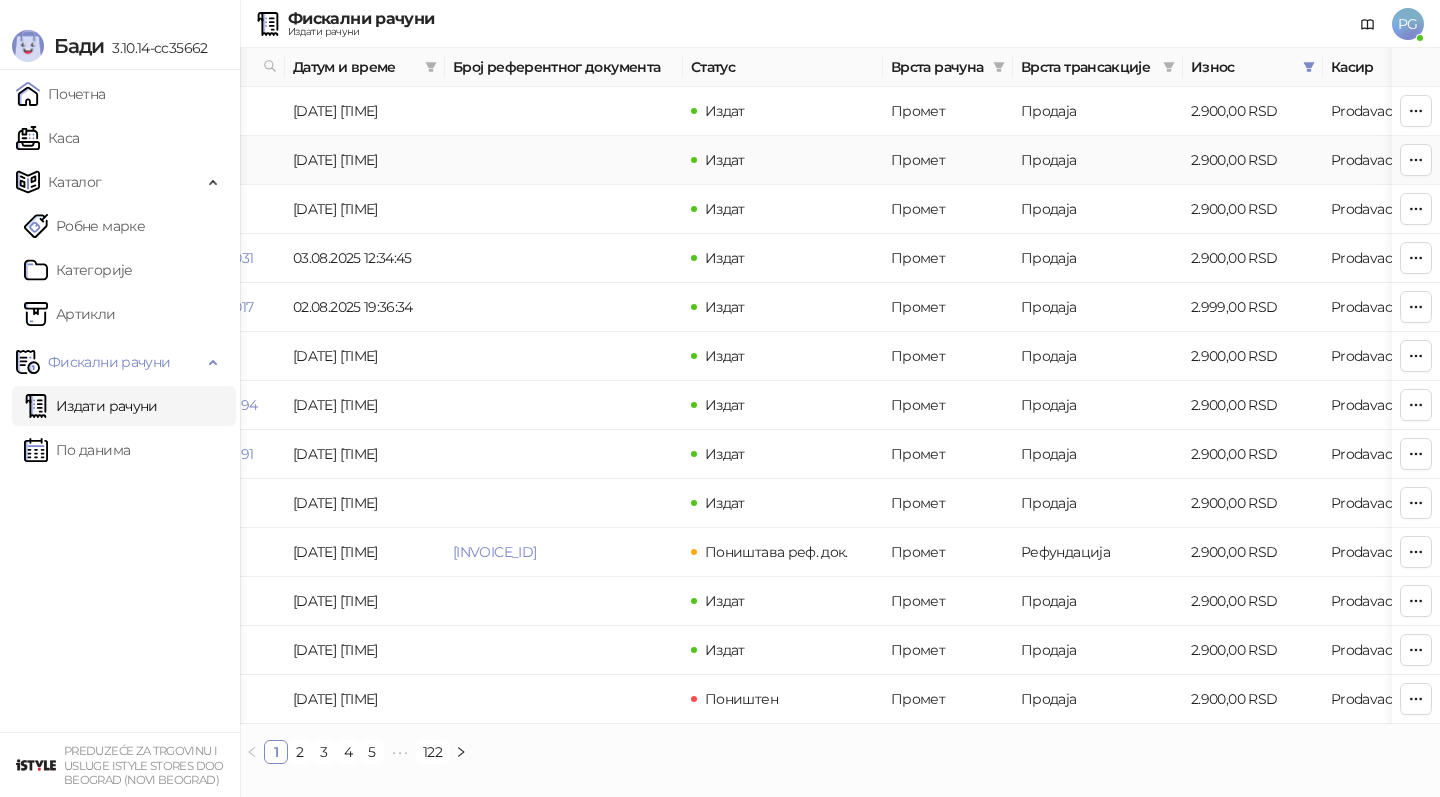 scroll, scrollTop: 0, scrollLeft: 0, axis: both 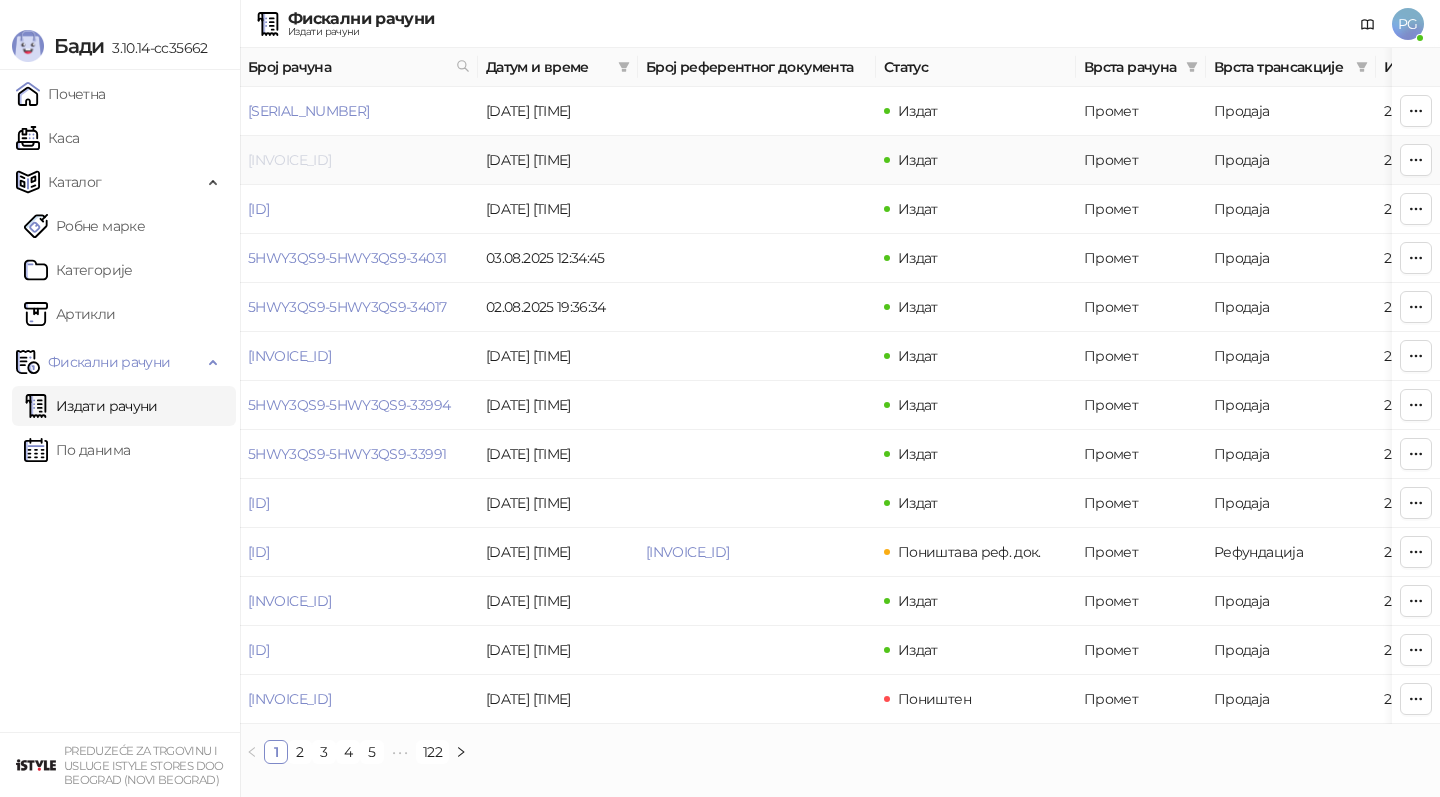 click on "[INVOICE_ID]" at bounding box center [289, 160] 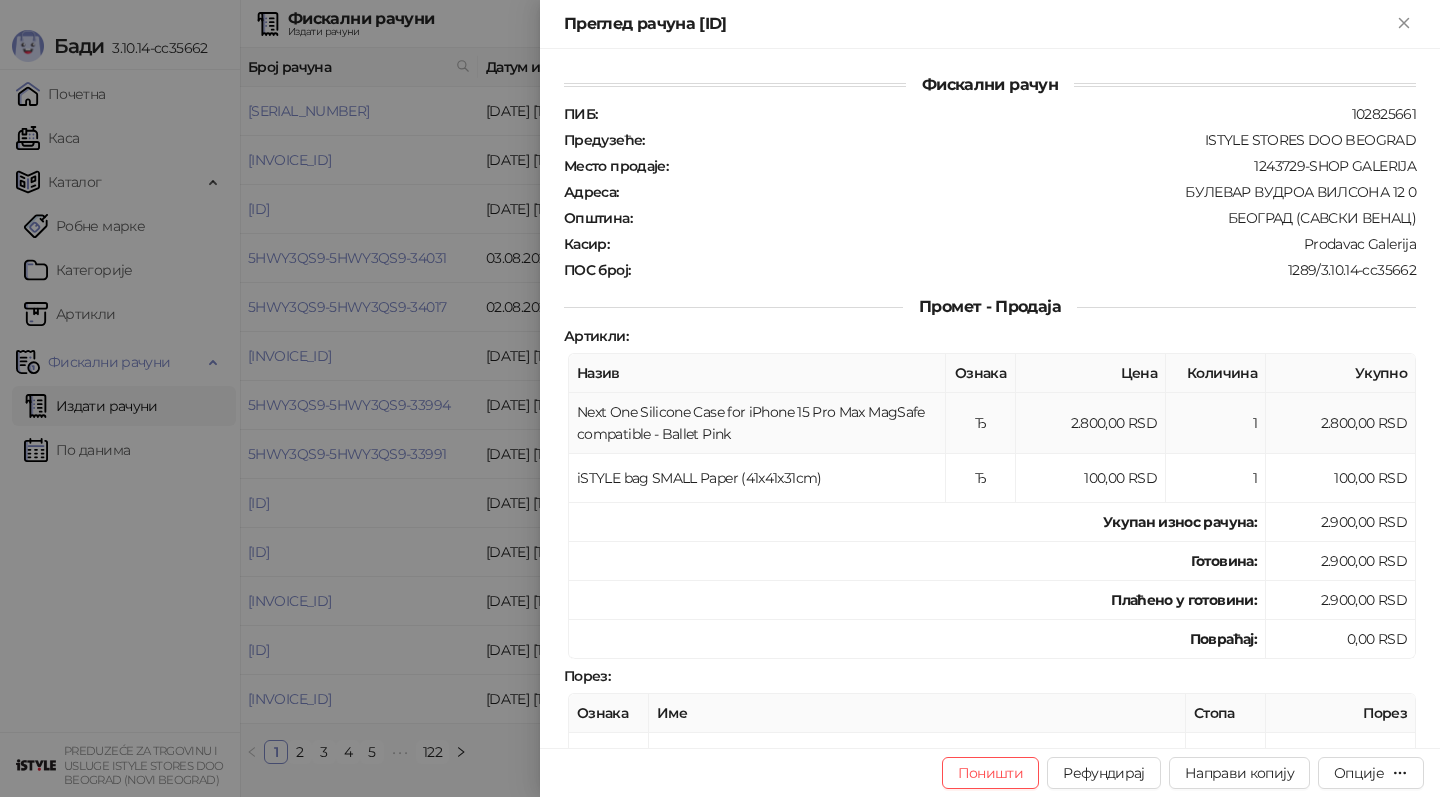 click on "Next One Silicone Case for iPhone 15 Pro Max MagSafe compatible - Ballet Pink" at bounding box center (757, 423) 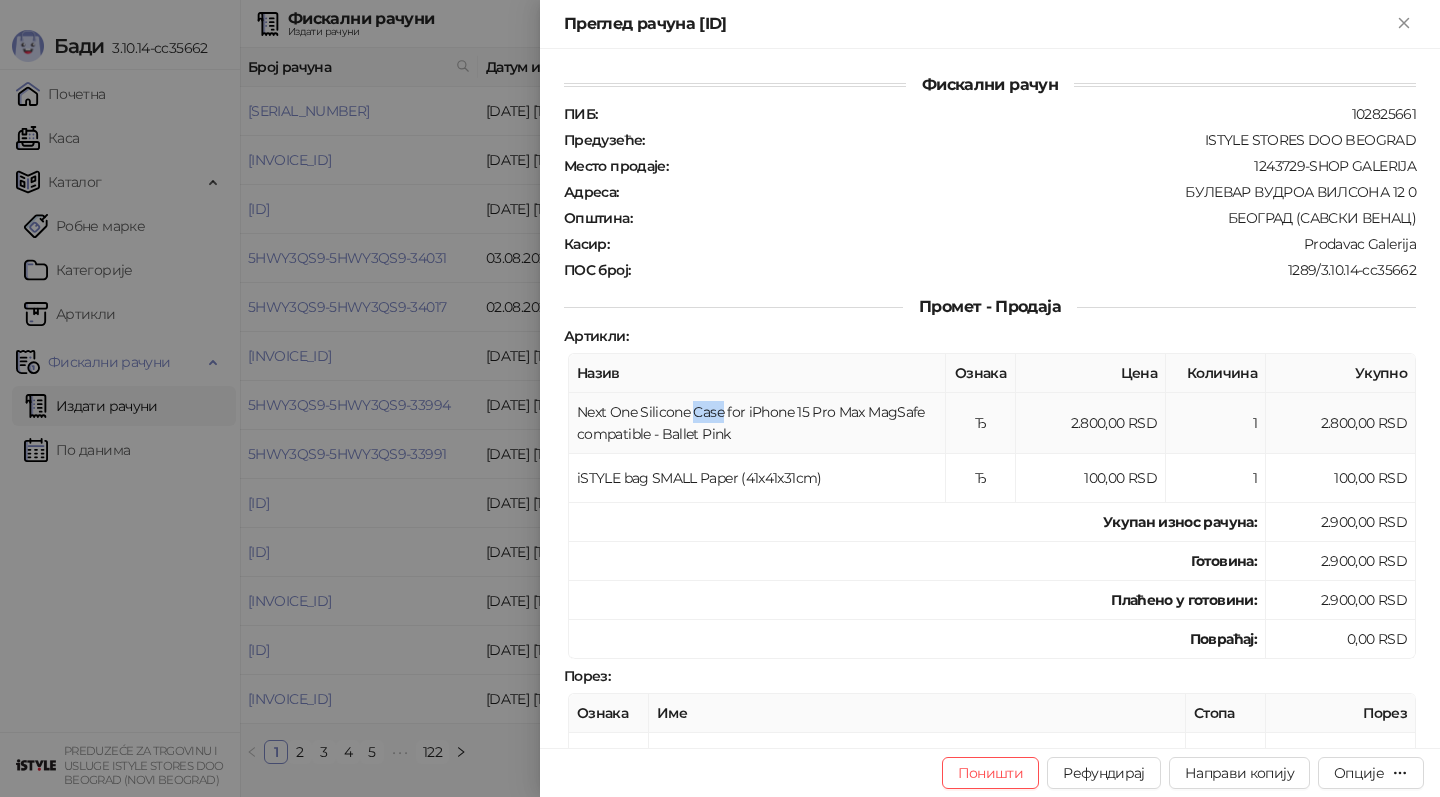 click on "Next One Silicone Case for iPhone 15 Pro Max MagSafe compatible - Ballet Pink" at bounding box center (757, 423) 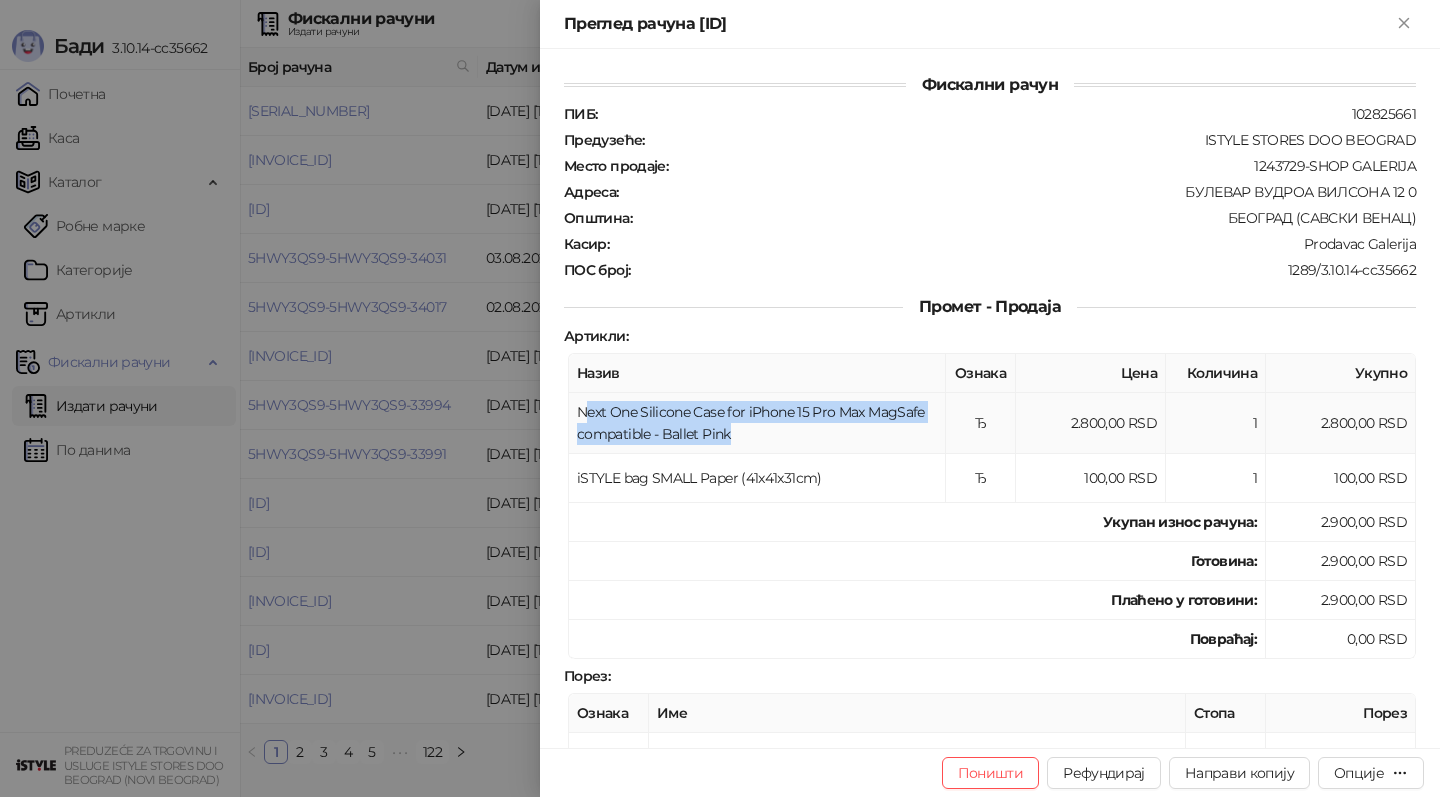drag, startPoint x: 583, startPoint y: 406, endPoint x: 759, endPoint y: 429, distance: 177.49648 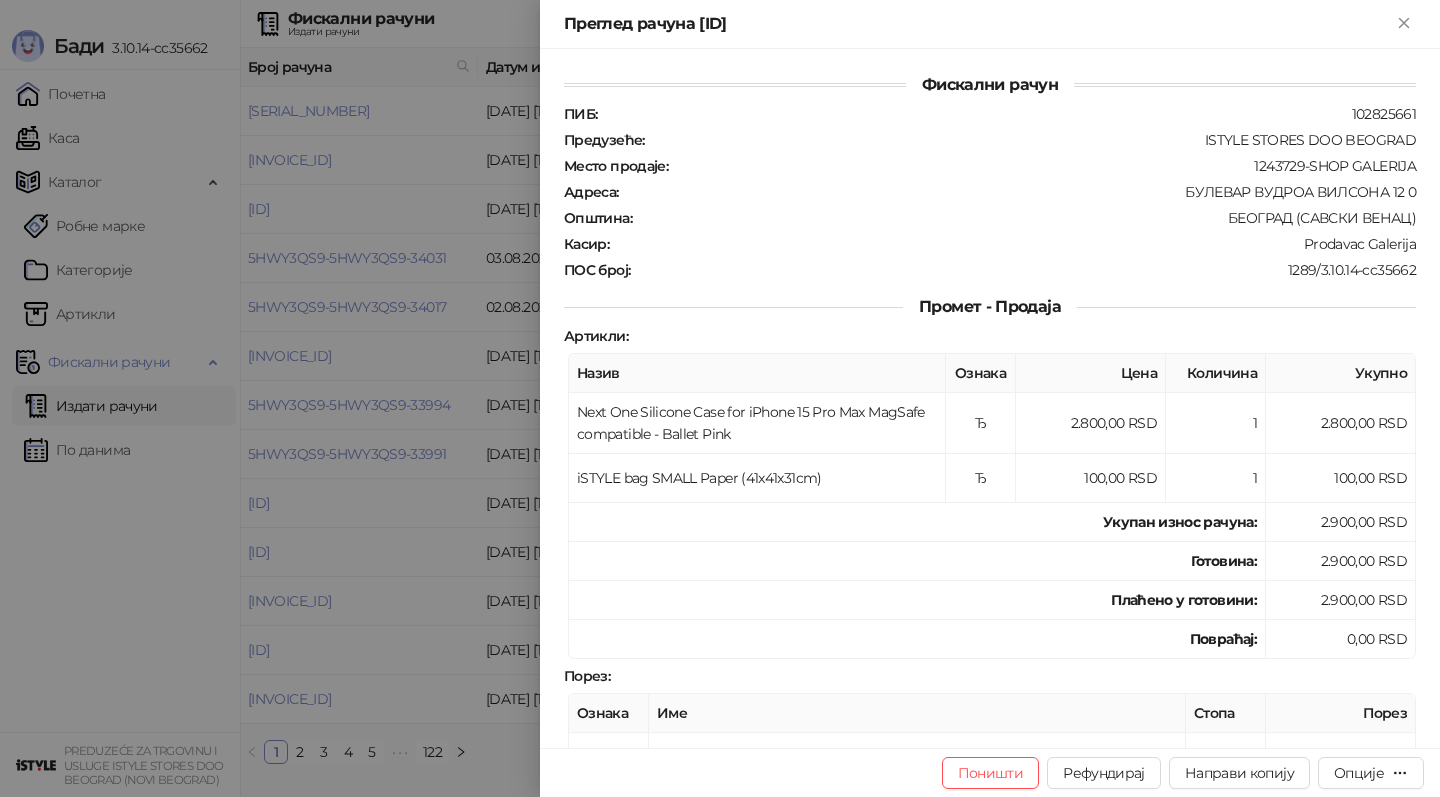 click at bounding box center [720, 398] 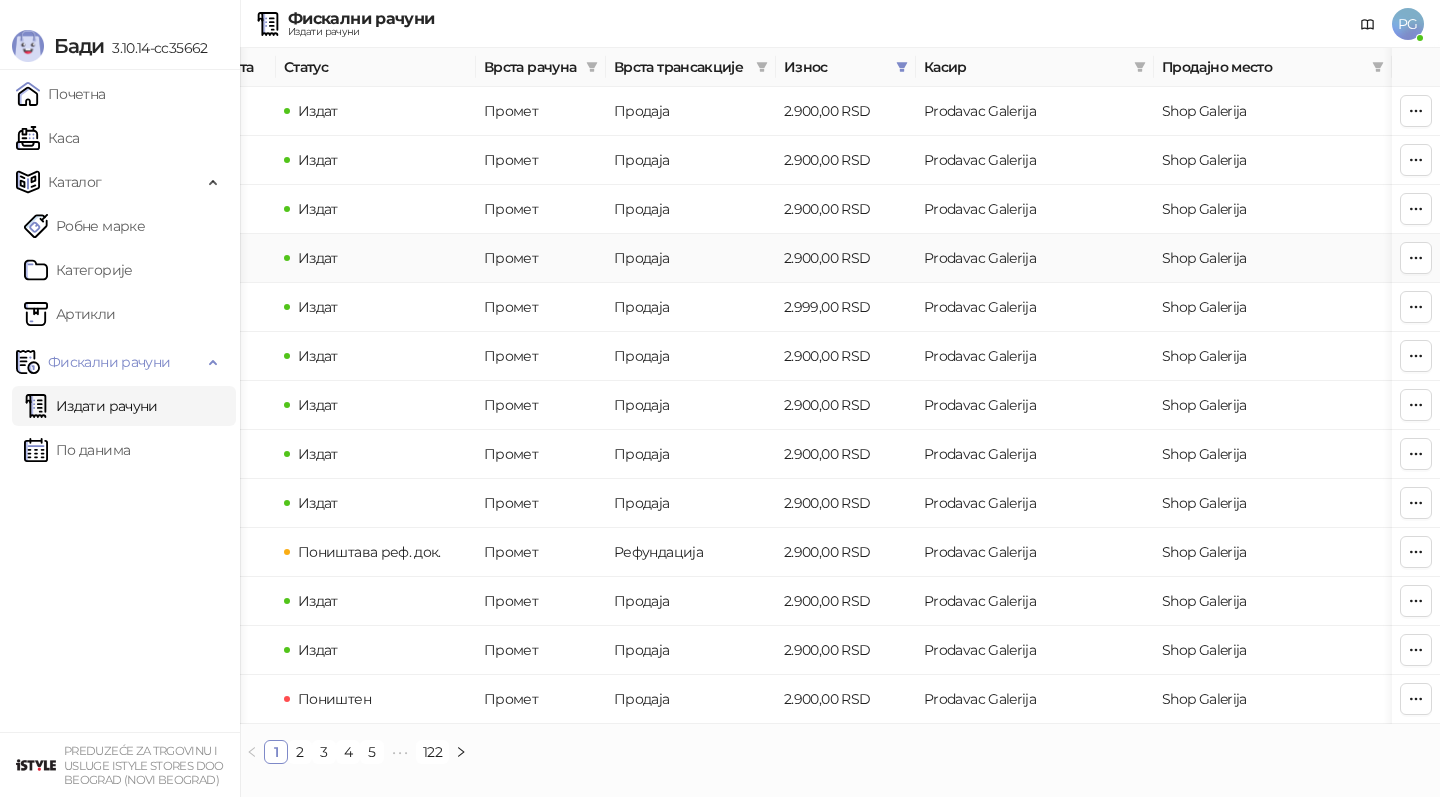 scroll, scrollTop: 0, scrollLeft: 0, axis: both 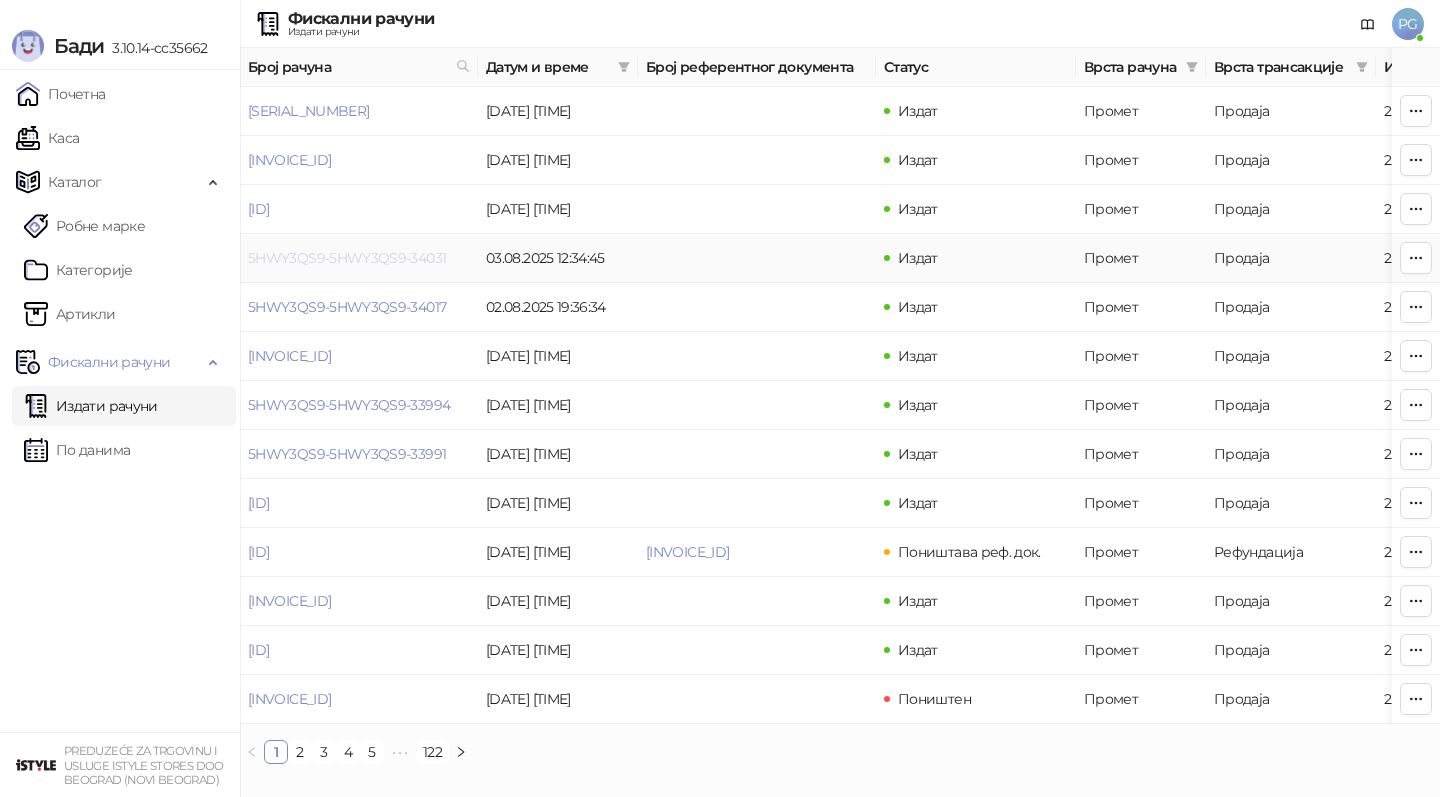 click on "5HWY3QS9-5HWY3QS9-34031" at bounding box center [347, 258] 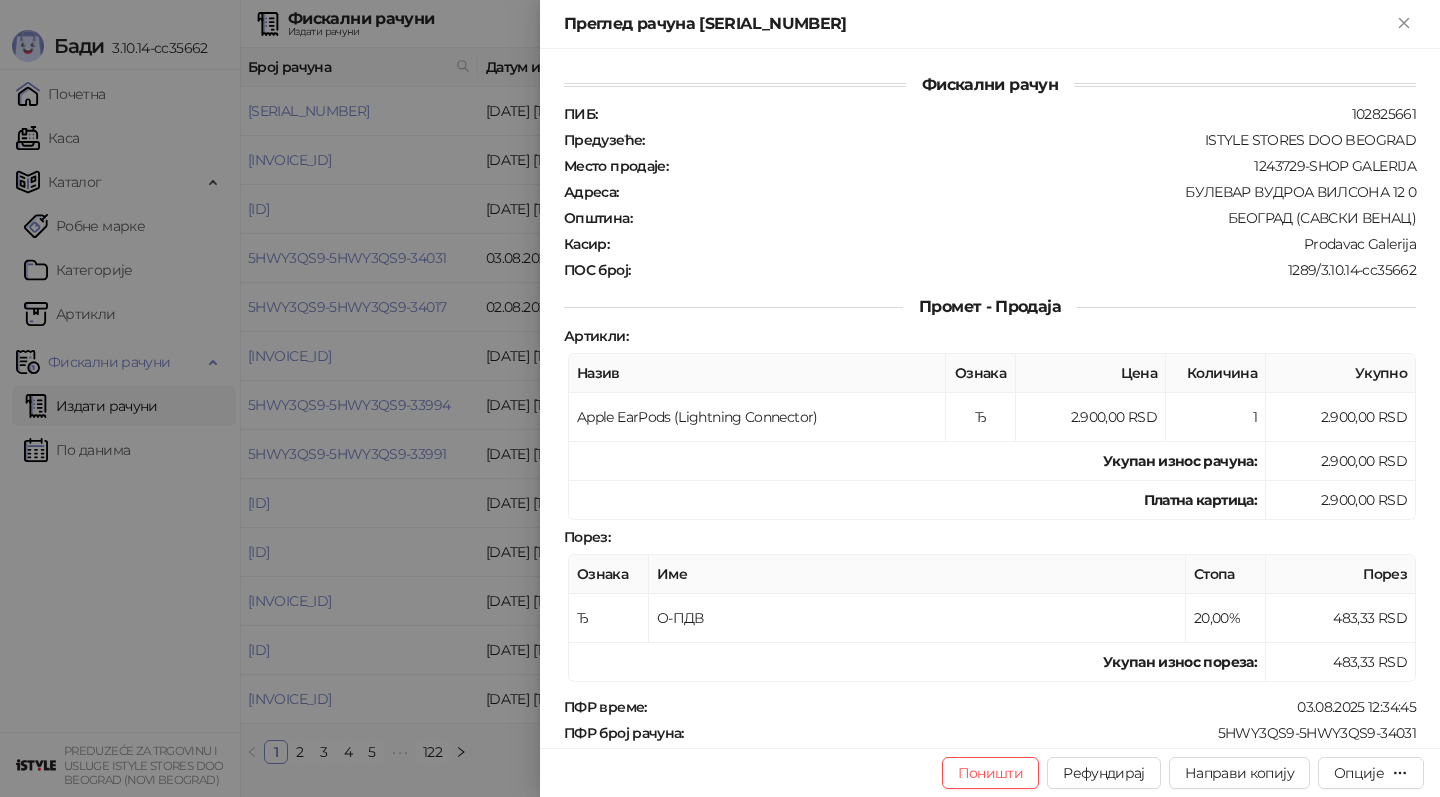 click at bounding box center [720, 398] 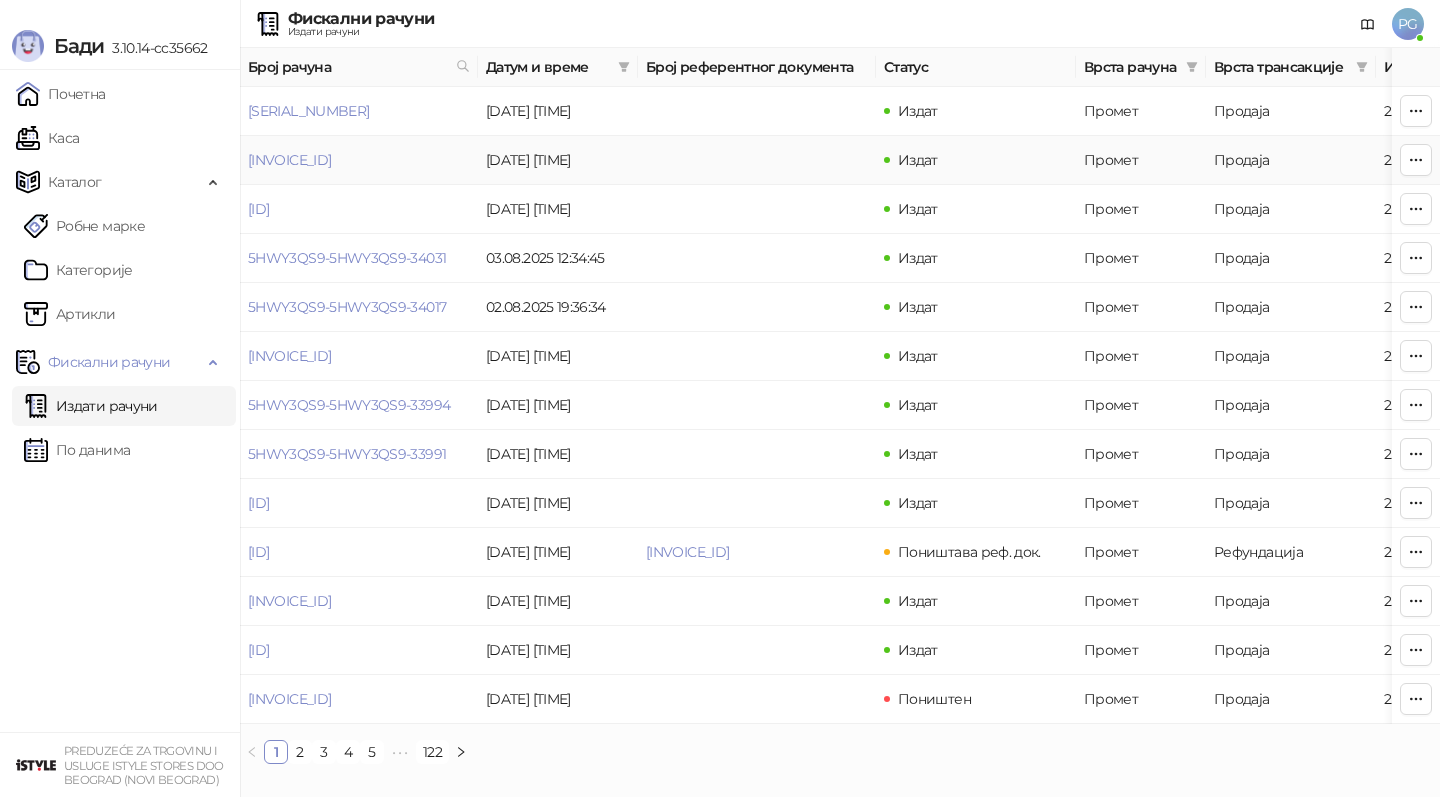 click on "[INVOICE_ID]" at bounding box center [359, 160] 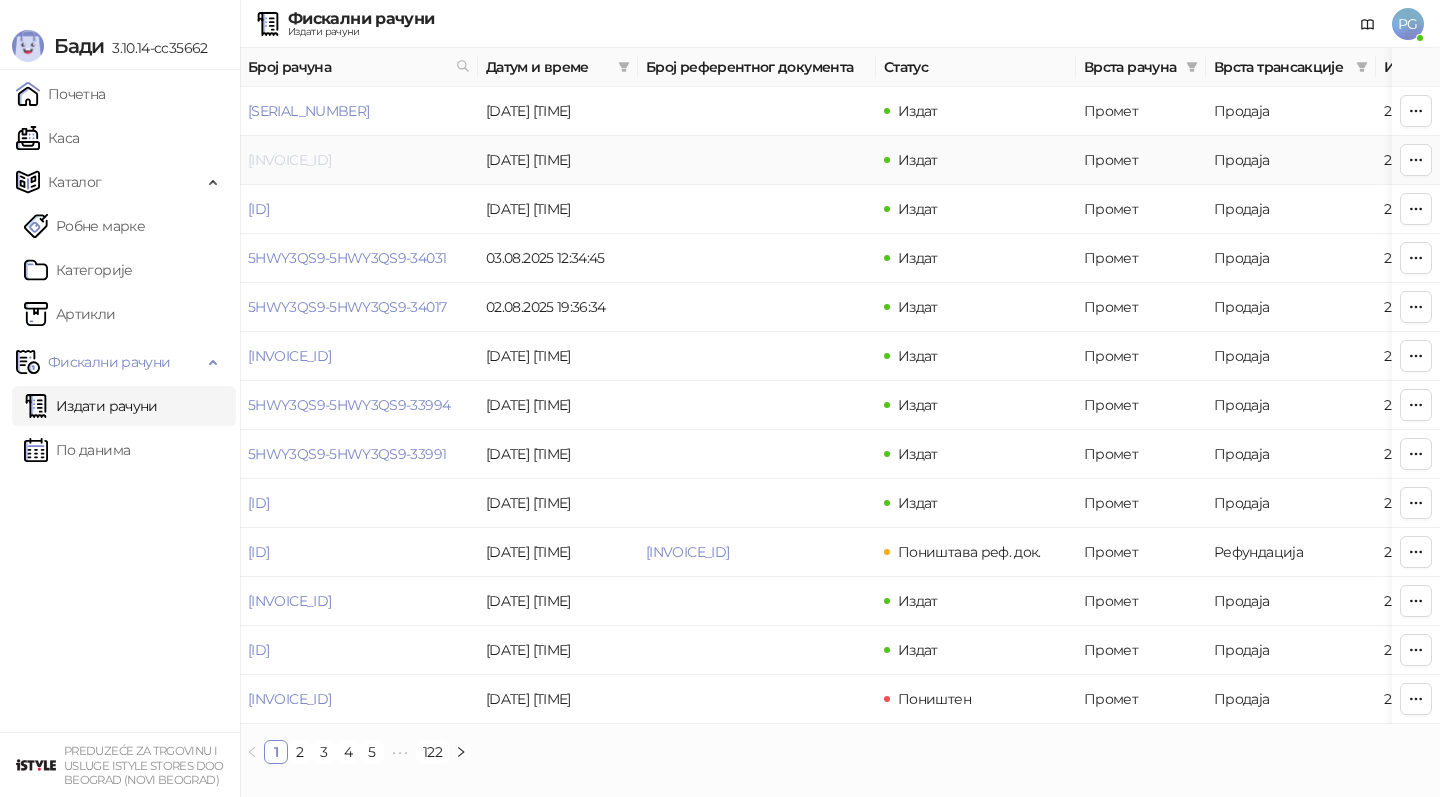 click on "[INVOICE_ID]" at bounding box center (289, 160) 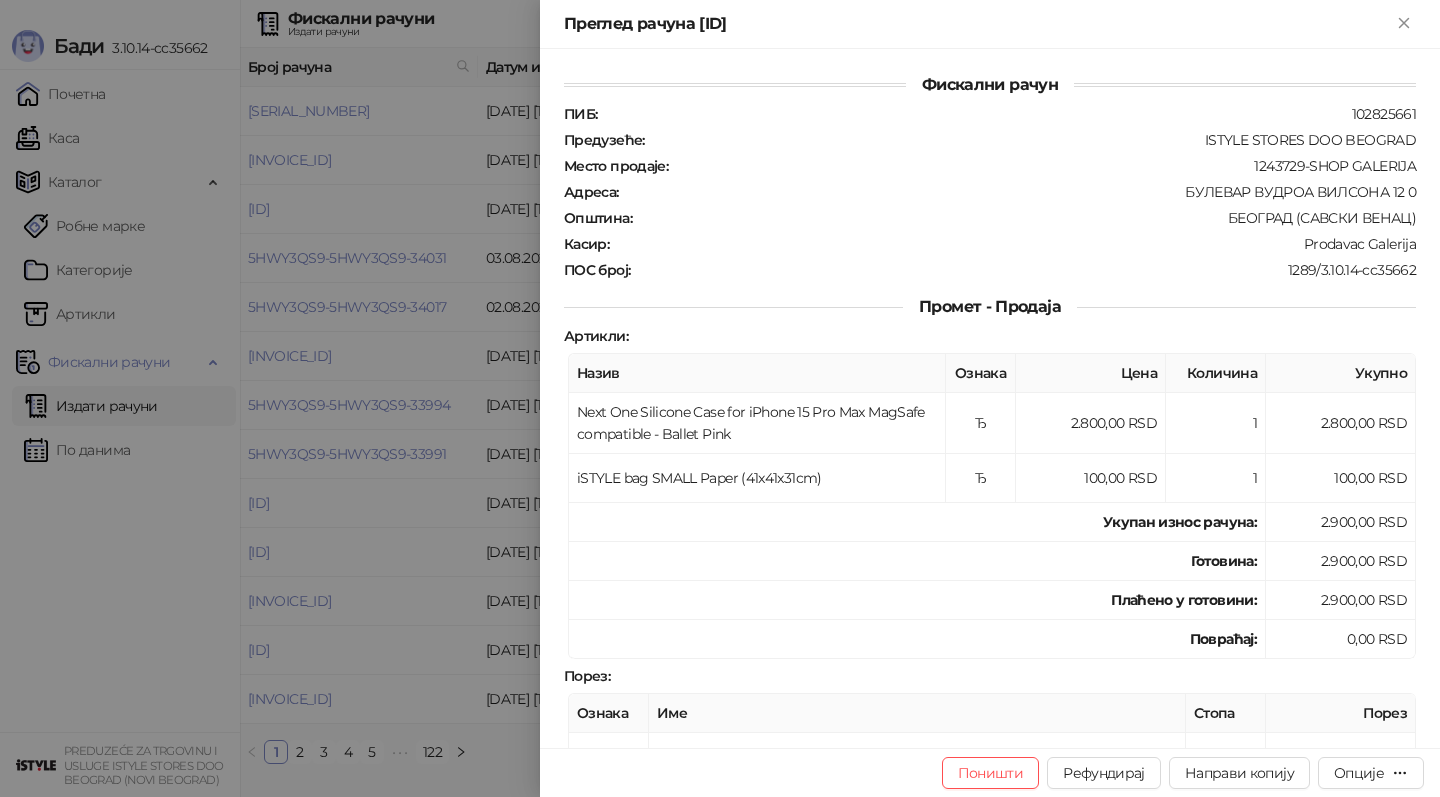 click at bounding box center [720, 398] 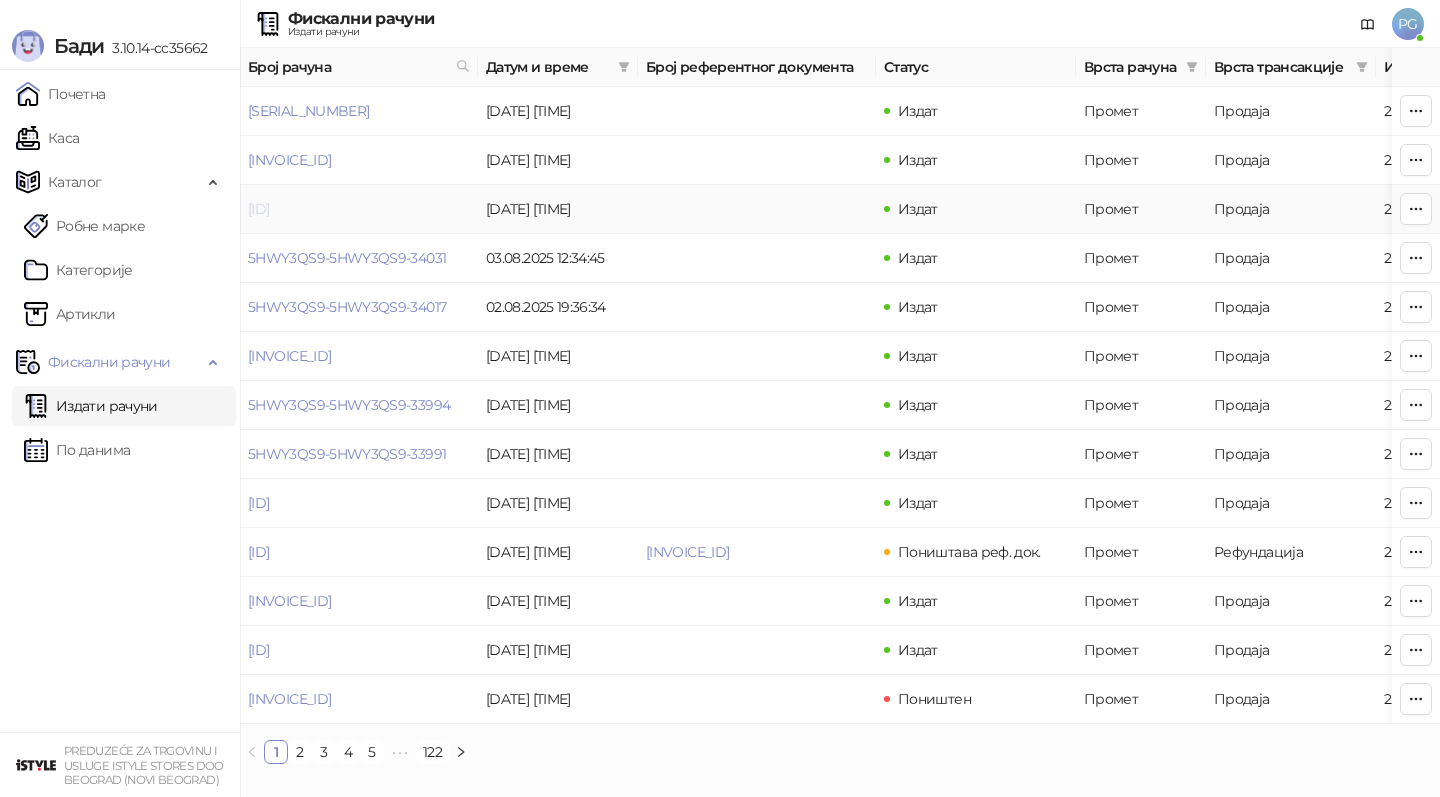 click on "[ID]" at bounding box center (258, 209) 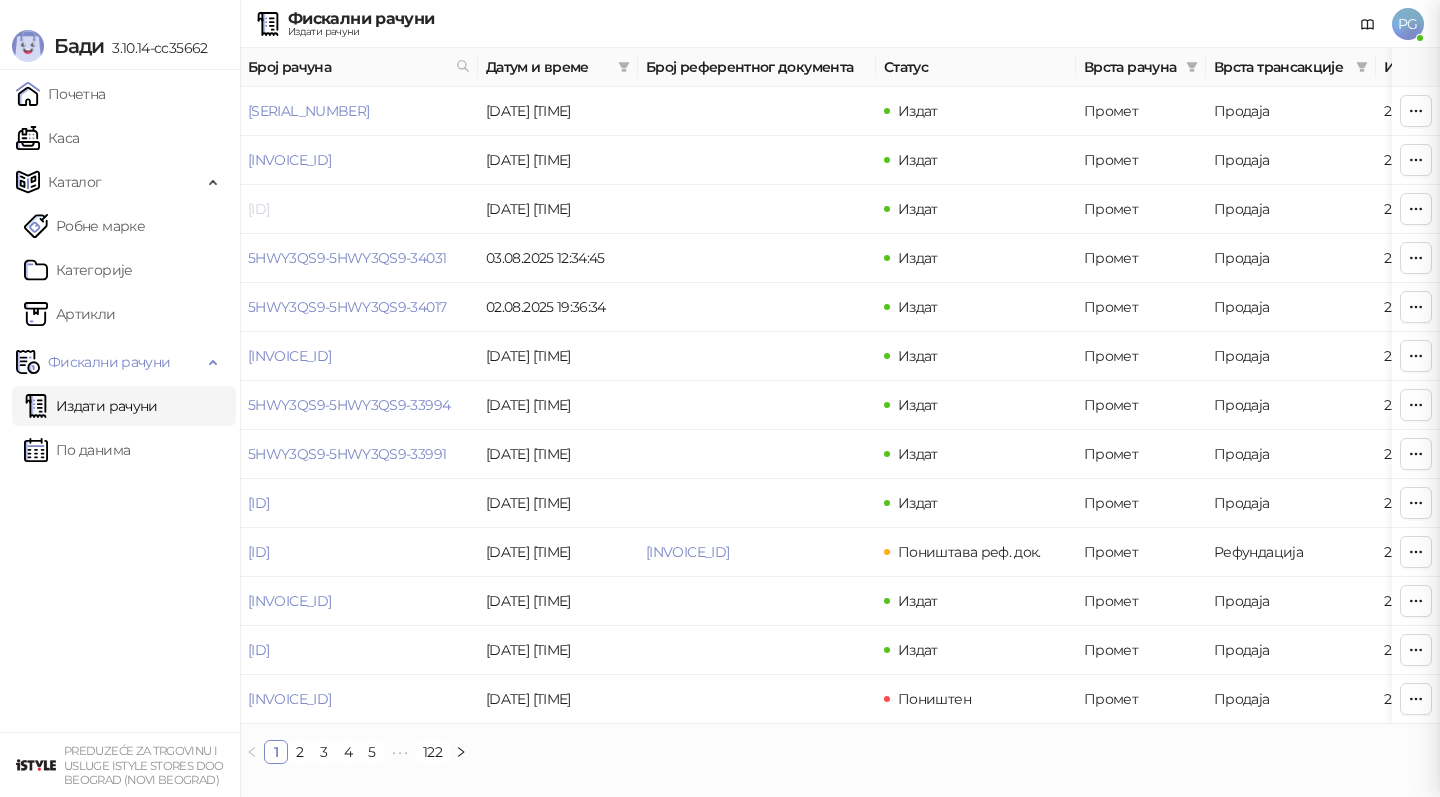 click at bounding box center [720, 398] 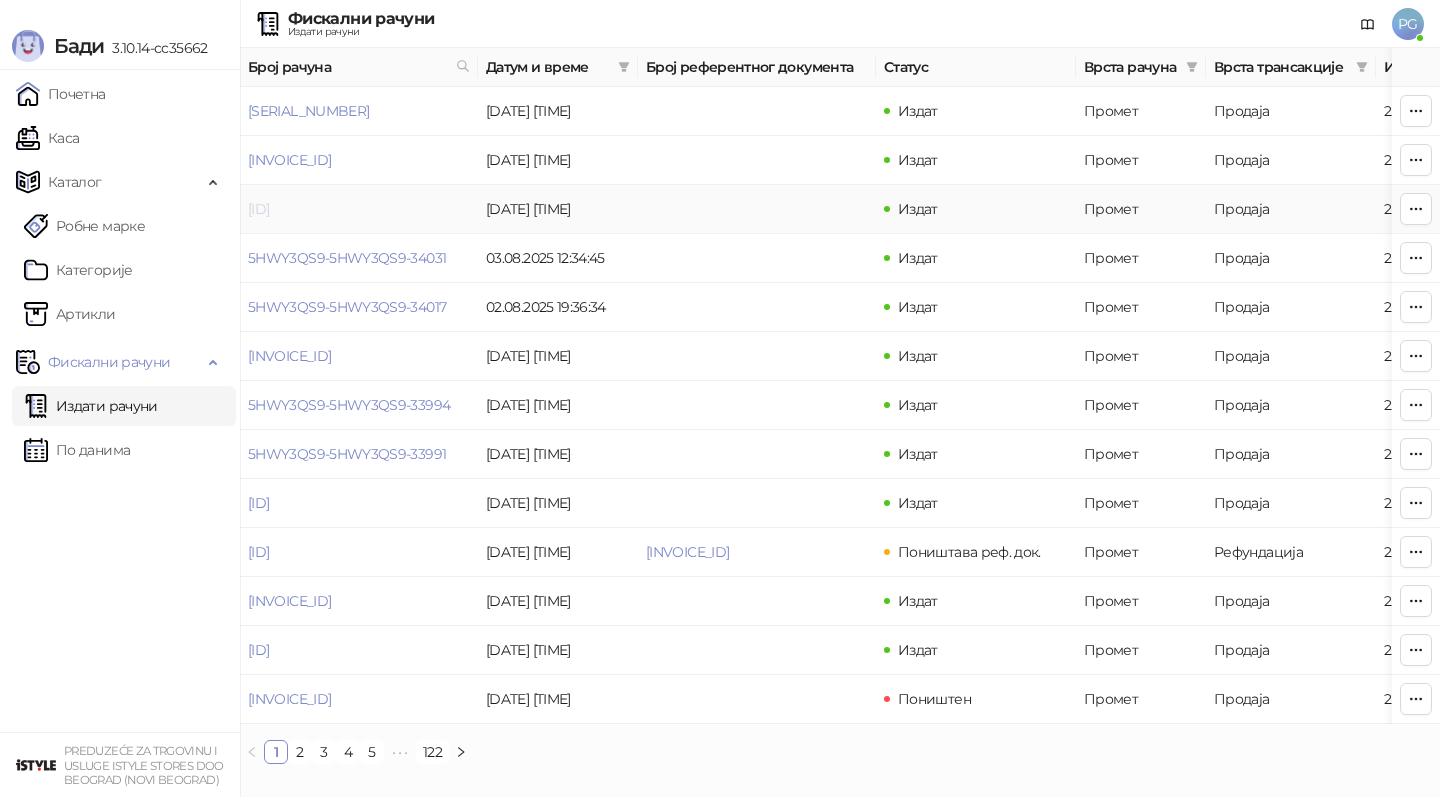 click on "[ID]" at bounding box center (258, 209) 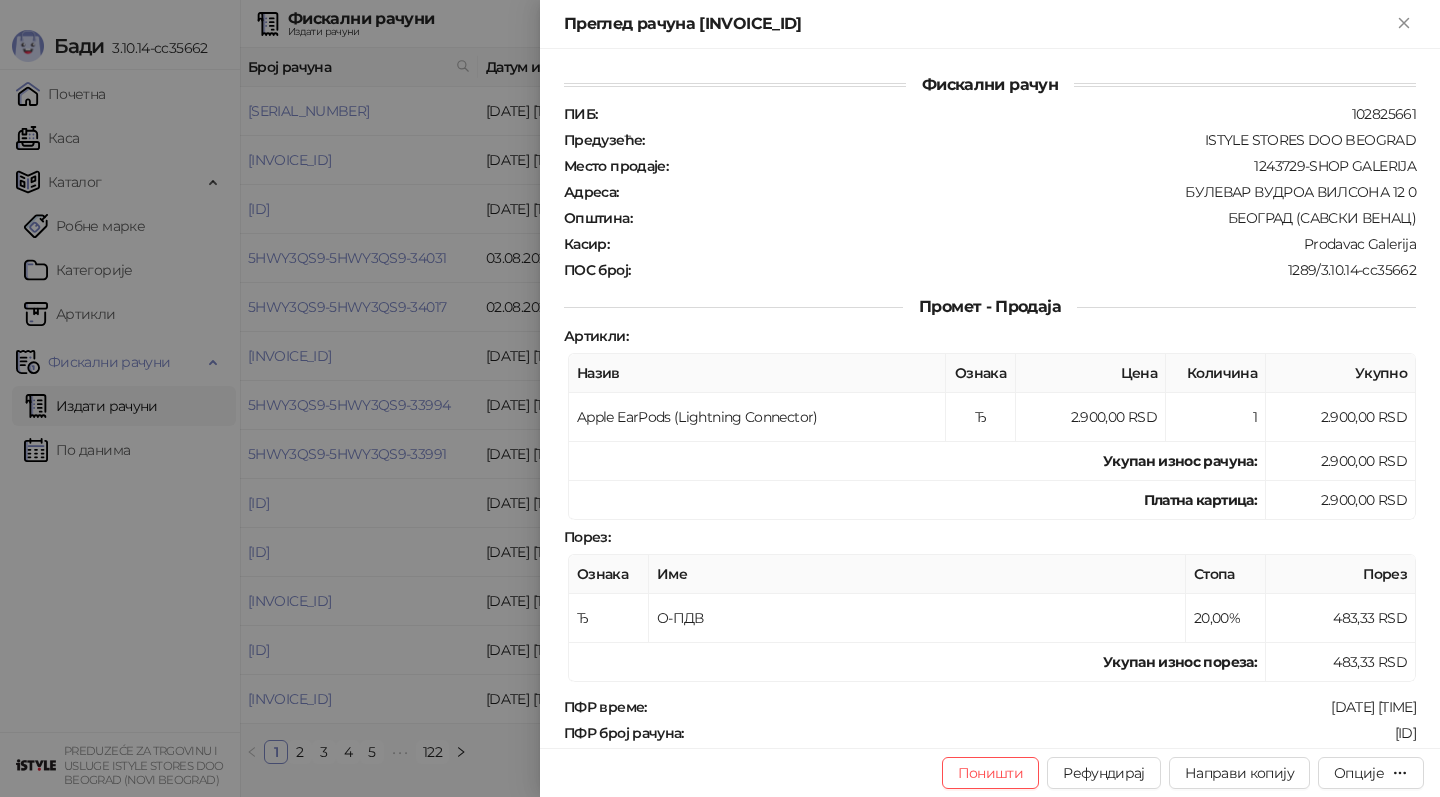 click at bounding box center (720, 398) 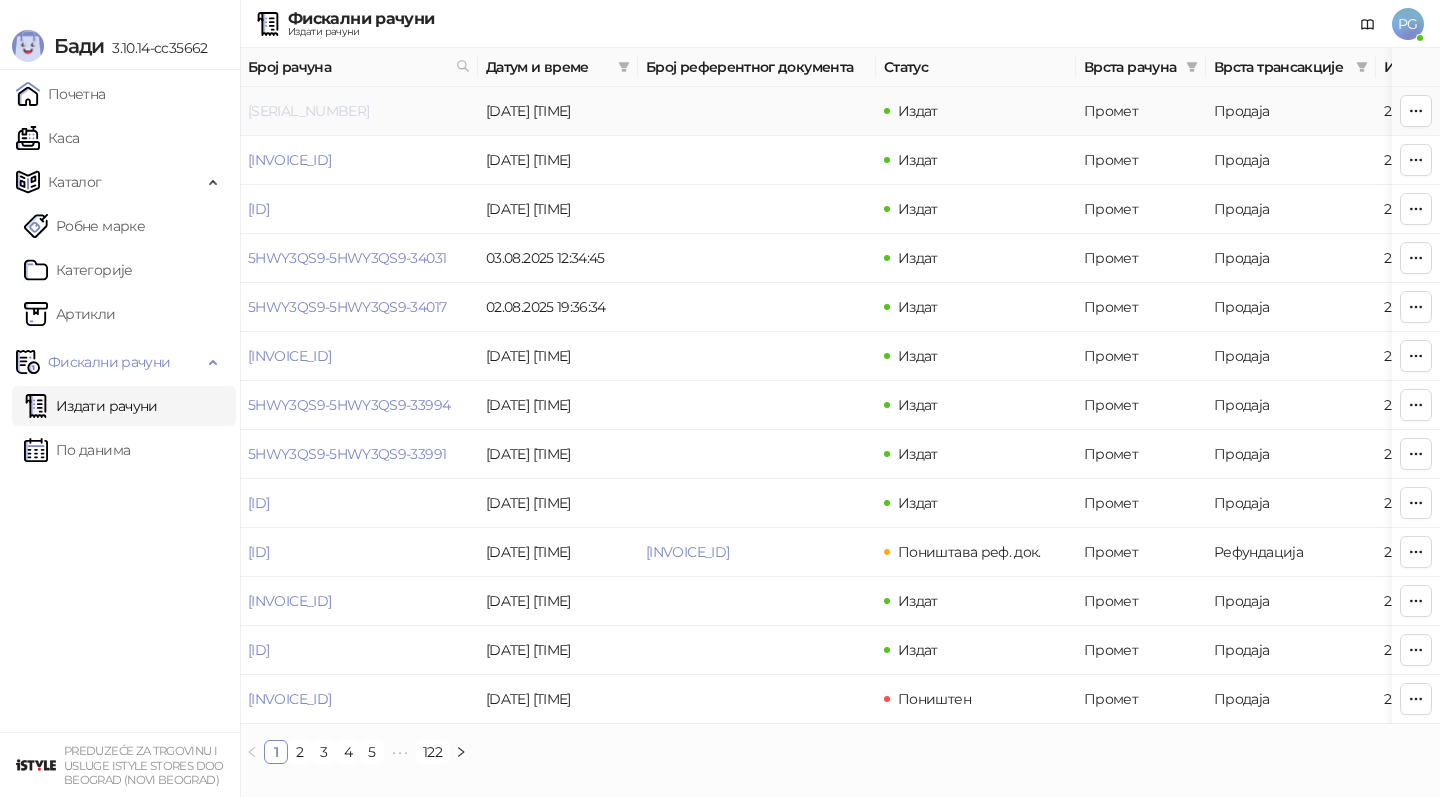 click on "[SERIAL_NUMBER]" at bounding box center [308, 111] 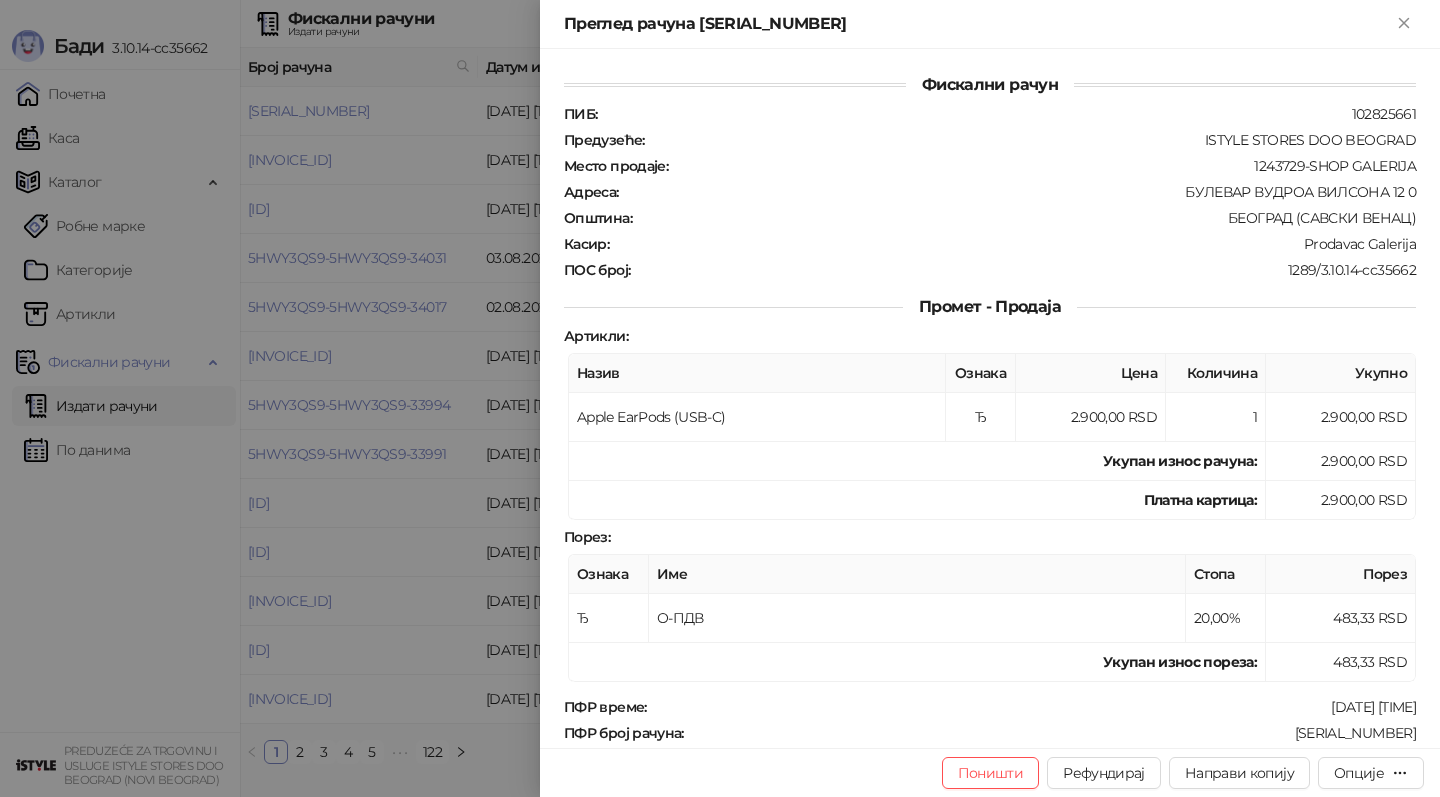 click at bounding box center [720, 398] 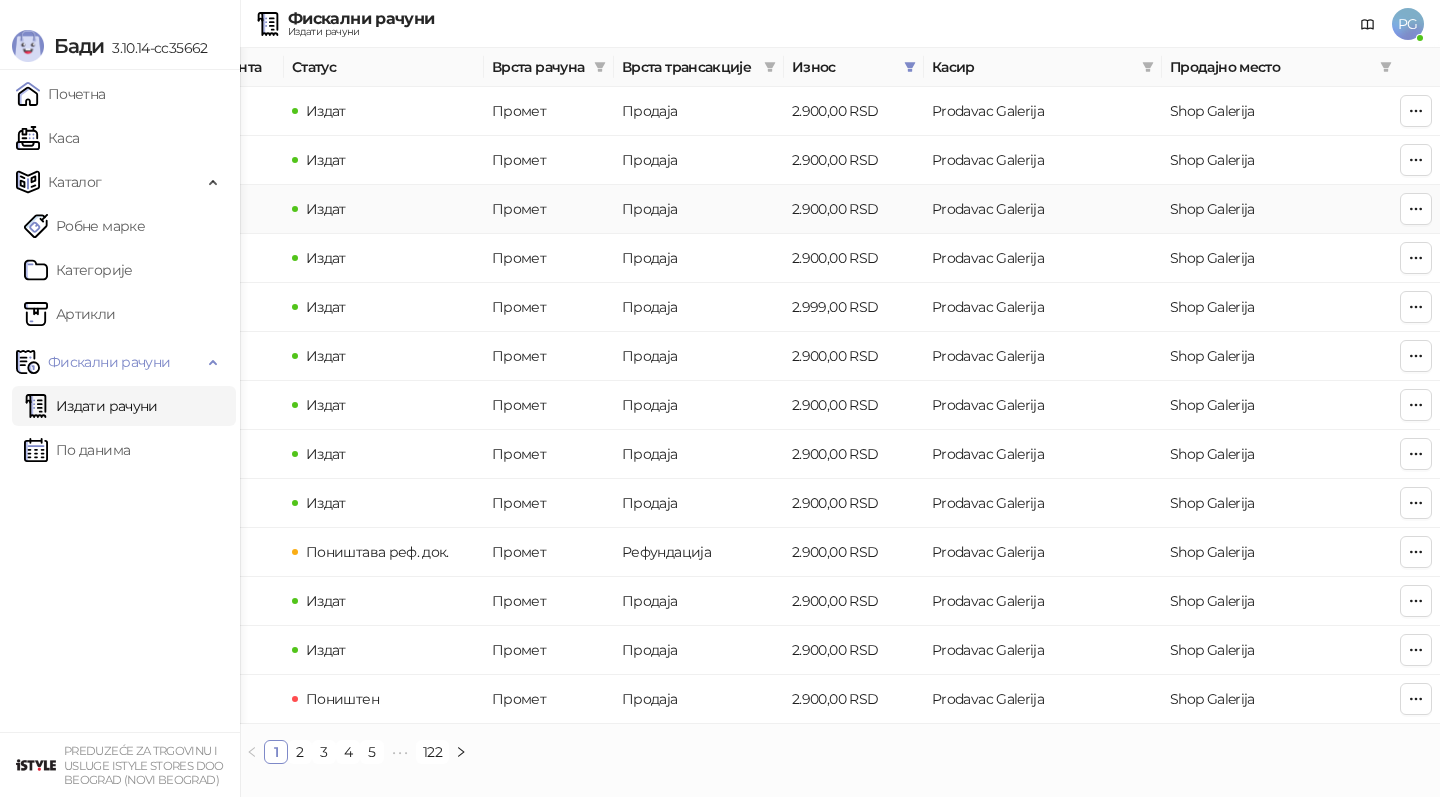 scroll, scrollTop: 0, scrollLeft: 600, axis: horizontal 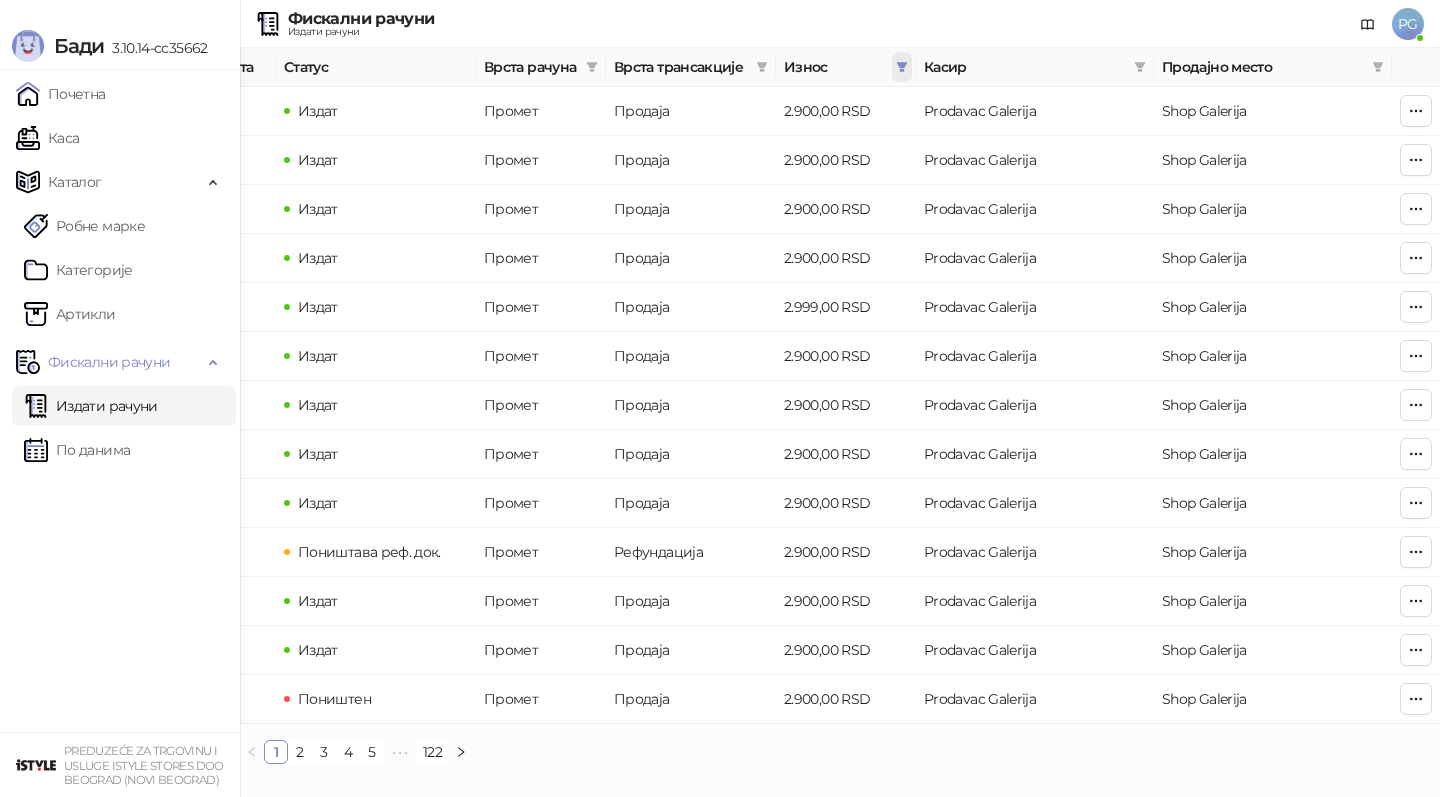 click 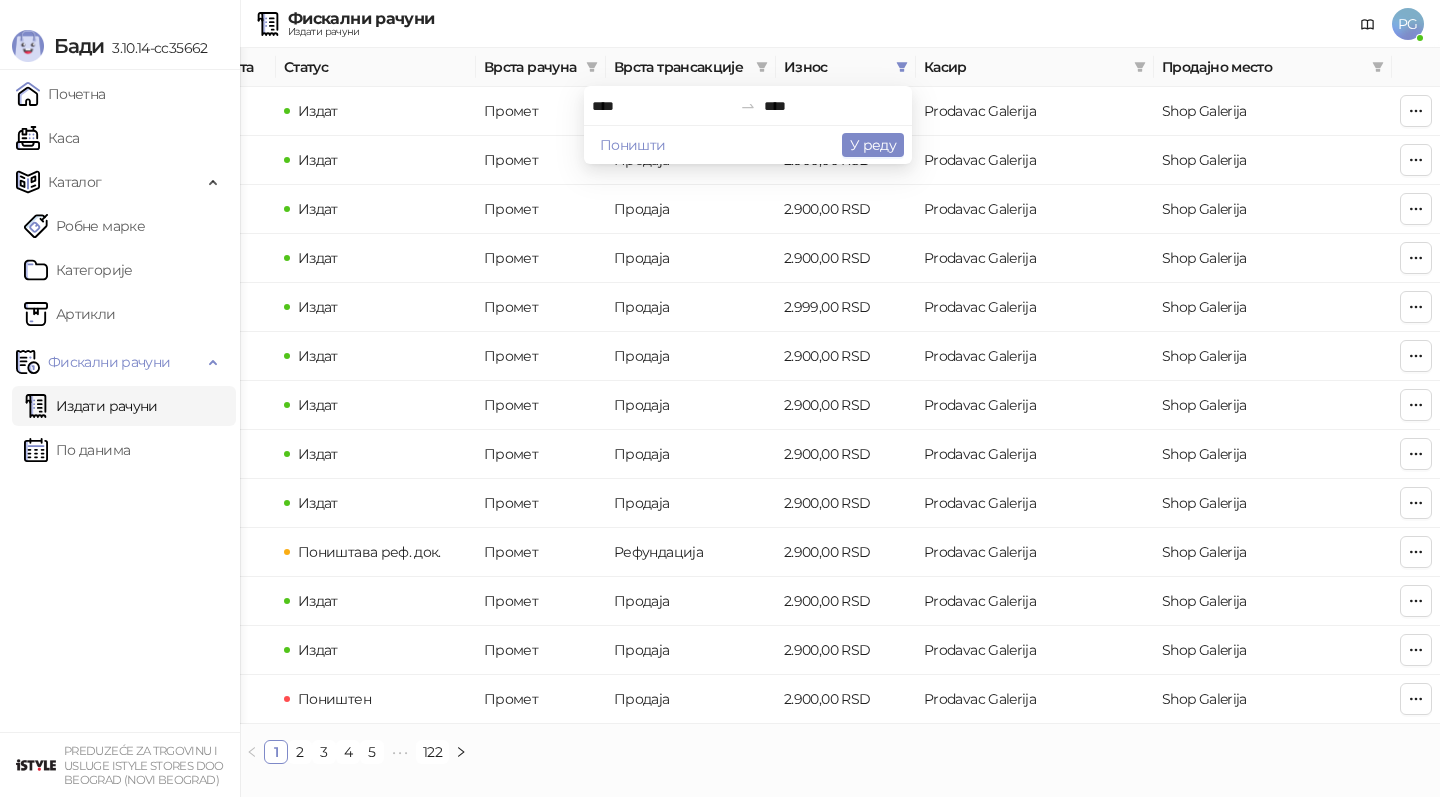 drag, startPoint x: 823, startPoint y: 106, endPoint x: 664, endPoint y: 106, distance: 159 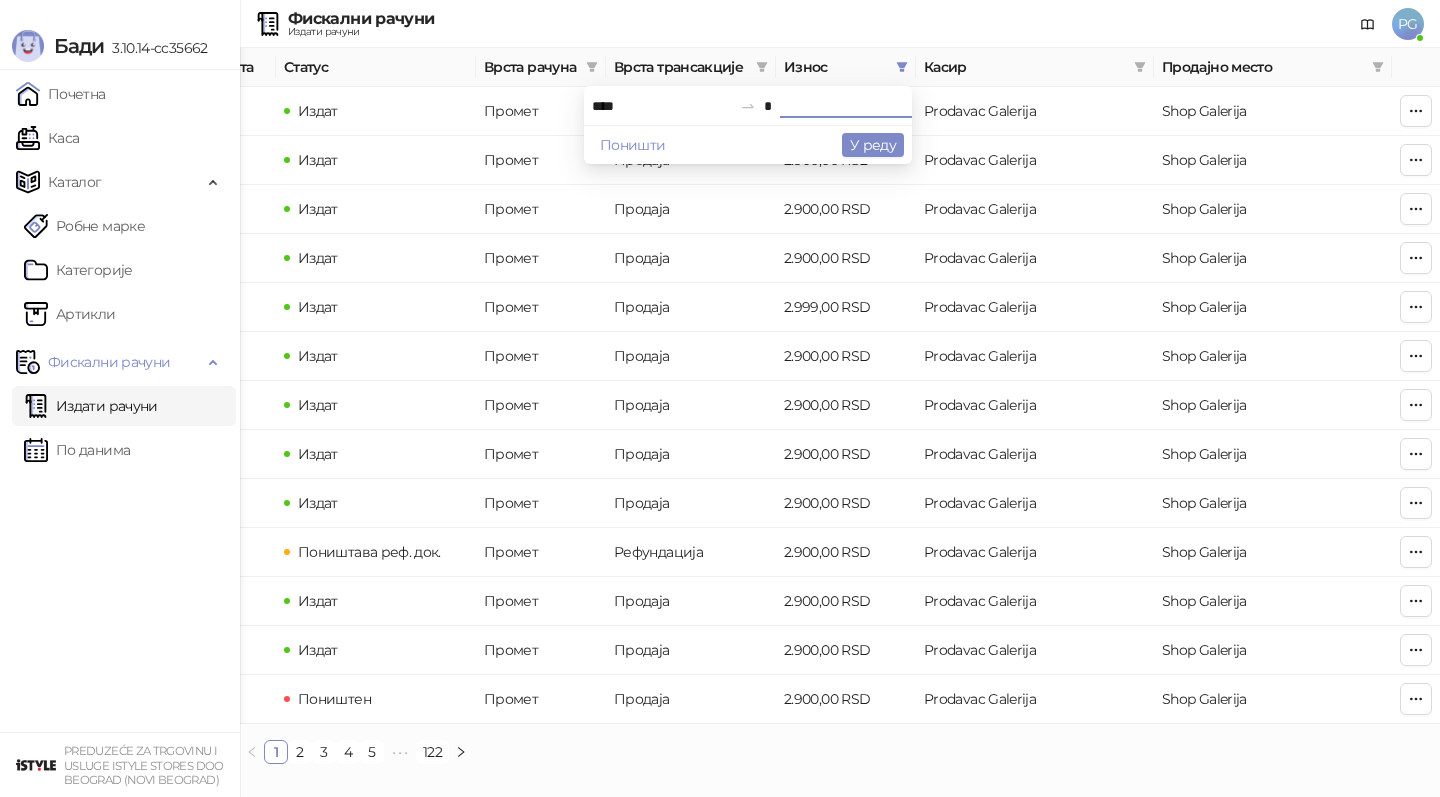 type on "*" 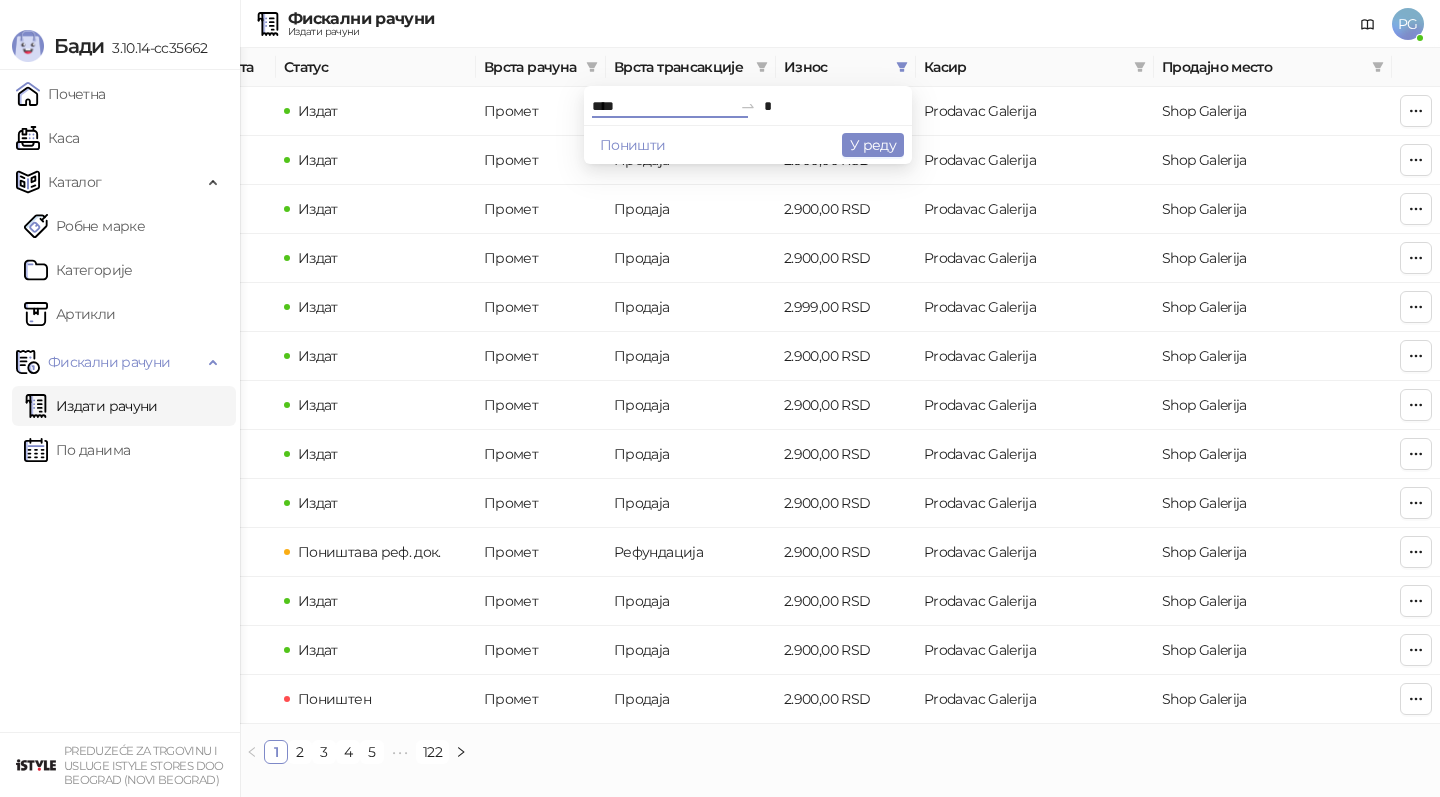drag, startPoint x: 618, startPoint y: 102, endPoint x: 596, endPoint y: 102, distance: 22 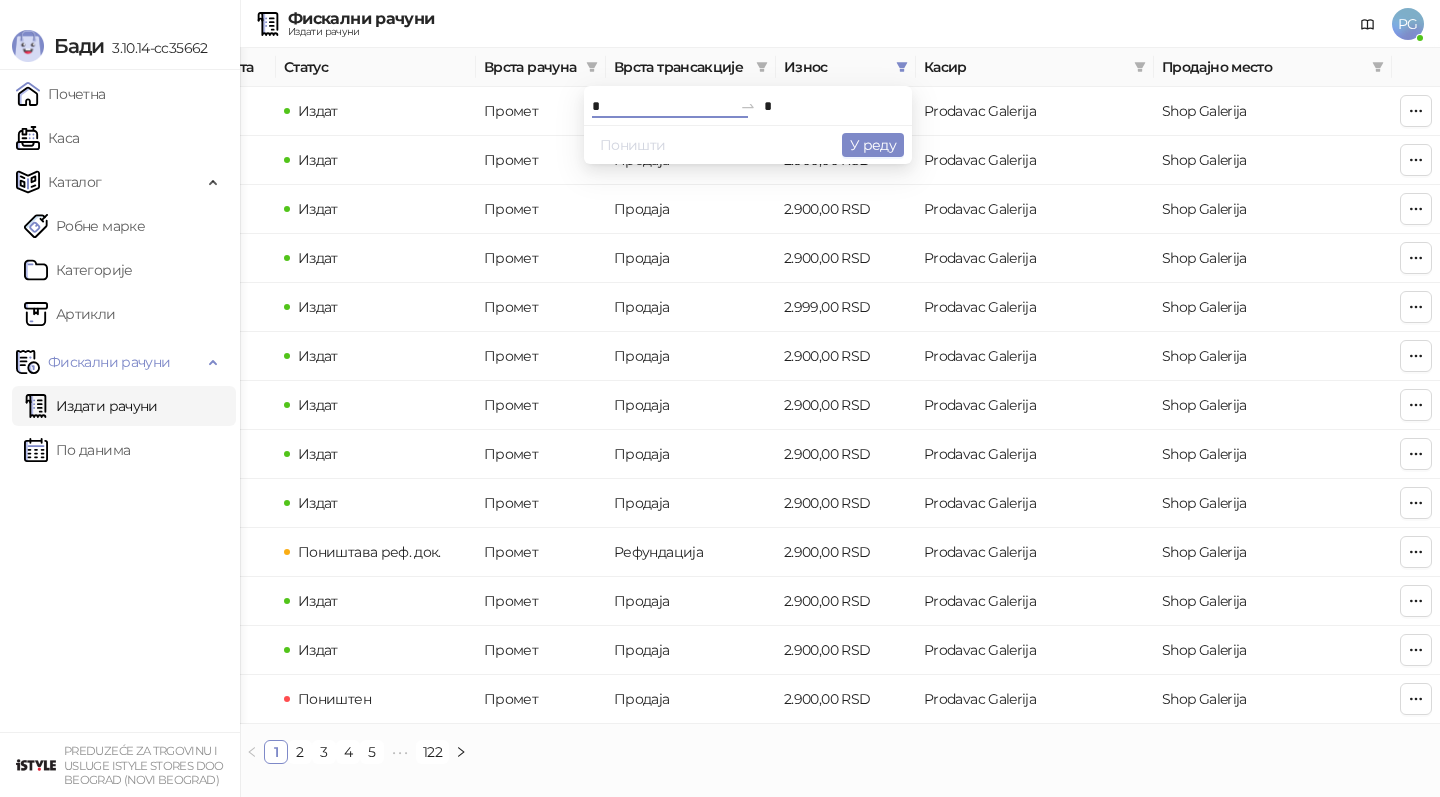 type on "*" 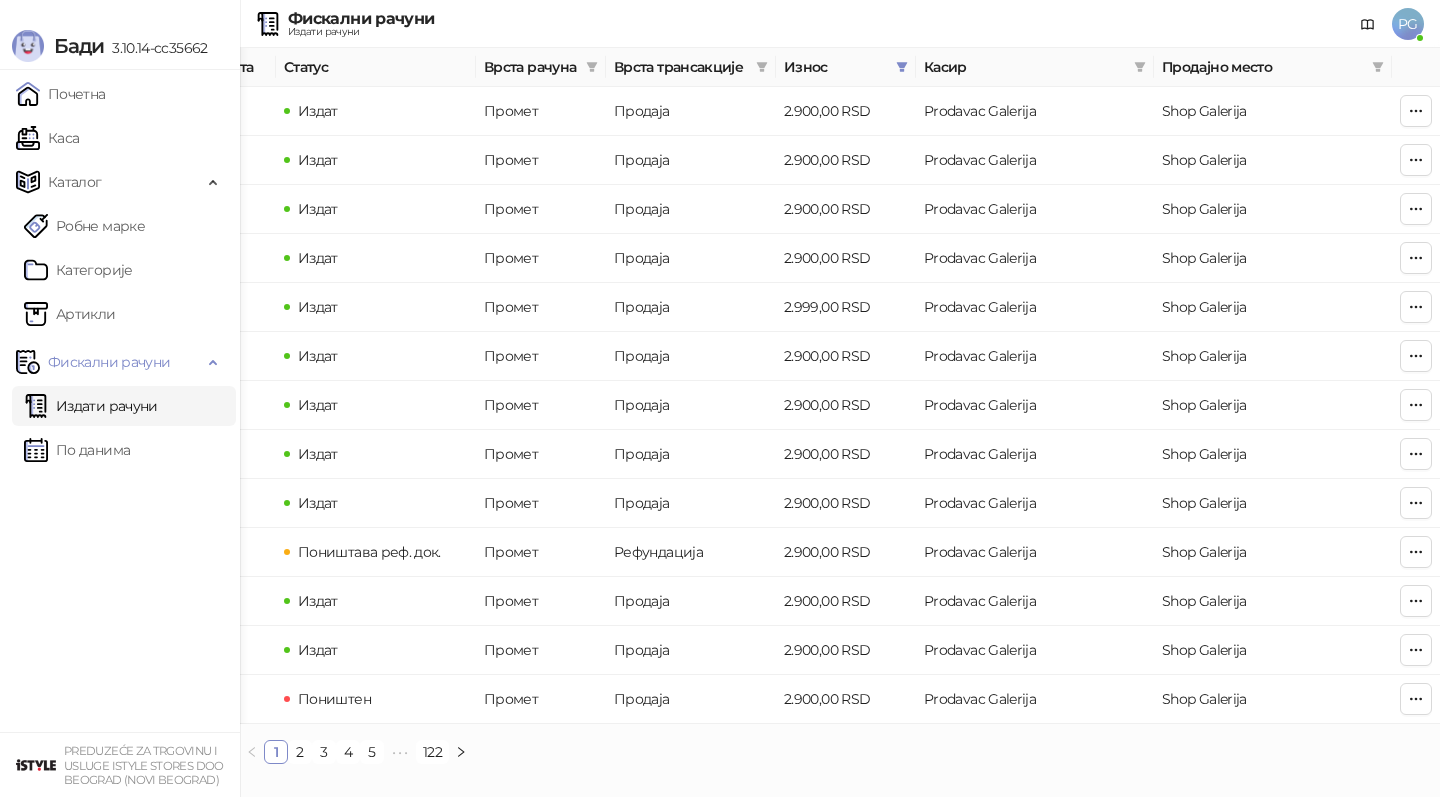 click on "Почетна Каса Каталог Робне марке Категорије Артикли Фискални рачуни Издати рачуни По данима" at bounding box center [120, 401] 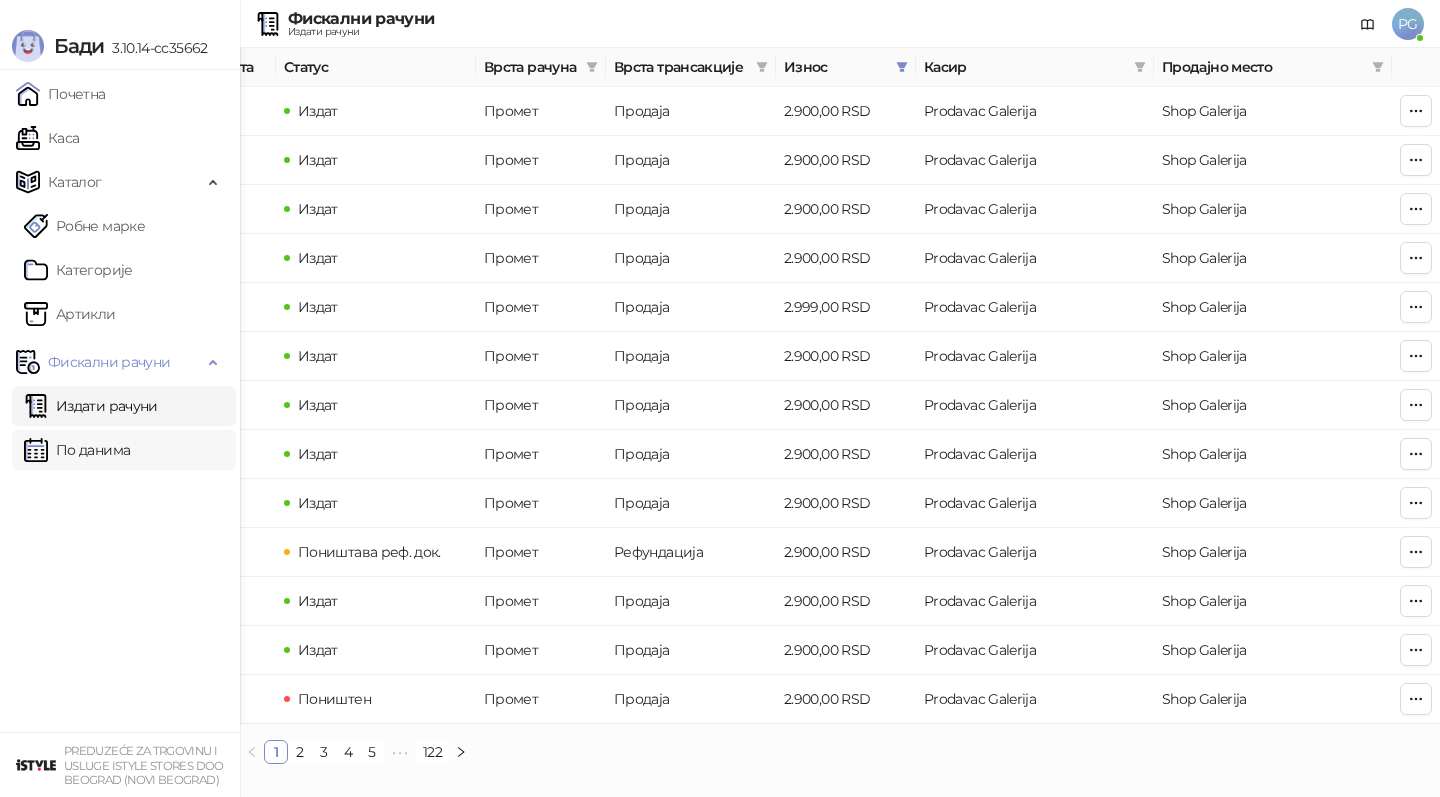 click on "По данима" at bounding box center [77, 450] 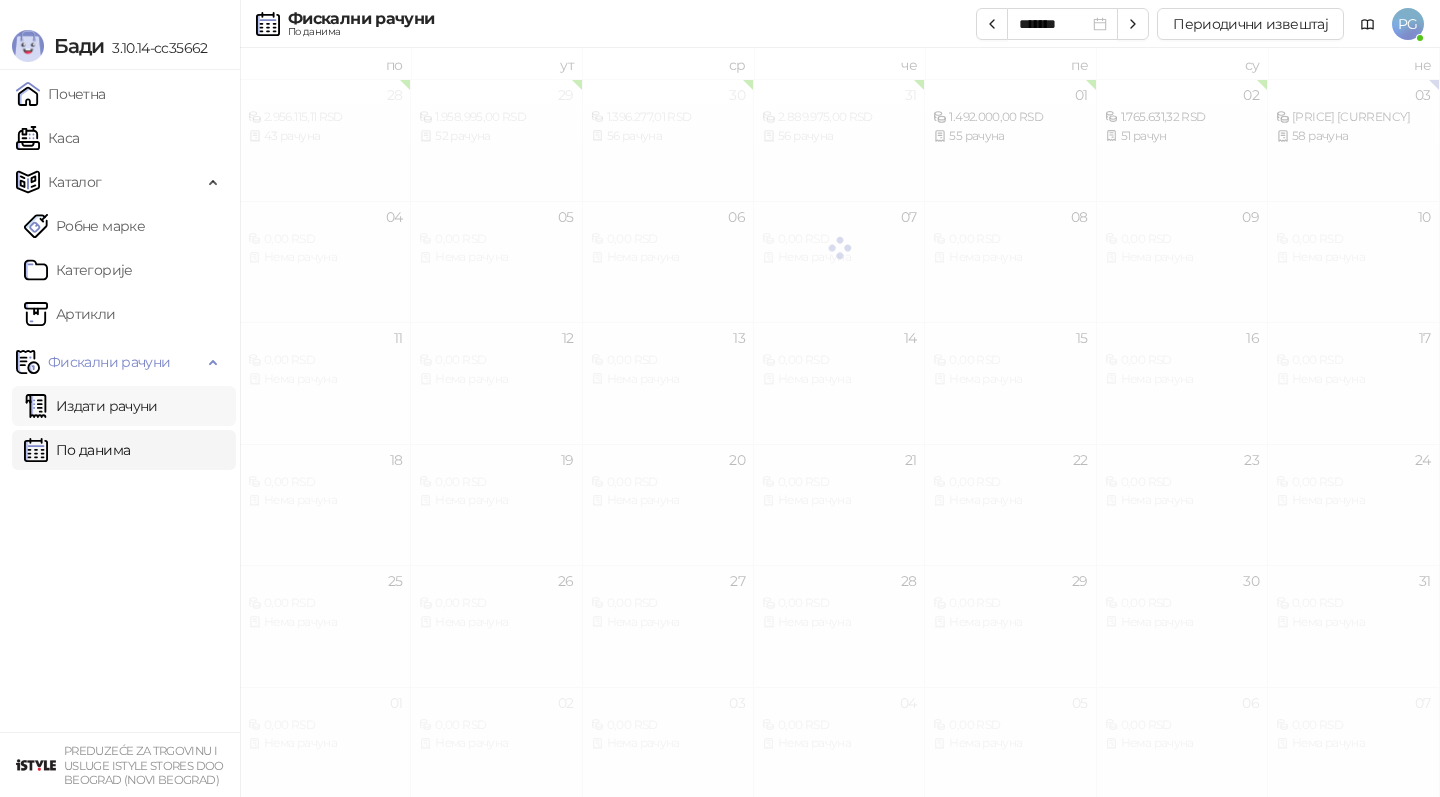 click on "Издати рачуни" at bounding box center [91, 406] 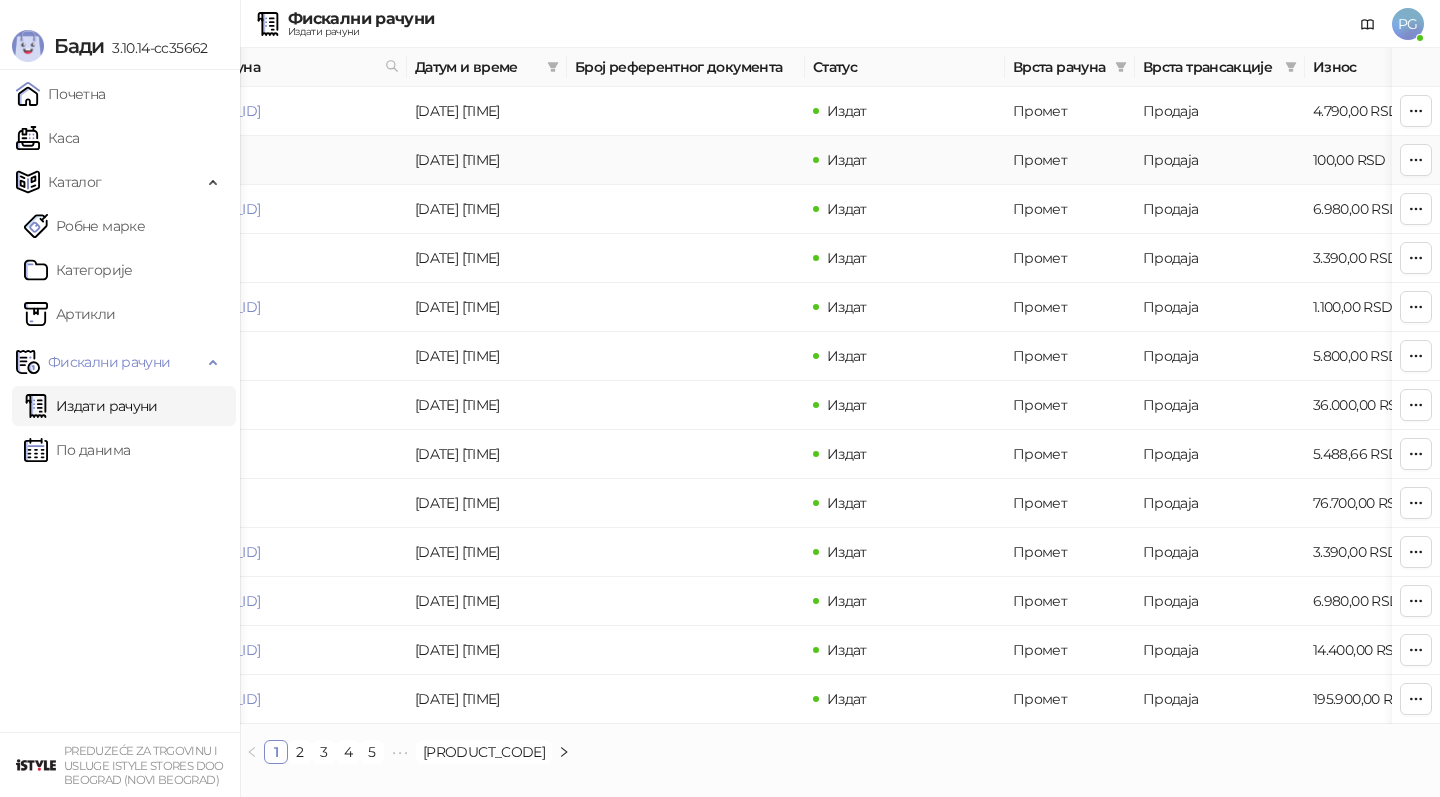 scroll, scrollTop: 0, scrollLeft: 114, axis: horizontal 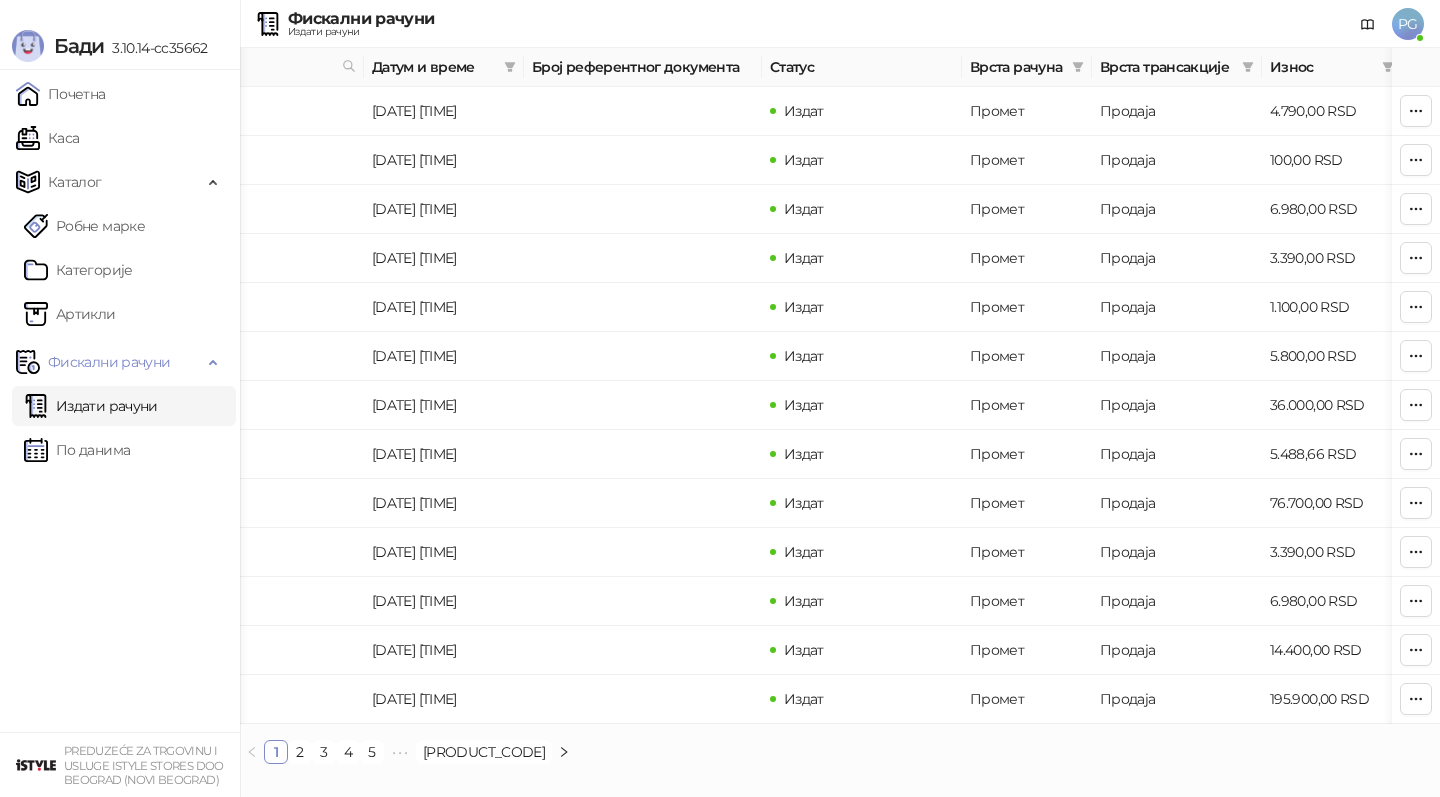 click on "Врста трансакције" at bounding box center [1167, 67] 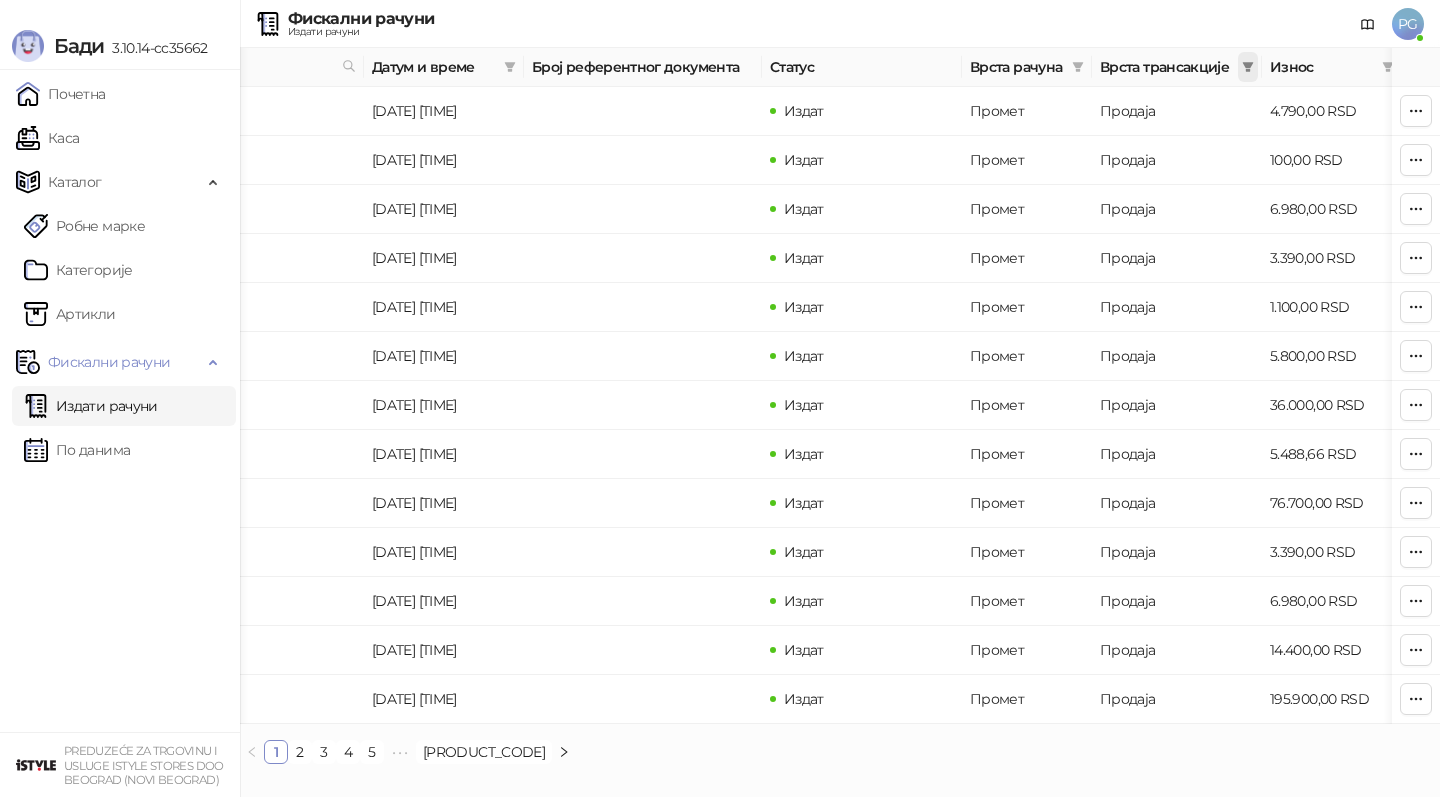 click 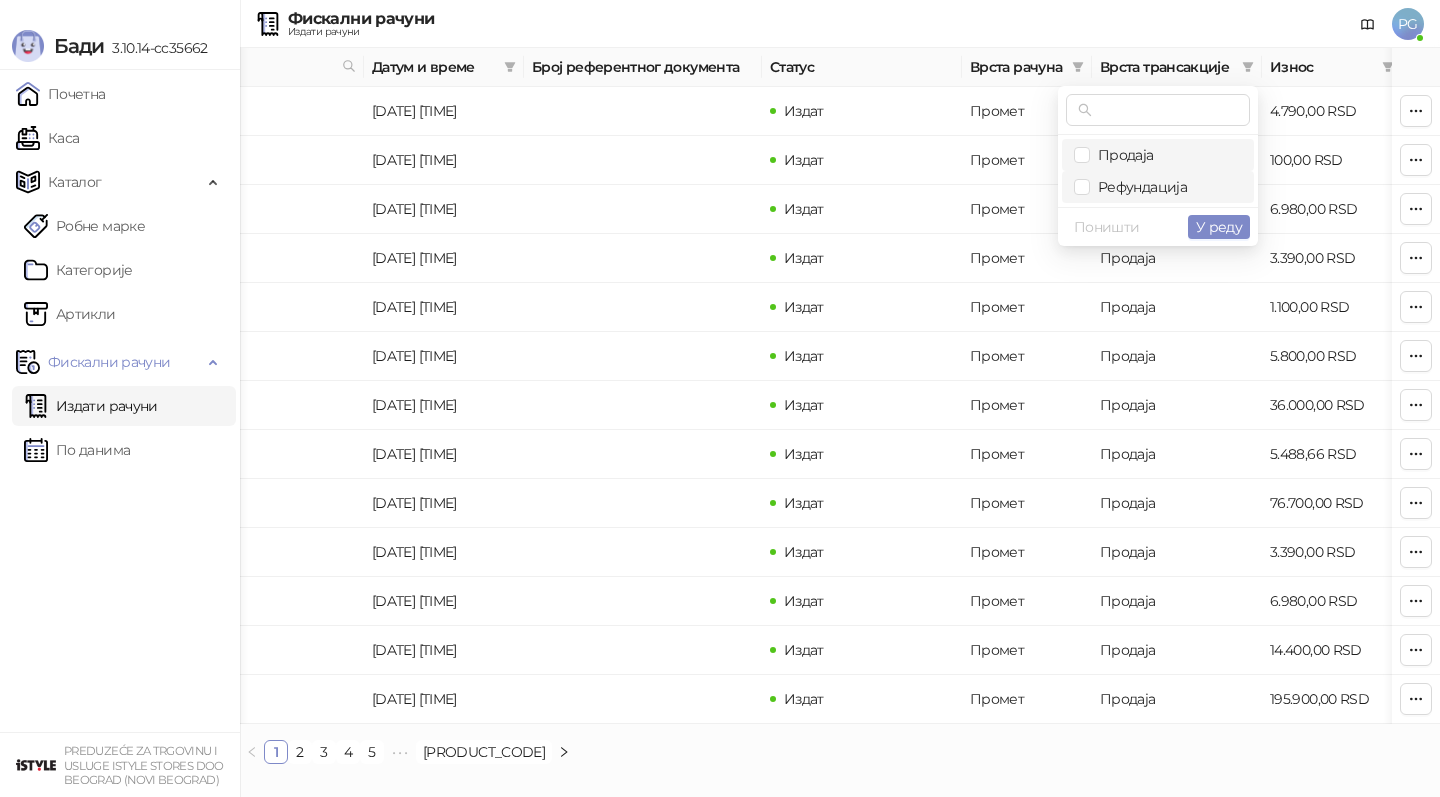 click on "Рефундација" at bounding box center [1138, 187] 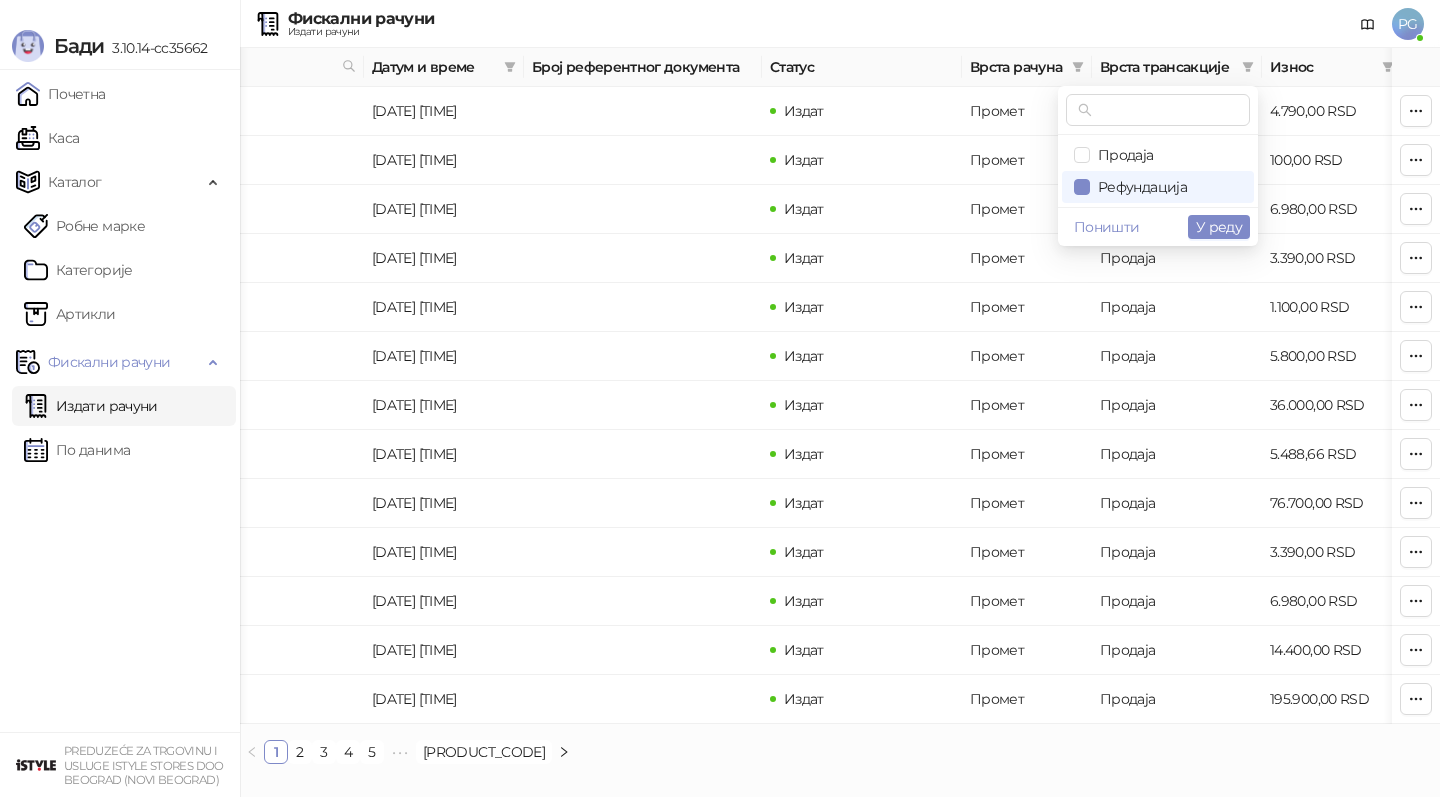 click on "Поништи У реду" at bounding box center [1158, 226] 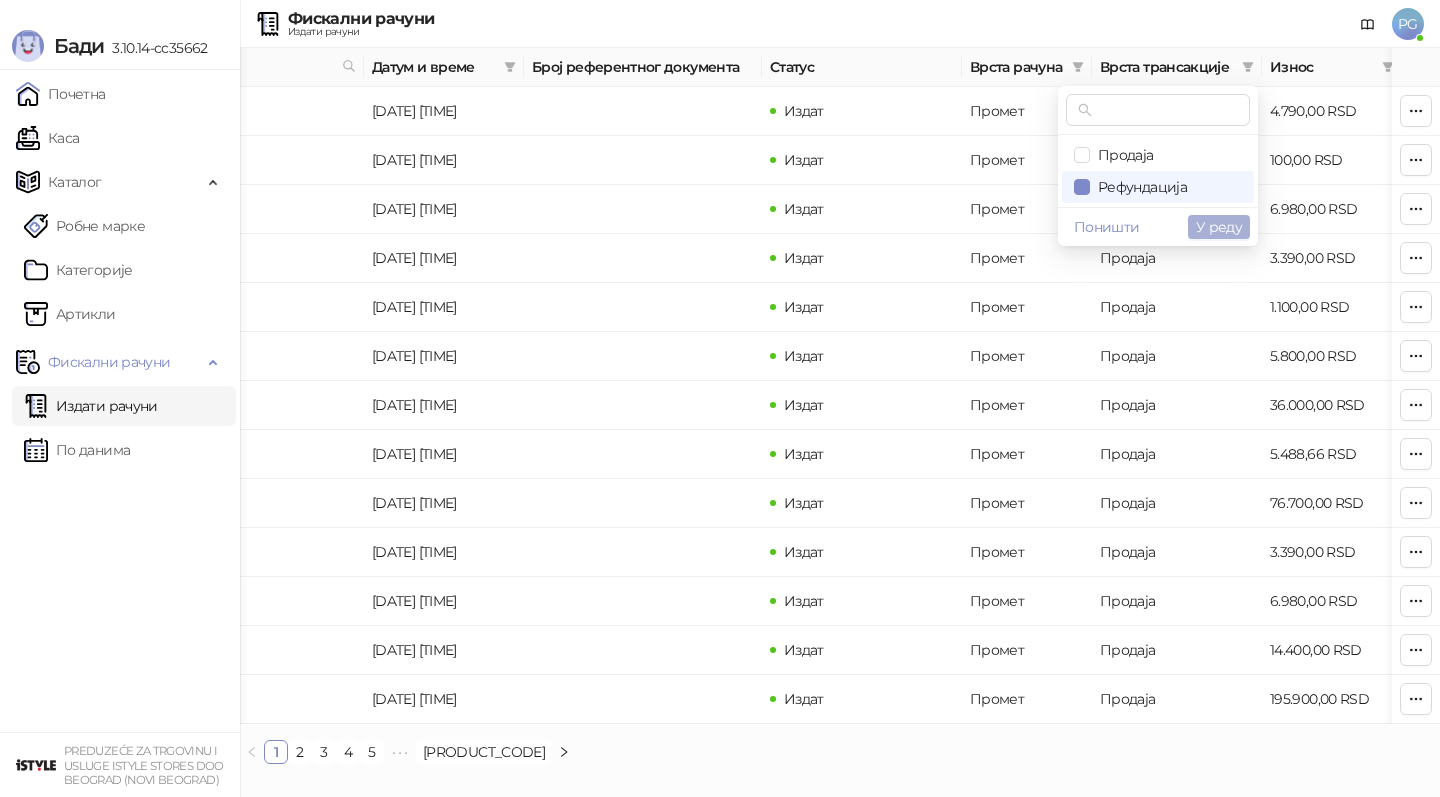 click on "У реду" at bounding box center (1219, 227) 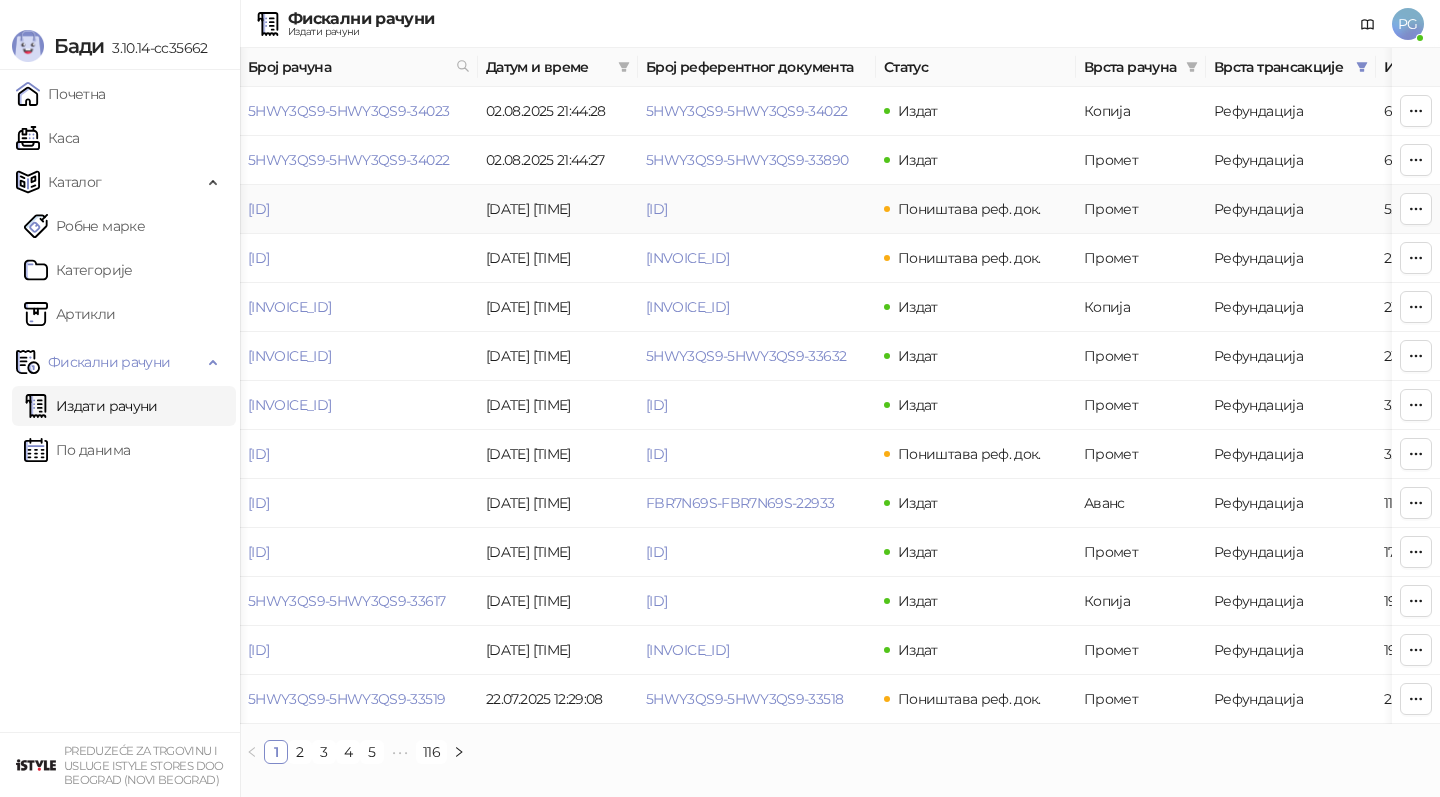scroll, scrollTop: 0, scrollLeft: 600, axis: horizontal 